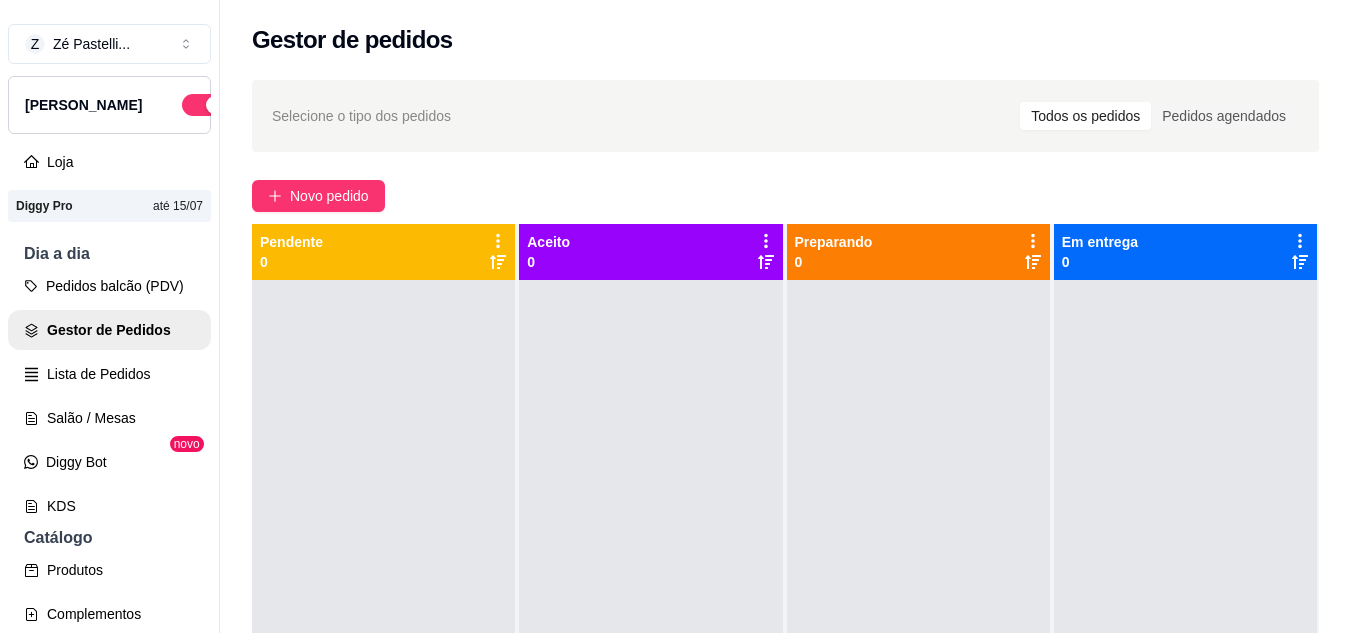 scroll, scrollTop: 0, scrollLeft: 0, axis: both 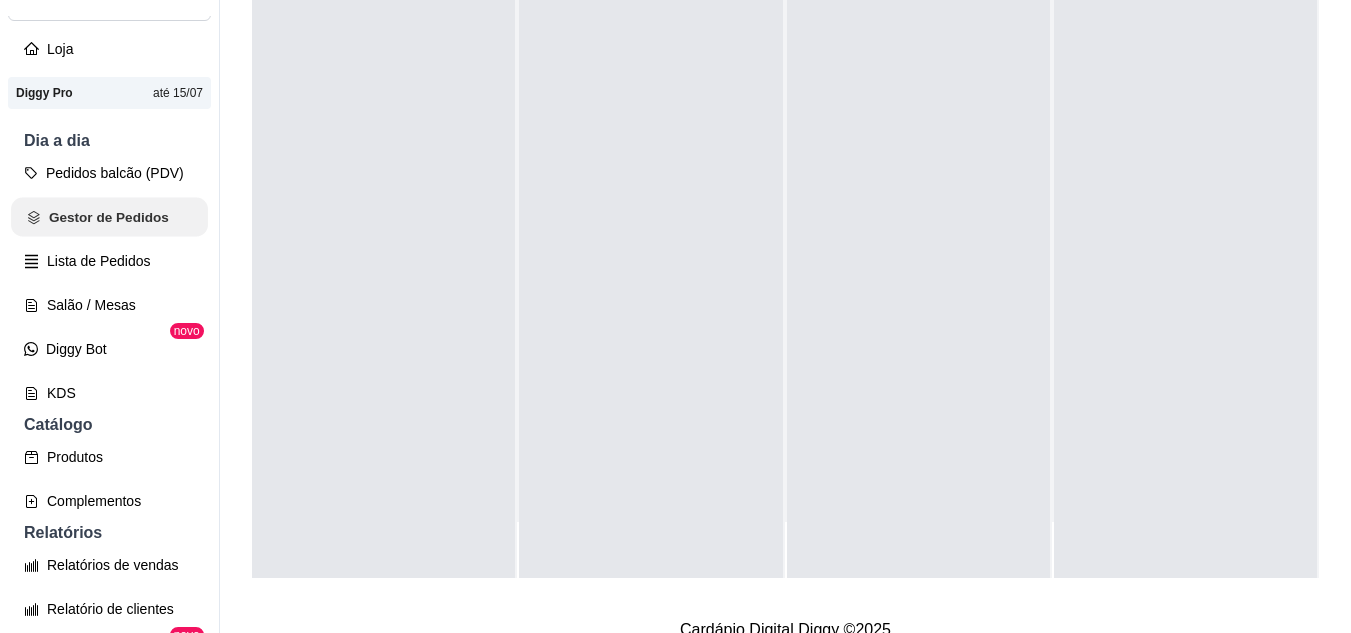click on "Gestor de Pedidos" at bounding box center [109, 217] 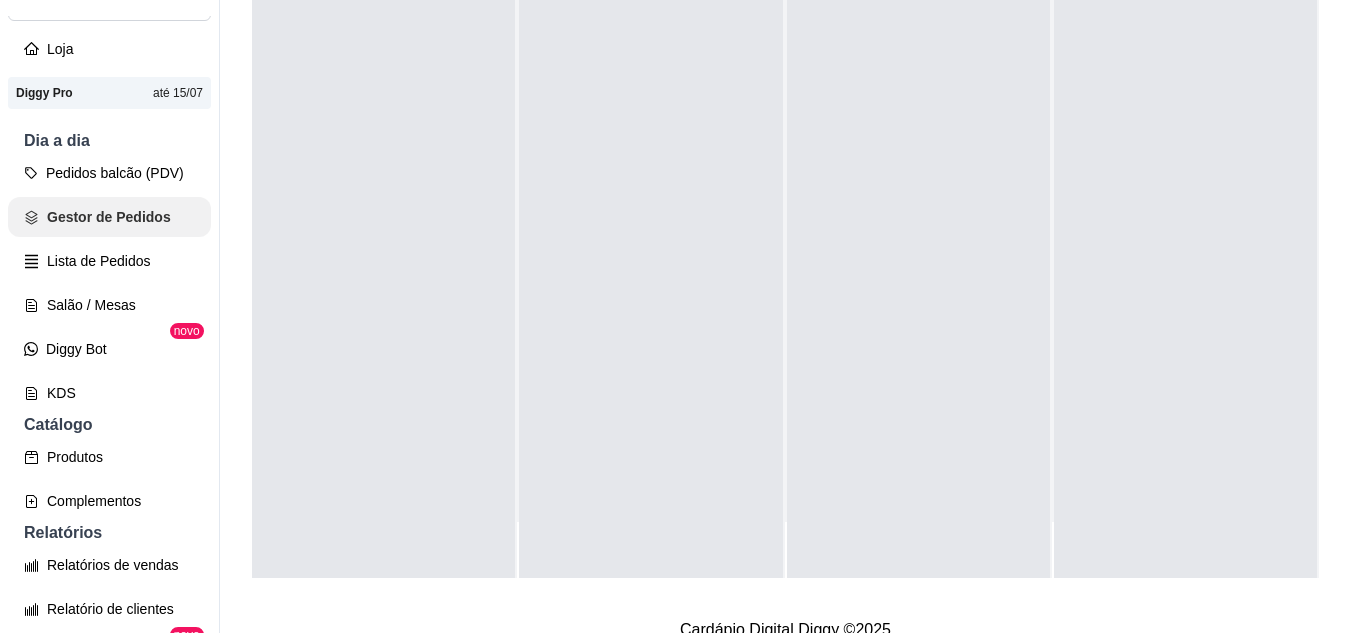 click on "Gestor de Pedidos" at bounding box center [109, 217] 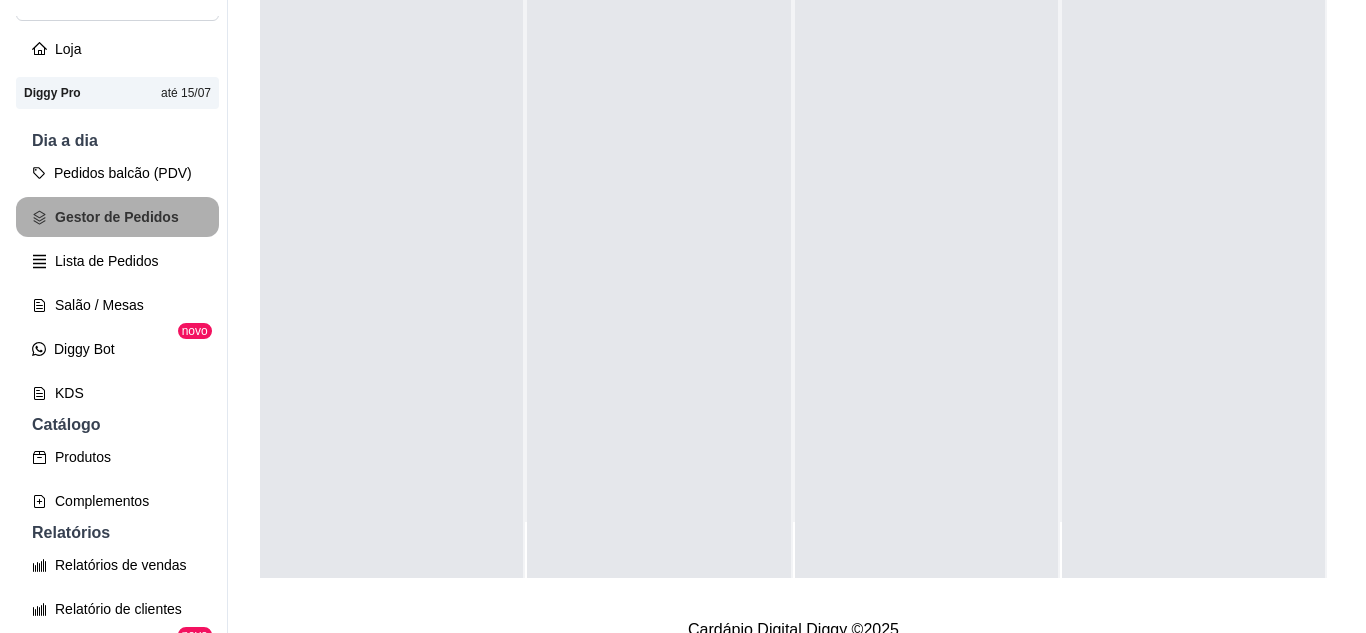 scroll, scrollTop: 0, scrollLeft: 0, axis: both 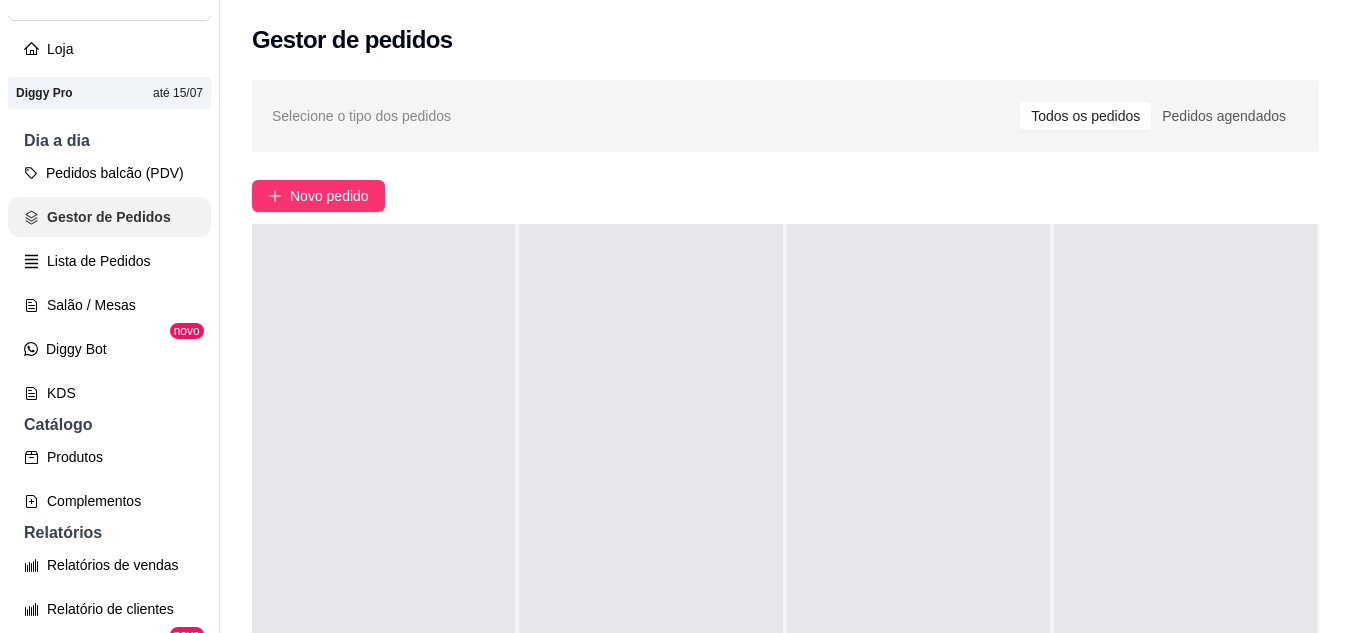 click on "Gestor de Pedidos" at bounding box center [109, 217] 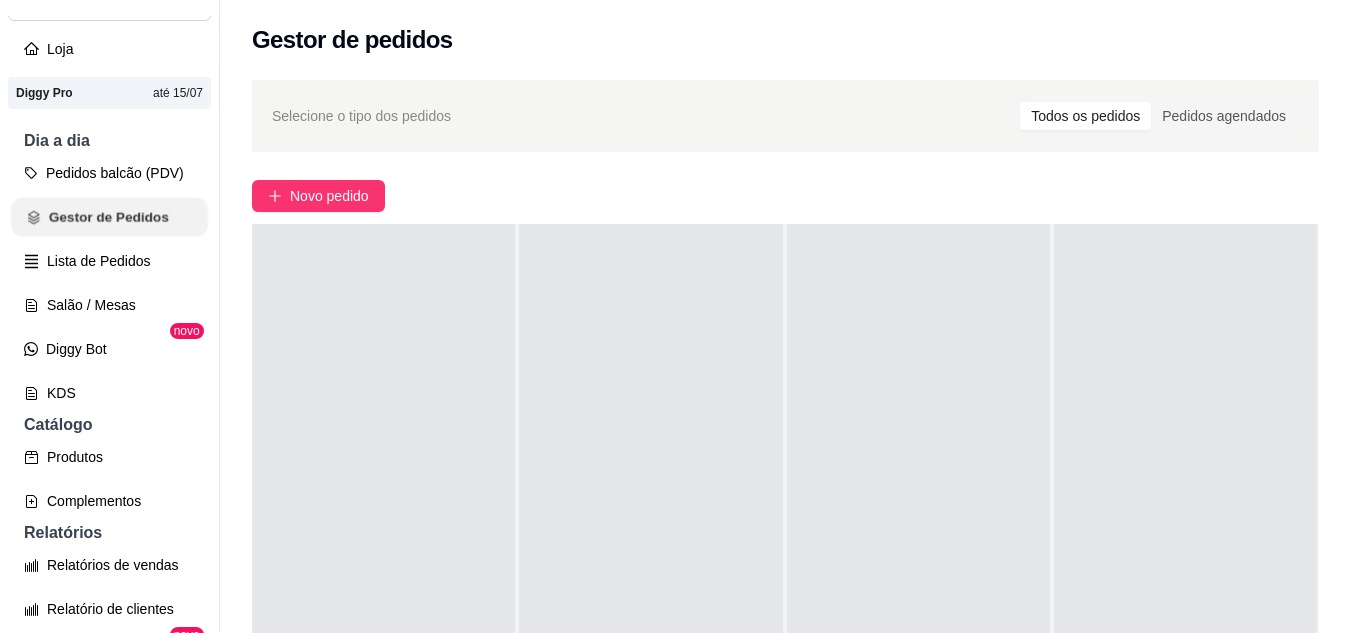 click on "Gestor de Pedidos" at bounding box center [109, 217] 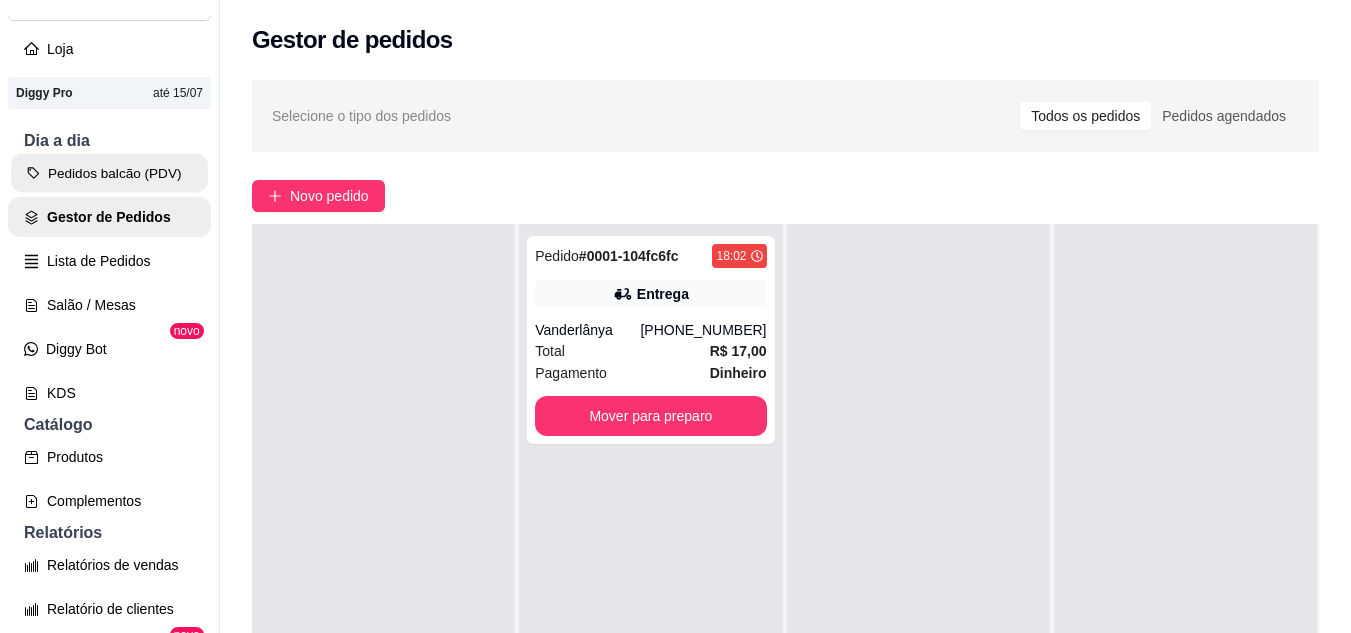 click on "Pedidos balcão (PDV)" at bounding box center [109, 173] 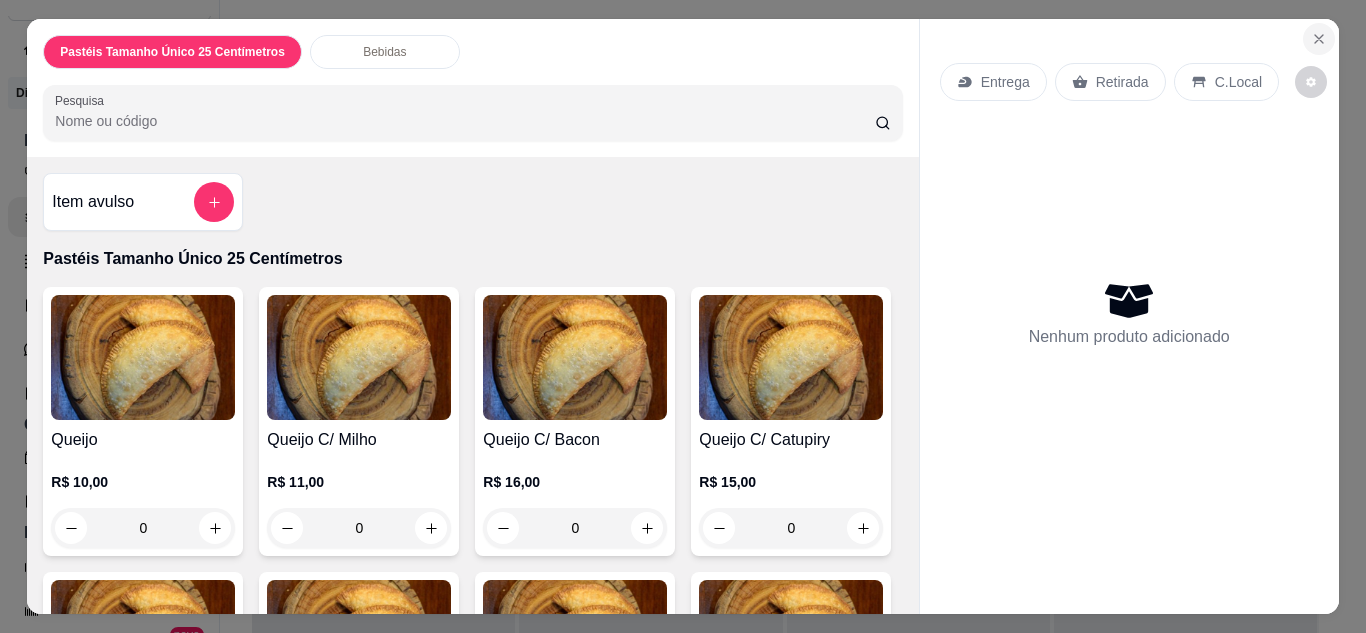 click 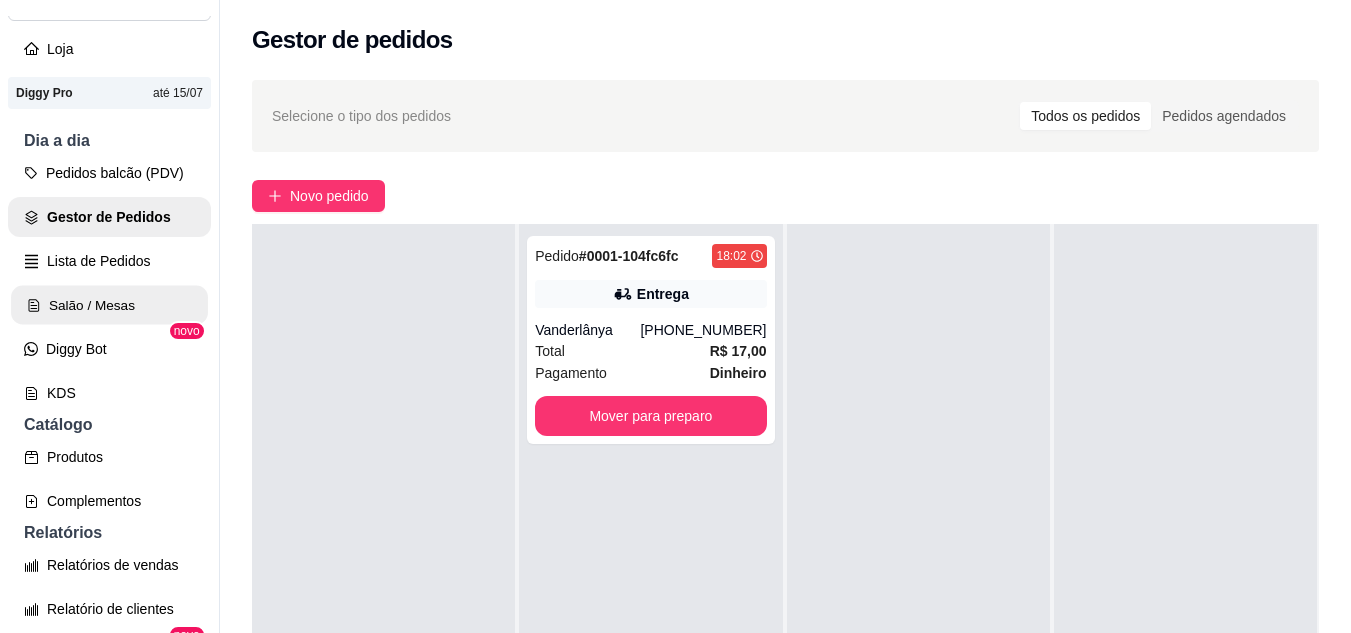 click on "Salão / Mesas" at bounding box center (109, 305) 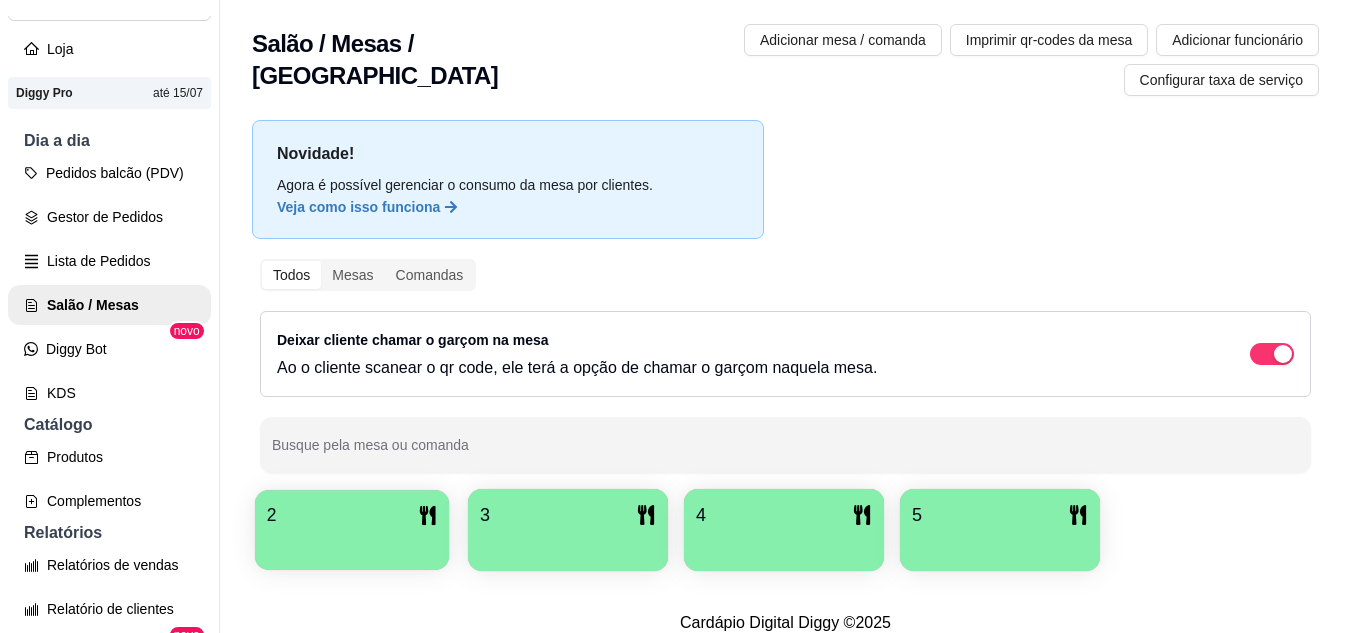 click on "2" at bounding box center [352, 530] 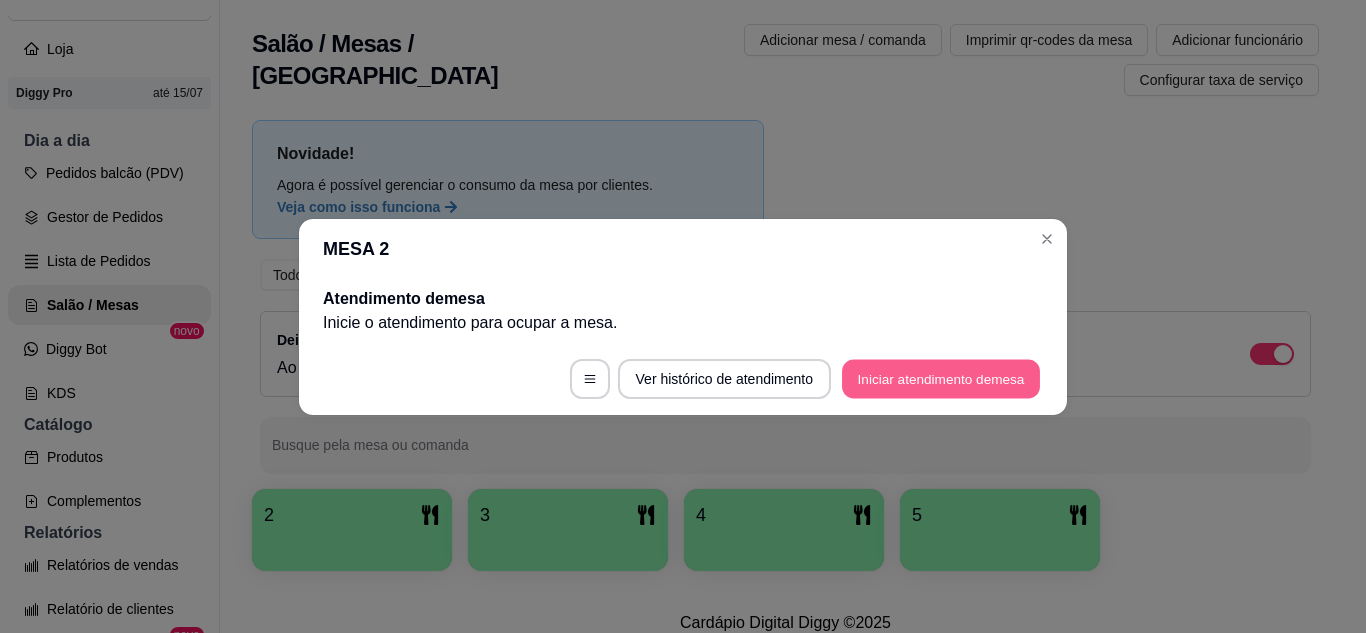 click on "Iniciar atendimento de  mesa" at bounding box center [941, 378] 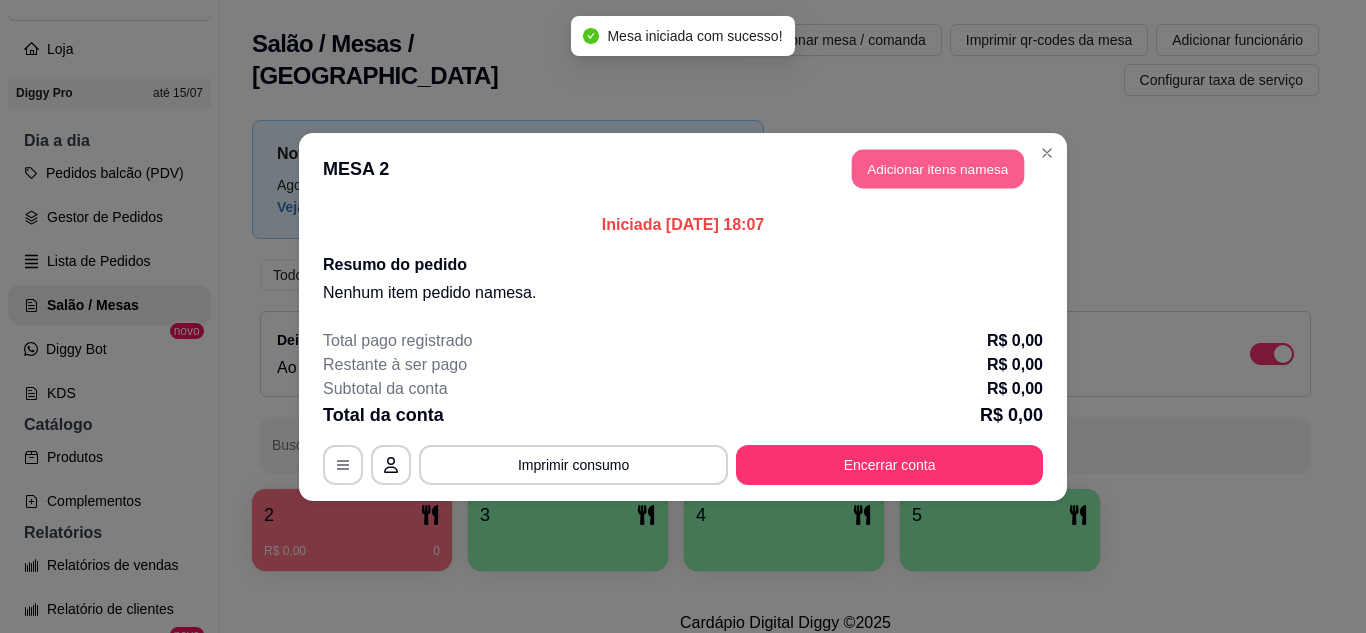 click on "Adicionar itens na  mesa" at bounding box center (938, 168) 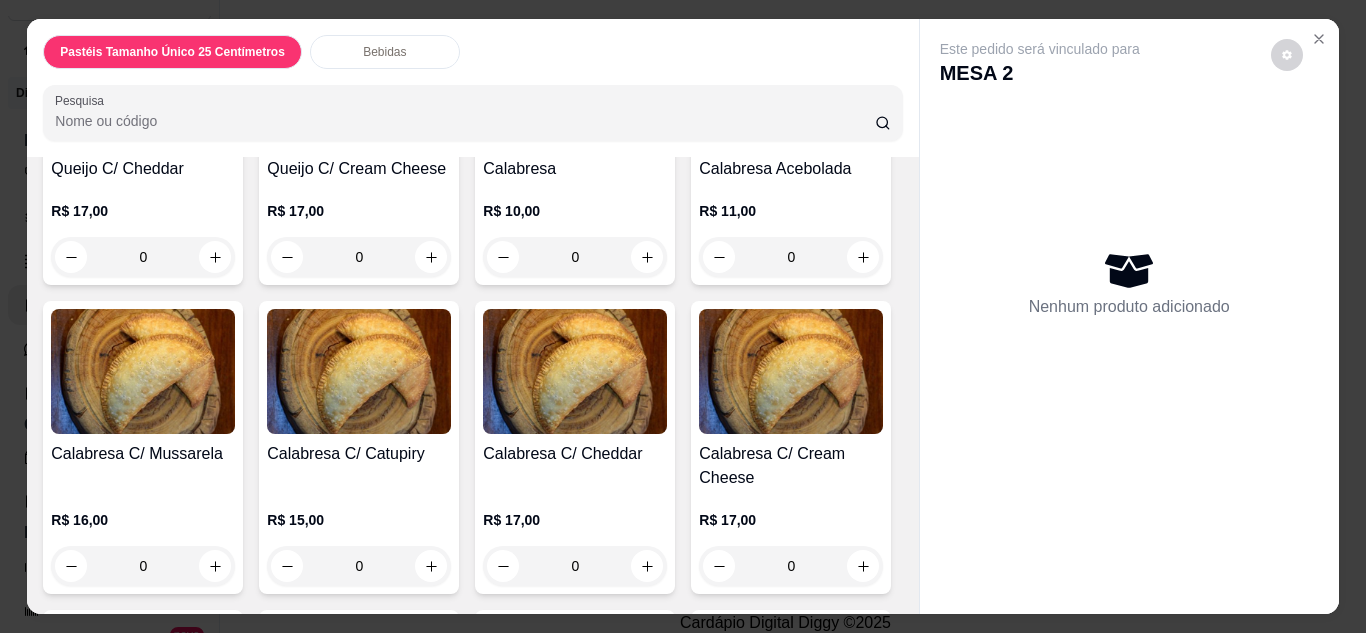 scroll, scrollTop: 560, scrollLeft: 0, axis: vertical 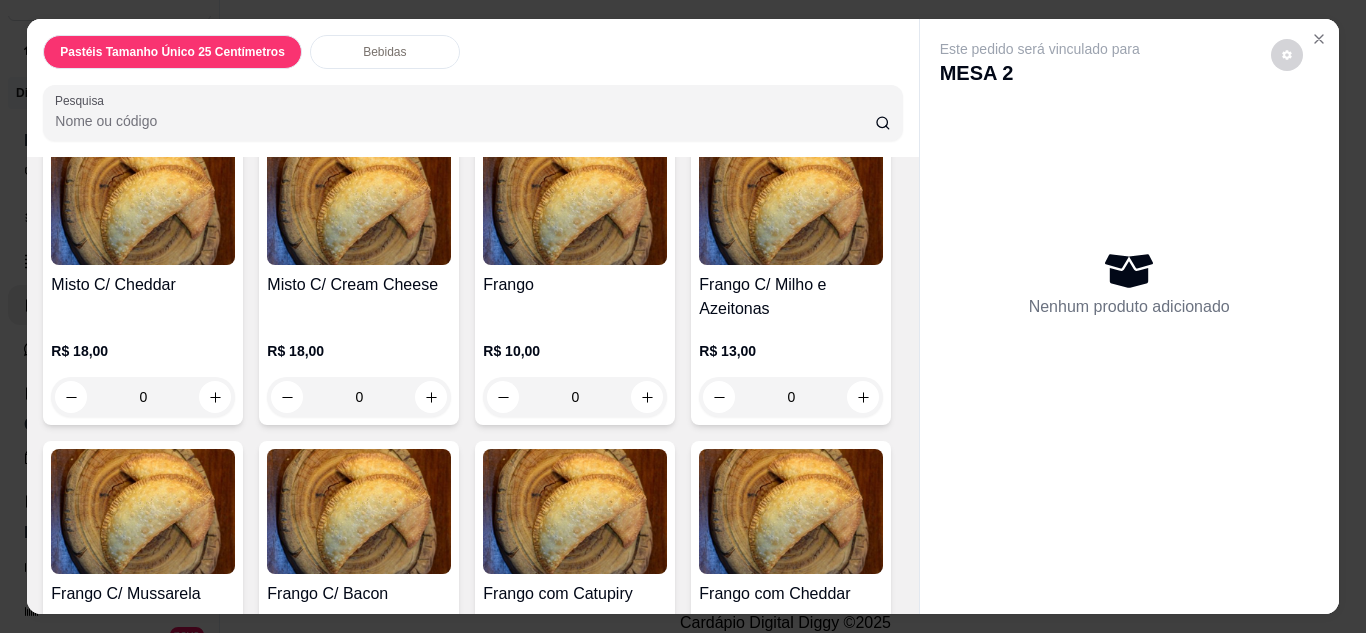 click on "0" at bounding box center (143, 88) 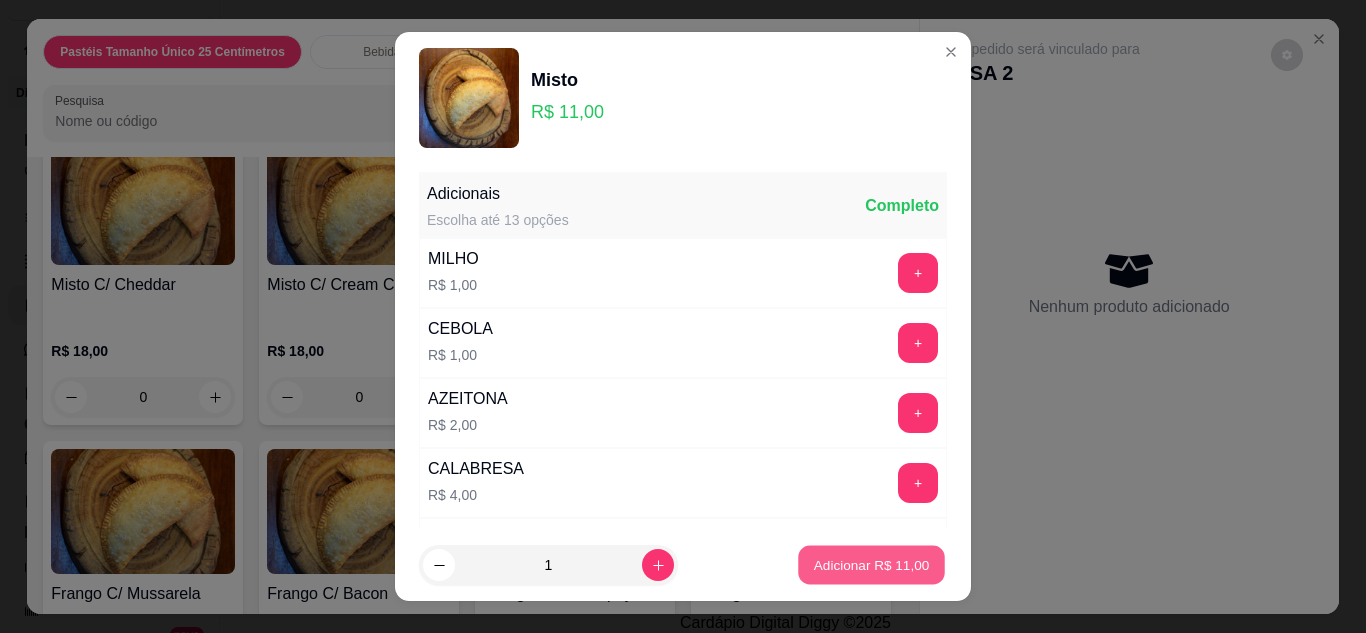 click on "Adicionar   R$ 11,00" at bounding box center (872, 565) 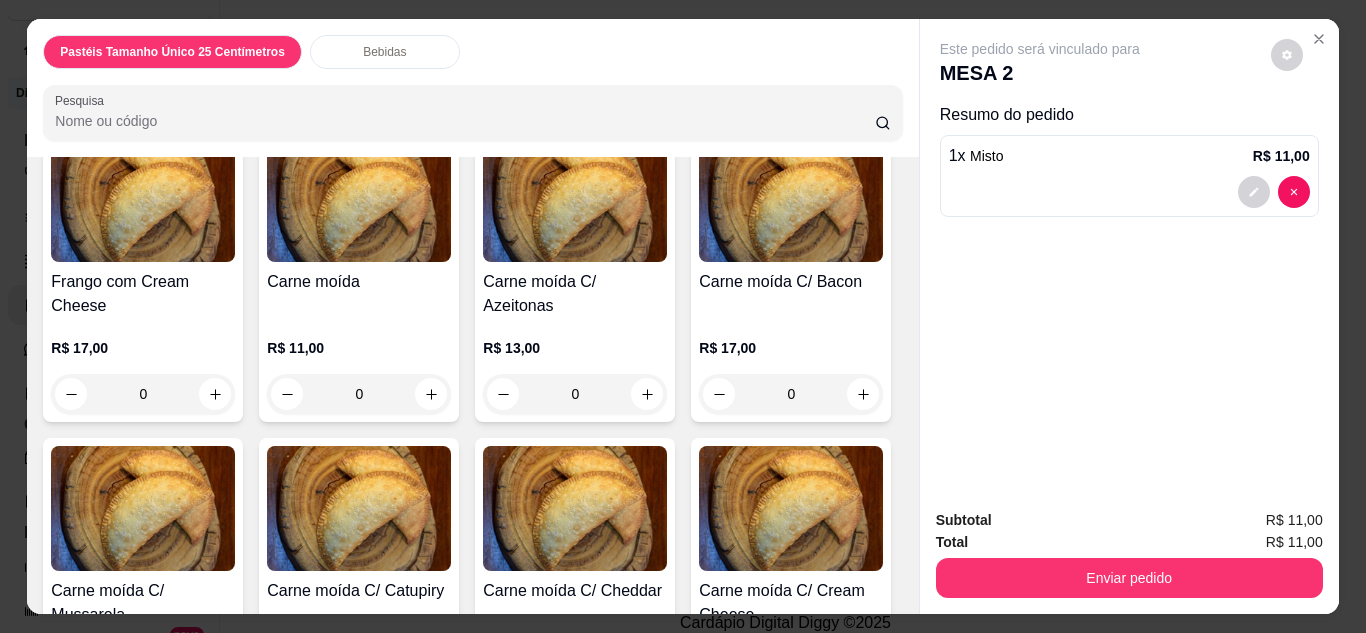 scroll, scrollTop: 1920, scrollLeft: 0, axis: vertical 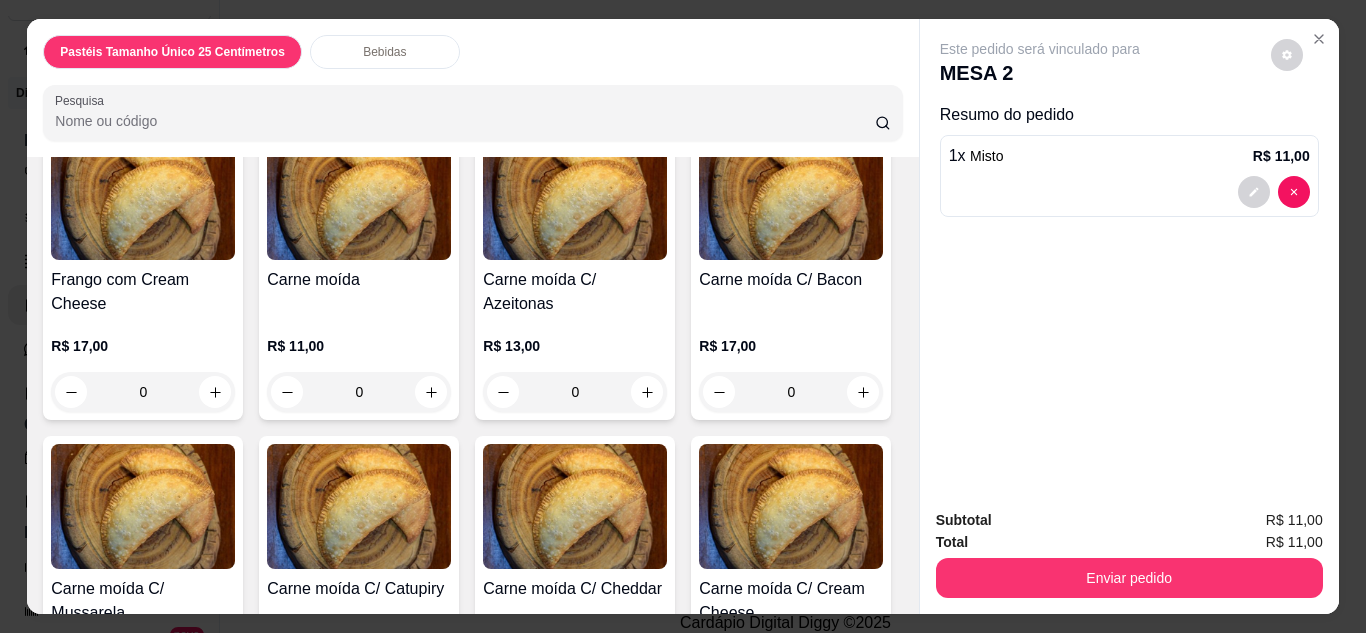 click on "0" at bounding box center (143, 83) 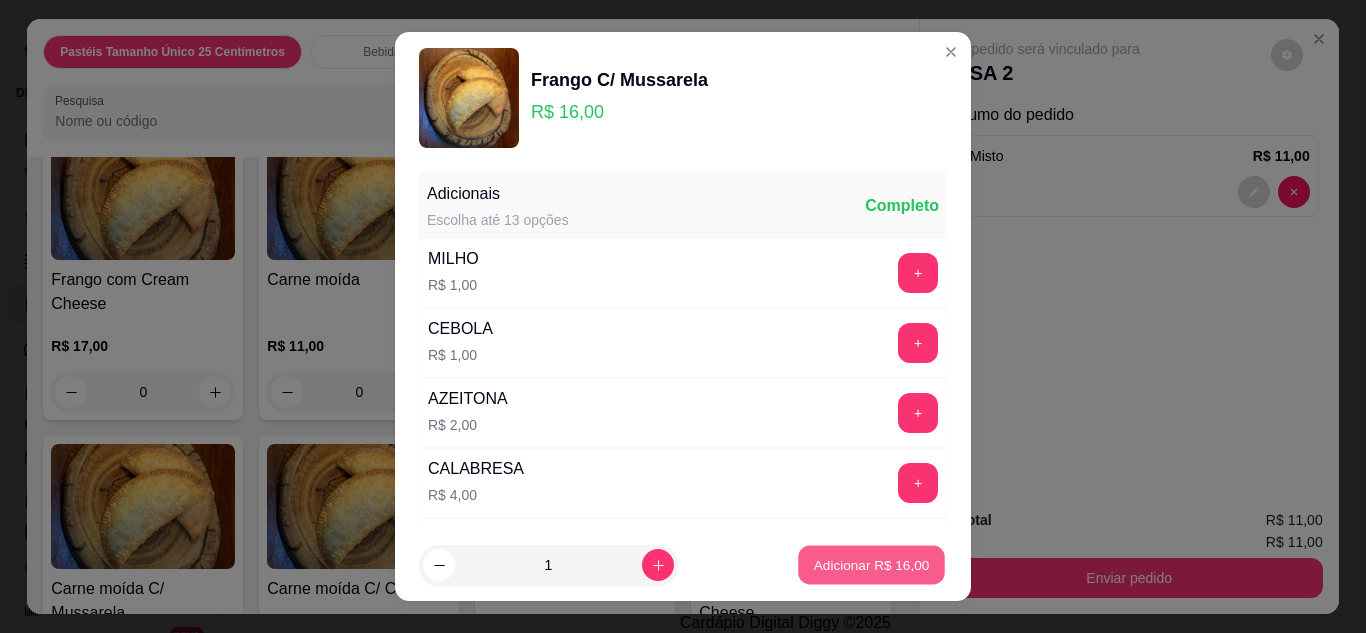 click on "Adicionar   R$ 16,00" at bounding box center (872, 565) 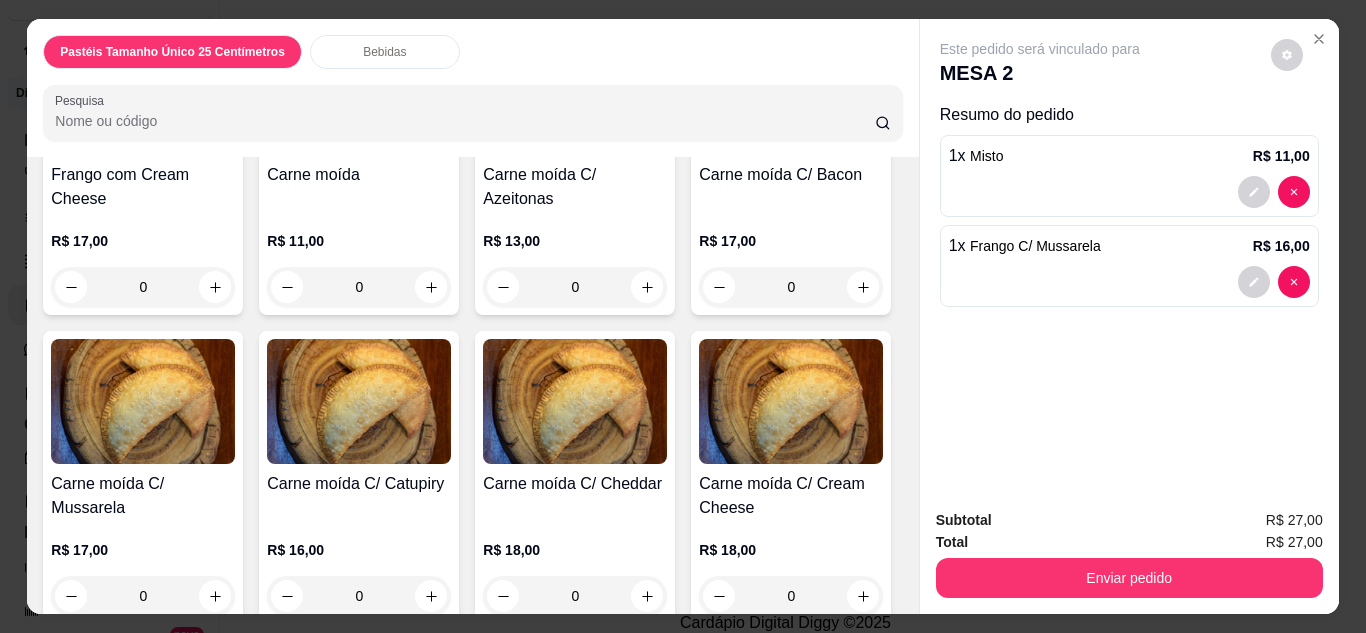 scroll, scrollTop: 2040, scrollLeft: 0, axis: vertical 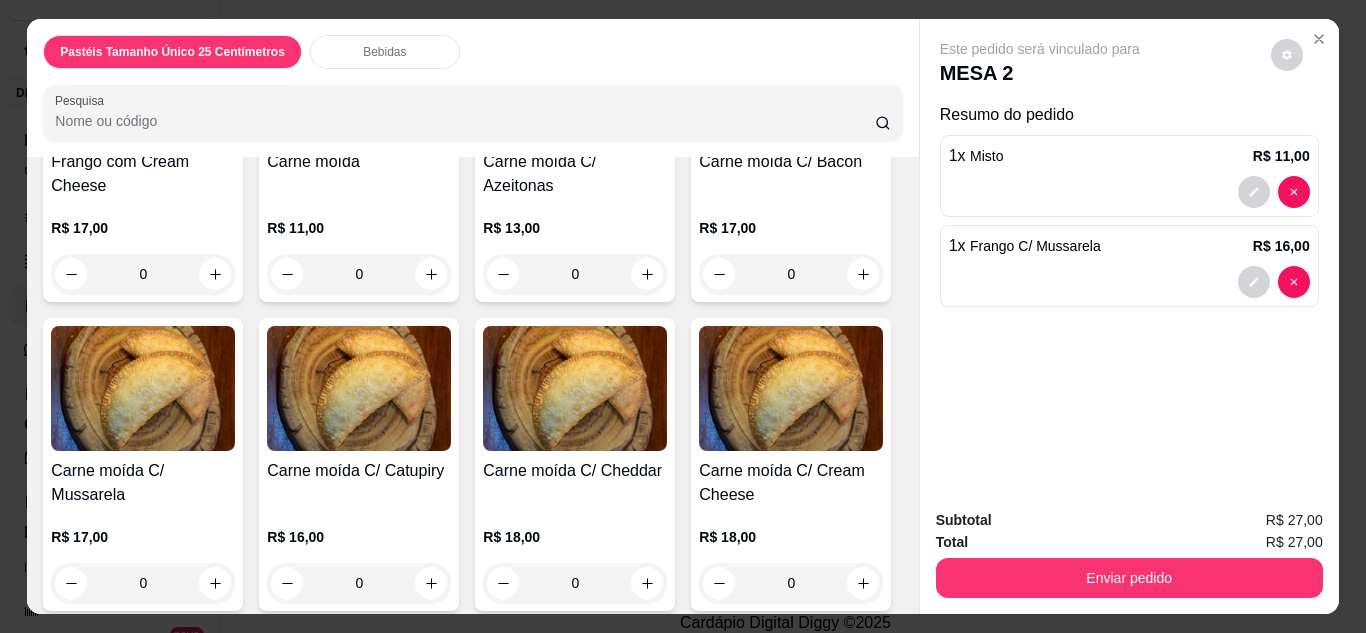 click on "0" at bounding box center [359, -35] 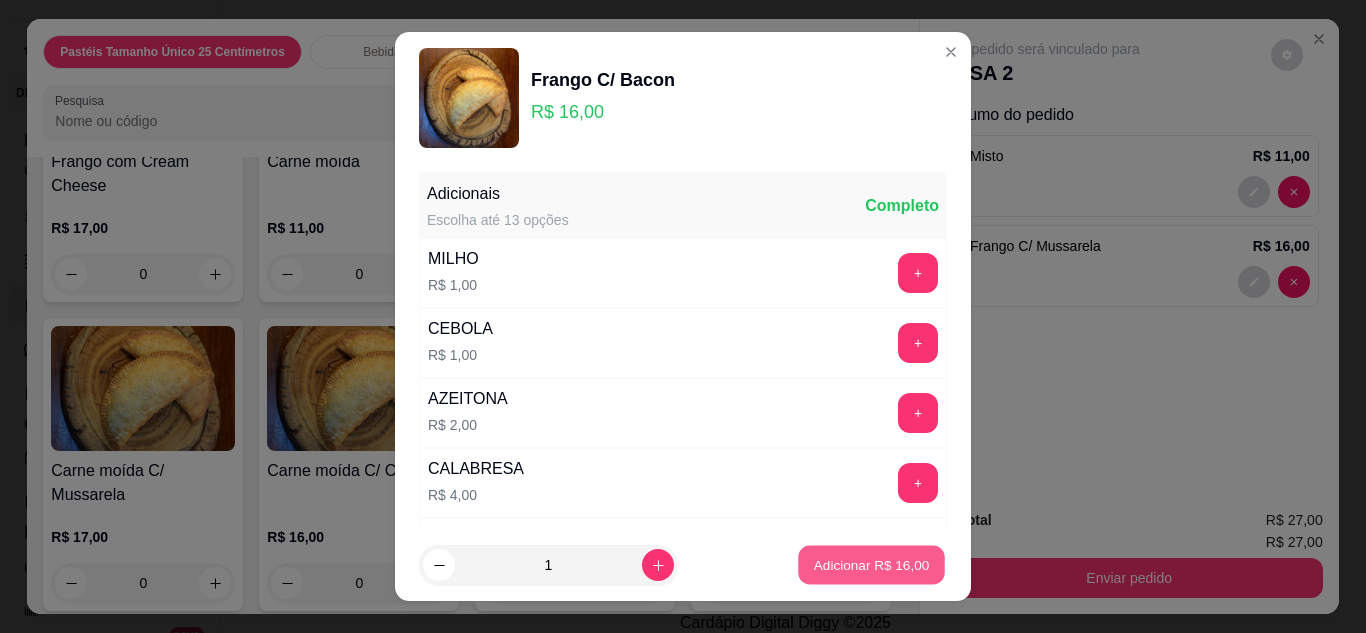 click on "Adicionar   R$ 16,00" at bounding box center (872, 565) 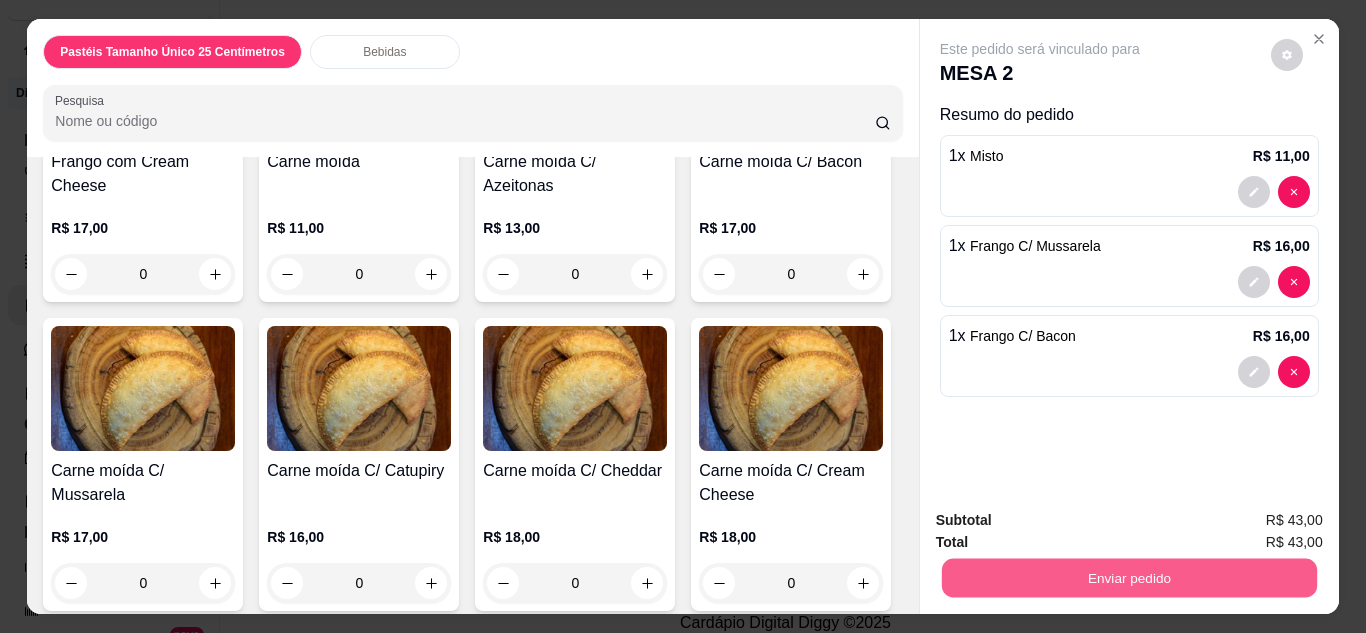 click on "Enviar pedido" at bounding box center [1128, 578] 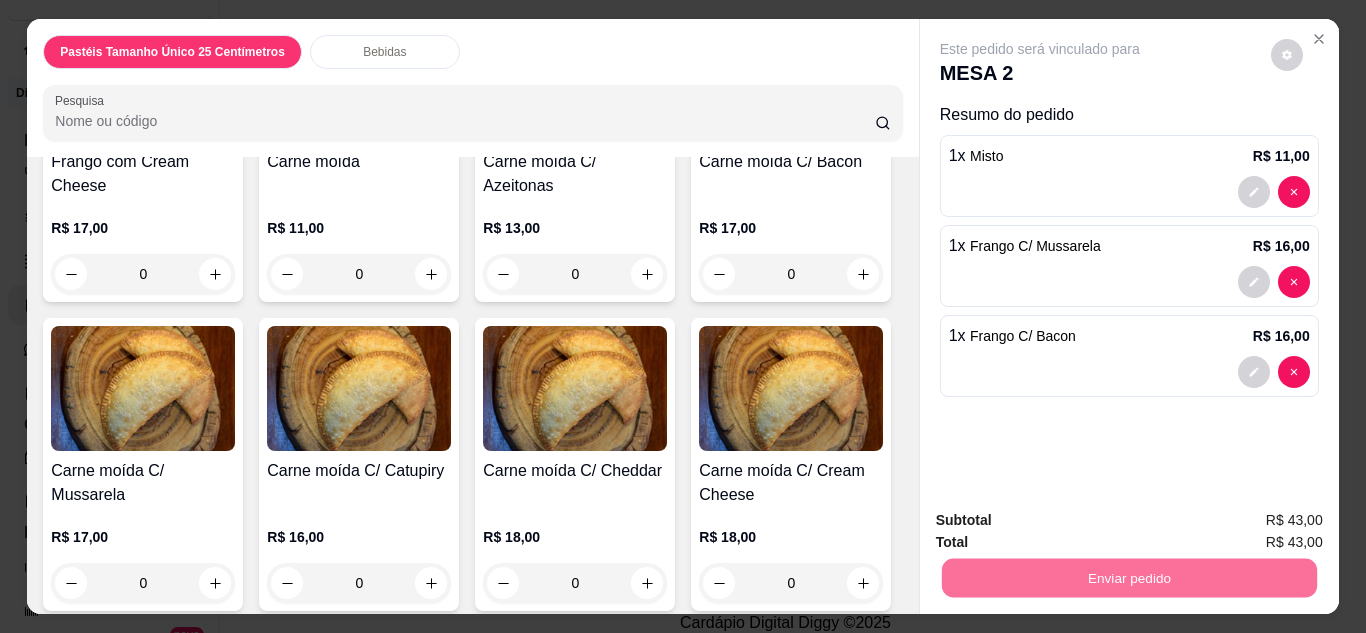 click on "Não registrar e enviar pedido" at bounding box center [1063, 522] 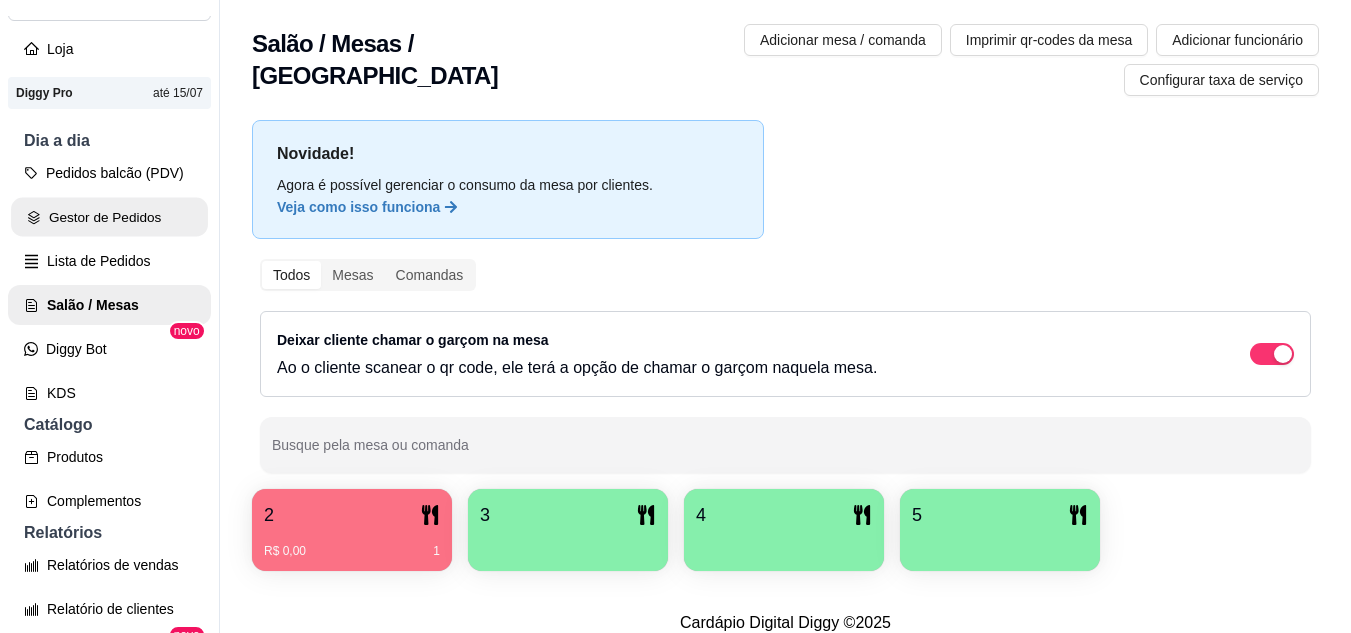 click on "Gestor de Pedidos" at bounding box center (109, 217) 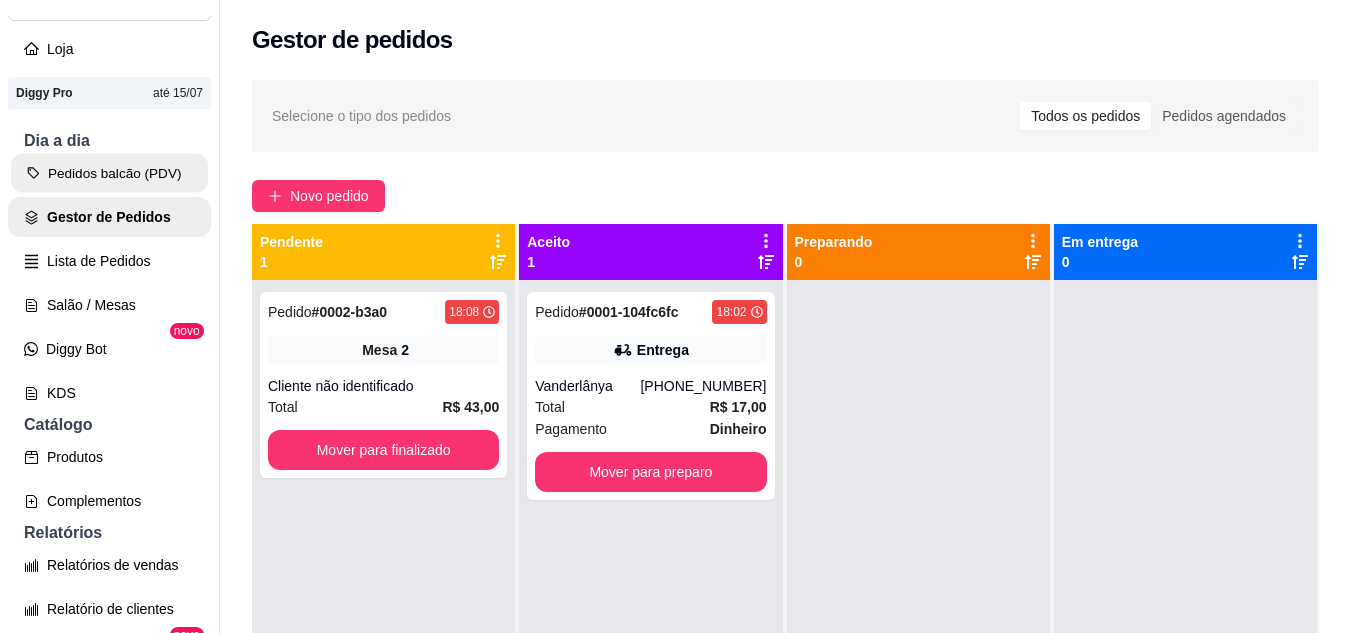 click on "Pedidos balcão (PDV)" at bounding box center (109, 173) 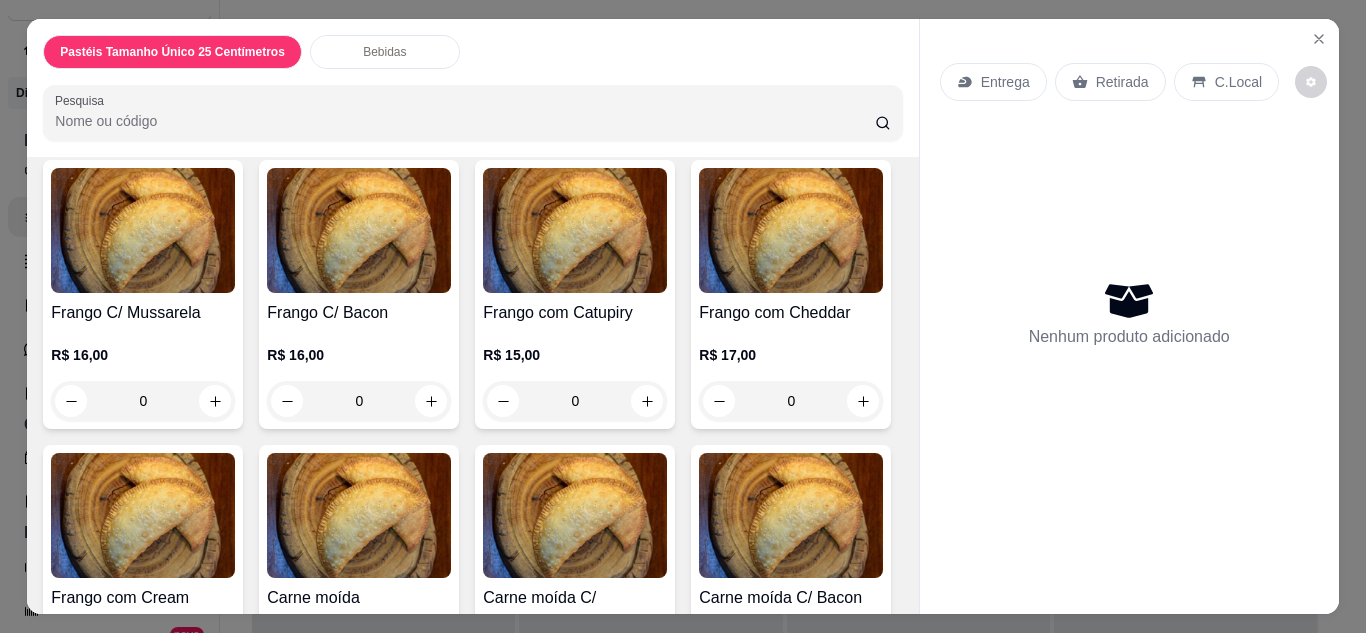 scroll, scrollTop: 1999, scrollLeft: 0, axis: vertical 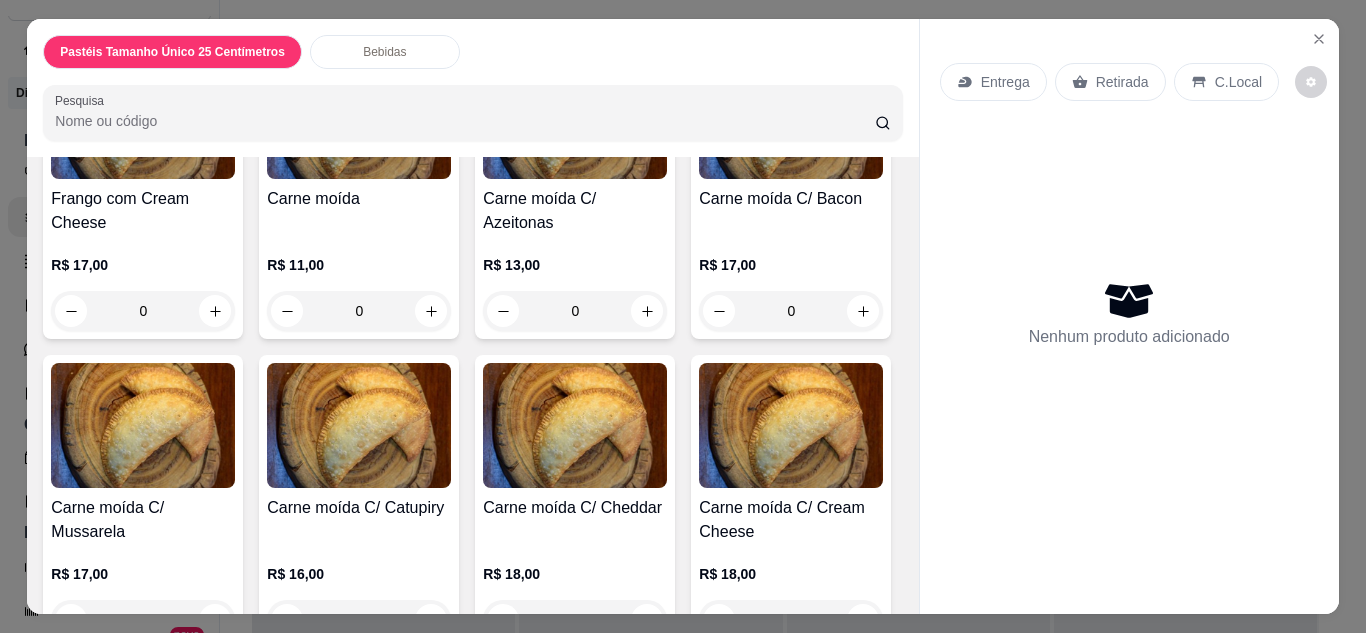 click on "0" at bounding box center [575, -283] 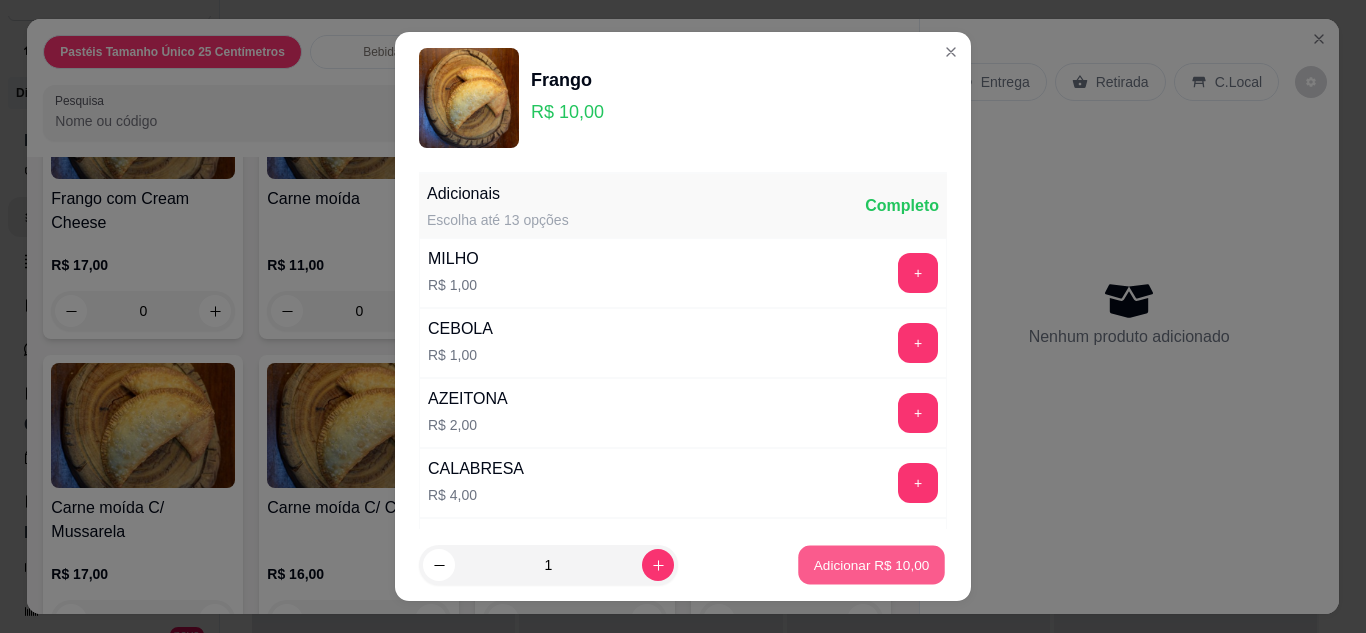 click on "Adicionar   R$ 10,00" at bounding box center [871, 565] 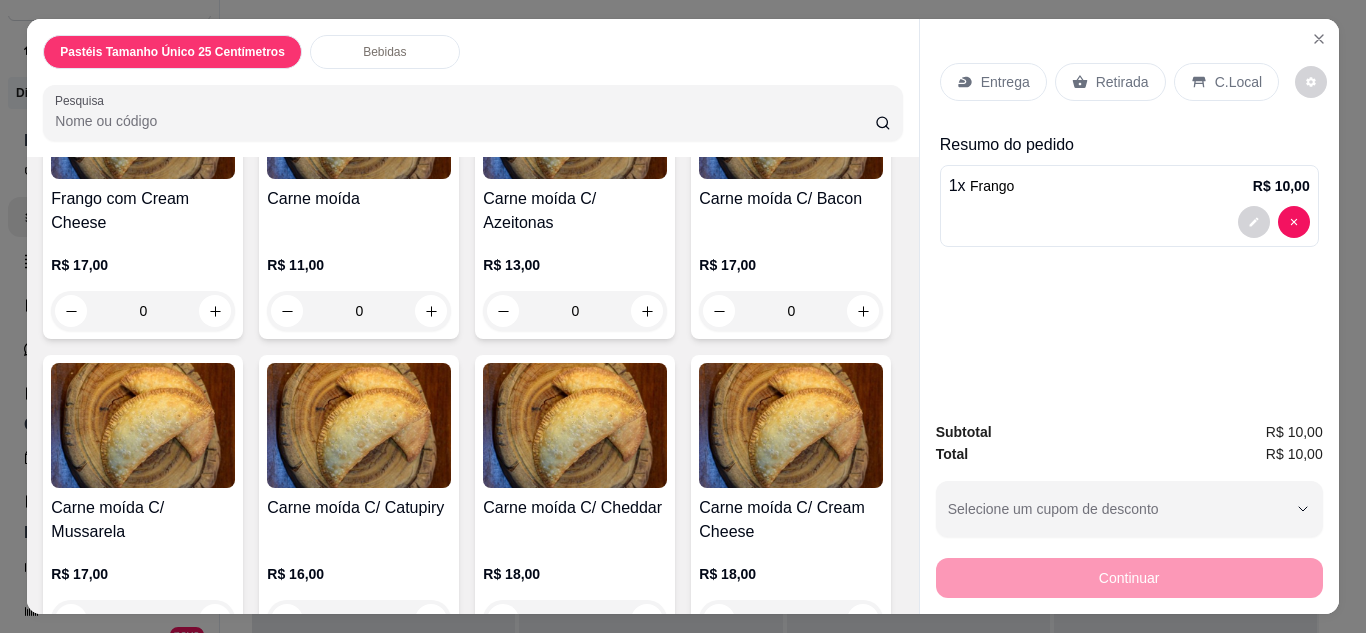 scroll, scrollTop: 2000, scrollLeft: 0, axis: vertical 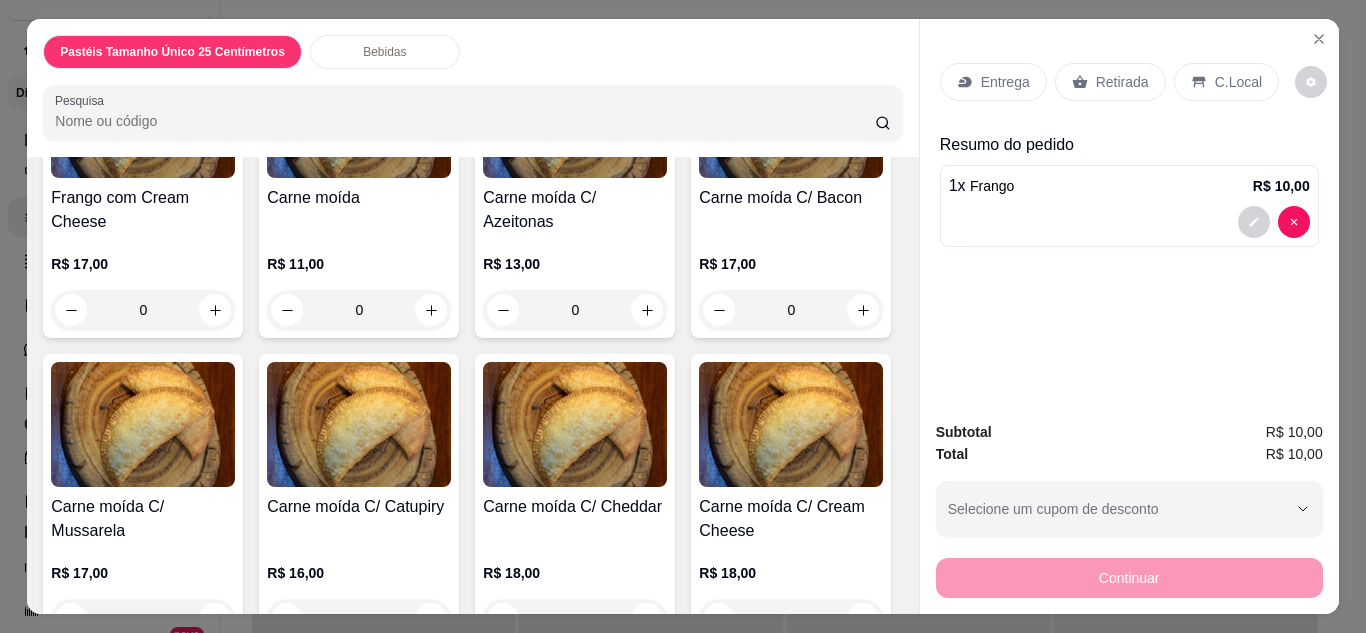 click on "Retirada" at bounding box center (1122, 82) 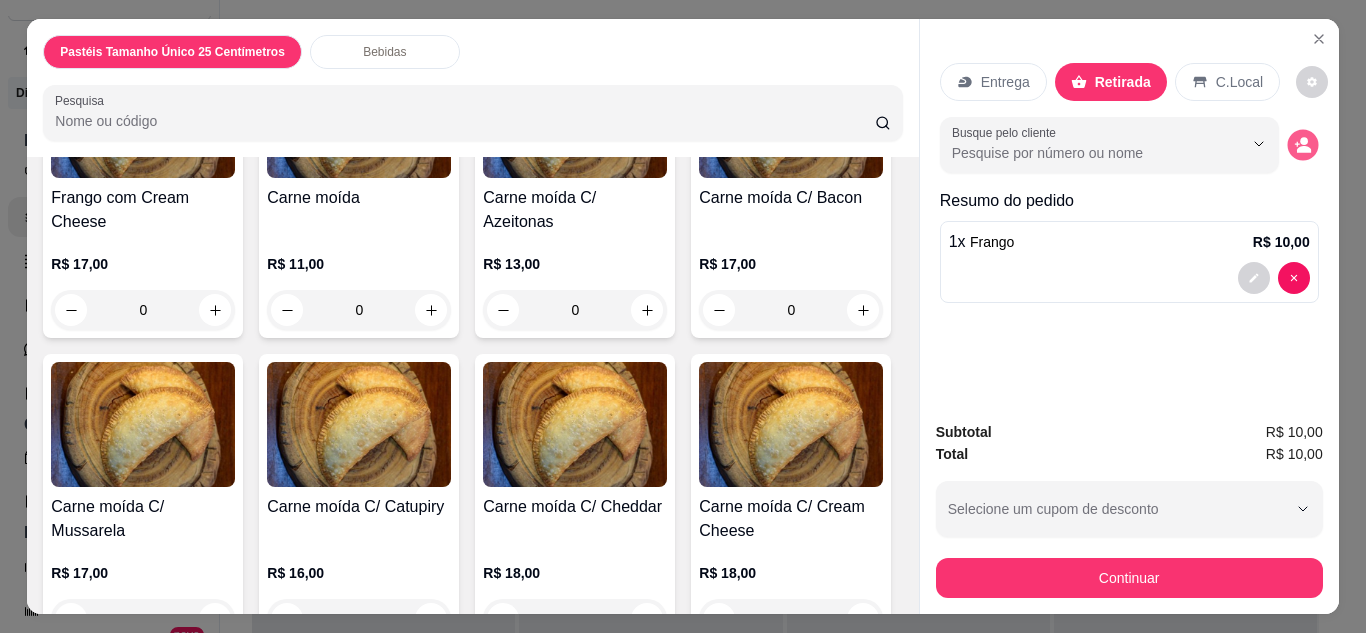 click 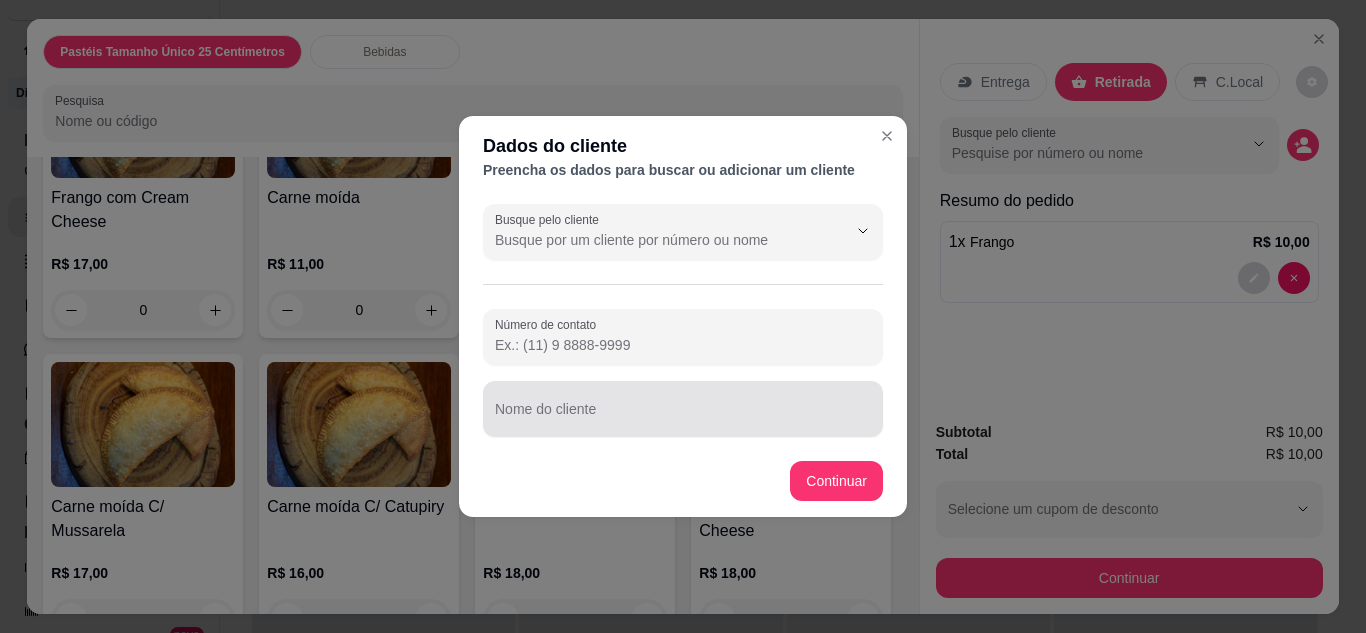 click at bounding box center [683, 409] 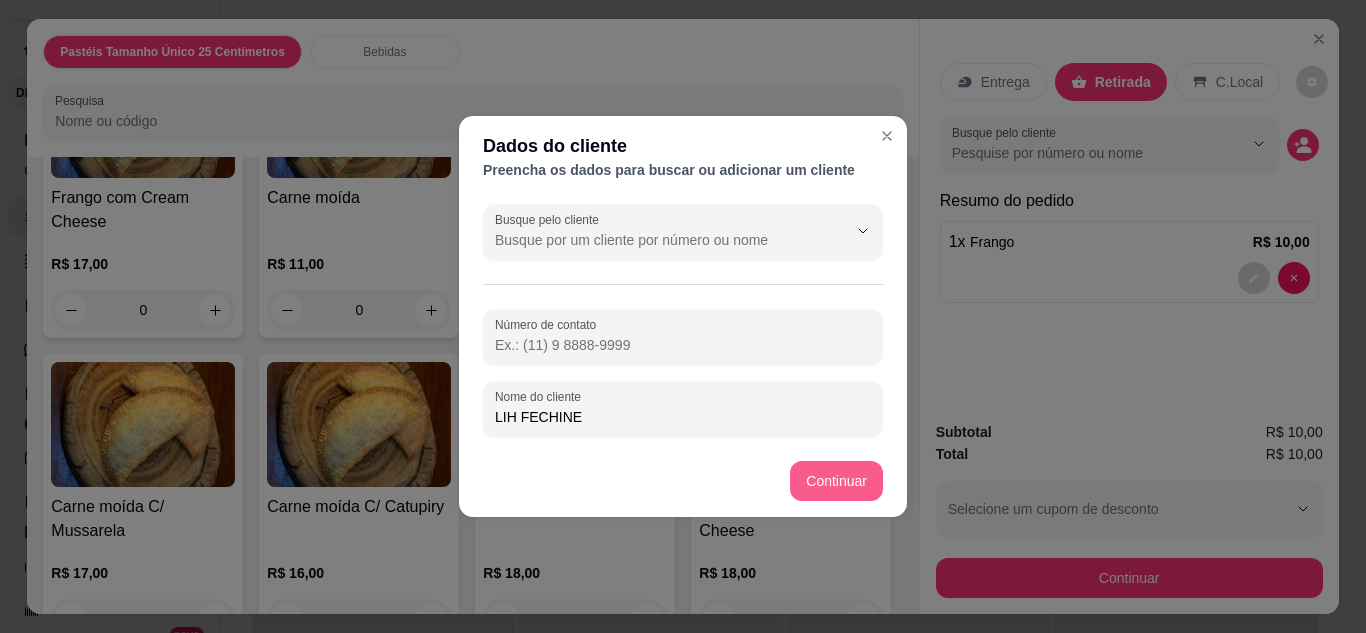 type on "LIH FECHINE" 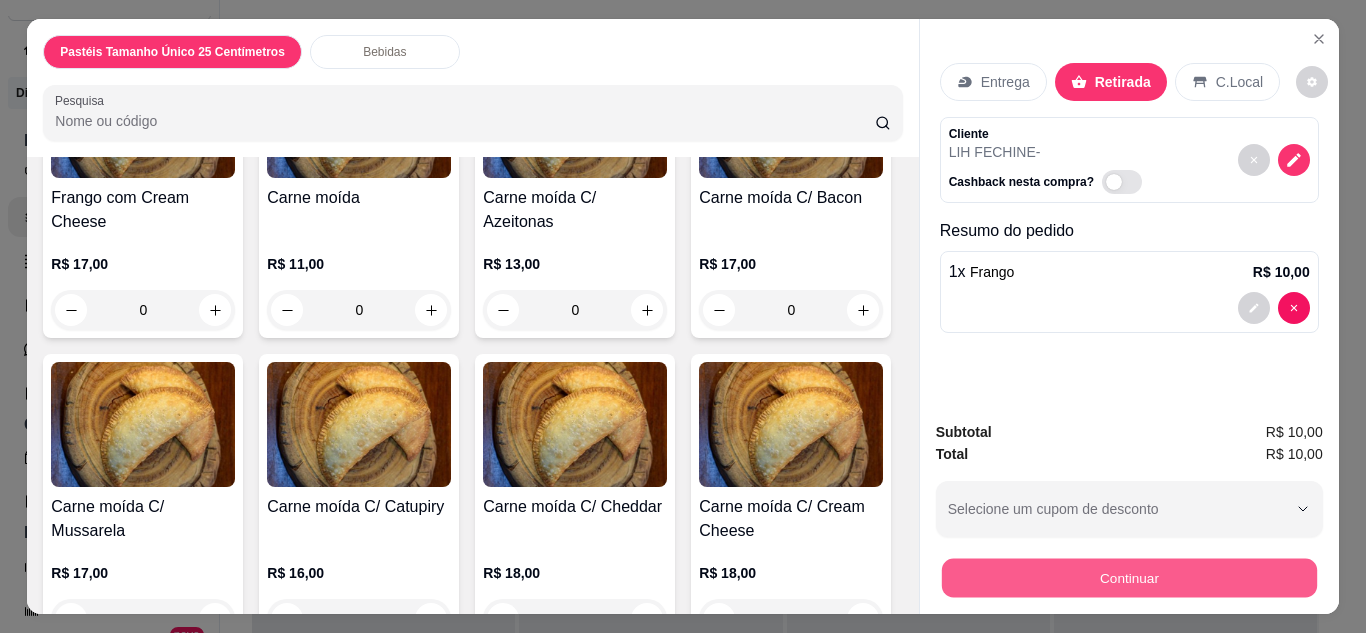 click on "Continuar" at bounding box center [1128, 578] 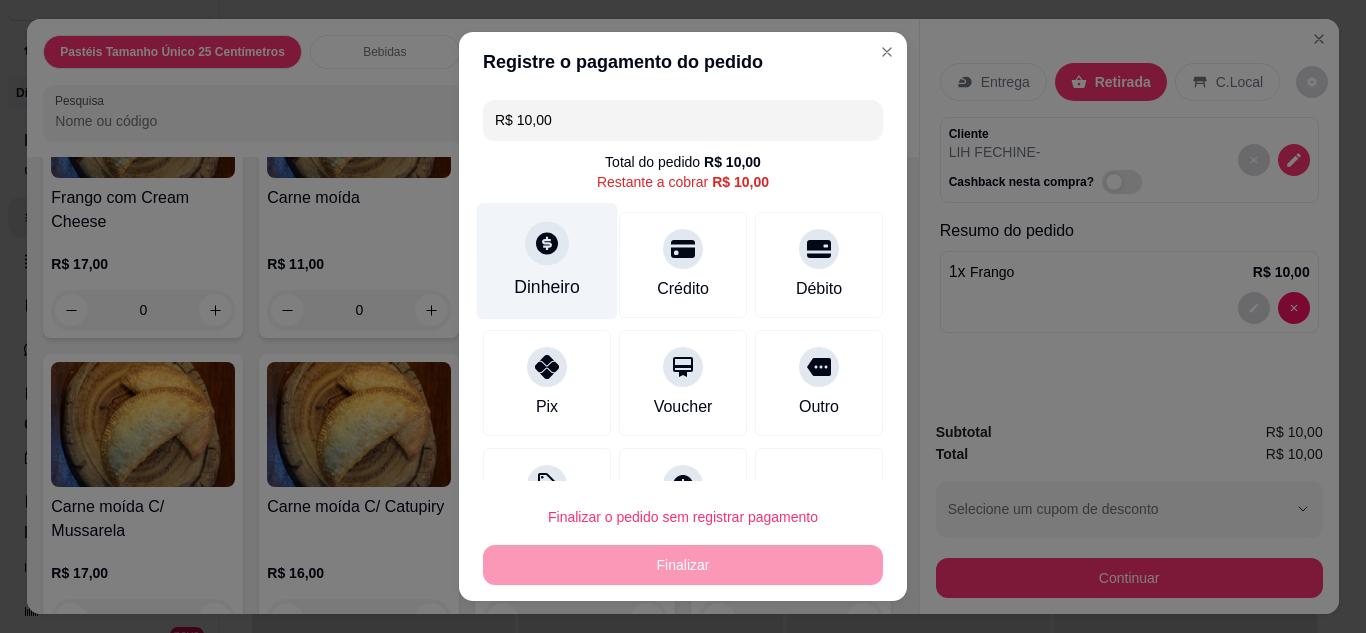 click on "Dinheiro" at bounding box center [547, 260] 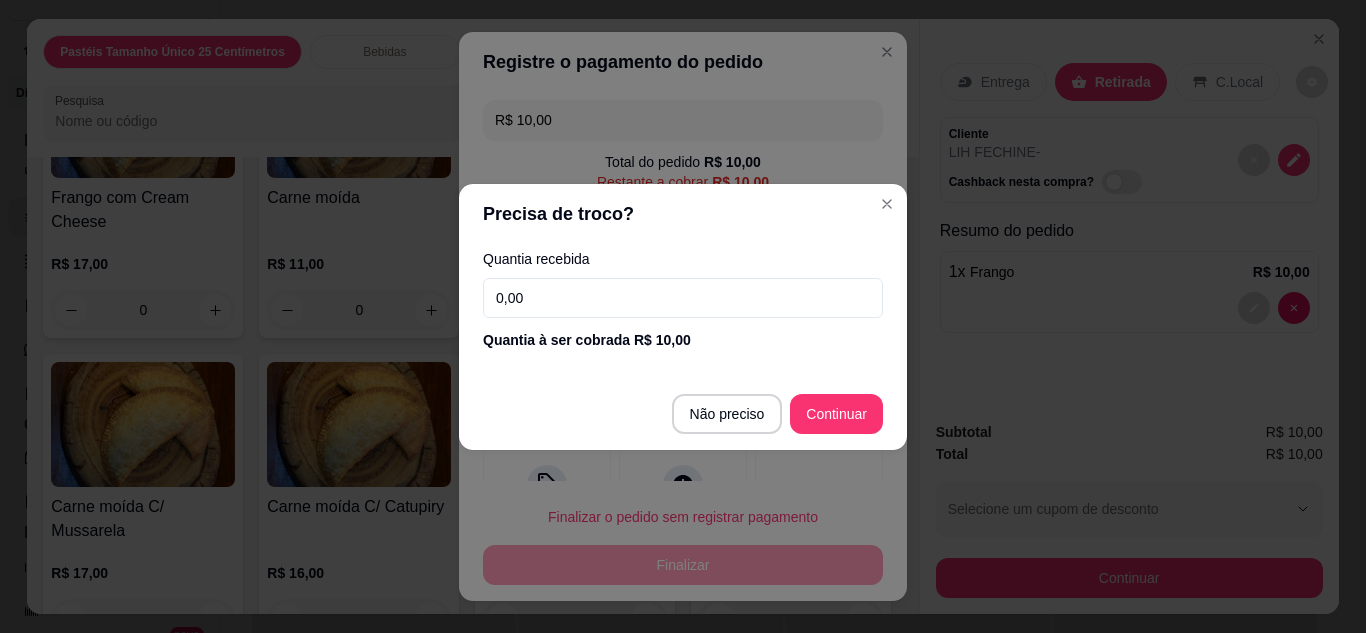 click on "Não preciso Continuar" at bounding box center [683, 414] 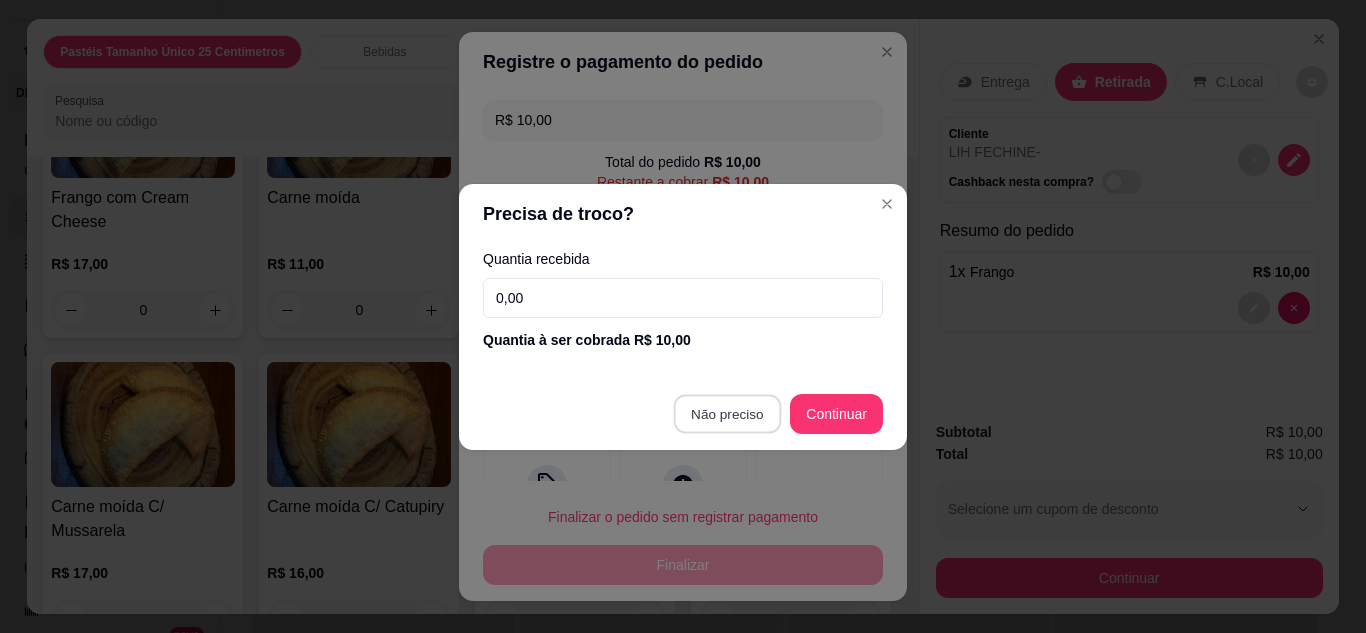 type on "R$ 0,00" 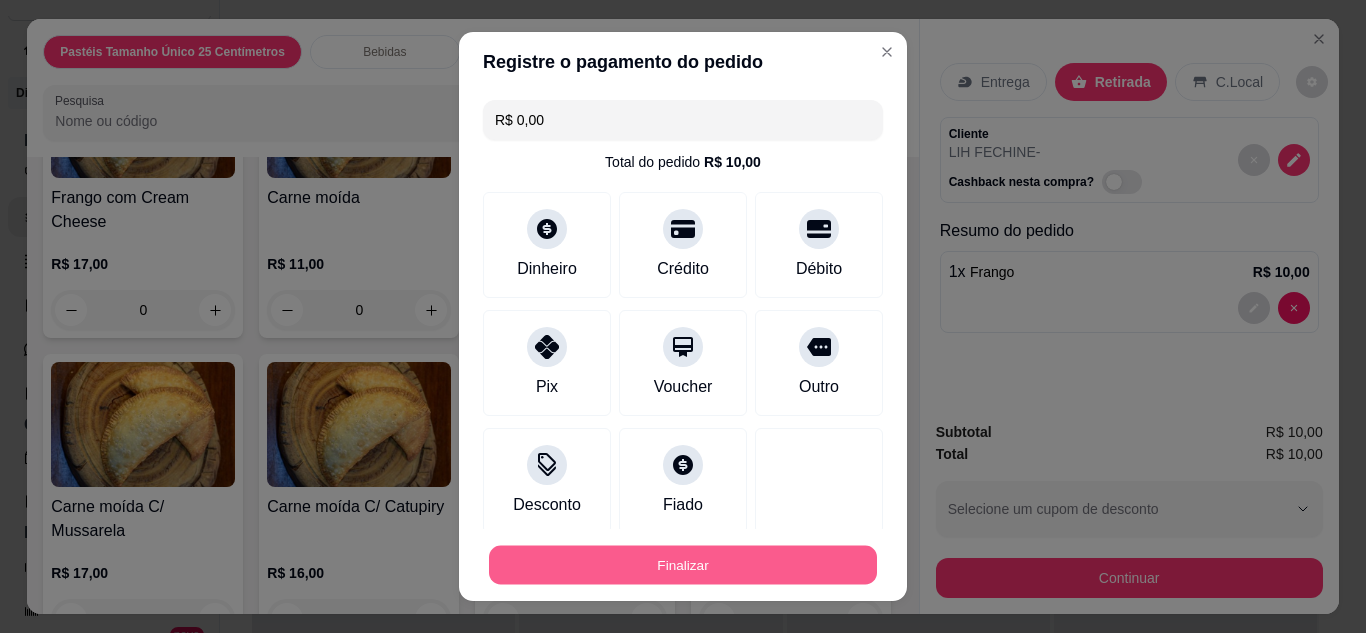 click on "Finalizar" at bounding box center (683, 565) 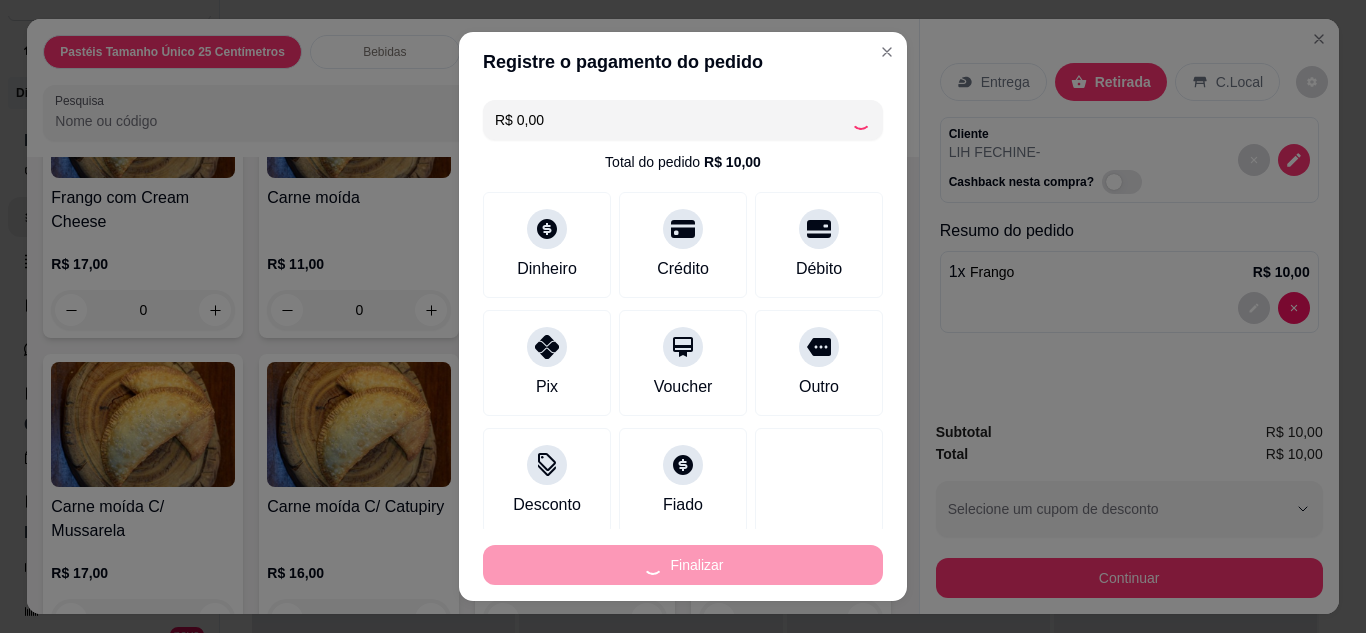 type on "0" 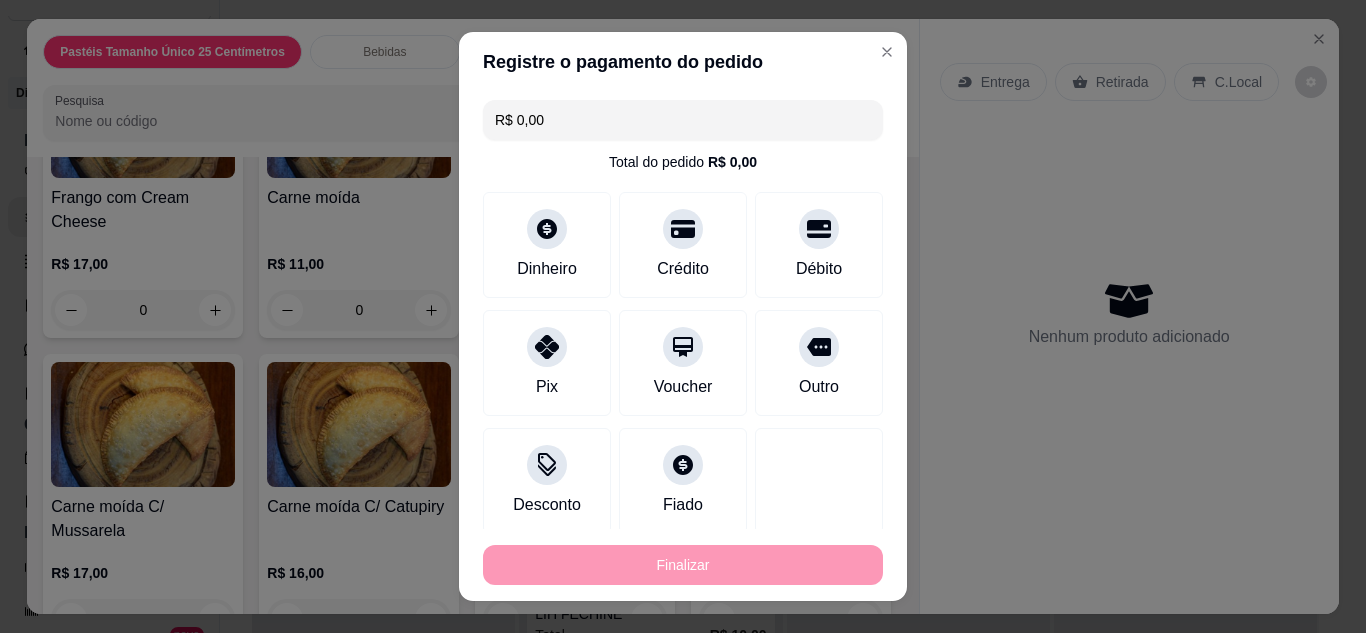 type on "-R$ 10,00" 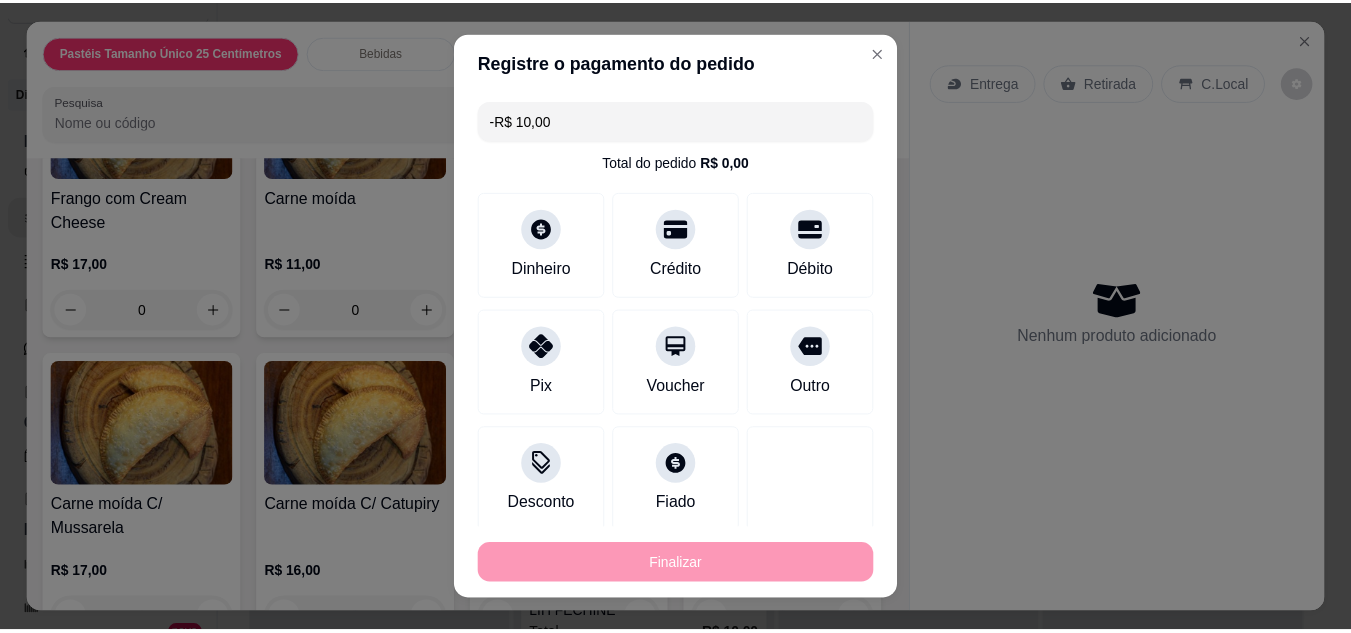 scroll, scrollTop: 1999, scrollLeft: 0, axis: vertical 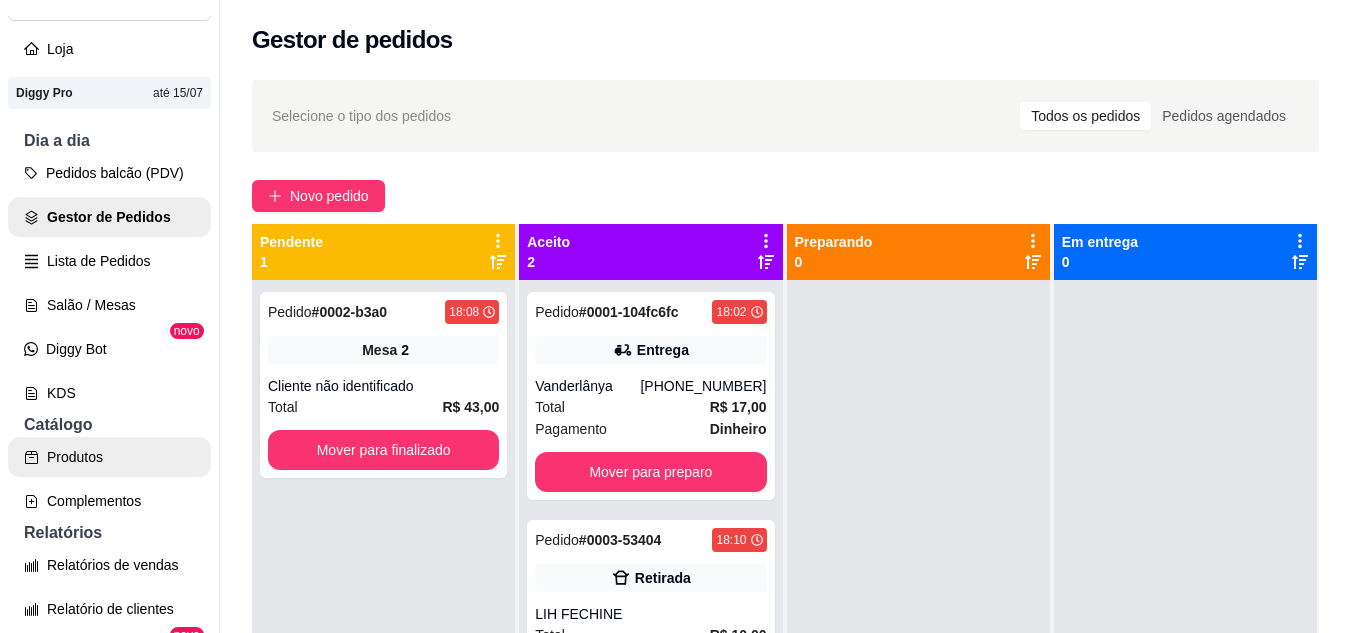 click on "Produtos" at bounding box center [109, 457] 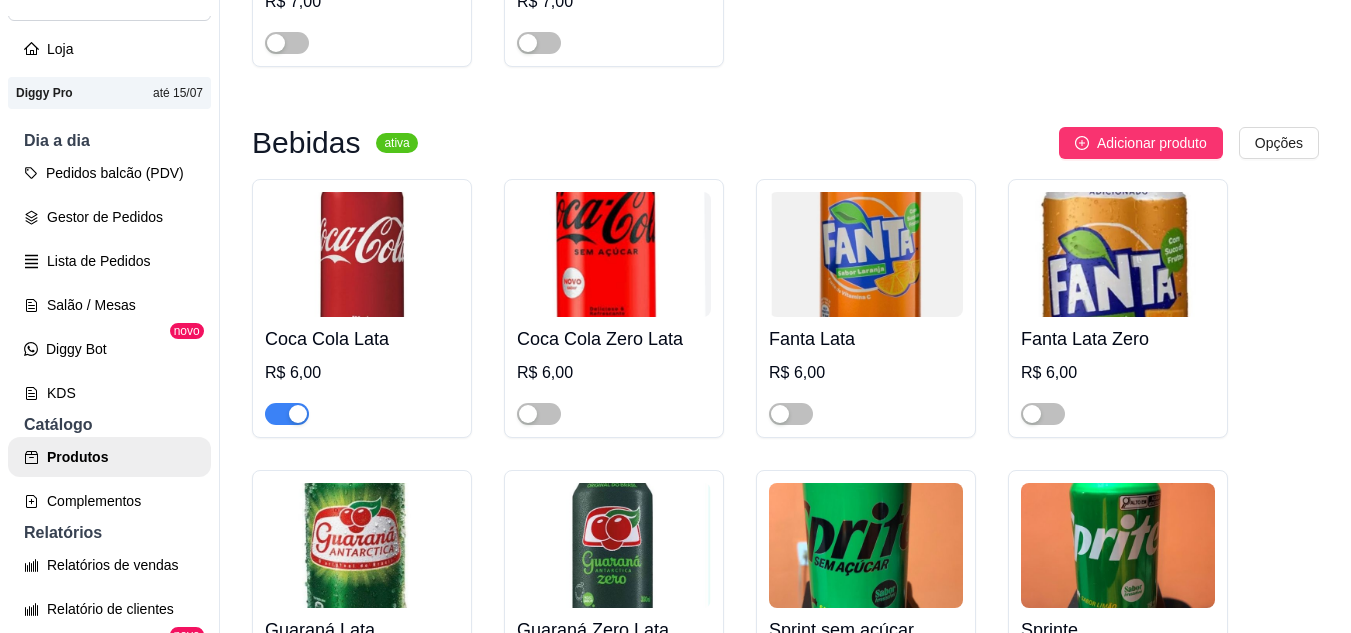scroll, scrollTop: 4860, scrollLeft: 0, axis: vertical 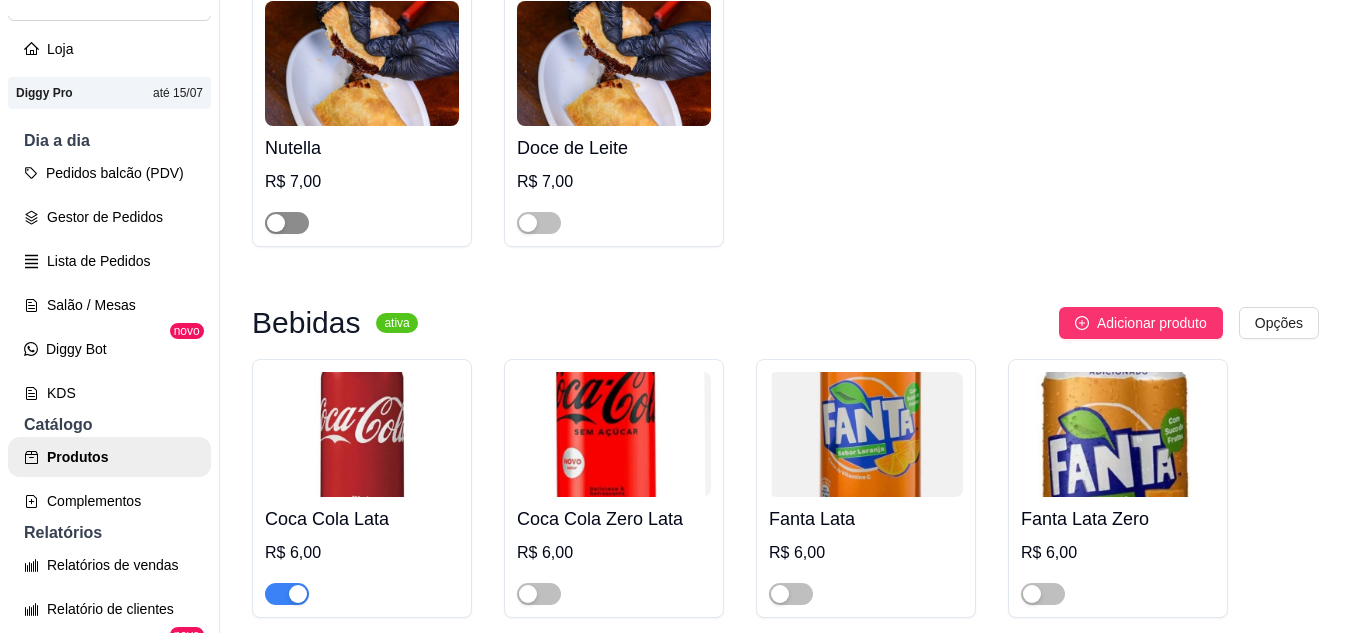 click at bounding box center (287, 223) 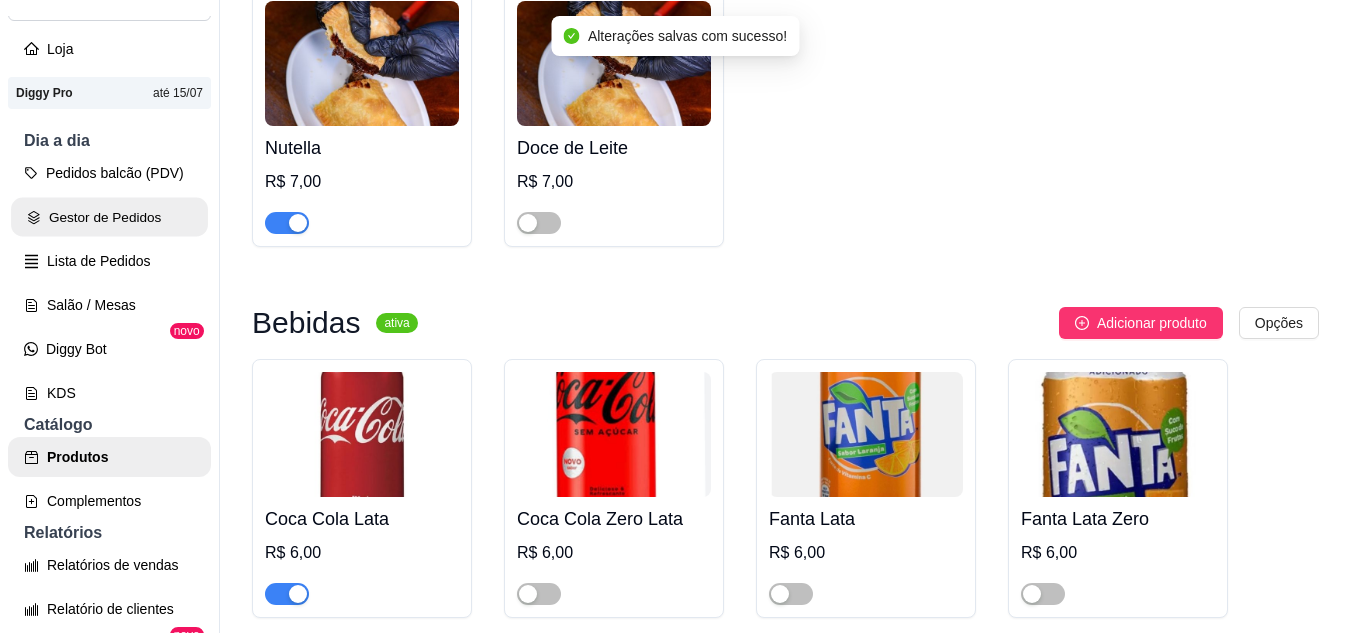 click on "Gestor de Pedidos" at bounding box center [109, 217] 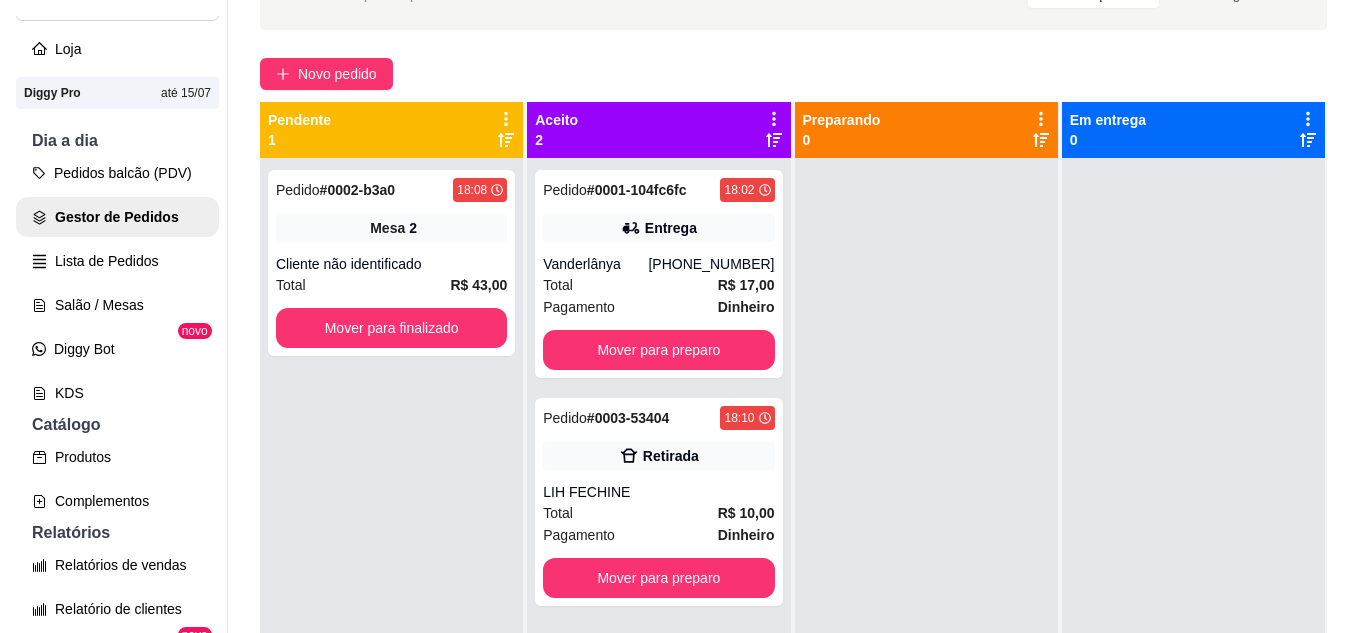 scroll, scrollTop: 160, scrollLeft: 0, axis: vertical 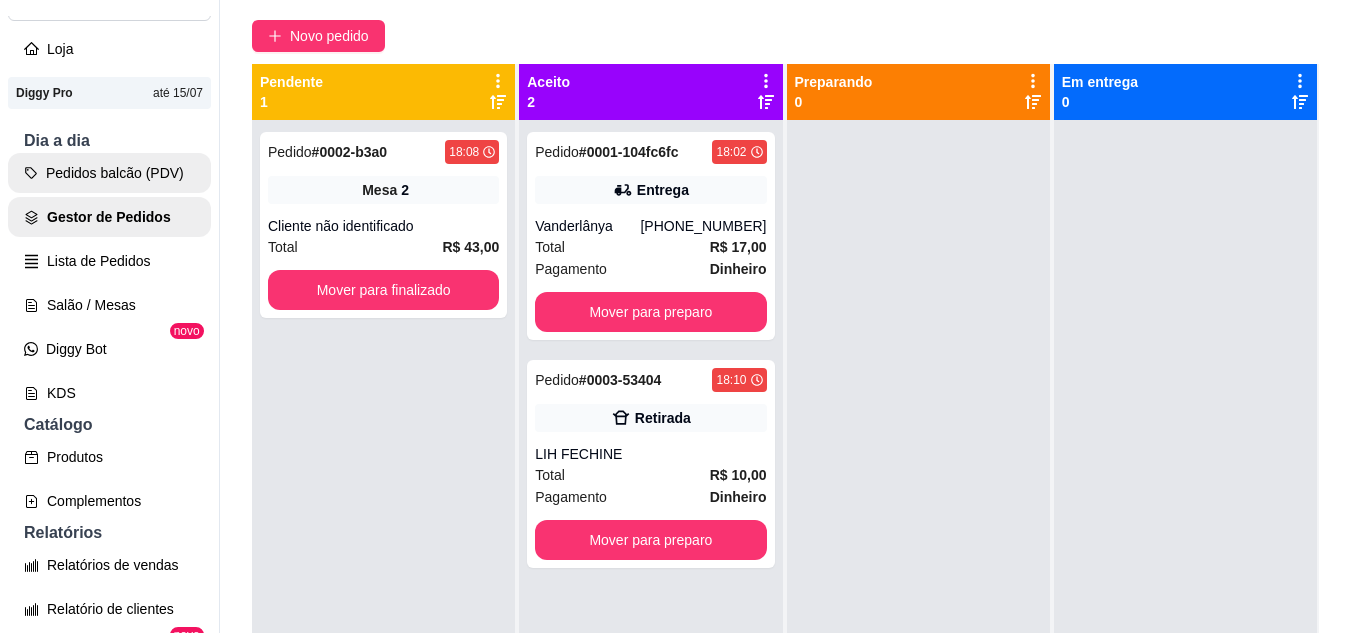 click on "Pedidos balcão (PDV)" at bounding box center [109, 173] 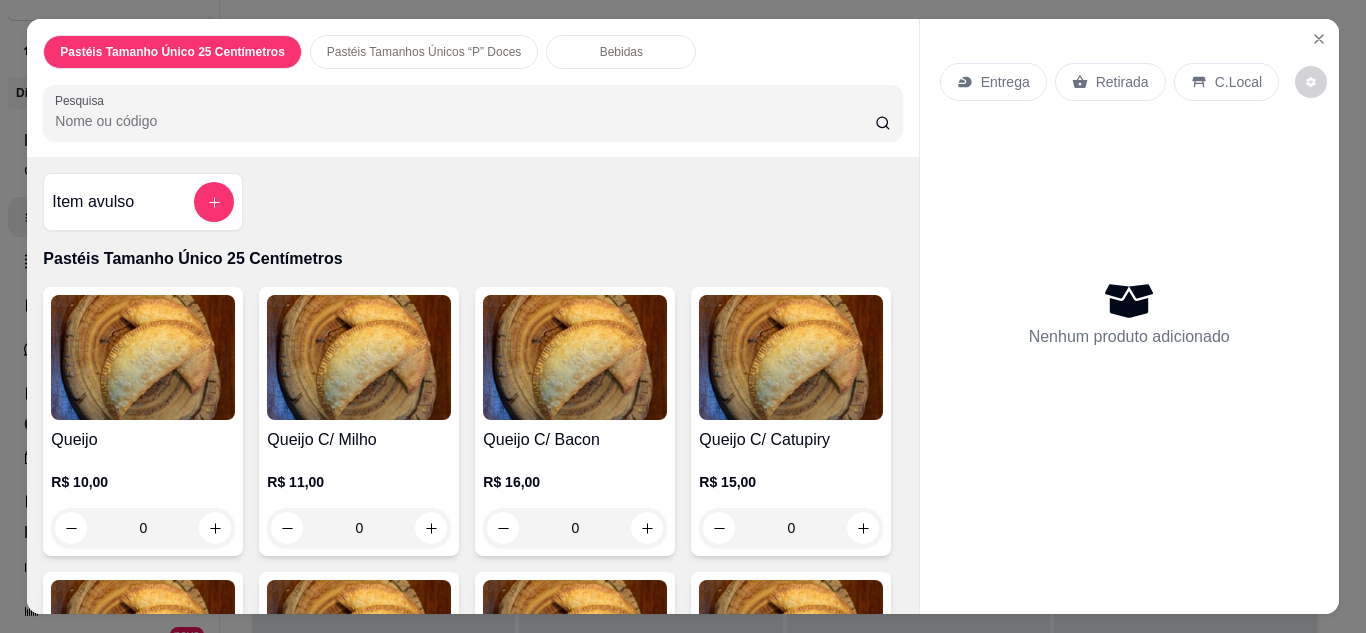 click on "0" at bounding box center (143, 528) 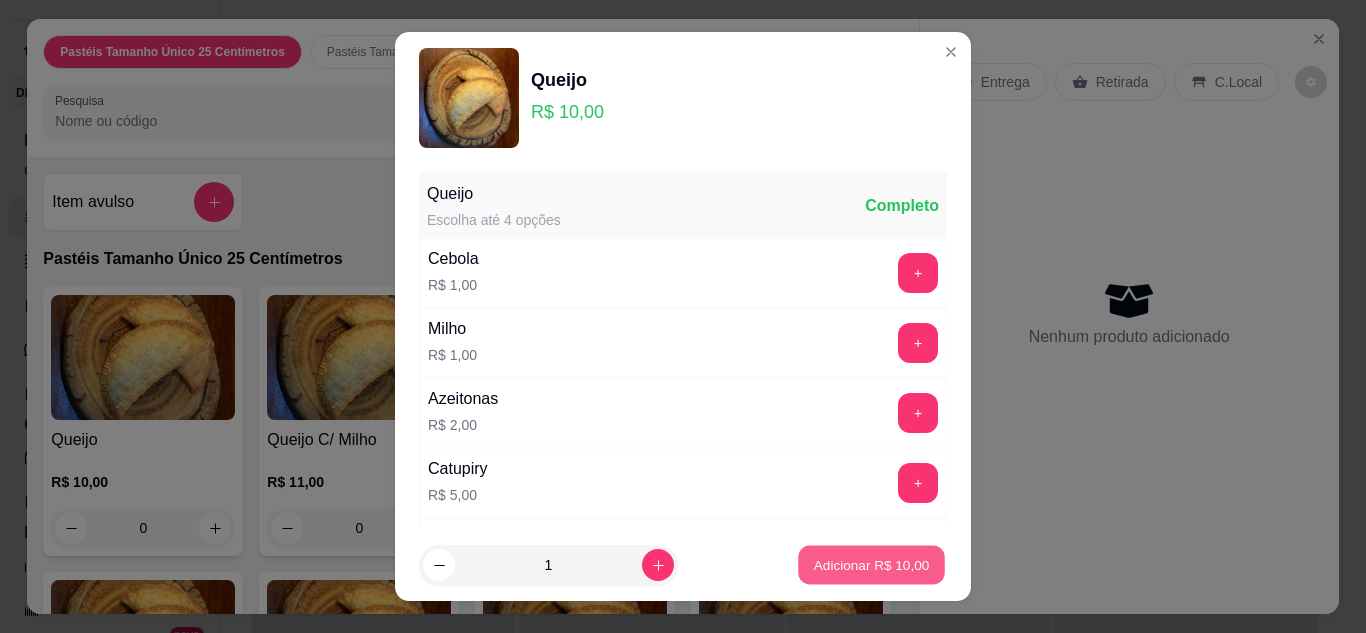 click on "Adicionar   R$ 10,00" at bounding box center [872, 565] 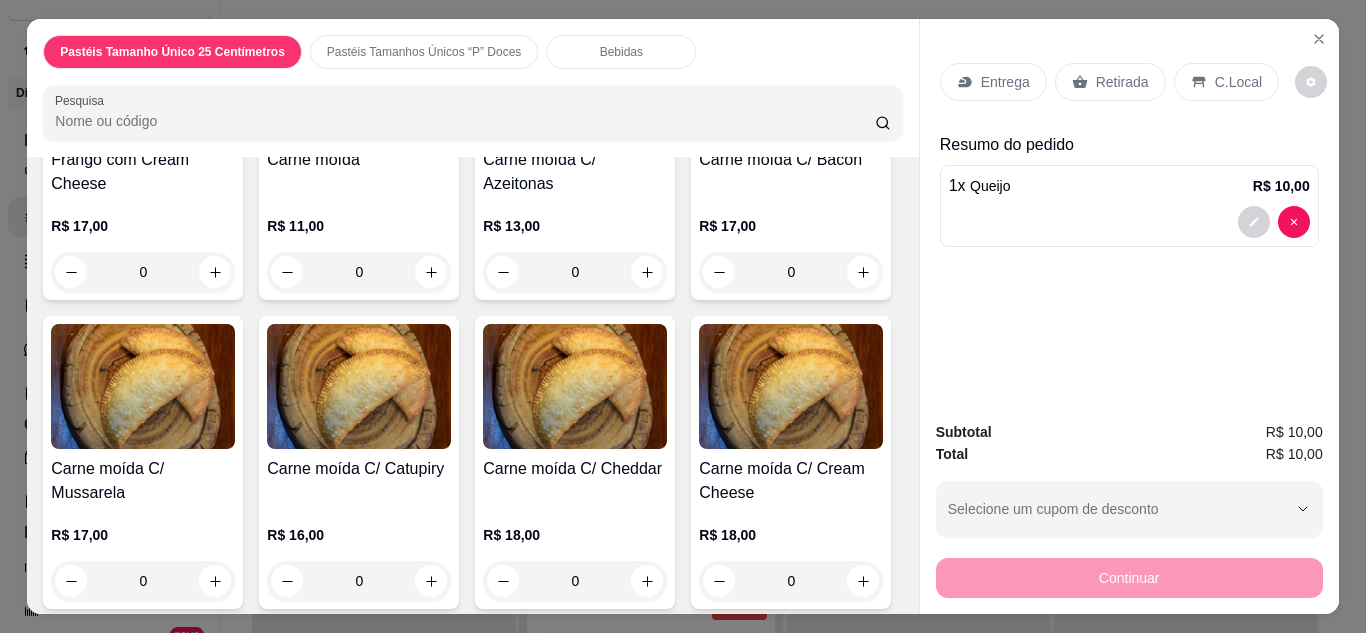 scroll, scrollTop: 2080, scrollLeft: 0, axis: vertical 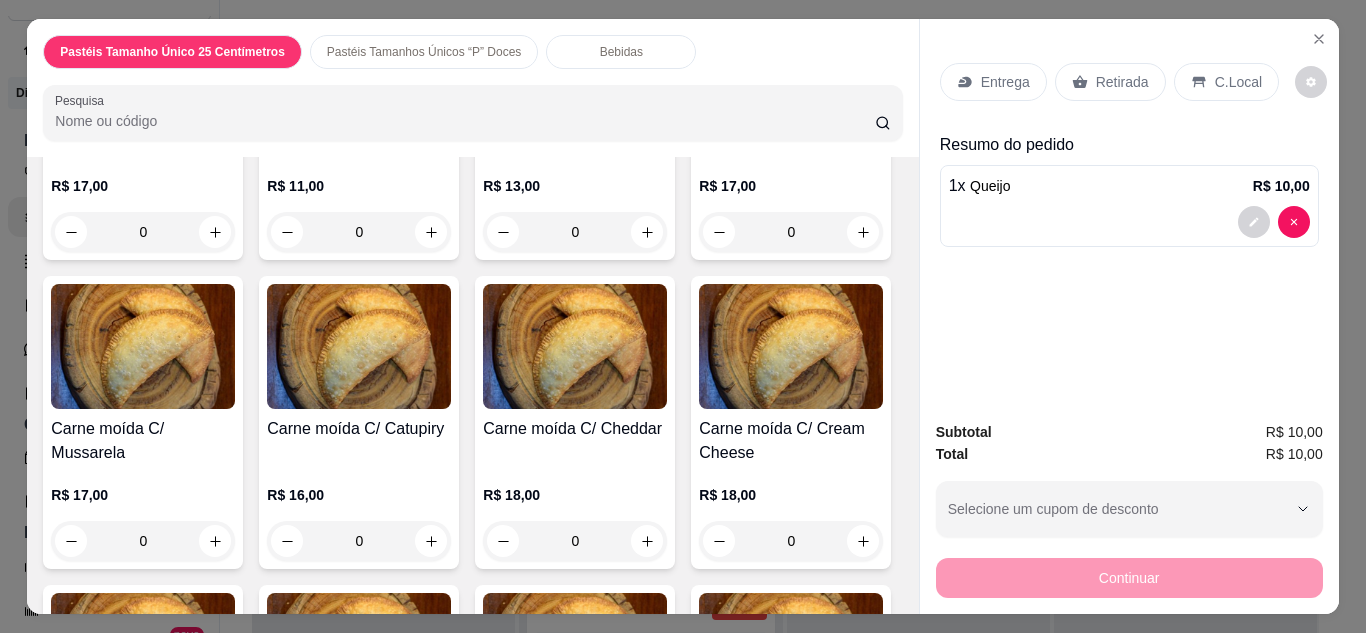 click on "0" at bounding box center (575, -77) 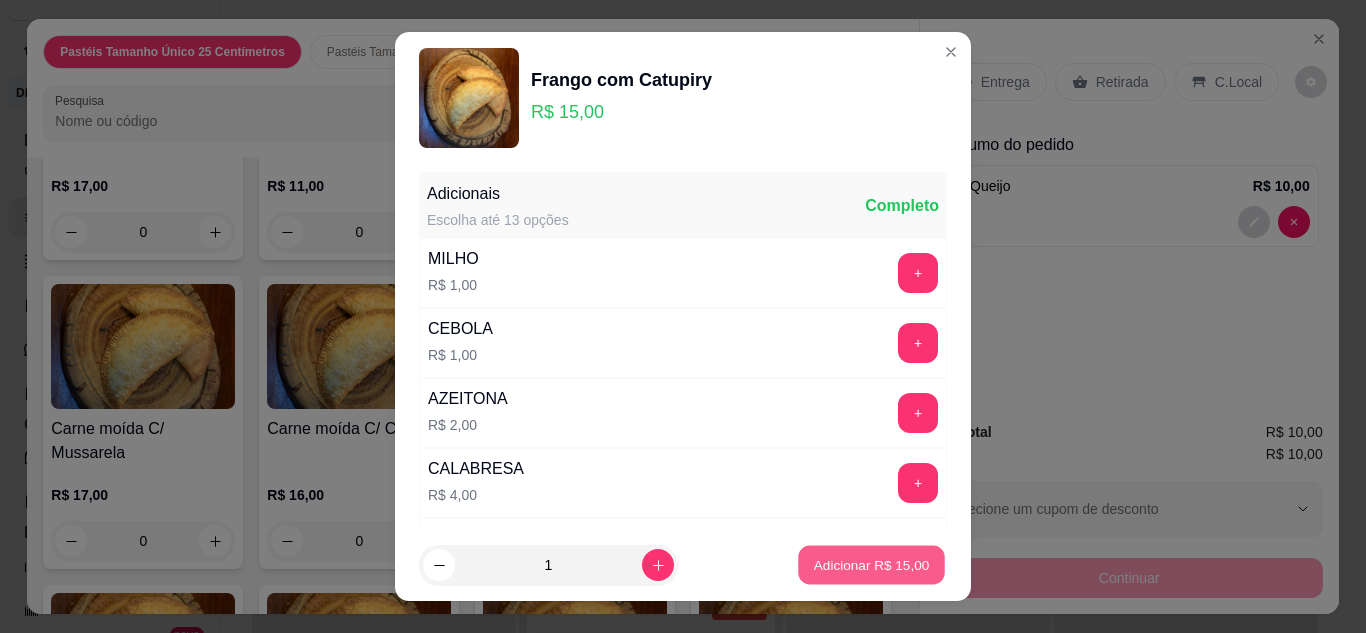 click on "Adicionar   R$ 15,00" at bounding box center [872, 565] 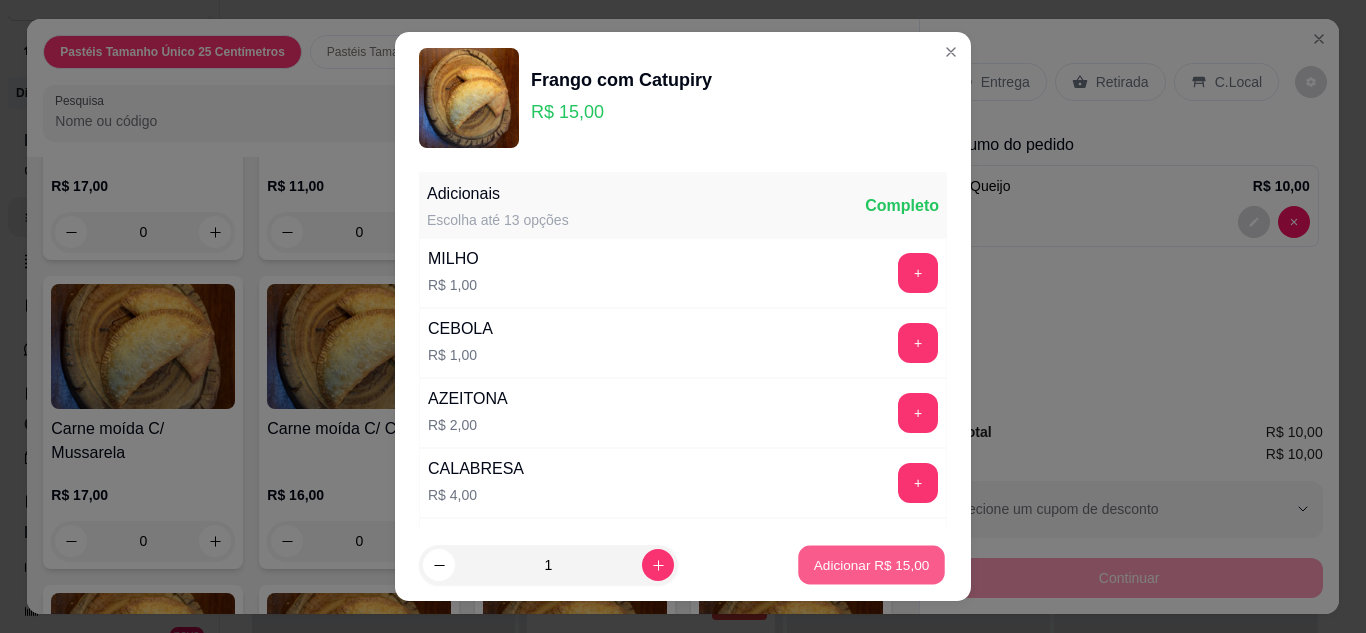 type on "1" 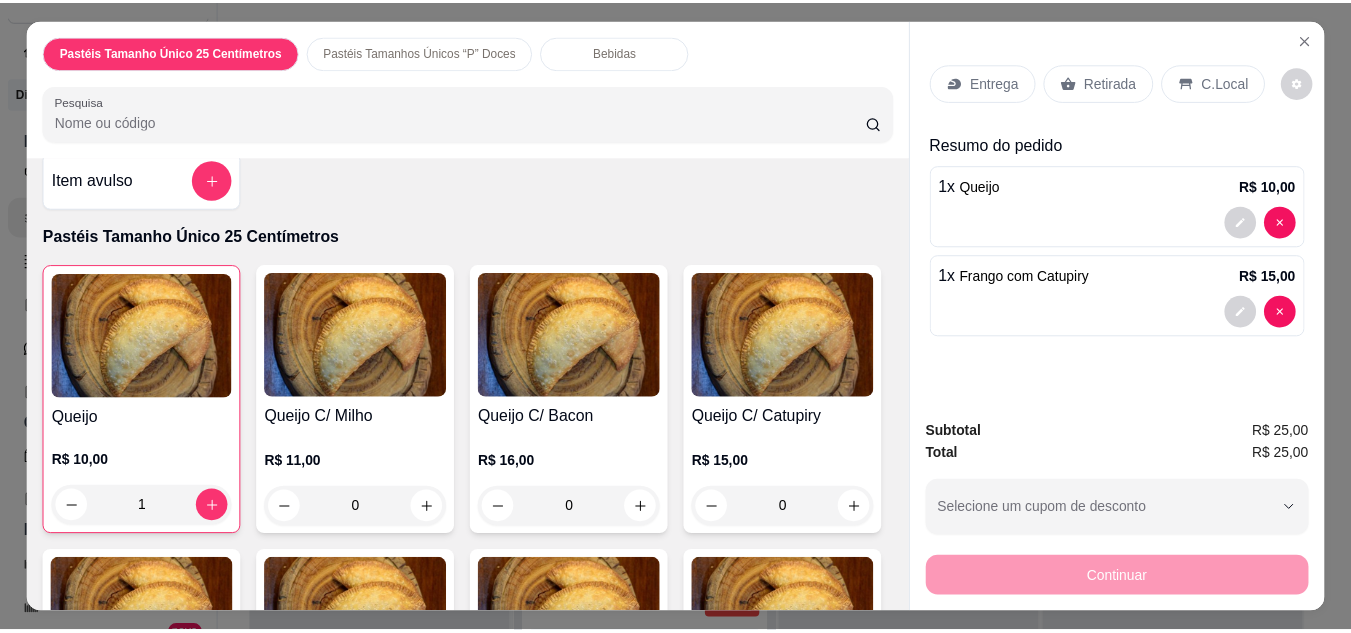 scroll, scrollTop: 0, scrollLeft: 0, axis: both 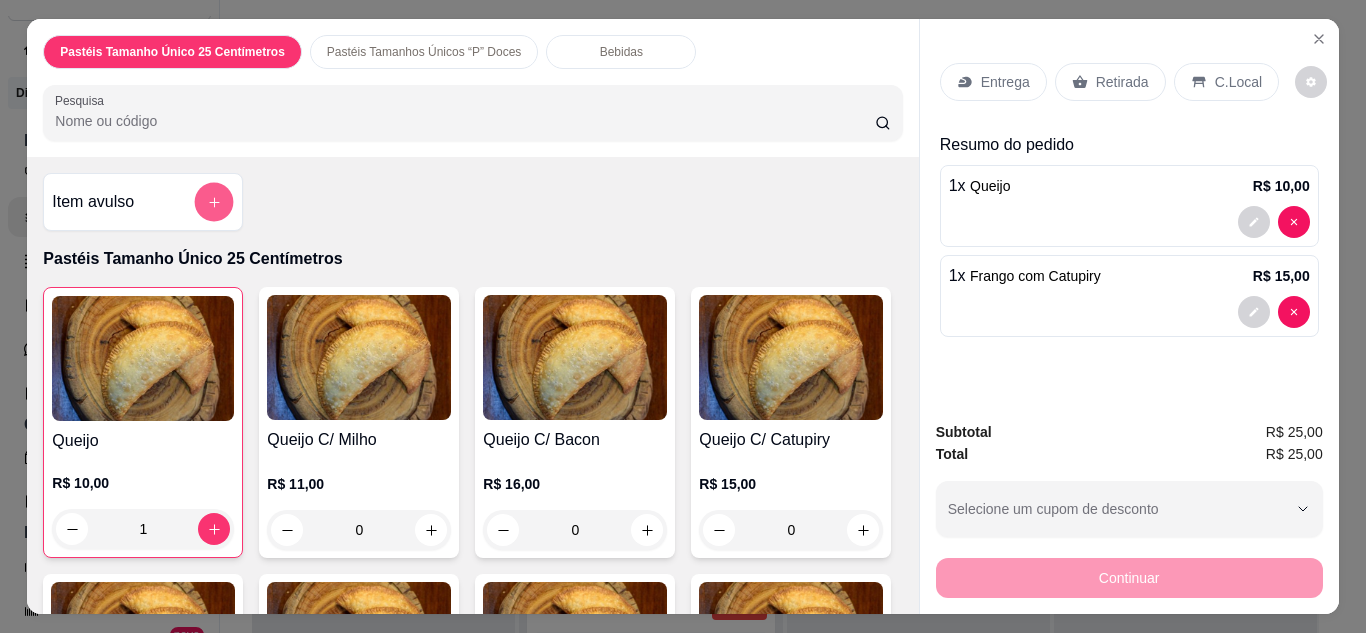 click 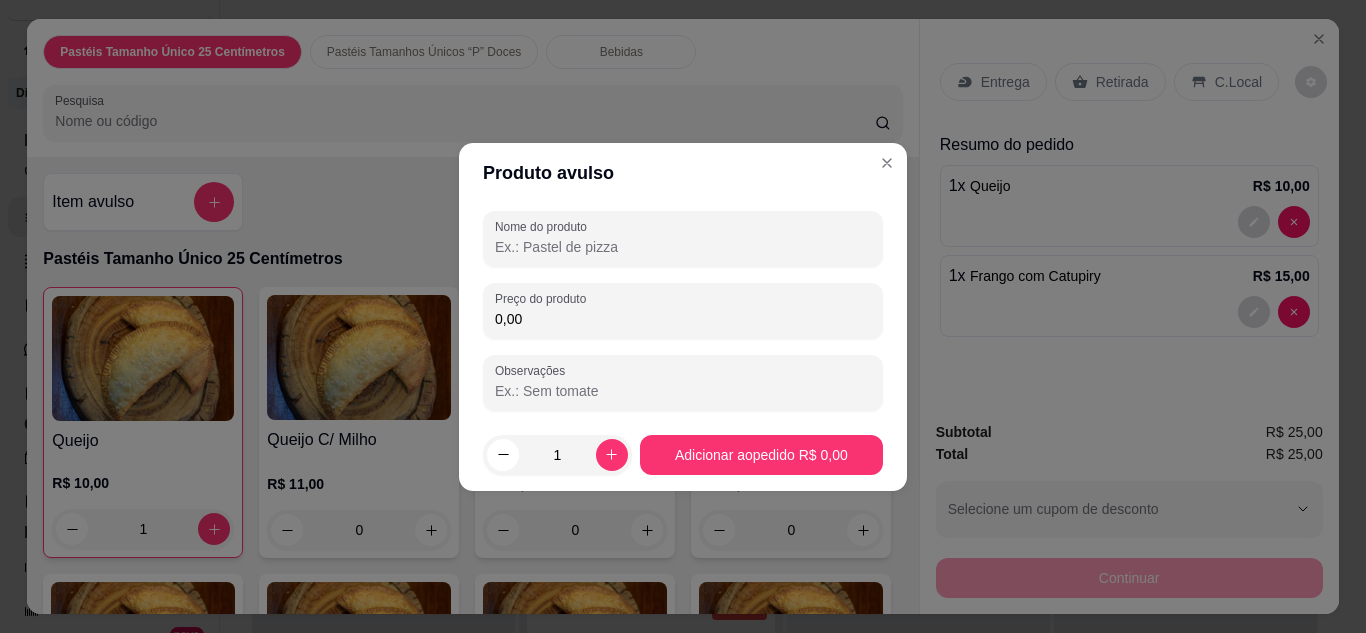 click on "Nome do produto" at bounding box center (683, 247) 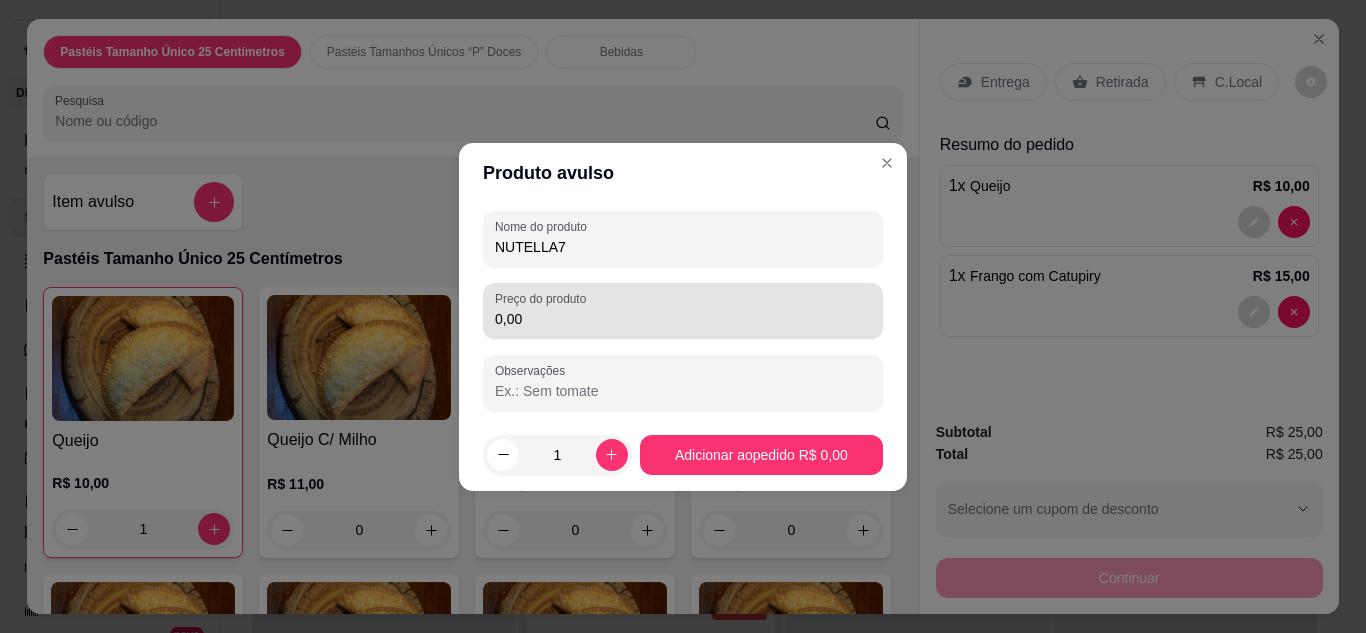 type on "NUTELLA7" 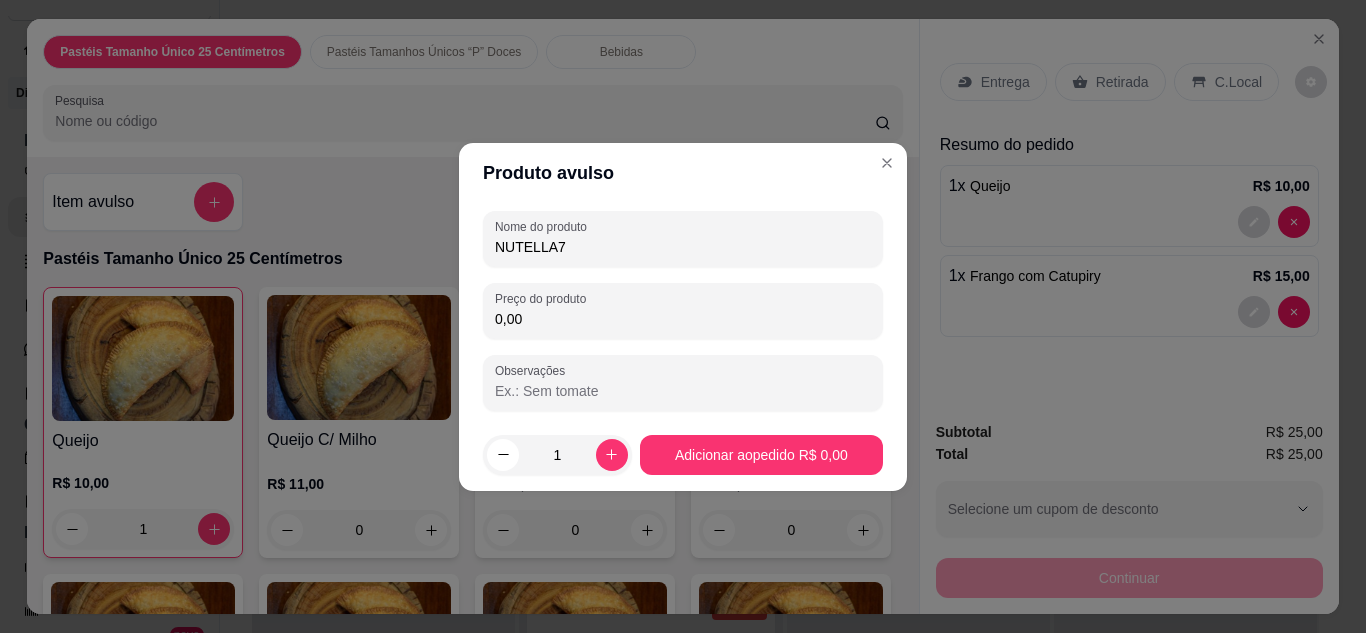 click on "0,00" at bounding box center [683, 319] 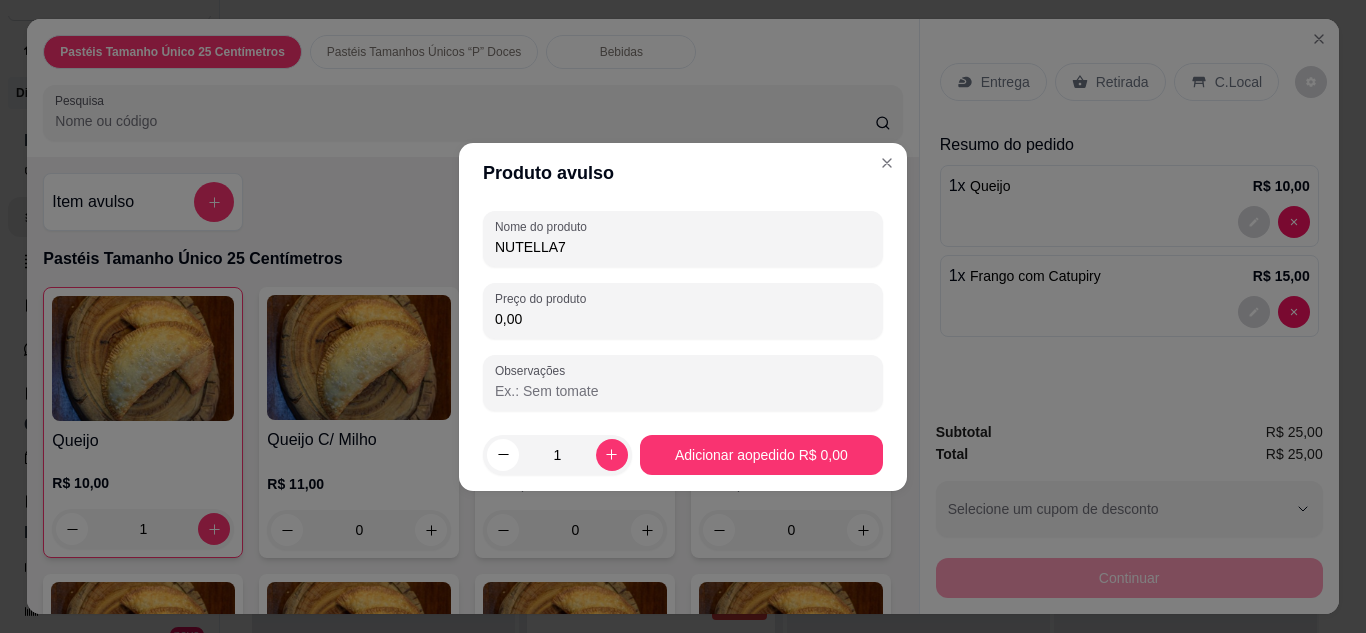click on "0,00" at bounding box center (683, 319) 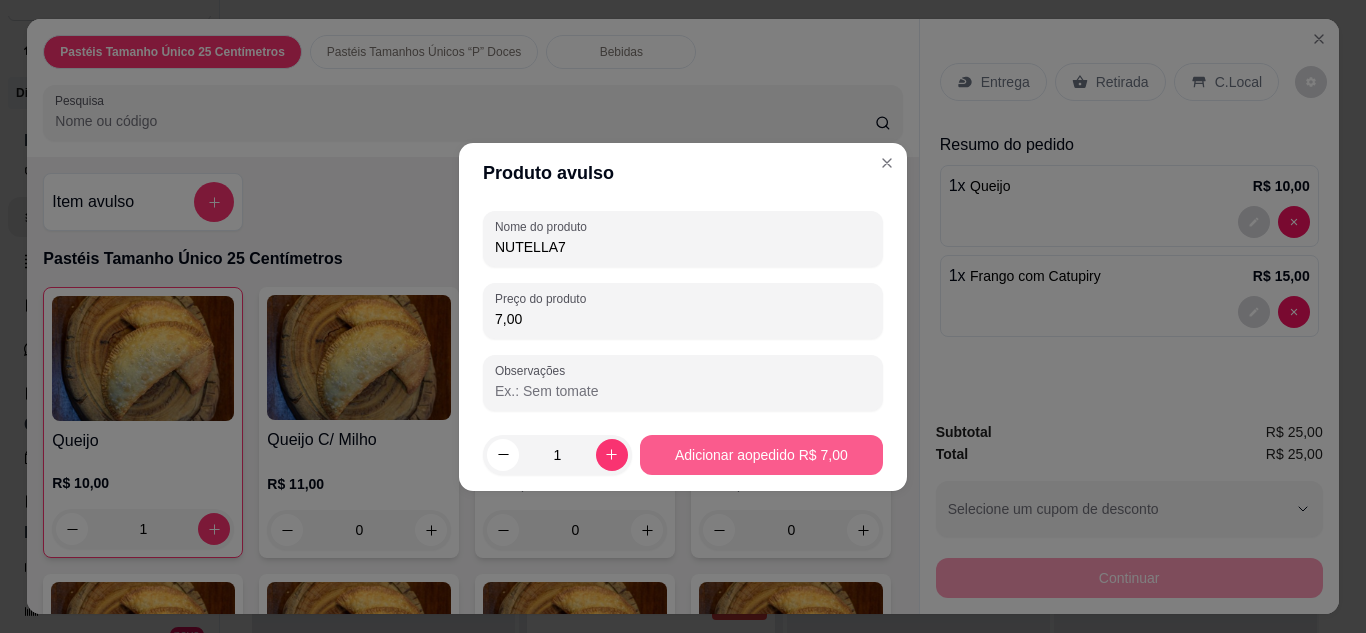 type on "7,00" 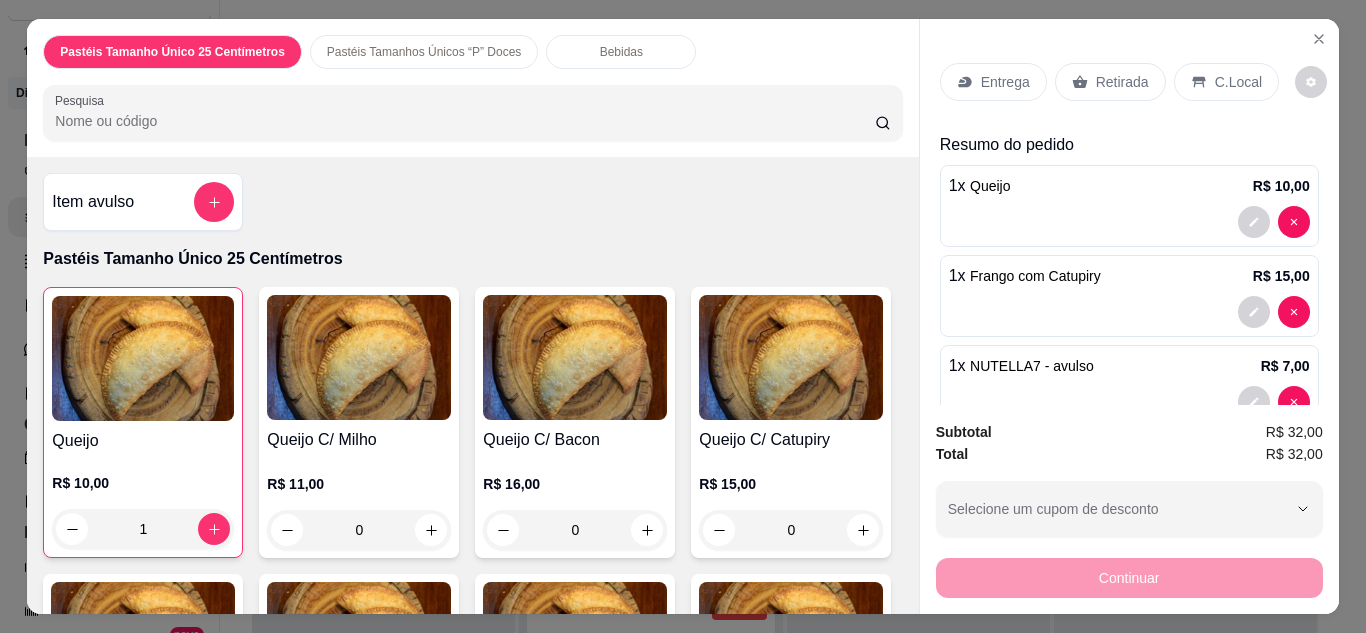 click on "Retirada" at bounding box center [1110, 82] 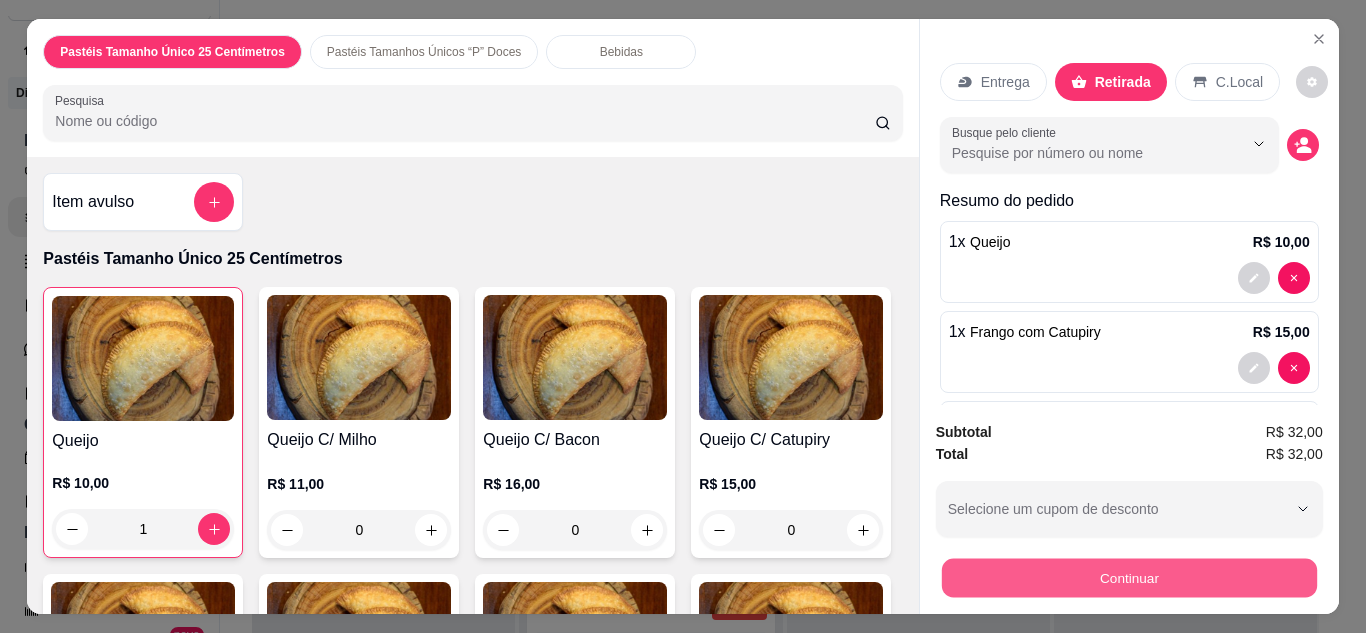 click on "Continuar" at bounding box center [1128, 578] 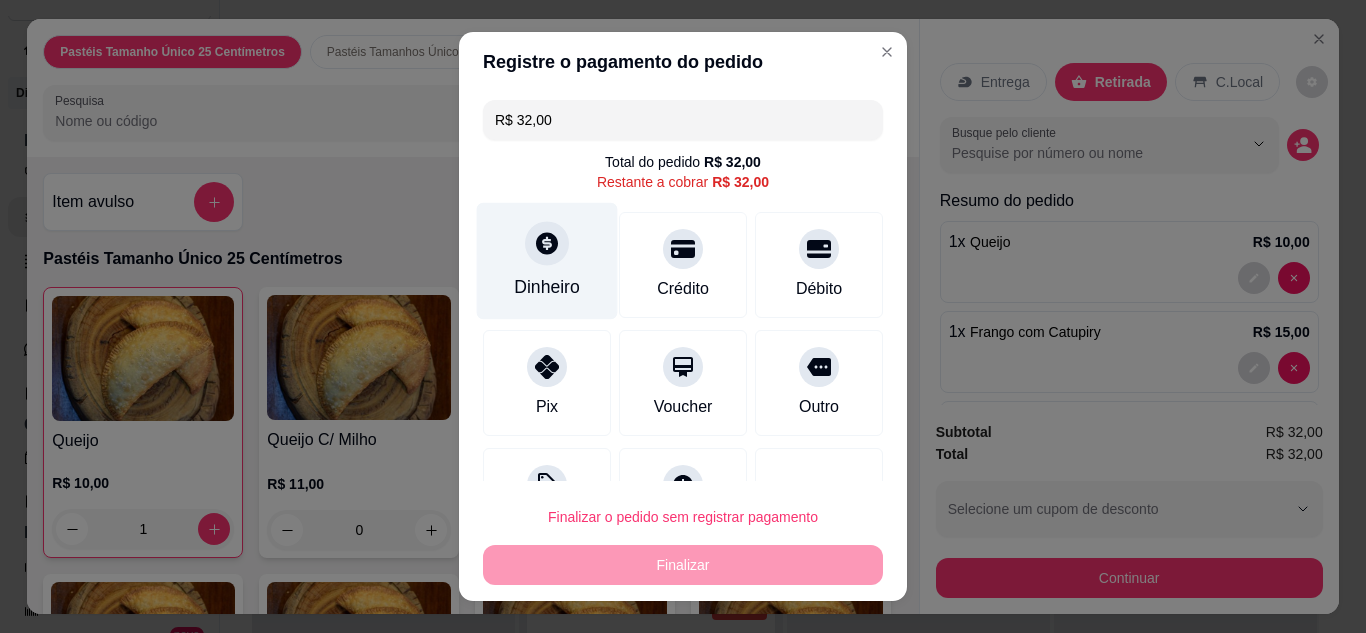 click on "Dinheiro" at bounding box center (547, 260) 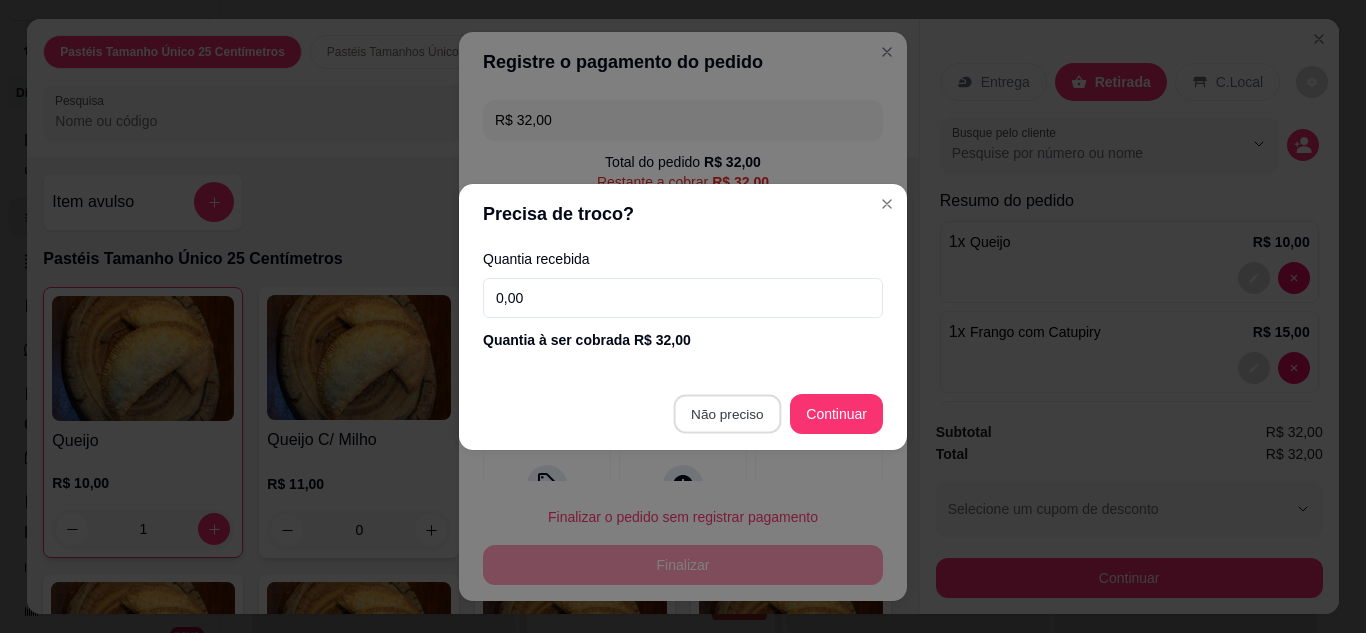 type on "R$ 0,00" 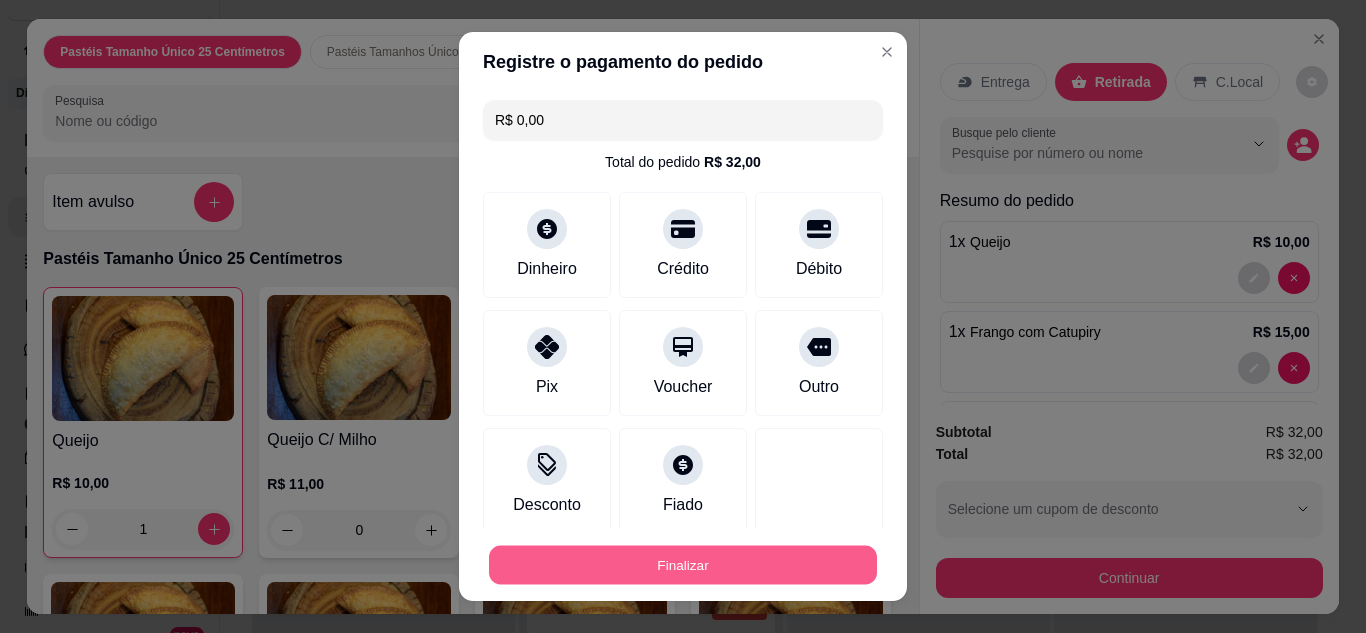 click on "Finalizar" at bounding box center [683, 565] 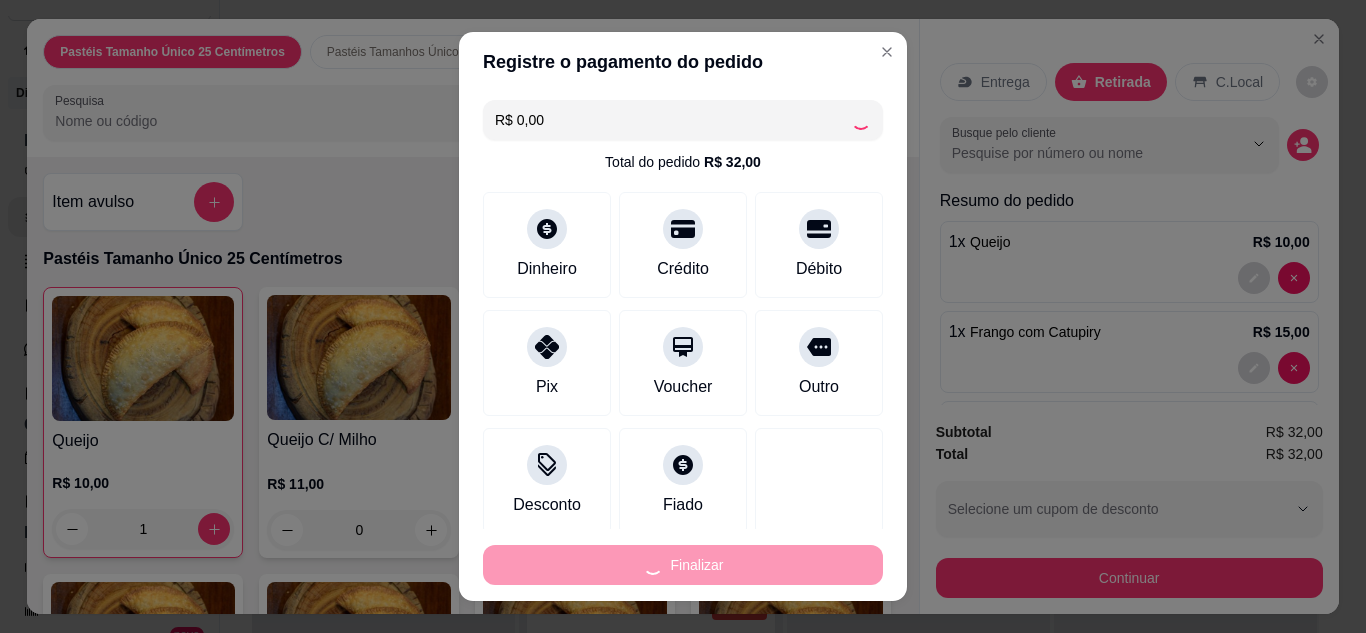 type on "0" 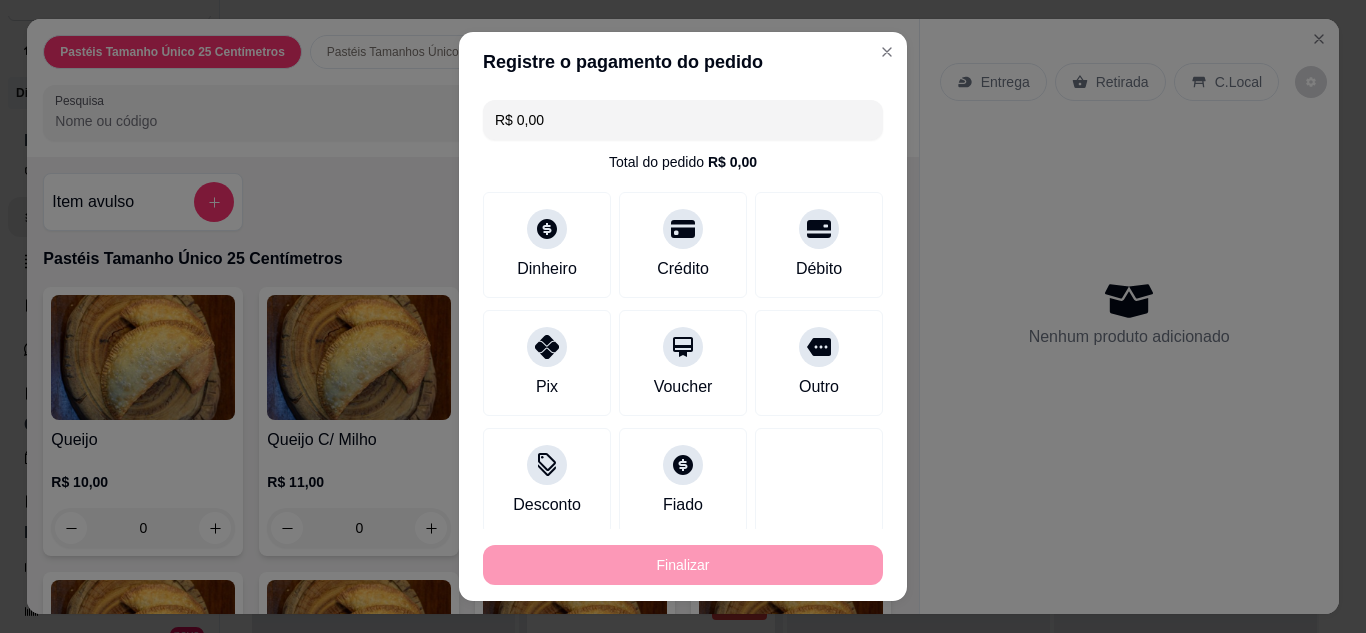 type on "-R$ 32,00" 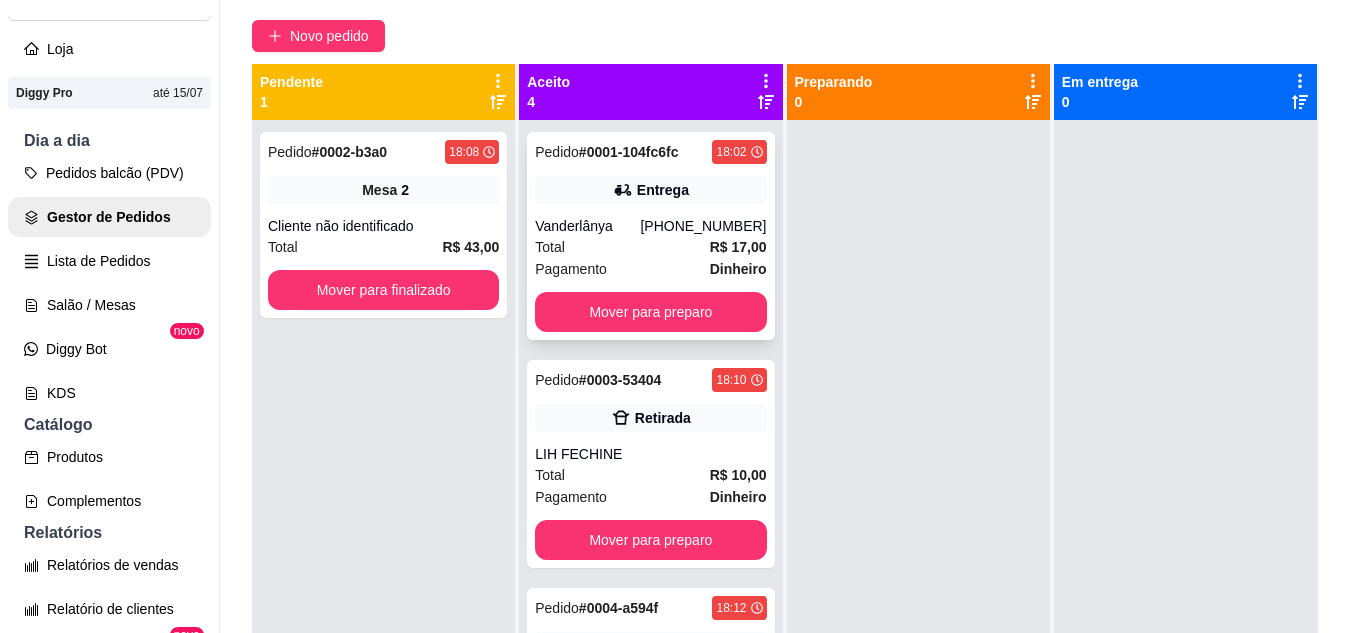 click on "Pedido  # 0001-104fc6fc 18:02 Entrega Vanderlânya  (88) 98116-7893 Total R$ 17,00 Pagamento Dinheiro Mover para preparo" at bounding box center [650, 236] 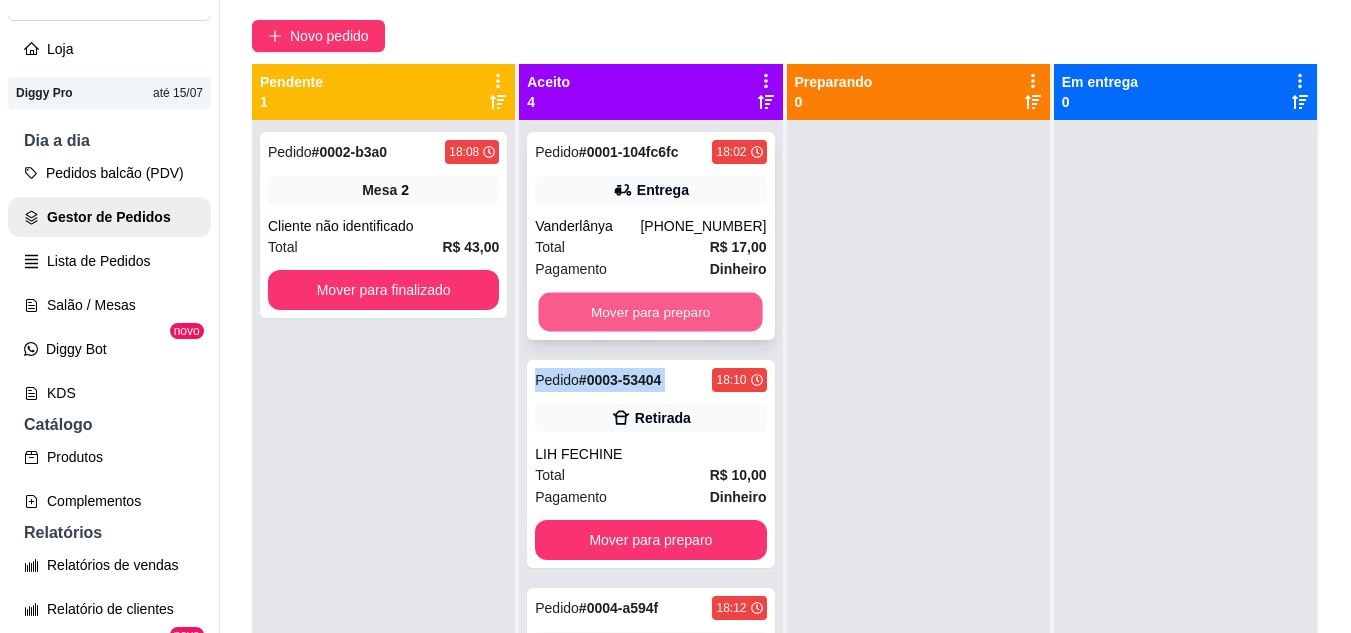 click on "Mover para preparo" at bounding box center (651, 312) 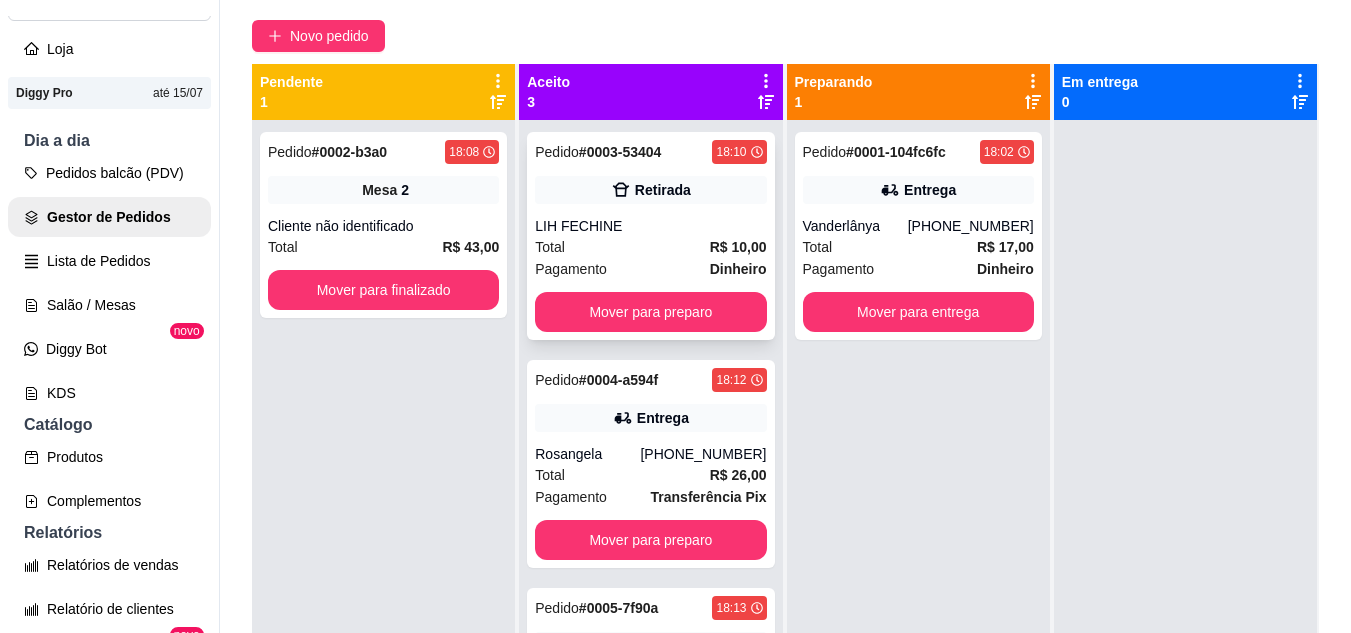 click on "Pedido  # 0003-53404 18:10 Retirada LIH FECHINE Total R$ 10,00 Pagamento Dinheiro Mover para preparo" at bounding box center (650, 236) 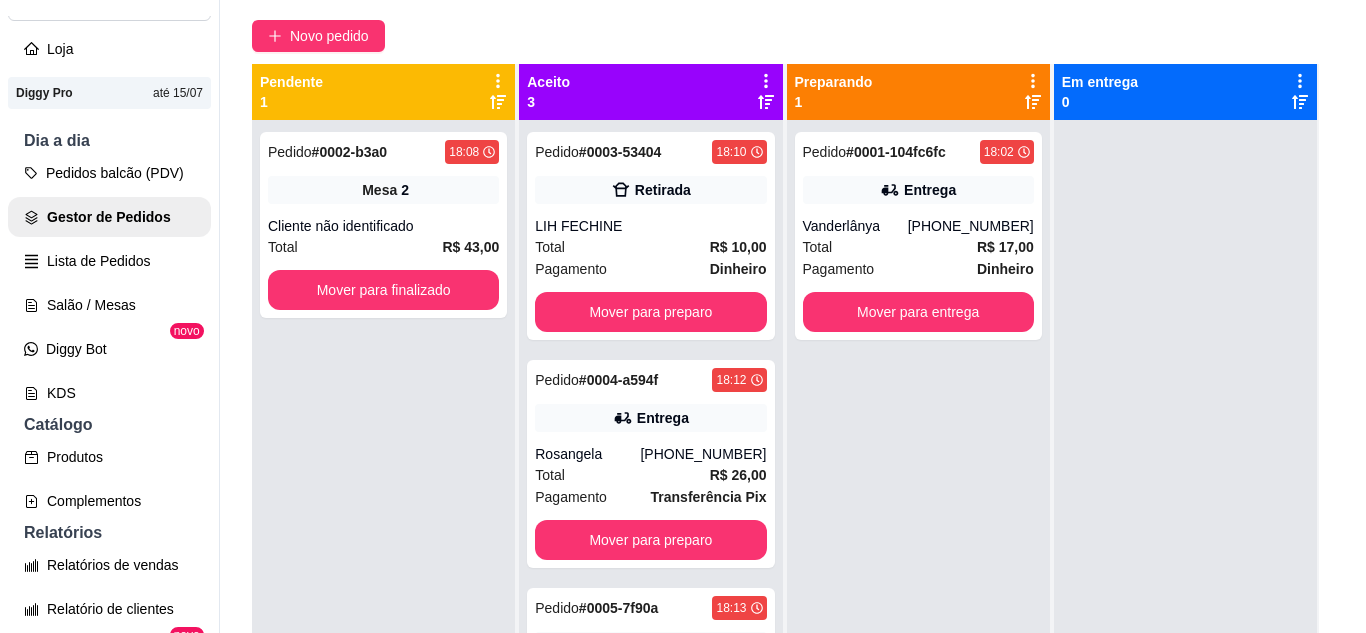 click on "Entrar em contato com o cliente" at bounding box center [683, 338] 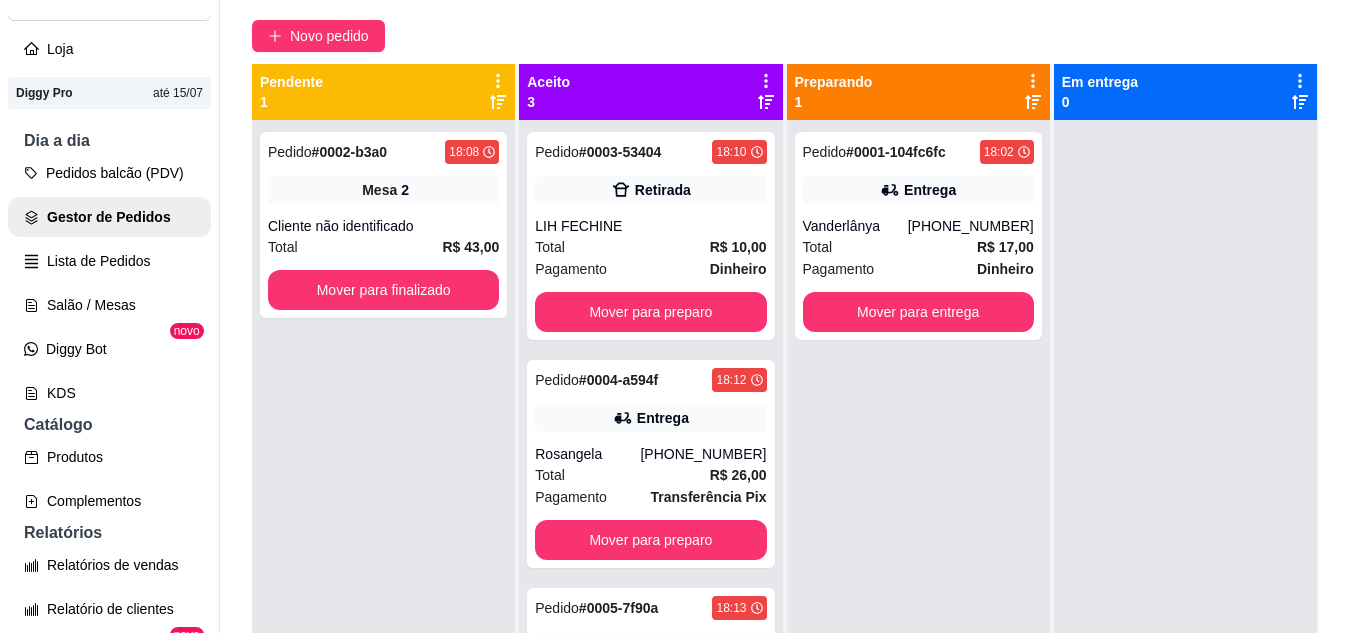 click on "Preparando 1" at bounding box center [918, 92] 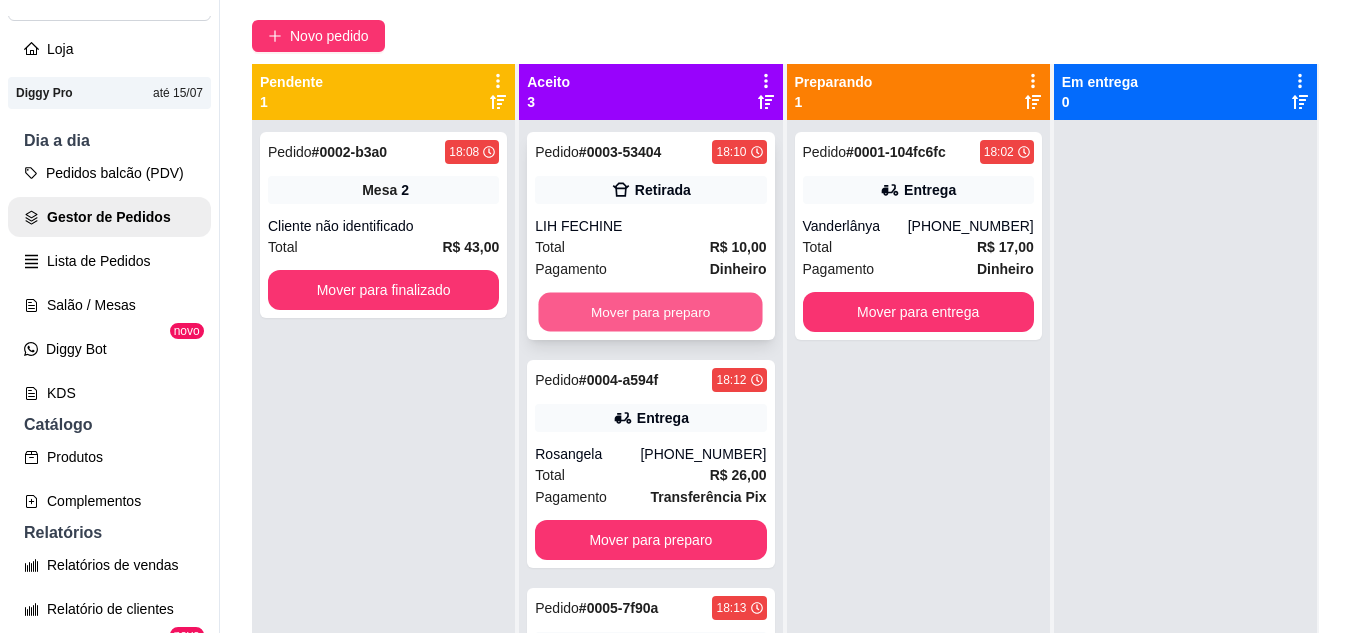 click on "Mover para preparo" at bounding box center (651, 312) 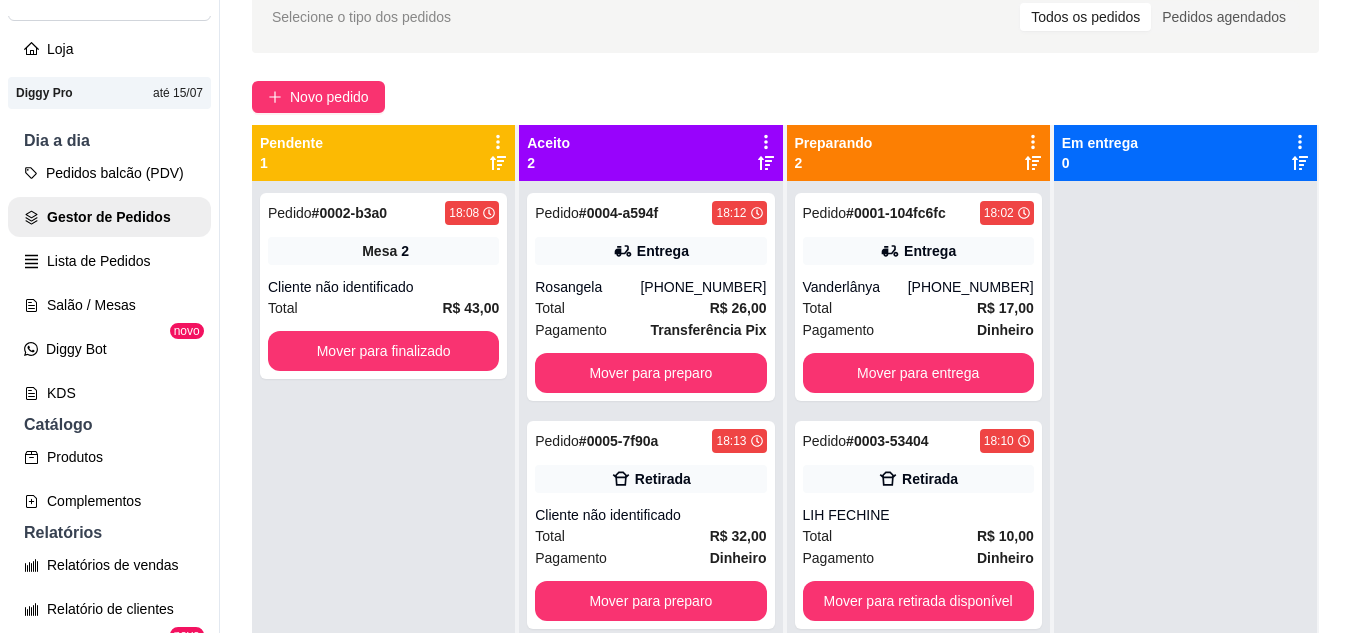 scroll, scrollTop: 80, scrollLeft: 0, axis: vertical 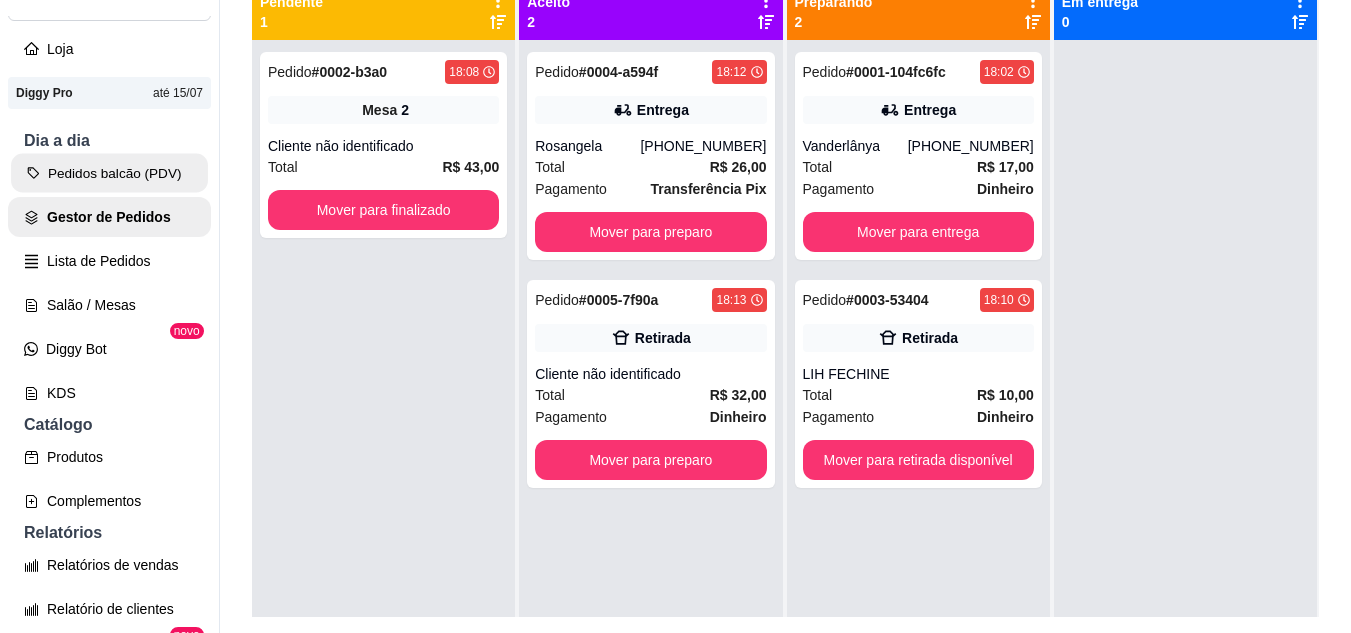 click on "Pedidos balcão (PDV)" at bounding box center [109, 173] 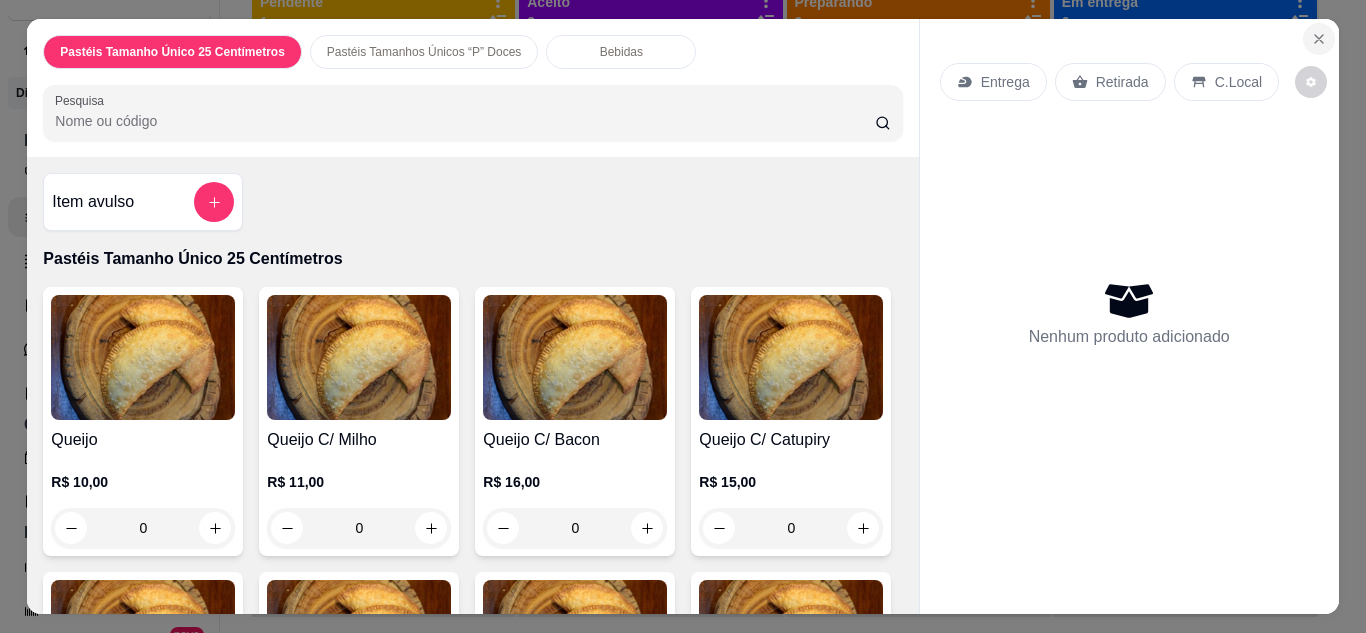 click 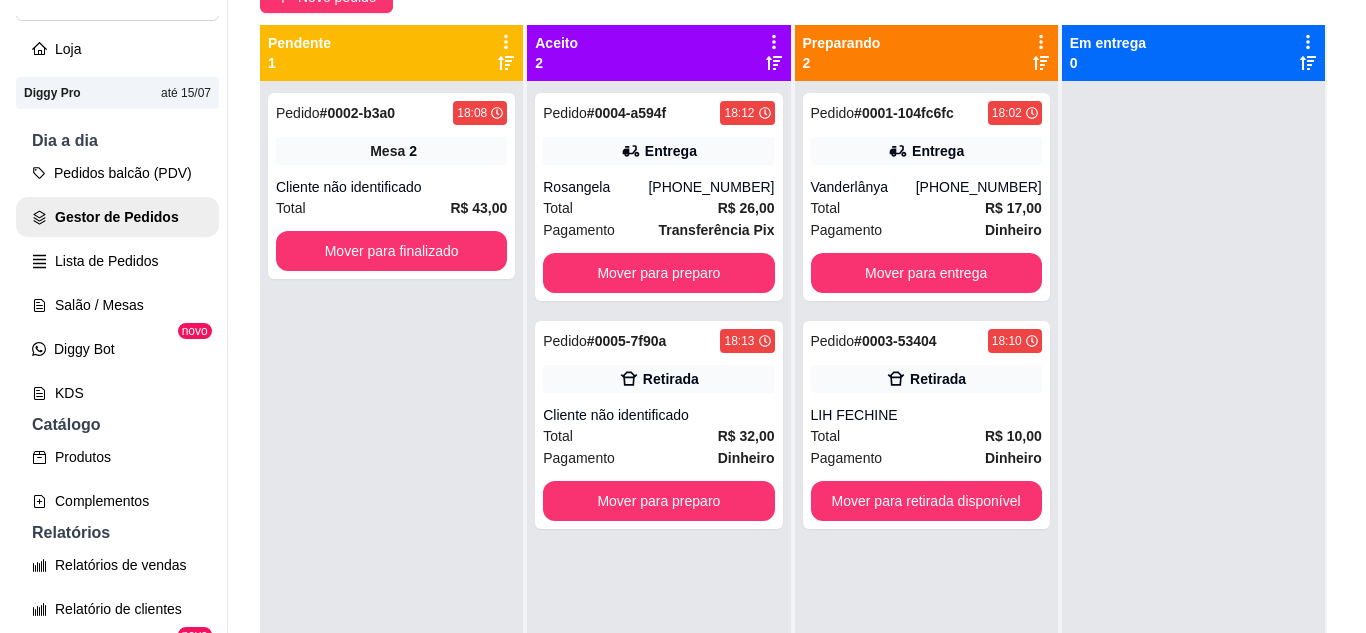 scroll, scrollTop: 160, scrollLeft: 0, axis: vertical 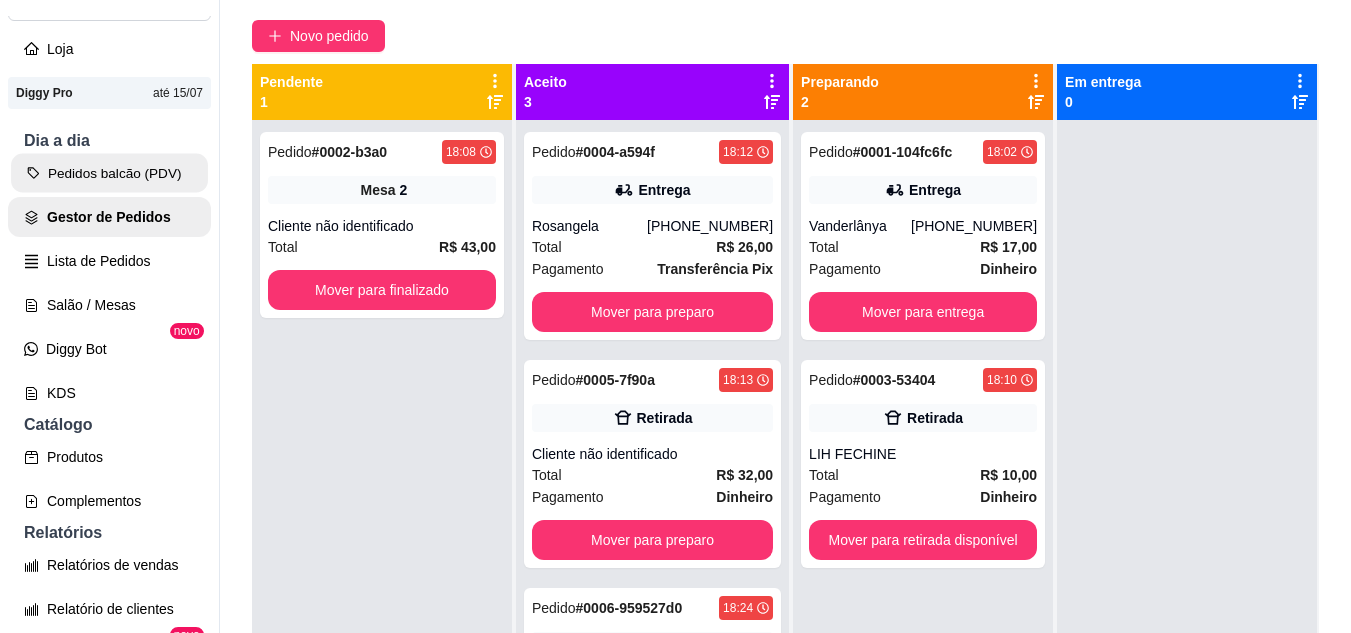 click on "Pedidos balcão (PDV)" at bounding box center [109, 173] 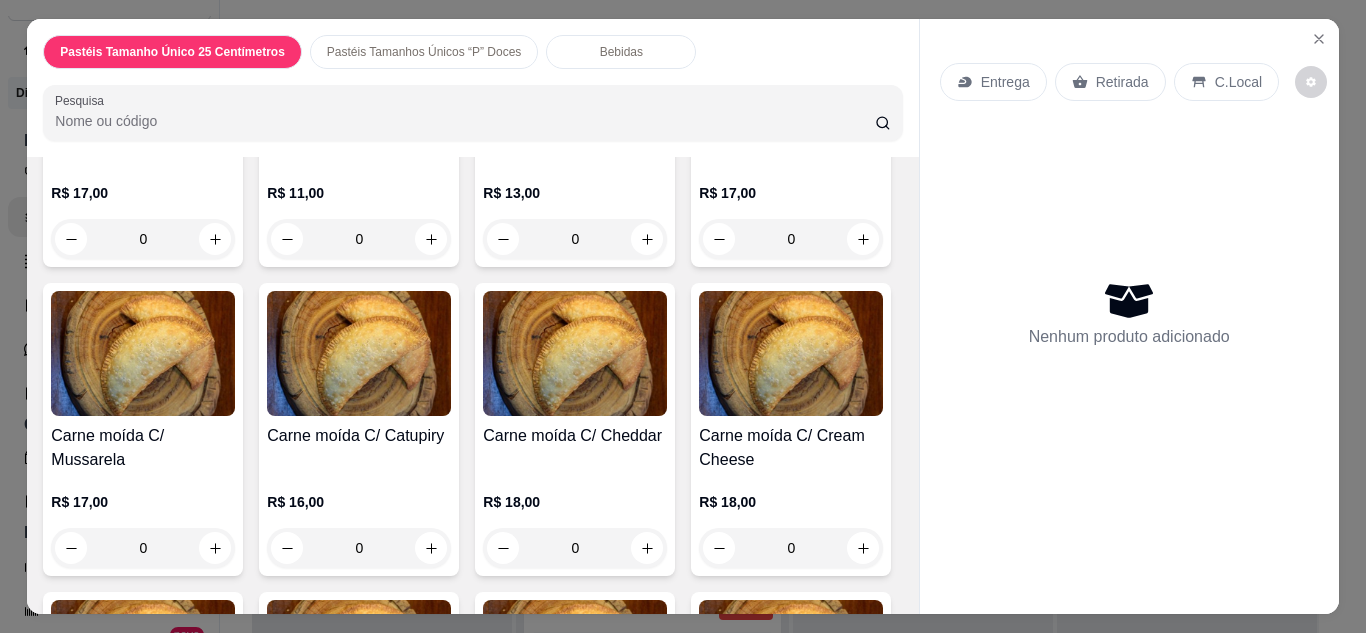 scroll, scrollTop: 2080, scrollLeft: 0, axis: vertical 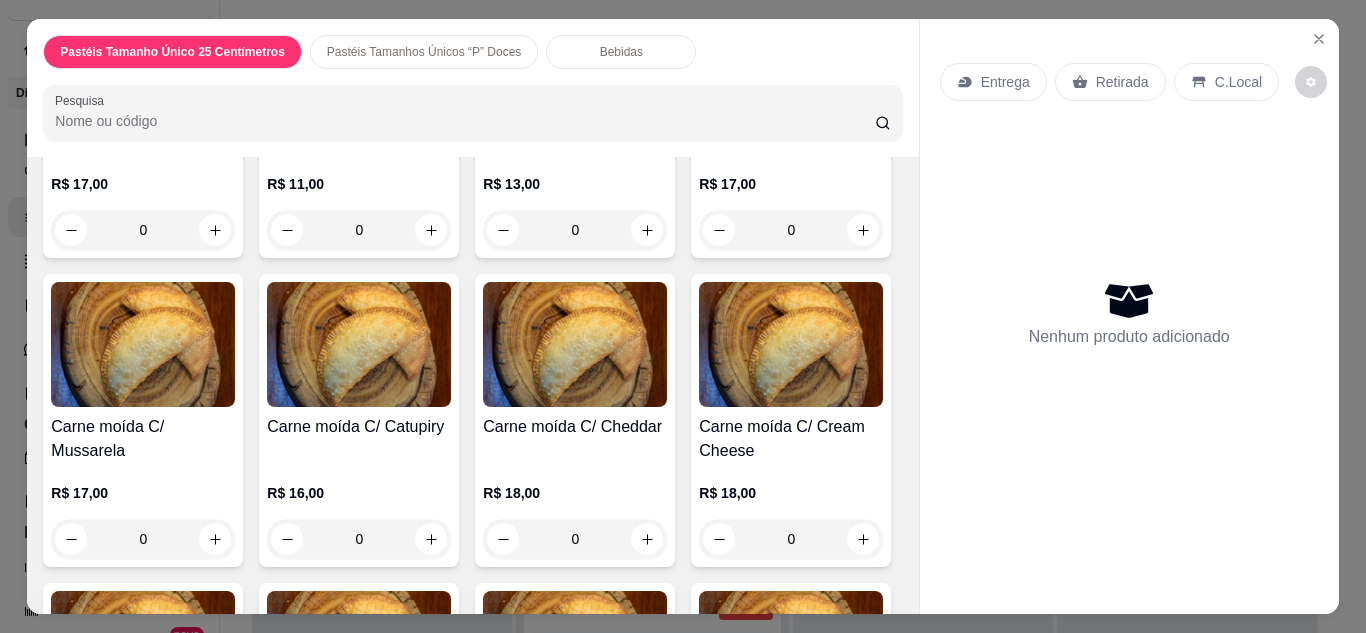 click on "0" at bounding box center [575, -79] 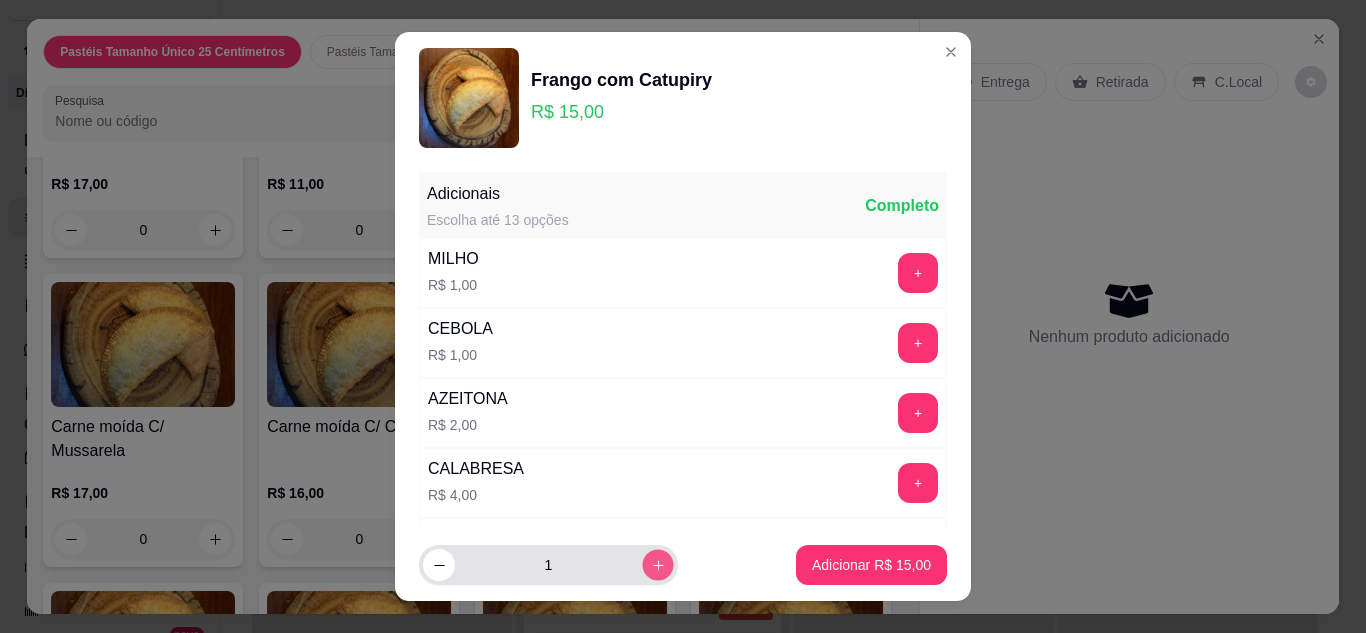 click at bounding box center [657, 565] 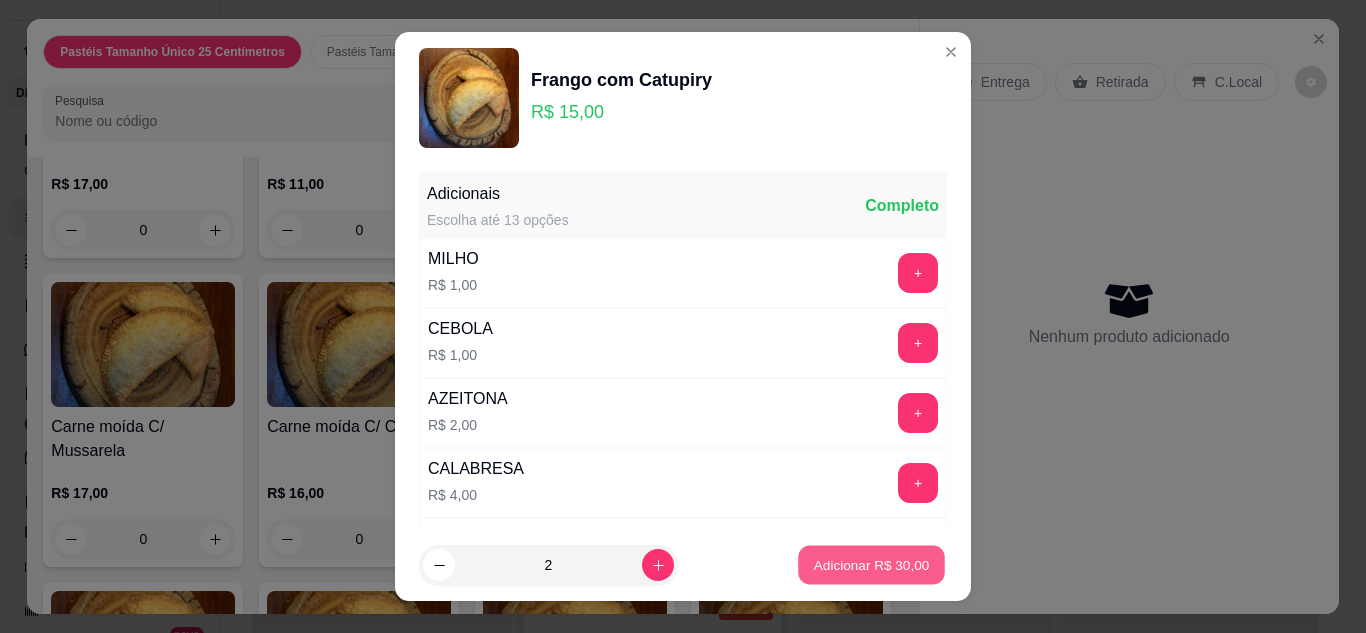 click on "Adicionar   R$ 30,00" at bounding box center (872, 565) 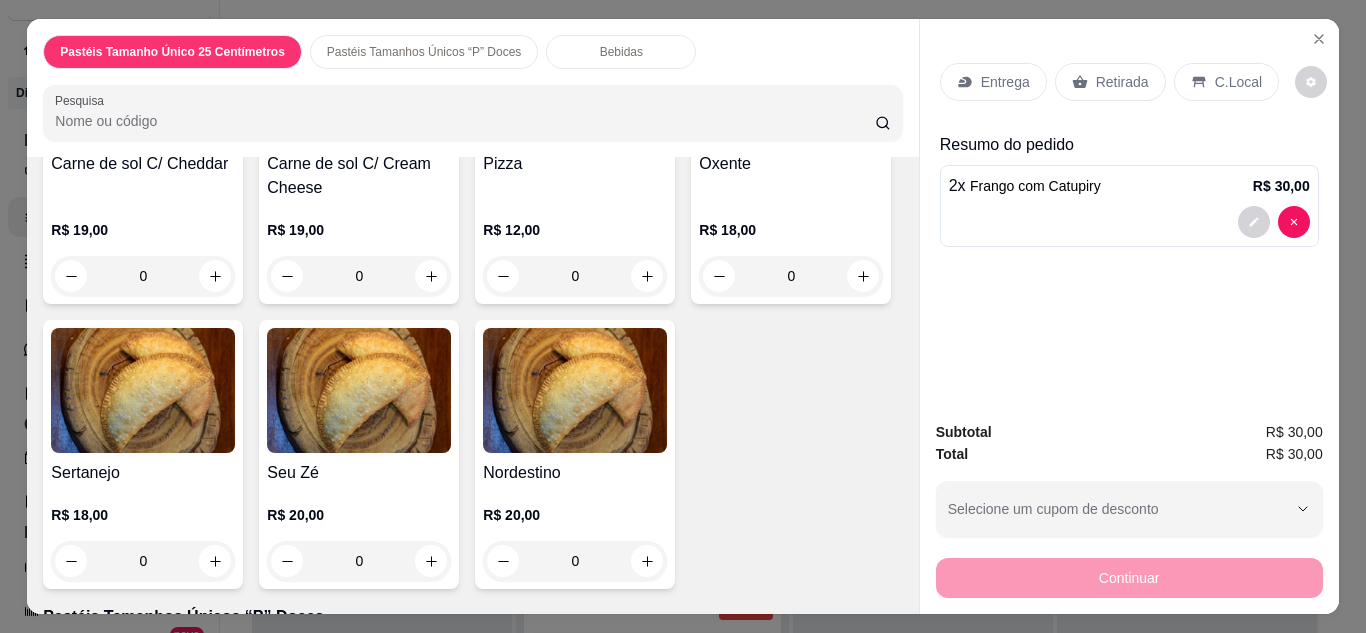 scroll, scrollTop: 3000, scrollLeft: 0, axis: vertical 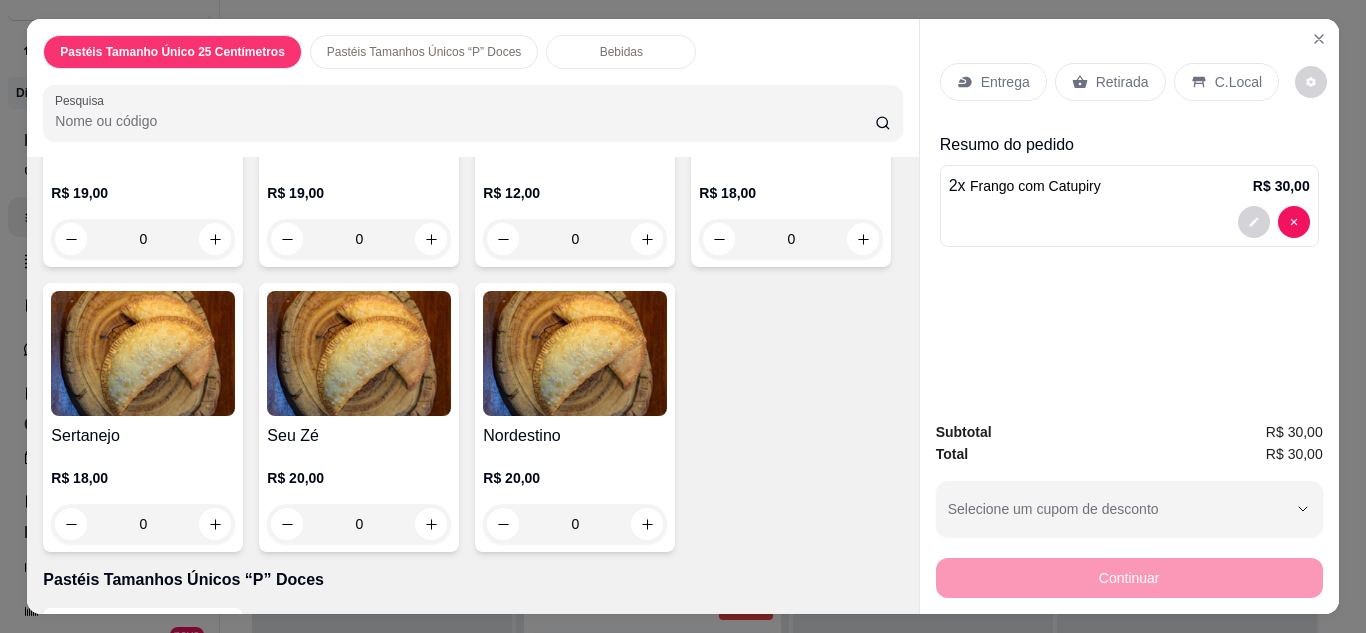 click on "0" at bounding box center (143, -70) 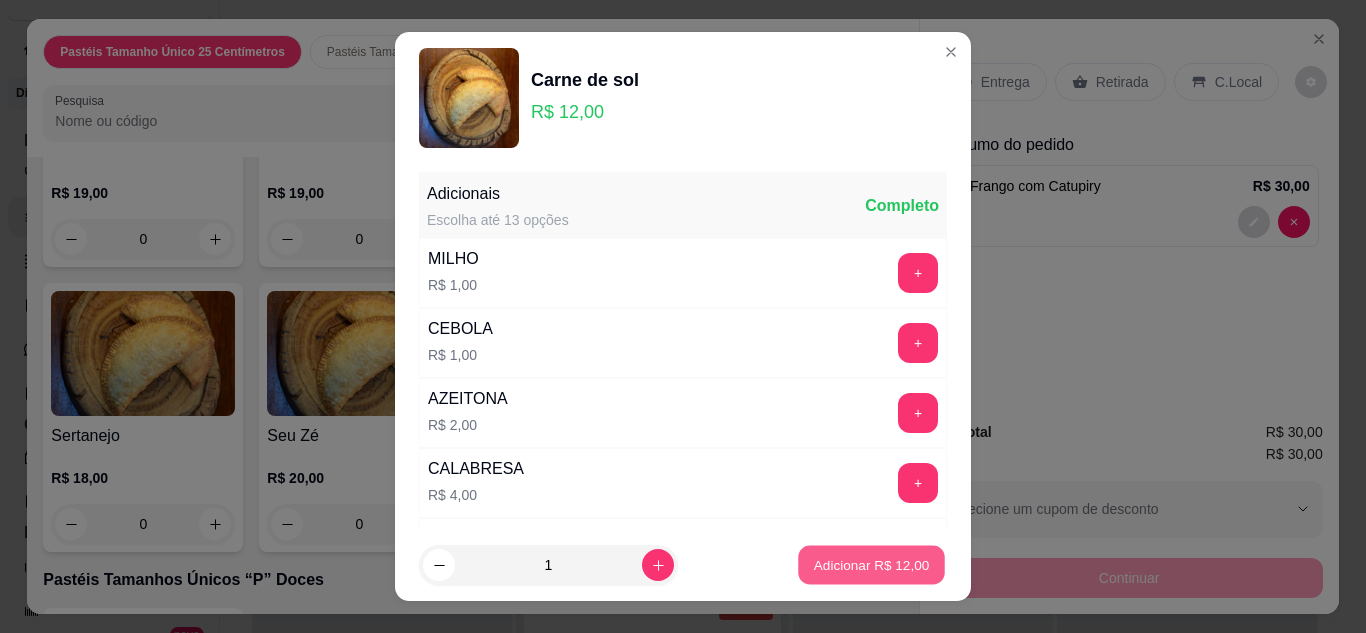 click on "Adicionar   R$ 12,00" at bounding box center [872, 565] 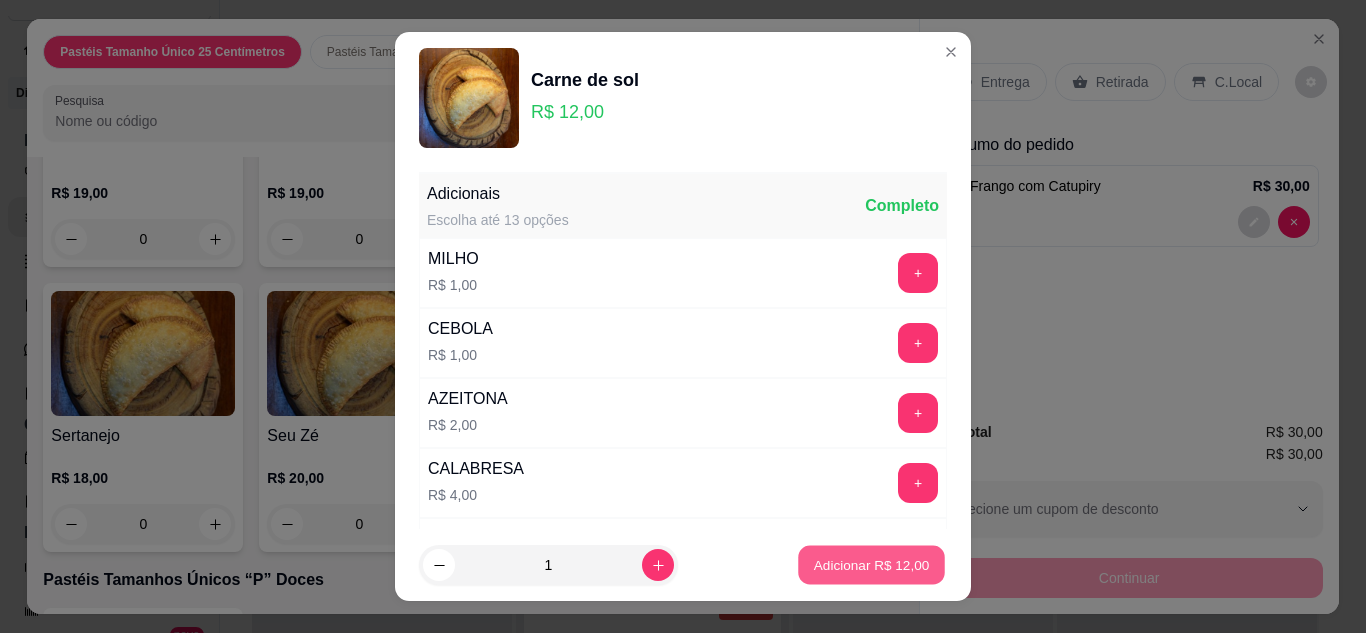 type on "1" 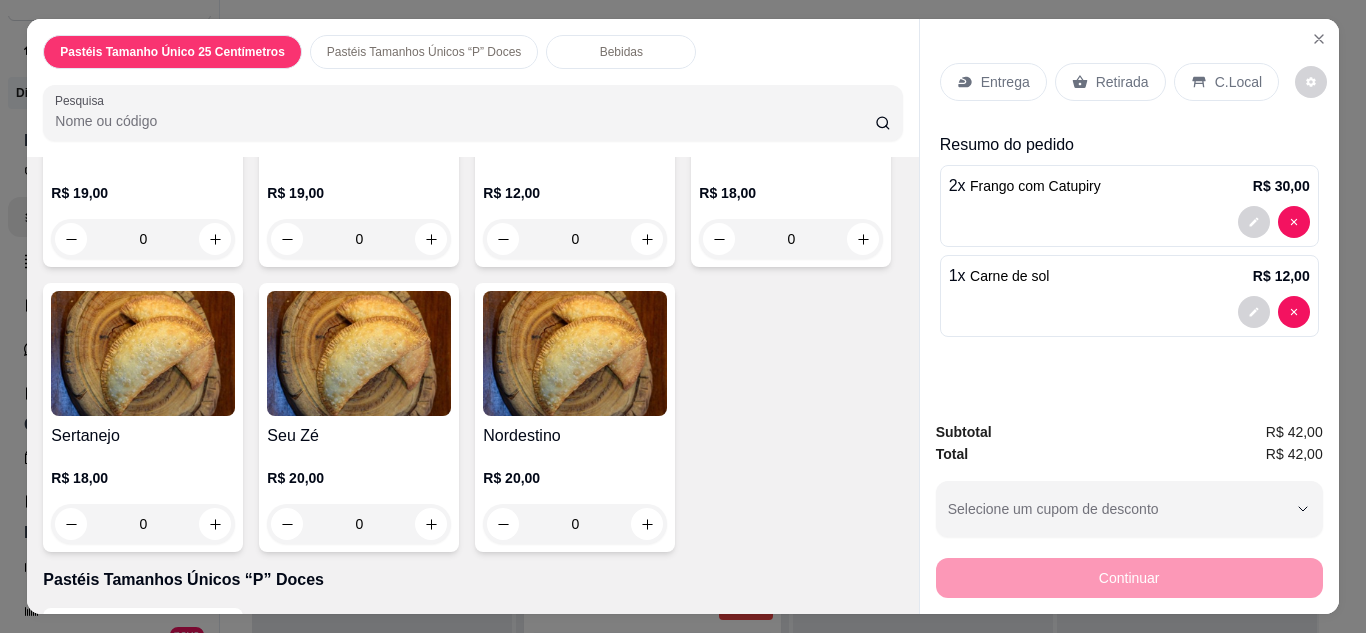 click on "Entrega" at bounding box center [1005, 82] 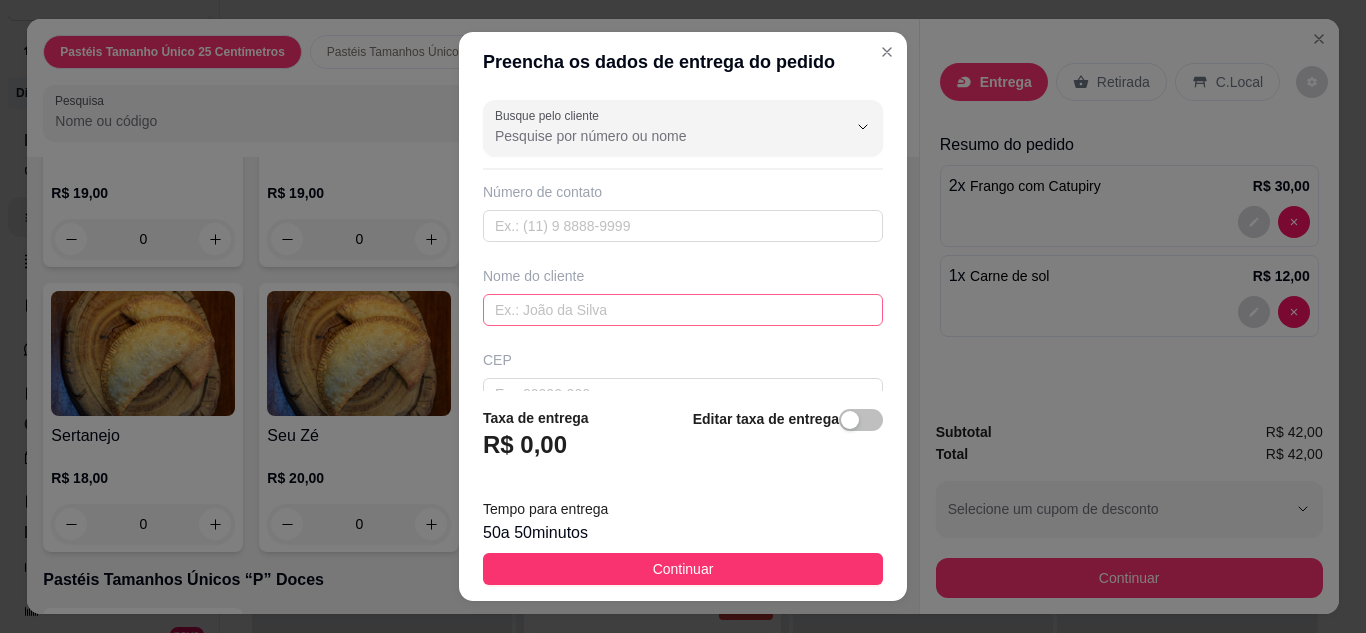 scroll, scrollTop: 32, scrollLeft: 0, axis: vertical 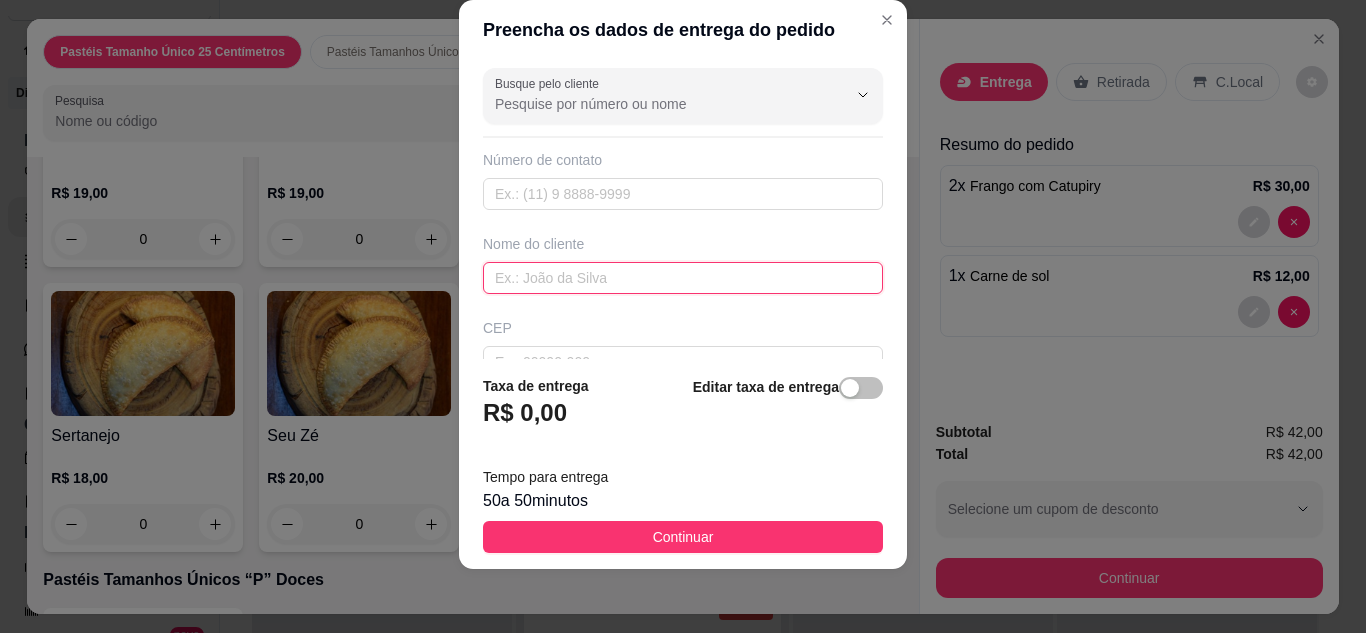 click at bounding box center [683, 278] 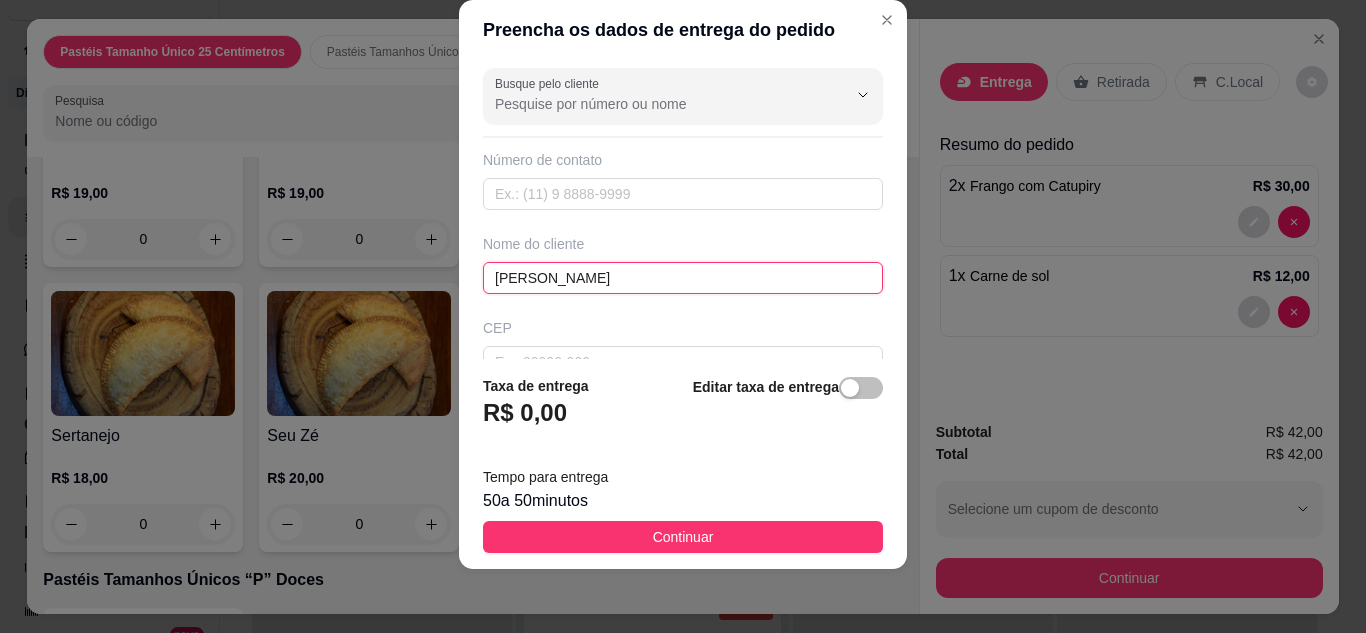 type on "JANE MARÇAL" 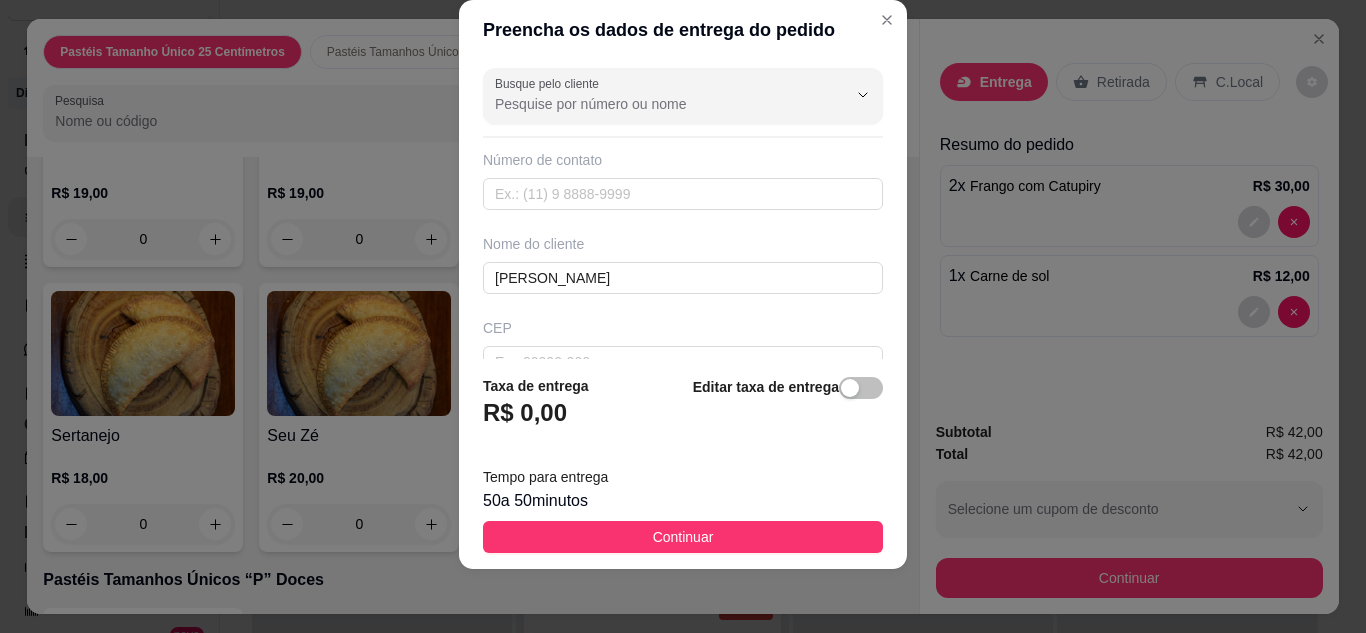 click on "Busque pelo cliente Número de contato Nome do cliente JANE MARÇAL CEP Rua/Avenida Número Bairro Cidade Complemento" at bounding box center [683, 210] 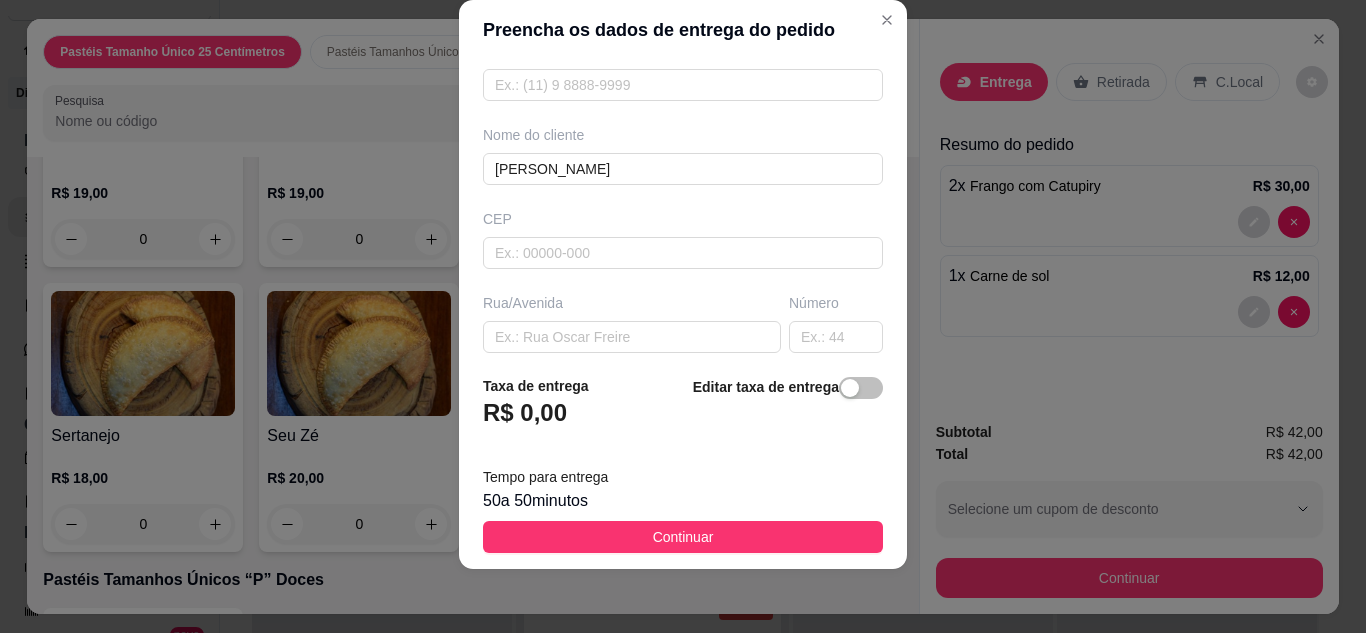 scroll, scrollTop: 120, scrollLeft: 0, axis: vertical 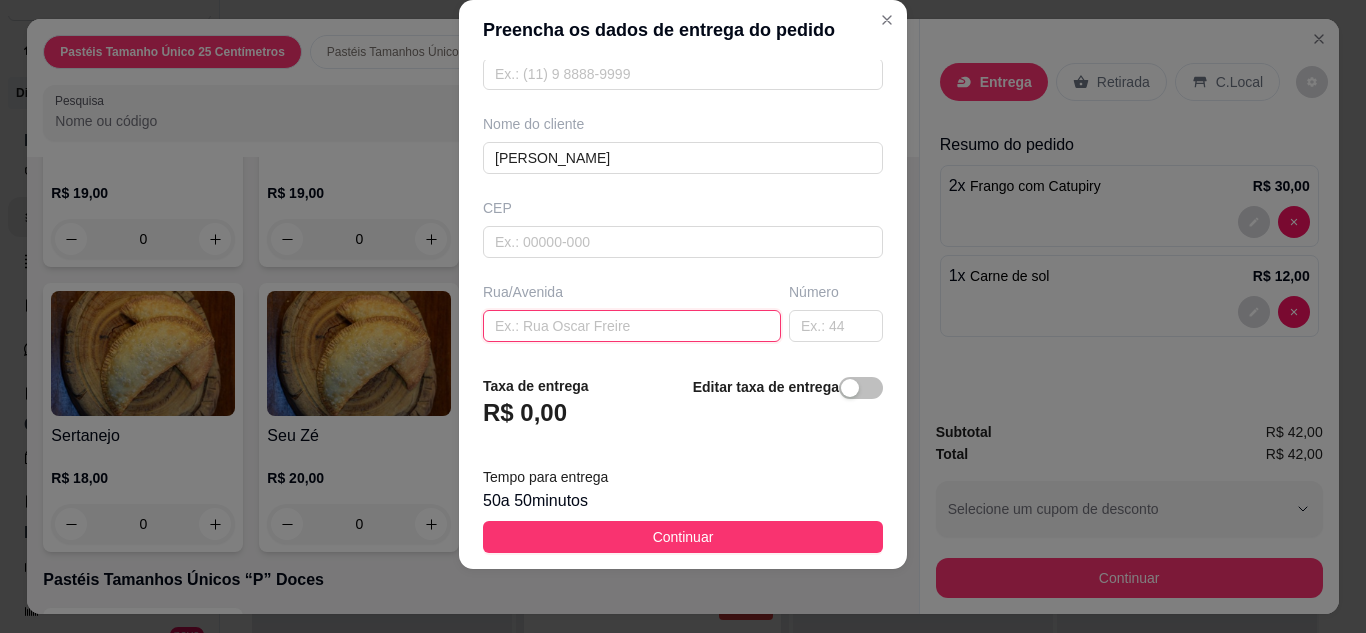 click at bounding box center [632, 326] 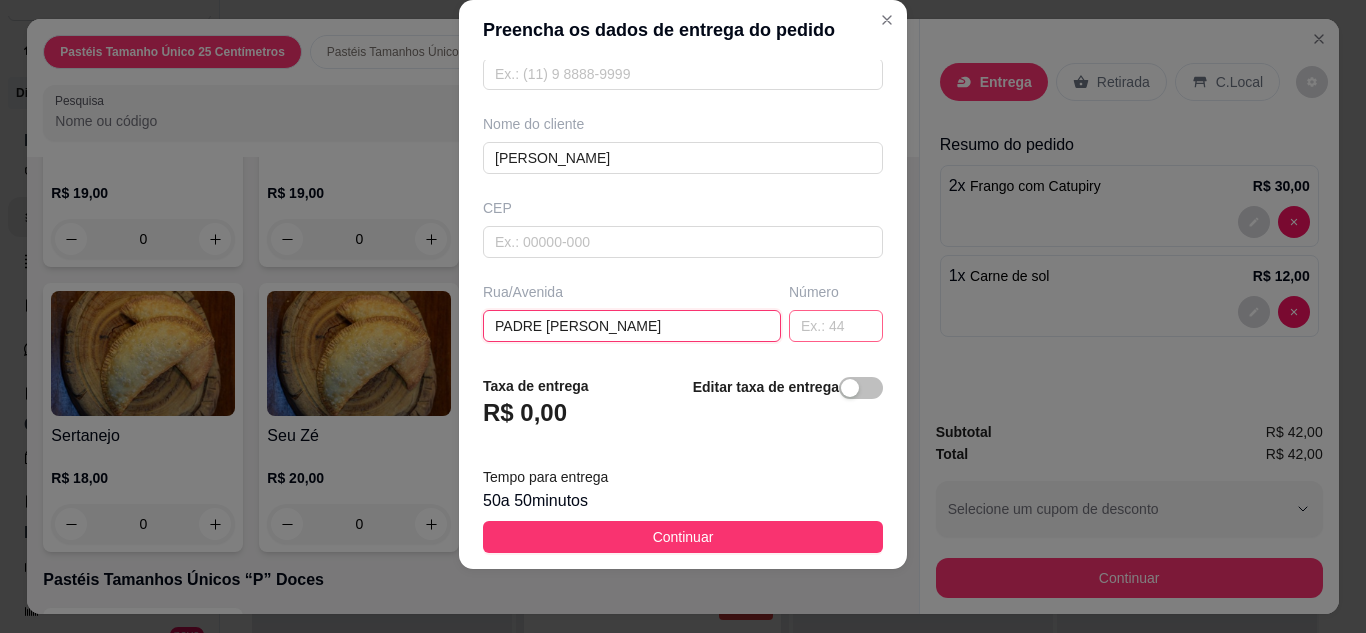 type on "PADRE JOSE FRANCISCO FERREIRA" 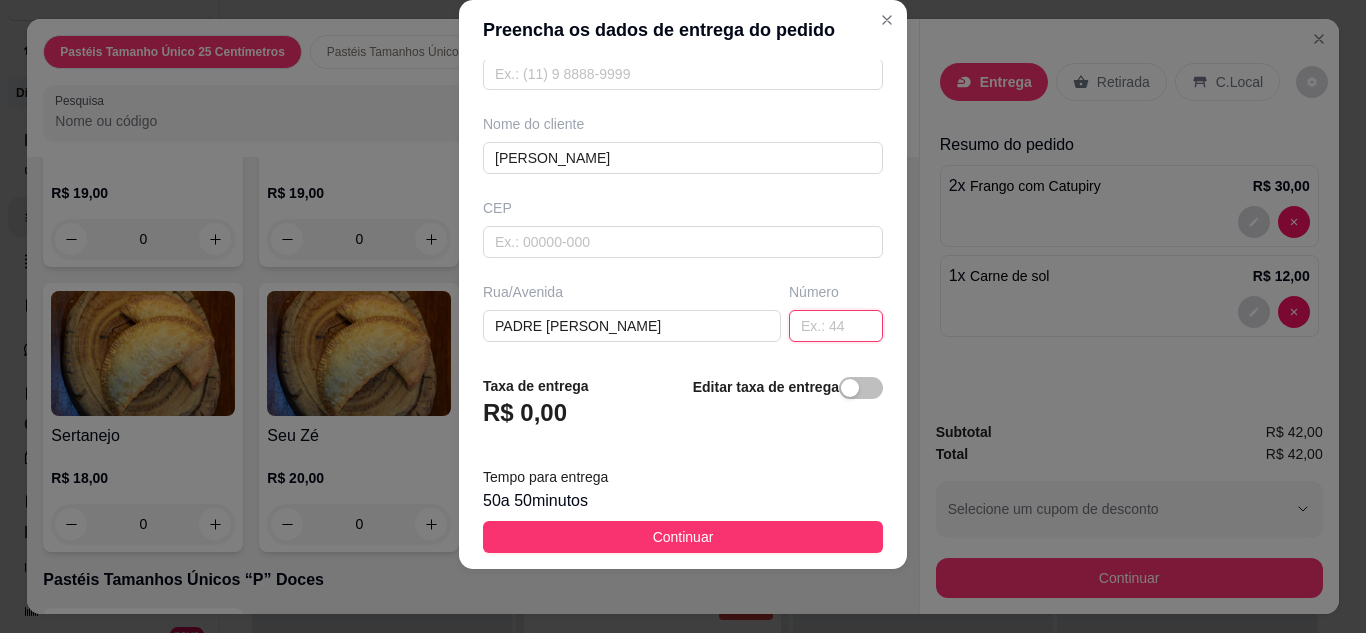 click at bounding box center (836, 326) 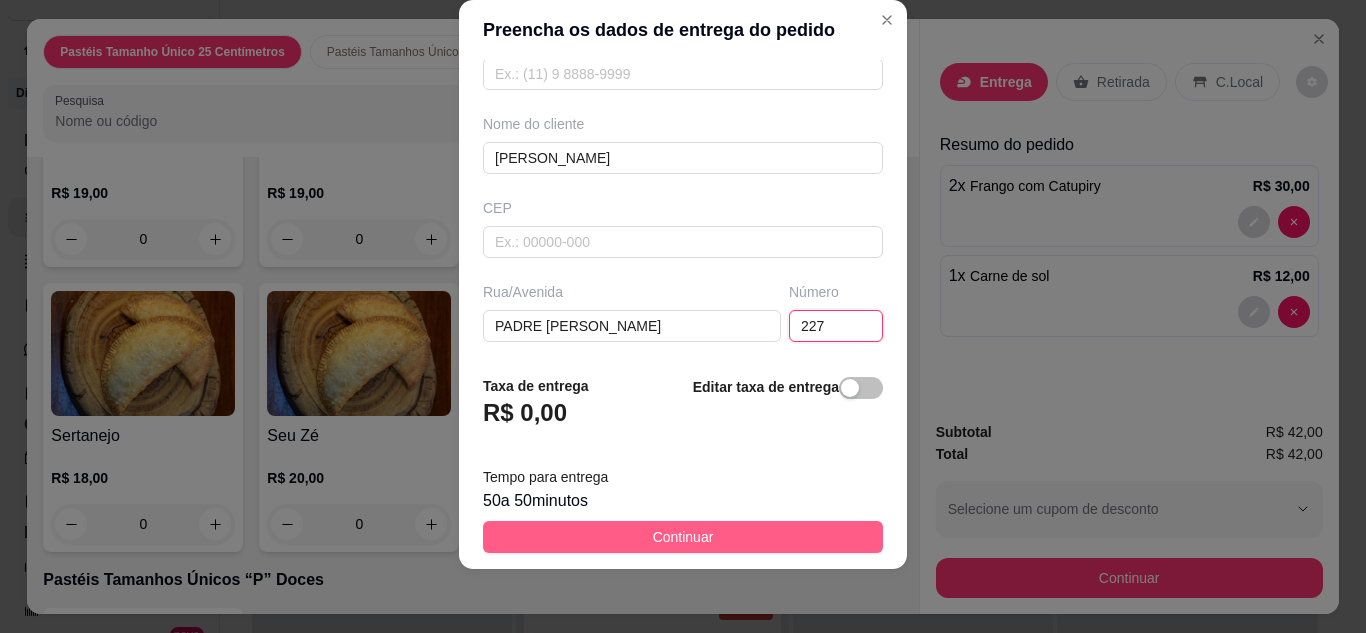 type on "227" 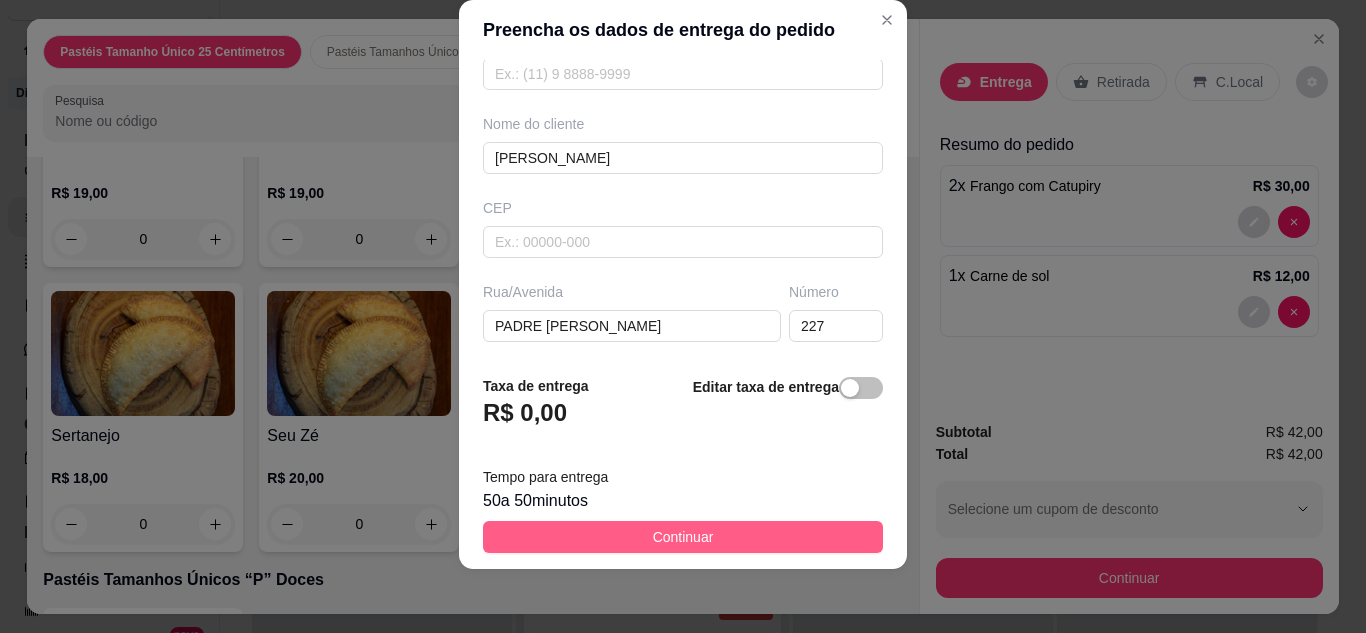 click on "Continuar" at bounding box center [683, 537] 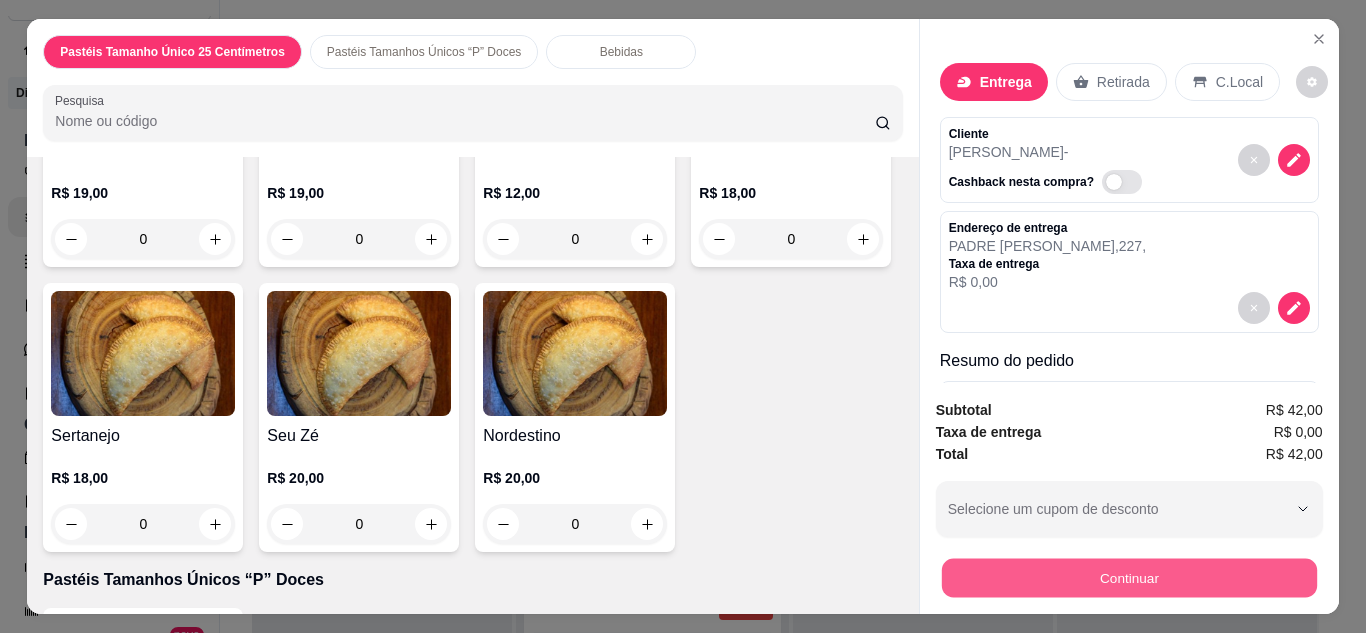 click on "Continuar" at bounding box center (1128, 578) 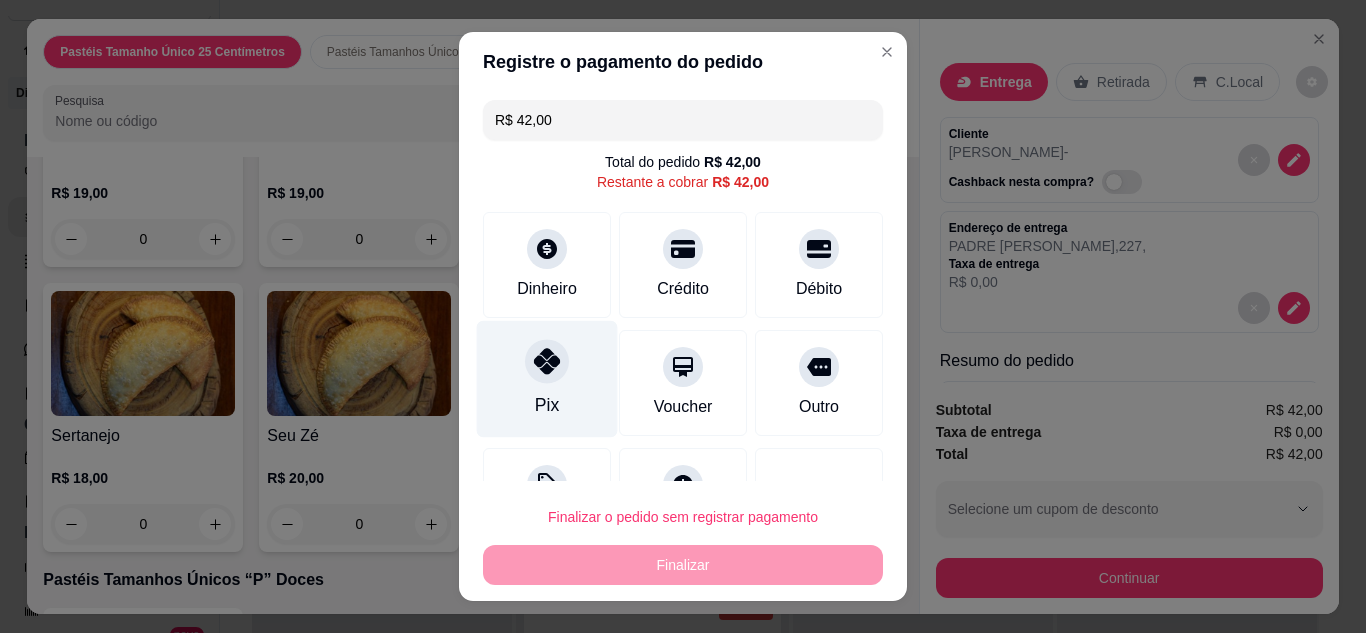 click on "Pix" at bounding box center (547, 378) 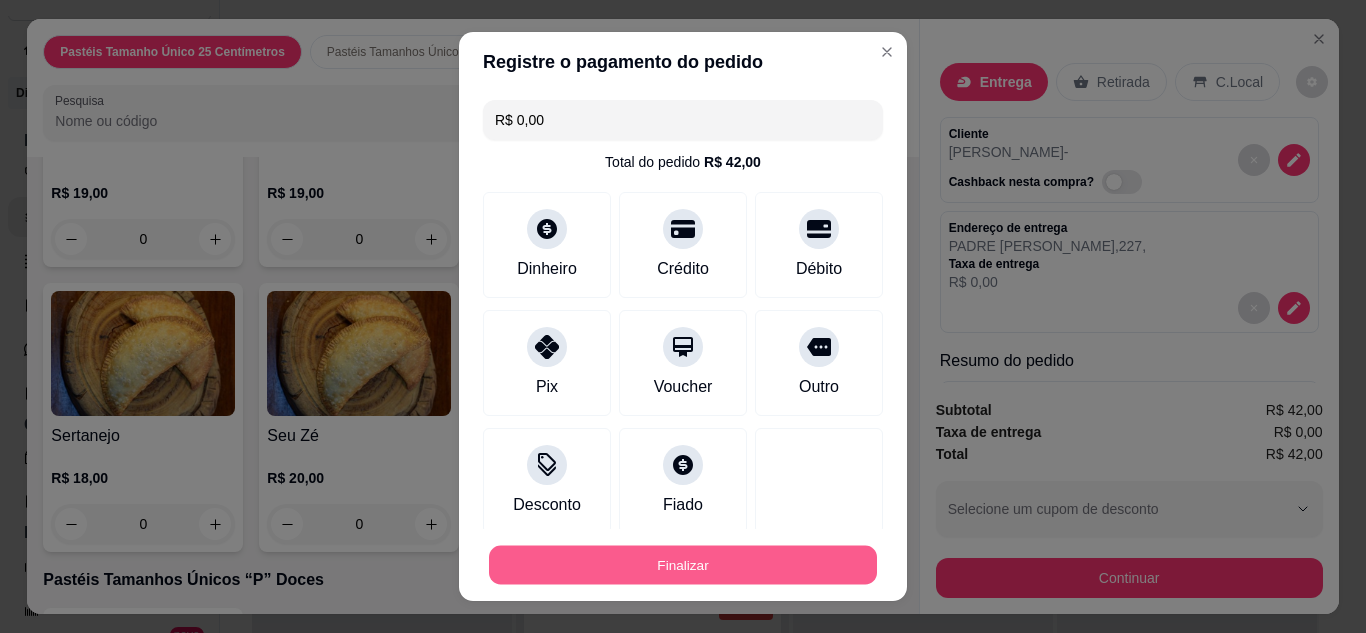 click on "Finalizar" at bounding box center [683, 565] 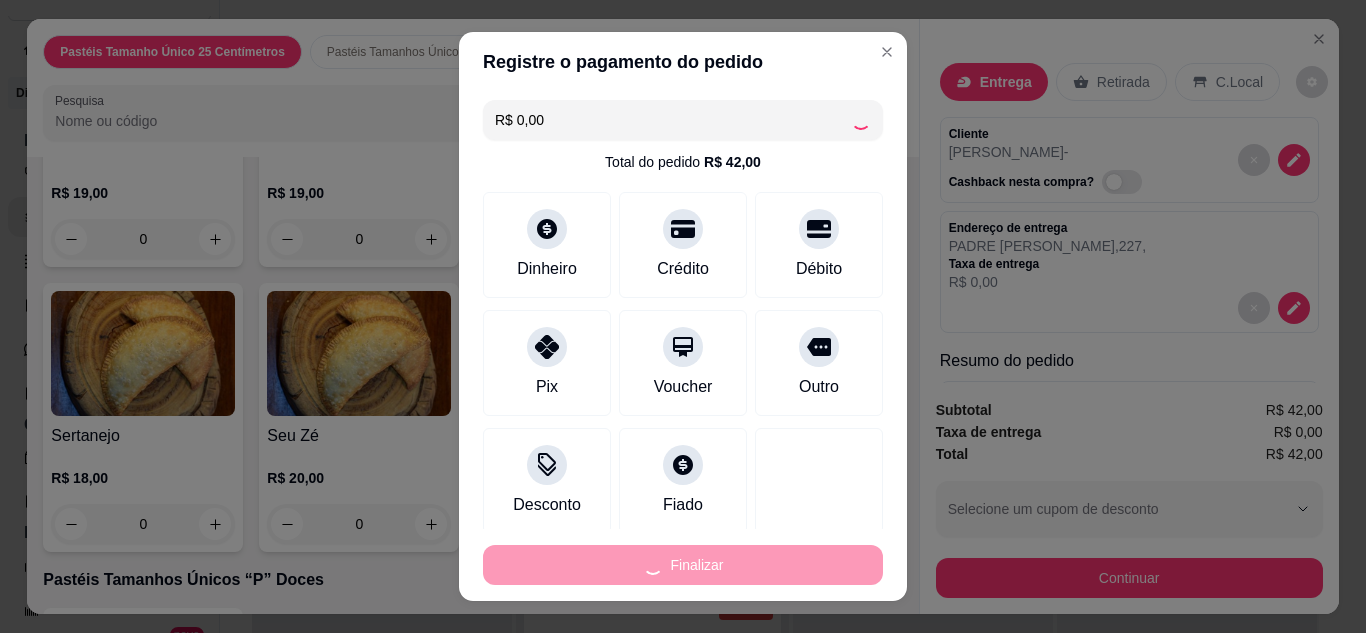 type on "0" 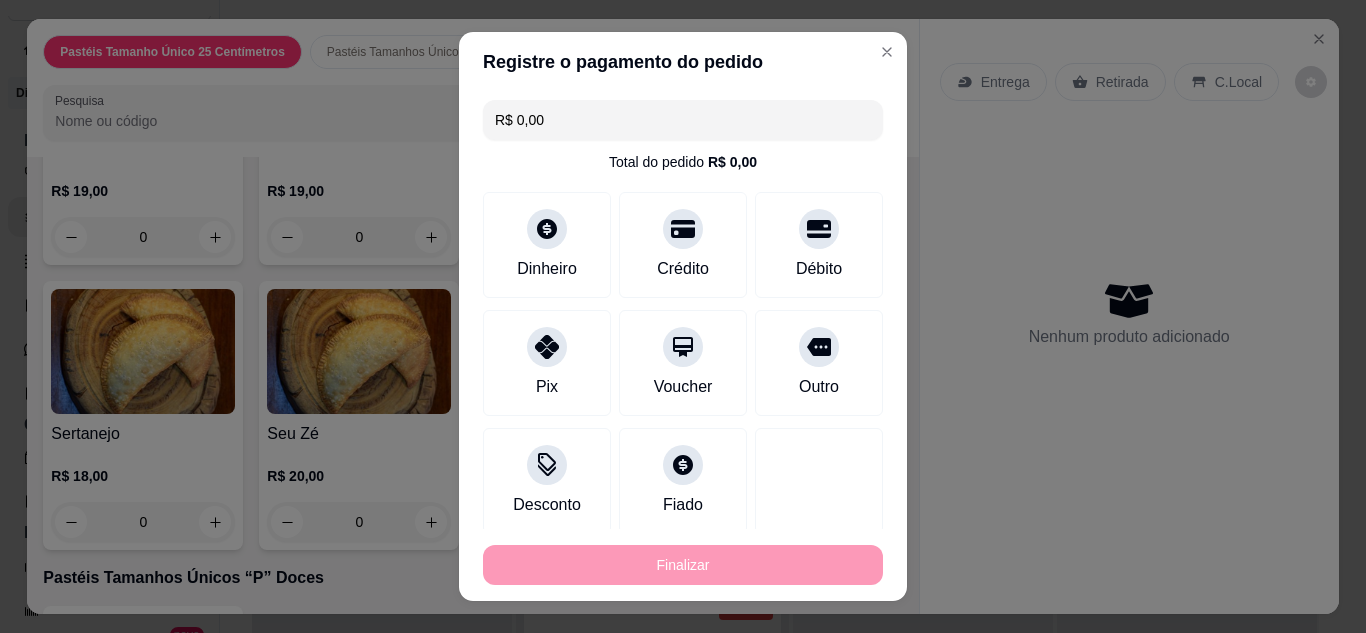 type on "-R$ 42,00" 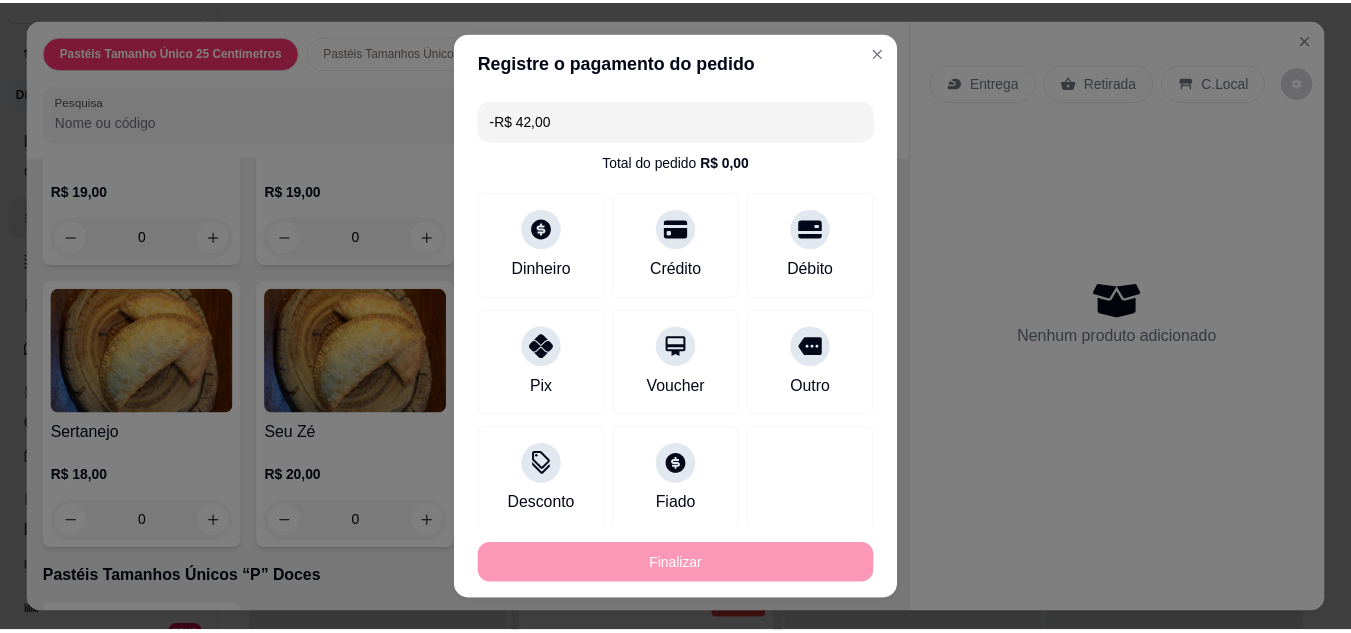 scroll, scrollTop: 2998, scrollLeft: 0, axis: vertical 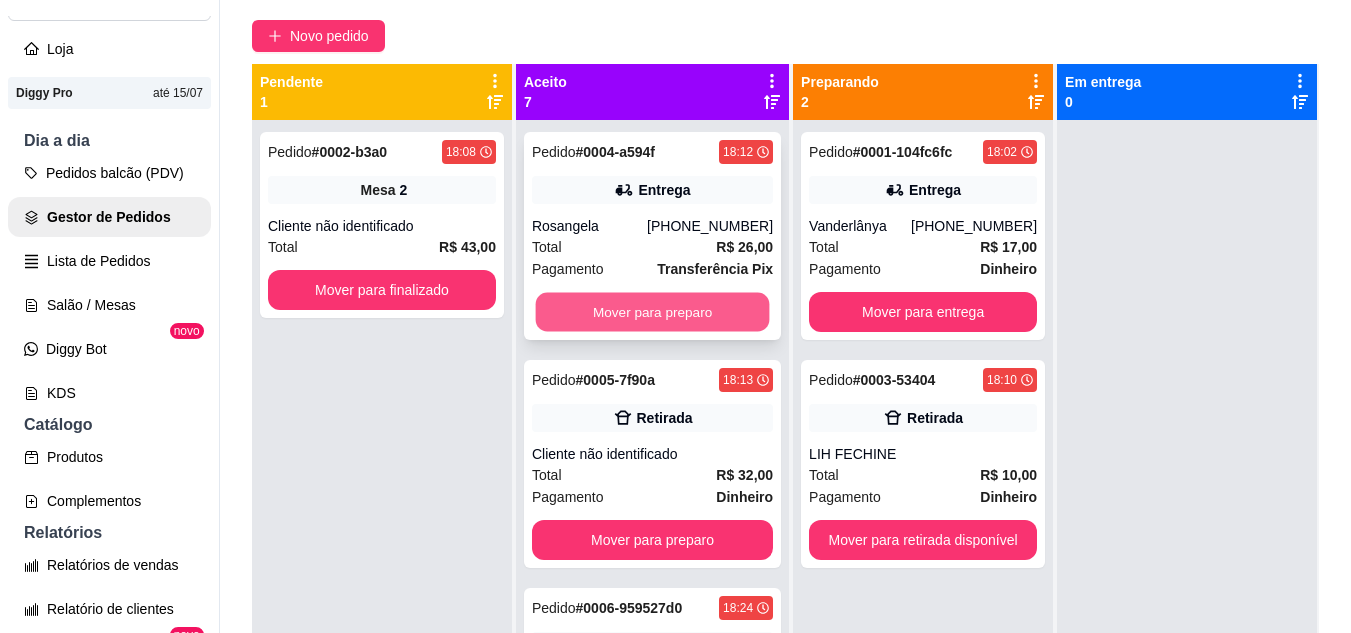 click on "Mover para preparo" at bounding box center [653, 312] 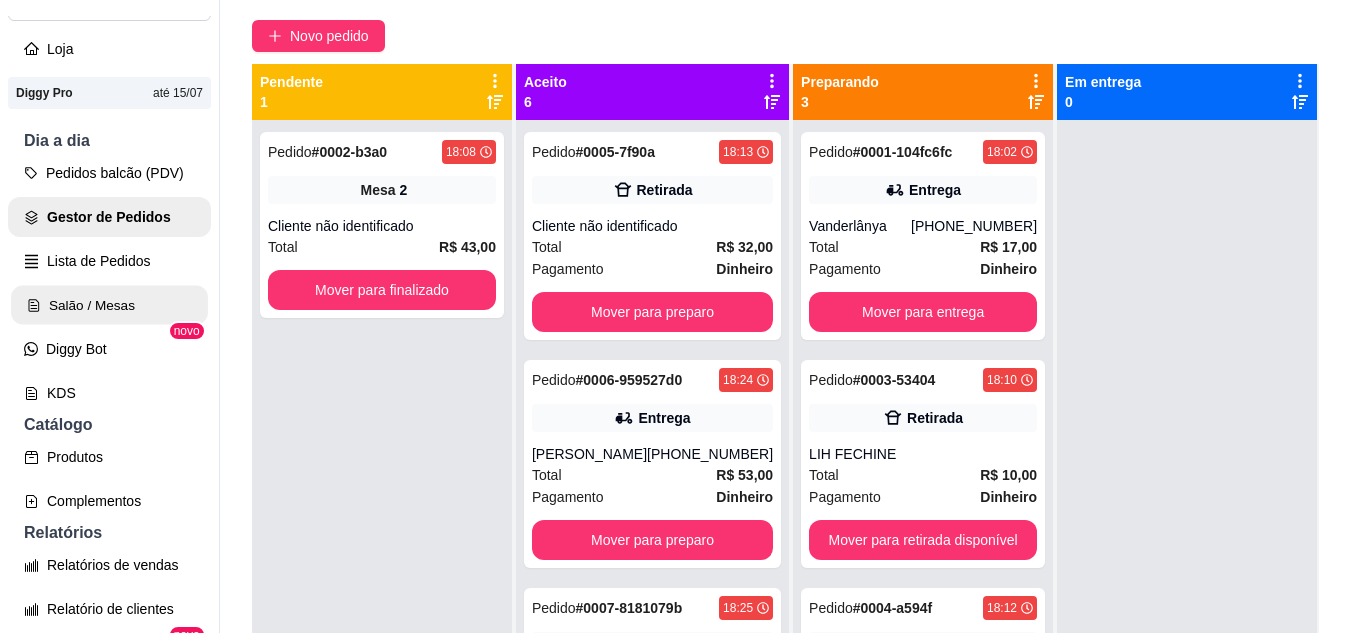 click on "Salão / Mesas" at bounding box center (109, 305) 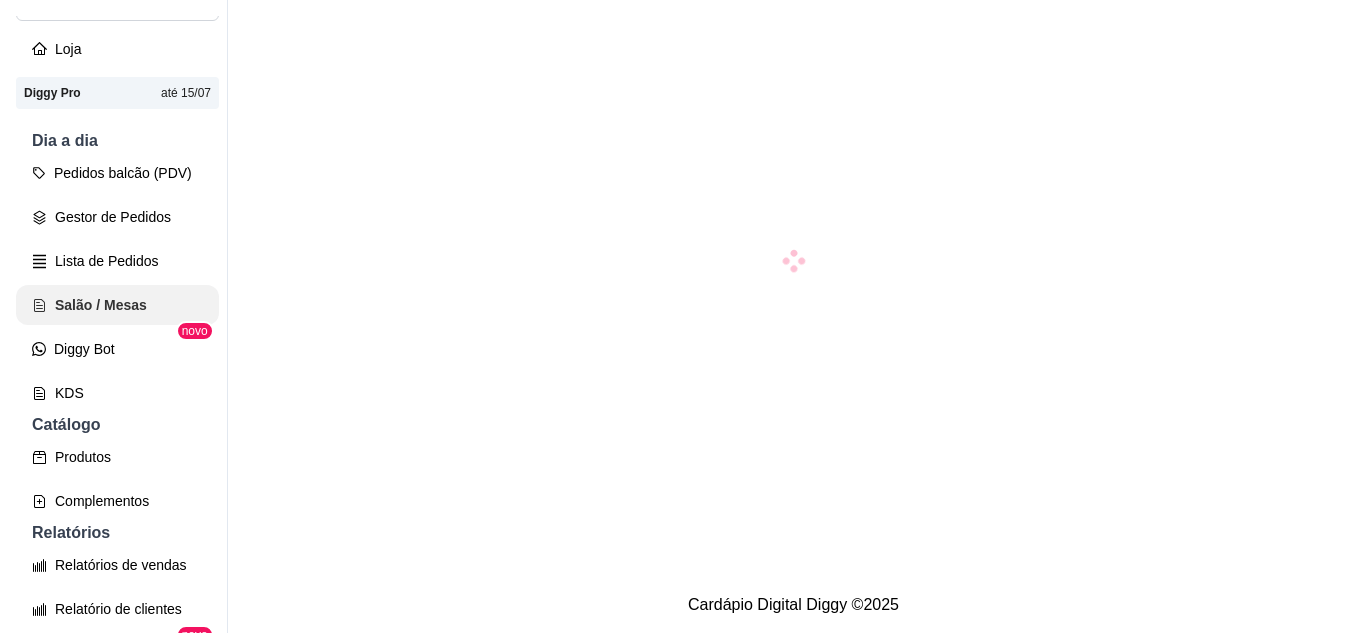 scroll, scrollTop: 0, scrollLeft: 0, axis: both 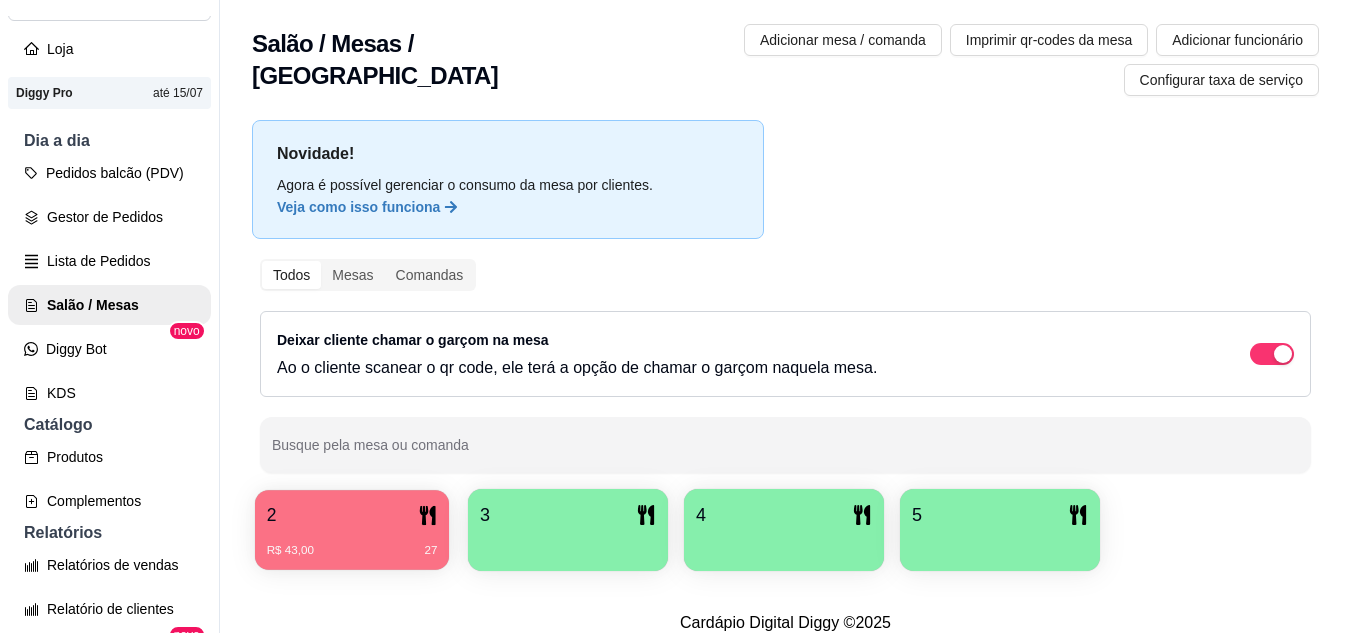 click on "2" at bounding box center (352, 515) 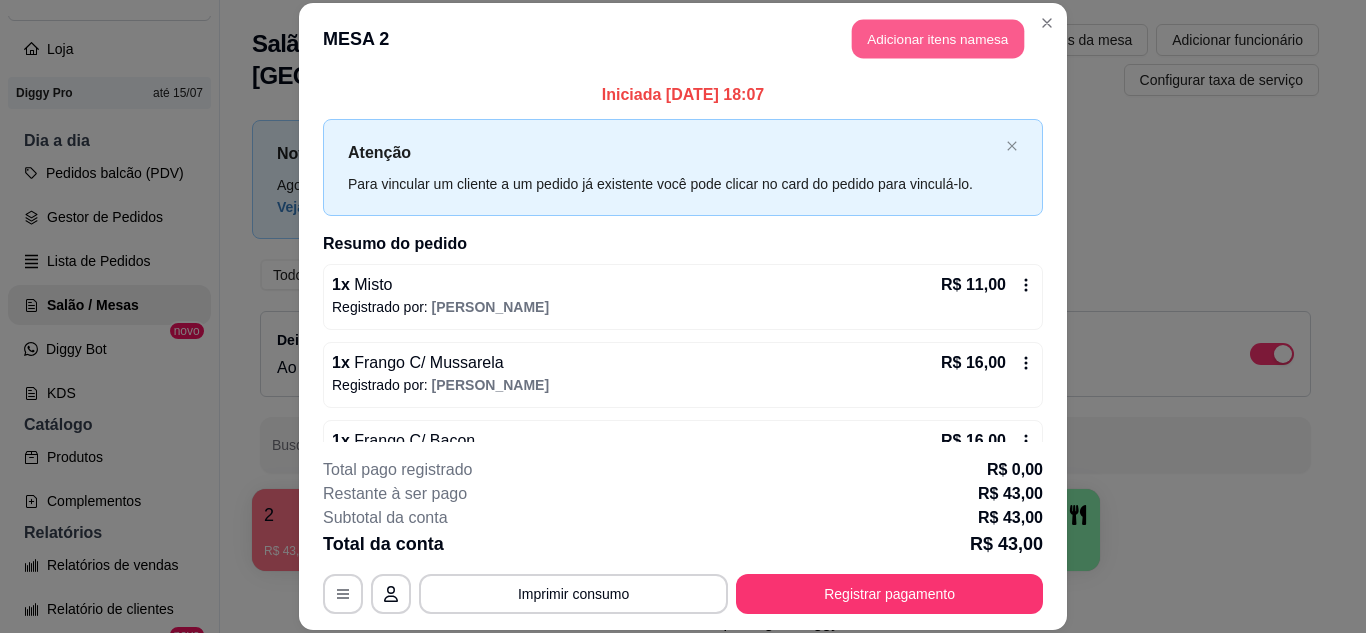 click on "Adicionar itens na  mesa" at bounding box center [938, 39] 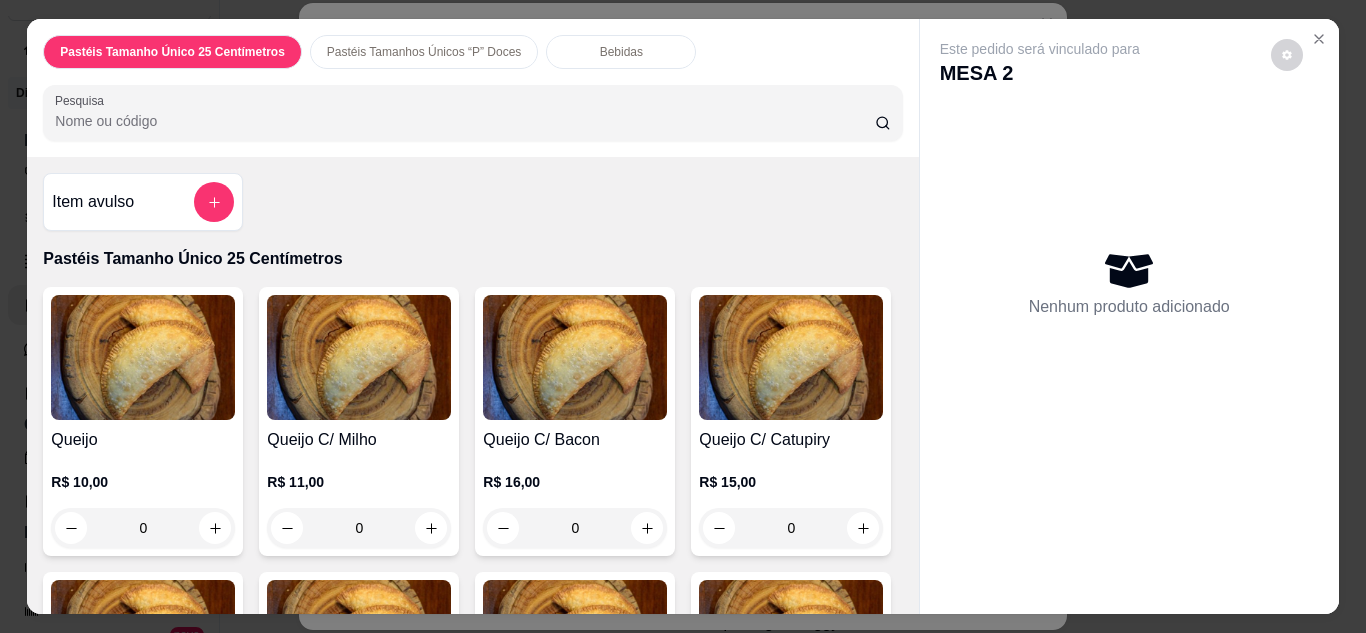 click on "Bebidas" at bounding box center [621, 52] 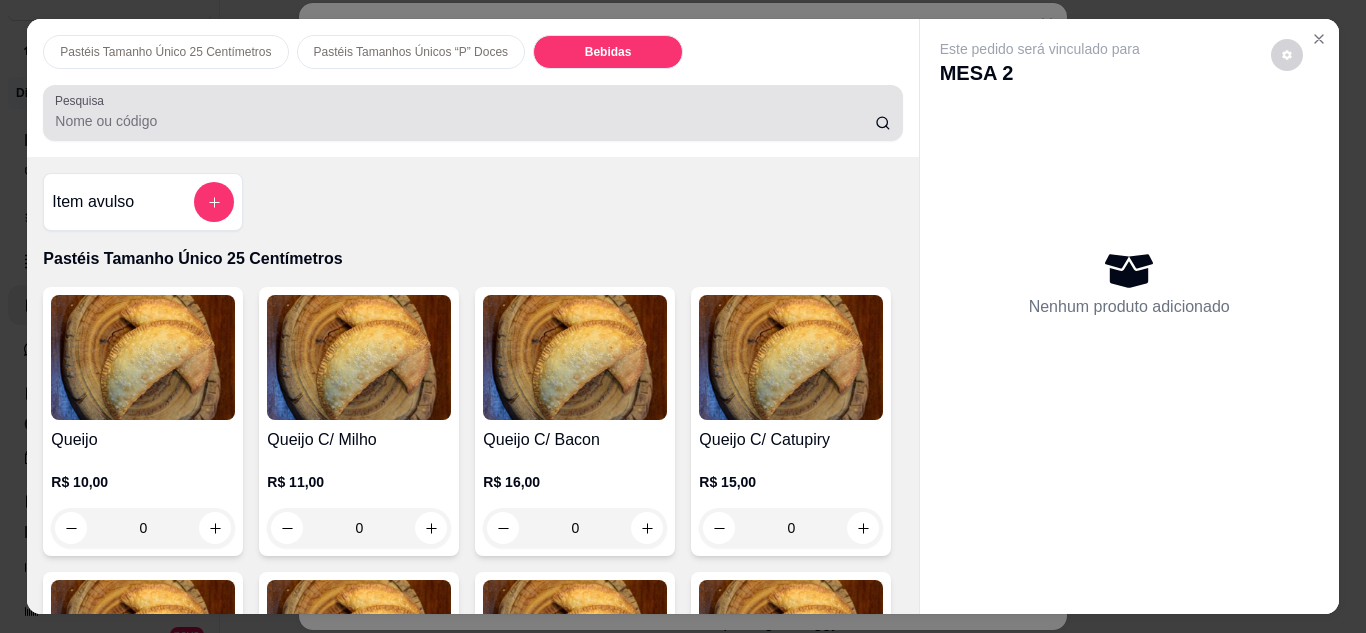 scroll, scrollTop: 4874, scrollLeft: 0, axis: vertical 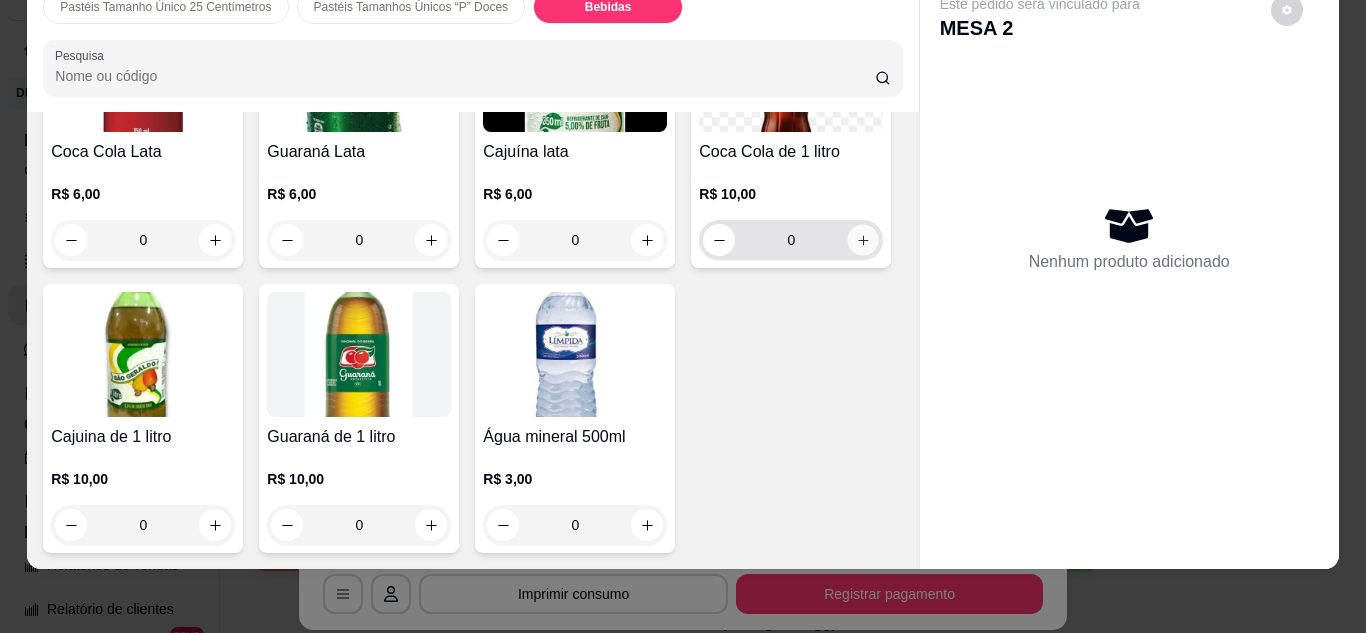 click 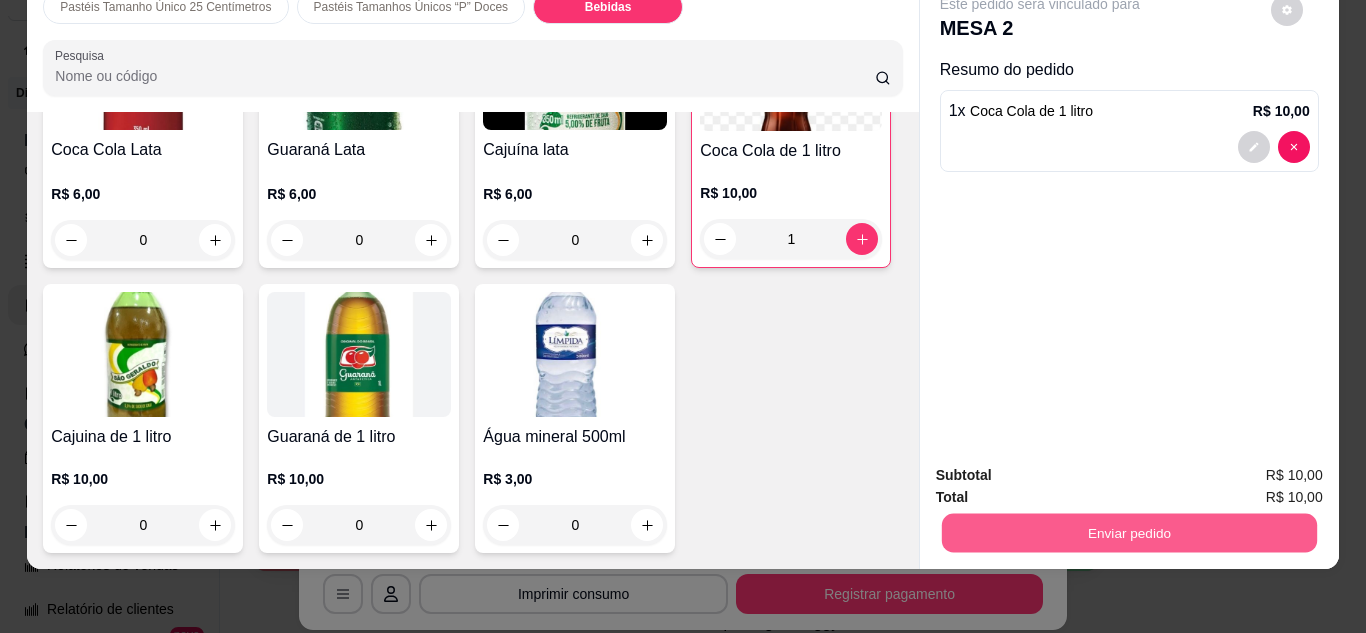click on "Enviar pedido" at bounding box center (1128, 533) 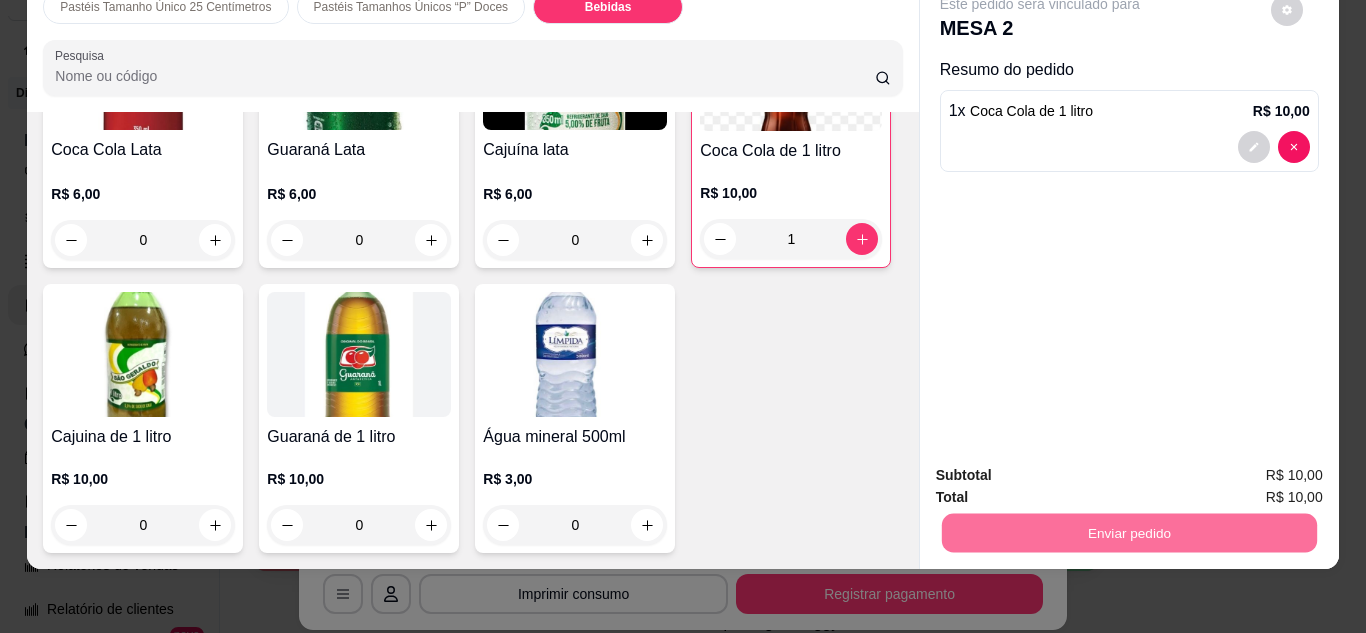 click on "Não registrar e enviar pedido" at bounding box center [1063, 468] 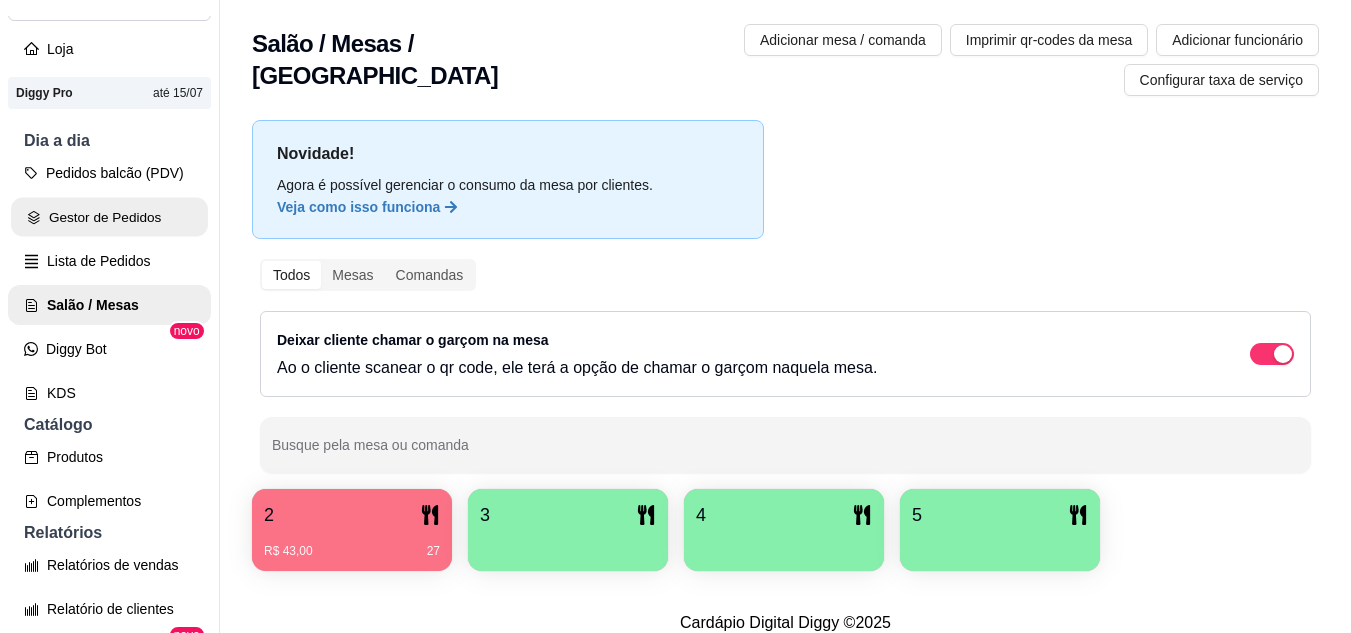 click on "Gestor de Pedidos" at bounding box center (109, 217) 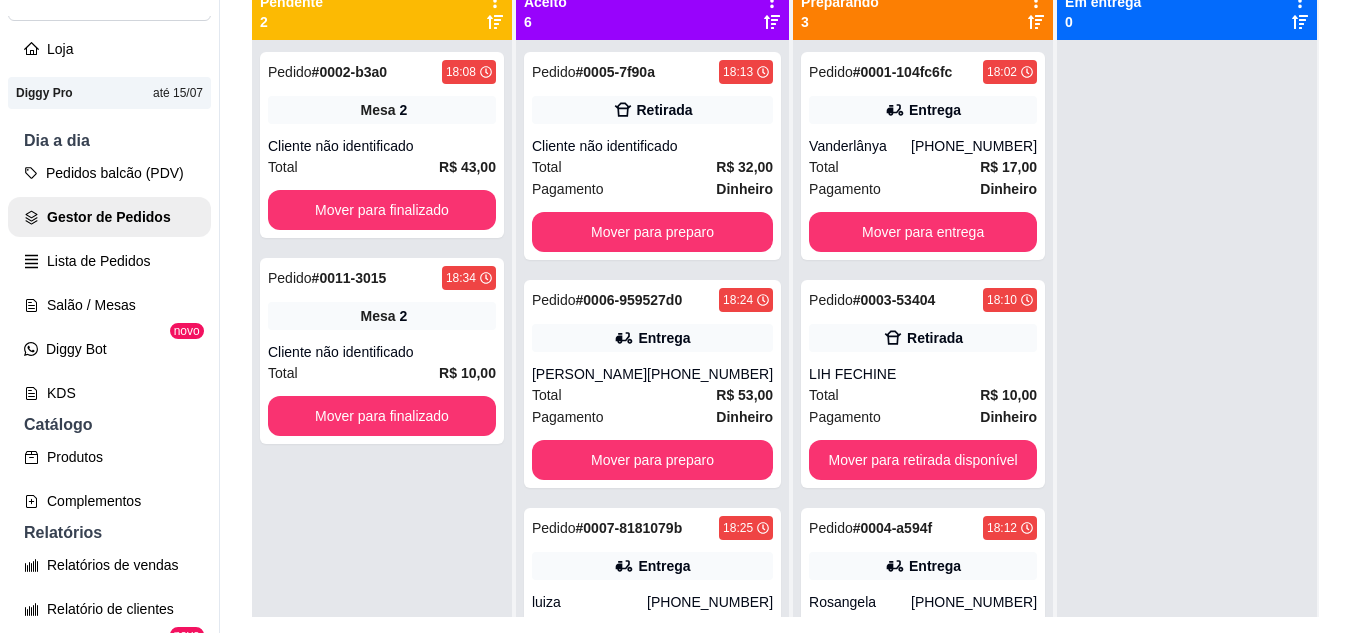 scroll, scrollTop: 280, scrollLeft: 0, axis: vertical 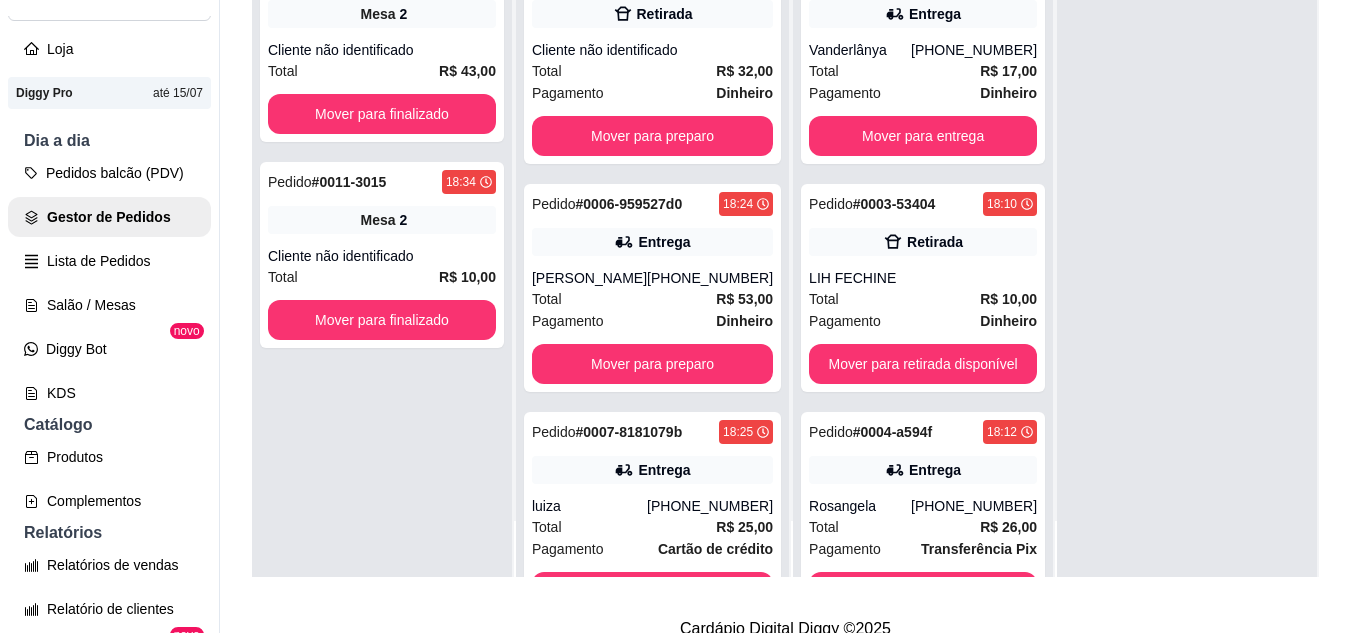 click on "Selecione o tipo dos pedidos Todos os pedidos Pedidos agendados Novo pedido Pendente 2 Pedido  # 0002-b3a0 18:08 Mesa 2 Cliente não identificado Total R$ 43,00 Mover para finalizado Pedido  # 0011-3015 18:34 Mesa 2 Cliente não identificado Total R$ 10,00 Mover para finalizado Aceito 6 Pedido  # 0005-7f90a 18:13 Retirada Cliente não identificado Total R$ 32,00 Pagamento Dinheiro Mover para preparo Pedido  # 0006-959527d0 18:24 Entrega Sandriele Sabino  (88) 8811-5221 Total R$ 53,00 Pagamento Dinheiro Mover para preparo Pedido  # 0007-8181079b 18:25 Entrega luiza  (83) 99660-5096 Total R$ 25,00 Pagamento Cartão de crédito Mover para preparo Pedido  # 0008-0d7e3 18:26 Entrega JANE MARÇAL Total R$ 42,00 Pagamento Transferência Pix Mover para preparo Pedido  # 0009-49c70bde 18:27 Entrega Elen Cruz Moreira  (88) 99601-3311 Total R$ 60,00 Pagamento Transferência Pix Mover para preparo Pedido  # 0010-a35c6df7 18:27 Entrega Anna giulia (88) 98124-8395 Total R$ 59,00 Pagamento Cartão de crédito 3 # #" at bounding box center [785, 194] 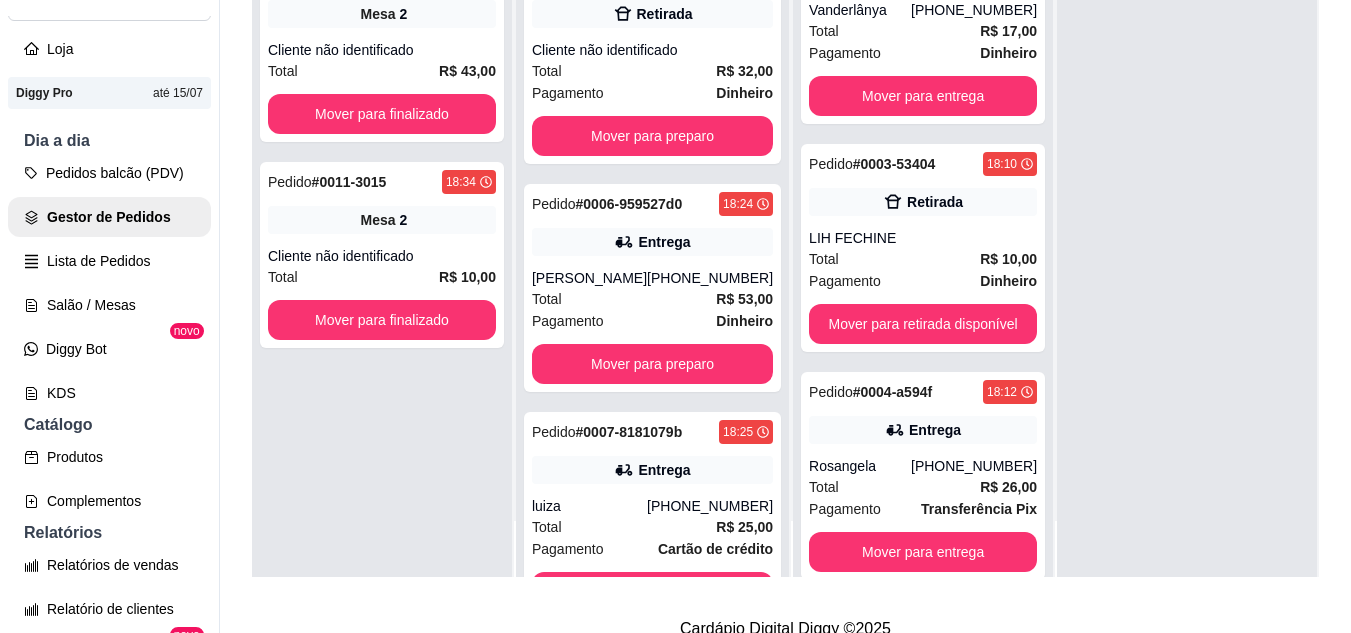 scroll, scrollTop: 71, scrollLeft: 0, axis: vertical 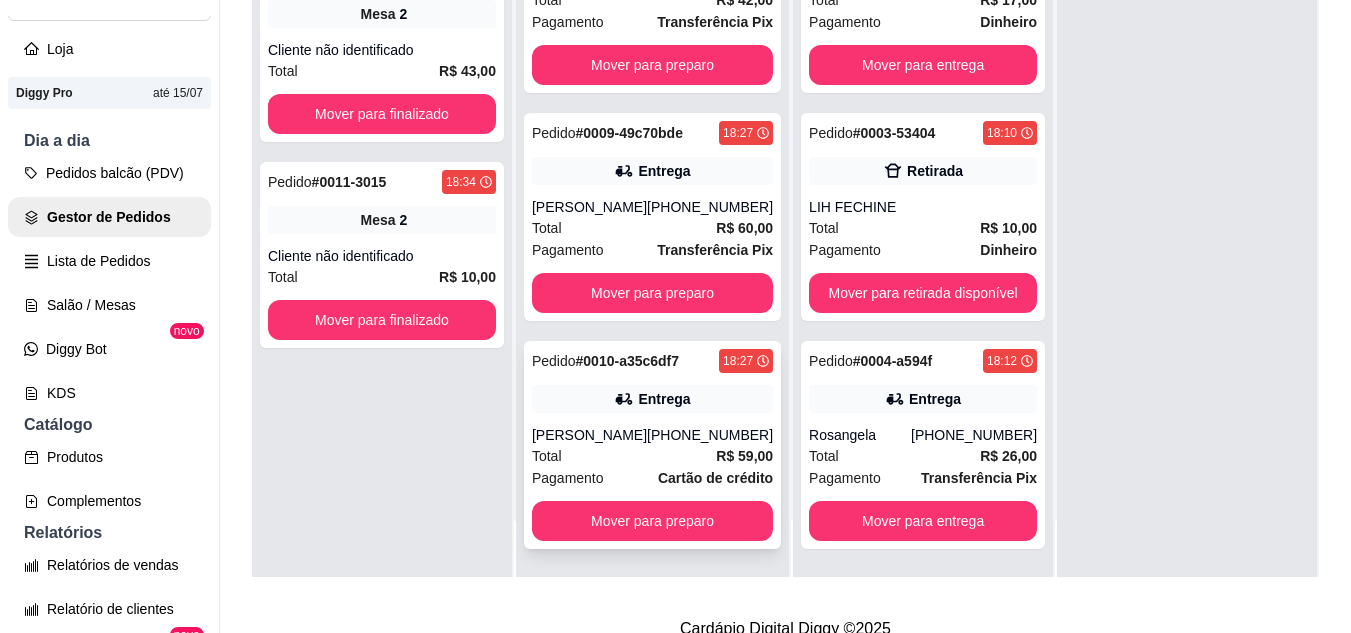 click on "(88) 98124-8395" at bounding box center (710, 435) 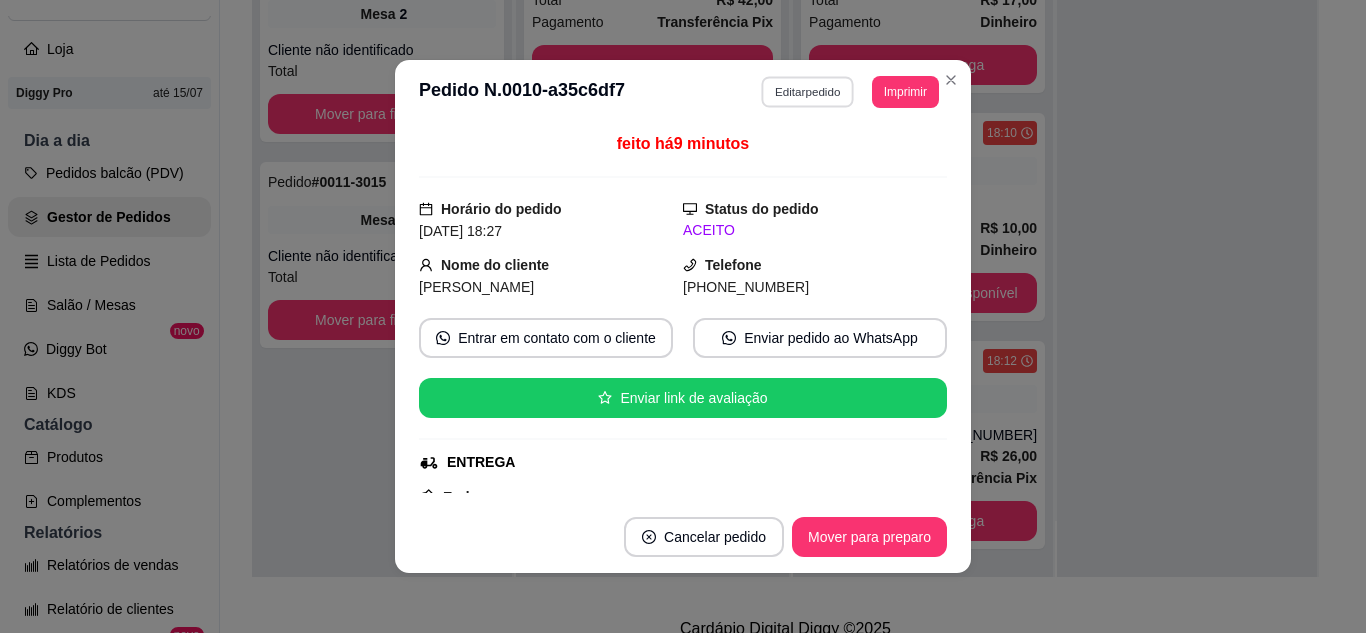 click on "Editar  pedido" at bounding box center (808, 91) 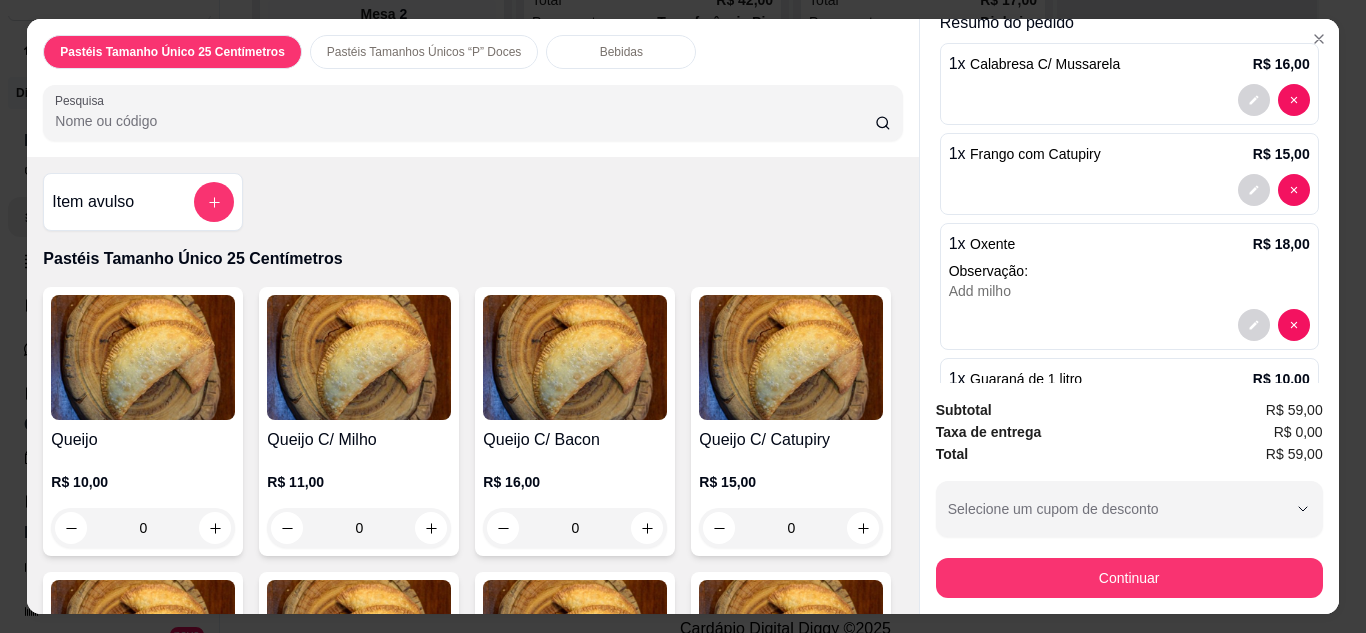 scroll, scrollTop: 360, scrollLeft: 0, axis: vertical 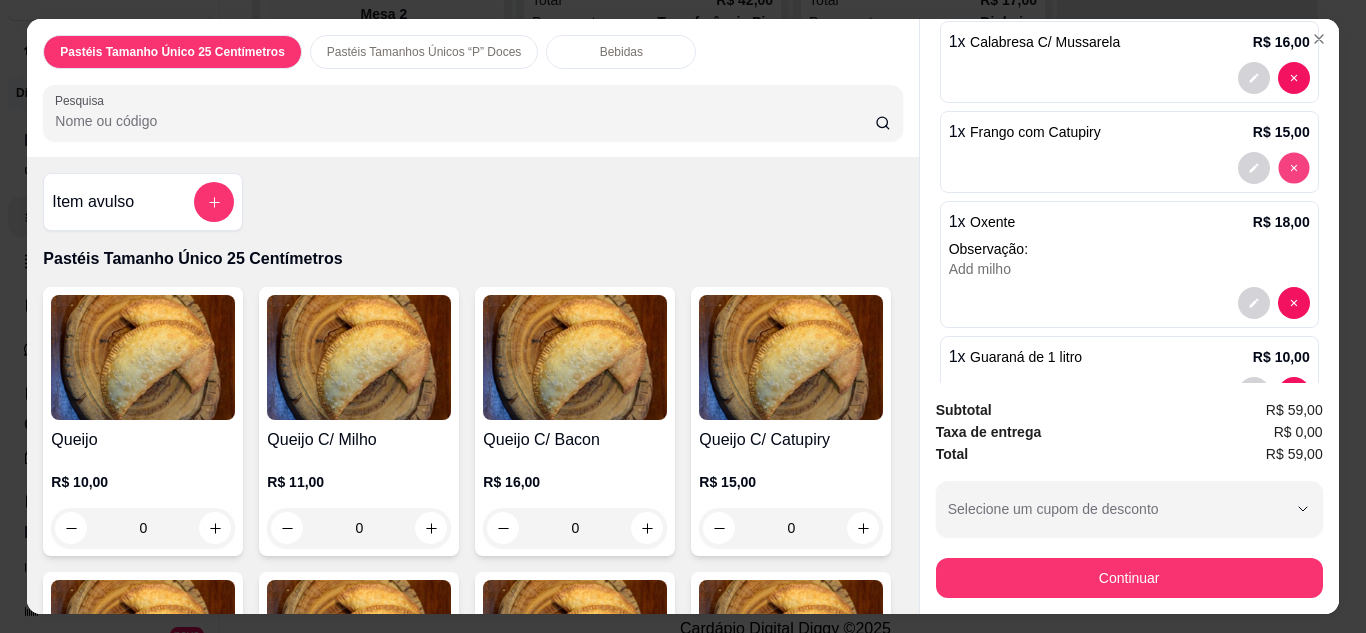 type on "0" 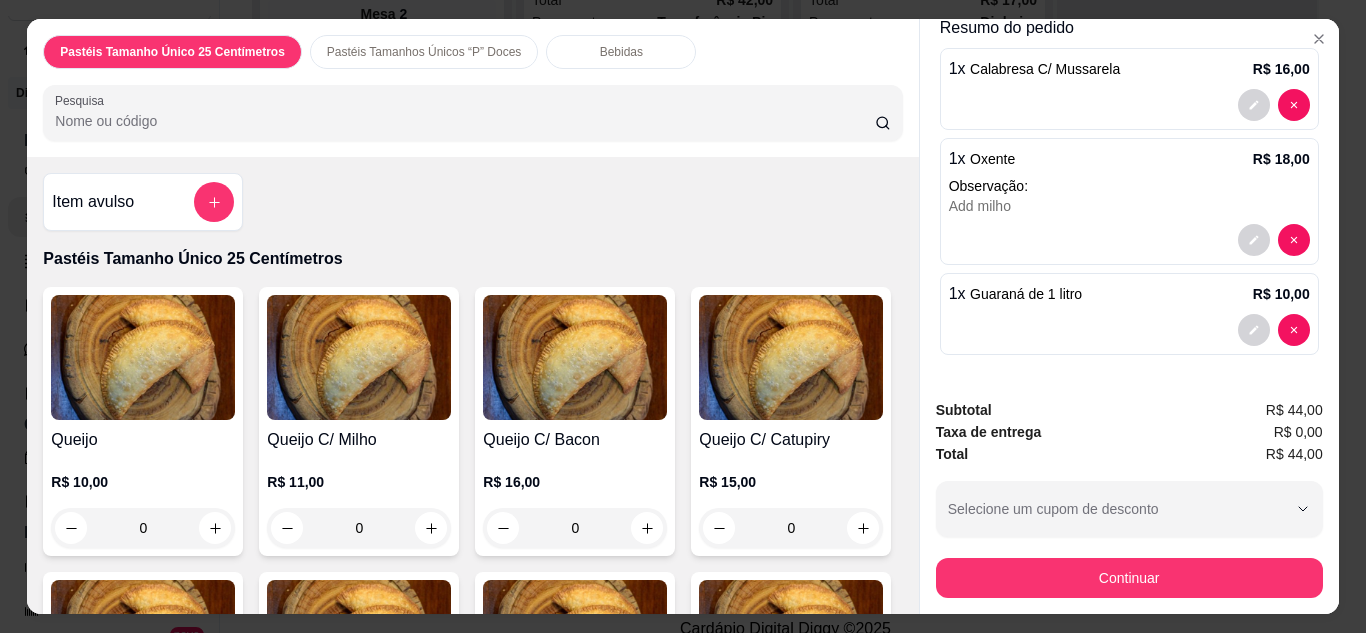 scroll, scrollTop: 333, scrollLeft: 0, axis: vertical 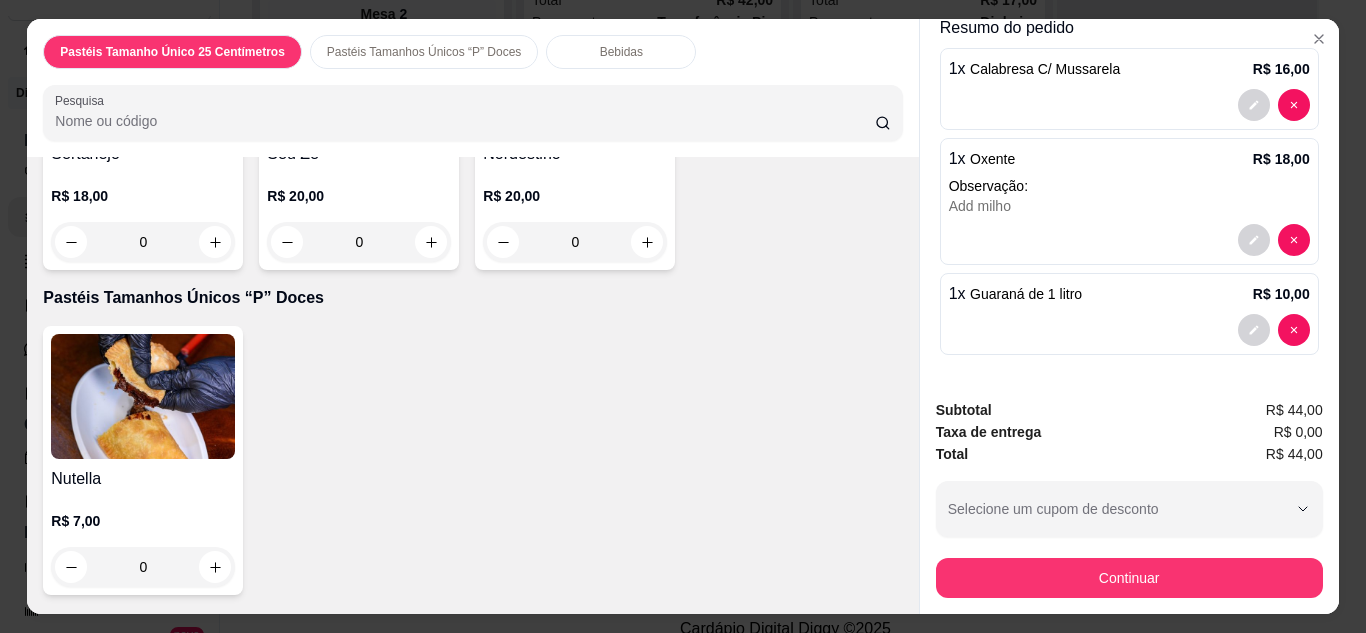 click on "0" at bounding box center [791, -352] 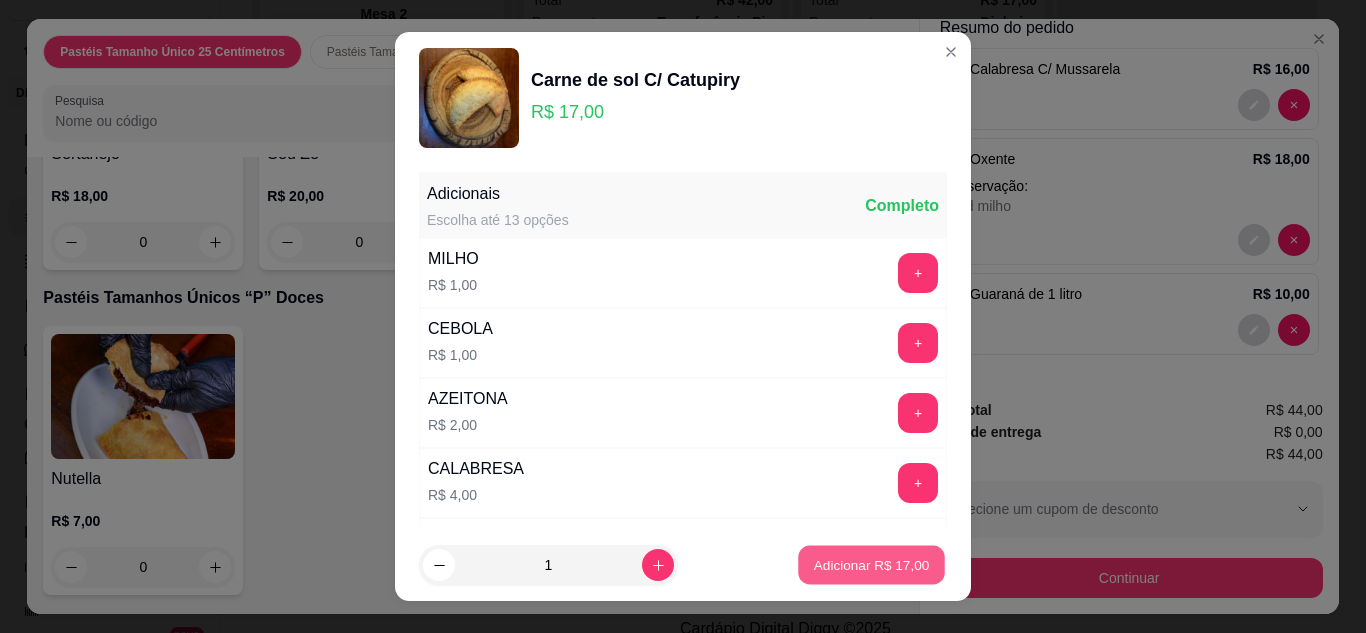 click on "Adicionar   R$ 17,00" at bounding box center [872, 565] 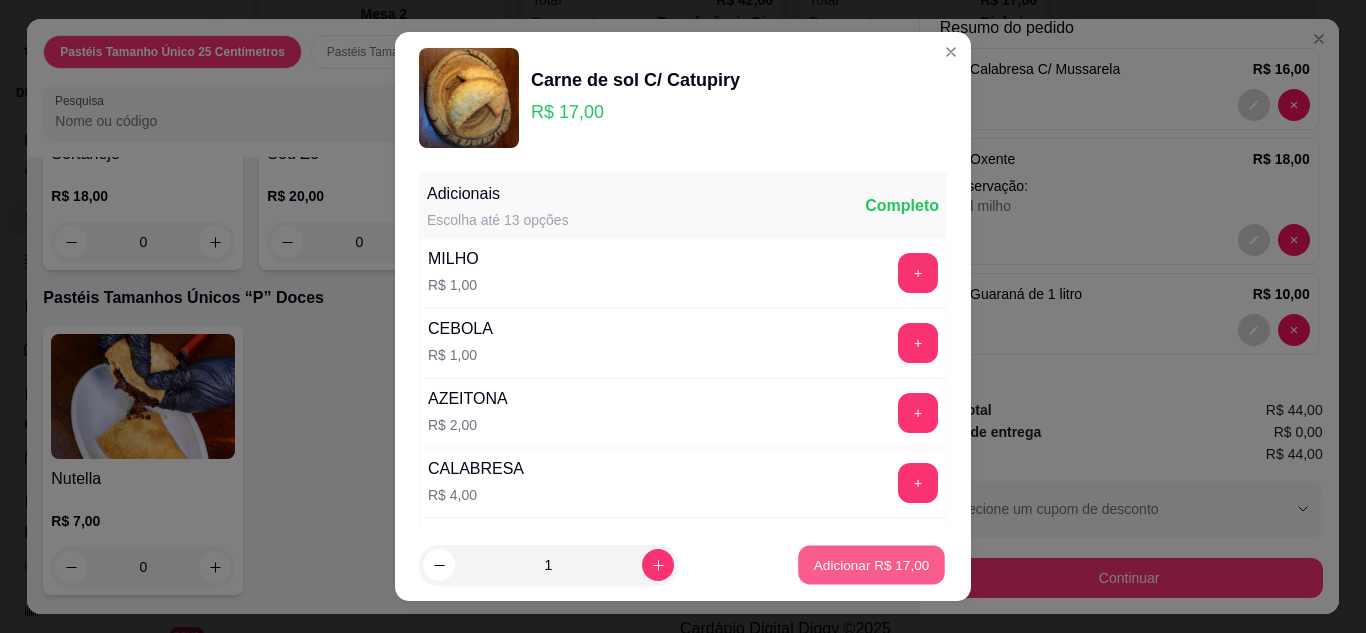 type on "1" 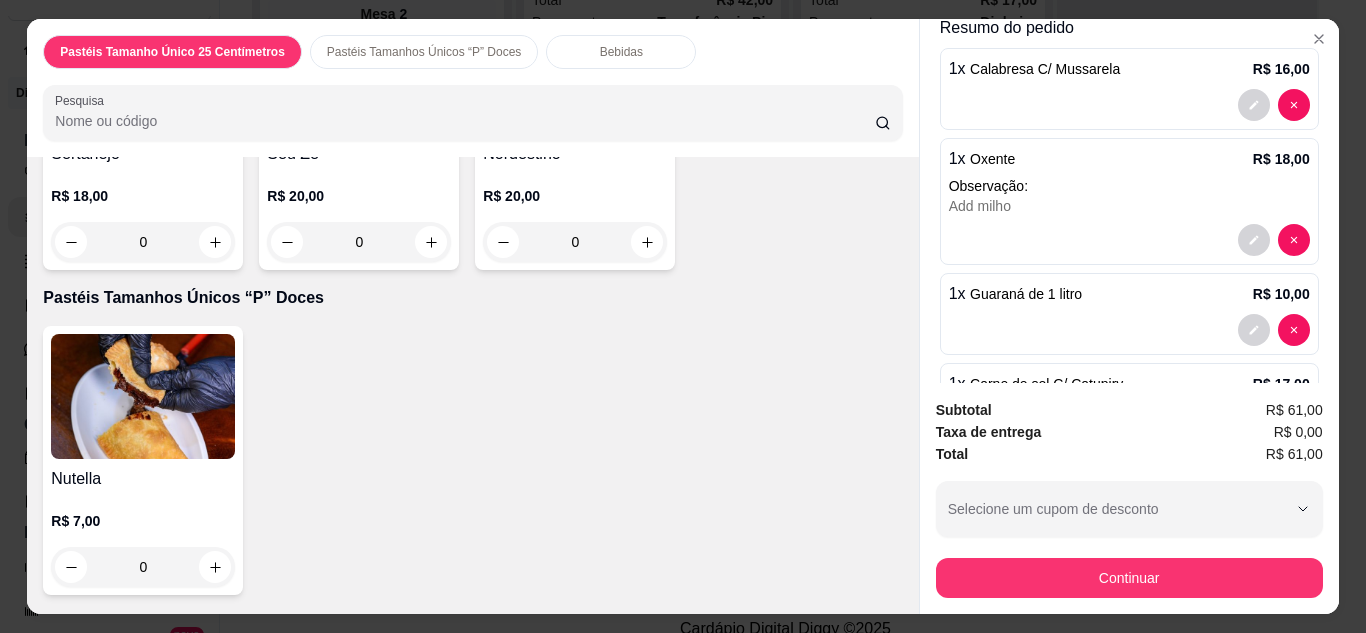 scroll, scrollTop: 360, scrollLeft: 0, axis: vertical 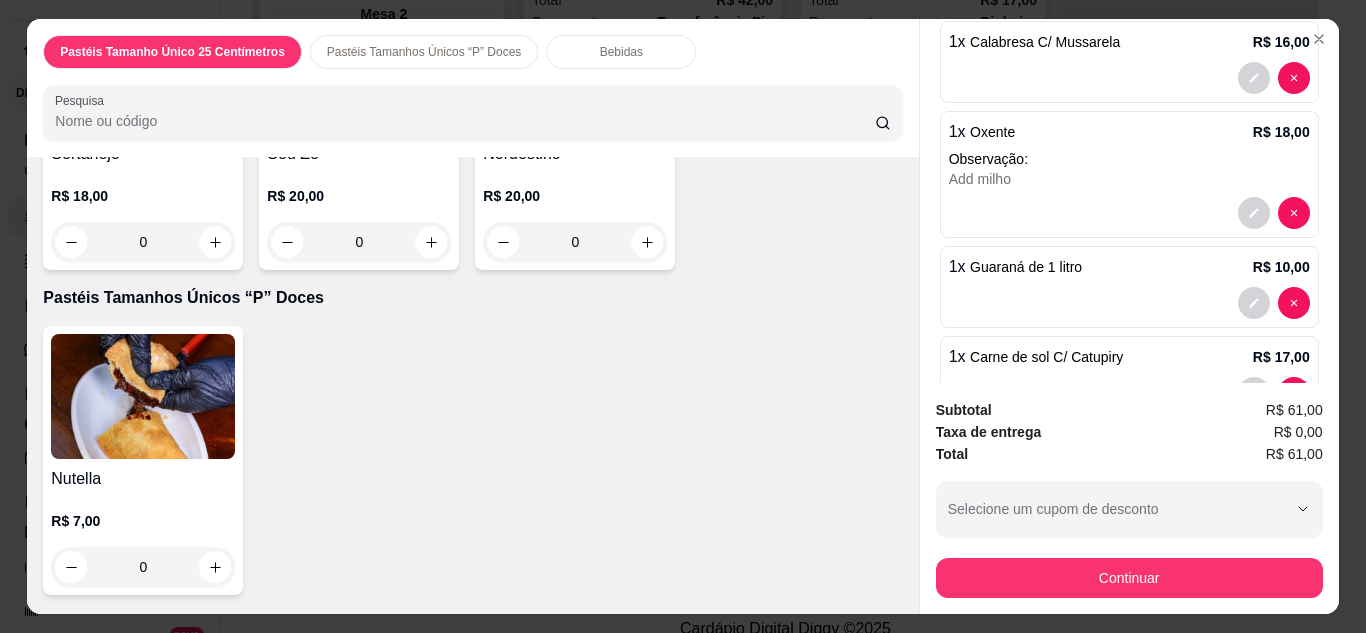 click on "Continuar" at bounding box center [1129, 575] 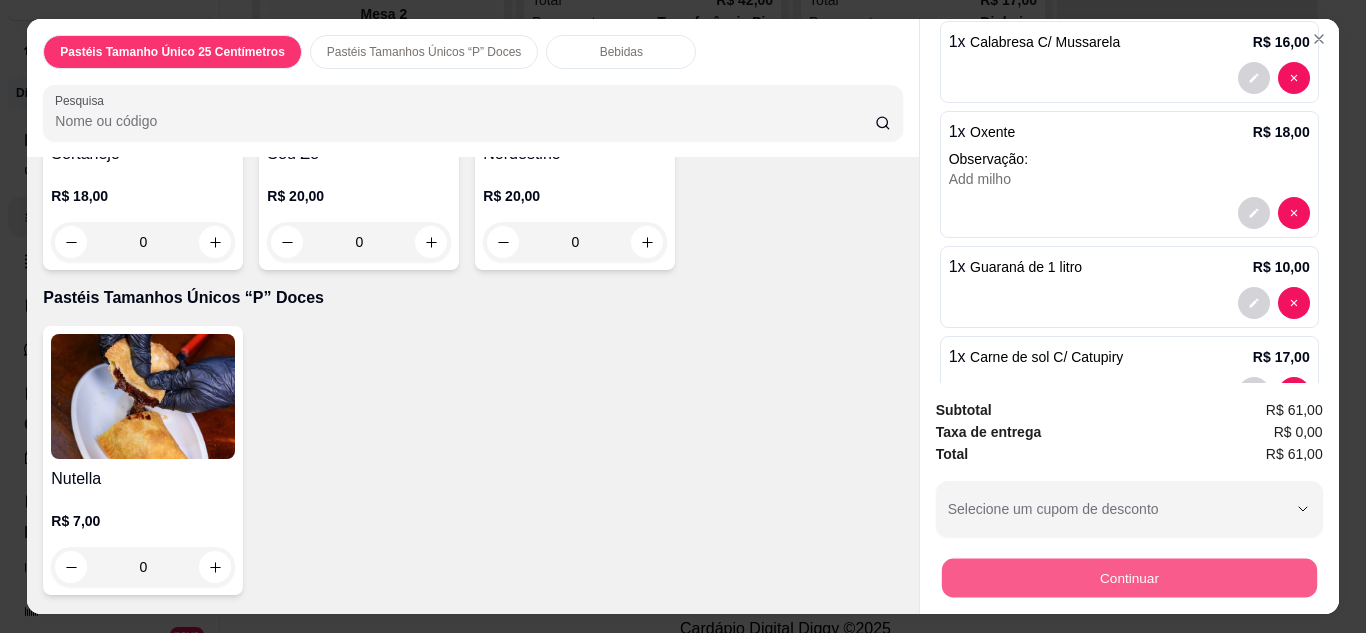 click on "Continuar" at bounding box center (1128, 578) 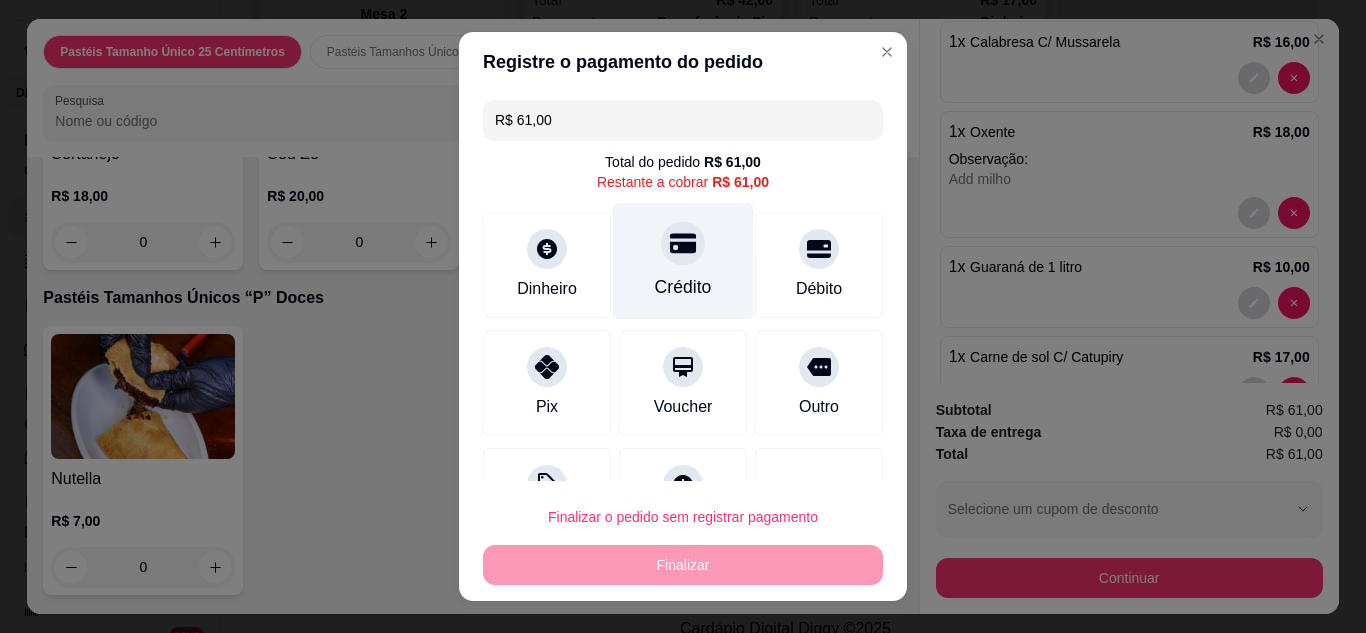 click at bounding box center [683, 243] 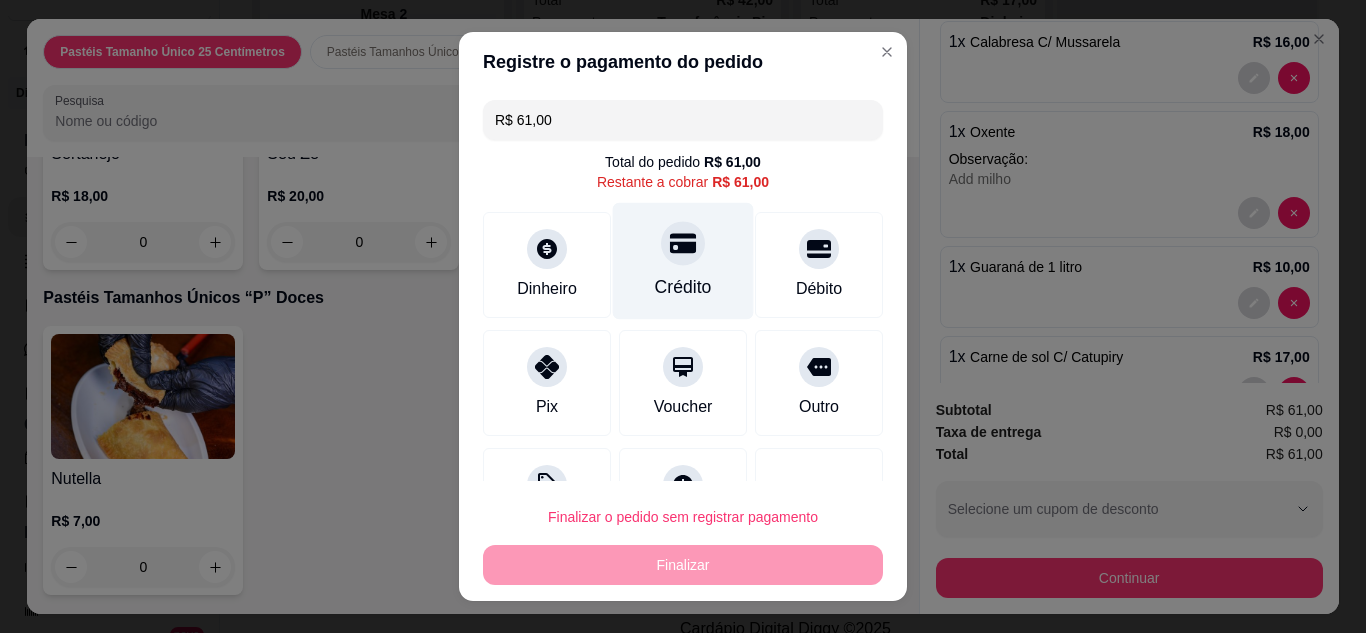 type on "R$ 0,00" 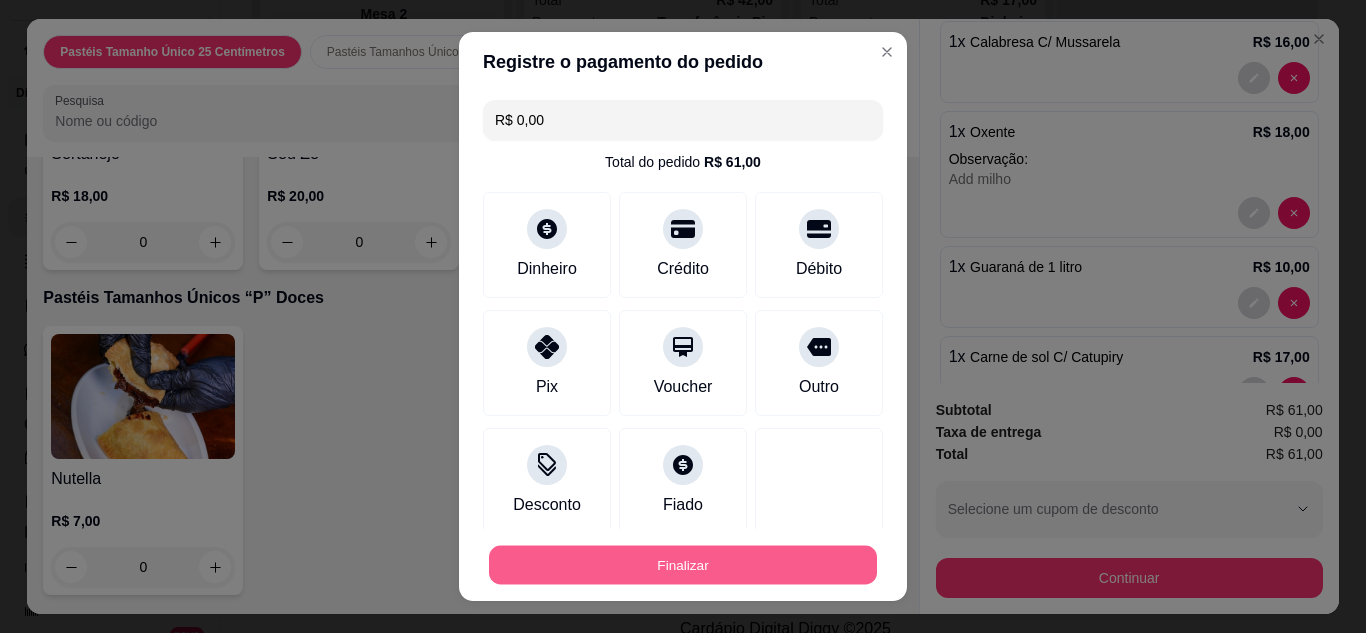 click on "Finalizar" at bounding box center [683, 565] 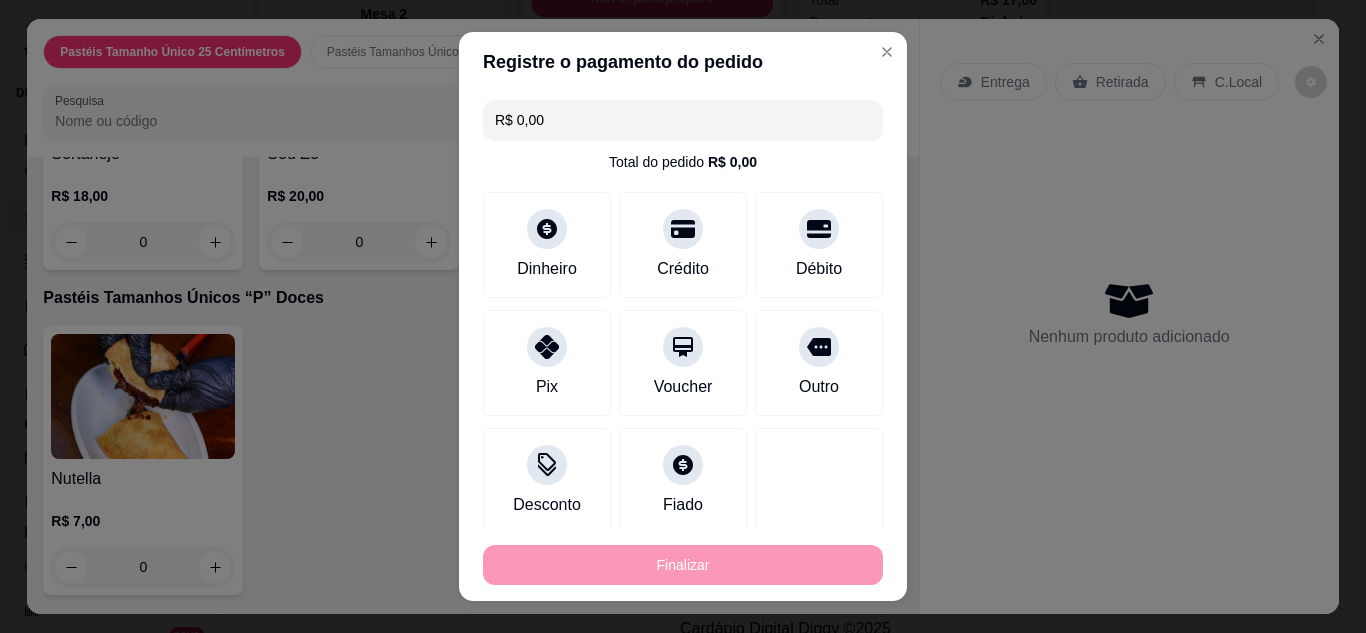 type on "0" 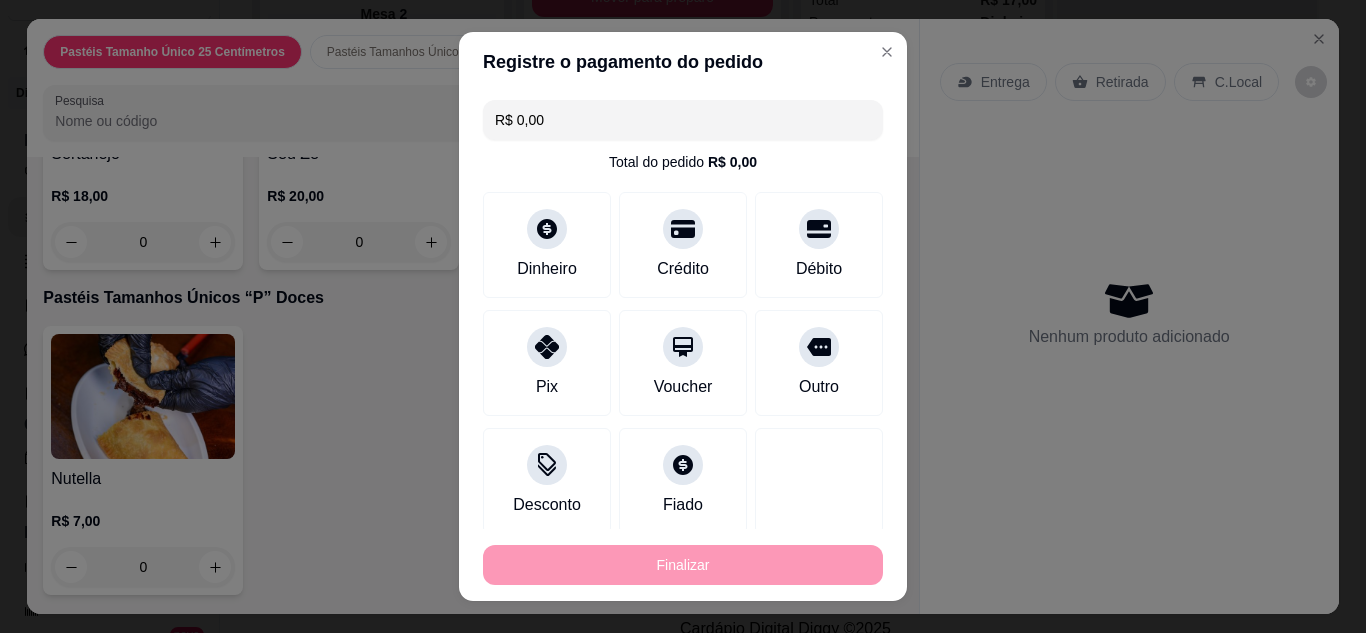 type on "0" 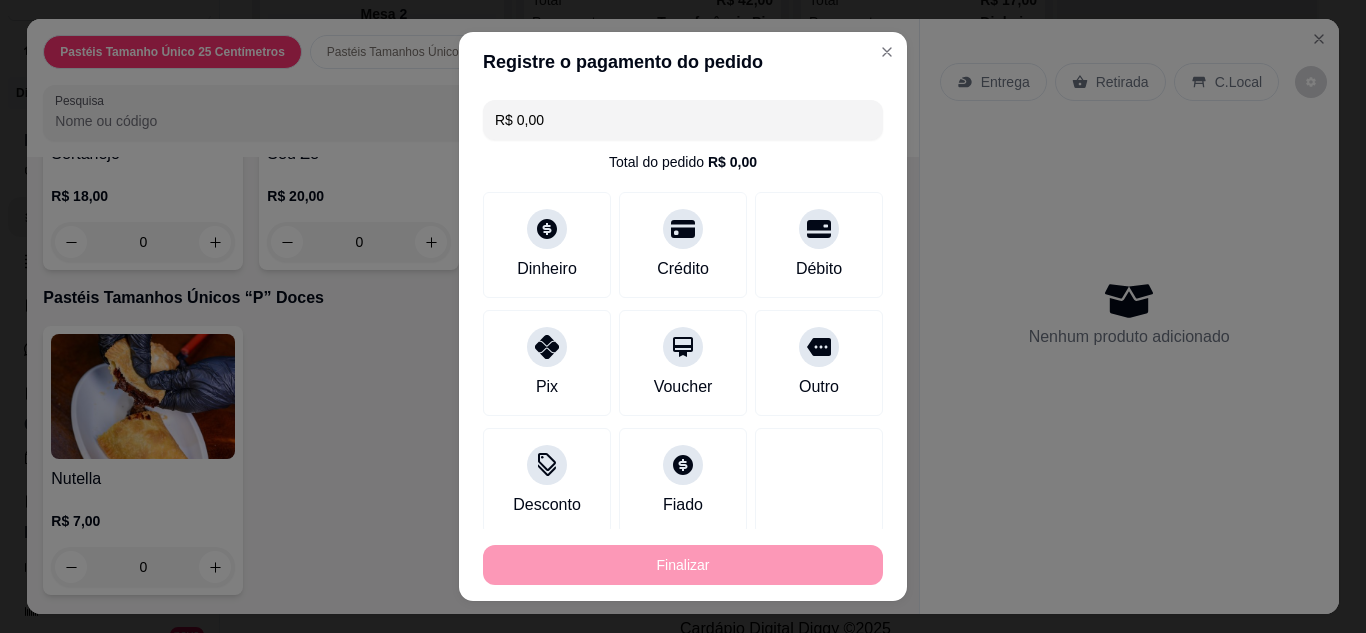 type on "-R$ 61,00" 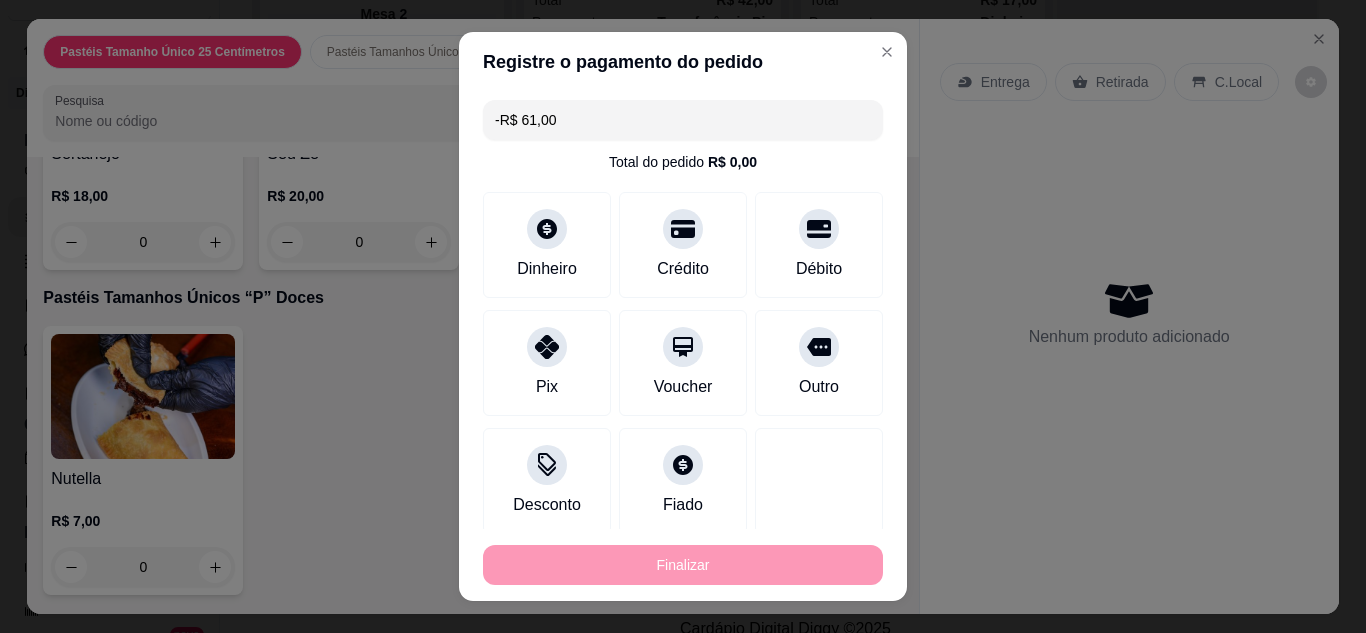 scroll, scrollTop: 0, scrollLeft: 0, axis: both 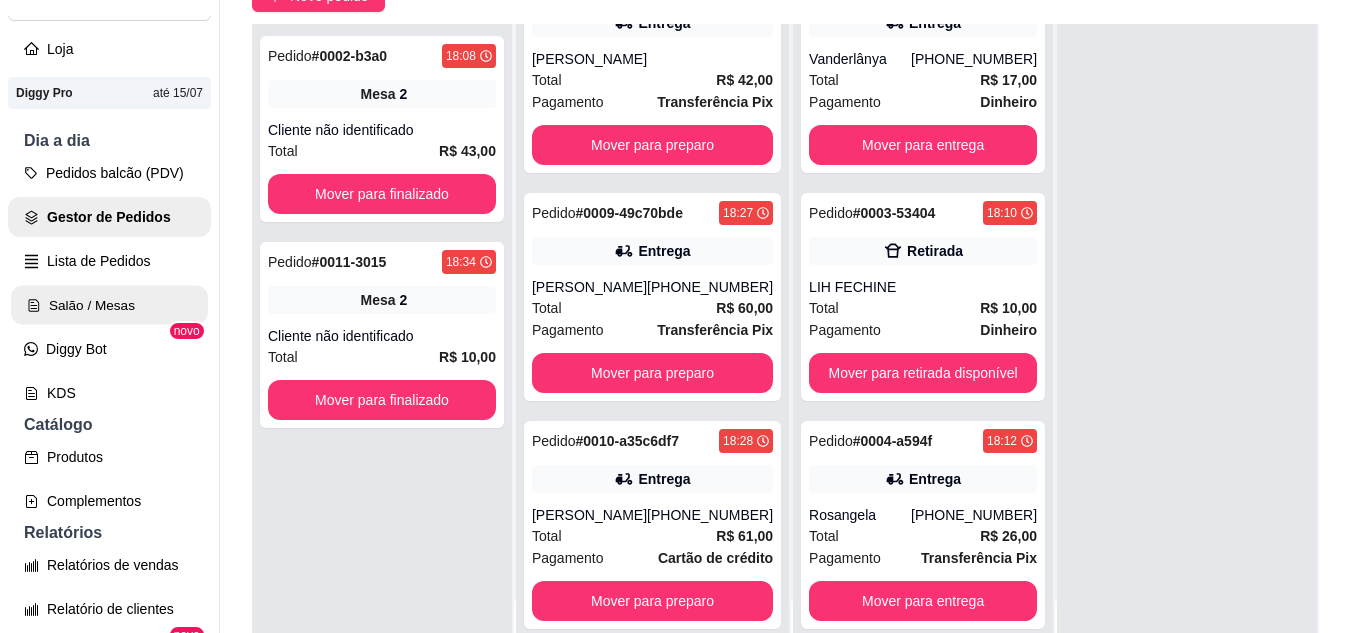 click on "Salão / Mesas" at bounding box center [109, 305] 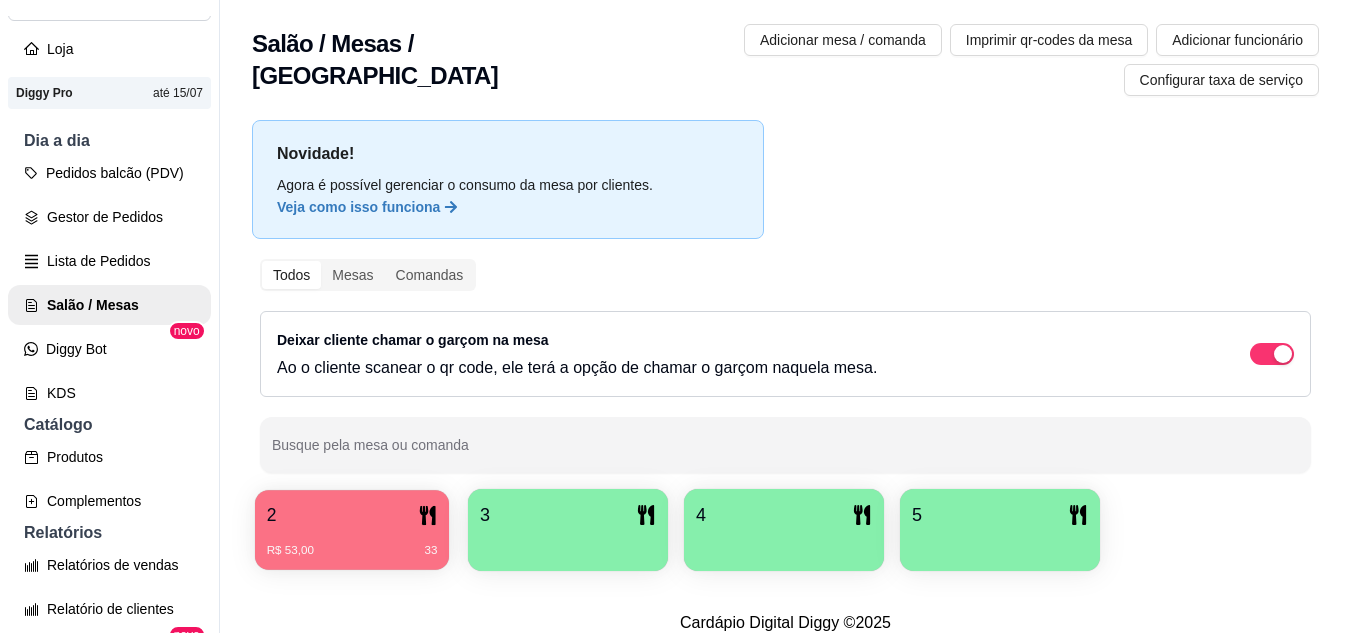click on "2" at bounding box center [352, 515] 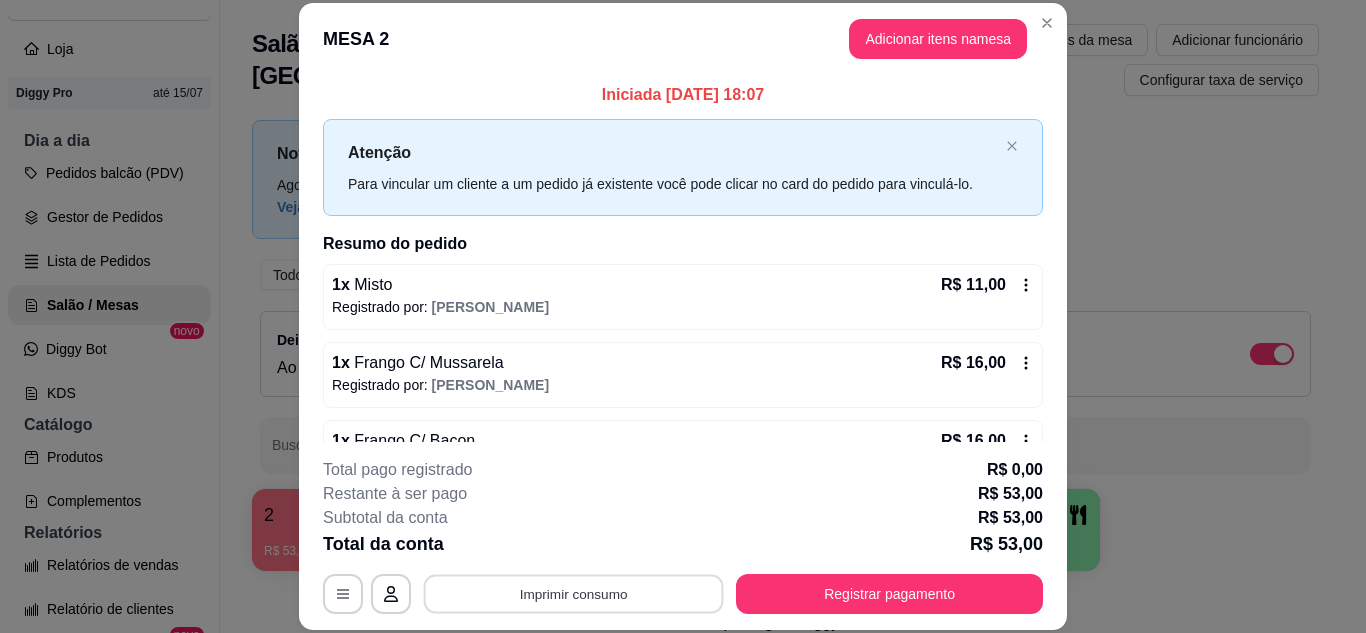 click on "Imprimir consumo" at bounding box center (574, 593) 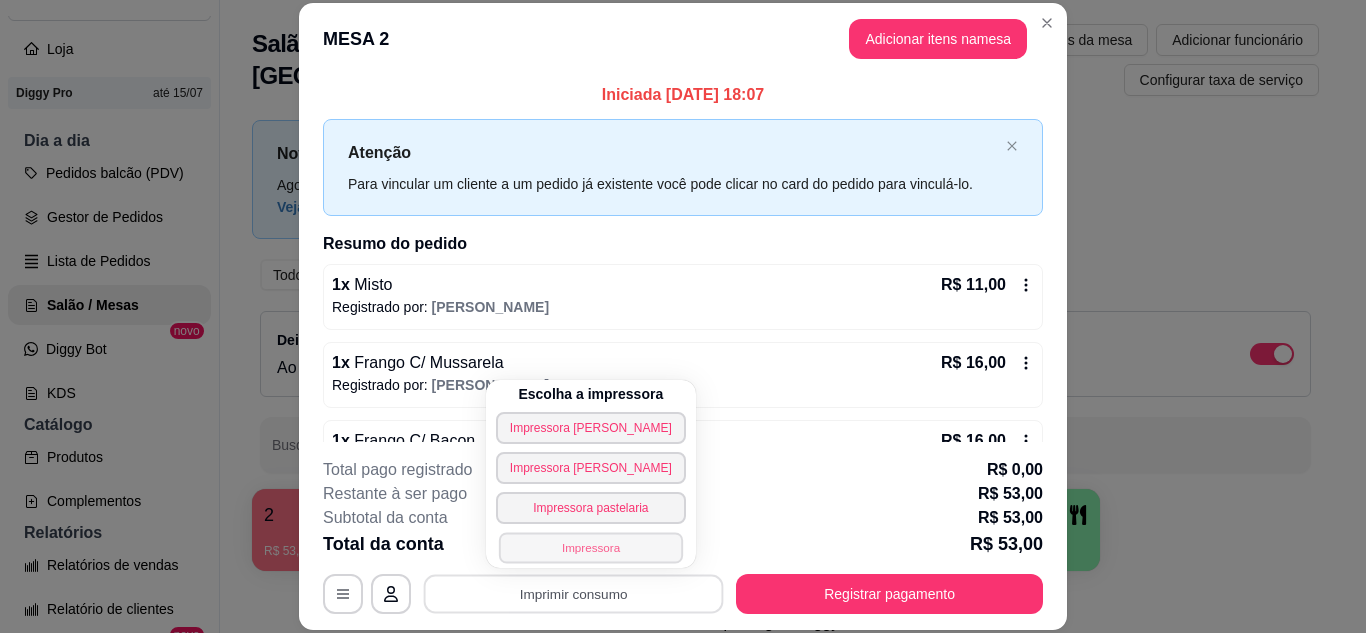 click on "Impressora" at bounding box center [591, 547] 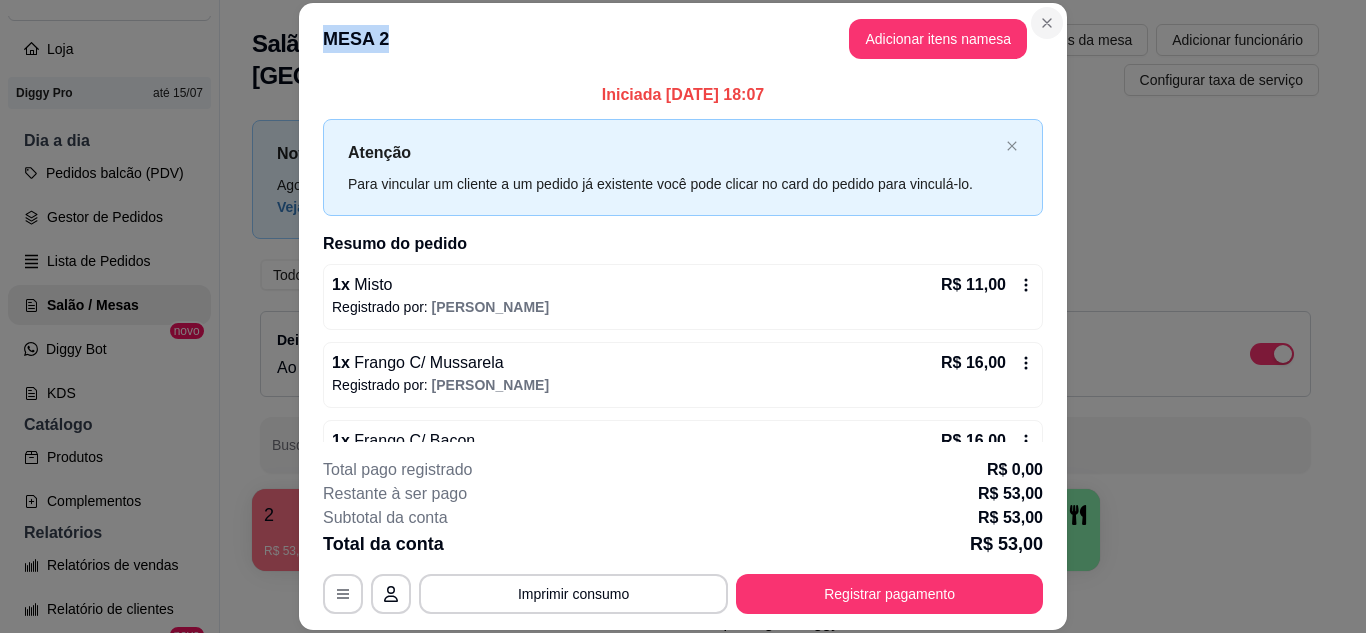 drag, startPoint x: 1056, startPoint y: 4, endPoint x: 1040, endPoint y: 25, distance: 26.400757 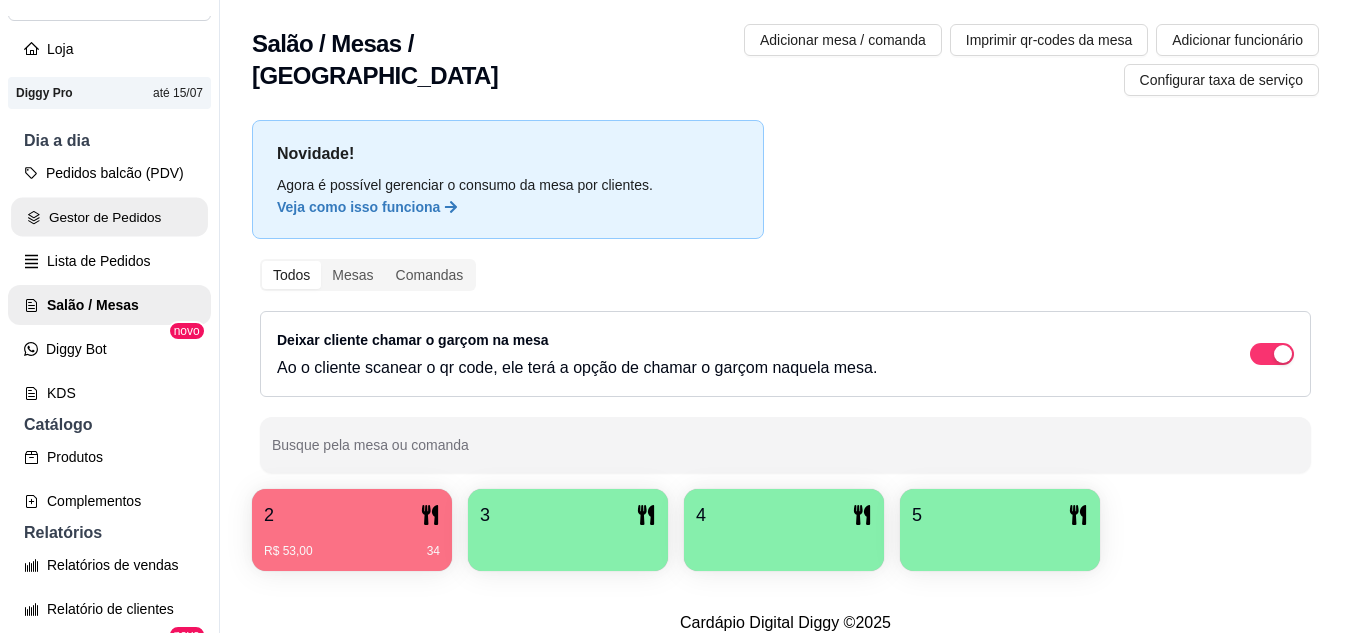 click on "Gestor de Pedidos" at bounding box center (109, 217) 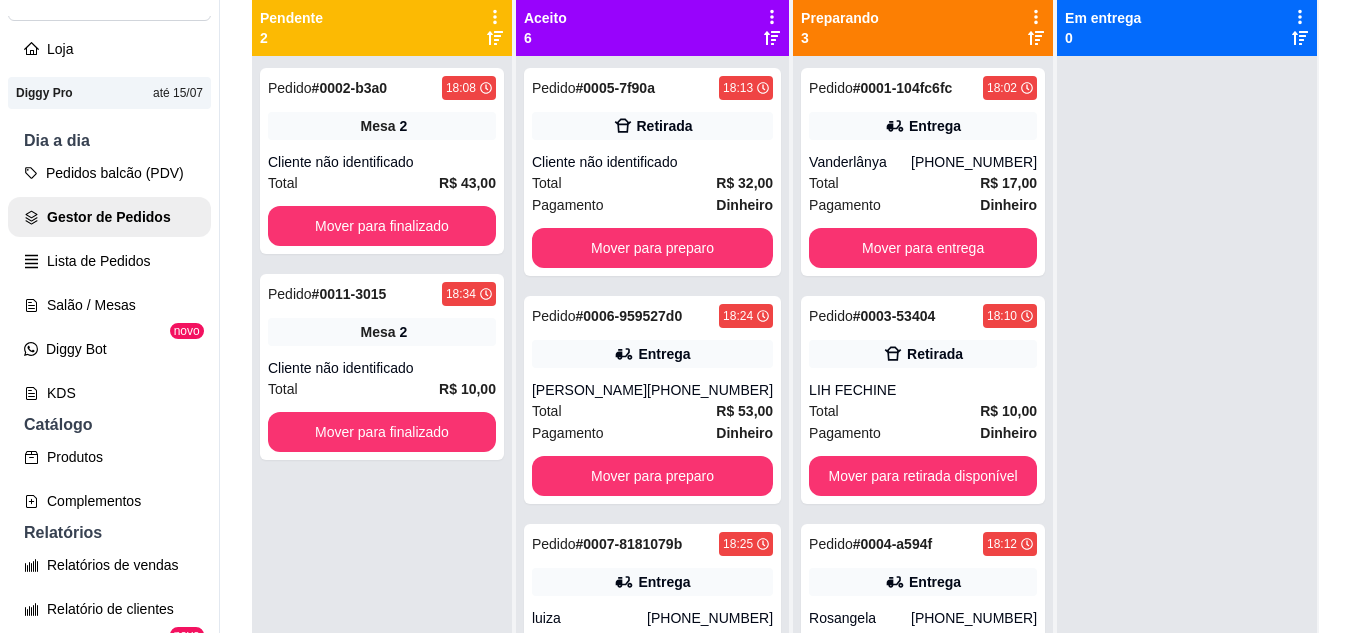 scroll, scrollTop: 240, scrollLeft: 0, axis: vertical 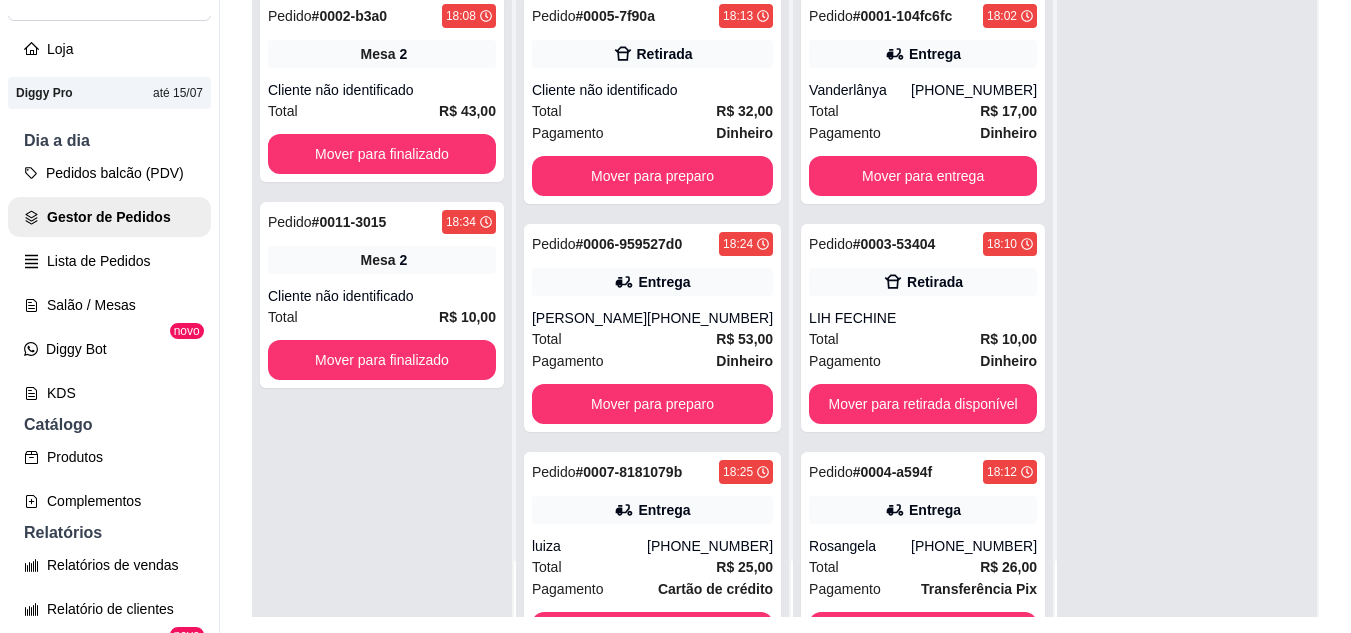 click on "Selecione o tipo dos pedidos Todos os pedidos Pedidos agendados Novo pedido Pendente 2 Pedido  # 0002-b3a0 18:08 Mesa 2 Cliente não identificado Total R$ 43,00 Mover para finalizado Pedido  # 0011-3015 18:34 Mesa 2 Cliente não identificado Total R$ 10,00 Mover para finalizado Aceito 6 Pedido  # 0005-7f90a 18:13 Retirada Cliente não identificado Total R$ 32,00 Pagamento Dinheiro Mover para preparo Pedido  # 0006-959527d0 18:24 Entrega Sandriele Sabino  (88) 8811-5221 Total R$ 53,00 Pagamento Dinheiro Mover para preparo Pedido  # 0007-8181079b 18:25 Entrega luiza  (83) 99660-5096 Total R$ 25,00 Pagamento Cartão de crédito Mover para preparo Pedido  # 0008-0d7e3 18:26 Entrega JANE MARÇAL Total R$ 42,00 Pagamento Transferência Pix Mover para preparo Pedido  # 0009-49c70bde 18:27 Entrega Elen Cruz Moreira  (88) 99601-3311 Total R$ 60,00 Pagamento Transferência Pix Mover para preparo Pedido  # 0010-a35c6df7 18:28 Entrega Anna giulia (88) 98124-8395 Total R$ 61,00 Pagamento Cartão de crédito 3 # #" at bounding box center (785, 234) 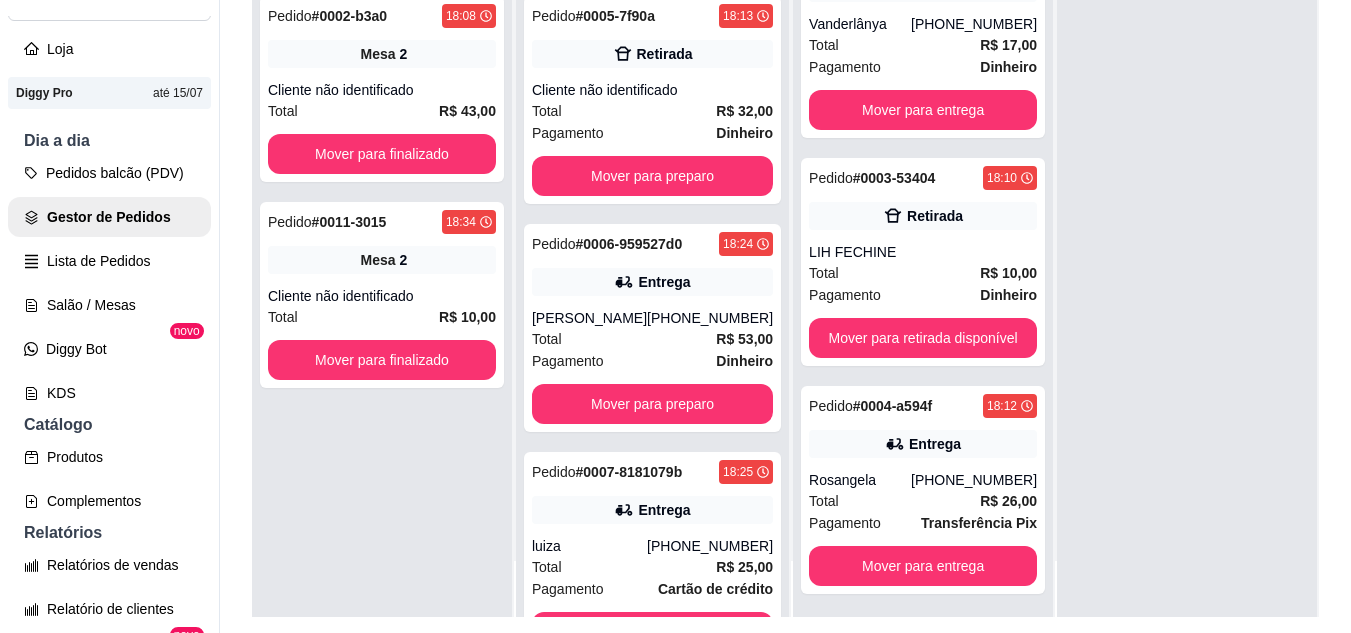scroll, scrollTop: 71, scrollLeft: 0, axis: vertical 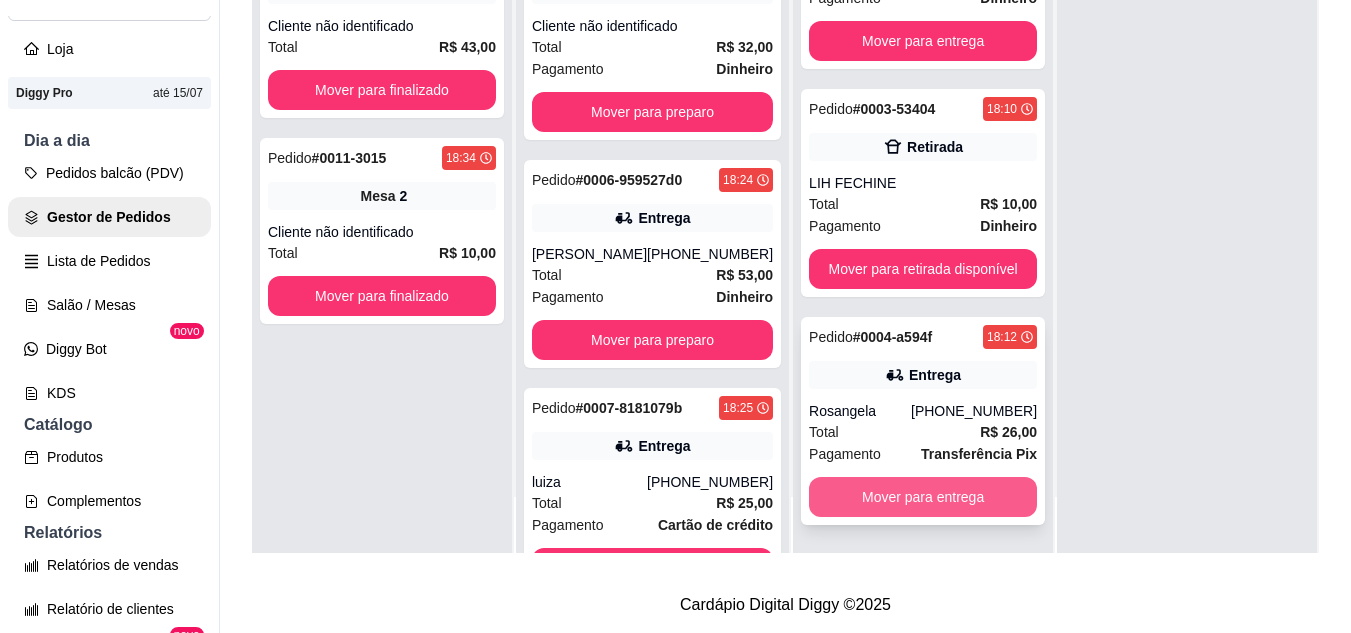 drag, startPoint x: 1017, startPoint y: 617, endPoint x: 959, endPoint y: 456, distance: 171.1286 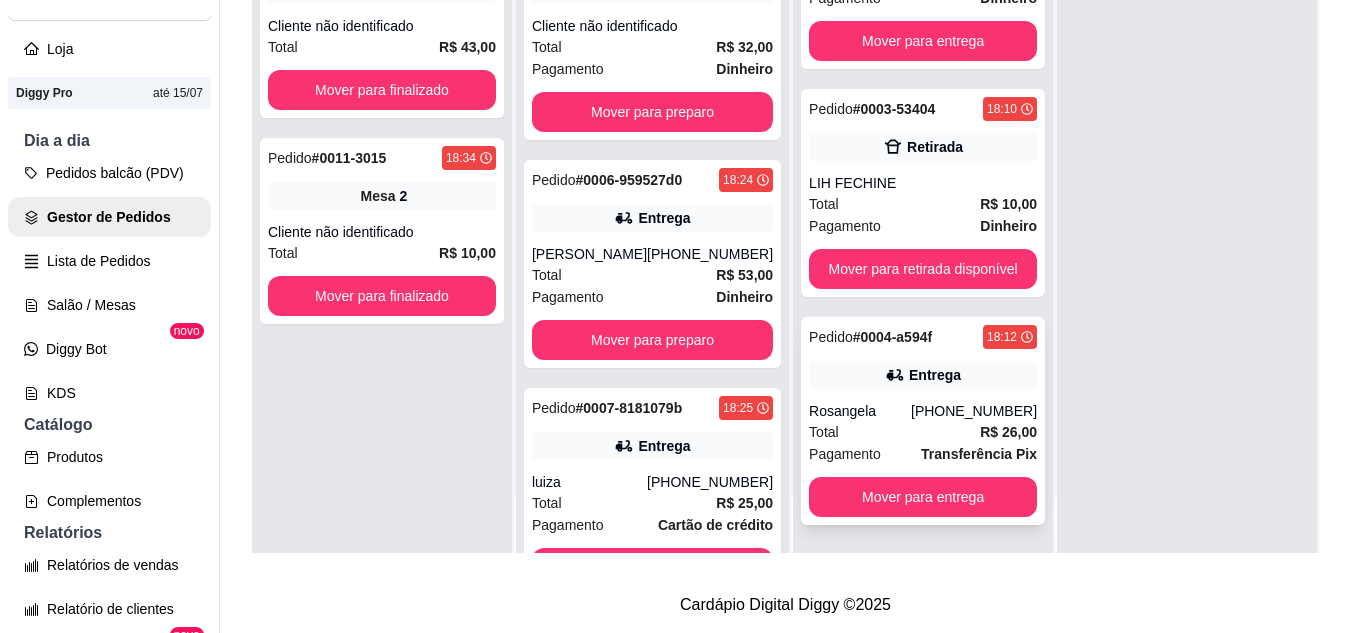 click on "Pedido  # 0004-a594f 18:12 Entrega Rosangela (88) 9691-0100 Total R$ 26,00 Pagamento Transferência Pix Mover para entrega" at bounding box center (923, 421) 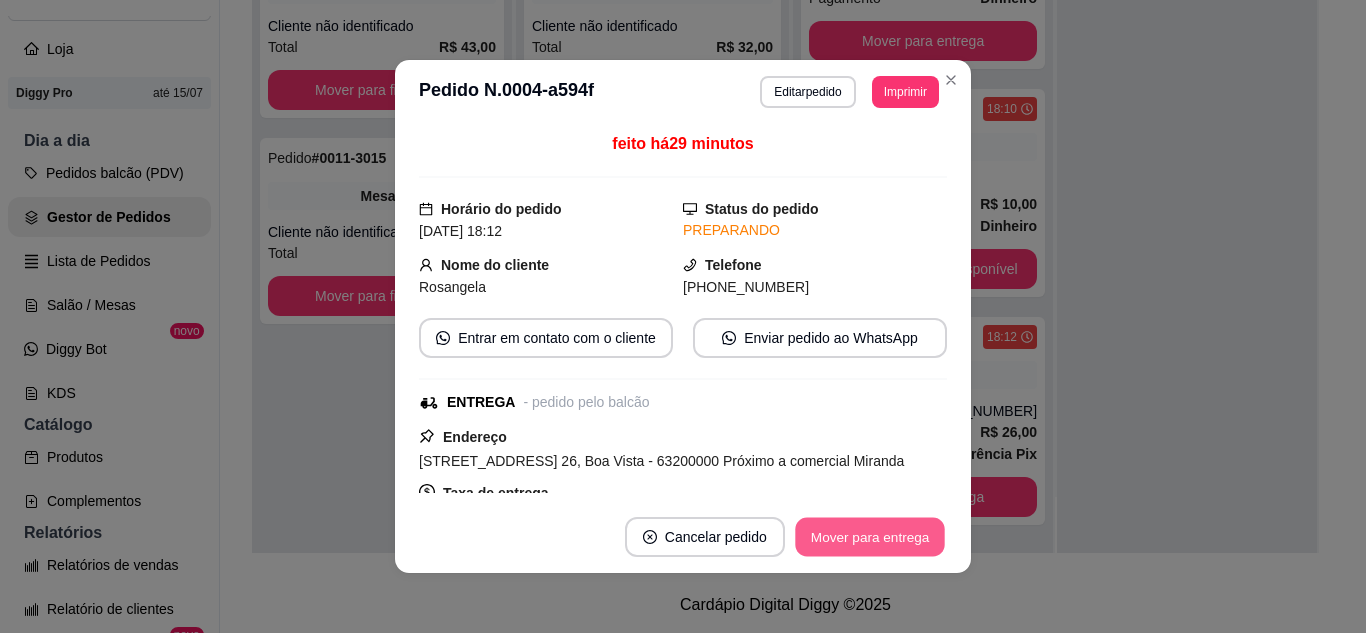click on "Mover para entrega" at bounding box center (870, 537) 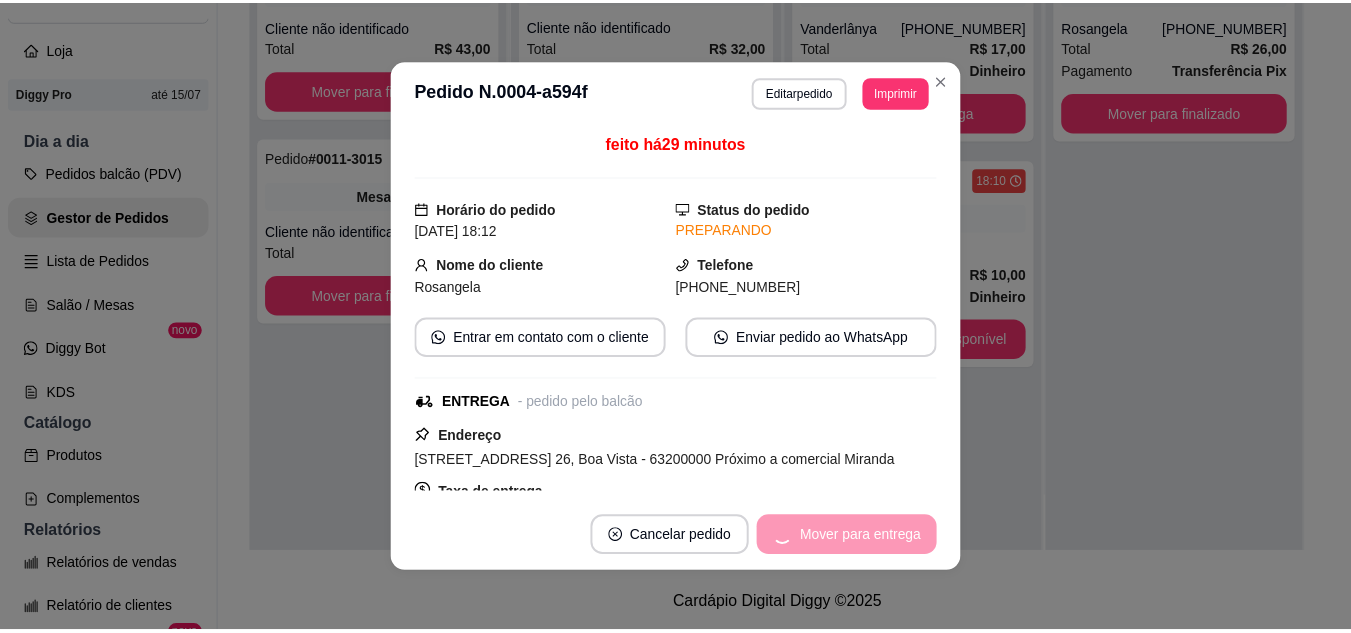 scroll, scrollTop: 0, scrollLeft: 0, axis: both 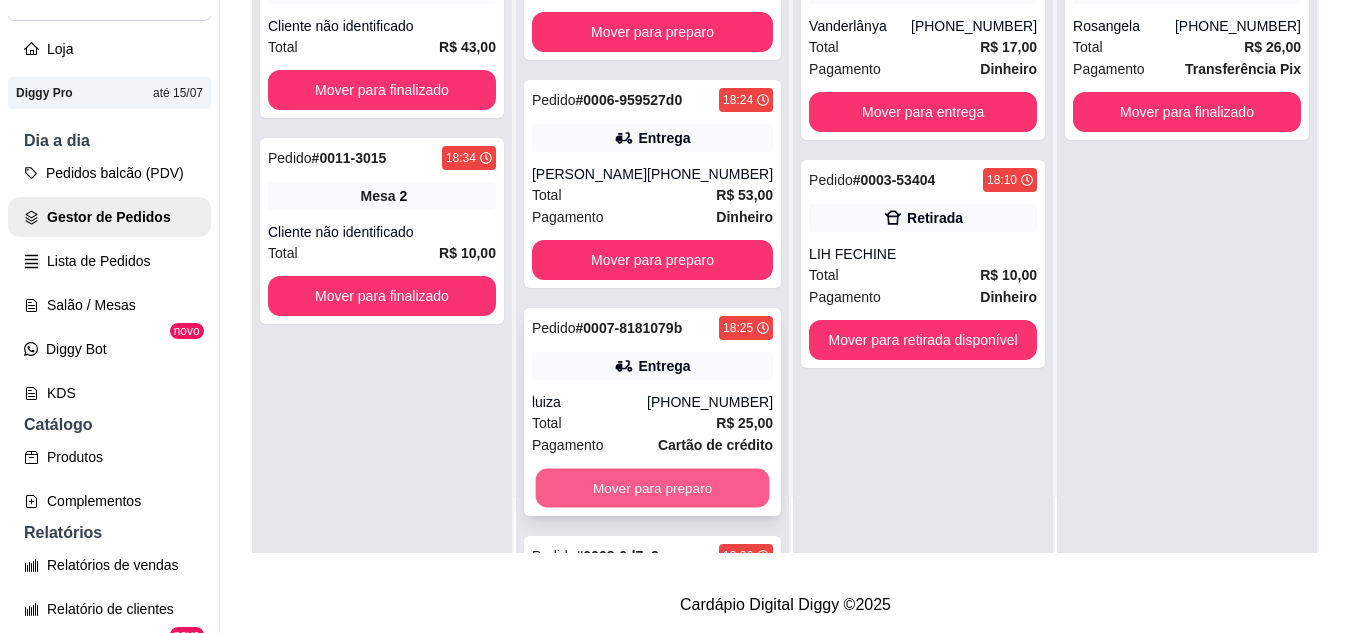 click on "Mover para preparo" at bounding box center (653, 488) 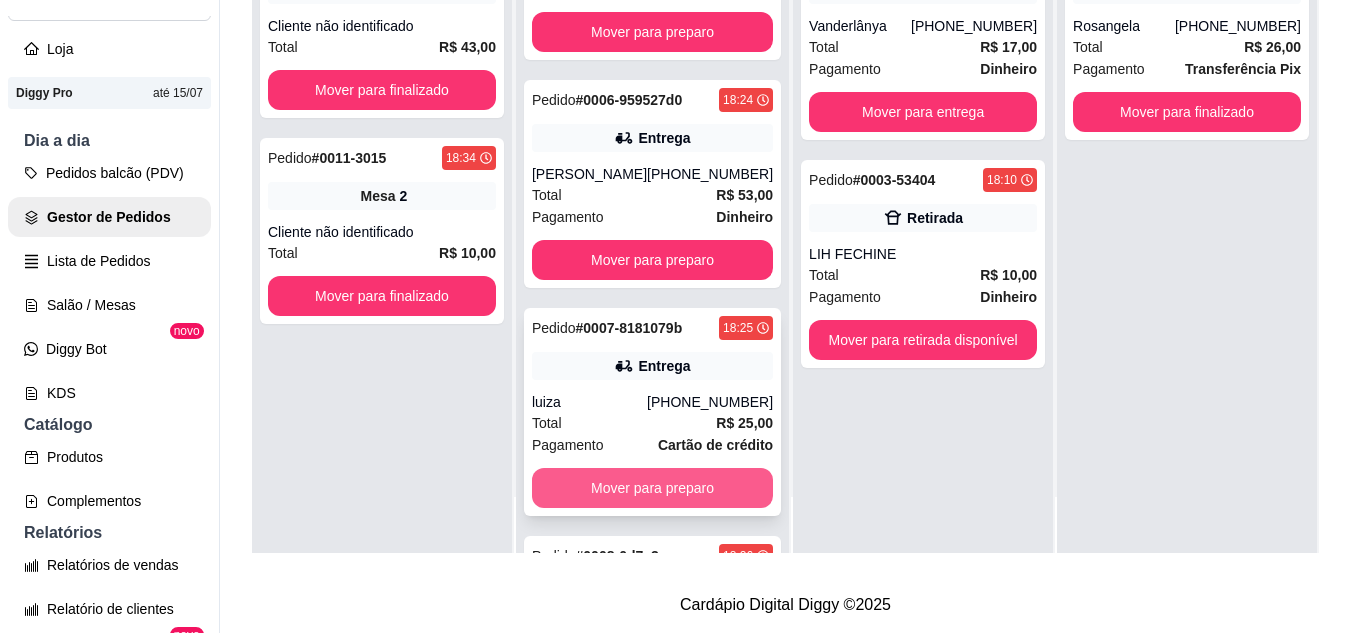 click on "Mover para preparo" at bounding box center (652, 488) 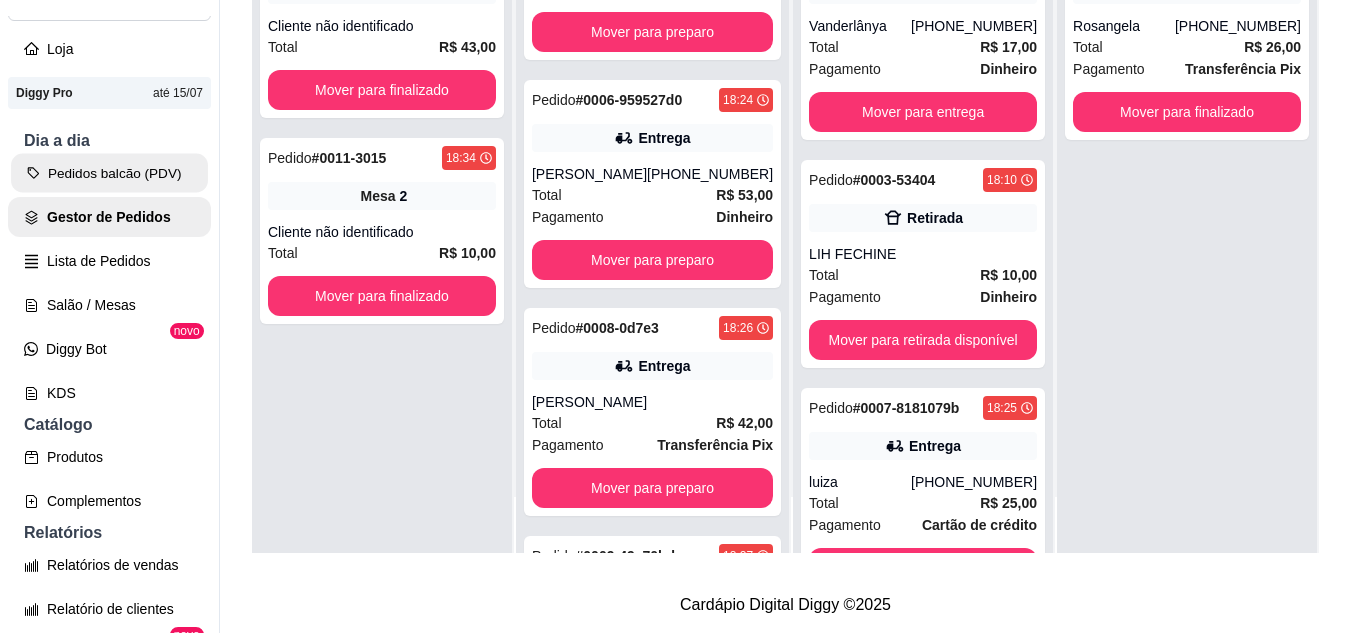 click on "Pedidos balcão (PDV)" at bounding box center (109, 173) 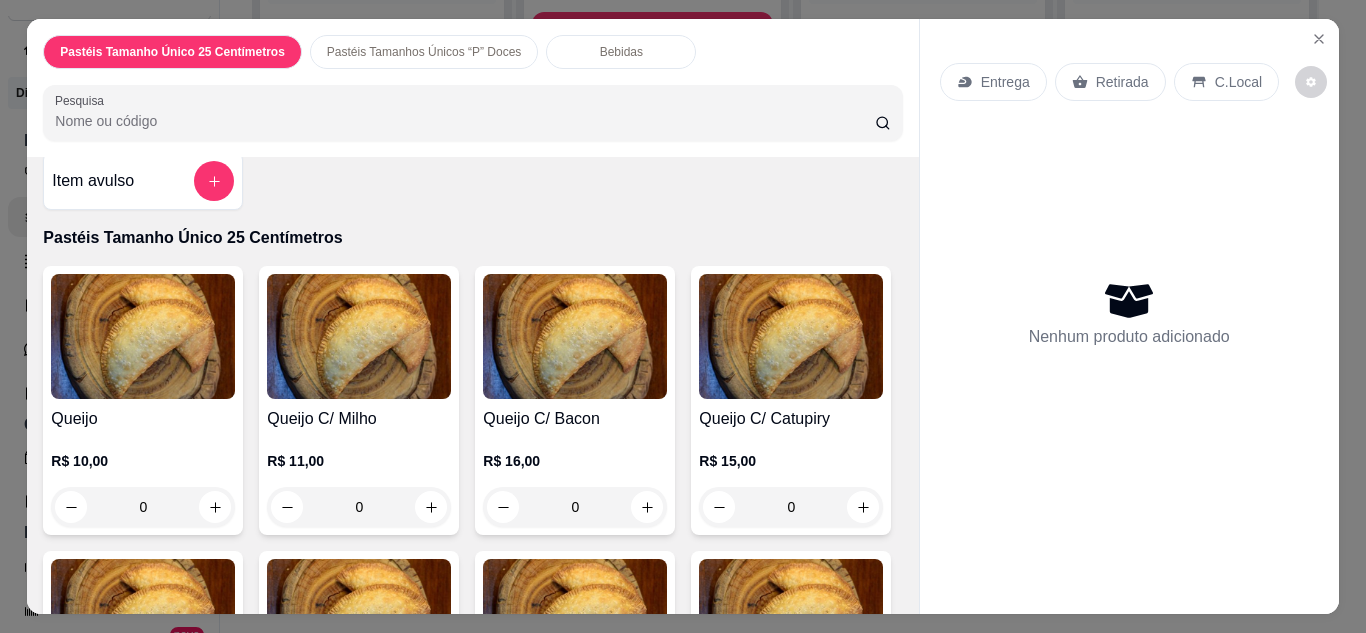 scroll, scrollTop: 40, scrollLeft: 0, axis: vertical 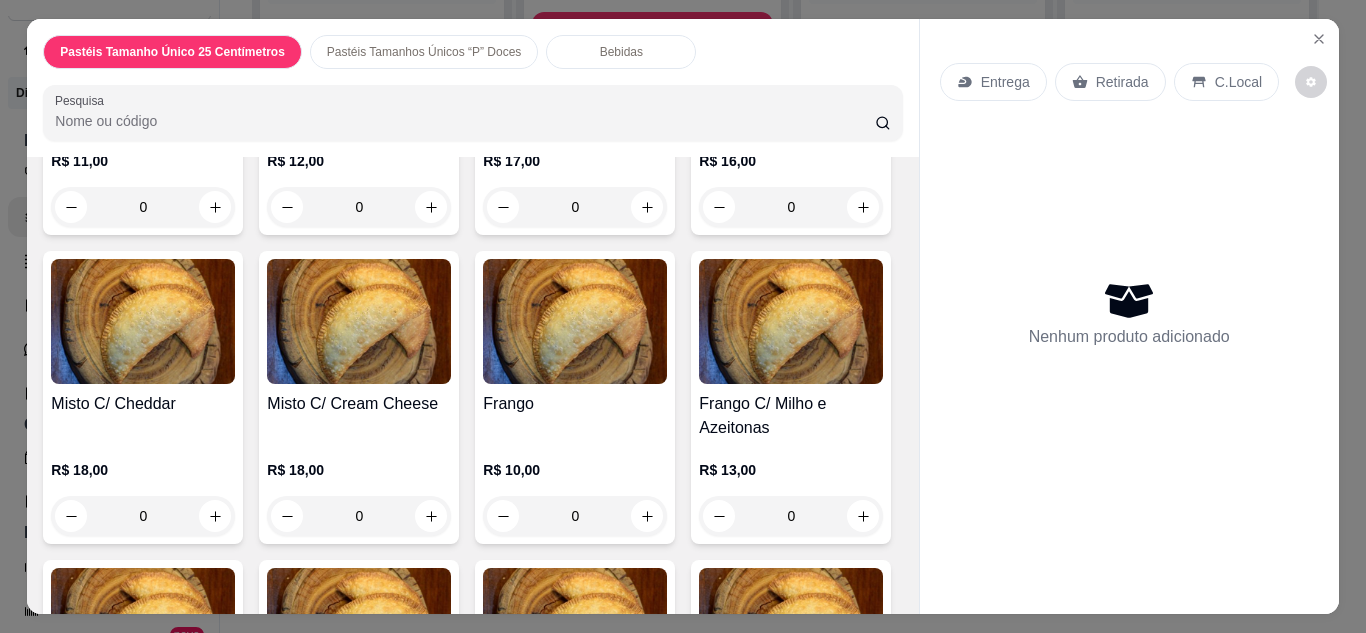 click on "0" at bounding box center (143, 207) 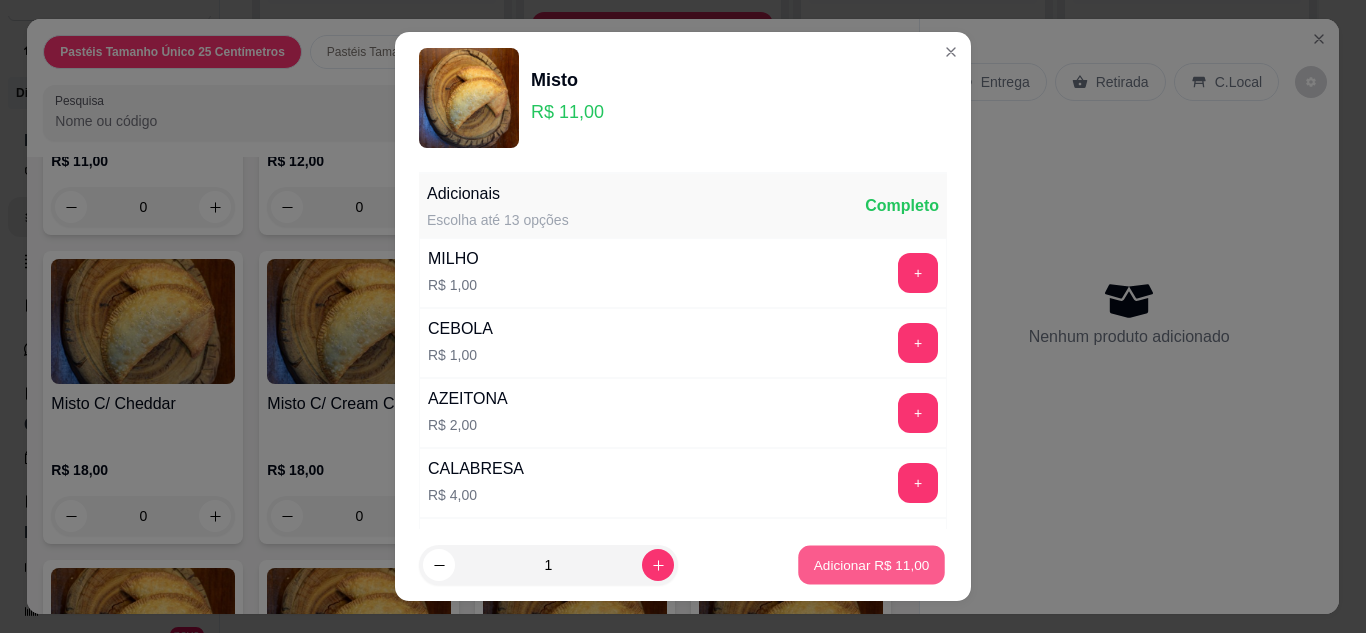 click on "Adicionar   R$ 11,00" at bounding box center (872, 565) 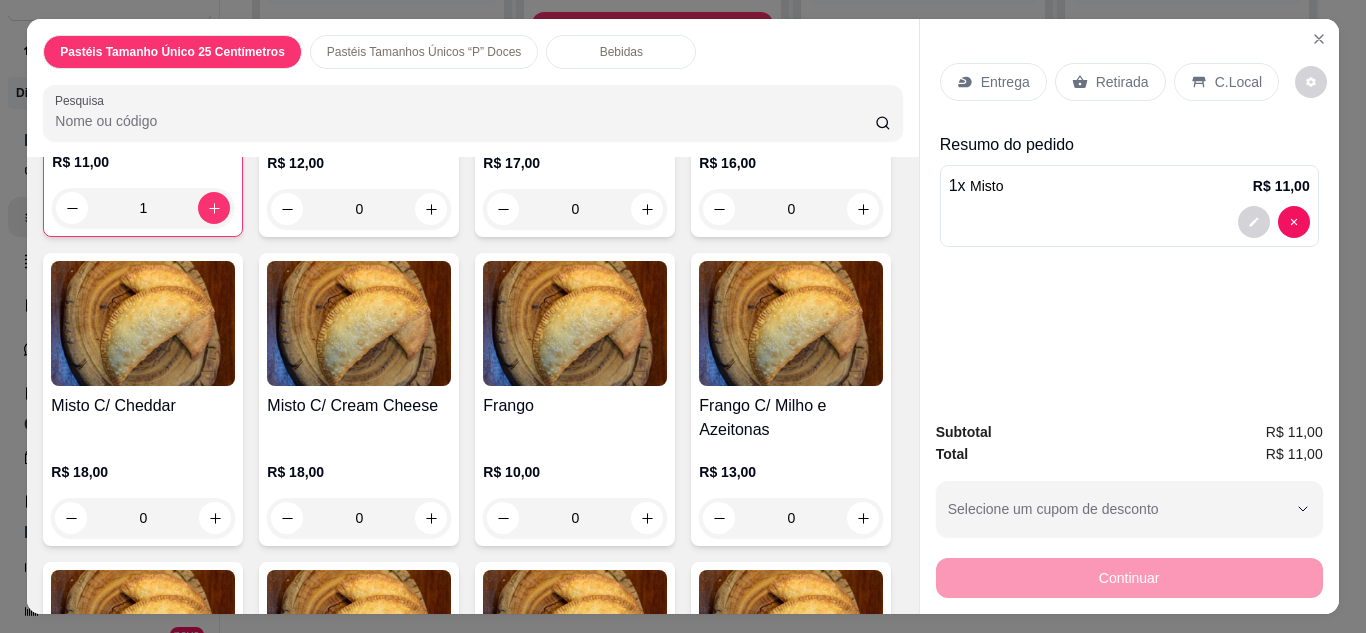 click on "Retirada" at bounding box center (1122, 82) 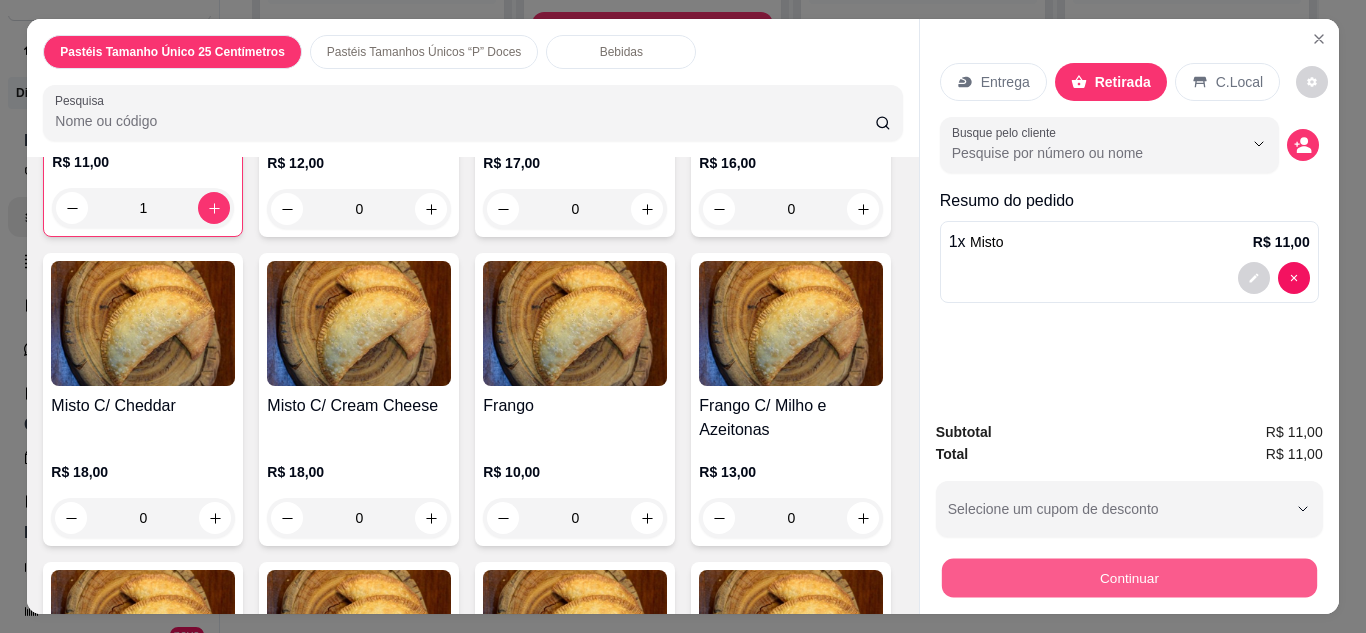 click on "Continuar" at bounding box center (1128, 578) 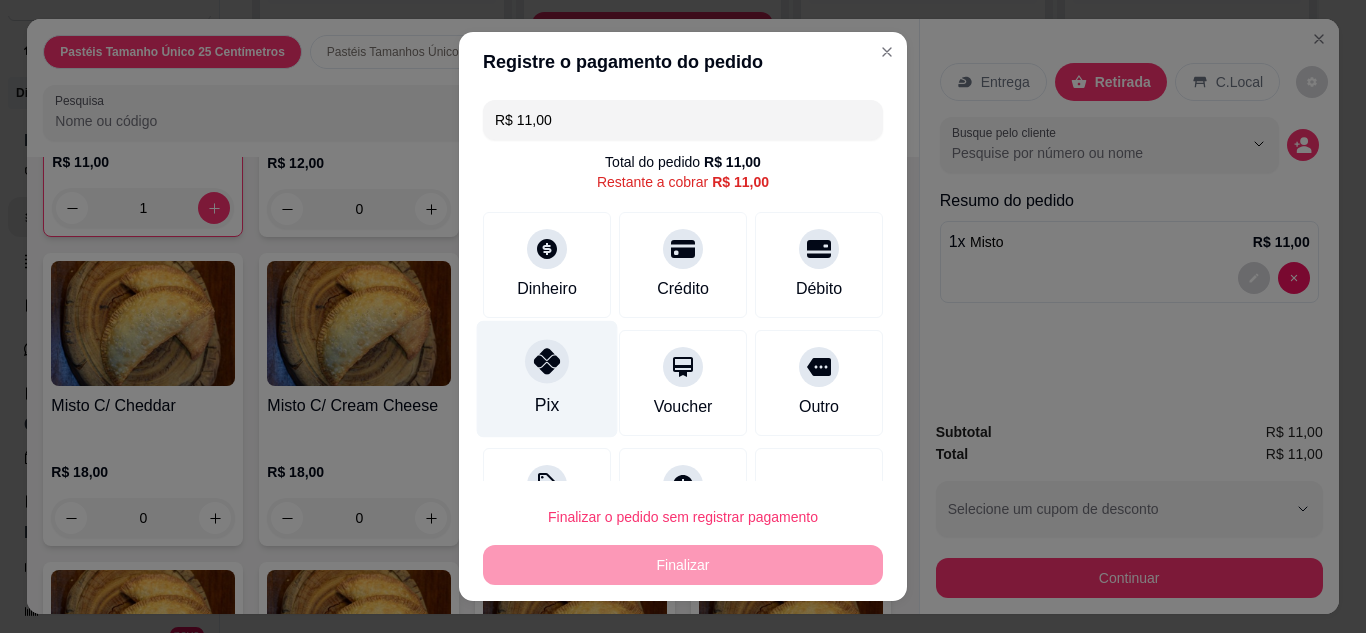 click on "Pix" at bounding box center (547, 378) 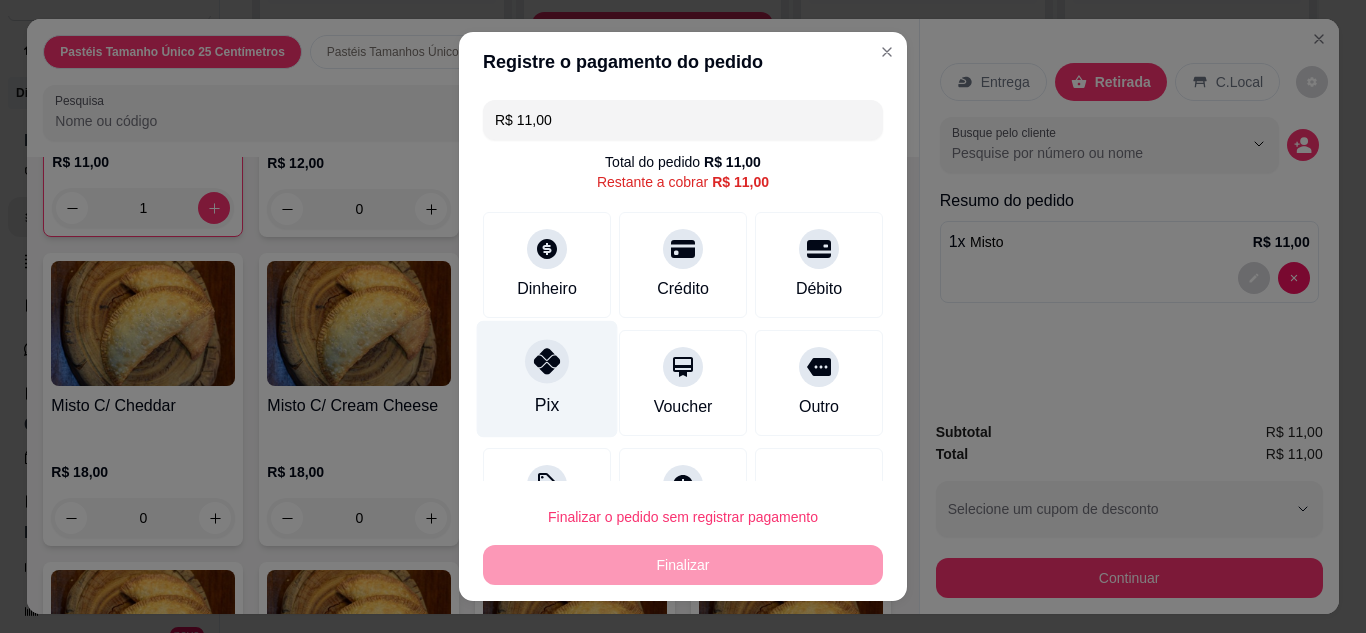 type on "R$ 0,00" 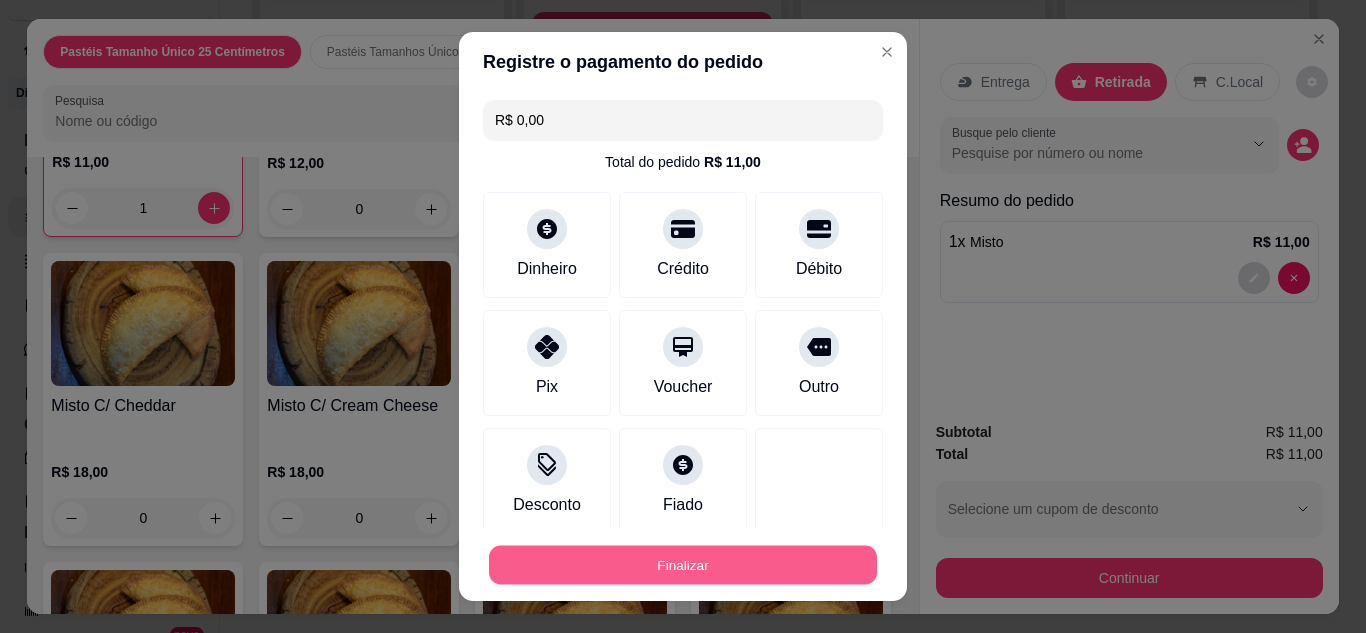 click on "Finalizar" at bounding box center (683, 565) 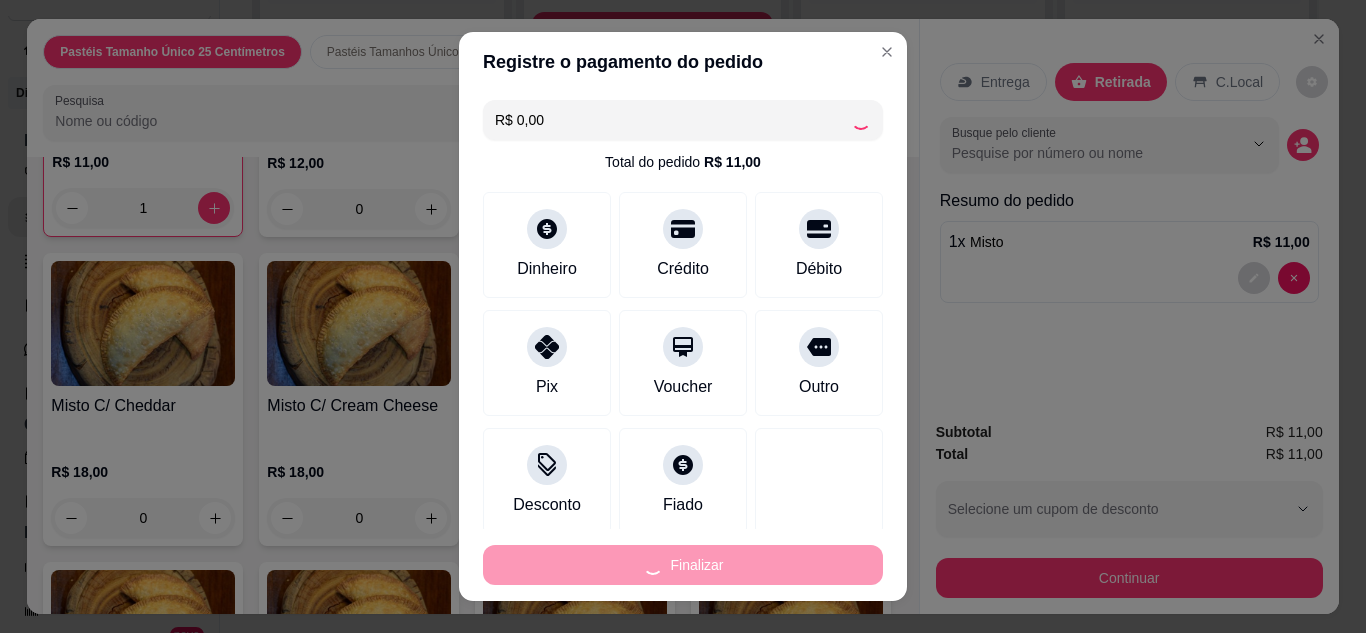 type on "0" 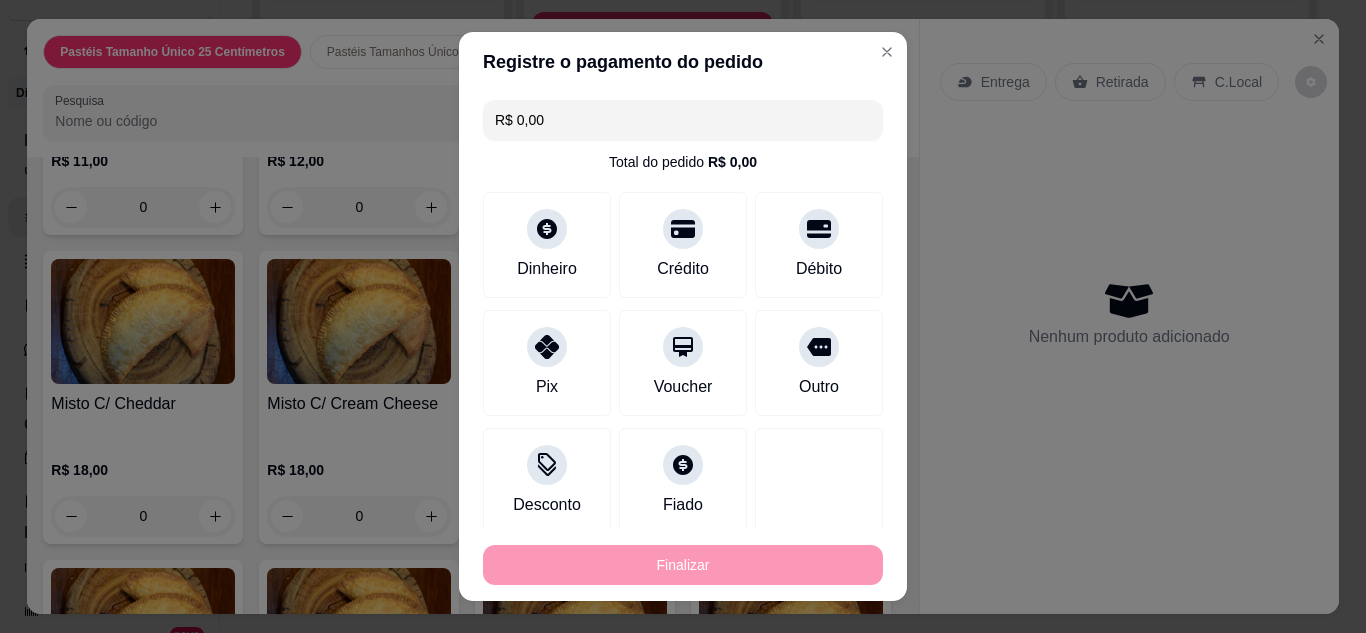 type on "-R$ 11,00" 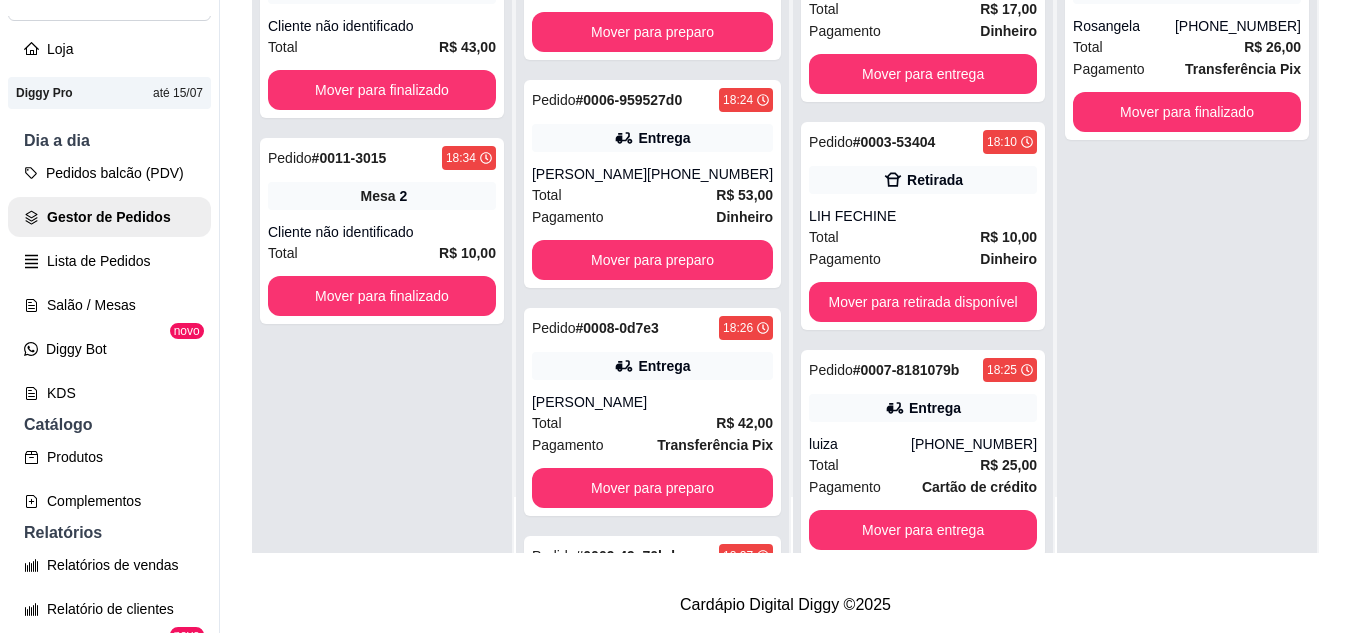 scroll, scrollTop: 71, scrollLeft: 0, axis: vertical 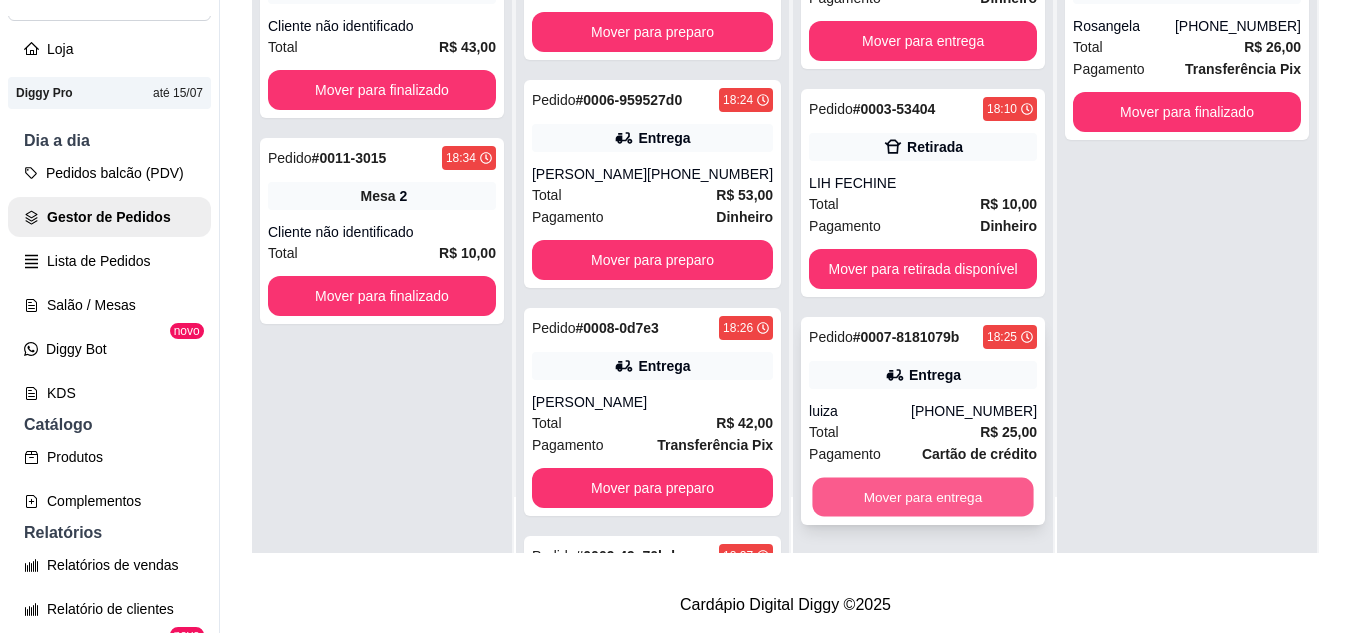 click on "Mover para entrega" at bounding box center [923, 497] 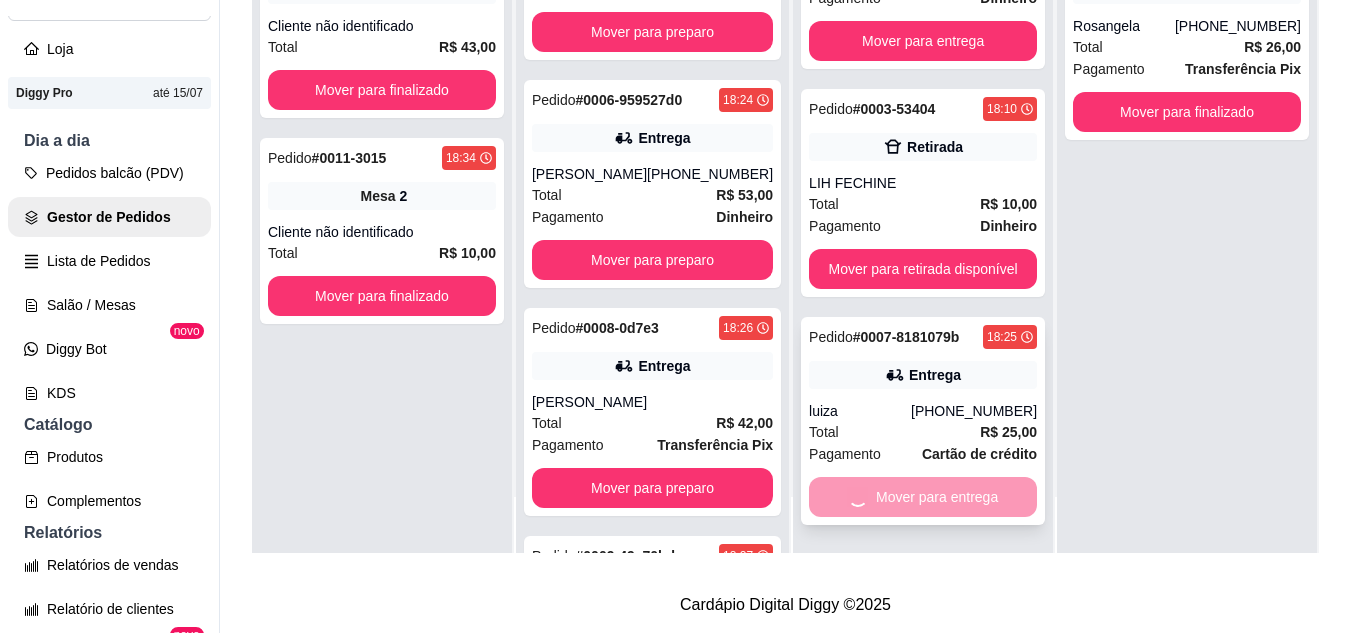 scroll, scrollTop: 0, scrollLeft: 0, axis: both 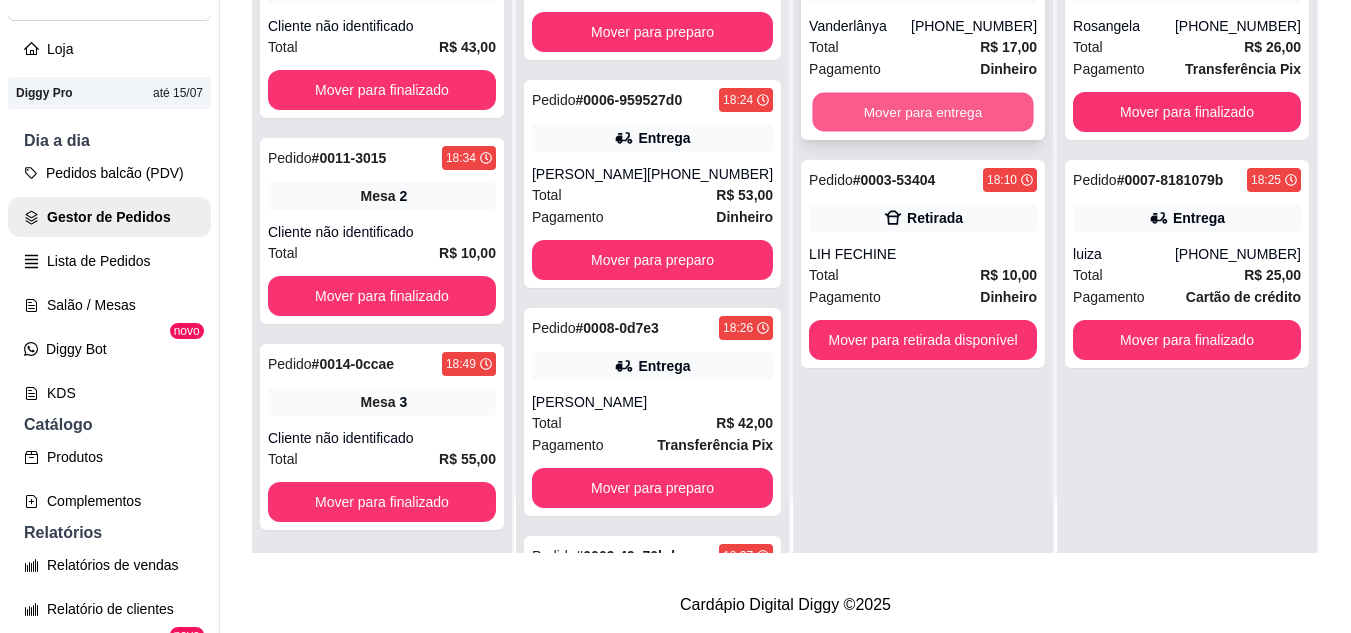 click on "Mover para entrega" at bounding box center (923, 112) 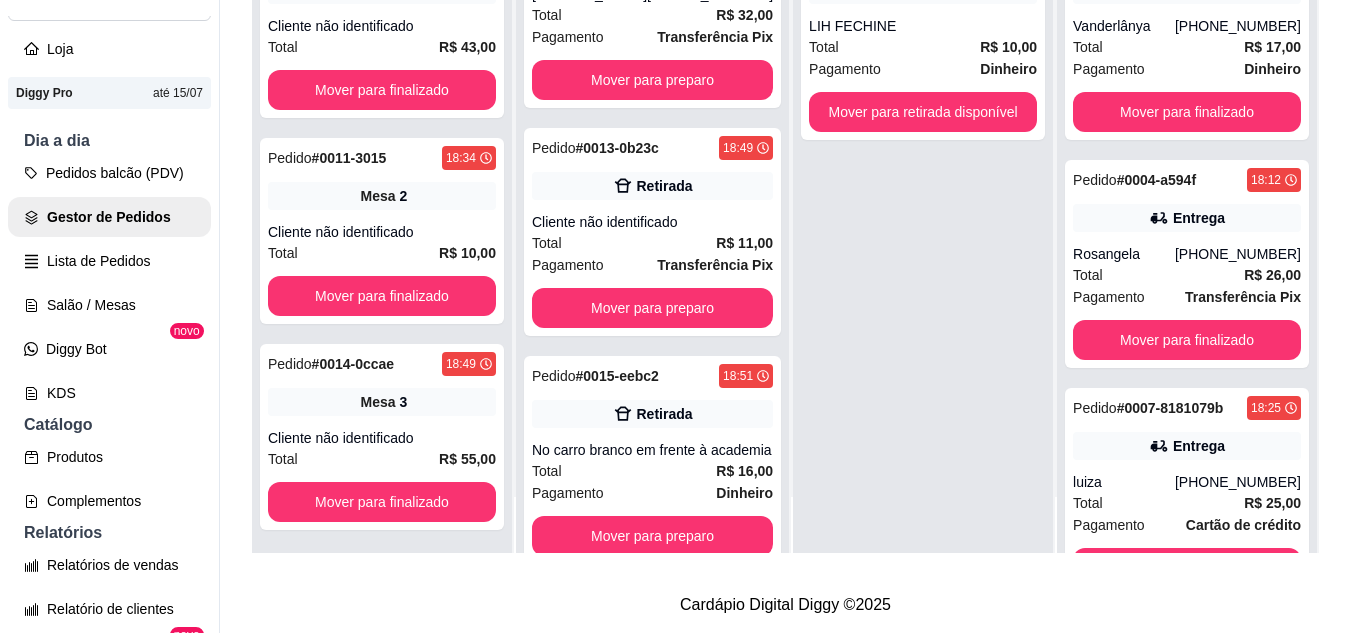 scroll, scrollTop: 1200, scrollLeft: 0, axis: vertical 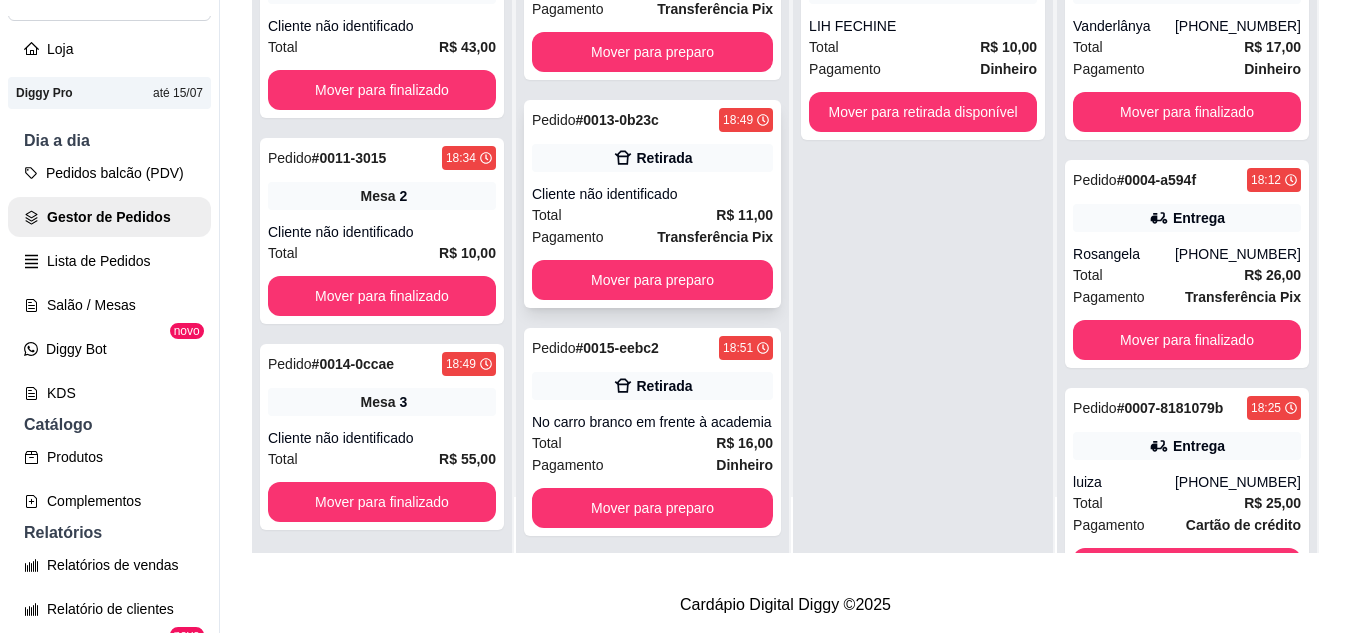 click on "Pagamento" at bounding box center (568, 237) 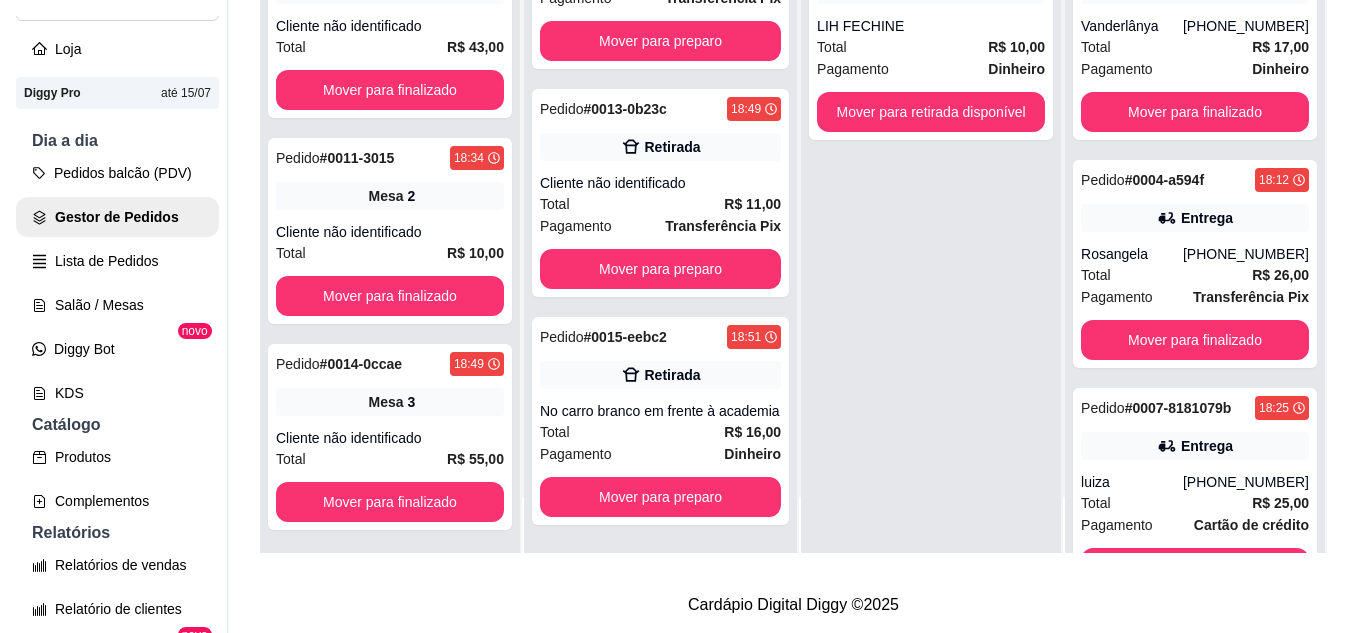 scroll, scrollTop: 1251, scrollLeft: 0, axis: vertical 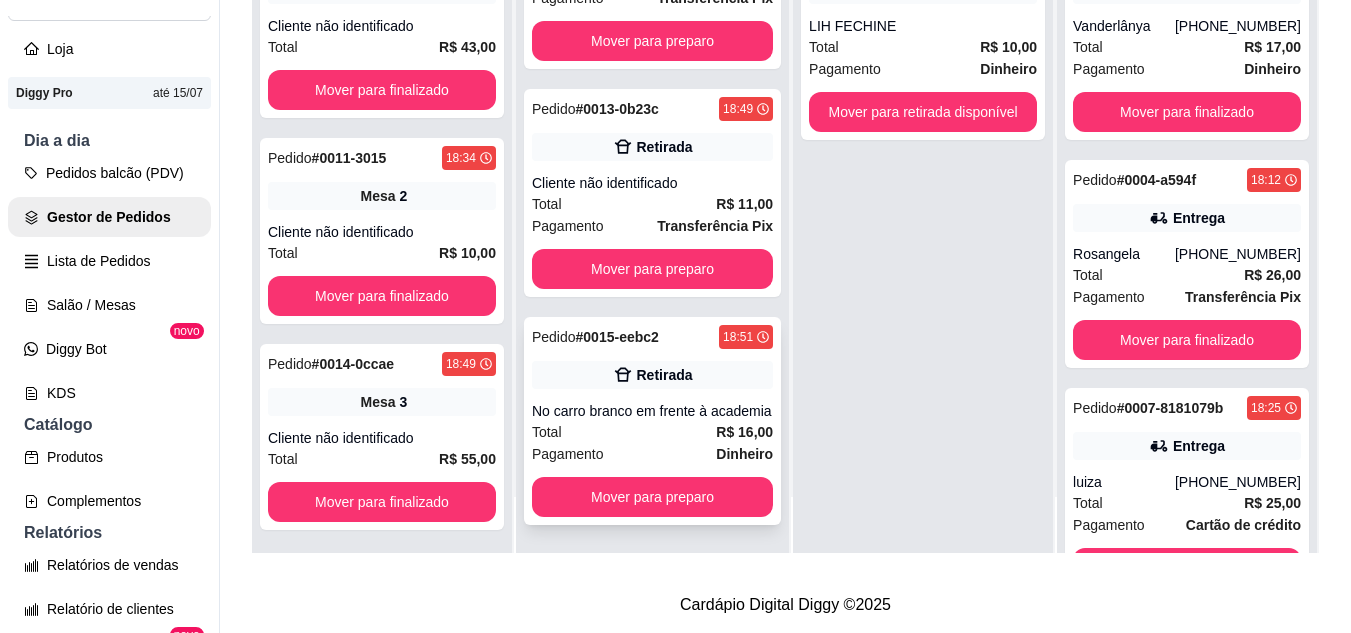 click on "R$ 16,00" at bounding box center (744, 432) 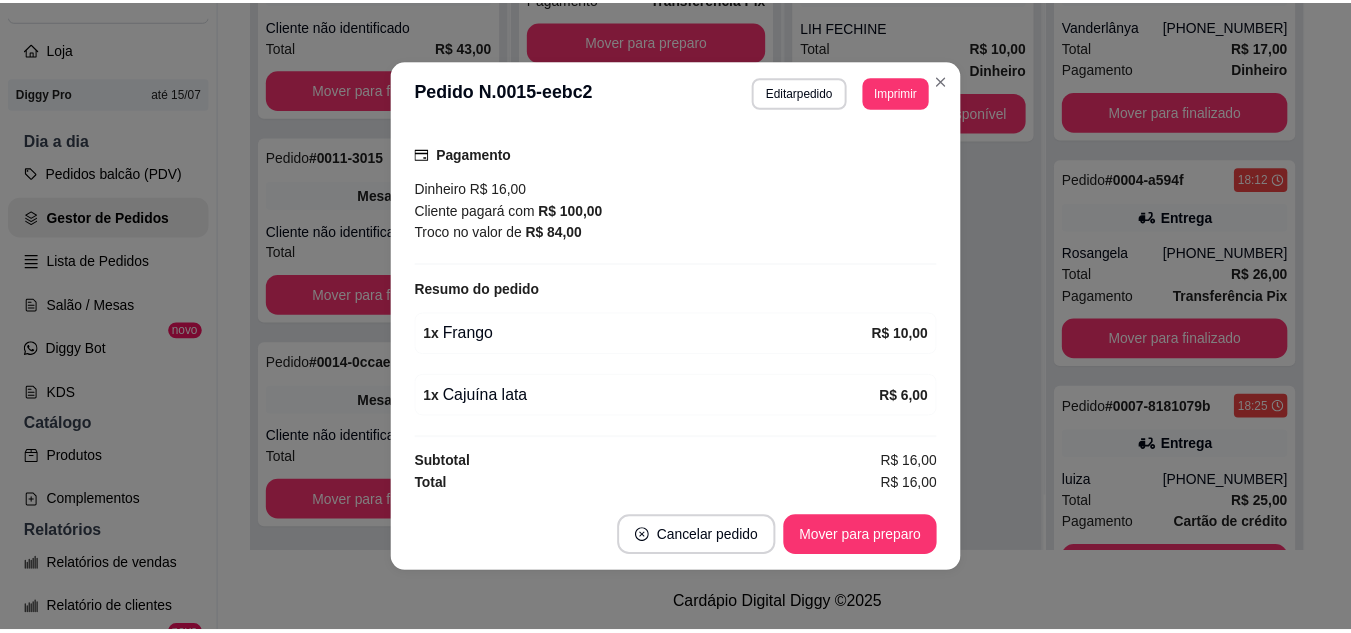 scroll, scrollTop: 306, scrollLeft: 0, axis: vertical 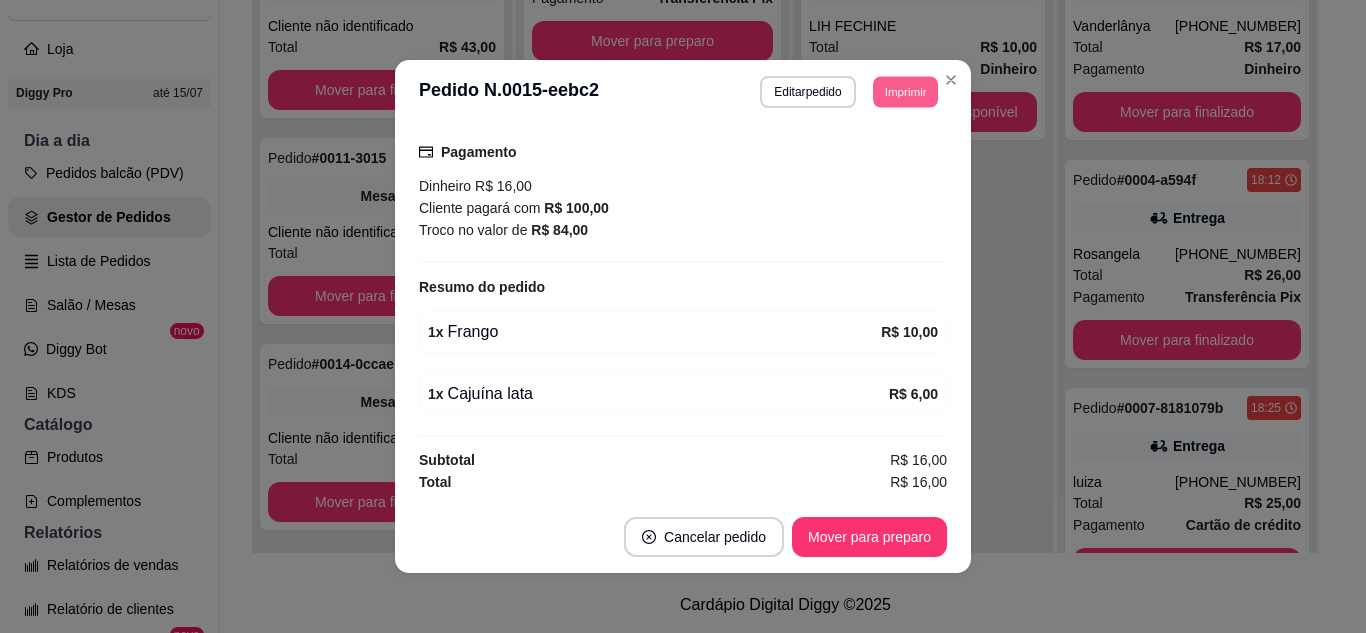 click on "Imprimir" at bounding box center [905, 91] 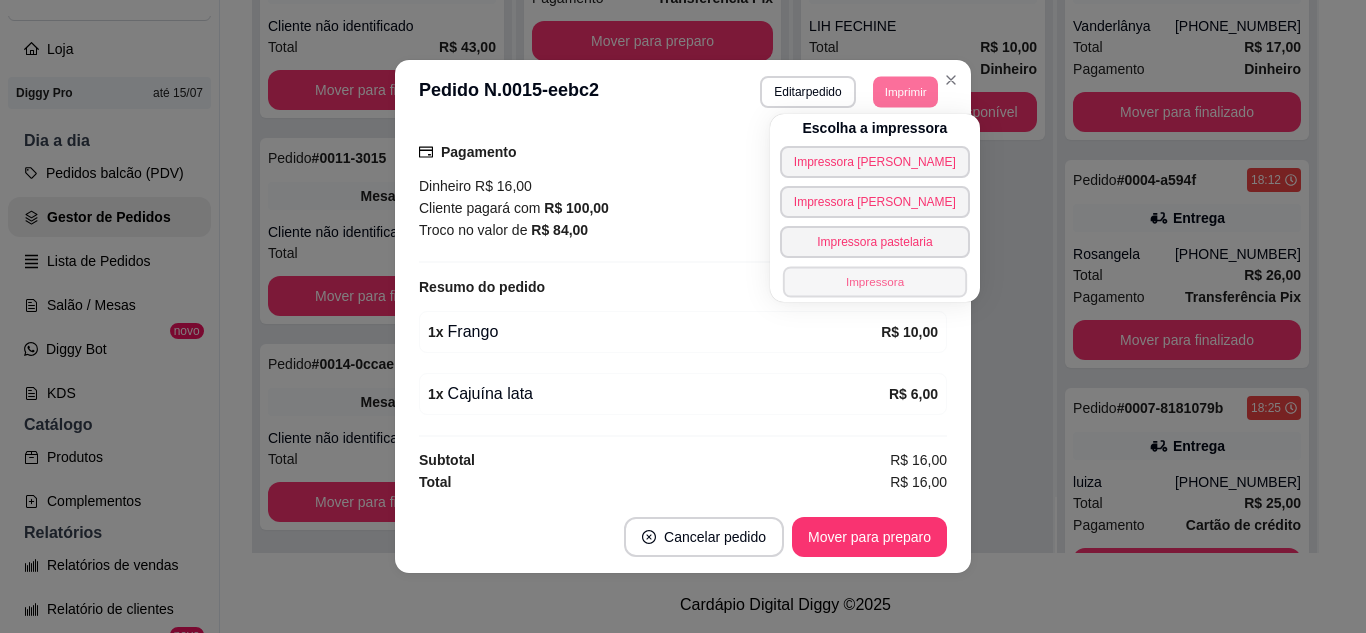 click on "Impressora" at bounding box center [875, 281] 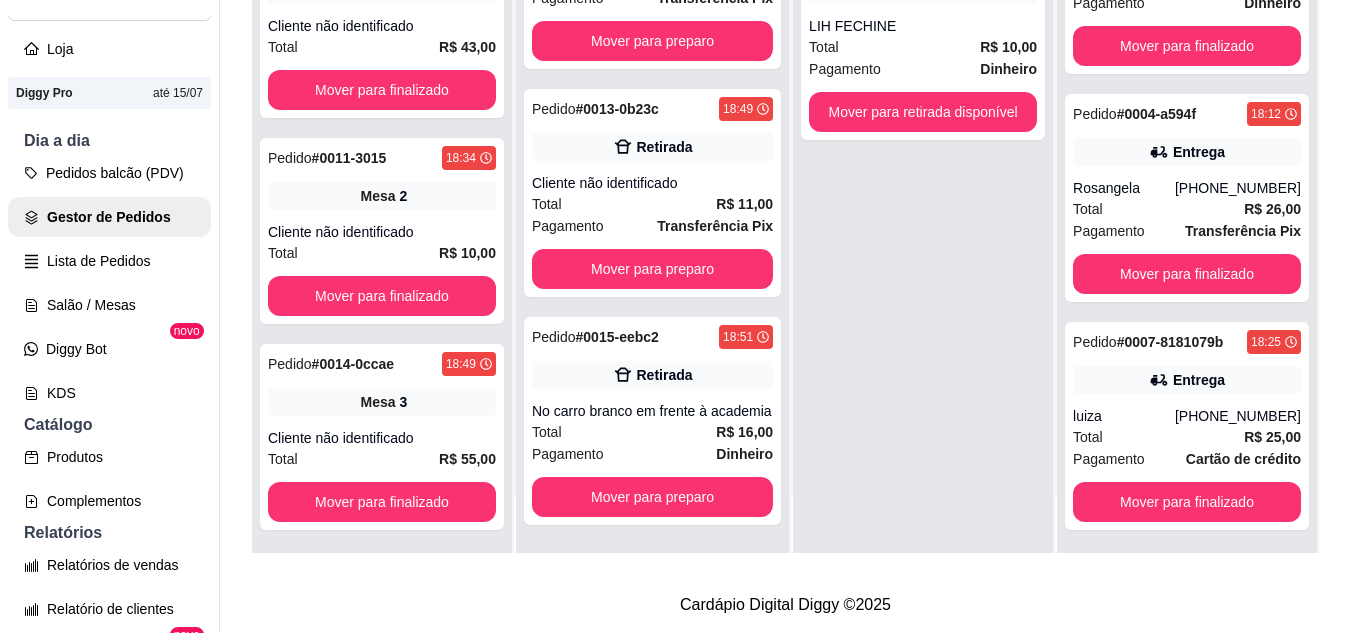 scroll, scrollTop: 71, scrollLeft: 0, axis: vertical 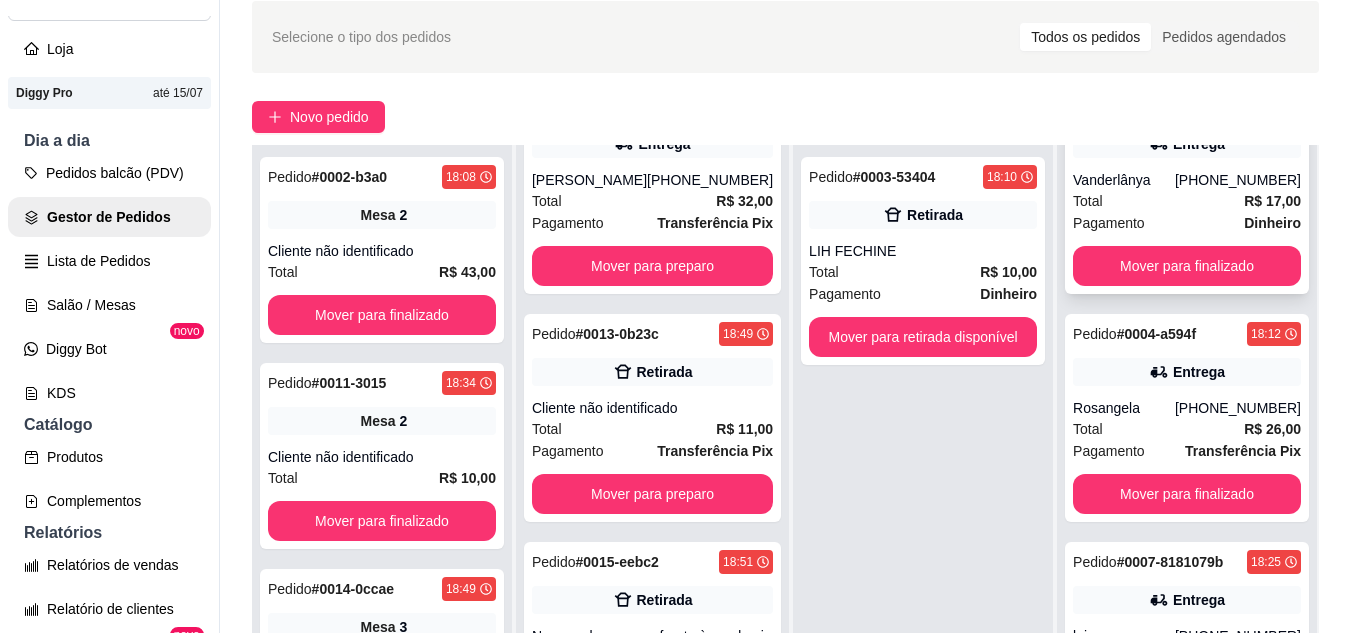 click on "Pagamento Dinheiro" at bounding box center (1187, 223) 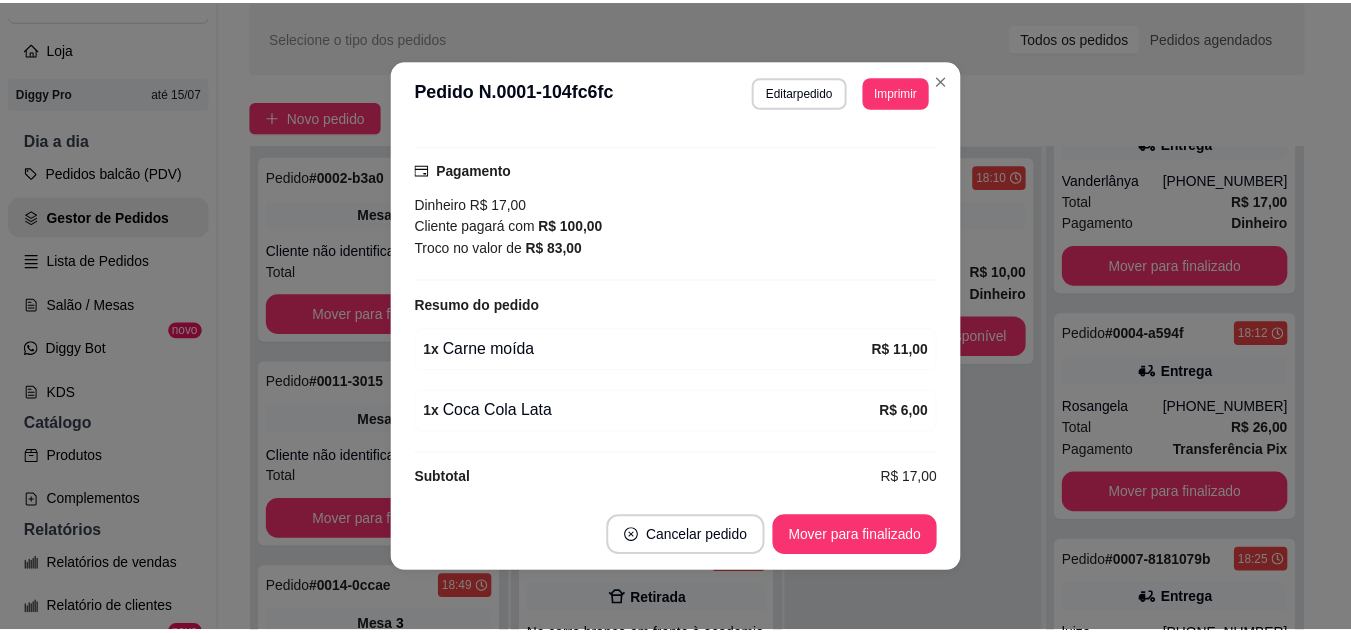 scroll, scrollTop: 522, scrollLeft: 0, axis: vertical 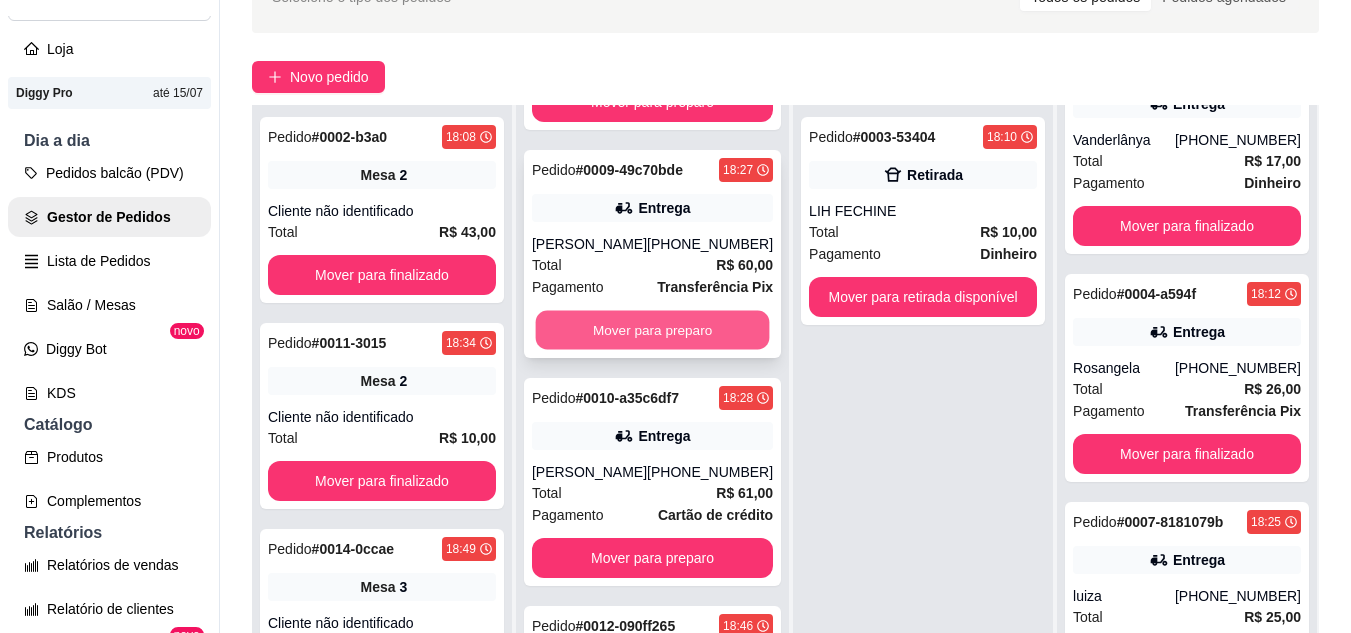 click on "Mover para preparo" at bounding box center (653, 330) 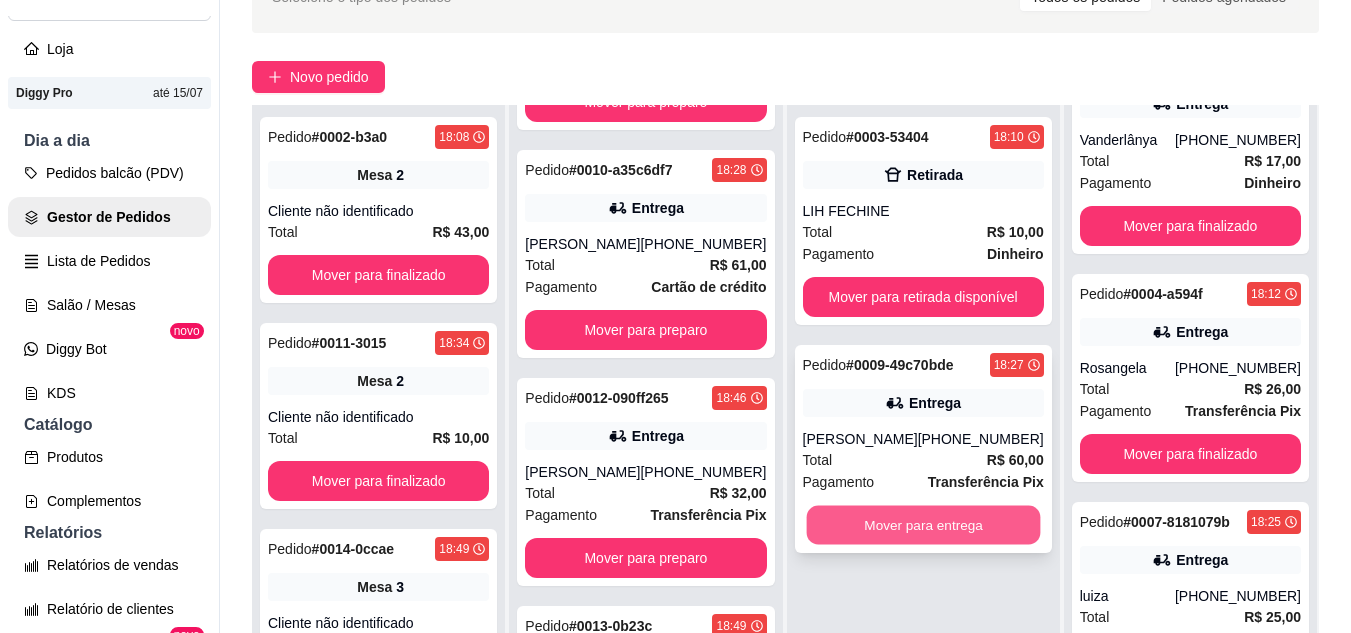 click on "Mover para entrega" at bounding box center (923, 525) 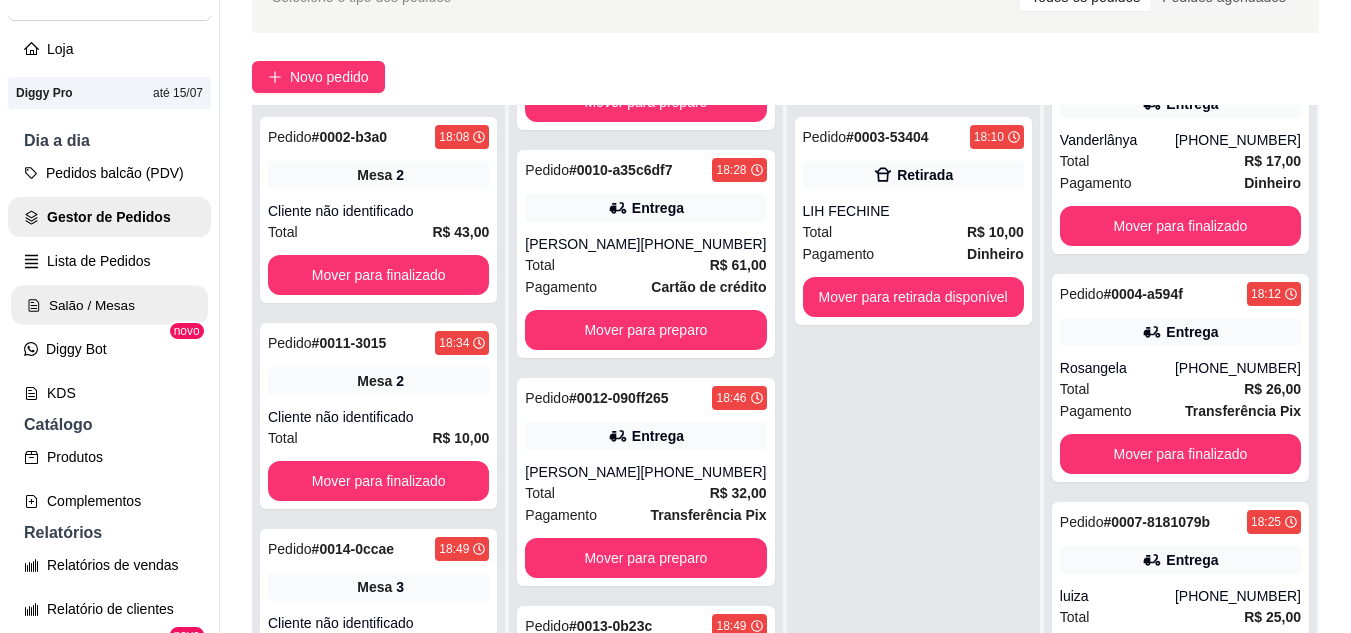 click on "Salão / Mesas" at bounding box center (109, 305) 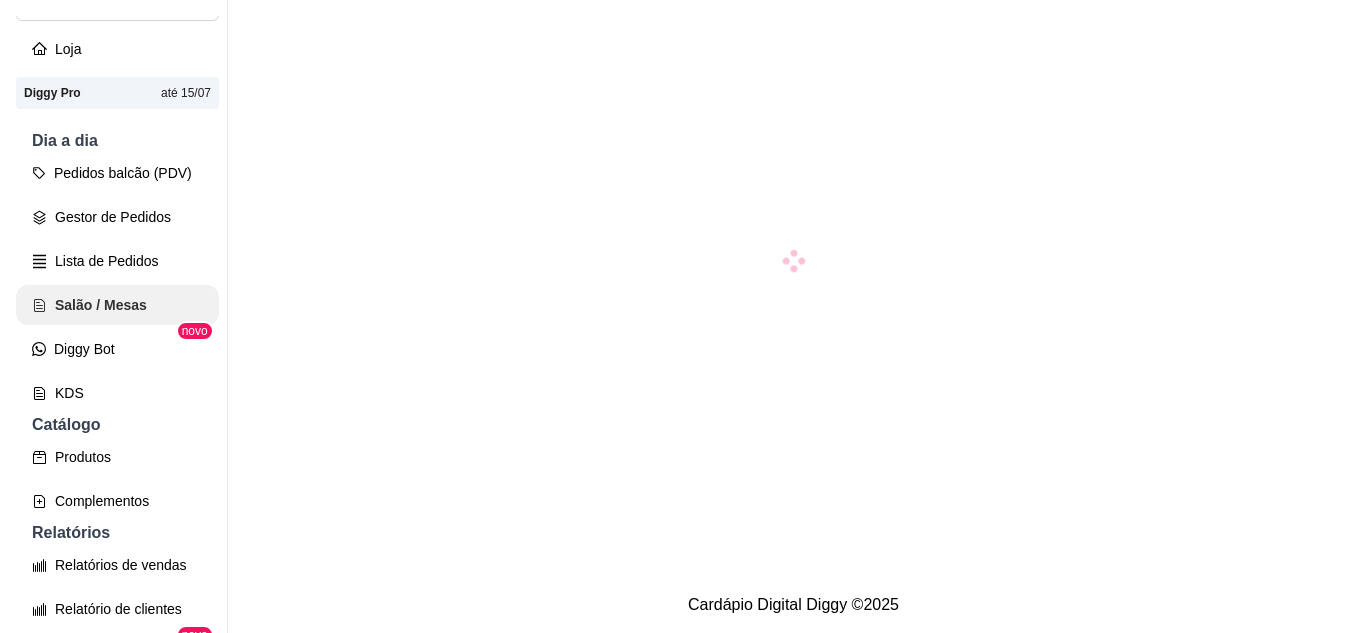 scroll, scrollTop: 0, scrollLeft: 0, axis: both 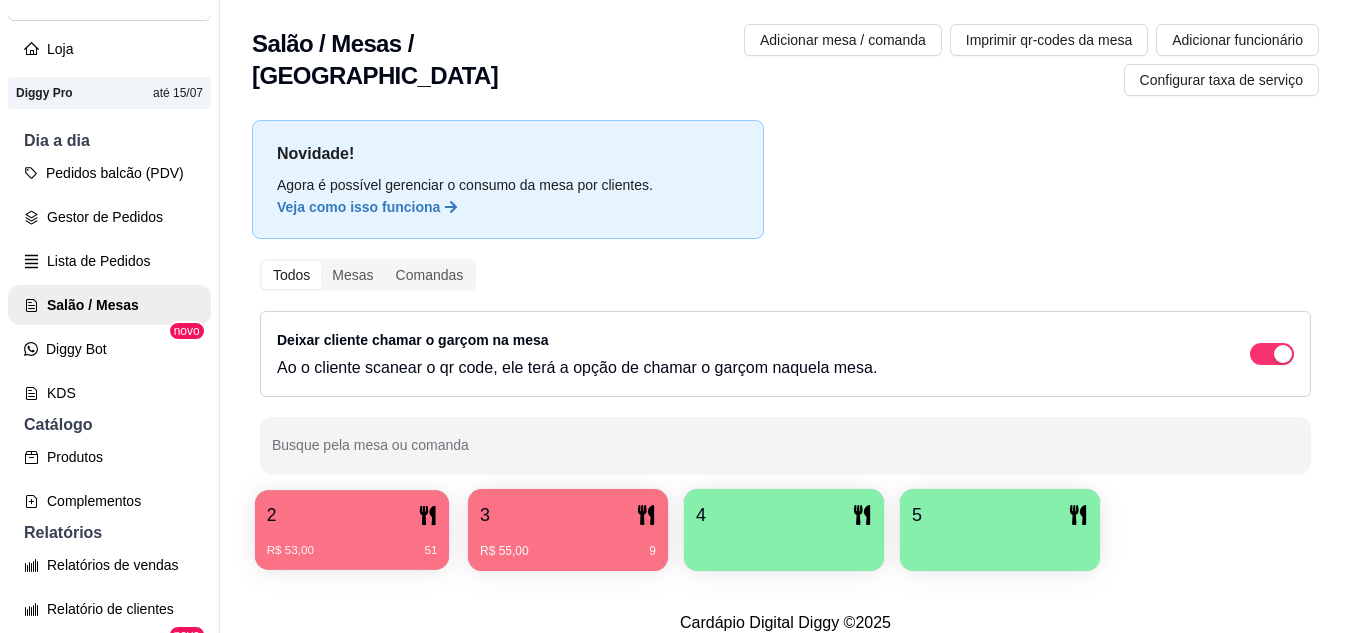 click on "R$ 53,00 51" at bounding box center [352, 543] 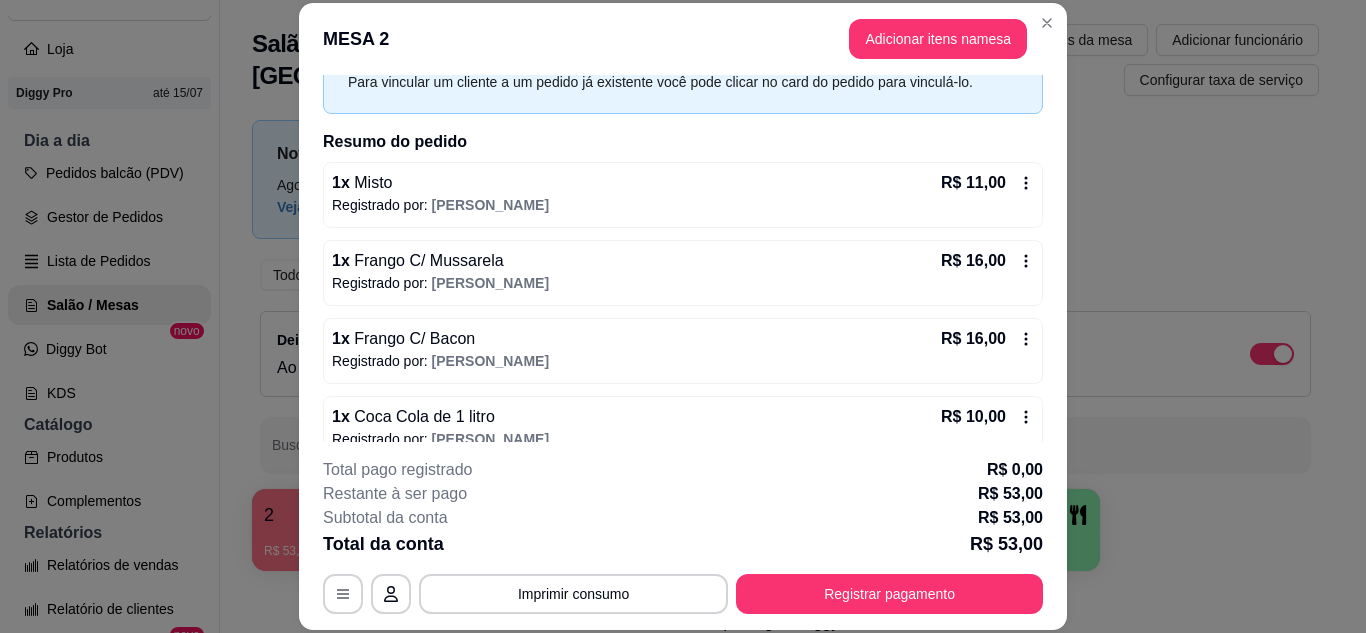 scroll, scrollTop: 120, scrollLeft: 0, axis: vertical 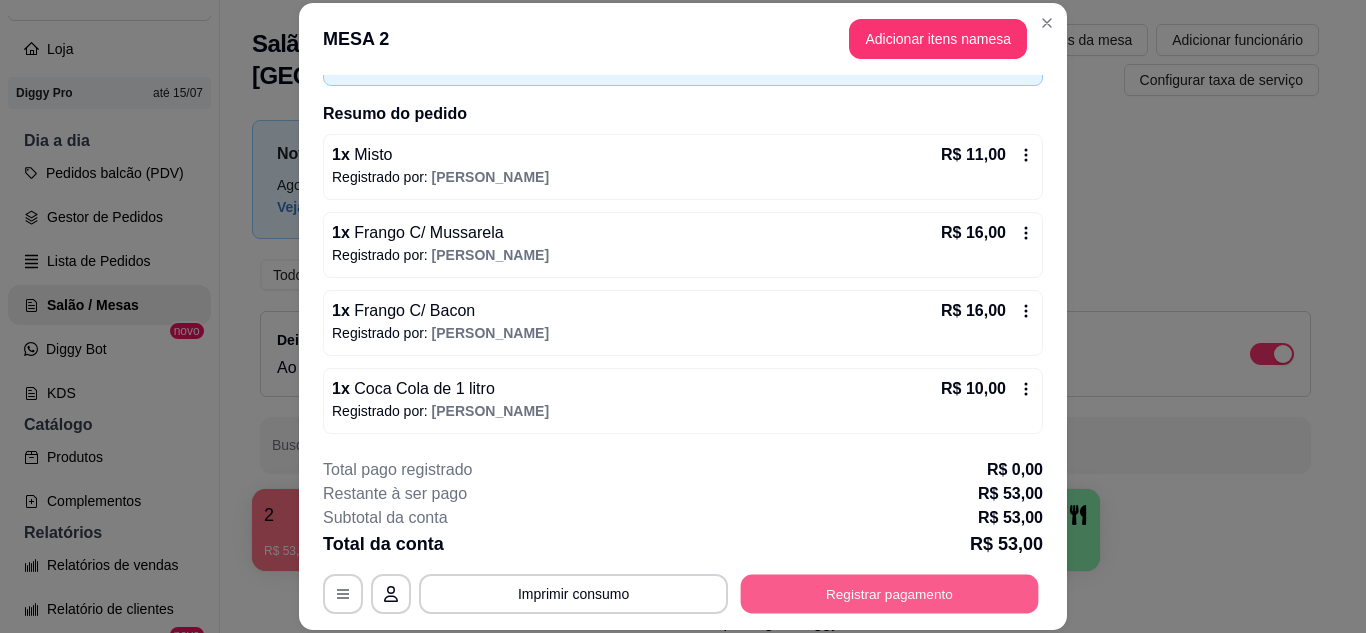 click on "Registrar pagamento" at bounding box center [890, 593] 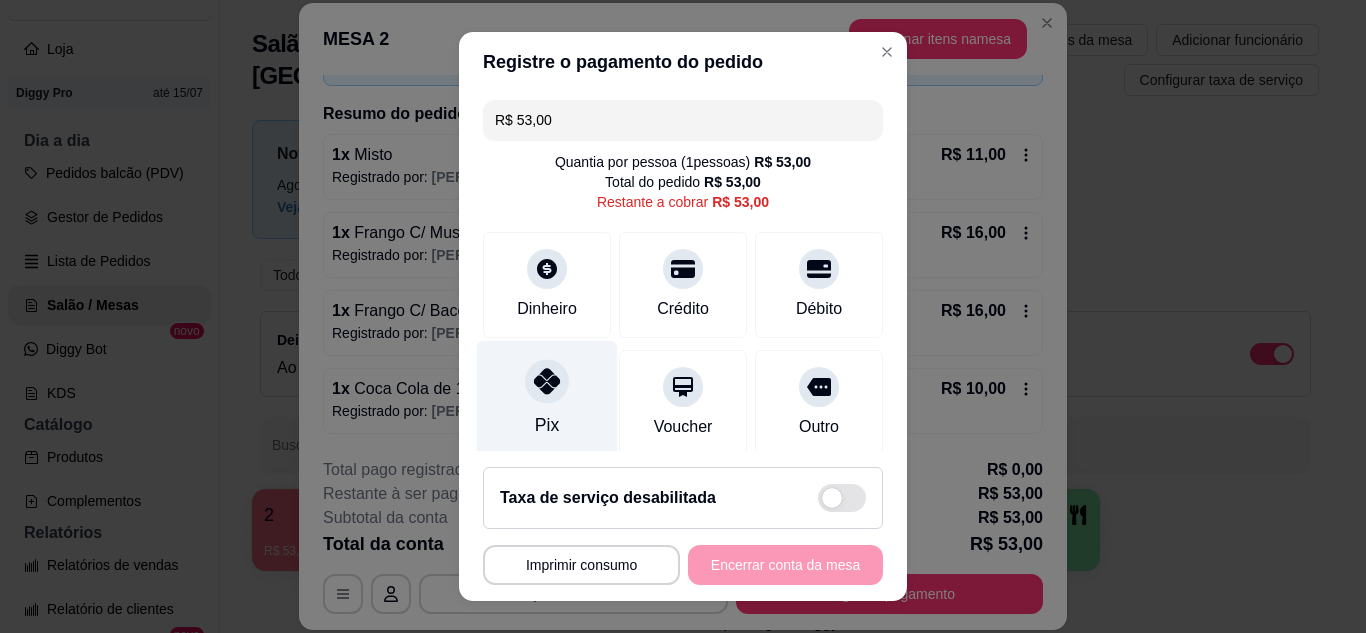 click at bounding box center (547, 381) 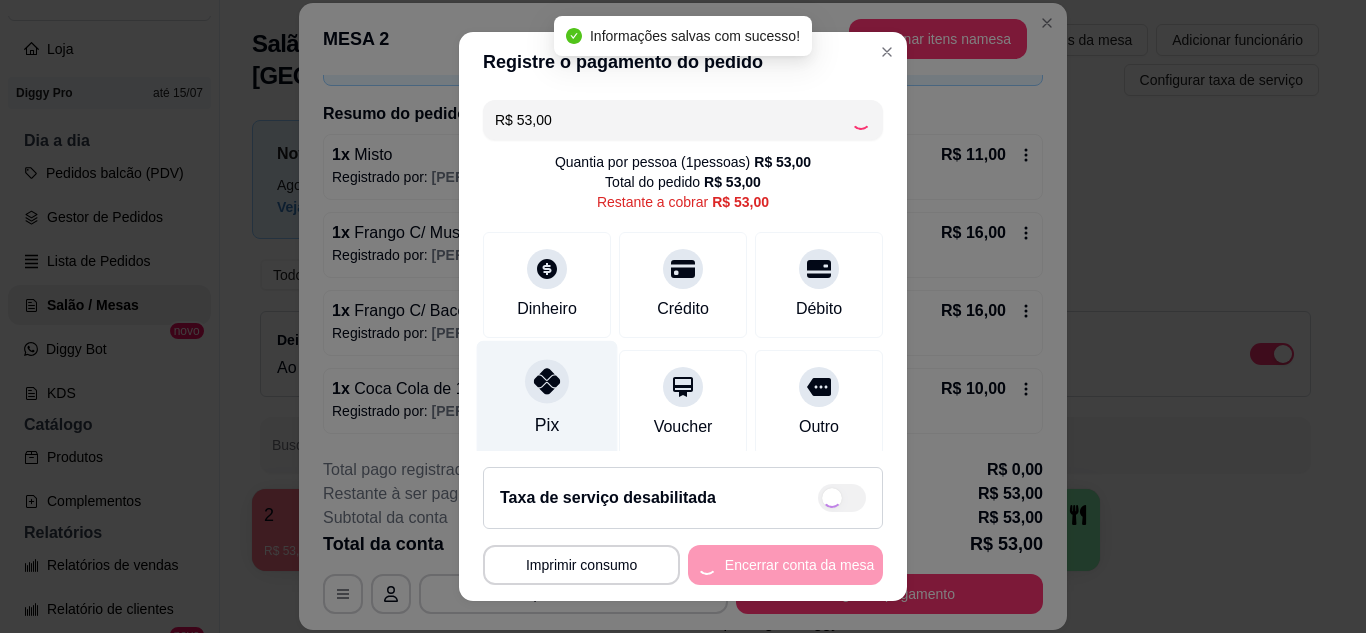 type on "R$ 0,00" 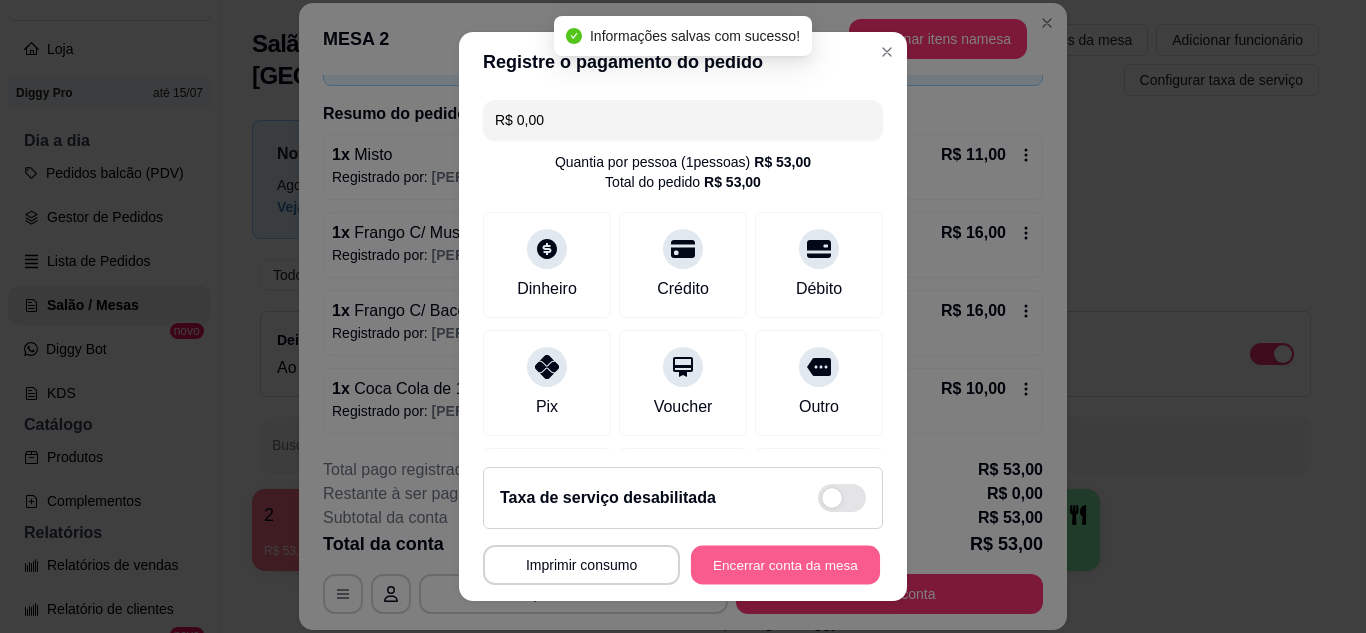 click on "Encerrar conta da mesa" at bounding box center (785, 565) 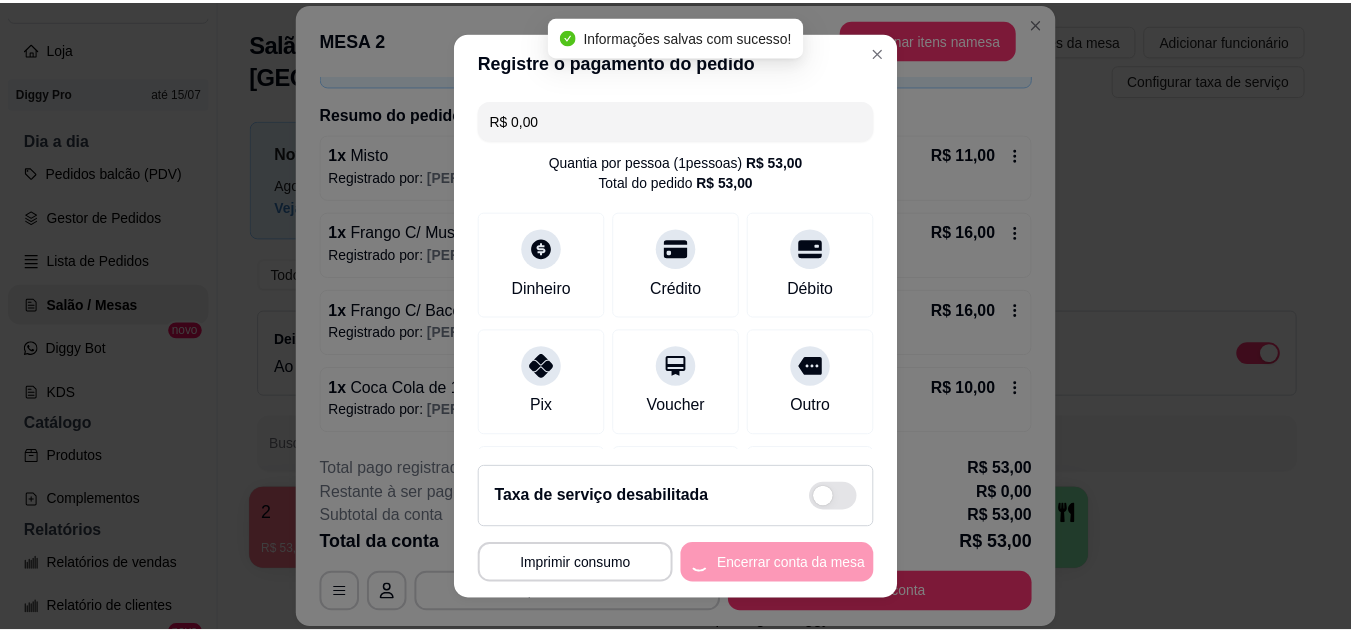 scroll, scrollTop: 0, scrollLeft: 0, axis: both 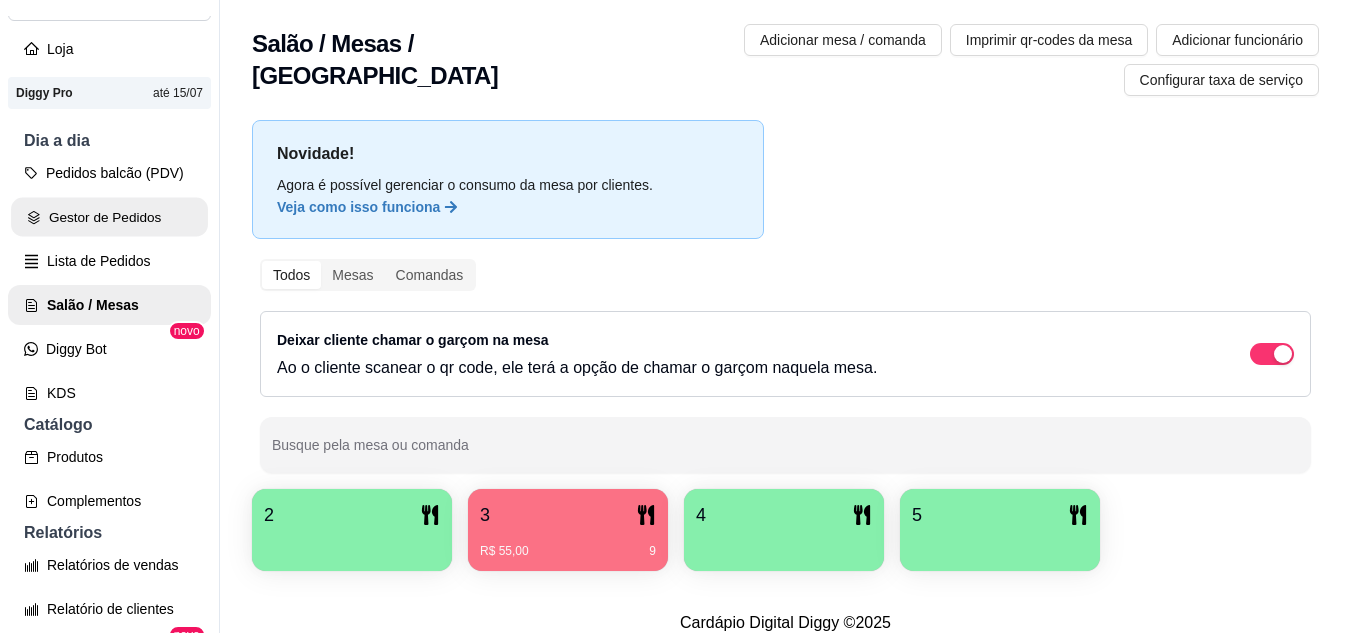 click on "Gestor de Pedidos" at bounding box center (109, 217) 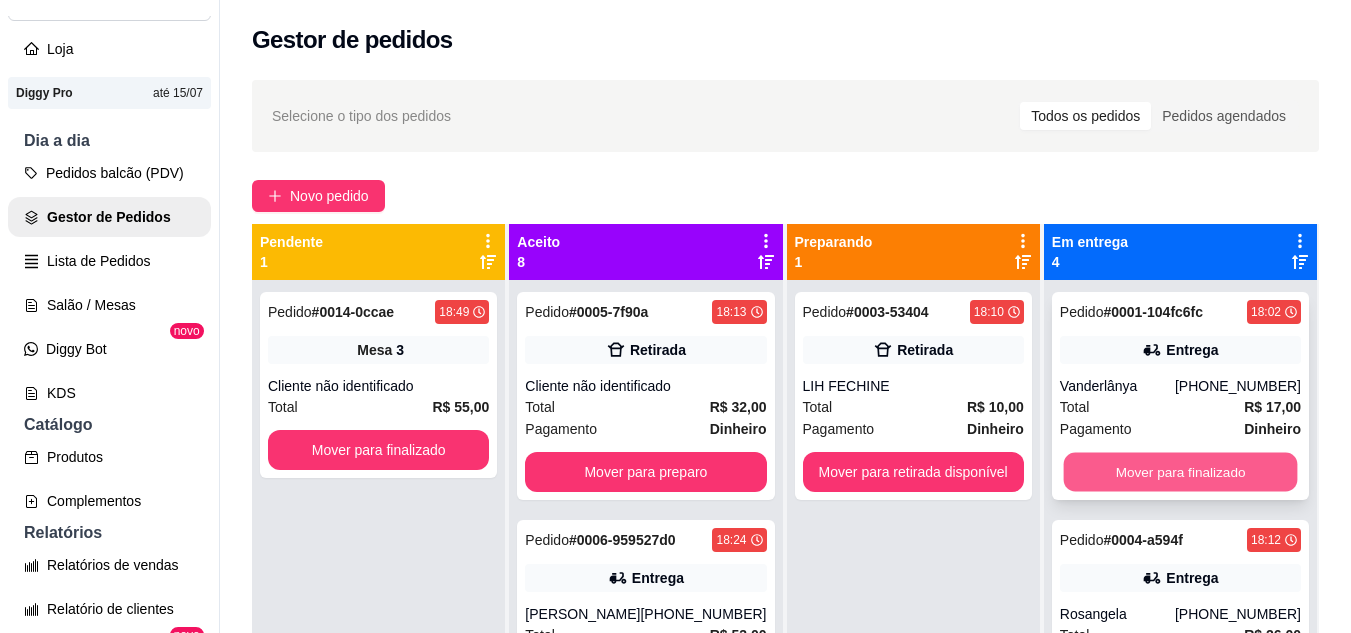 click on "Mover para finalizado" at bounding box center [1180, 472] 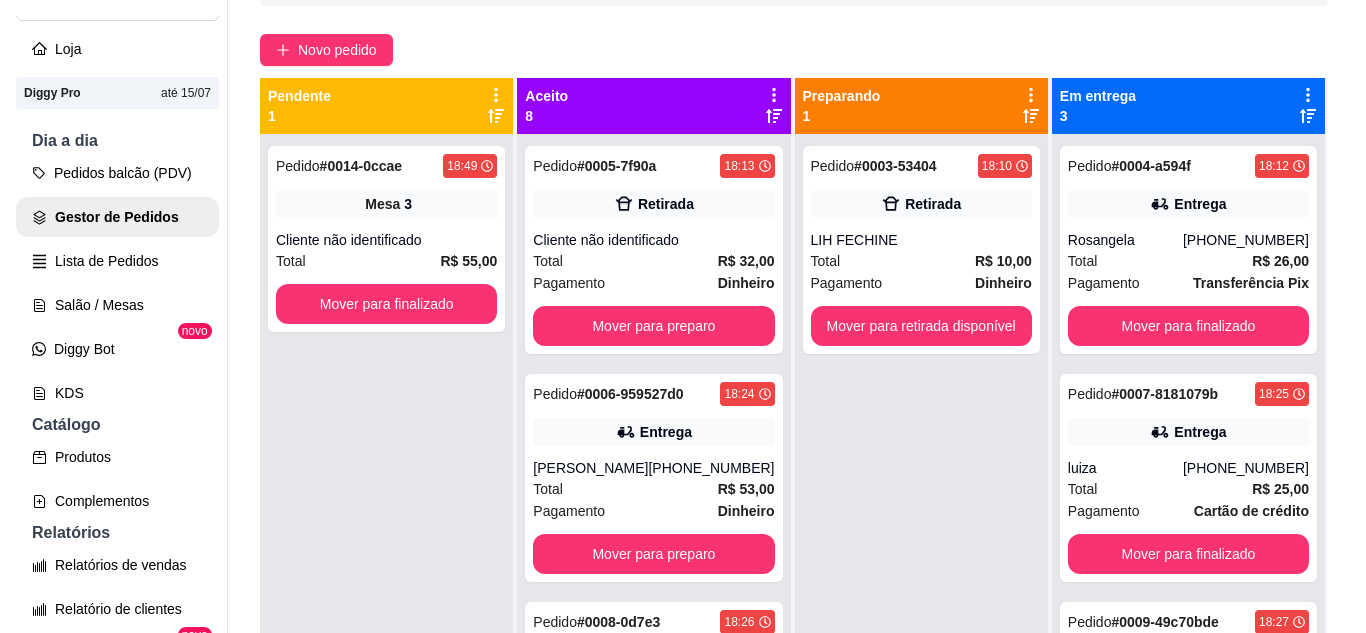 scroll, scrollTop: 160, scrollLeft: 0, axis: vertical 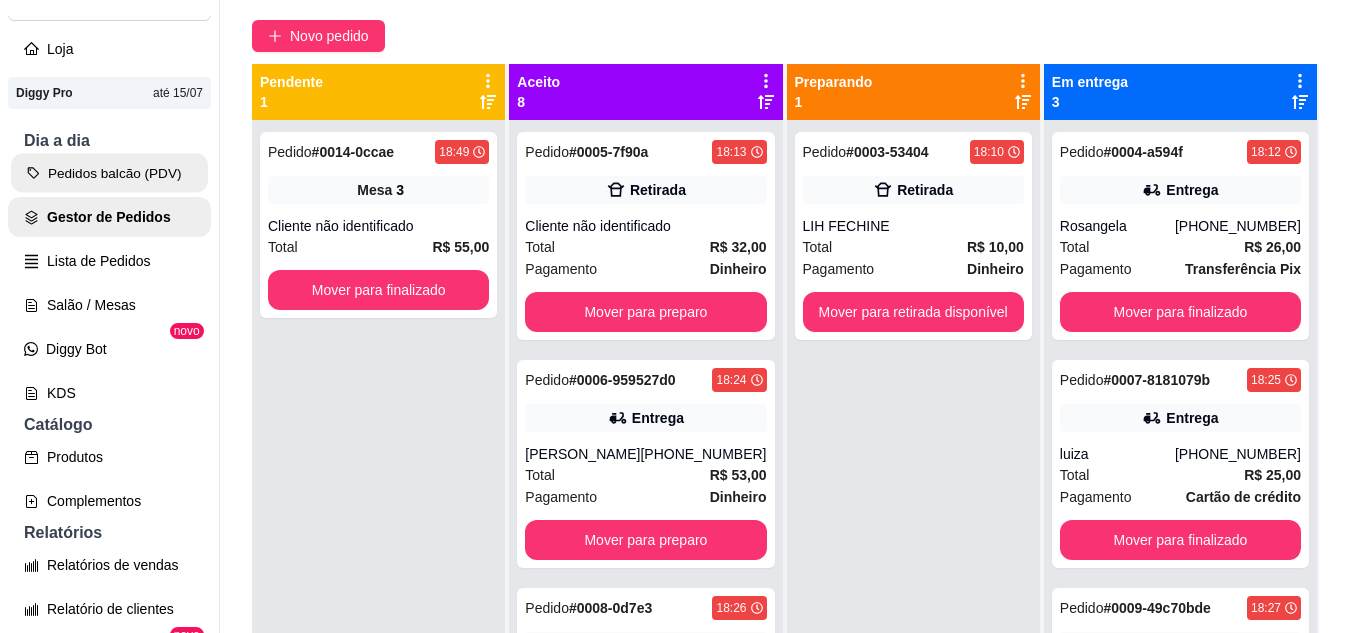 click on "Pedidos balcão (PDV)" at bounding box center (109, 173) 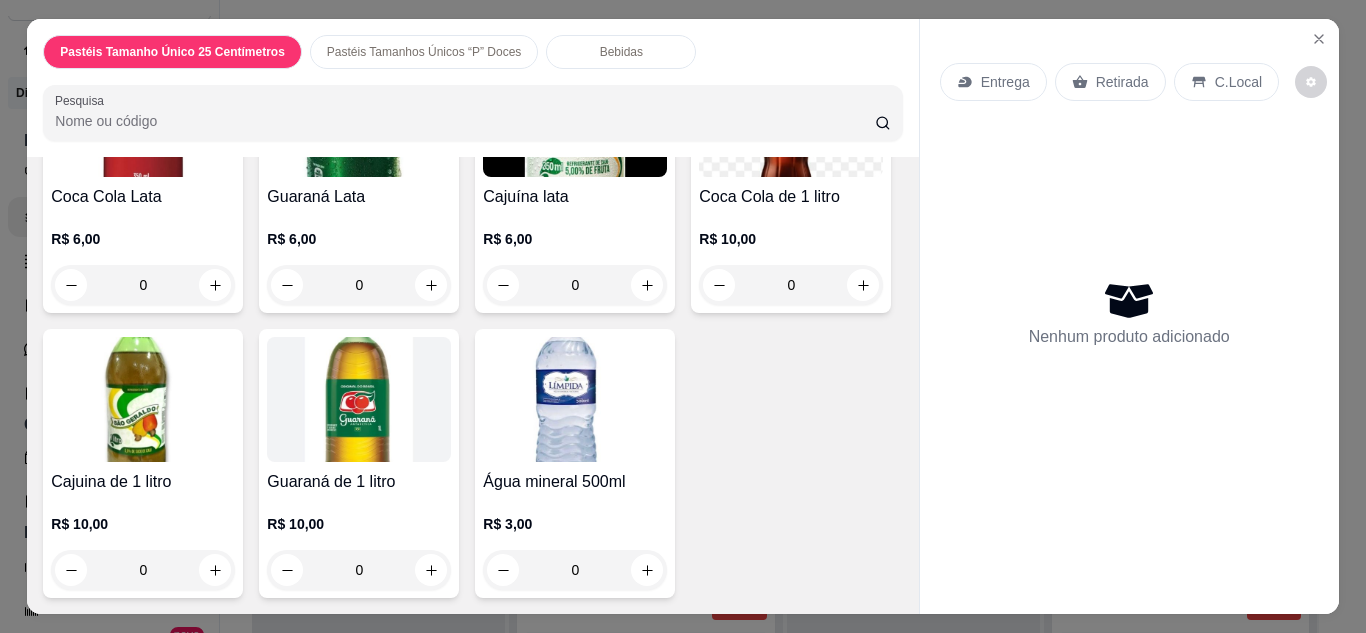 scroll, scrollTop: 3960, scrollLeft: 0, axis: vertical 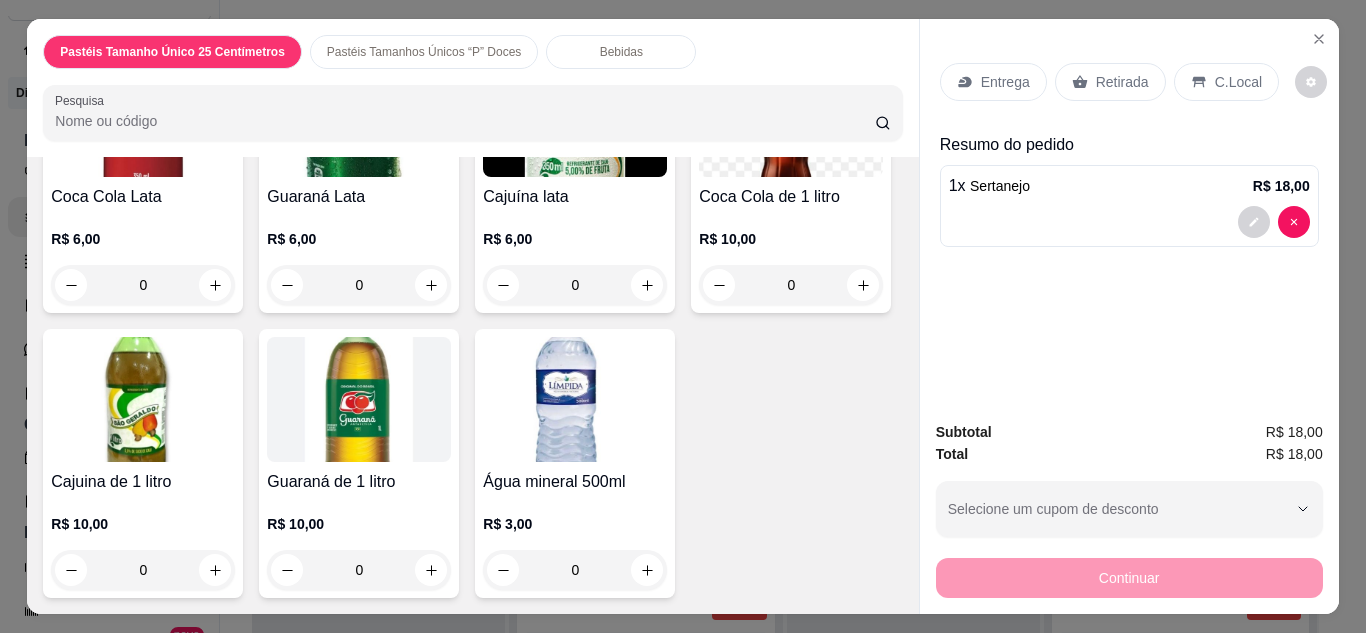 click on "Entrega" at bounding box center [1005, 82] 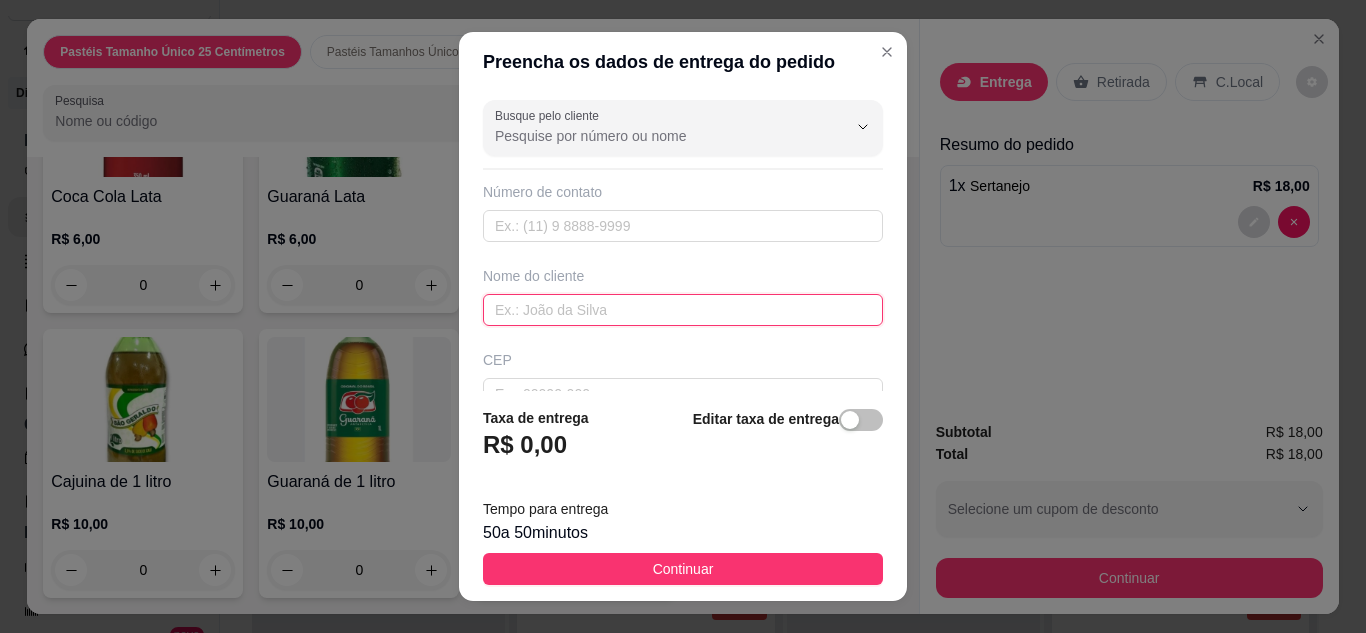 click at bounding box center (683, 310) 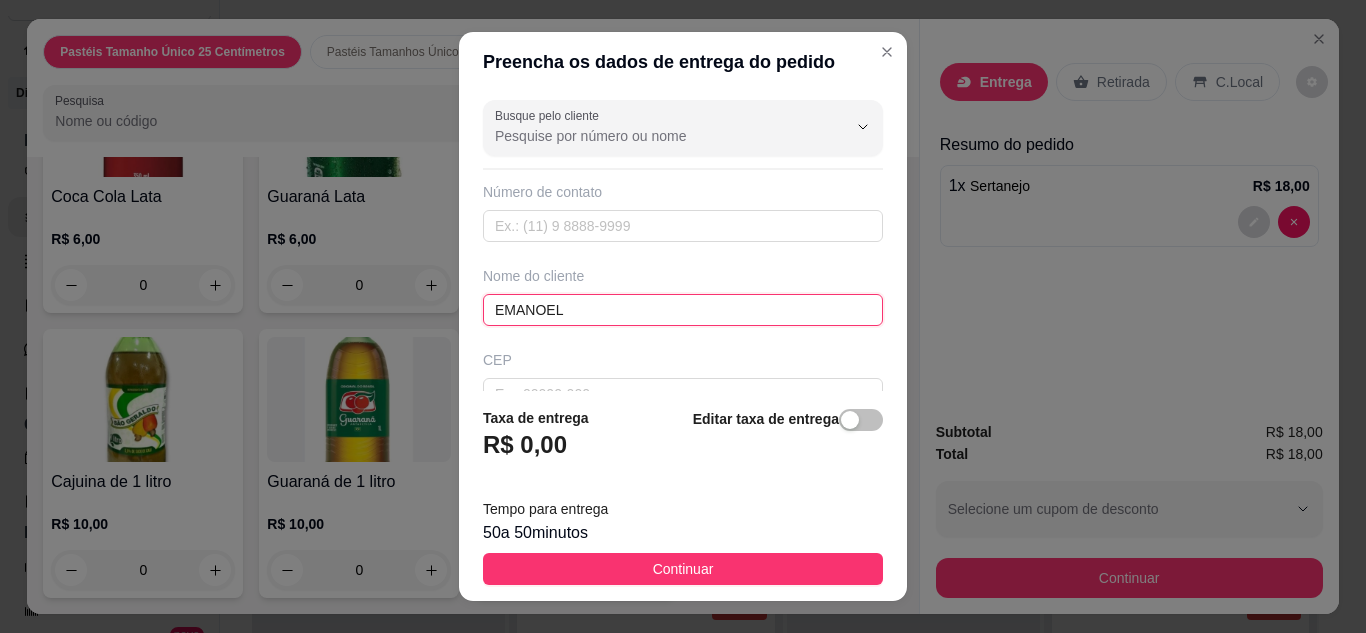type on "EMANOEL" 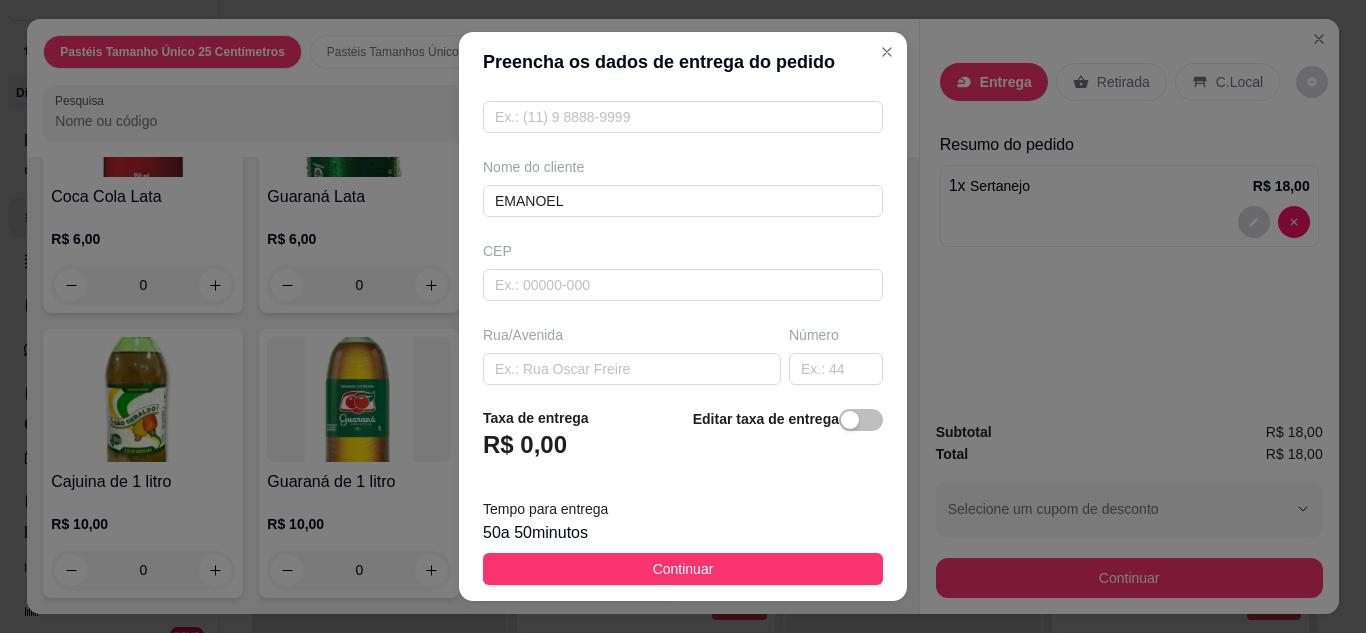 scroll, scrollTop: 160, scrollLeft: 0, axis: vertical 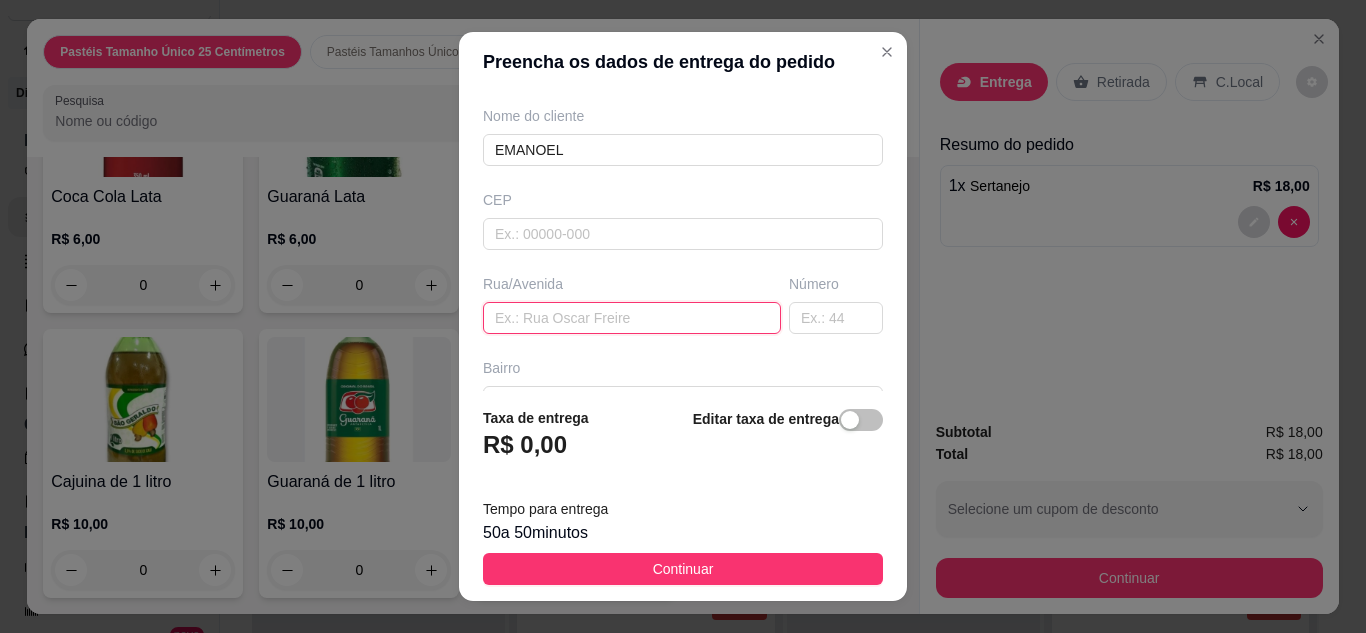 click at bounding box center (632, 318) 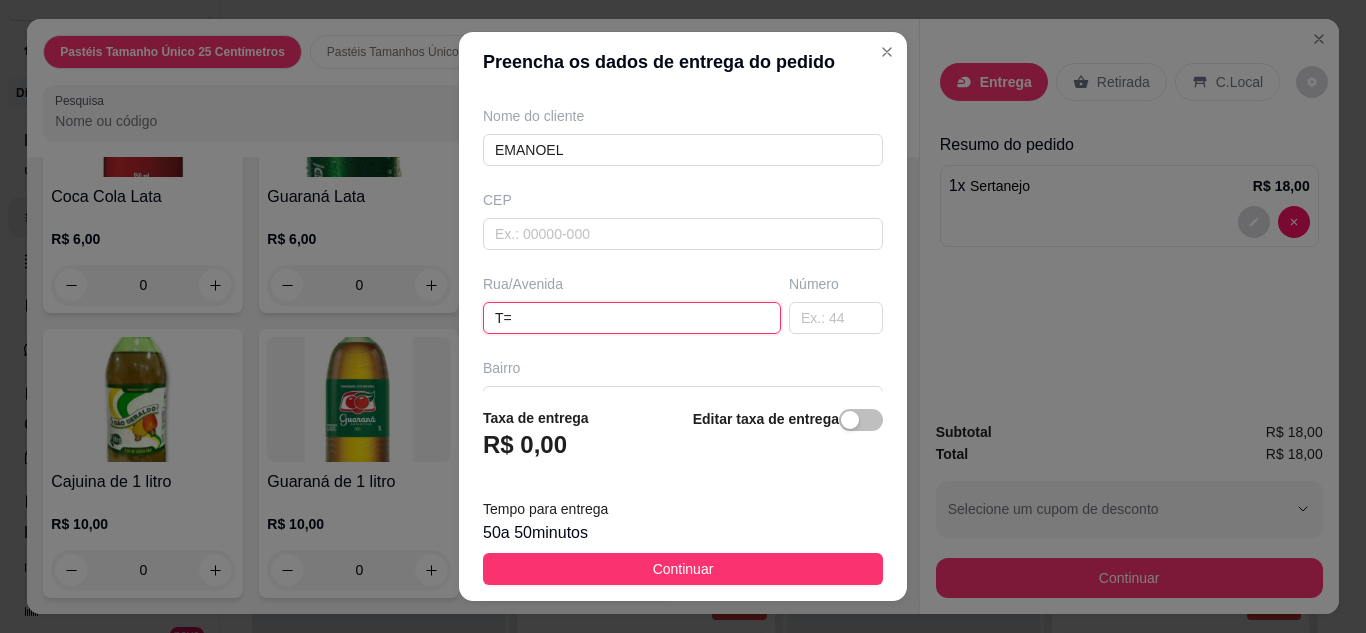 type on "T" 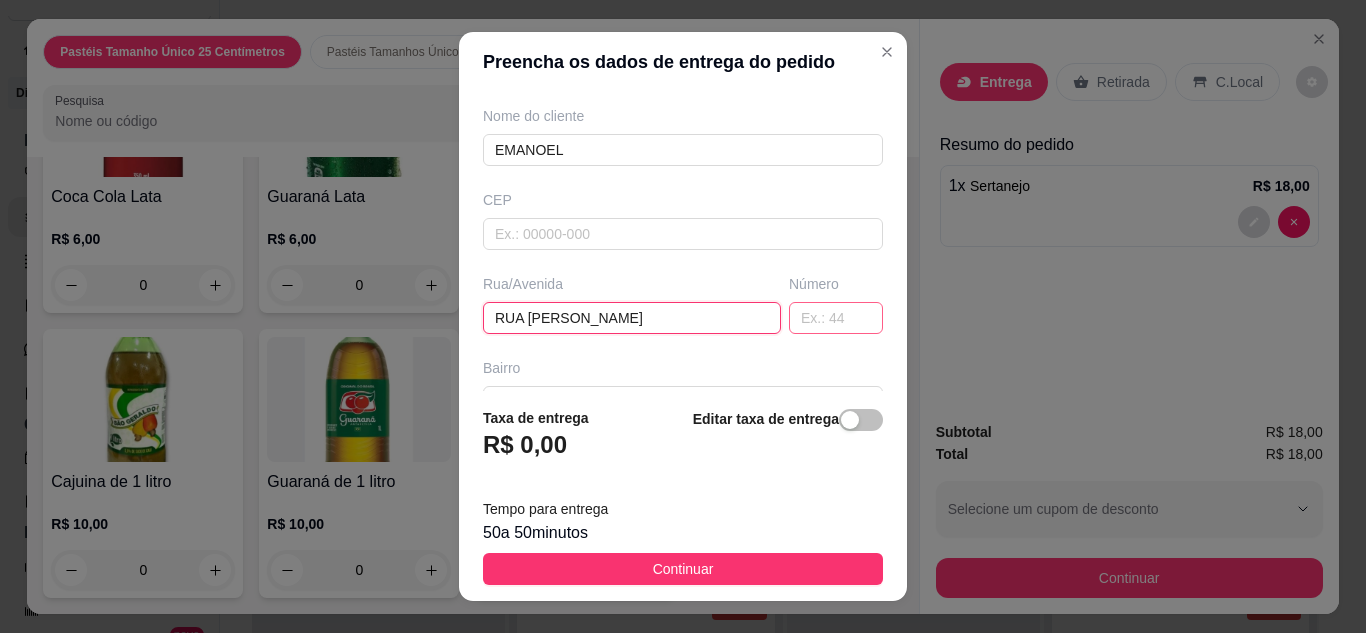 type on "RUA FRANCISCO NEY ESMERALDO" 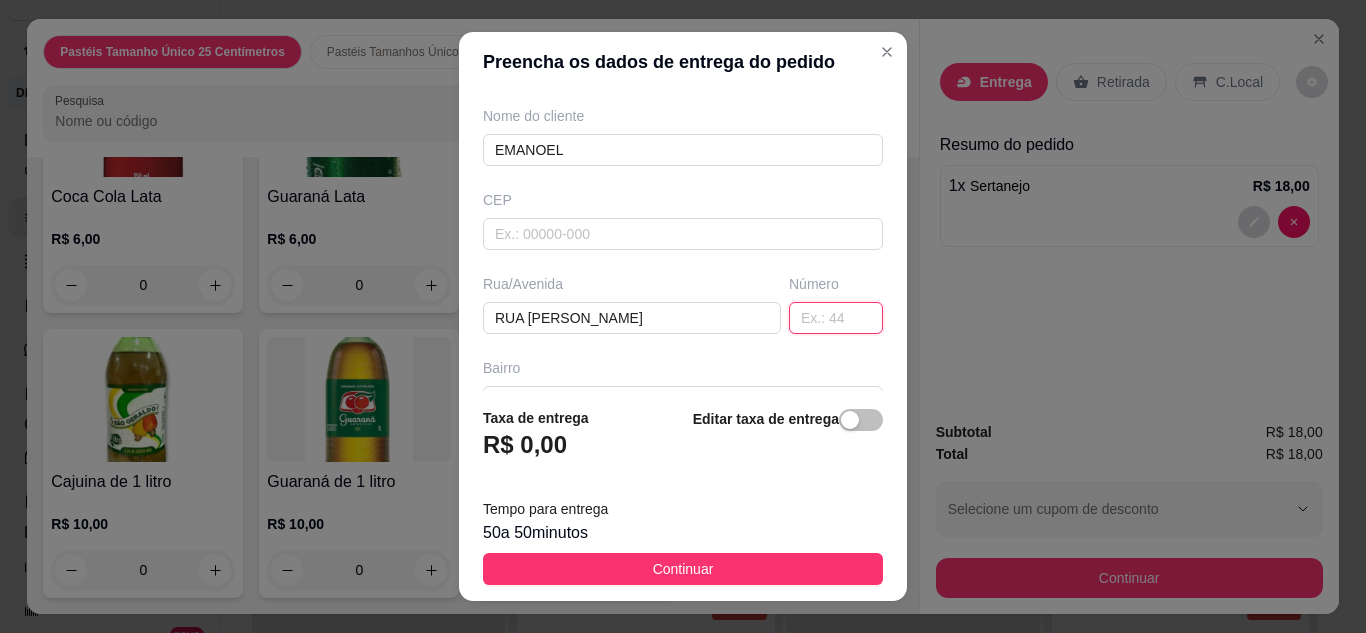 click at bounding box center (836, 318) 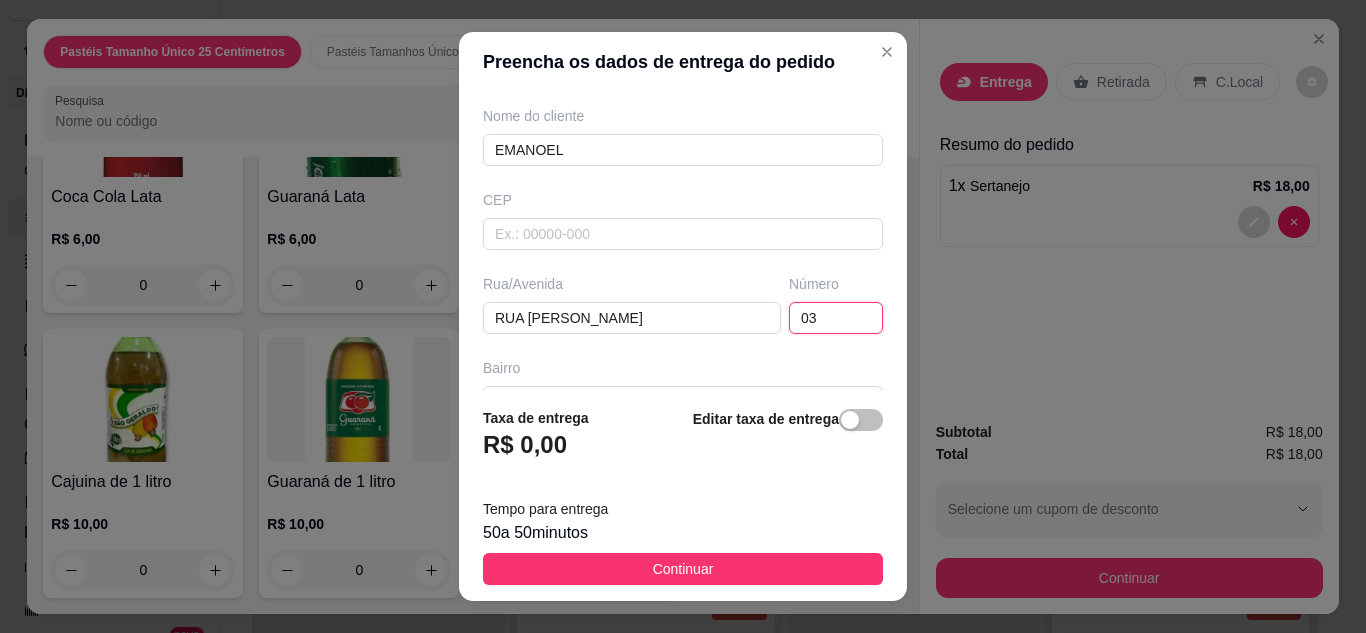 type on "03" 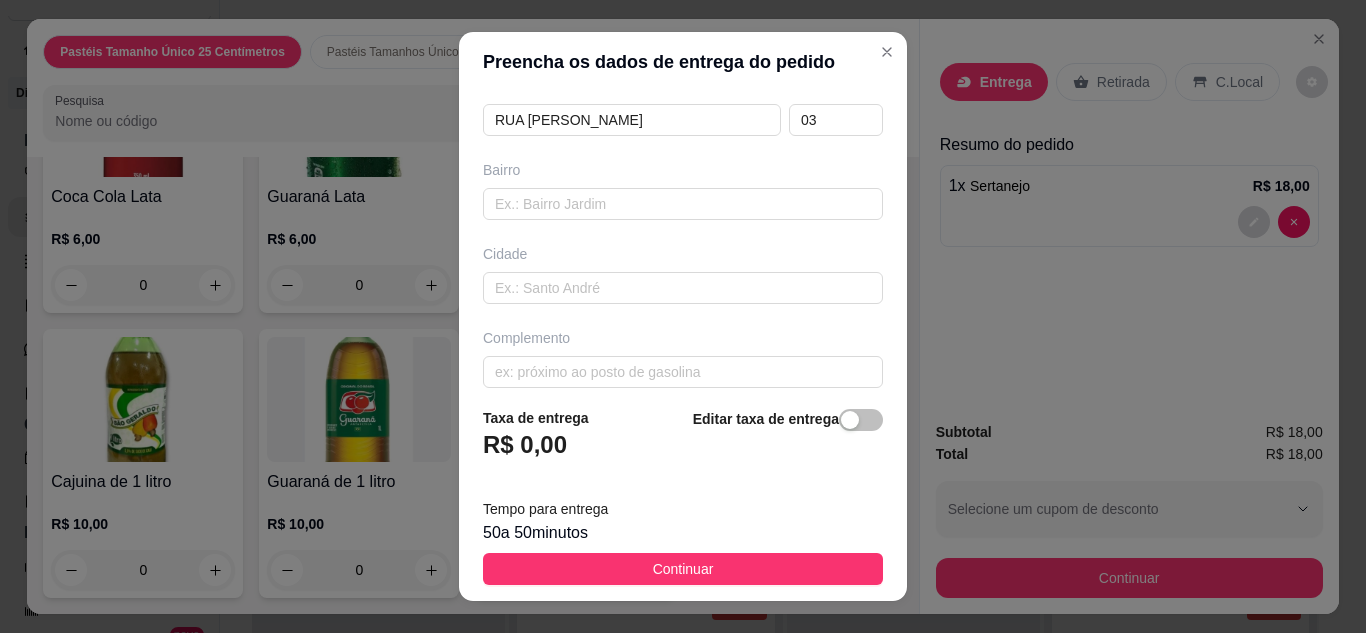 scroll, scrollTop: 360, scrollLeft: 0, axis: vertical 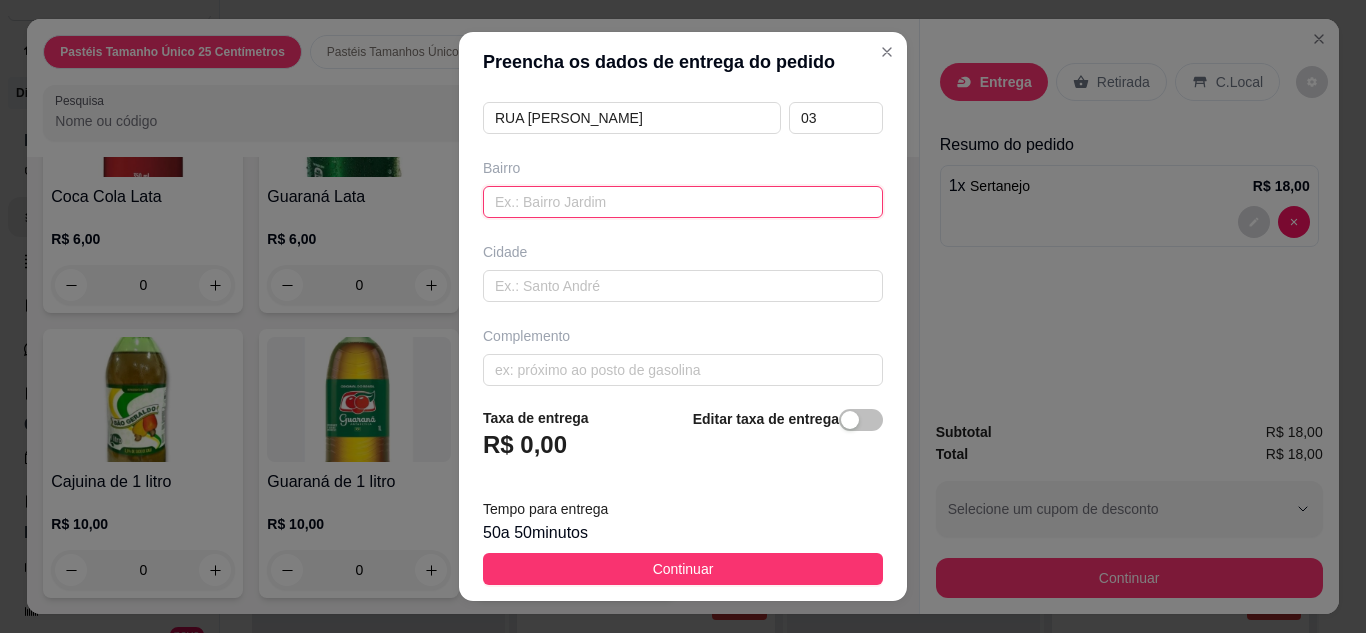 click at bounding box center (683, 202) 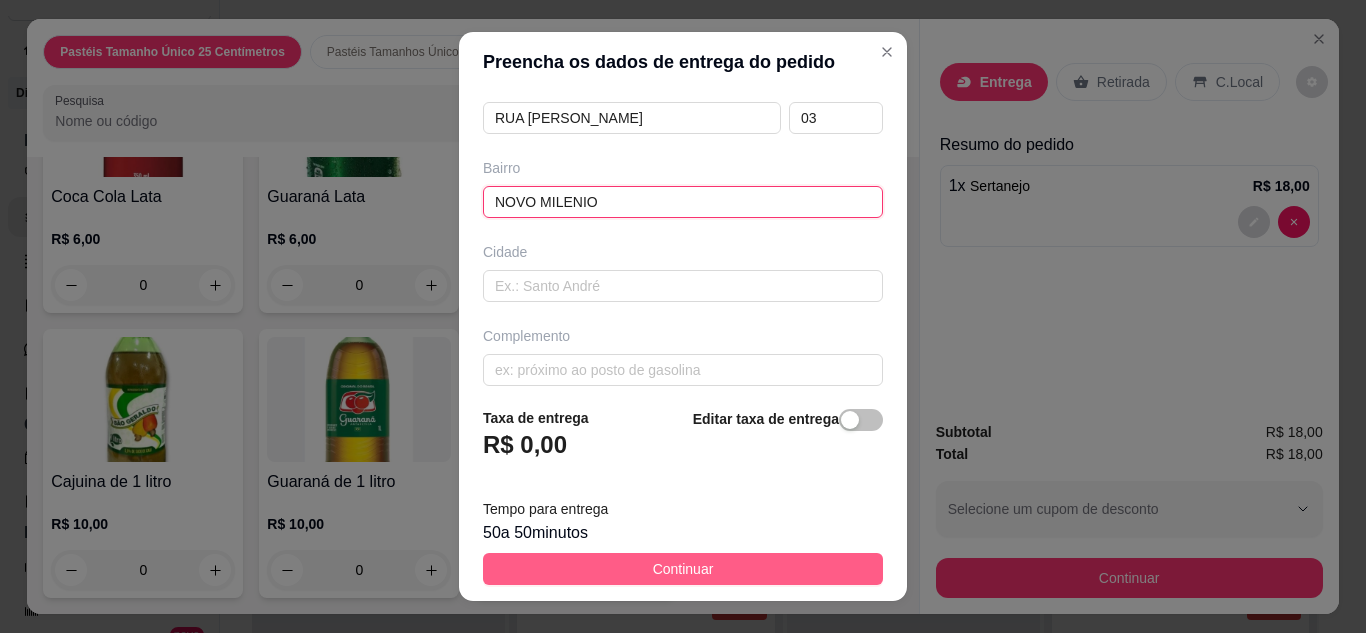 type on "NOVO MILENIO" 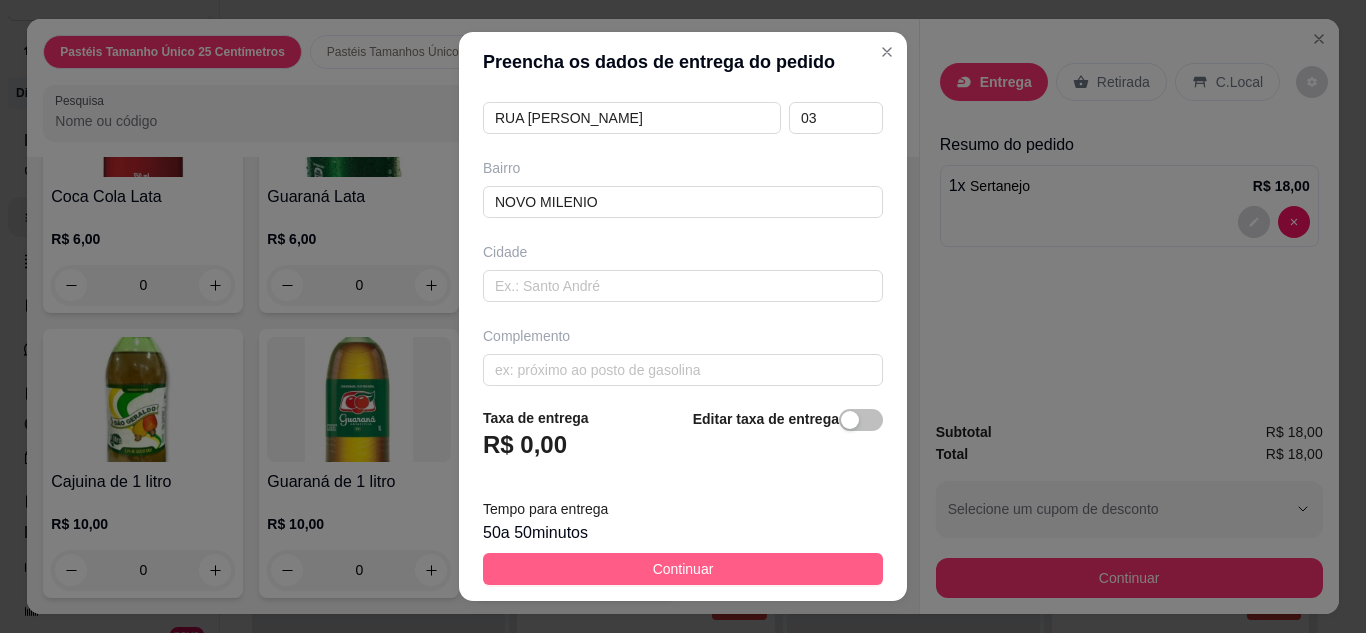 click on "Continuar" at bounding box center [683, 569] 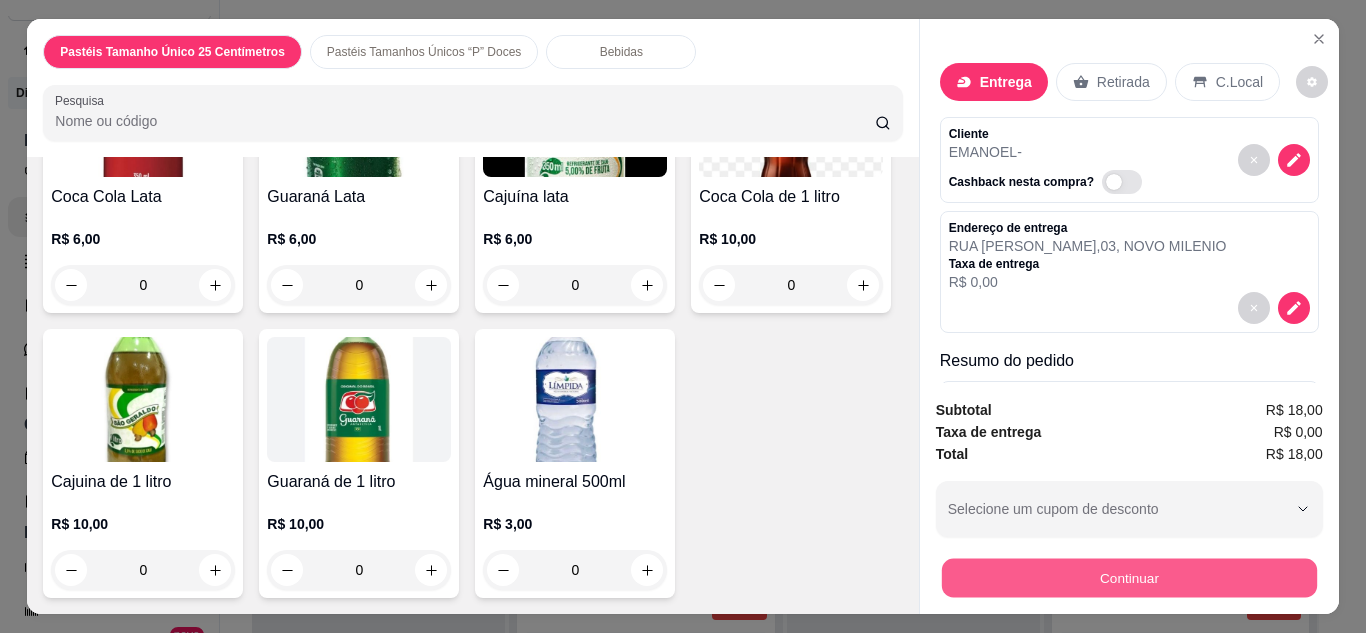 click on "Continuar" at bounding box center [1128, 578] 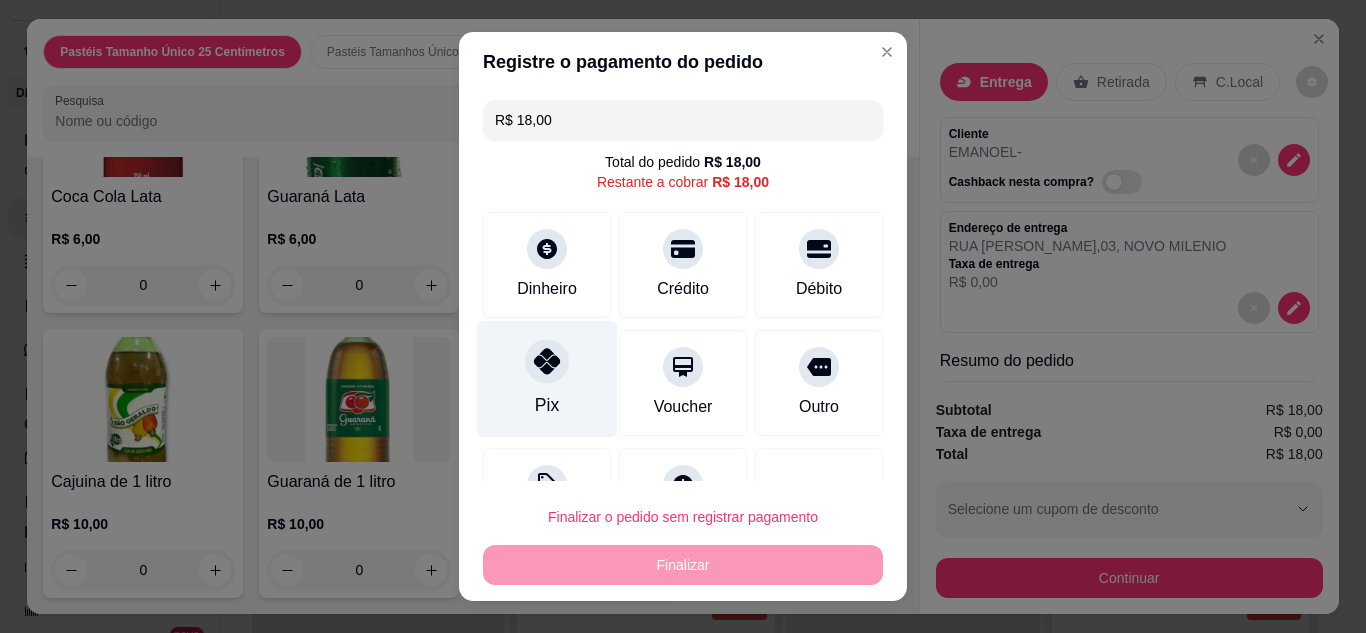 click 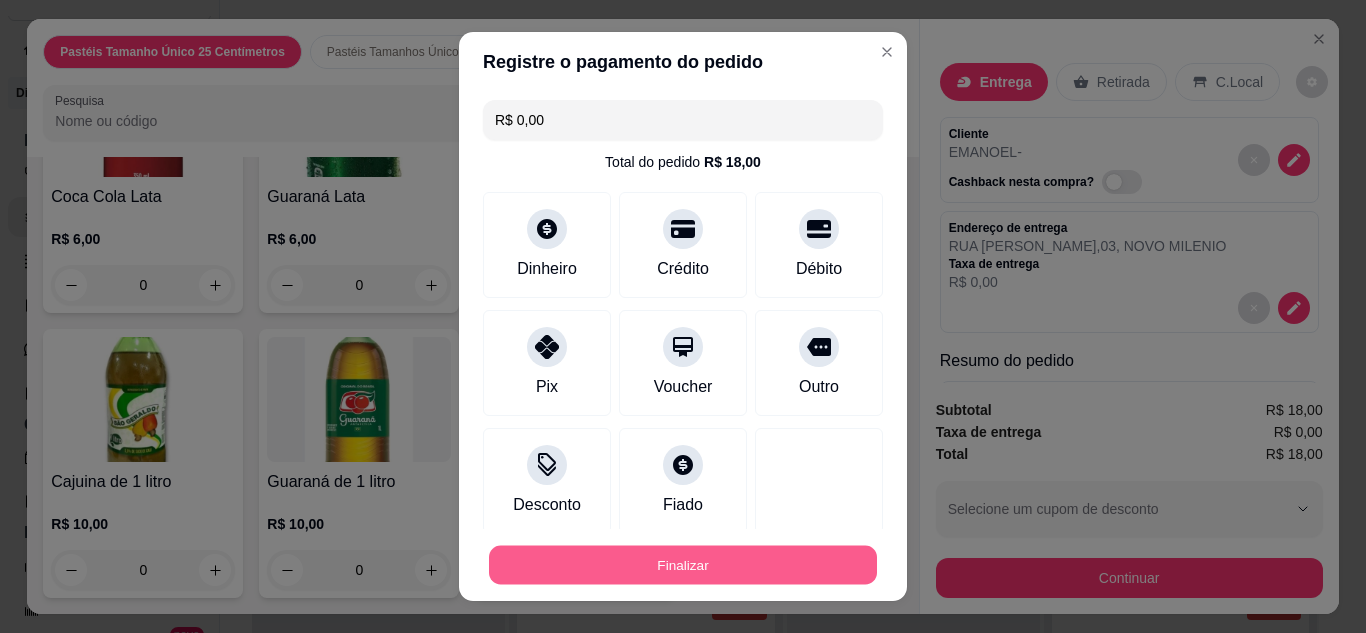 click on "Finalizar" at bounding box center [683, 565] 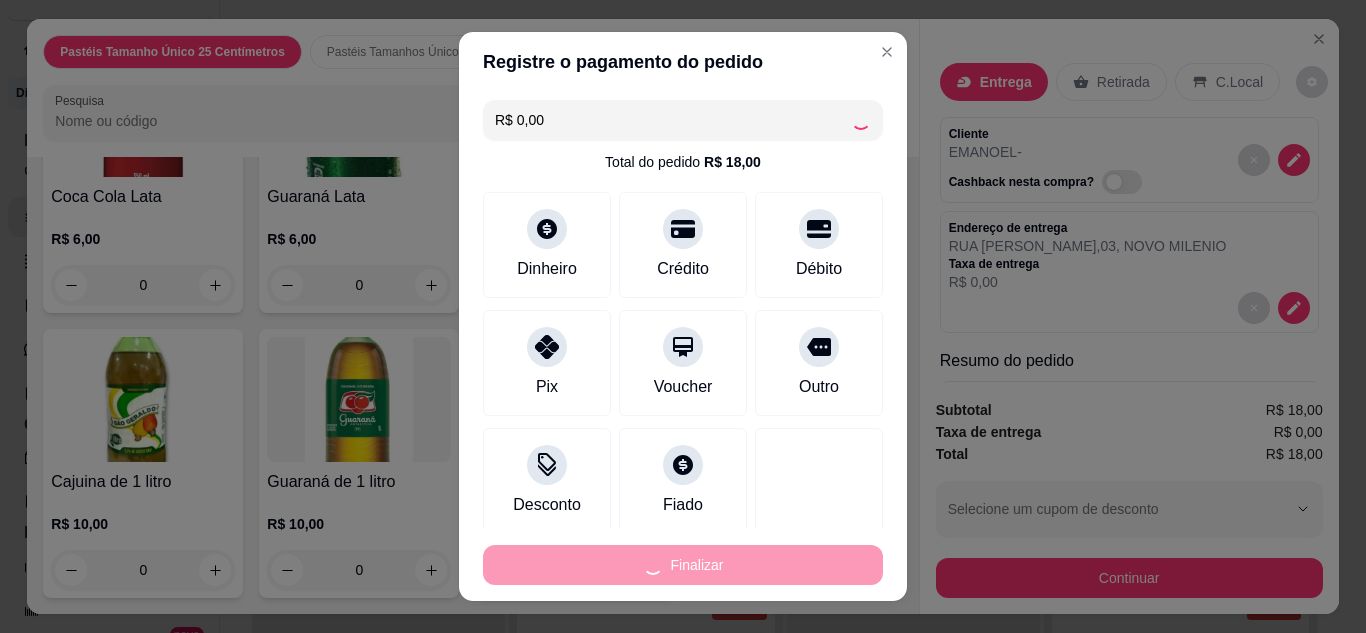type on "0" 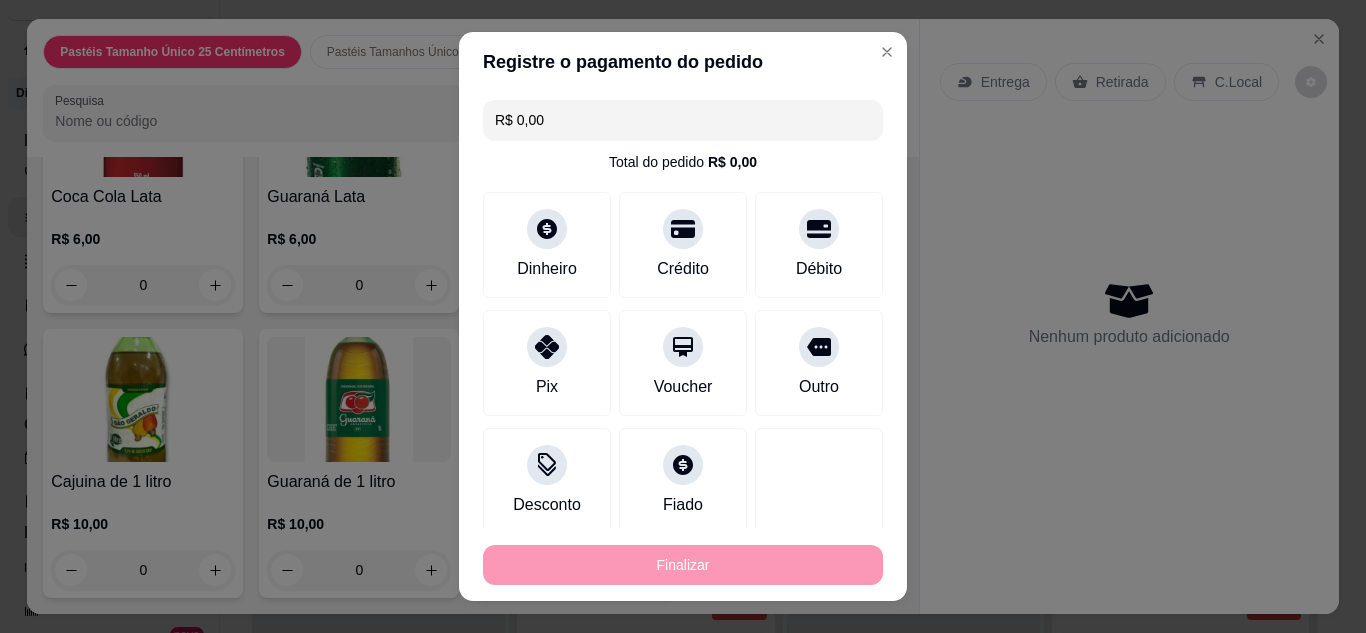 type on "-R$ 18,00" 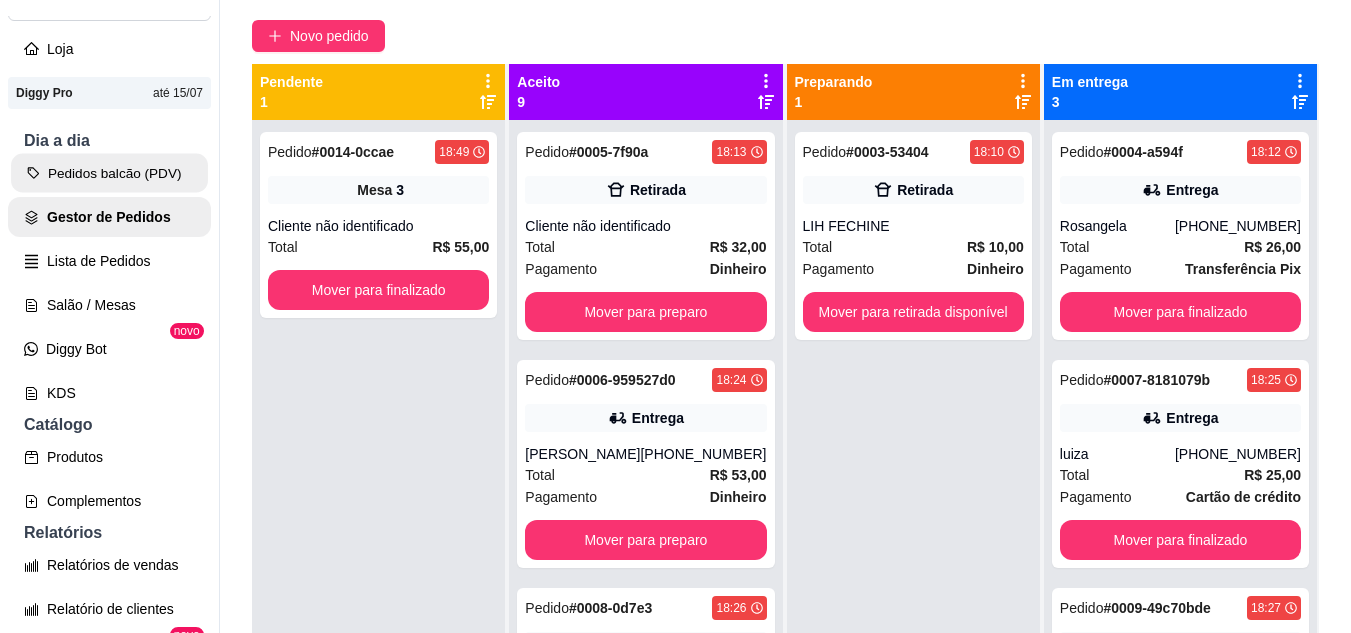 click on "Pedidos balcão (PDV)" at bounding box center [109, 173] 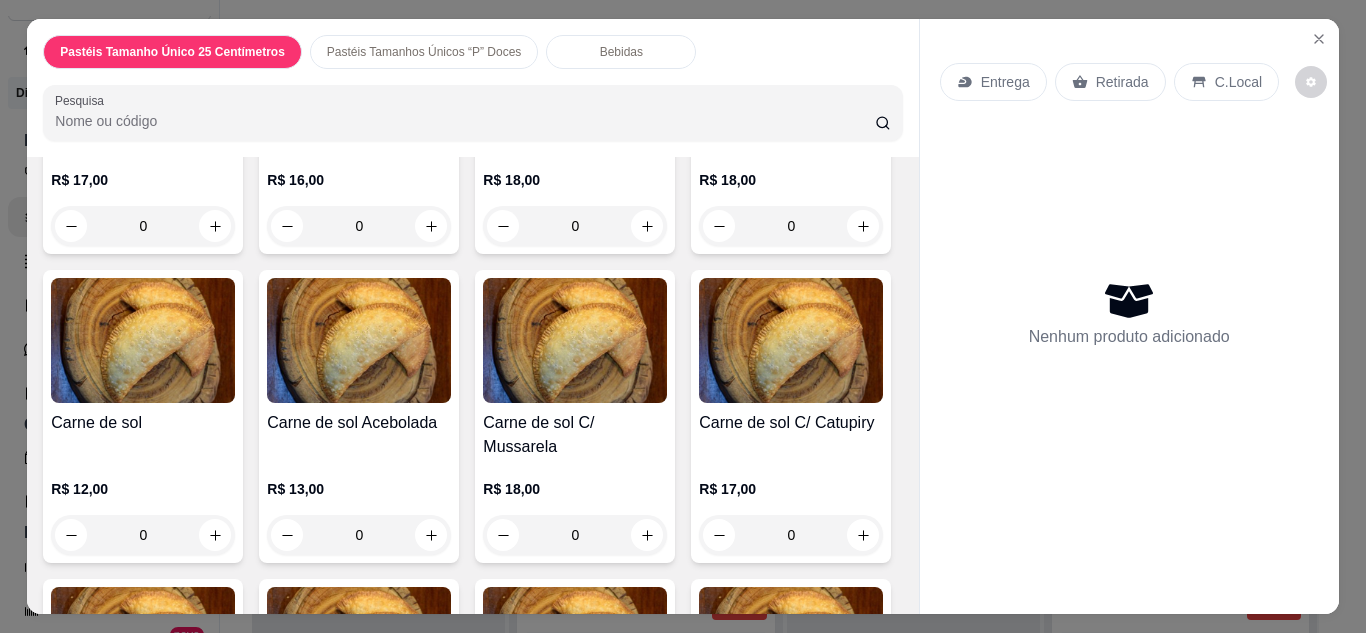 scroll, scrollTop: 2400, scrollLeft: 0, axis: vertical 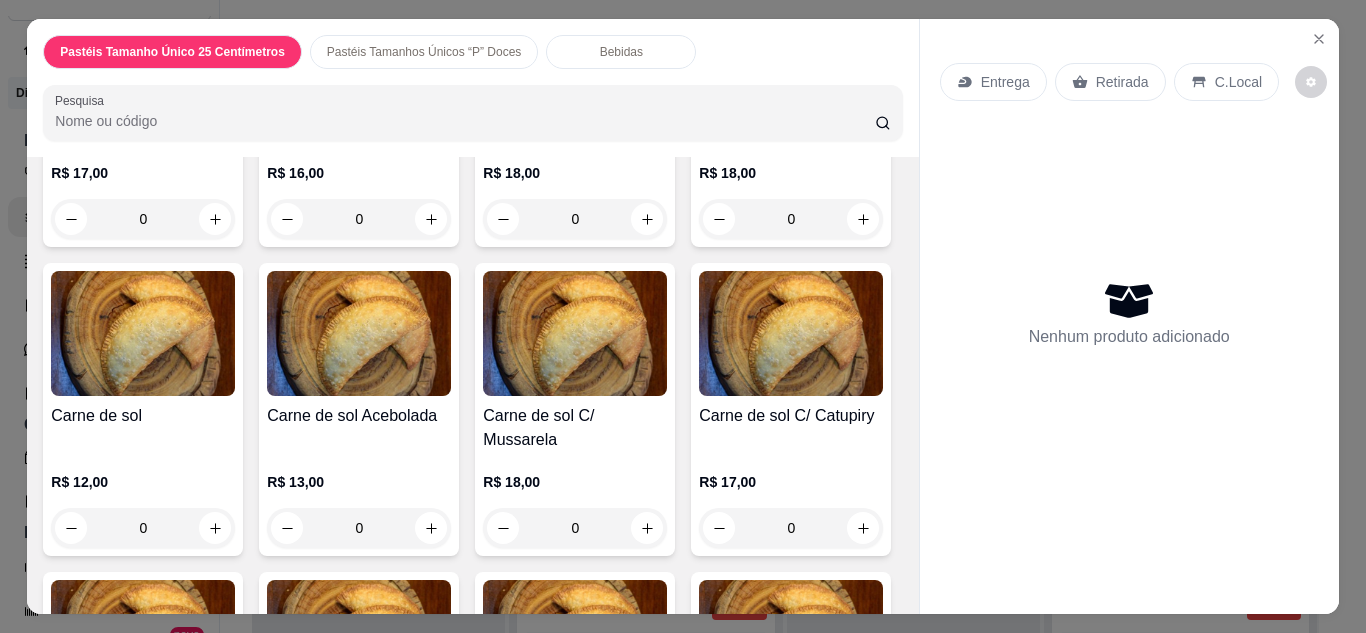 click on "0" at bounding box center (359, -90) 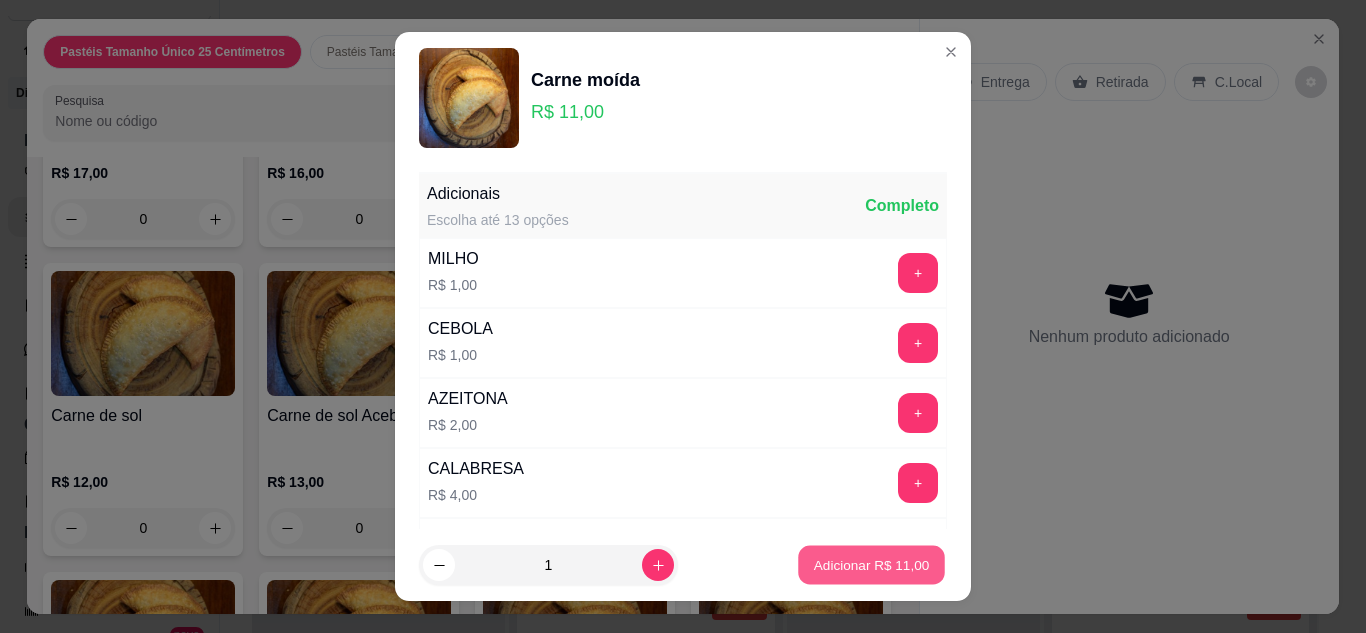 click on "Adicionar   R$ 11,00" at bounding box center (872, 565) 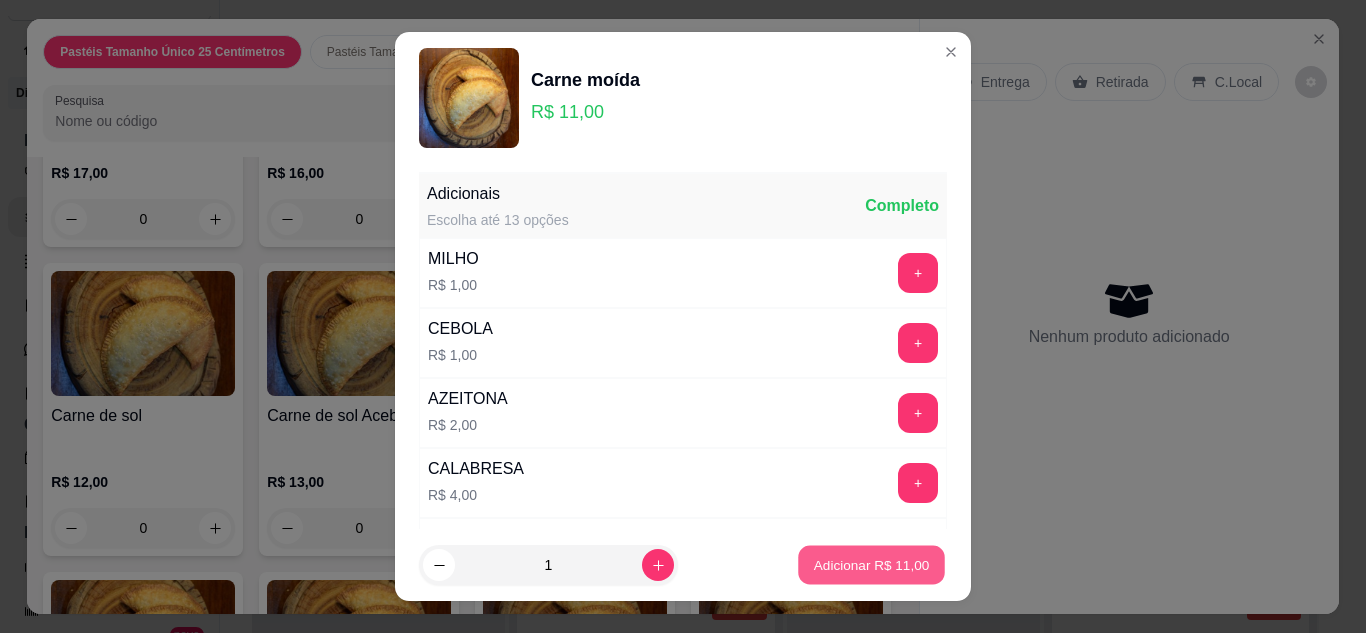 type on "1" 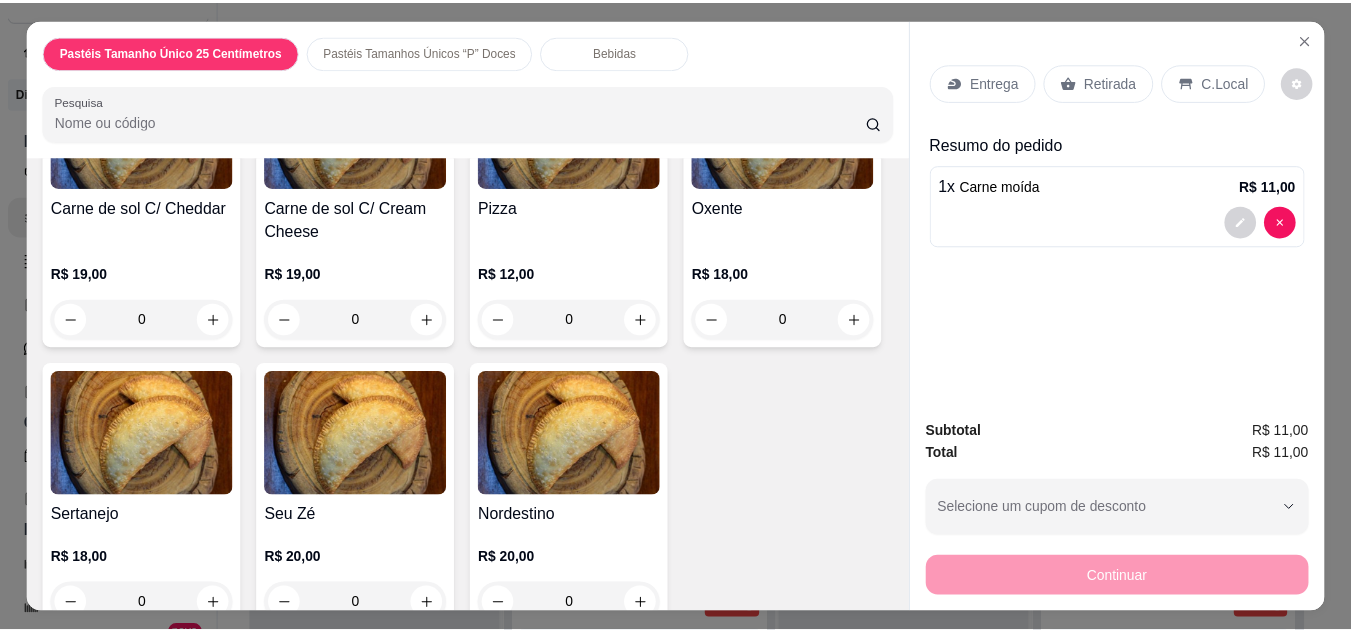 scroll, scrollTop: 2920, scrollLeft: 0, axis: vertical 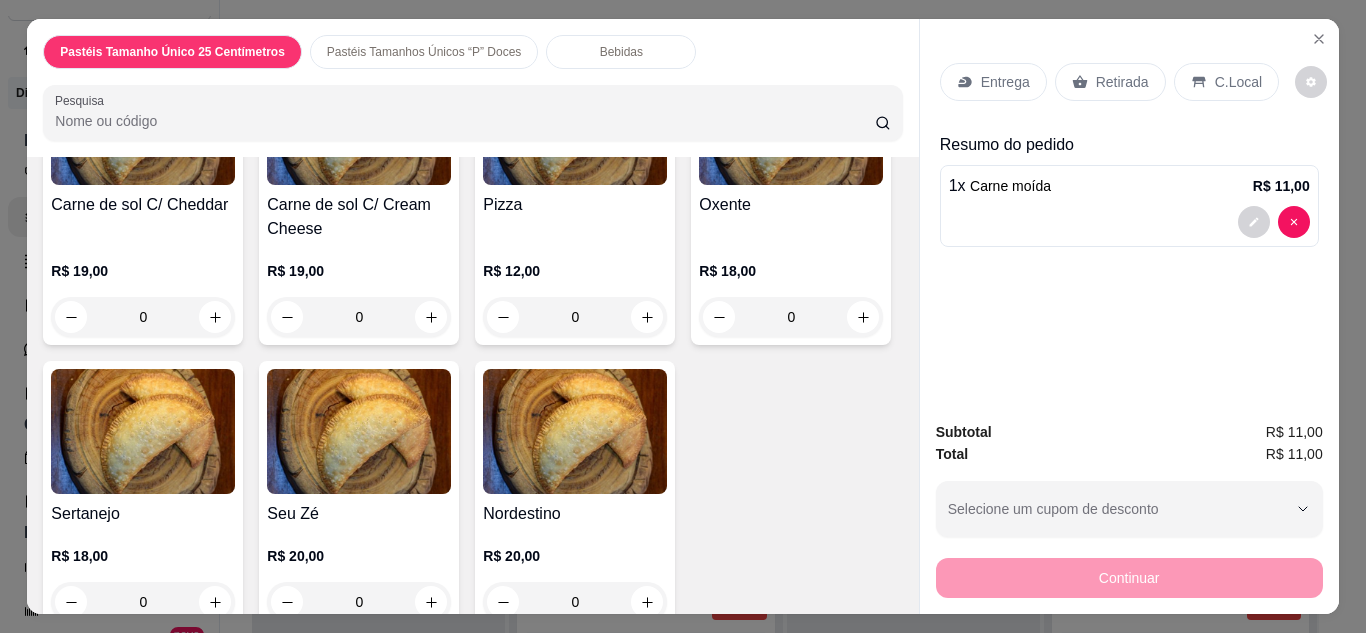 click on "0" at bounding box center [143, 8] 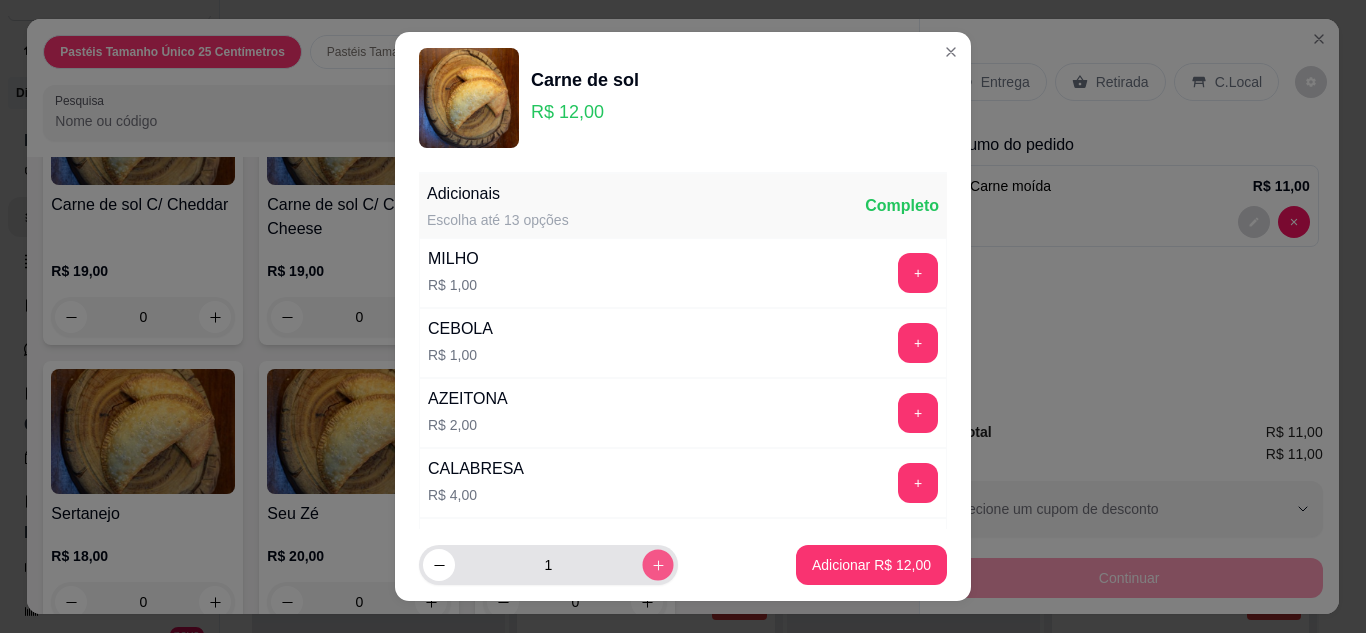 click at bounding box center [657, 565] 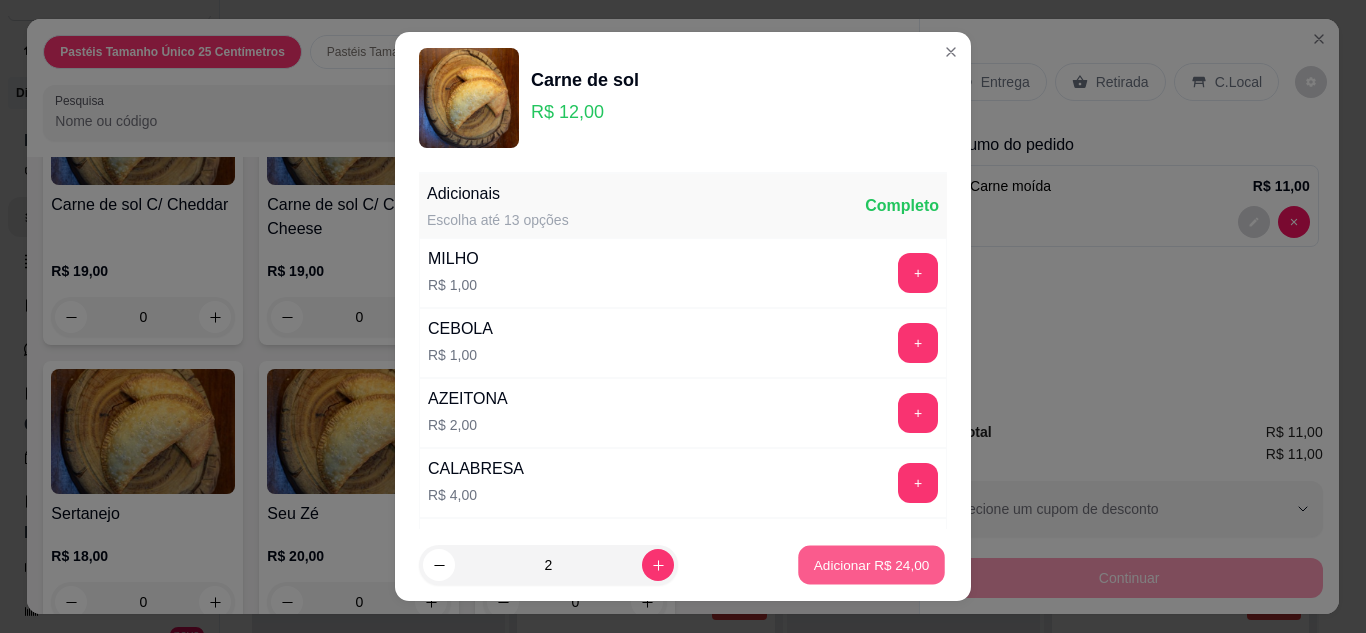 click on "Adicionar   R$ 24,00" at bounding box center [871, 565] 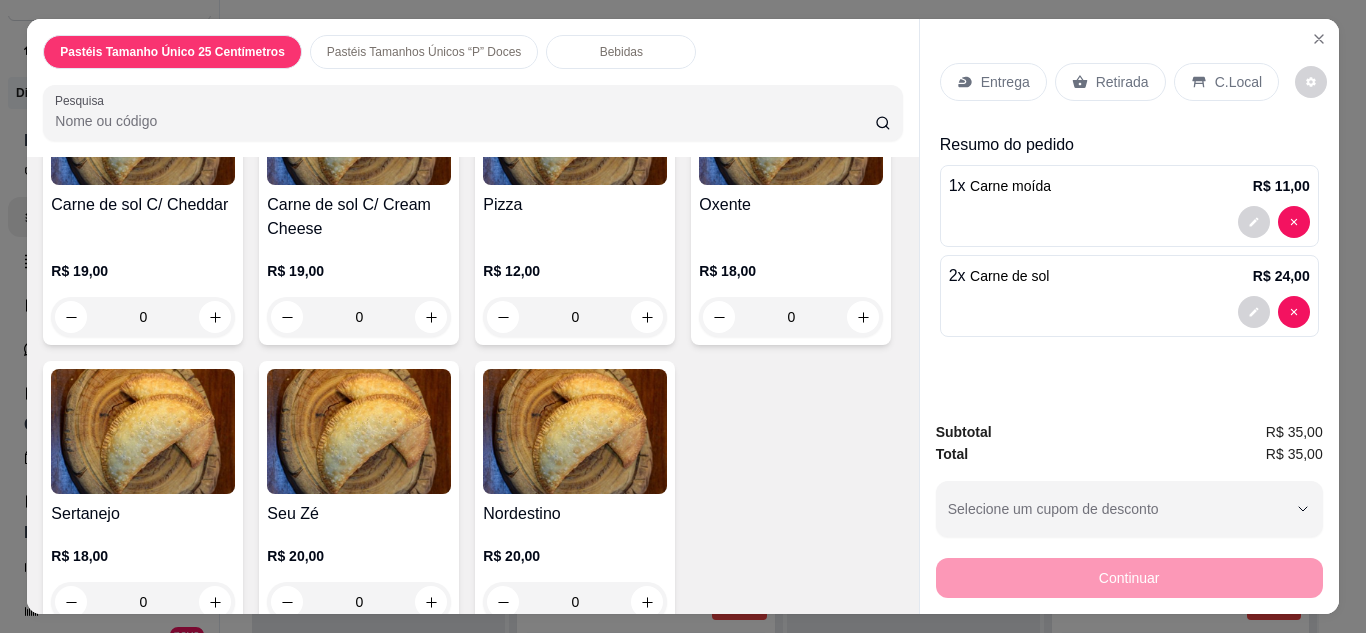click on "Retirada" at bounding box center [1122, 82] 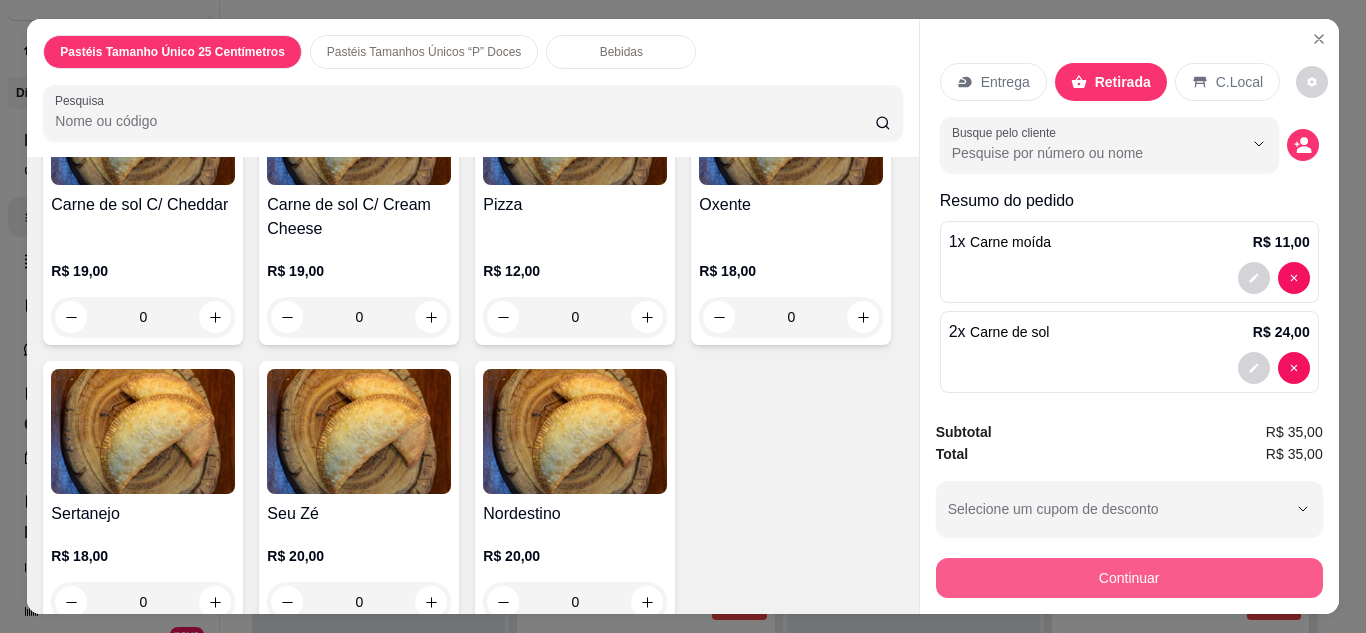 click on "Continuar" at bounding box center (1129, 578) 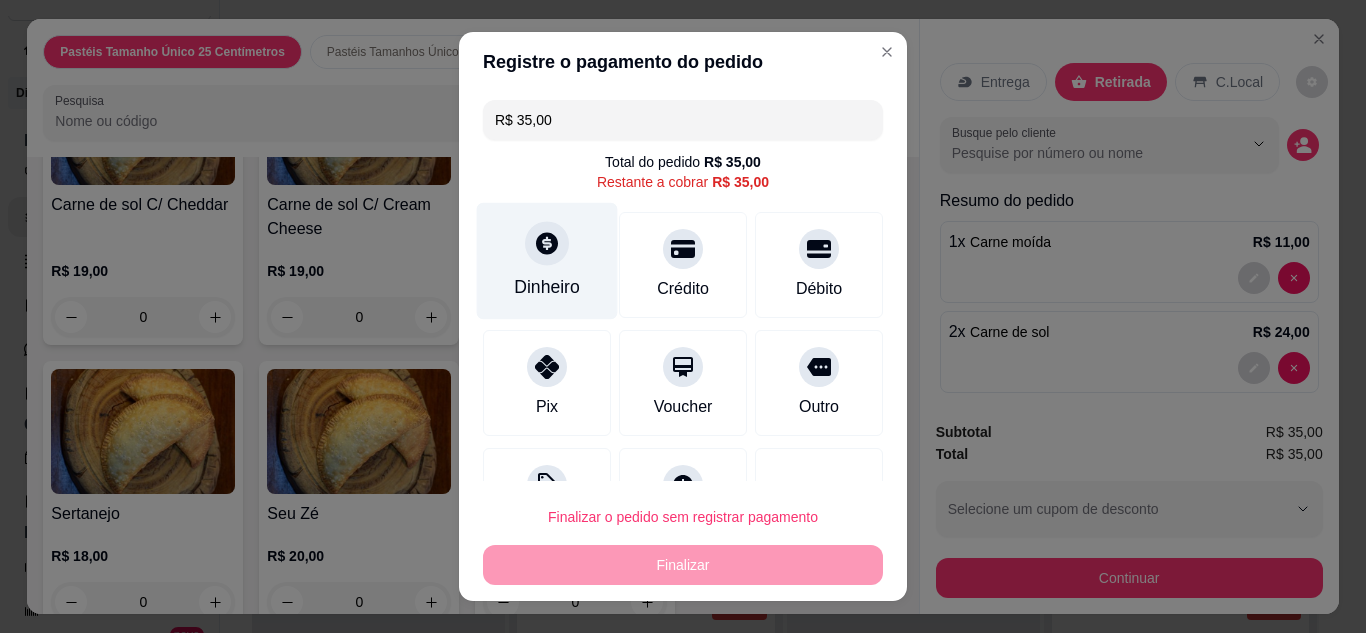 click on "Dinheiro" at bounding box center [547, 260] 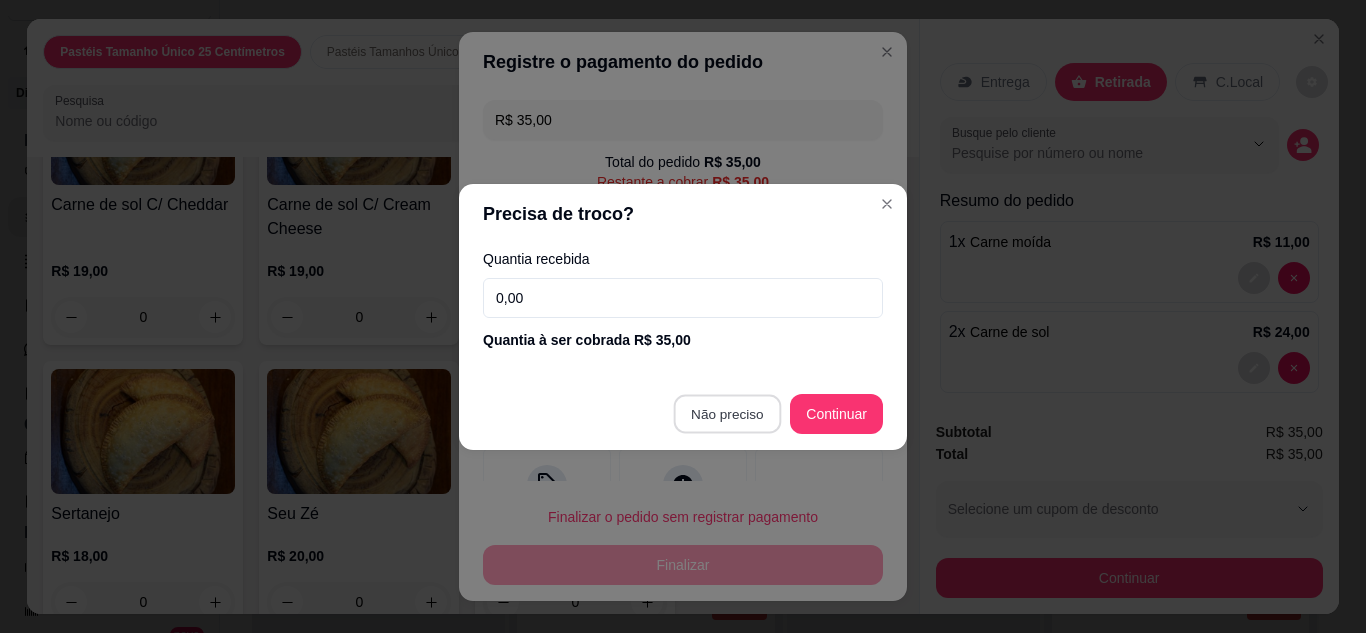 type on "R$ 0,00" 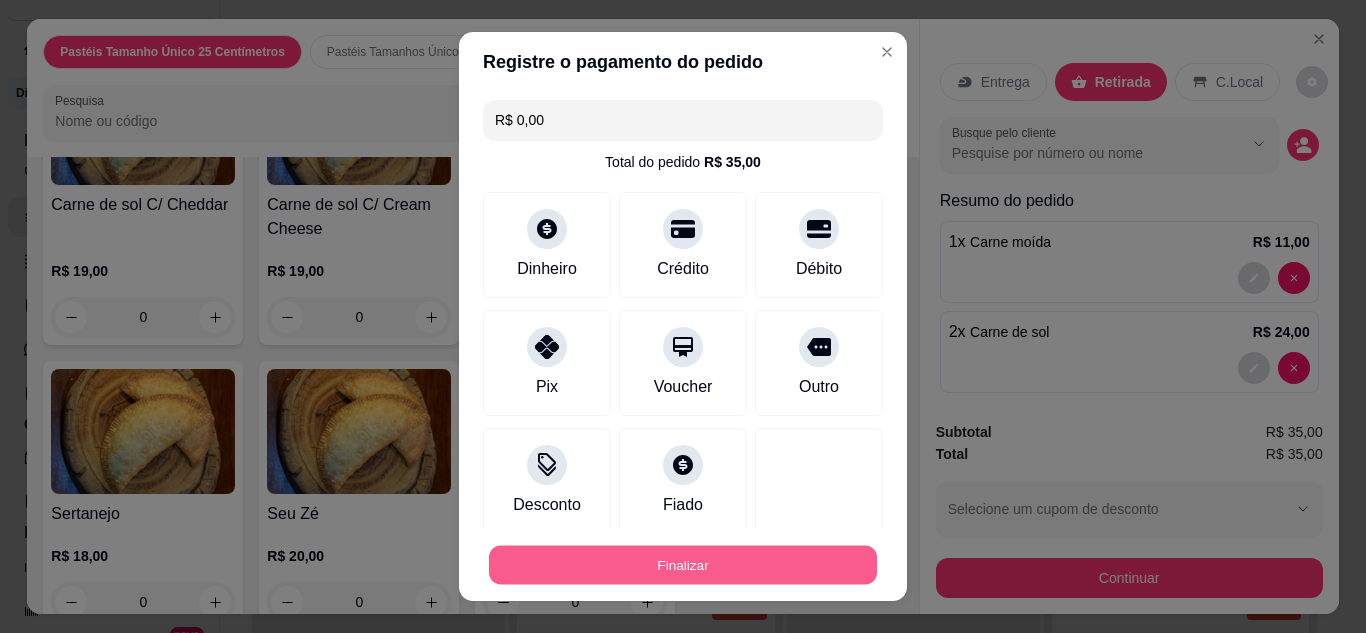 click on "Finalizar" at bounding box center (683, 565) 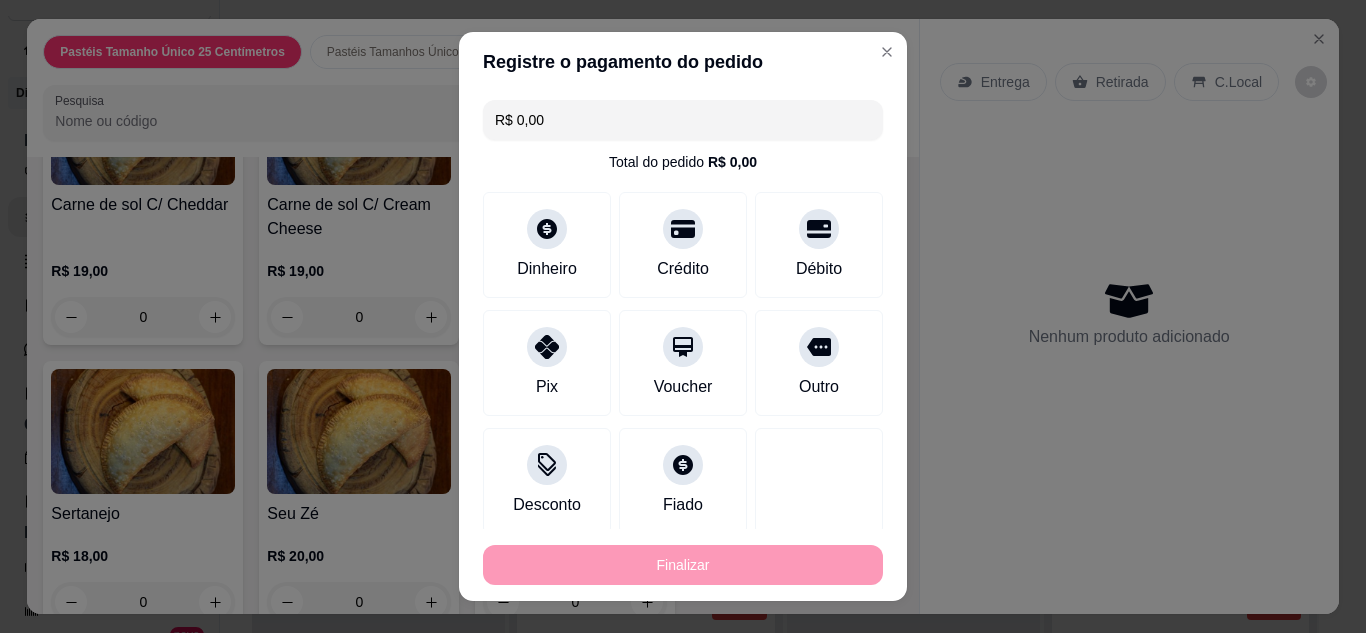 type on "0" 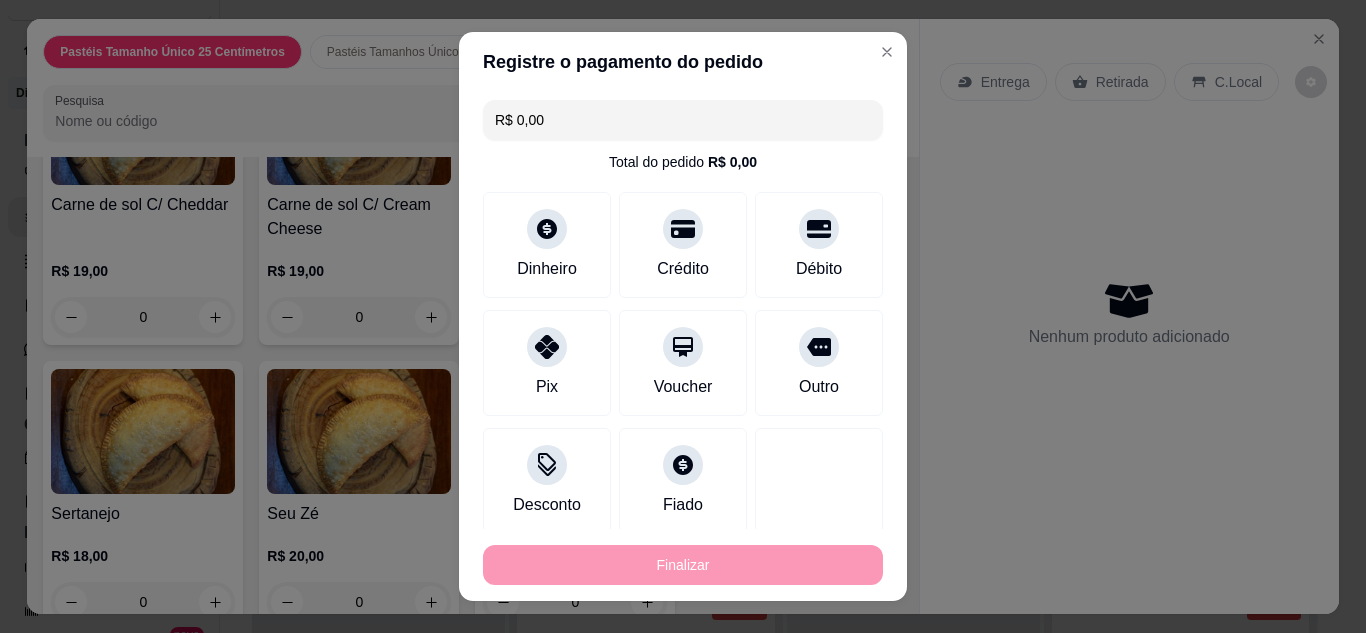 type on "-R$ 35,00" 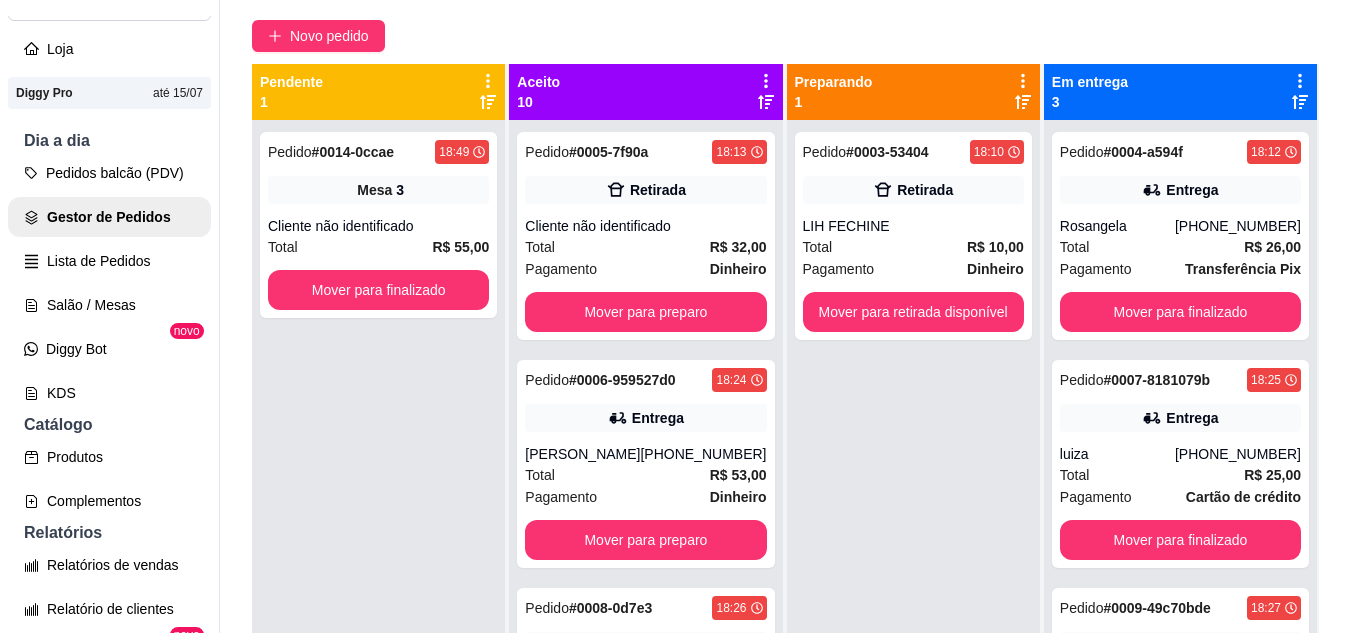click on "Pedido  # 0003-53404 18:10 Retirada LIH FECHINE Total R$ 10,00 Pagamento Dinheiro Mover para retirada disponível" at bounding box center [913, 436] 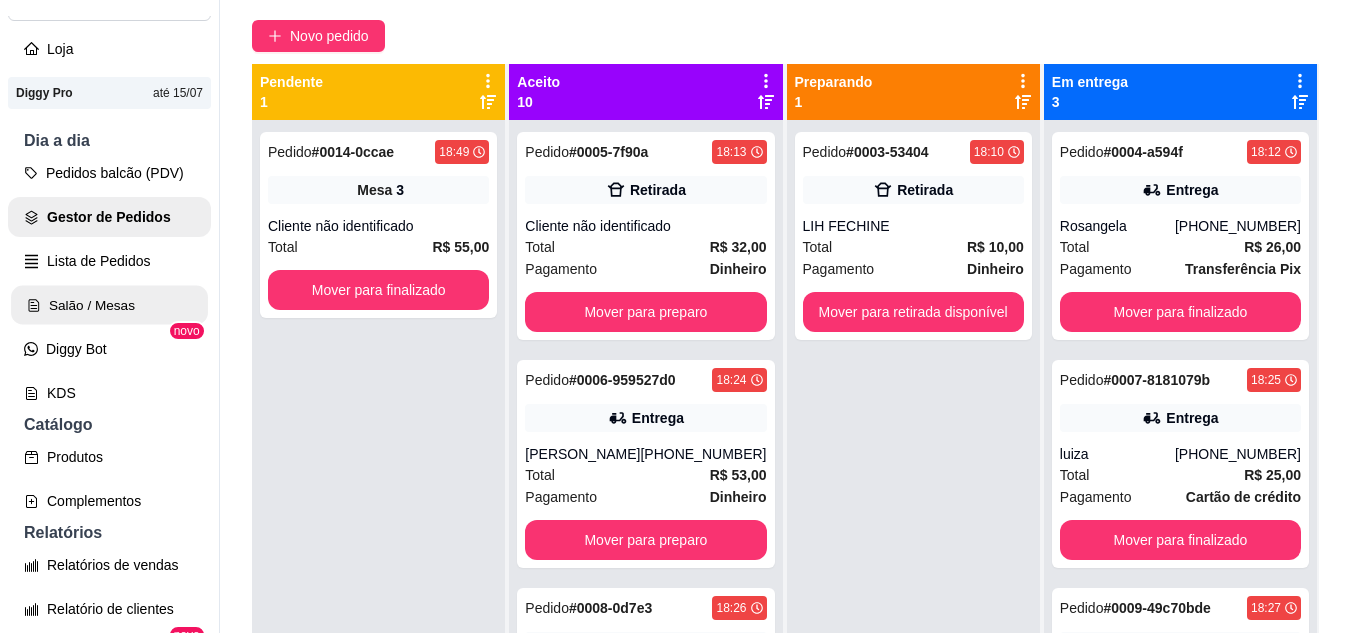 click on "Salão / Mesas" at bounding box center [109, 305] 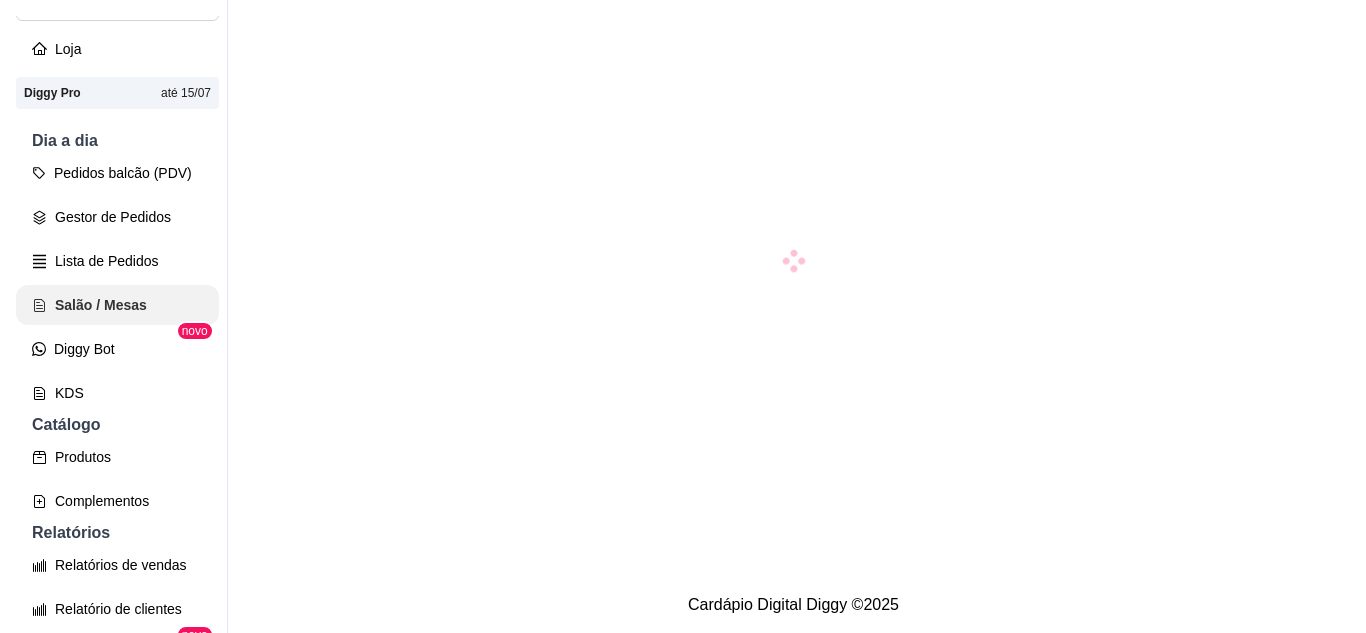 scroll, scrollTop: 0, scrollLeft: 0, axis: both 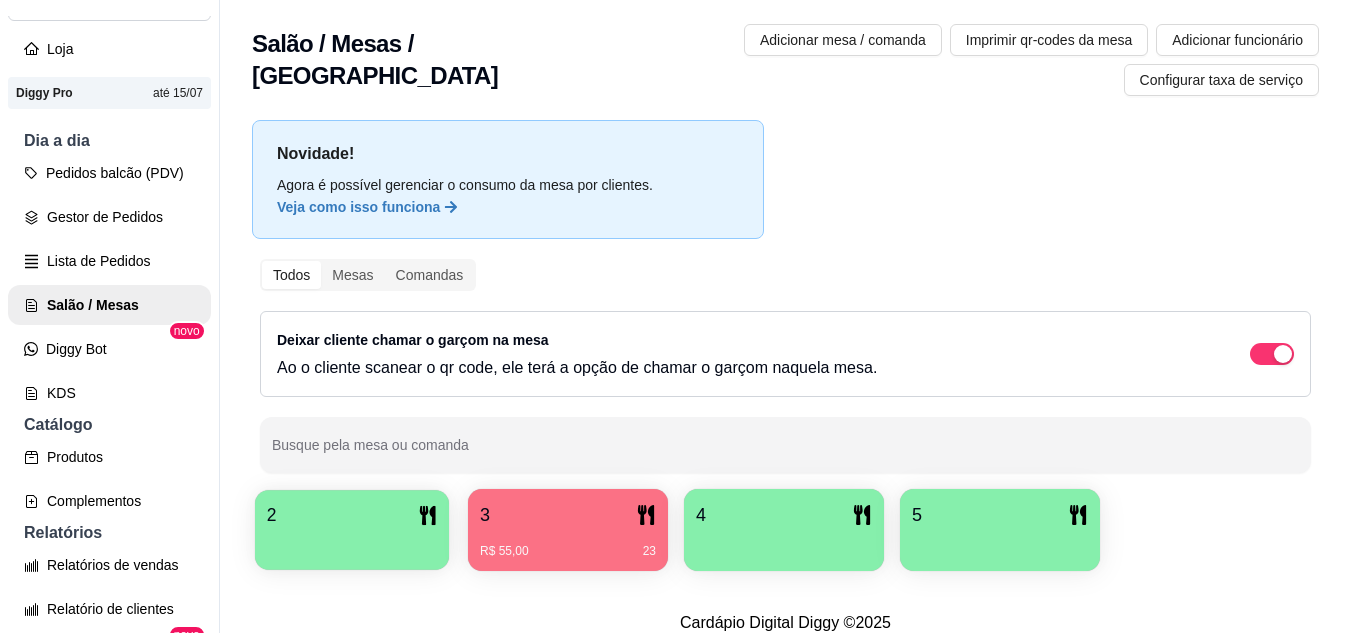 click at bounding box center (352, 543) 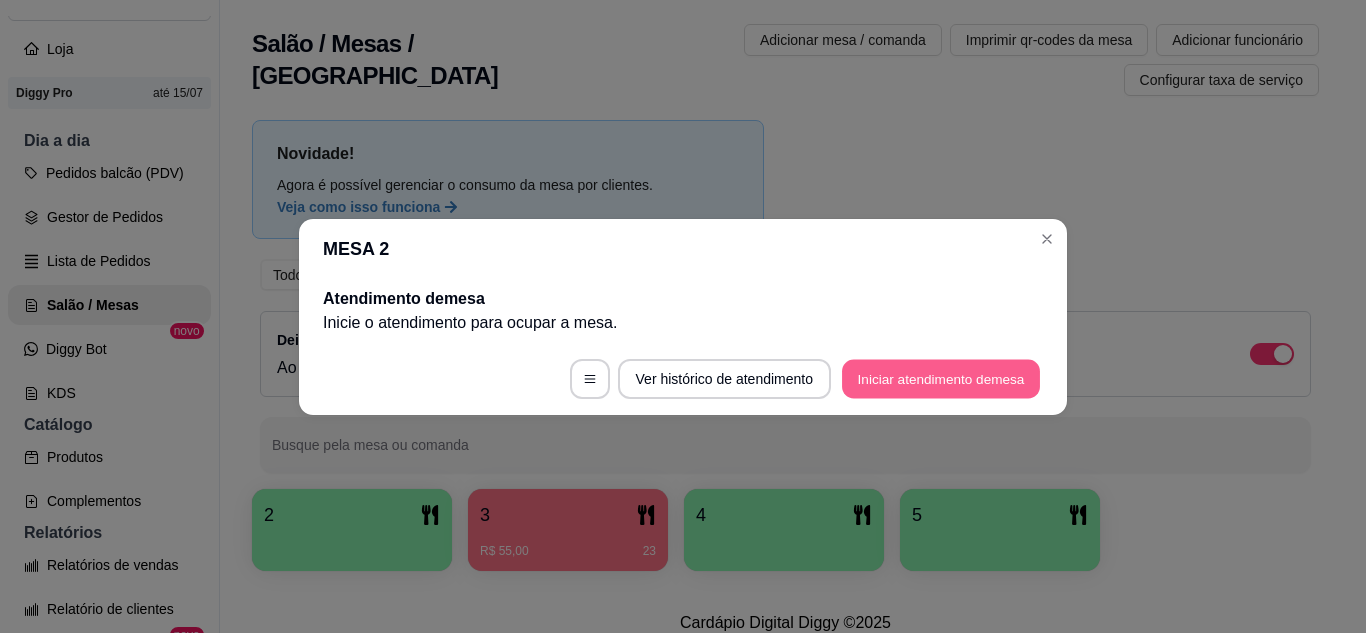 click on "Iniciar atendimento de  mesa" at bounding box center (941, 378) 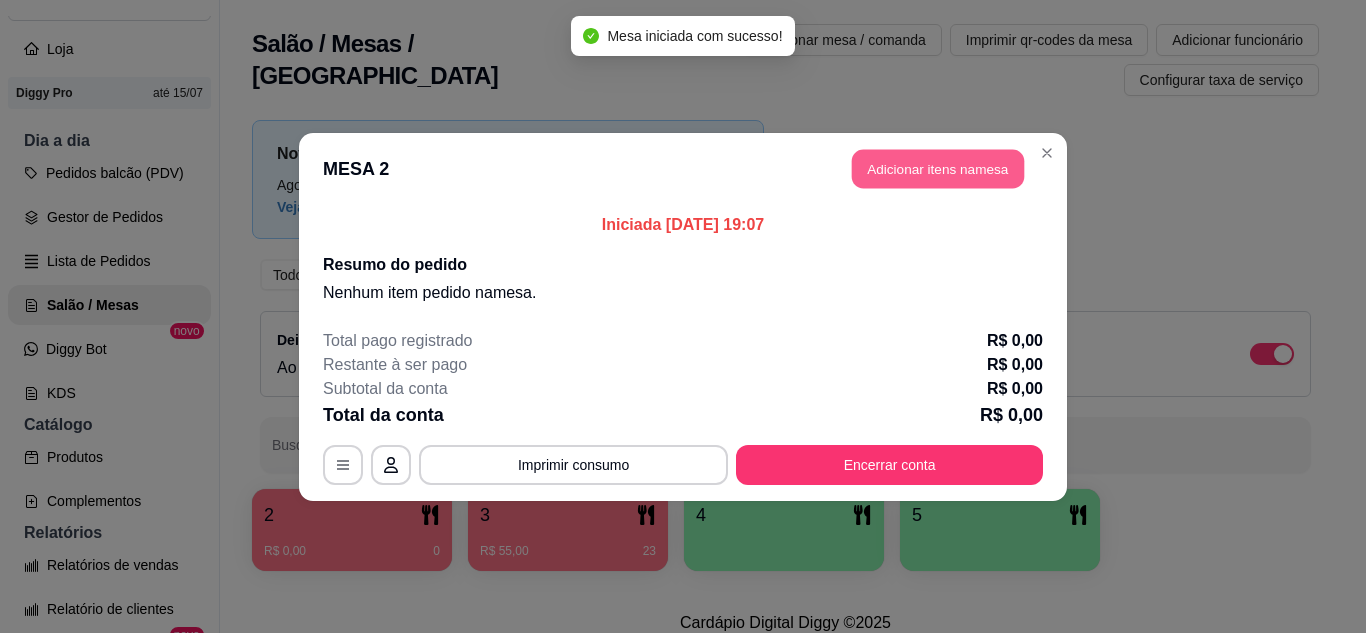 click on "Adicionar itens na  mesa" at bounding box center (938, 168) 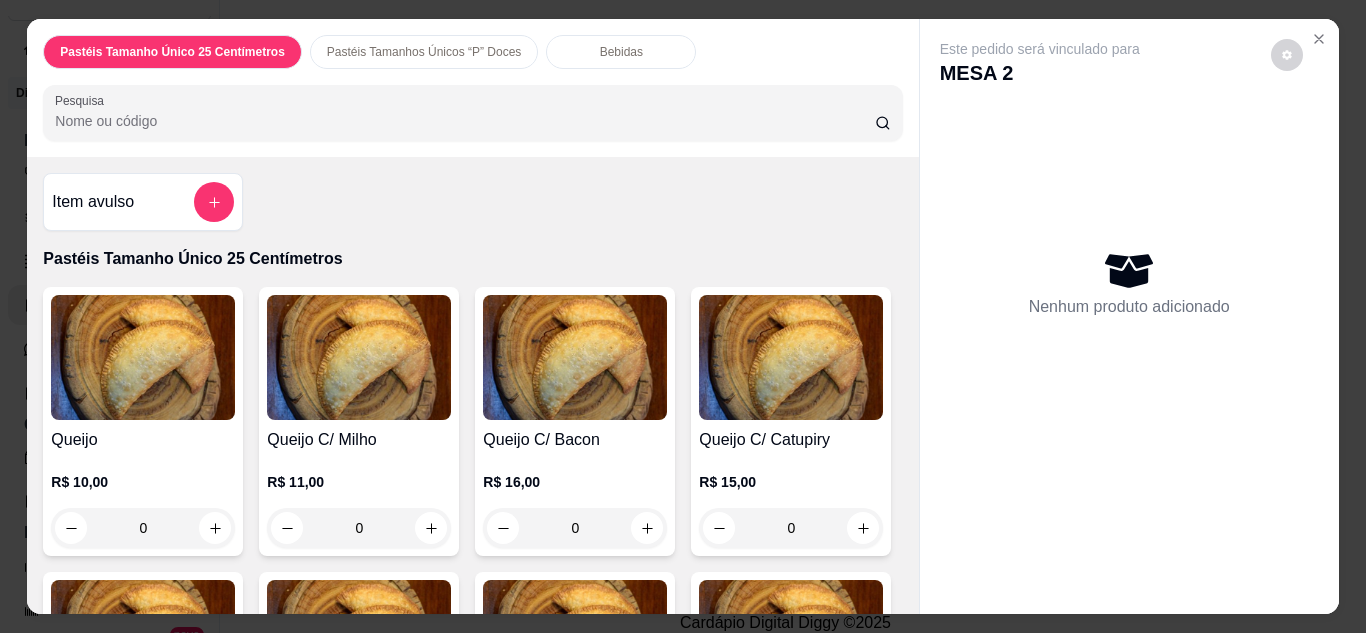 click on "Item avulso Pastéis Tamanho Único 25 Centímetros  Queijo    R$ 10,00 0 Queijo C/ Milho   R$ 11,00 0 Queijo C/ Bacon   R$ 16,00 0 Queijo C/ Catupiry    R$ 15,00 0 Queijo C/ Cheddar   R$ 17,00 0 Queijo C/ Cream Cheese    R$ 17,00 0 Calabresa    R$ 10,00 0 Calabresa Acebolada    R$ 11,00 0 Calabresa C/ Mussarela    R$ 16,00 0 Calabresa C/ Catupiry    R$ 15,00 0 Calabresa C/ Cheddar   R$ 17,00 0 Calabresa C/ Cream Cheese    R$ 17,00 0 Misto   R$ 11,00 0 Misto C/ Milho    R$ 12,00 0 Misto C/ Bacon   R$ 17,00 0 Misto C/ Catupiry    R$ 16,00 0 Misto C/ Cheddar    R$ 18,00 0 Misto C/ Cream Cheese    R$ 18,00 0 Frango    R$ 10,00 0 Frango C/ Milho e Azeitonas    R$ 13,00 0 Frango C/ Mussarela    R$ 16,00 0 Frango C/ Bacon   R$ 16,00 0 Frango com Catupiry    R$ 15,00 0 Frango com Cheddar    R$ 17,00 0 Frango com Cream Cheese    R$ 17,00 0 Carne moída    R$ 11,00 0 Carne moída C/ Azeitonas    R$ 13,00 0 Carne moída C/ Bacon   R$ 17,00 0 Carne moída C/ Mussarela    R$ 17,00 0   0   0" at bounding box center (472, 385) 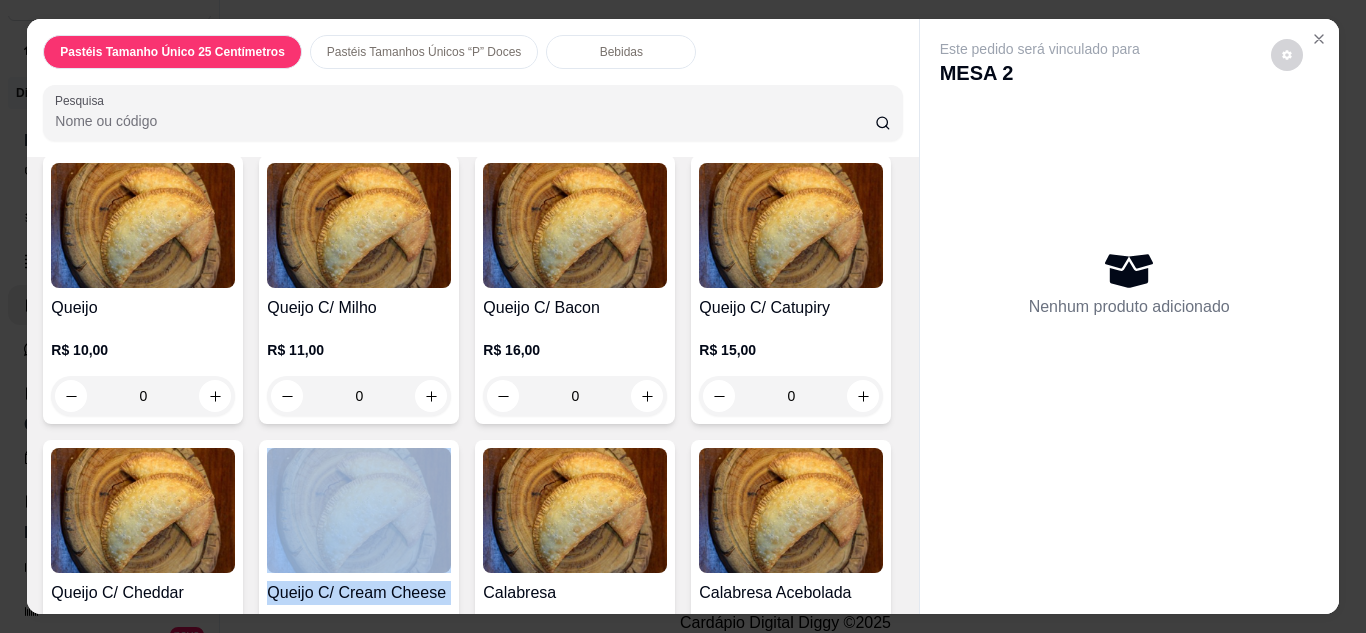 drag, startPoint x: 893, startPoint y: 600, endPoint x: 899, endPoint y: 591, distance: 10.816654 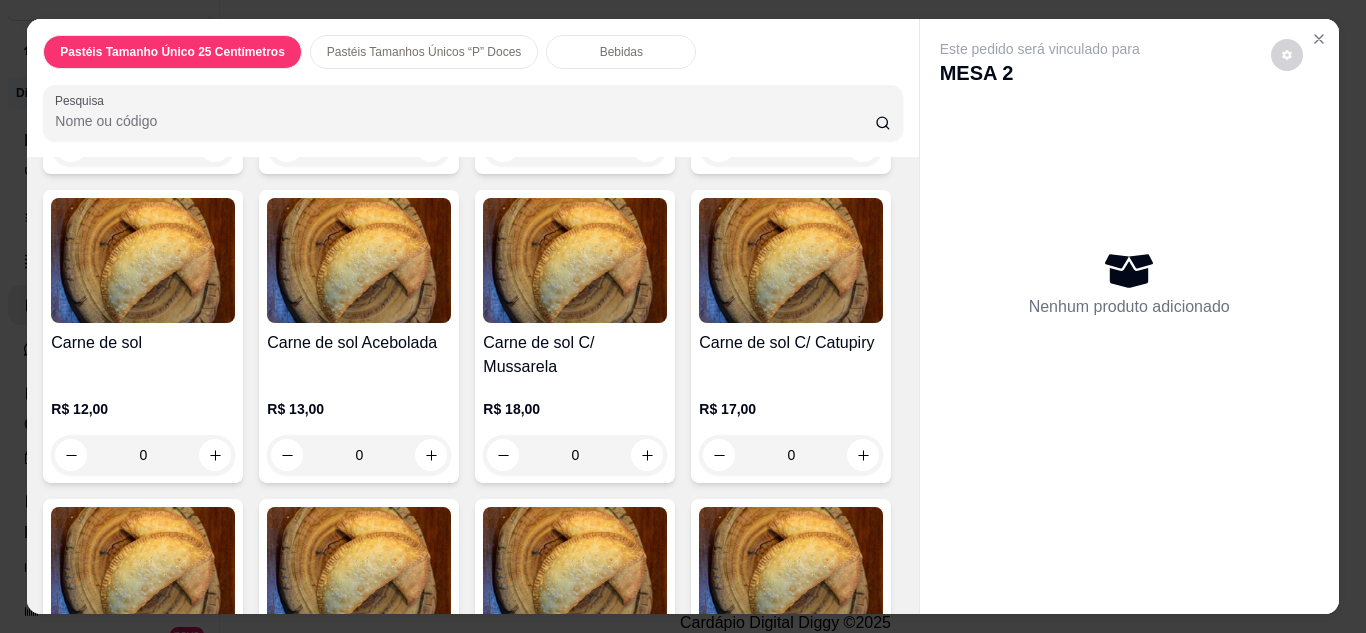 scroll, scrollTop: 2485, scrollLeft: 0, axis: vertical 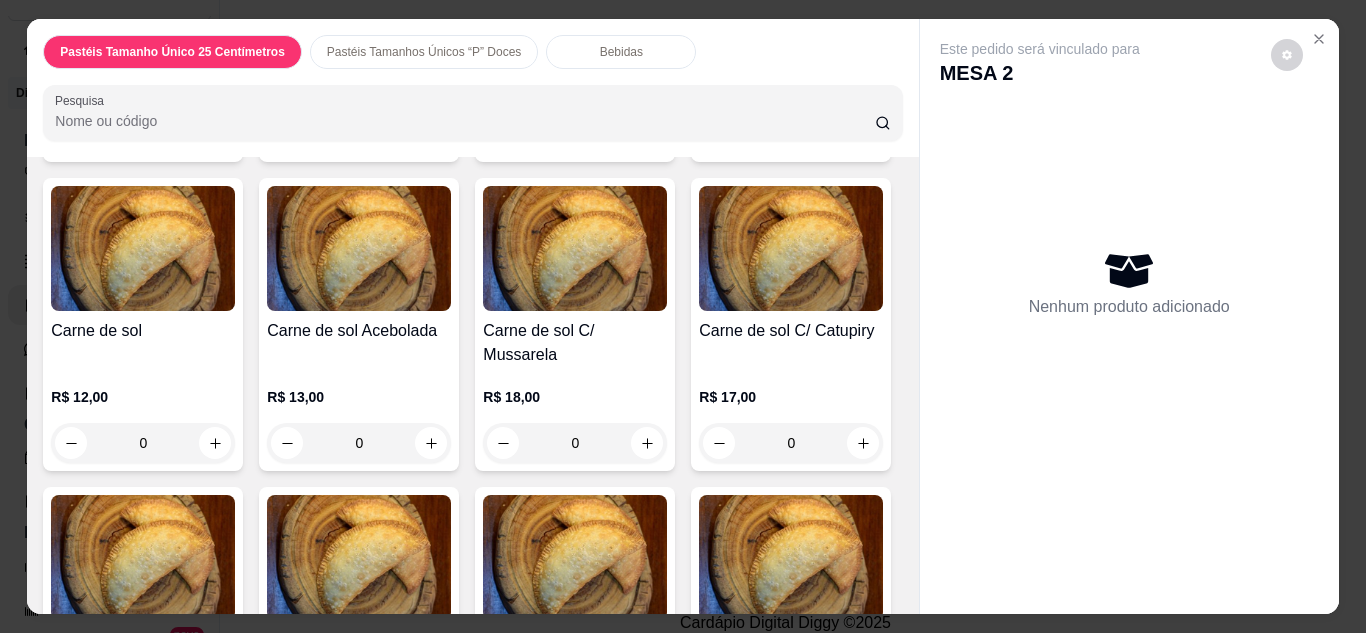 click on "Item avulso Pastéis Tamanho Único 25 Centímetros  Queijo    R$ 10,00 0 Queijo C/ Milho   R$ 11,00 0 Queijo C/ Bacon   R$ 16,00 0 Queijo C/ Catupiry    R$ 15,00 0 Queijo C/ Cheddar   R$ 17,00 0 Queijo C/ Cream Cheese    R$ 17,00 0 Calabresa    R$ 10,00 0 Calabresa Acebolada    R$ 11,00 0 Calabresa C/ Mussarela    R$ 16,00 0 Calabresa C/ Catupiry    R$ 15,00 0 Calabresa C/ Cheddar   R$ 17,00 0 Calabresa C/ Cream Cheese    R$ 17,00 0 Misto   R$ 11,00 0 Misto C/ Milho    R$ 12,00 0 Misto C/ Bacon   R$ 17,00 0 Misto C/ Catupiry    R$ 16,00 0 Misto C/ Cheddar    R$ 18,00 0 Misto C/ Cream Cheese    R$ 18,00 0 Frango    R$ 10,00 0 Frango C/ Milho e Azeitonas    R$ 13,00 0 Frango C/ Mussarela    R$ 16,00 0 Frango C/ Bacon   R$ 16,00 0 Frango com Catupiry    R$ 15,00 0 Frango com Cheddar    R$ 17,00 0 Frango com Cream Cheese    R$ 17,00 0 Carne moída    R$ 11,00 0 Carne moída C/ Azeitonas    R$ 13,00 0 Carne moída C/ Bacon   R$ 17,00 0 Carne moída C/ Mussarela    R$ 17,00 0   0   0" at bounding box center (472, 385) 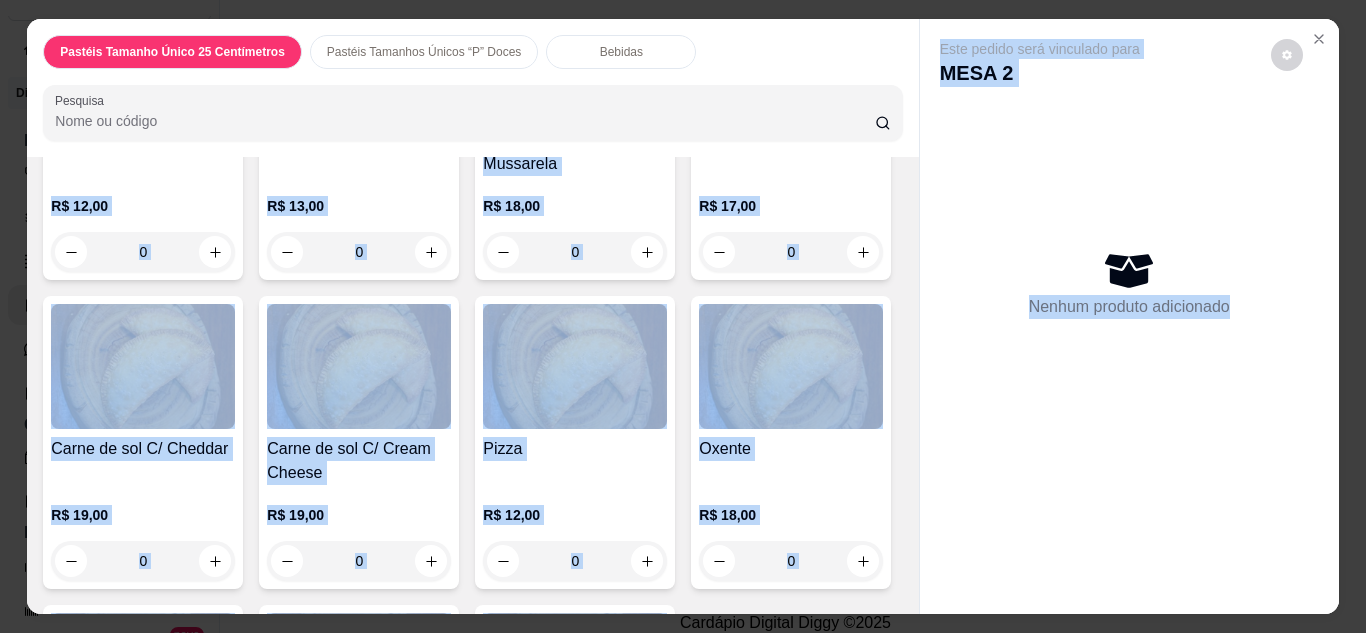 drag, startPoint x: 895, startPoint y: 581, endPoint x: 933, endPoint y: 587, distance: 38.470768 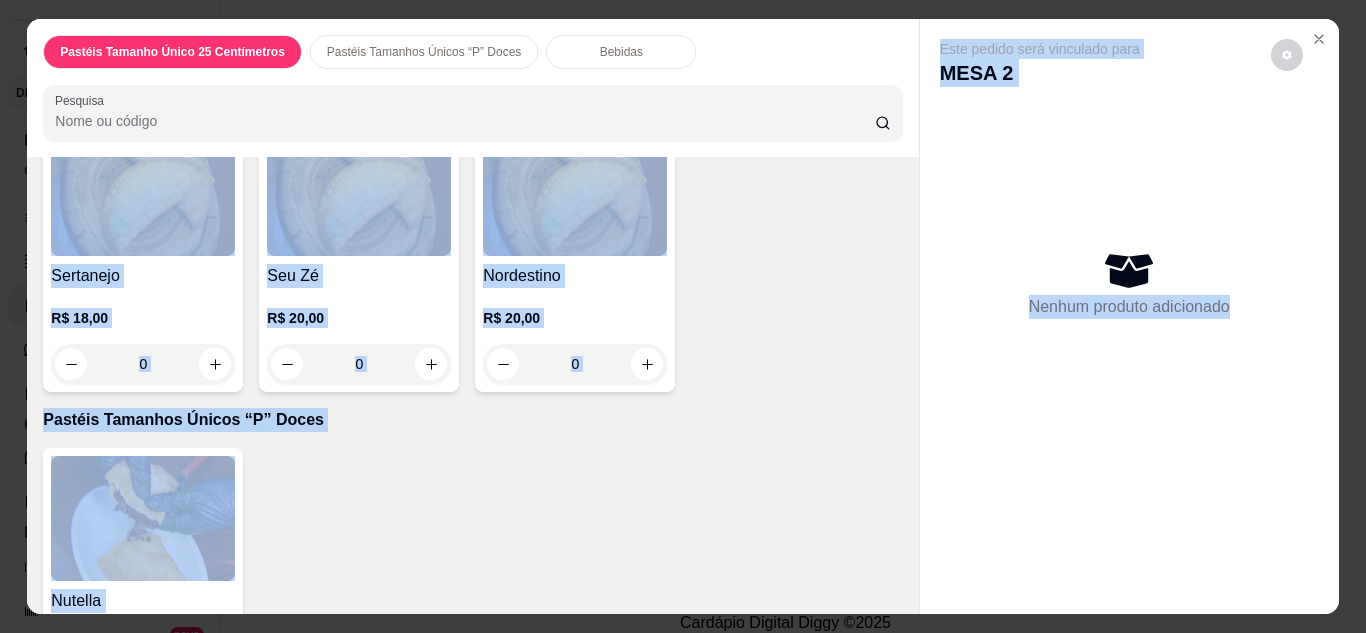 scroll, scrollTop: 3118, scrollLeft: 0, axis: vertical 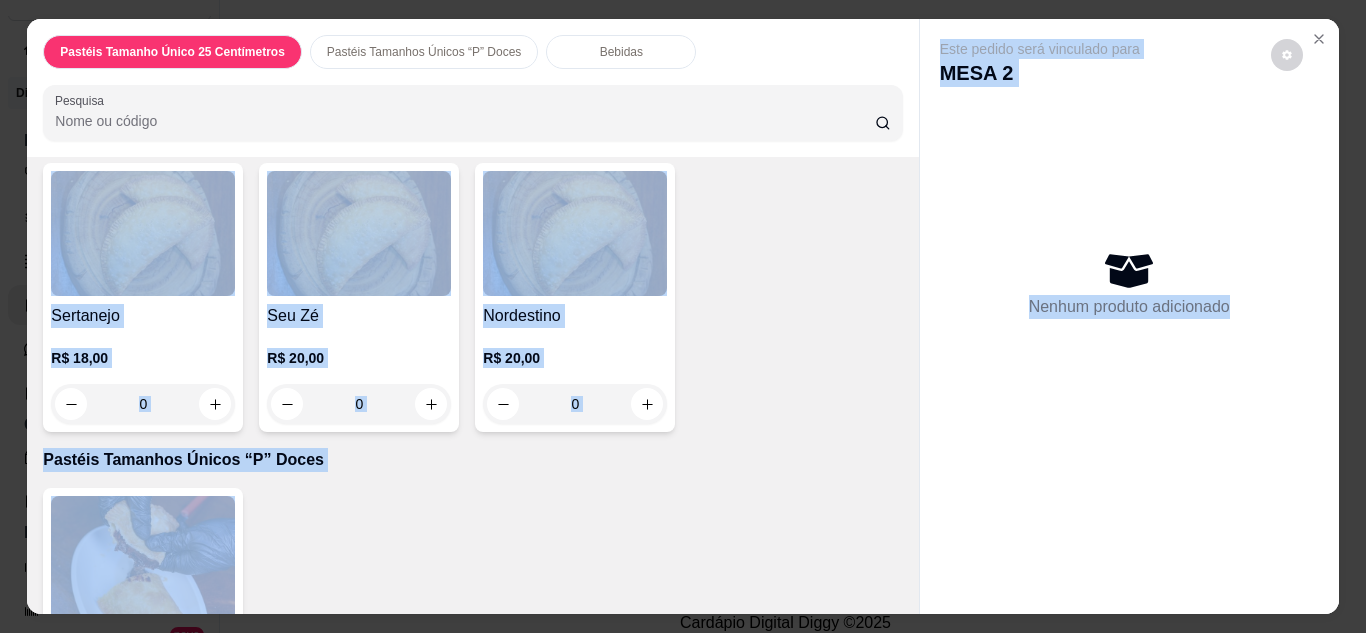 click on "0" at bounding box center (143, -190) 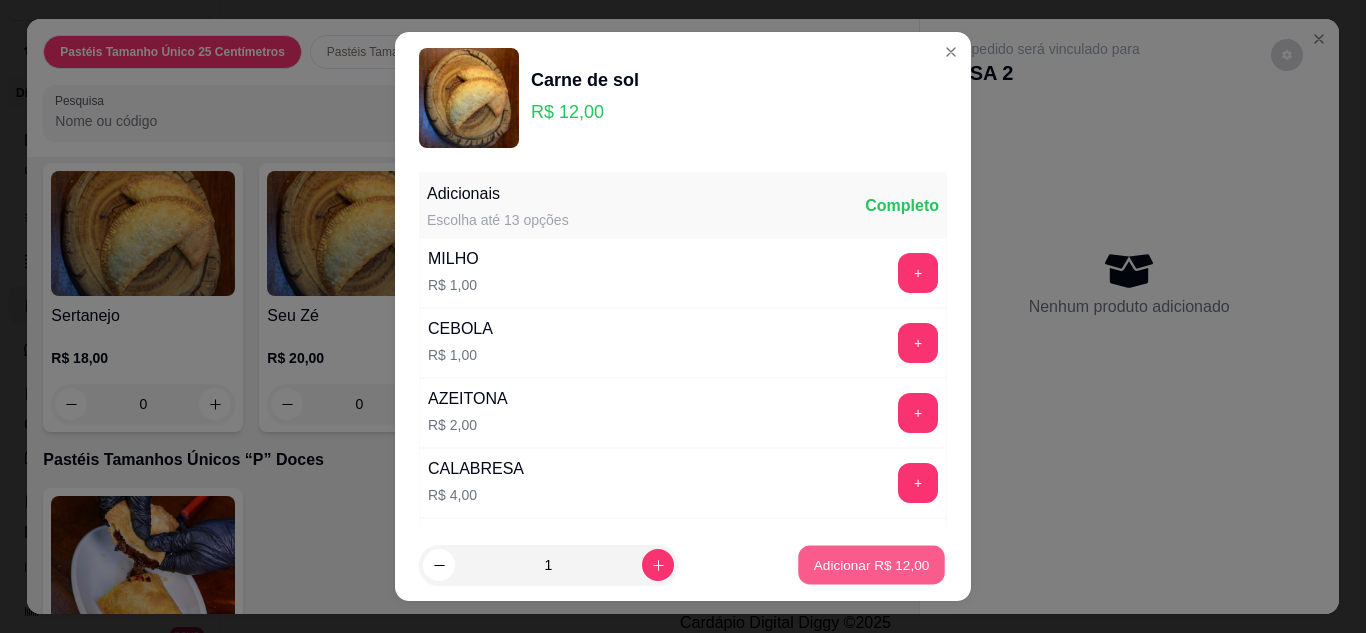 click on "Adicionar   R$ 12,00" at bounding box center [872, 565] 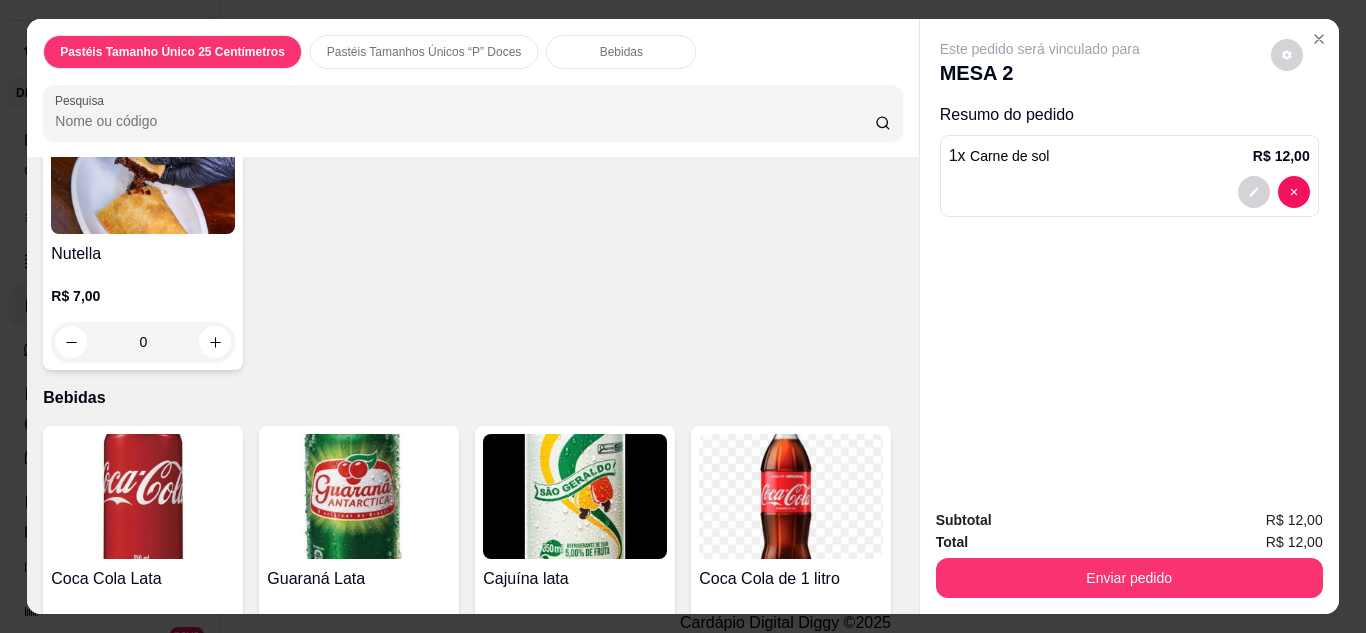 scroll, scrollTop: 3358, scrollLeft: 0, axis: vertical 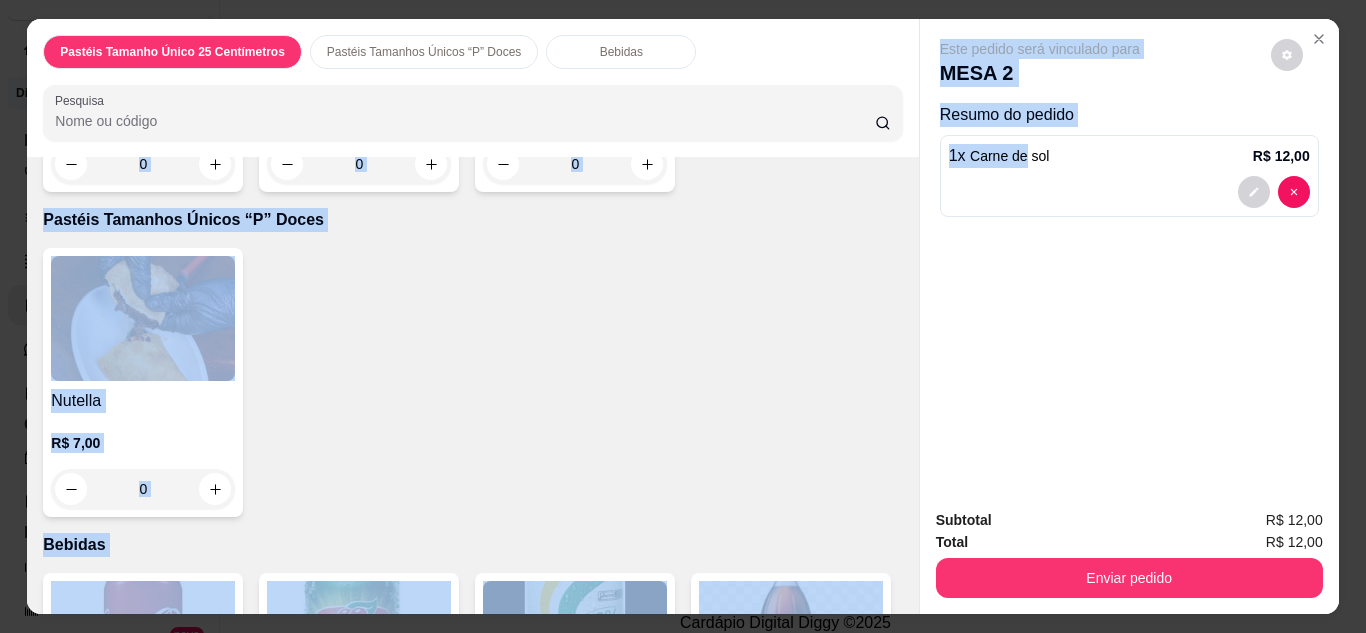 drag, startPoint x: 1018, startPoint y: 154, endPoint x: 904, endPoint y: 164, distance: 114.43776 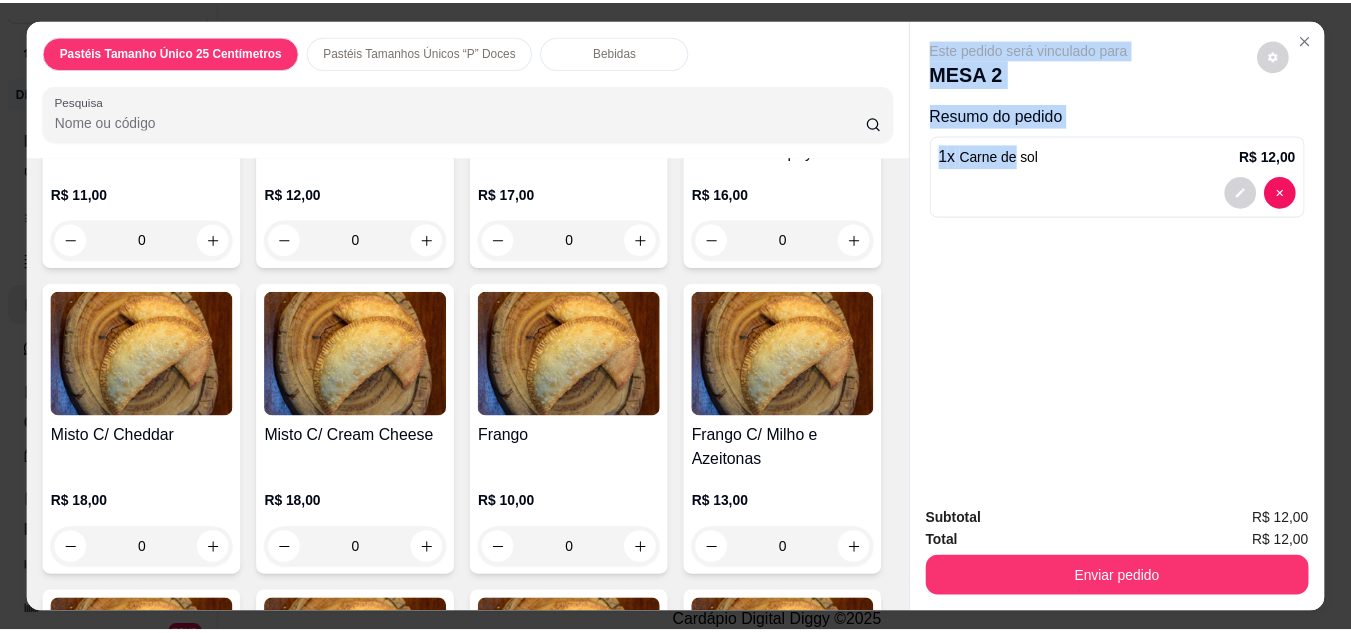 scroll, scrollTop: 1158, scrollLeft: 0, axis: vertical 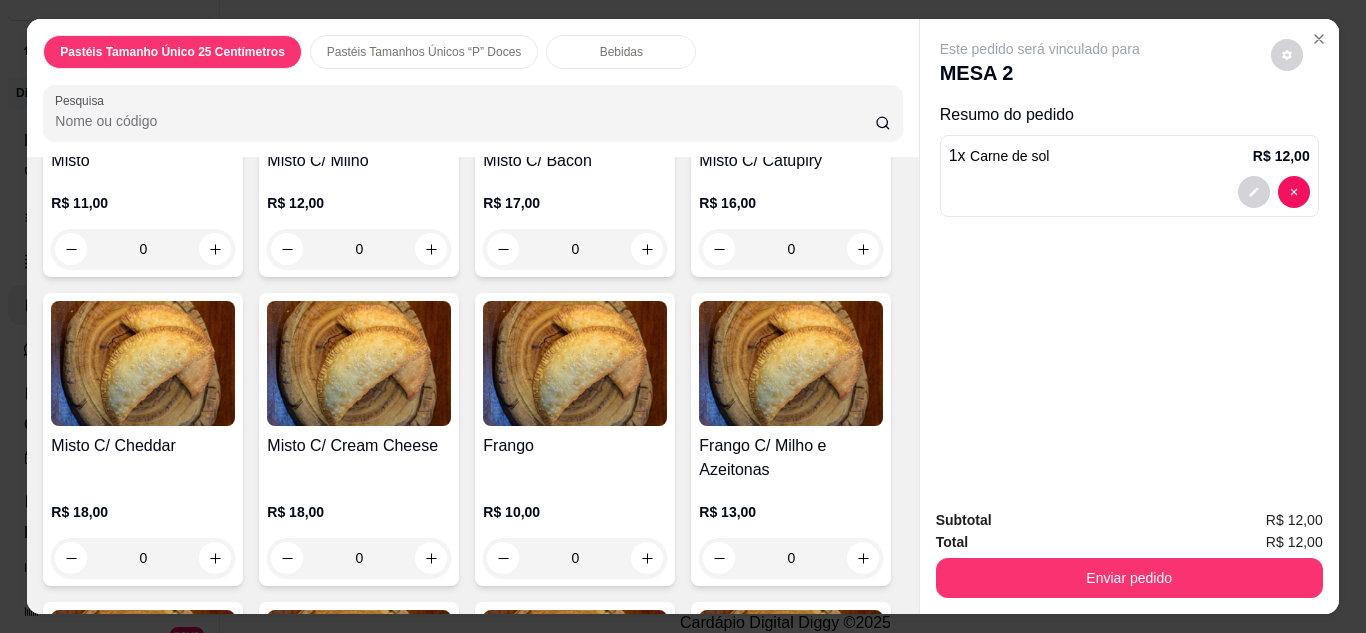click on "0" at bounding box center [143, 249] 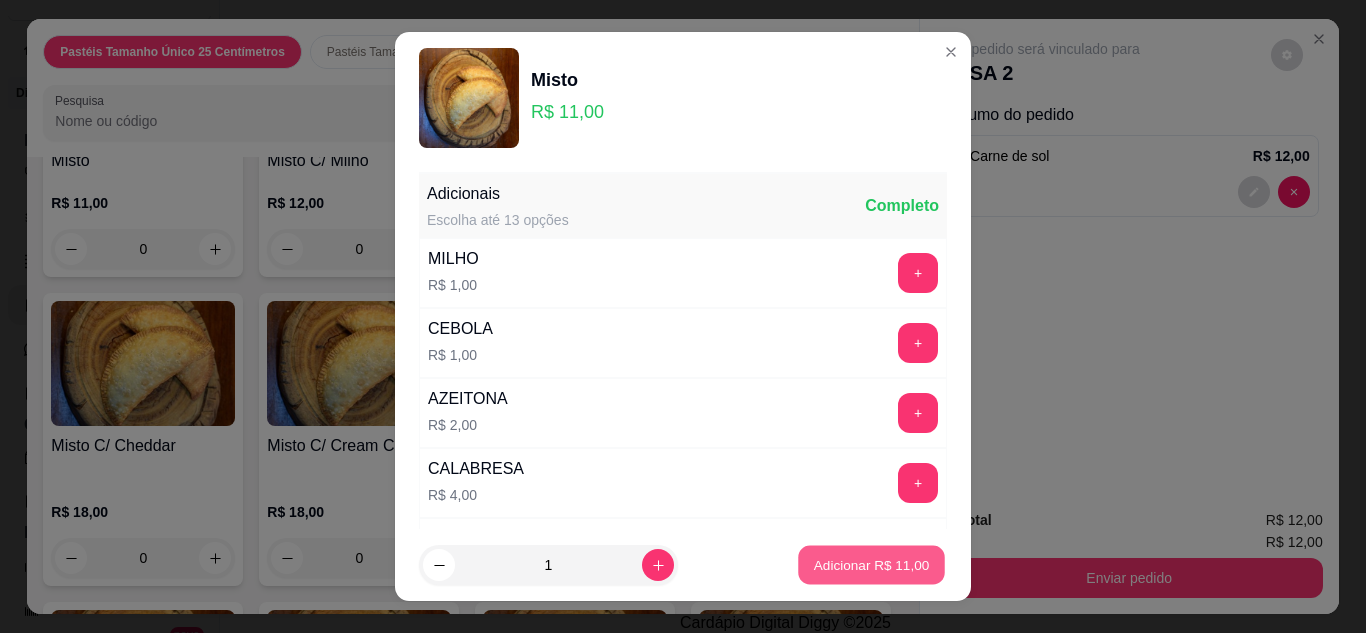 click on "Adicionar   R$ 11,00" at bounding box center [872, 565] 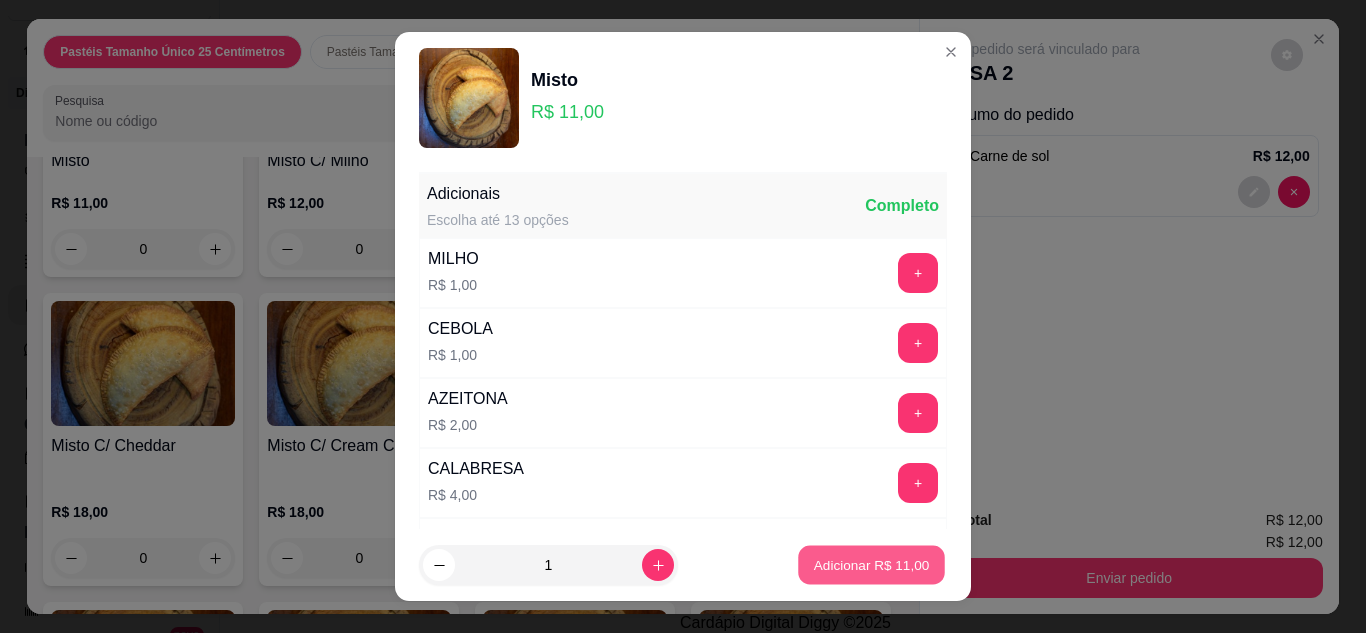 type on "1" 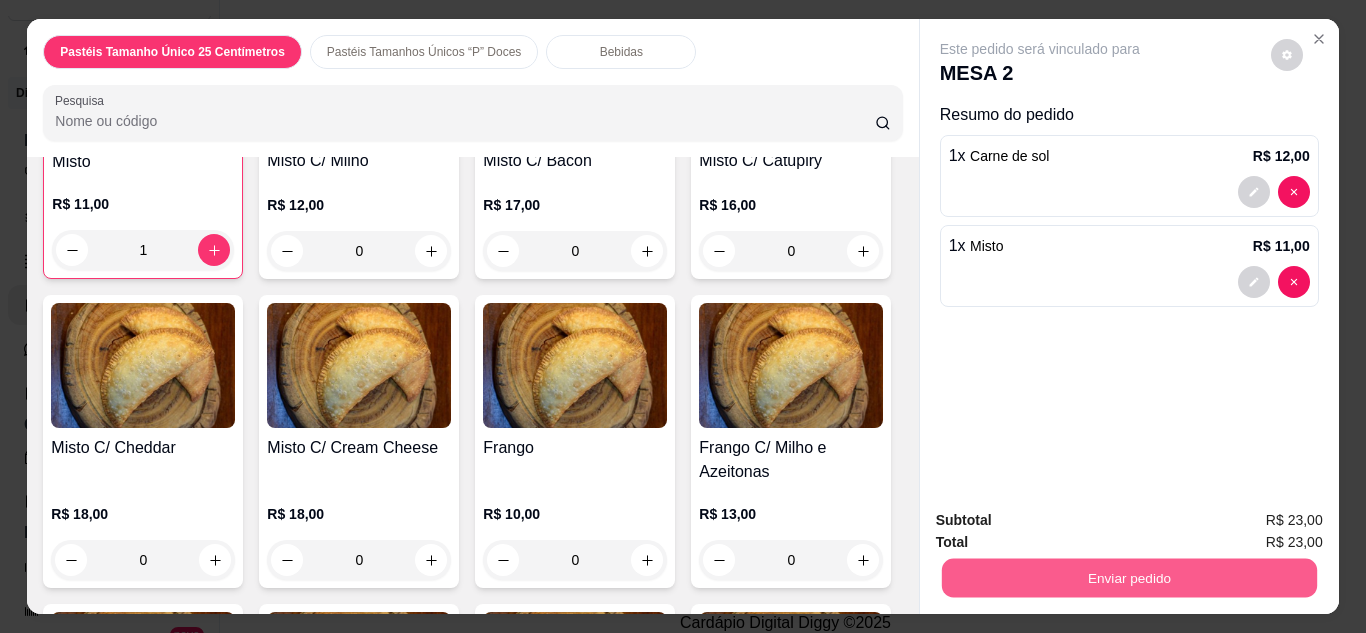 click on "Enviar pedido" at bounding box center (1128, 578) 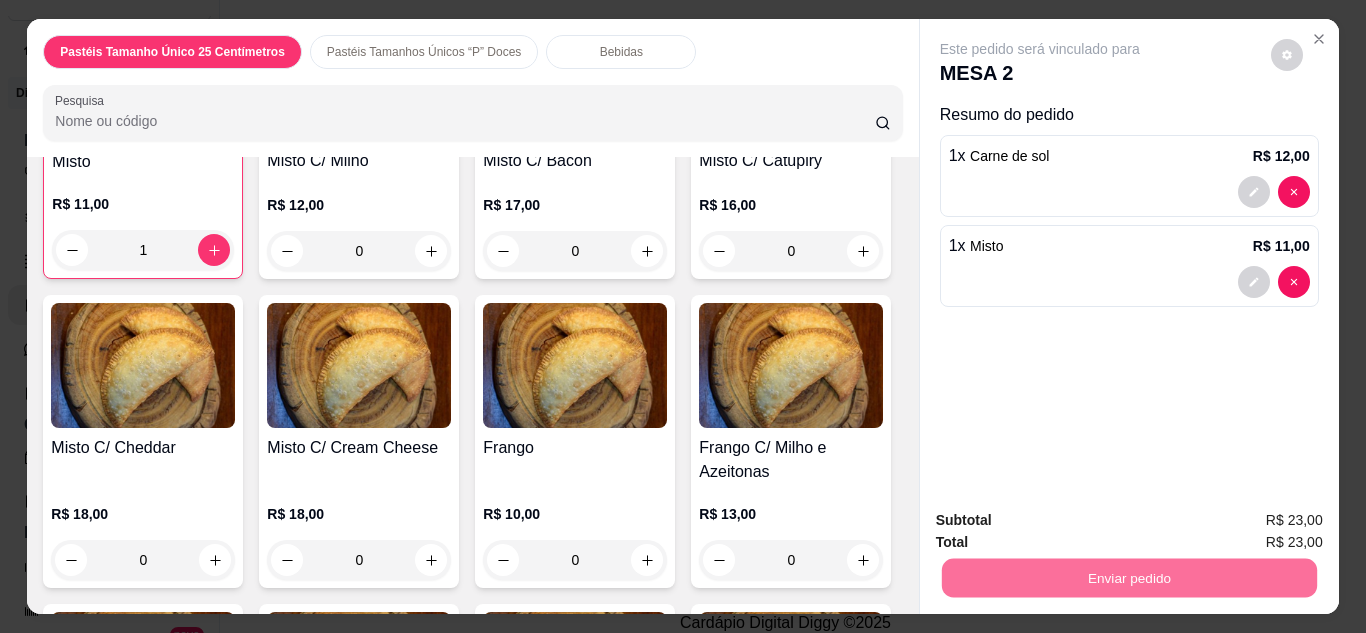 click on "Não registrar e enviar pedido" at bounding box center [1063, 521] 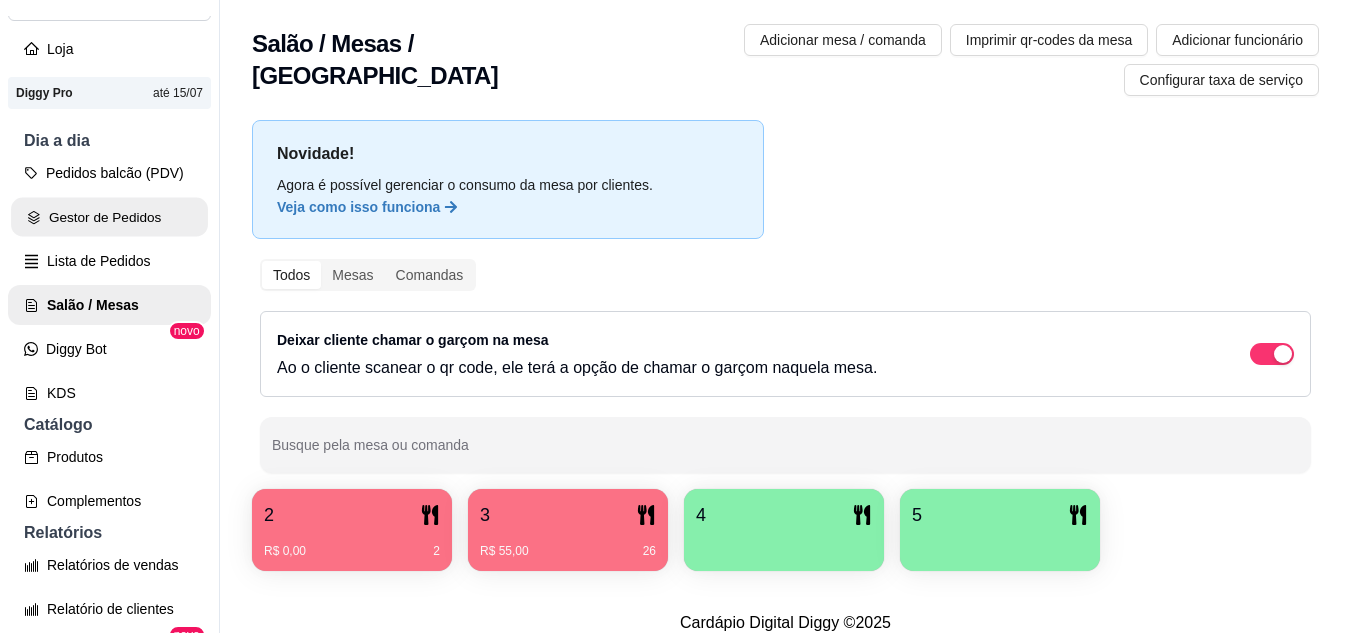 click on "Gestor de Pedidos" at bounding box center [109, 217] 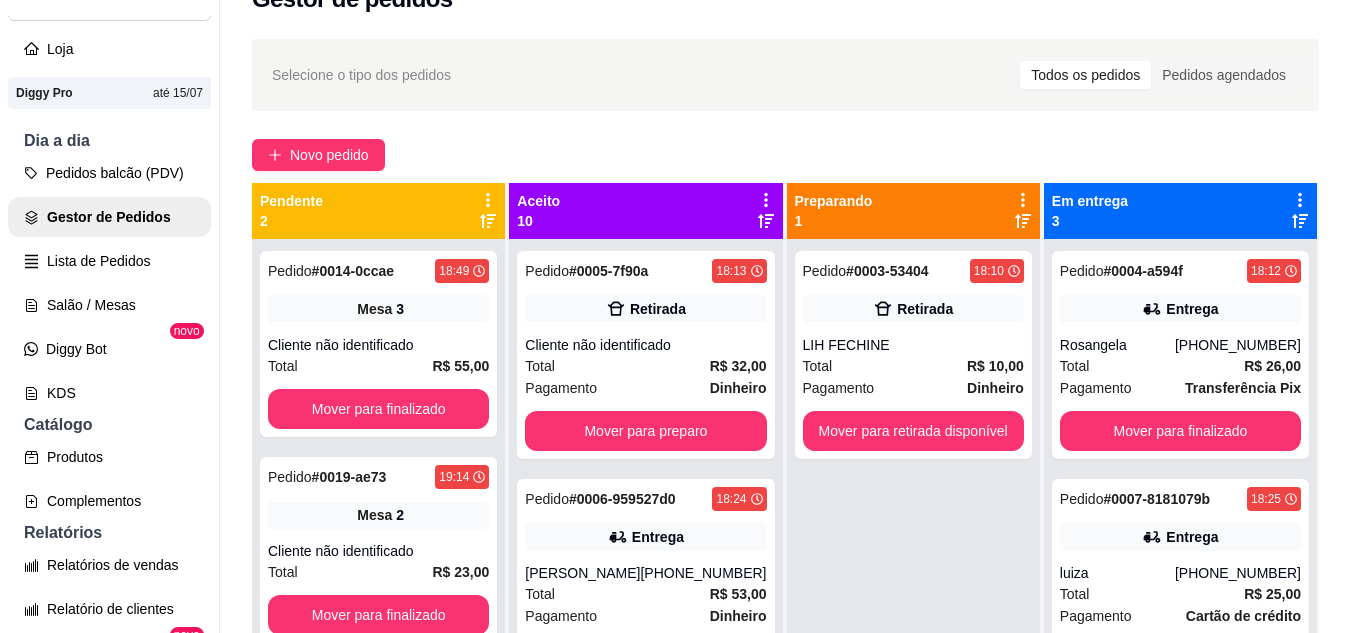 scroll, scrollTop: 80, scrollLeft: 0, axis: vertical 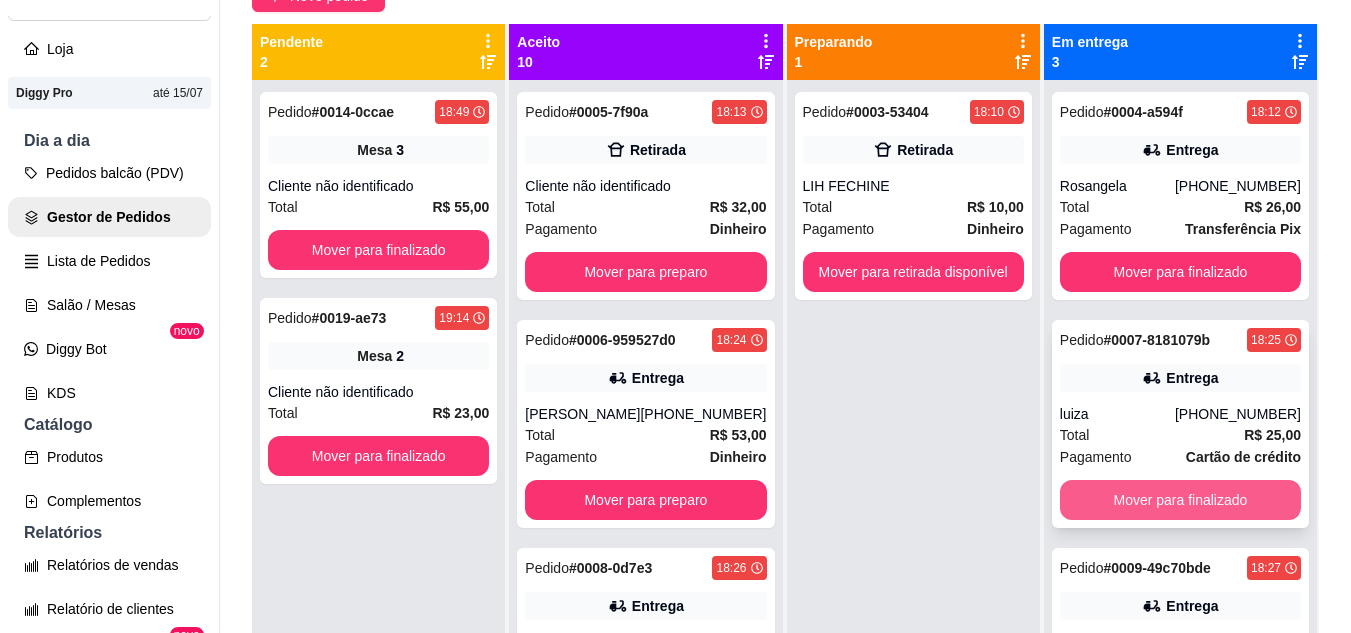 click on "Mover para finalizado" at bounding box center [1180, 500] 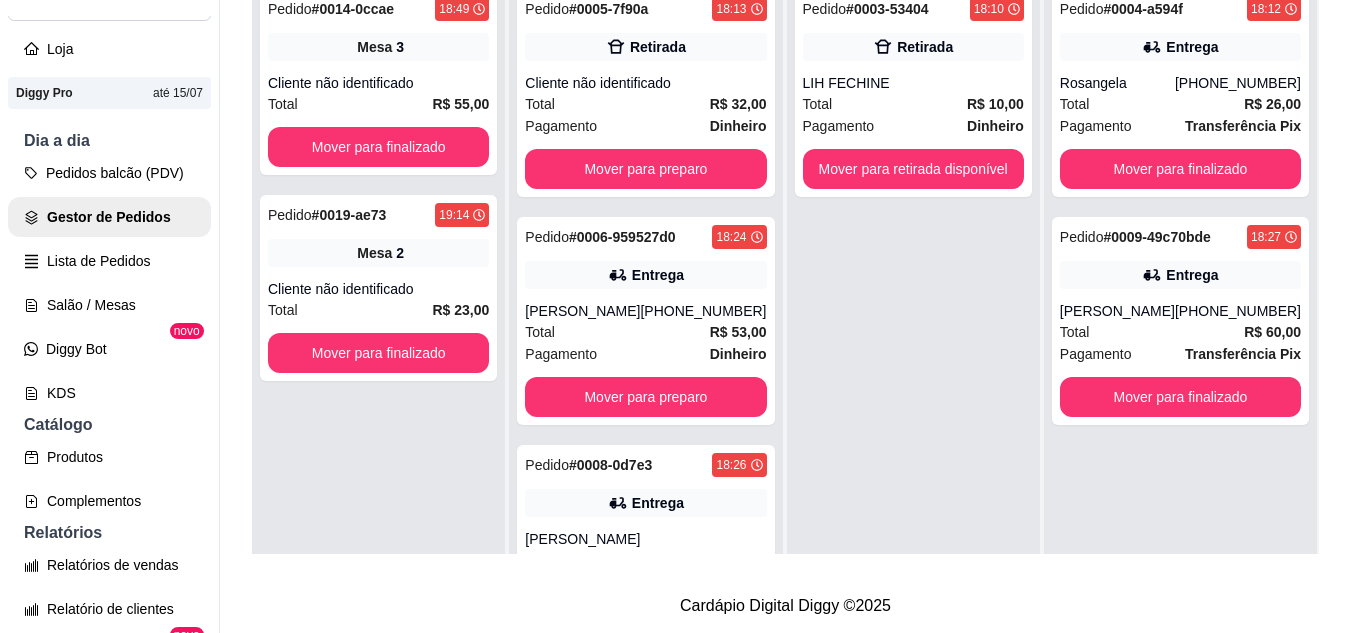 scroll, scrollTop: 319, scrollLeft: 0, axis: vertical 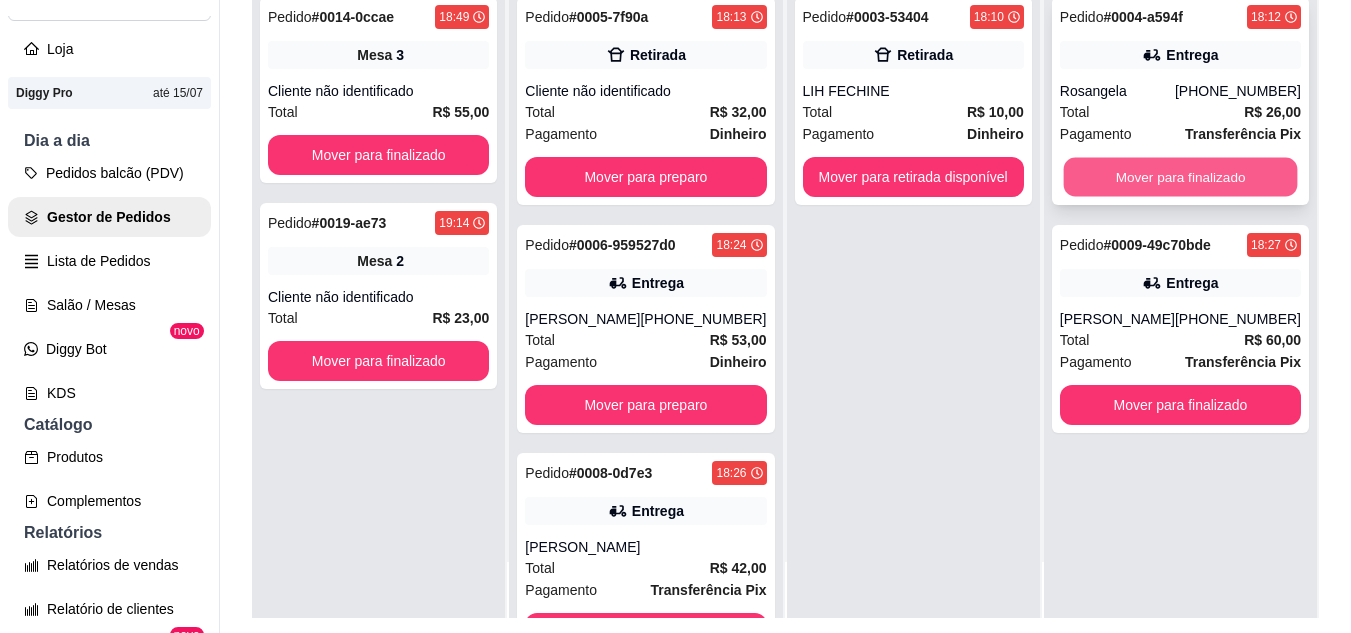 click on "Mover para finalizado" at bounding box center [1180, 177] 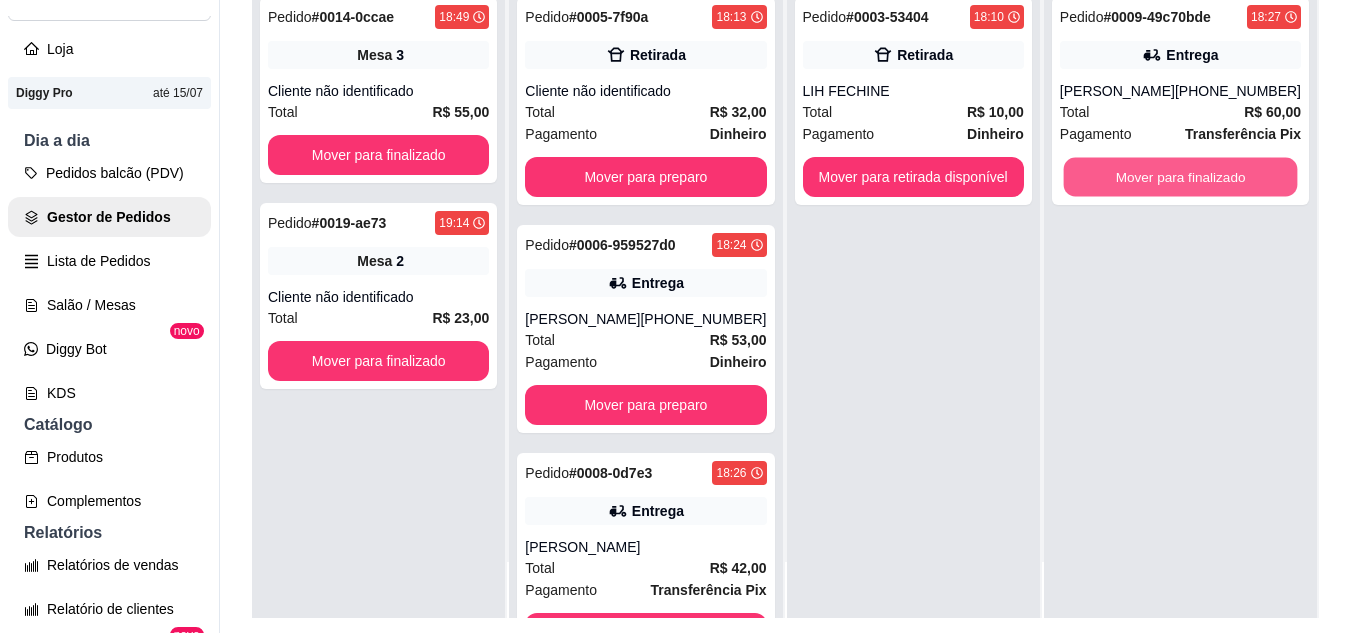 click on "Mover para finalizado" at bounding box center (1180, 177) 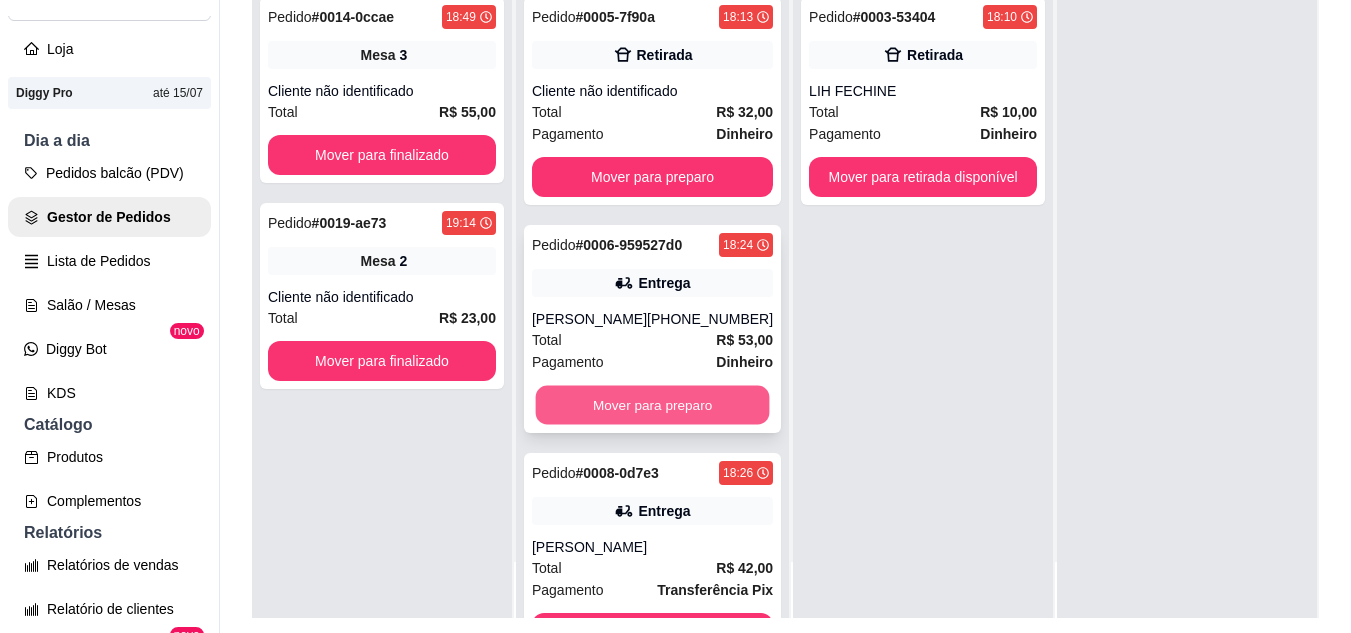 click on "Mover para preparo" at bounding box center [653, 405] 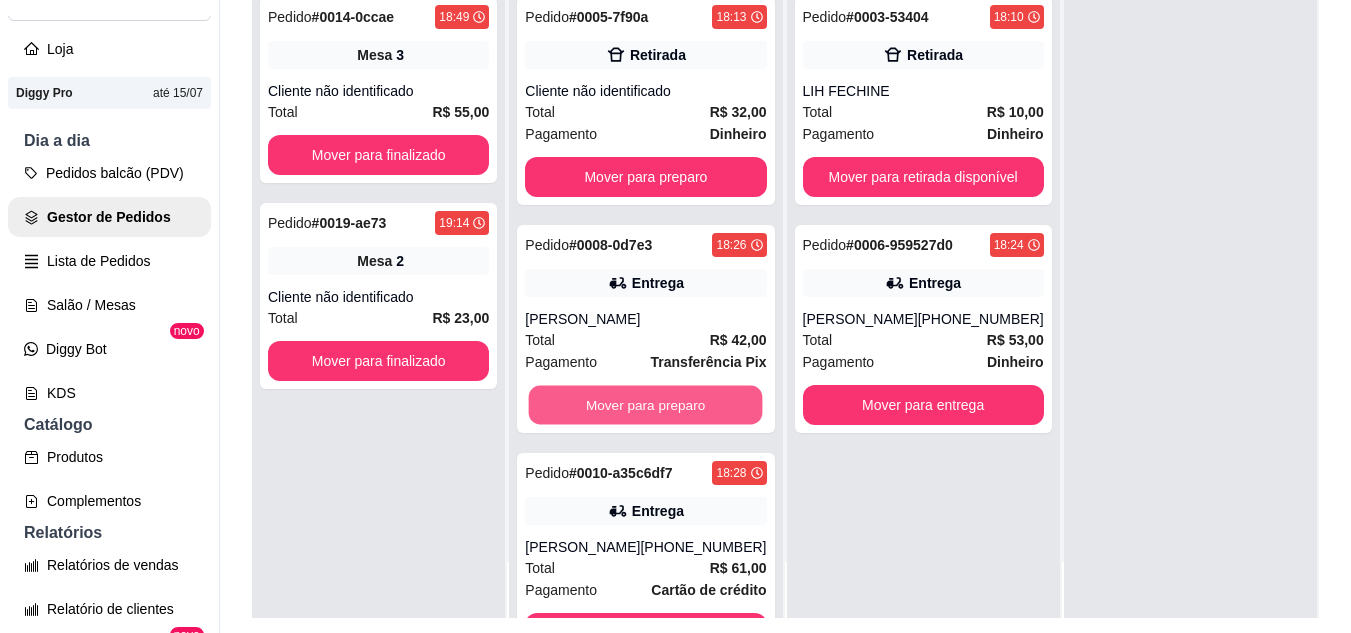 click on "Mover para preparo" at bounding box center [646, 405] 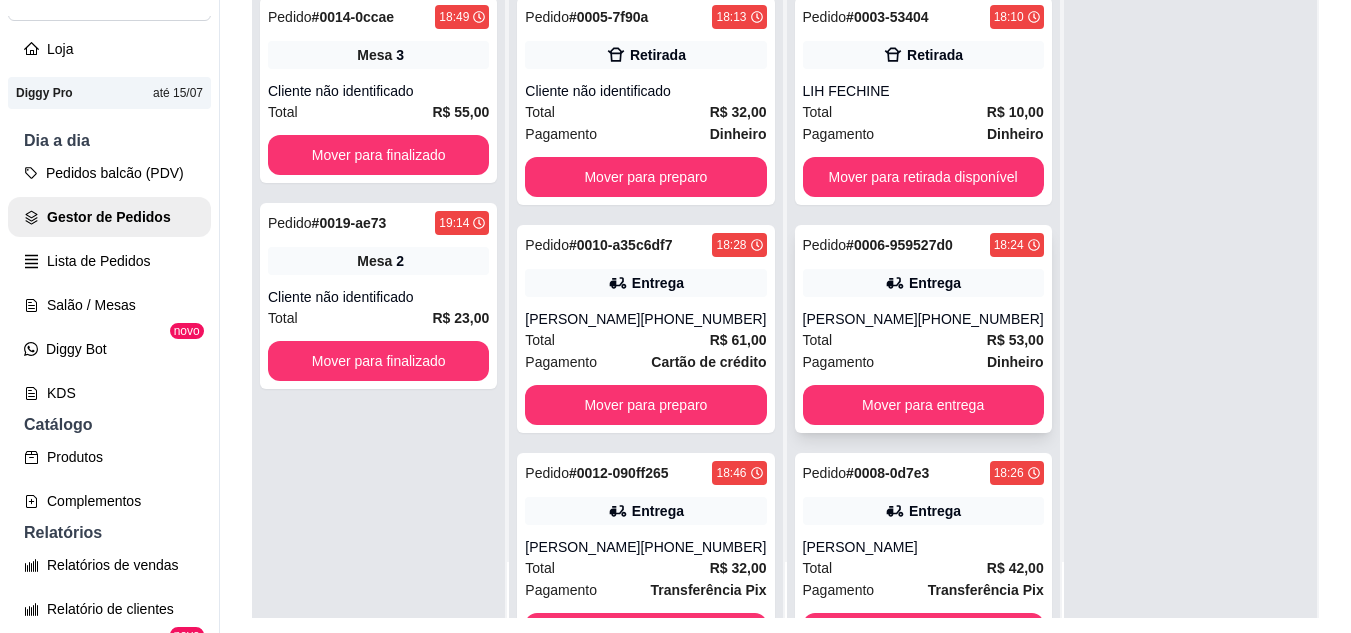 click on "Total R$ 53,00" at bounding box center (923, 340) 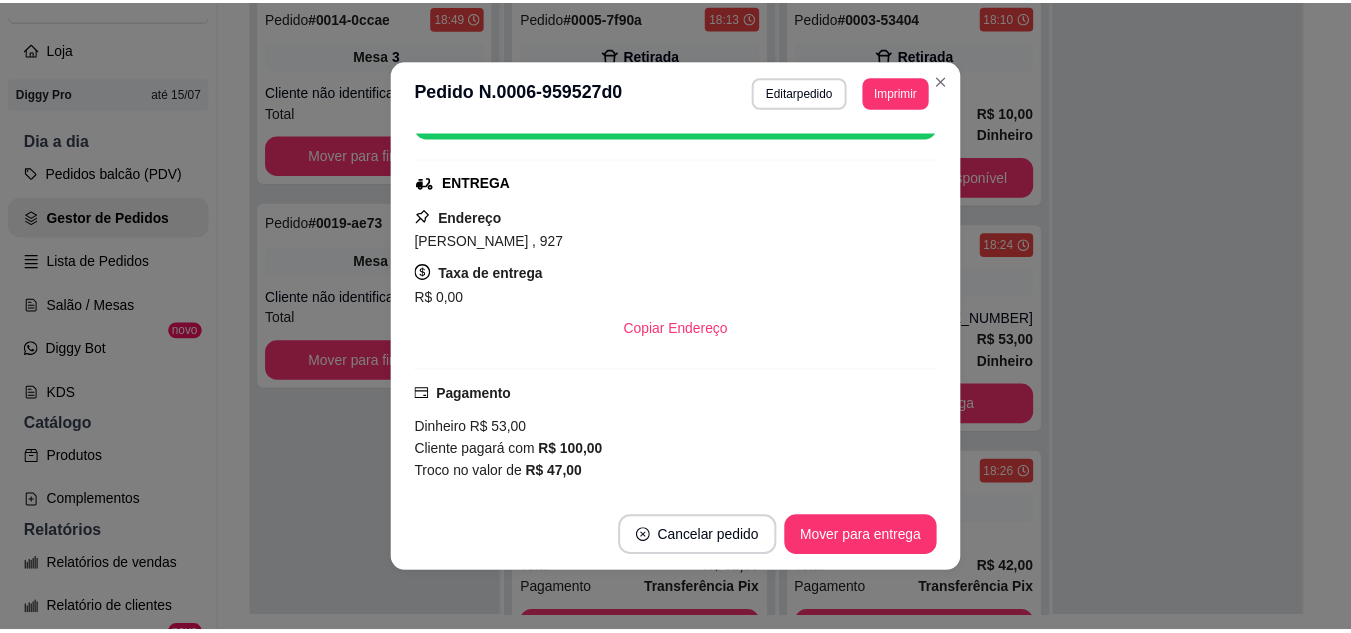 scroll, scrollTop: 320, scrollLeft: 0, axis: vertical 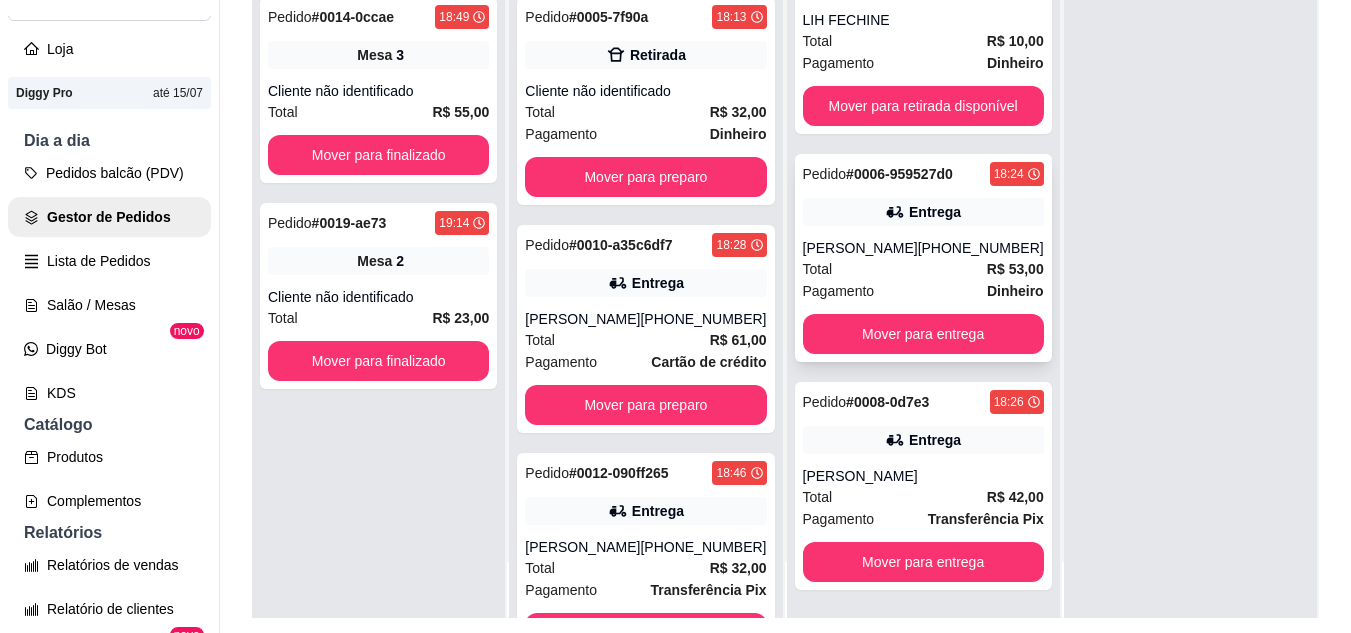 click on "Pedido  # 0006-959527d0 18:24 Entrega Sandriele Sabino  (88) 8811-5221 Total R$ 53,00 Pagamento Dinheiro Mover para entrega" at bounding box center [923, 258] 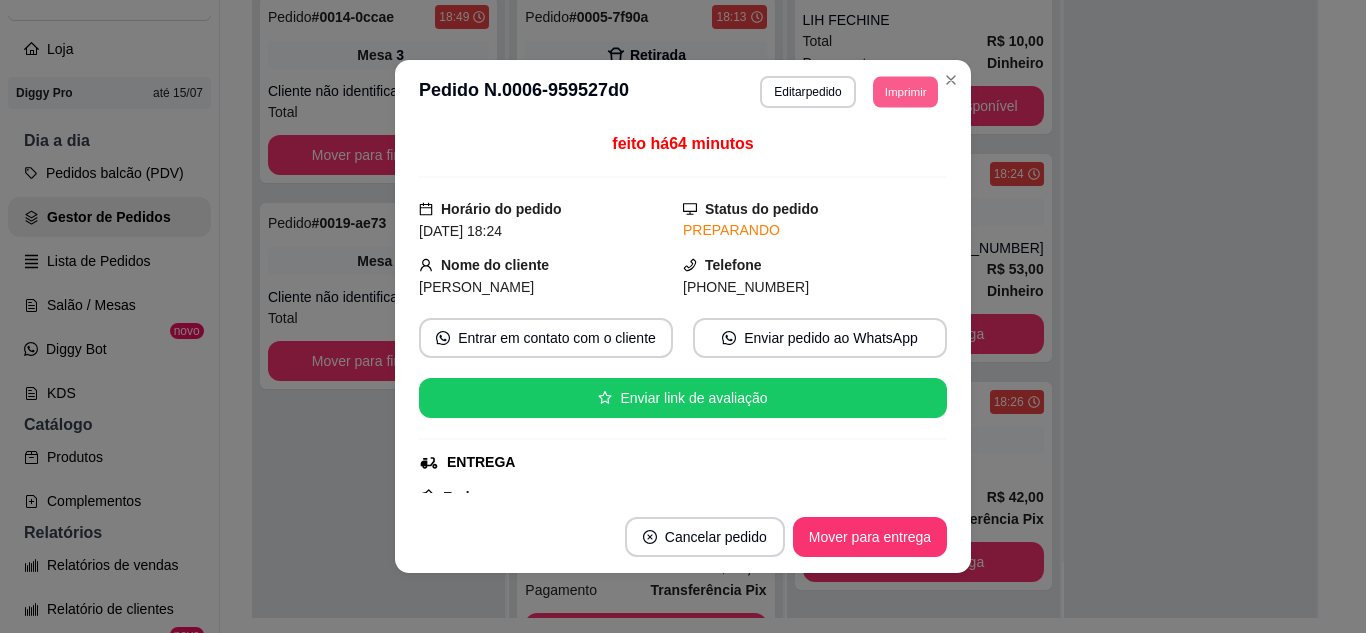 click on "Imprimir" at bounding box center (905, 91) 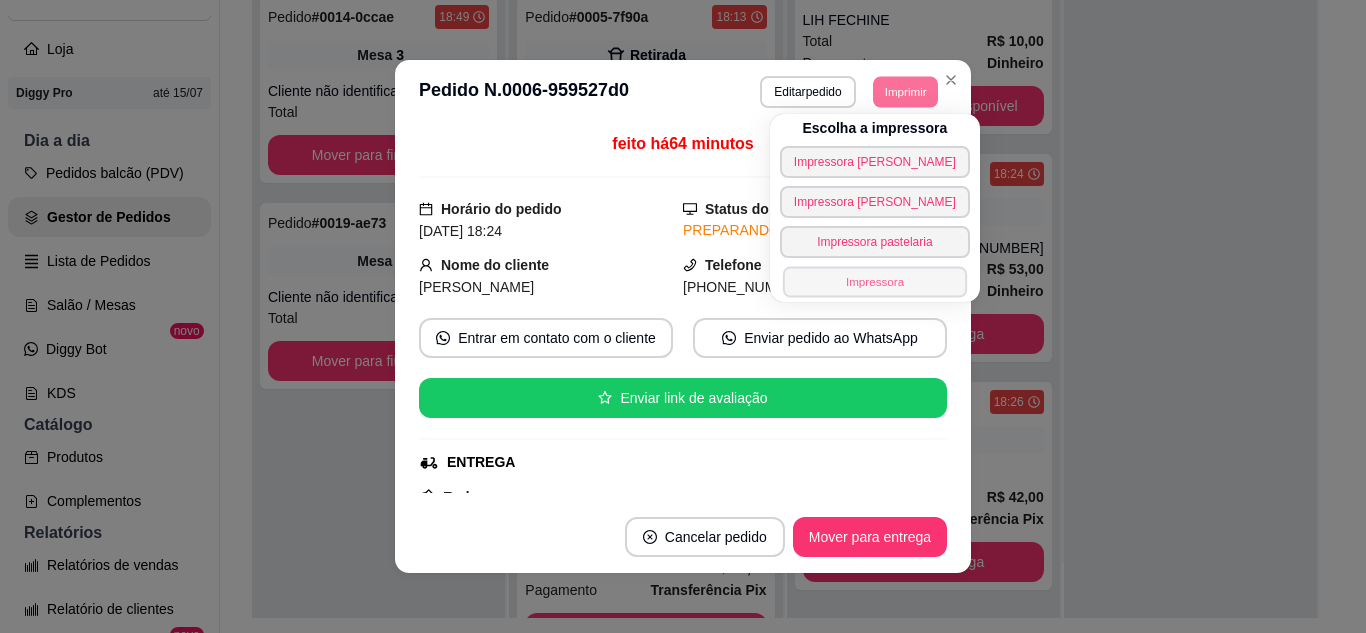 click on "Impressora" at bounding box center (875, 281) 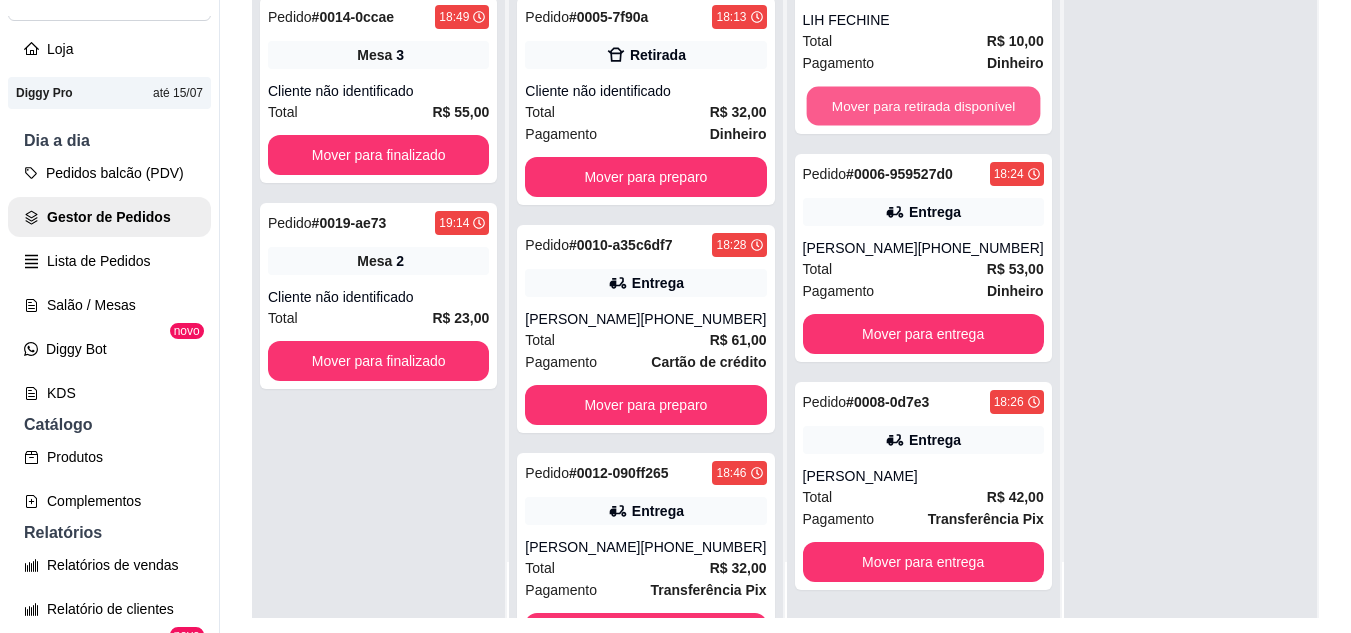 click on "Mover para retirada disponível" at bounding box center (923, 106) 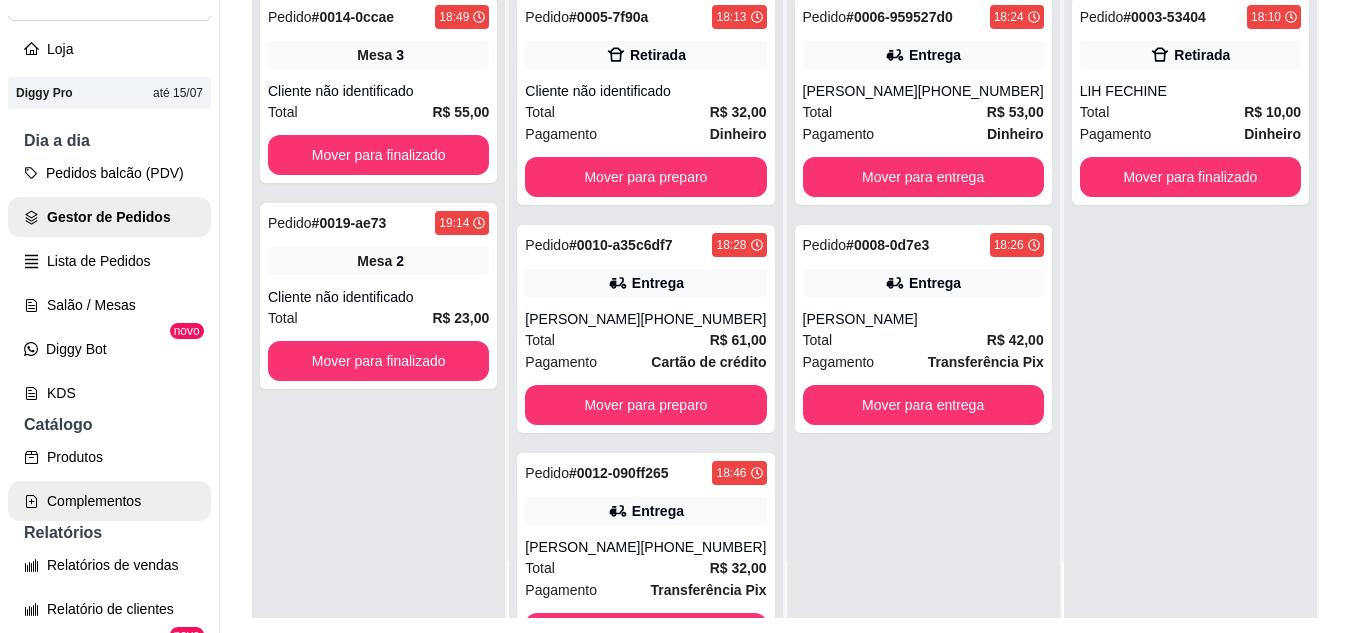 scroll, scrollTop: 0, scrollLeft: 0, axis: both 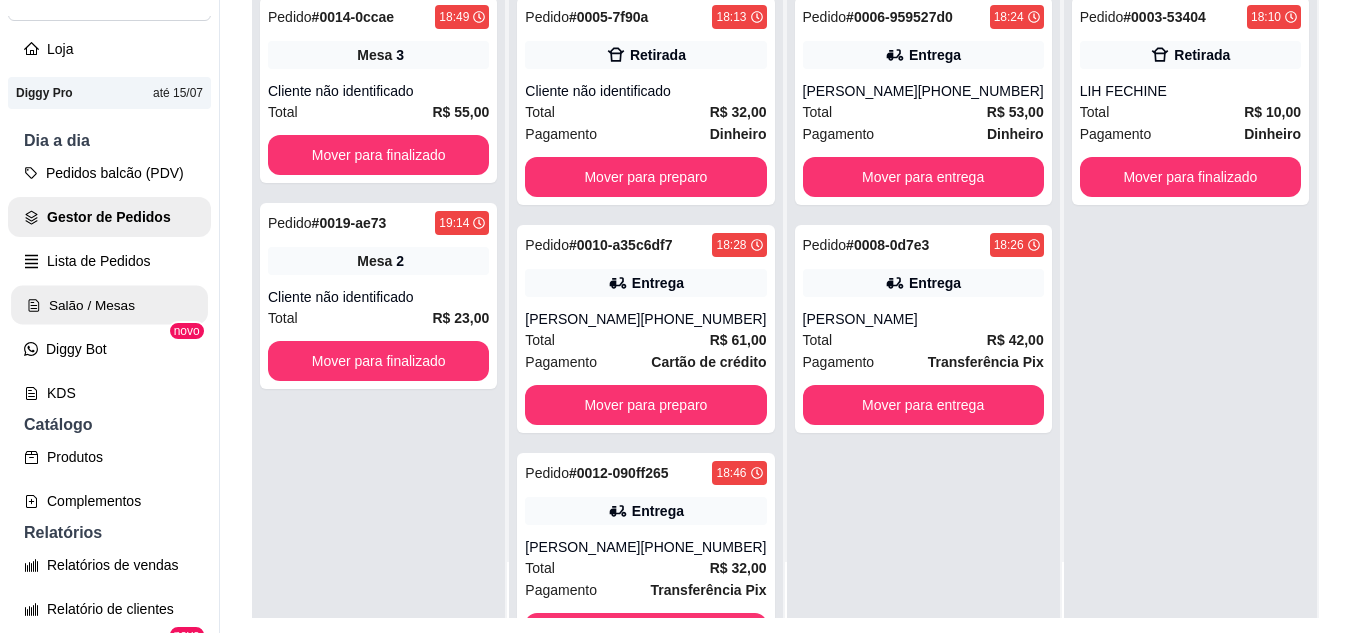 click on "Salão / Mesas" at bounding box center (109, 305) 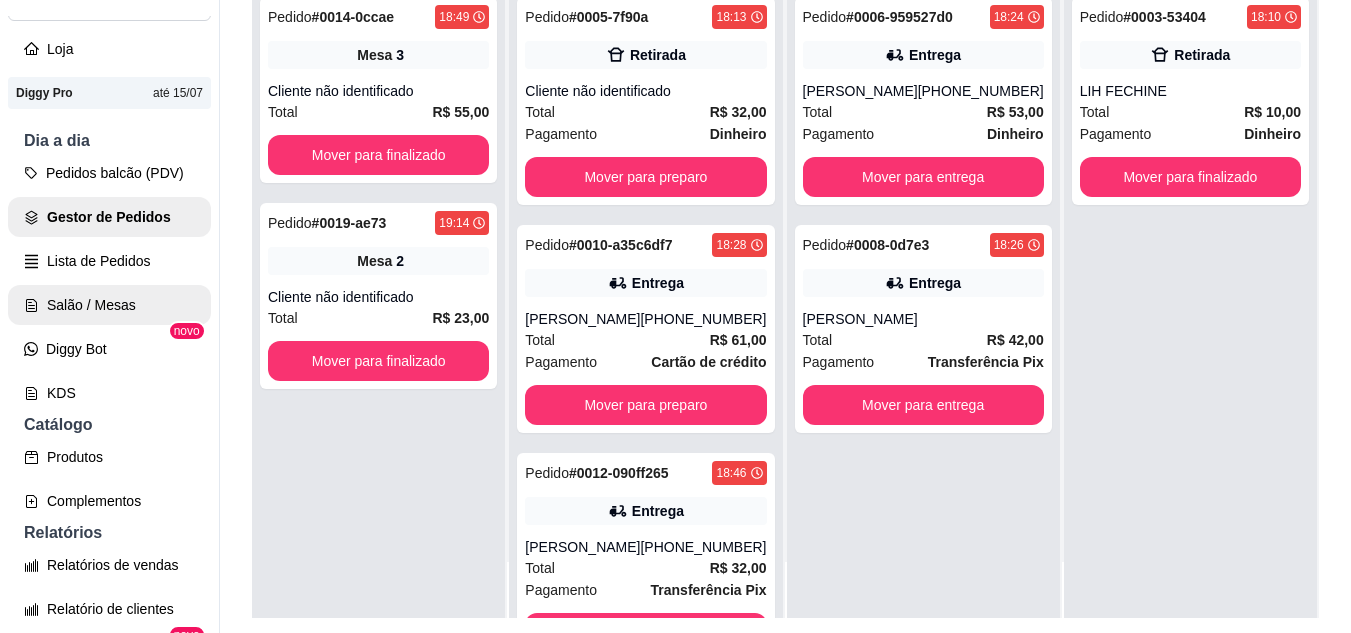 scroll, scrollTop: 0, scrollLeft: 0, axis: both 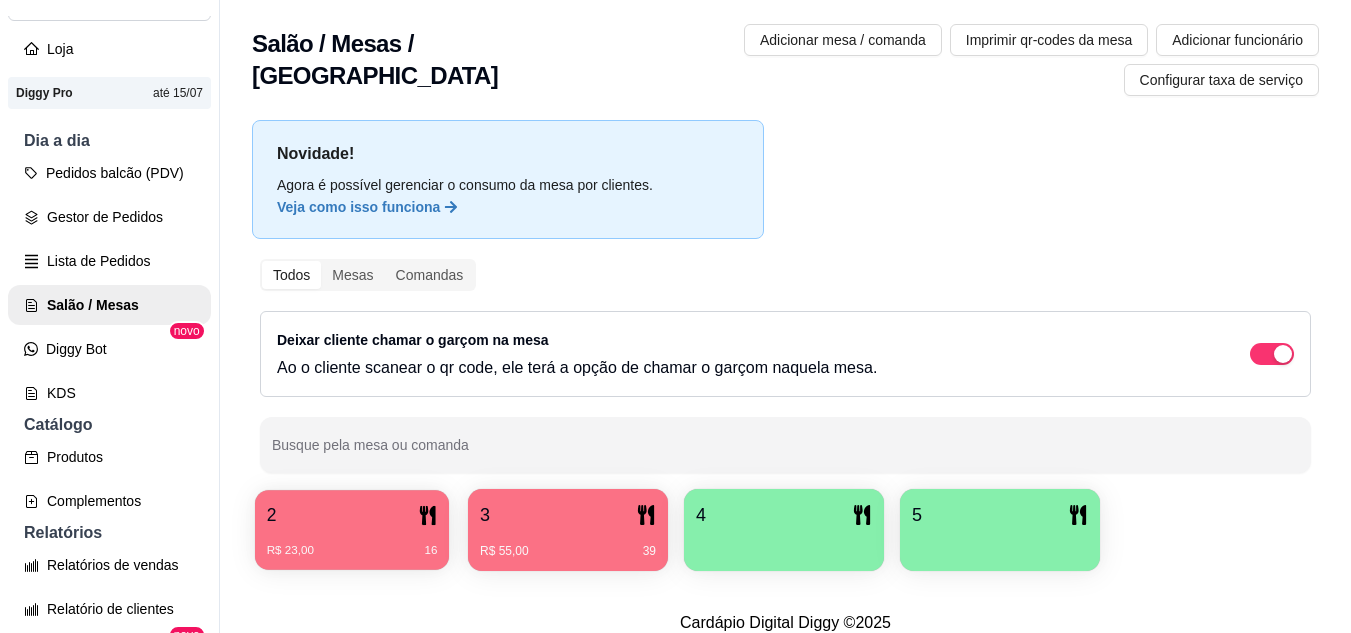 click on "R$ 23,00 16" at bounding box center (352, 543) 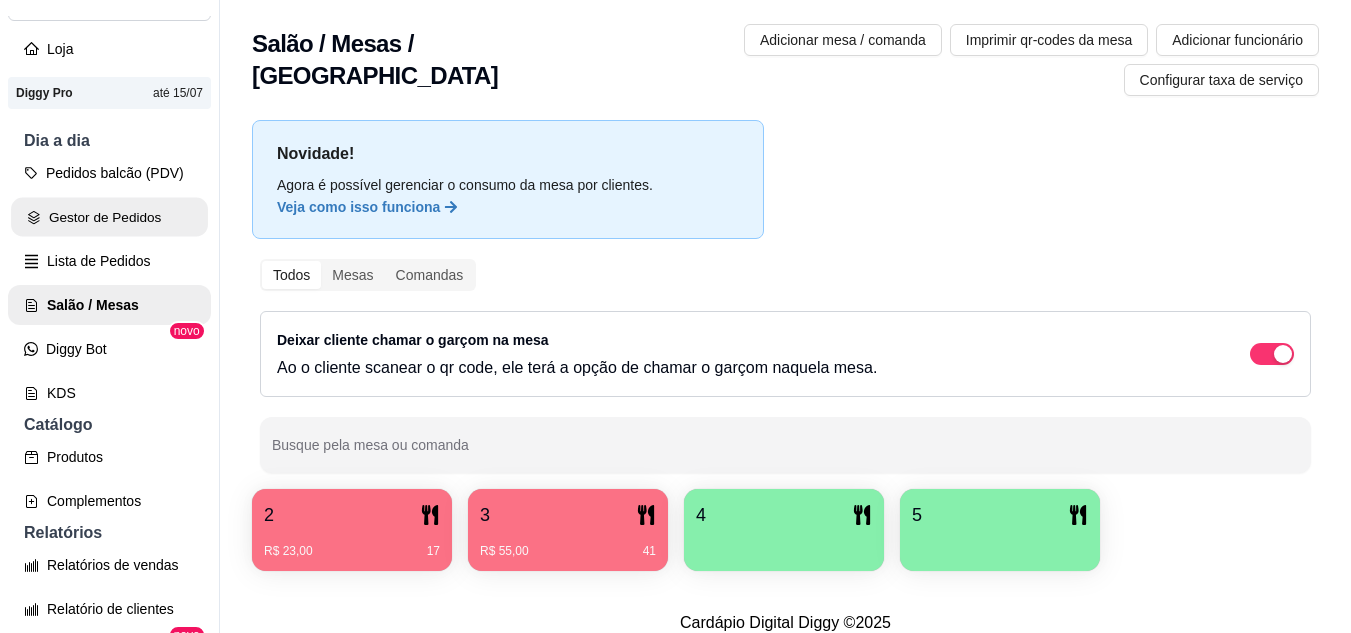 click on "Gestor de Pedidos" at bounding box center (109, 217) 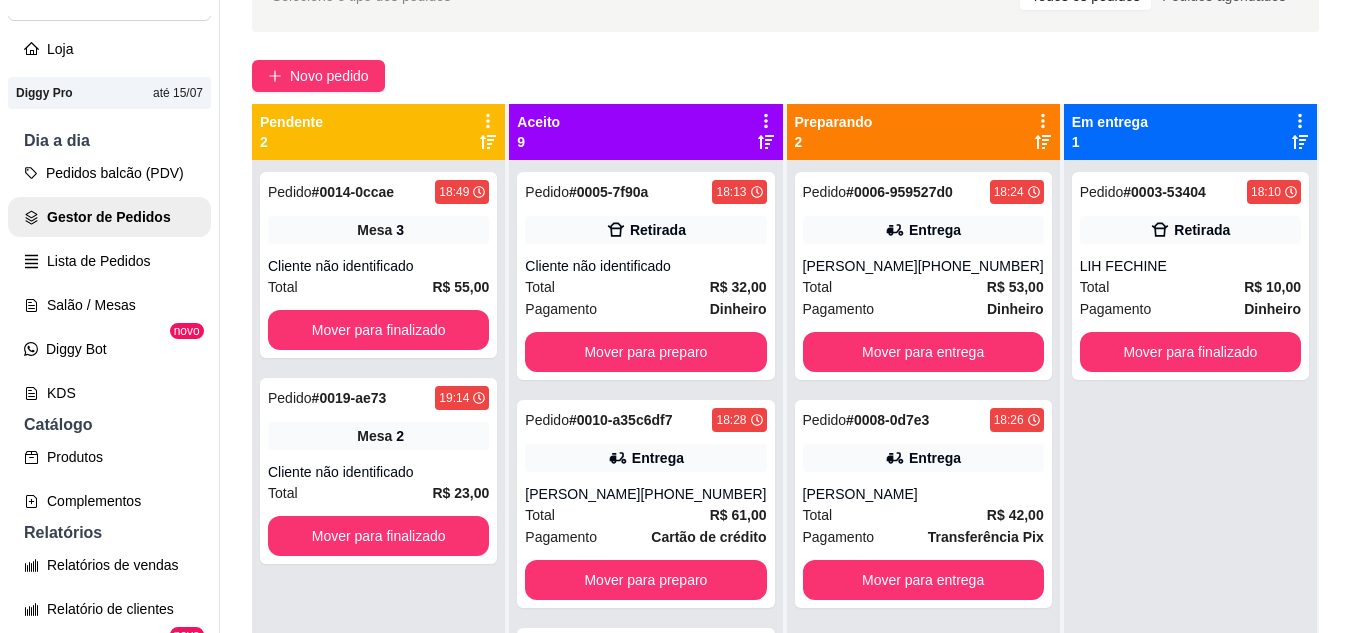 scroll, scrollTop: 160, scrollLeft: 0, axis: vertical 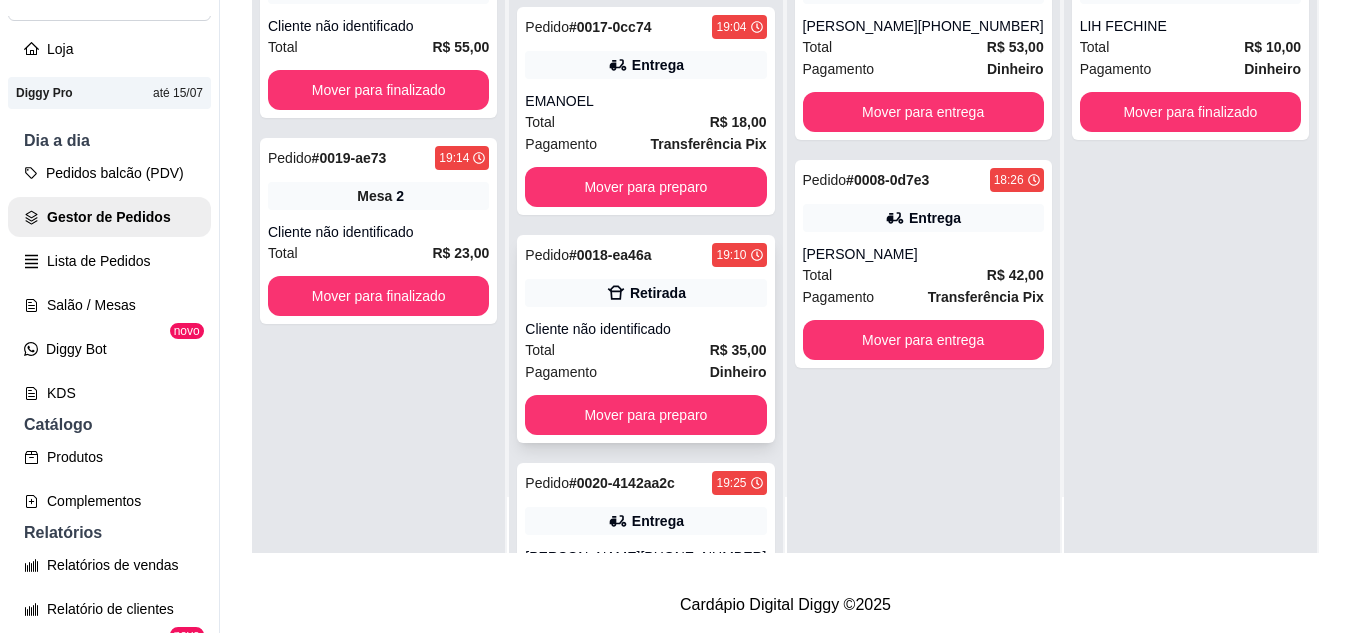click on "Total R$ 35,00" at bounding box center [645, 350] 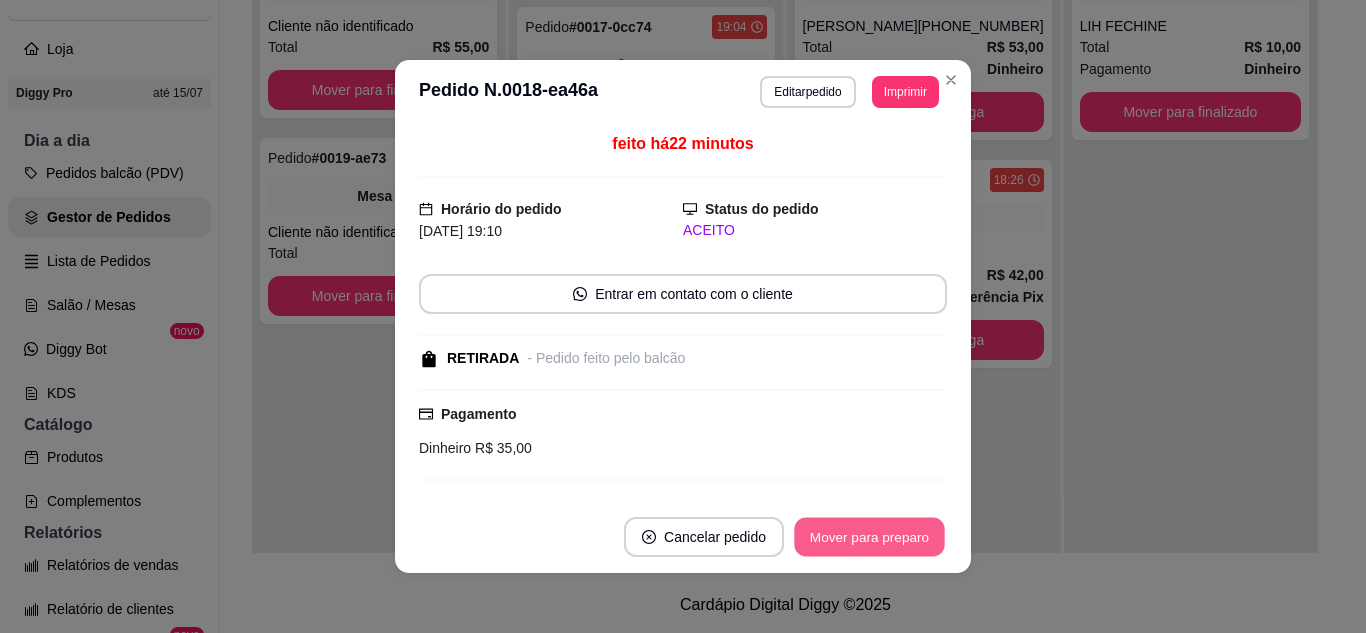 click on "Mover para preparo" at bounding box center (869, 537) 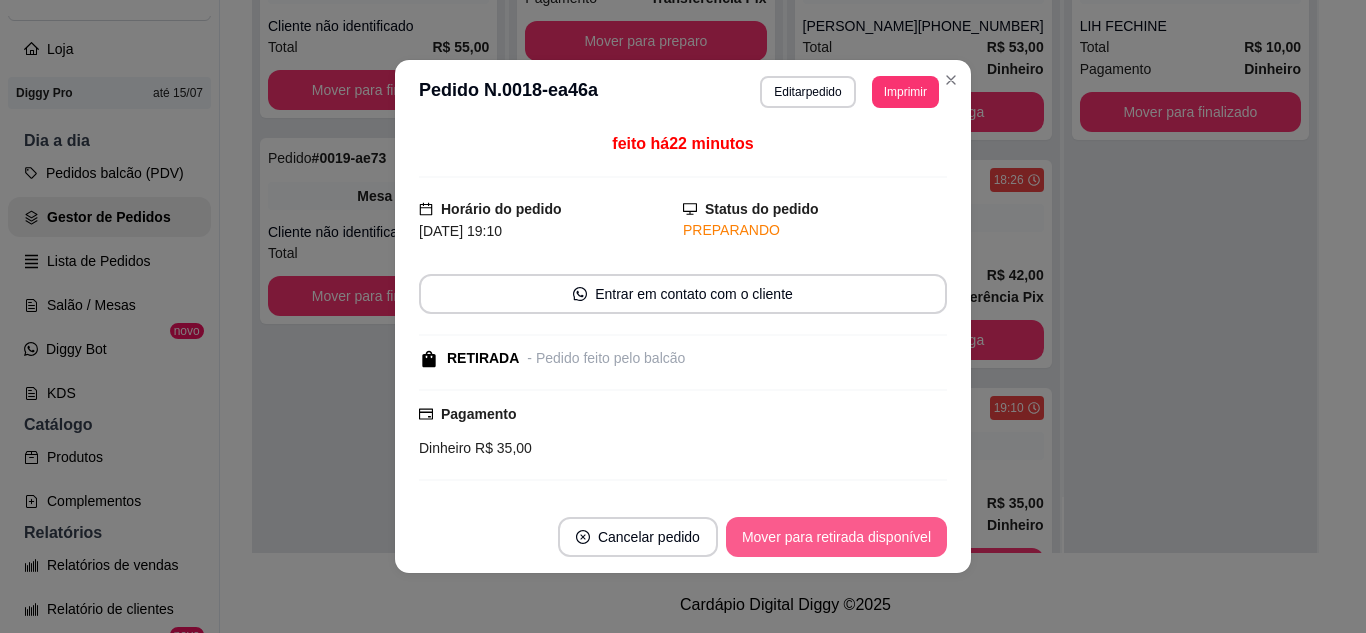 scroll, scrollTop: 1231, scrollLeft: 0, axis: vertical 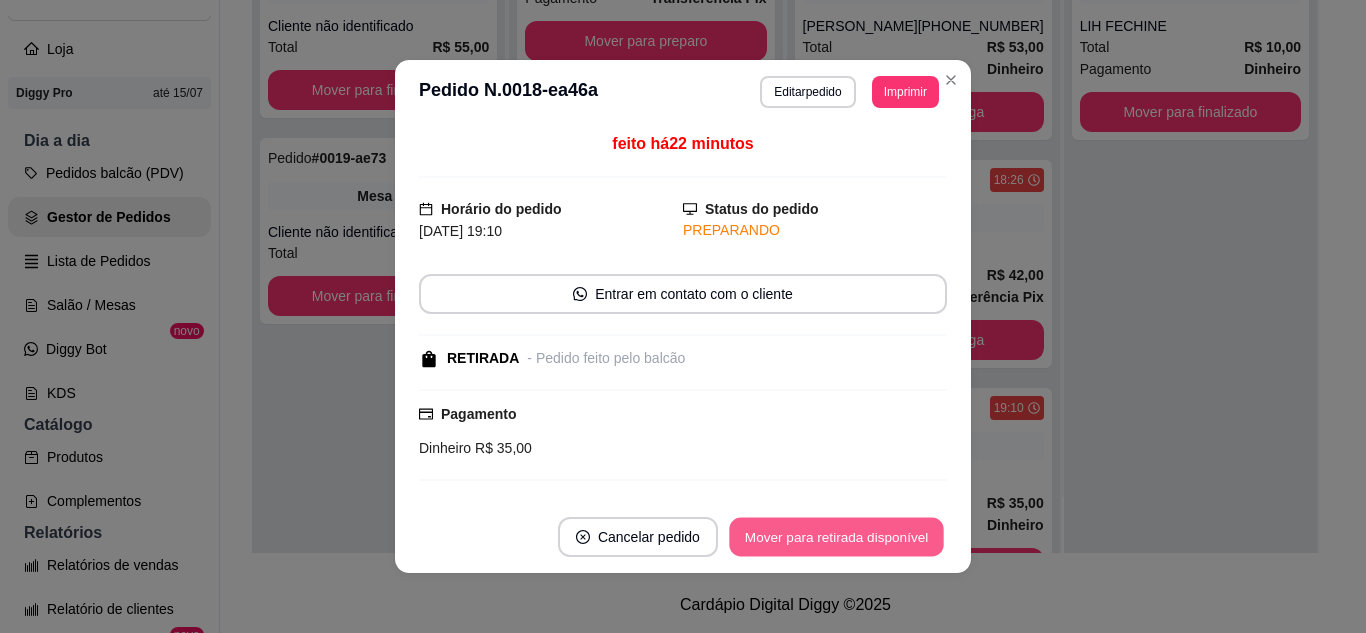 click on "Mover para retirada disponível" at bounding box center (836, 537) 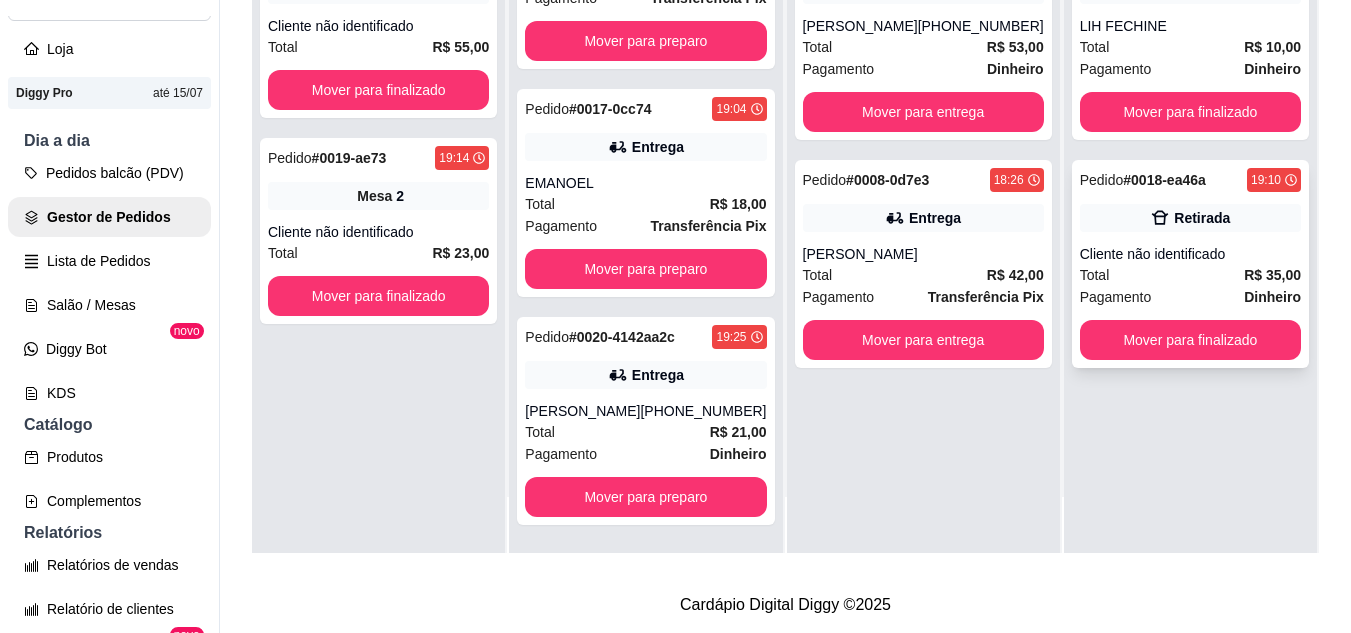 click on "Cliente não identificado" at bounding box center [1190, 254] 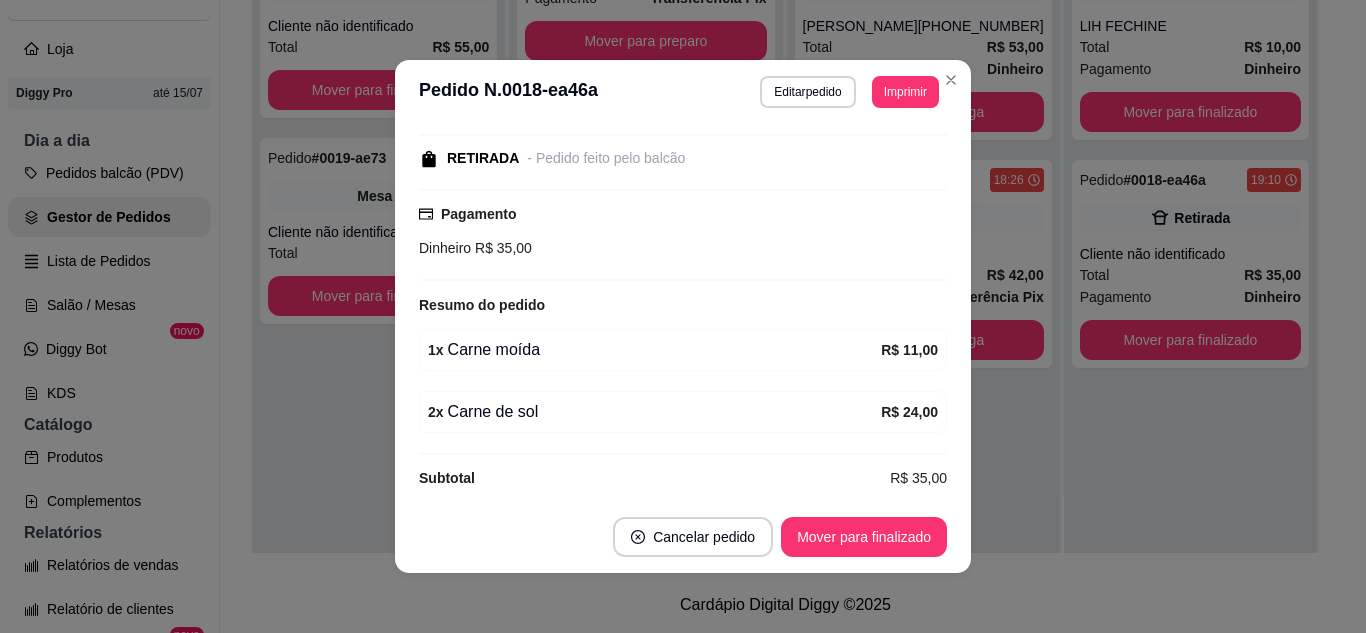 scroll, scrollTop: 218, scrollLeft: 0, axis: vertical 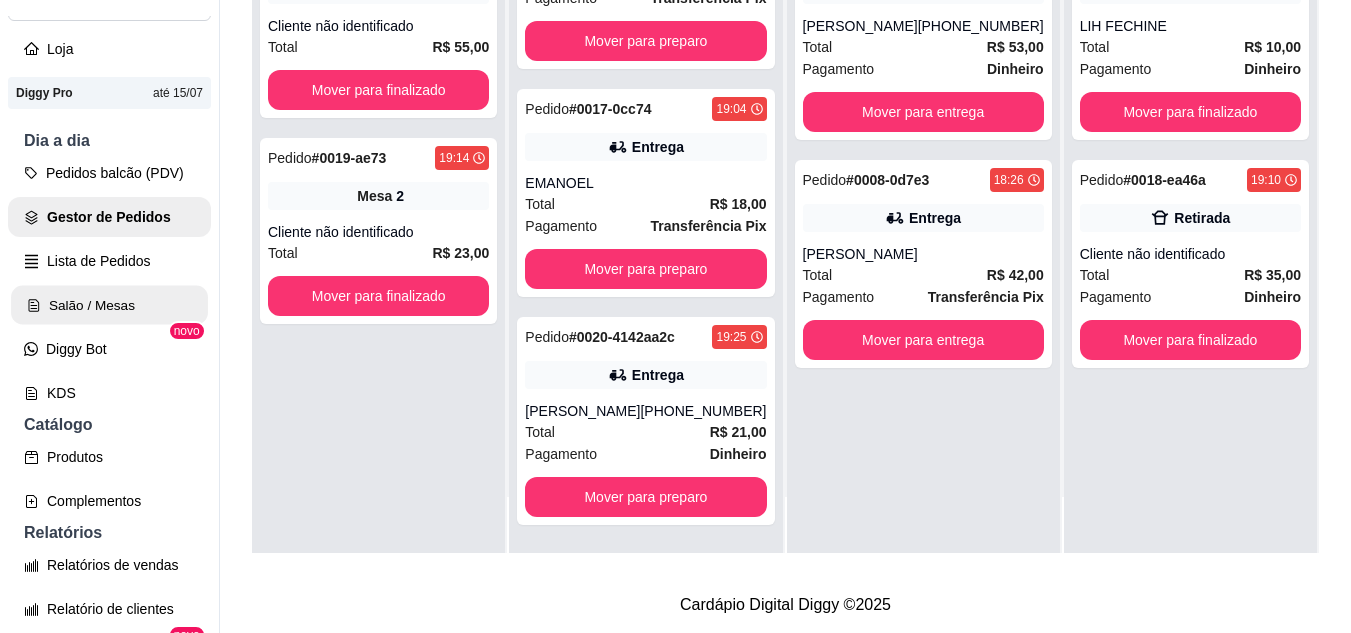 click on "Salão / Mesas" at bounding box center (109, 305) 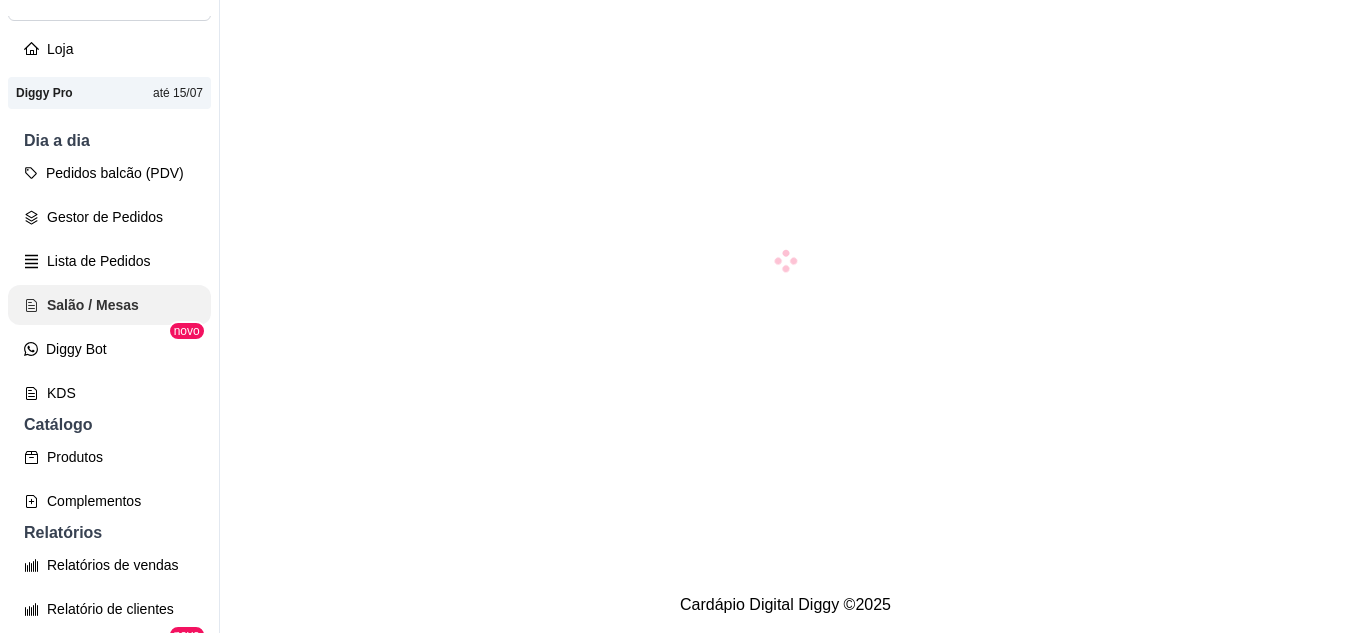 scroll, scrollTop: 0, scrollLeft: 0, axis: both 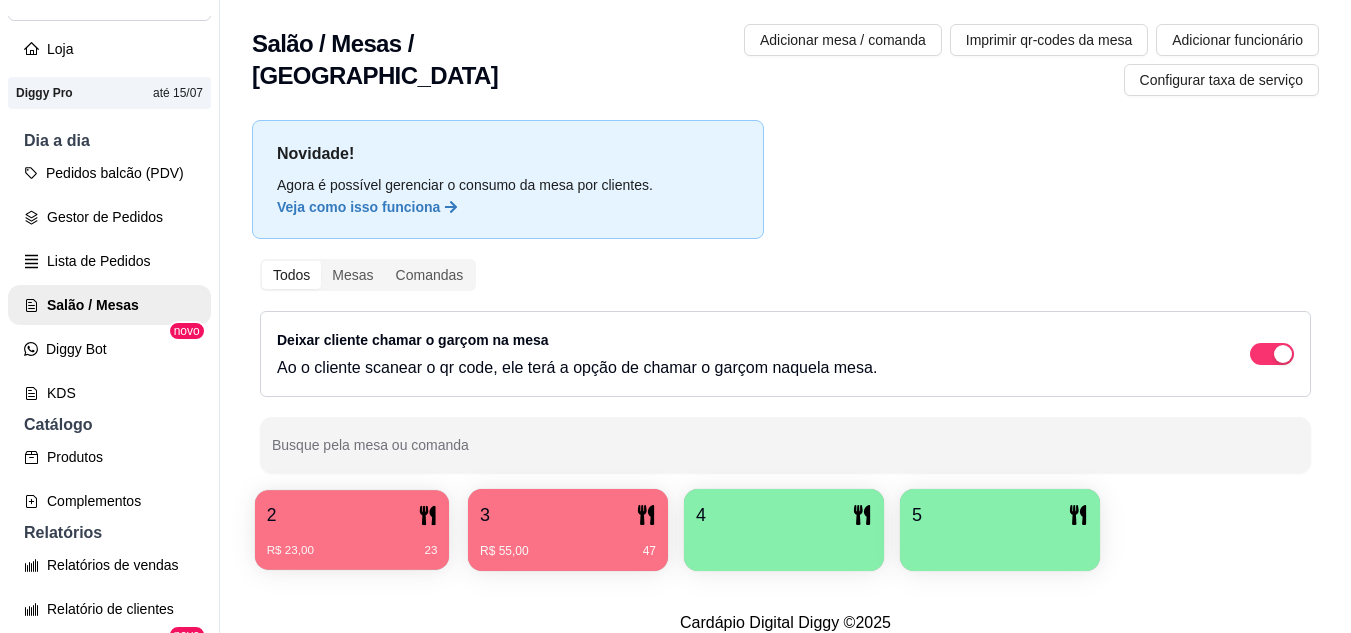 click on "R$ 23,00 23" at bounding box center [352, 543] 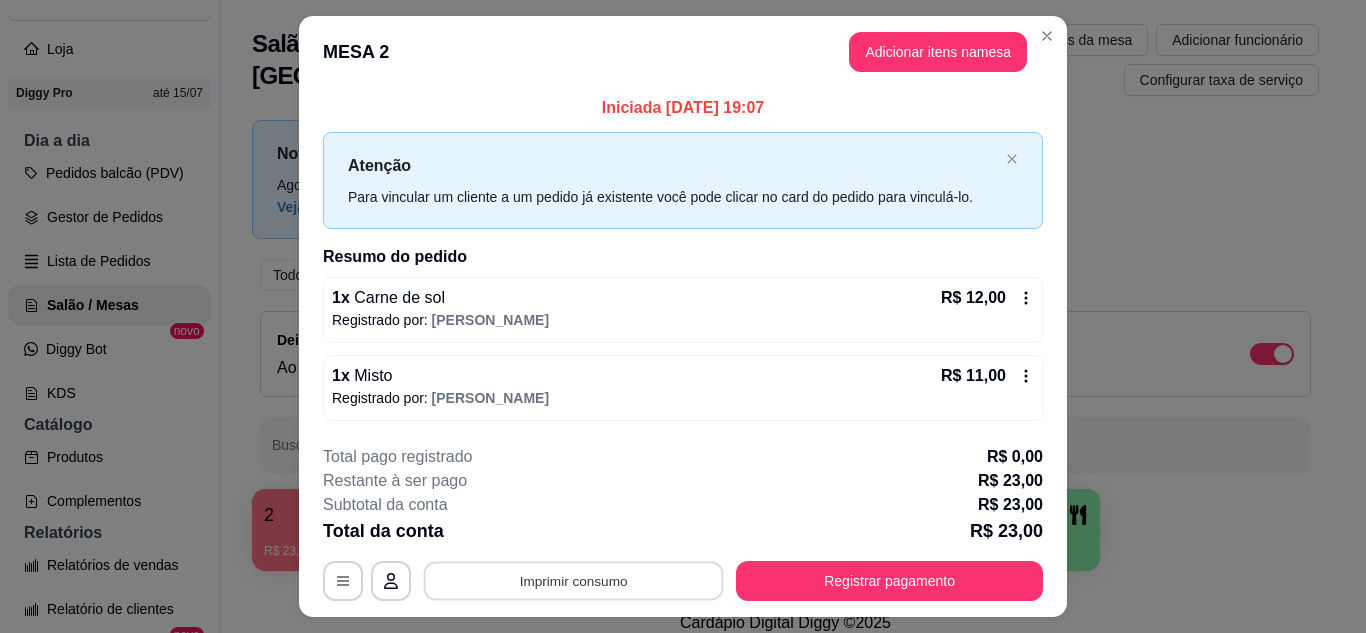 click on "Imprimir consumo" at bounding box center (574, 581) 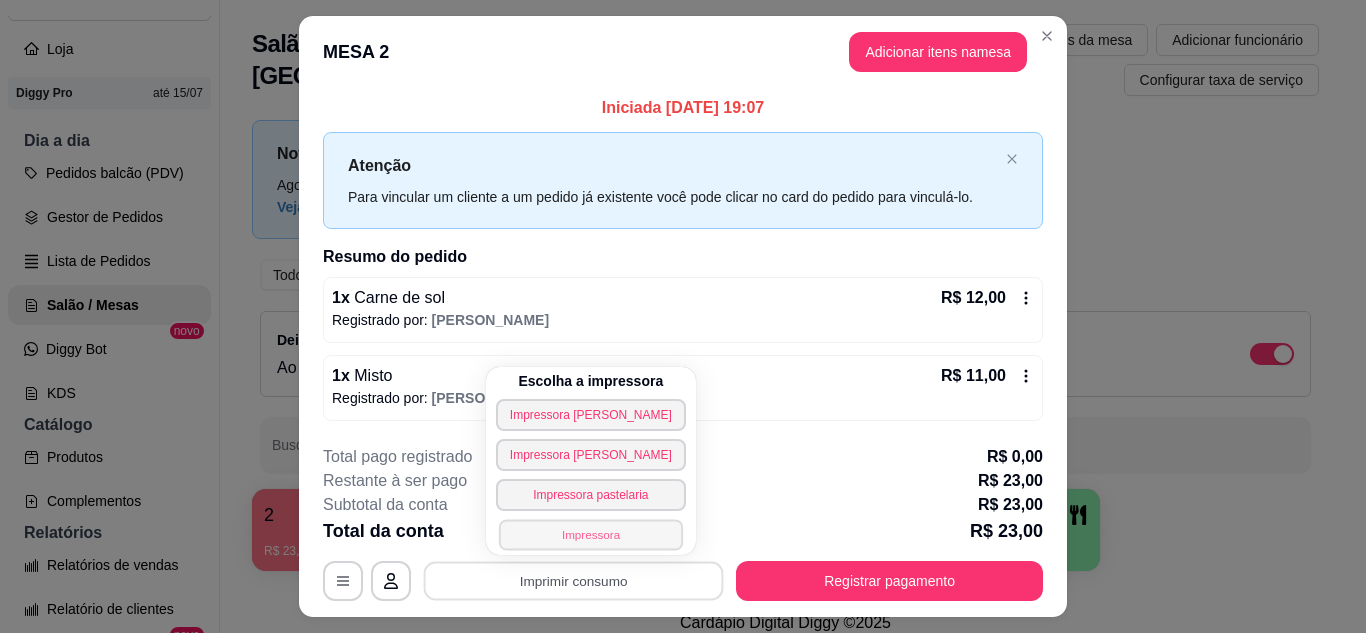 click on "Impressora" at bounding box center (591, 534) 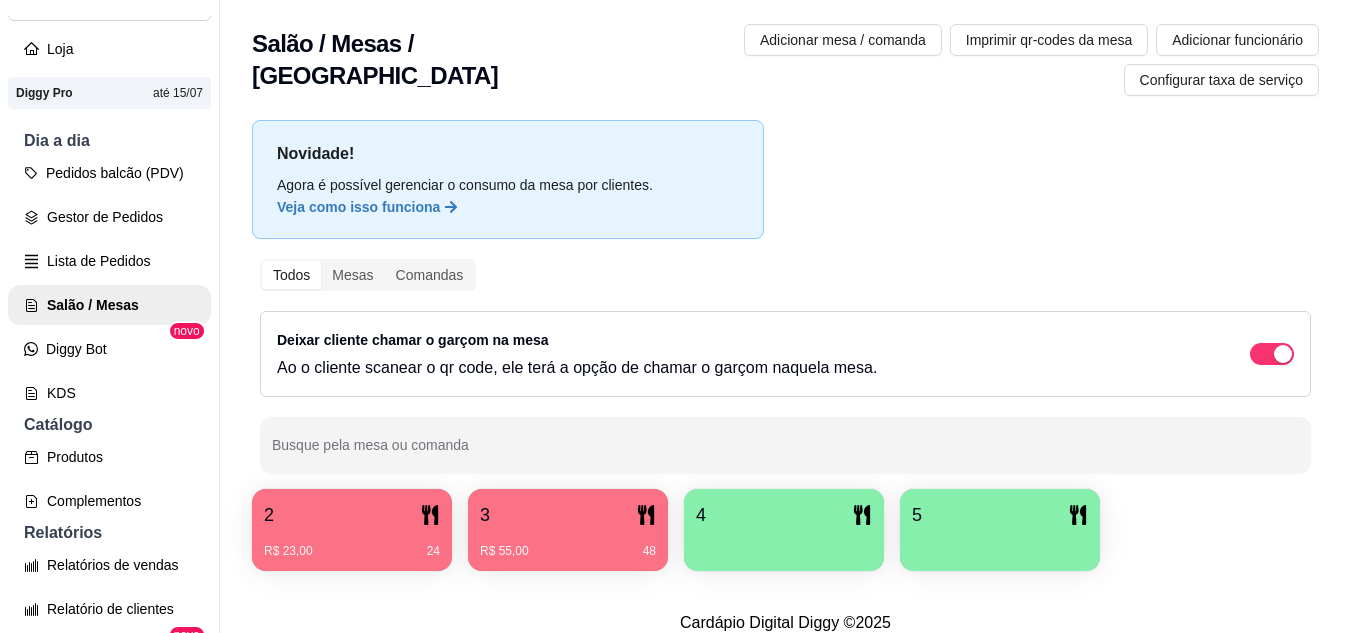 type 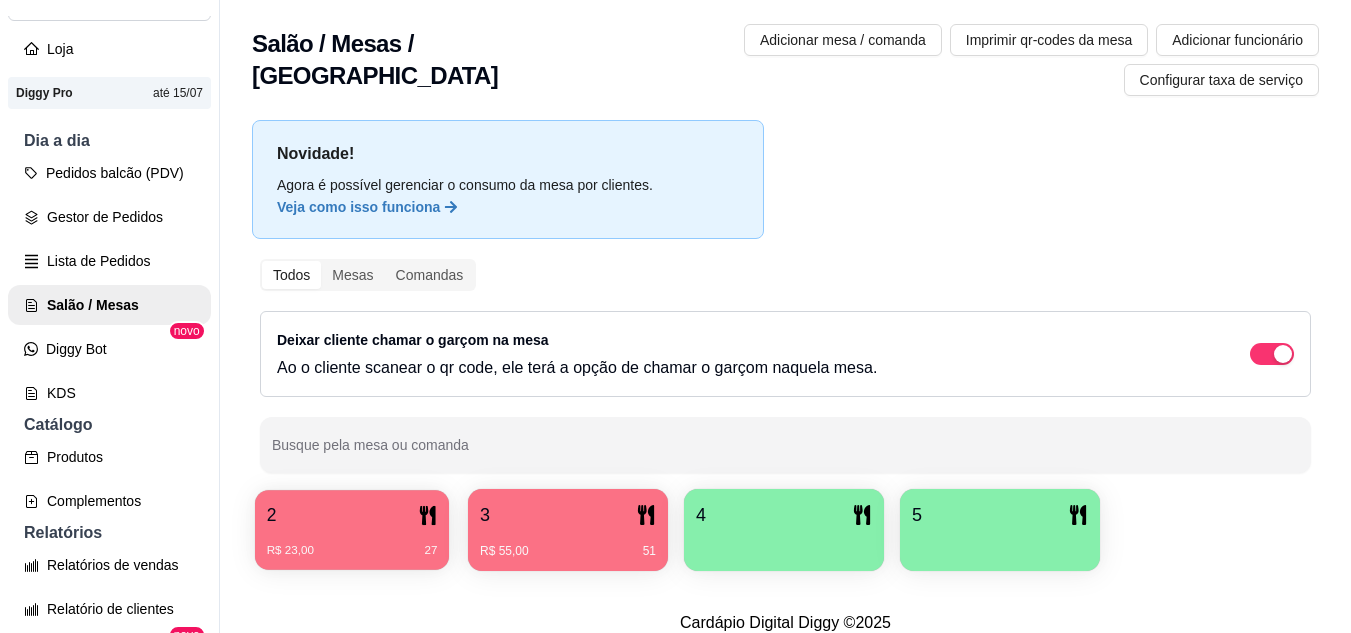click on "2" at bounding box center [352, 515] 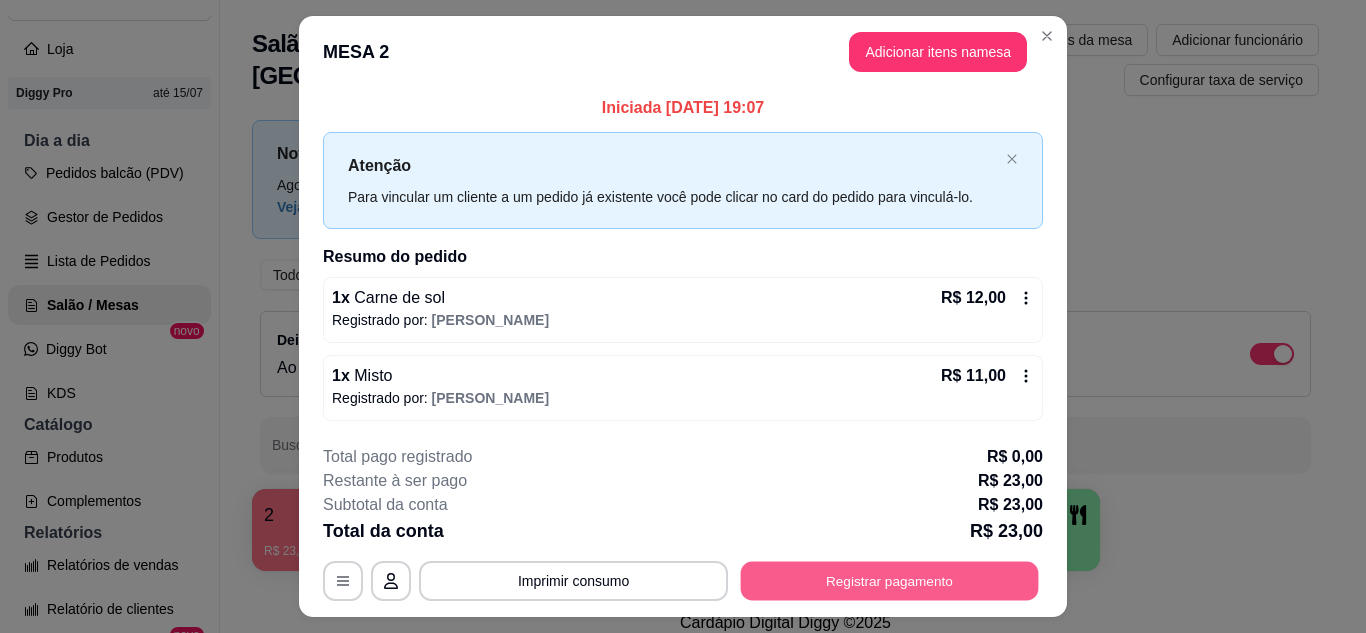 click on "Registrar pagamento" at bounding box center (890, 581) 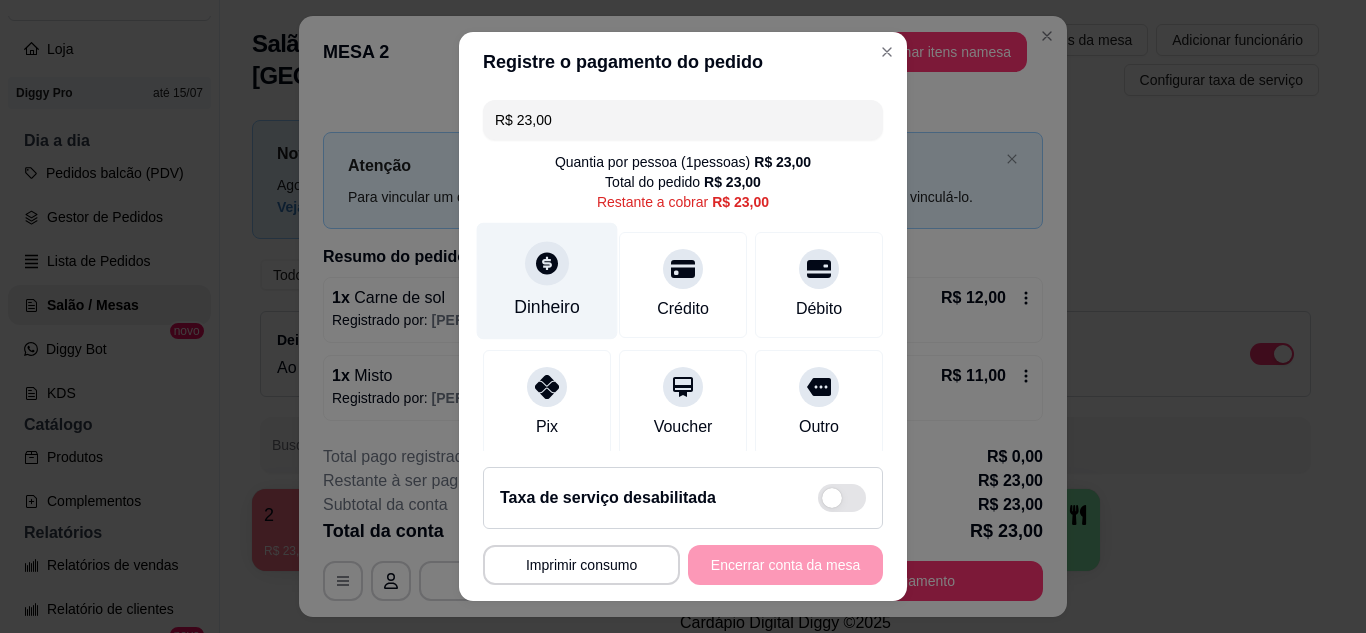 click on "Dinheiro" at bounding box center (547, 307) 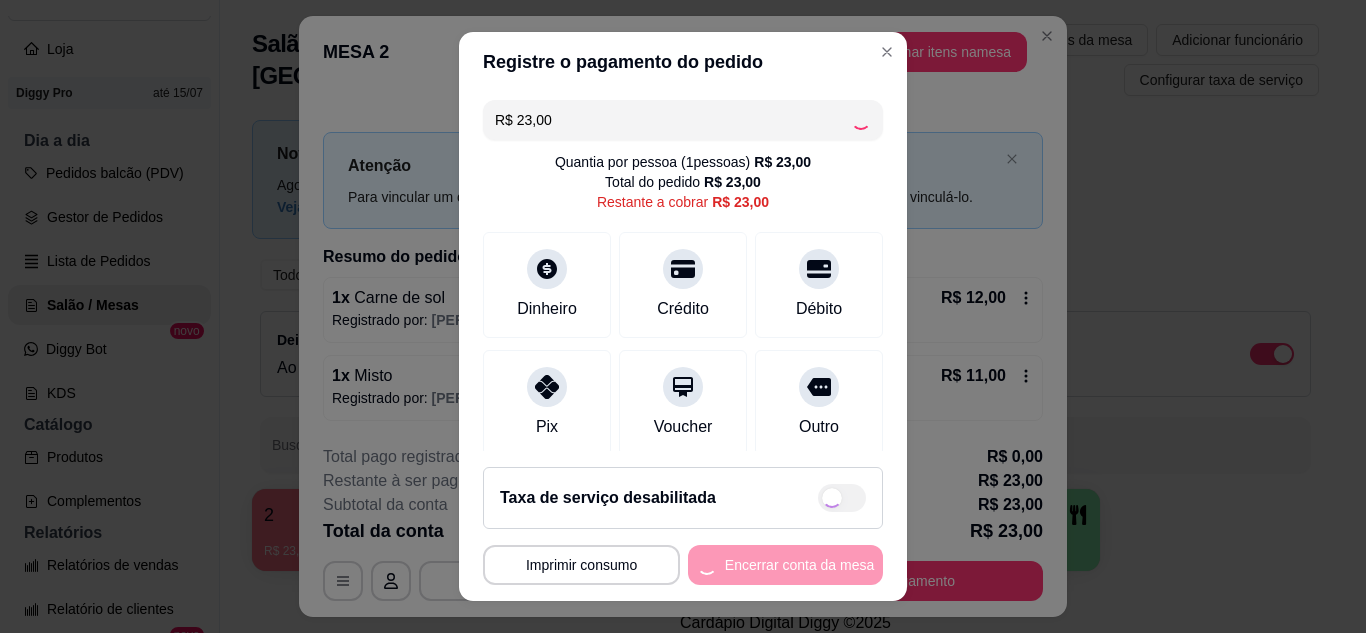 type on "R$ 0,00" 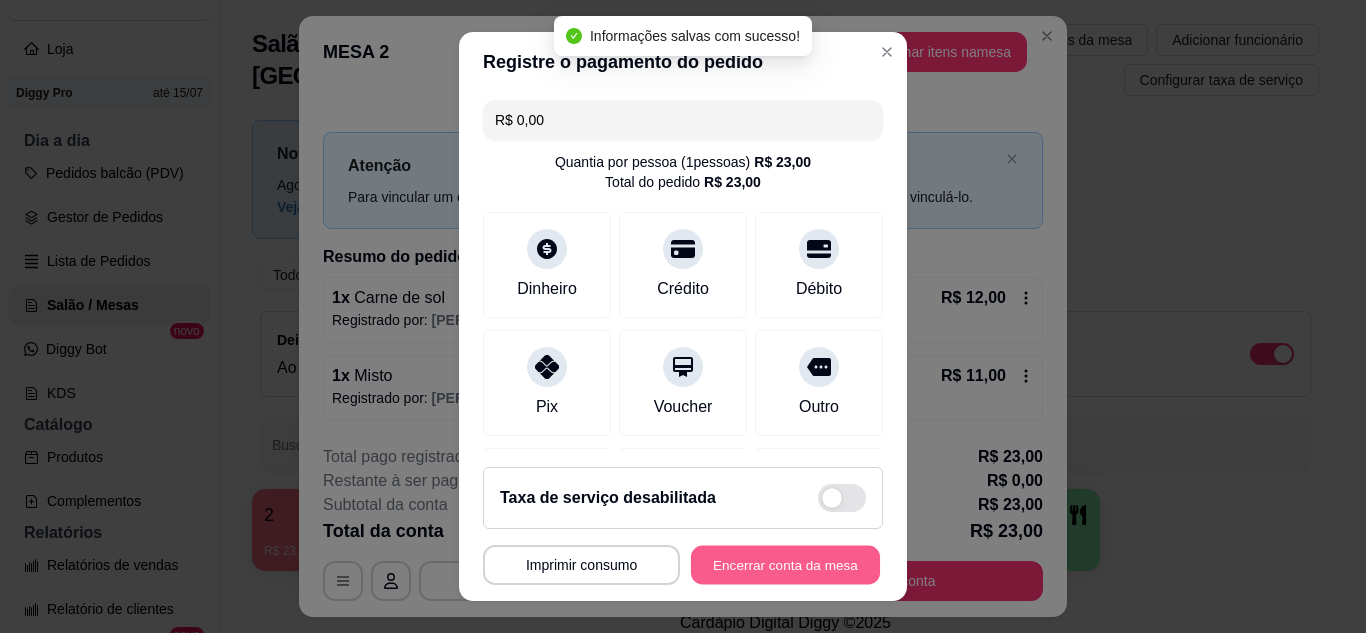 click on "Encerrar conta da mesa" at bounding box center [785, 565] 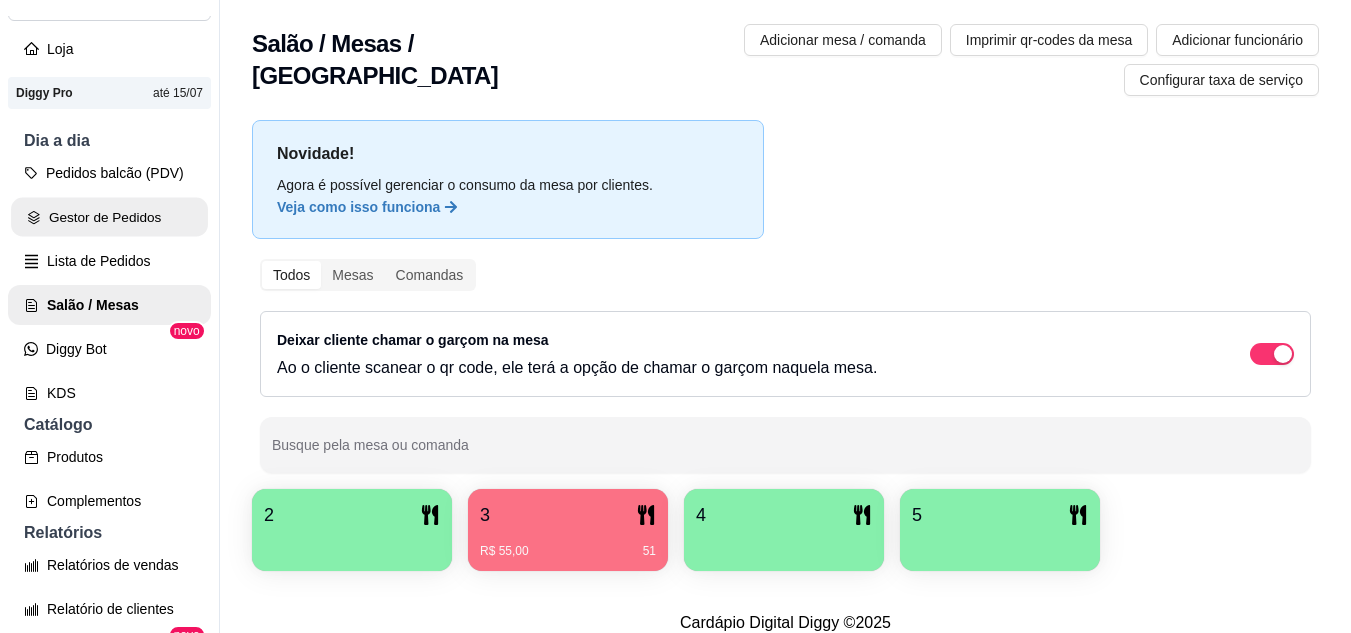 click on "Gestor de Pedidos" at bounding box center (109, 217) 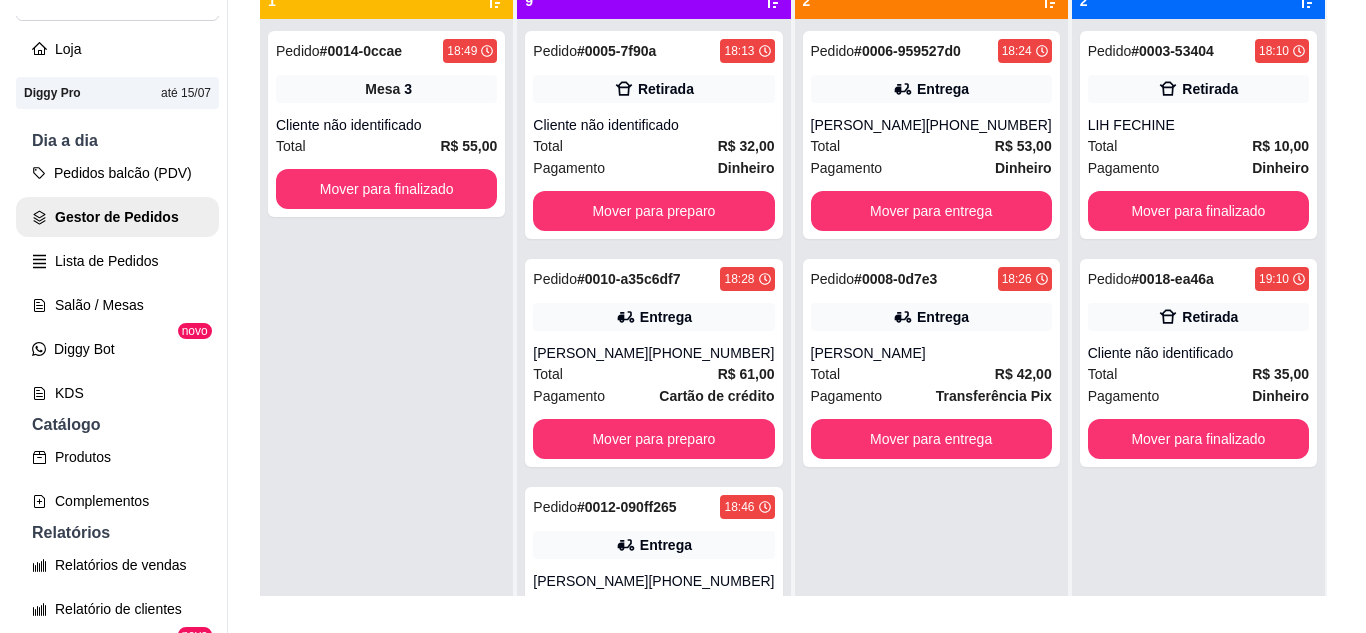 scroll, scrollTop: 280, scrollLeft: 0, axis: vertical 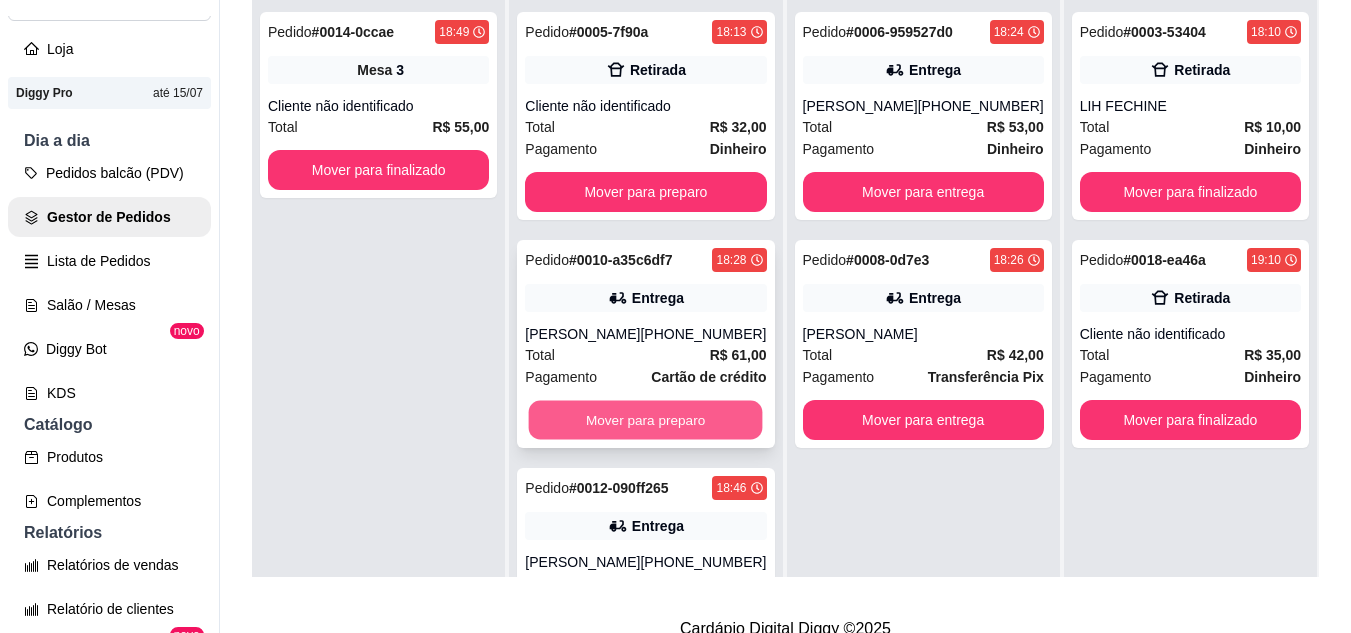 click on "Mover para preparo" at bounding box center [646, 420] 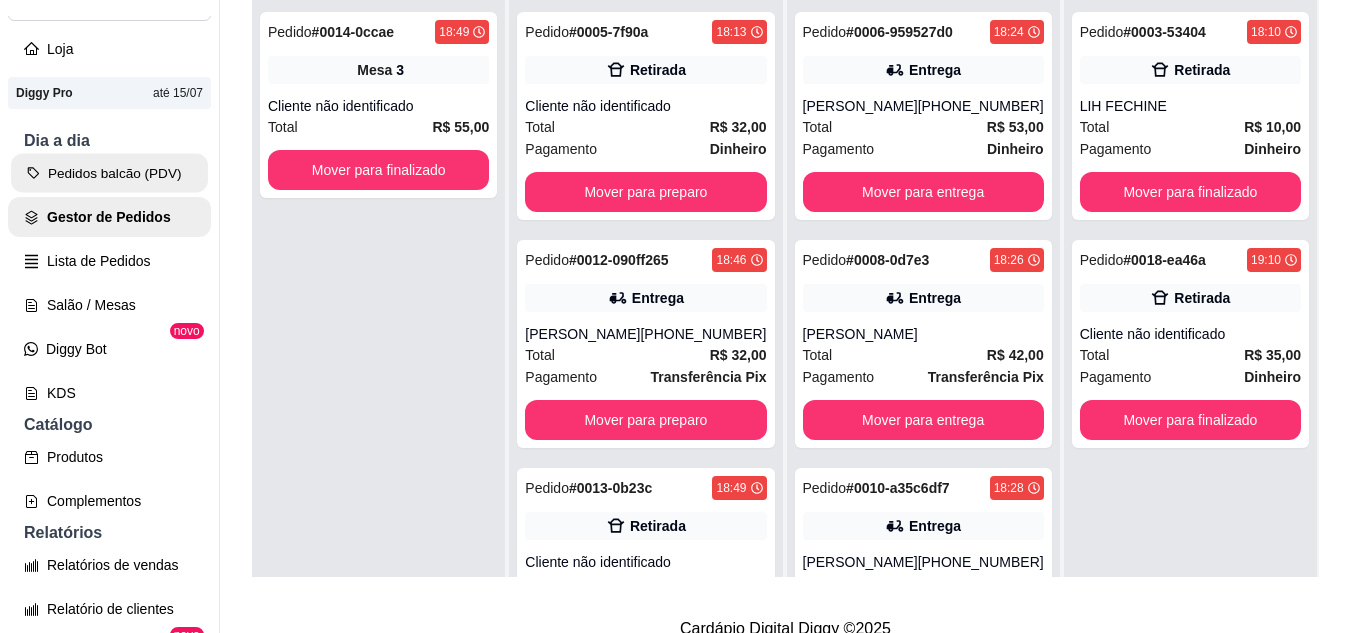 click on "Pedidos balcão (PDV)" at bounding box center (109, 173) 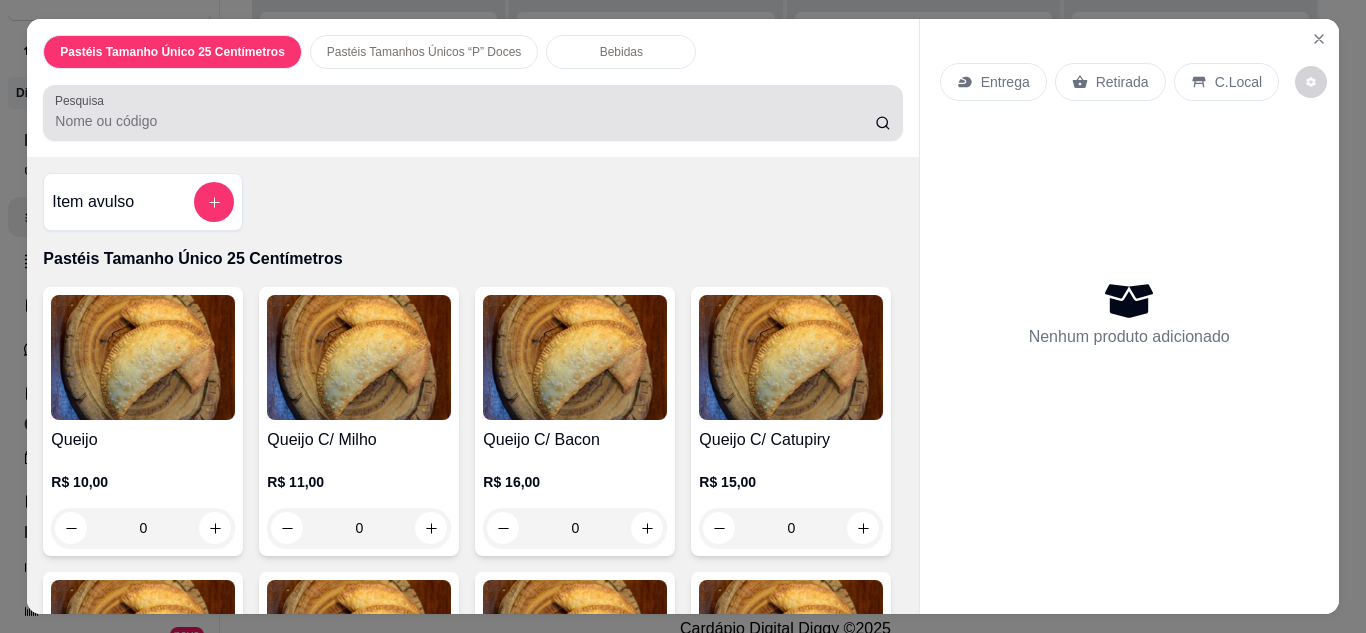 click at bounding box center (472, 113) 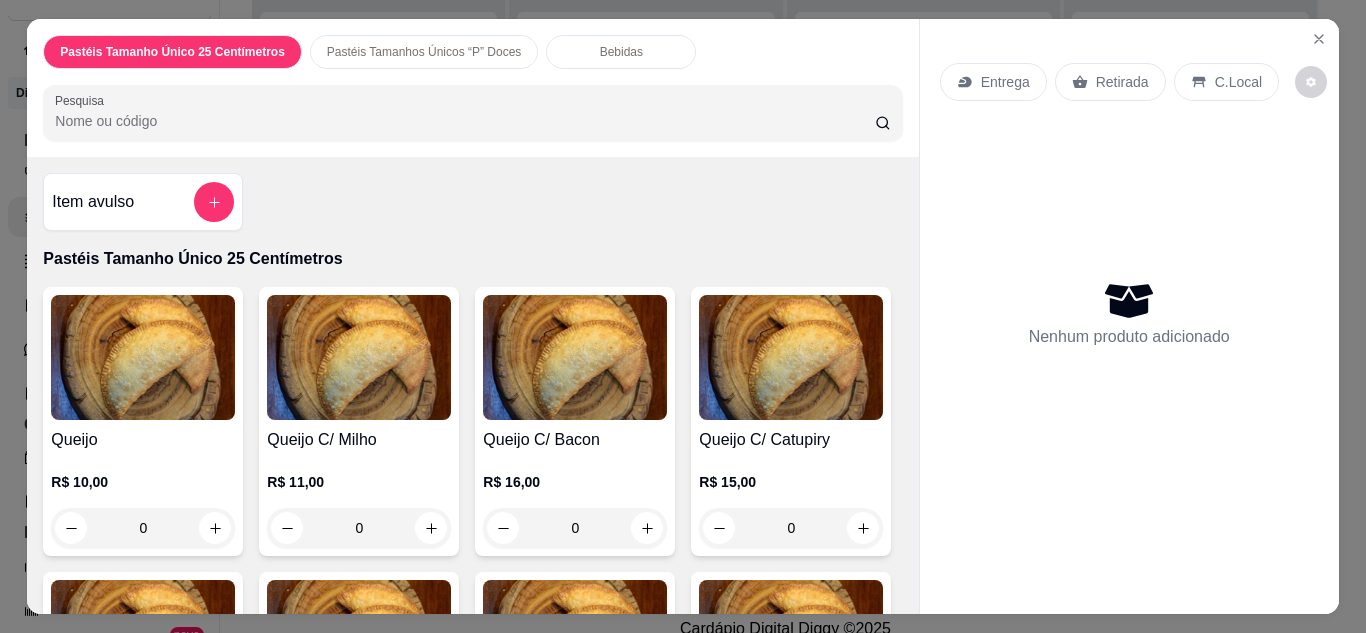 type on "N" 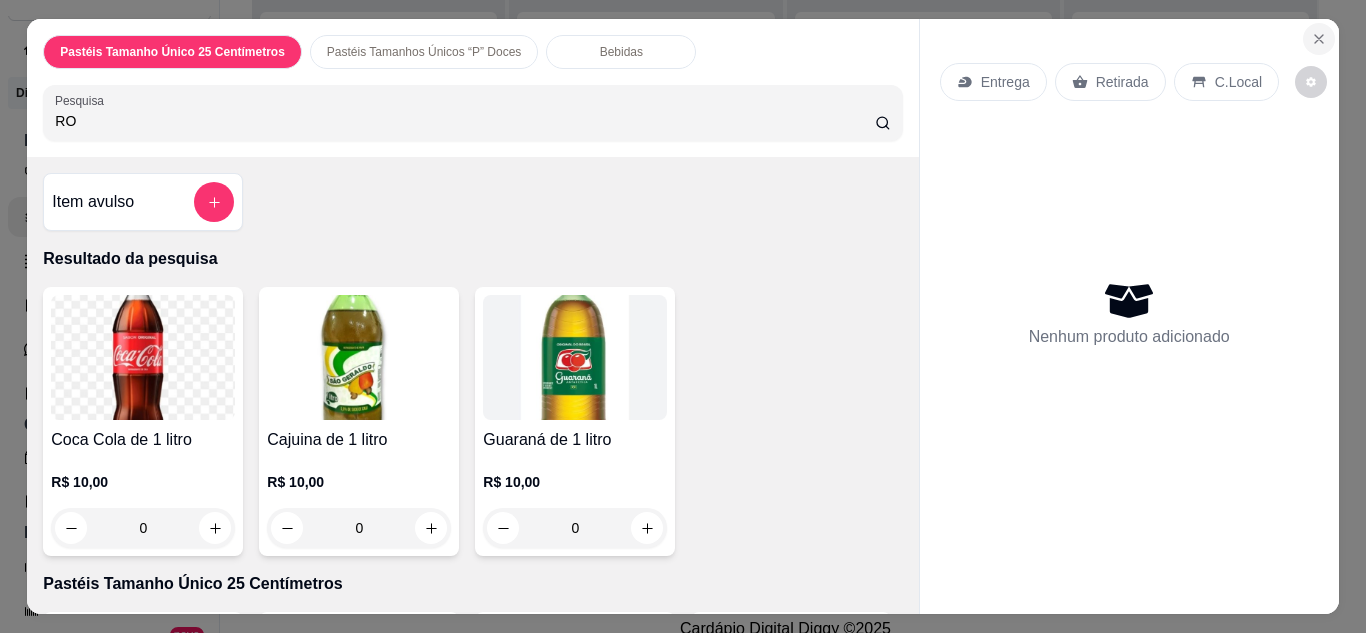 type on "RO" 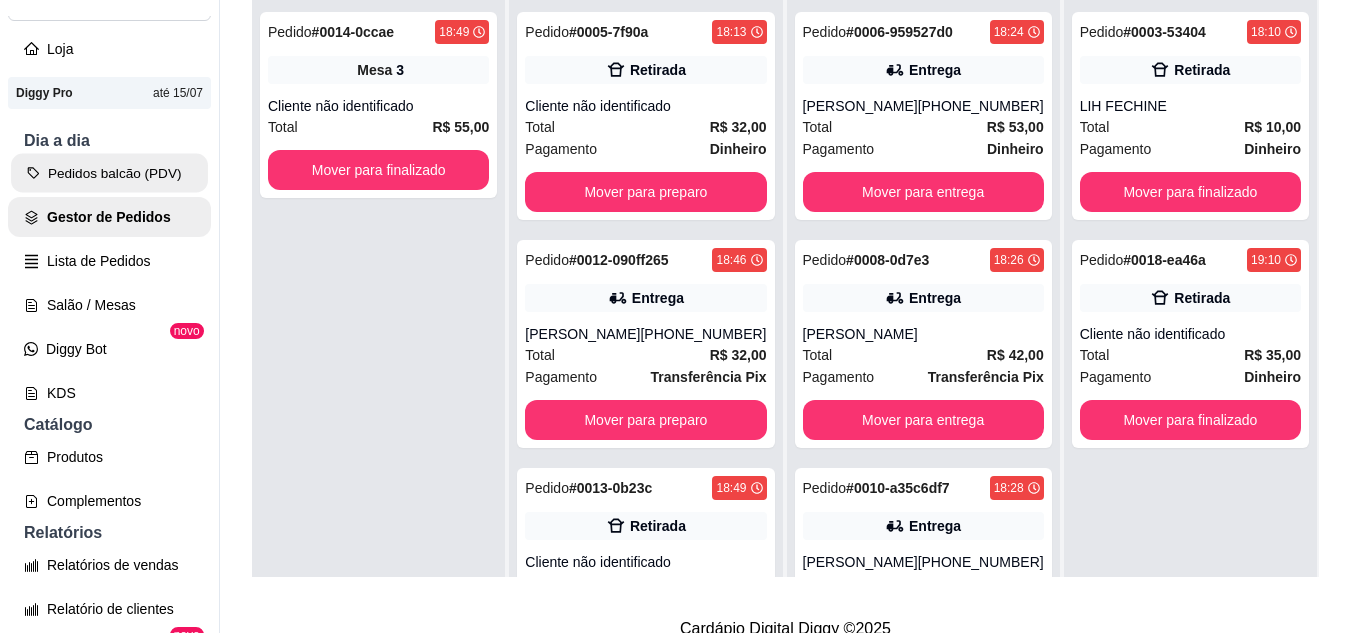 click on "Pedidos balcão (PDV)" at bounding box center [109, 173] 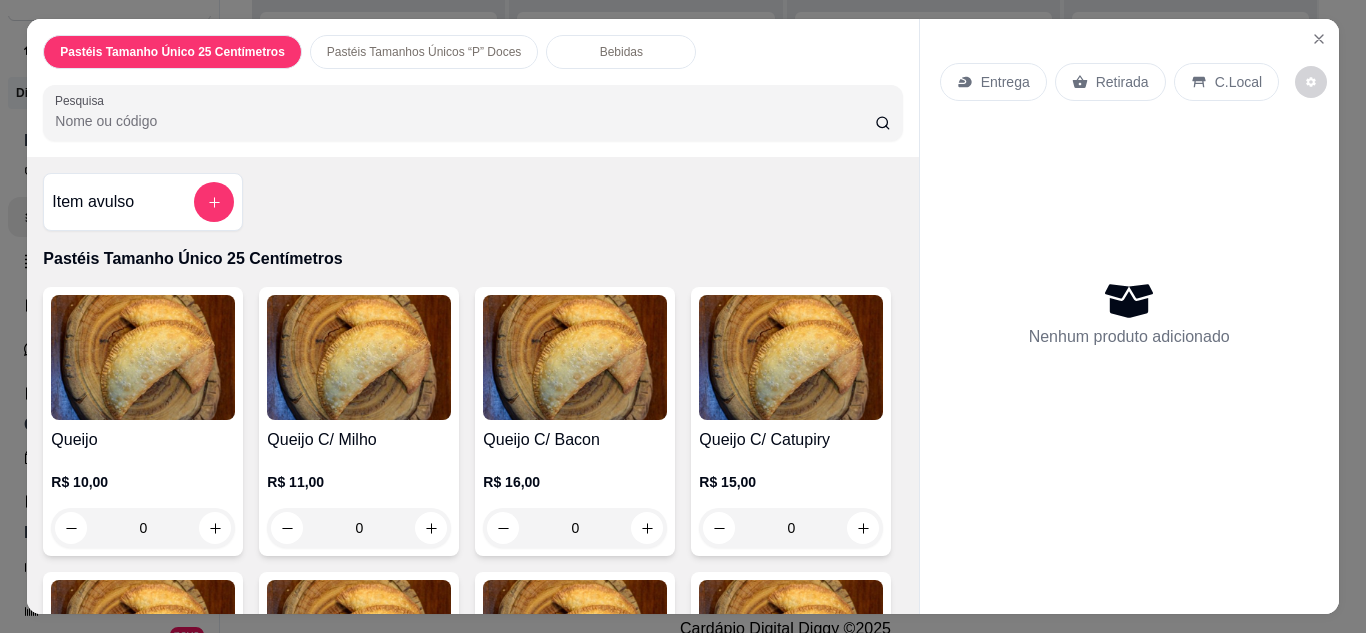 click on "Entrega" at bounding box center [993, 82] 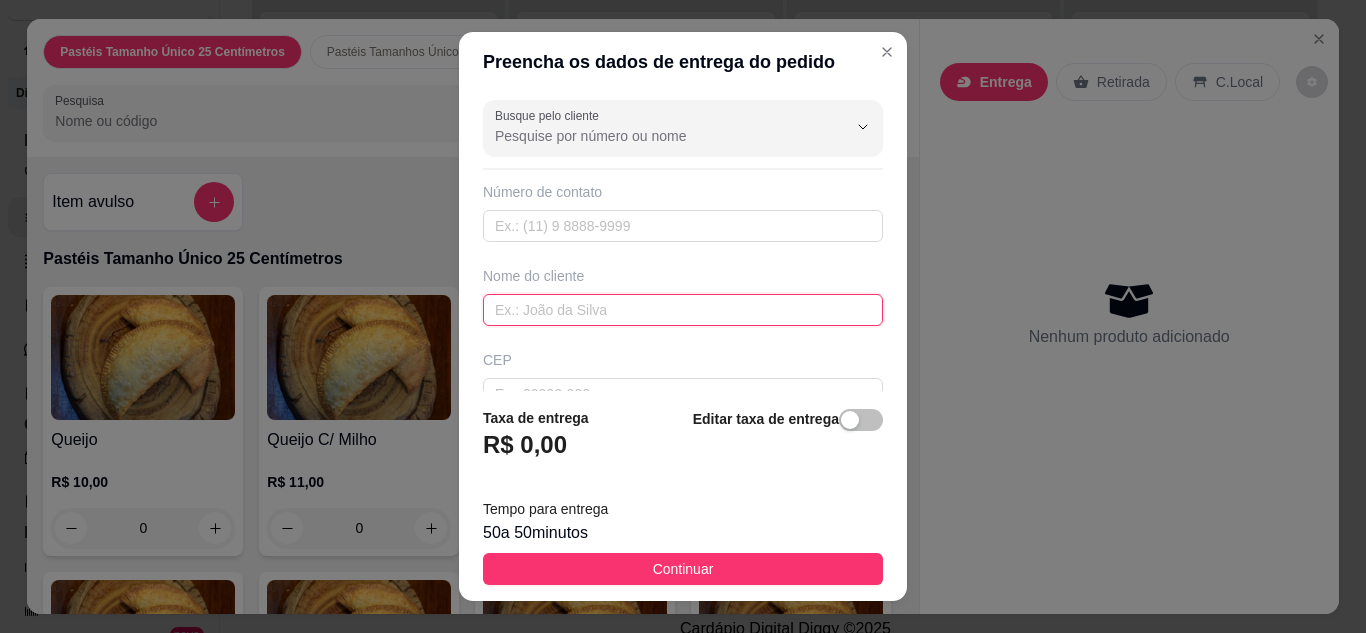 click at bounding box center [683, 310] 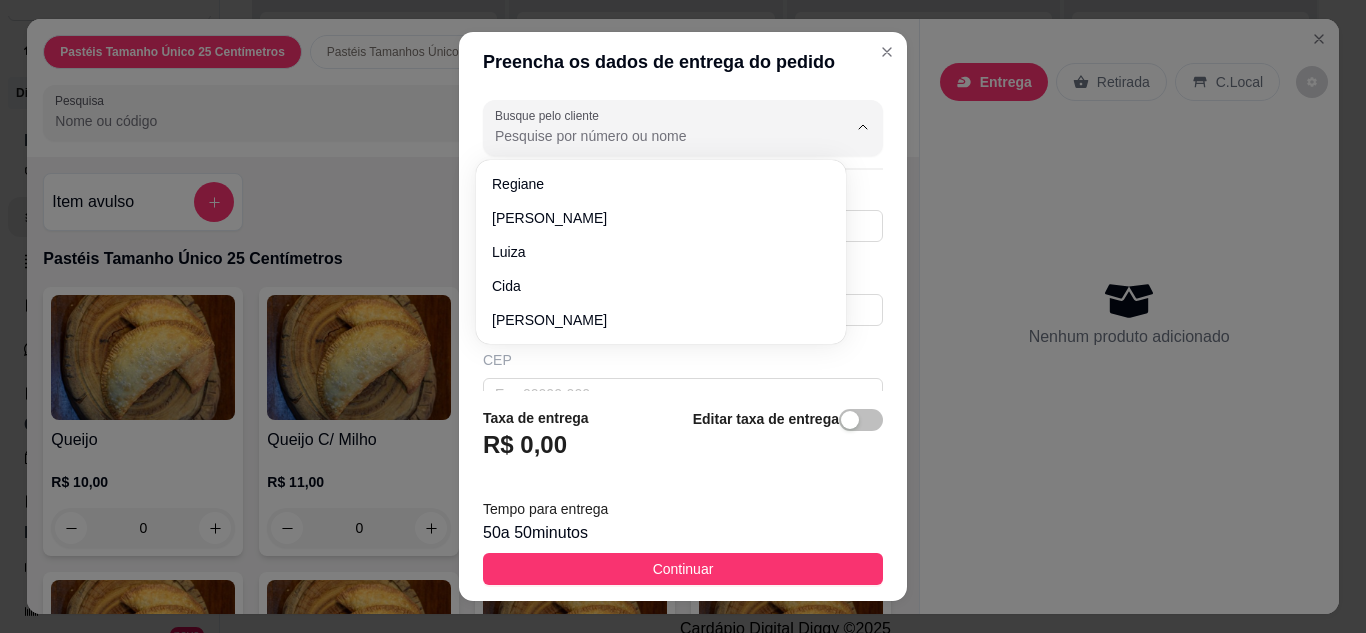 click on "Busque pelo cliente" at bounding box center (655, 136) 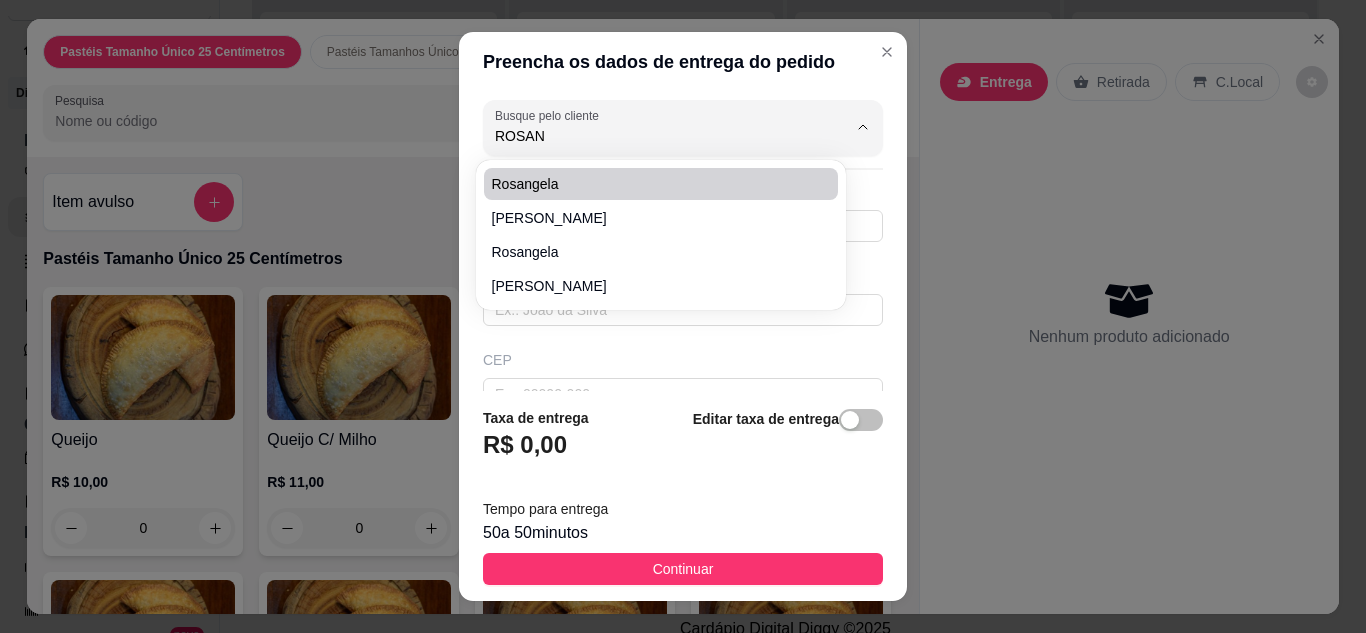 click on "Rosangela" at bounding box center (651, 184) 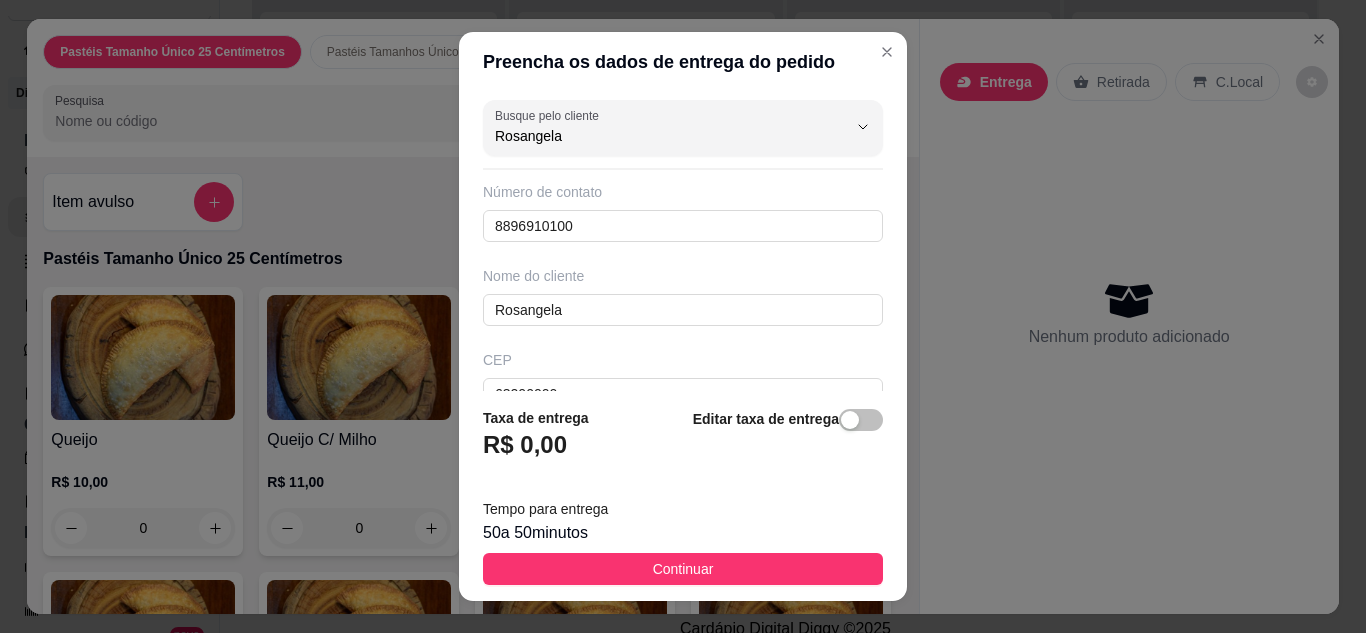 type on "Rosangela" 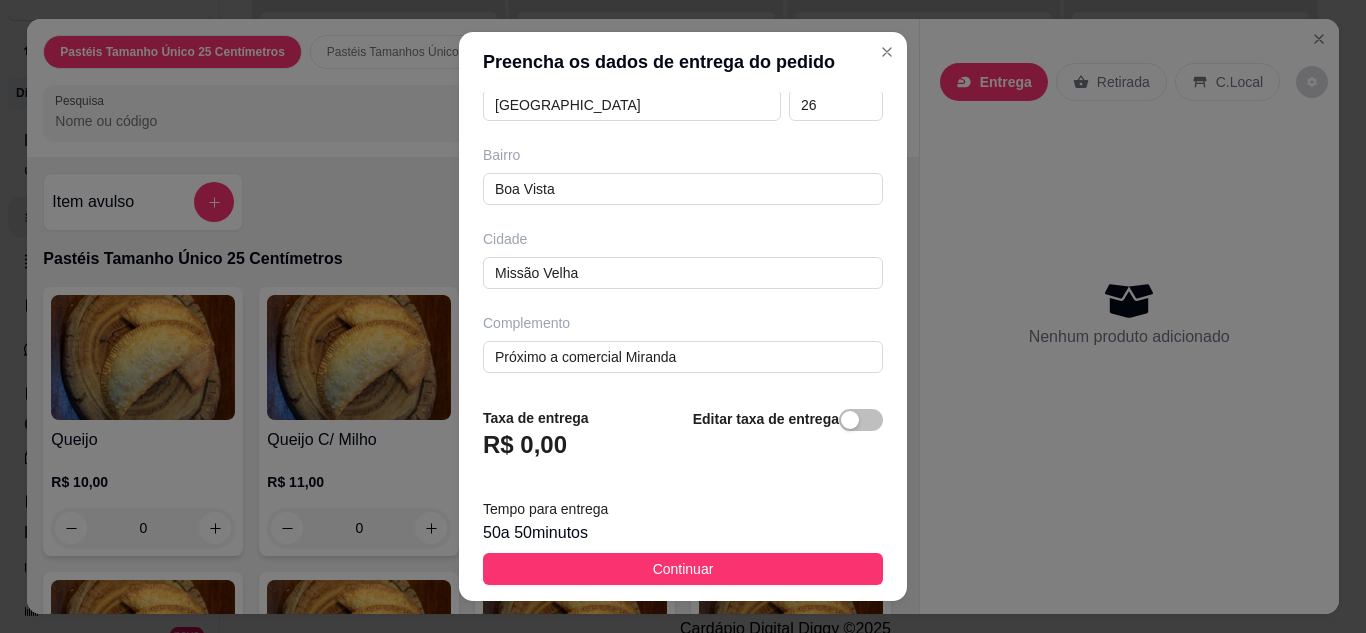 scroll, scrollTop: 374, scrollLeft: 0, axis: vertical 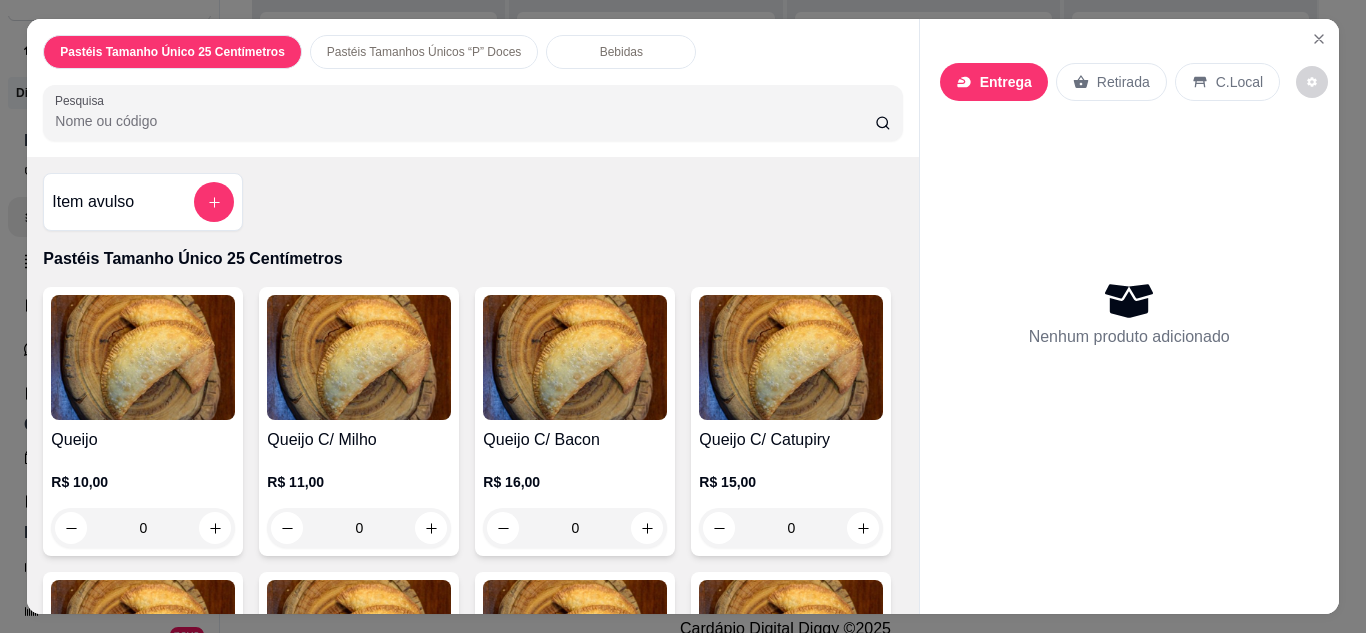 click on "Entrega" at bounding box center [1006, 82] 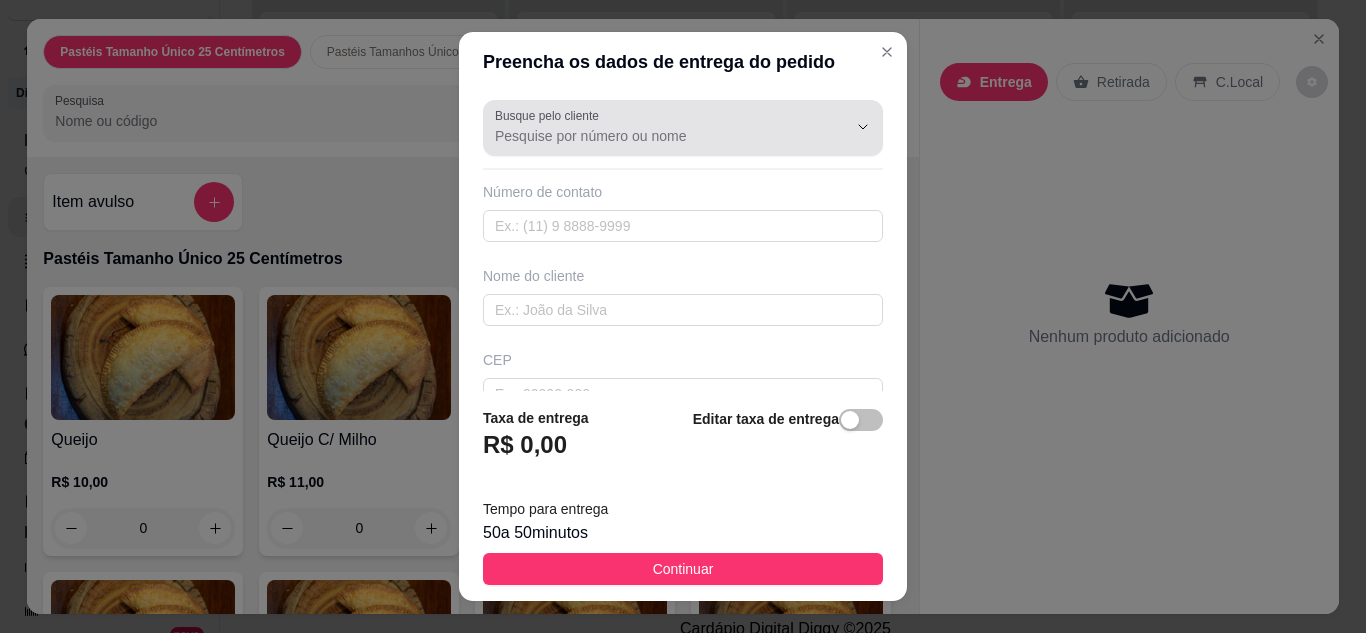 click at bounding box center [683, 128] 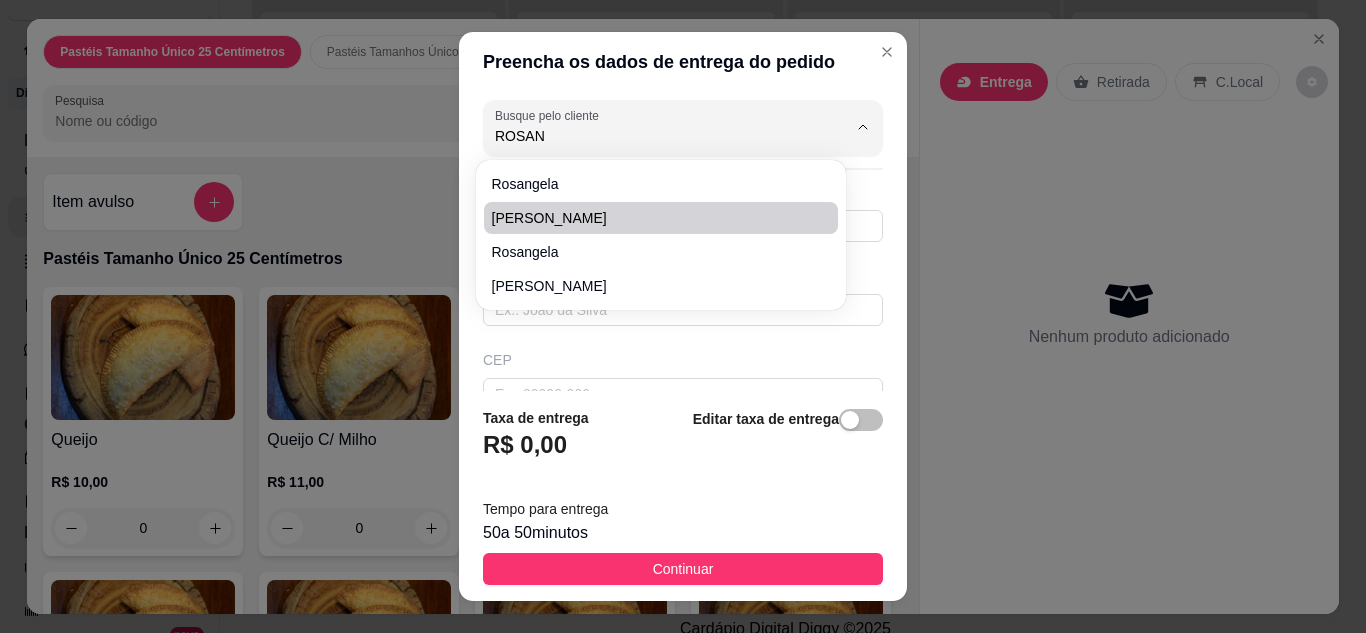 click on "Rosangela Lima" at bounding box center [651, 218] 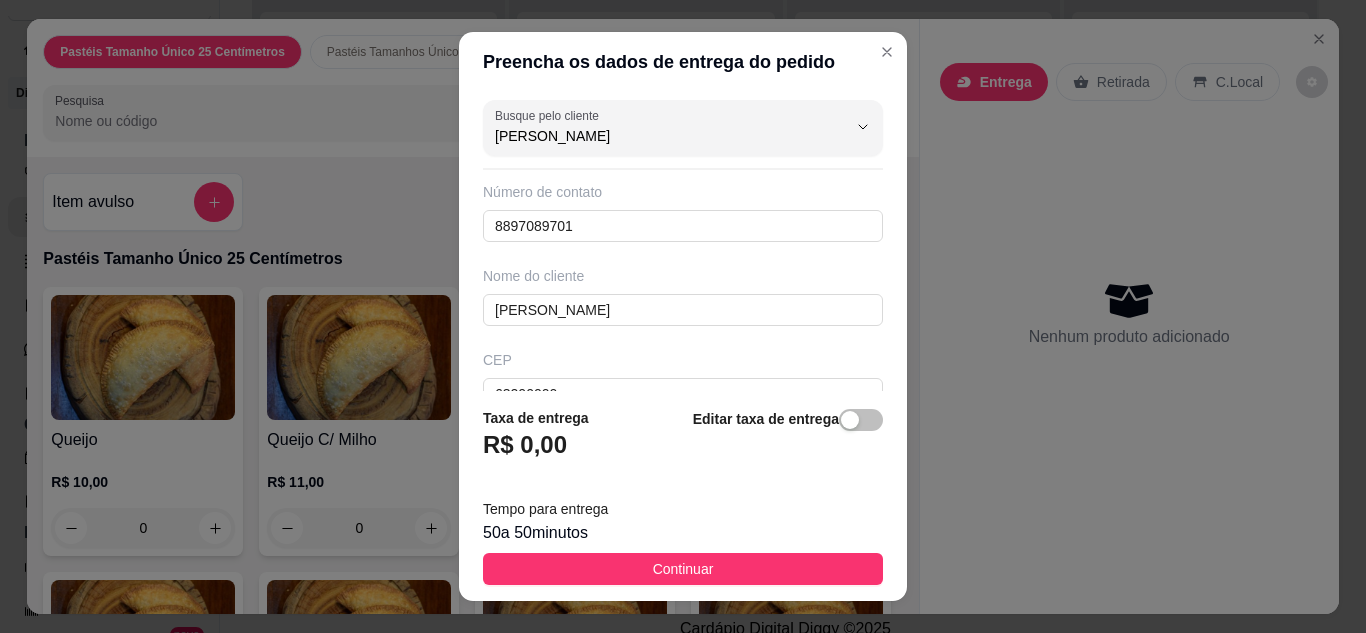 type on "Rosangela Lima" 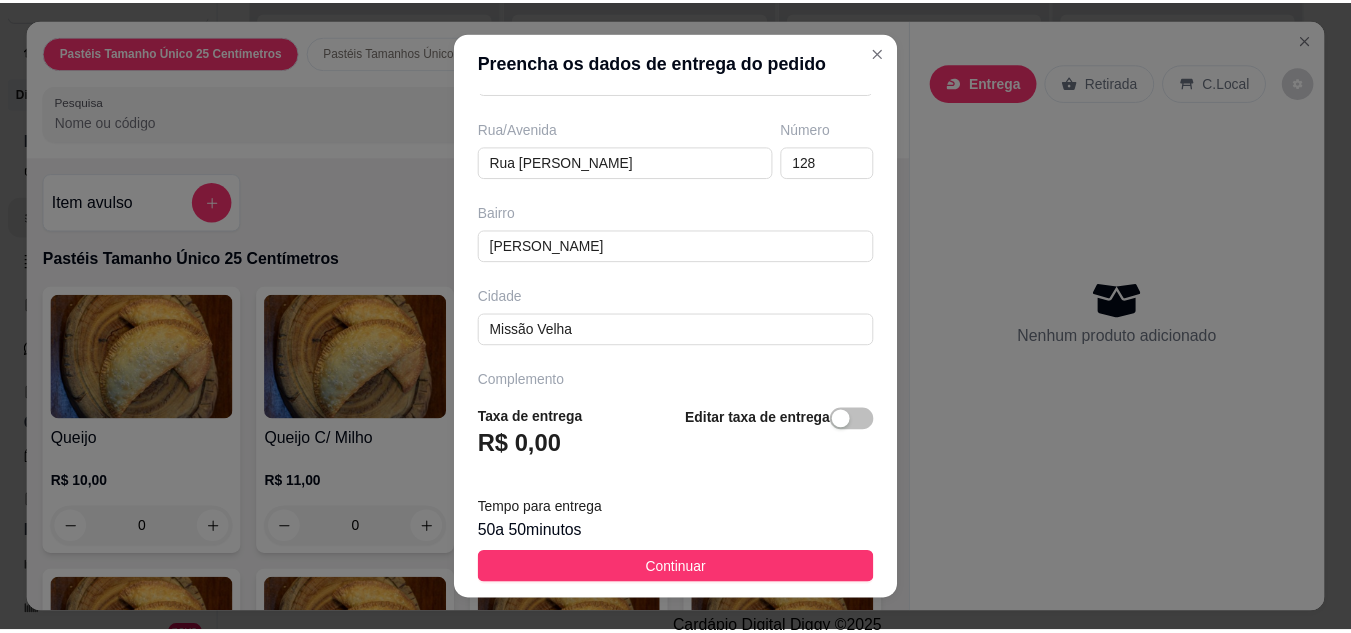 scroll, scrollTop: 360, scrollLeft: 0, axis: vertical 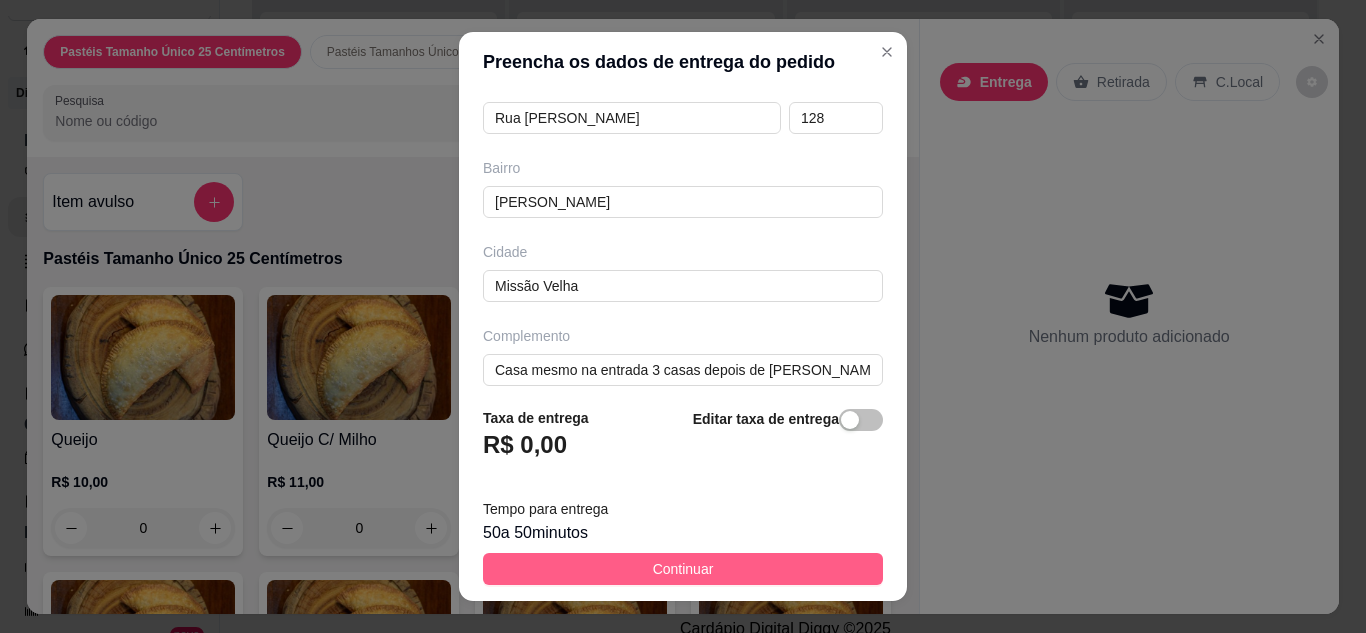 click on "Continuar" at bounding box center (683, 569) 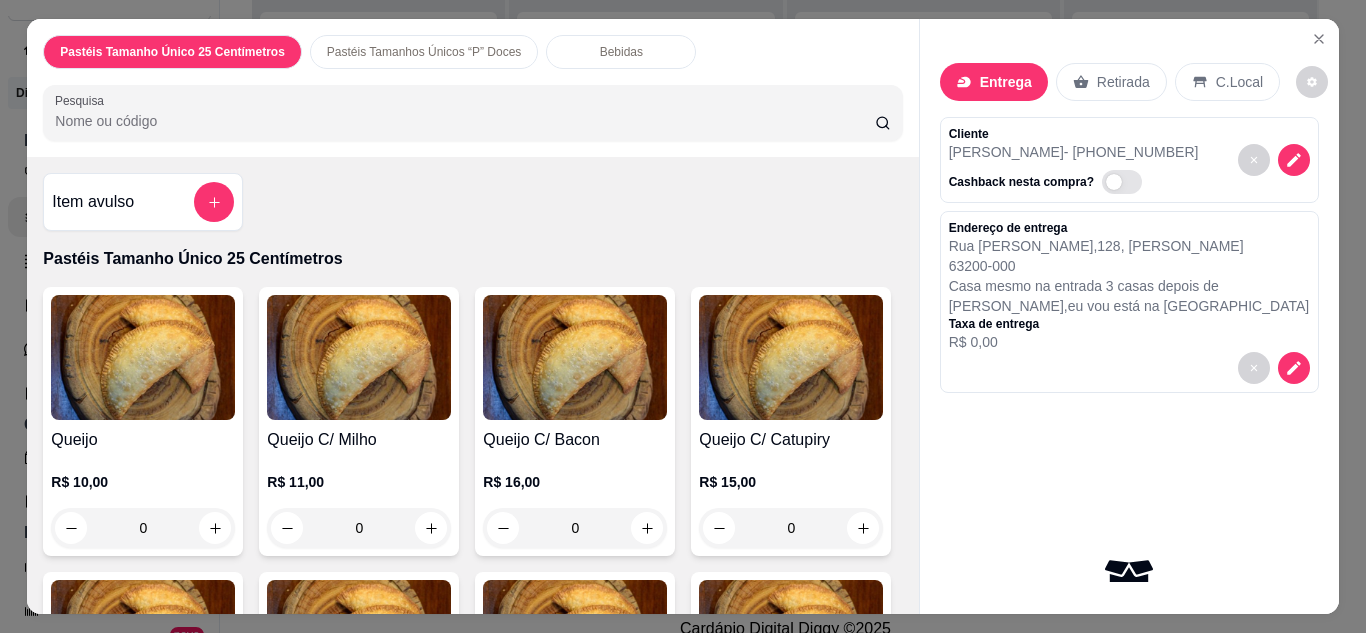 click 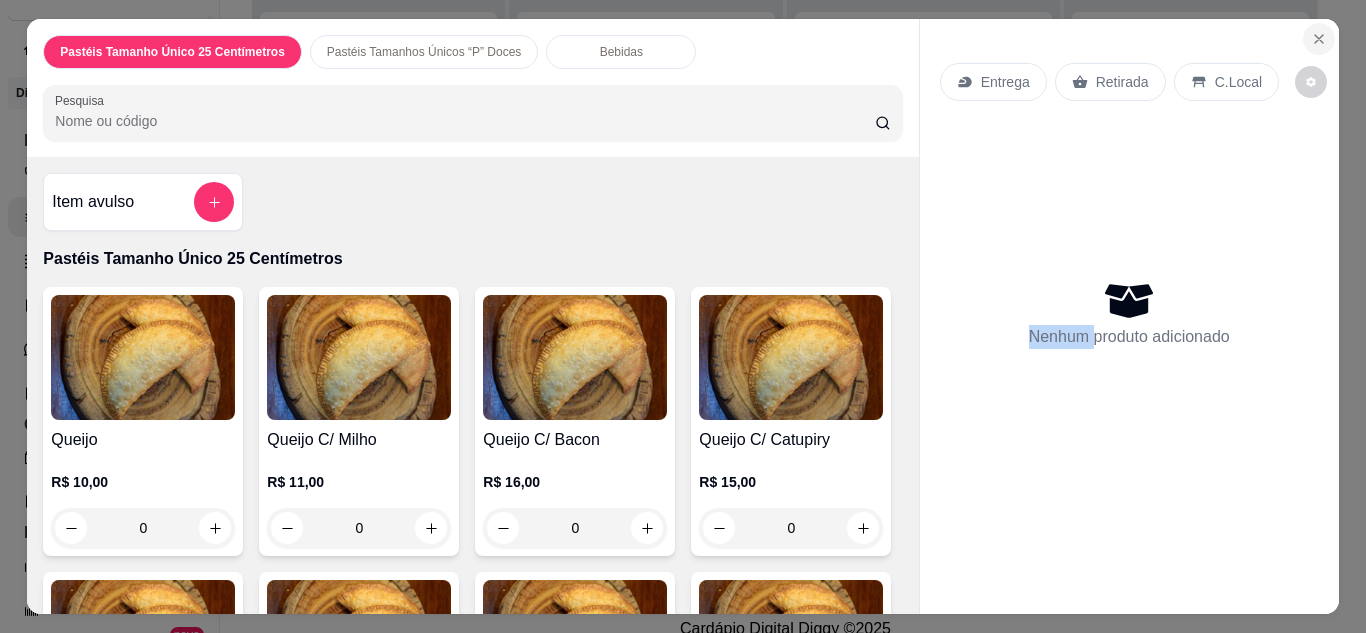 click at bounding box center [1319, 39] 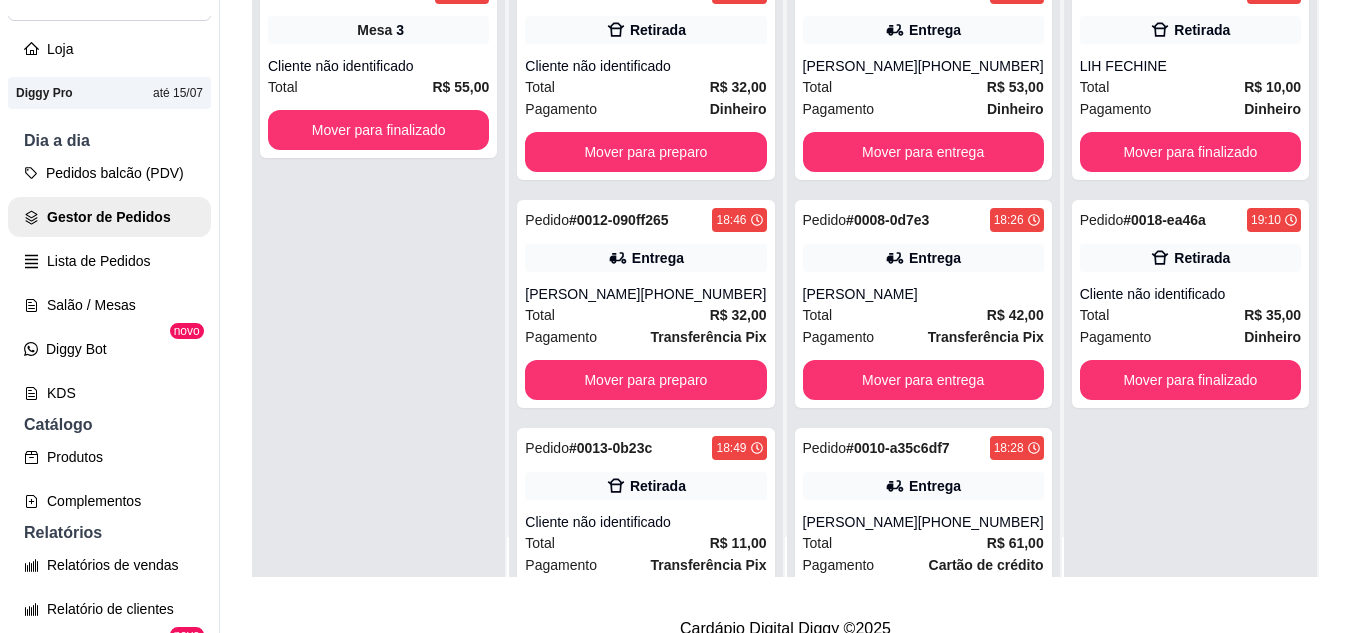 scroll, scrollTop: 56, scrollLeft: 0, axis: vertical 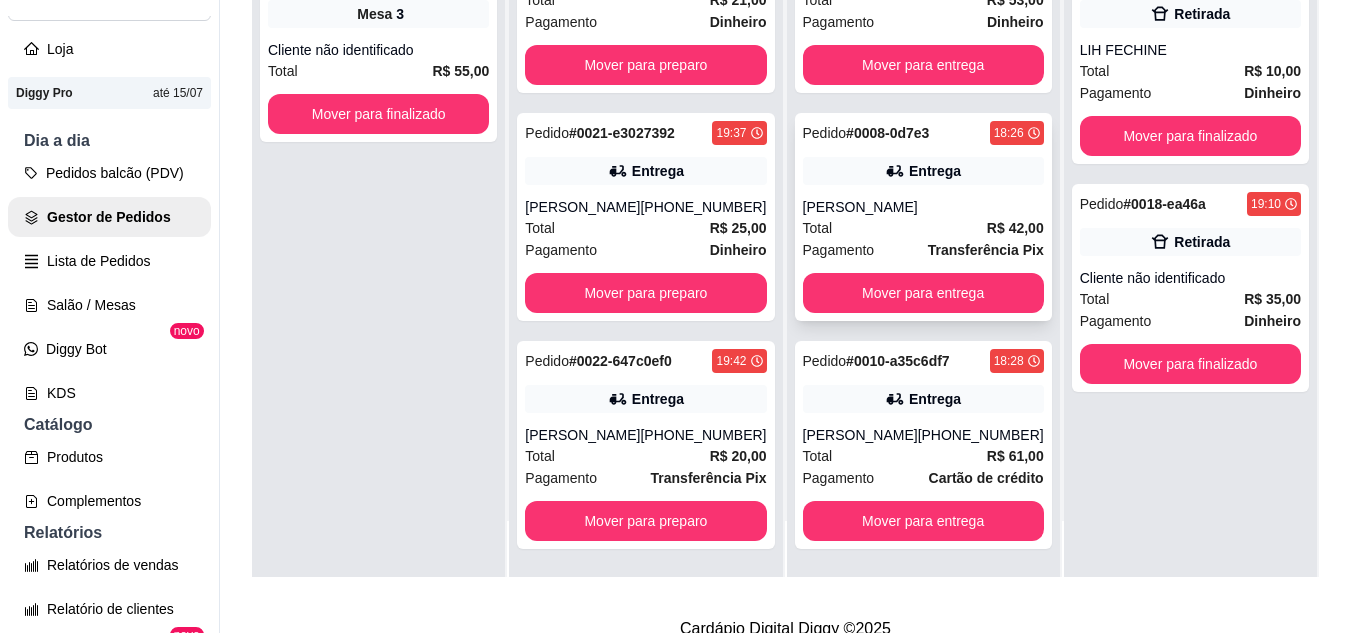 click on "Pedido  # 0008-0d7e3 18:26 Entrega JANE MARÇAL Total R$ 42,00 Pagamento Transferência Pix Mover para entrega" at bounding box center [923, 217] 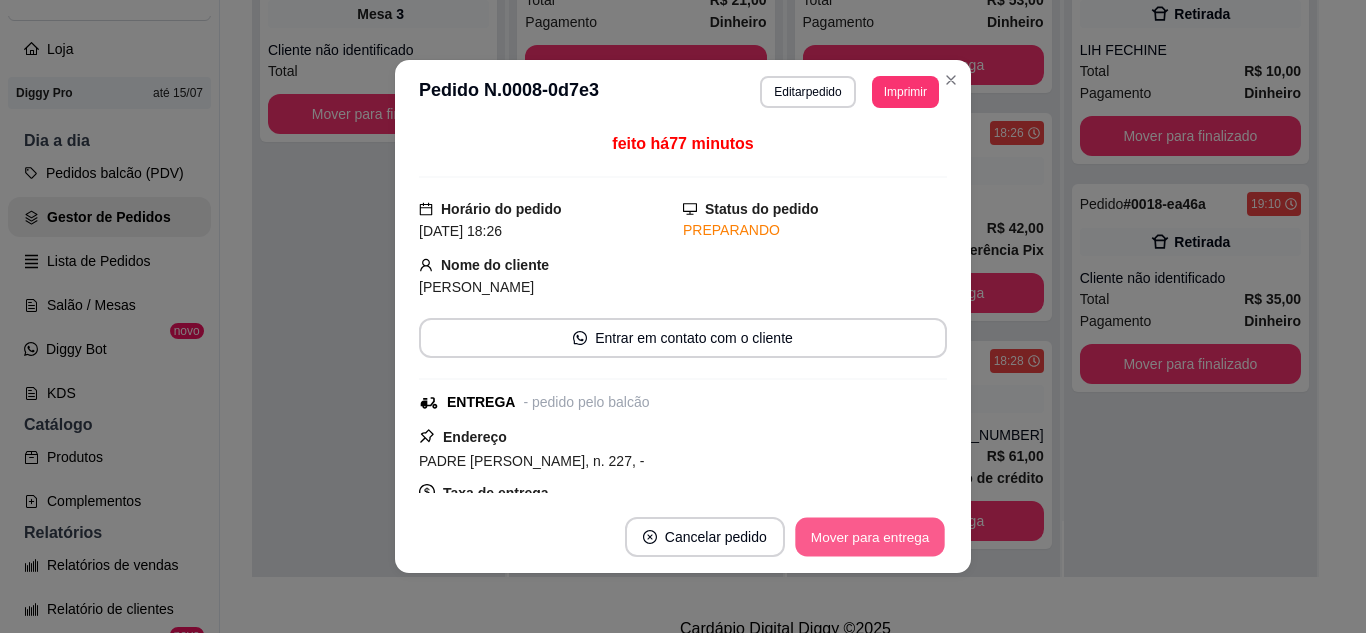 click on "Mover para entrega" at bounding box center [870, 537] 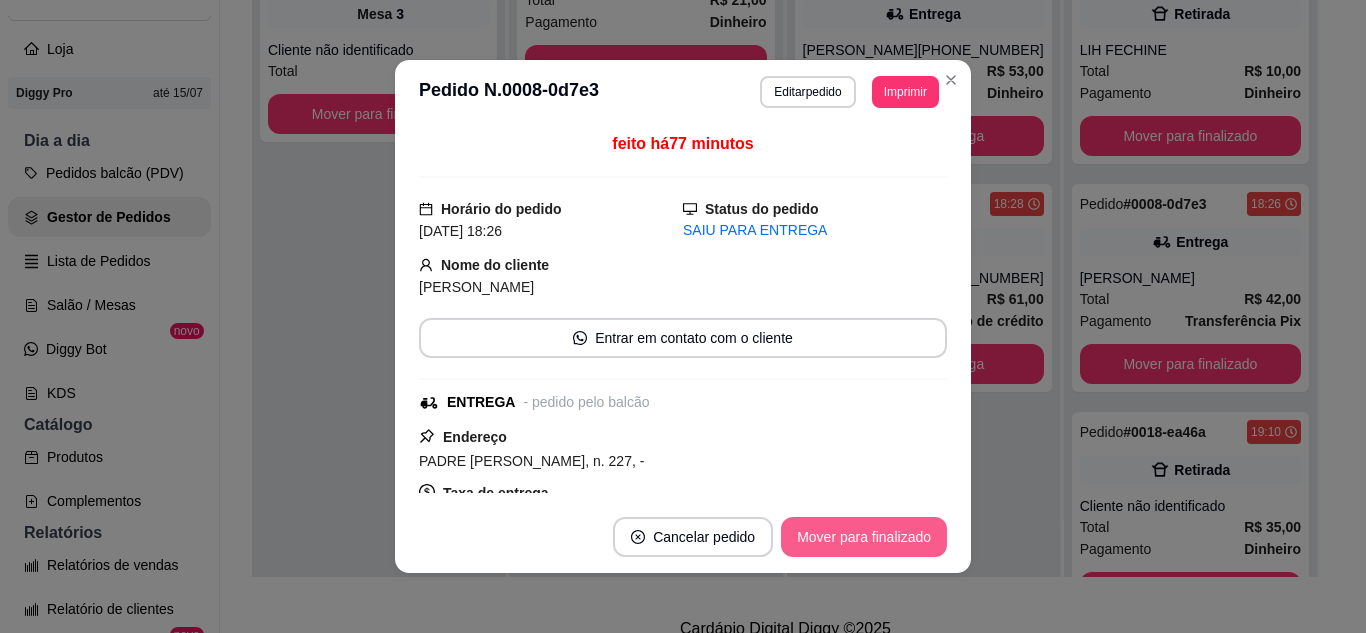 scroll, scrollTop: 0, scrollLeft: 0, axis: both 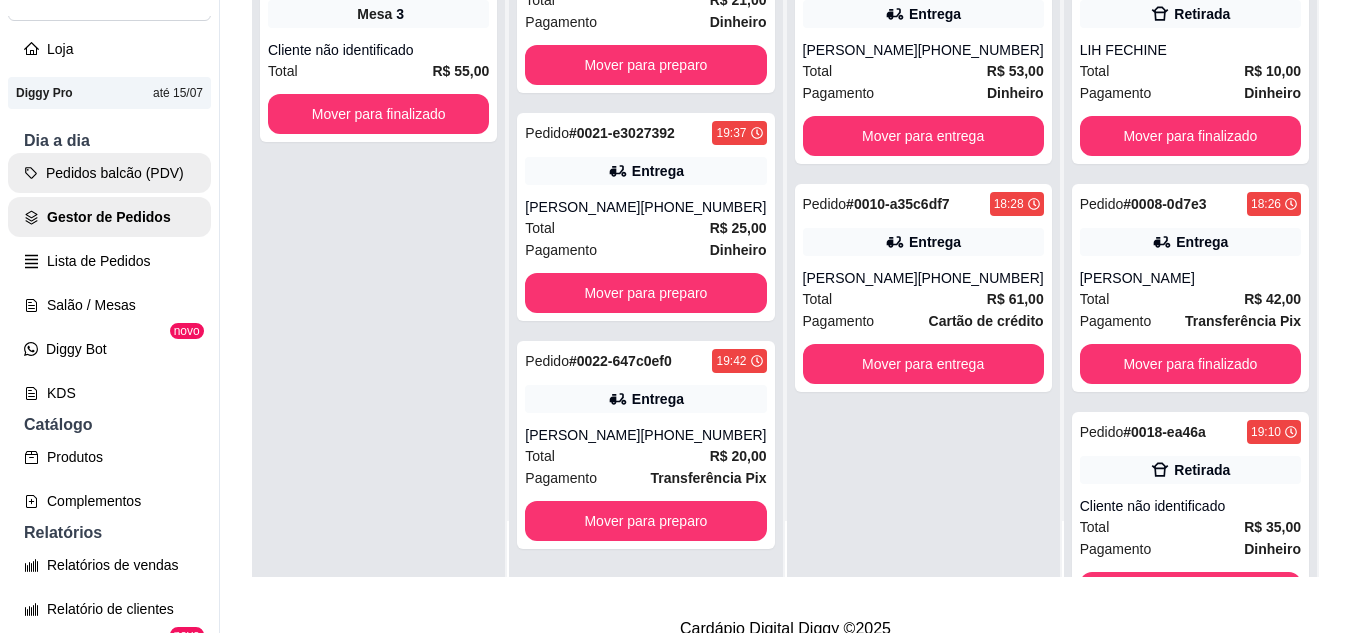 click on "Pedidos balcão (PDV)" at bounding box center [109, 173] 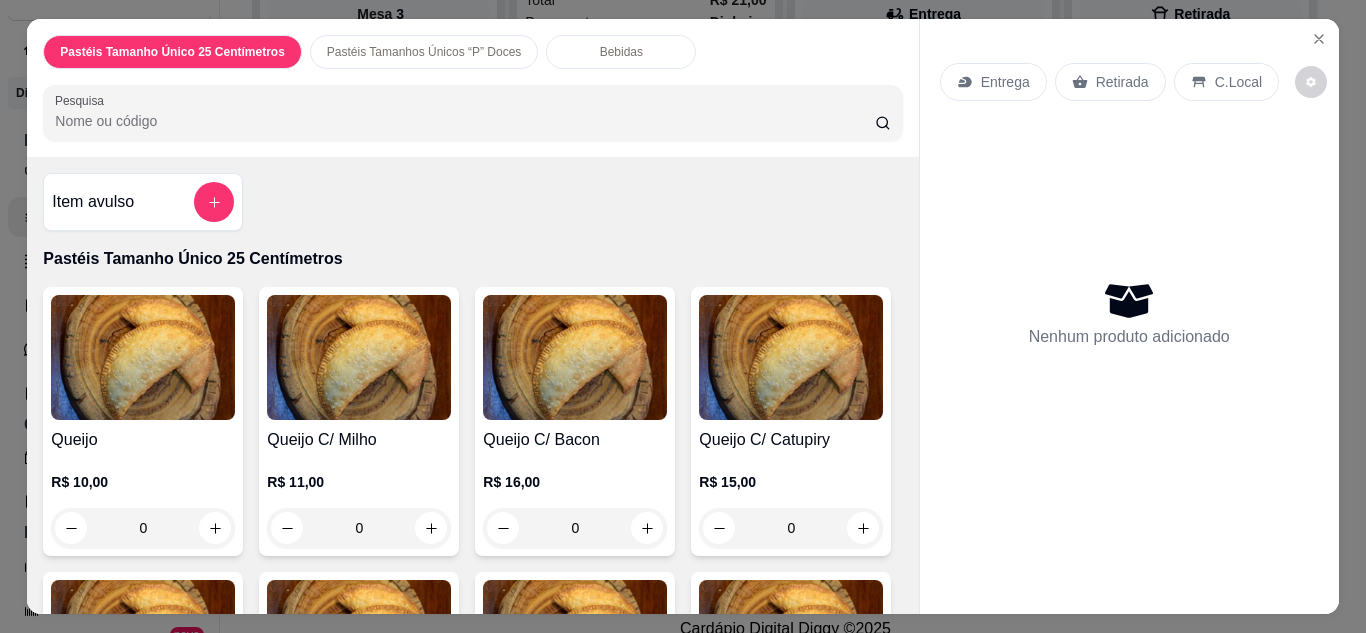 click on "Entrega" at bounding box center (1005, 82) 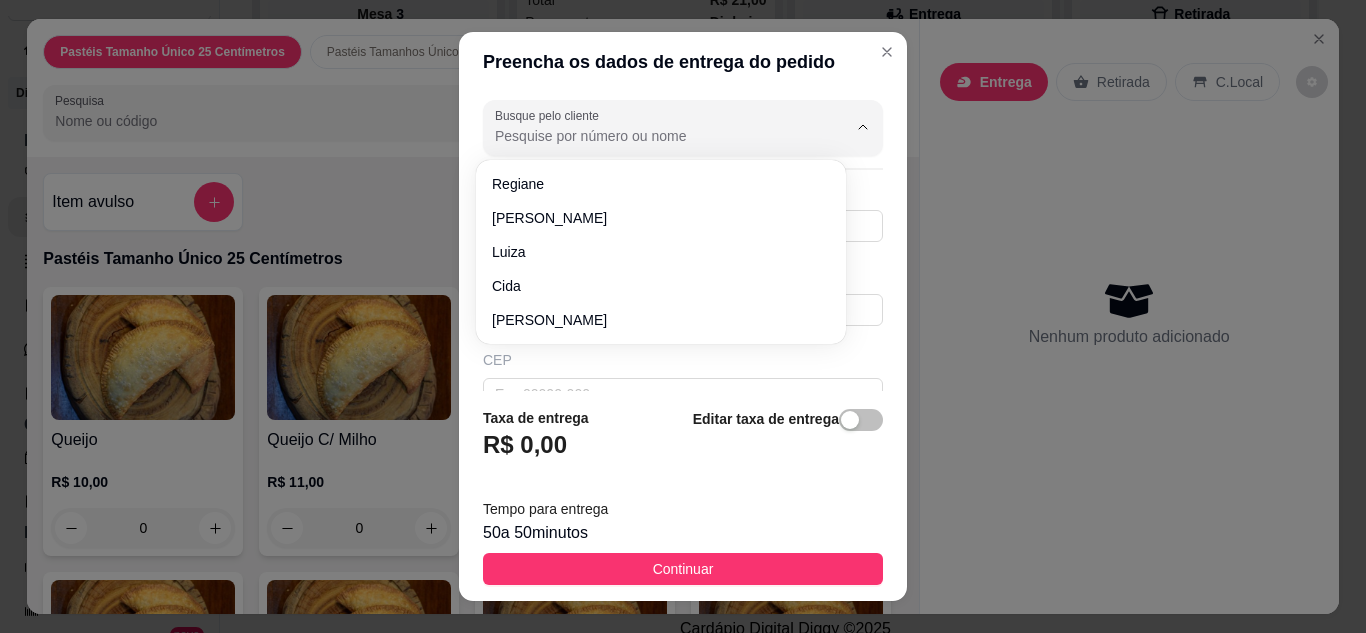 click on "Busque pelo cliente" at bounding box center [655, 136] 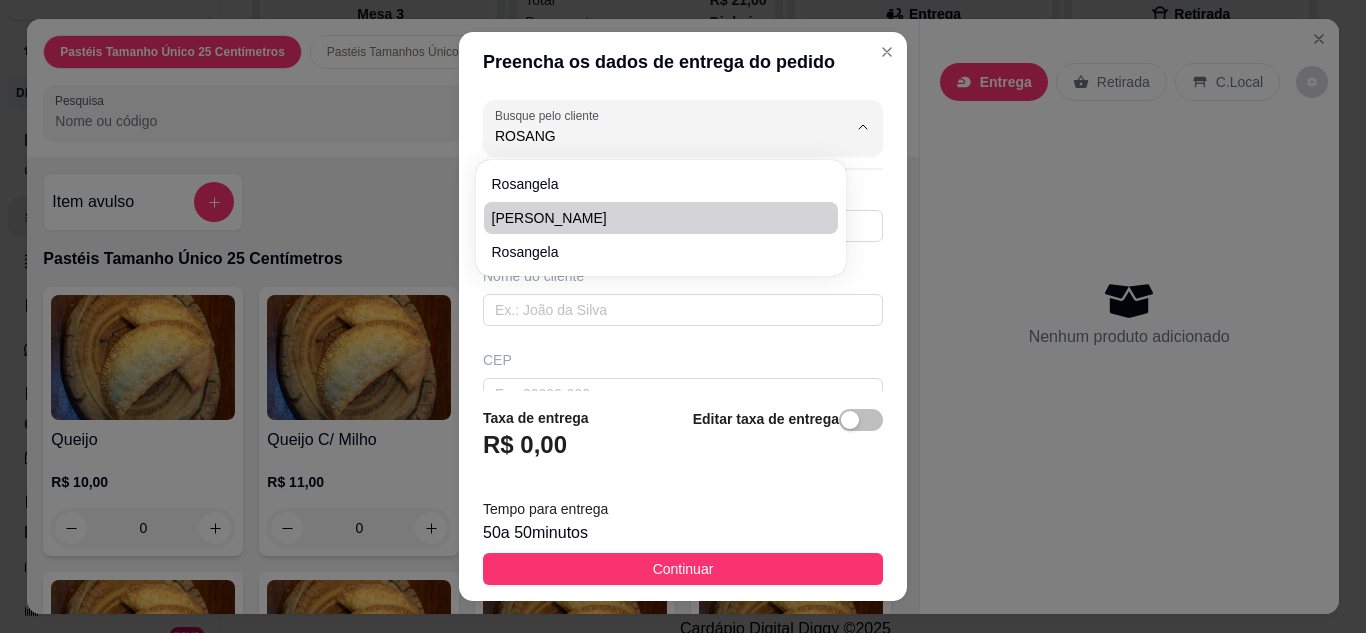 click on "Rosangela Lima" at bounding box center [651, 218] 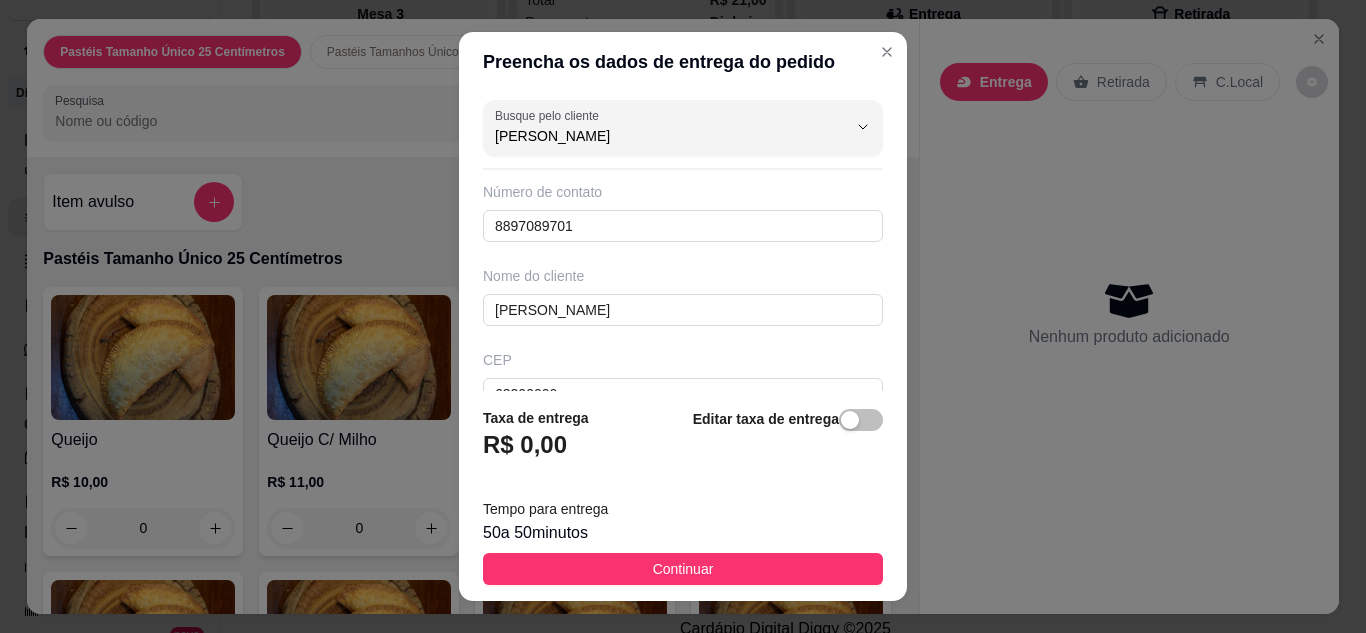 type on "Rosangela Lima" 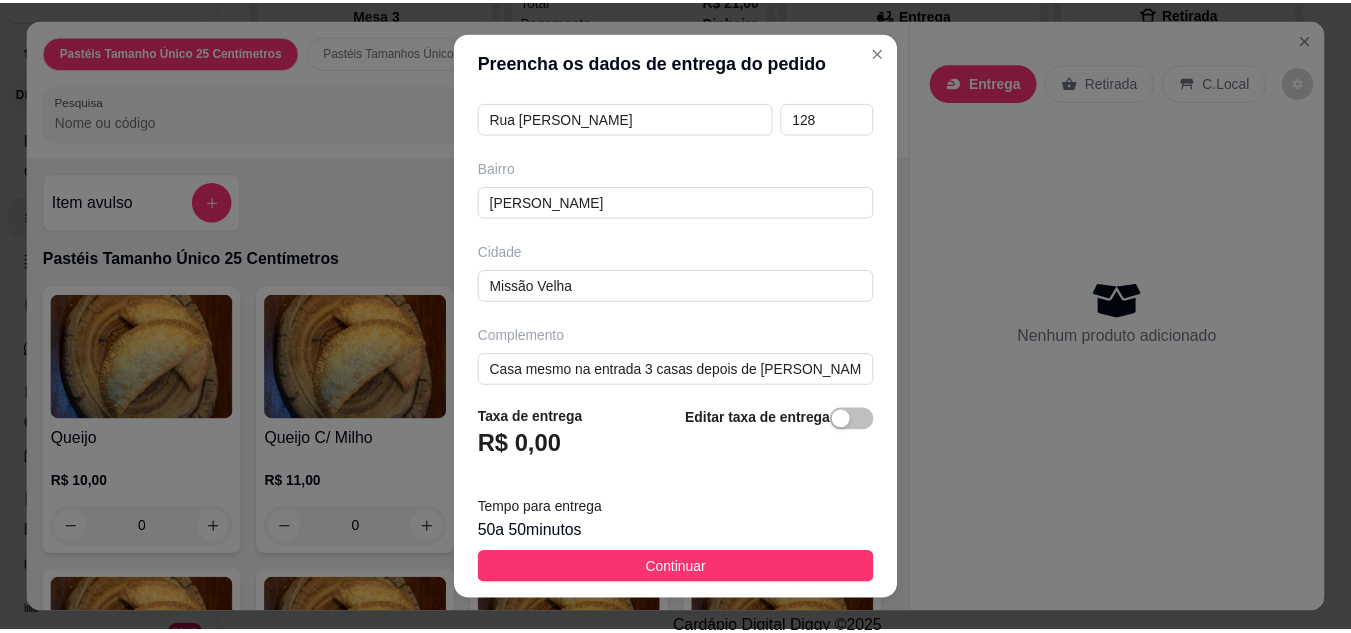 scroll, scrollTop: 374, scrollLeft: 0, axis: vertical 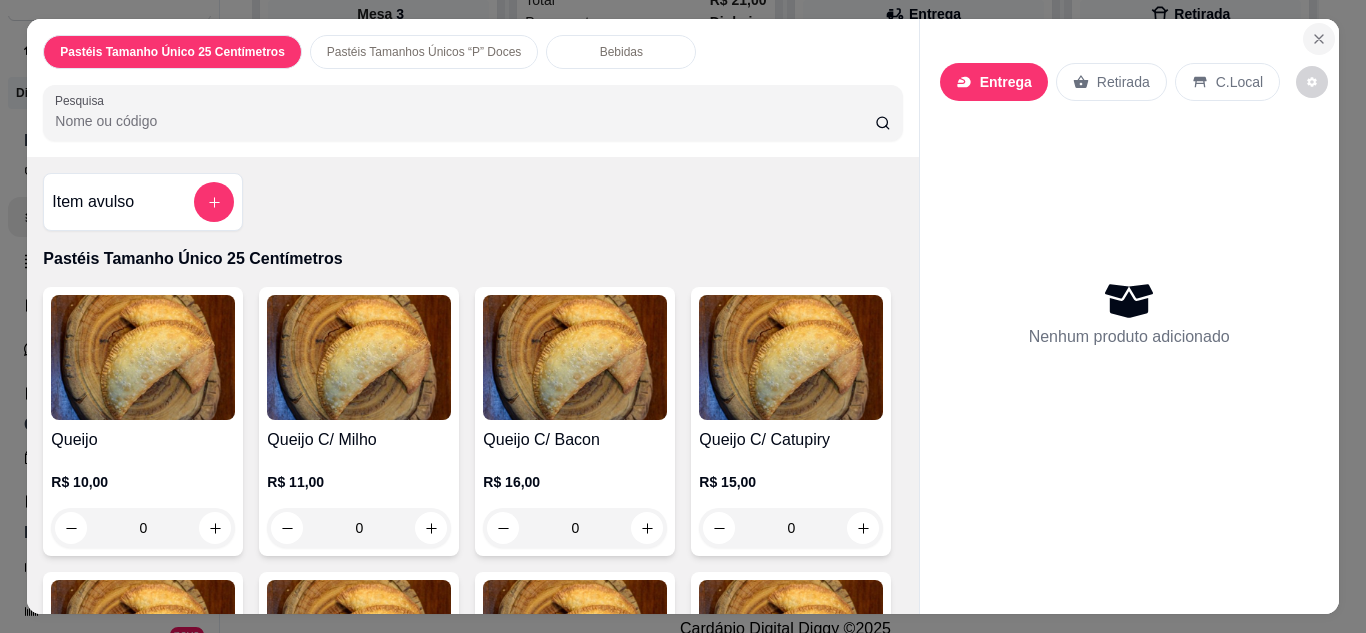 click 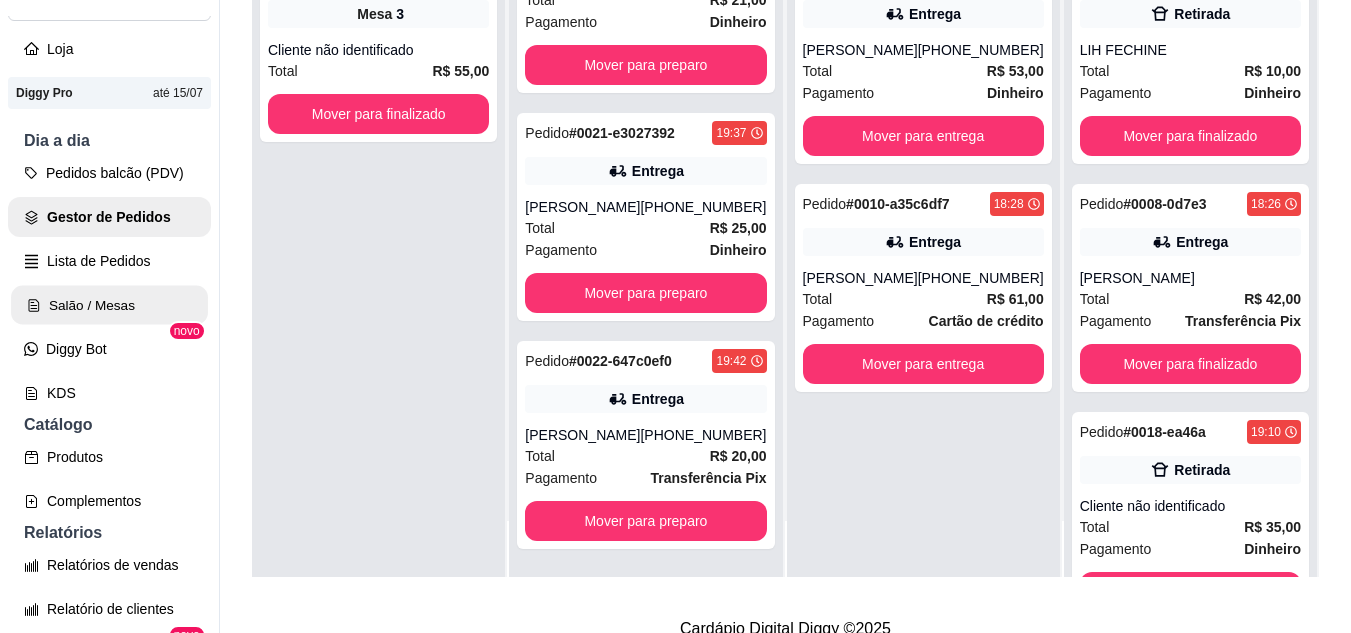 click on "Salão / Mesas" at bounding box center [109, 305] 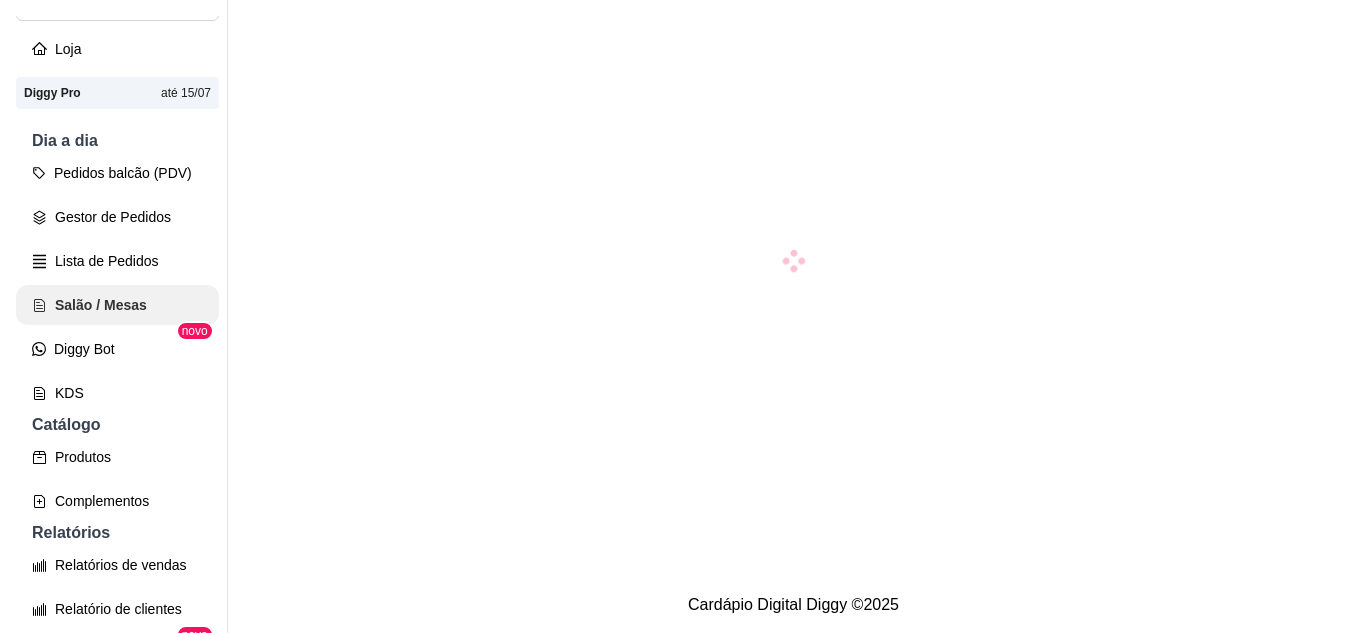 scroll, scrollTop: 0, scrollLeft: 0, axis: both 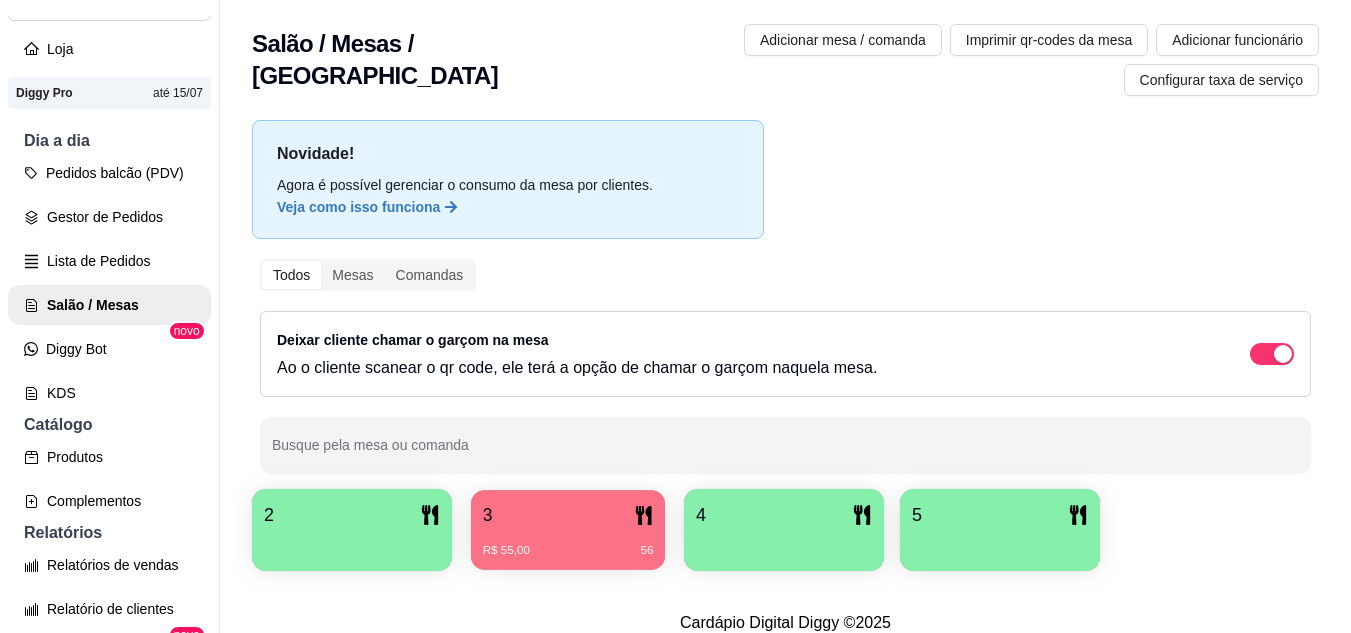 click on "3" at bounding box center (568, 515) 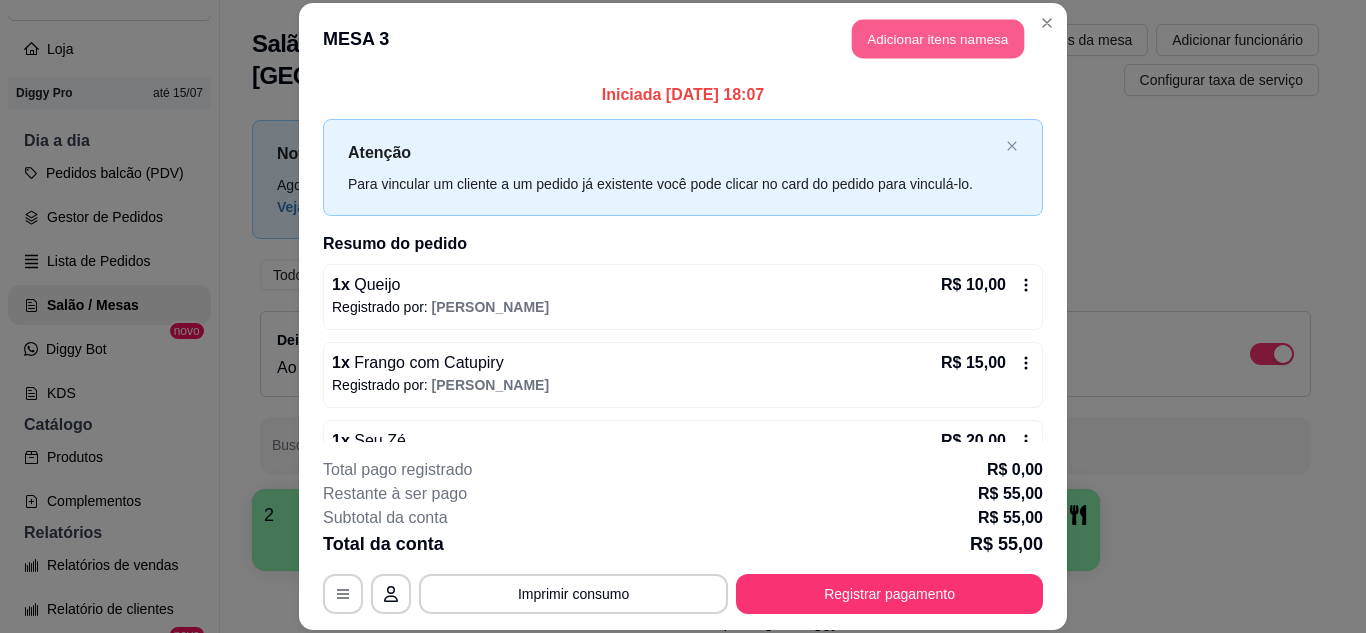 click on "Adicionar itens na  mesa" at bounding box center (938, 39) 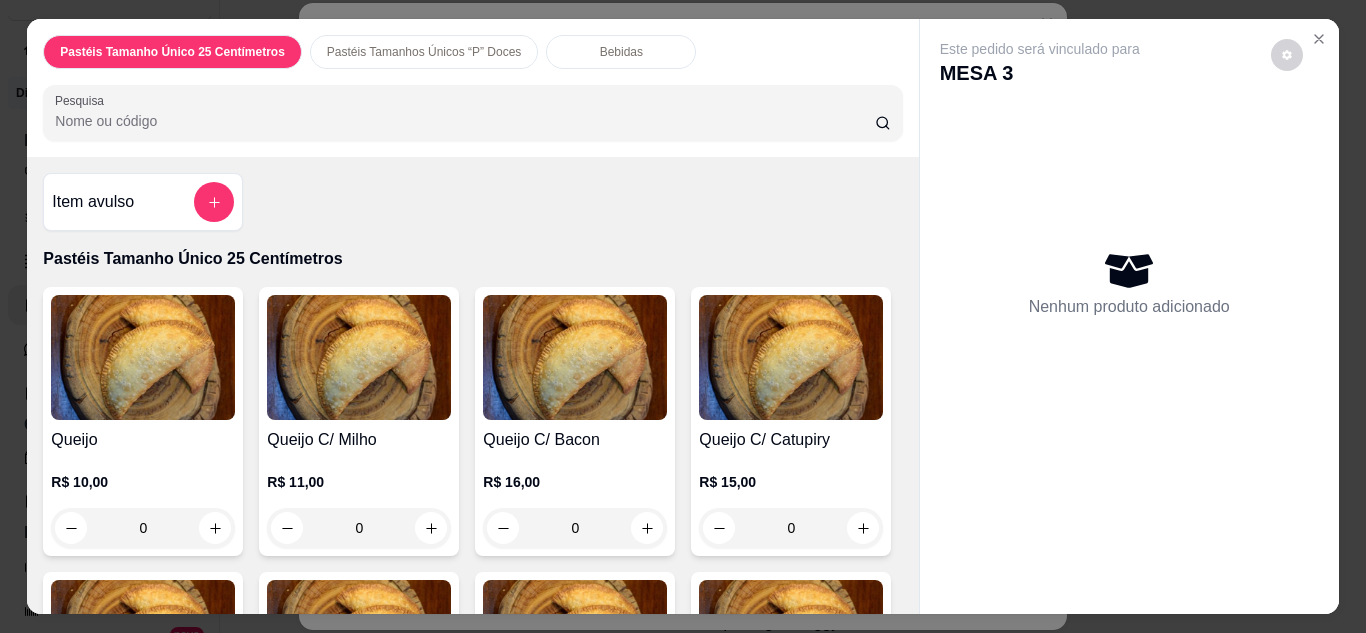 click on "Bebidas" at bounding box center (621, 52) 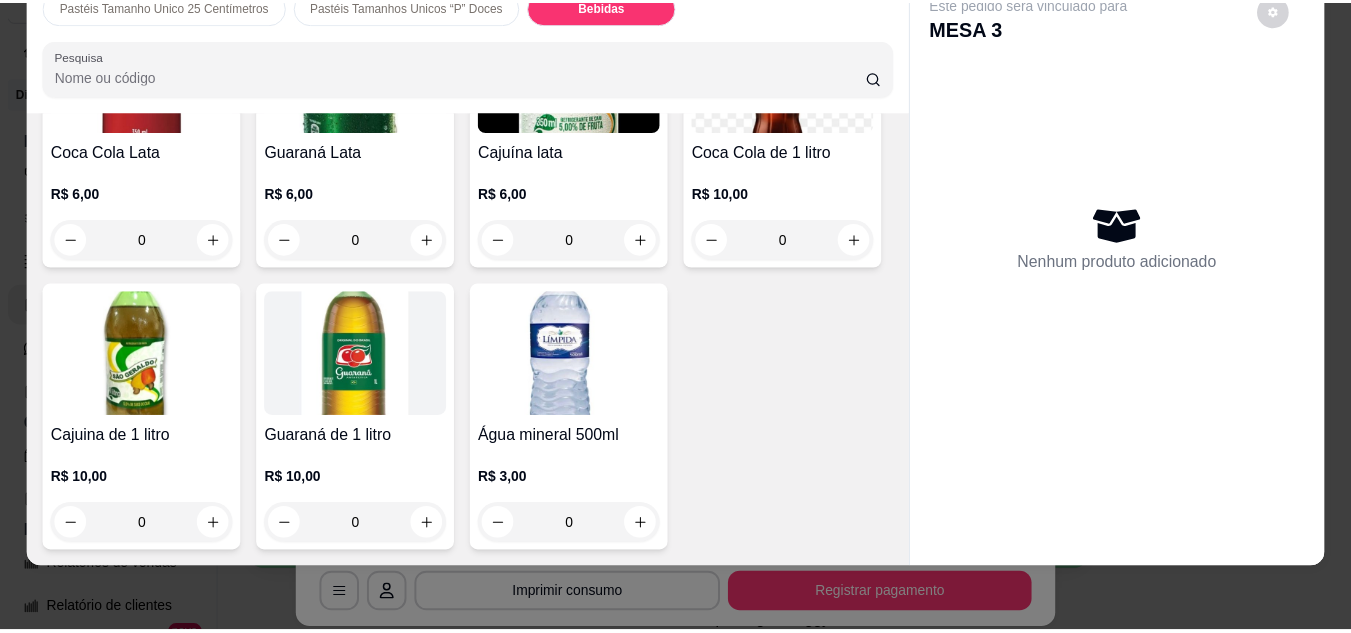 scroll, scrollTop: 4994, scrollLeft: 0, axis: vertical 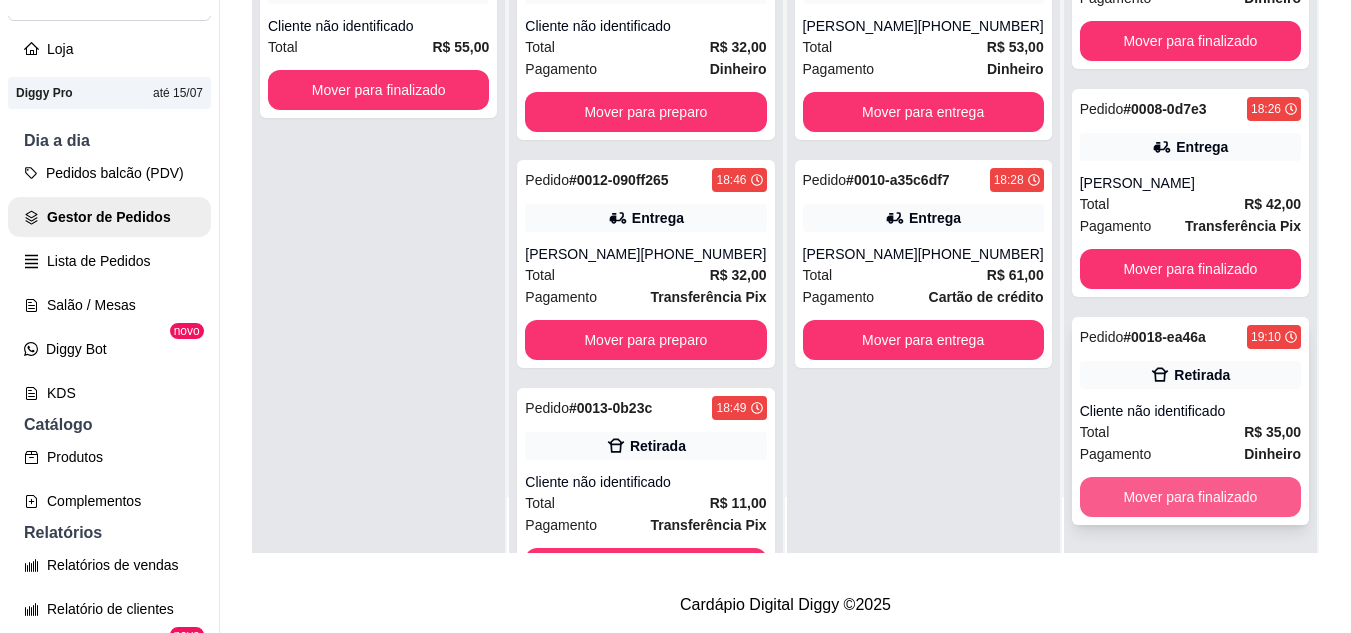 click on "Mover para finalizado" at bounding box center [1190, 497] 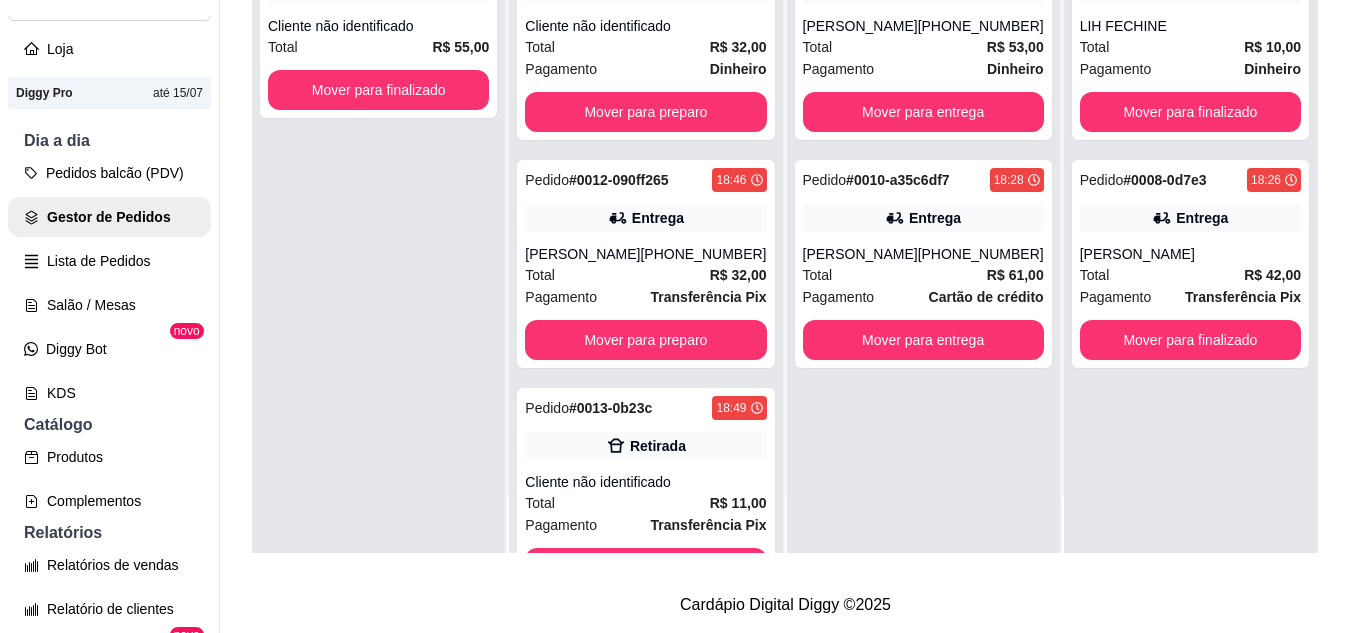 scroll, scrollTop: 0, scrollLeft: 0, axis: both 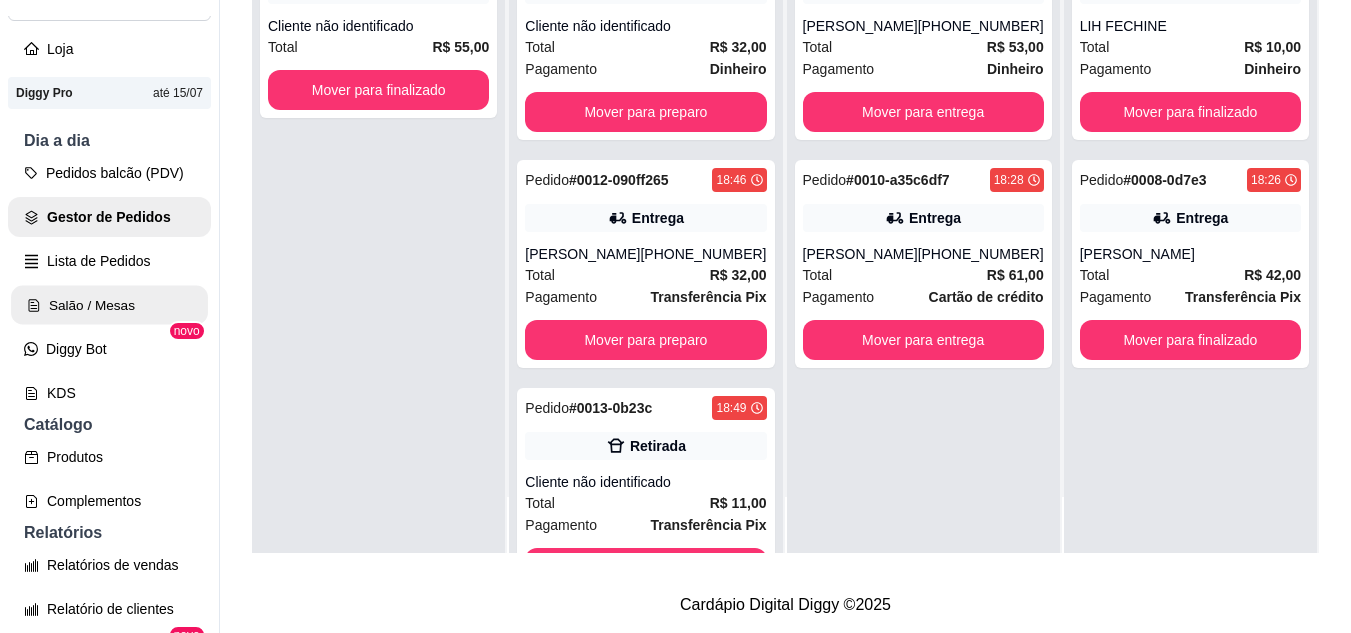 click on "Salão / Mesas" at bounding box center [109, 305] 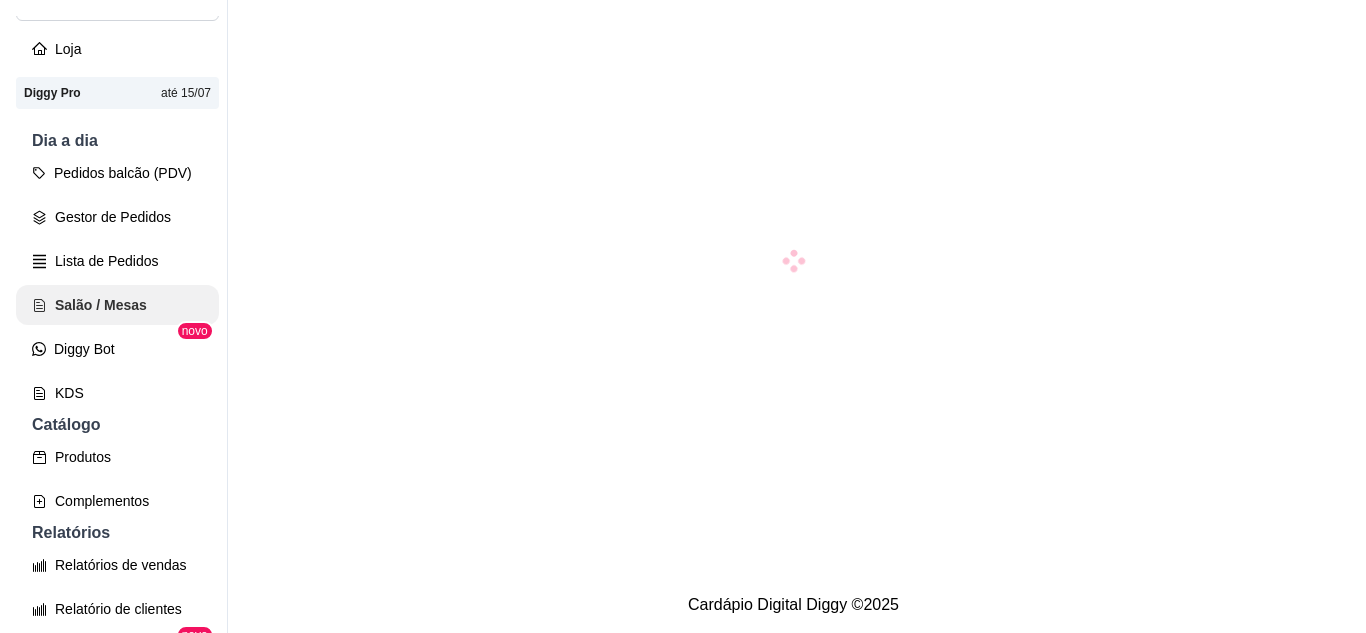 scroll, scrollTop: 0, scrollLeft: 0, axis: both 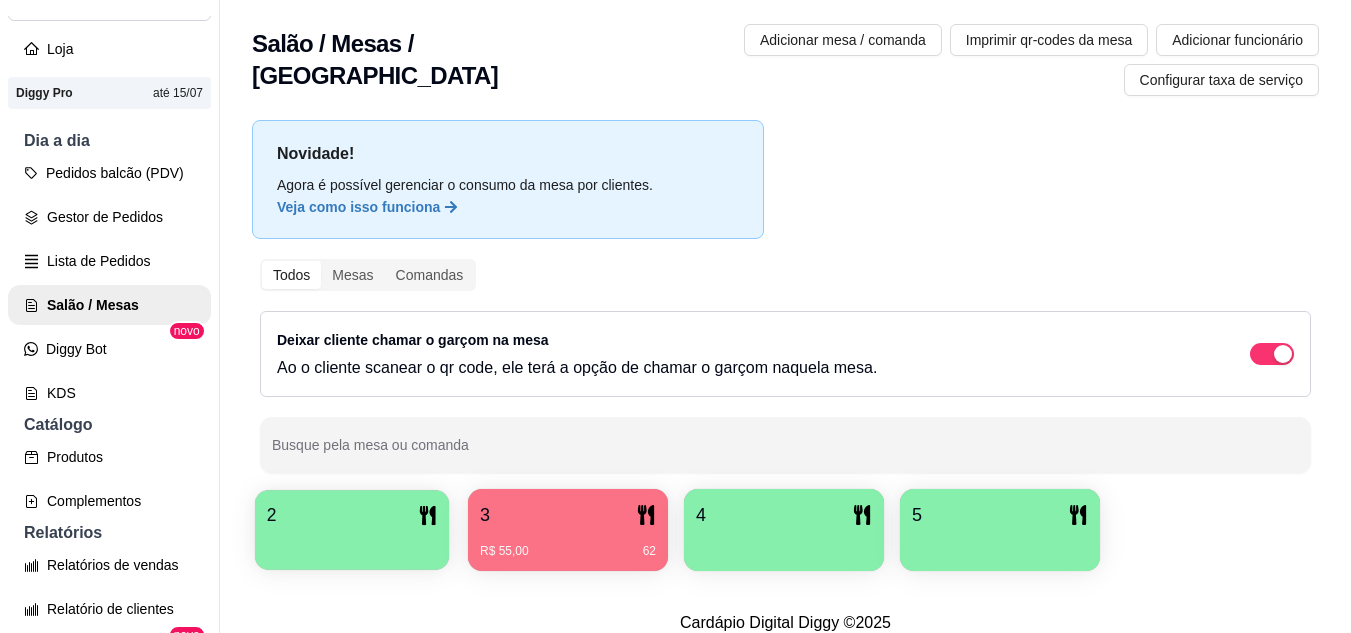 click on "2" at bounding box center [352, 515] 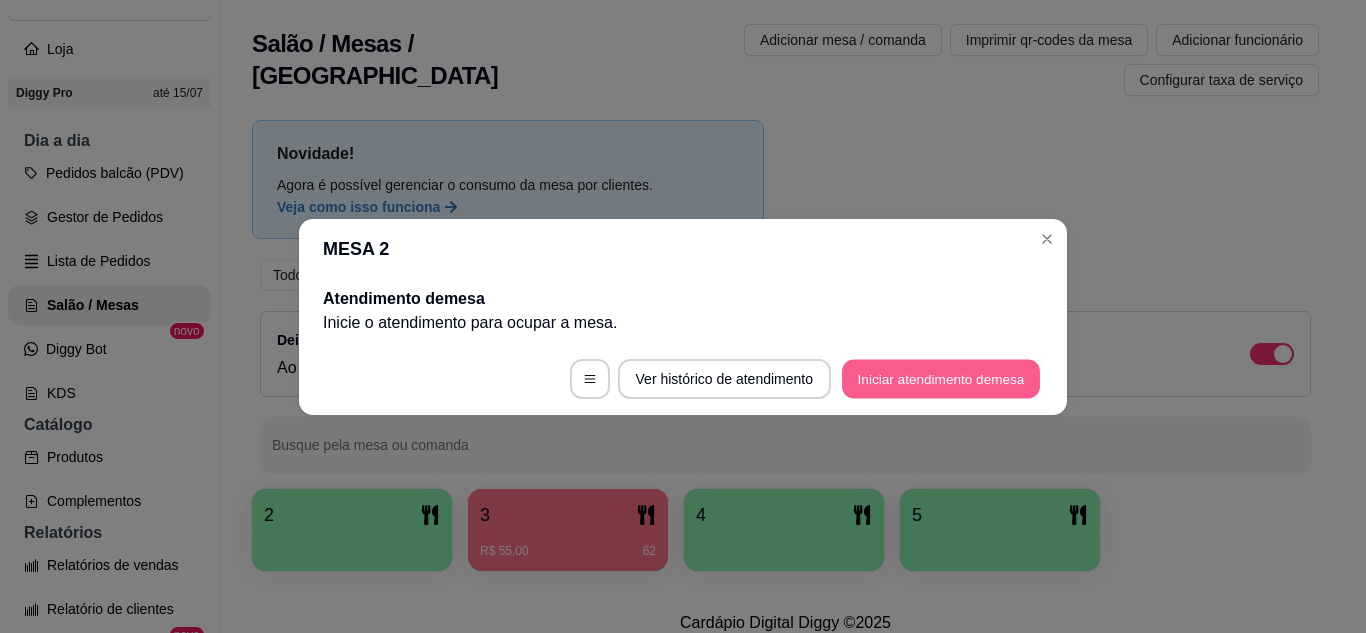 click on "Iniciar atendimento de  mesa" at bounding box center (941, 378) 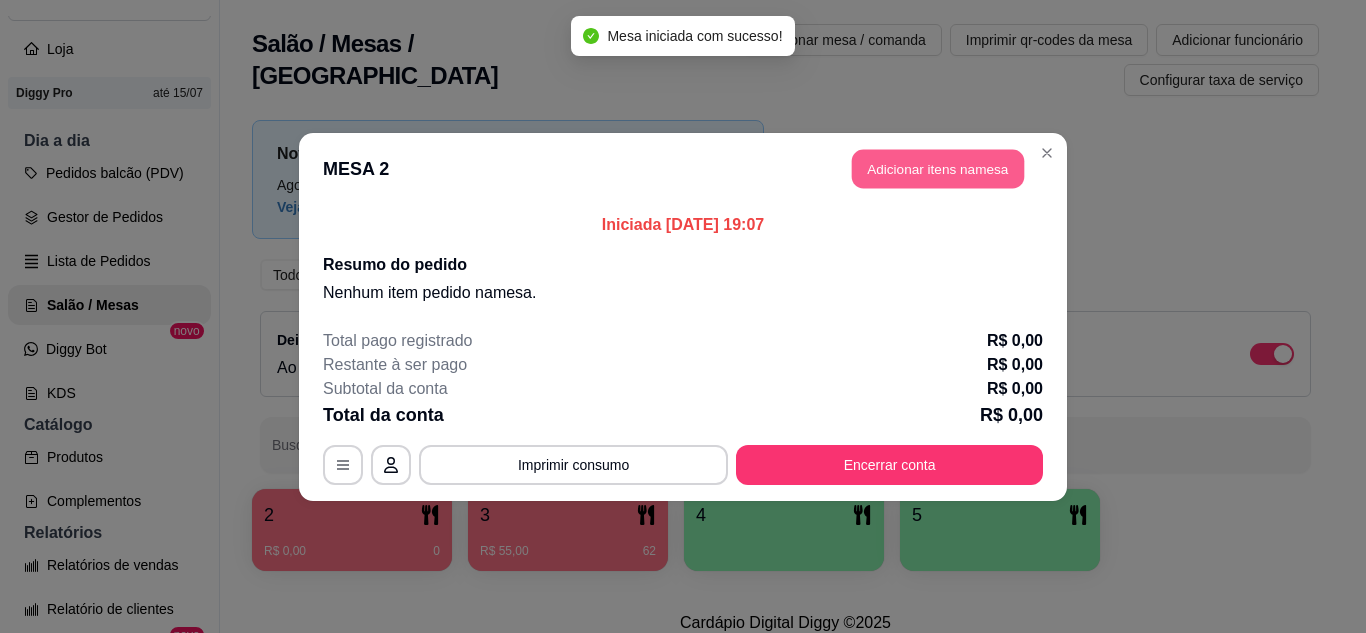 click on "Adicionar itens na  mesa" at bounding box center [938, 168] 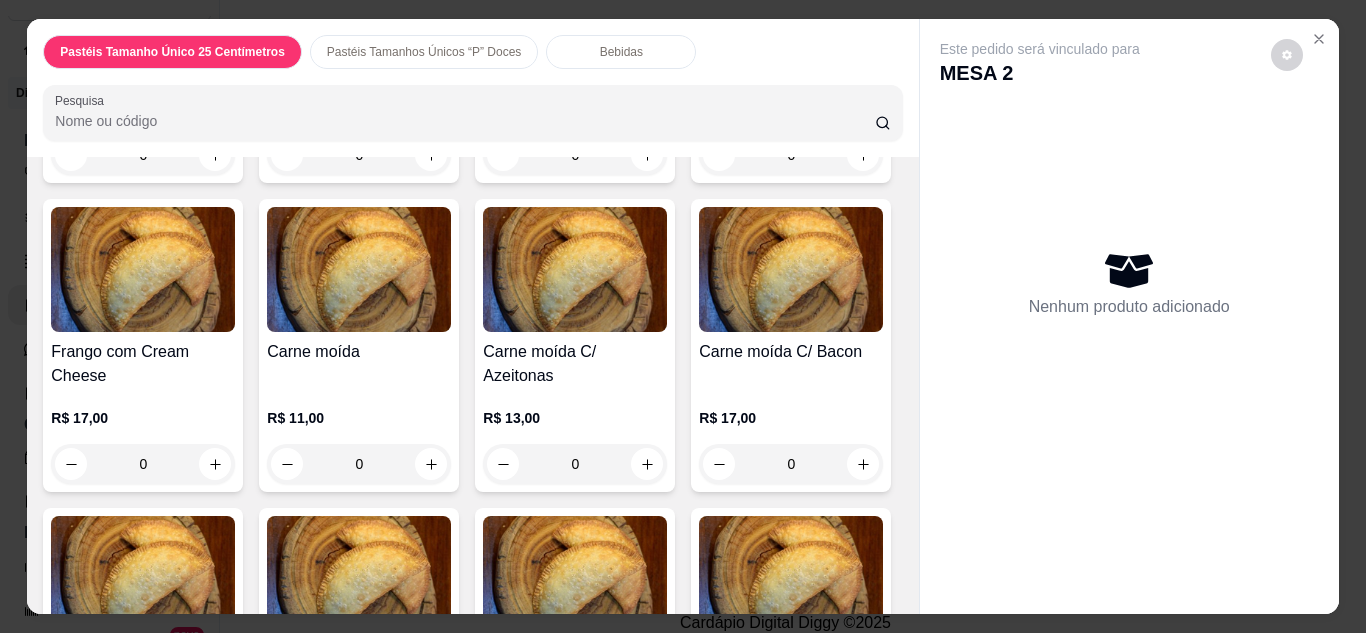 scroll, scrollTop: 1840, scrollLeft: 0, axis: vertical 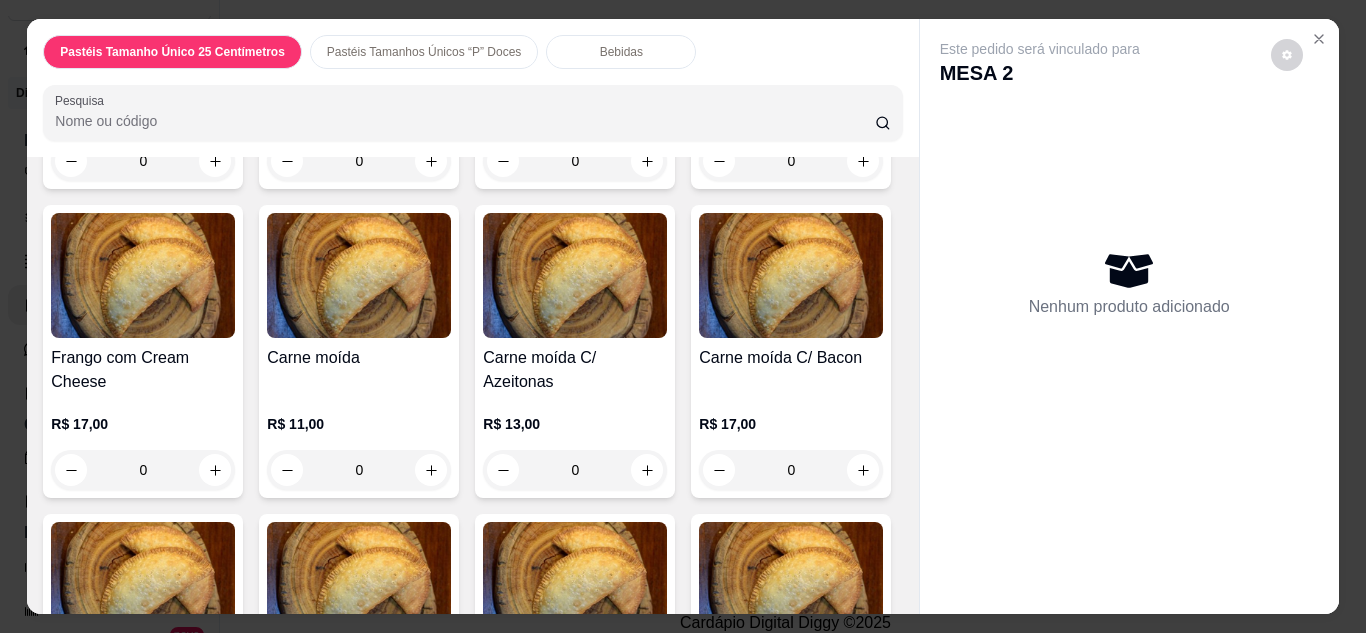 click on "0" at bounding box center (575, -124) 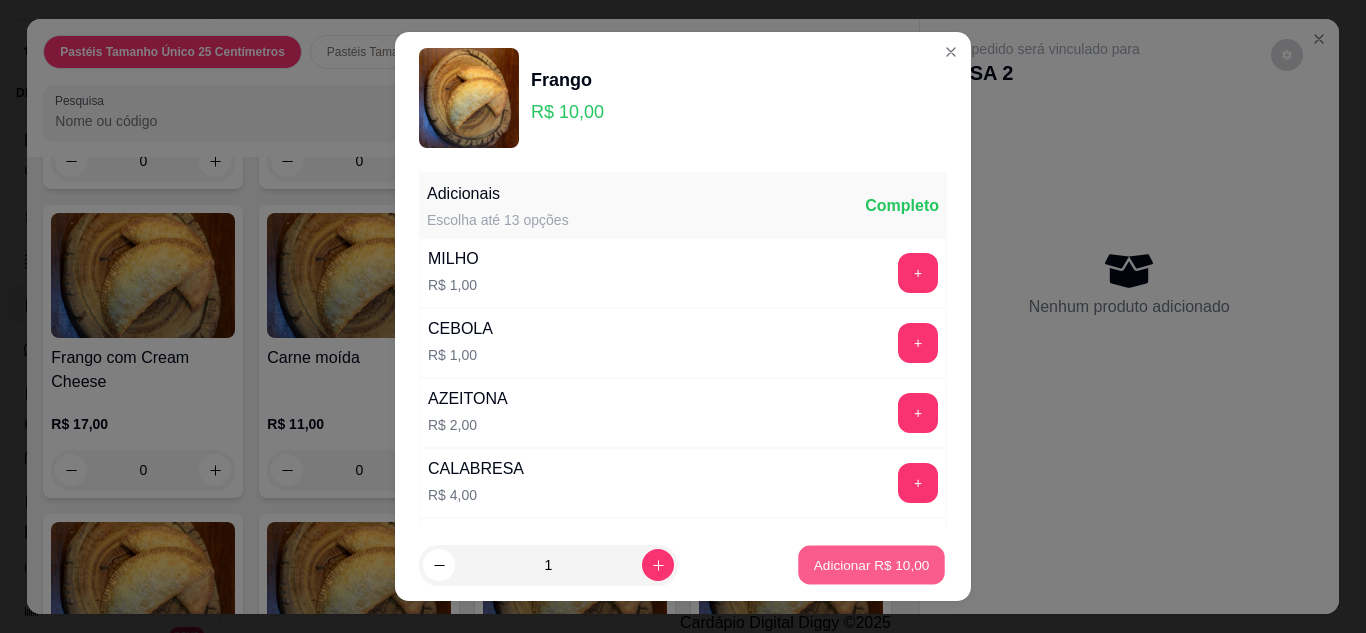 click on "Adicionar   R$ 10,00" at bounding box center (872, 565) 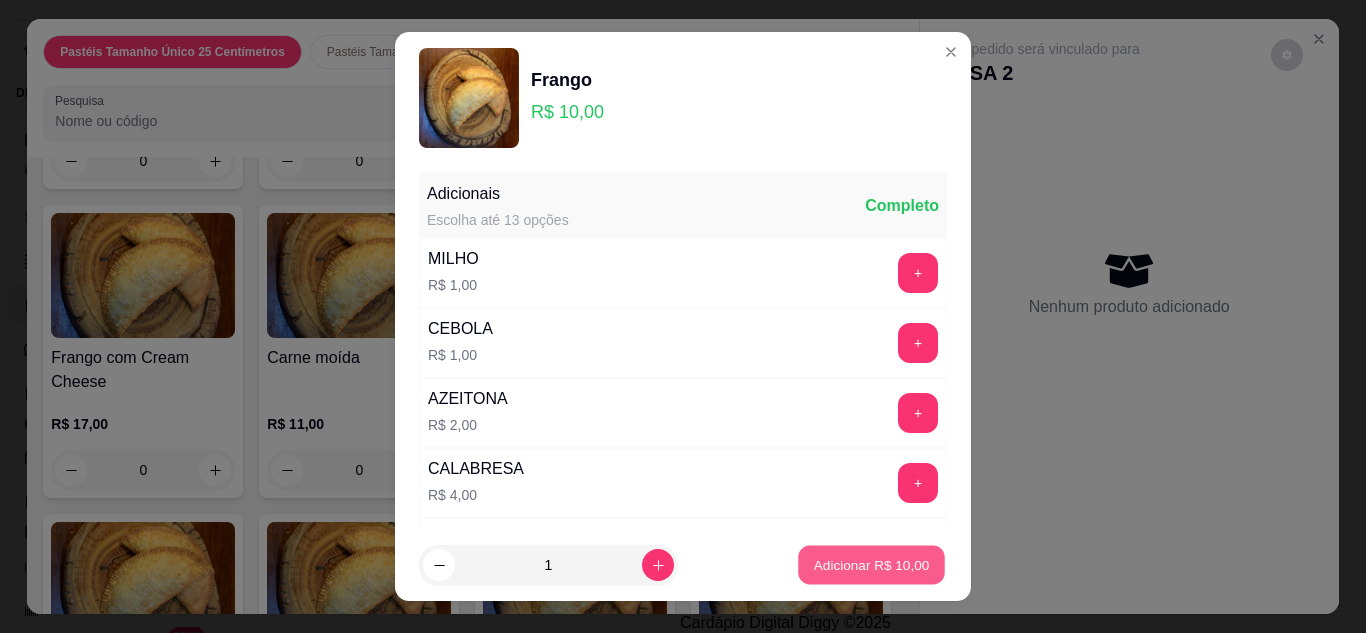 type on "1" 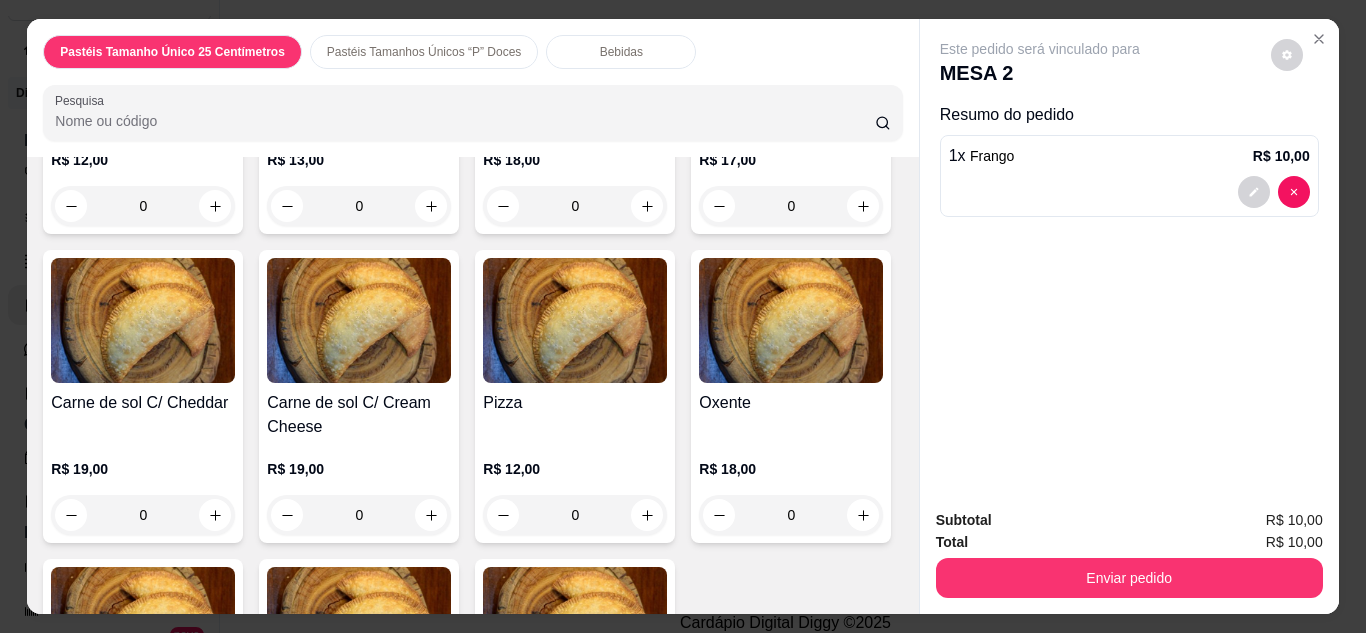 scroll, scrollTop: 2760, scrollLeft: 0, axis: vertical 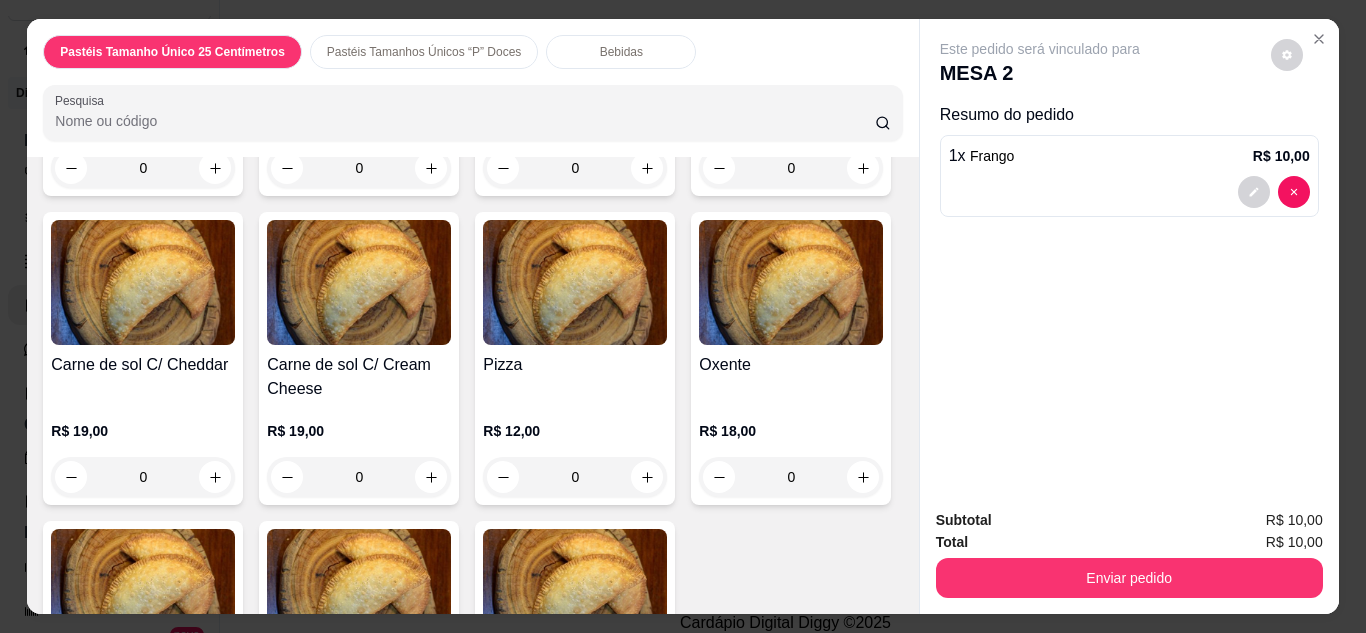 click on "0" at bounding box center [359, -141] 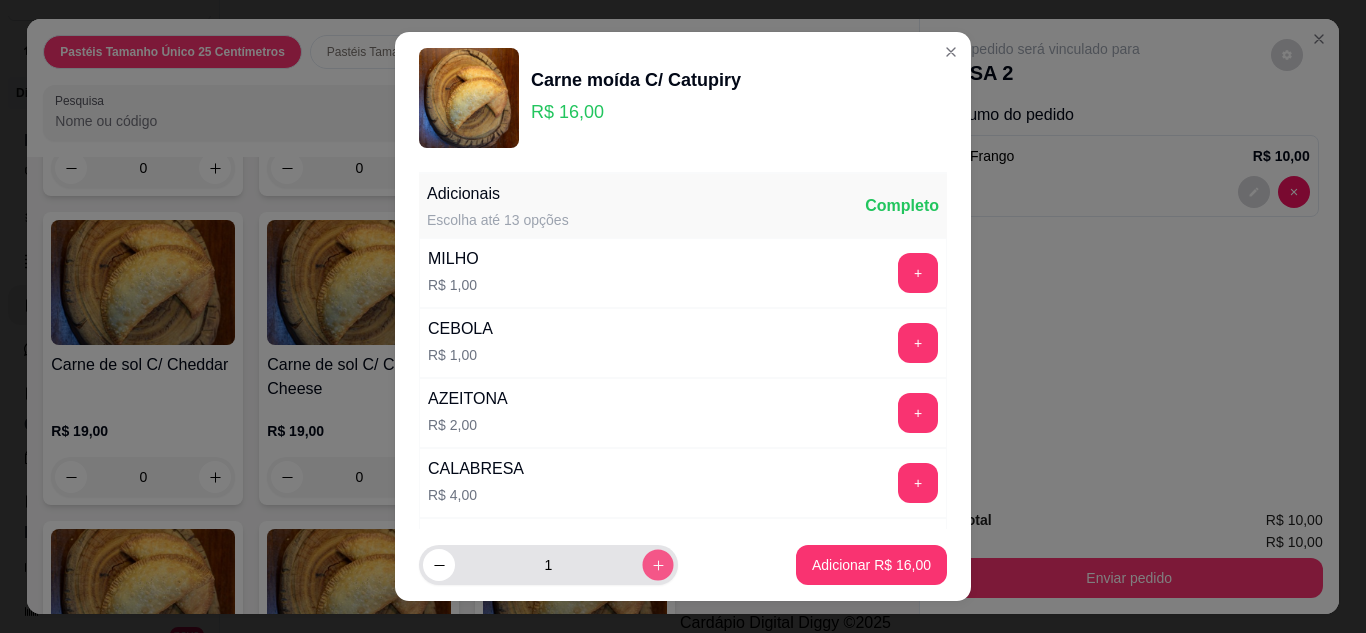 click at bounding box center (657, 565) 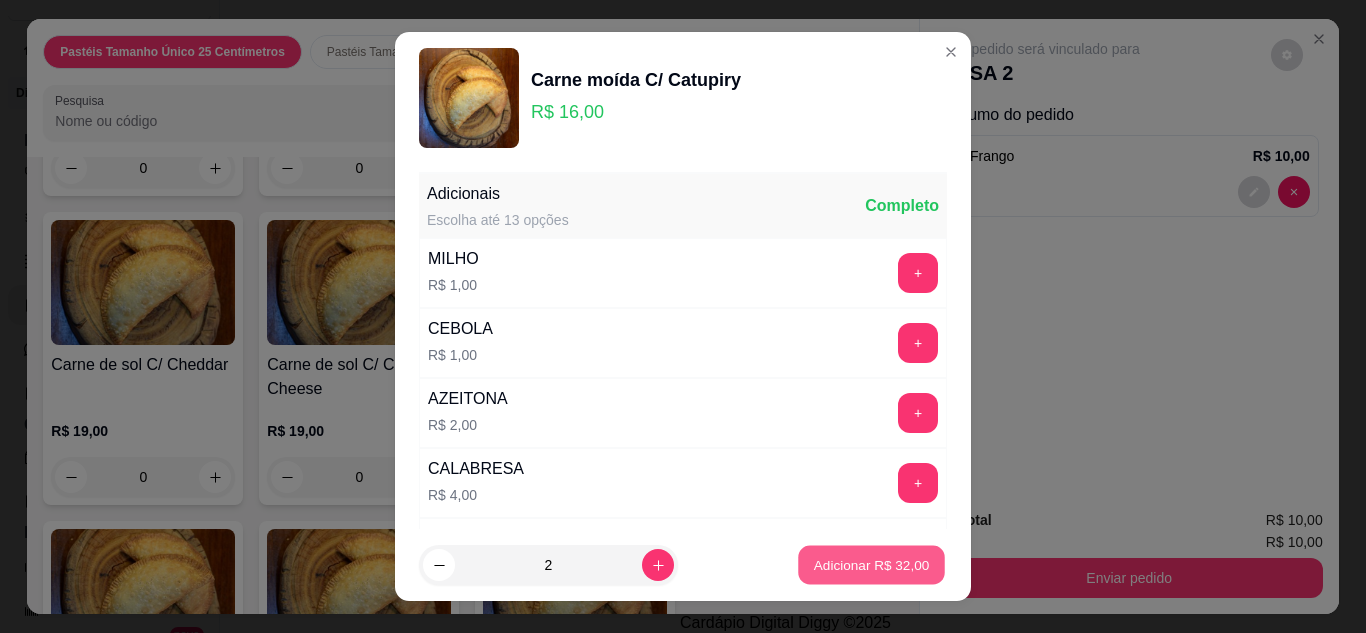 click on "Adicionar   R$ 32,00" at bounding box center (872, 565) 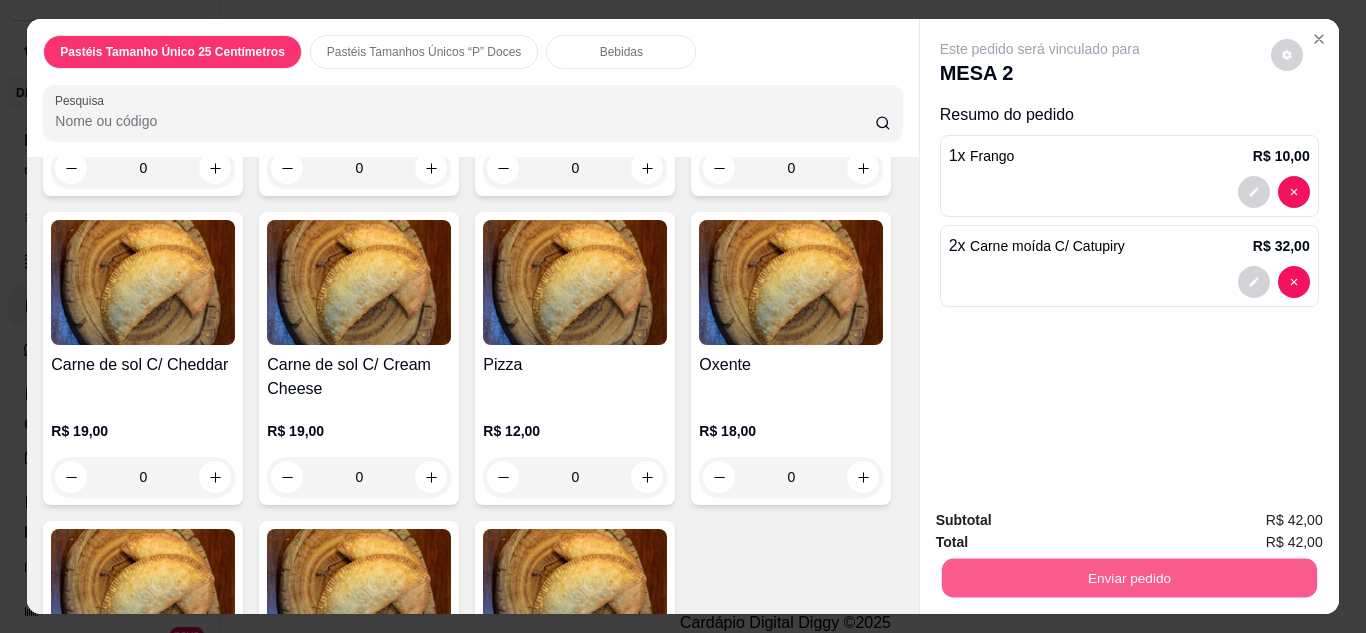 click on "Enviar pedido" at bounding box center [1128, 578] 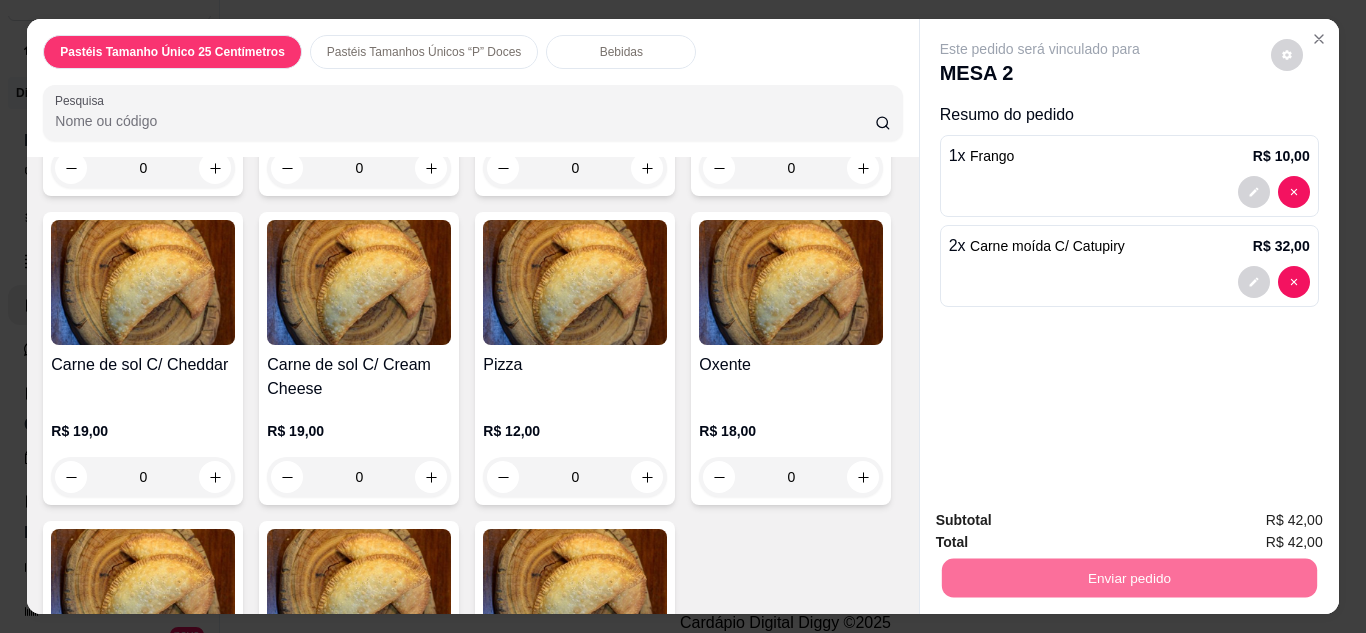click on "Não registrar e enviar pedido" at bounding box center (1063, 521) 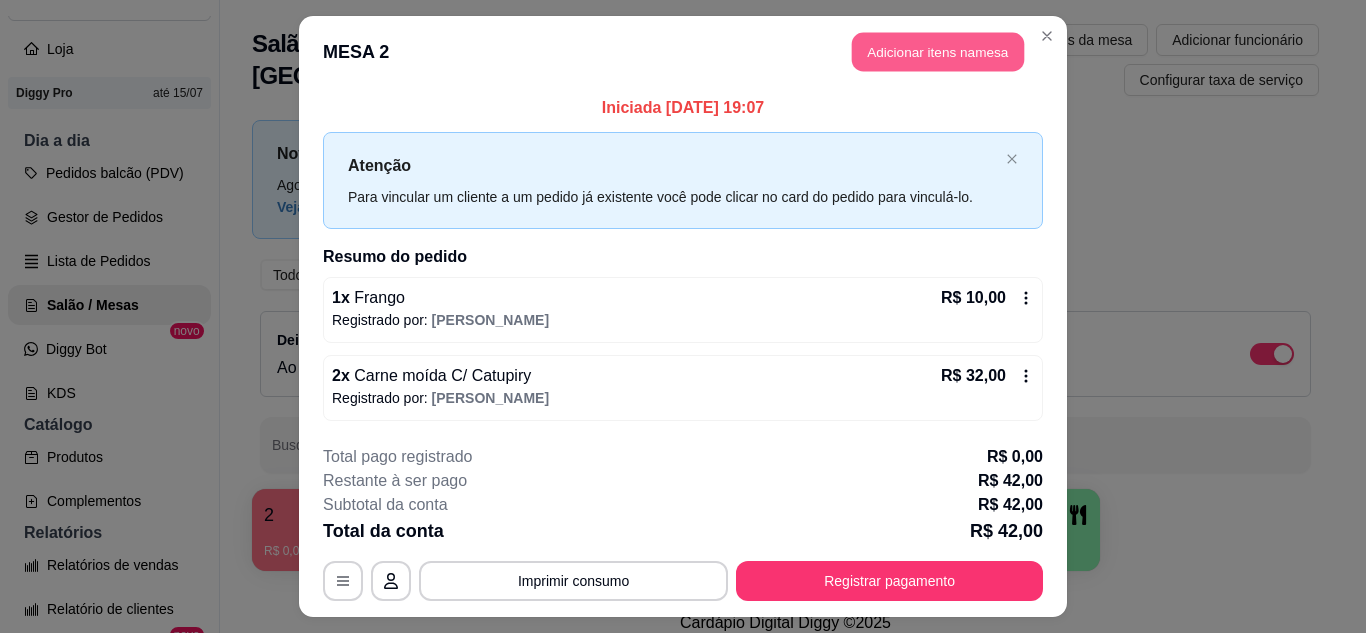 click on "Adicionar itens na  mesa" at bounding box center [938, 52] 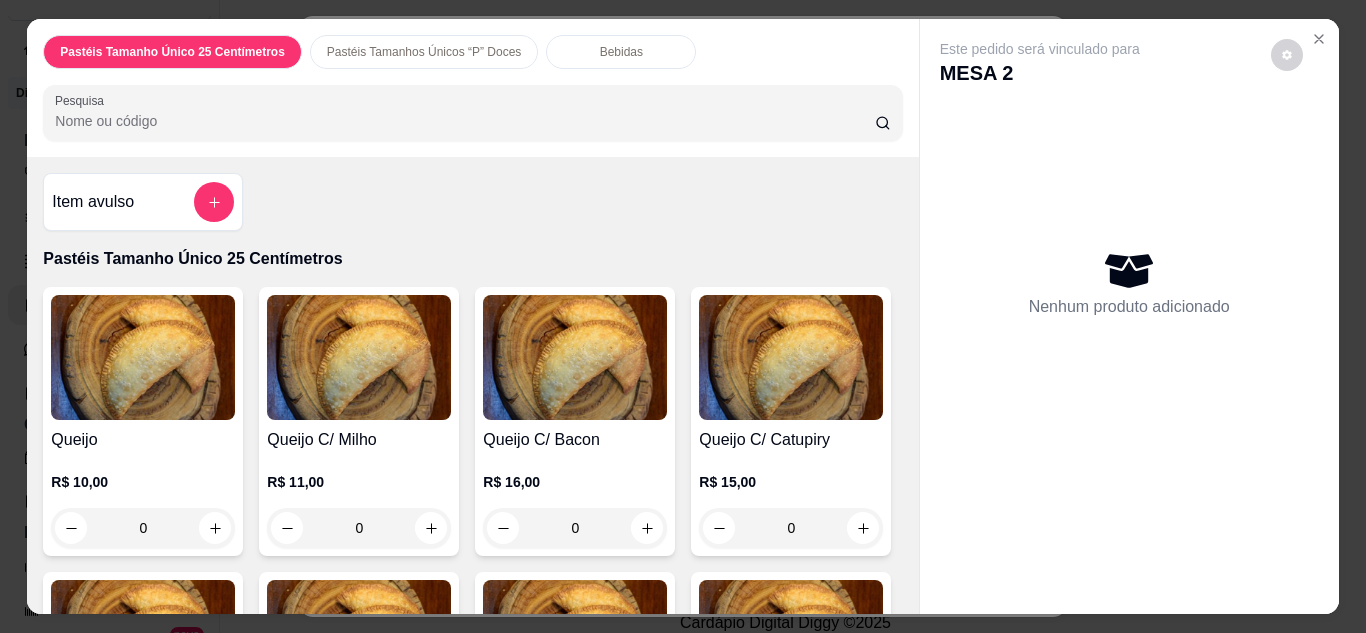 click on "Bebidas" at bounding box center [621, 52] 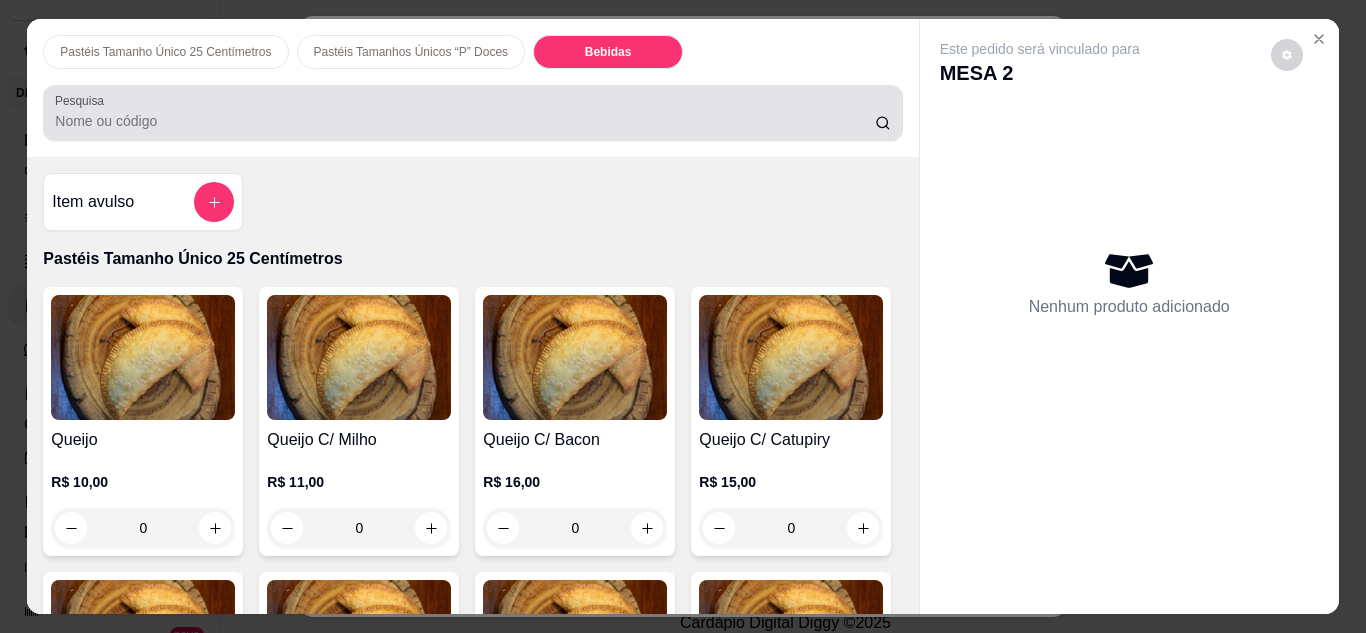 scroll, scrollTop: 4874, scrollLeft: 0, axis: vertical 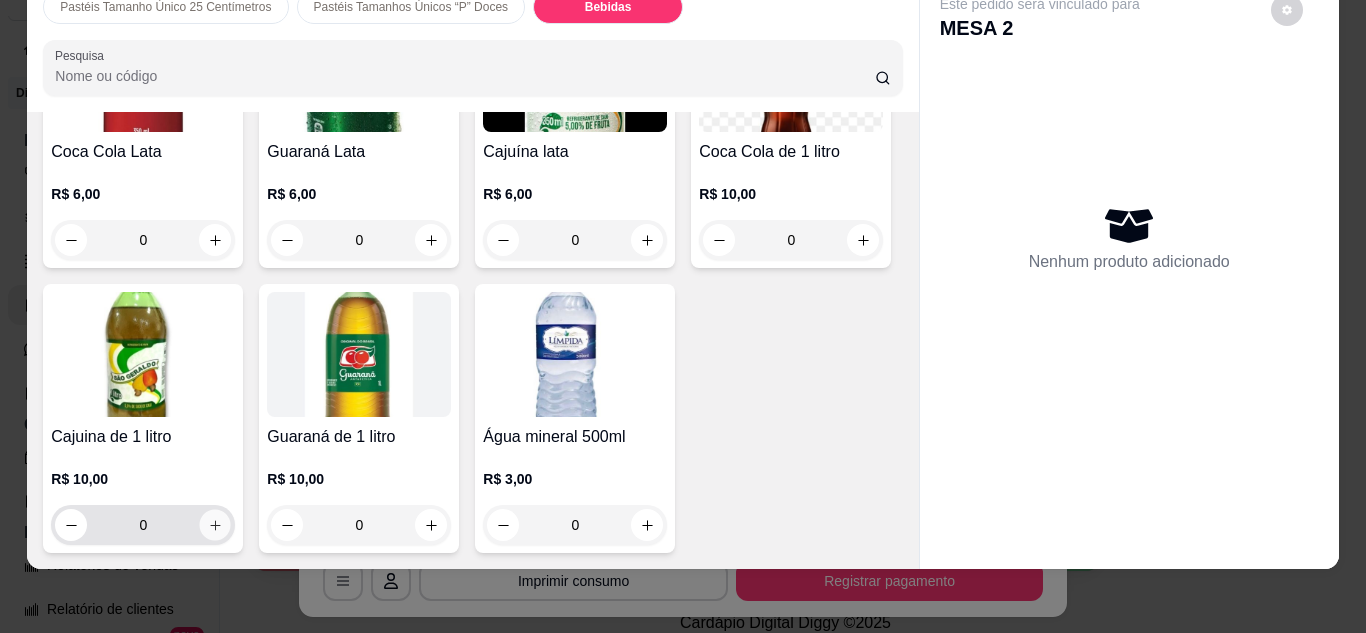 click at bounding box center [215, 524] 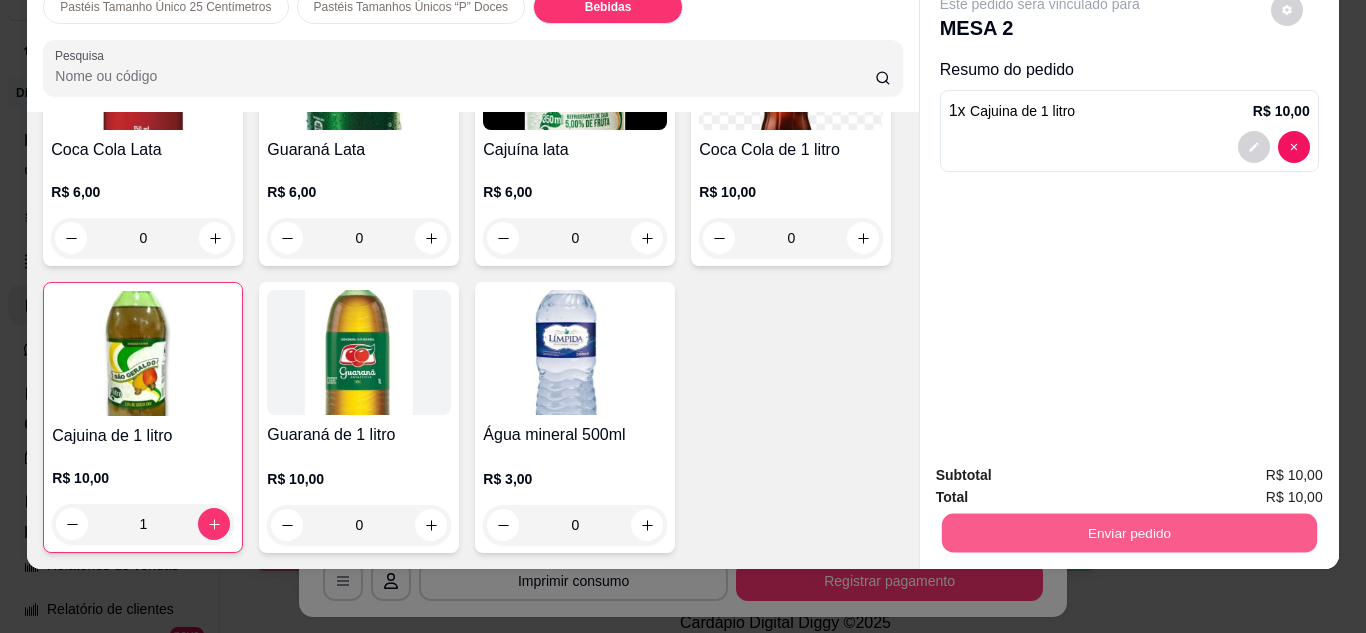 click on "Enviar pedido" at bounding box center [1128, 533] 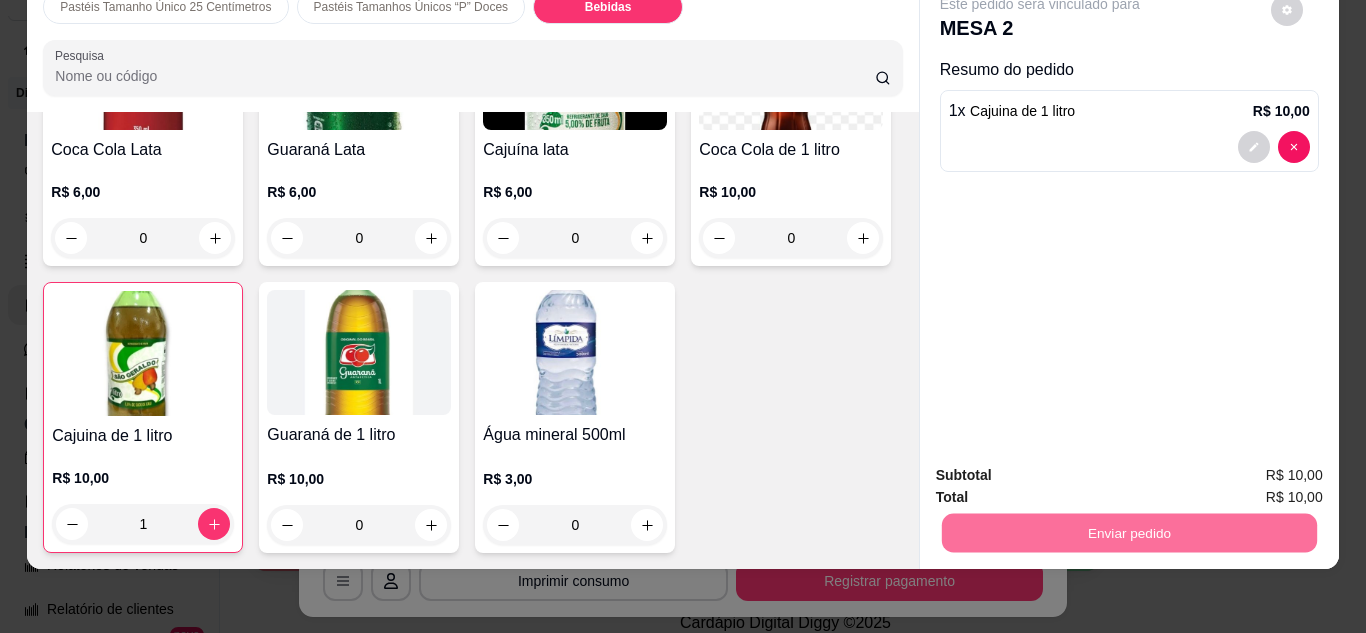 click on "Não registrar e enviar pedido" at bounding box center [1063, 468] 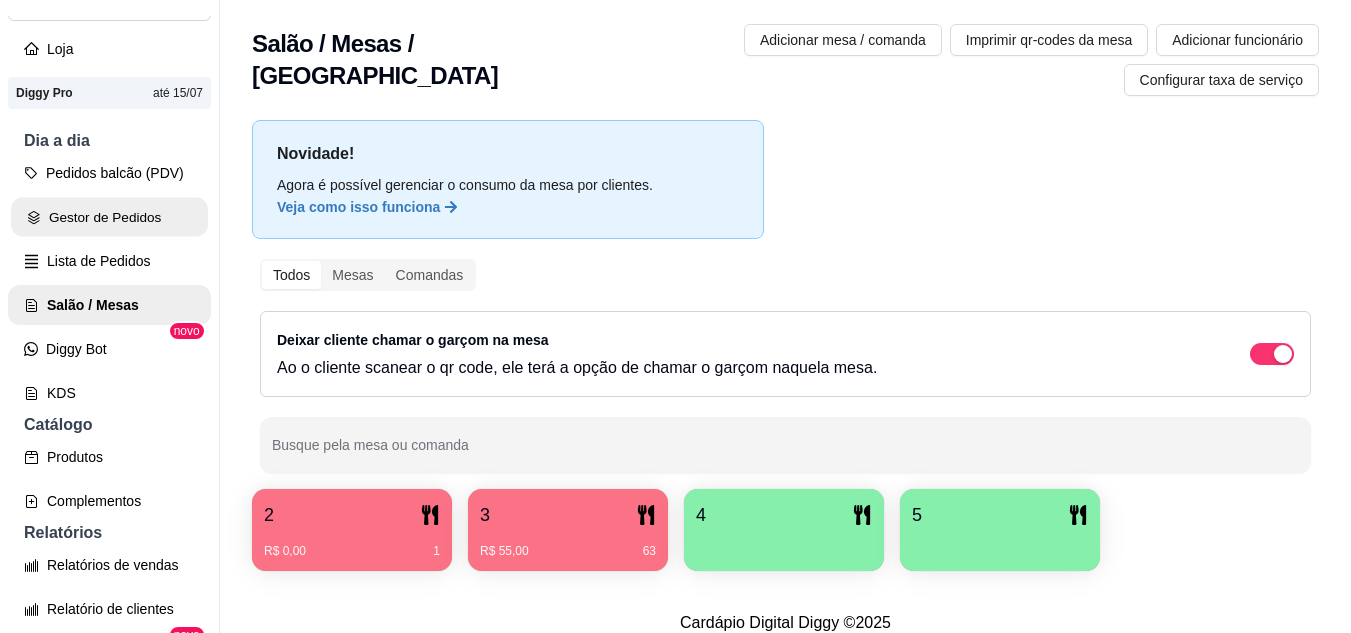 click on "Gestor de Pedidos" at bounding box center [109, 217] 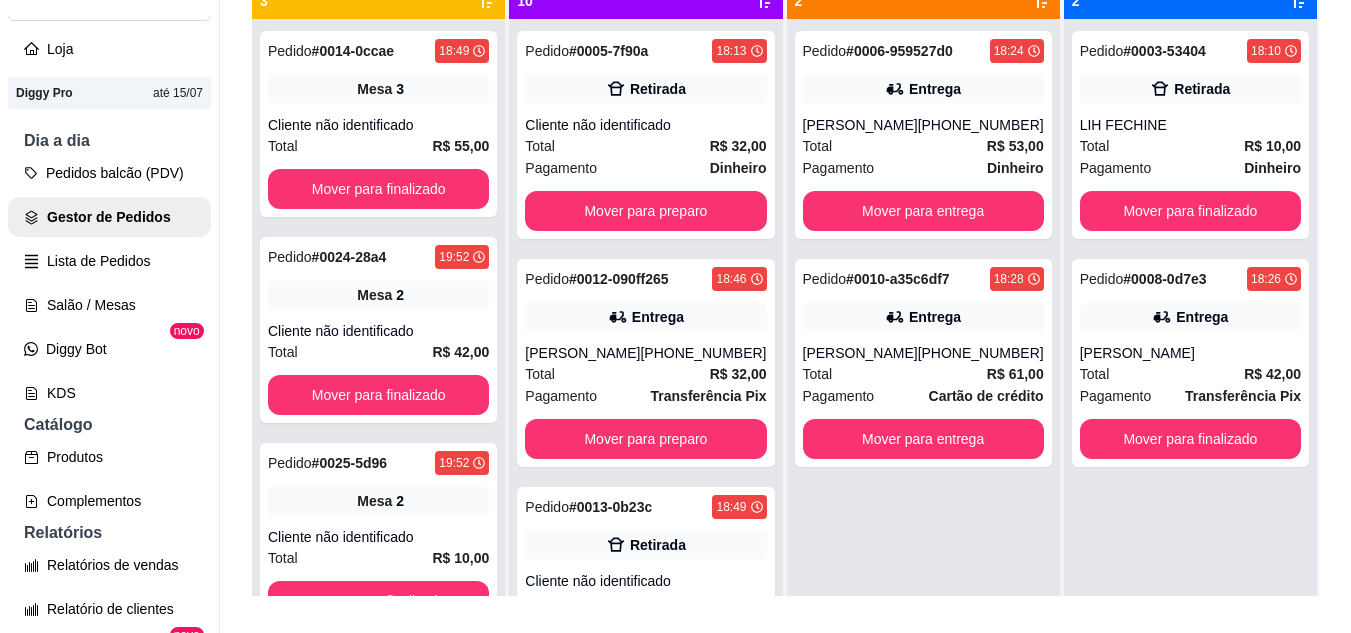 scroll, scrollTop: 280, scrollLeft: 0, axis: vertical 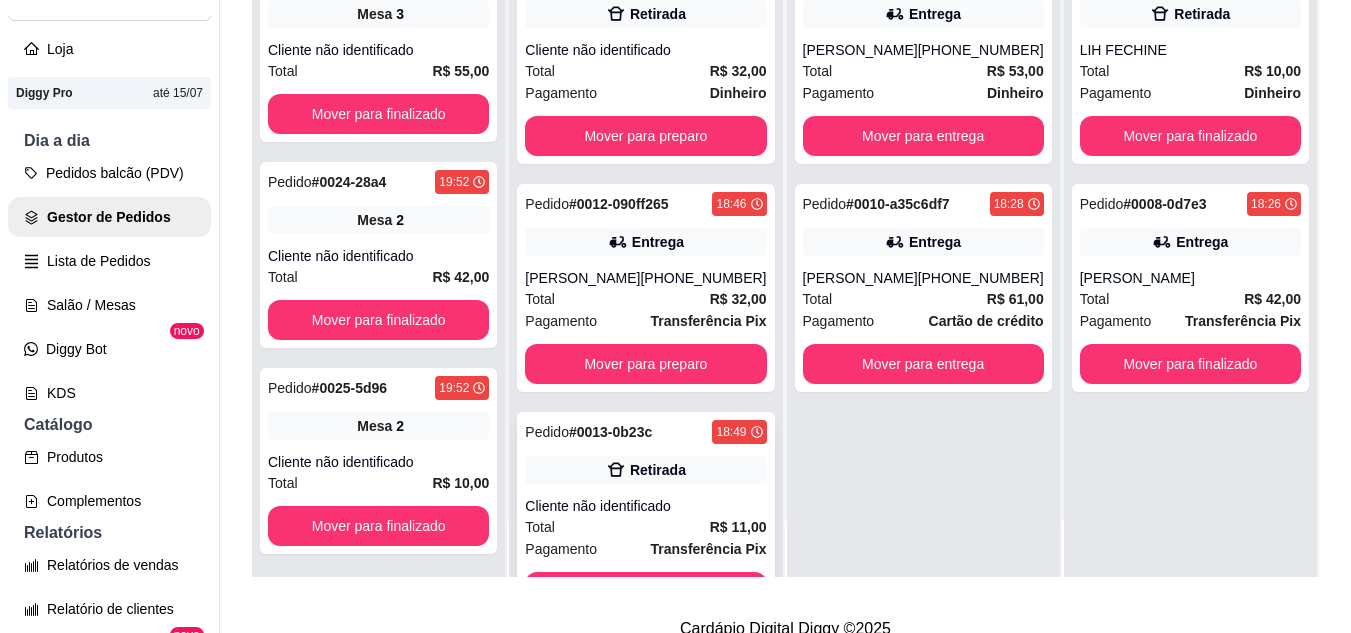 click on "Total R$ 11,00" at bounding box center (645, 527) 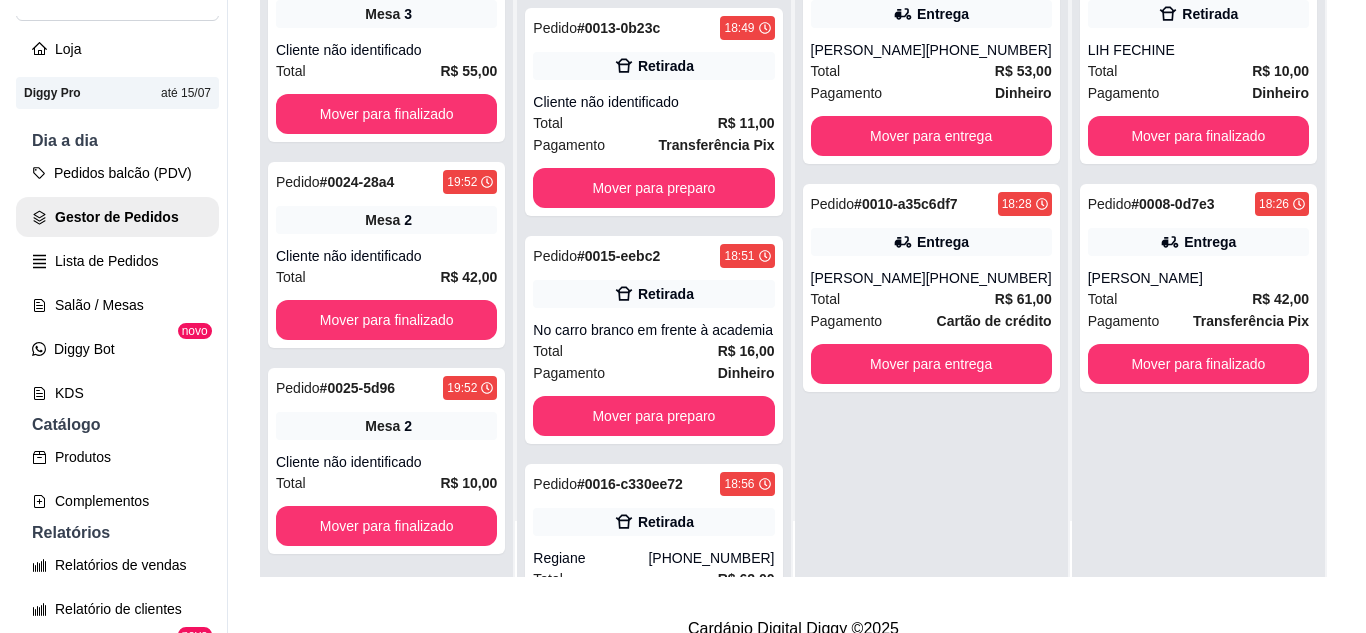 scroll, scrollTop: 427, scrollLeft: 0, axis: vertical 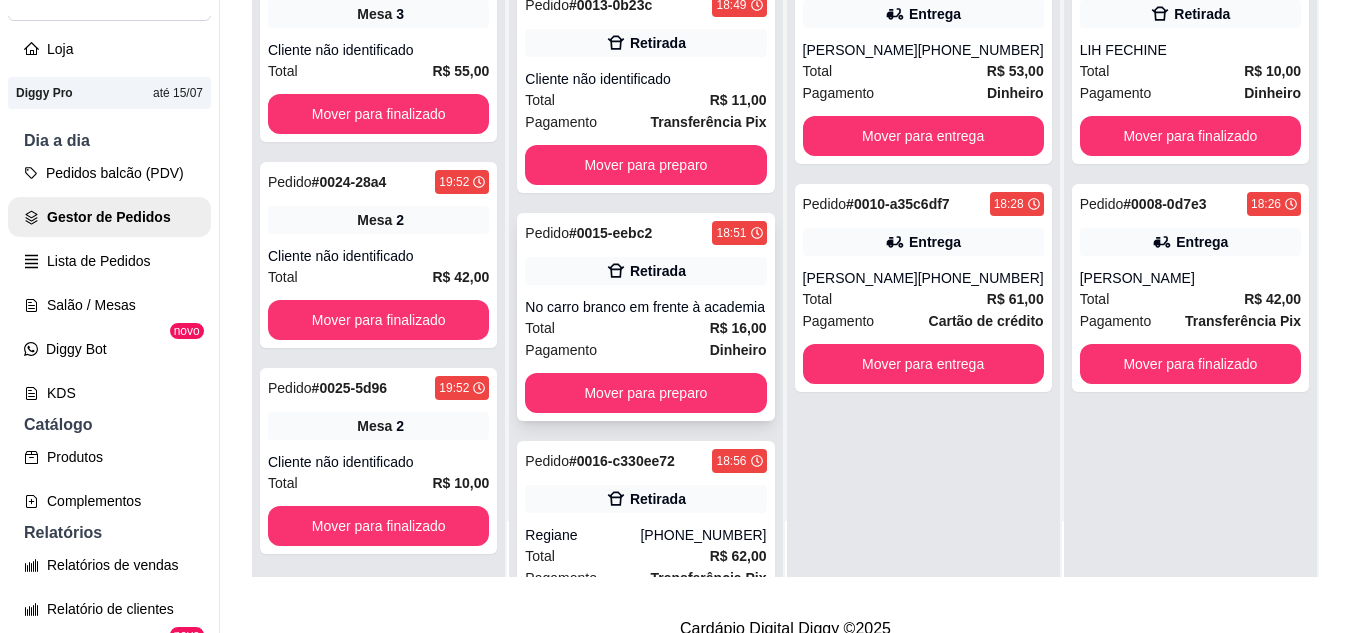 click on "No carro branco em frente à academia" at bounding box center (645, 307) 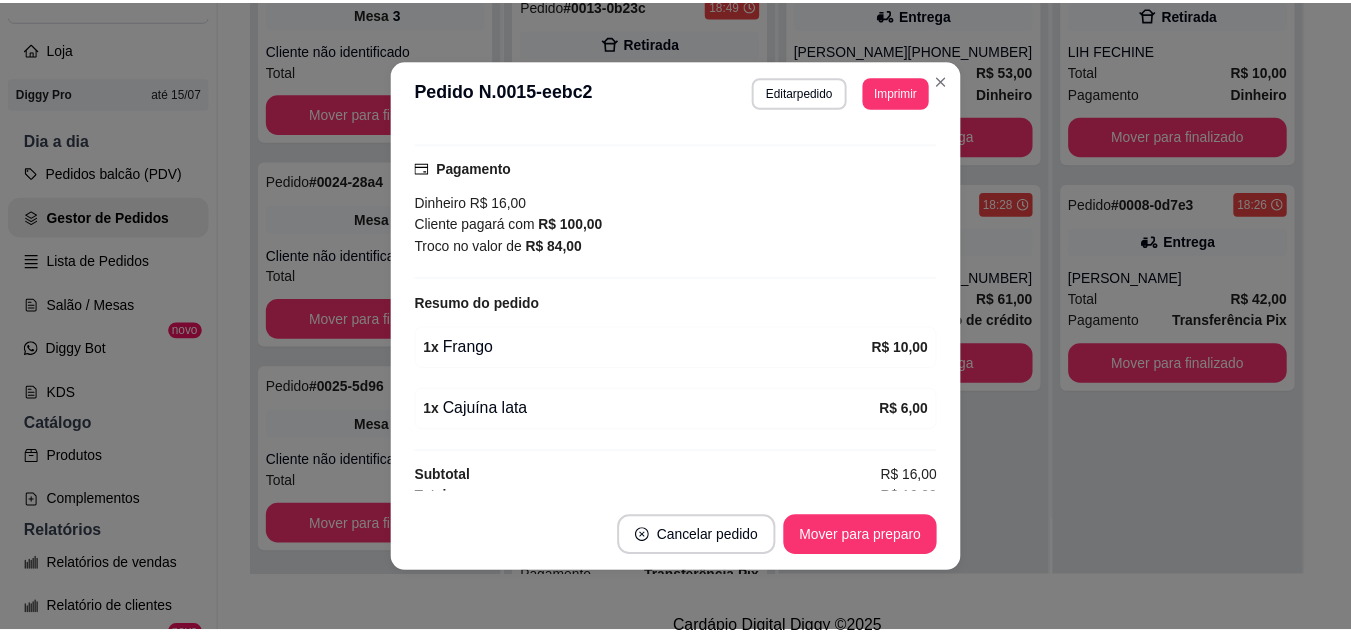 scroll, scrollTop: 306, scrollLeft: 0, axis: vertical 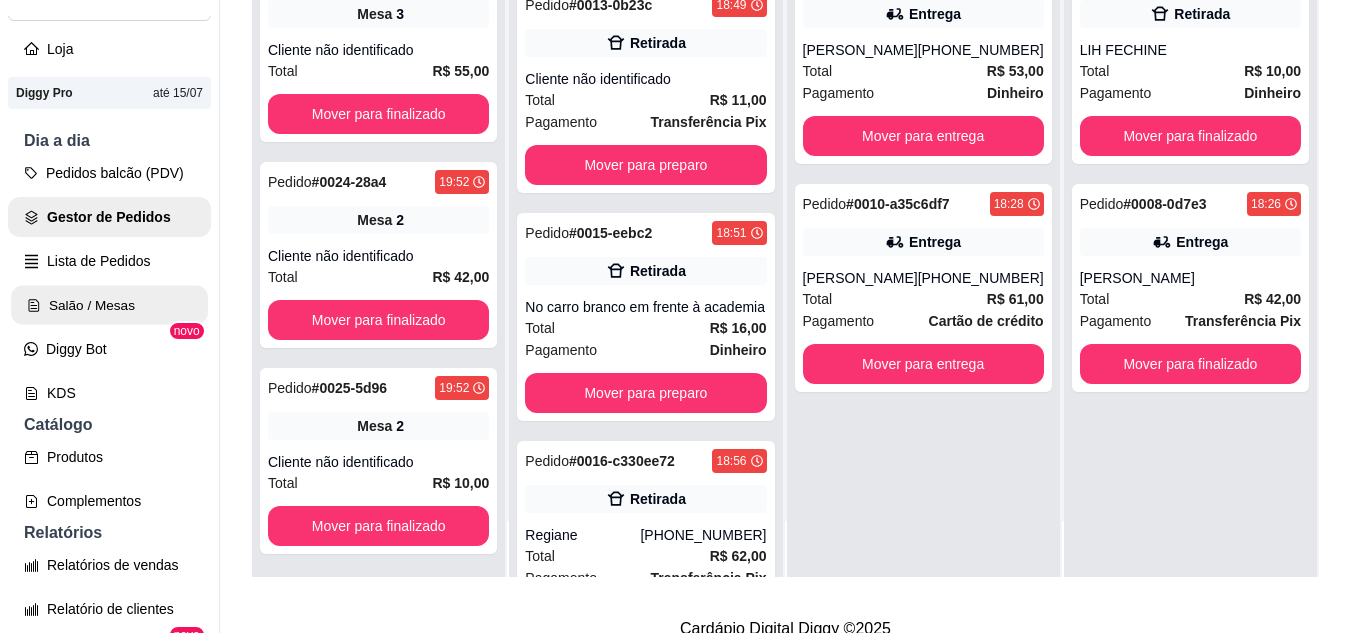click on "Salão / Mesas" at bounding box center [109, 305] 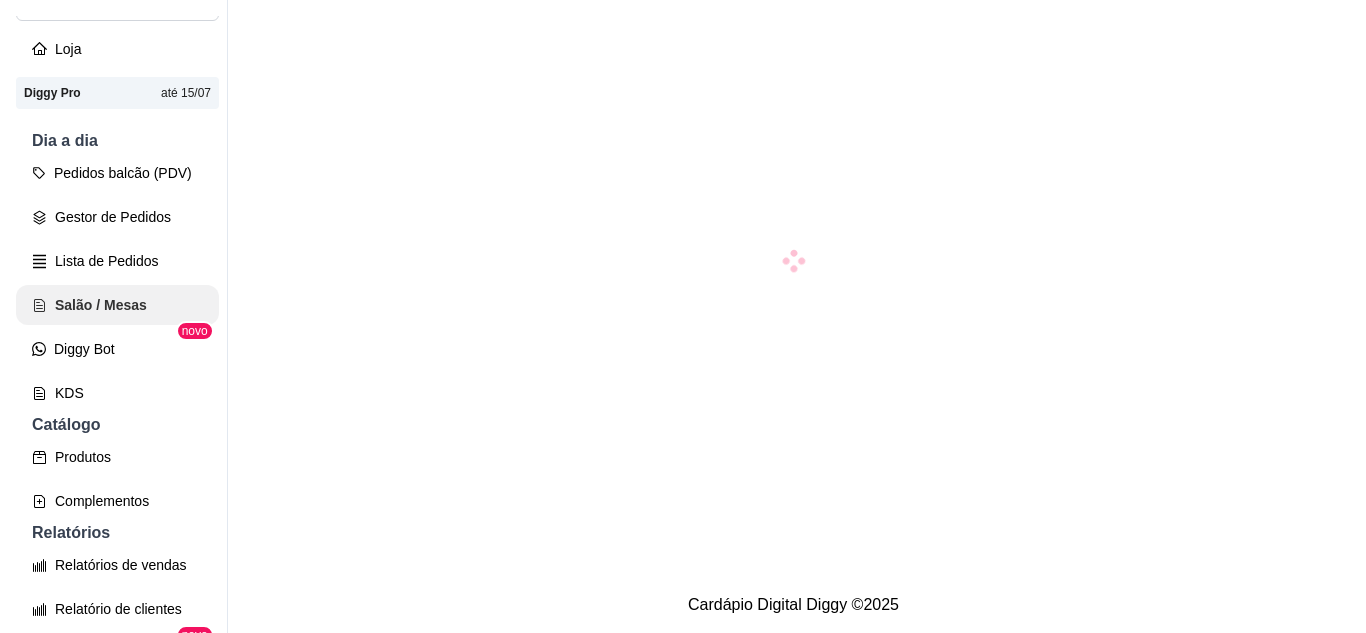 scroll, scrollTop: 0, scrollLeft: 0, axis: both 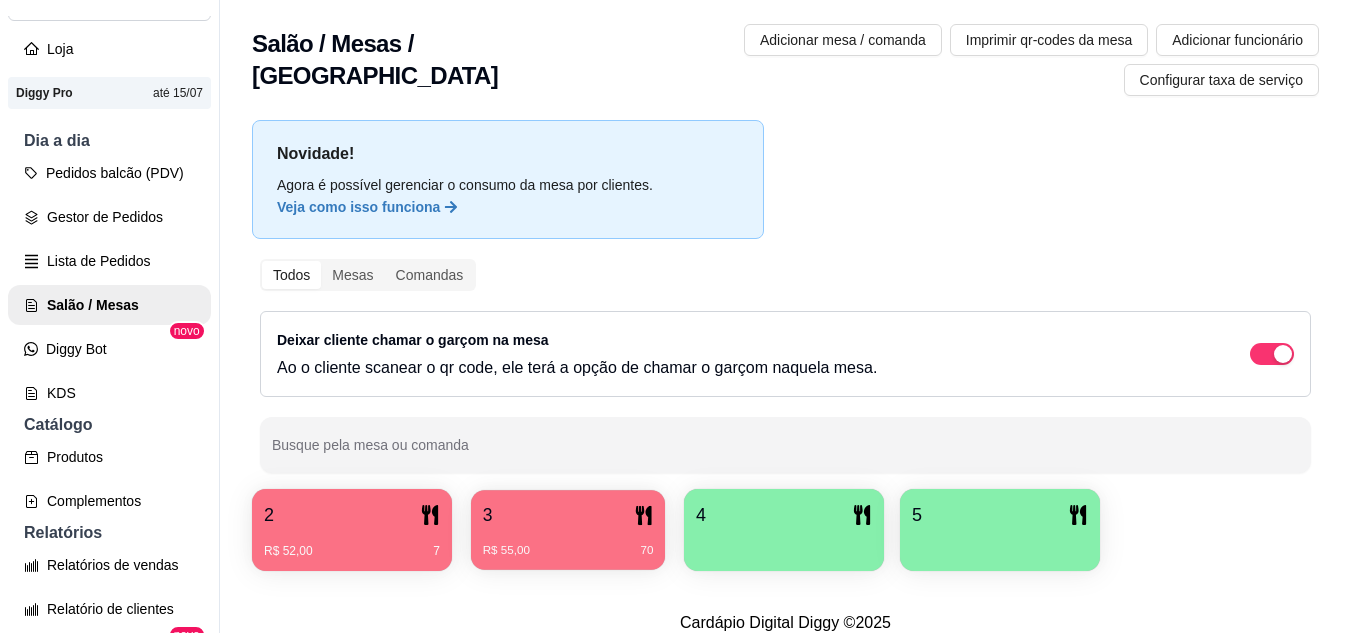click on "3" at bounding box center [568, 515] 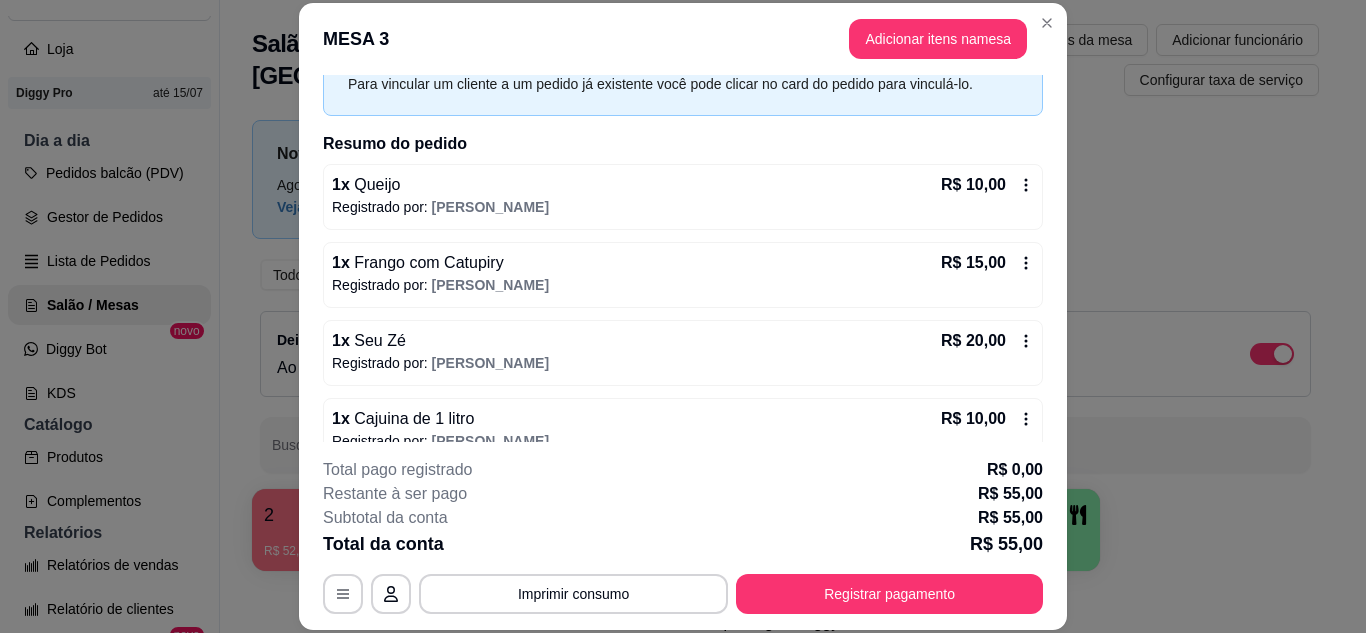 scroll, scrollTop: 130, scrollLeft: 0, axis: vertical 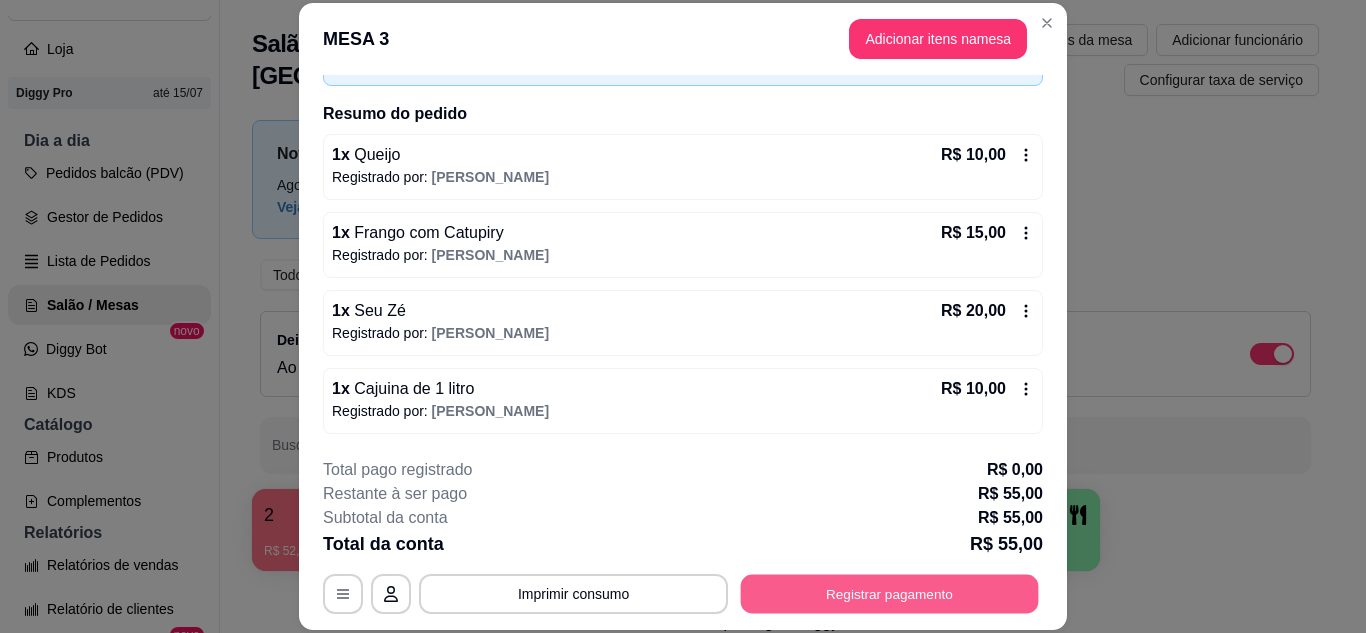 click on "Registrar pagamento" at bounding box center (890, 593) 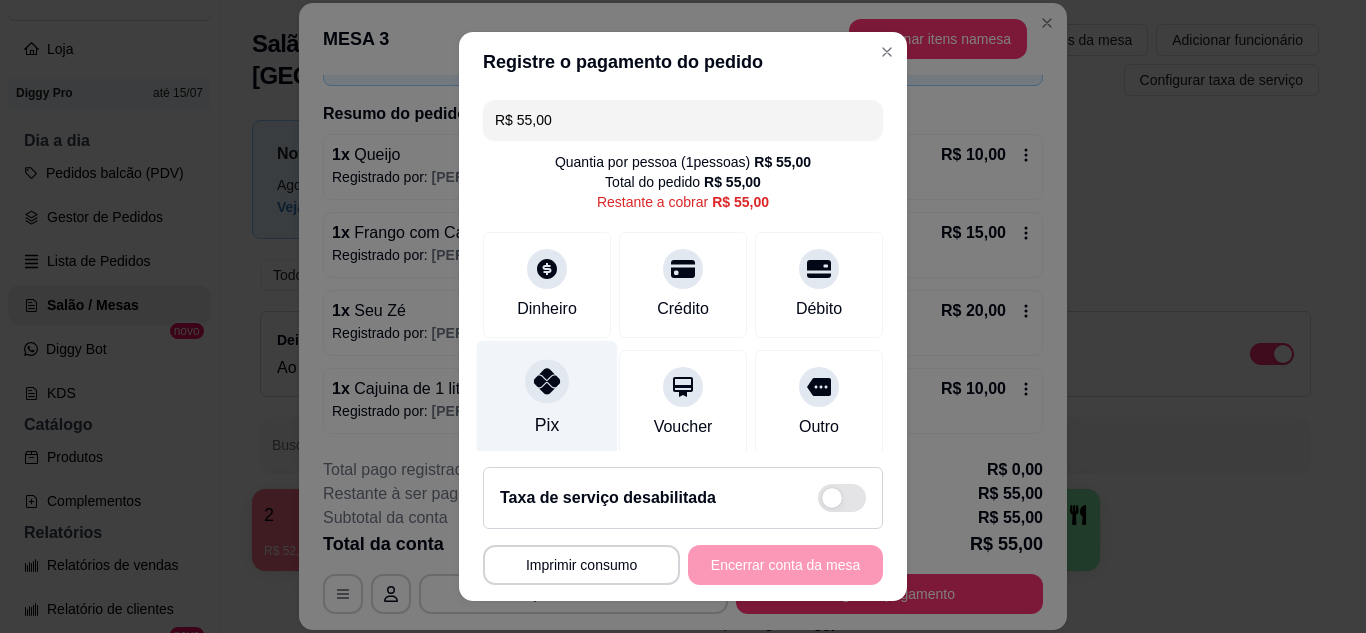 click on "Pix" at bounding box center [547, 398] 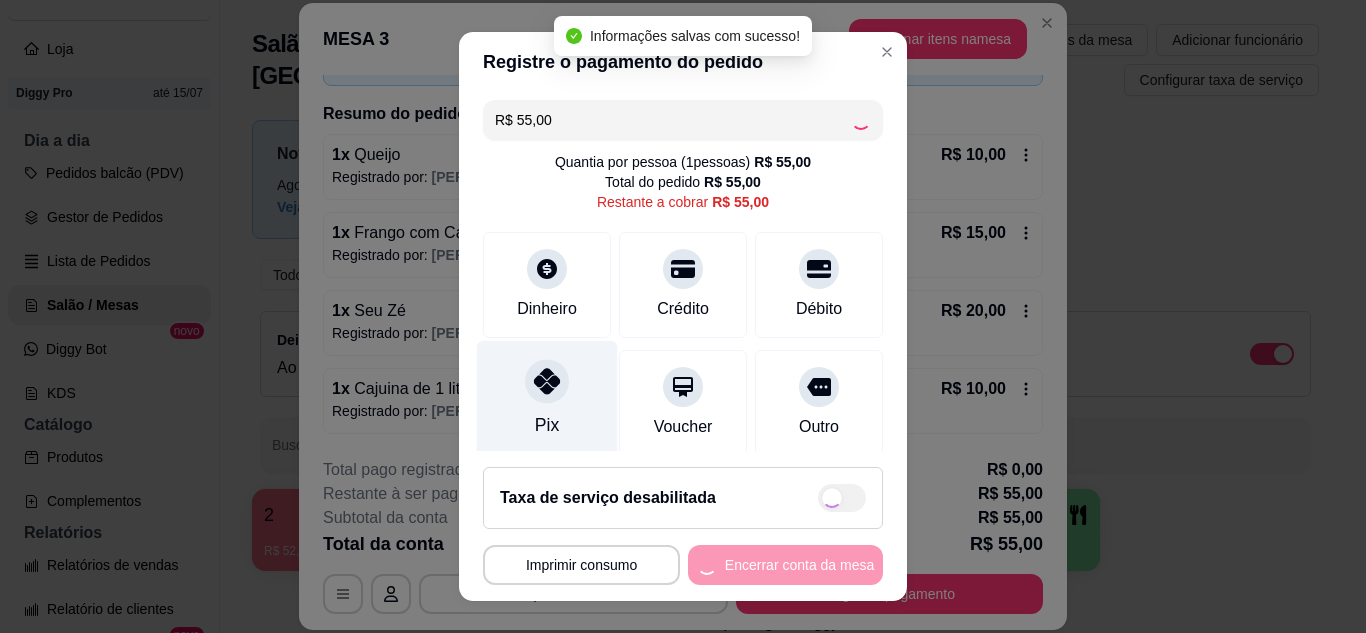 type on "R$ 0,00" 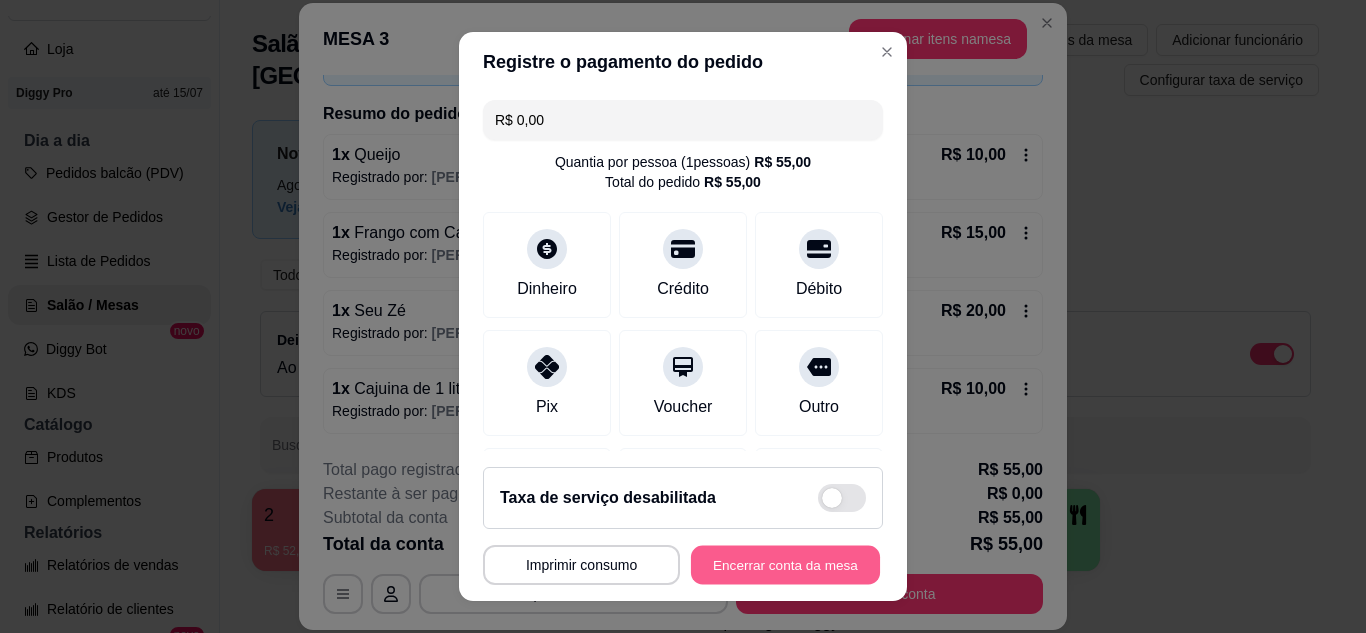 click on "Encerrar conta da mesa" at bounding box center (785, 565) 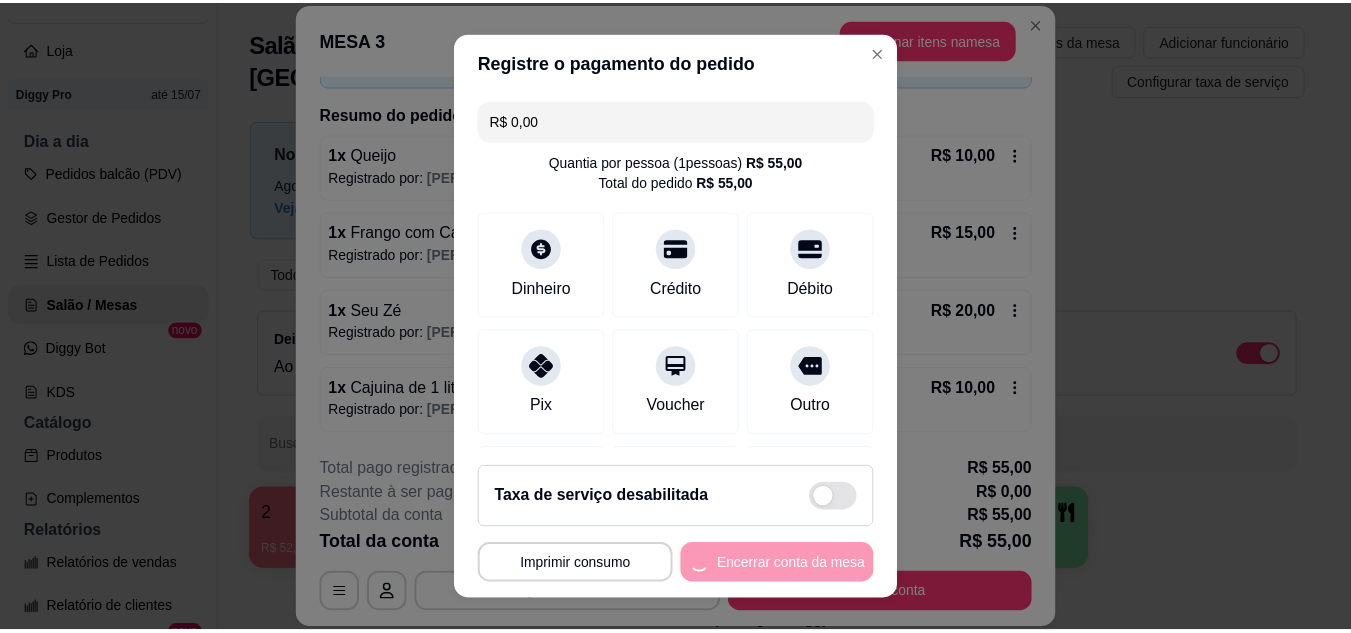 scroll, scrollTop: 0, scrollLeft: 0, axis: both 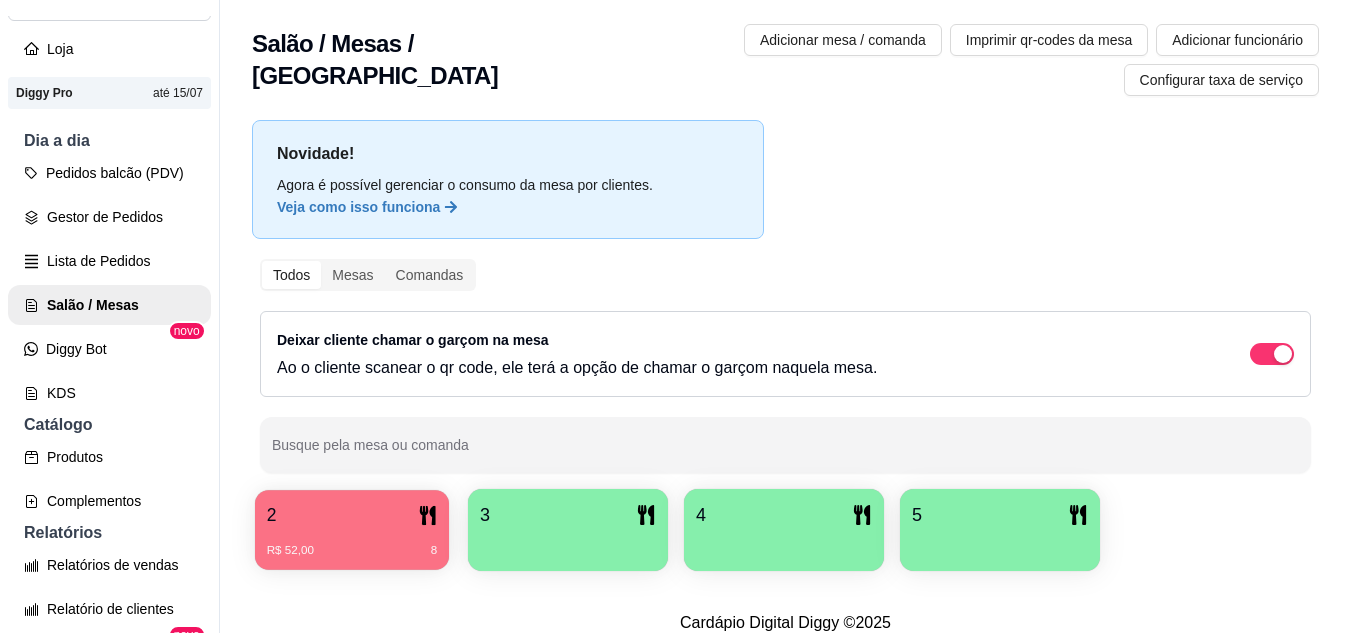 click on "2 R$ 52,00 8" at bounding box center [352, 530] 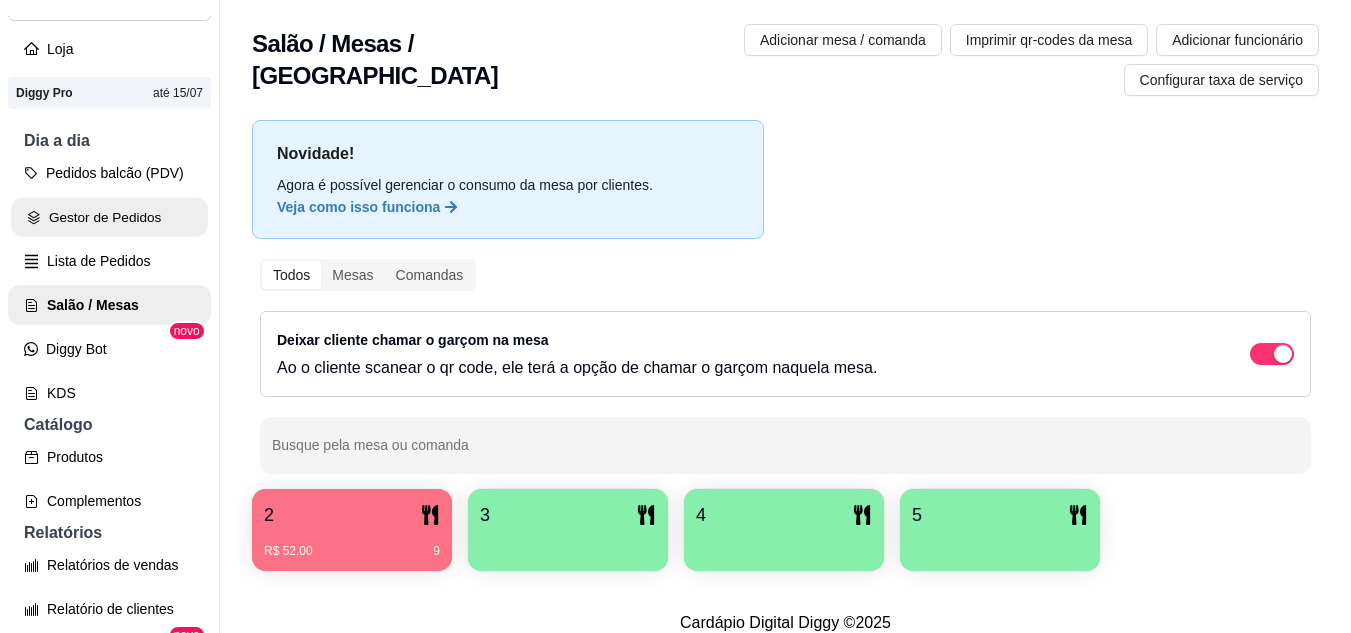click on "Gestor de Pedidos" at bounding box center (109, 217) 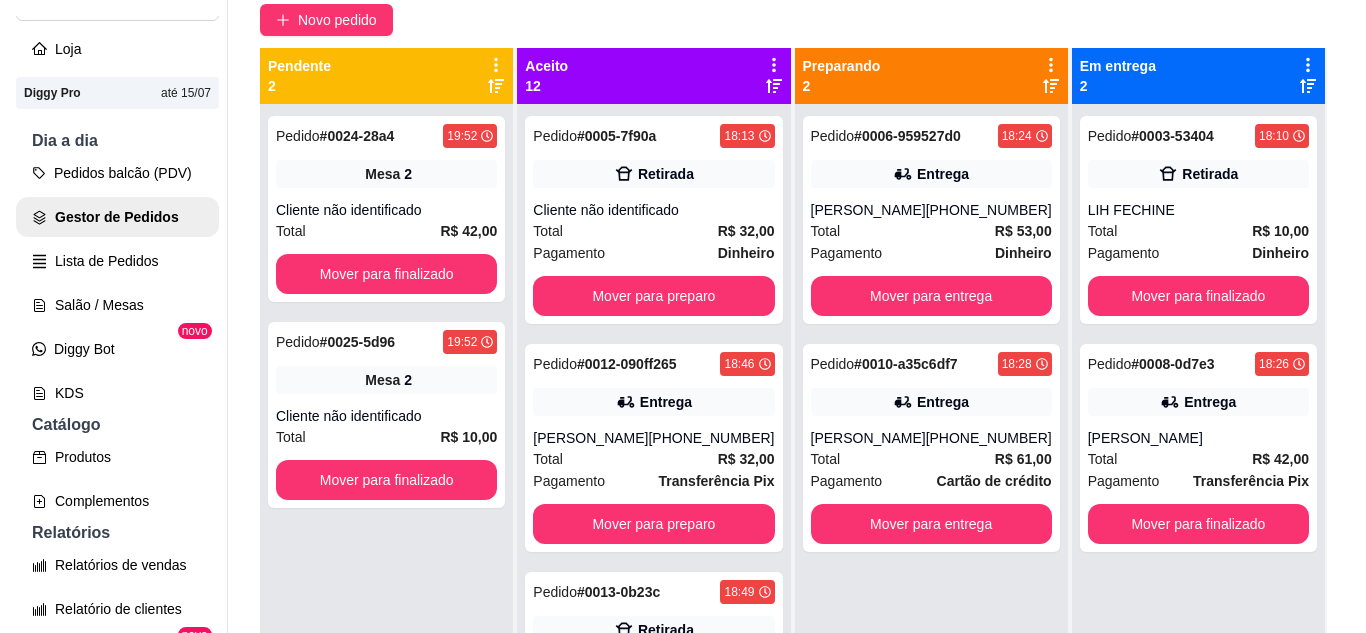scroll, scrollTop: 200, scrollLeft: 0, axis: vertical 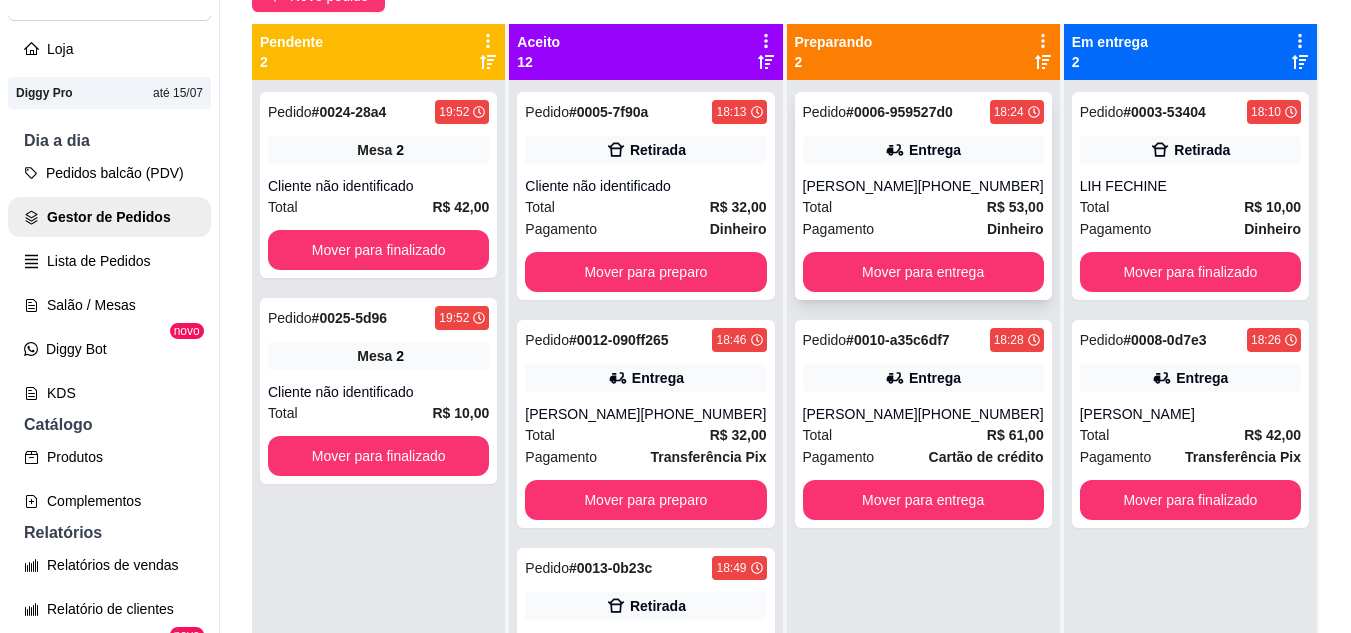 click on "(88) 8811-5221" at bounding box center [981, 186] 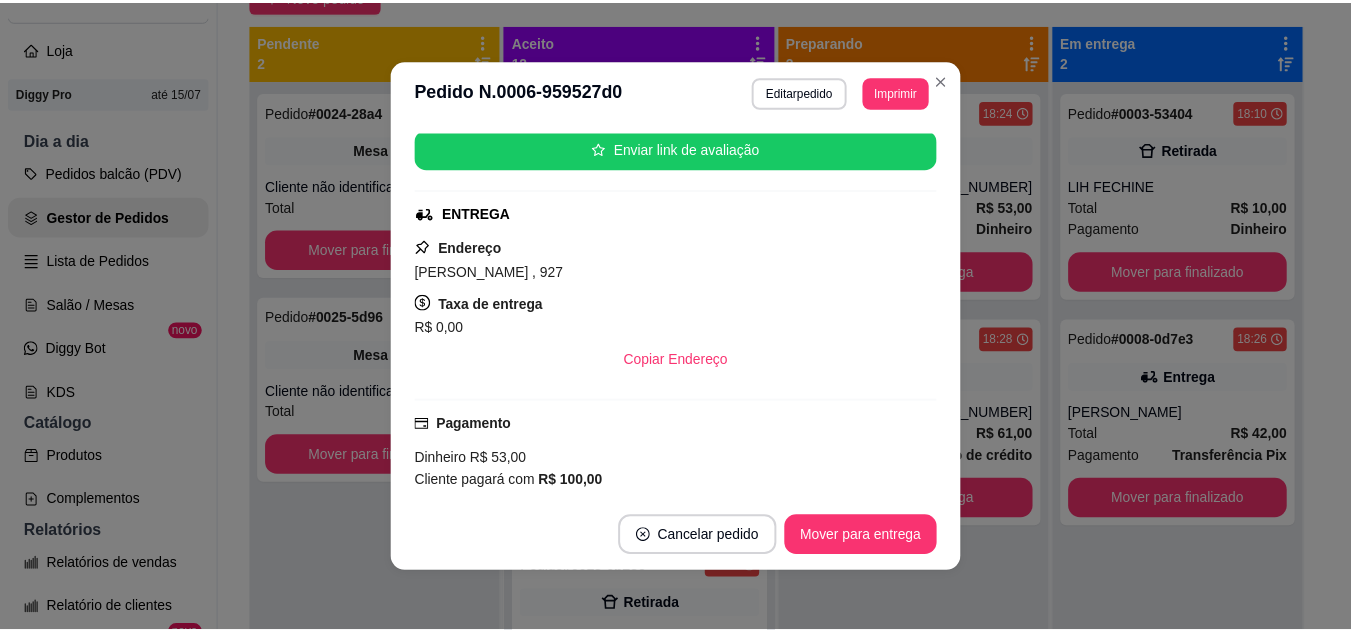 scroll, scrollTop: 246, scrollLeft: 0, axis: vertical 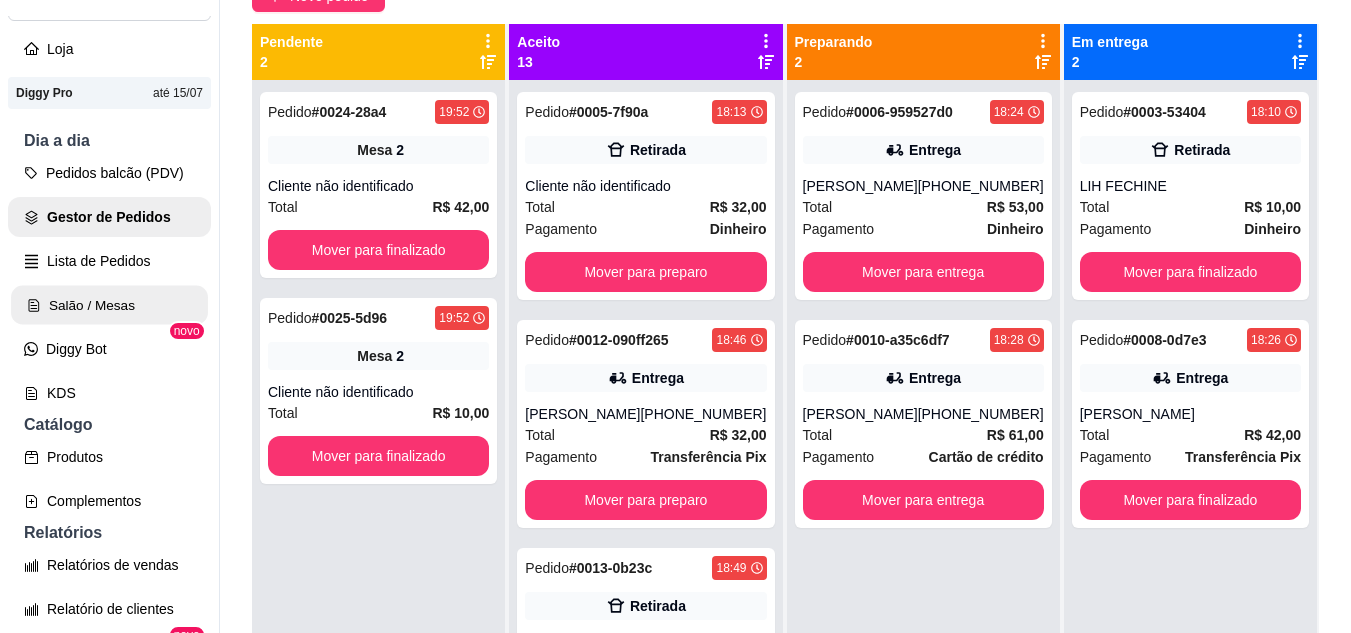 click on "Salão / Mesas" at bounding box center (109, 305) 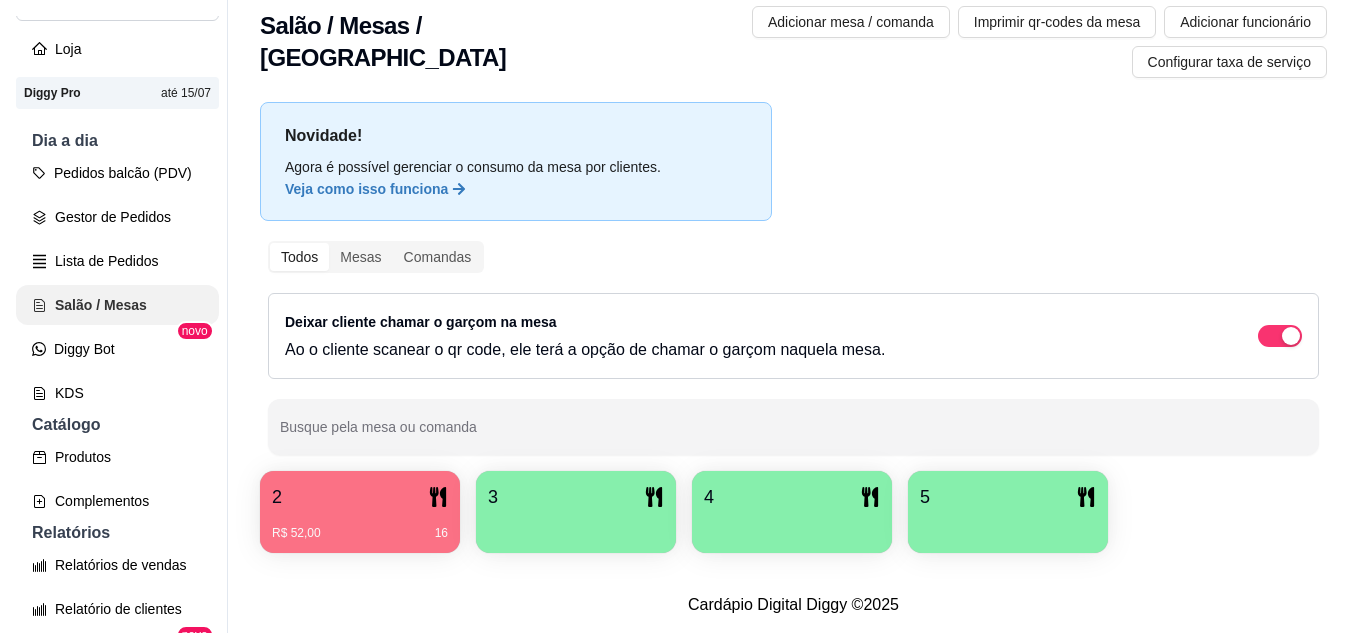 scroll, scrollTop: 0, scrollLeft: 0, axis: both 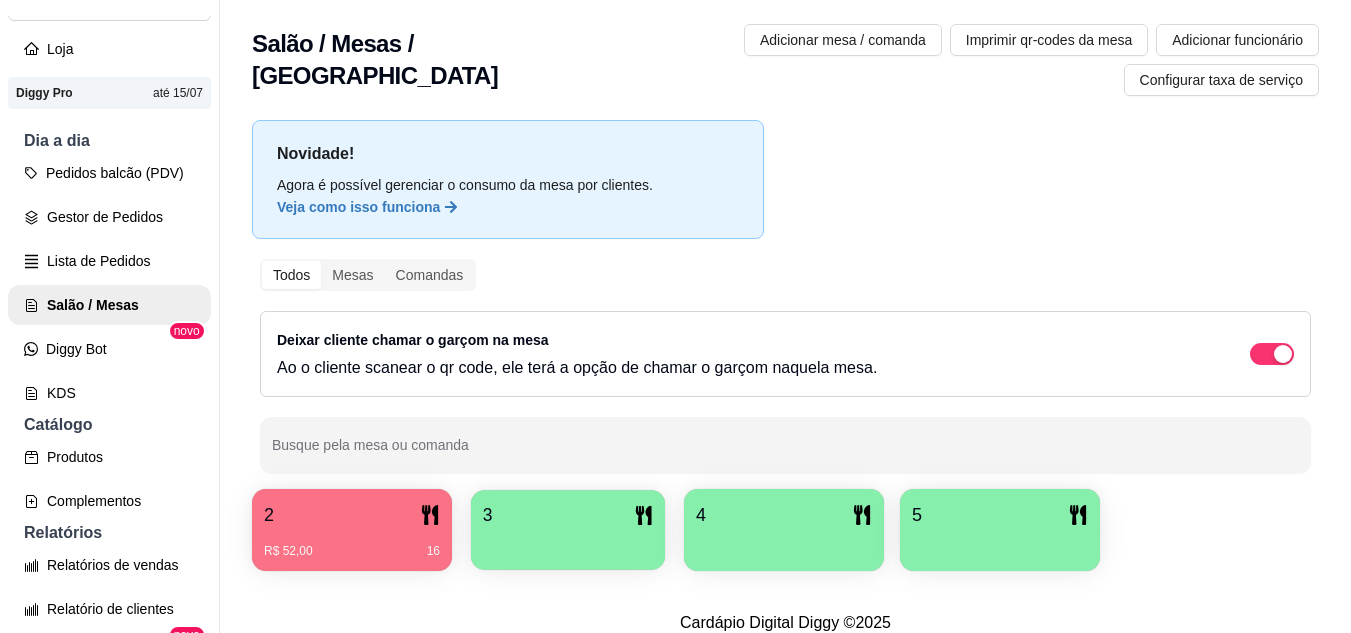 click at bounding box center [568, 543] 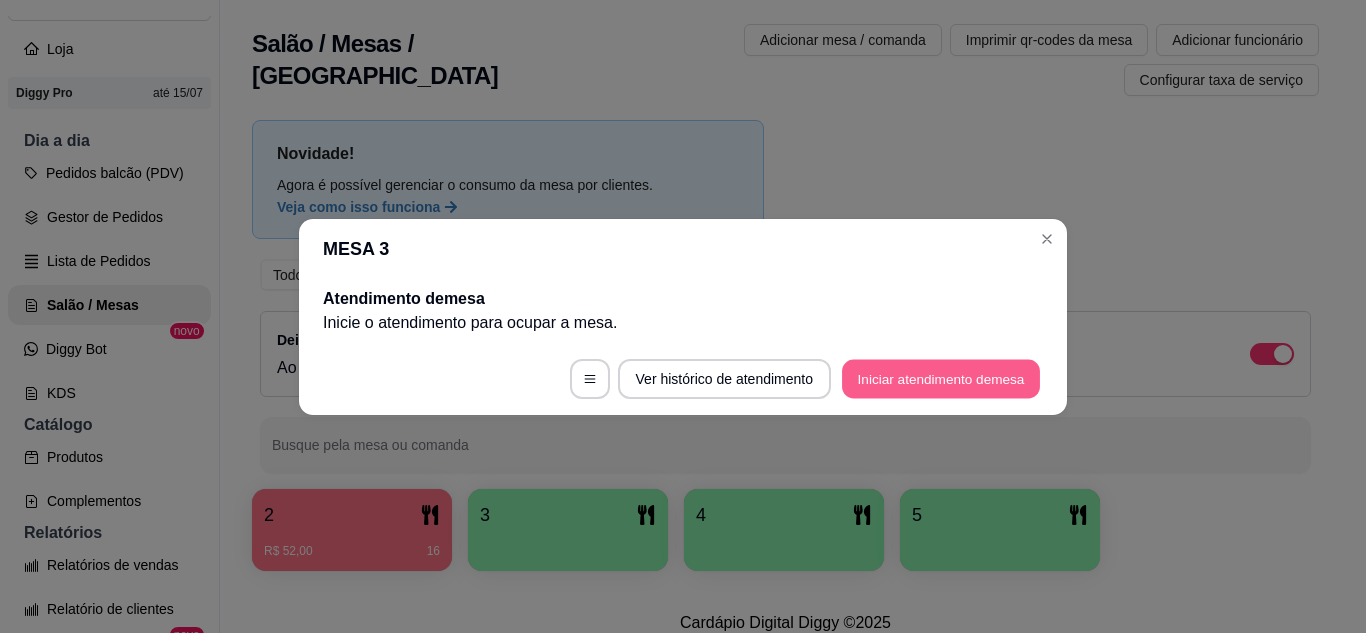 click on "Iniciar atendimento de  mesa" at bounding box center (941, 378) 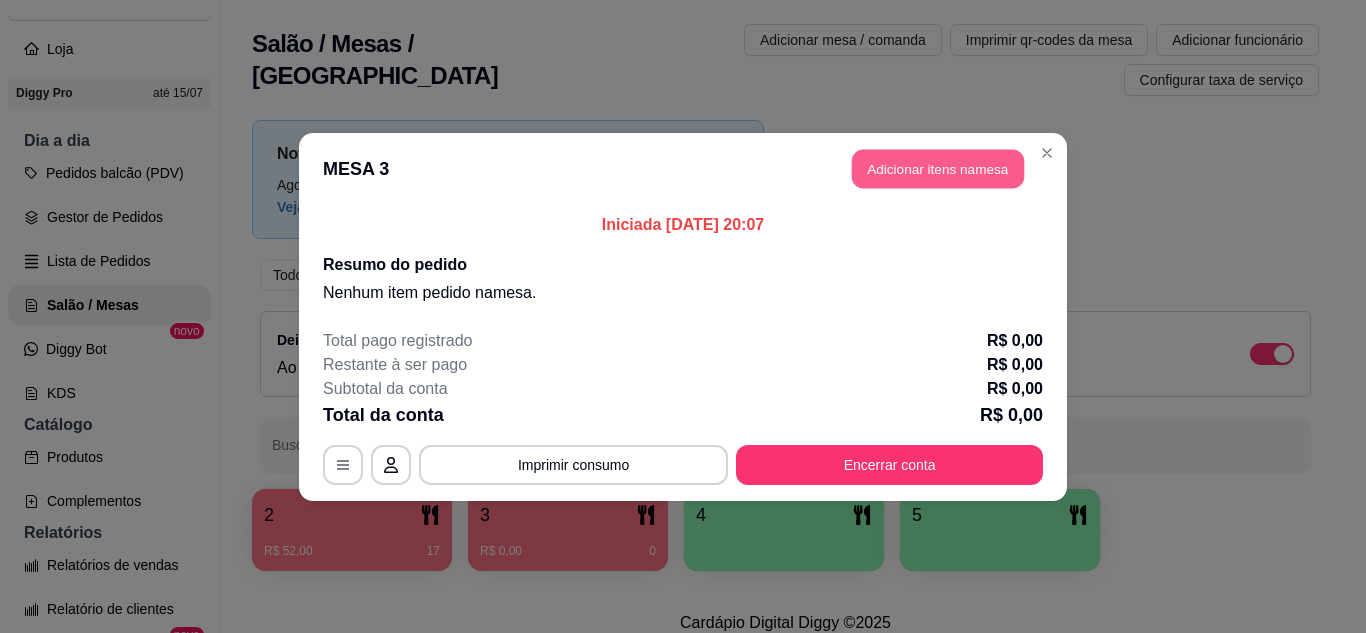 click on "Adicionar itens na  mesa" at bounding box center (938, 168) 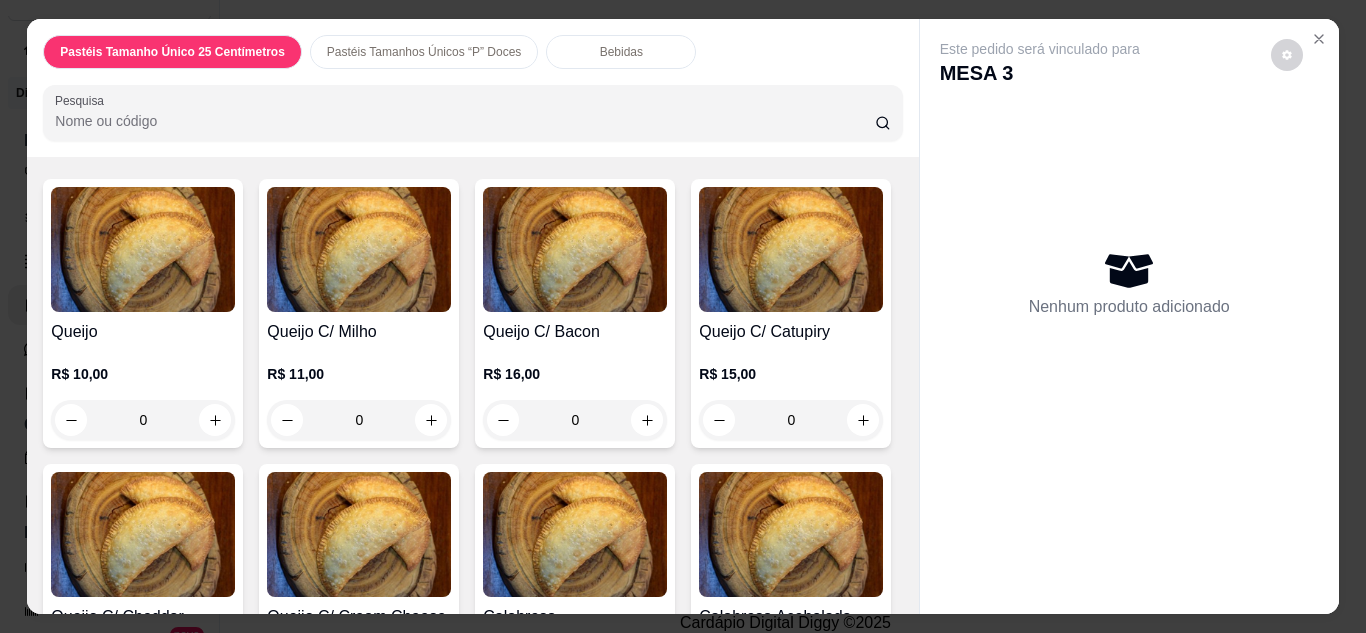 scroll, scrollTop: 160, scrollLeft: 0, axis: vertical 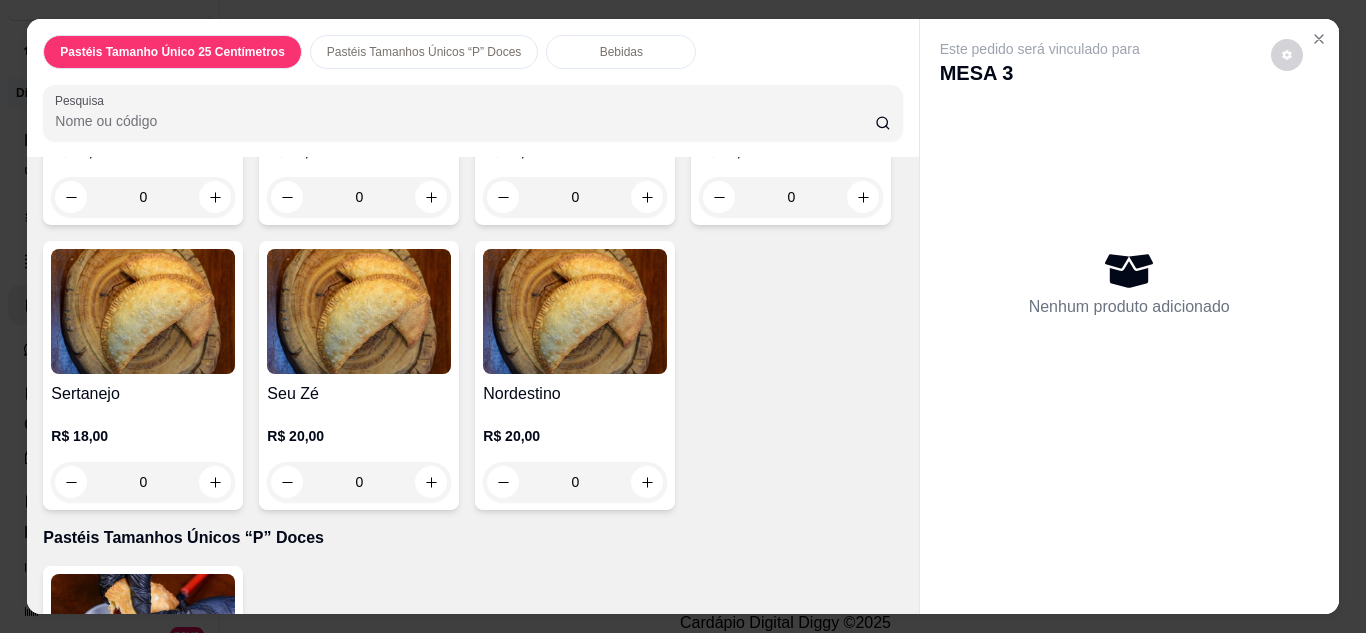 click on "0" at bounding box center (143, -112) 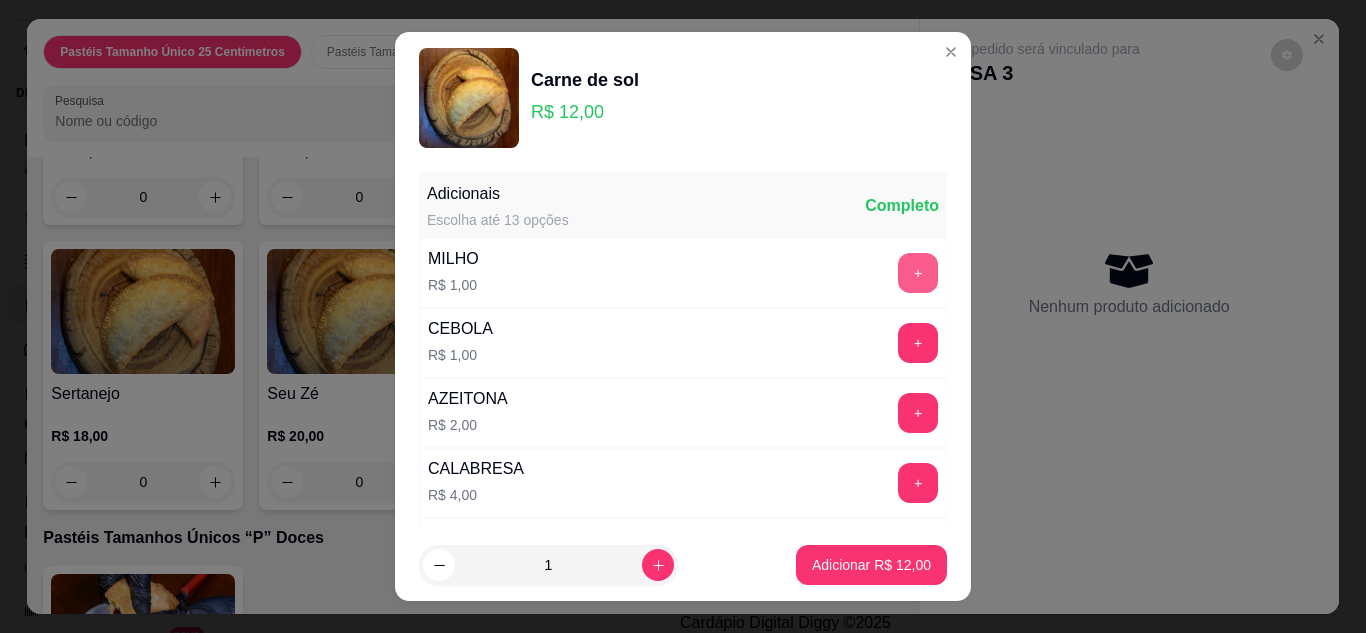 click on "+" at bounding box center [918, 273] 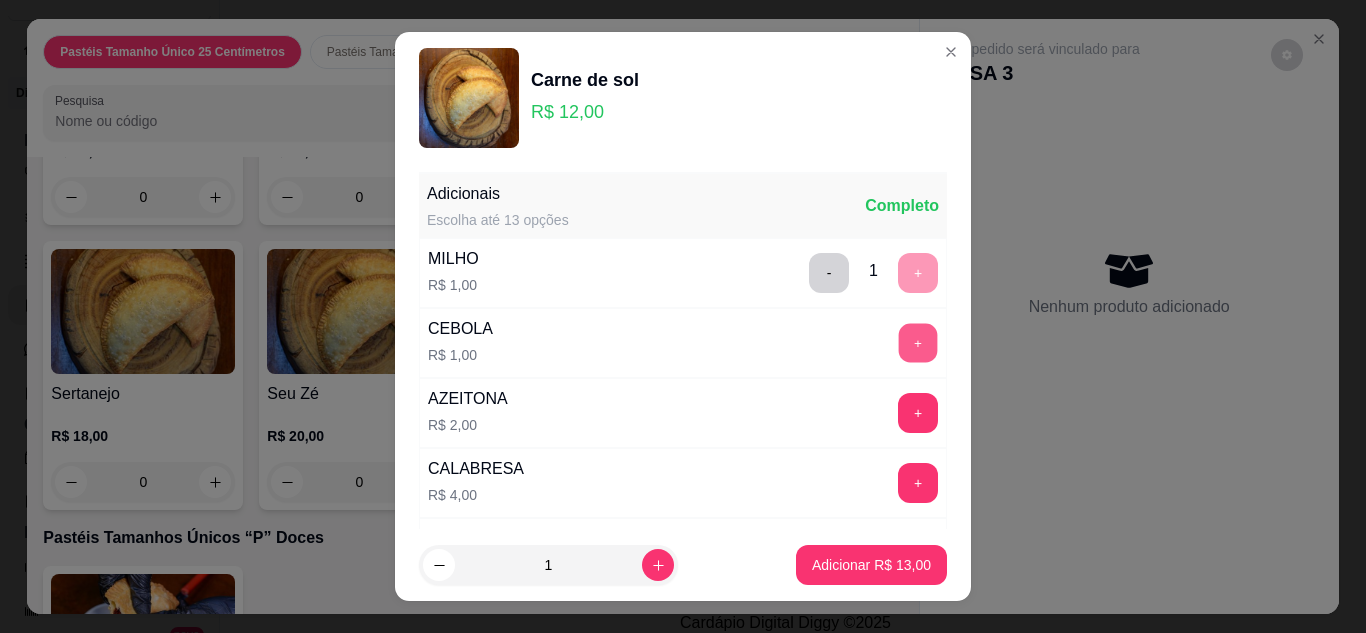 click on "+" at bounding box center [918, 342] 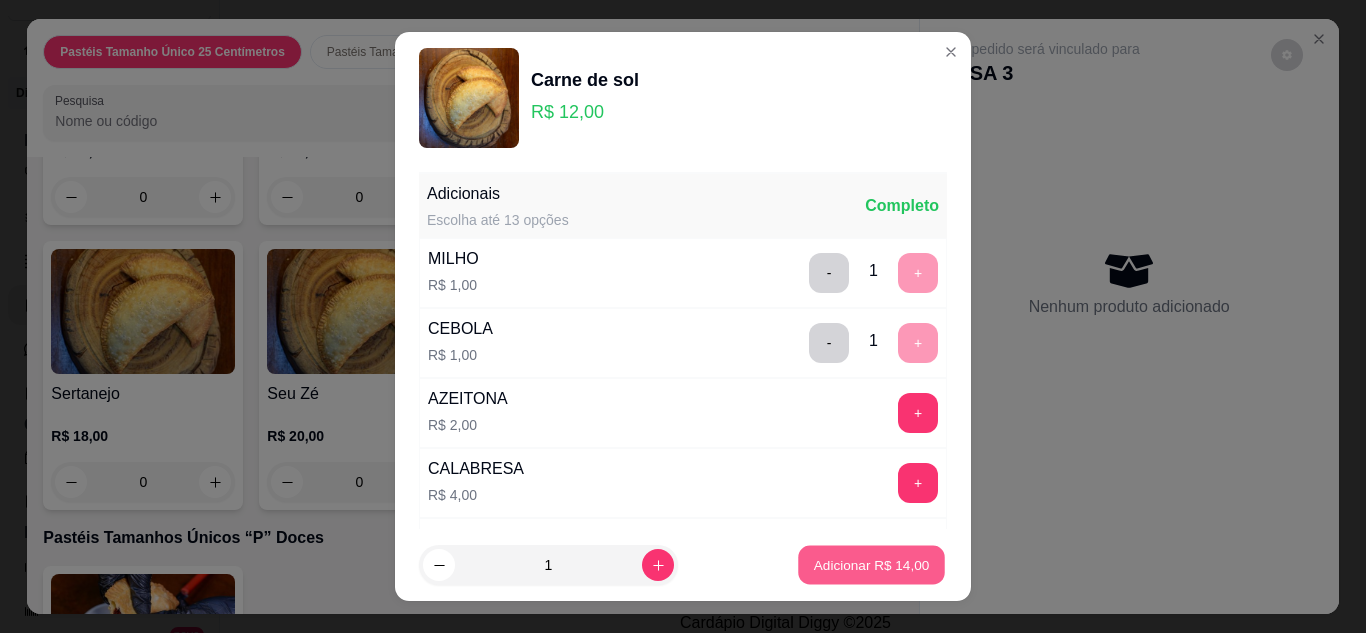 click on "Adicionar   R$ 14,00" at bounding box center [872, 565] 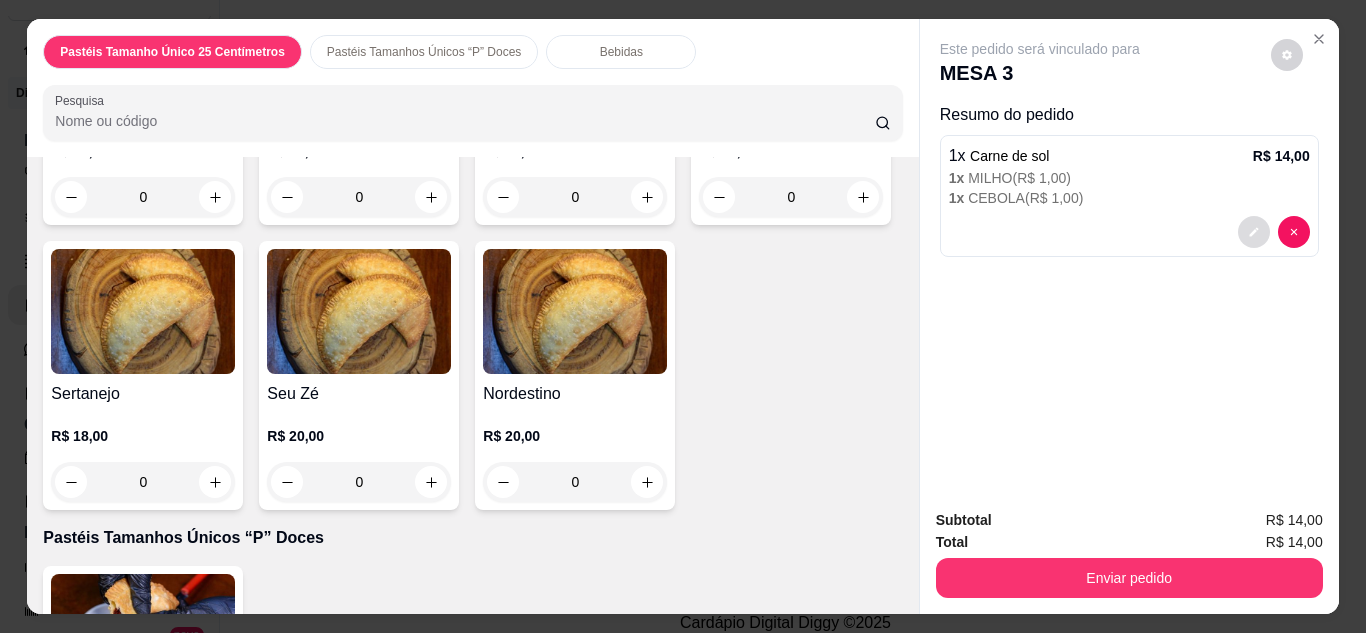 click 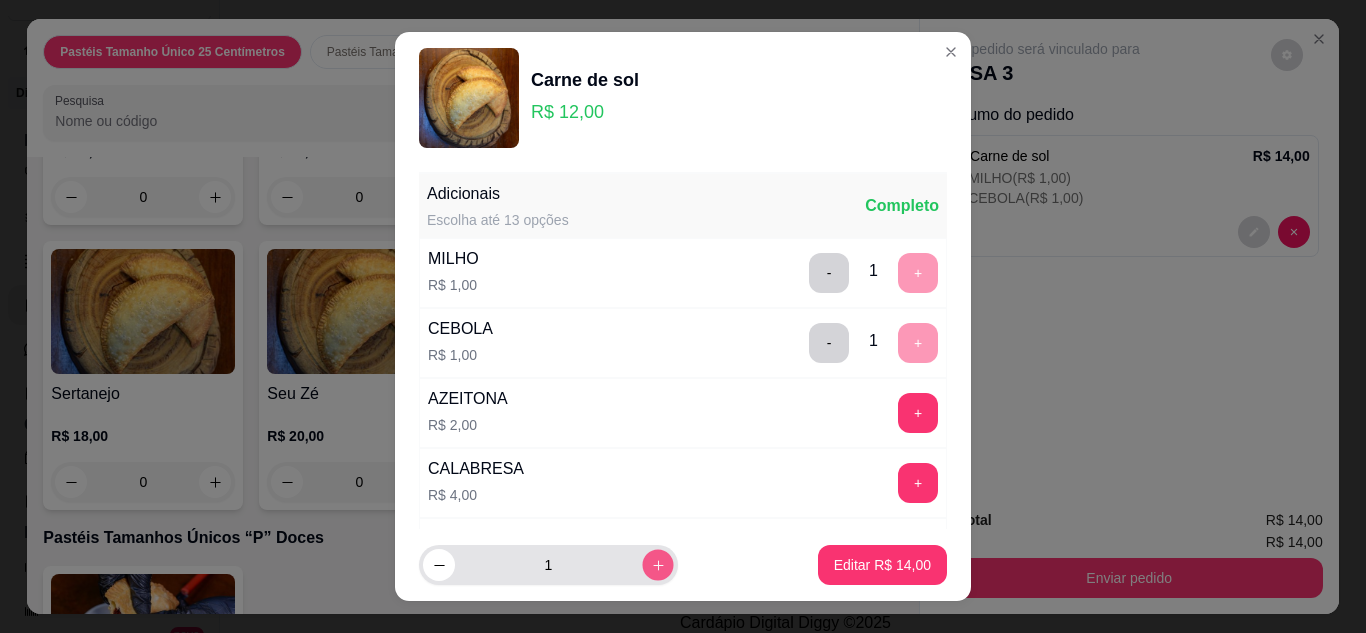 click at bounding box center (657, 565) 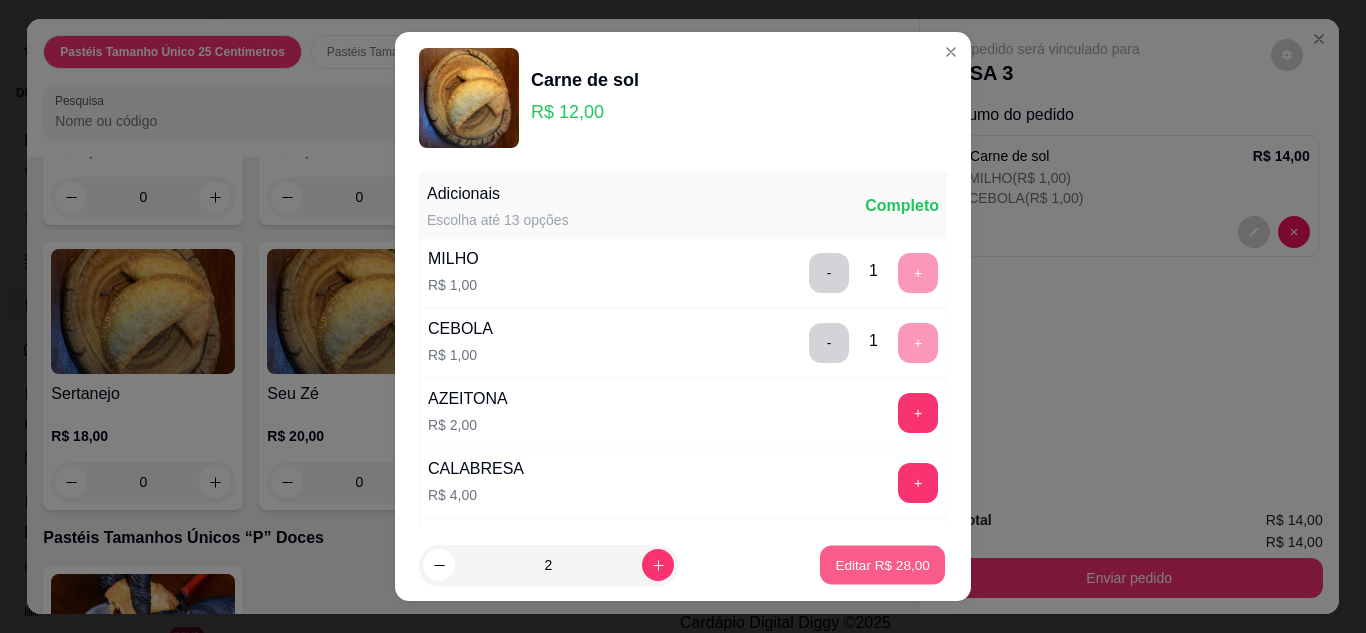 click on "Editar   R$ 28,00" at bounding box center (882, 565) 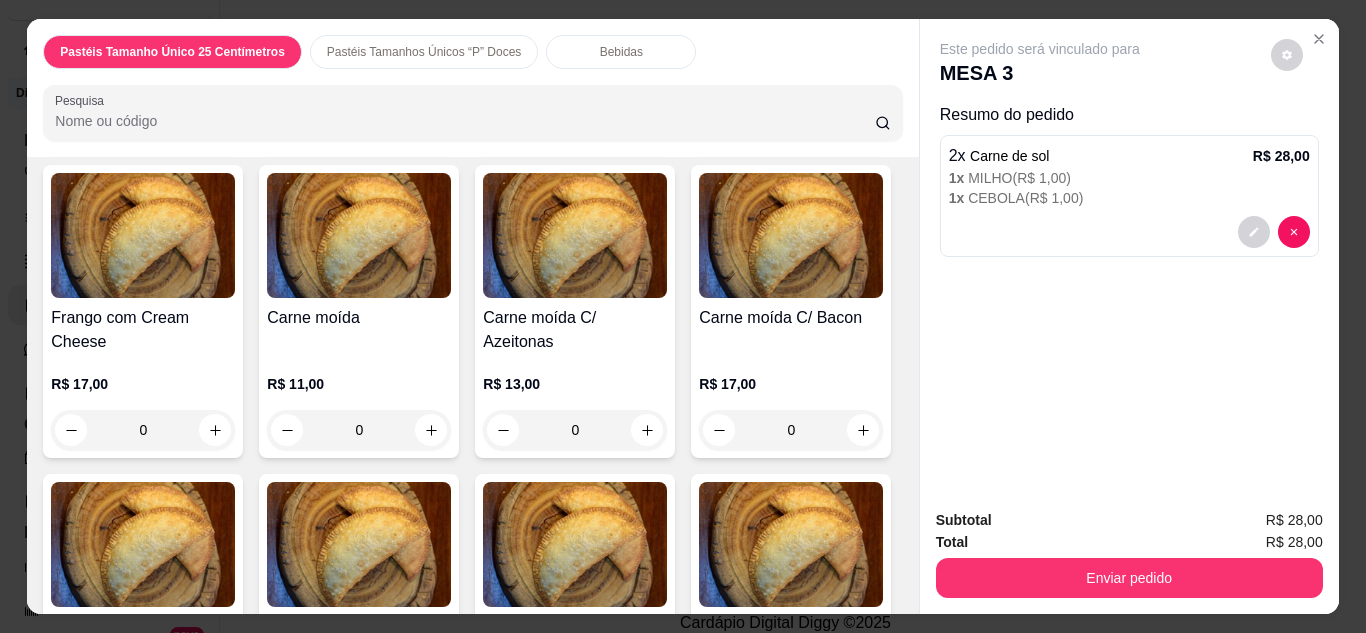 scroll, scrollTop: 1840, scrollLeft: 0, axis: vertical 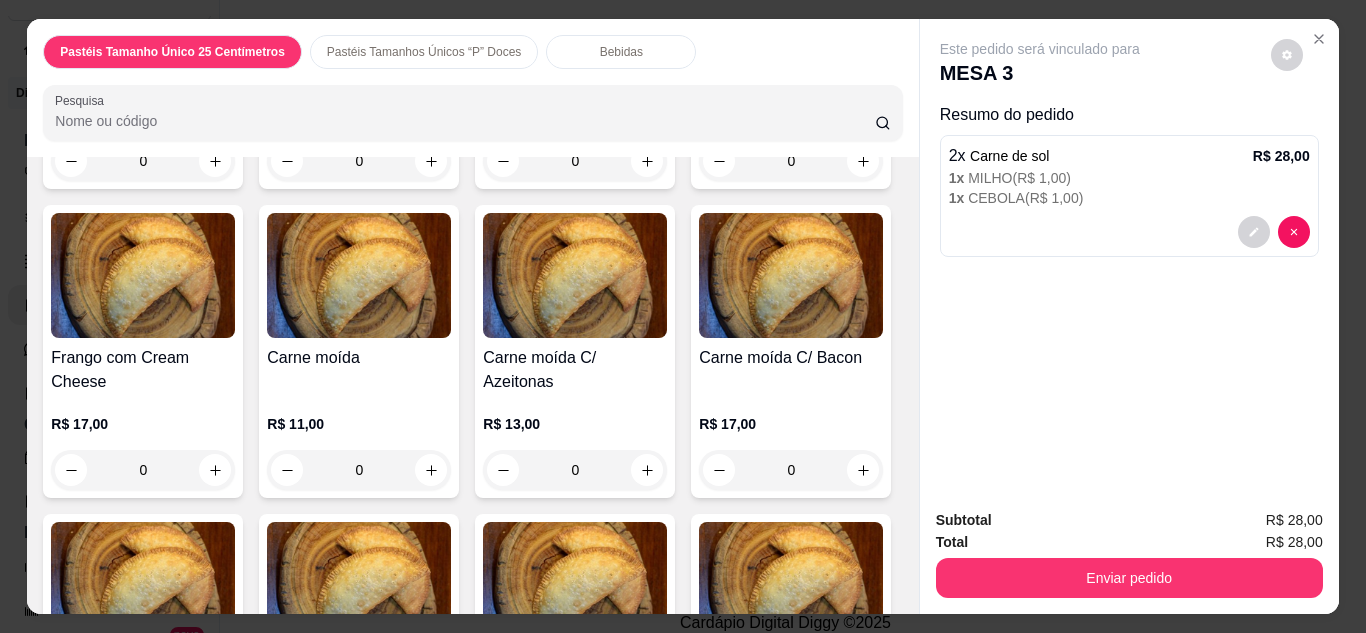 click on "0" at bounding box center [575, -124] 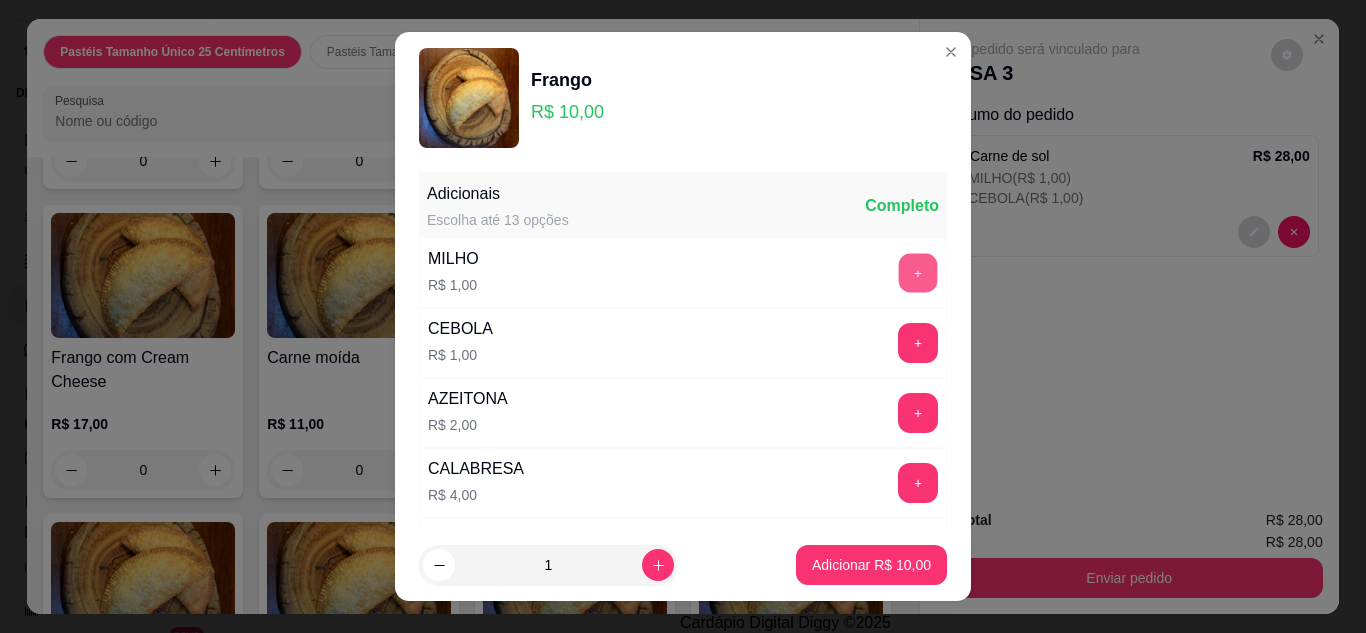 click on "+" at bounding box center (918, 272) 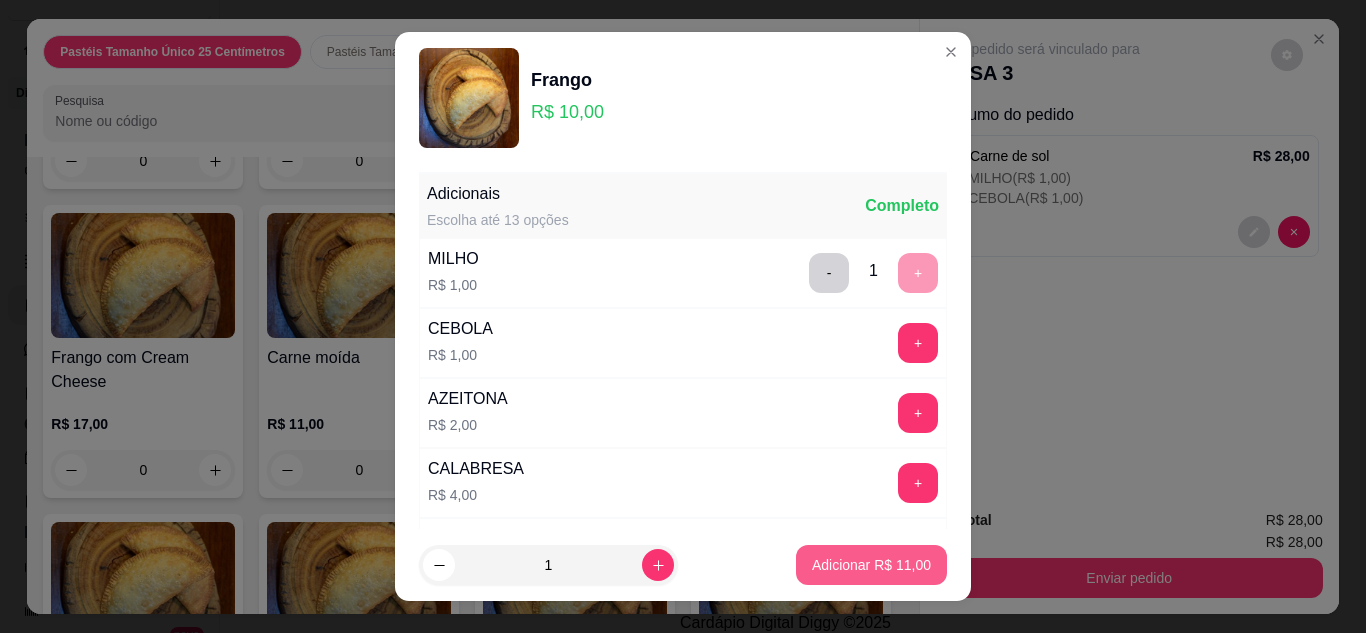click on "Adicionar   R$ 11,00" at bounding box center (871, 565) 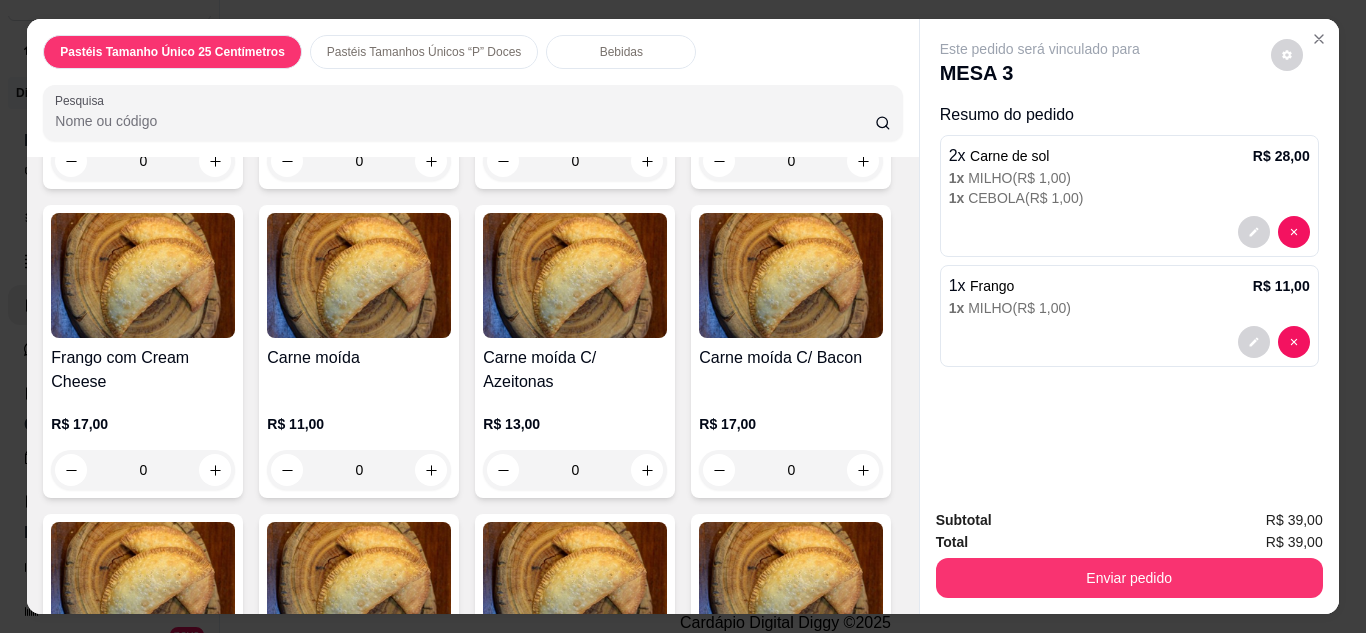 click on "Bebidas" at bounding box center [621, 52] 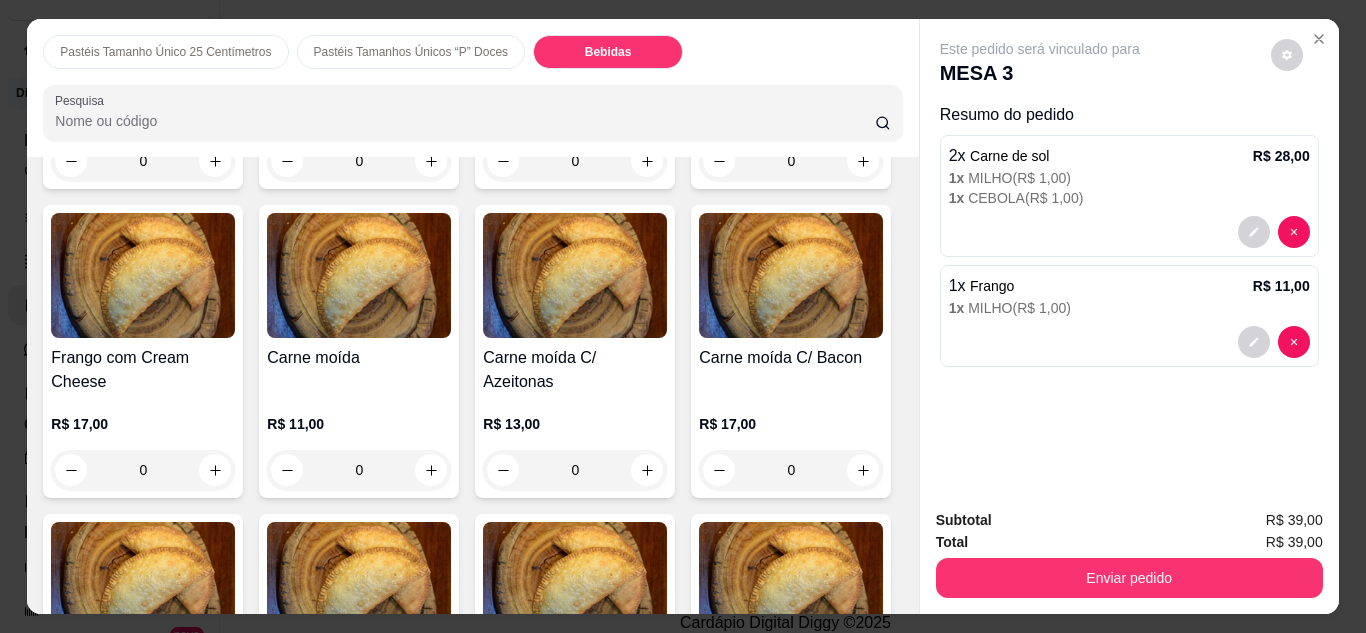 scroll, scrollTop: 4874, scrollLeft: 0, axis: vertical 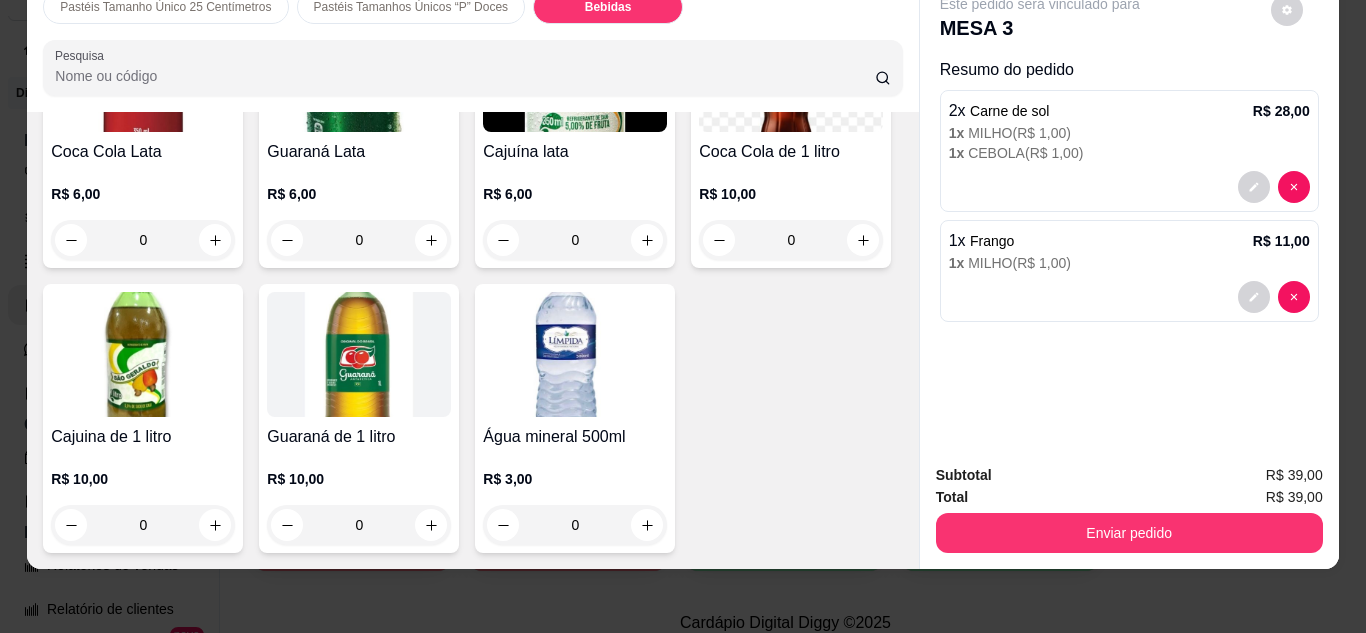 click on "Subtotal R$ 39,00 Total R$ 39,00 Enviar pedido" at bounding box center (1129, 508) 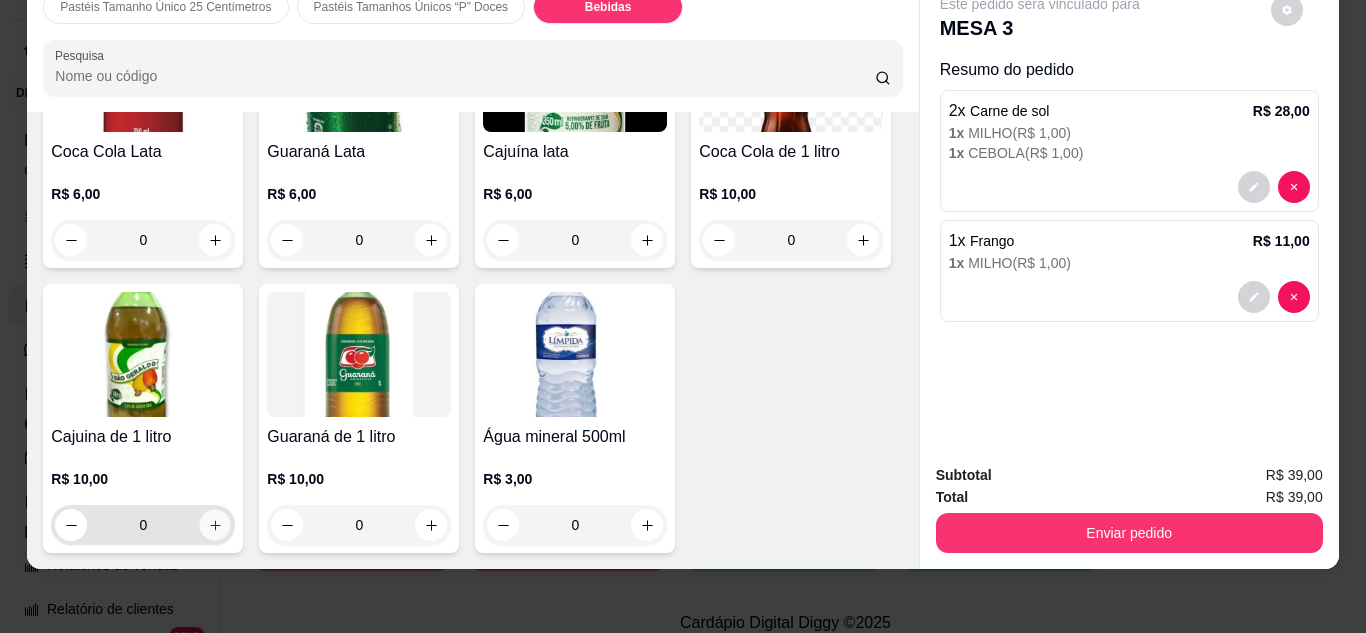 click at bounding box center (215, 524) 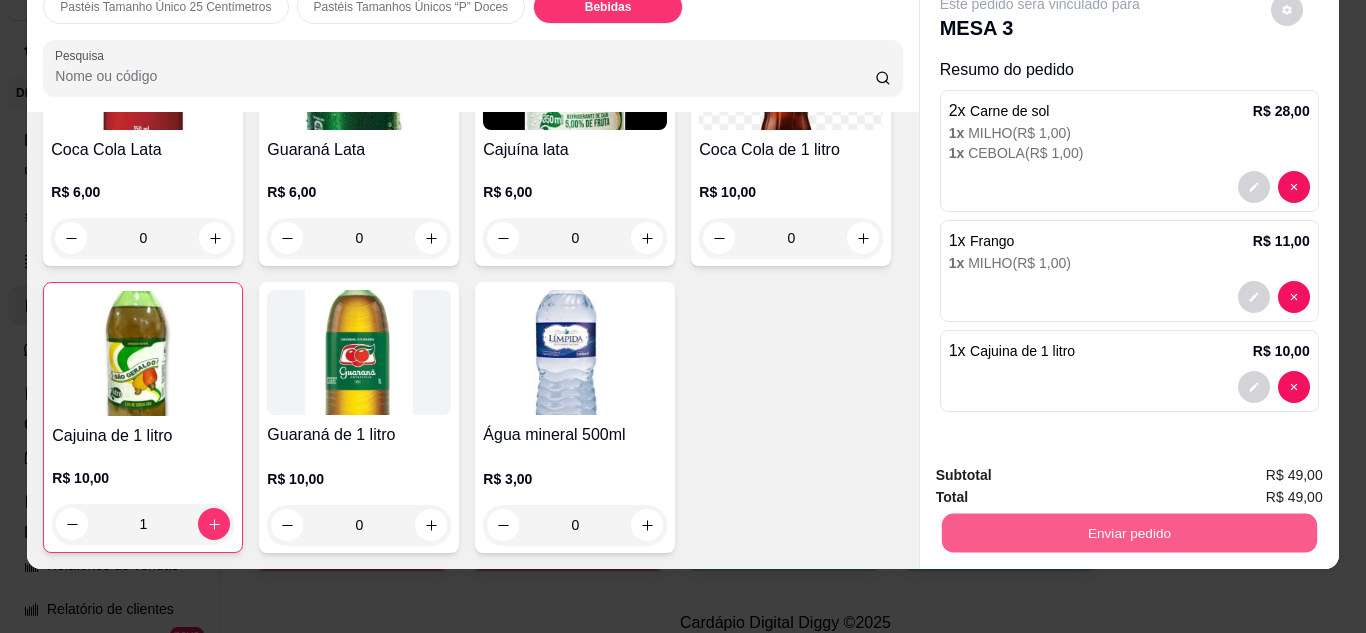 click on "Enviar pedido" at bounding box center [1128, 533] 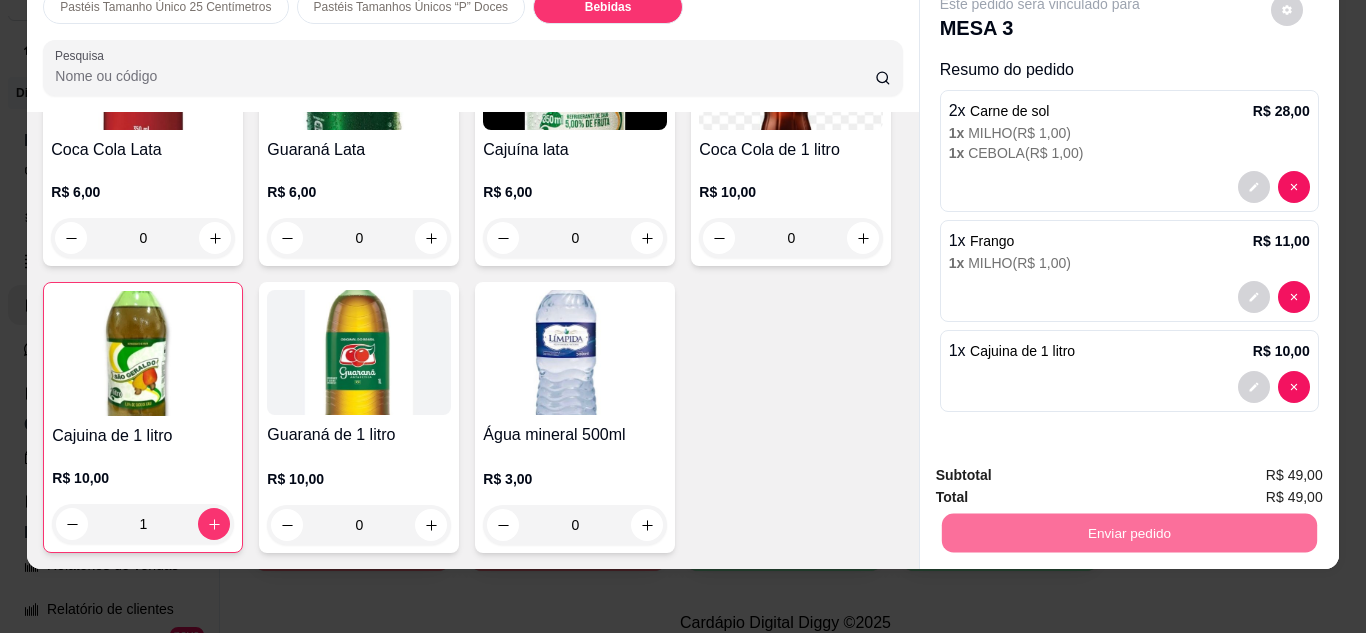 click on "Não registrar e enviar pedido" at bounding box center (1063, 468) 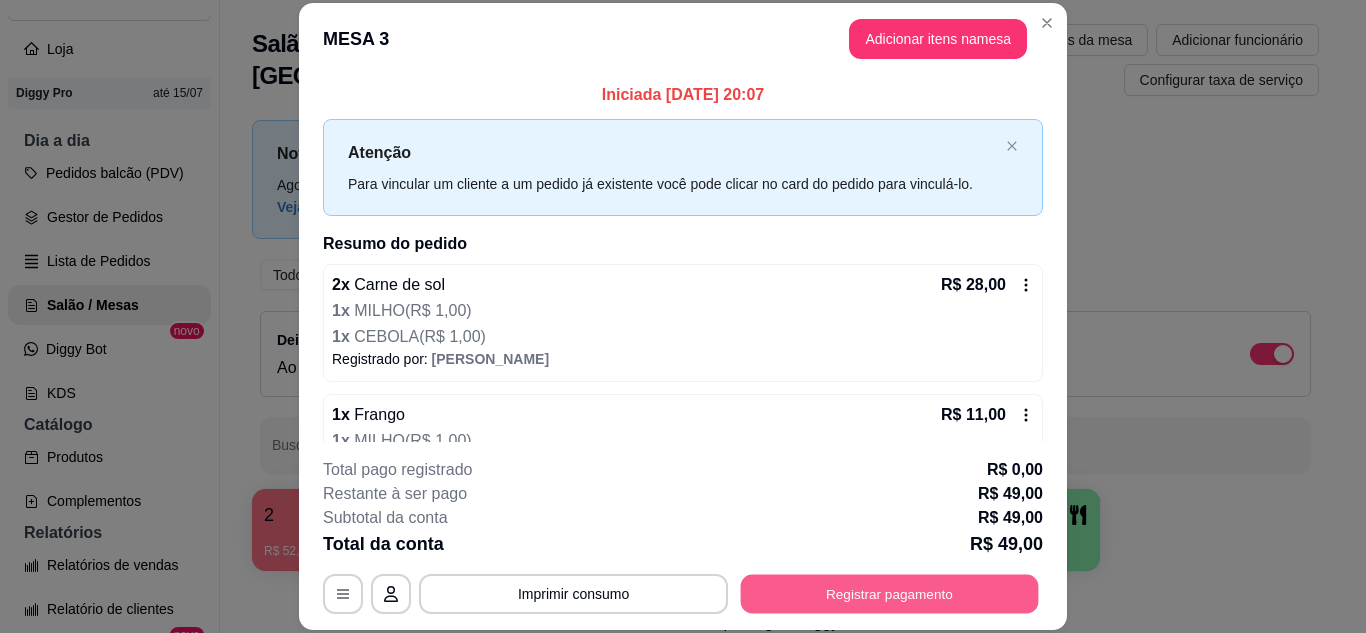 click on "Registrar pagamento" at bounding box center (890, 593) 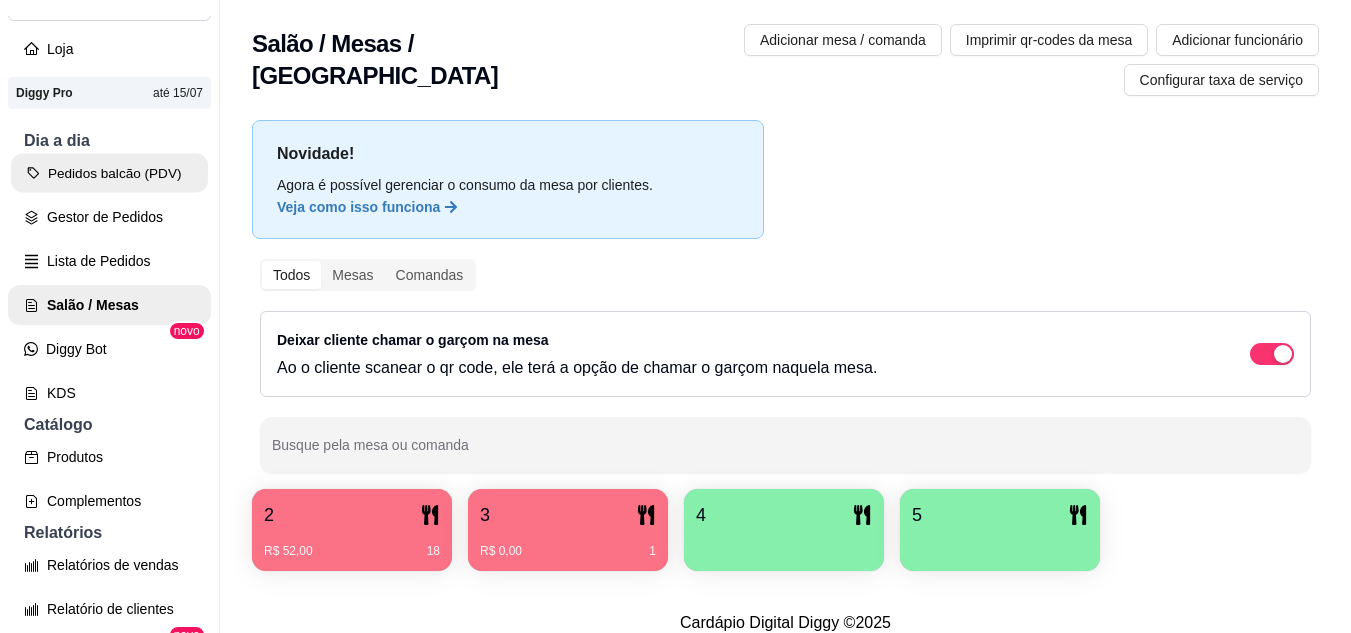 click on "Pedidos balcão (PDV)" at bounding box center (109, 173) 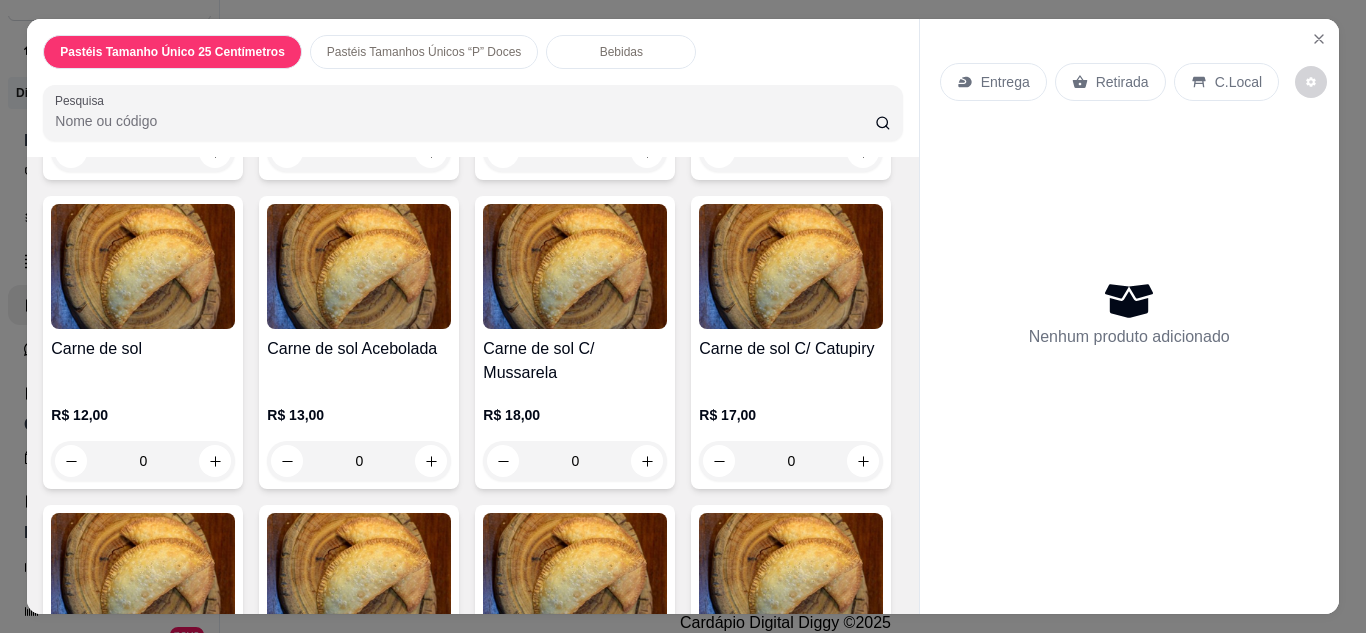 scroll, scrollTop: 2480, scrollLeft: 0, axis: vertical 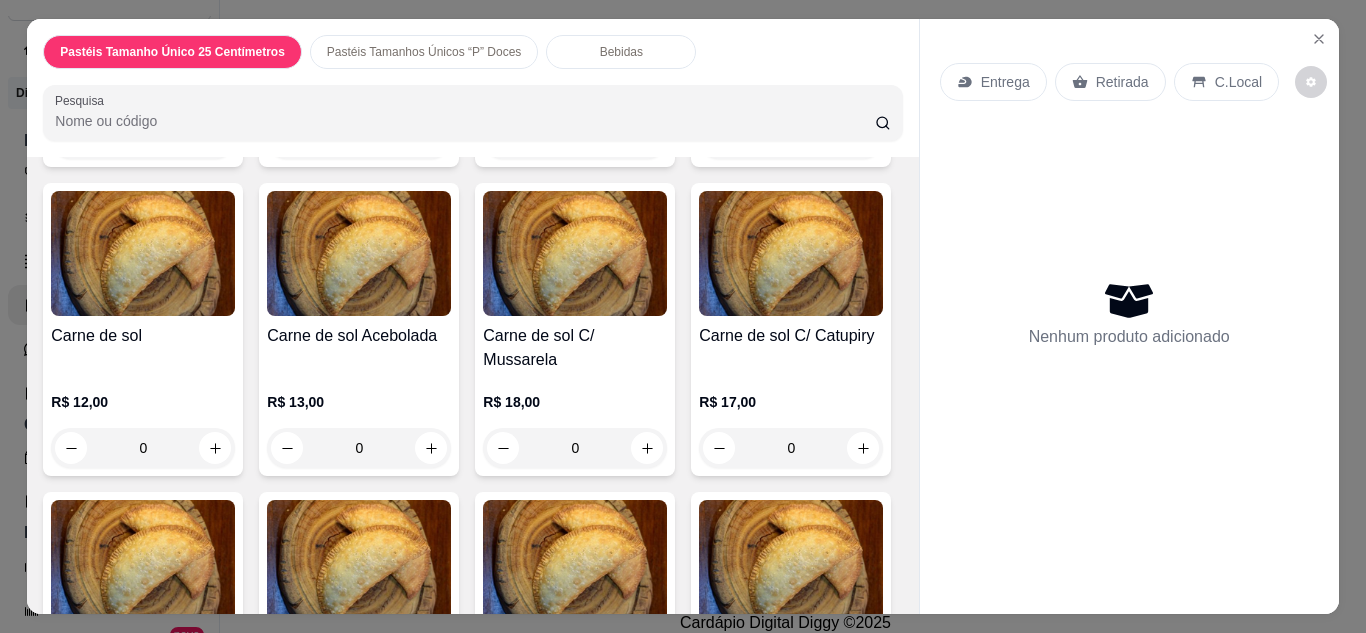 click on "0" at bounding box center (359, -170) 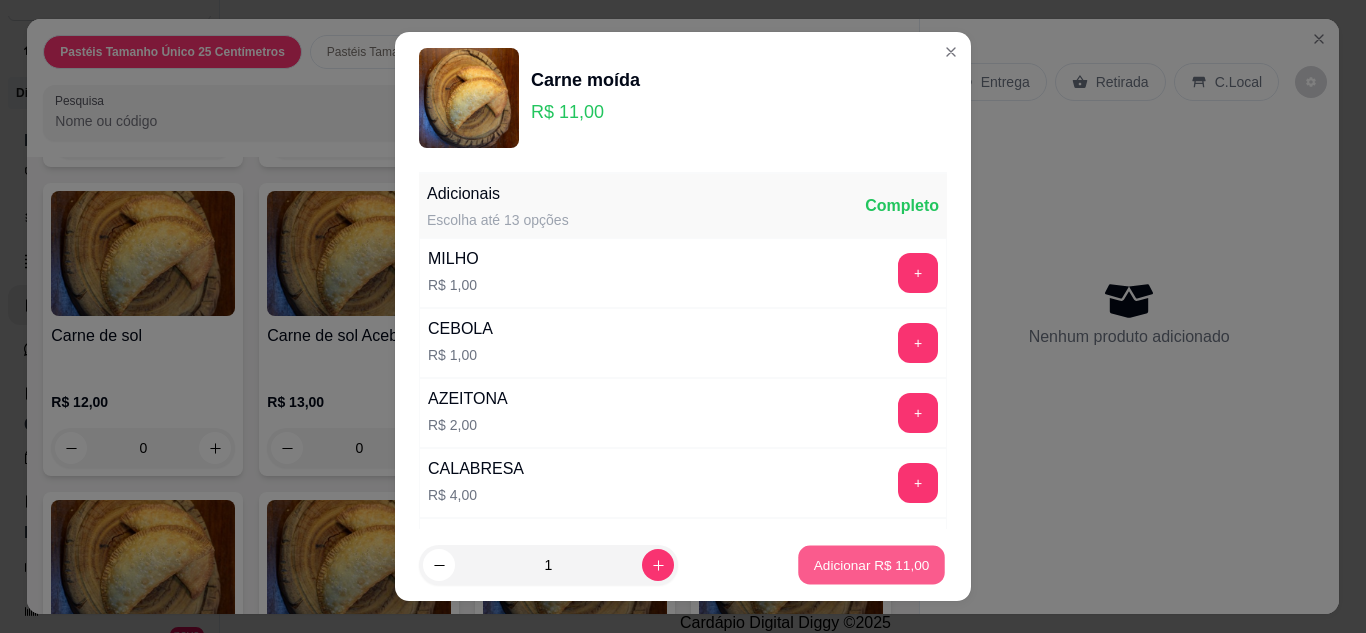 click on "Adicionar   R$ 11,00" at bounding box center [872, 565] 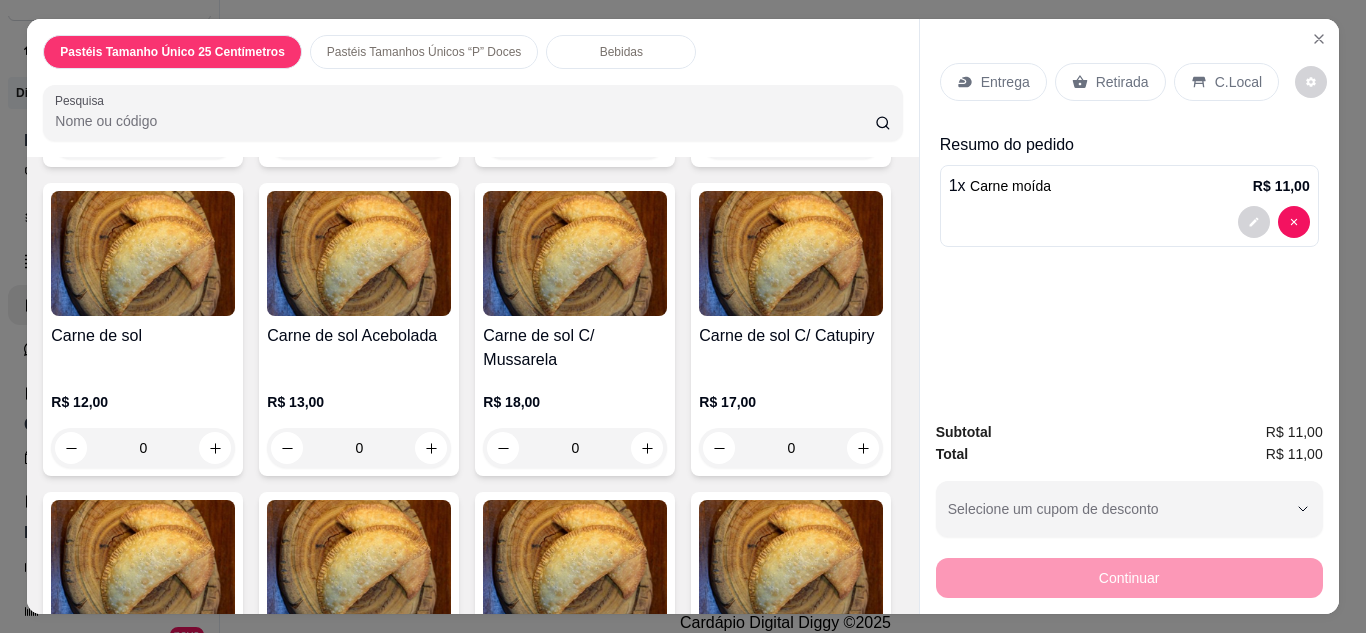 click on "Entrega Retirada C.Local" at bounding box center [1129, 82] 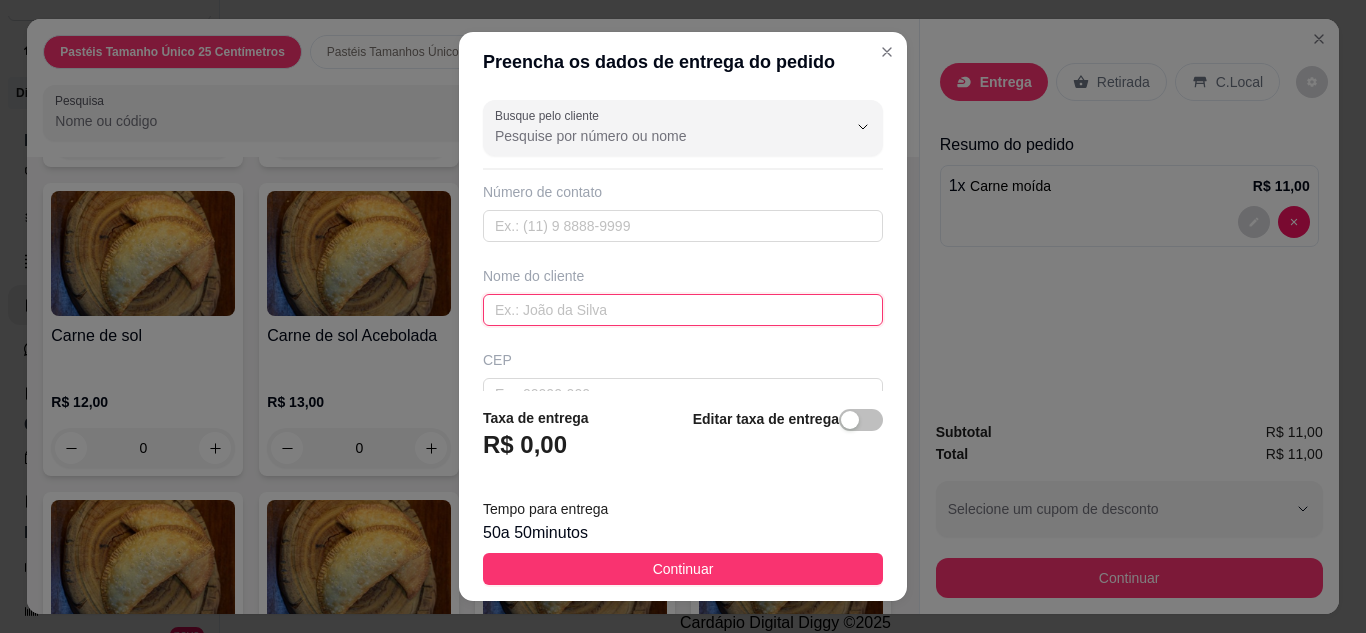 click at bounding box center (683, 310) 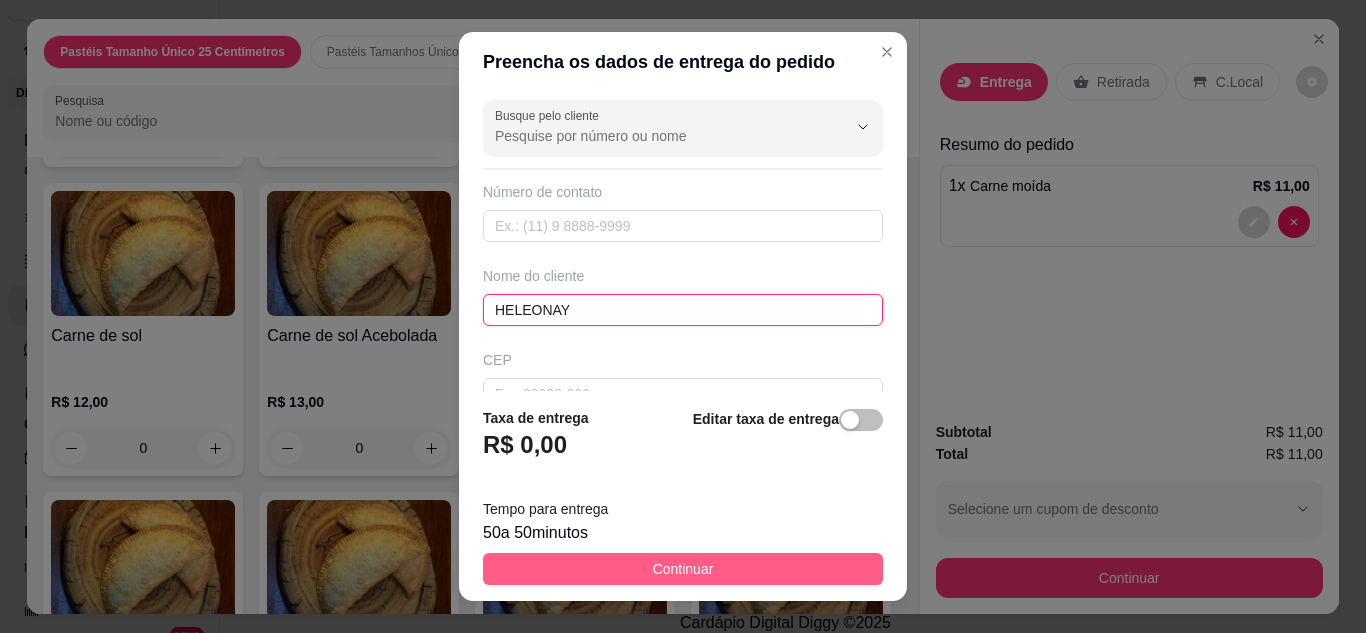 type on "HELEONAY" 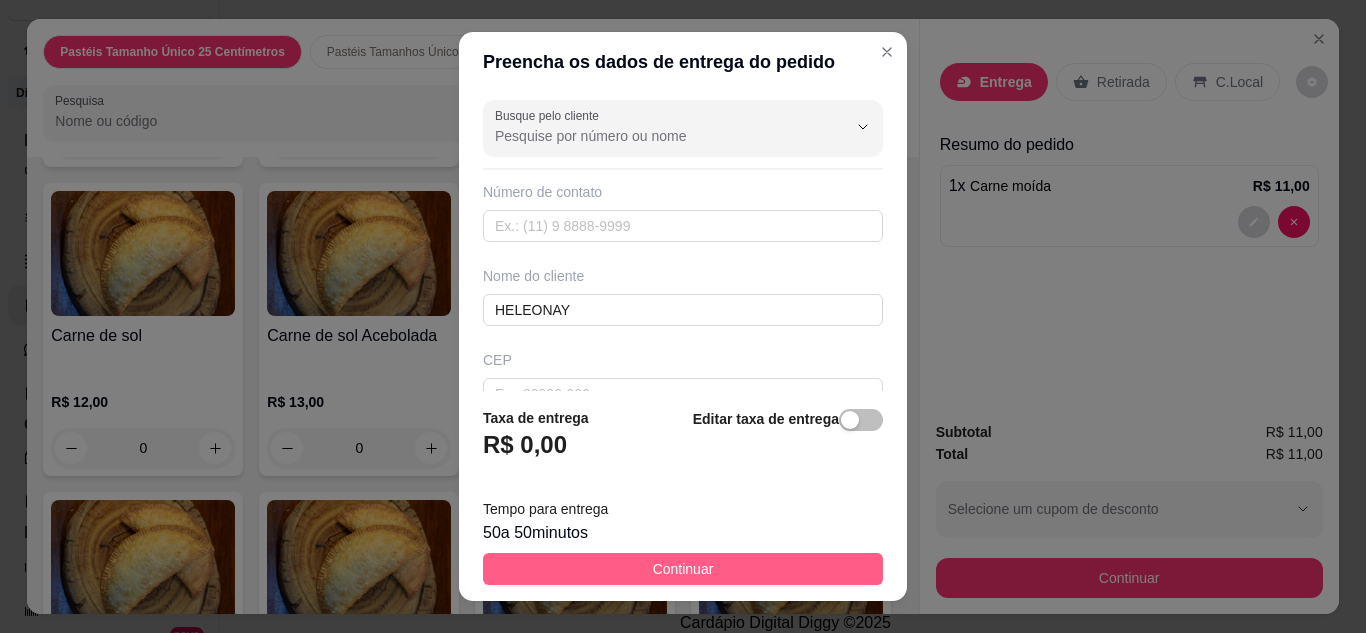 click on "Continuar" at bounding box center [683, 569] 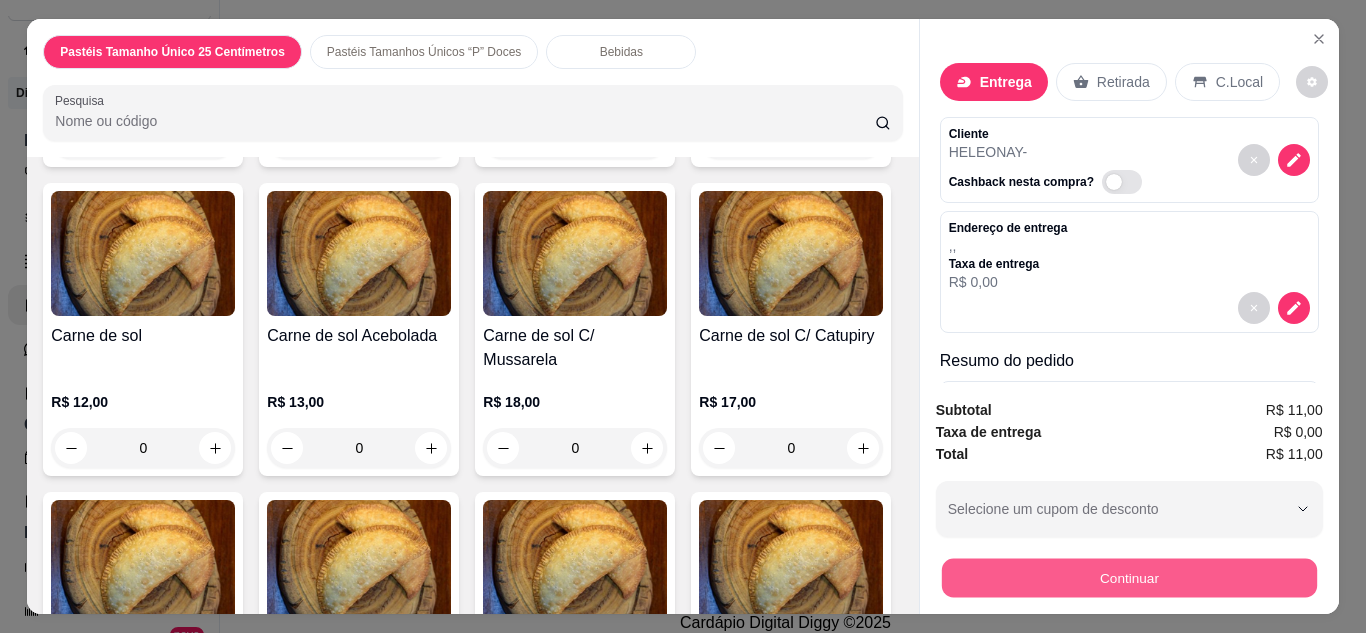 click on "Continuar" at bounding box center [1128, 578] 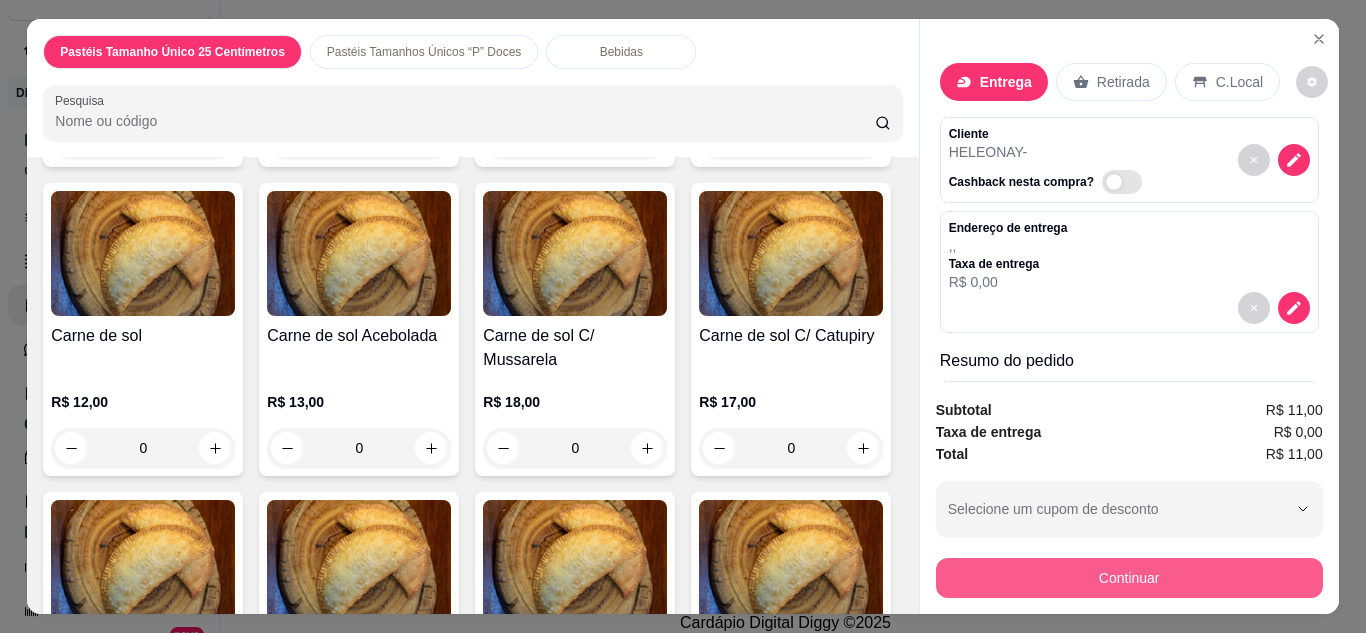 click on "Continuar" at bounding box center (1129, 578) 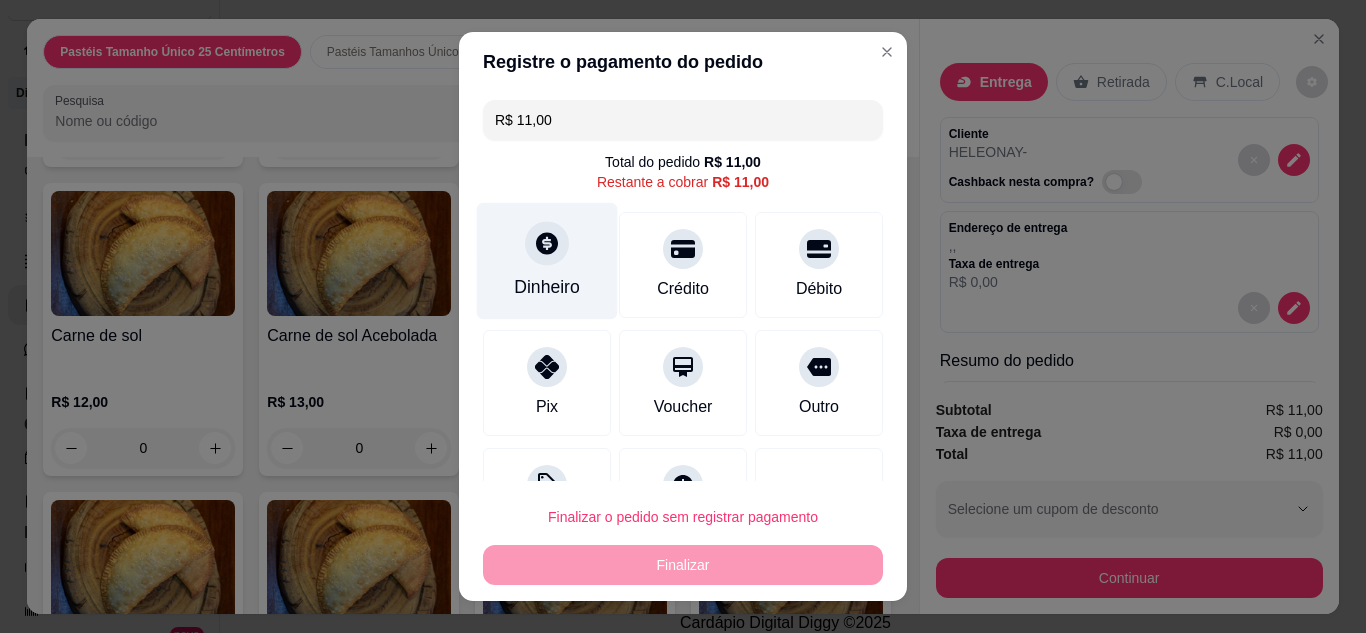 click on "Dinheiro" at bounding box center (547, 287) 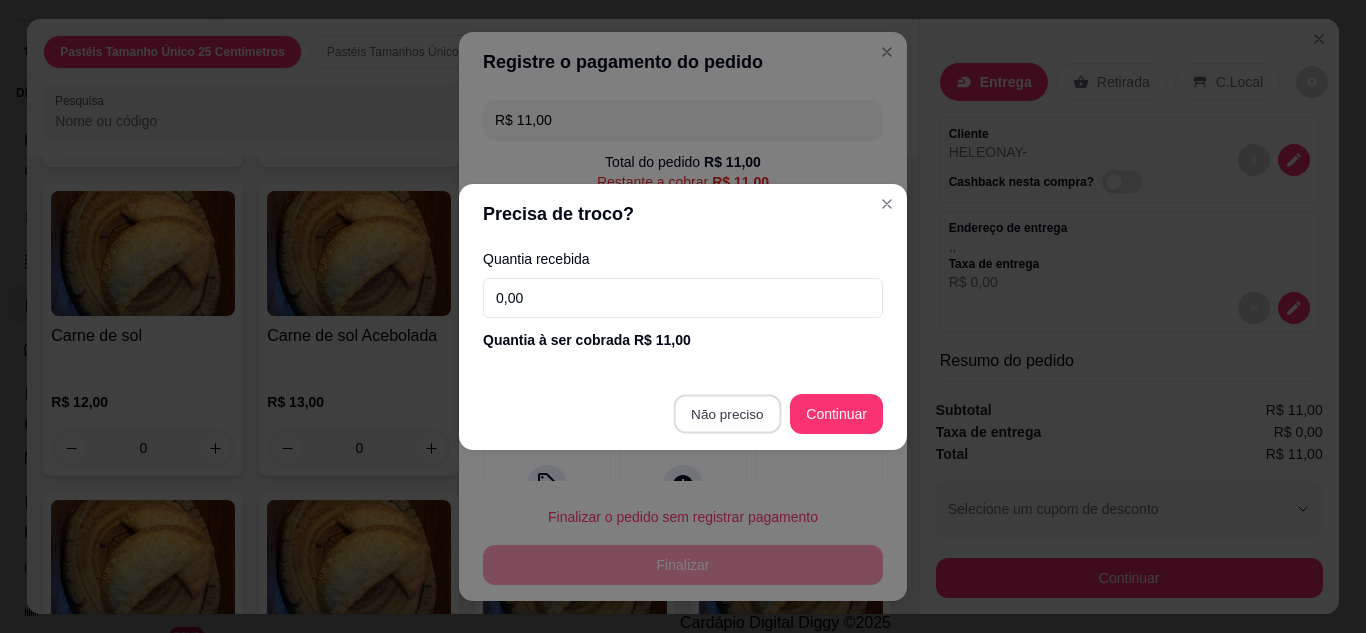 type on "R$ 0,00" 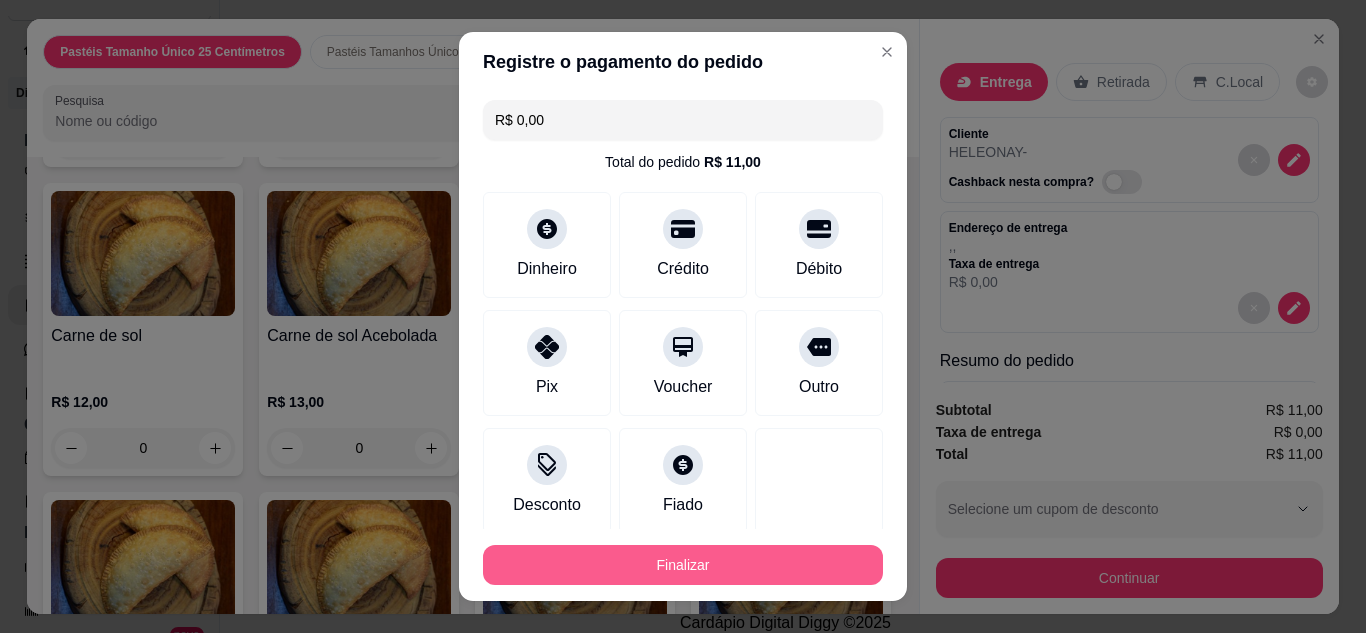 click on "Finalizar" at bounding box center [683, 565] 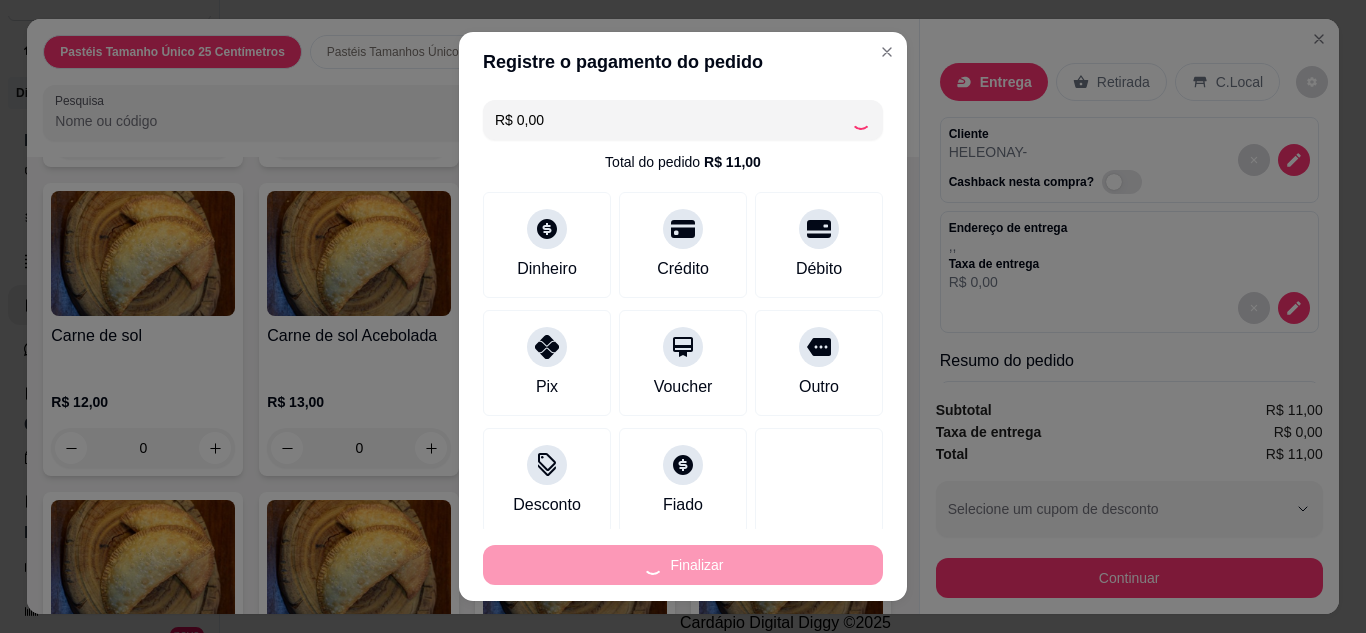 type on "0" 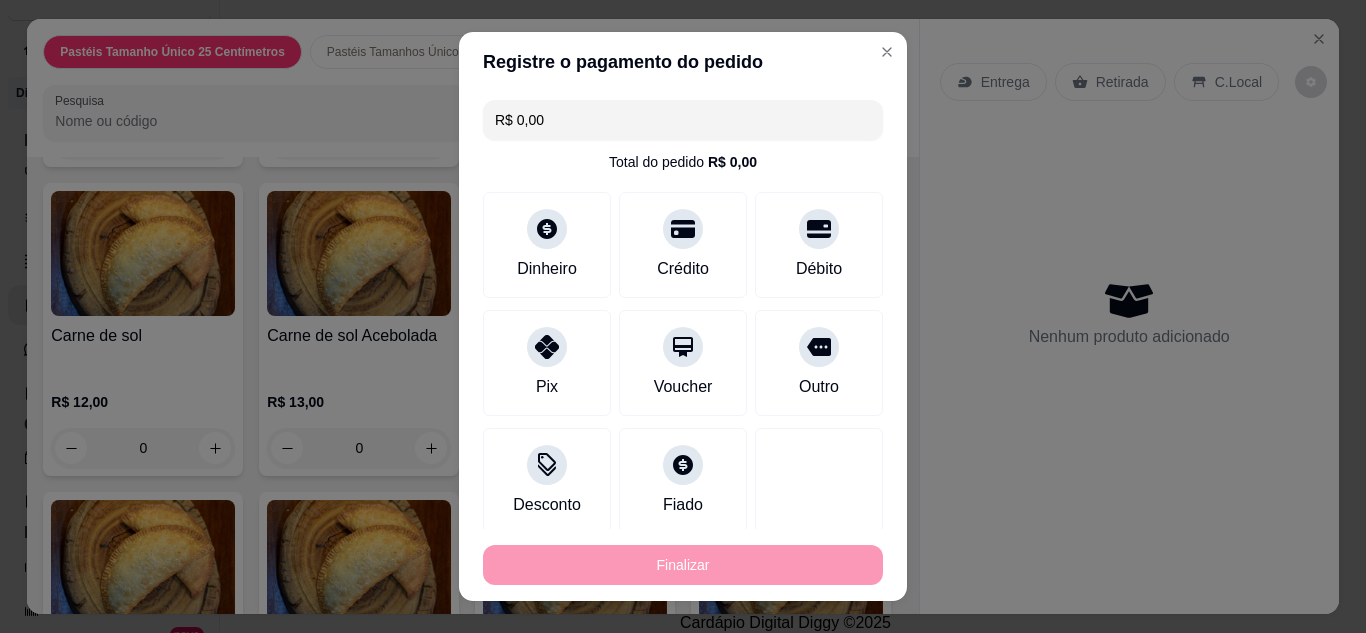 type on "-R$ 11,00" 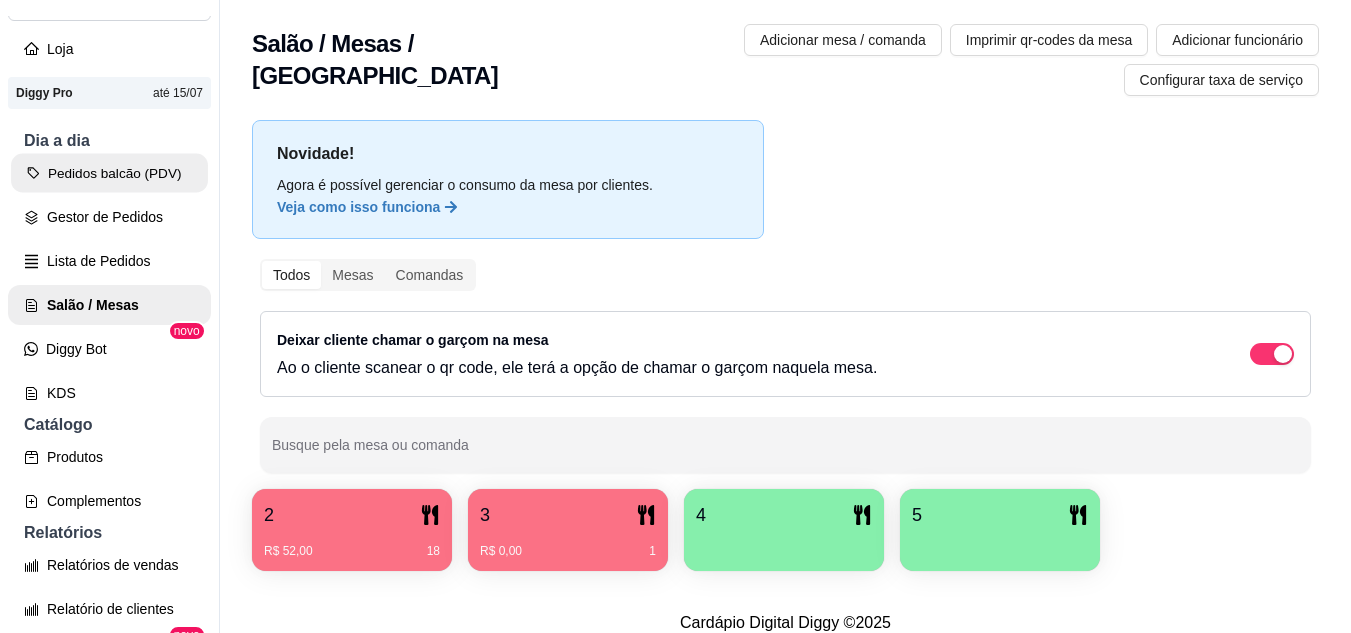 click on "Pedidos balcão (PDV)" at bounding box center [109, 173] 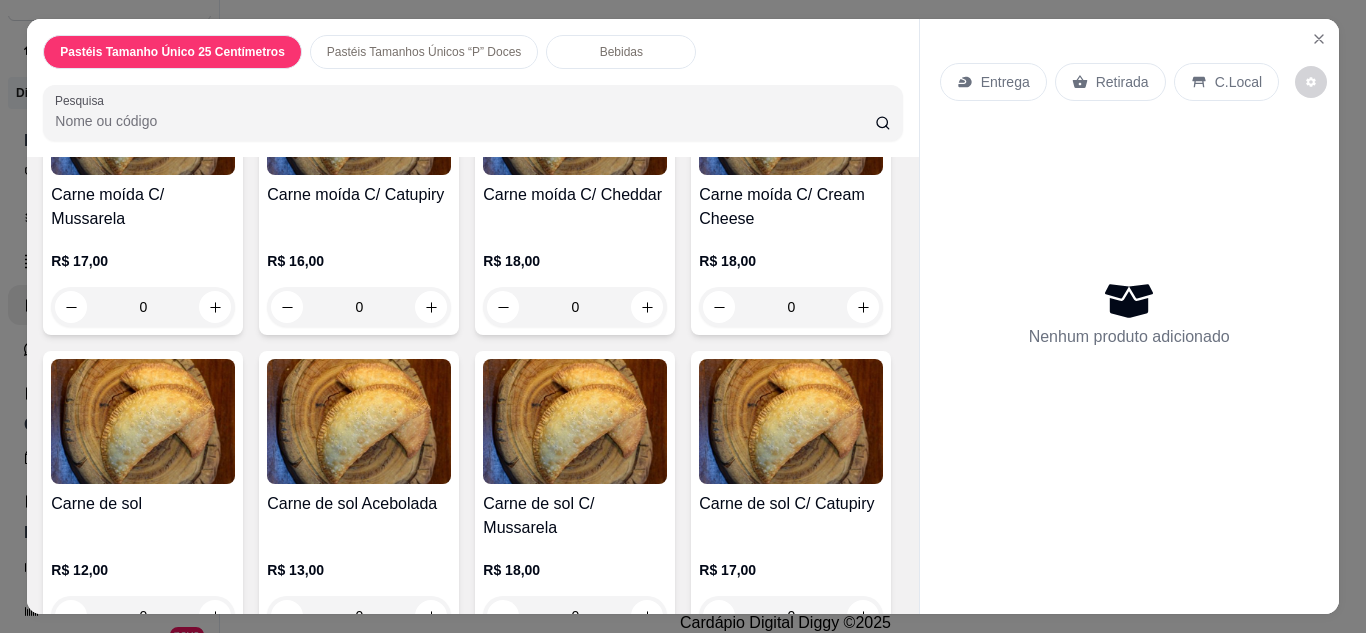 scroll, scrollTop: 2320, scrollLeft: 0, axis: vertical 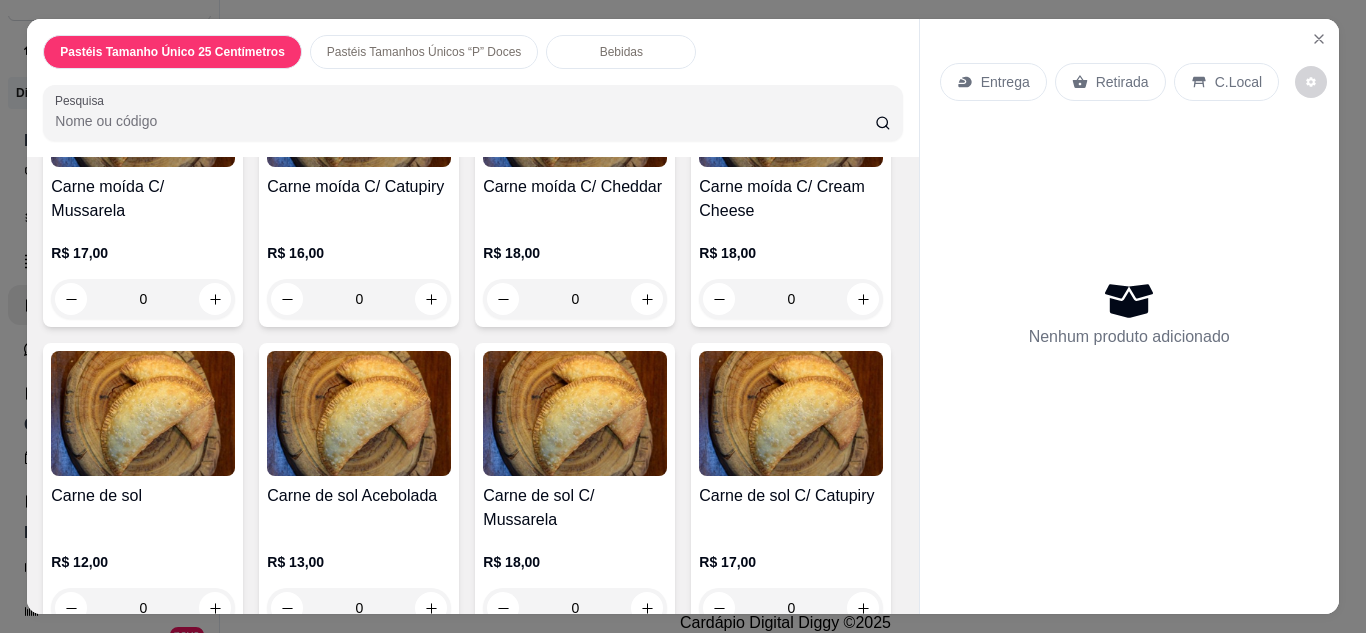 click on "0" at bounding box center [359, -10] 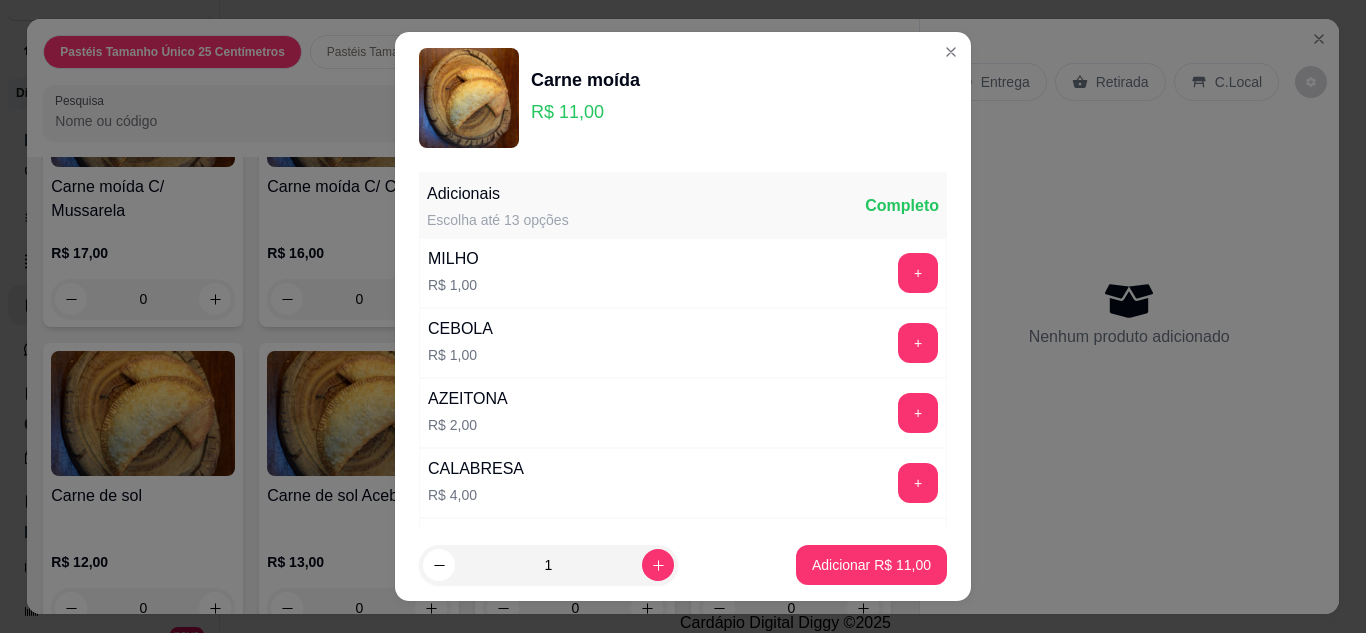 click on "1 Adicionar   R$ 11,00" at bounding box center [683, 565] 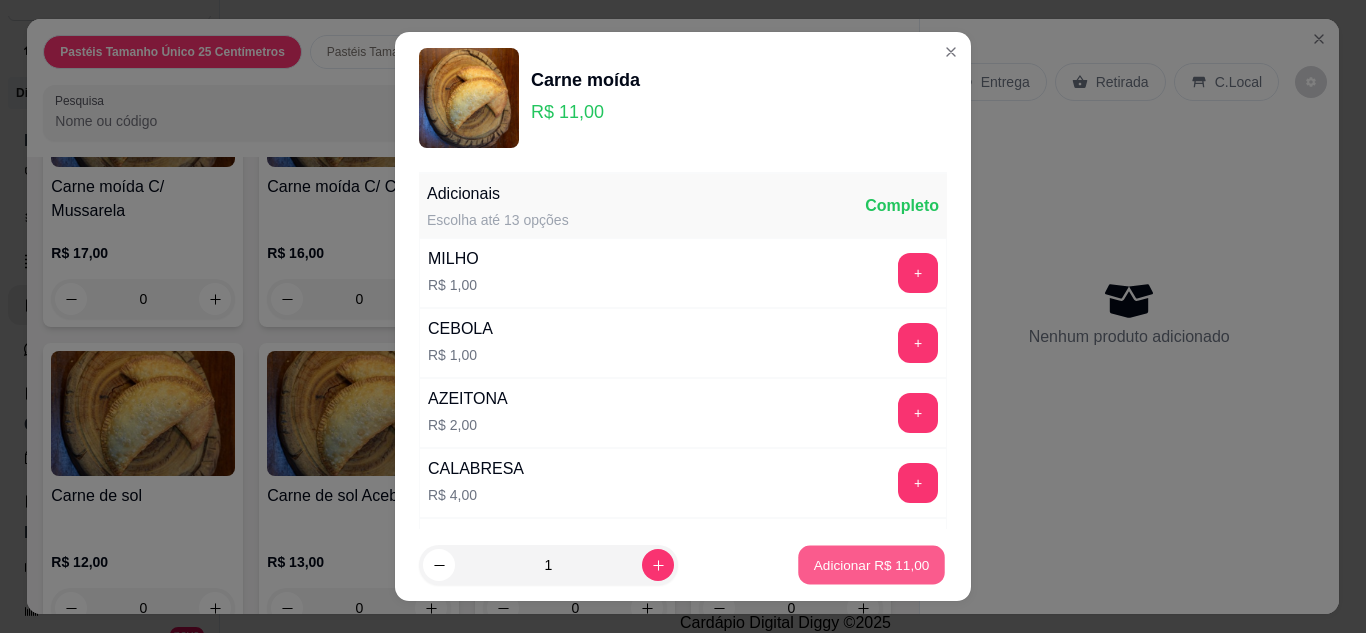 click on "Adicionar   R$ 11,00" at bounding box center [872, 565] 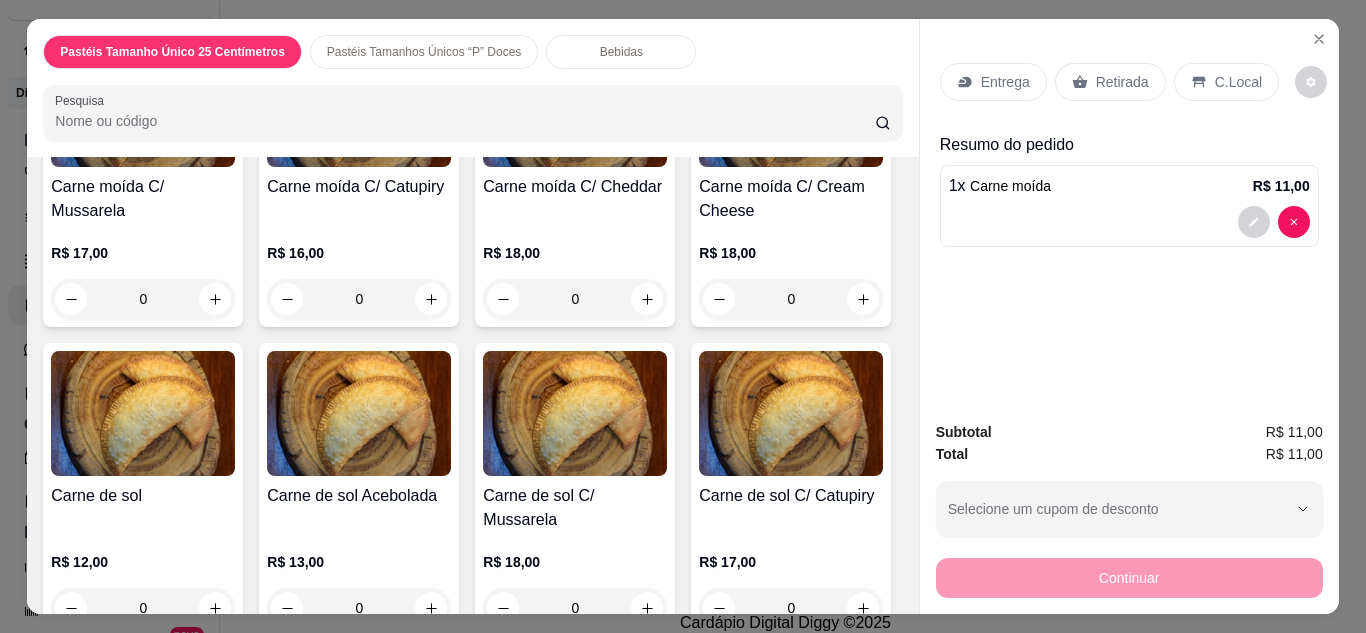 click on "Entrega" at bounding box center [1005, 82] 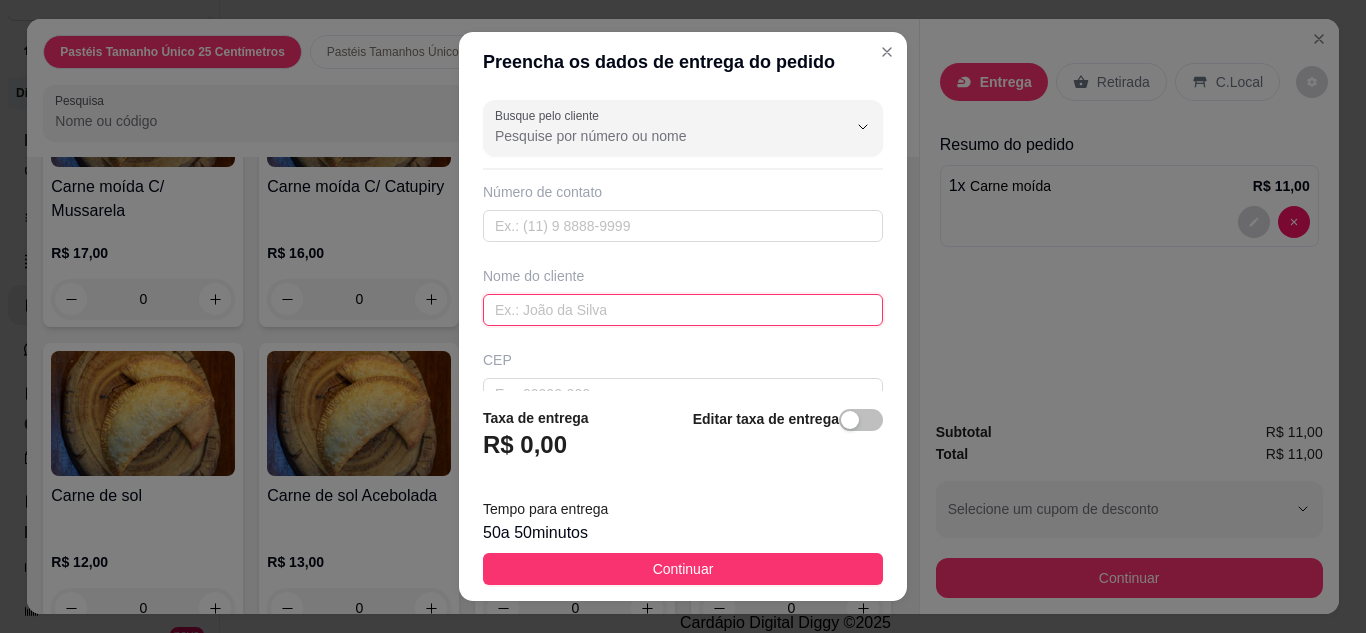 click at bounding box center (683, 310) 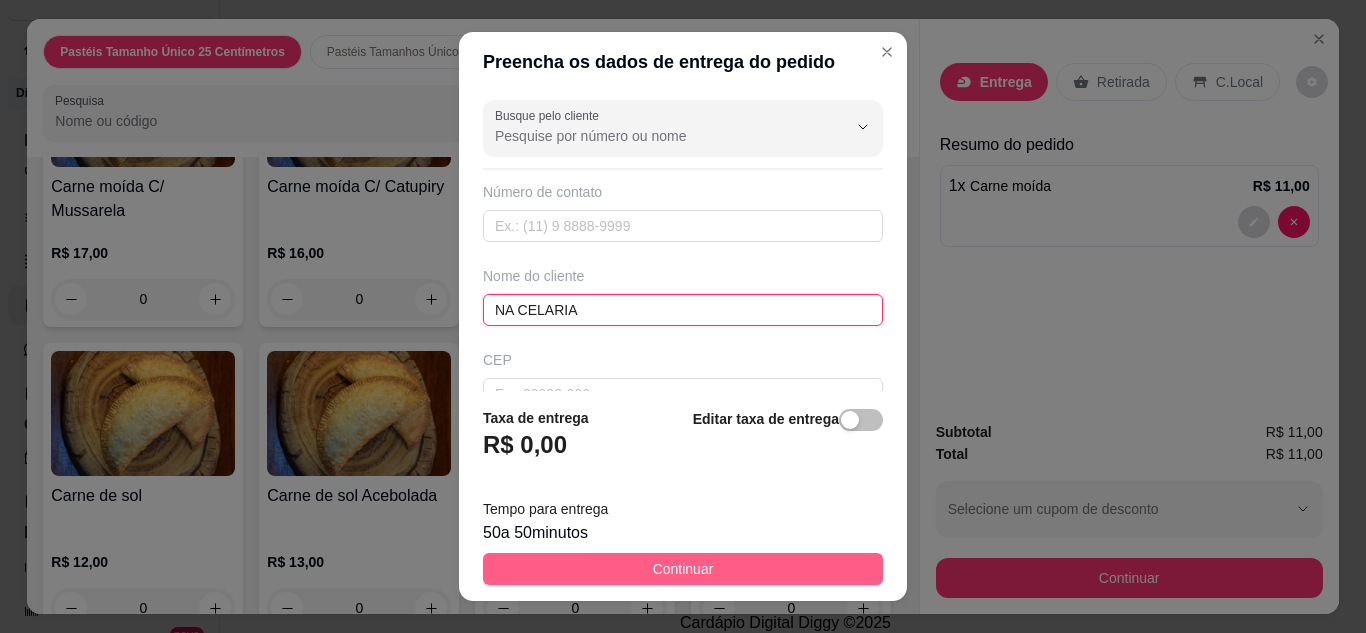 type on "NA CELARIA" 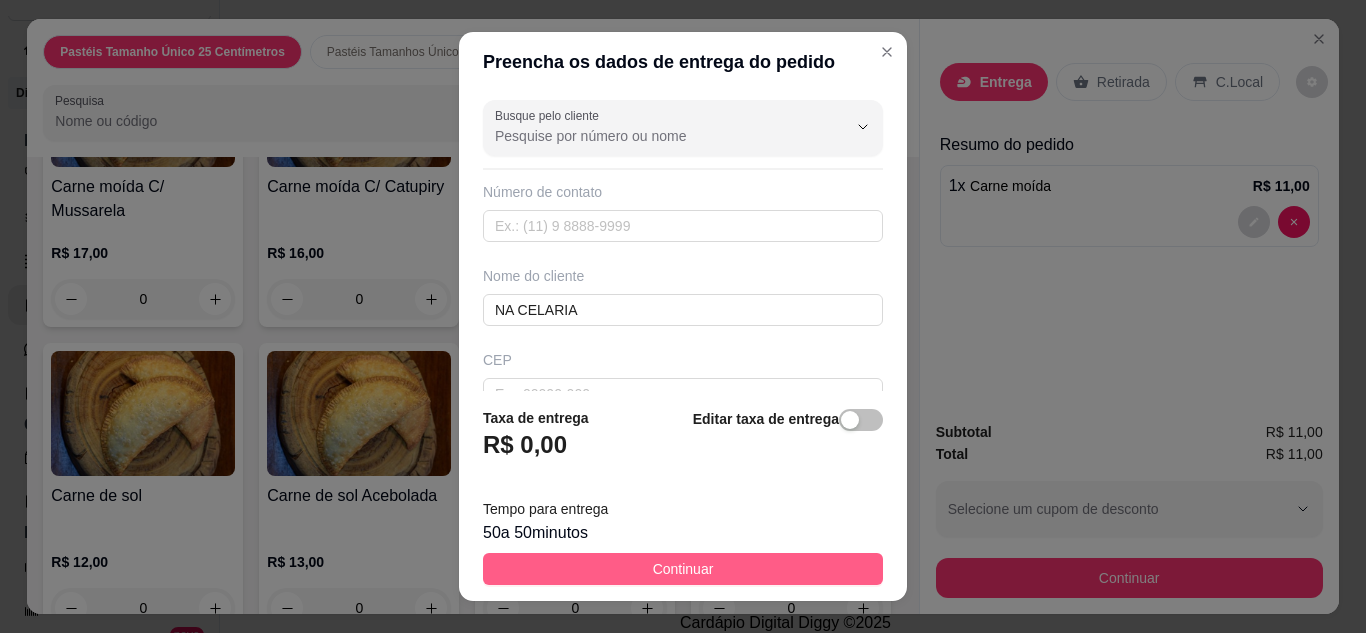 click on "Continuar" at bounding box center (683, 569) 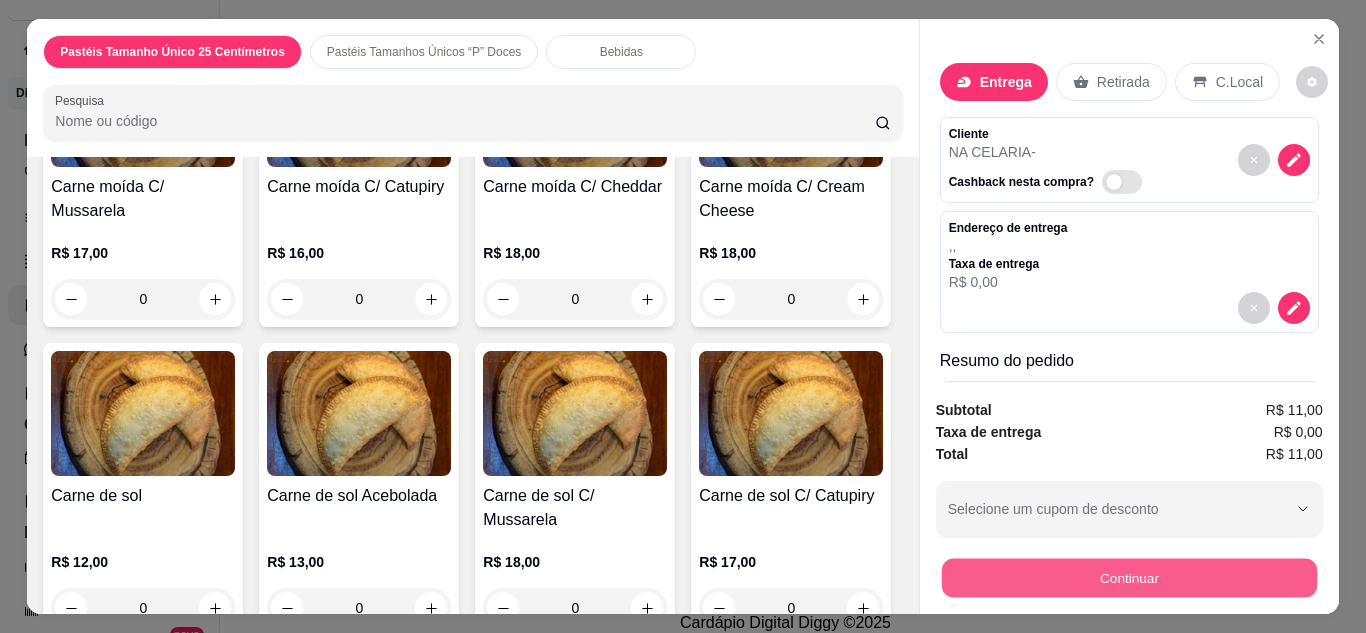 click on "Continuar" at bounding box center (1128, 578) 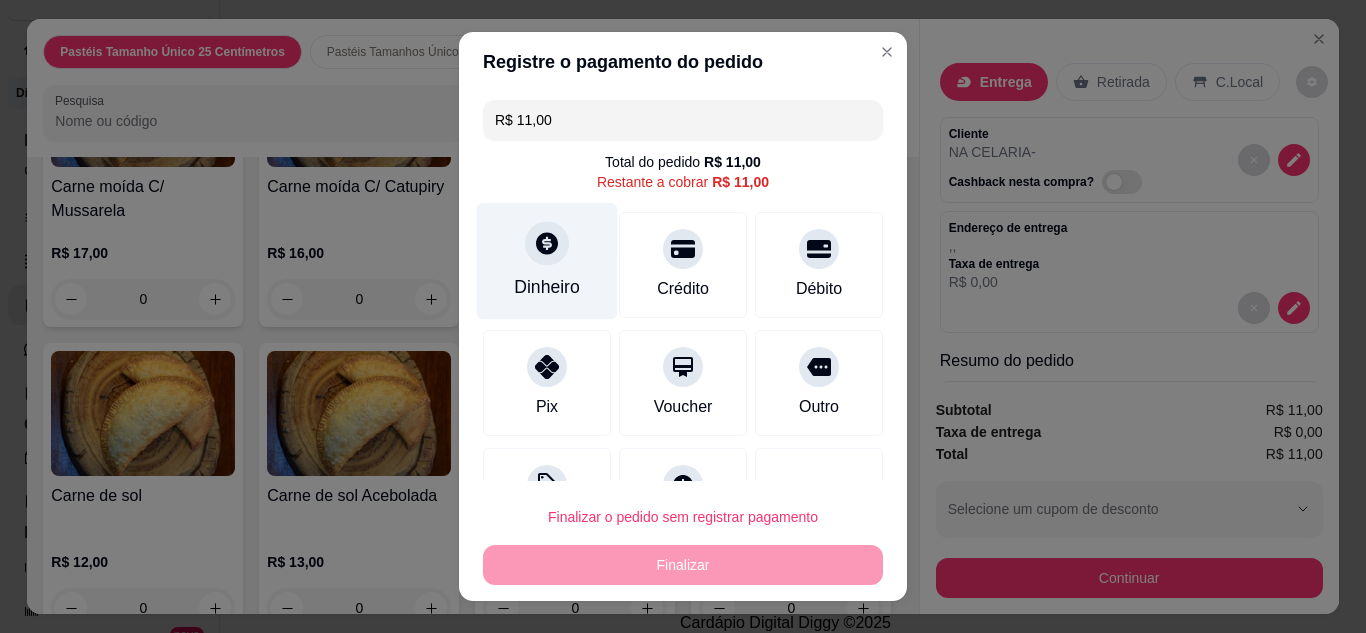 click on "Dinheiro" at bounding box center [547, 287] 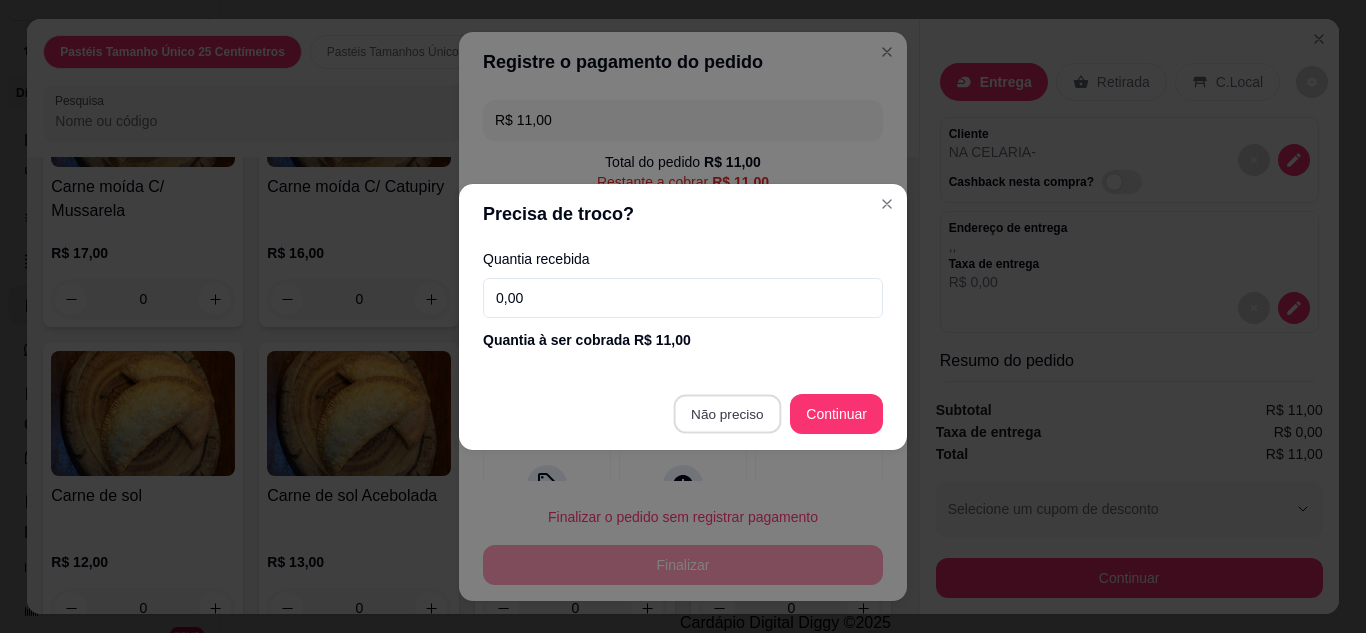 type on "R$ 0,00" 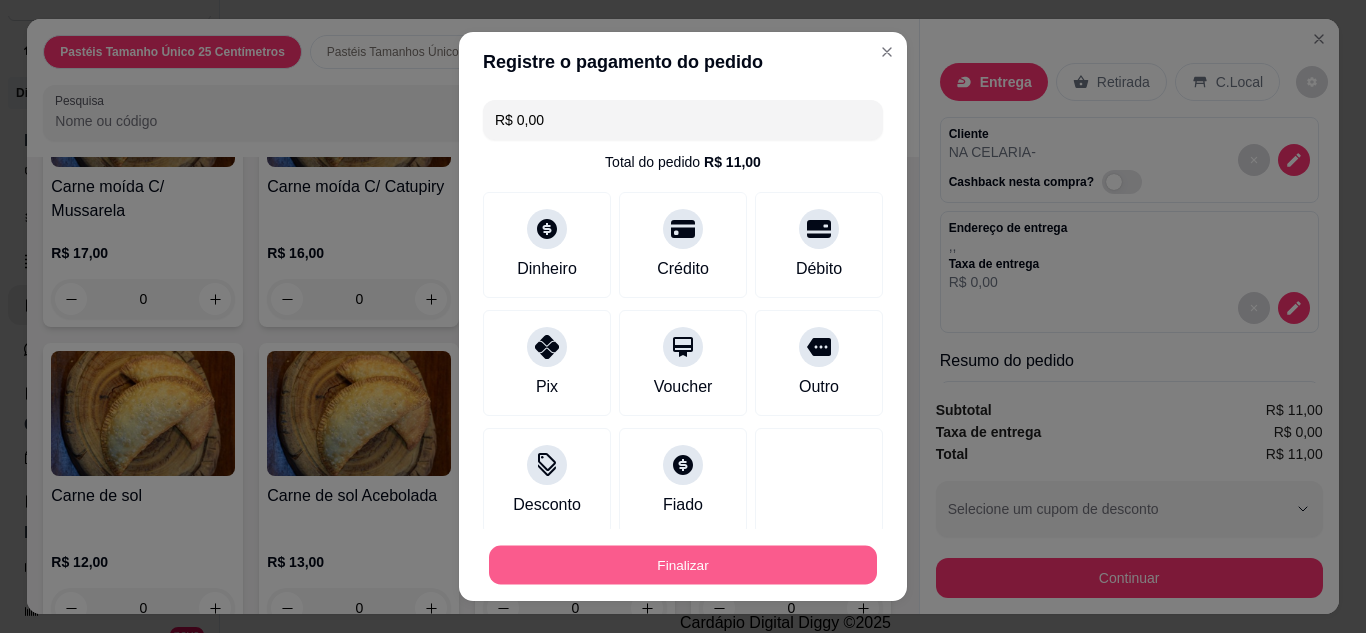 click on "Finalizar" at bounding box center [683, 565] 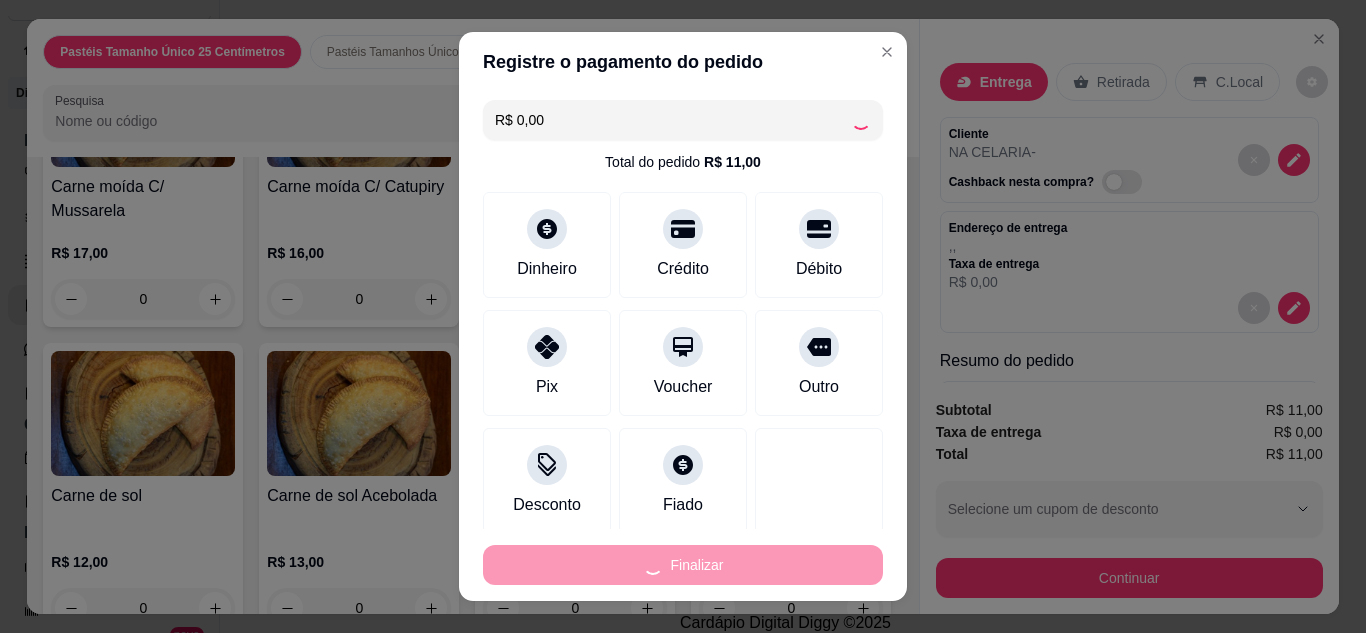 type on "0" 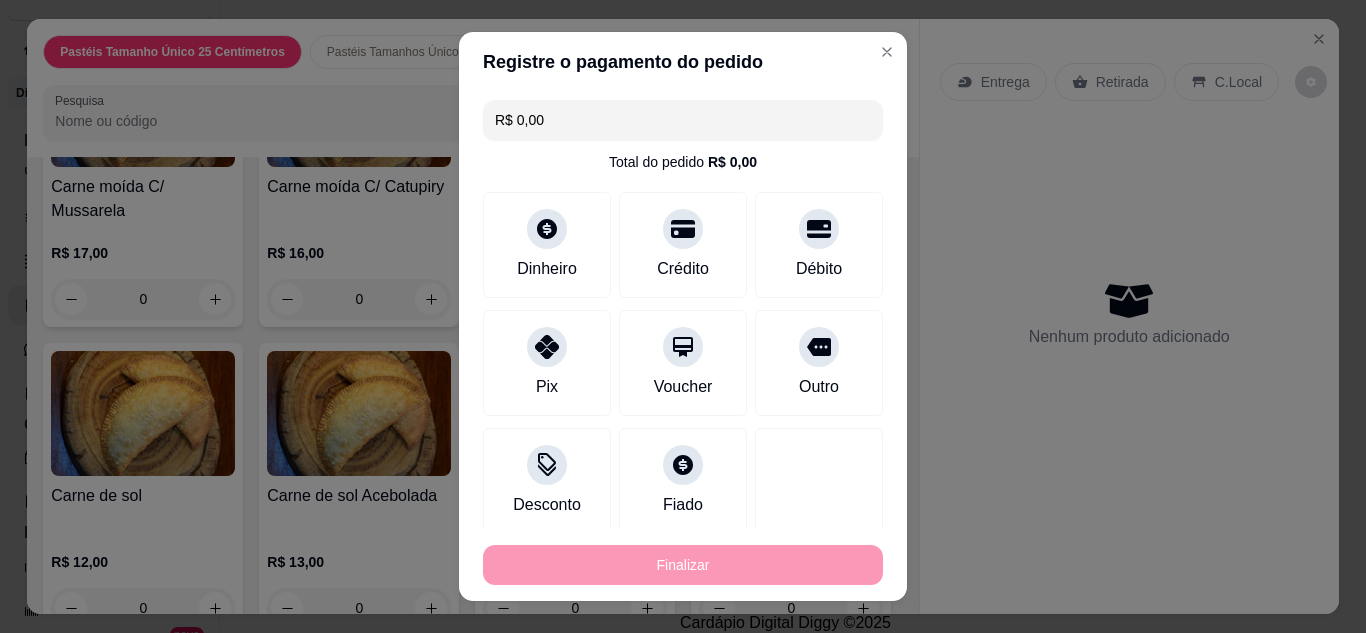 type on "-R$ 11,00" 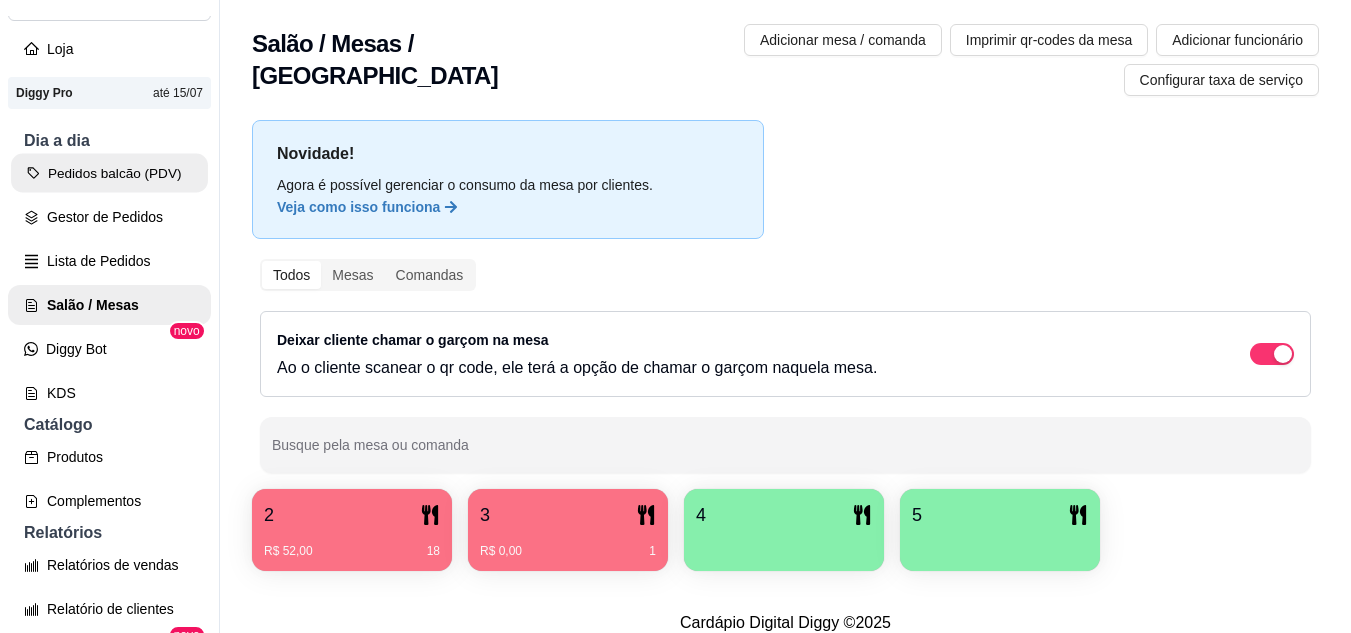 click on "Pedidos balcão (PDV)" at bounding box center [109, 173] 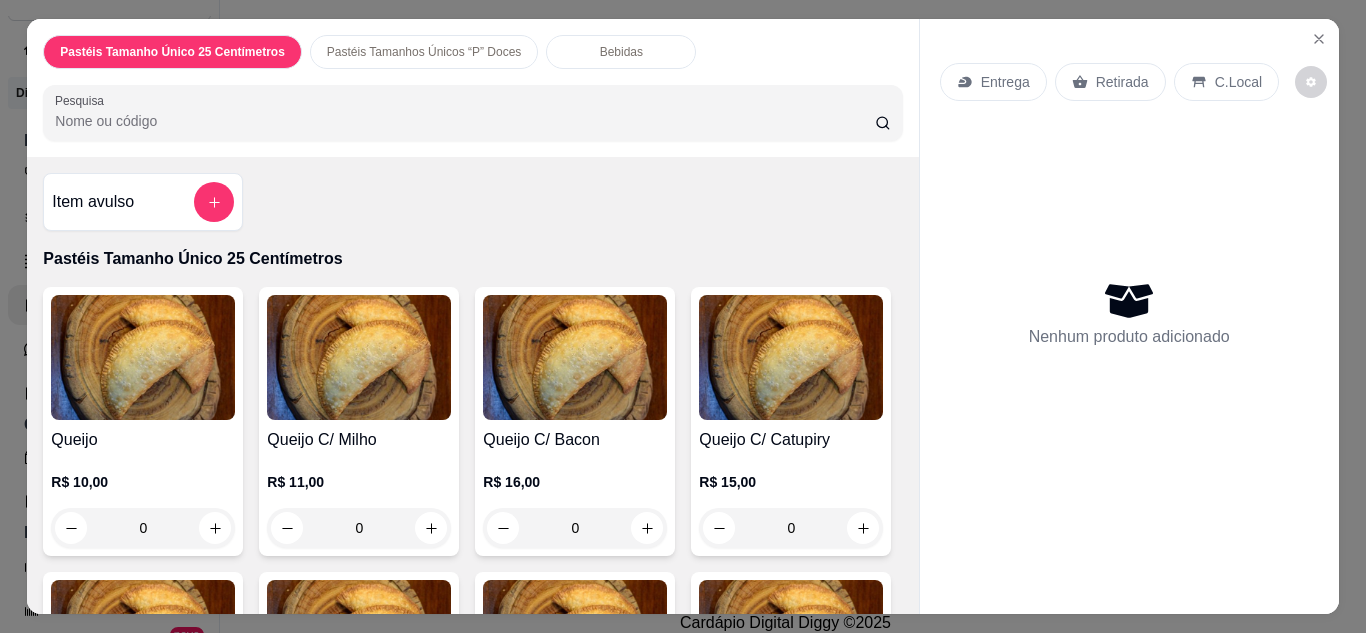 click on "Item avulso Pastéis Tamanho Único 25 Centímetros  Queijo    R$ 10,00 0 Queijo C/ Milho   R$ 11,00 0 Queijo C/ Bacon   R$ 16,00 0 Queijo C/ Catupiry    R$ 15,00 0 Queijo C/ Cheddar   R$ 17,00 0 Queijo C/ Cream Cheese    R$ 17,00 0 Calabresa    R$ 10,00 0 Calabresa Acebolada    R$ 11,00 0 Calabresa C/ Mussarela    R$ 16,00 0 Calabresa C/ Catupiry    R$ 15,00 0 Calabresa C/ Cheddar   R$ 17,00 0 Calabresa C/ Cream Cheese    R$ 17,00 0 Misto   R$ 11,00 0 Misto C/ Milho    R$ 12,00 0 Misto C/ Bacon   R$ 17,00 0 Misto C/ Catupiry    R$ 16,00 0 Misto C/ Cheddar    R$ 18,00 0 Misto C/ Cream Cheese    R$ 18,00 0 Frango    R$ 10,00 0 Frango C/ Milho e Azeitonas    R$ 13,00 0 Frango C/ Mussarela    R$ 16,00 0 Frango C/ Bacon   R$ 16,00 0 Frango com Catupiry    R$ 15,00 0 Frango com Cheddar    R$ 17,00 0 Frango com Cream Cheese    R$ 17,00 0 Carne moída    R$ 11,00 0 Carne moída C/ Azeitonas    R$ 13,00 0 Carne moída C/ Bacon   R$ 17,00 0 Carne moída C/ Mussarela    R$ 17,00 0   0   0" at bounding box center [472, 385] 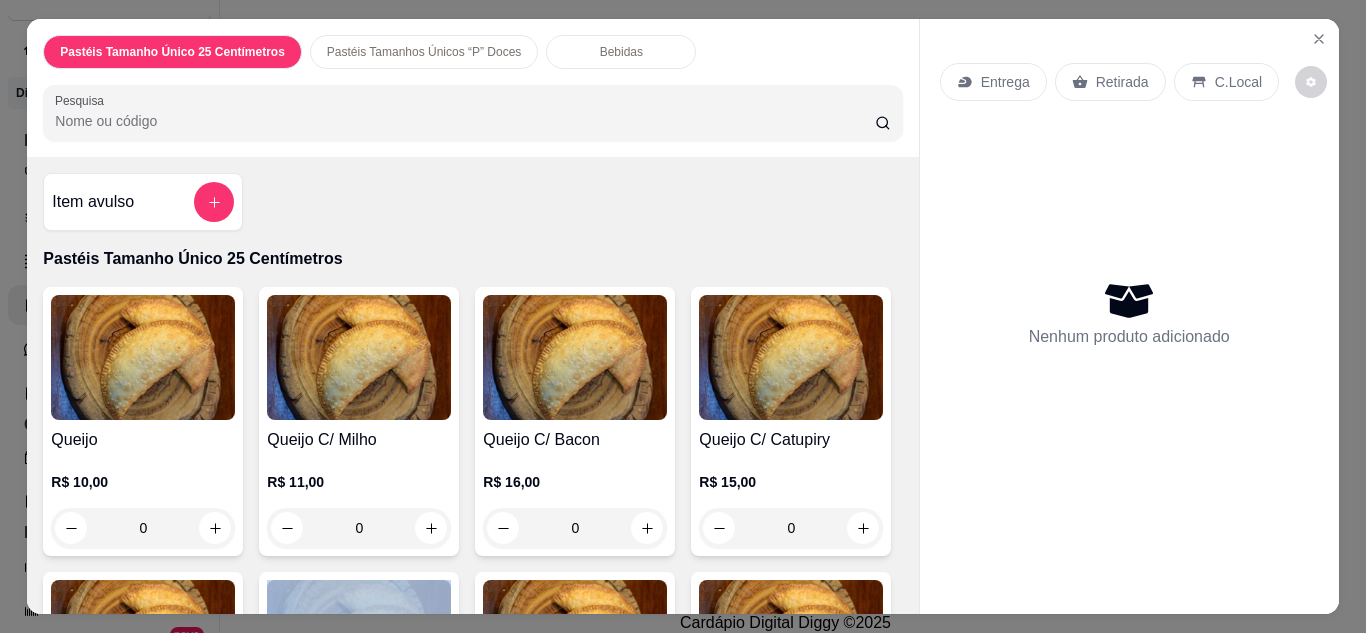 click on "Item avulso Pastéis Tamanho Único 25 Centímetros  Queijo    R$ 10,00 0 Queijo C/ Milho   R$ 11,00 0 Queijo C/ Bacon   R$ 16,00 0 Queijo C/ Catupiry    R$ 15,00 0 Queijo C/ Cheddar   R$ 17,00 0 Queijo C/ Cream Cheese    R$ 17,00 0 Calabresa    R$ 10,00 0 Calabresa Acebolada    R$ 11,00 0 Calabresa C/ Mussarela    R$ 16,00 0 Calabresa C/ Catupiry    R$ 15,00 0 Calabresa C/ Cheddar   R$ 17,00 0 Calabresa C/ Cream Cheese    R$ 17,00 0 Misto   R$ 11,00 0 Misto C/ Milho    R$ 12,00 0 Misto C/ Bacon   R$ 17,00 0 Misto C/ Catupiry    R$ 16,00 0 Misto C/ Cheddar    R$ 18,00 0 Misto C/ Cream Cheese    R$ 18,00 0 Frango    R$ 10,00 0 Frango C/ Milho e Azeitonas    R$ 13,00 0 Frango C/ Mussarela    R$ 16,00 0 Frango C/ Bacon   R$ 16,00 0 Frango com Catupiry    R$ 15,00 0 Frango com Cheddar    R$ 17,00 0 Frango com Cream Cheese    R$ 17,00 0 Carne moída    R$ 11,00 0 Carne moída C/ Azeitonas    R$ 13,00 0 Carne moída C/ Bacon   R$ 17,00 0 Carne moída C/ Mussarela    R$ 17,00 0   0   0" at bounding box center (472, 385) 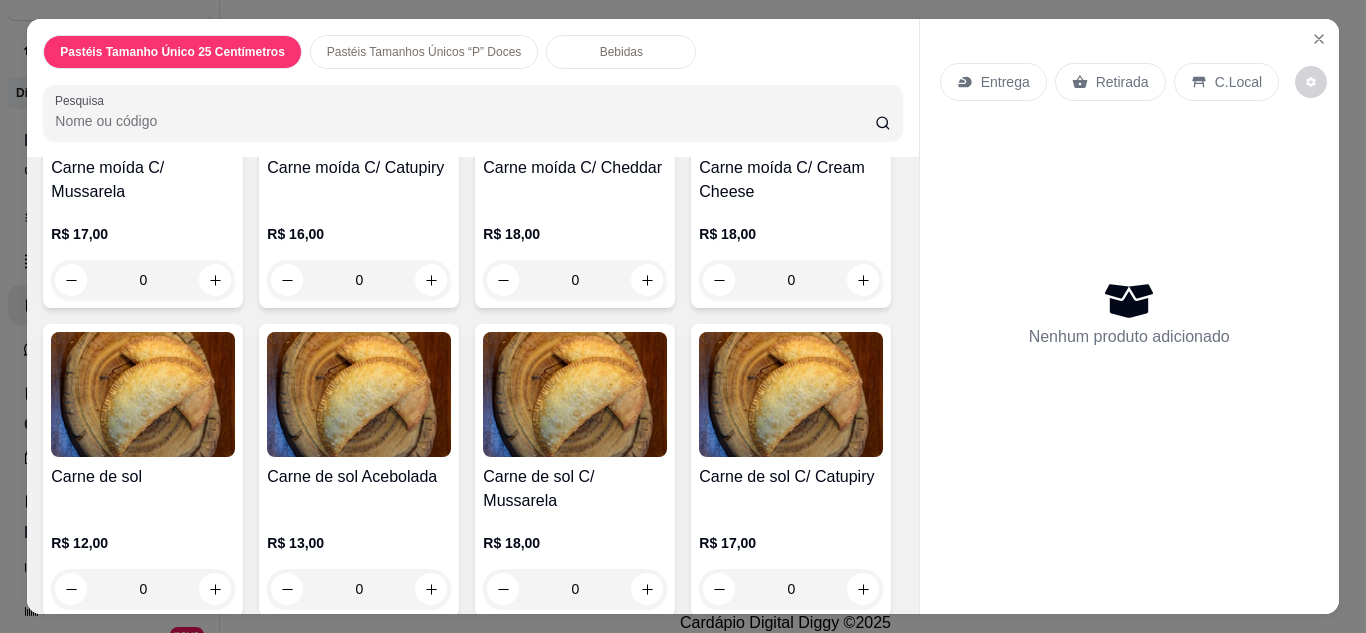 scroll, scrollTop: 2360, scrollLeft: 0, axis: vertical 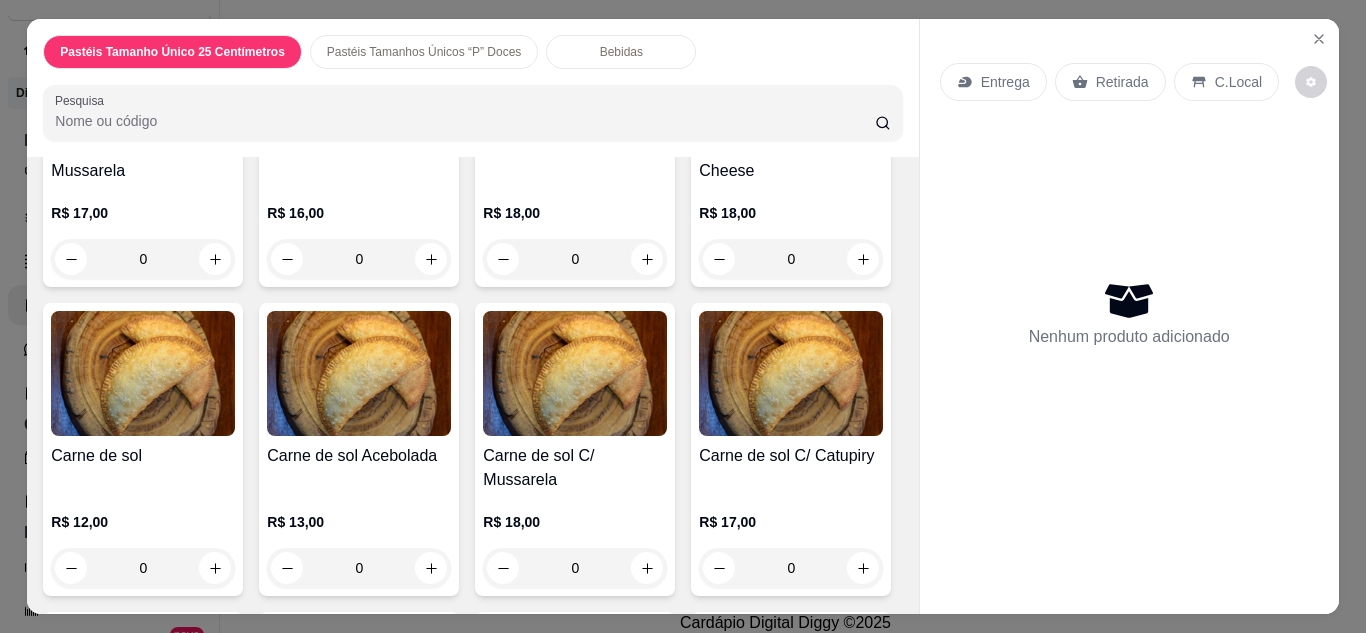 click on "0" at bounding box center (359, -50) 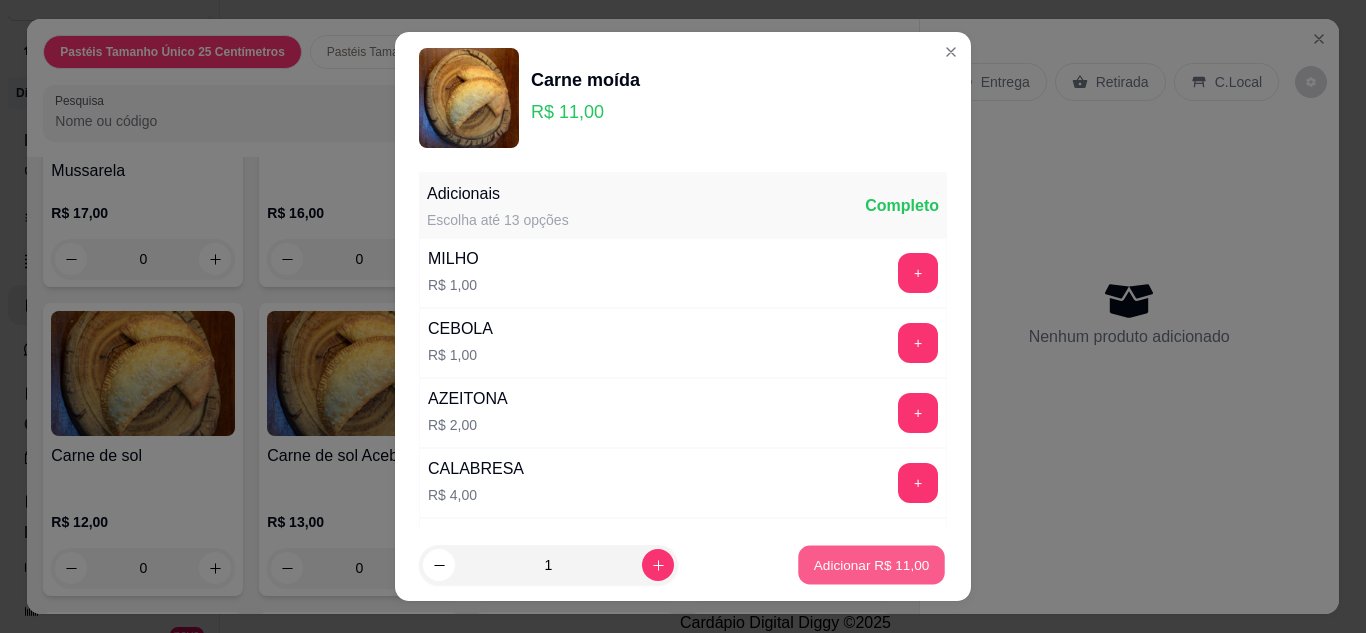 click on "Adicionar   R$ 11,00" at bounding box center [872, 565] 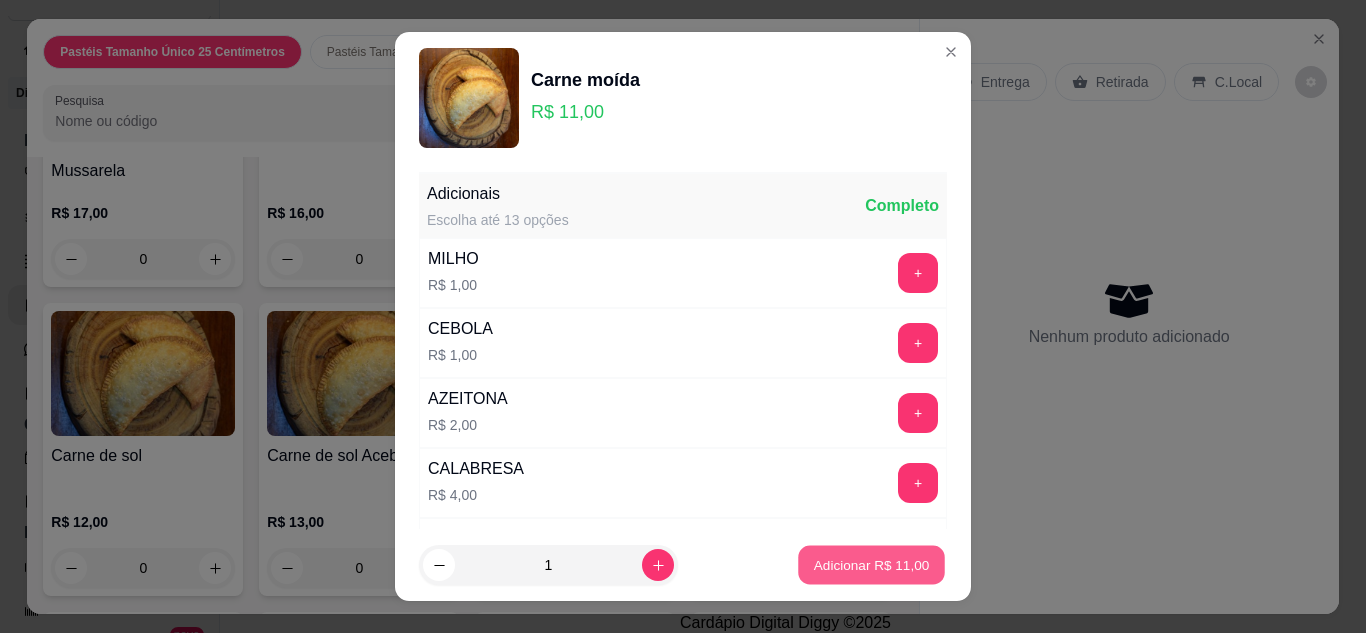 type on "1" 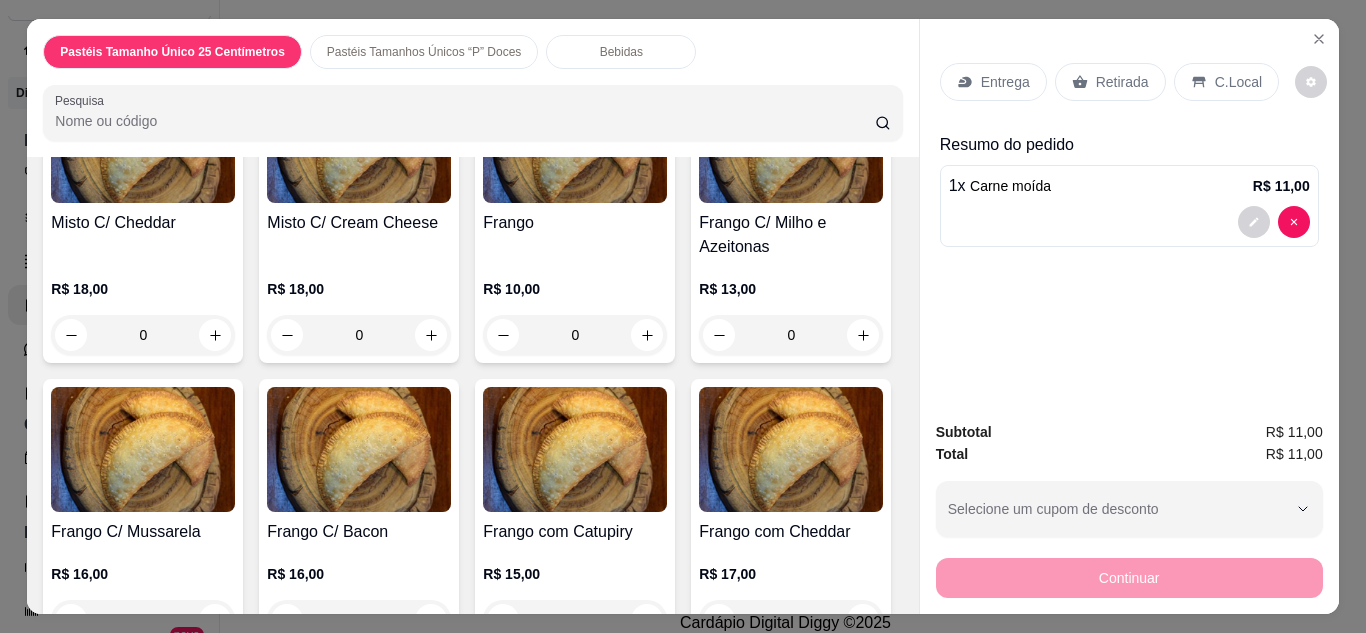scroll, scrollTop: 1360, scrollLeft: 0, axis: vertical 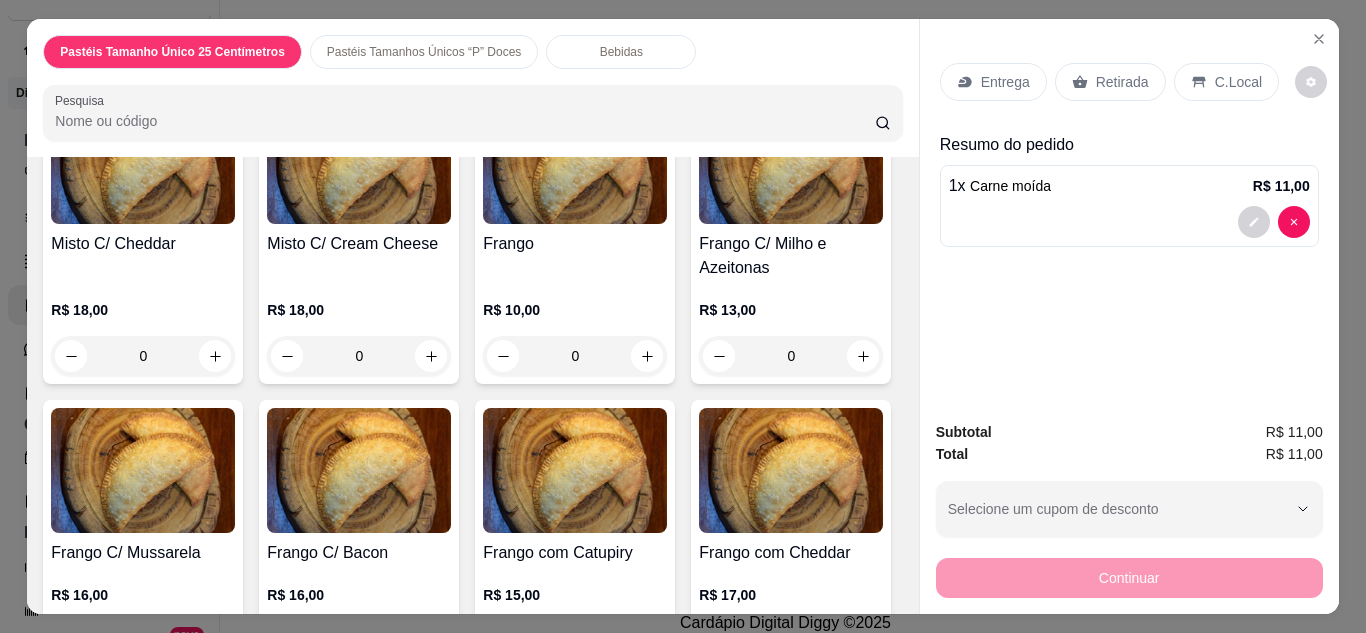 click on "0" at bounding box center [143, 47] 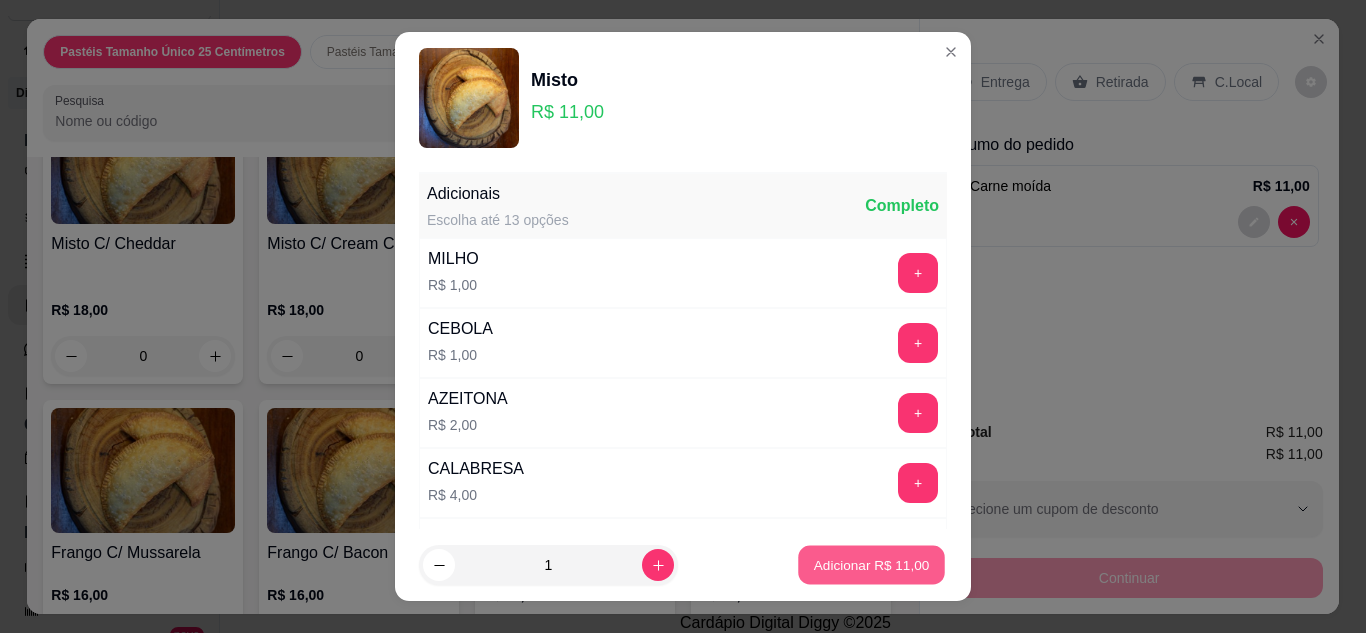 click on "Adicionar   R$ 11,00" at bounding box center [872, 565] 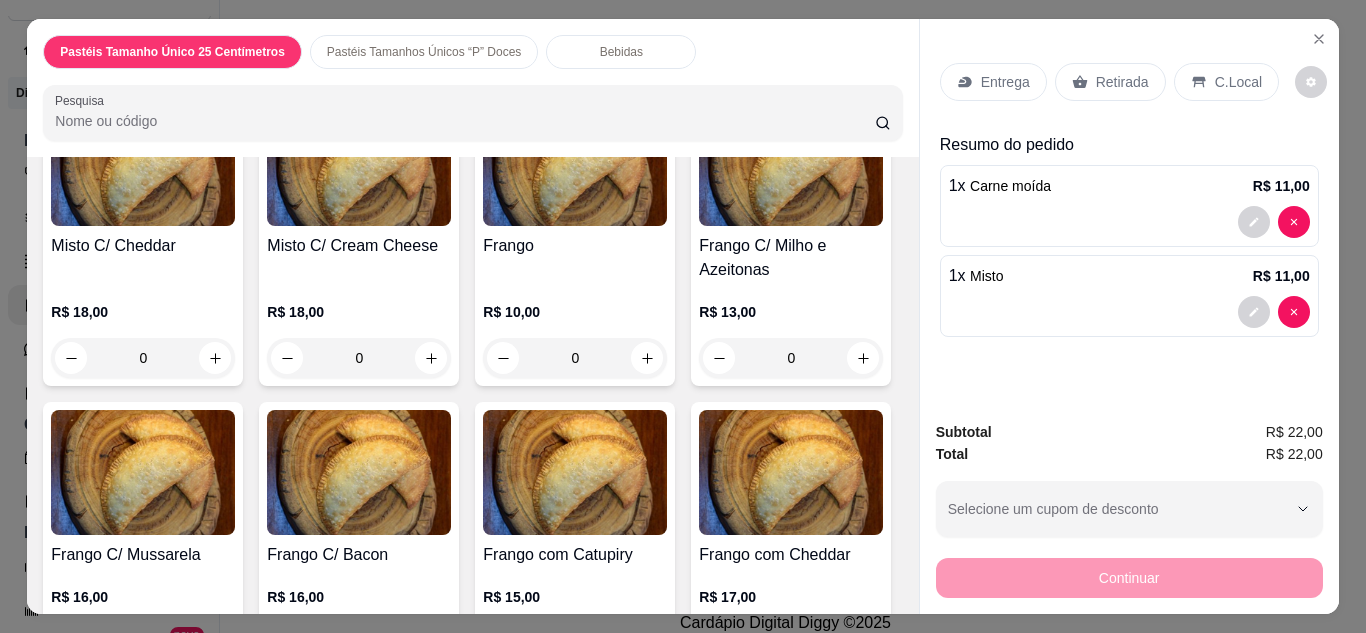 scroll, scrollTop: 1361, scrollLeft: 0, axis: vertical 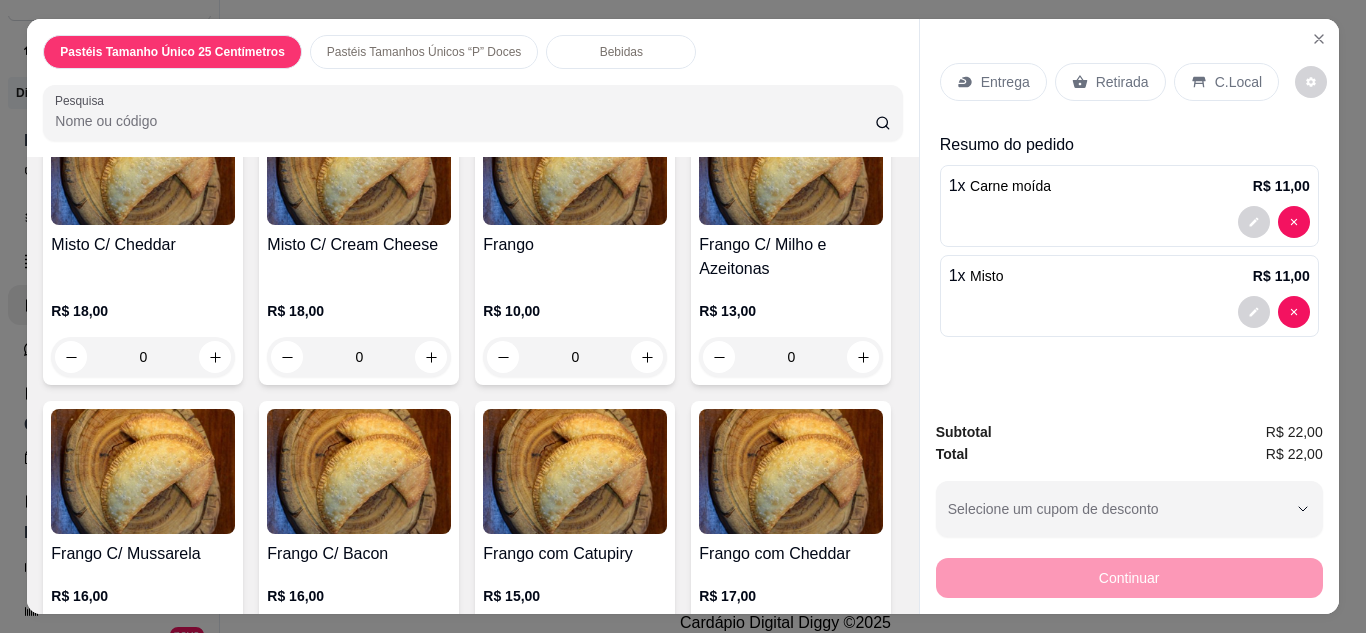 click on "Bebidas" at bounding box center [621, 52] 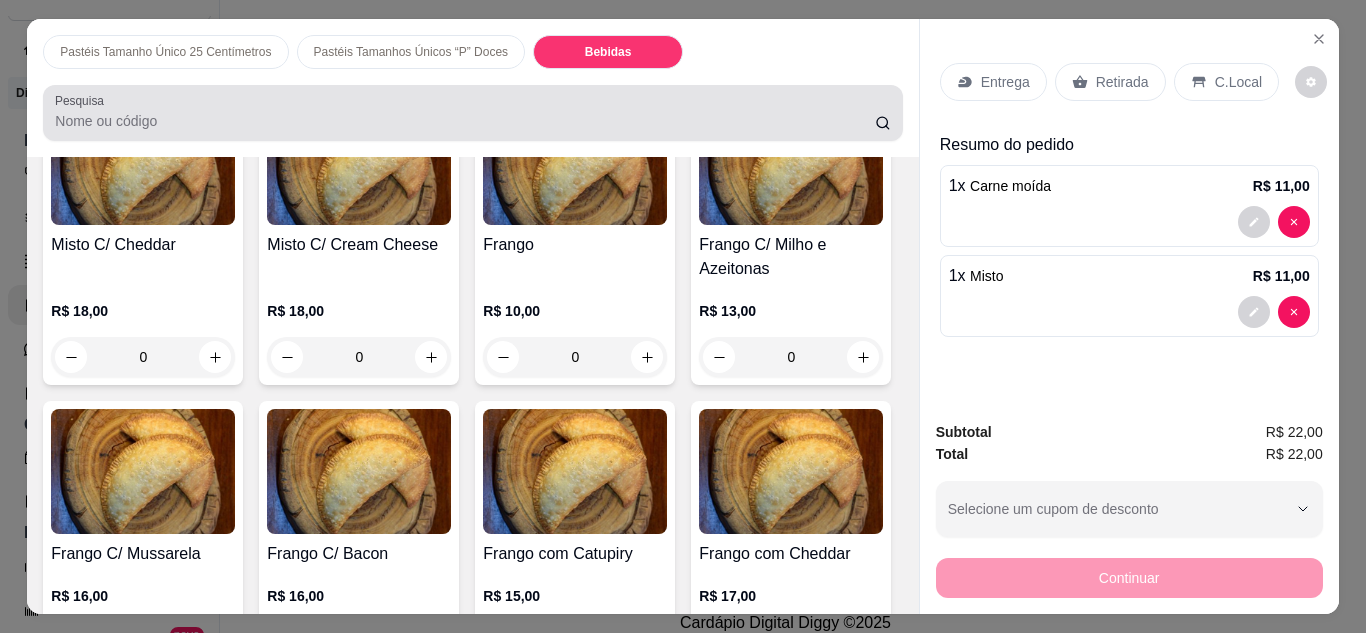 scroll, scrollTop: 4876, scrollLeft: 0, axis: vertical 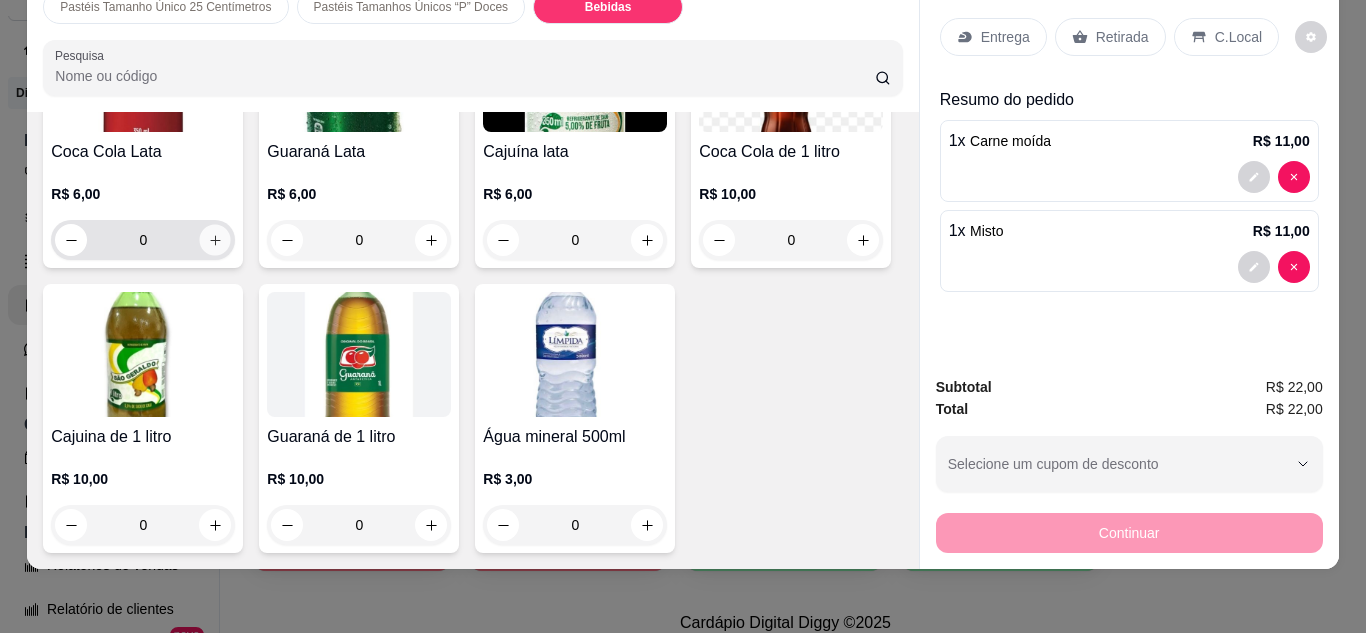 click at bounding box center (215, 239) 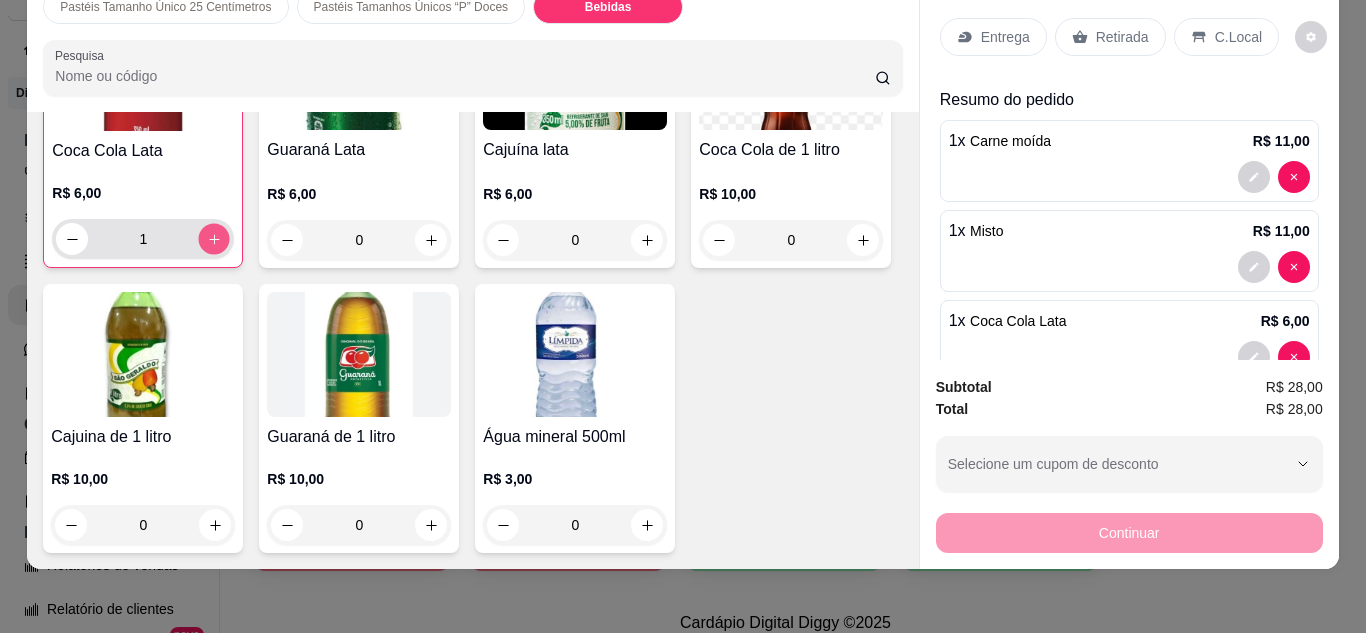 click at bounding box center (214, 238) 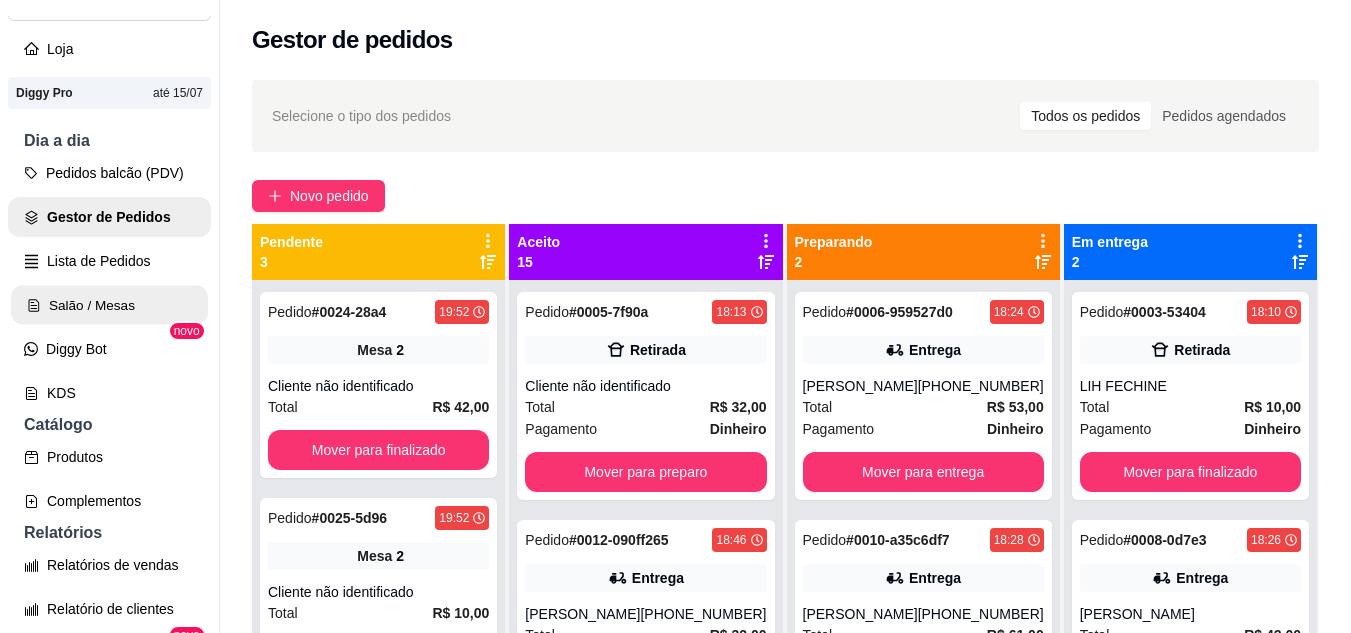 click on "Salão / Mesas" at bounding box center [109, 305] 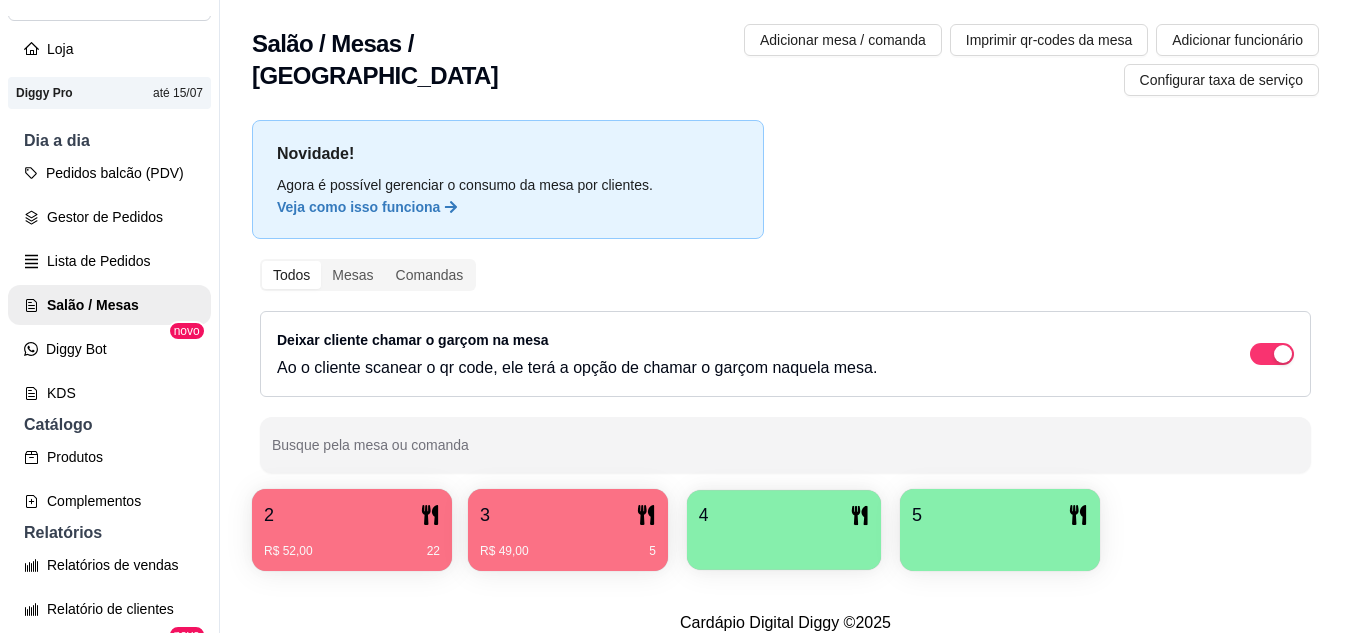 click on "4" at bounding box center [784, 515] 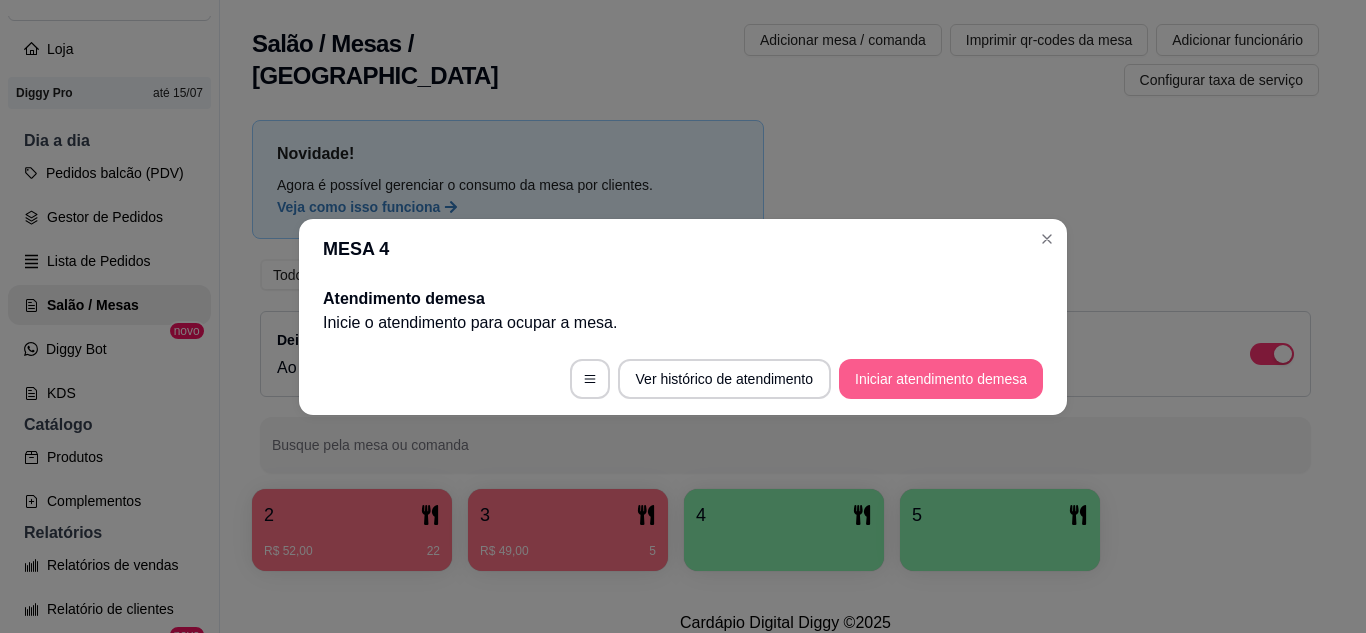 click on "Iniciar atendimento de  mesa" at bounding box center (941, 379) 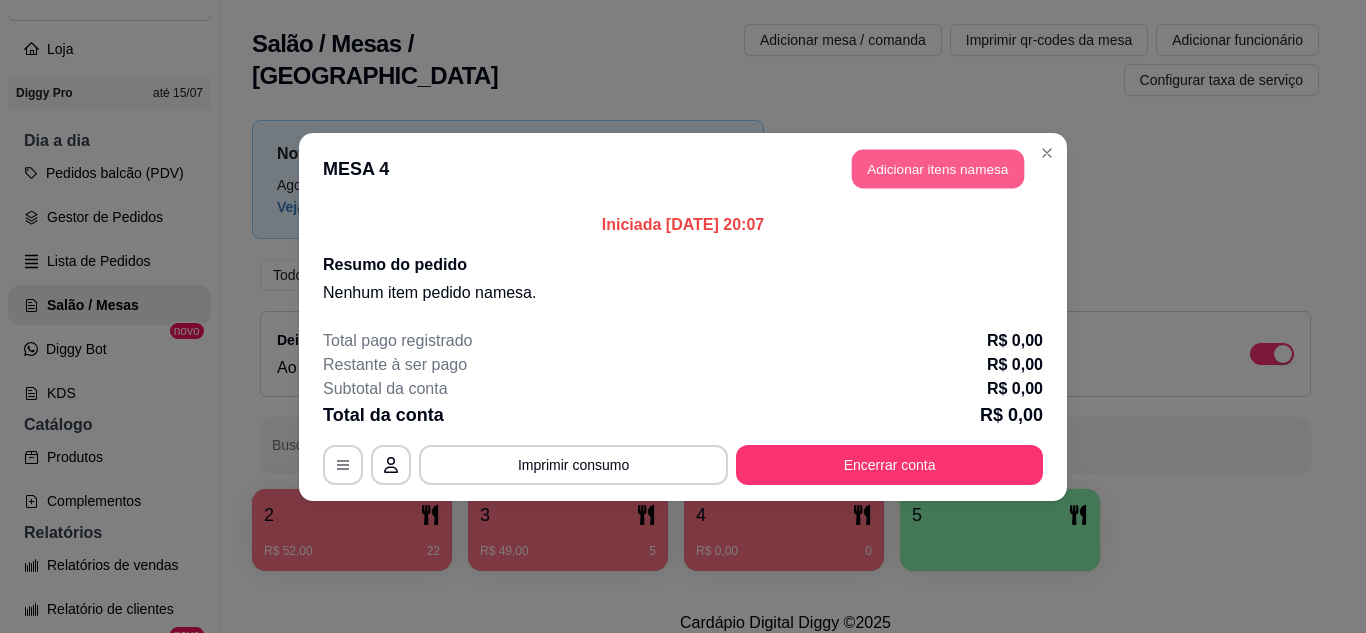 click on "Adicionar itens na  mesa" at bounding box center (938, 168) 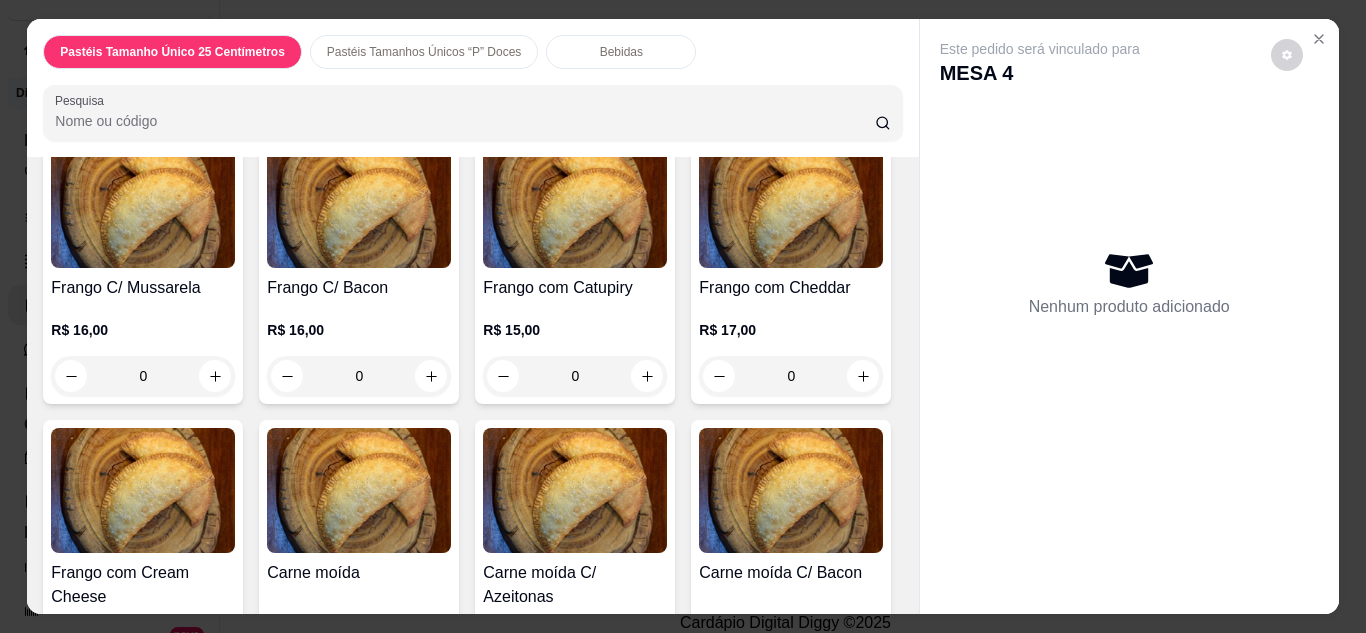 scroll, scrollTop: 1640, scrollLeft: 0, axis: vertical 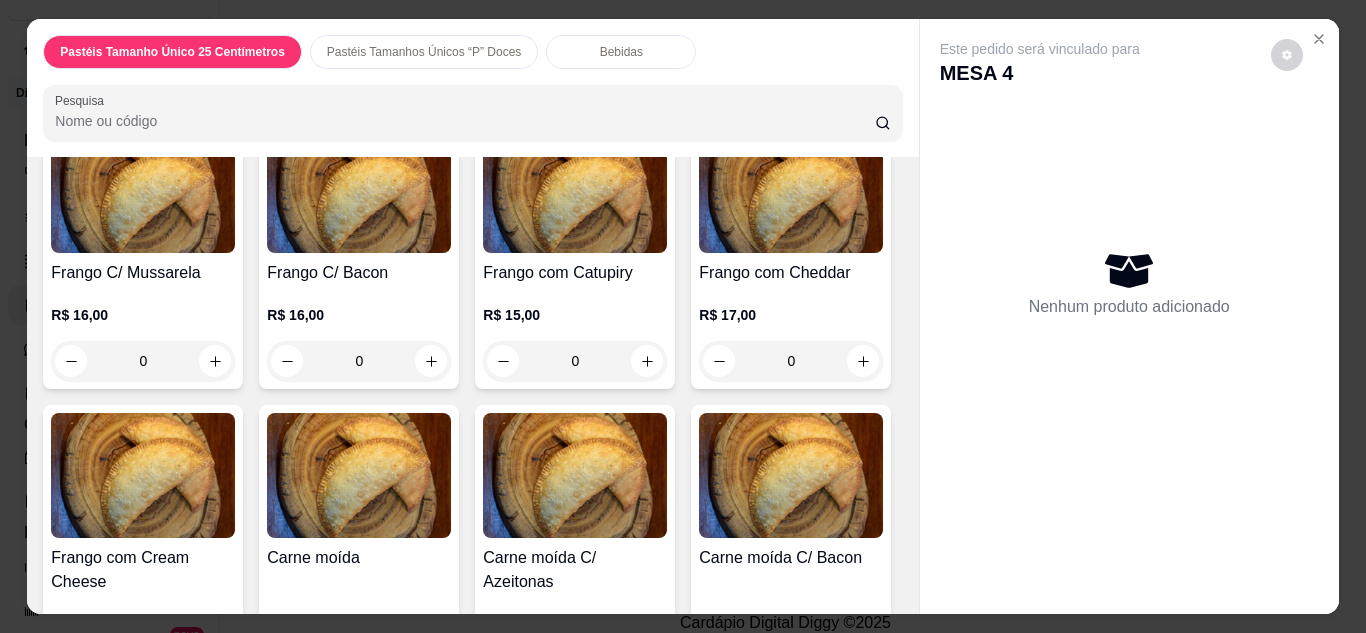 click at bounding box center [1129, 598] 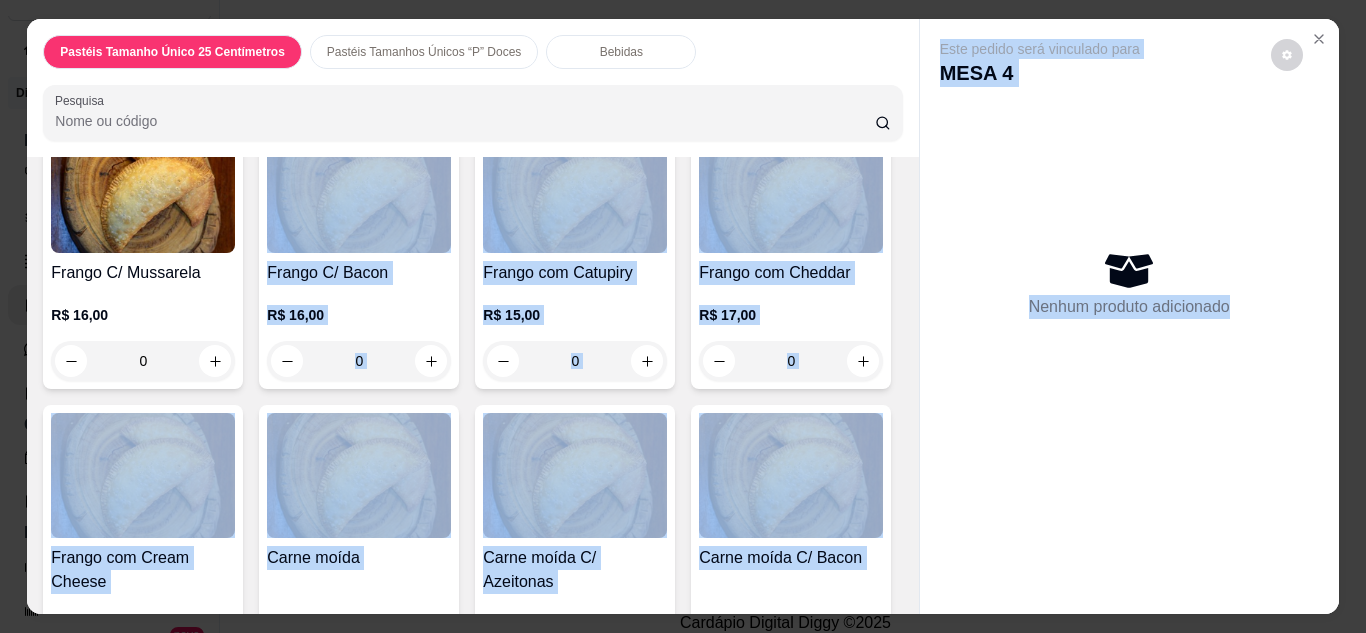 scroll, scrollTop: 53, scrollLeft: 0, axis: vertical 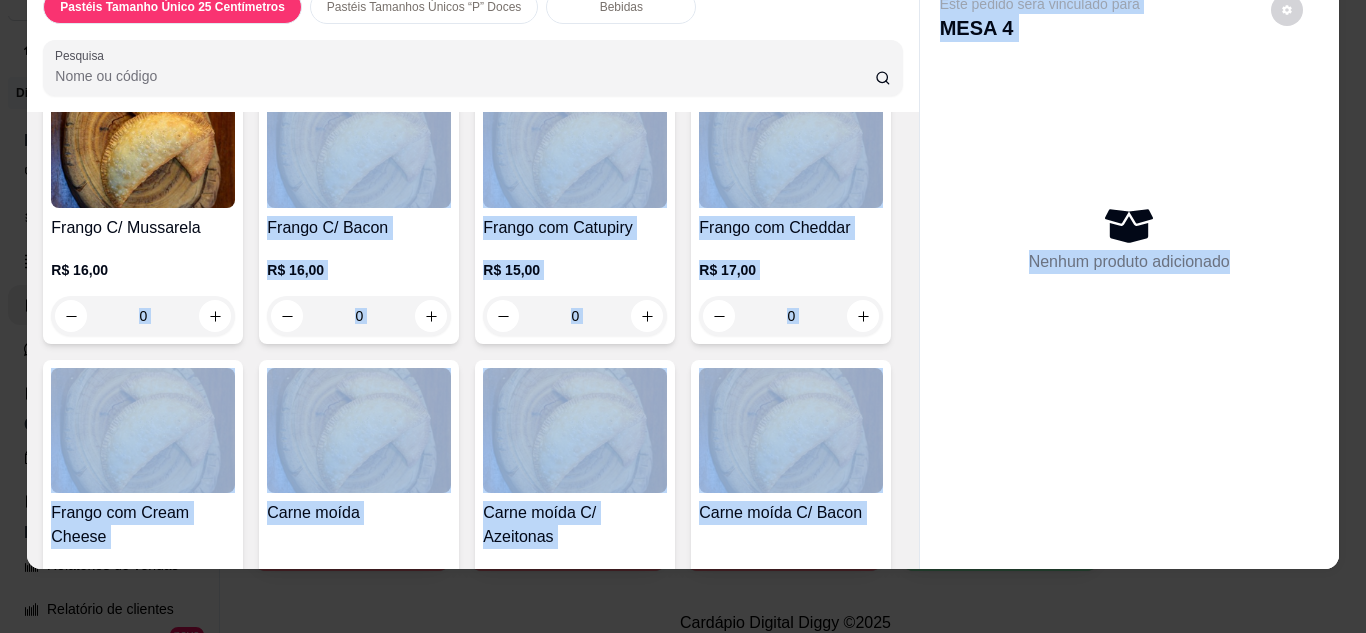 drag, startPoint x: 914, startPoint y: 588, endPoint x: 905, endPoint y: 546, distance: 42.953465 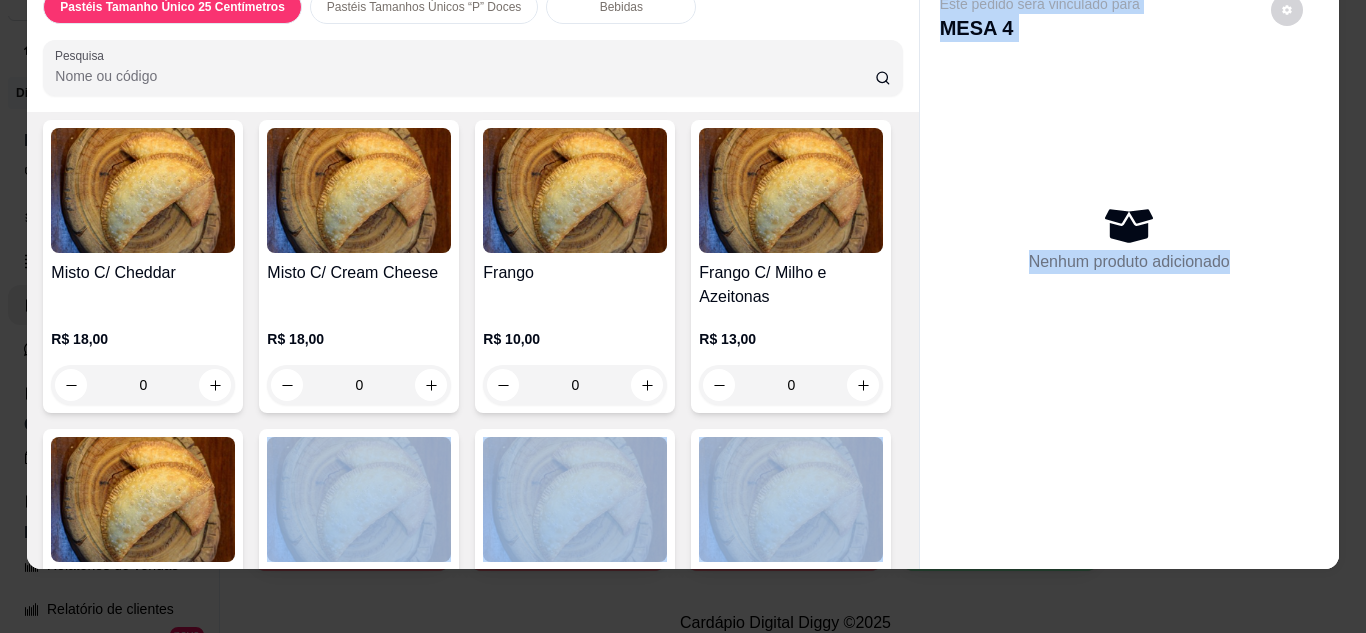 scroll, scrollTop: 1280, scrollLeft: 0, axis: vertical 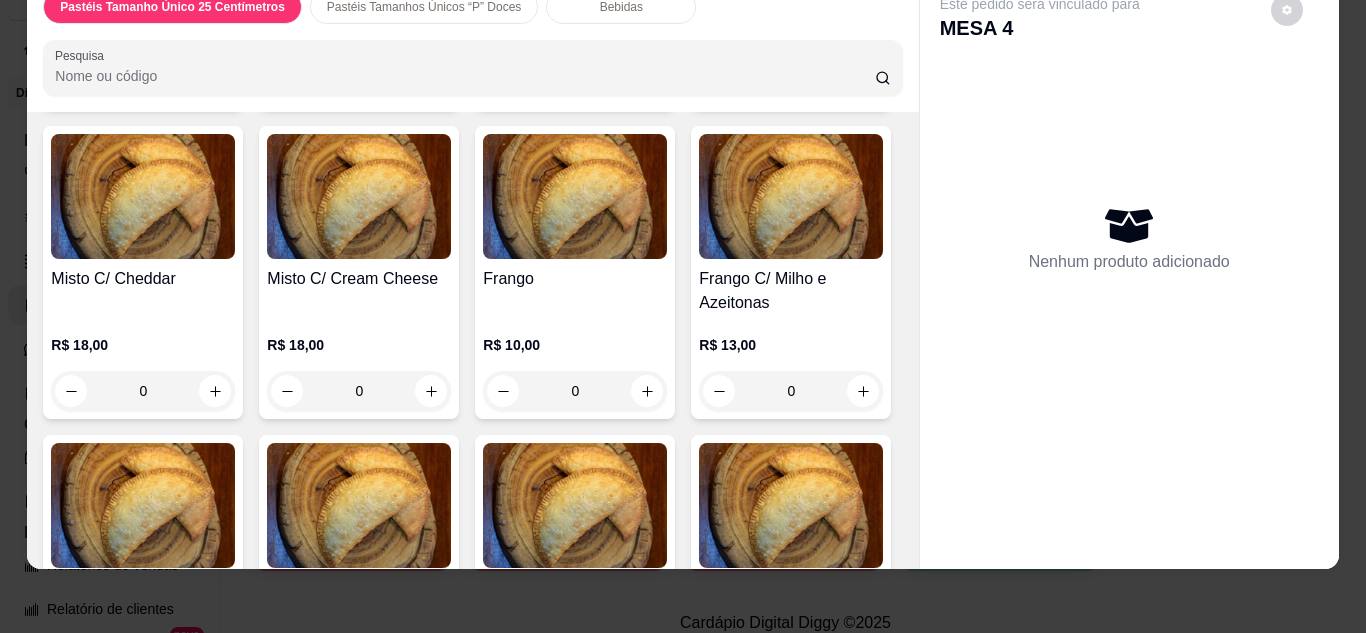 click on "0" at bounding box center [143, 82] 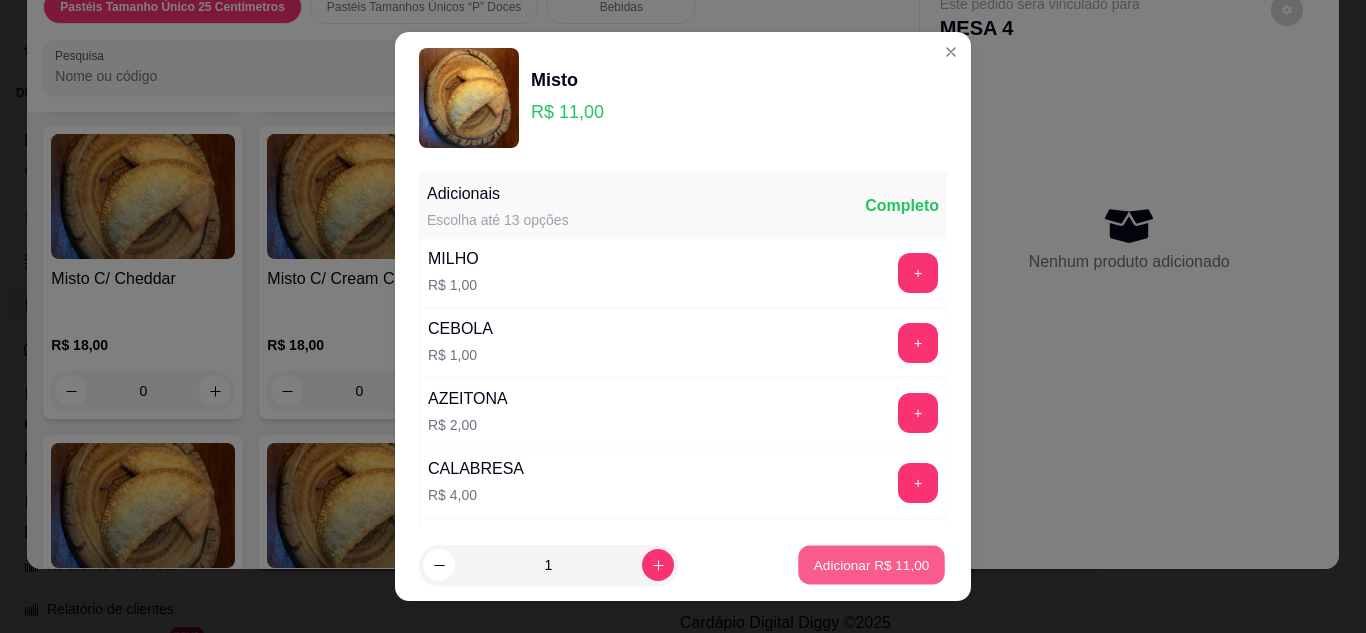 click on "Adicionar   R$ 11,00" at bounding box center [872, 565] 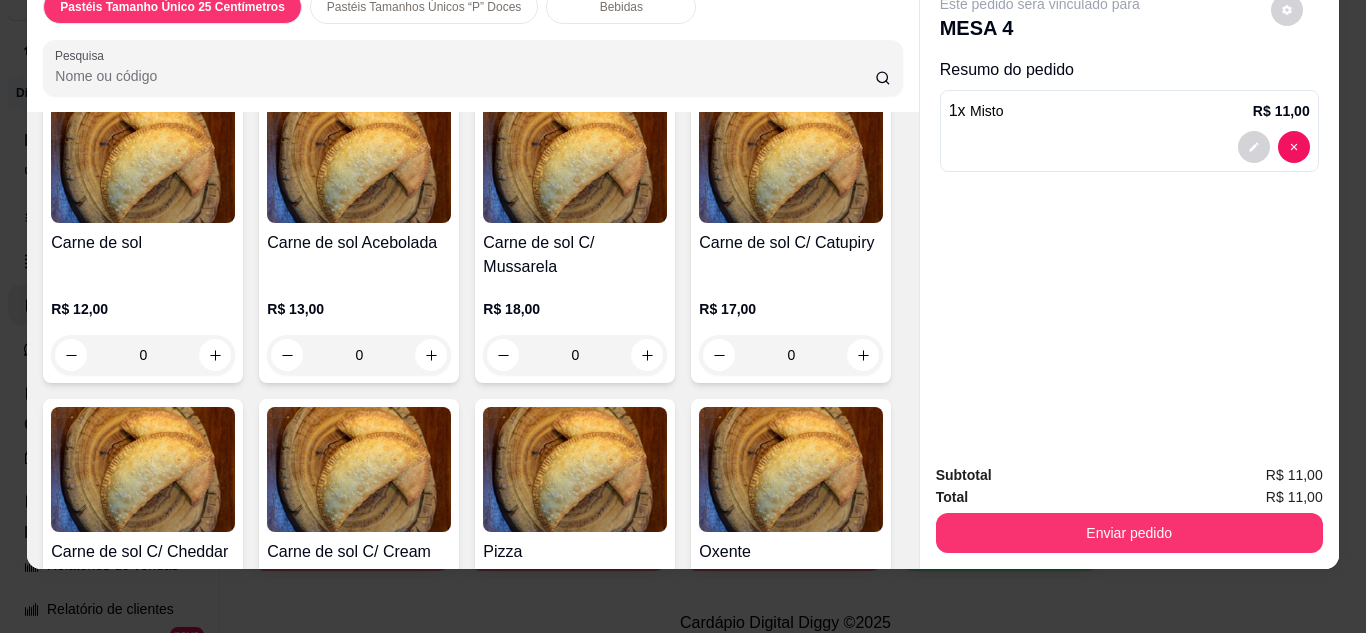 scroll, scrollTop: 2520, scrollLeft: 0, axis: vertical 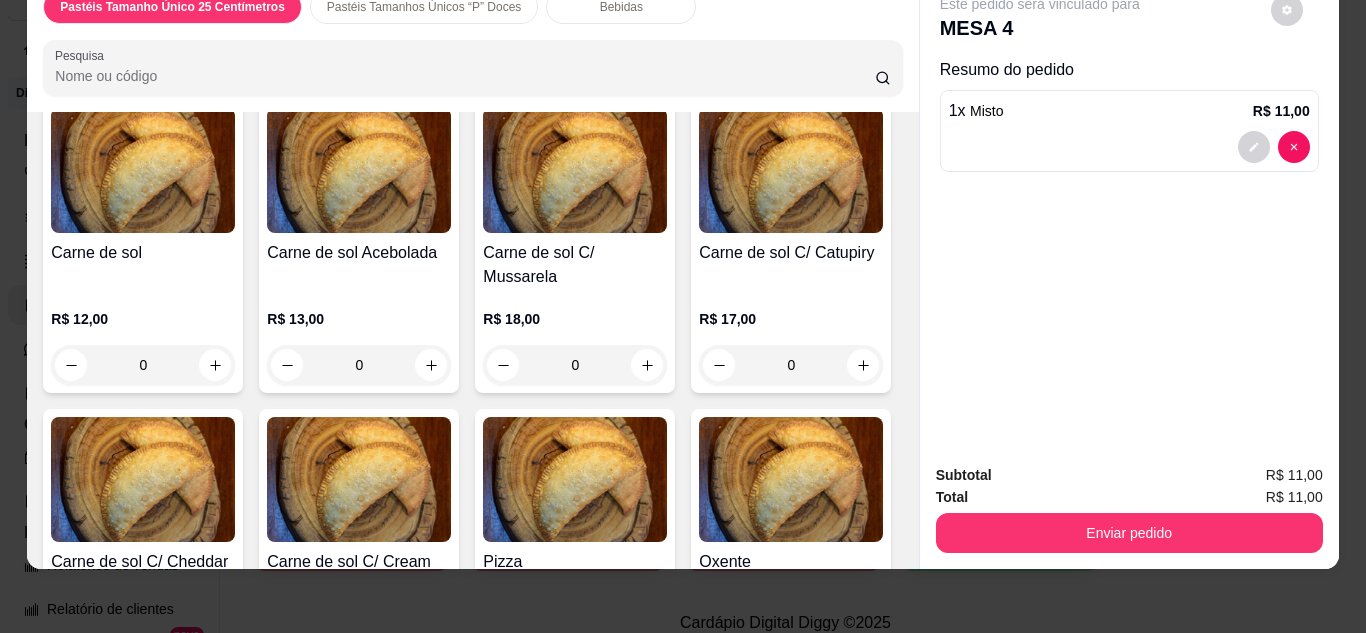click on "0" at bounding box center (359, -253) 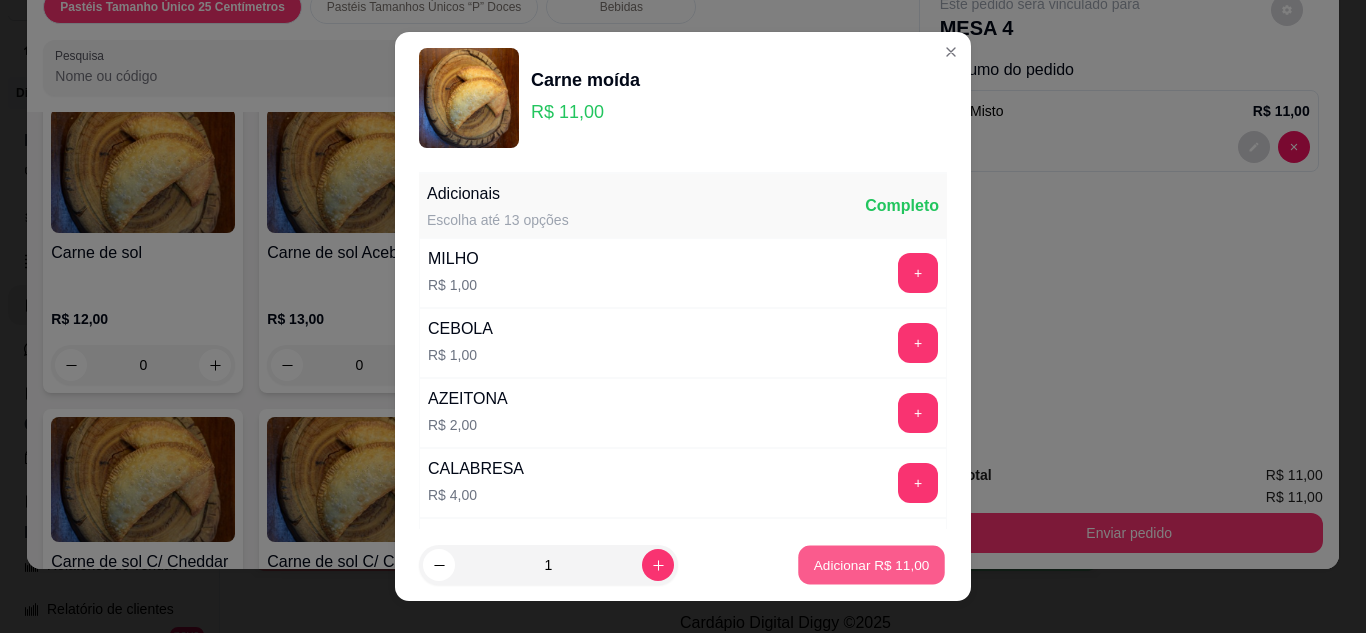 click on "Adicionar   R$ 11,00" at bounding box center (872, 565) 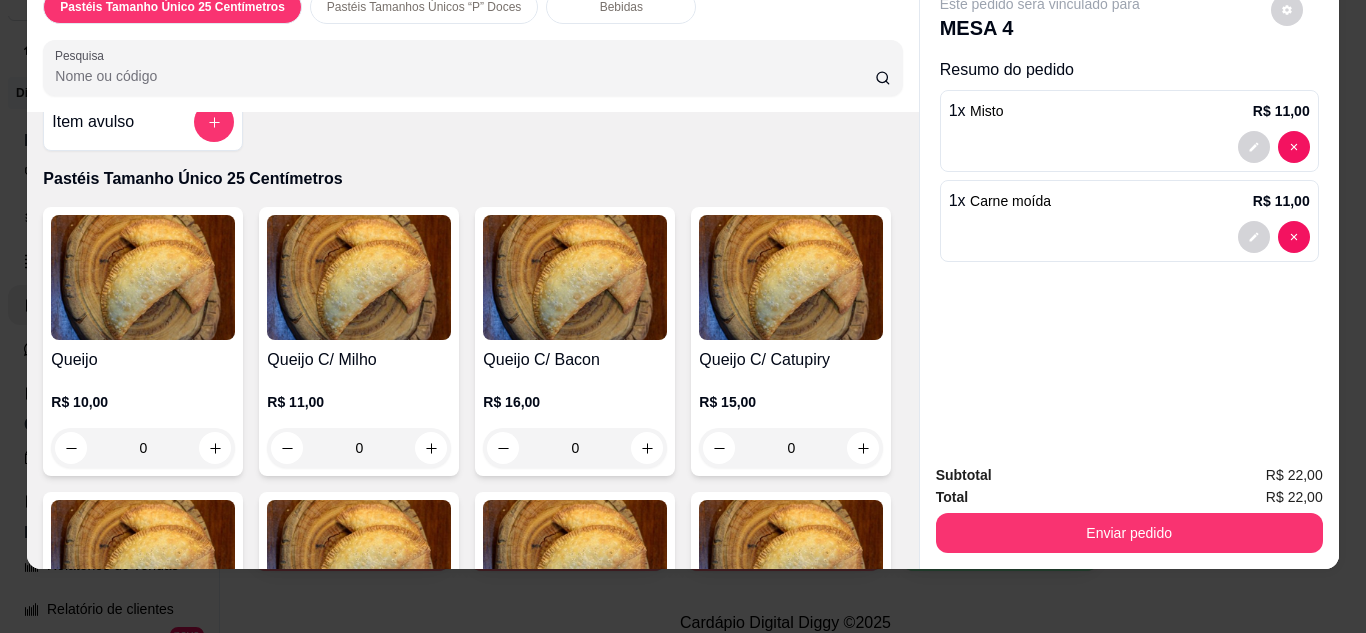 scroll, scrollTop: 0, scrollLeft: 0, axis: both 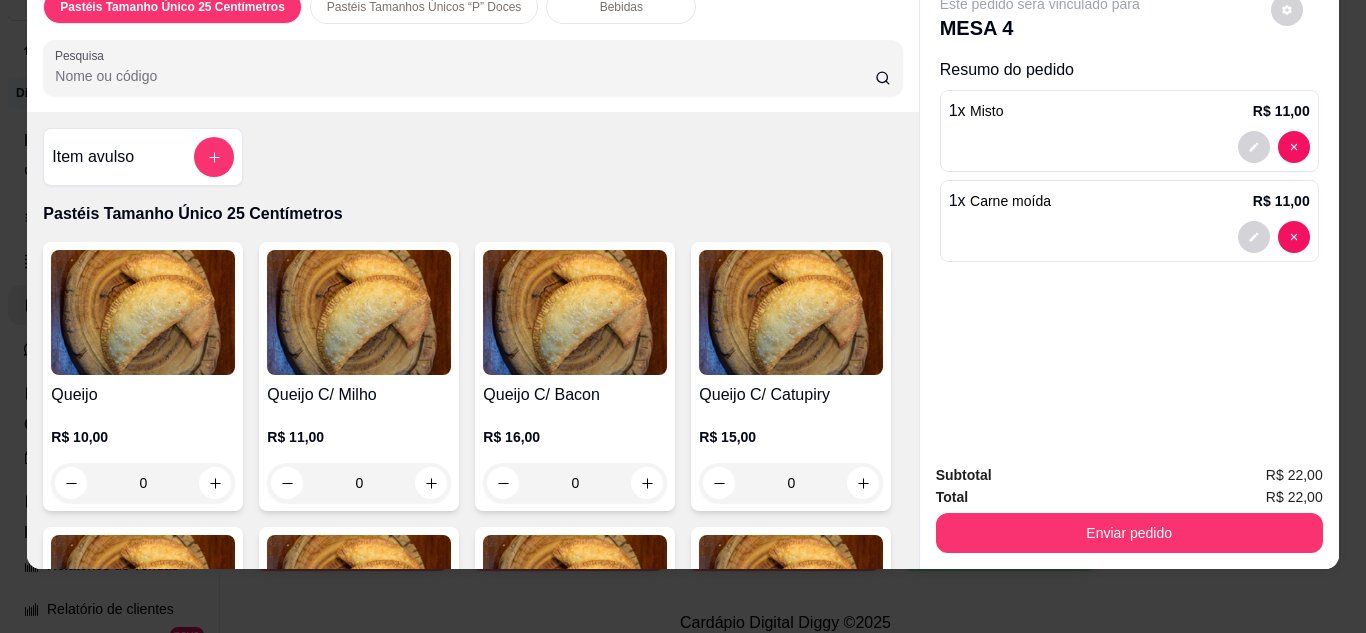 click on "Pastéis Tamanhos Únicos “P” Doces" at bounding box center (424, 7) 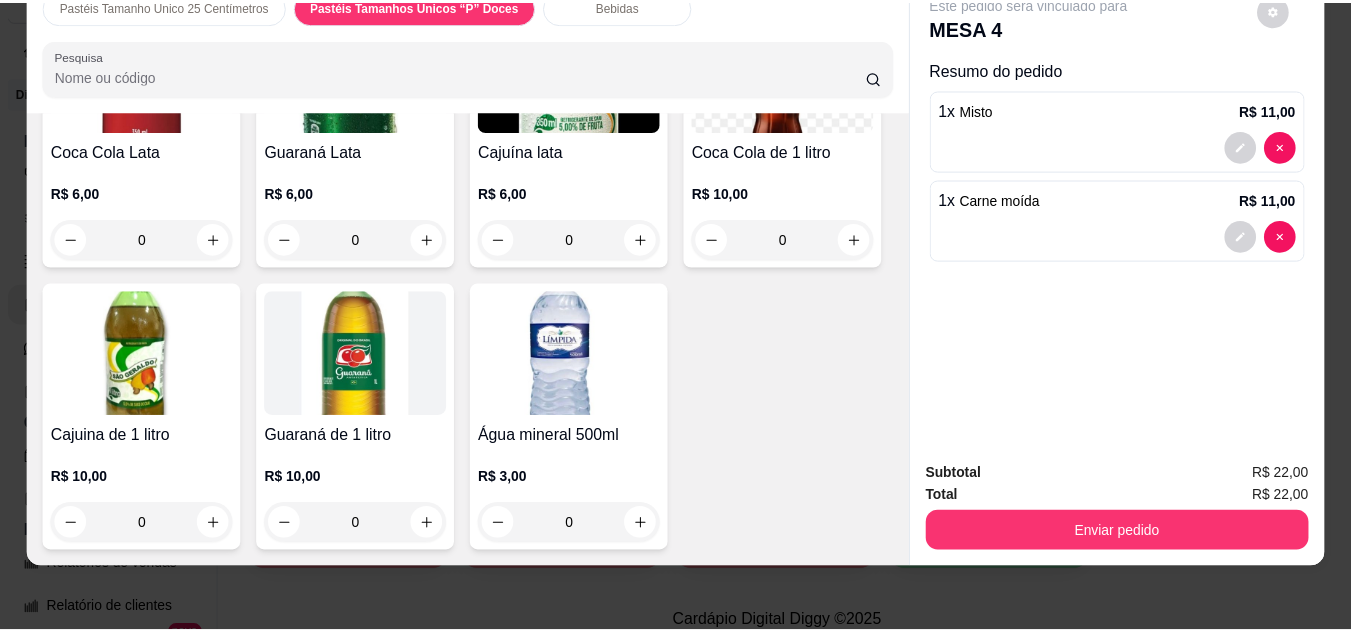 scroll, scrollTop: 4831, scrollLeft: 0, axis: vertical 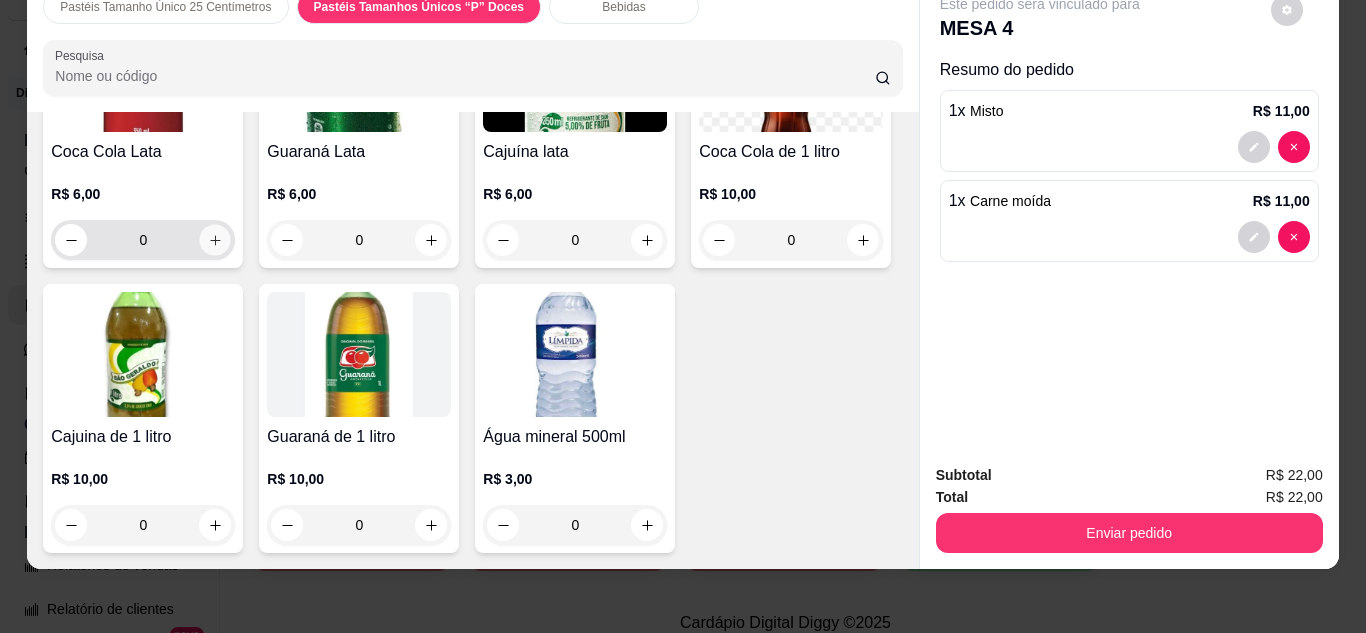 click at bounding box center [215, 239] 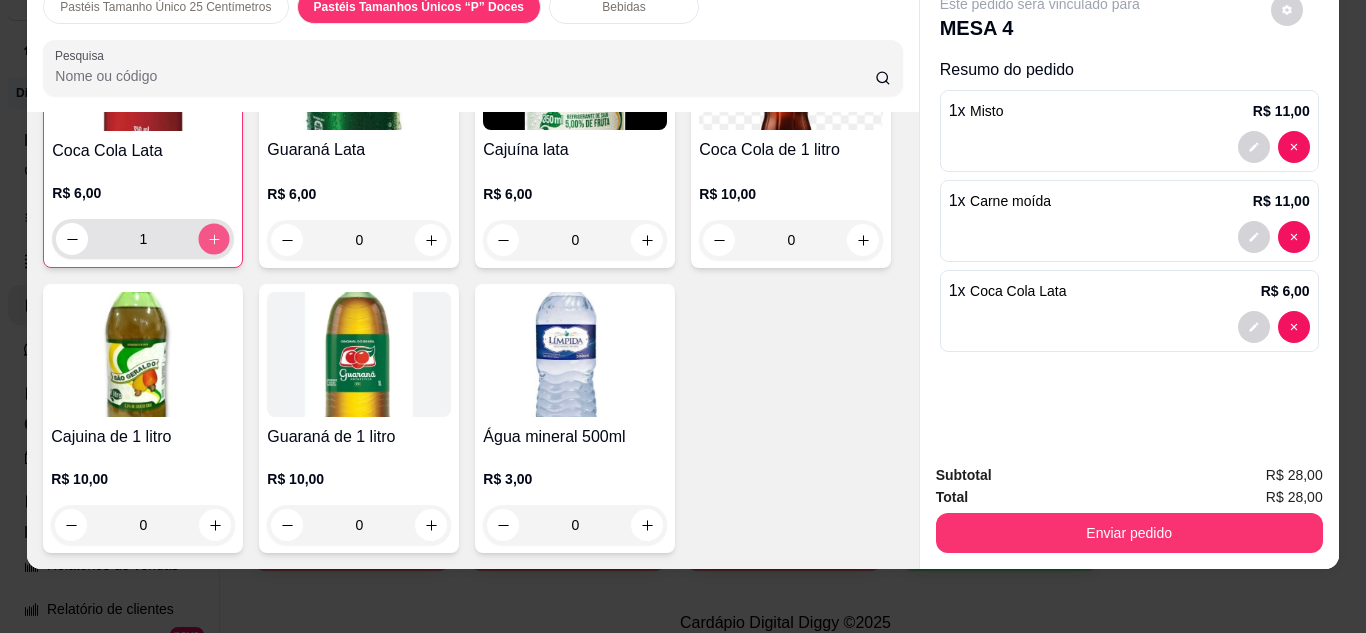 click at bounding box center (214, 238) 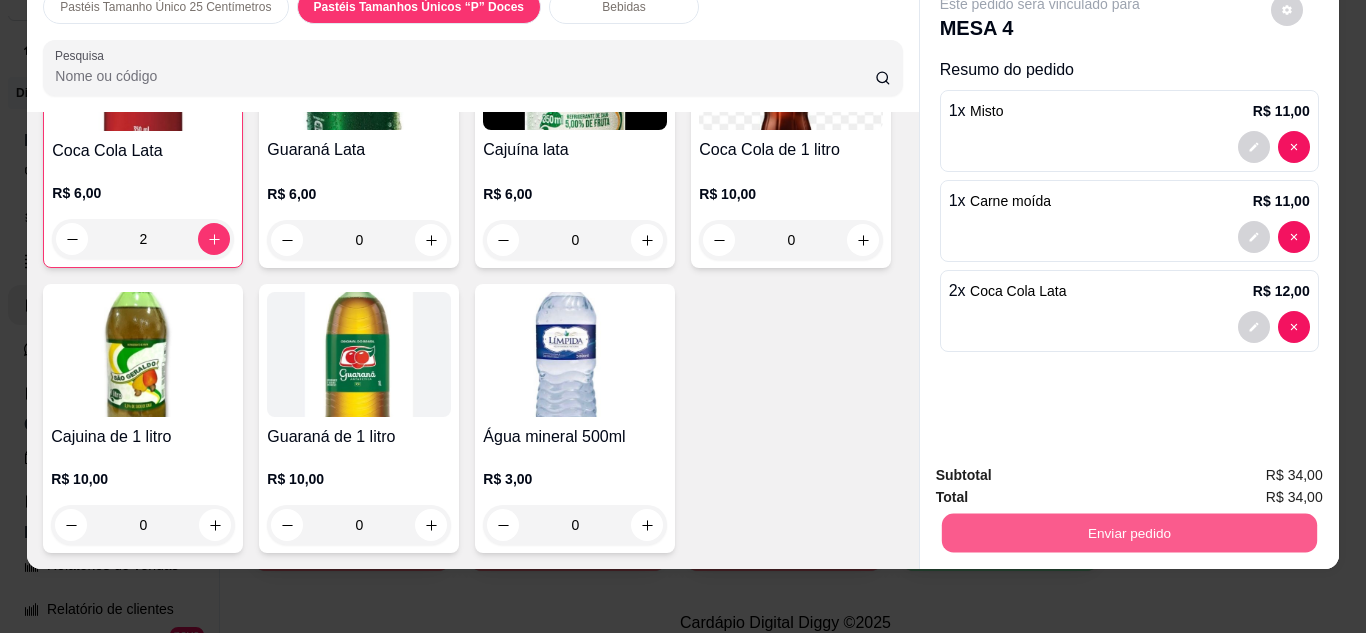 click on "Enviar pedido" at bounding box center (1128, 533) 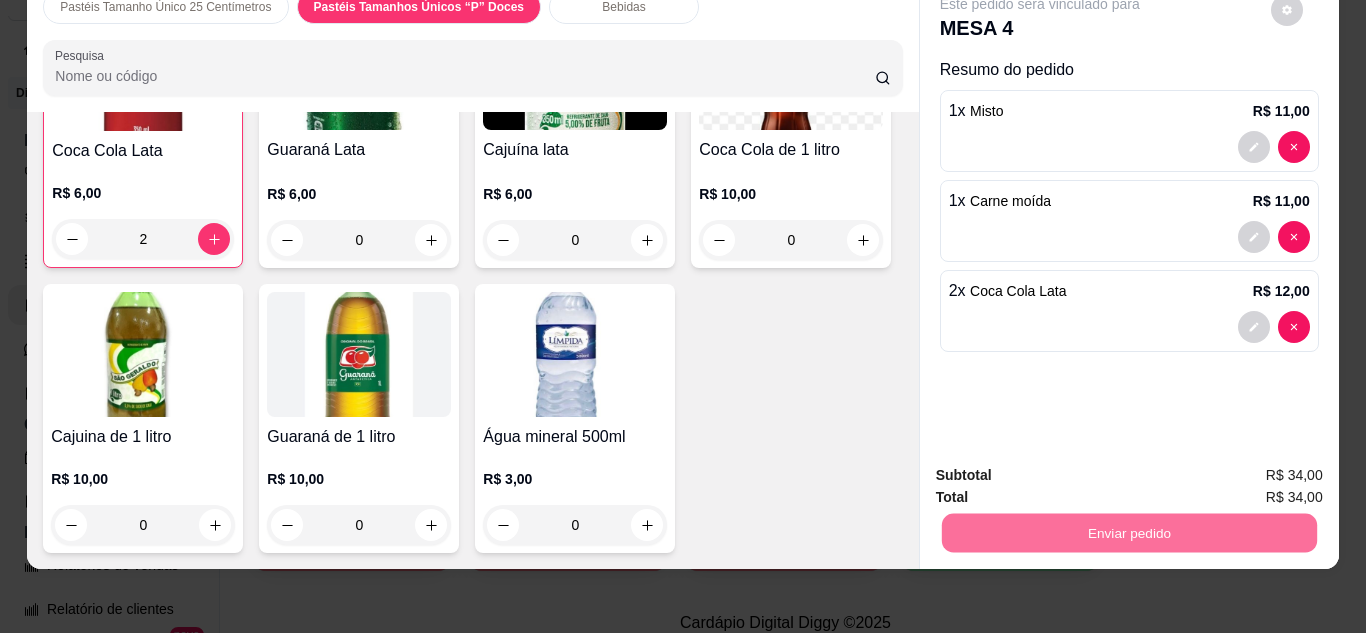 click on "Não registrar e enviar pedido" at bounding box center (1063, 468) 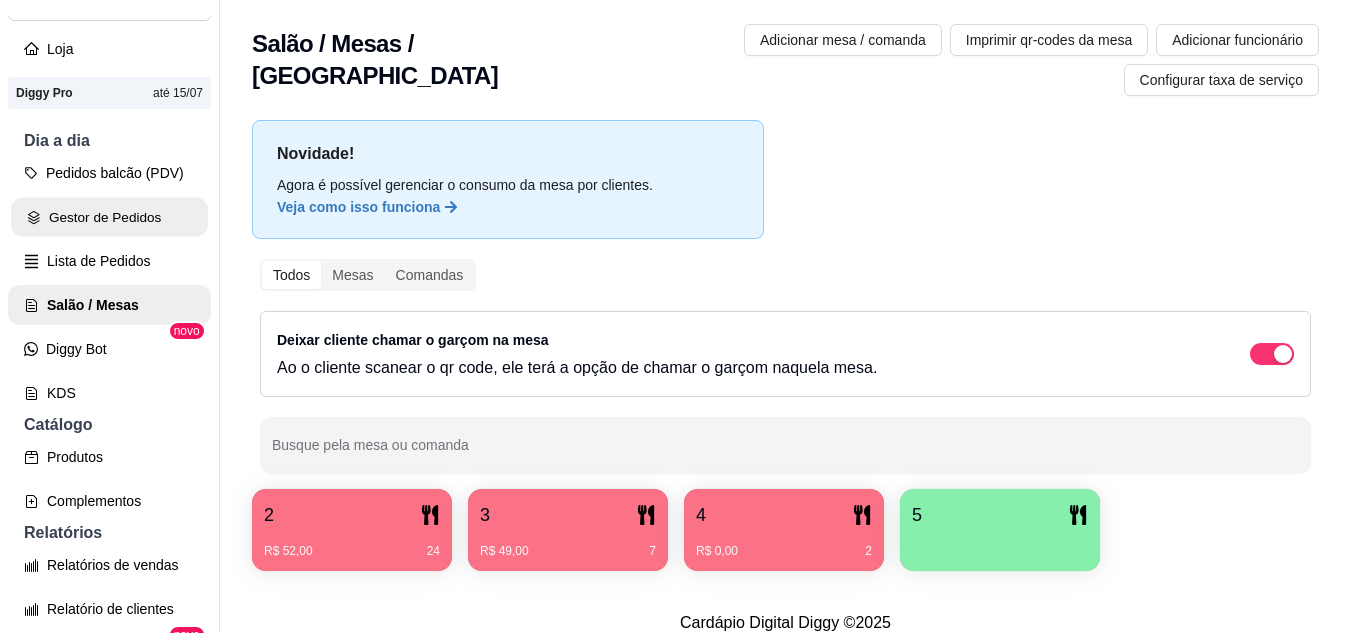 click on "Gestor de Pedidos" at bounding box center [109, 217] 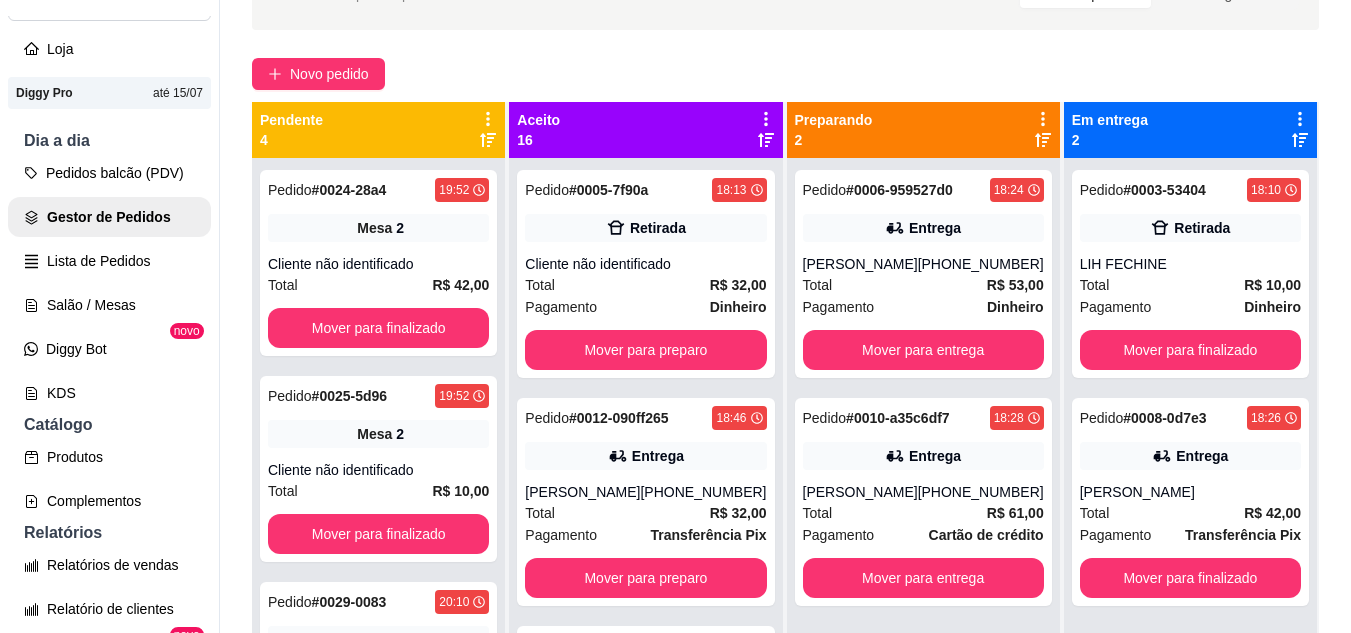 scroll, scrollTop: 160, scrollLeft: 0, axis: vertical 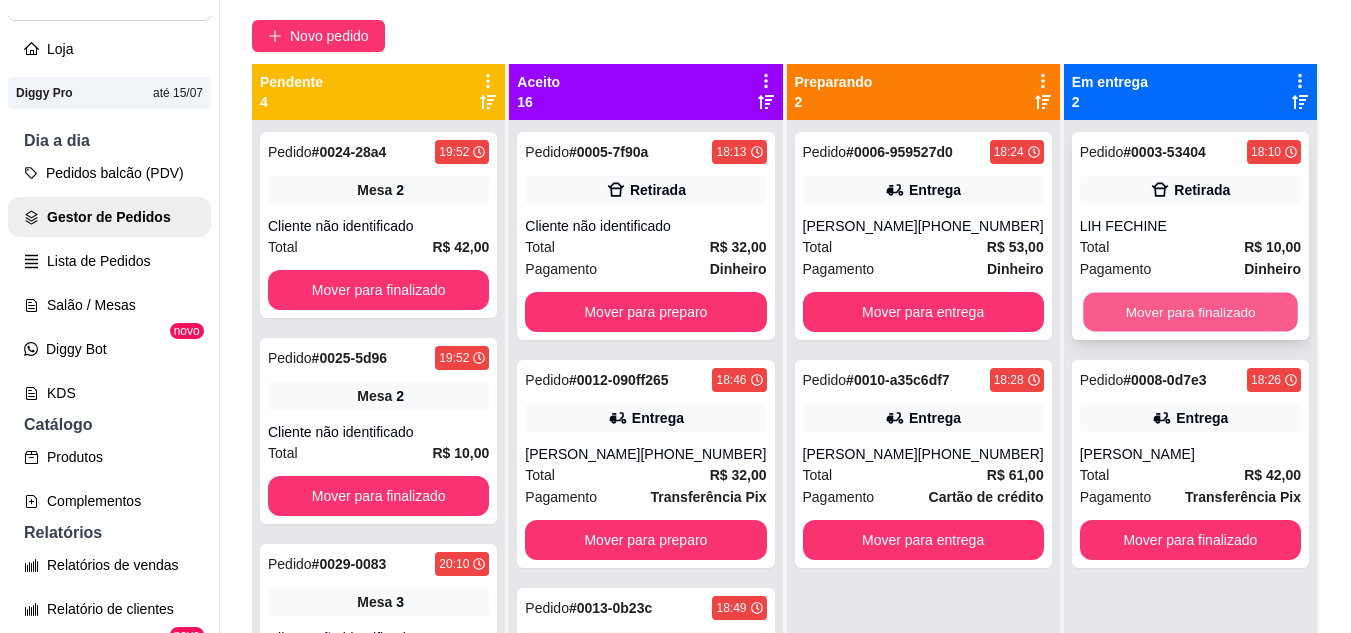 click on "Mover para finalizado" at bounding box center [1190, 312] 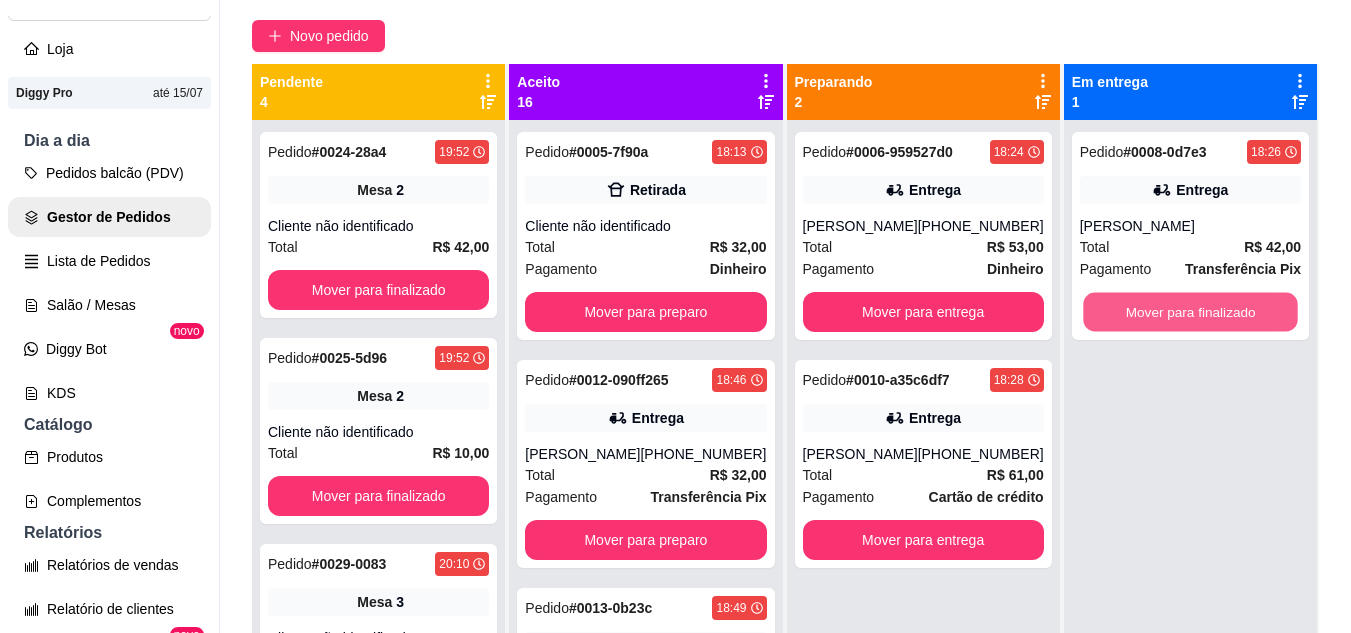 click on "Mover para finalizado" at bounding box center [1190, 312] 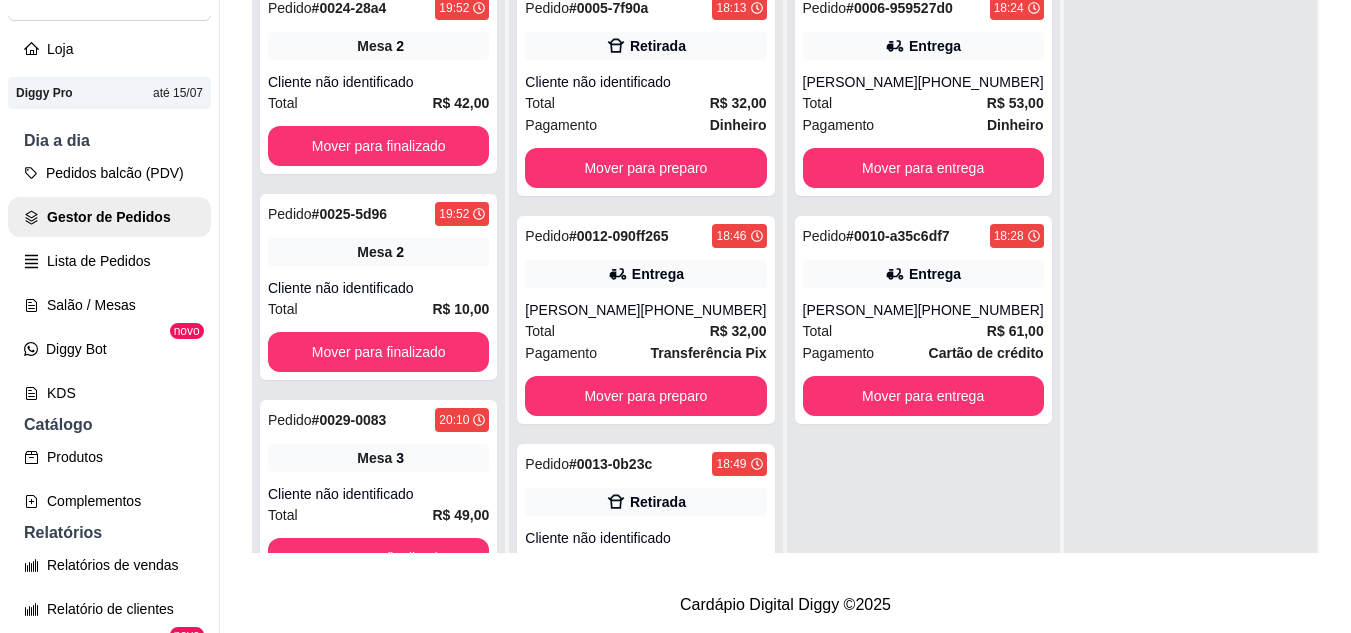 scroll, scrollTop: 319, scrollLeft: 0, axis: vertical 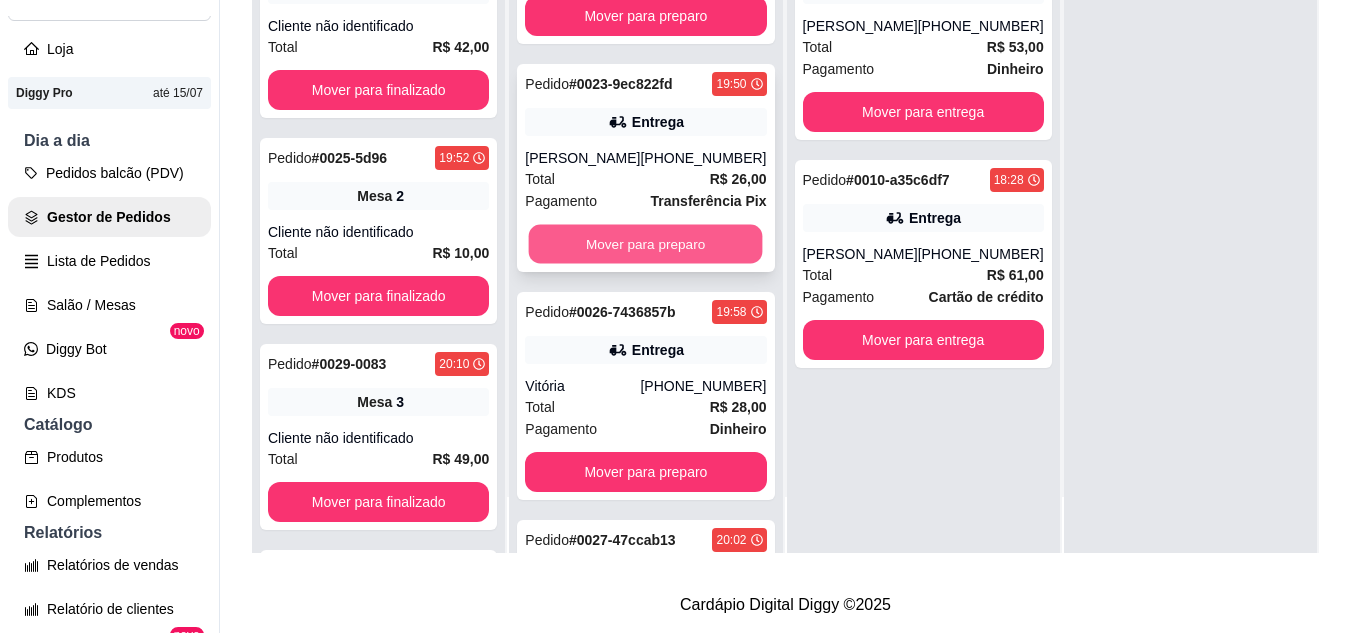 click on "Mover para preparo" at bounding box center (646, 244) 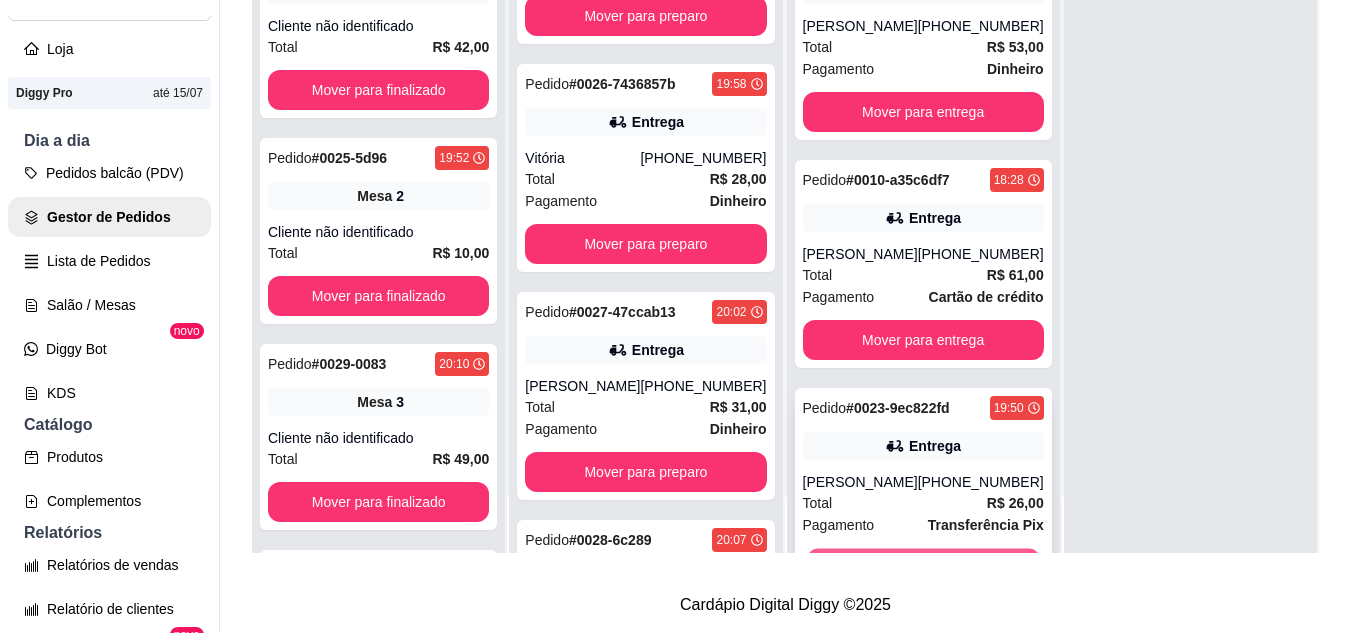 click on "Mover para entrega" at bounding box center [923, 568] 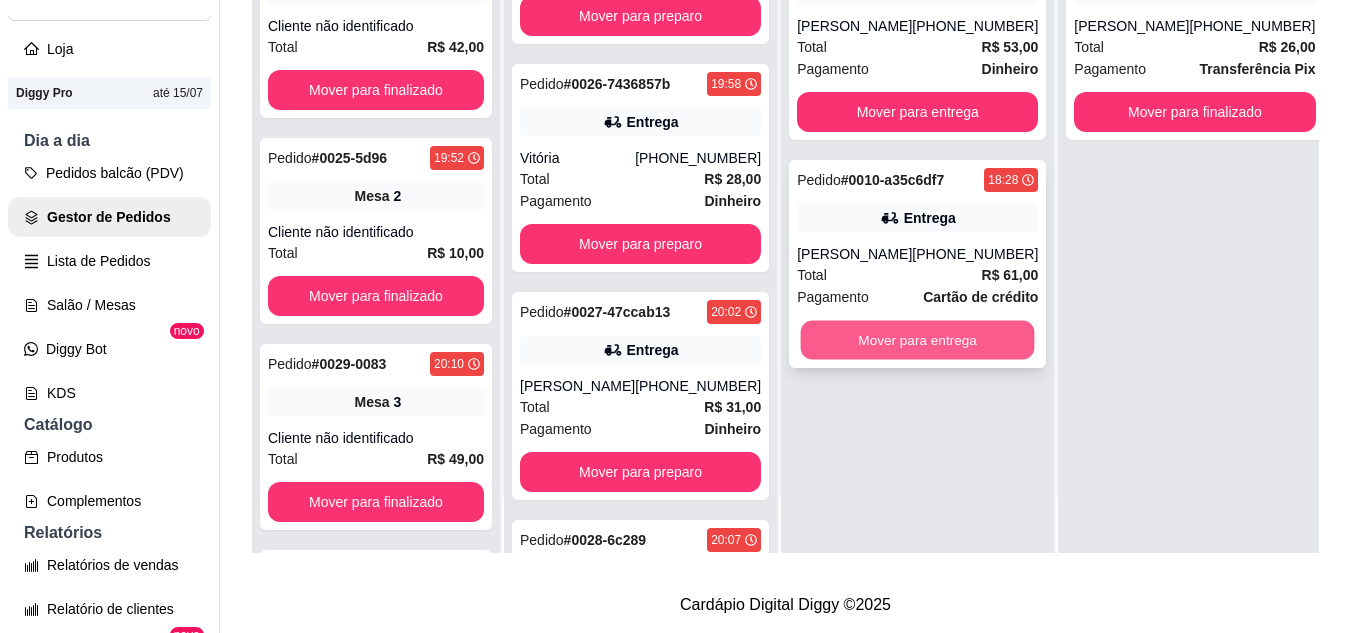click on "Mover para entrega" at bounding box center (918, 340) 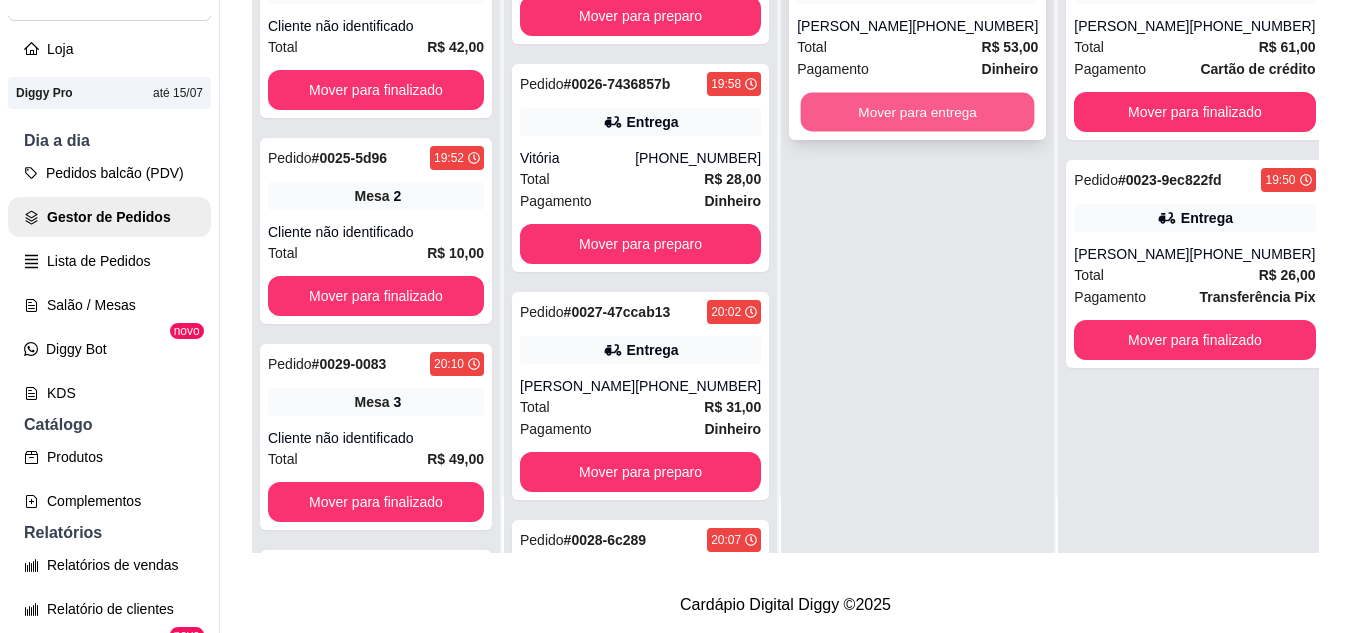 click on "Mover para entrega" at bounding box center [918, 112] 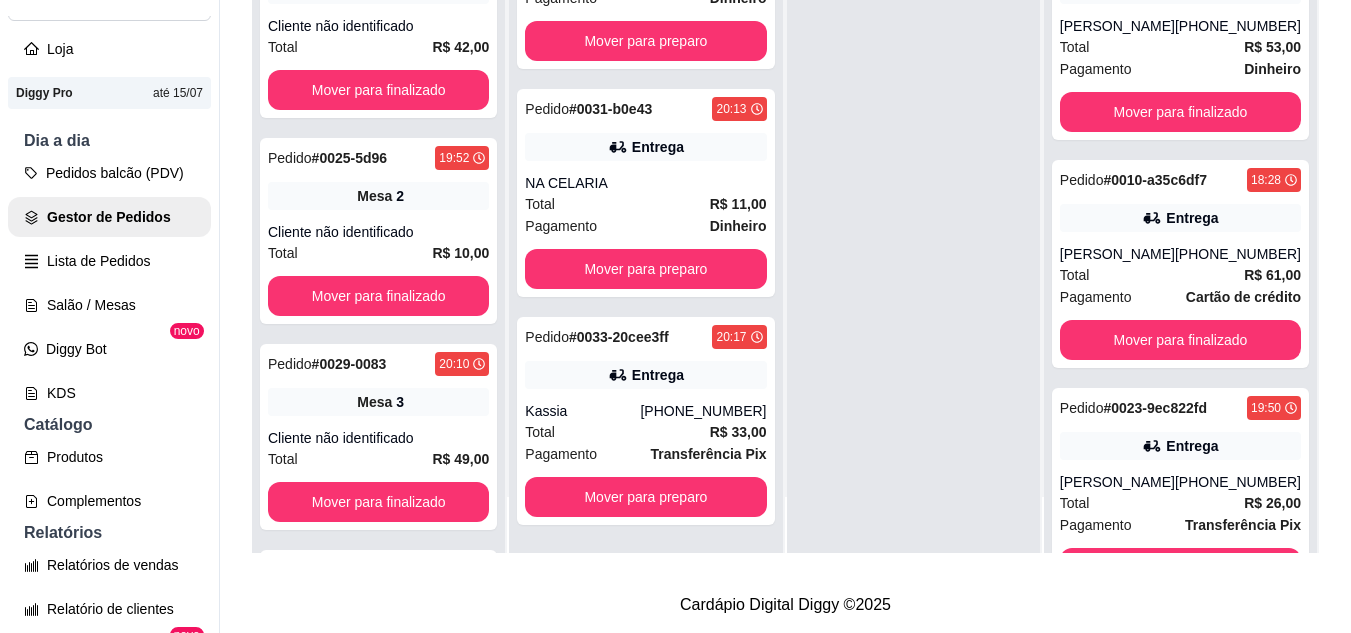 scroll, scrollTop: 2867, scrollLeft: 0, axis: vertical 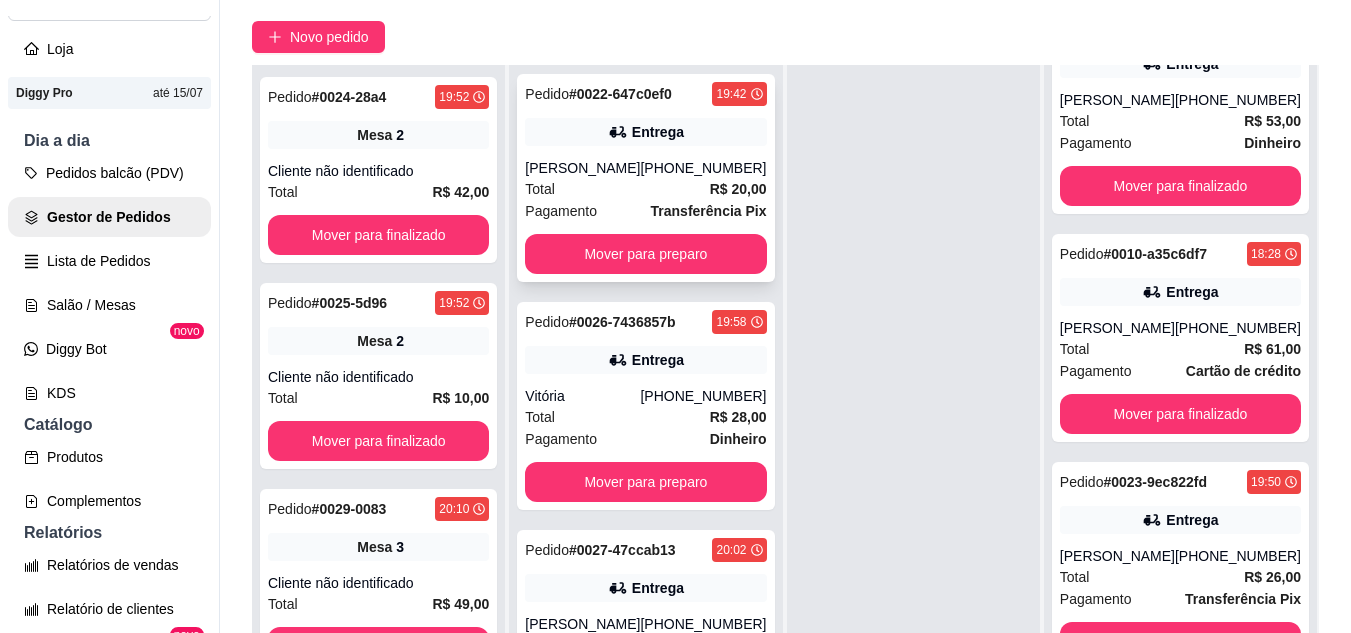 click on "Pedido  # 0022-647c0ef0 19:42 Entrega Gildênia Magalhães  (88) 99785-7648 Total R$ 20,00 Pagamento Transferência Pix Mover para preparo" at bounding box center (645, 178) 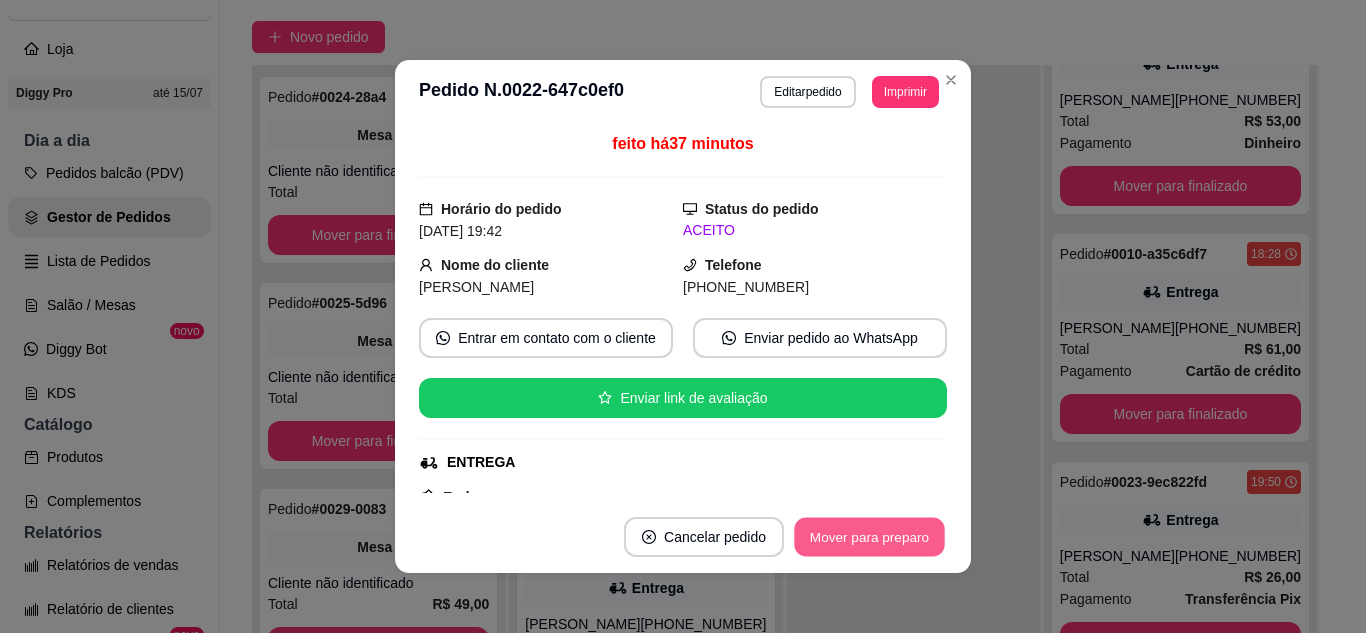 click on "Mover para preparo" at bounding box center [869, 537] 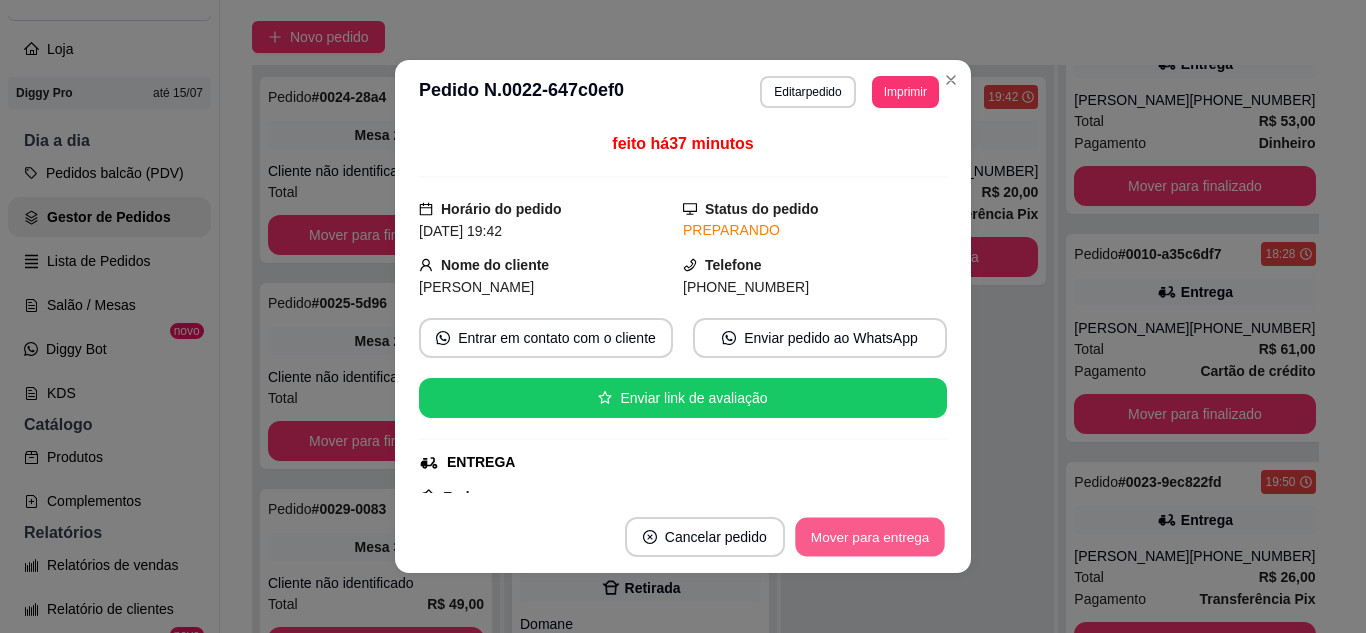 click on "Mover para entrega" at bounding box center (870, 537) 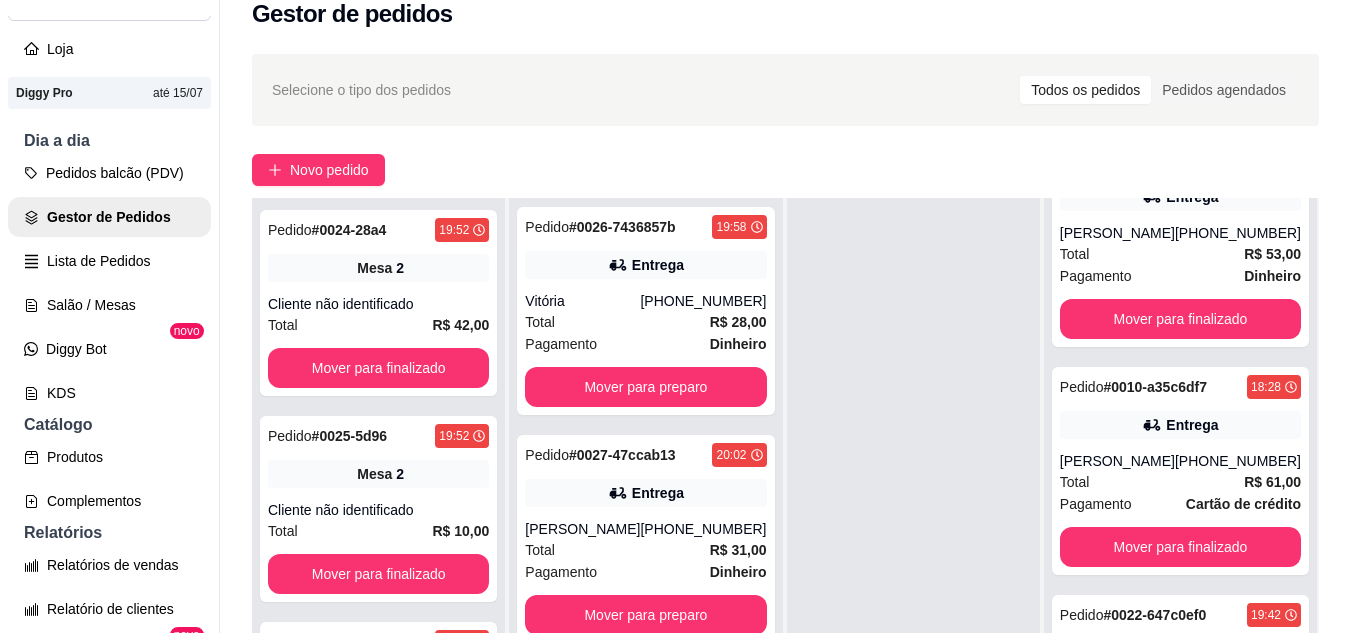 scroll, scrollTop: 0, scrollLeft: 0, axis: both 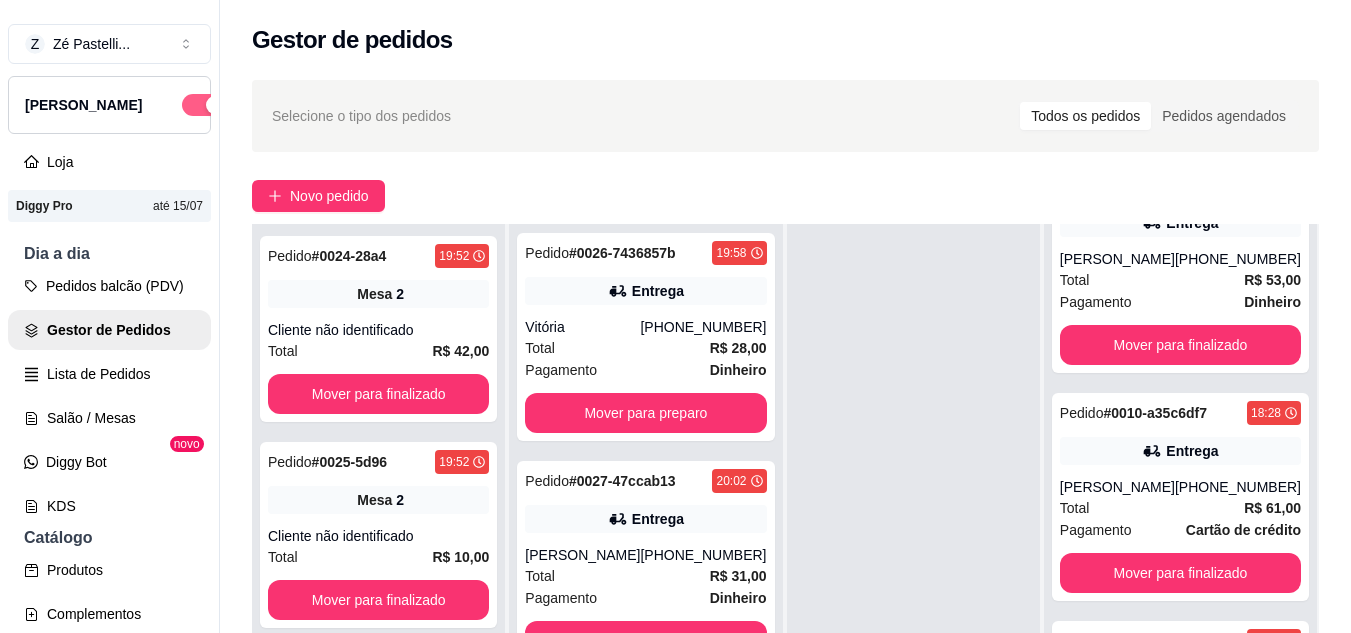 click at bounding box center [204, 105] 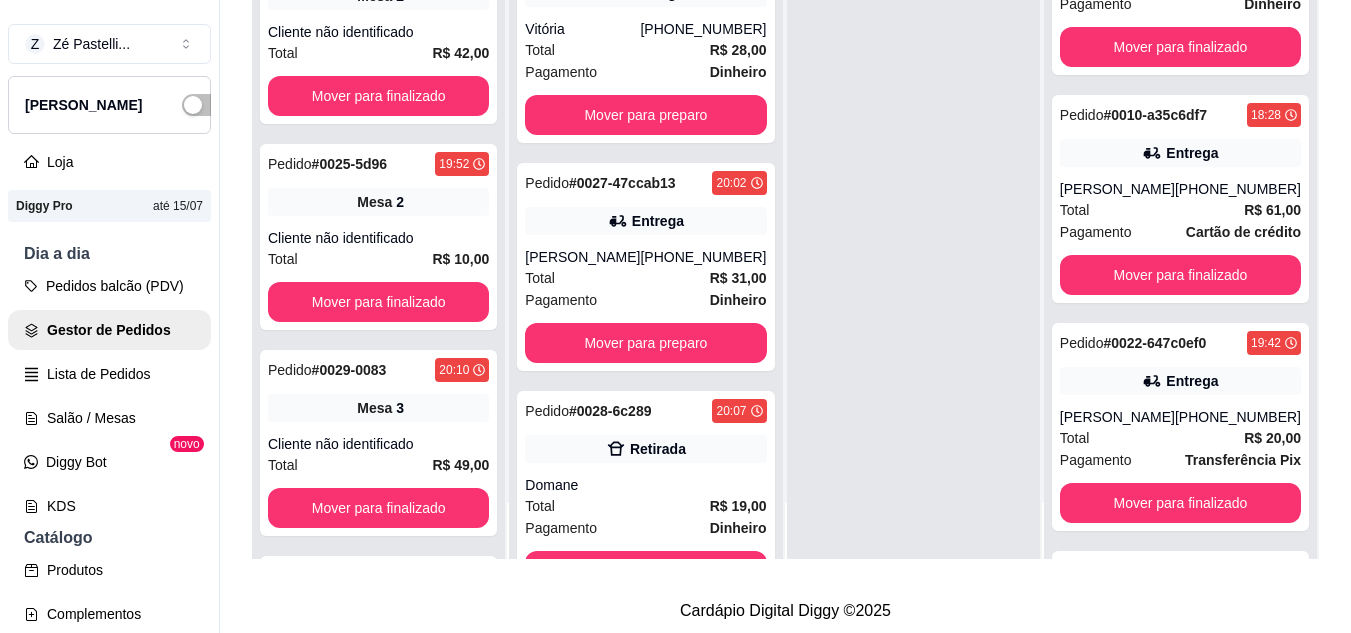 scroll, scrollTop: 319, scrollLeft: 0, axis: vertical 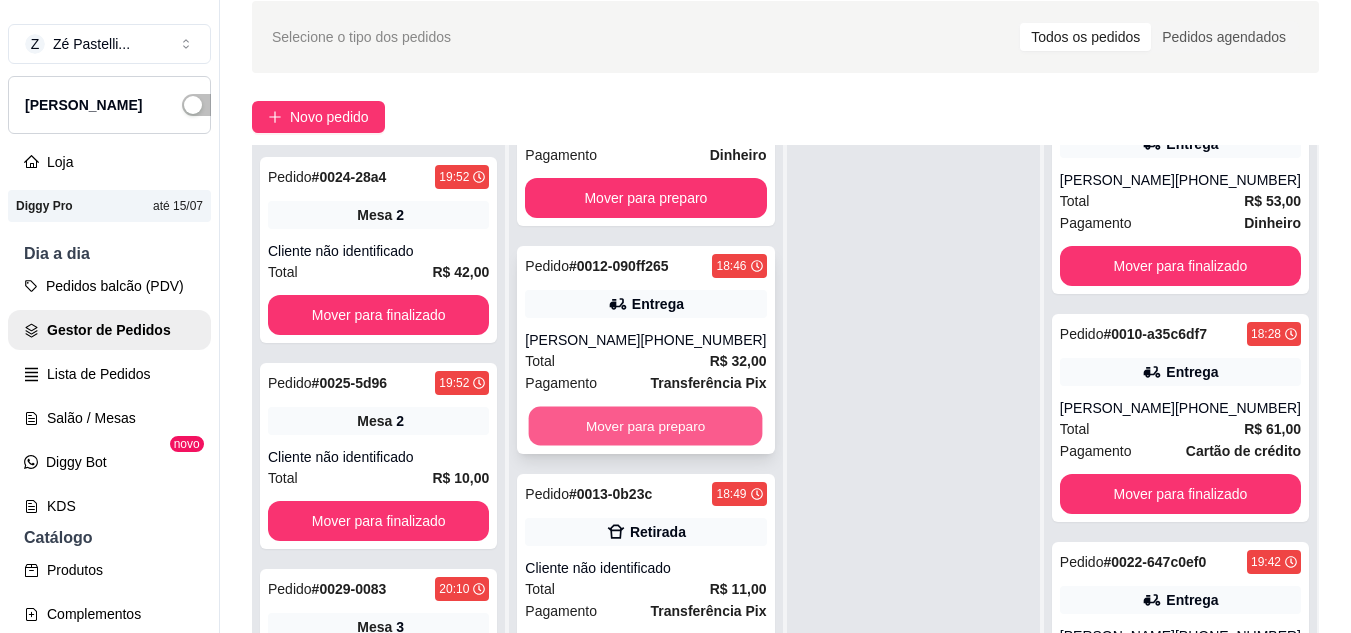 click on "Mover para preparo" at bounding box center (646, 426) 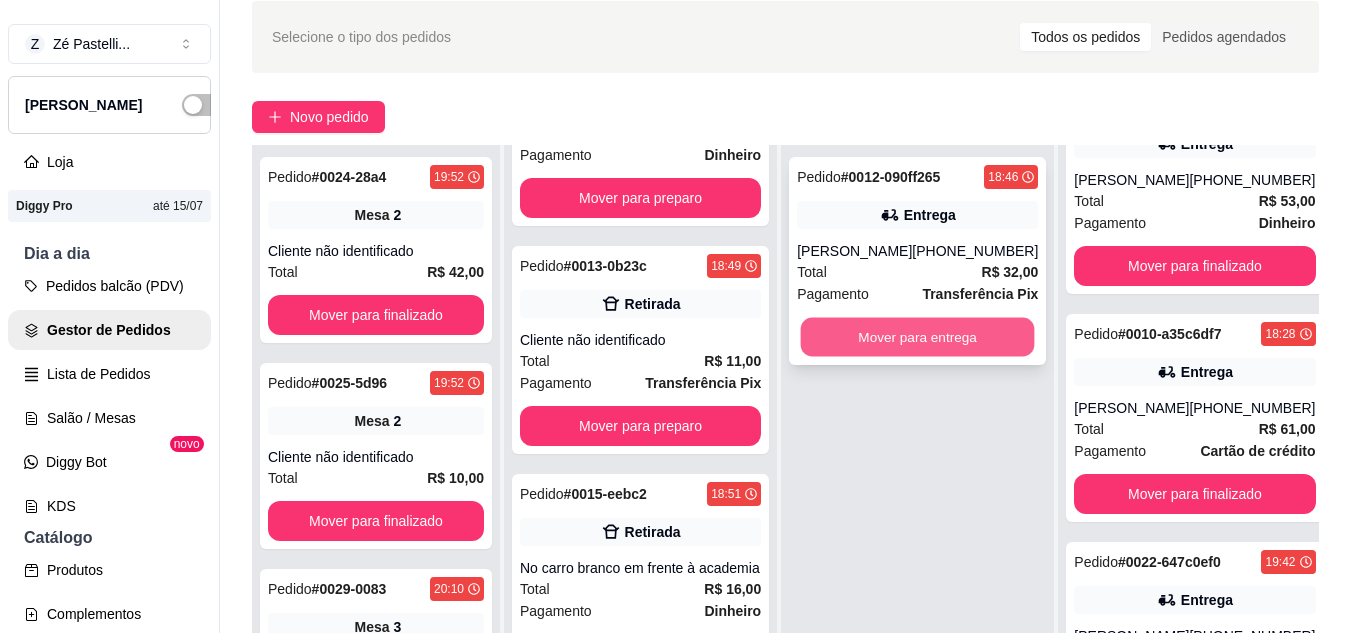 click on "Mover para entrega" at bounding box center (918, 337) 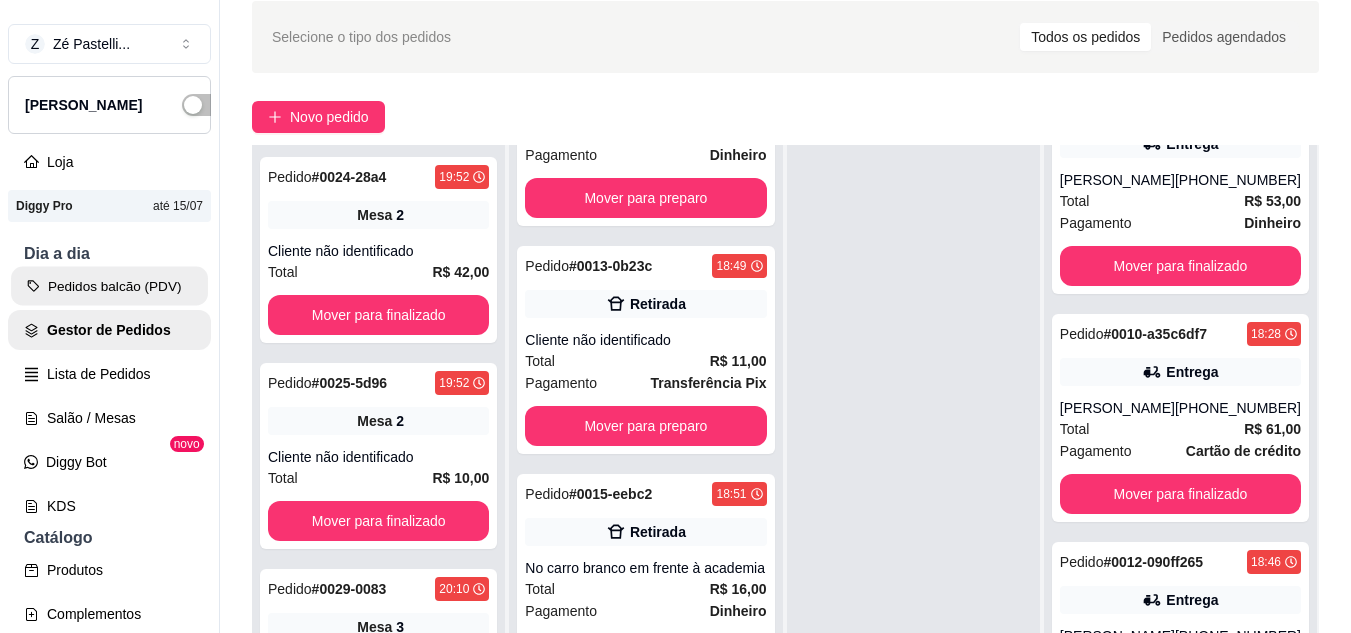 click on "Pedidos balcão (PDV)" at bounding box center [109, 286] 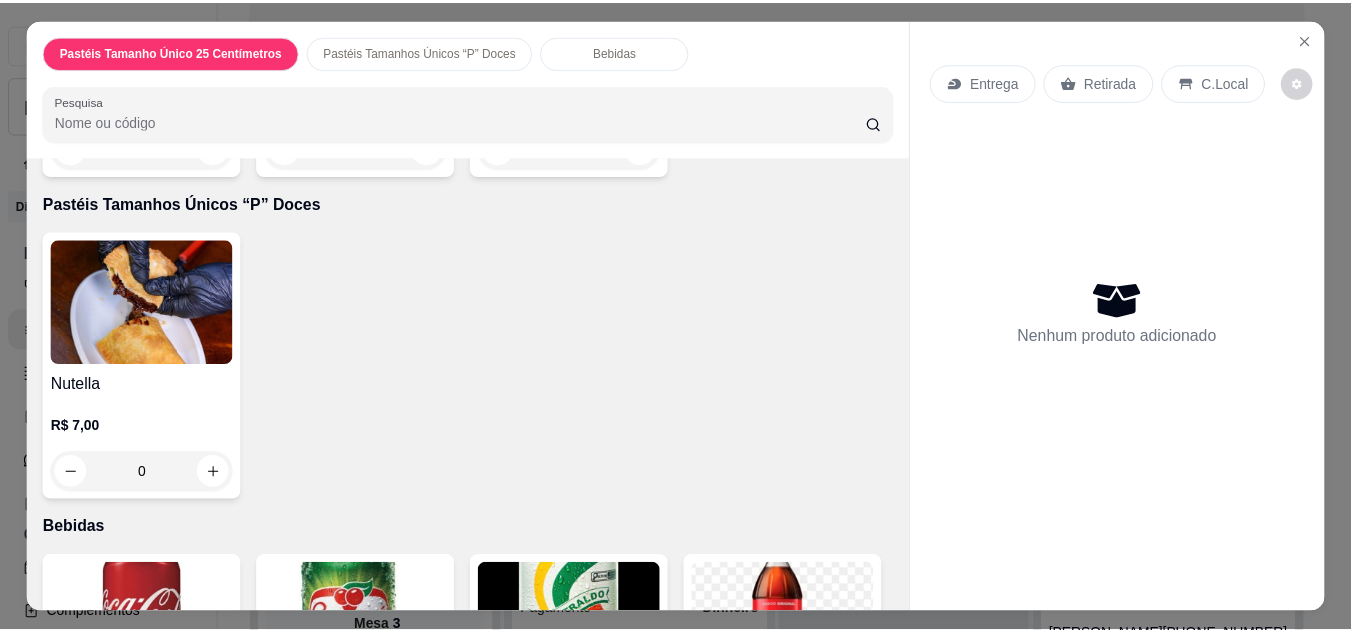 scroll, scrollTop: 3400, scrollLeft: 0, axis: vertical 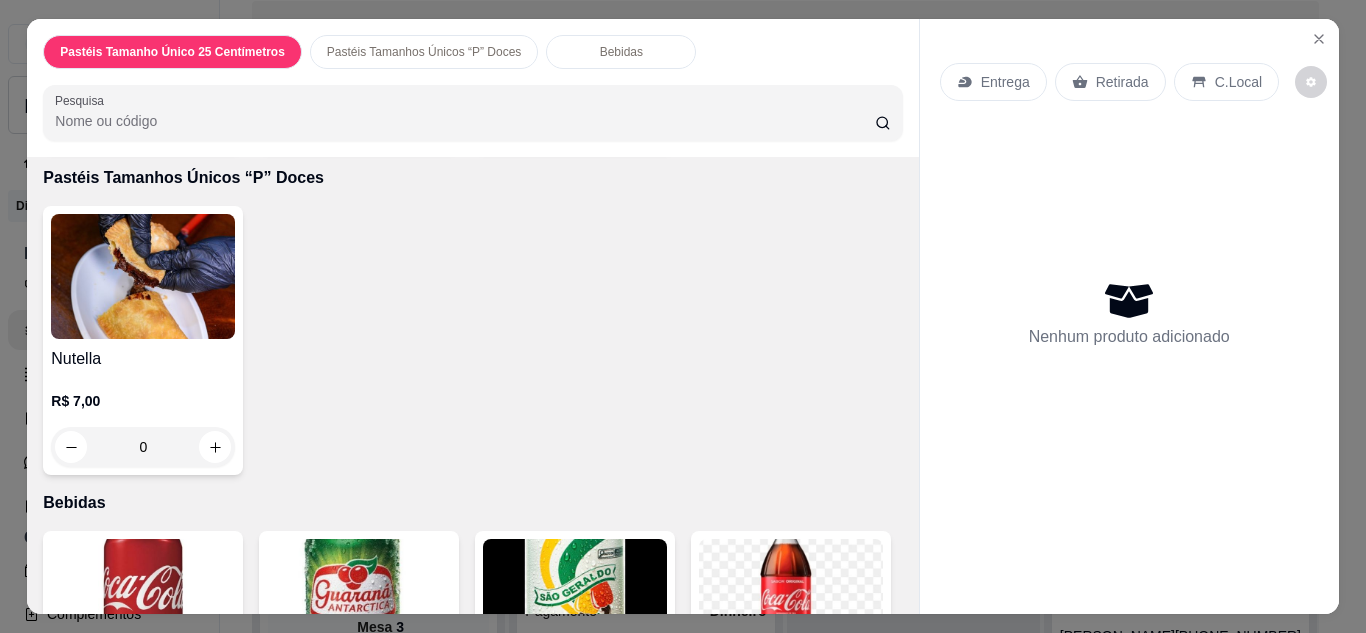 click on "0" at bounding box center (575, -472) 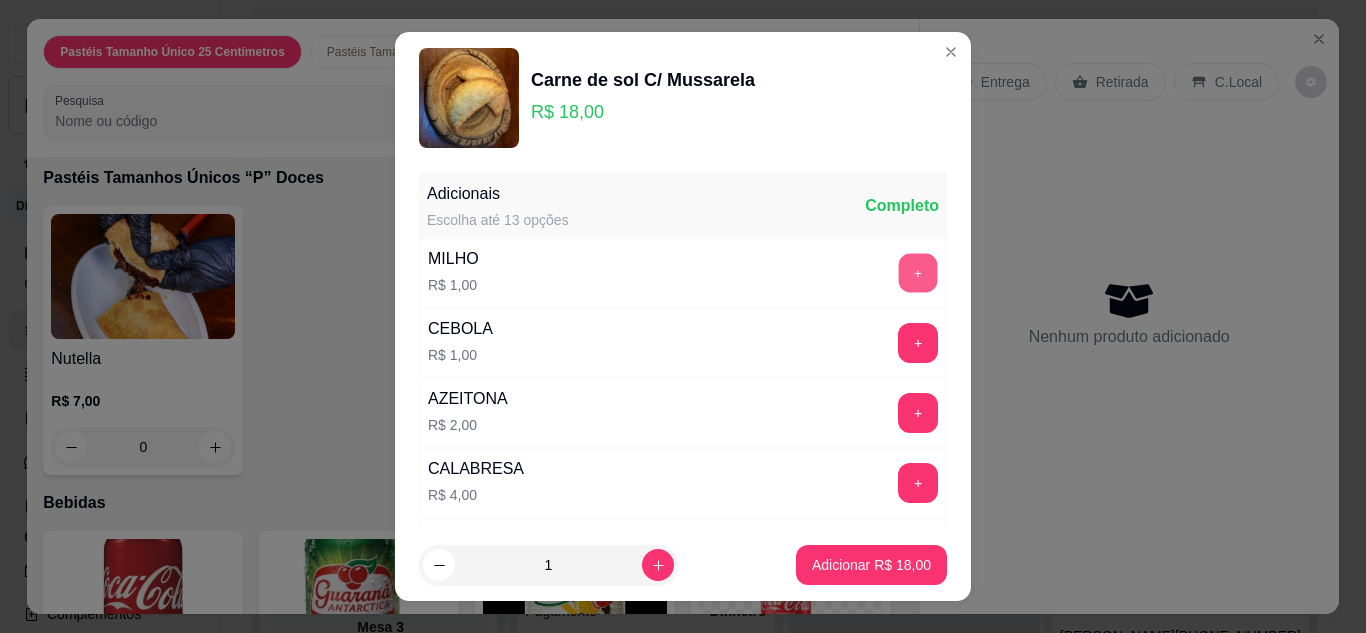 click on "+" at bounding box center [918, 272] 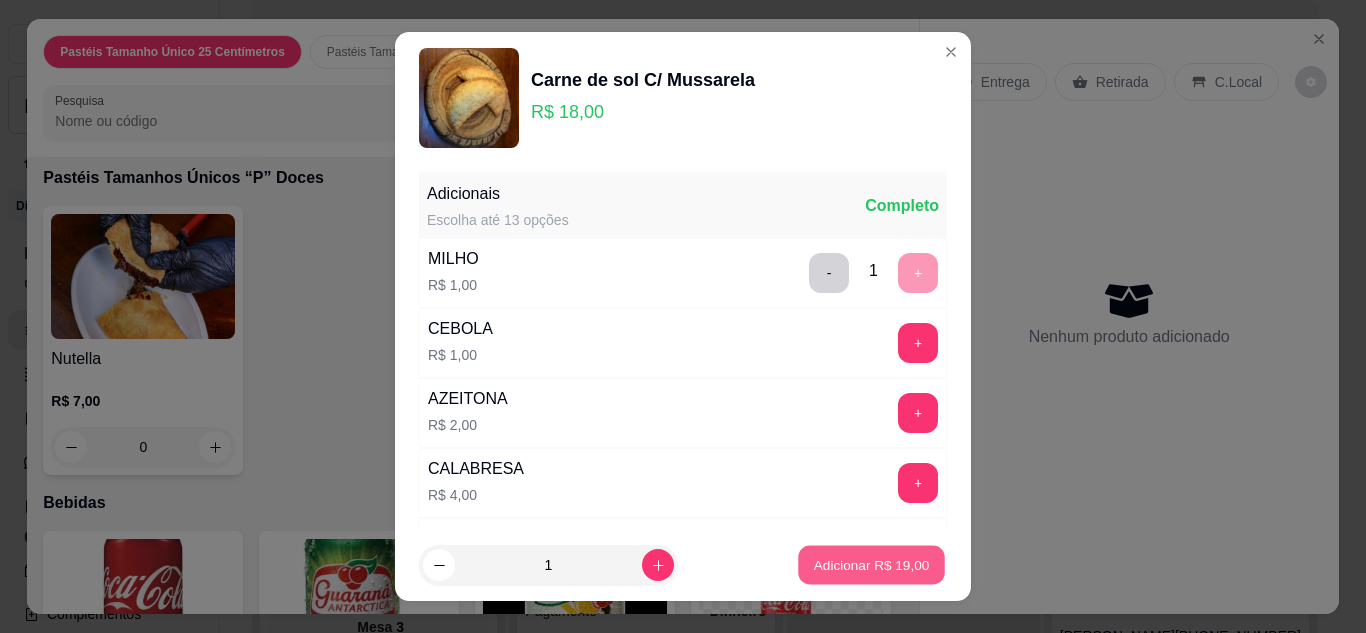 click on "Adicionar   R$ 19,00" at bounding box center (871, 565) 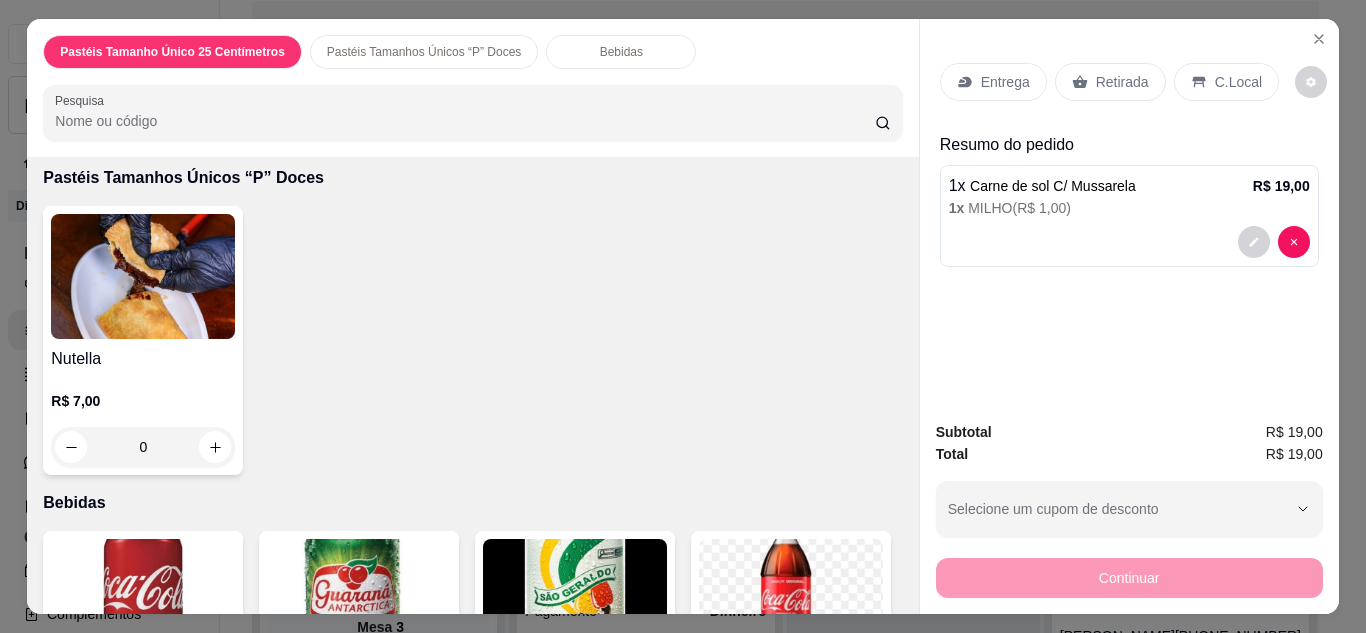 click on "Retirada" at bounding box center [1122, 82] 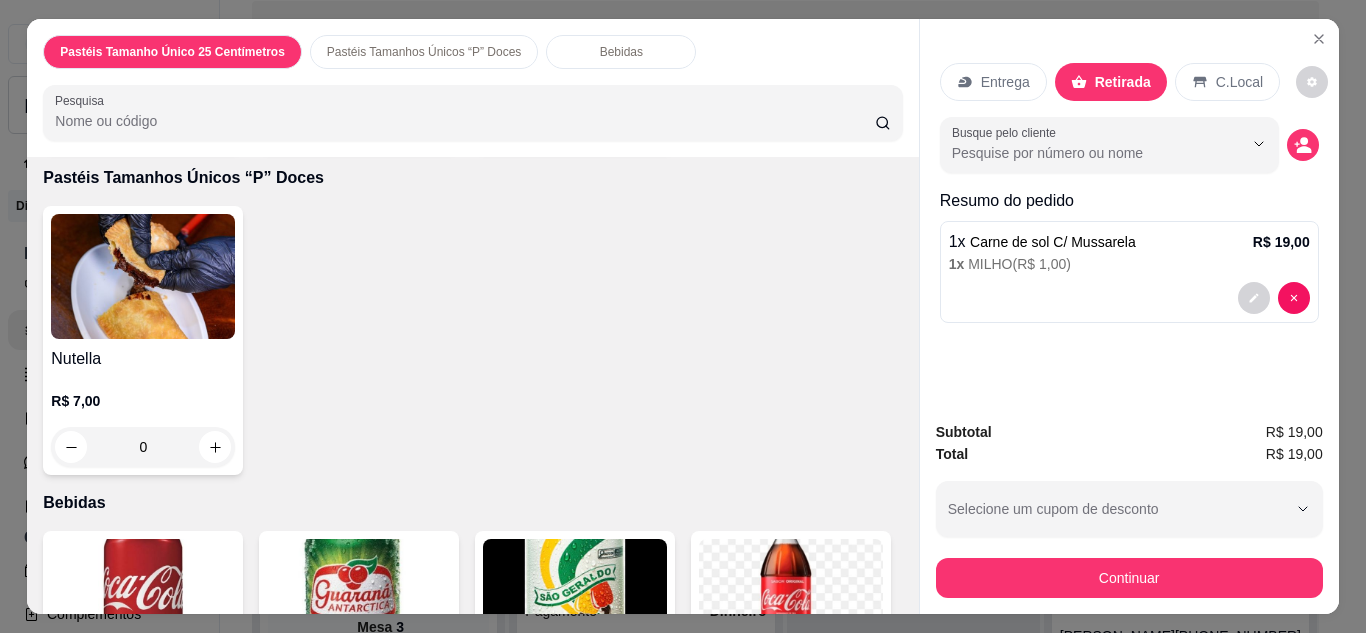 click on "Entrega" at bounding box center [1005, 82] 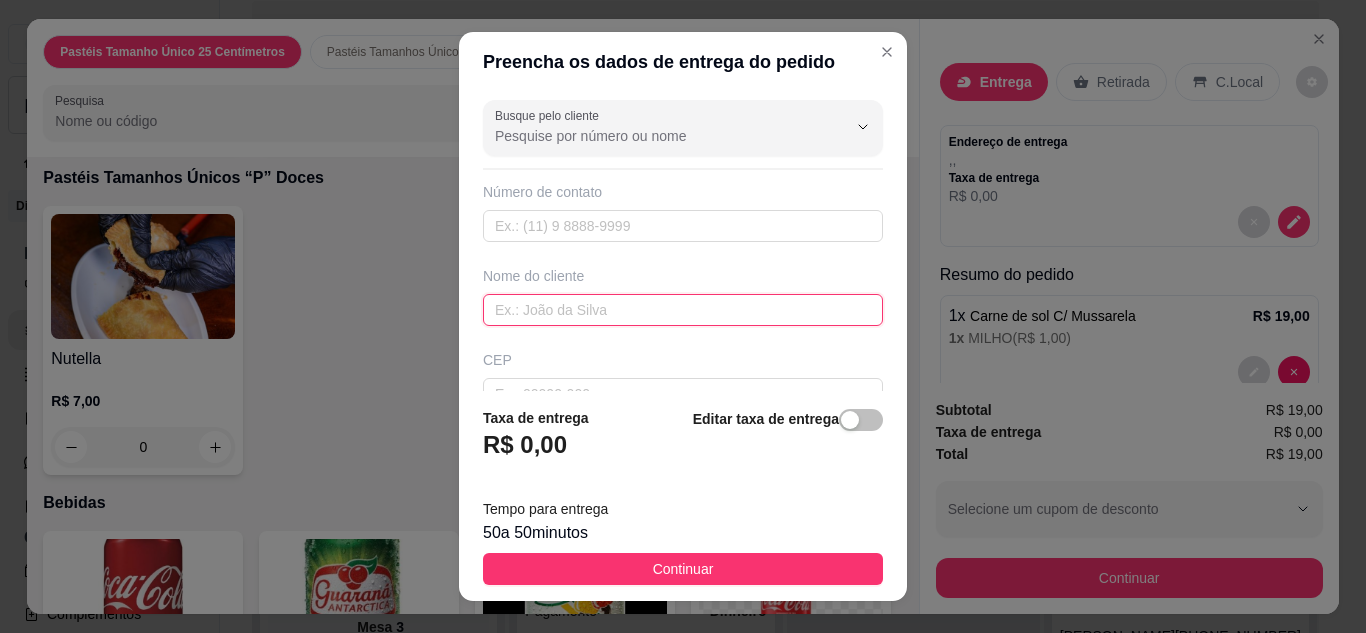 click at bounding box center (683, 310) 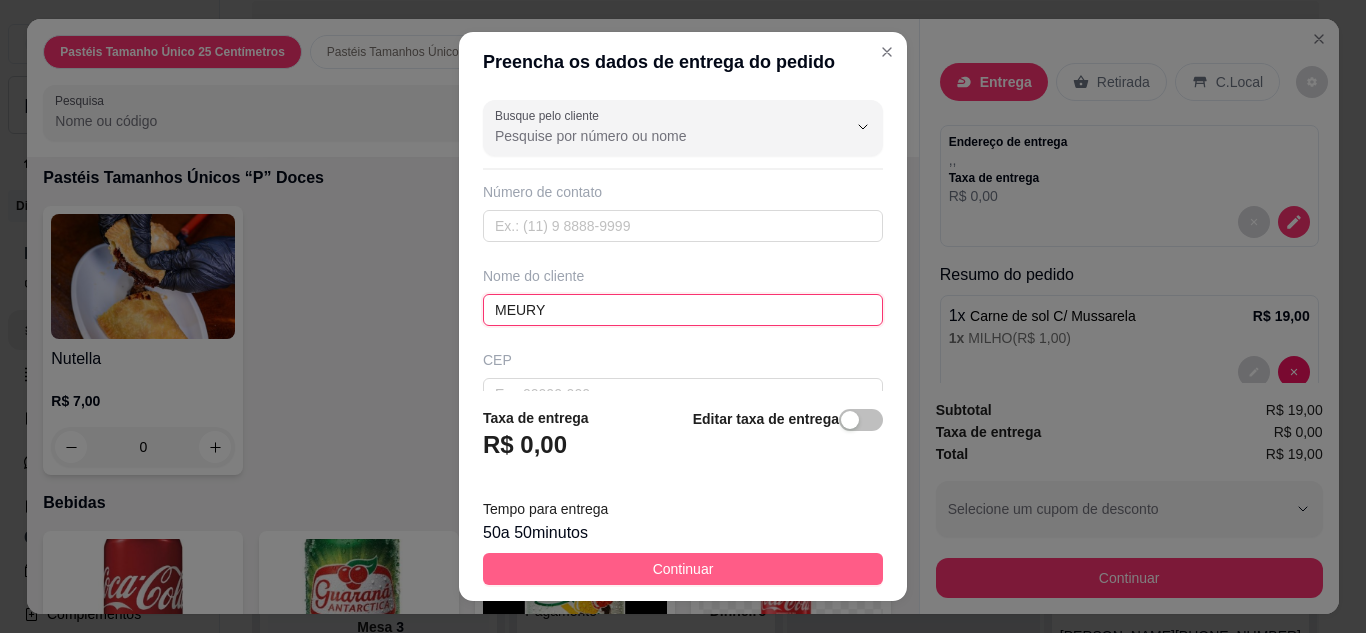 type on "MEURY" 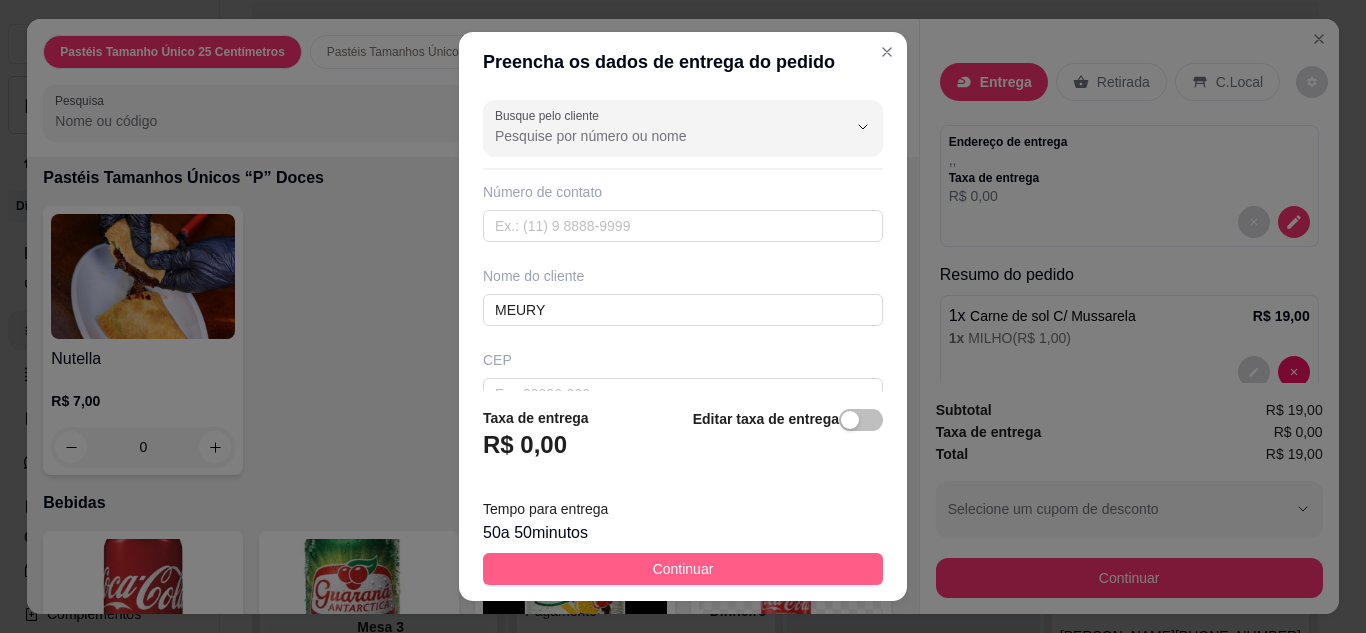 click on "Continuar" at bounding box center [683, 569] 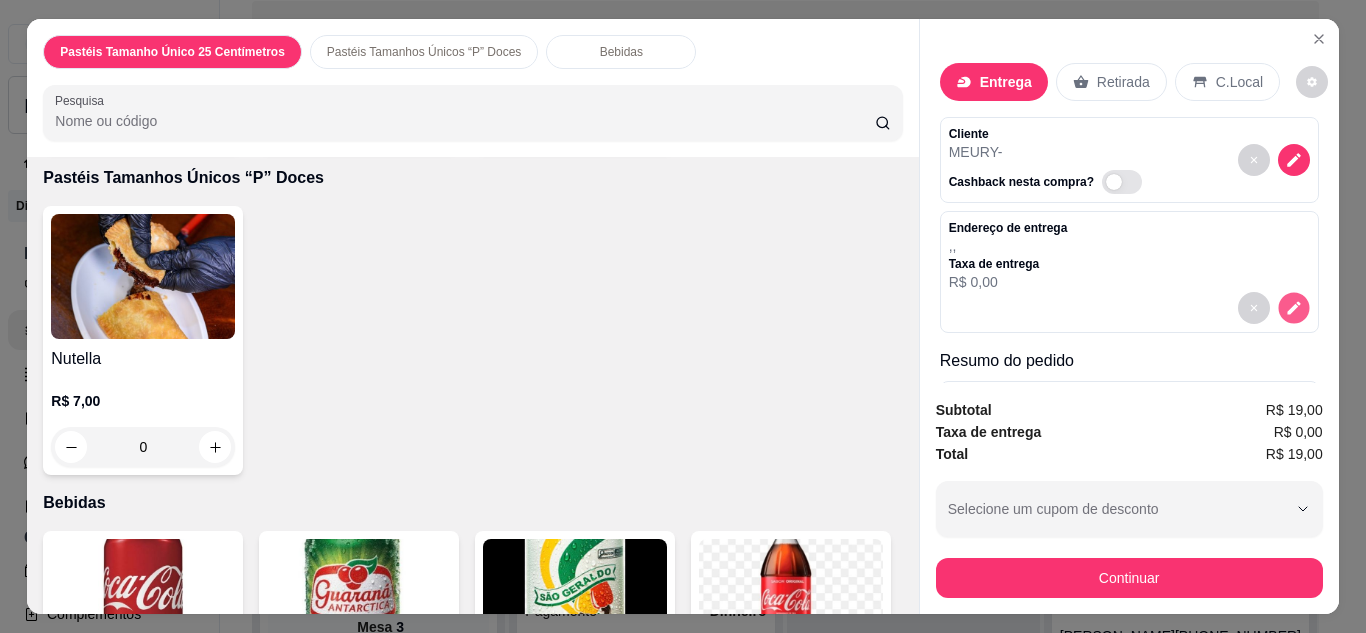 click 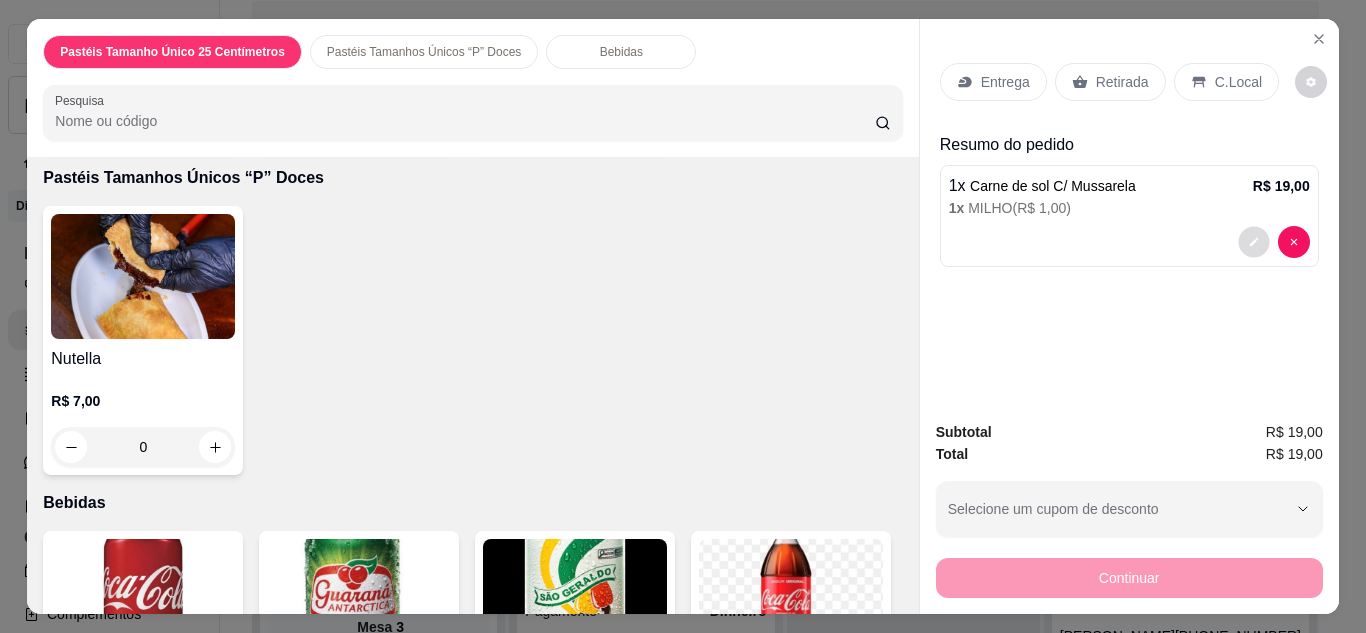 click at bounding box center (1253, 241) 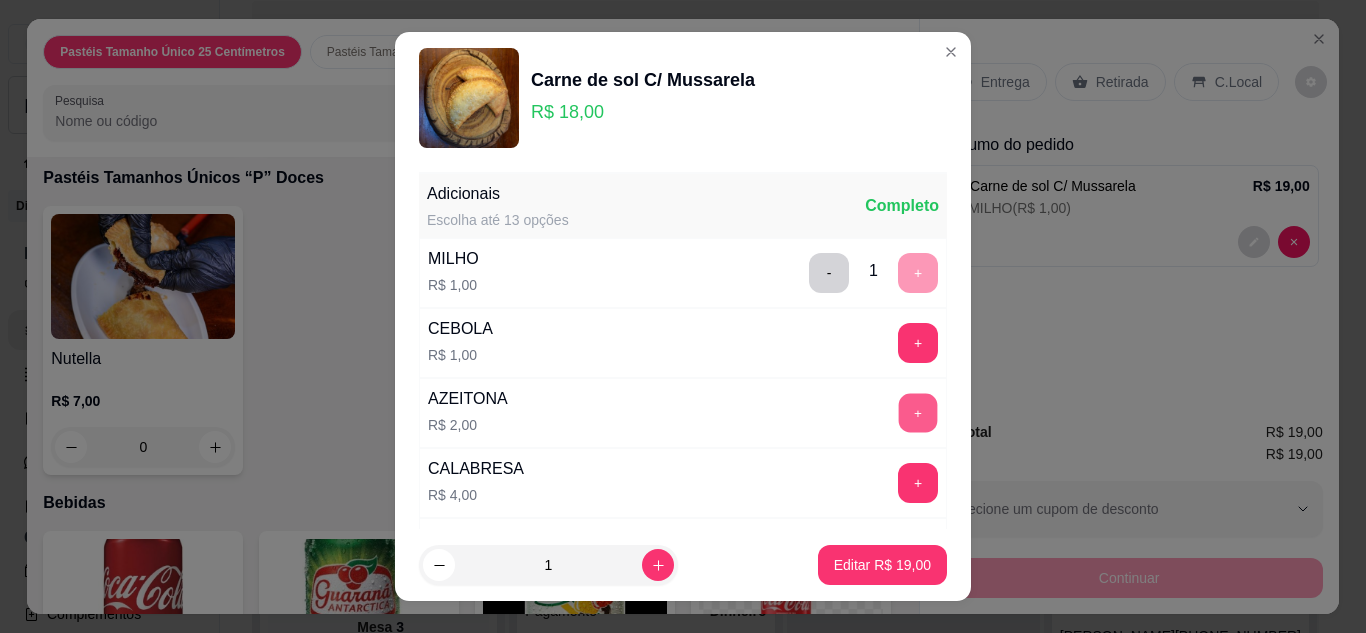 click on "+" at bounding box center [918, 412] 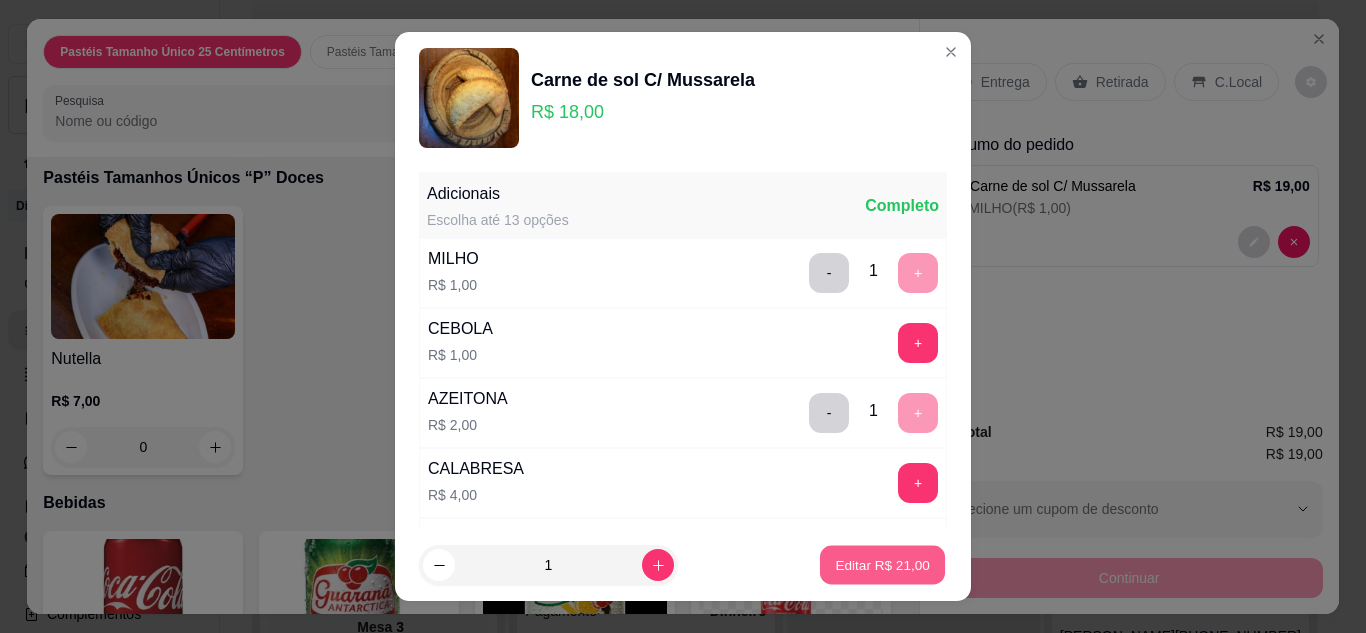 click on "Editar   R$ 21,00" at bounding box center (882, 565) 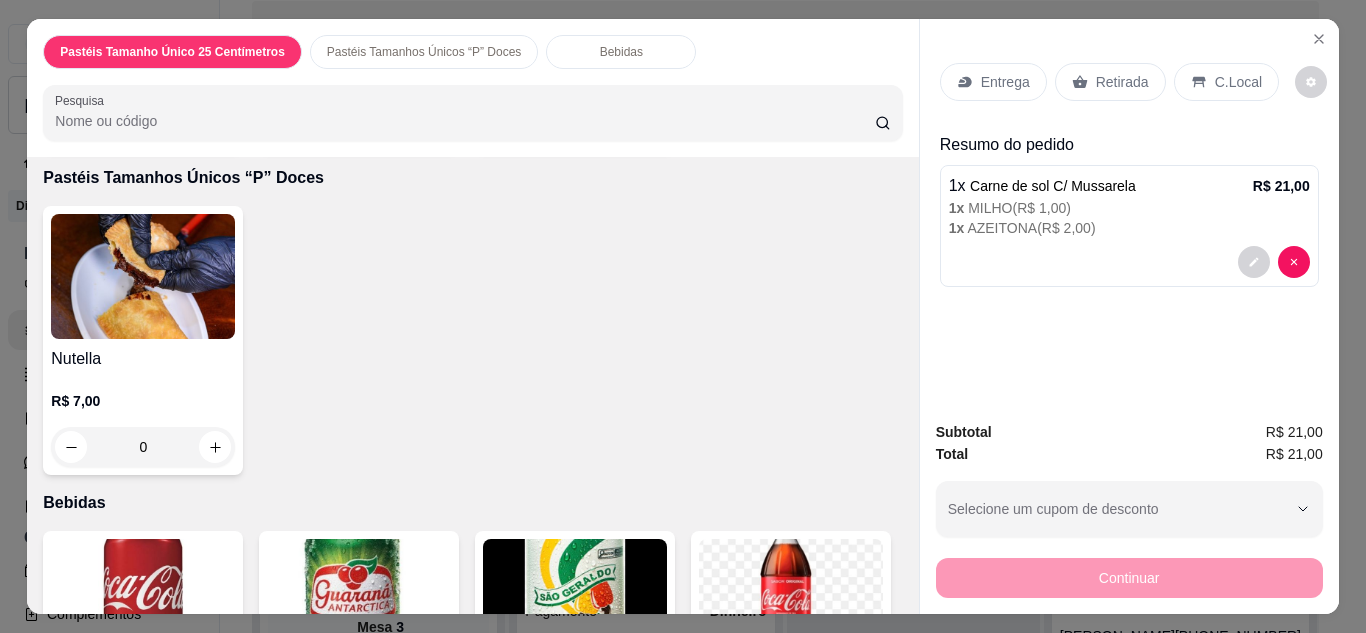 click on "Entrega" at bounding box center [1005, 82] 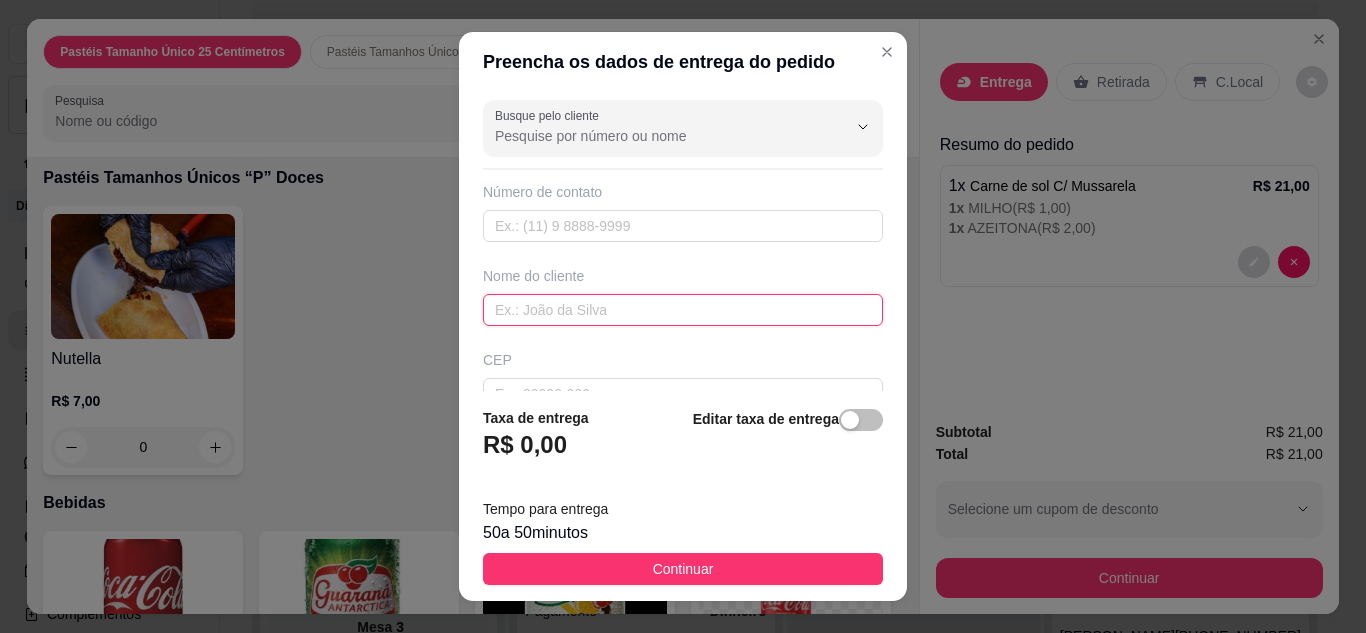 click at bounding box center (683, 310) 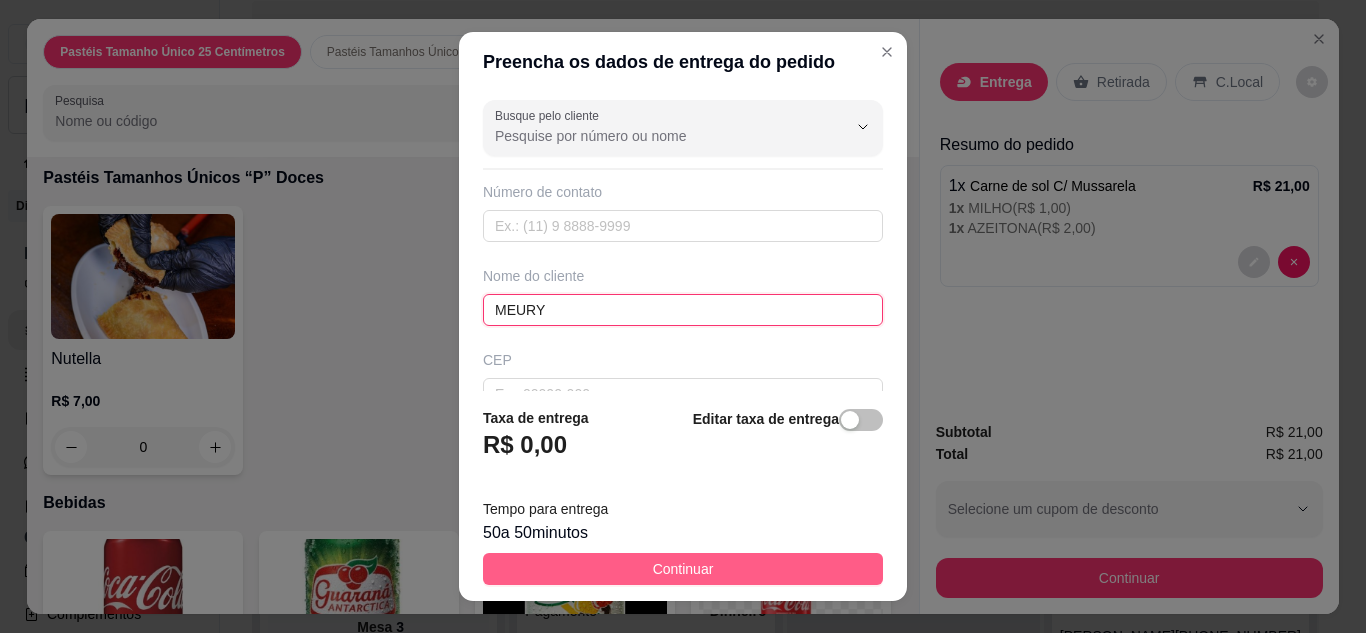 type on "MEURY" 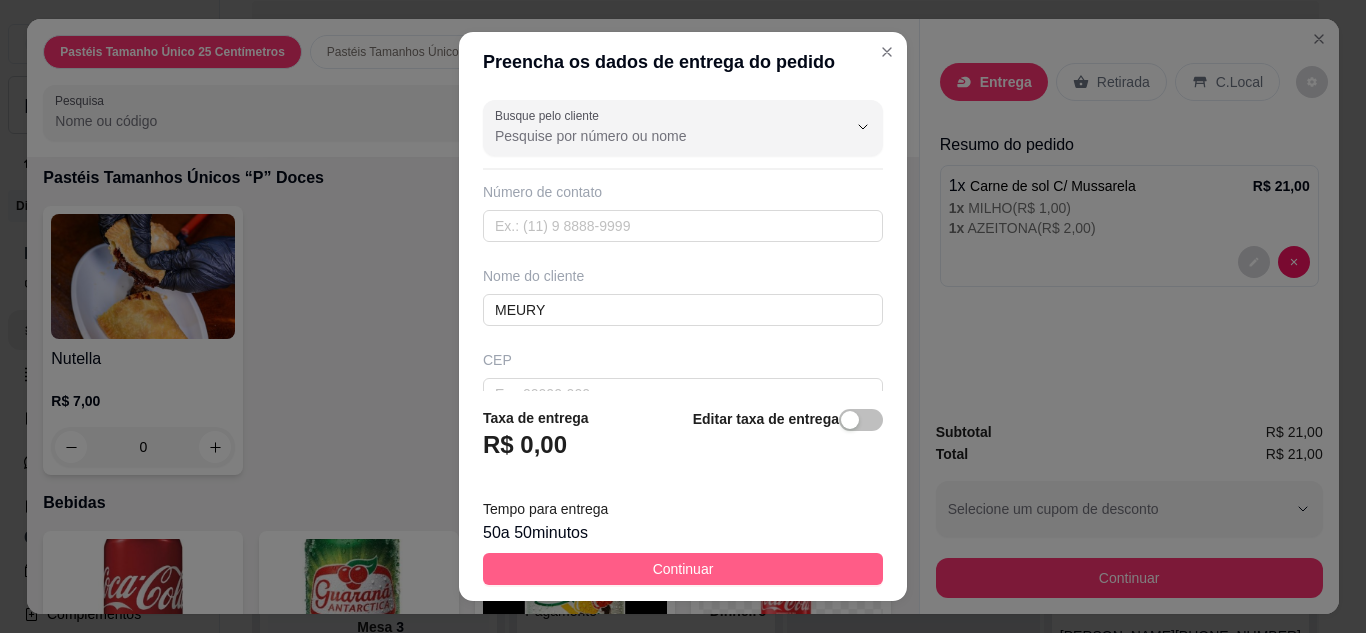 click on "Continuar" at bounding box center (683, 569) 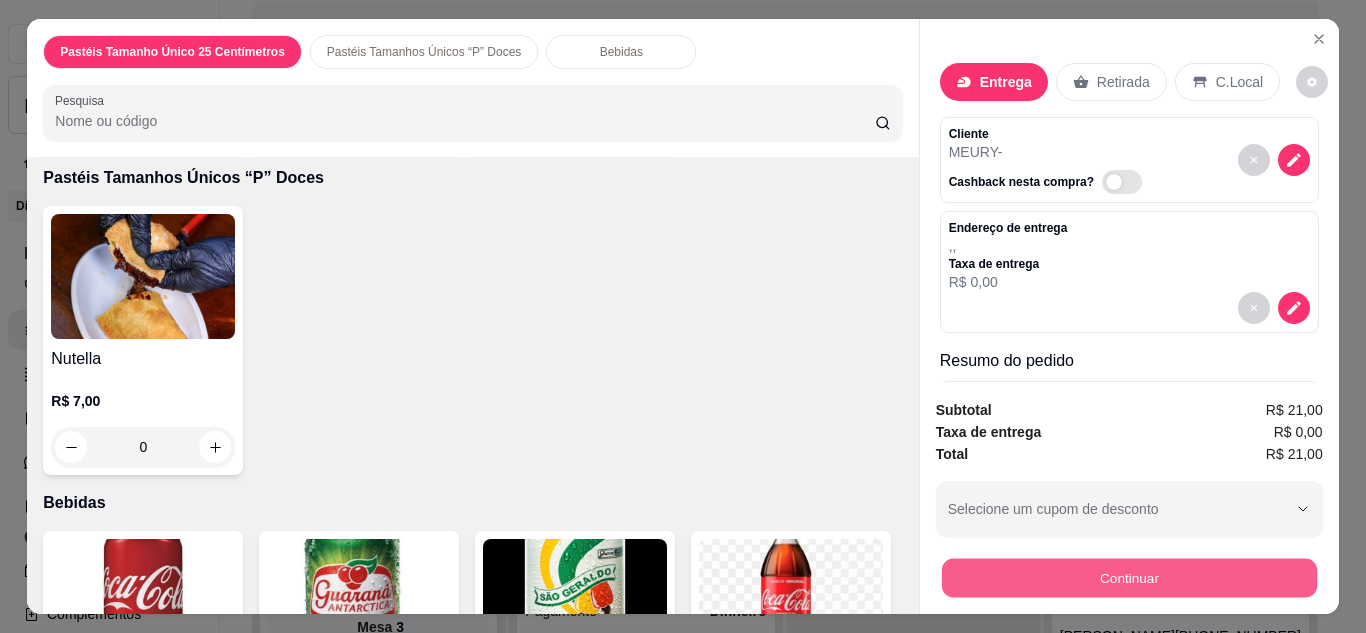 click on "Continuar" at bounding box center [1128, 578] 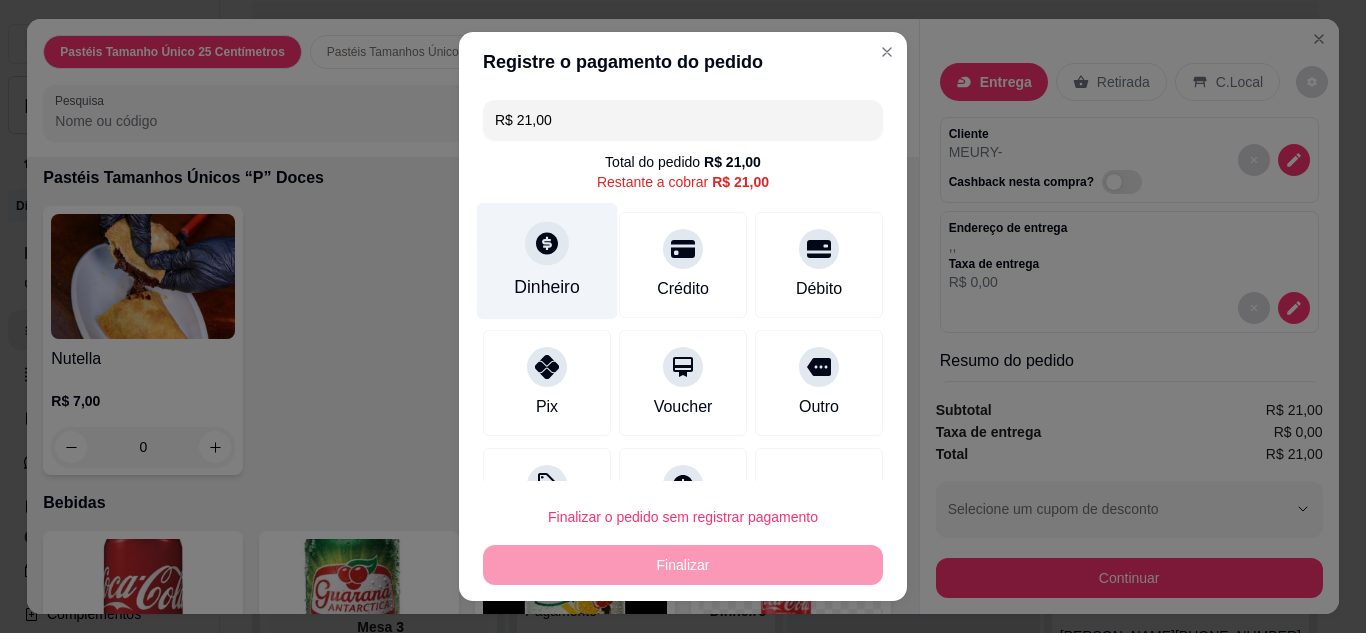 click on "Dinheiro" at bounding box center (547, 260) 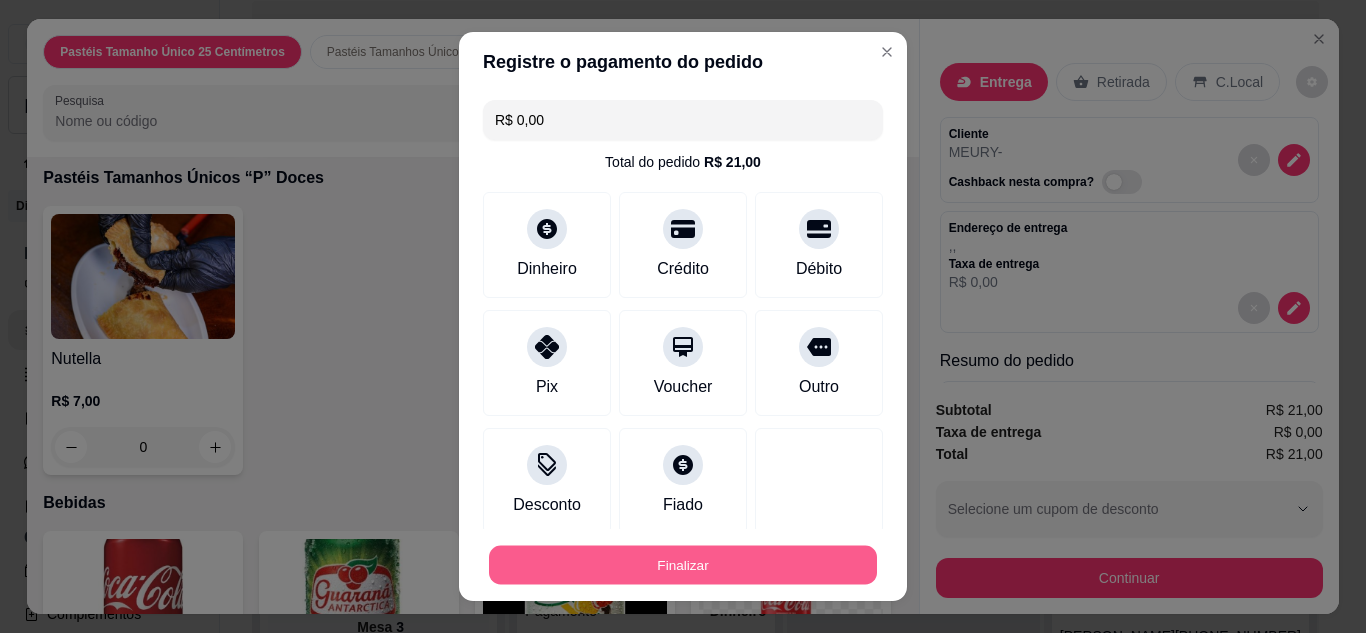 click on "Finalizar" at bounding box center (683, 565) 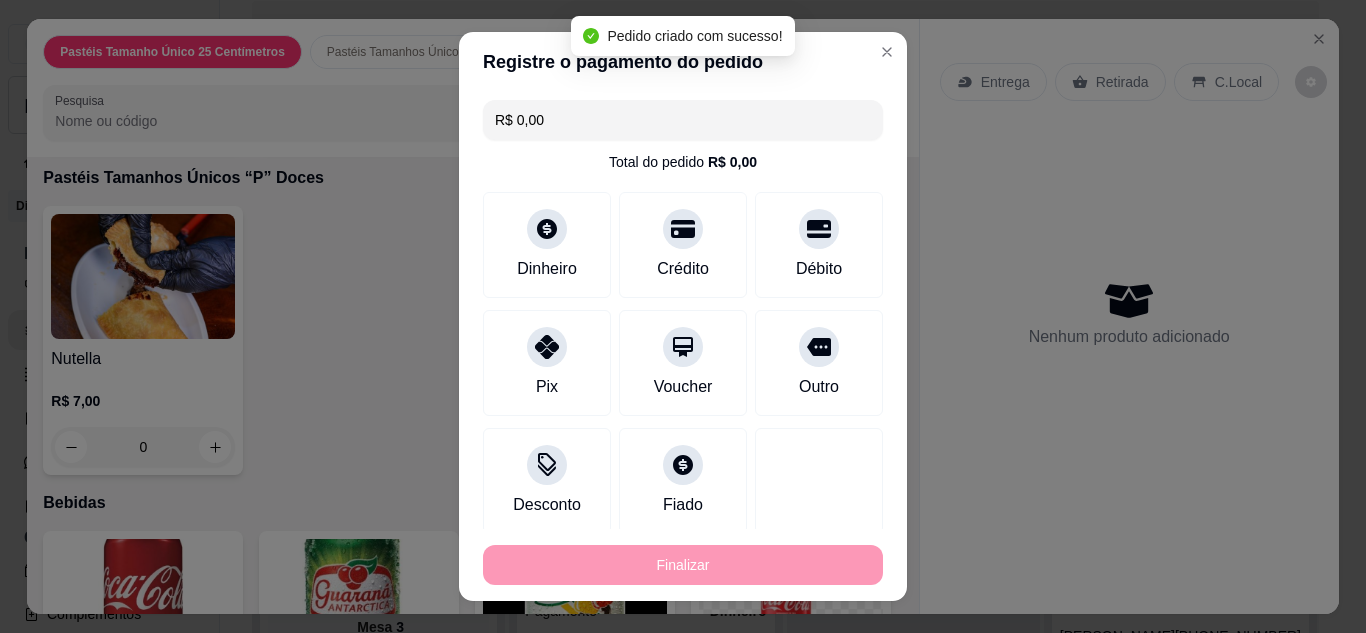 type on "-R$ 21,00" 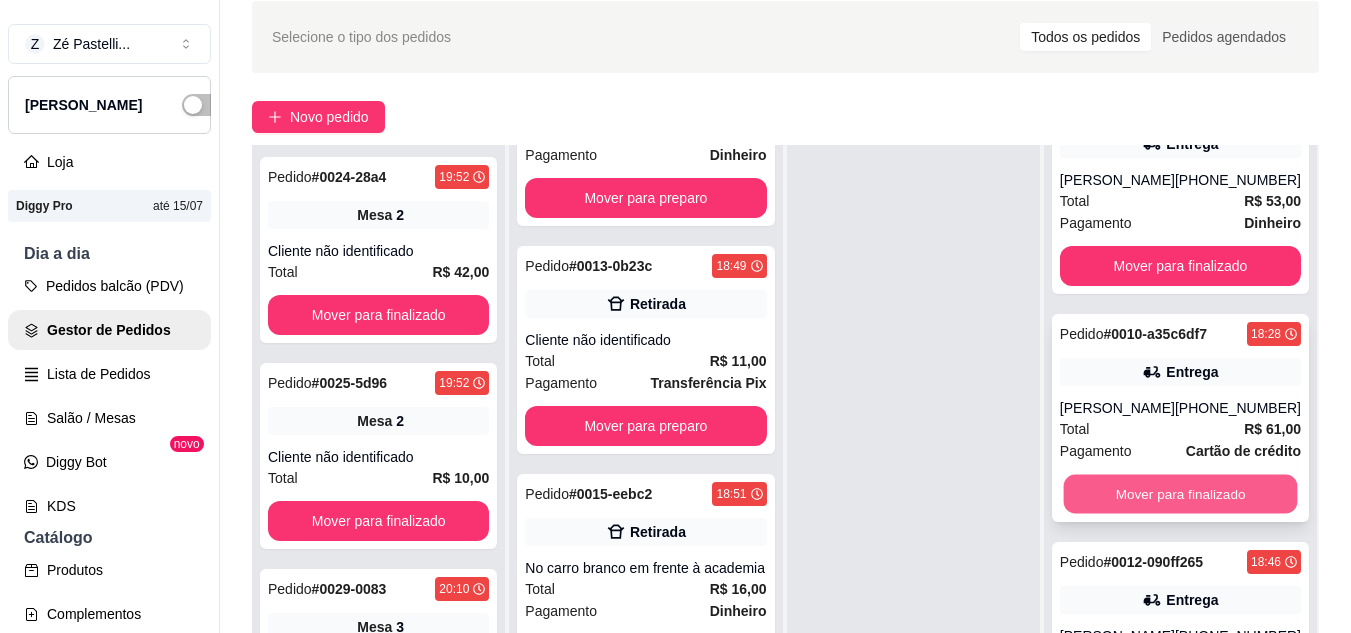 click on "Mover para finalizado" at bounding box center (1180, 494) 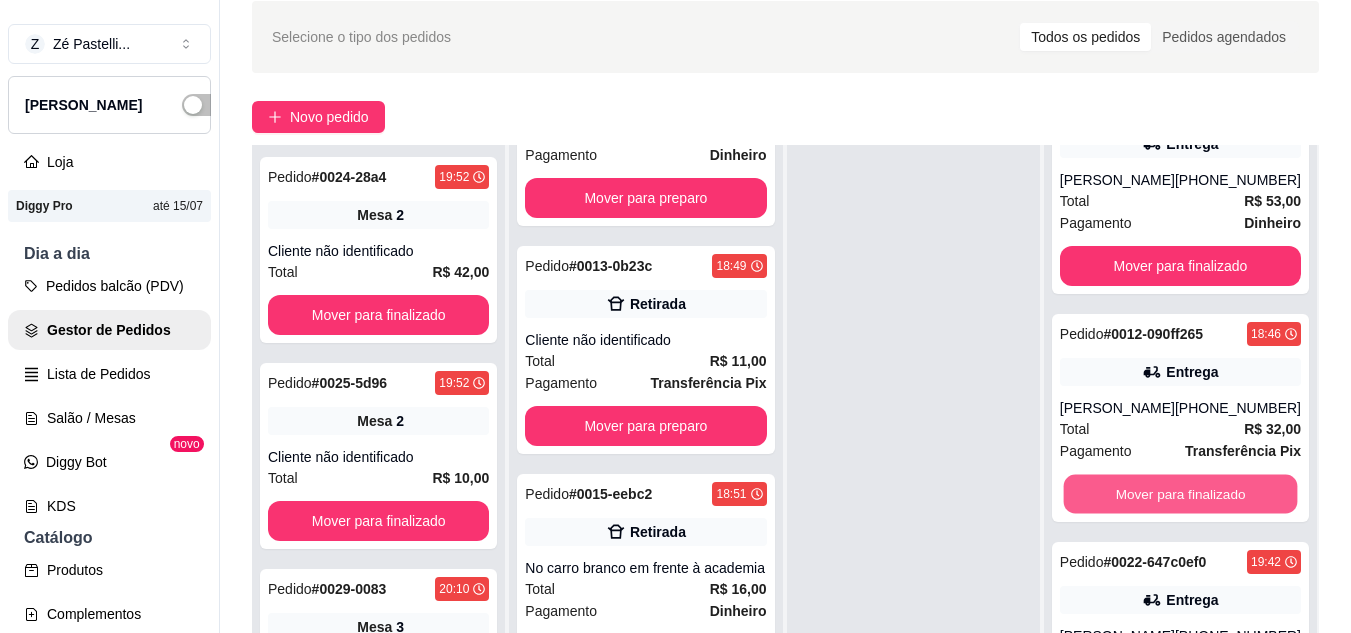 click on "Mover para finalizado" at bounding box center [1180, 494] 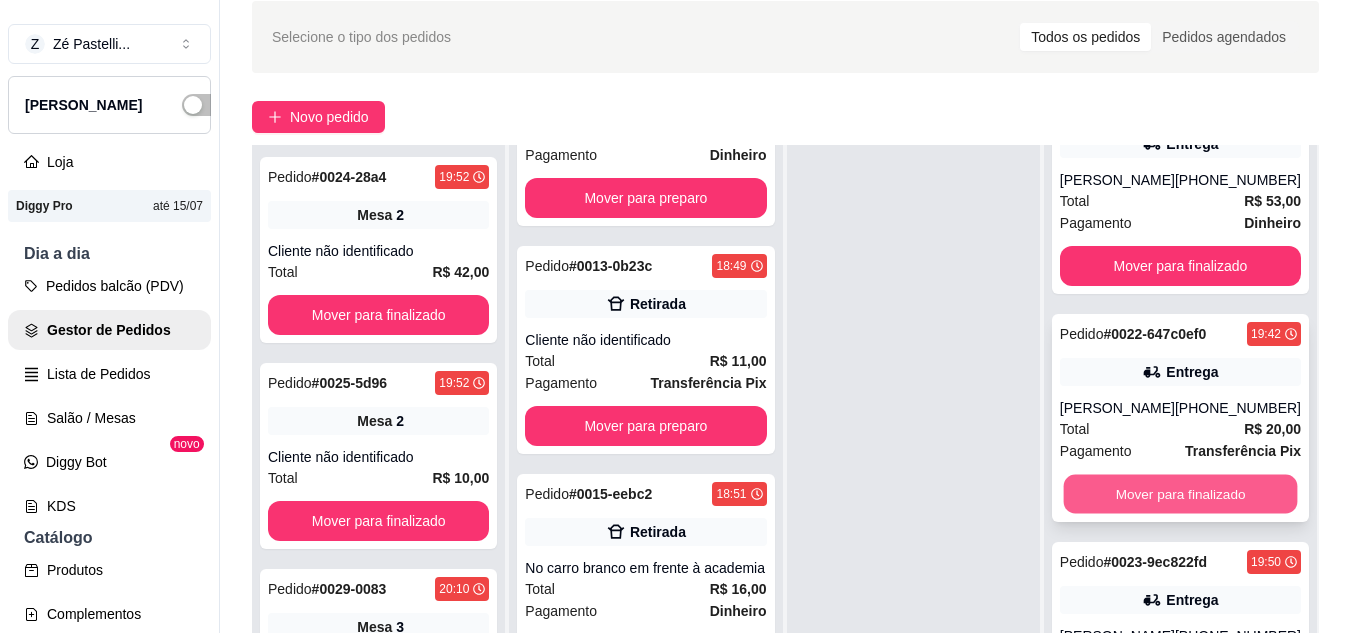 click on "Mover para finalizado" at bounding box center [1180, 494] 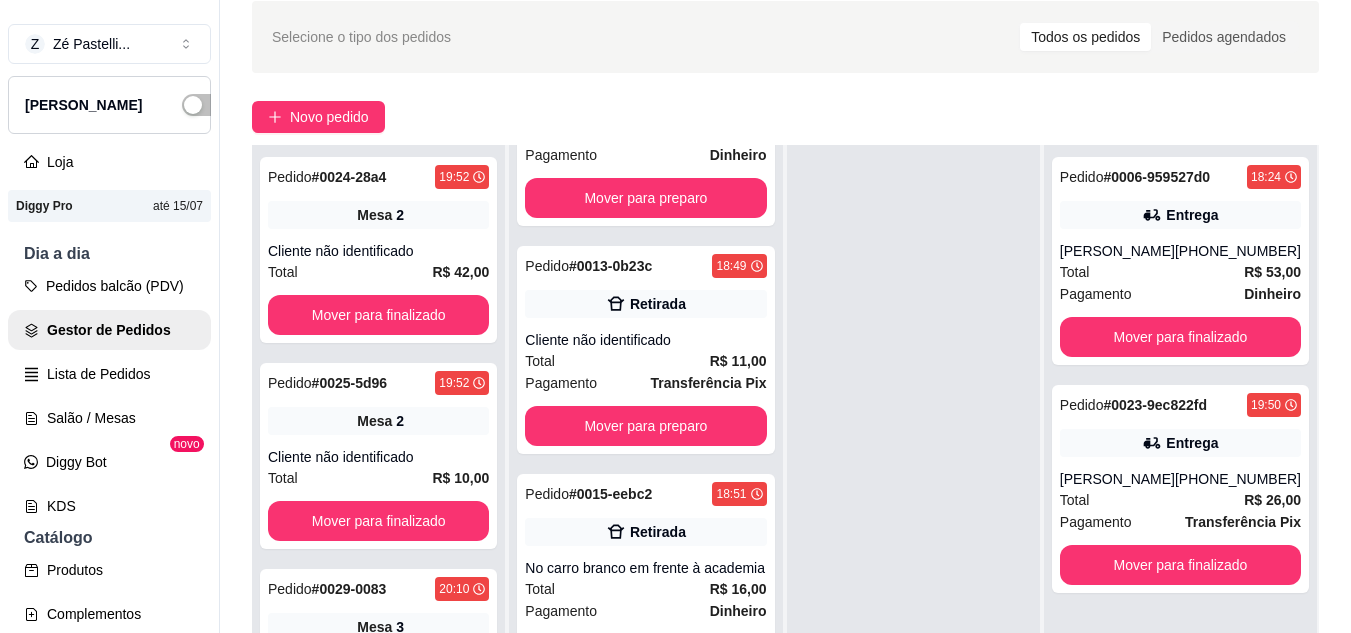 scroll, scrollTop: 0, scrollLeft: 0, axis: both 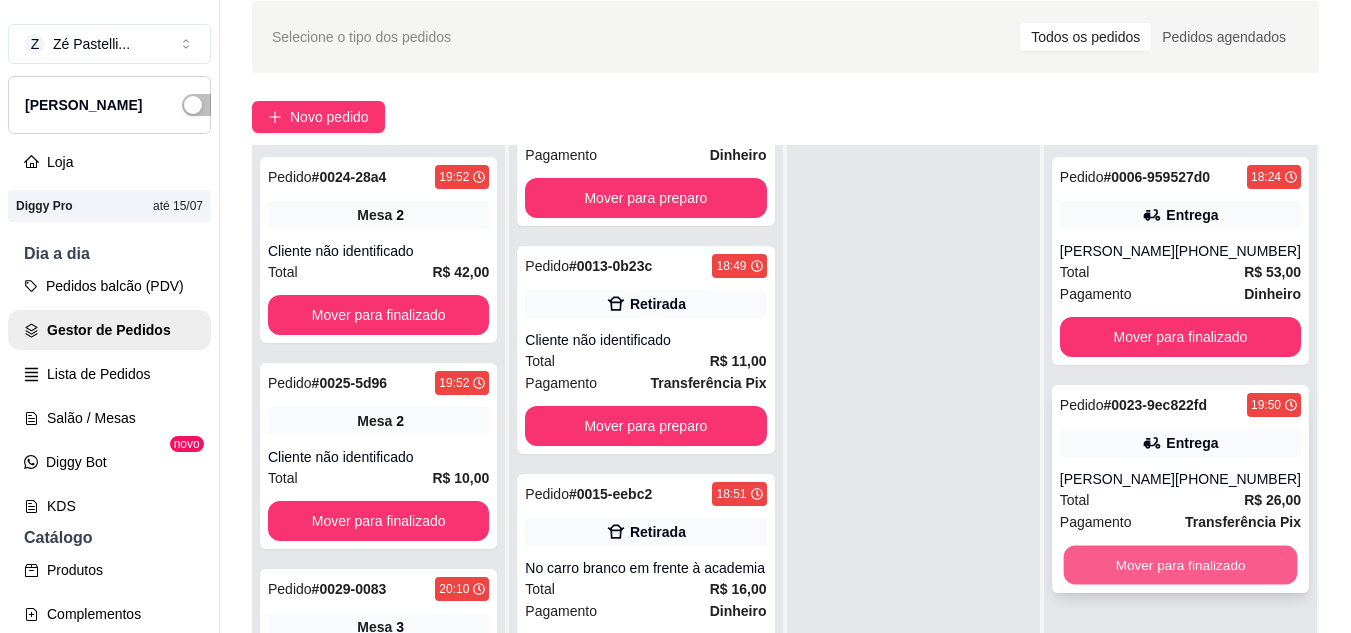 click on "Mover para finalizado" at bounding box center [1180, 565] 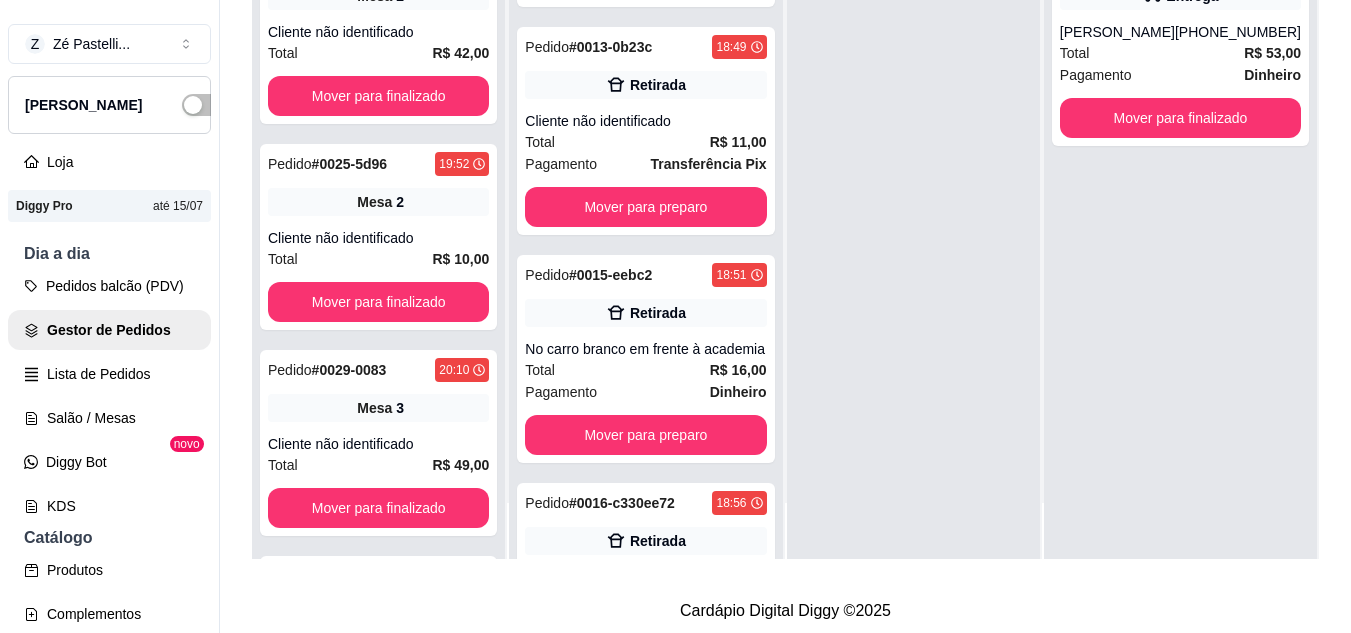 scroll, scrollTop: 319, scrollLeft: 0, axis: vertical 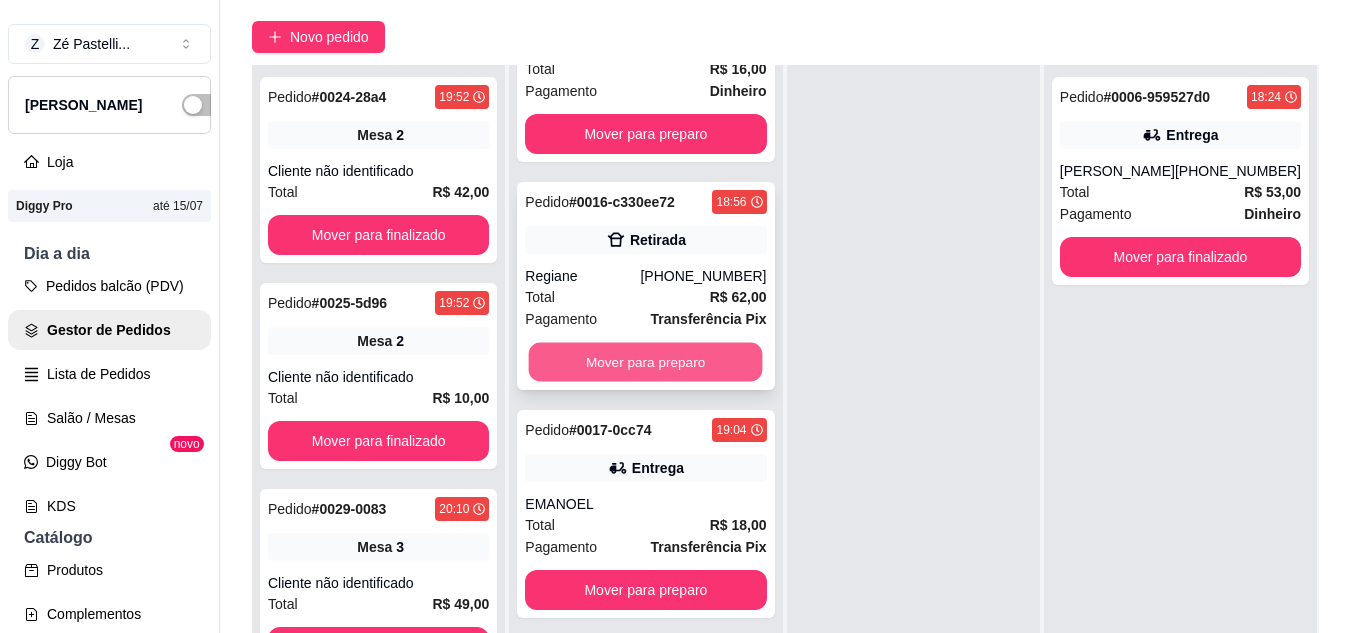 click on "Mover para preparo" at bounding box center [646, 362] 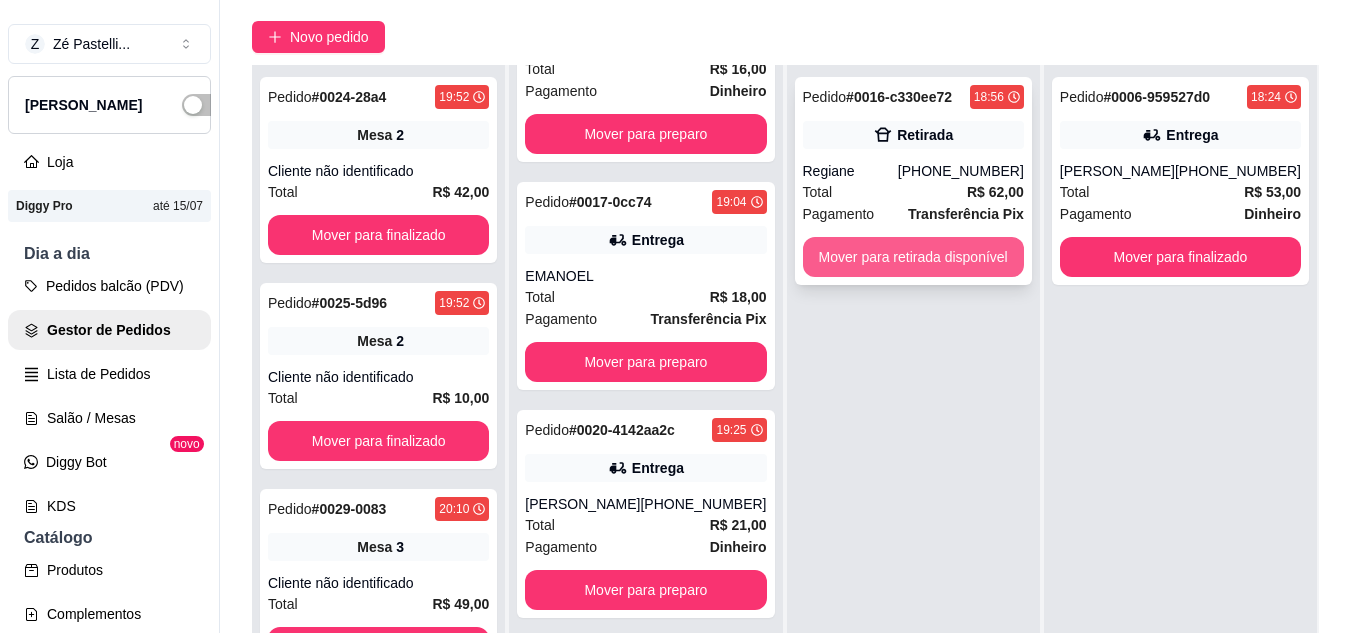 click on "Mover para retirada disponível" at bounding box center [913, 257] 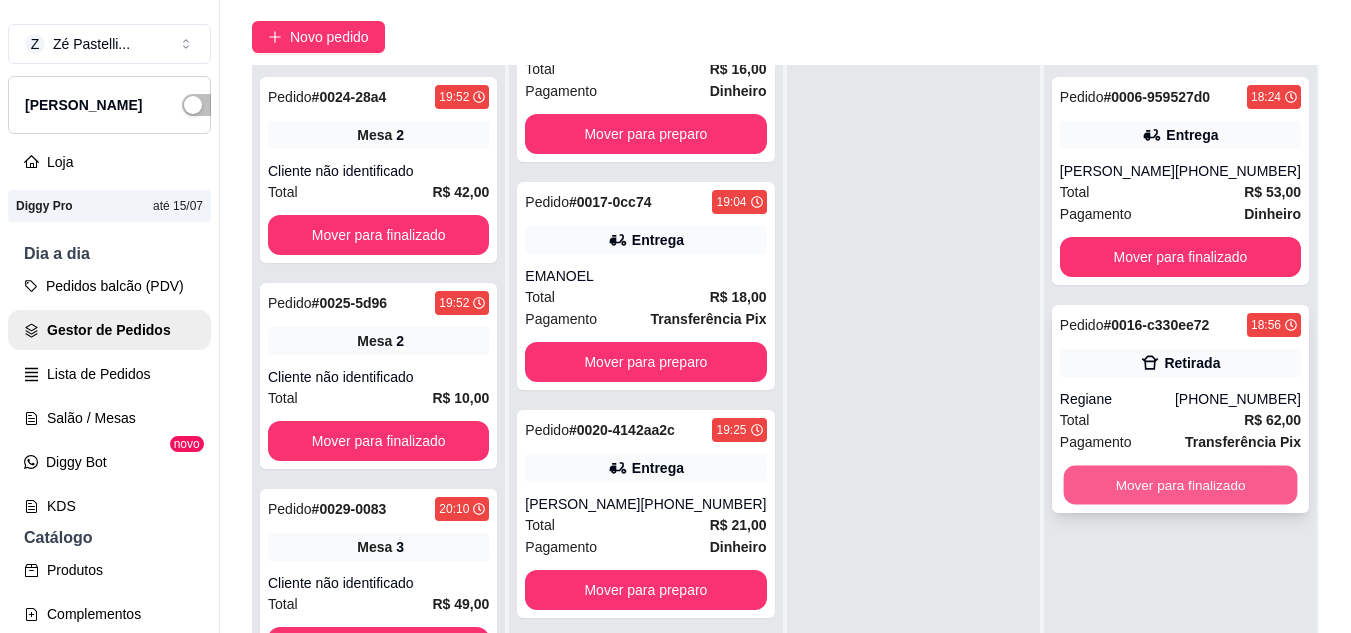 click on "Mover para finalizado" at bounding box center (1180, 485) 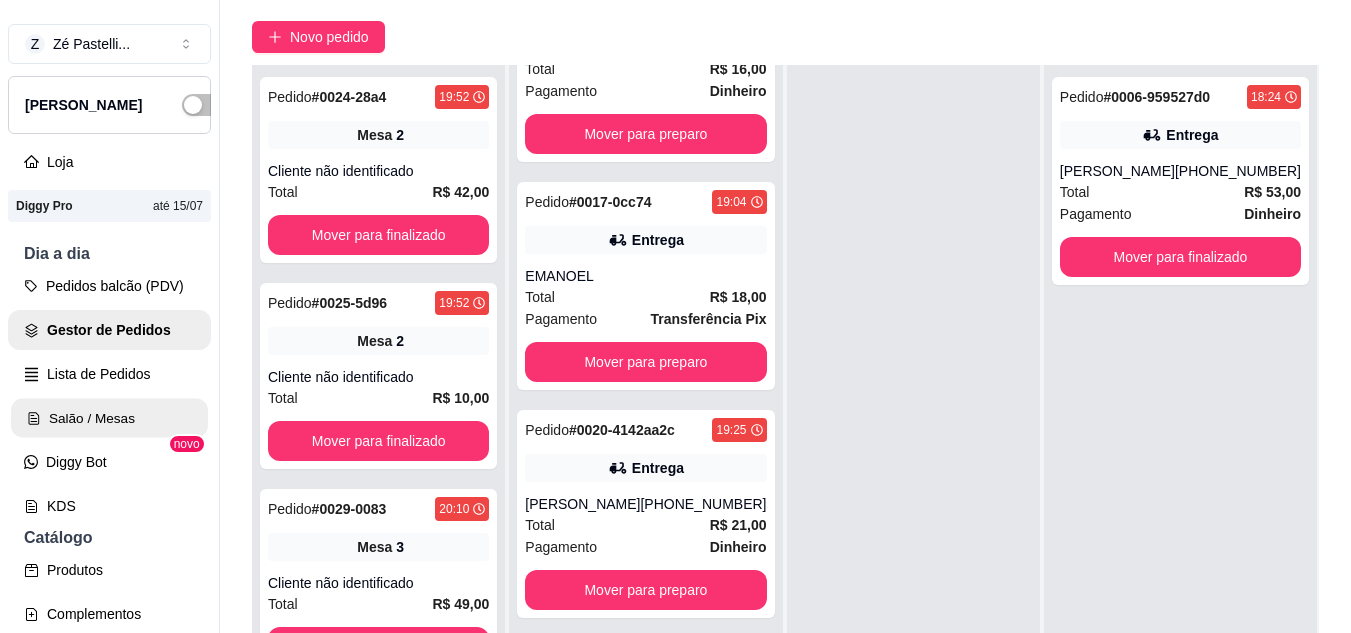 click on "Salão / Mesas" at bounding box center (109, 418) 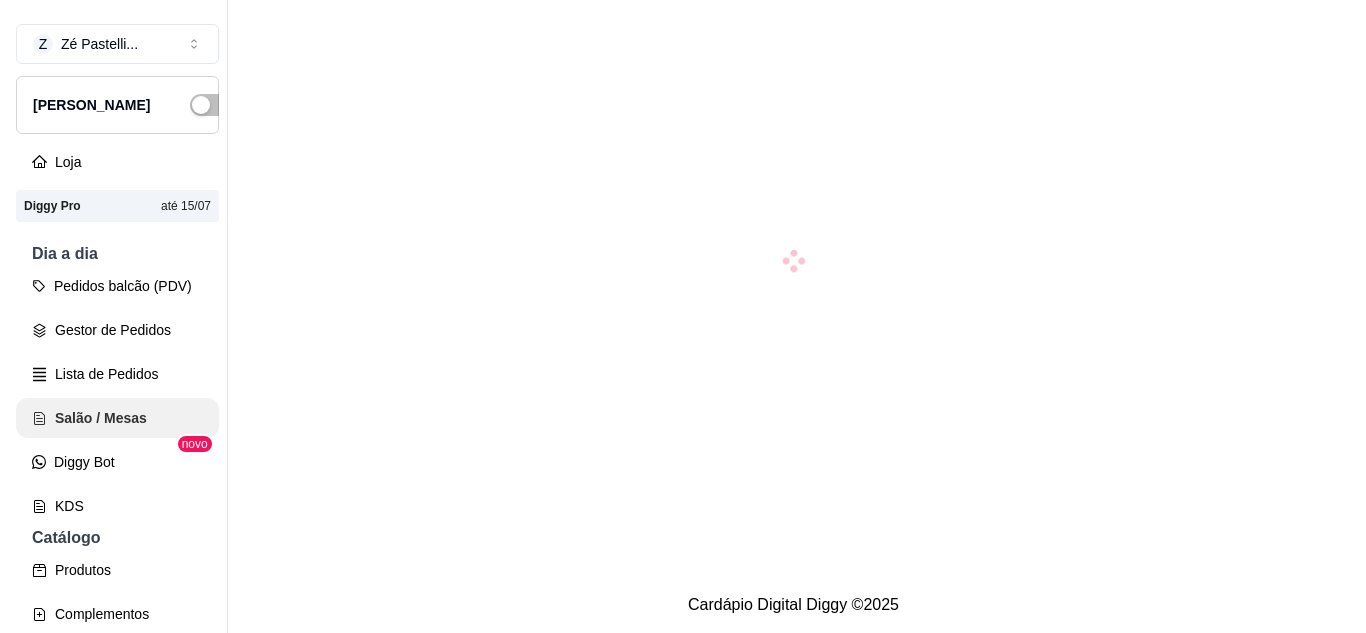 scroll, scrollTop: 0, scrollLeft: 0, axis: both 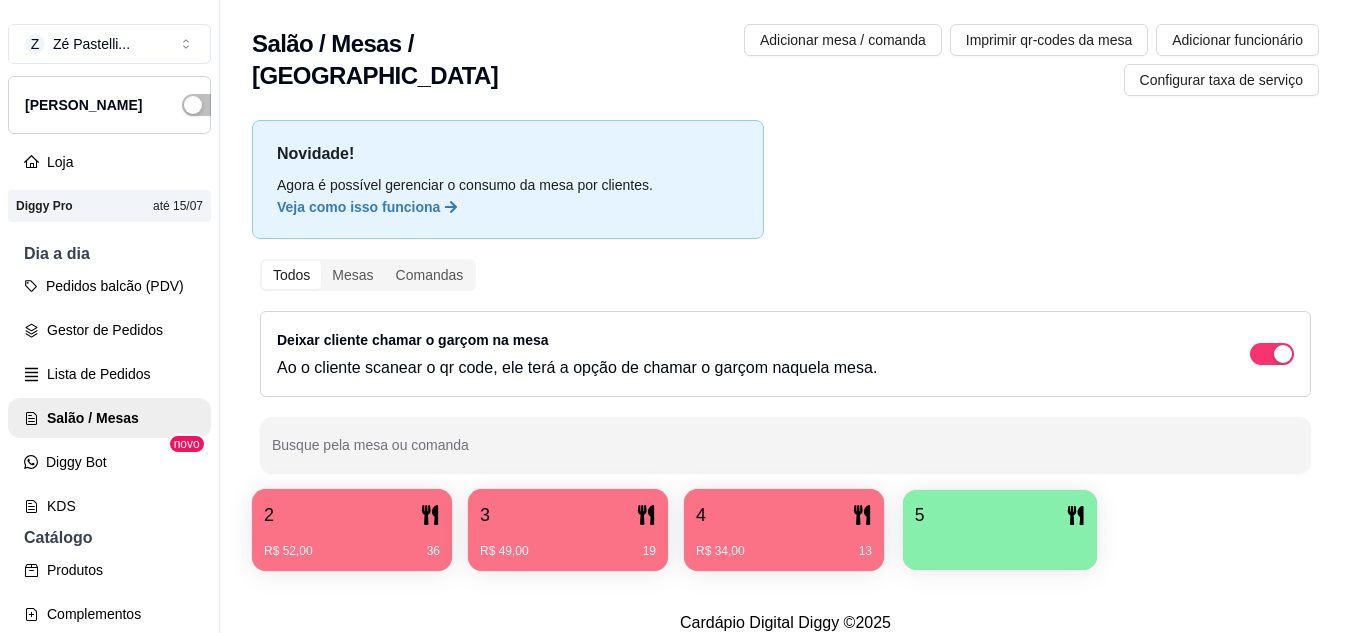 click at bounding box center (1000, 543) 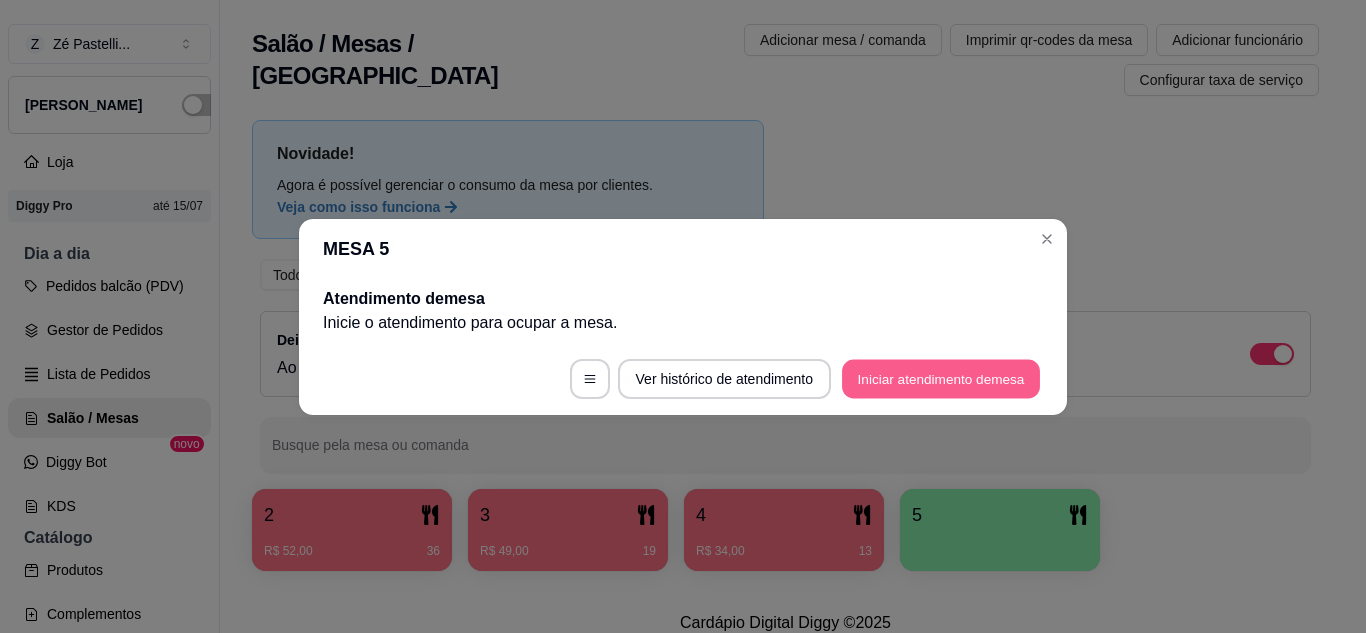 click on "Iniciar atendimento de  mesa" at bounding box center [941, 378] 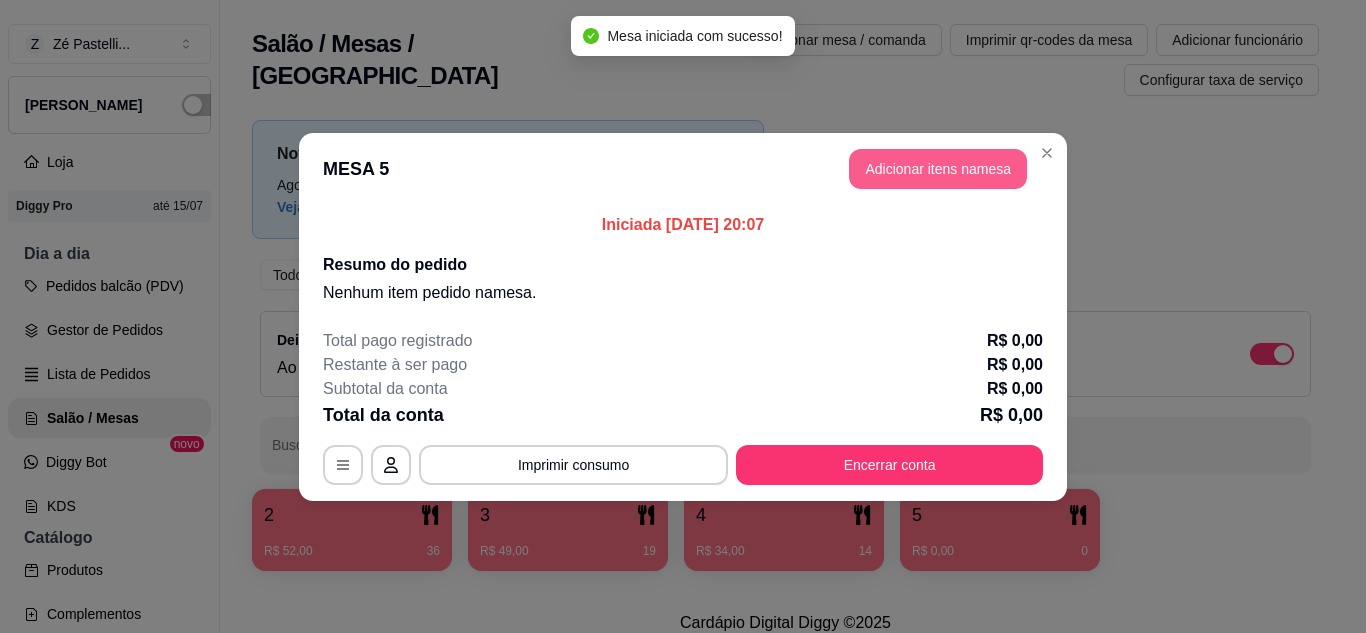 click on "Adicionar itens na  mesa" at bounding box center (938, 169) 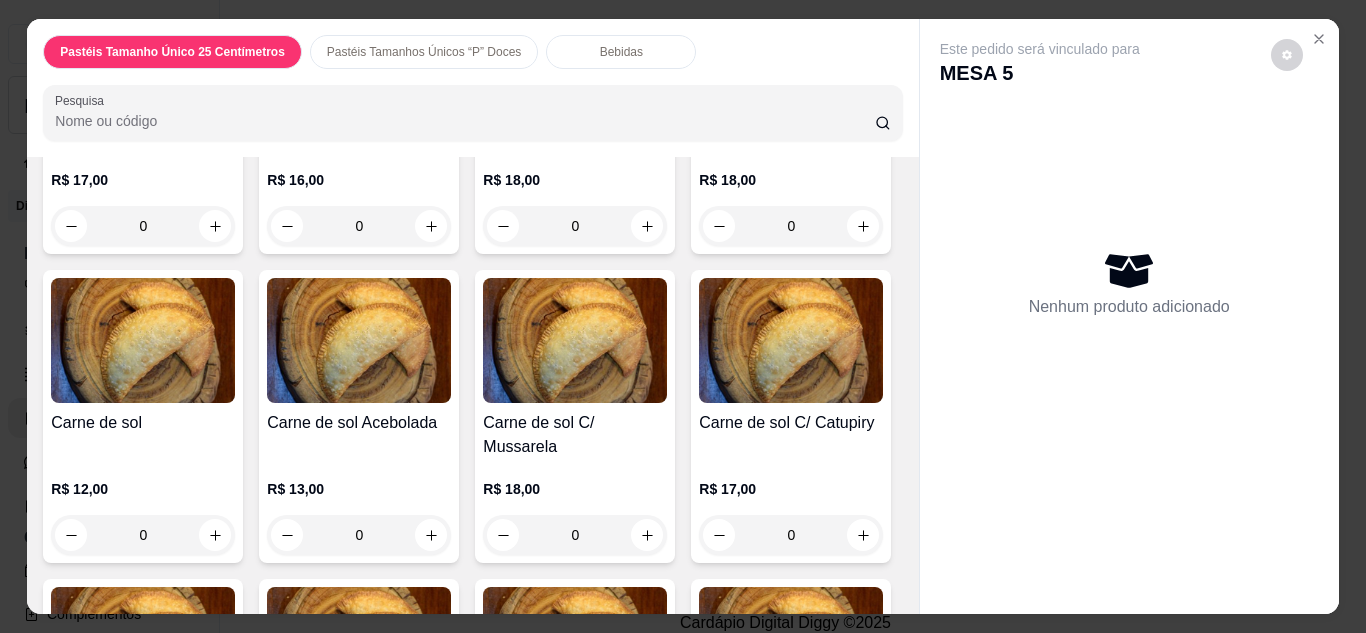 scroll, scrollTop: 2440, scrollLeft: 0, axis: vertical 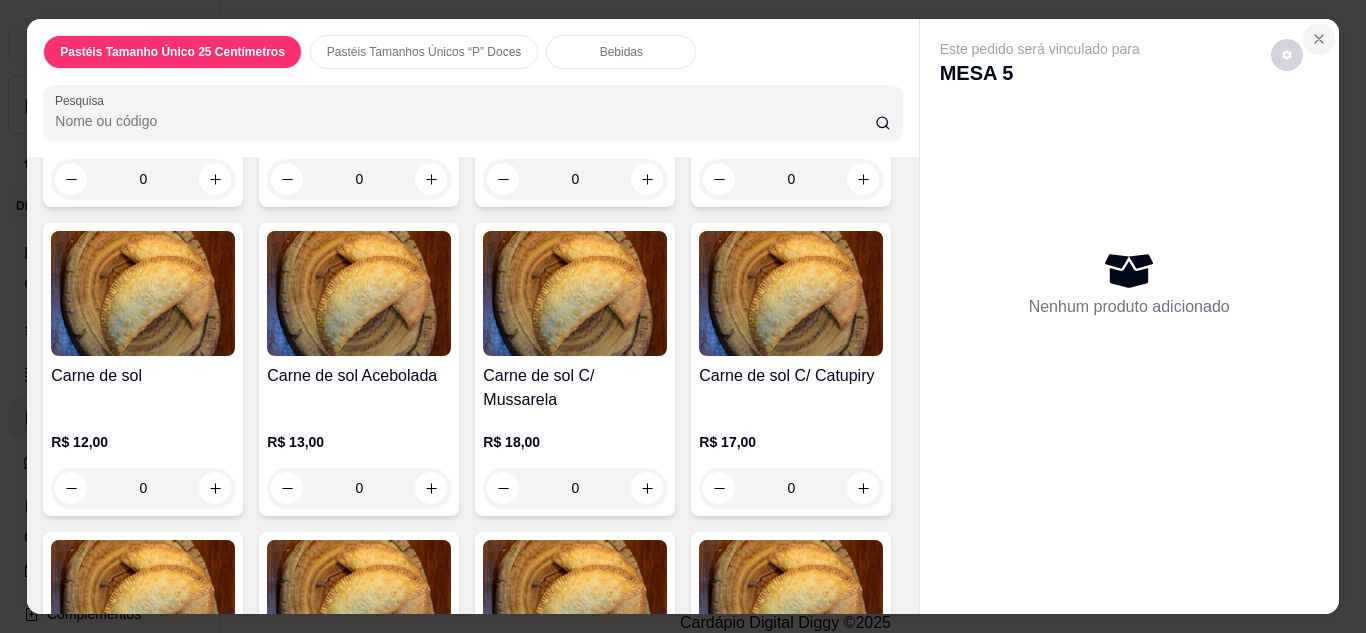 click at bounding box center [1319, 39] 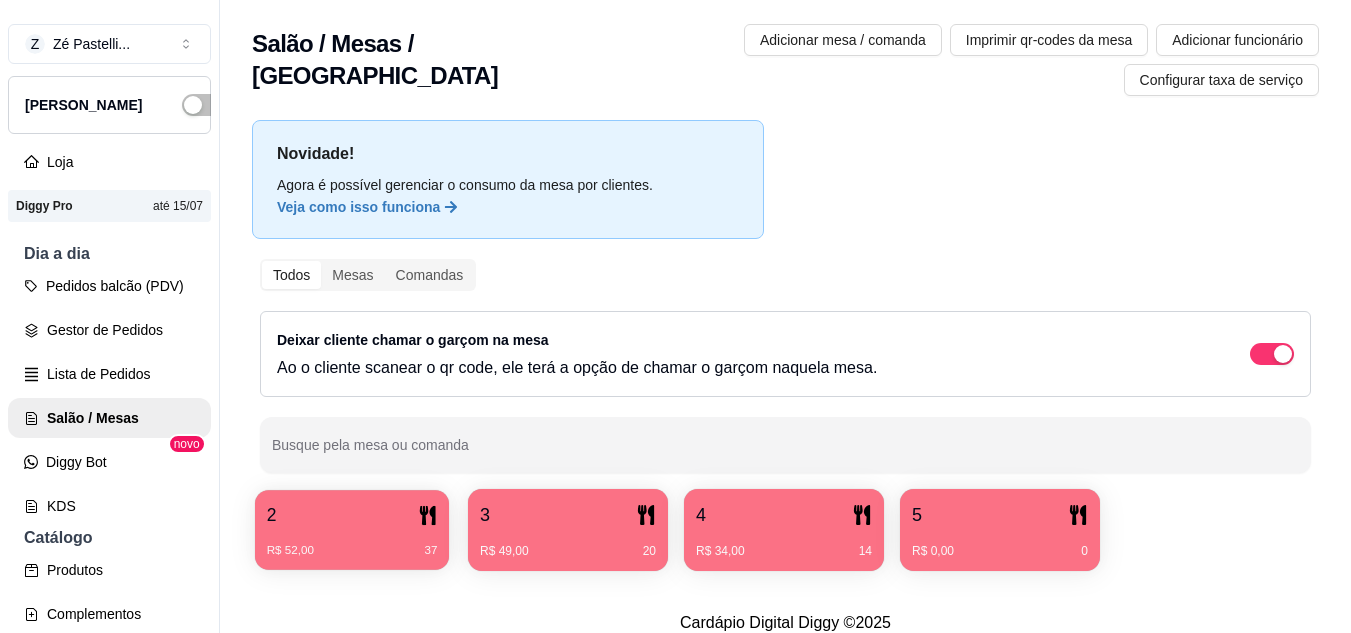 click on "2" at bounding box center (352, 515) 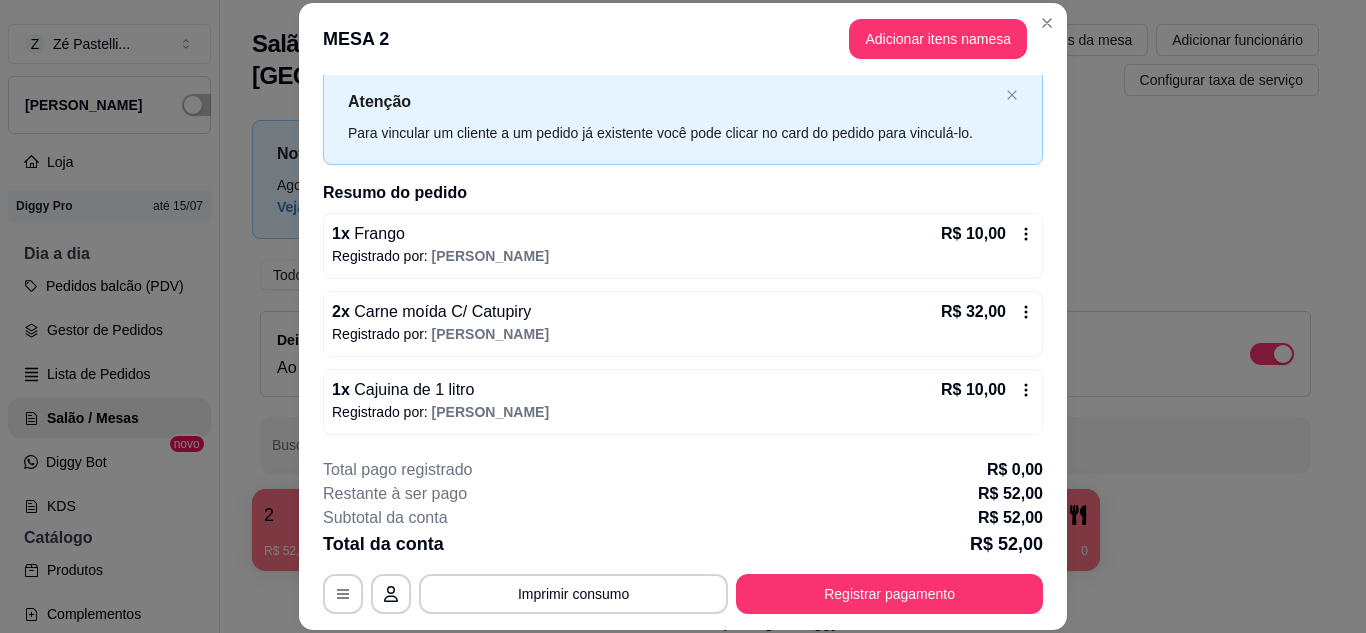 scroll, scrollTop: 52, scrollLeft: 0, axis: vertical 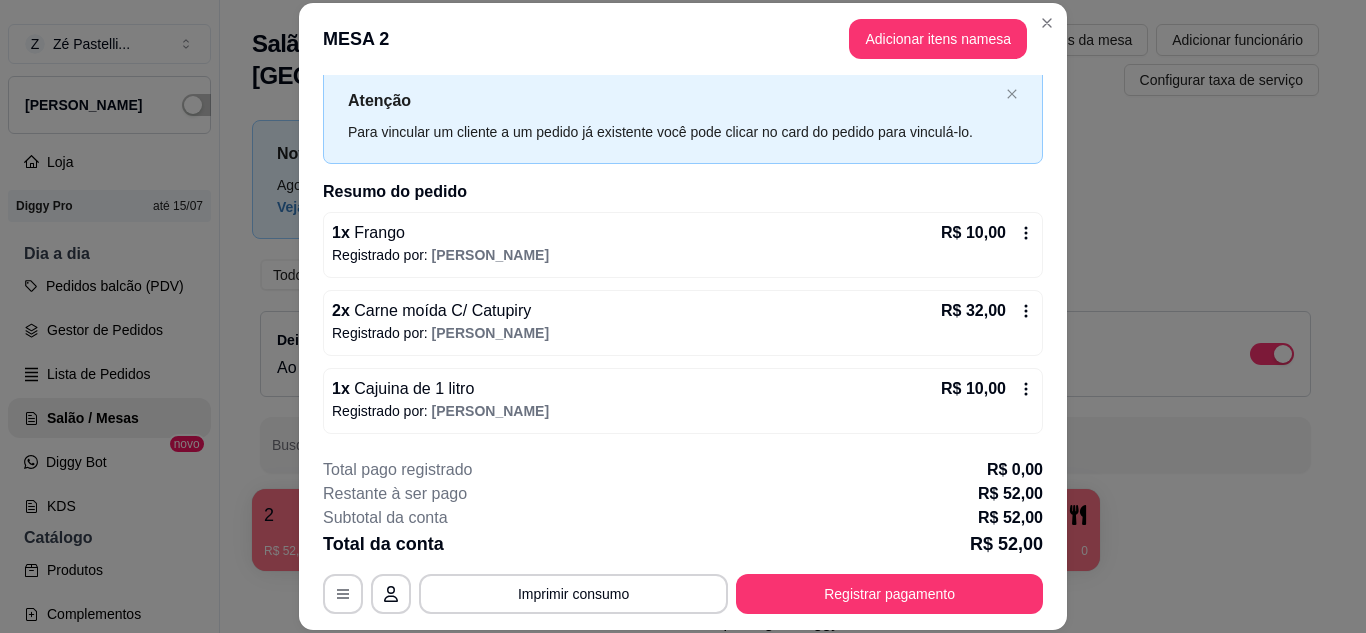 click on "Registrado por:   Janete Chaves" at bounding box center (683, 333) 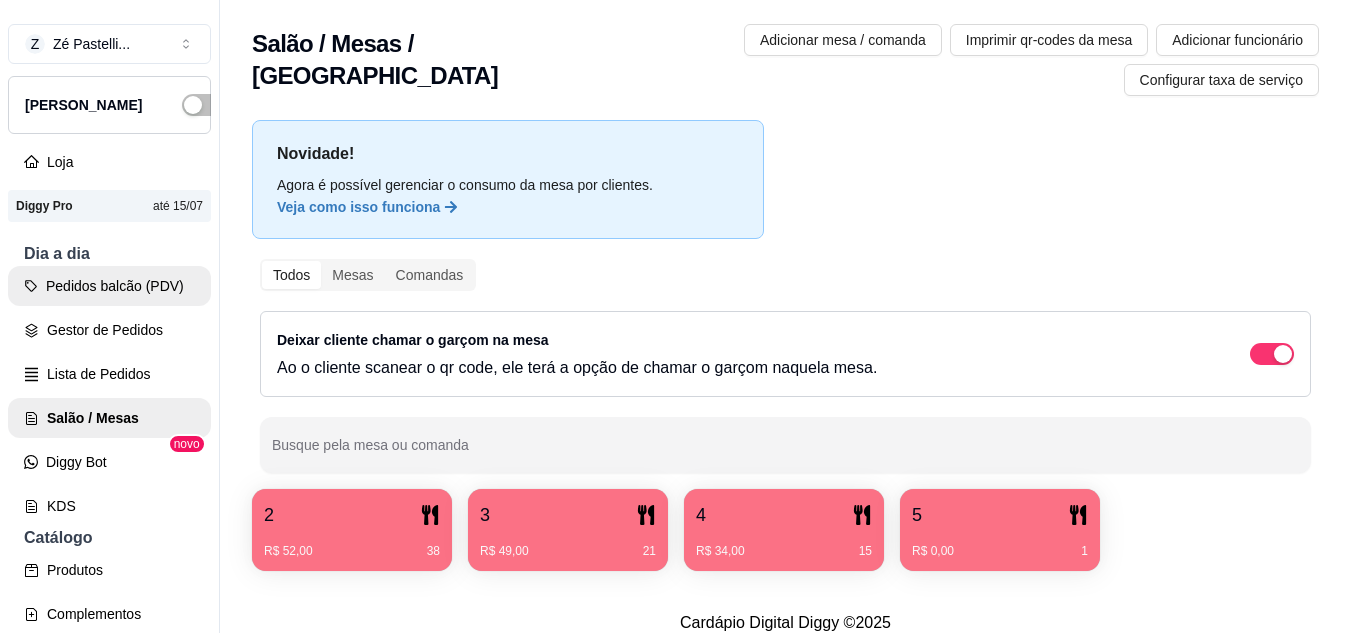 click on "Pedidos balcão (PDV)" at bounding box center [109, 286] 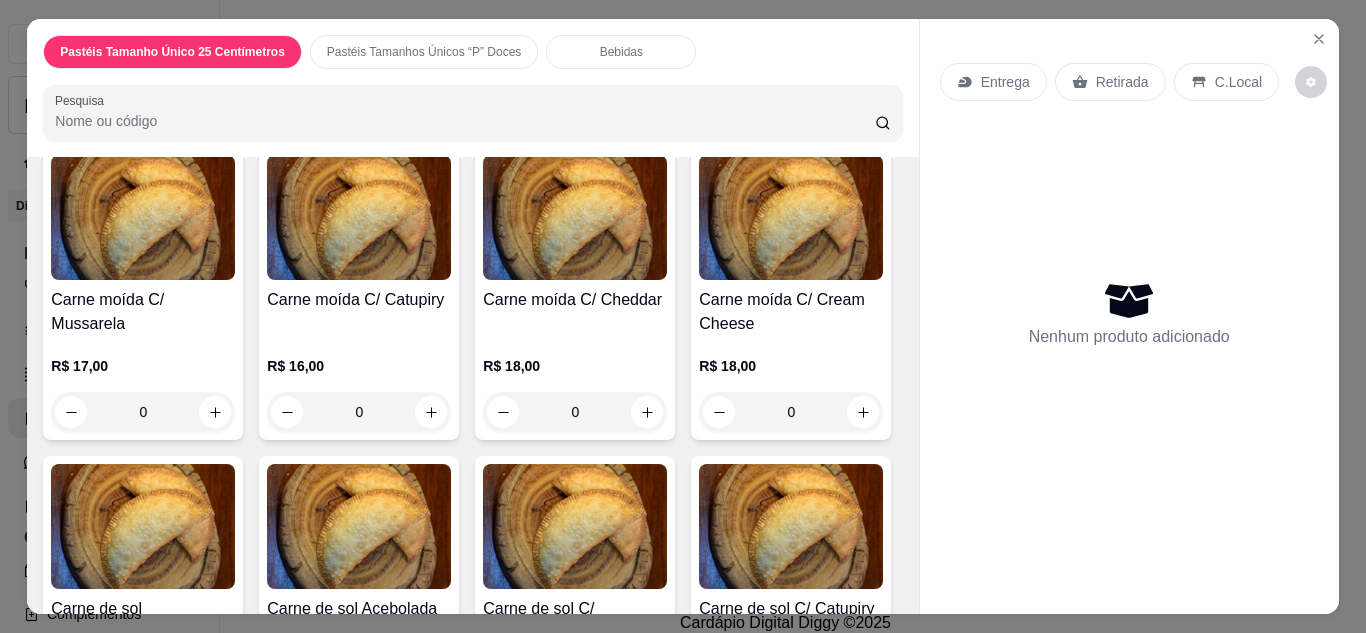 scroll, scrollTop: 2240, scrollLeft: 0, axis: vertical 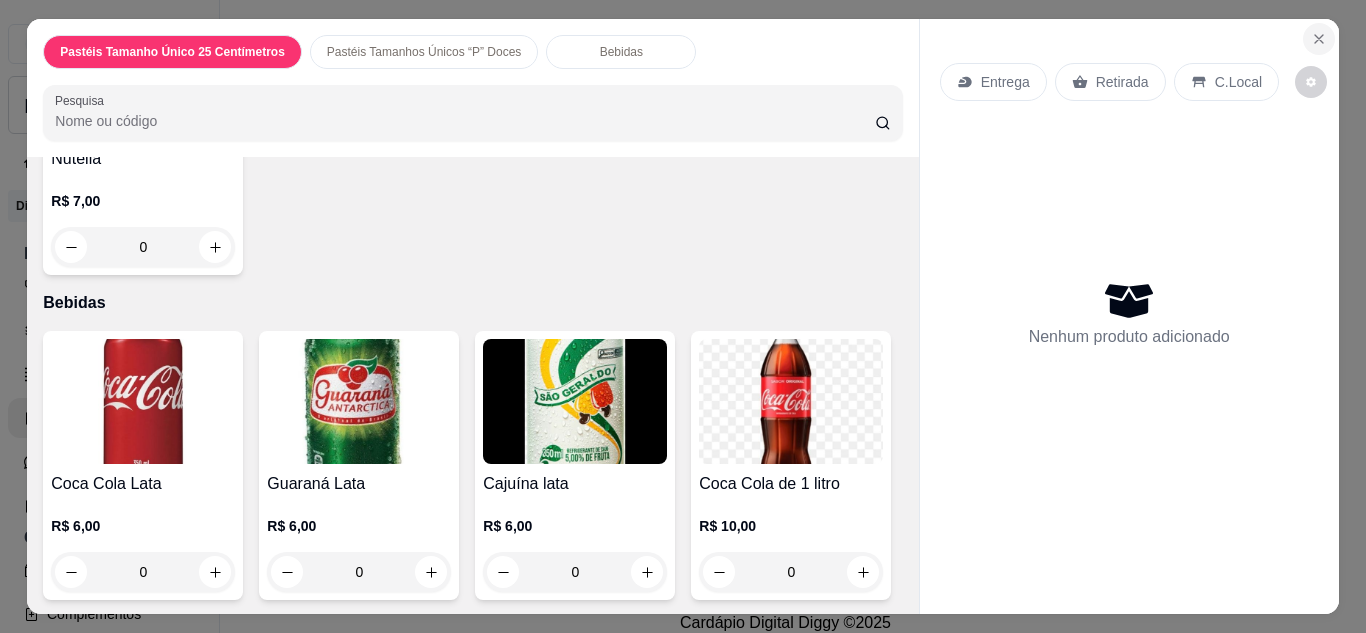 click 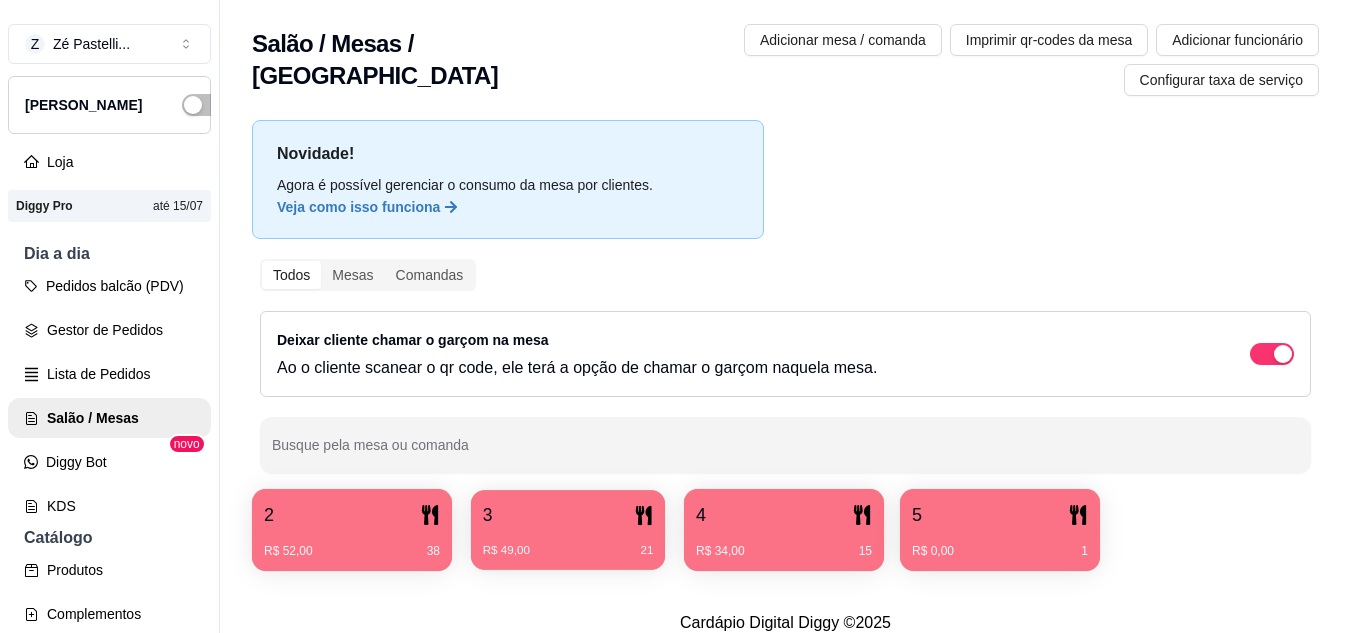 click on "R$ 49,00 21" at bounding box center (568, 543) 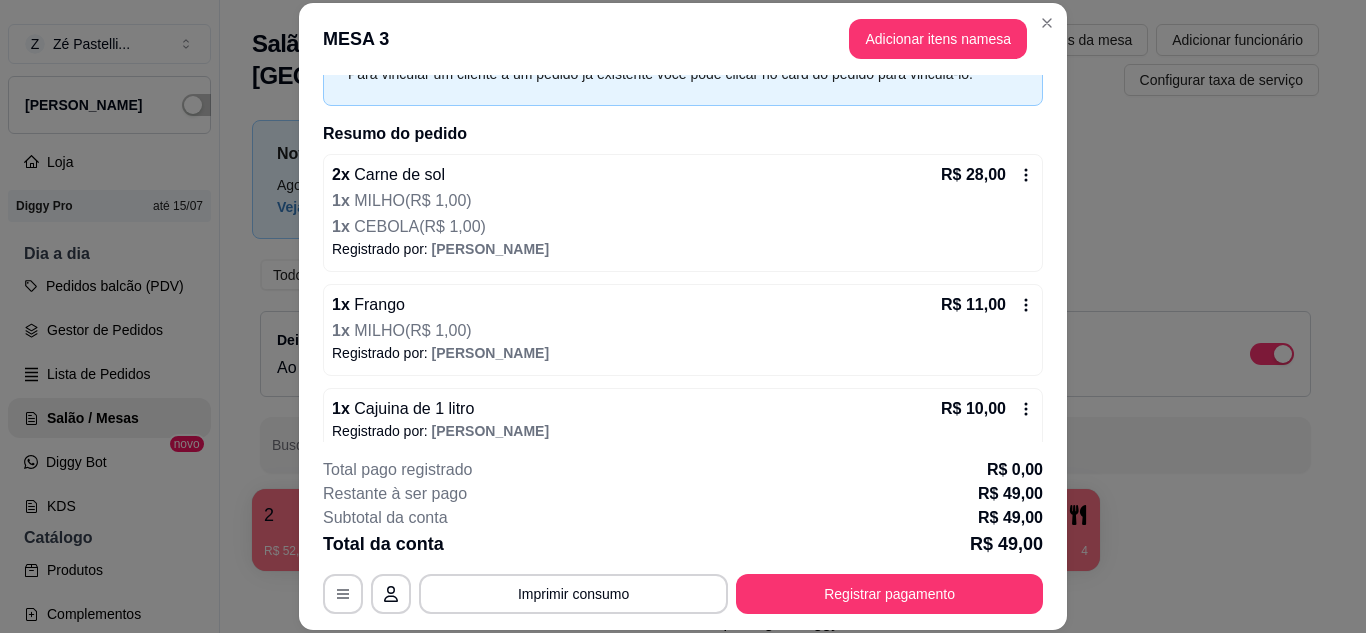 scroll, scrollTop: 130, scrollLeft: 0, axis: vertical 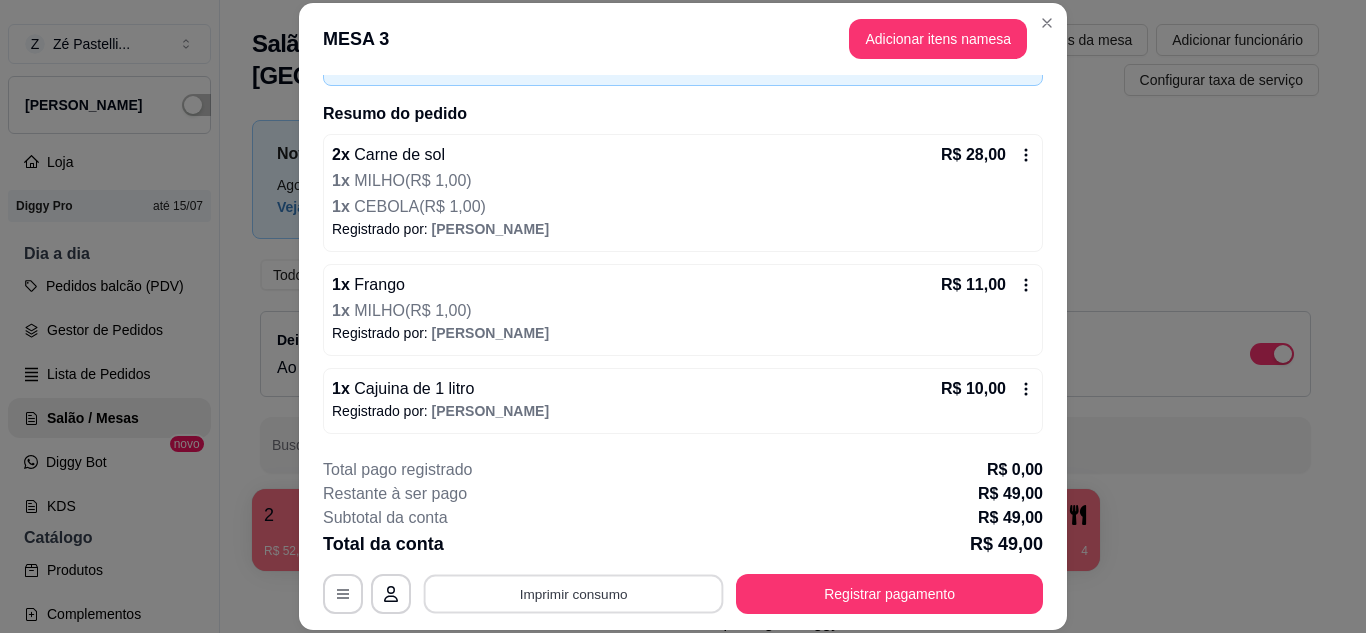 click on "Imprimir consumo" at bounding box center [574, 593] 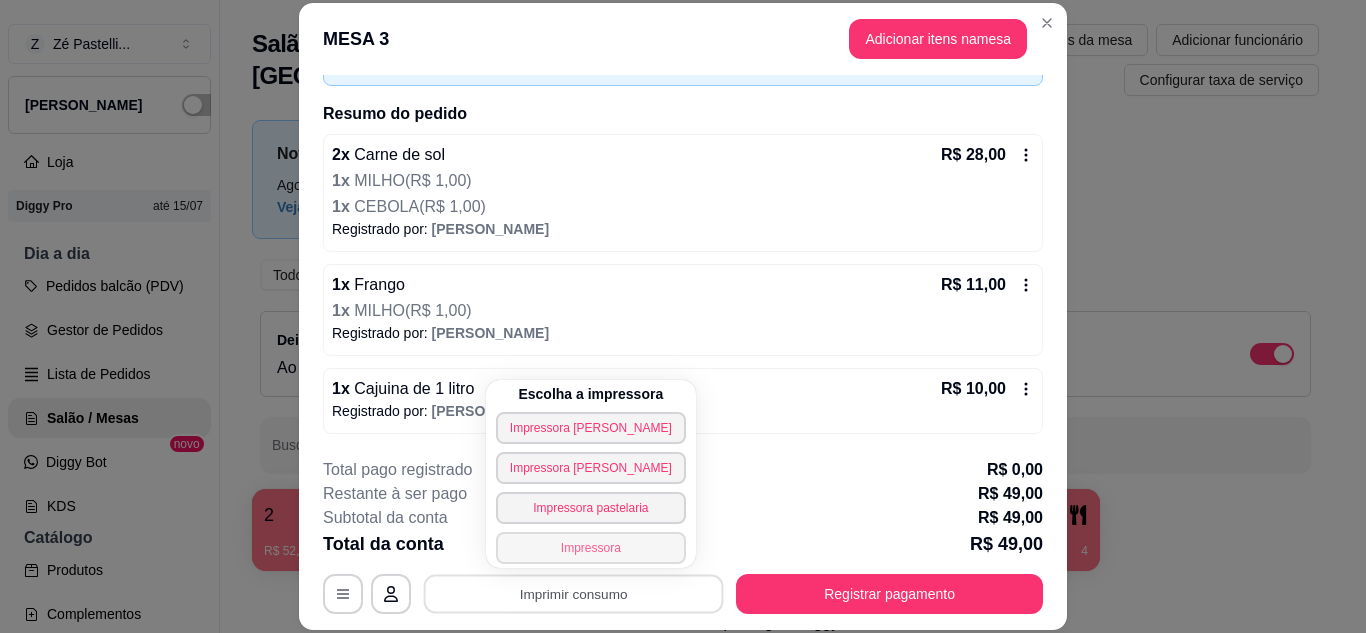 click on "Impressora" at bounding box center (591, 548) 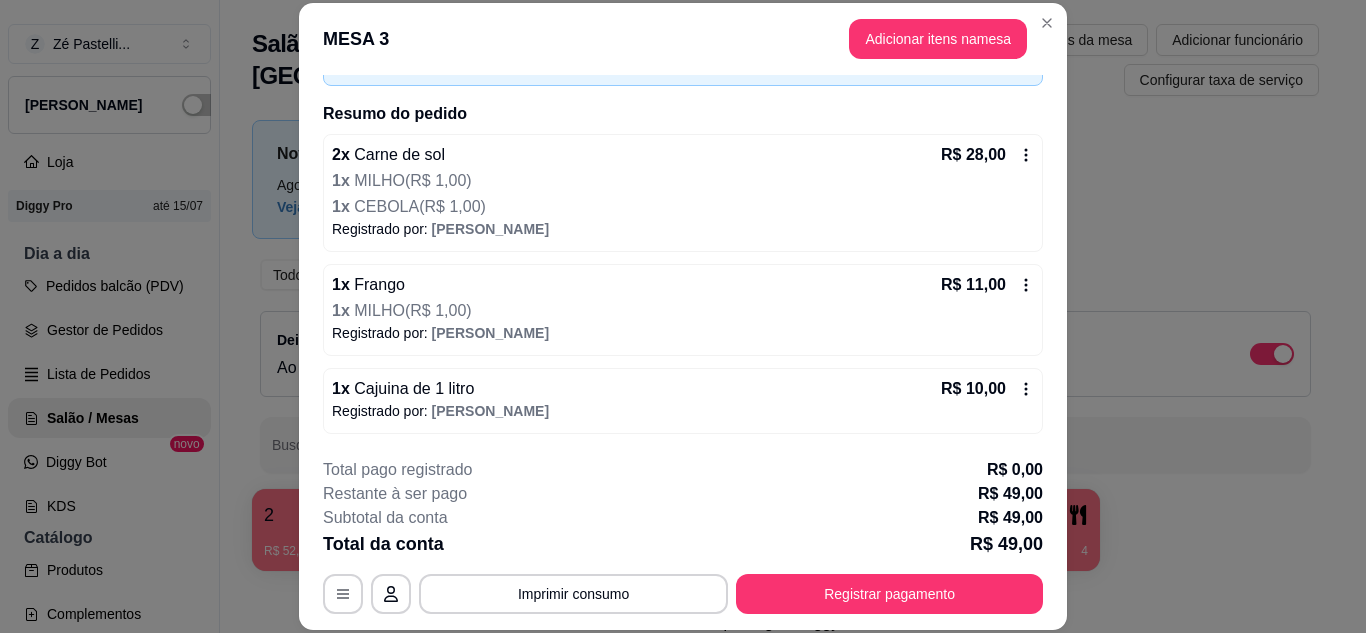 click on "MESA 3 Adicionar itens na  mesa" at bounding box center (683, 39) 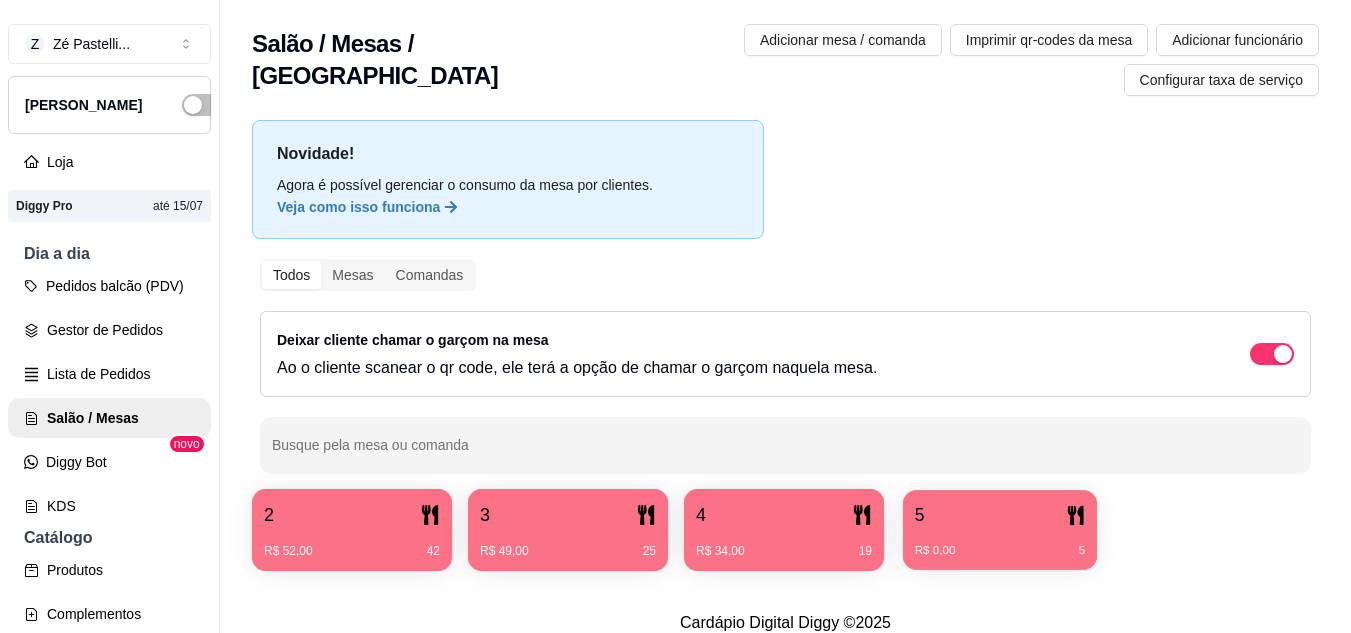 click on "R$ 0,00 5" at bounding box center [1000, 543] 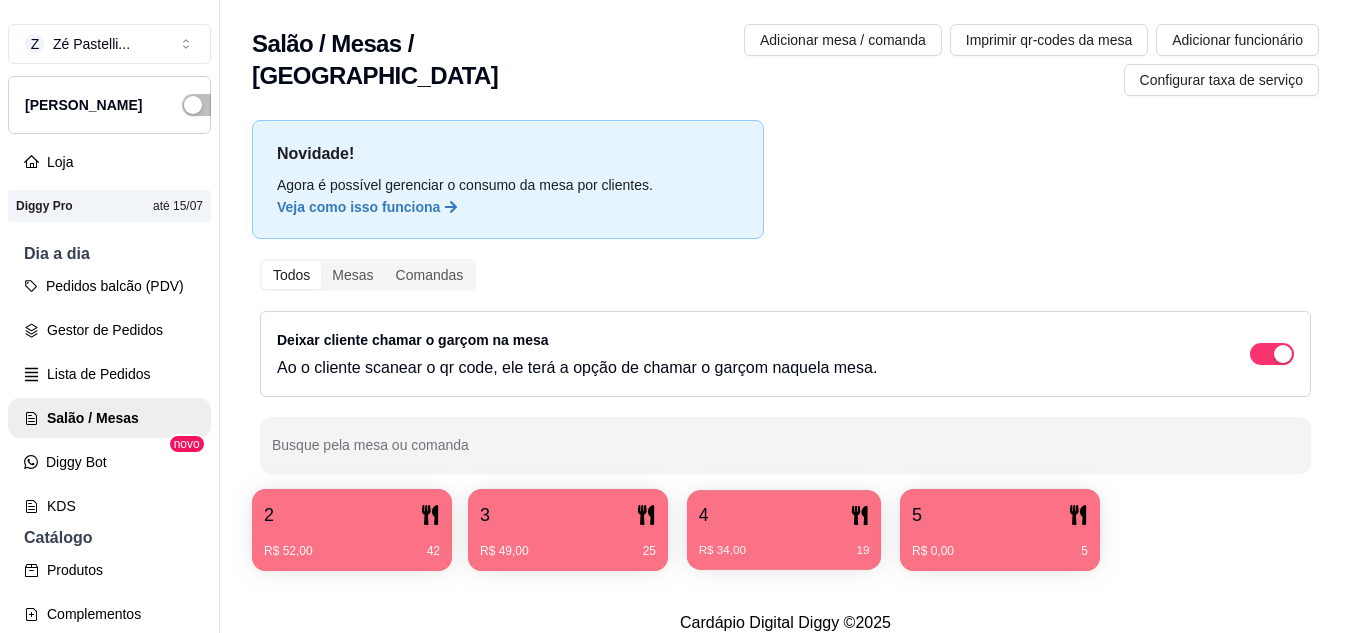 click on "R$ 34,00 19" at bounding box center (784, 543) 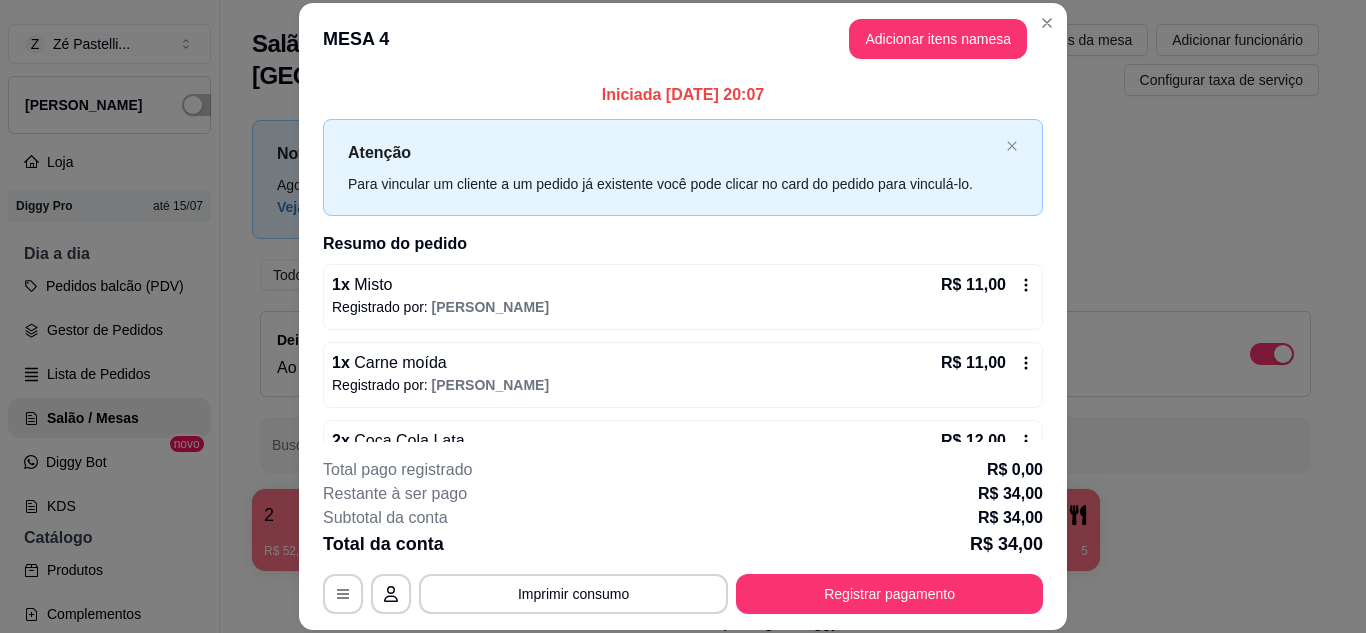 click on "**********" at bounding box center [683, 536] 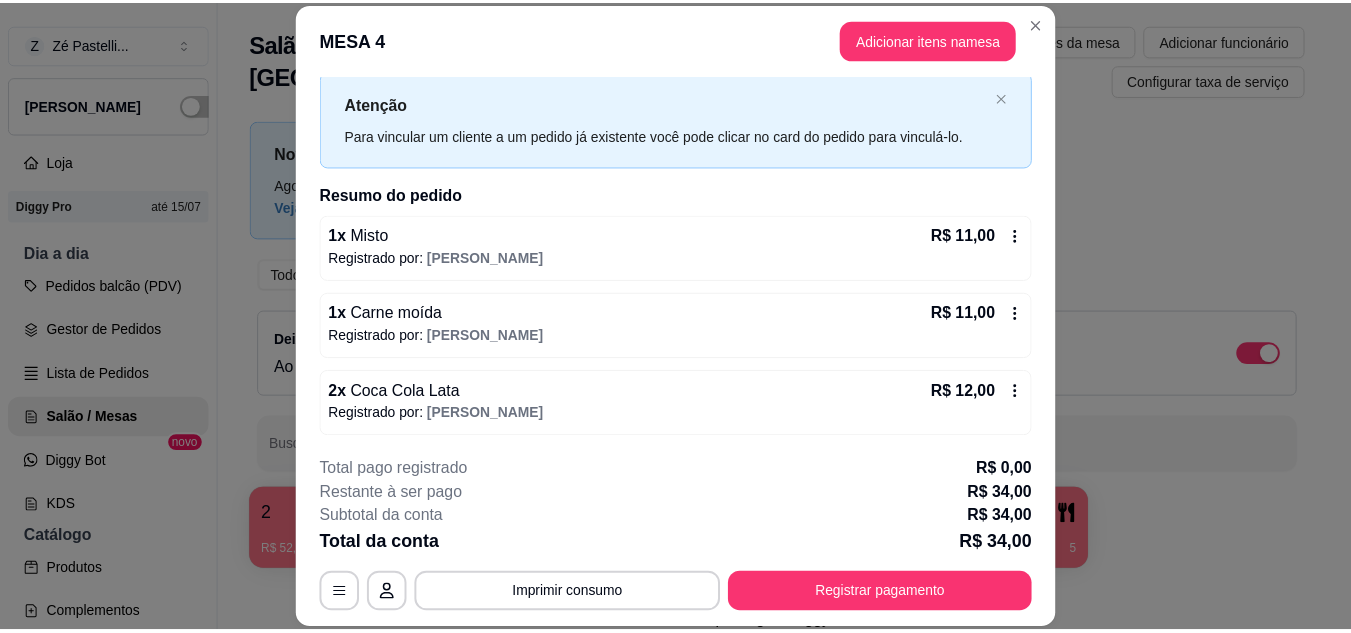 scroll, scrollTop: 52, scrollLeft: 0, axis: vertical 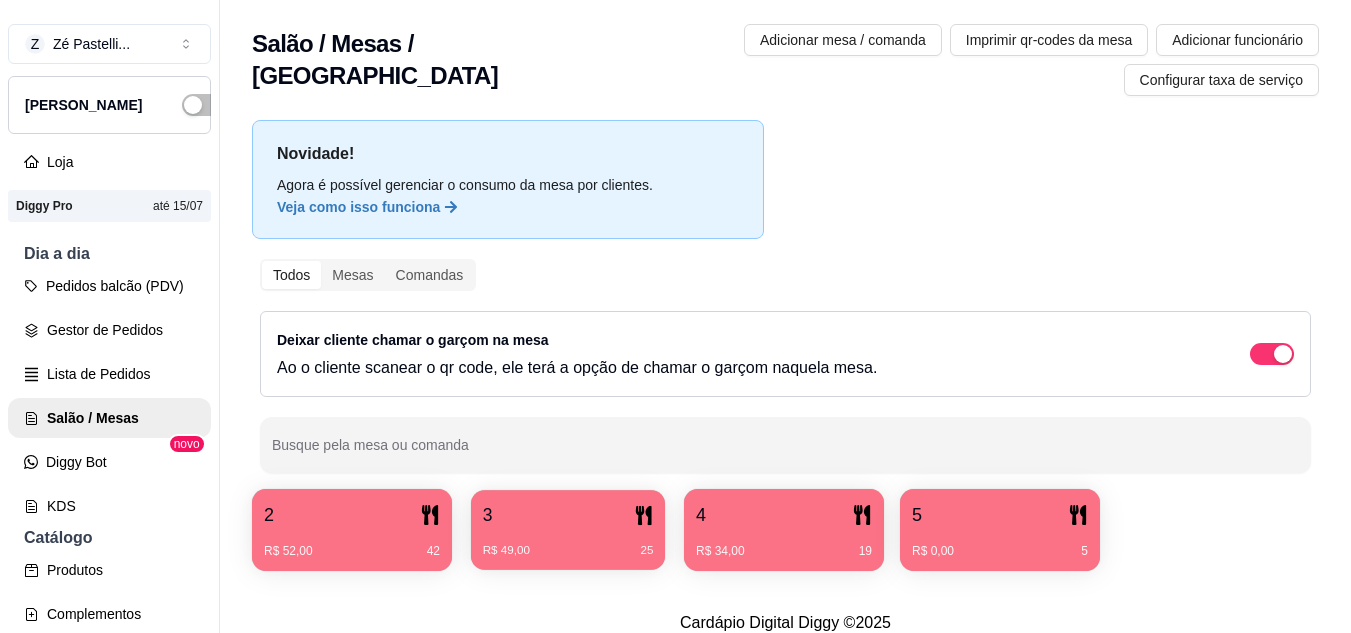 click on "R$ 49,00 25" at bounding box center (568, 551) 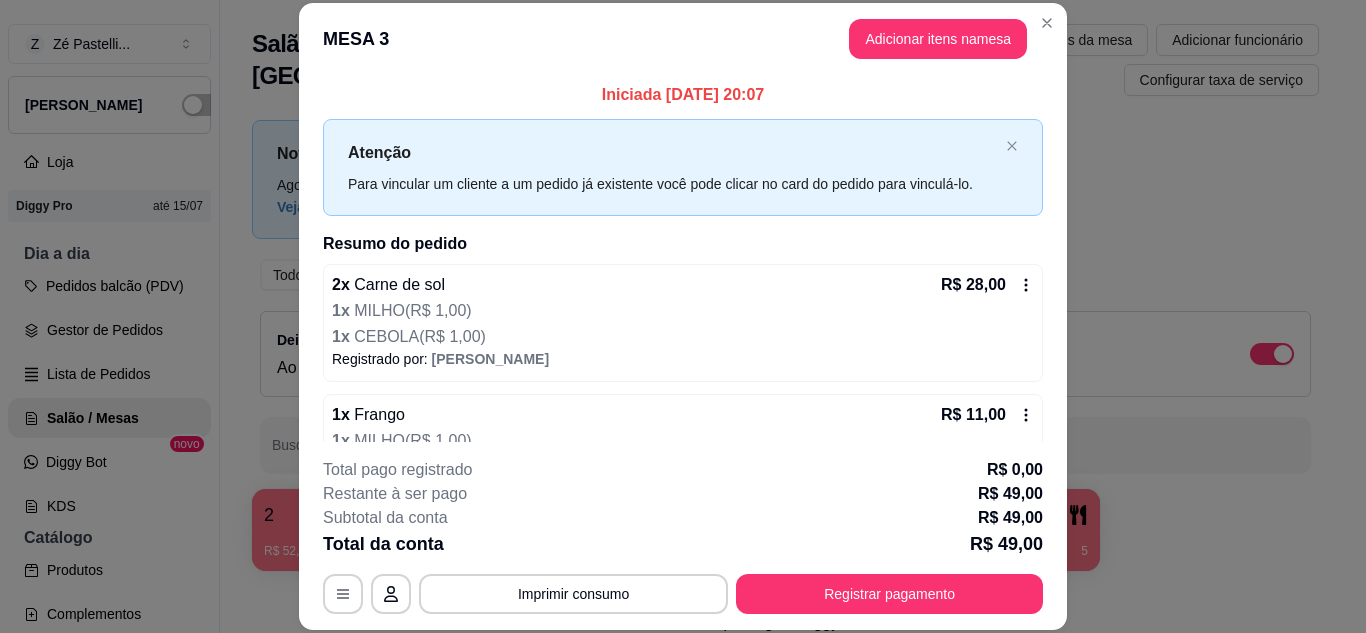 click on "MESA 3 Adicionar itens na  mesa" at bounding box center [683, 39] 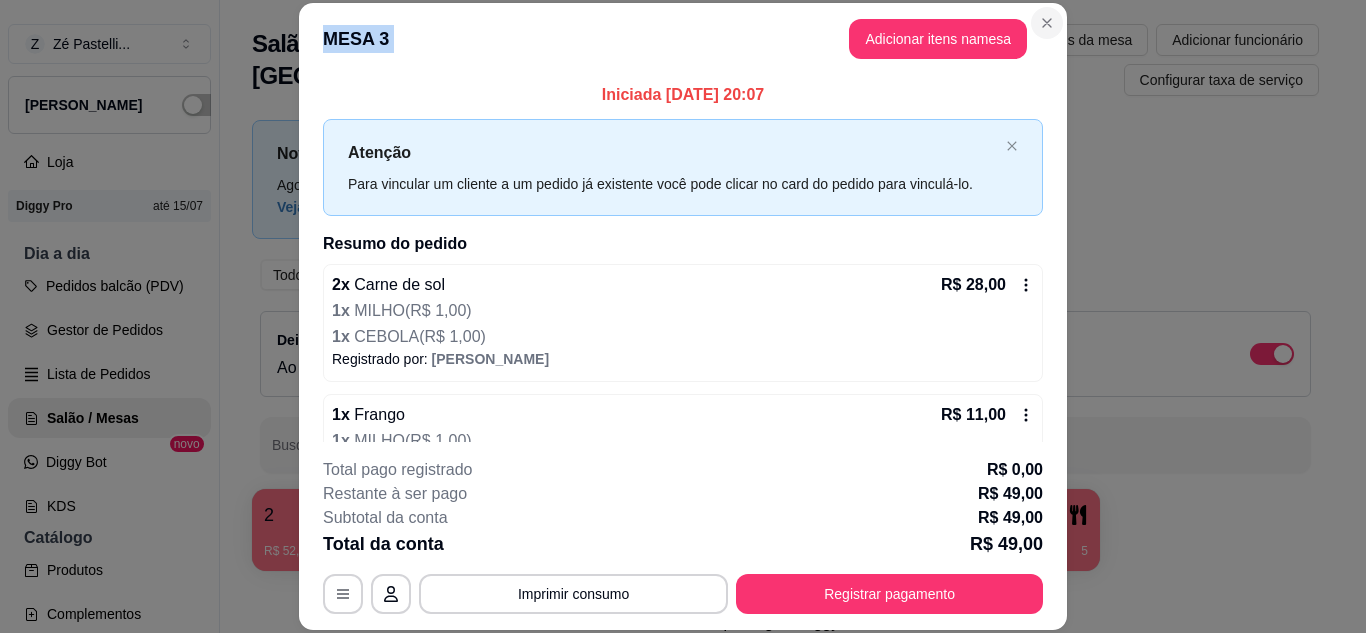drag, startPoint x: 1049, startPoint y: 52, endPoint x: 1042, endPoint y: 28, distance: 25 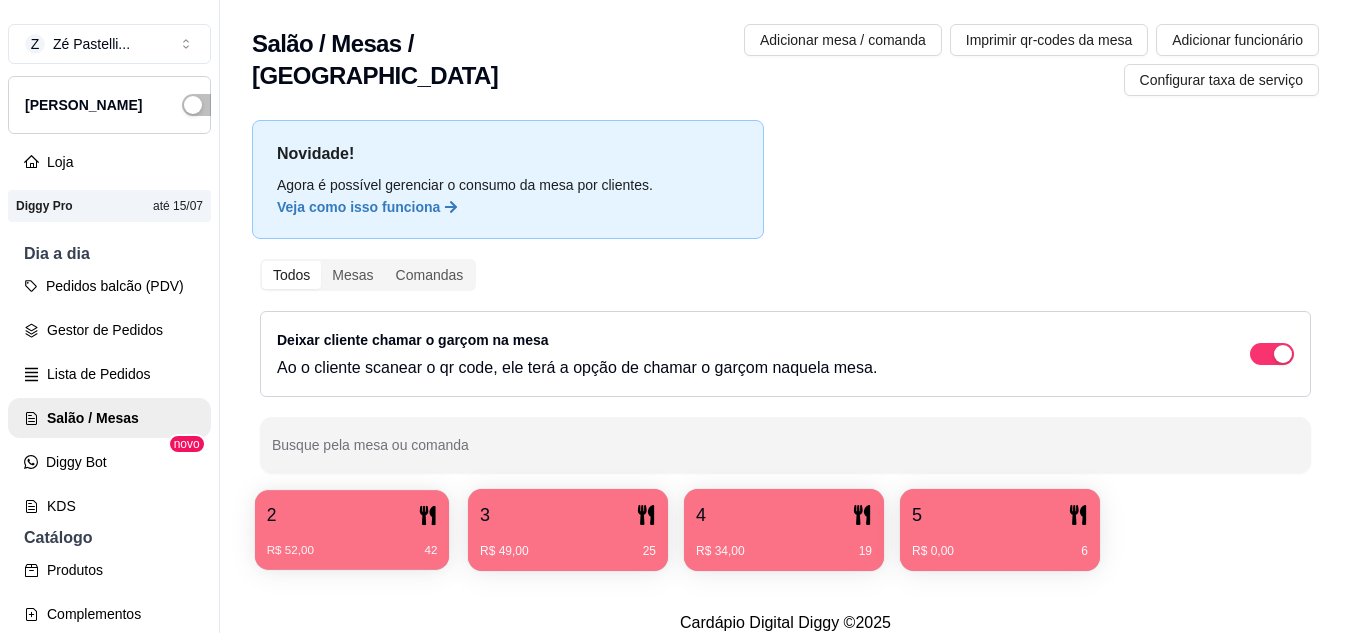 click on "R$ 52,00 42" at bounding box center (352, 543) 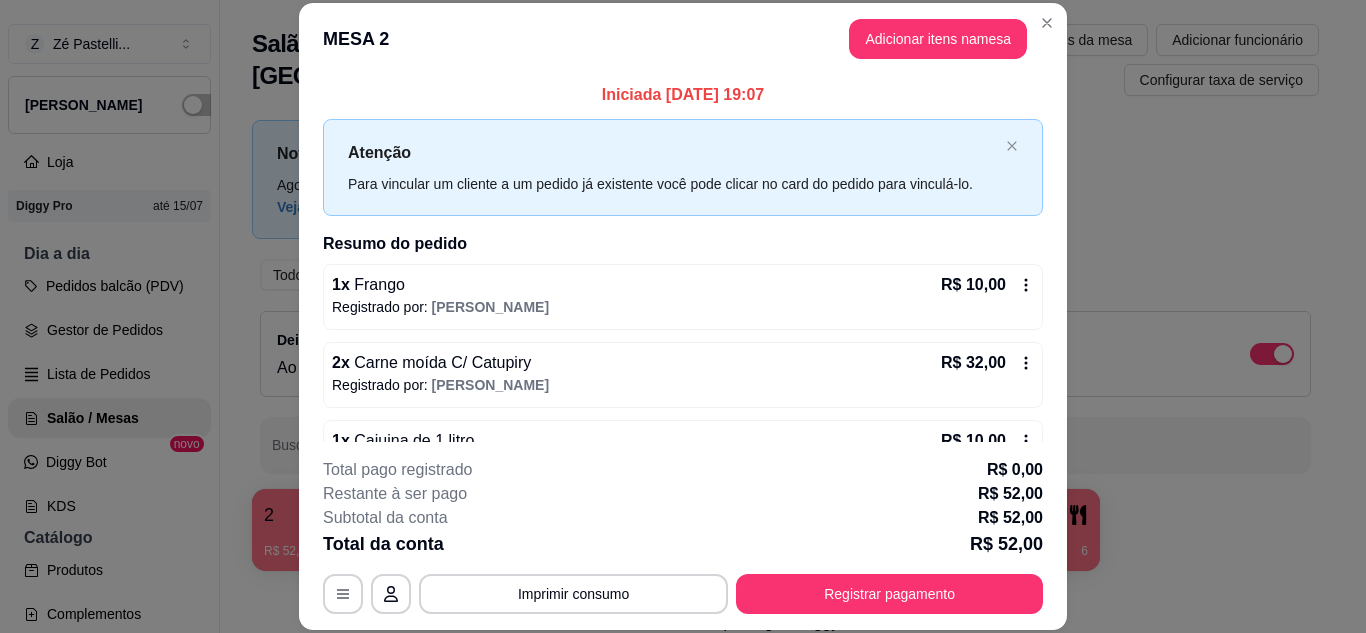 click on "2 x   Carne moída C/ Catupiry  R$ 32,00" at bounding box center [683, 363] 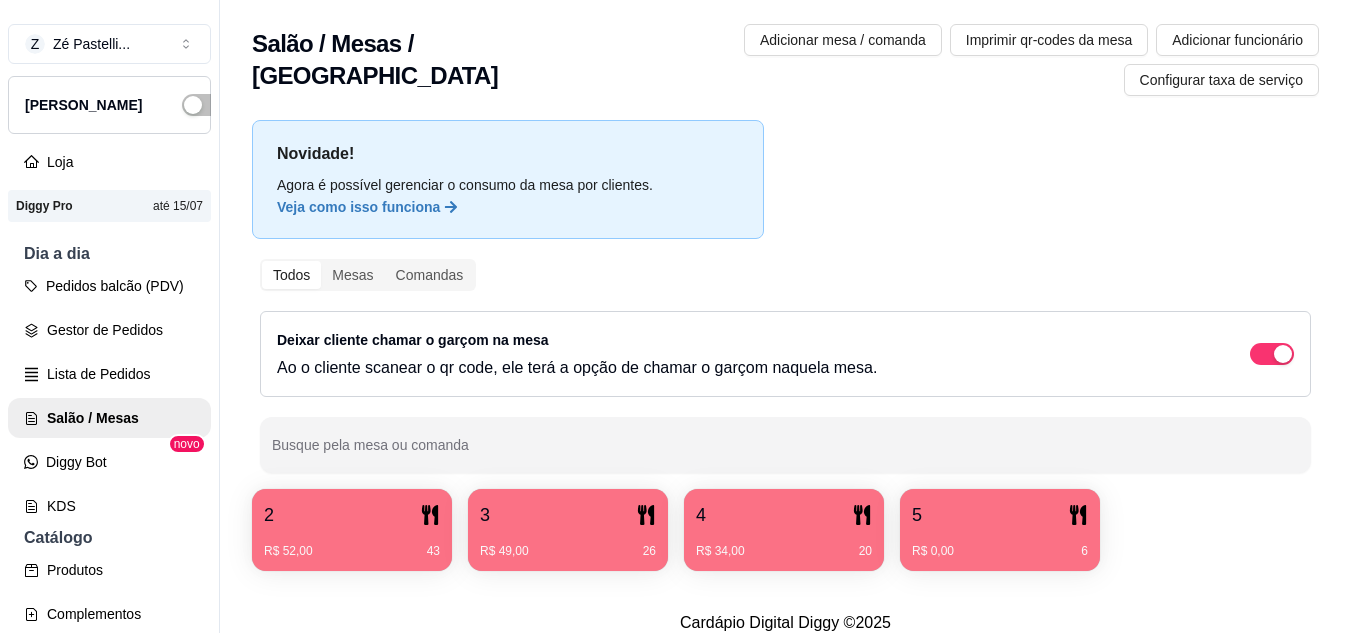 click on "Todos Mesas Comandas Deixar cliente chamar o garçom na mesa Ao o cliente scanear o qr code, ele terá a opção de chamar o garçom naquela mesa. Busque pela mesa ou comanda" at bounding box center (785, 366) 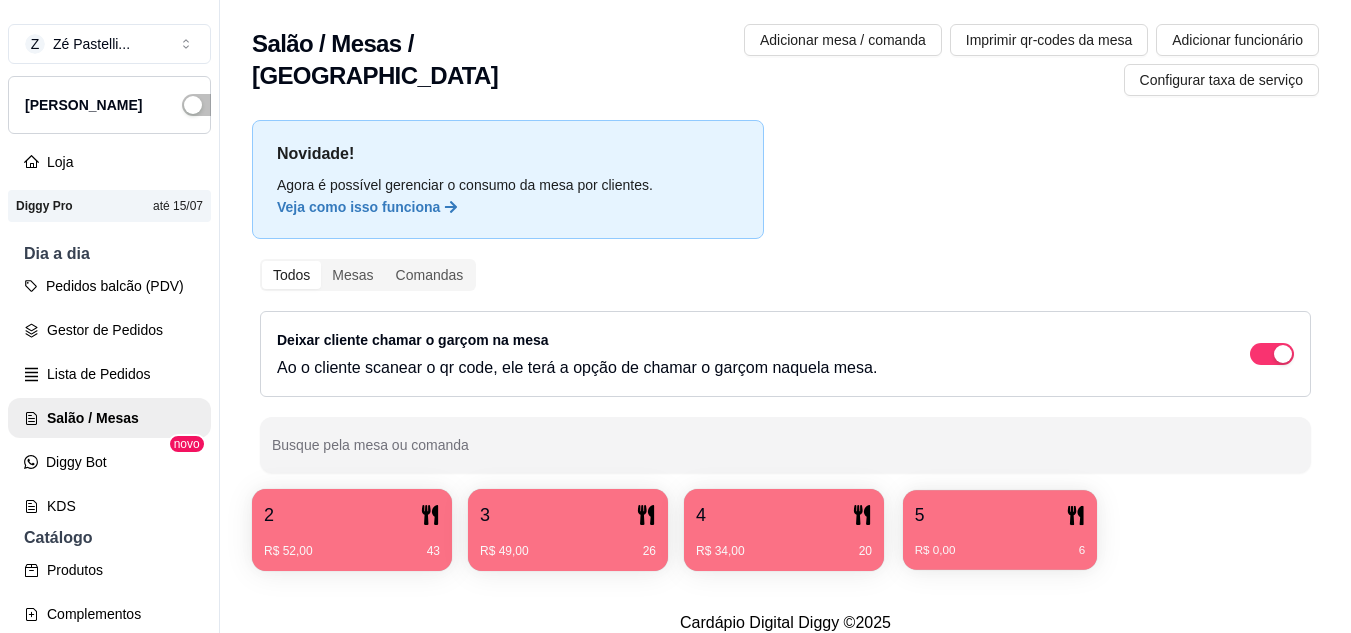 click on "5" at bounding box center (1000, 515) 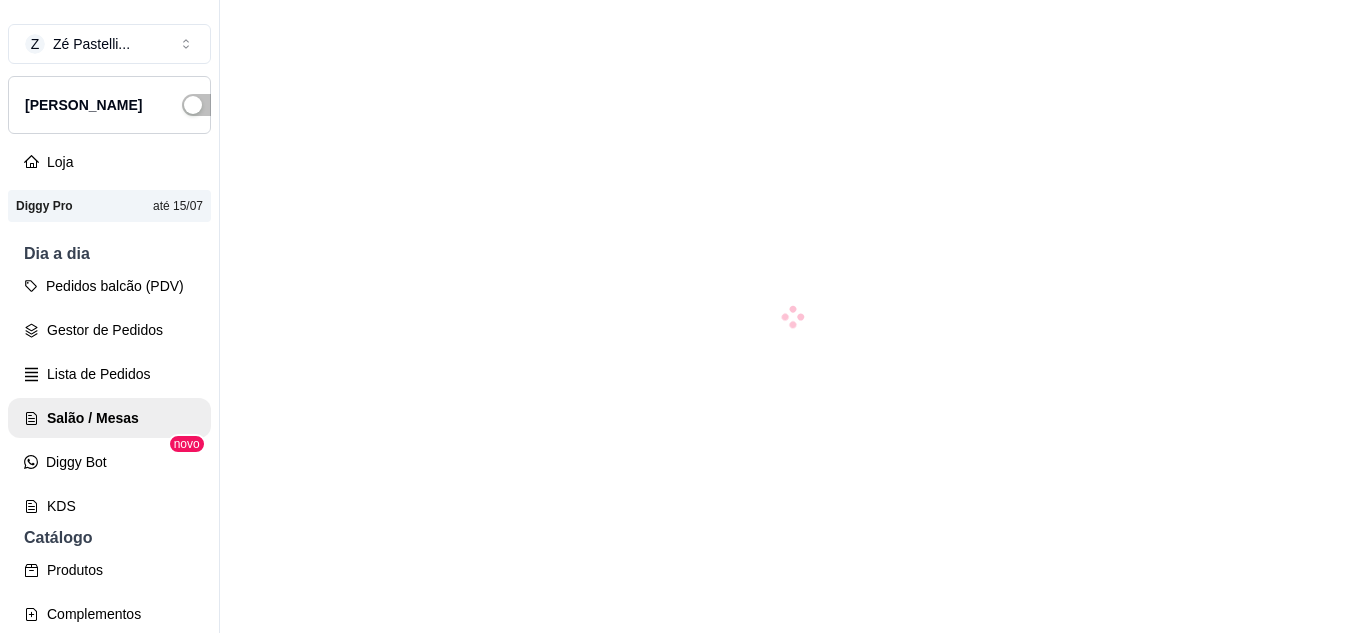 scroll, scrollTop: 0, scrollLeft: 0, axis: both 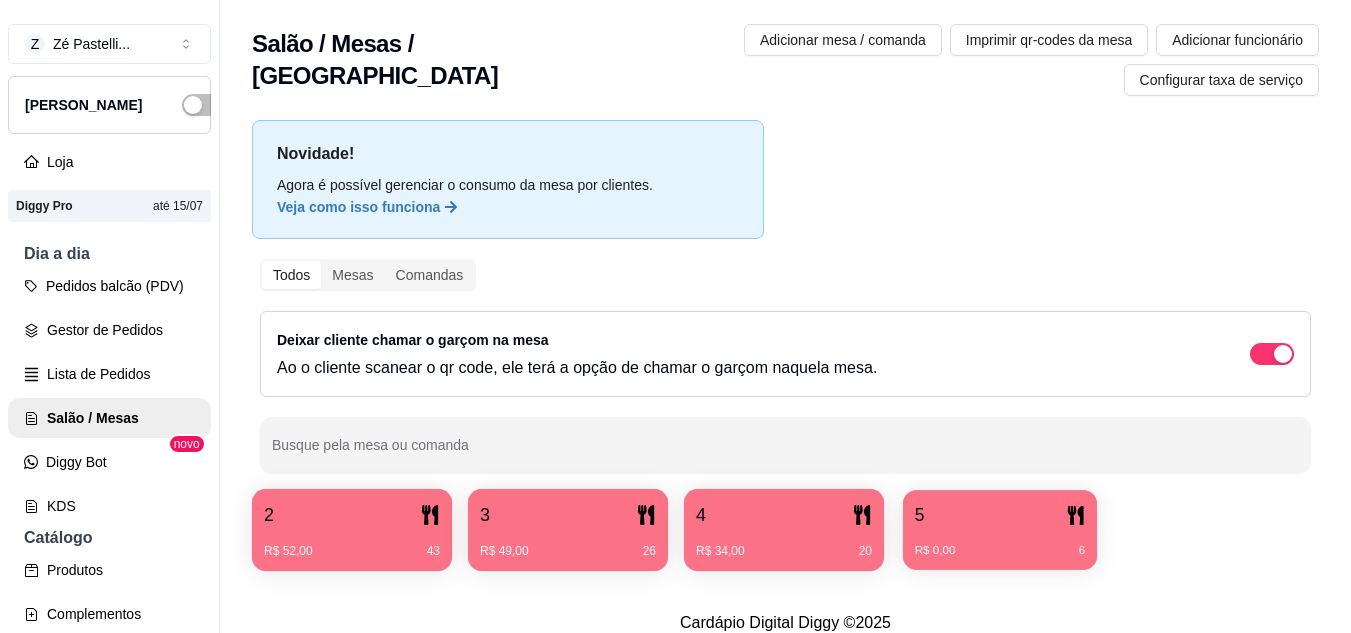 click on "R$ 0,00 6" at bounding box center (1000, 551) 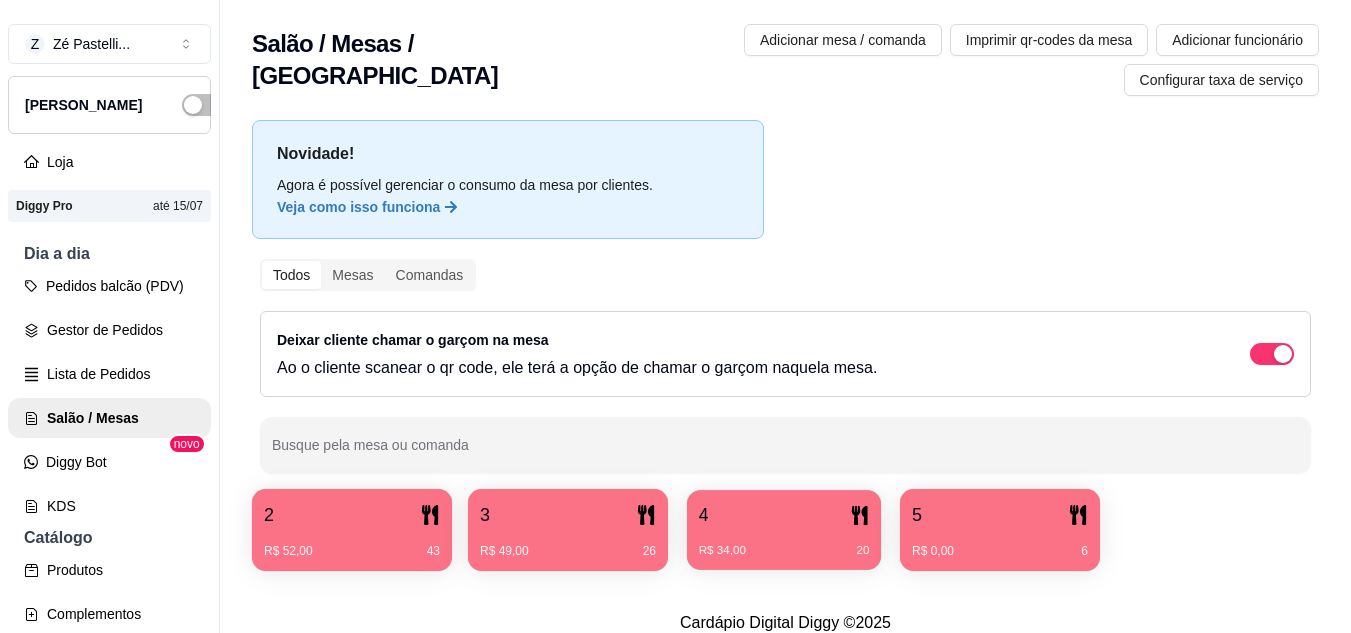 click on "R$ 34,00 20" at bounding box center [784, 543] 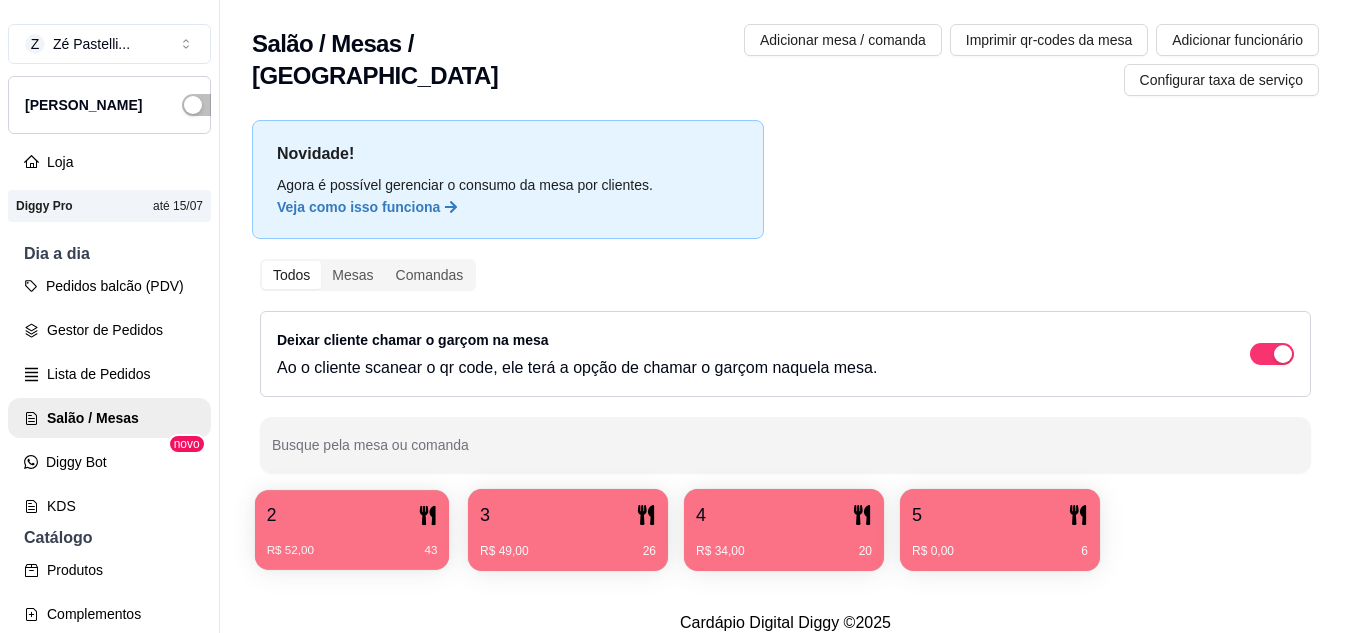 click on "2" at bounding box center [352, 515] 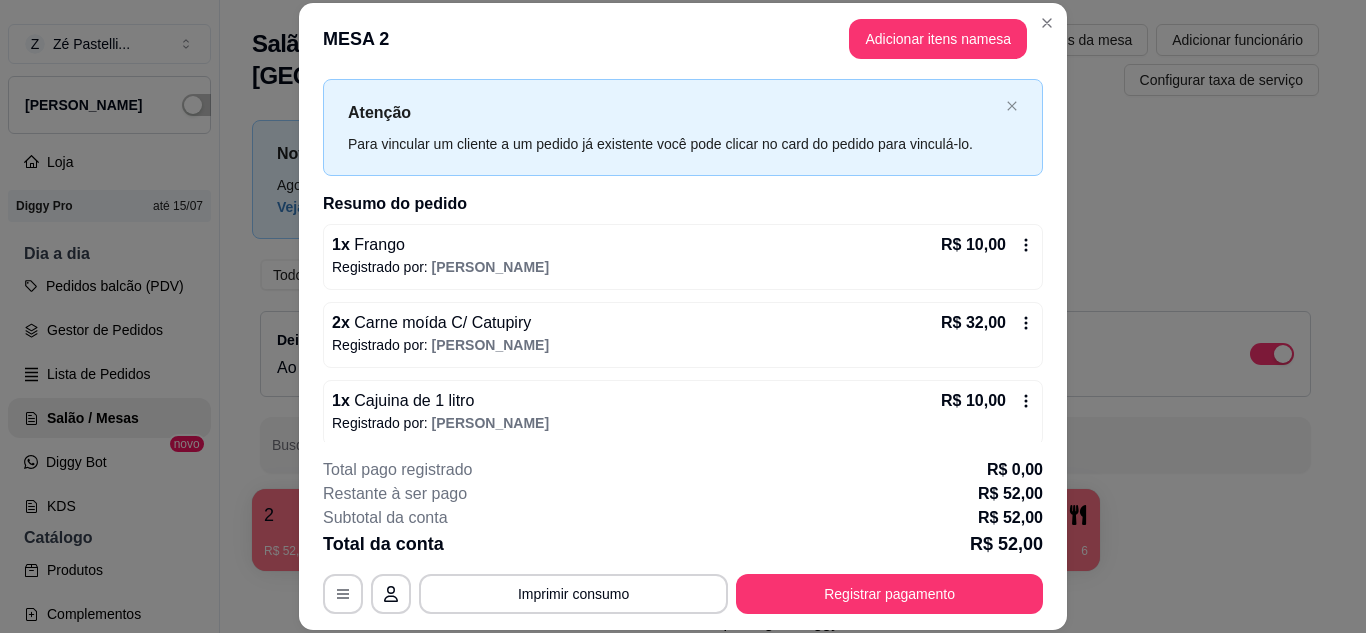 scroll, scrollTop: 52, scrollLeft: 0, axis: vertical 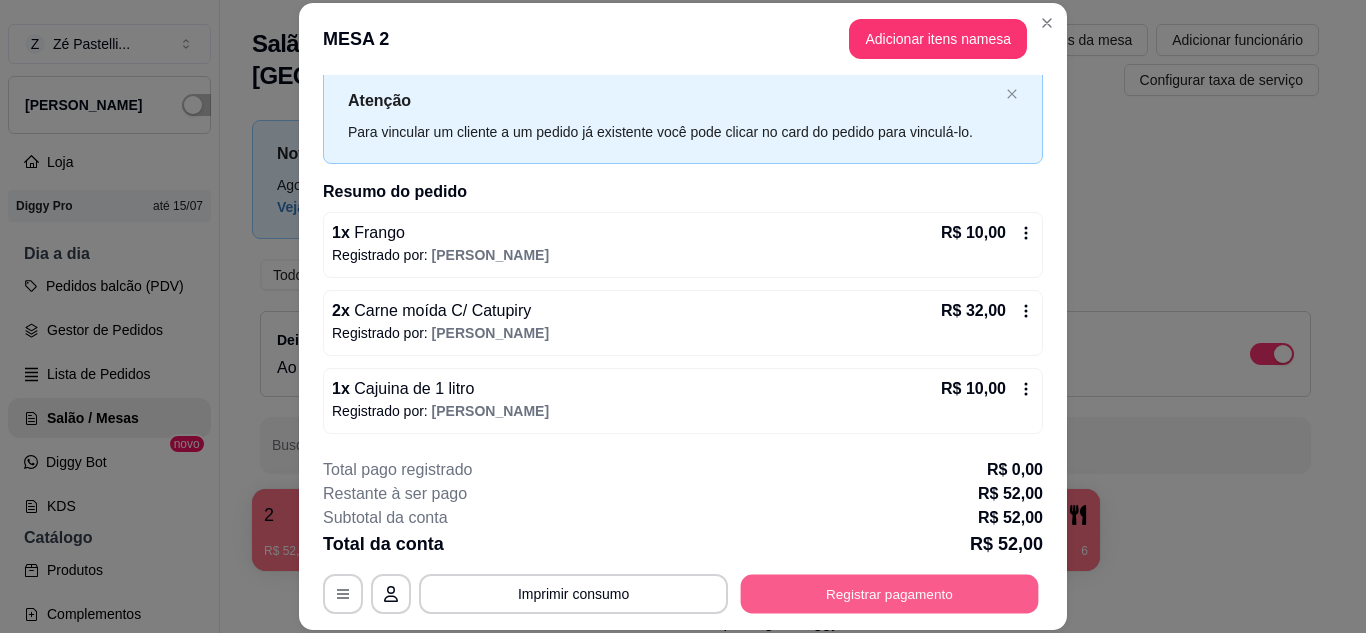 click on "Registrar pagamento" at bounding box center (890, 593) 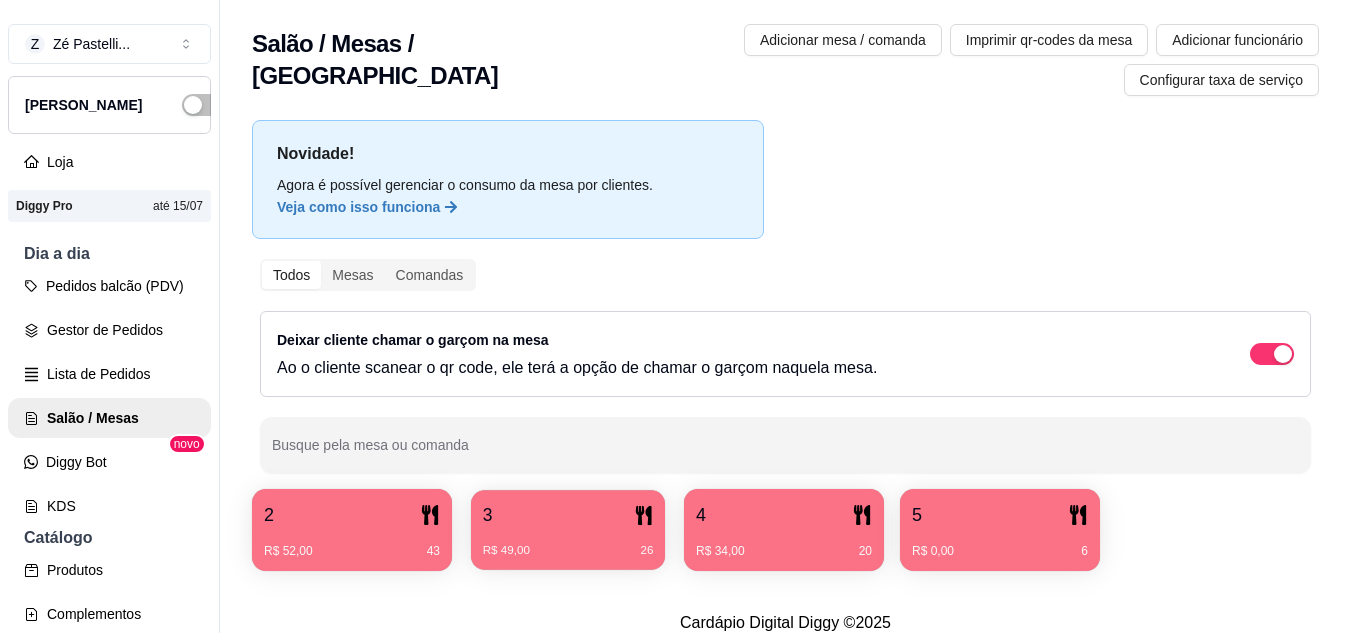click on "3 R$ 49,00 26" at bounding box center [568, 530] 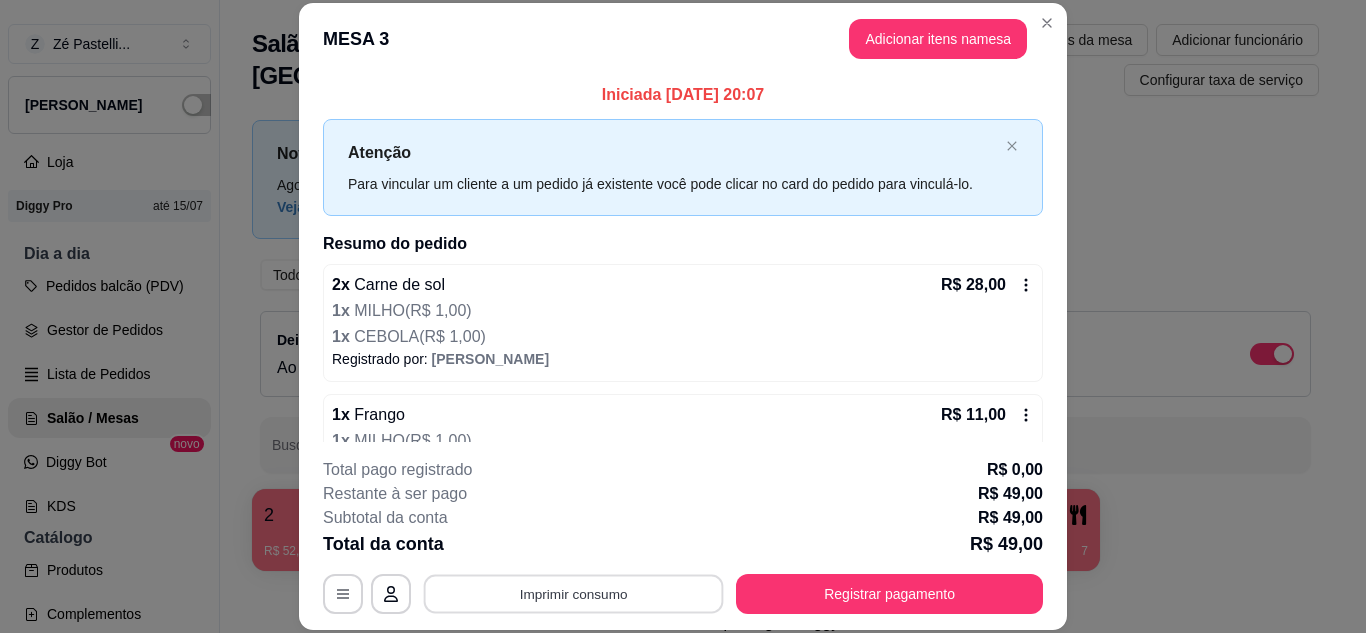 click on "Imprimir consumo" at bounding box center [574, 593] 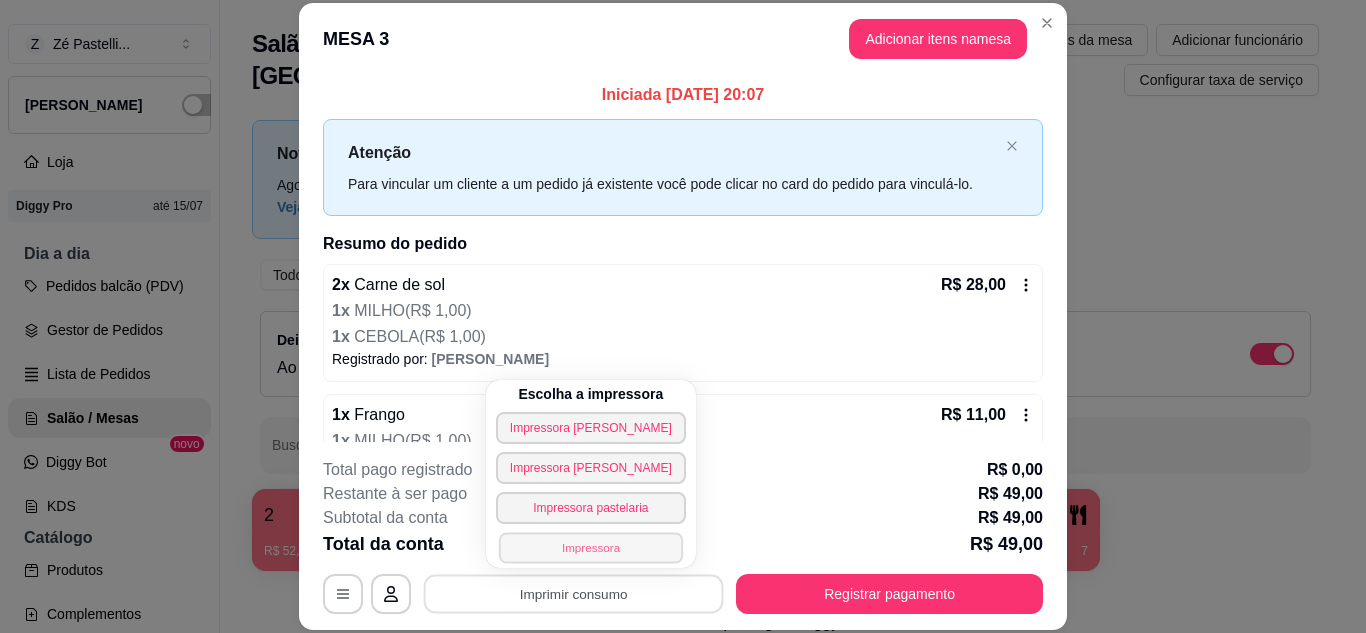 click on "Impressora" at bounding box center [591, 547] 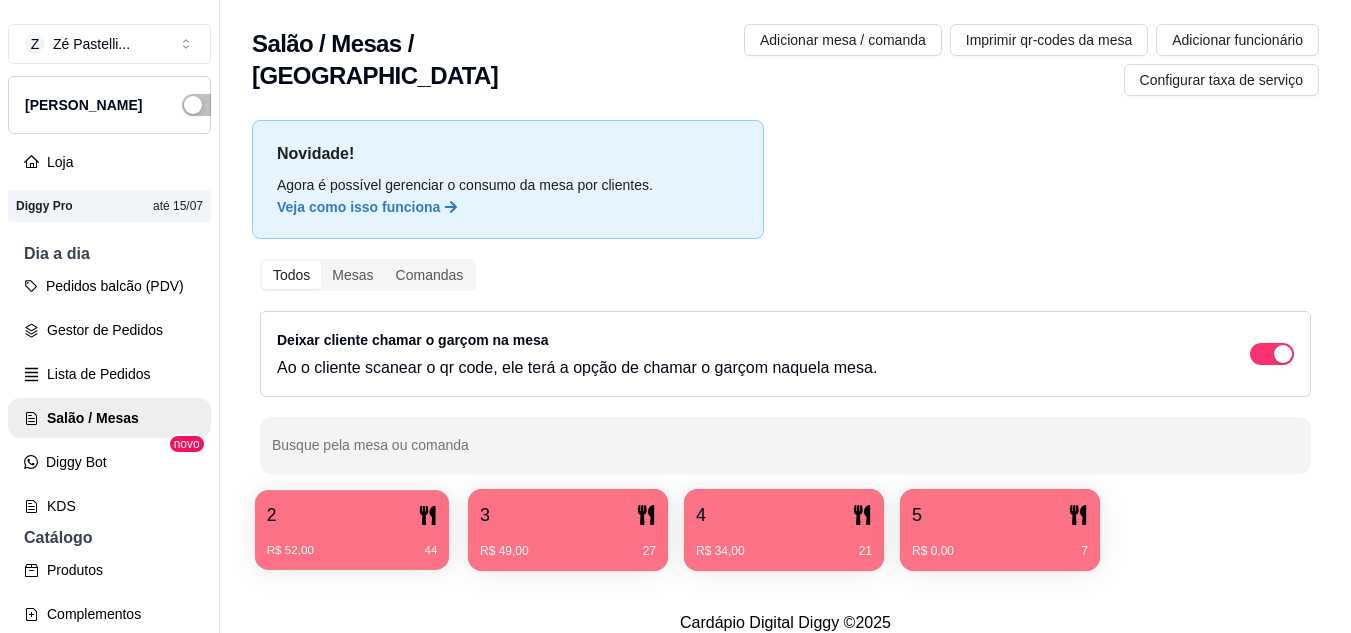 click on "R$ 52,00 44" at bounding box center (352, 551) 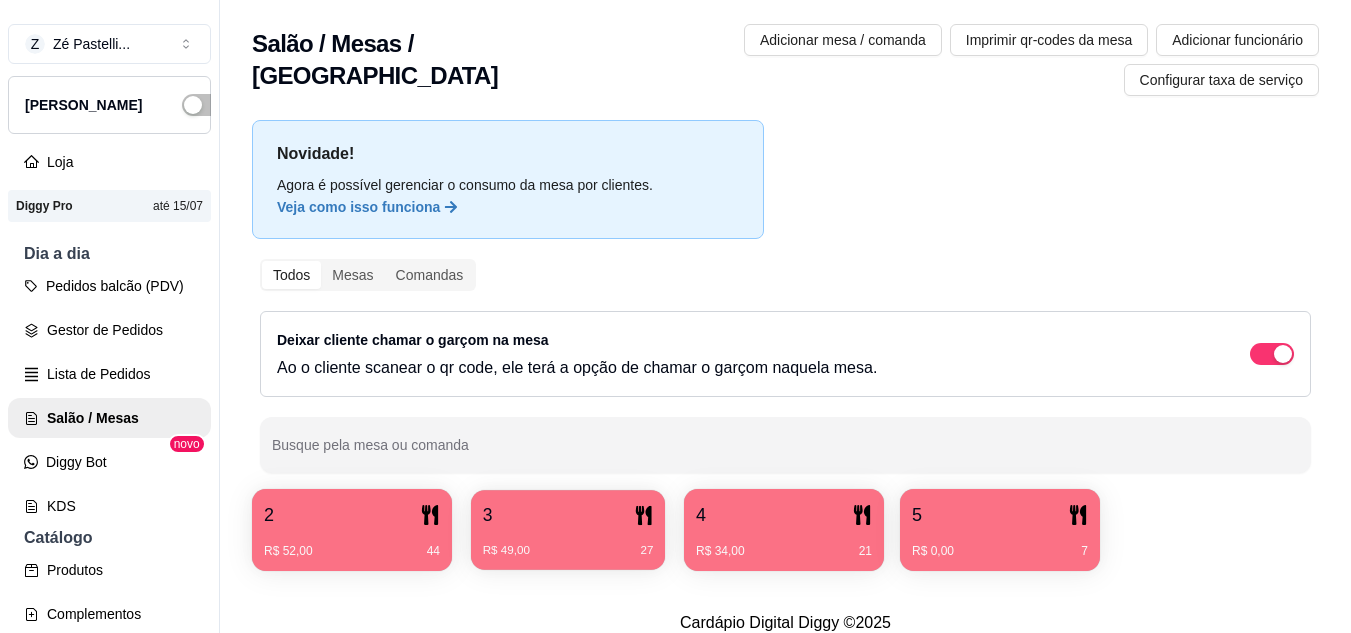 click on "3" at bounding box center (568, 515) 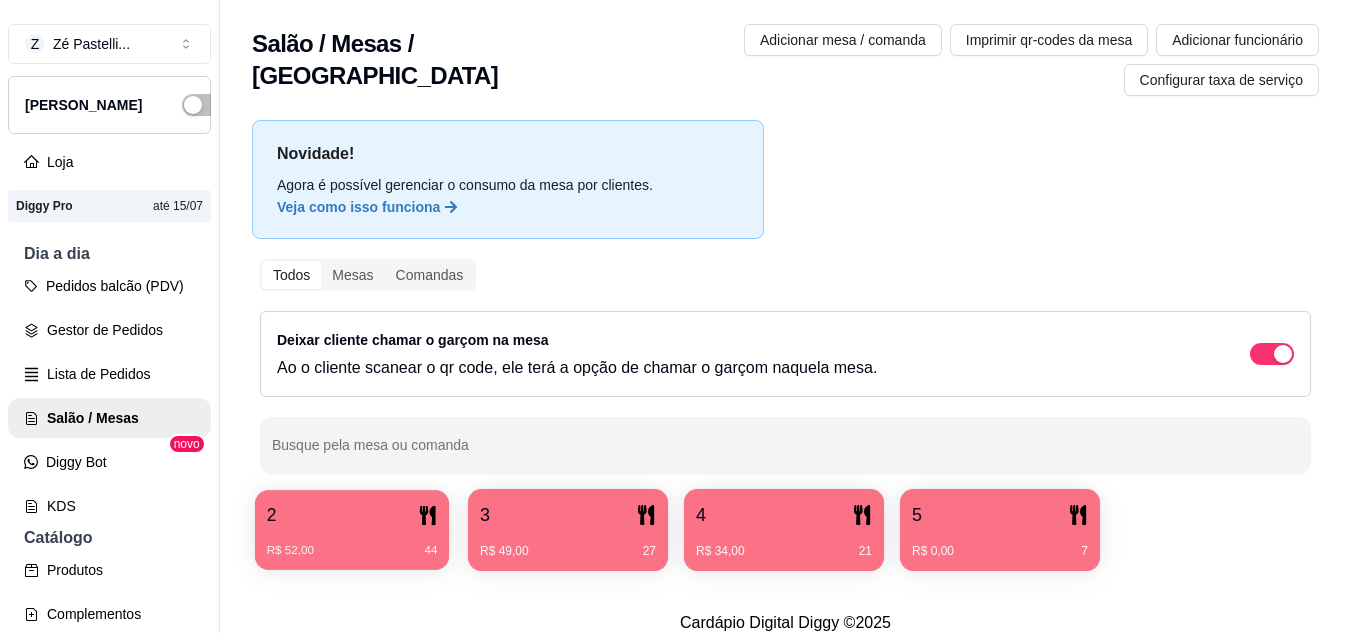 click on "2" at bounding box center (352, 515) 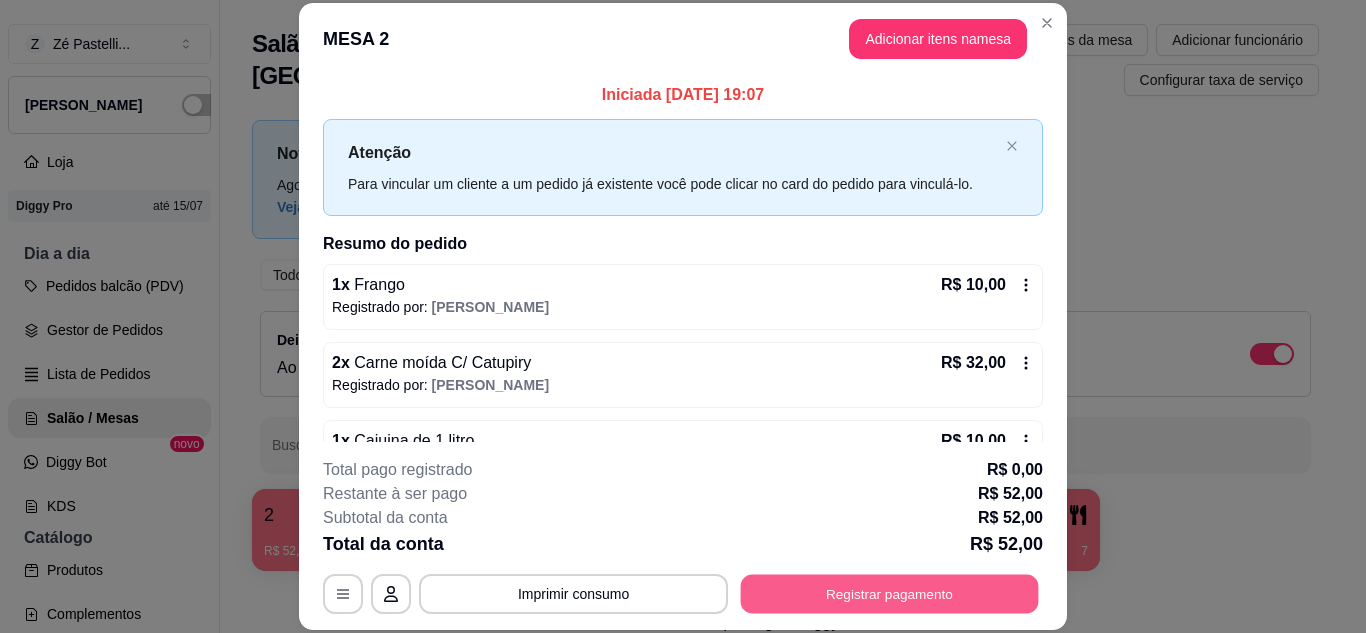 click on "Registrar pagamento" at bounding box center [890, 593] 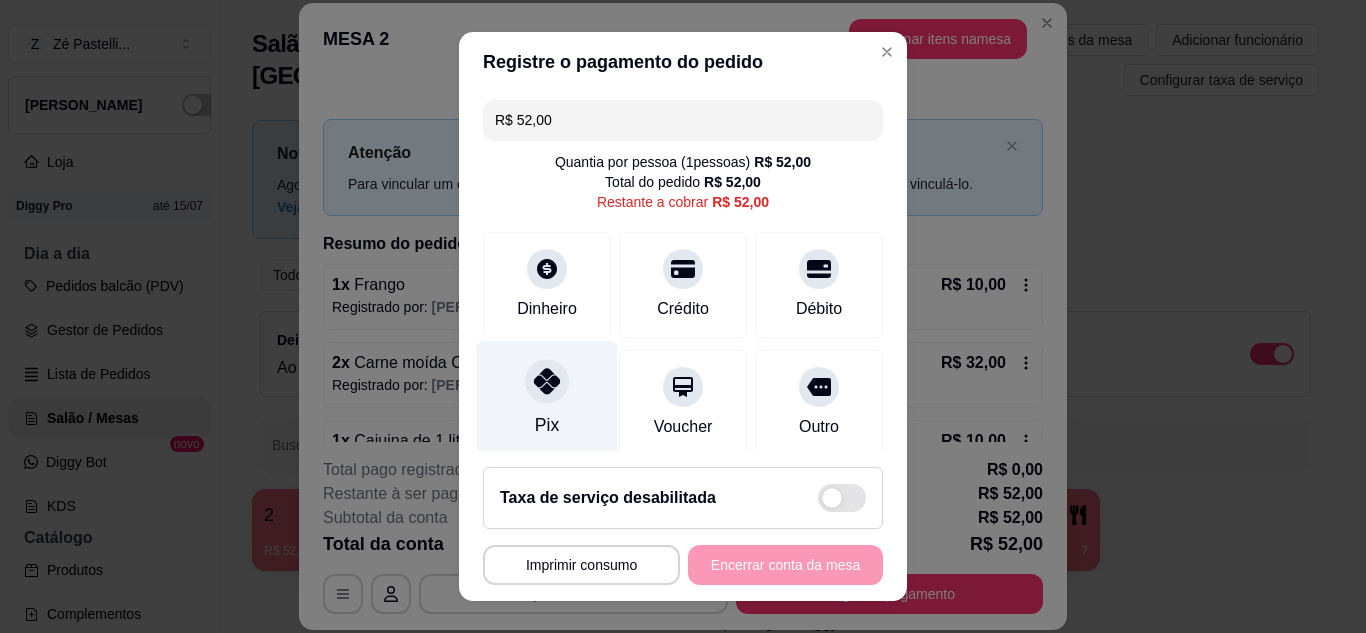 click on "Pix" at bounding box center (547, 398) 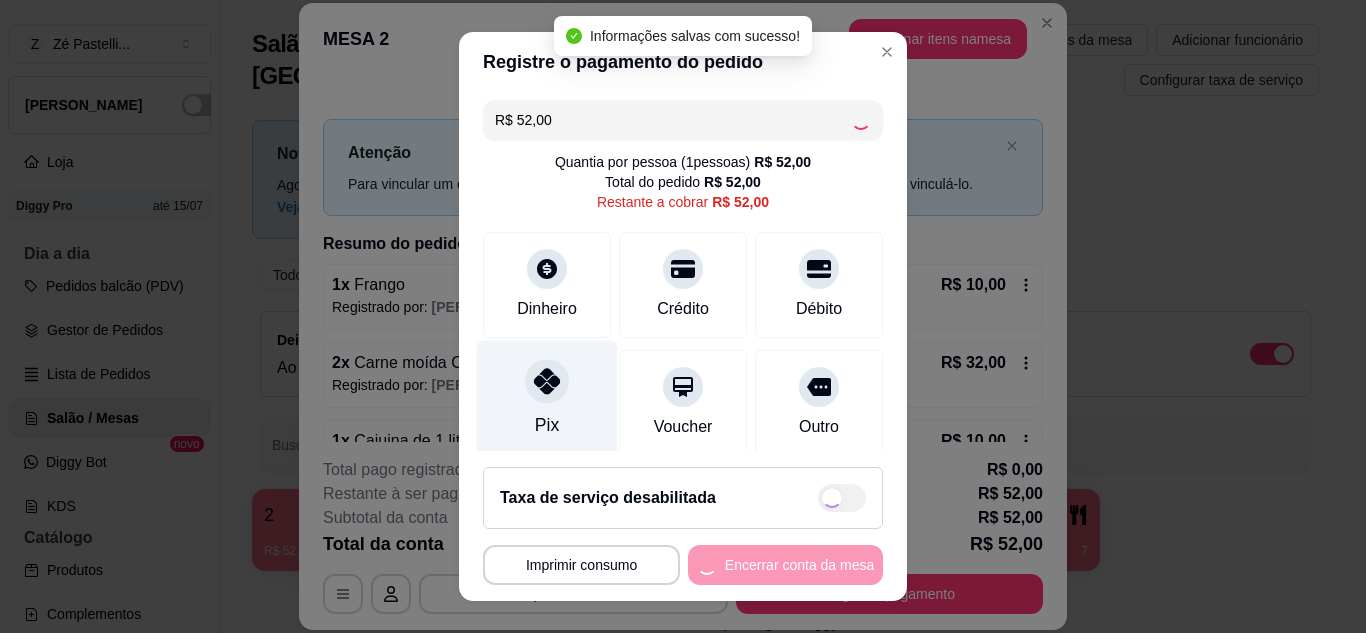 type on "R$ 0,00" 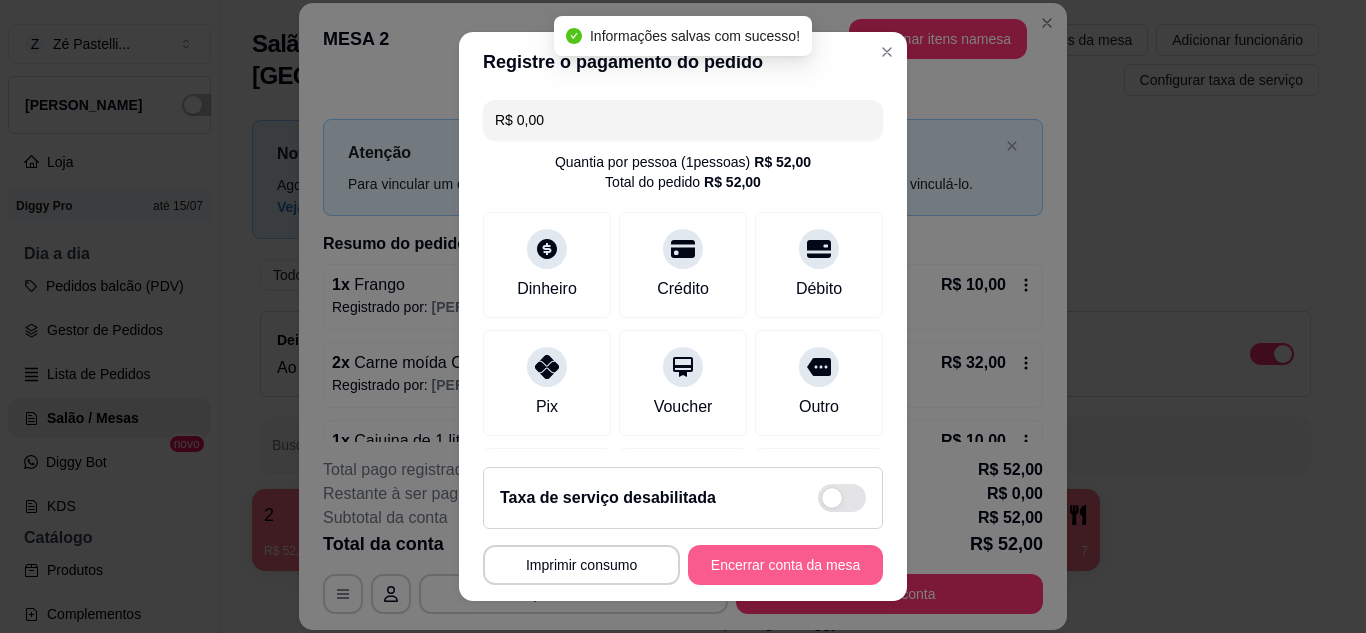 click on "Encerrar conta da mesa" at bounding box center [785, 565] 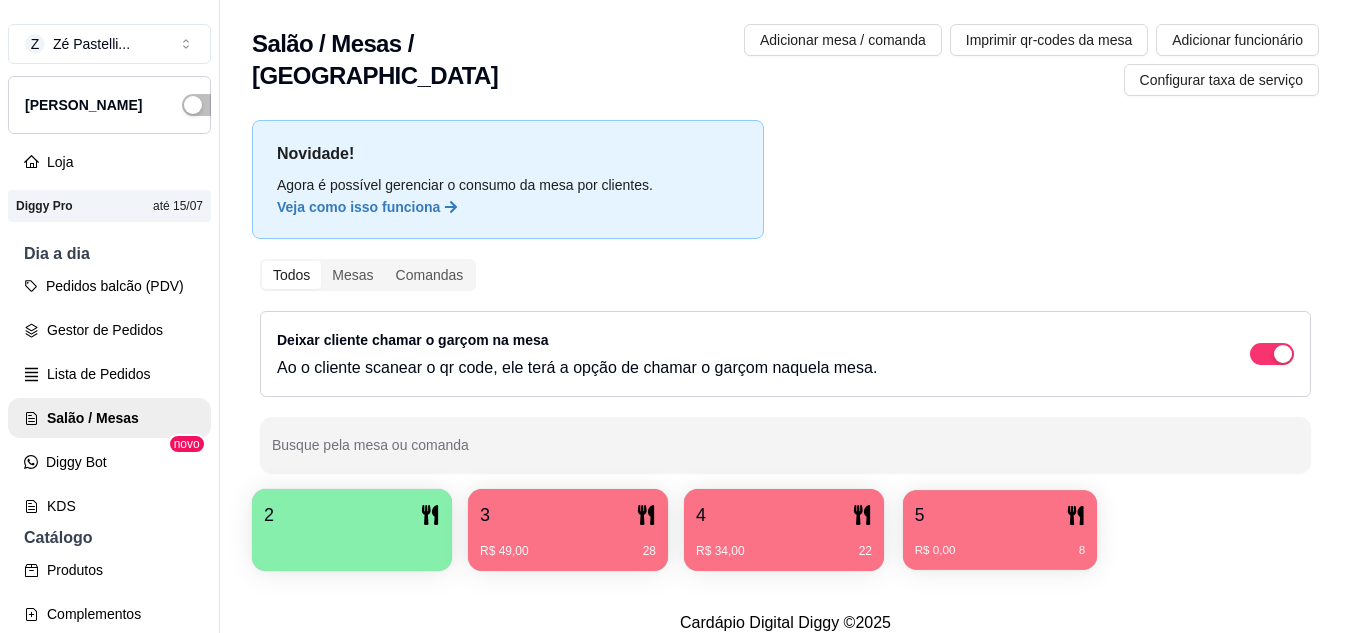 click on "R$ 0,00 8" at bounding box center [1000, 543] 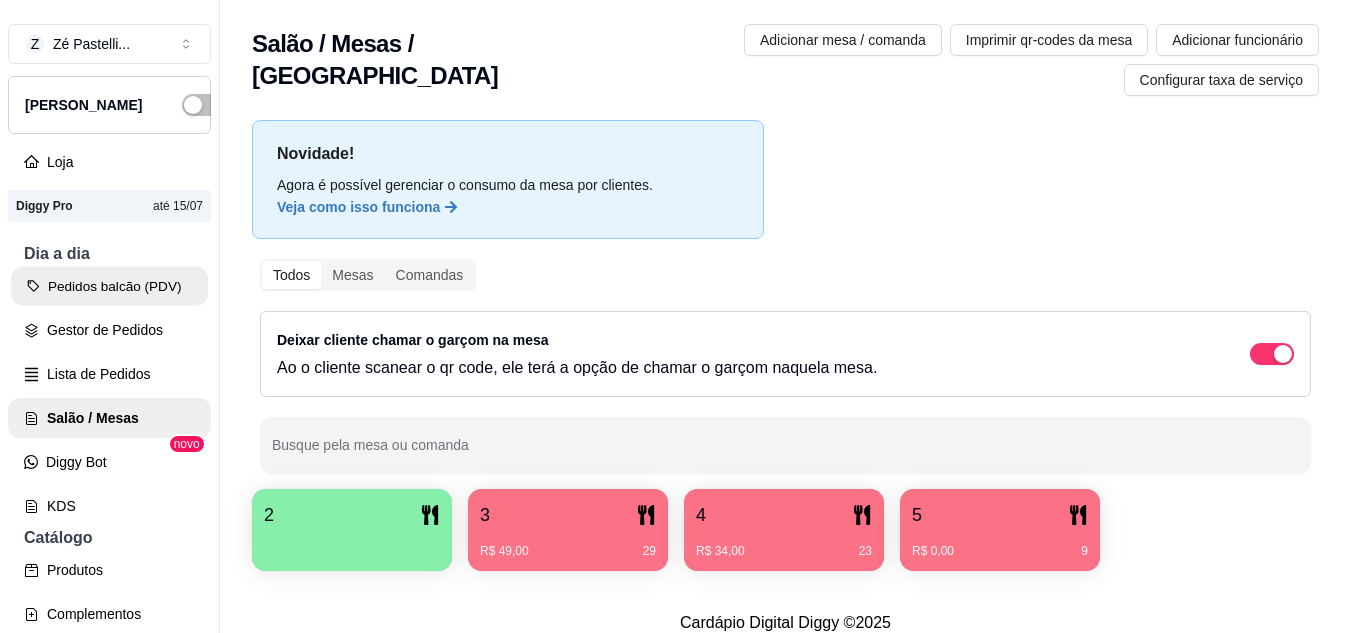 click on "Pedidos balcão (PDV)" at bounding box center [109, 286] 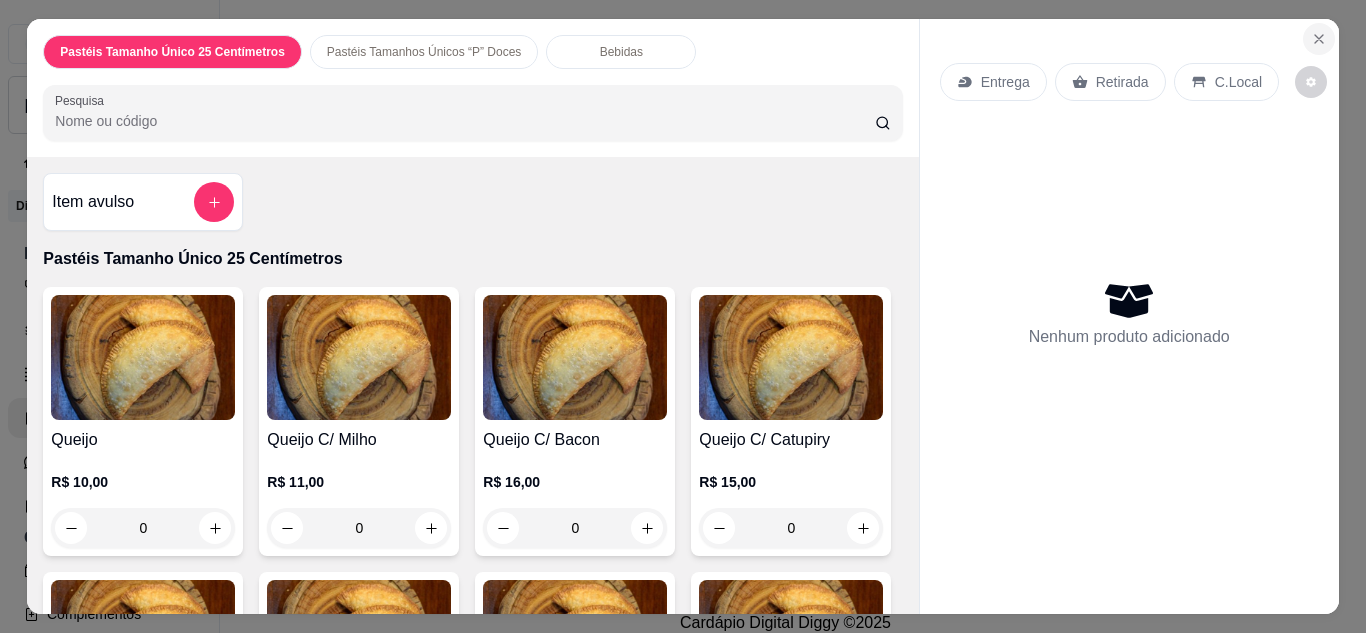 click 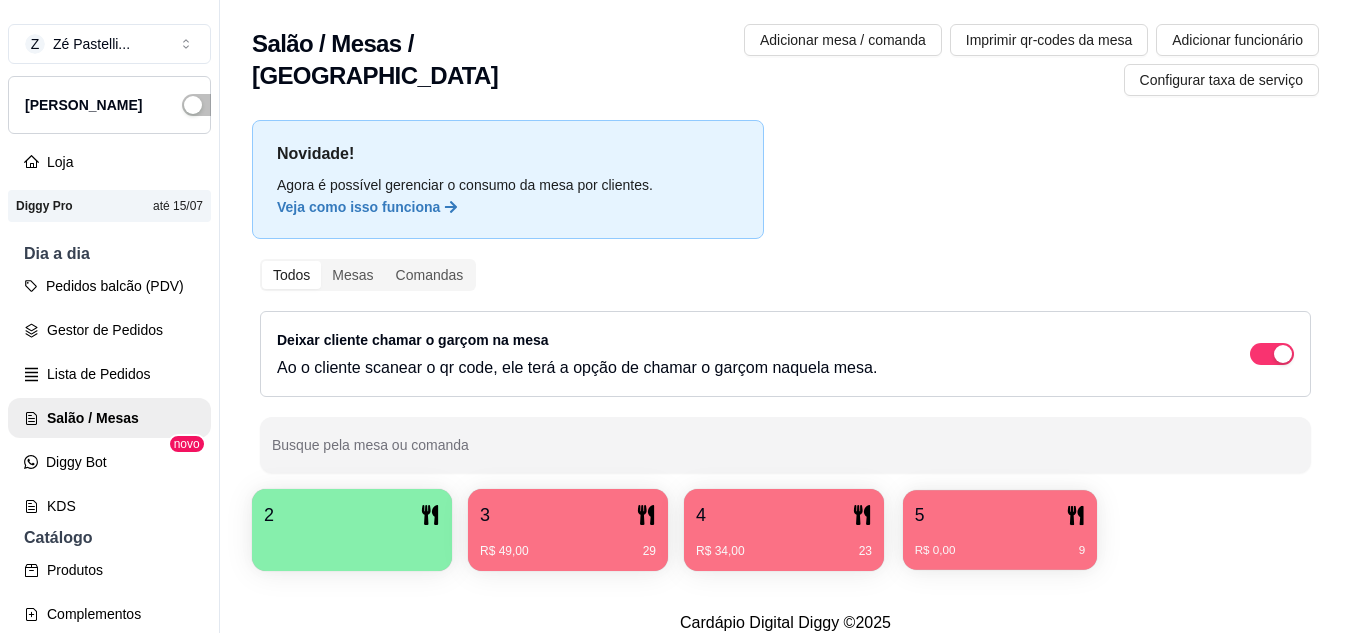 click on "5" at bounding box center (1000, 515) 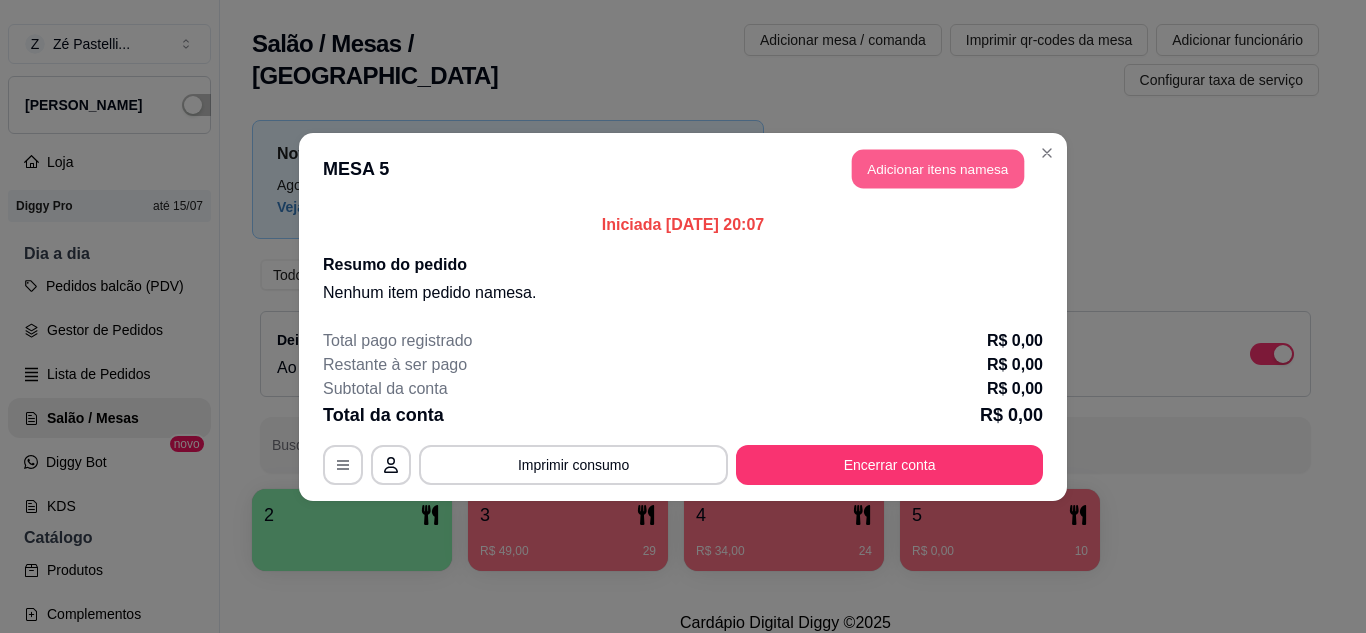 click on "Adicionar itens na  mesa" at bounding box center [938, 168] 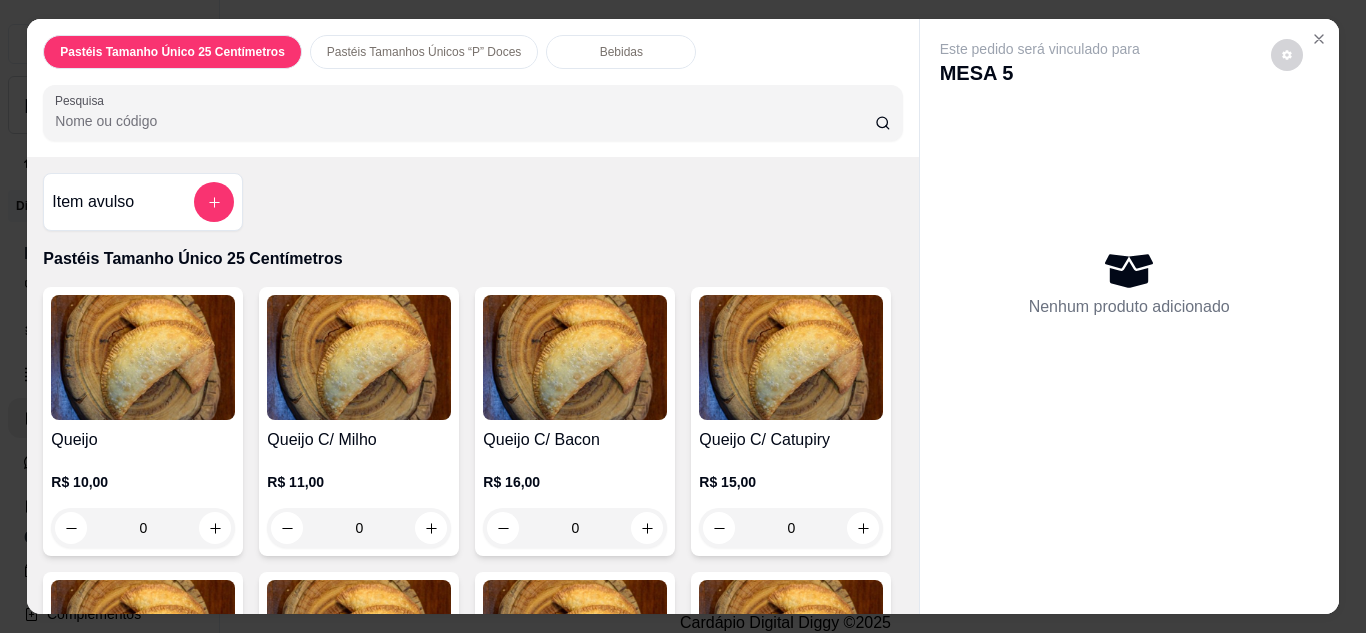 click on "Item avulso Pastéis Tamanho Único 25 Centímetros  Queijo    R$ 10,00 0 Queijo C/ Milho   R$ 11,00 0 Queijo C/ Bacon   R$ 16,00 0 Queijo C/ Catupiry    R$ 15,00 0 Queijo C/ Cheddar   R$ 17,00 0 Queijo C/ Cream Cheese    R$ 17,00 0 Calabresa    R$ 10,00 0 Calabresa Acebolada    R$ 11,00 0 Calabresa C/ Mussarela    R$ 16,00 0 Calabresa C/ Catupiry    R$ 15,00 0 Calabresa C/ Cheddar   R$ 17,00 0 Calabresa C/ Cream Cheese    R$ 17,00 0 Misto   R$ 11,00 0 Misto C/ Milho    R$ 12,00 0 Misto C/ Bacon   R$ 17,00 0 Misto C/ Catupiry    R$ 16,00 0 Misto C/ Cheddar    R$ 18,00 0 Misto C/ Cream Cheese    R$ 18,00 0 Frango    R$ 10,00 0 Frango C/ Milho e Azeitonas    R$ 13,00 0 Frango C/ Mussarela    R$ 16,00 0 Frango C/ Bacon   R$ 16,00 0 Frango com Catupiry    R$ 15,00 0 Frango com Cheddar    R$ 17,00 0 Frango com Cream Cheese    R$ 17,00 0 Carne moída    R$ 11,00 0 Carne moída C/ Azeitonas    R$ 13,00 0 Carne moída C/ Bacon   R$ 17,00 0 Carne moída C/ Mussarela    R$ 17,00 0   0   0" at bounding box center (472, 385) 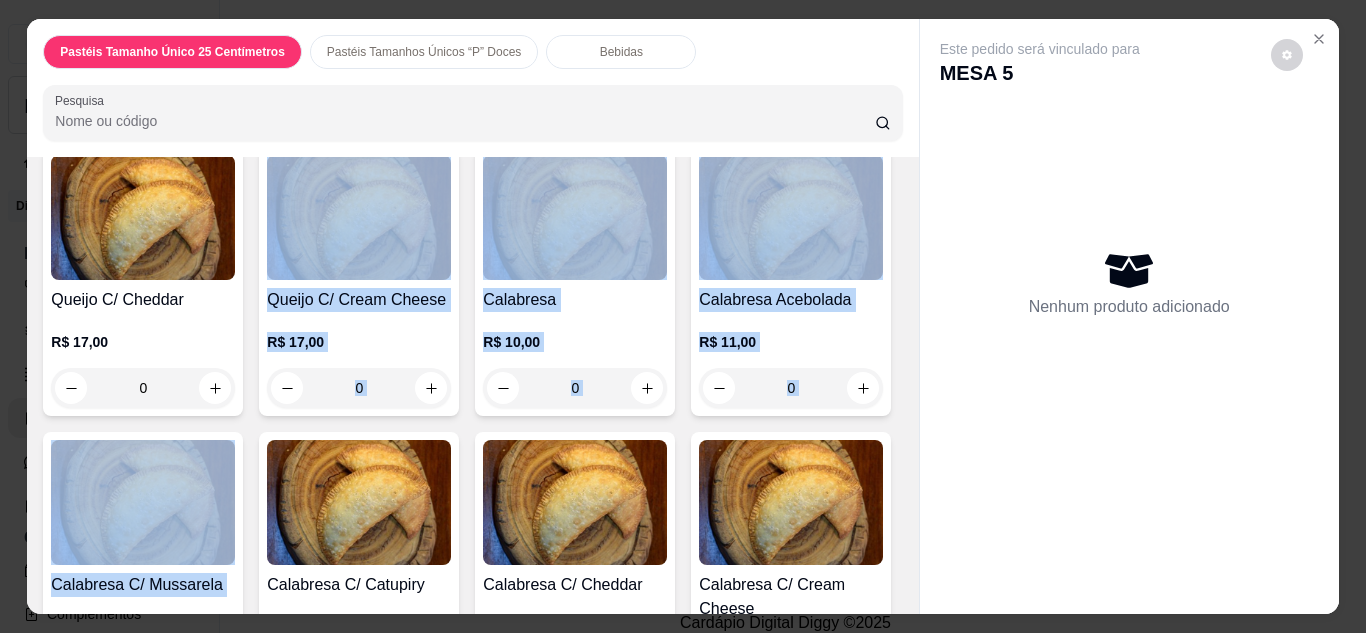 click on "Item avulso Pastéis Tamanho Único 25 Centímetros  Queijo    R$ 10,00 0 Queijo C/ Milho   R$ 11,00 0 Queijo C/ Bacon   R$ 16,00 0 Queijo C/ Catupiry    R$ 15,00 0 Queijo C/ Cheddar   R$ 17,00 0 Queijo C/ Cream Cheese    R$ 17,00 0 Calabresa    R$ 10,00 0 Calabresa Acebolada    R$ 11,00 0 Calabresa C/ Mussarela    R$ 16,00 0 Calabresa C/ Catupiry    R$ 15,00 0 Calabresa C/ Cheddar   R$ 17,00 0 Calabresa C/ Cream Cheese    R$ 17,00 0 Misto   R$ 11,00 0 Misto C/ Milho    R$ 12,00 0 Misto C/ Bacon   R$ 17,00 0 Misto C/ Catupiry    R$ 16,00 0 Misto C/ Cheddar    R$ 18,00 0 Misto C/ Cream Cheese    R$ 18,00 0 Frango    R$ 10,00 0 Frango C/ Milho e Azeitonas    R$ 13,00 0 Frango C/ Mussarela    R$ 16,00 0 Frango C/ Bacon   R$ 16,00 0 Frango com Catupiry    R$ 15,00 0 Frango com Cheddar    R$ 17,00 0 Frango com Cream Cheese    R$ 17,00 0 Carne moída    R$ 11,00 0 Carne moída C/ Azeitonas    R$ 13,00 0 Carne moída C/ Bacon   R$ 17,00 0 Carne moída C/ Mussarela    R$ 17,00 0   0   0" at bounding box center [472, 385] 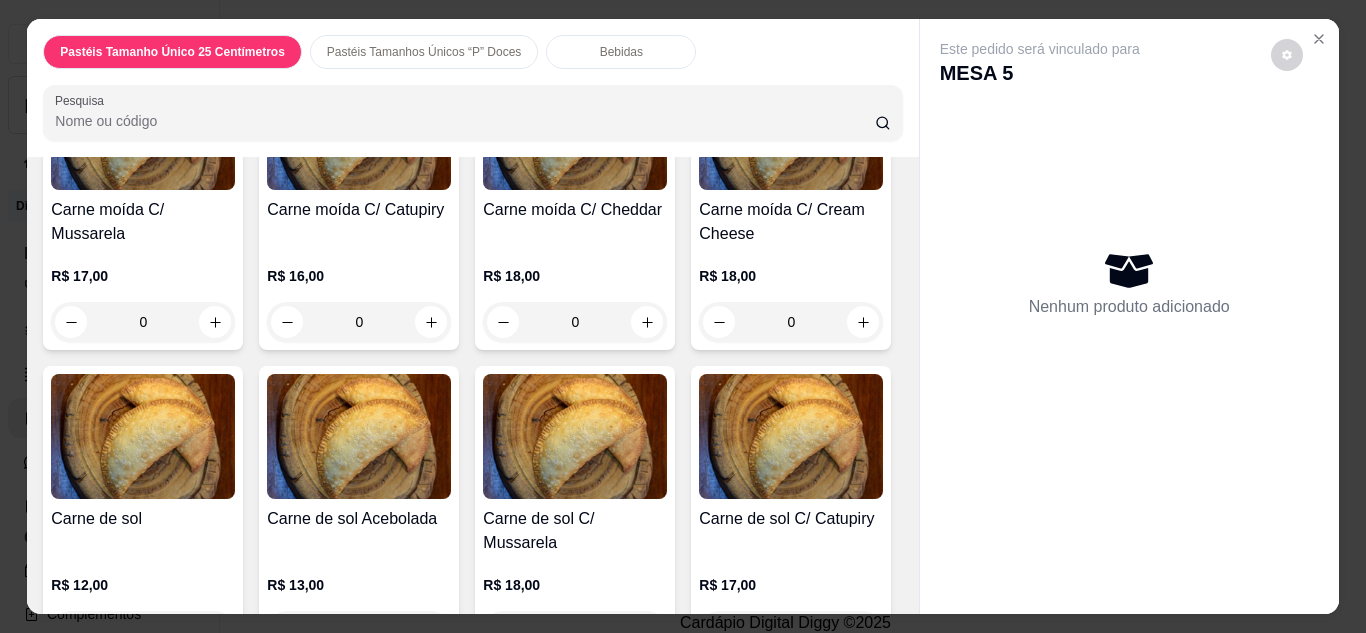 scroll, scrollTop: 2311, scrollLeft: 0, axis: vertical 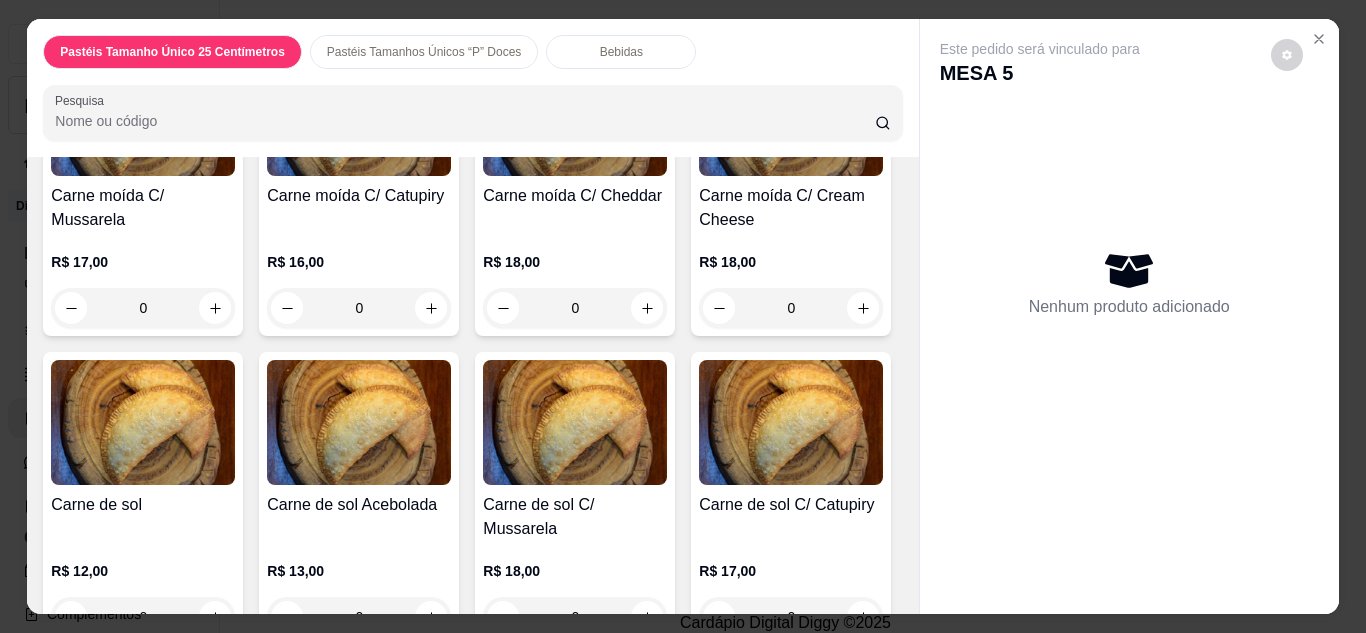 click on "0" at bounding box center [143, -1] 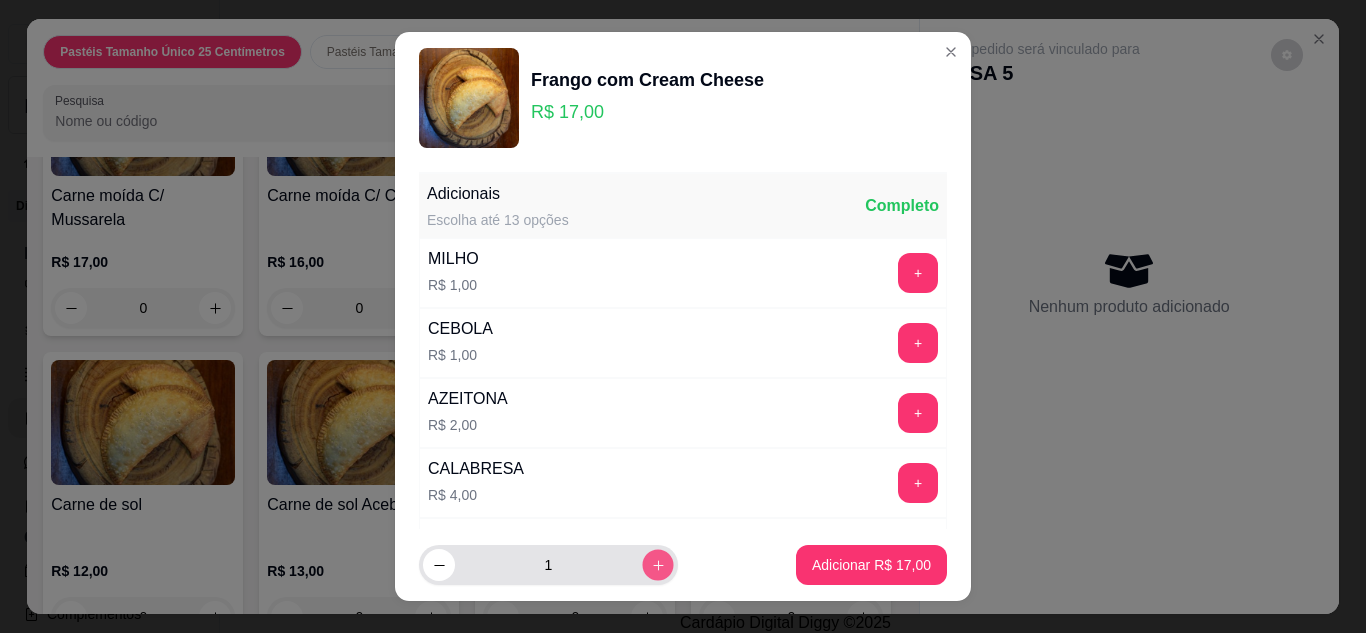 click 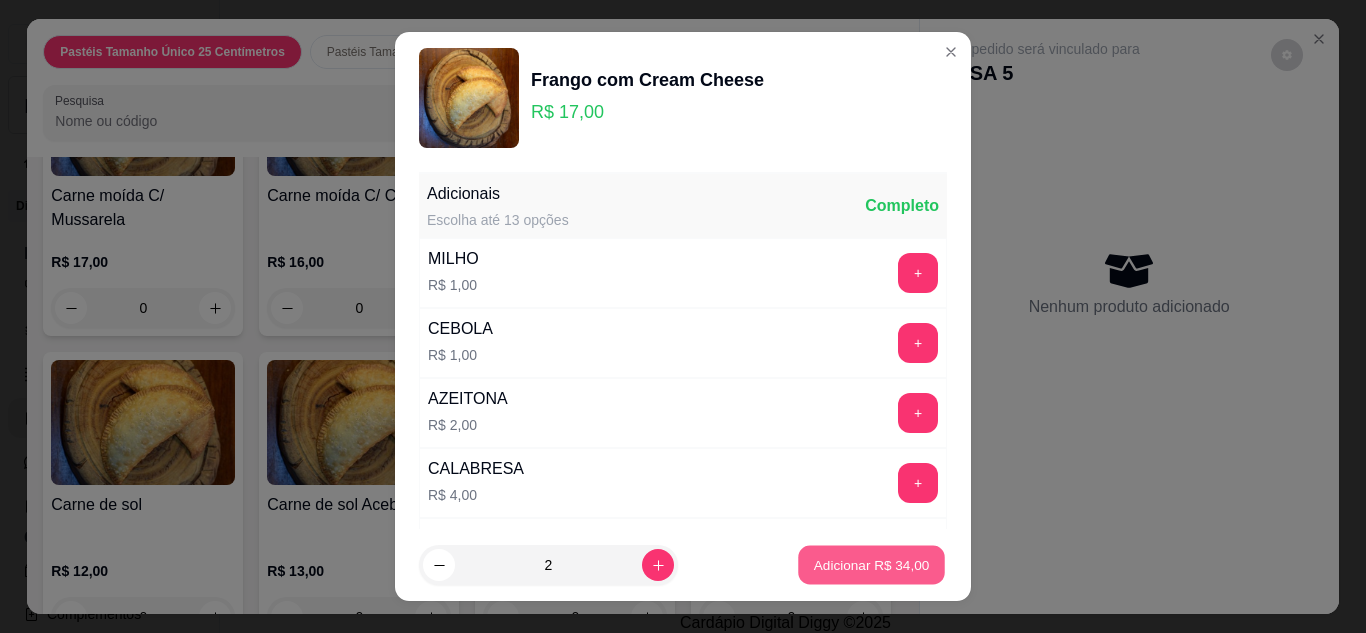 click on "Adicionar   R$ 34,00" at bounding box center (872, 565) 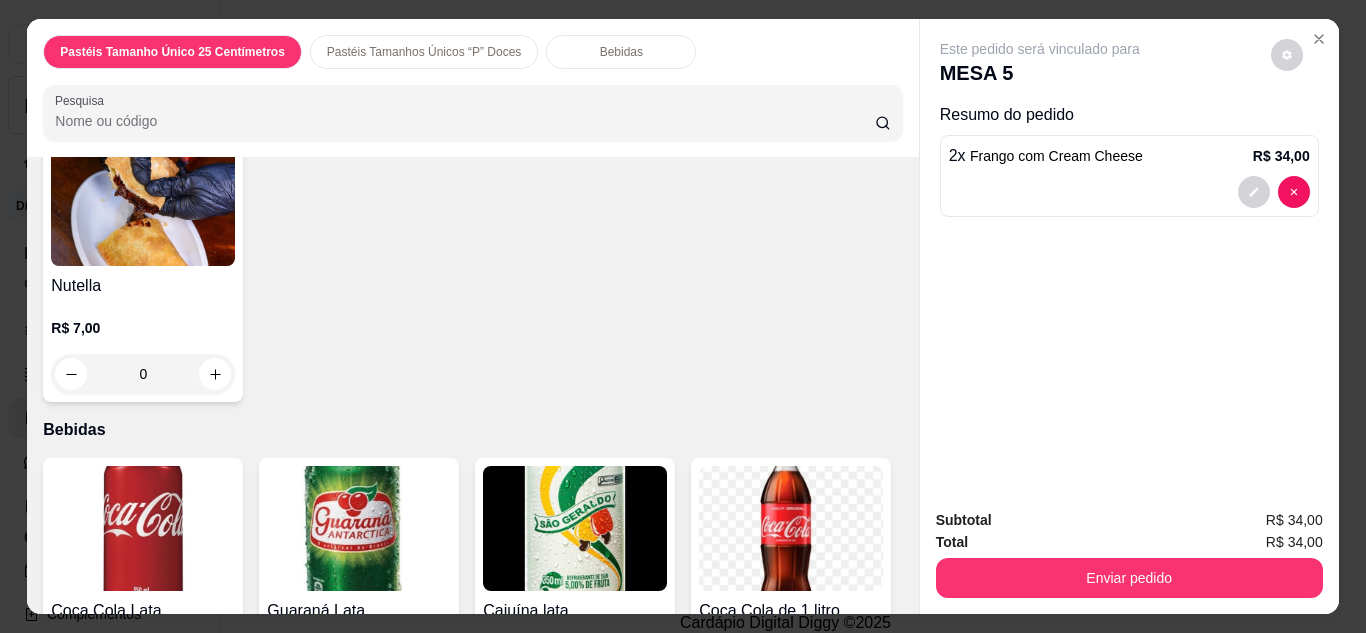 scroll, scrollTop: 3551, scrollLeft: 0, axis: vertical 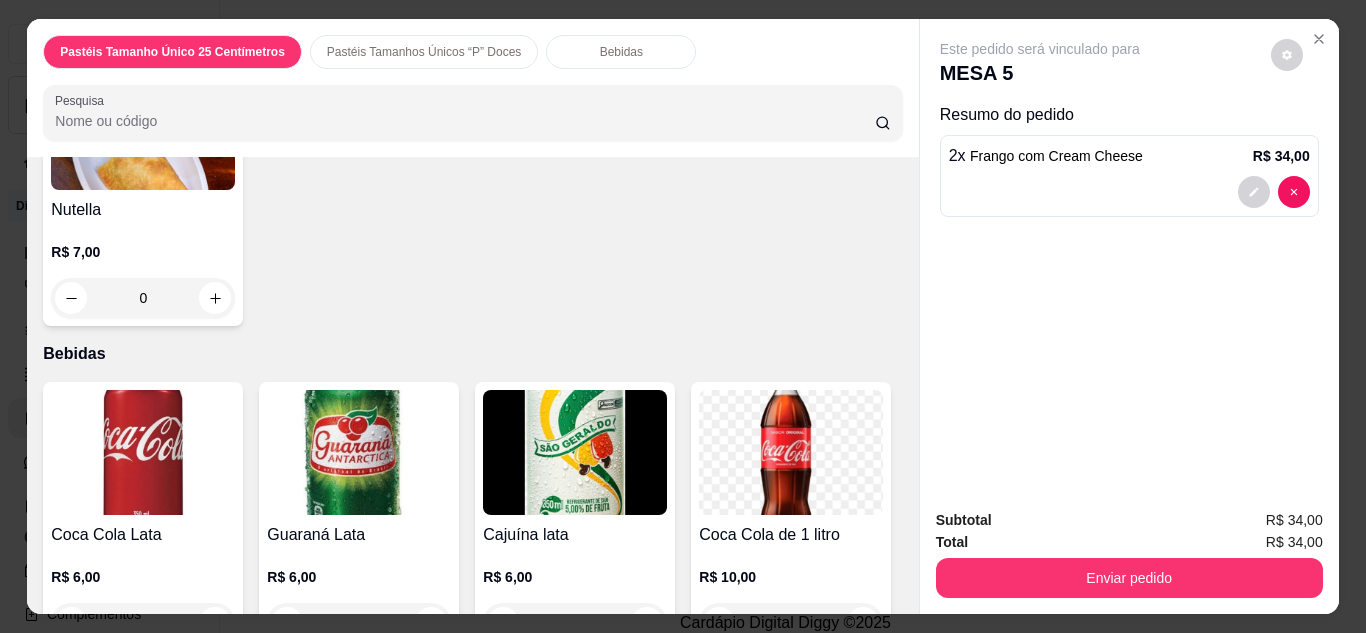 click on "0" at bounding box center (359, -312) 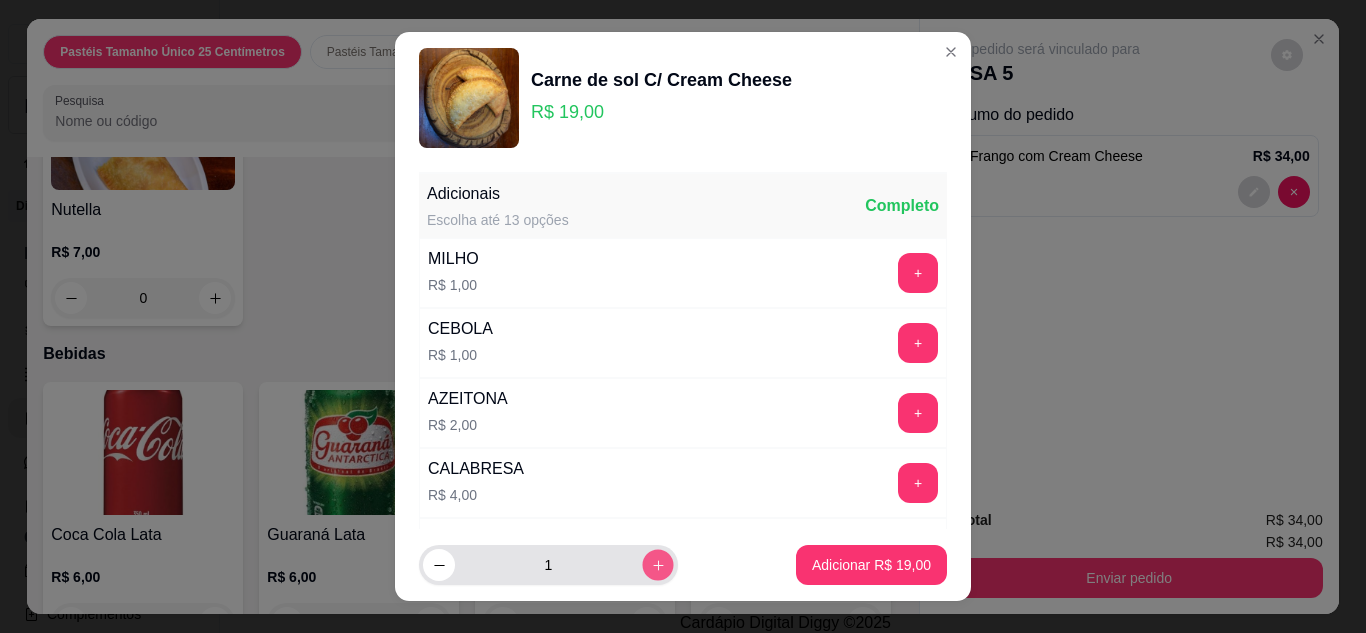 click at bounding box center (657, 565) 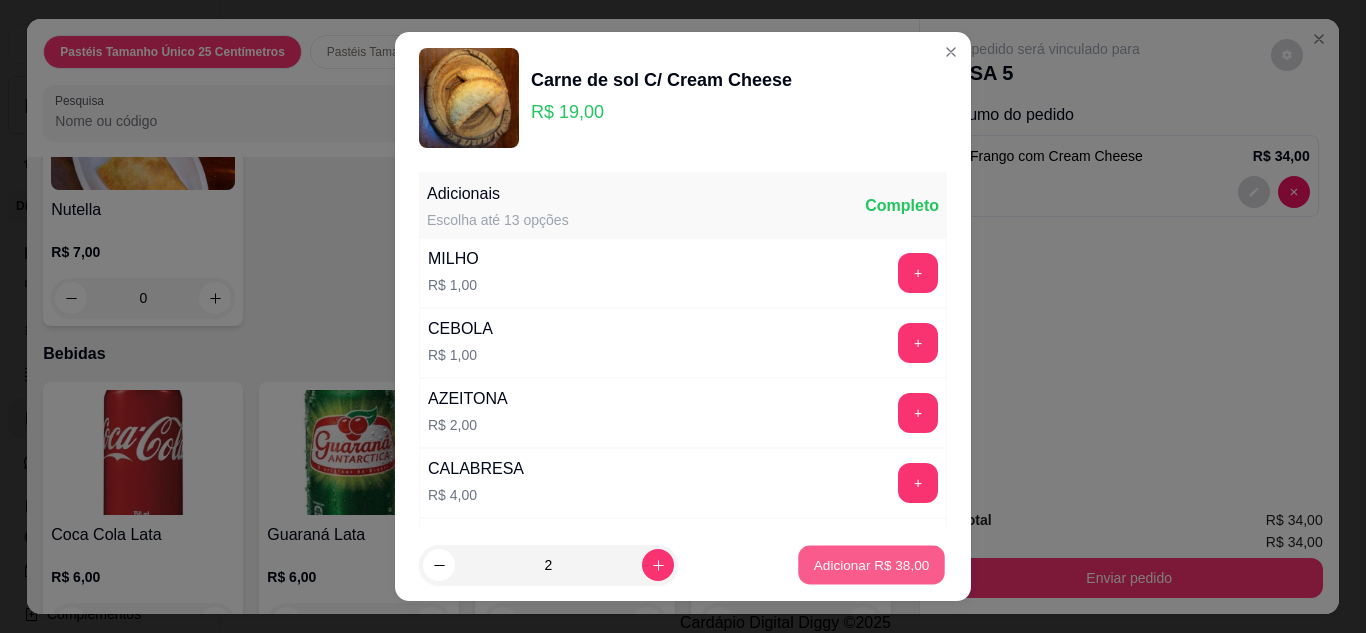 click on "Adicionar   R$ 38,00" at bounding box center [871, 565] 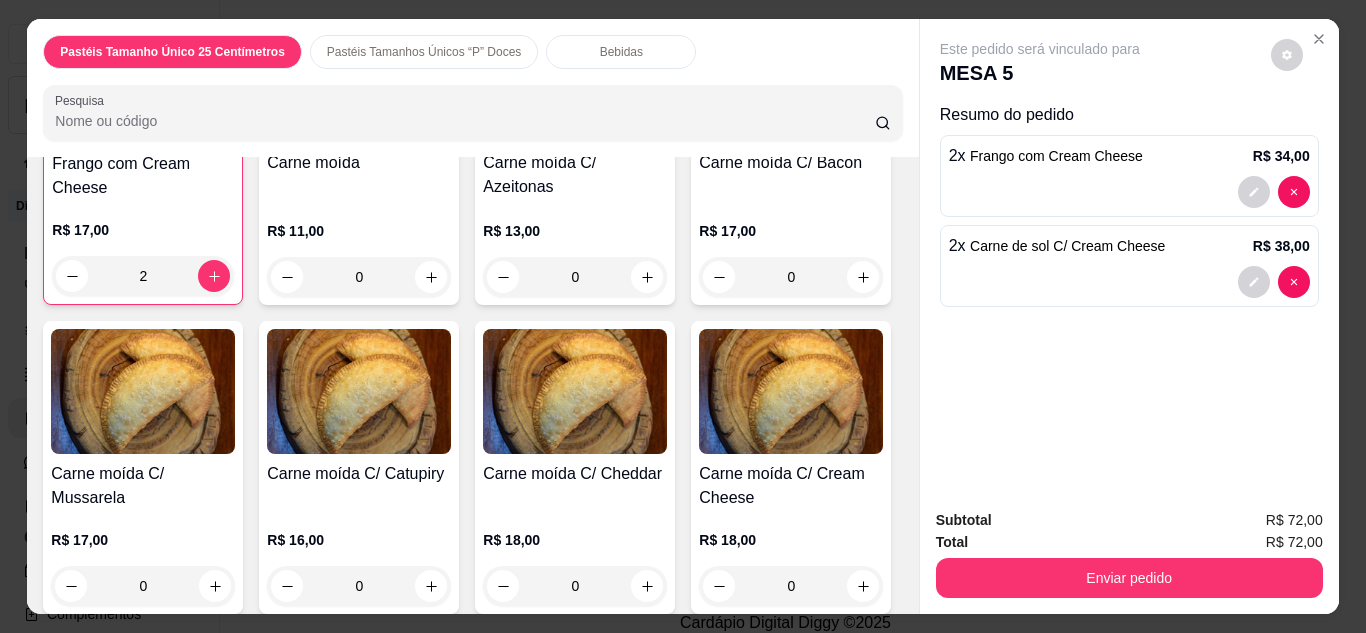scroll, scrollTop: 2031, scrollLeft: 0, axis: vertical 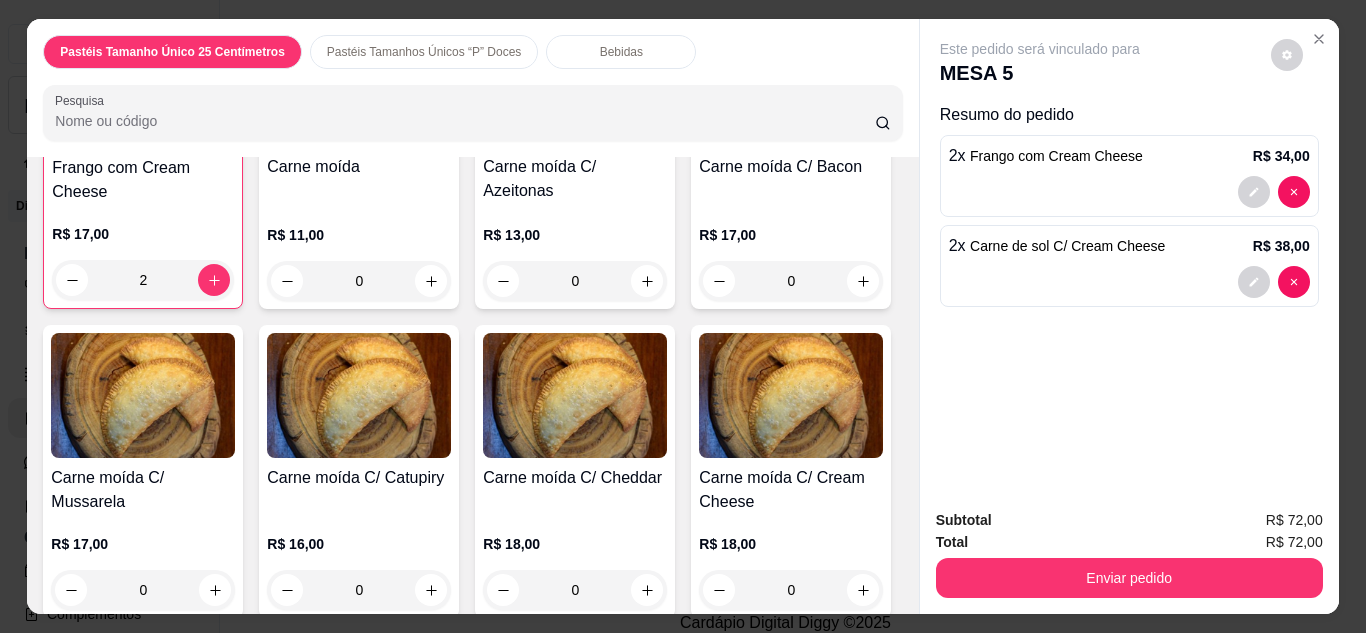 click on "0" at bounding box center (359, -30) 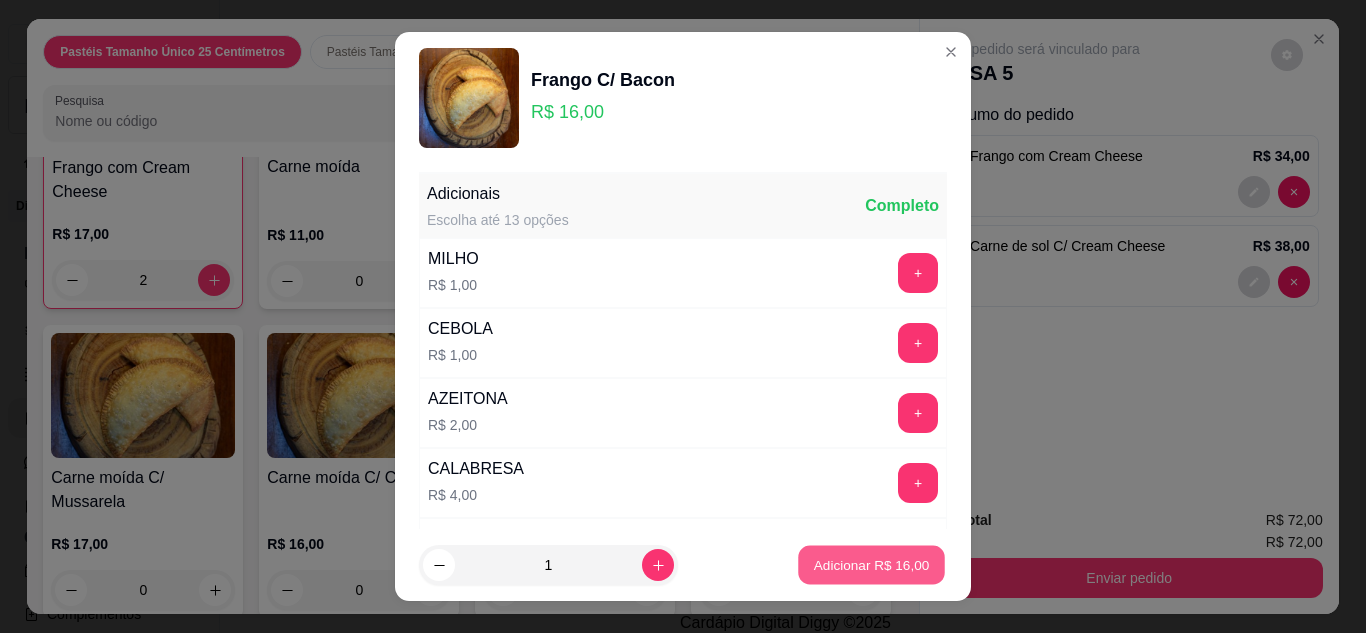 click on "Adicionar   R$ 16,00" at bounding box center [871, 565] 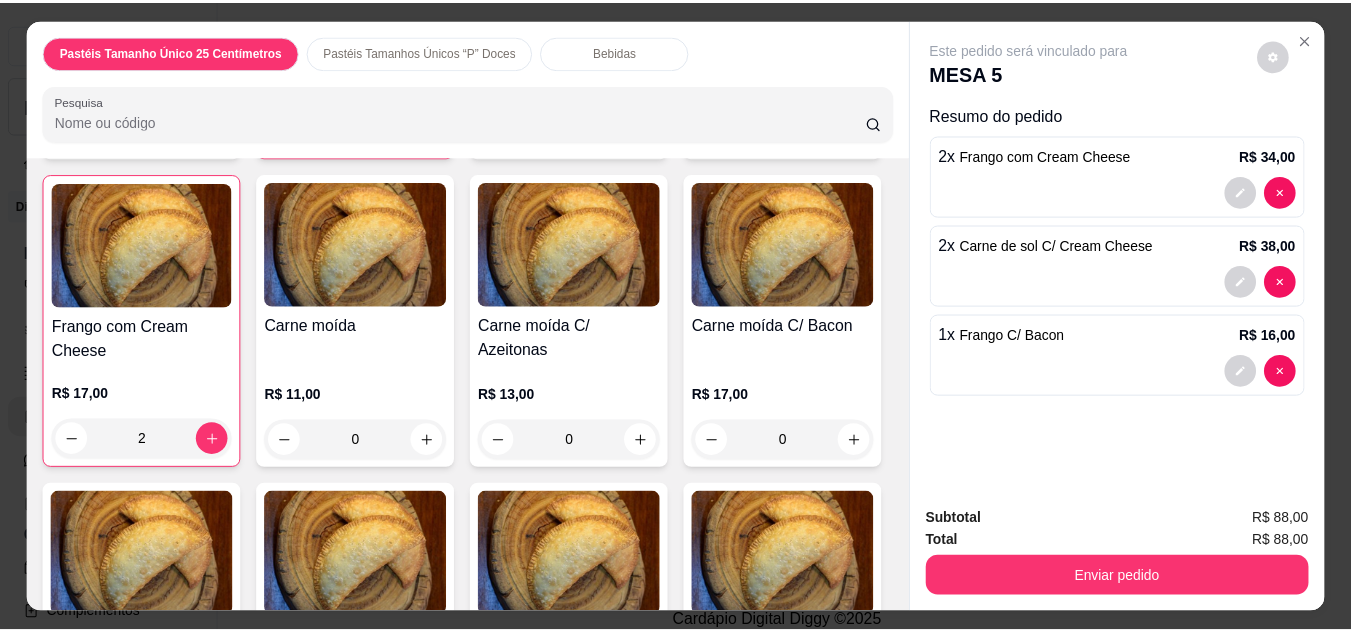 scroll, scrollTop: 1831, scrollLeft: 0, axis: vertical 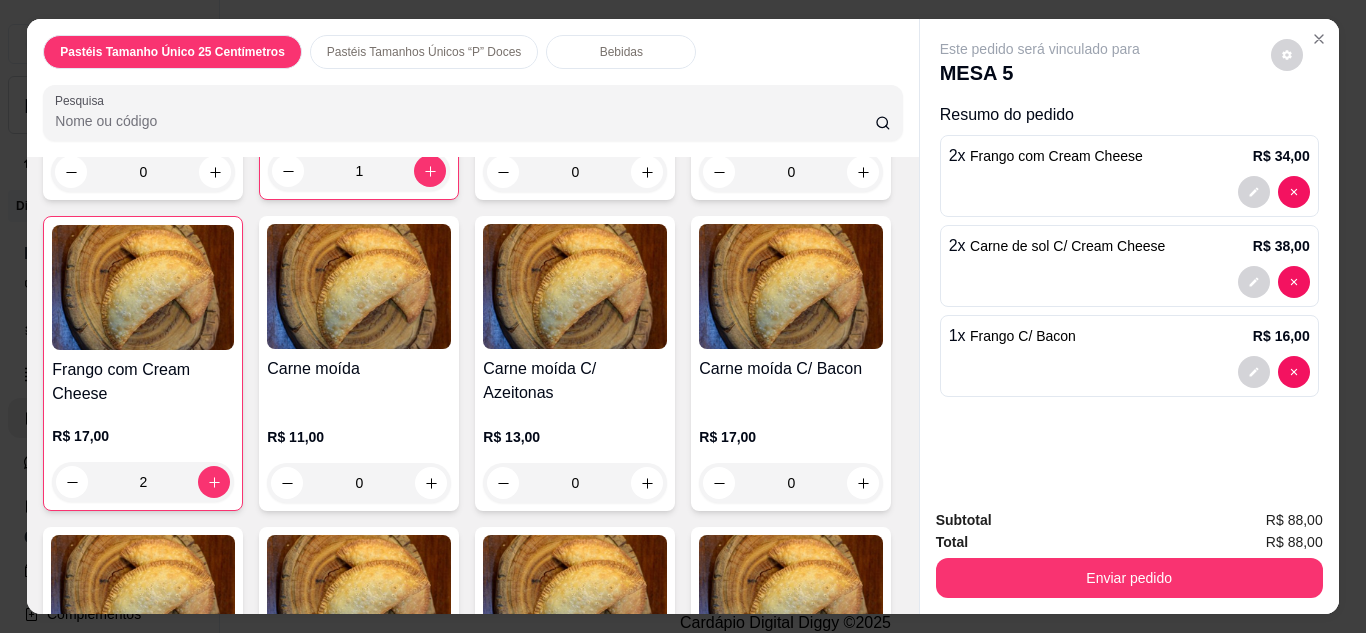 click on "0" at bounding box center (575, -115) 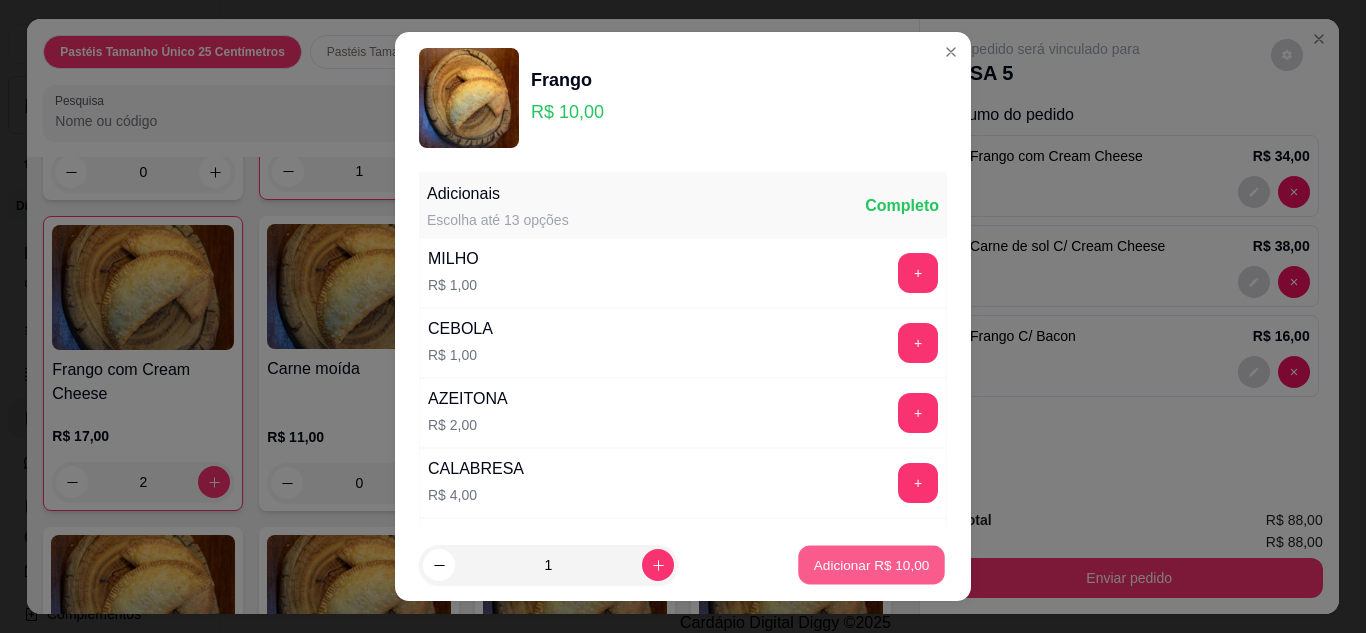 click on "Adicionar   R$ 10,00" at bounding box center [872, 565] 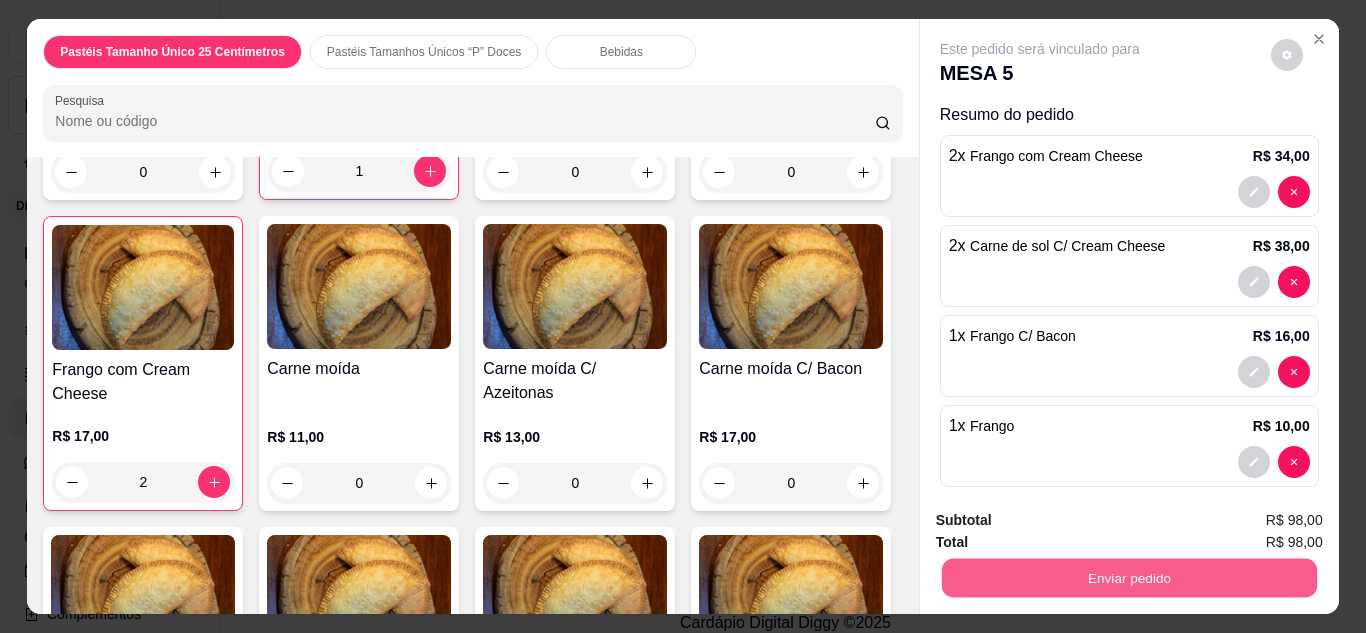 click on "Enviar pedido" at bounding box center [1128, 578] 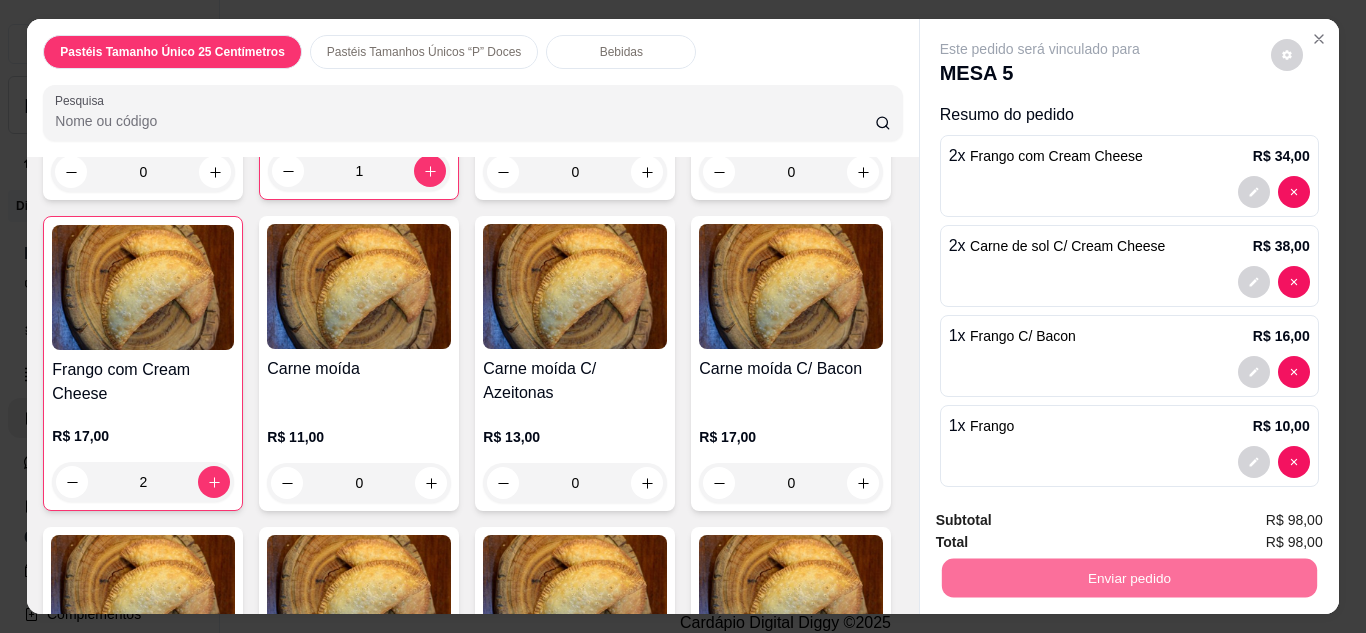 click on "Não registrar e enviar pedido" at bounding box center [1063, 521] 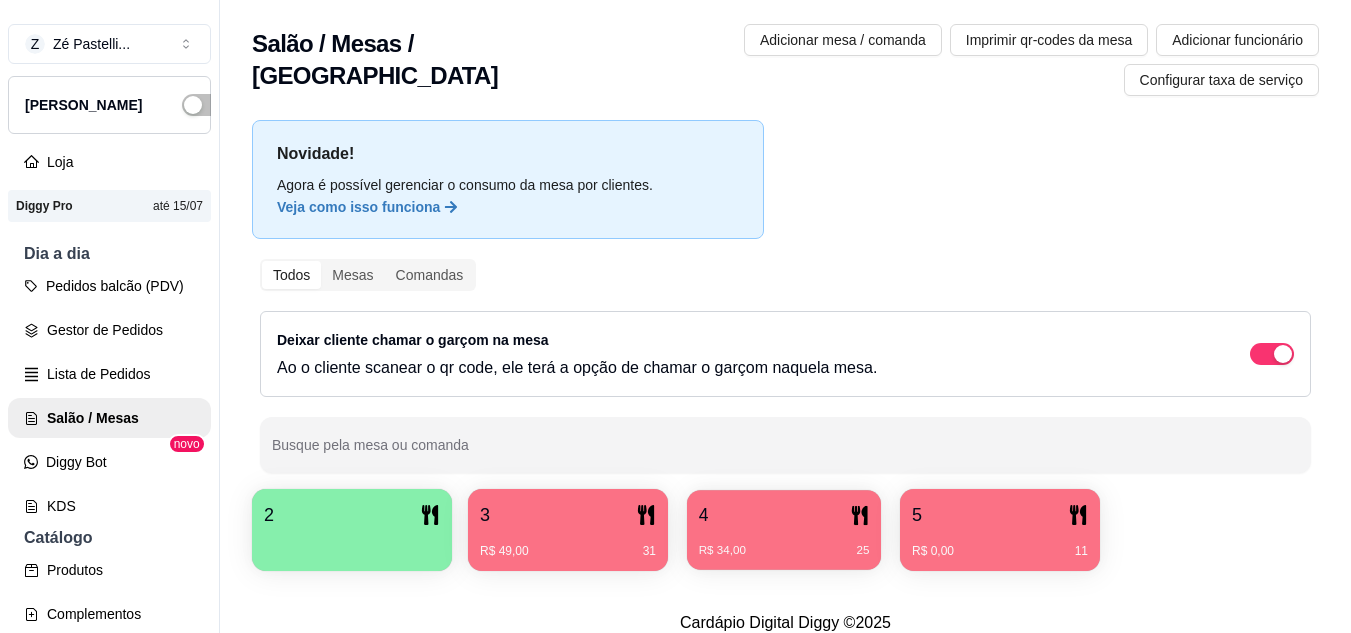 click on "R$ 34,00 25" at bounding box center [784, 543] 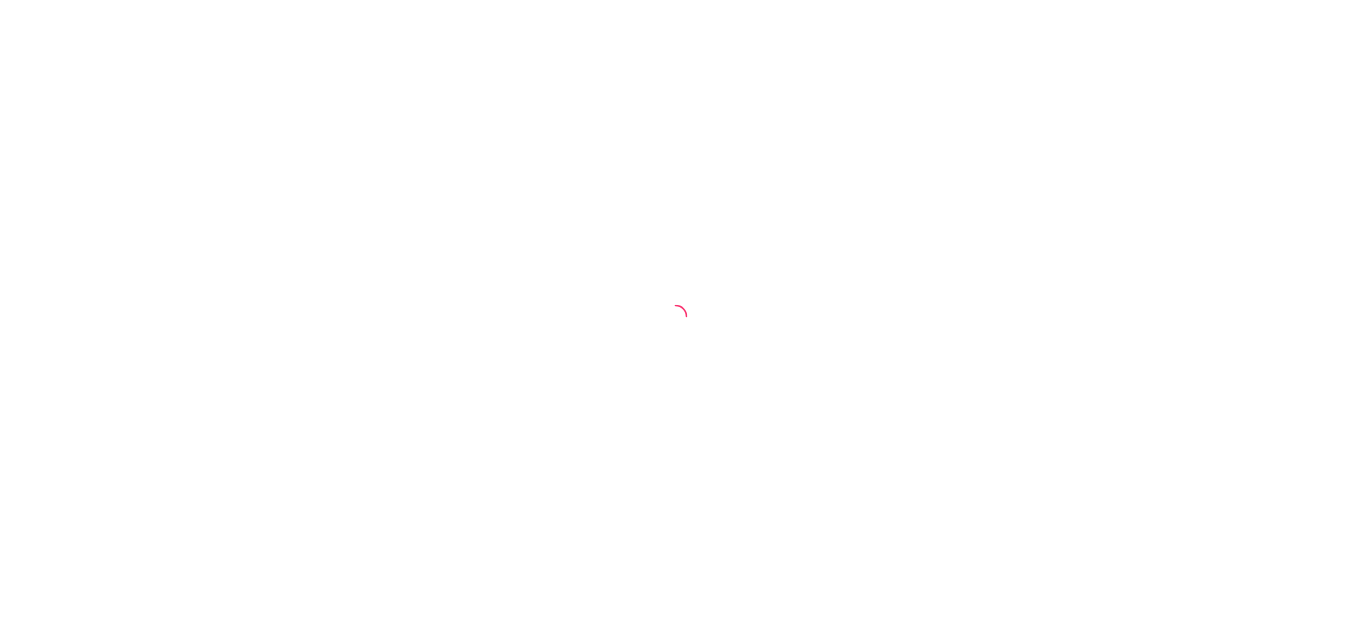 scroll, scrollTop: 0, scrollLeft: 0, axis: both 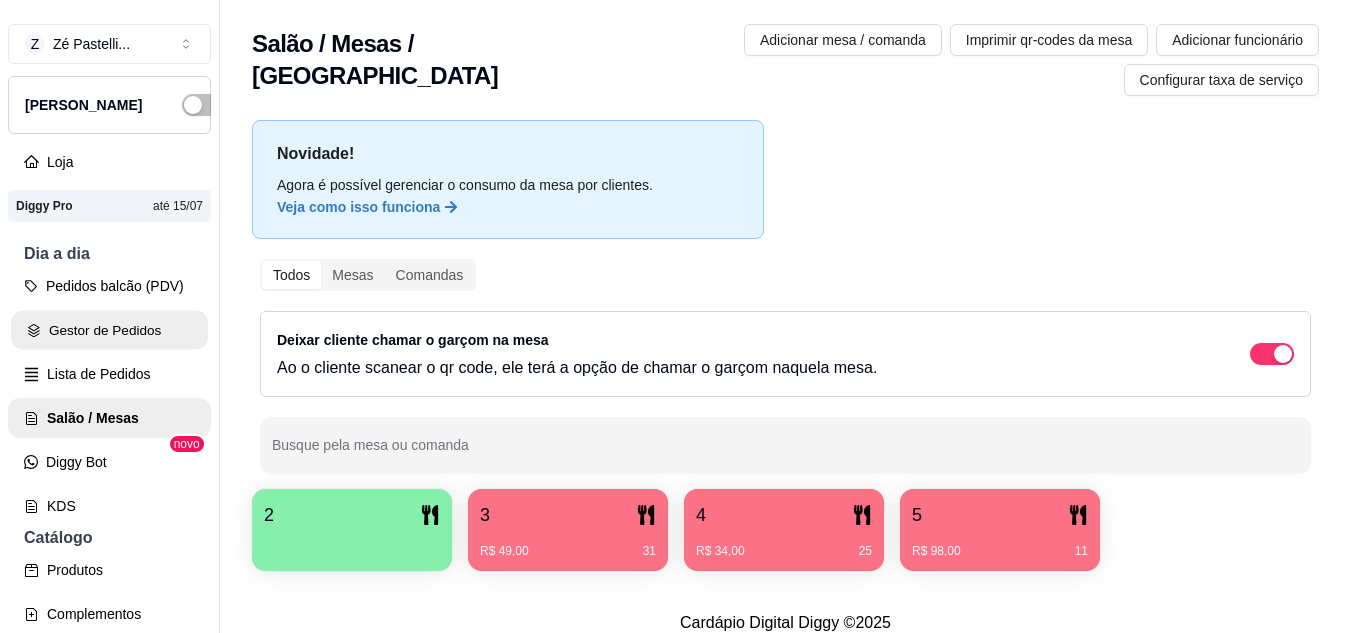 click on "Gestor de Pedidos" at bounding box center (109, 330) 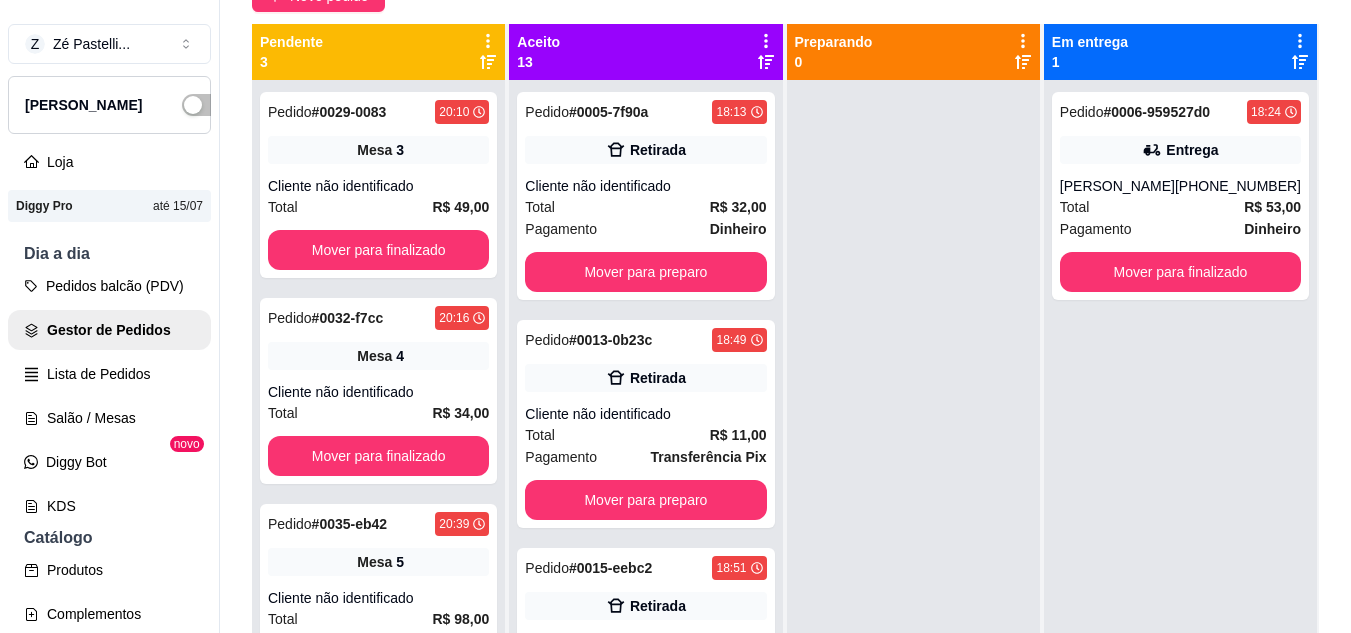 scroll, scrollTop: 240, scrollLeft: 0, axis: vertical 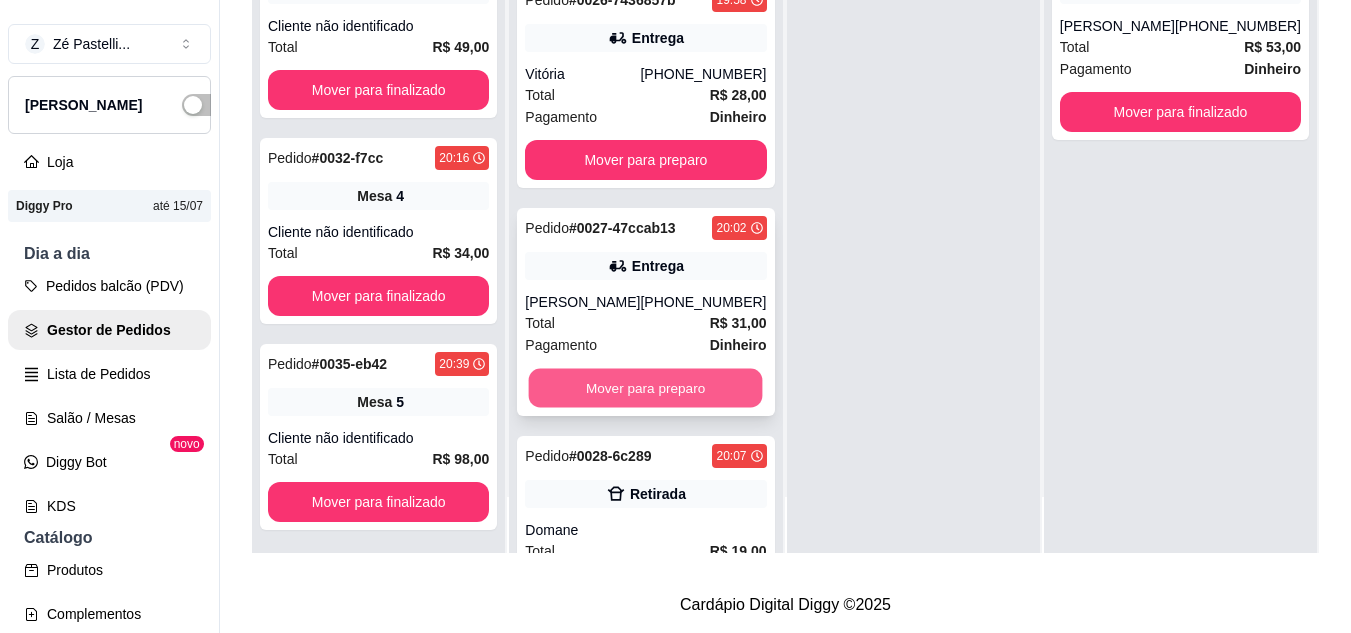 click on "Mover para preparo" at bounding box center [646, 388] 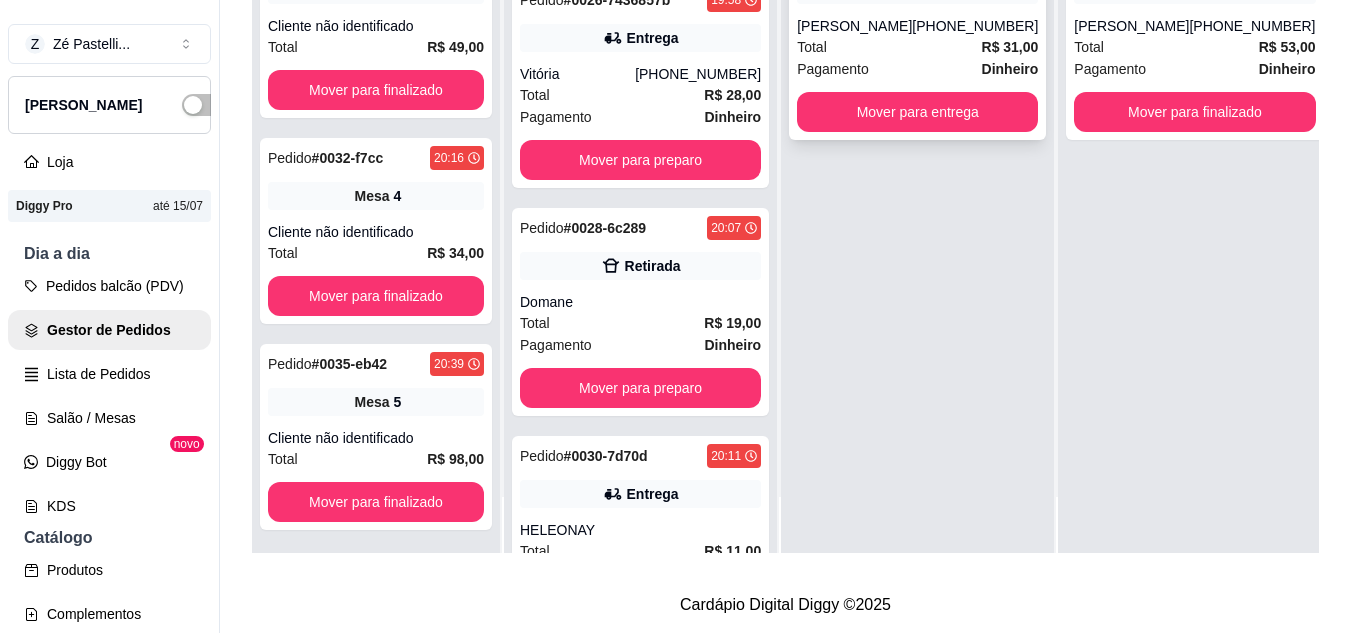 click on "Pedido  # 0027-47ccab13 20:02 Entrega Gabriele  (88) 98888-0735 Total R$ 31,00 Pagamento Dinheiro Mover para entrega" at bounding box center [917, 36] 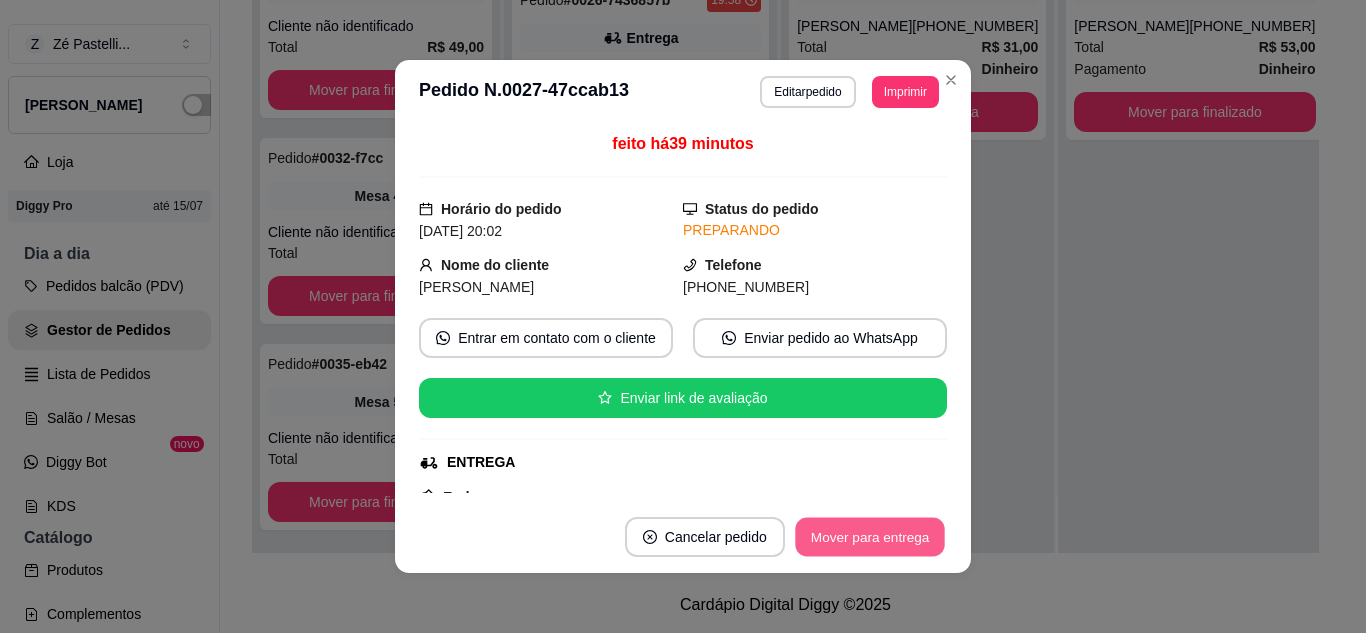 click on "Mover para entrega" at bounding box center [870, 537] 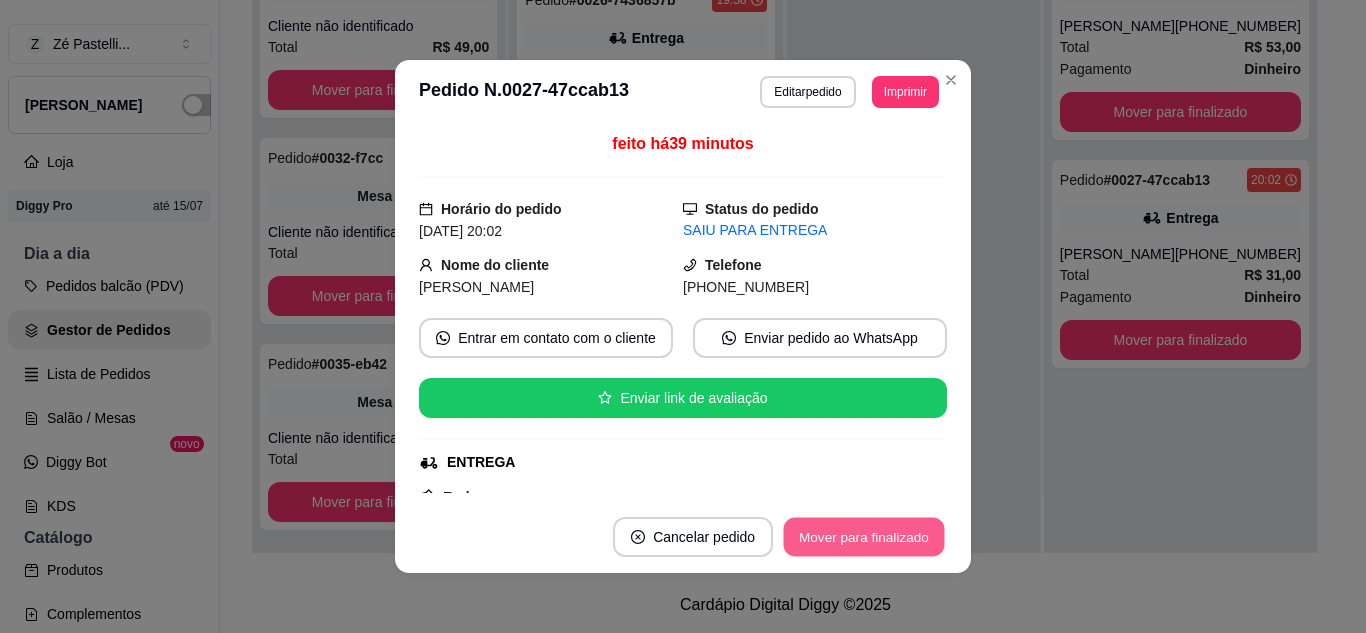 click on "Mover para finalizado" at bounding box center [864, 537] 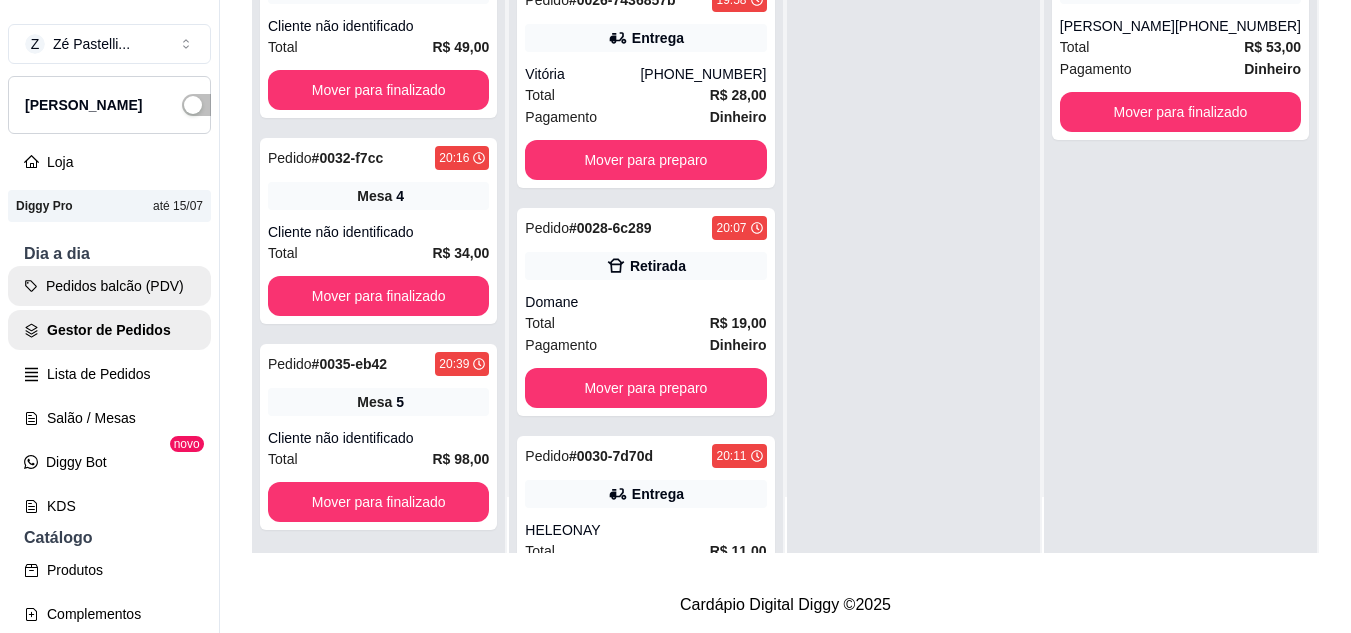 click on "Pedidos balcão (PDV)" at bounding box center (109, 286) 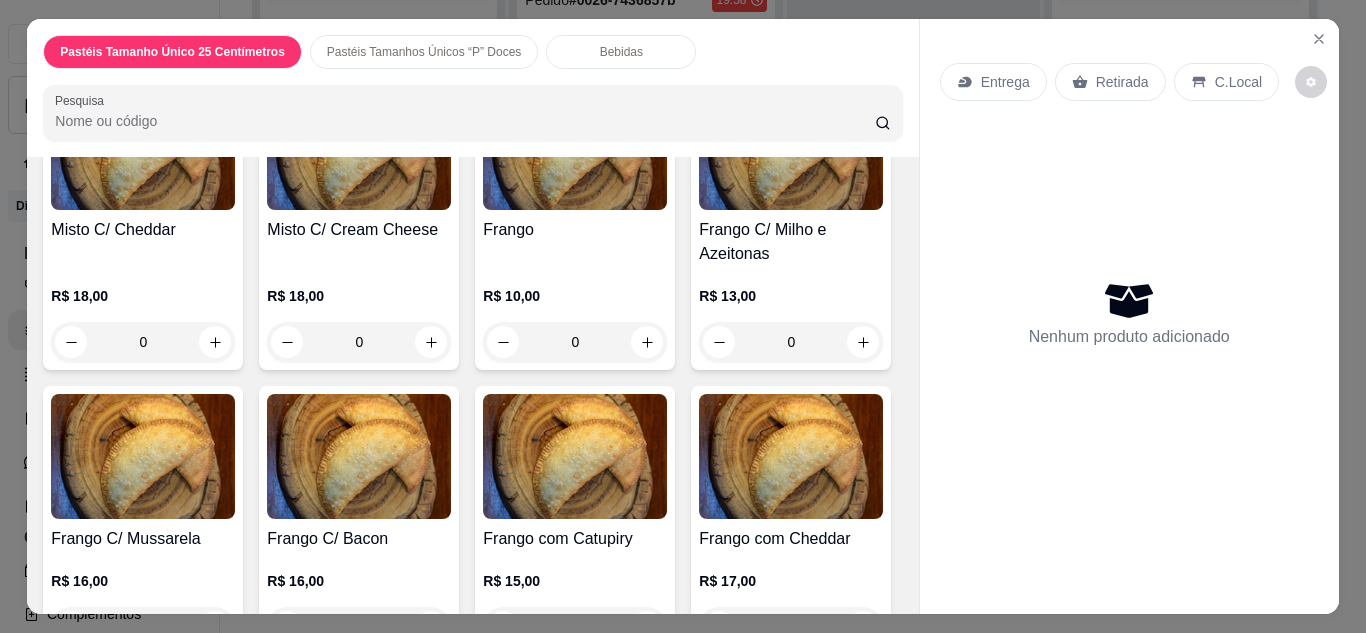 scroll, scrollTop: 1400, scrollLeft: 0, axis: vertical 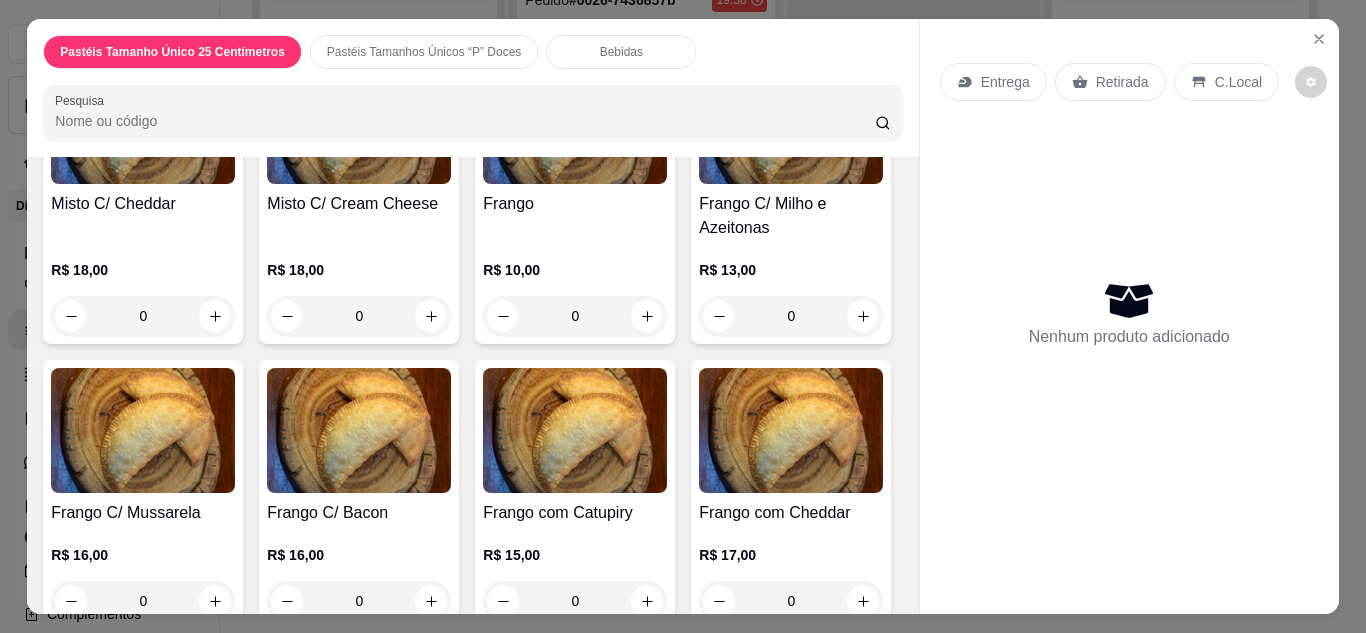 click on "0" at bounding box center [143, 7] 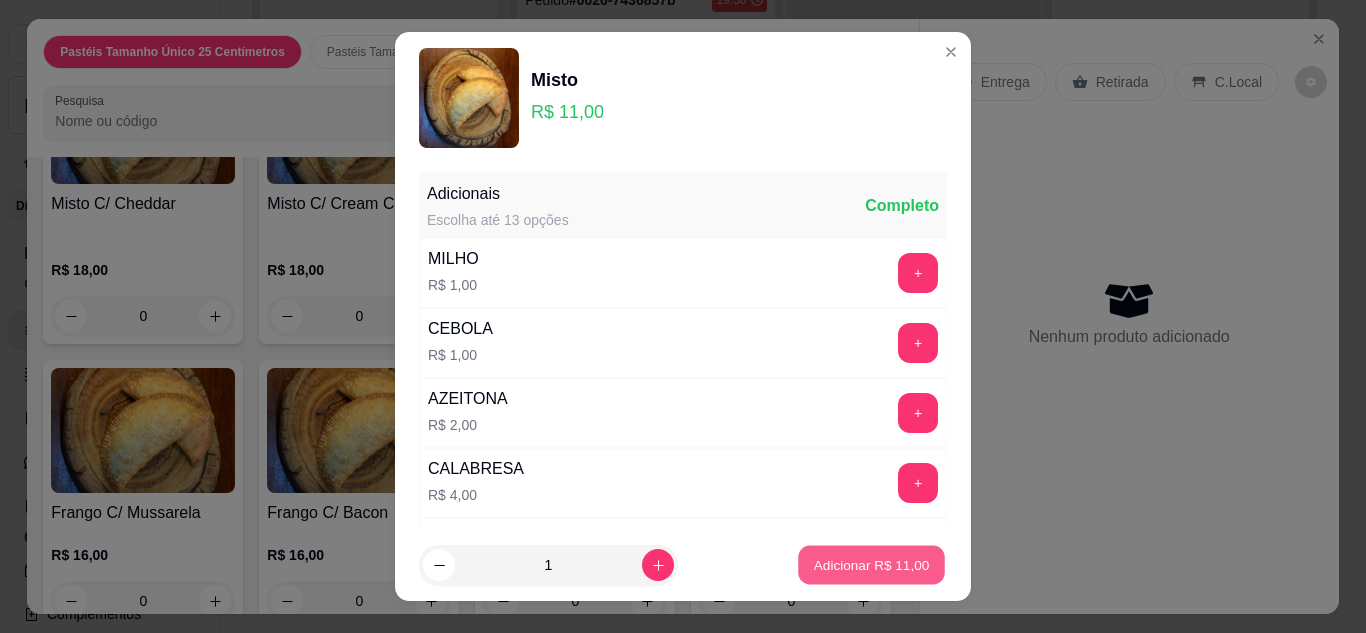 click on "Adicionar   R$ 11,00" at bounding box center [871, 565] 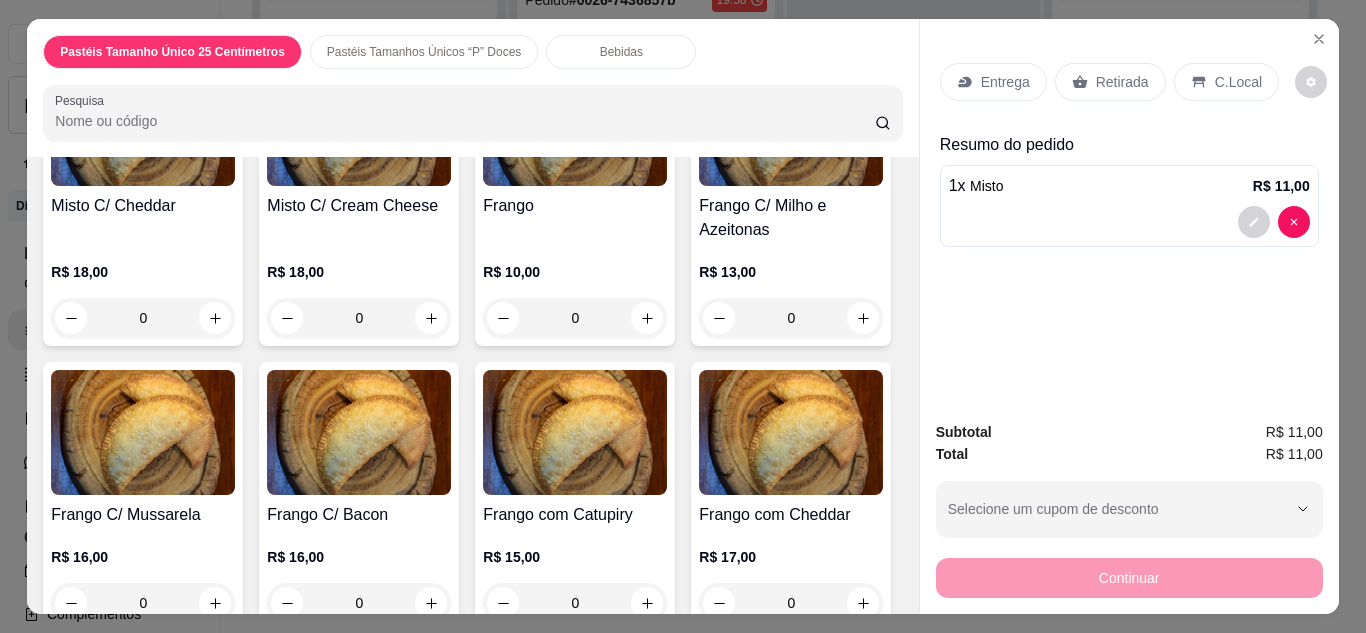 scroll, scrollTop: 1401, scrollLeft: 0, axis: vertical 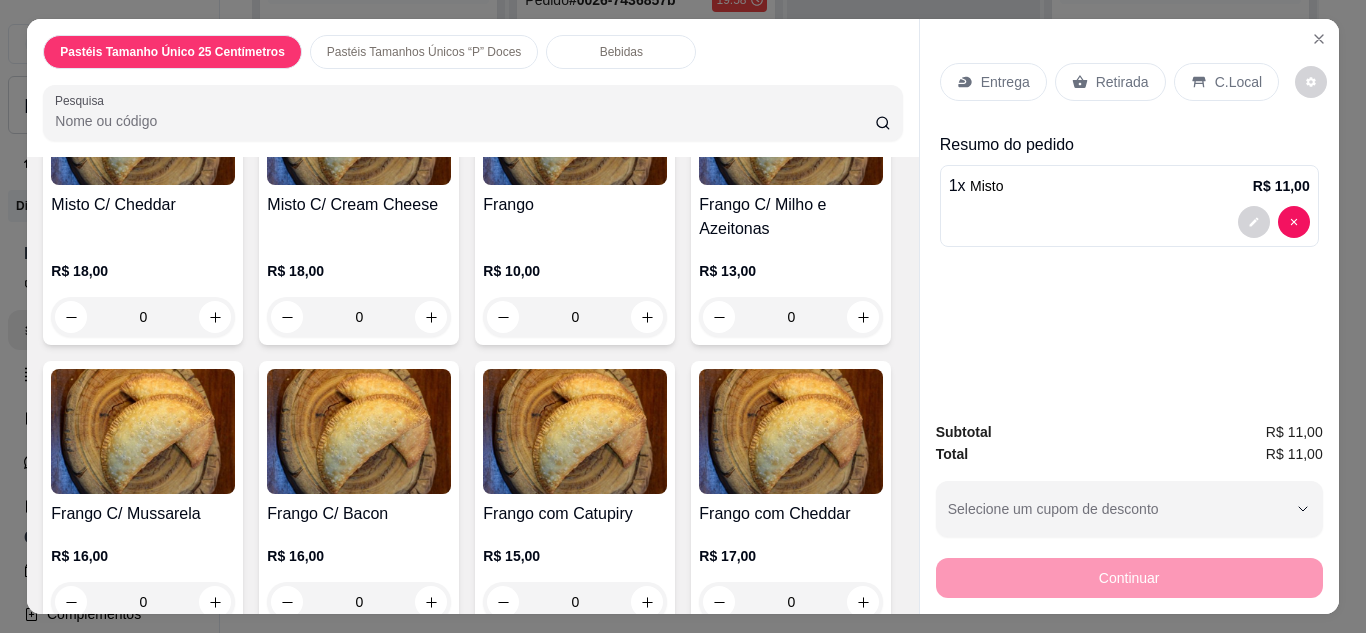 click on "Entrega" at bounding box center [993, 82] 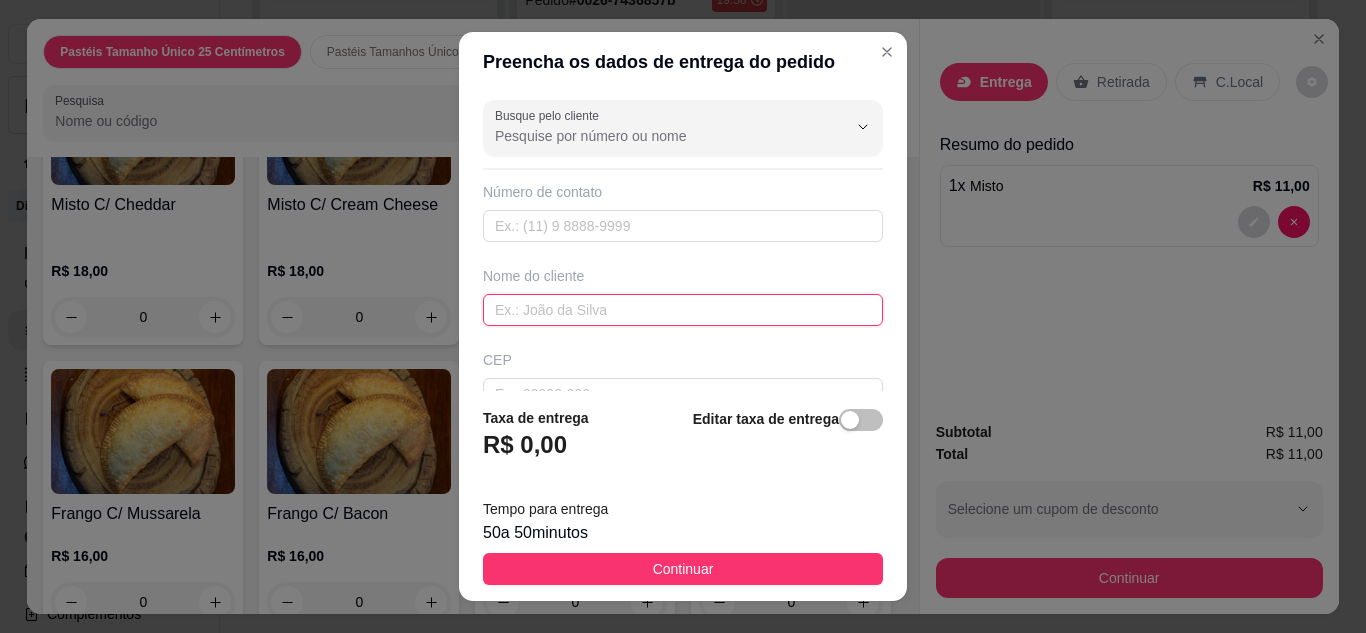 click at bounding box center (683, 310) 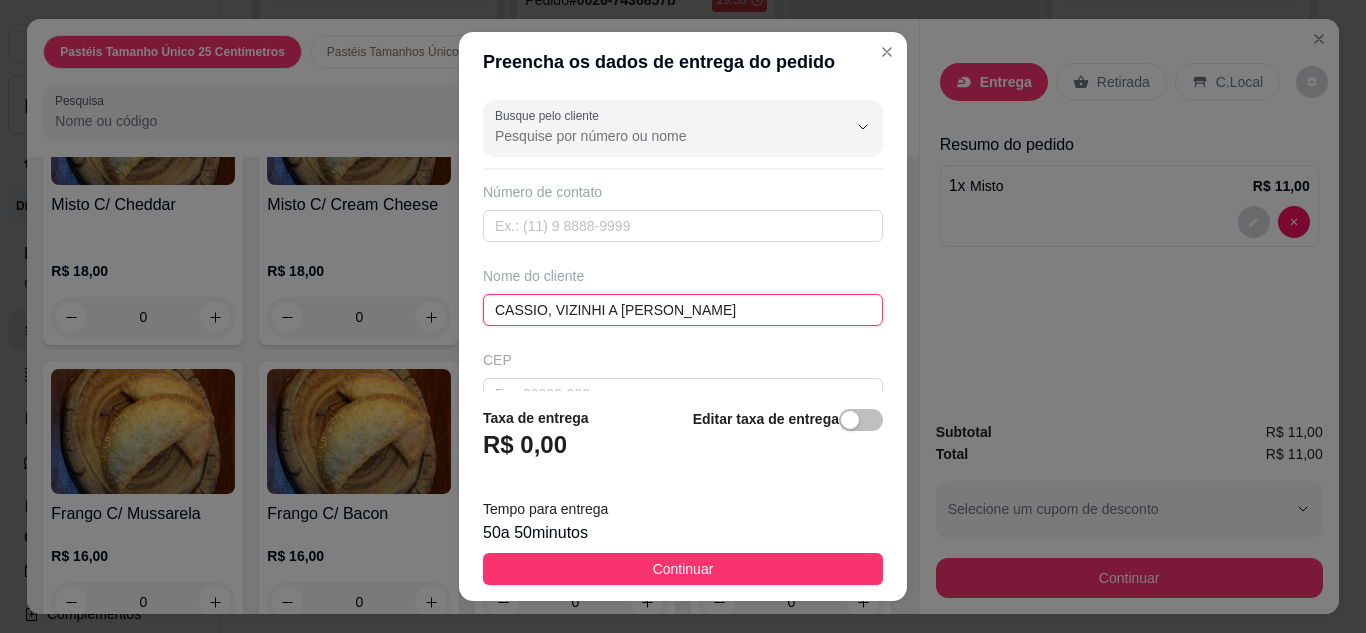 type on "CASSIO, VIZINHI A GABRIELA" 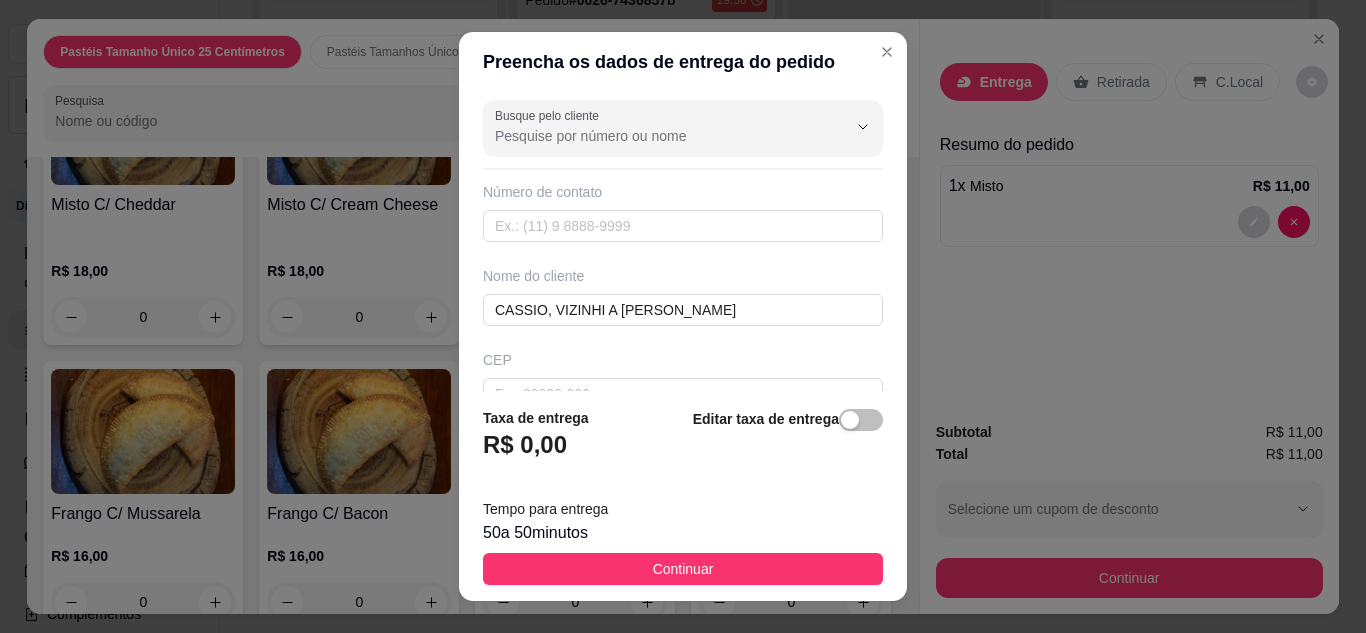 click on "Taxa de entrega R$ 0,00 Editar taxa de entrega  Tempo para entrega  50  a   50  minutos Continuar" at bounding box center [683, 496] 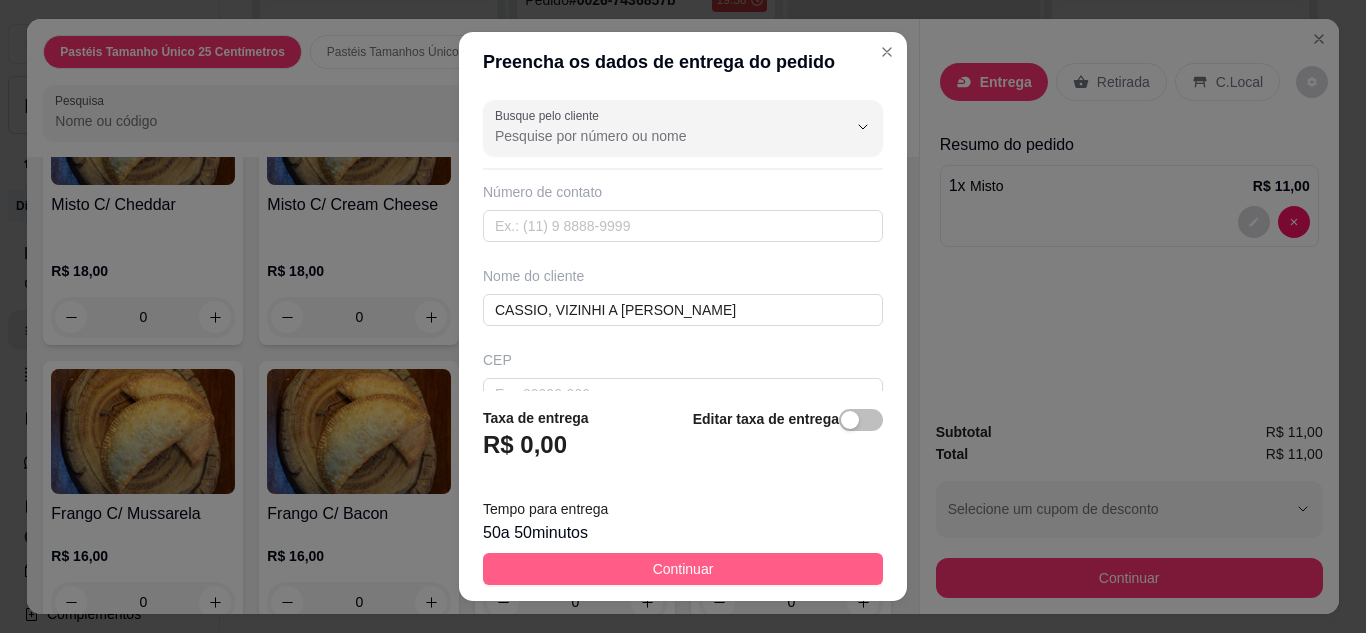 click on "Continuar" at bounding box center (683, 569) 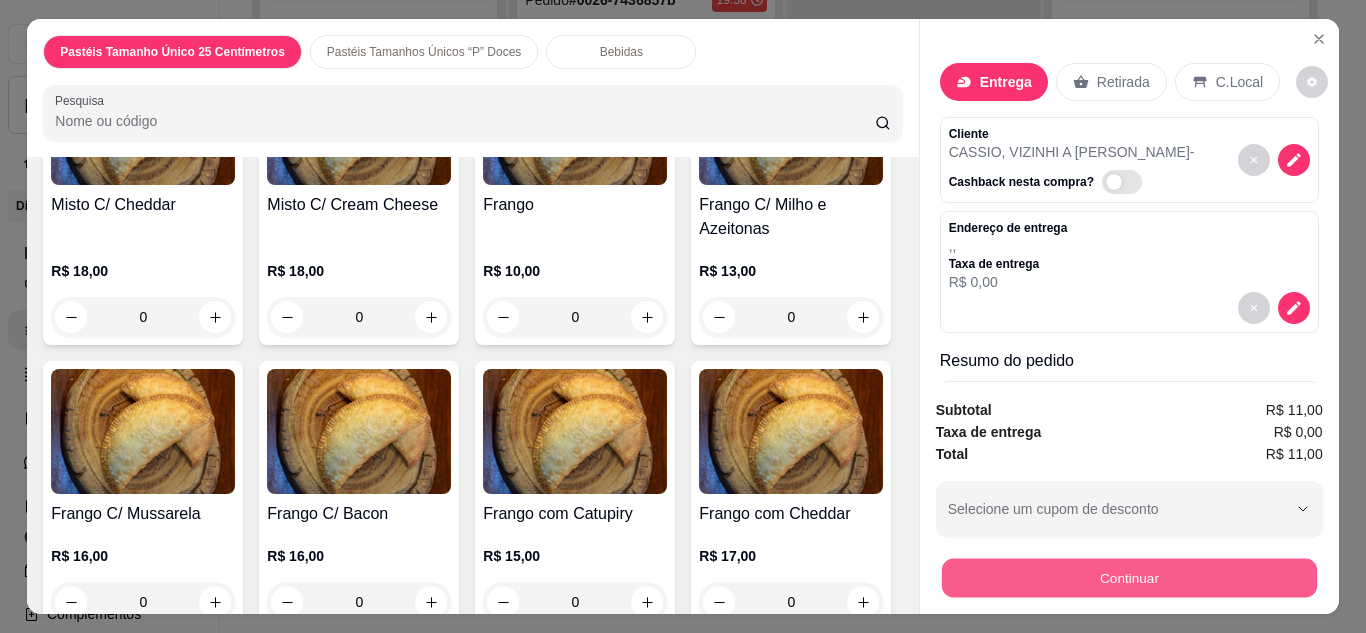 click on "Continuar" at bounding box center [1128, 578] 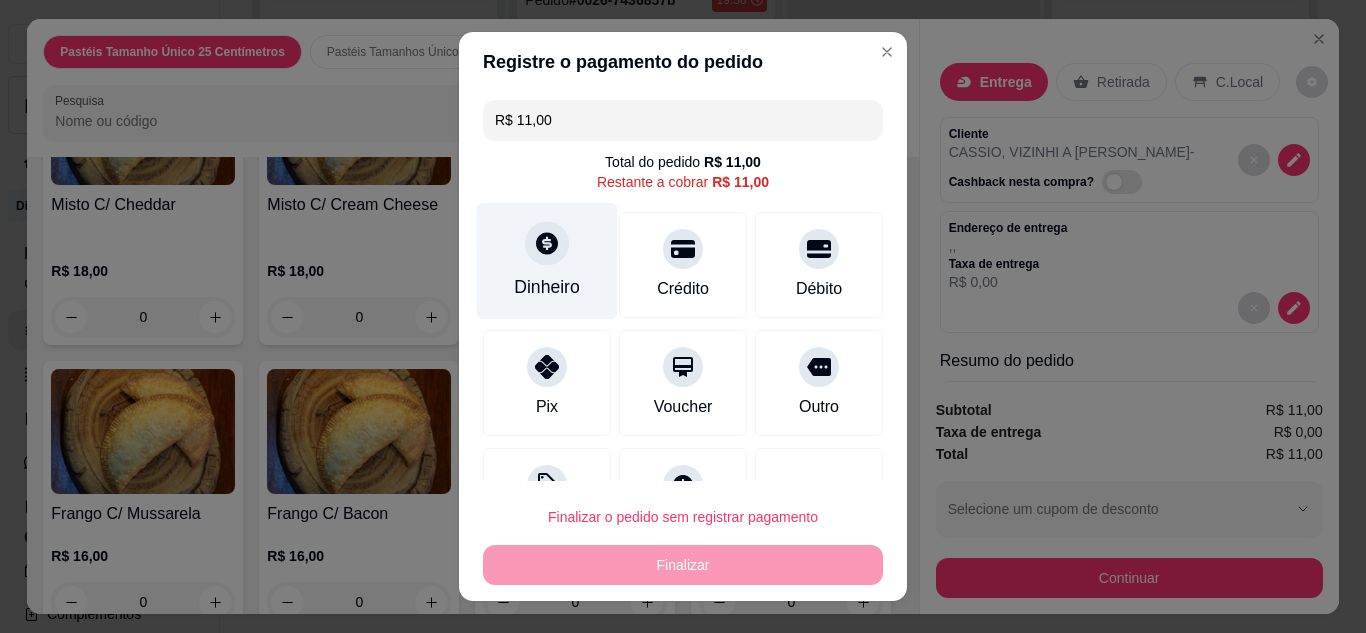 click at bounding box center (547, 243) 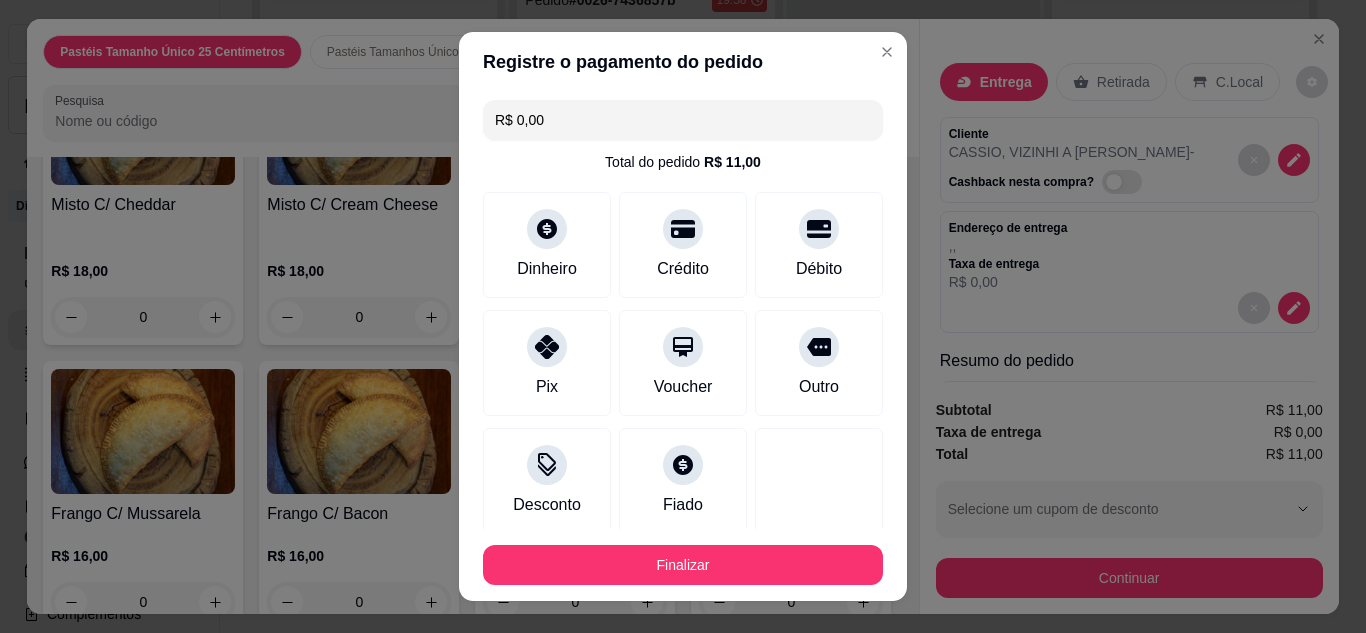 type on "R$ 0,00" 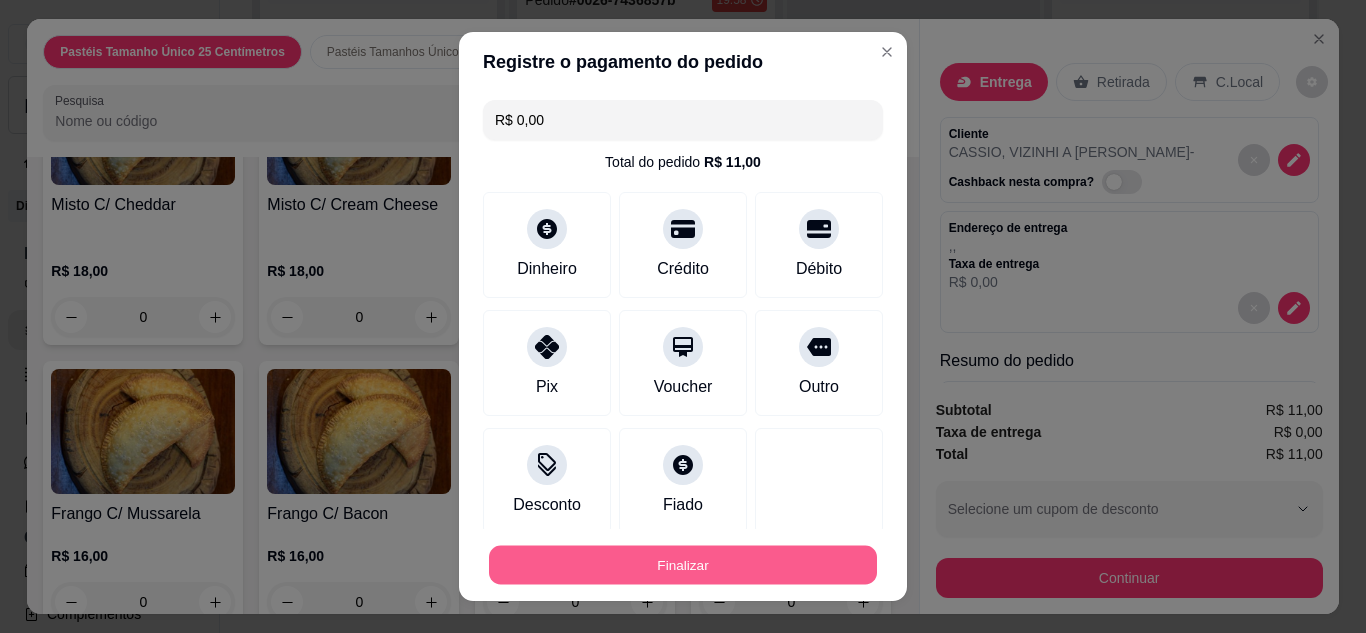 click on "Finalizar" at bounding box center (683, 565) 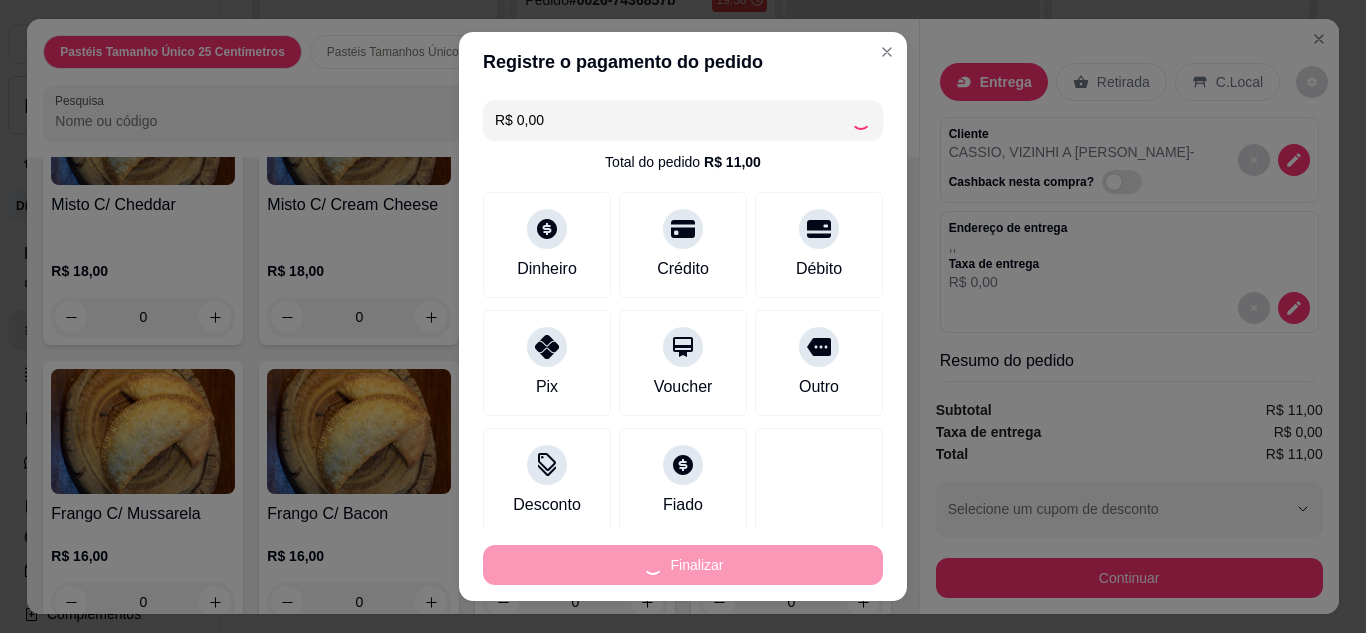 type on "0" 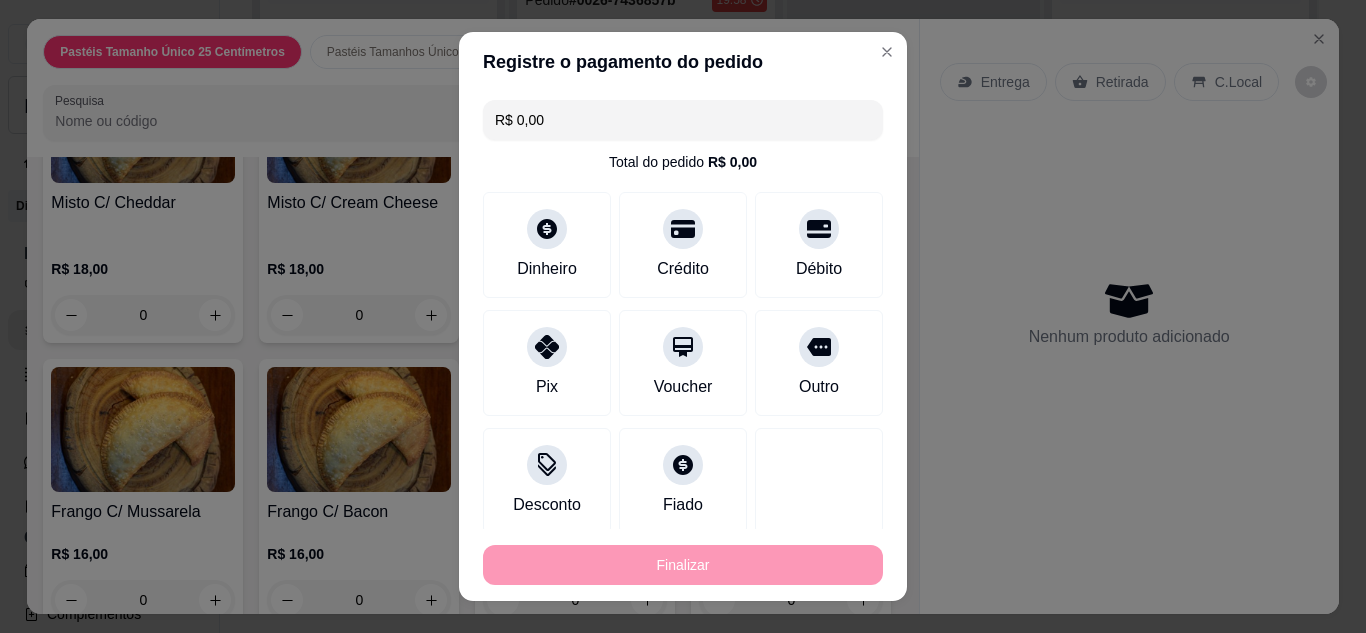 type on "-R$ 11,00" 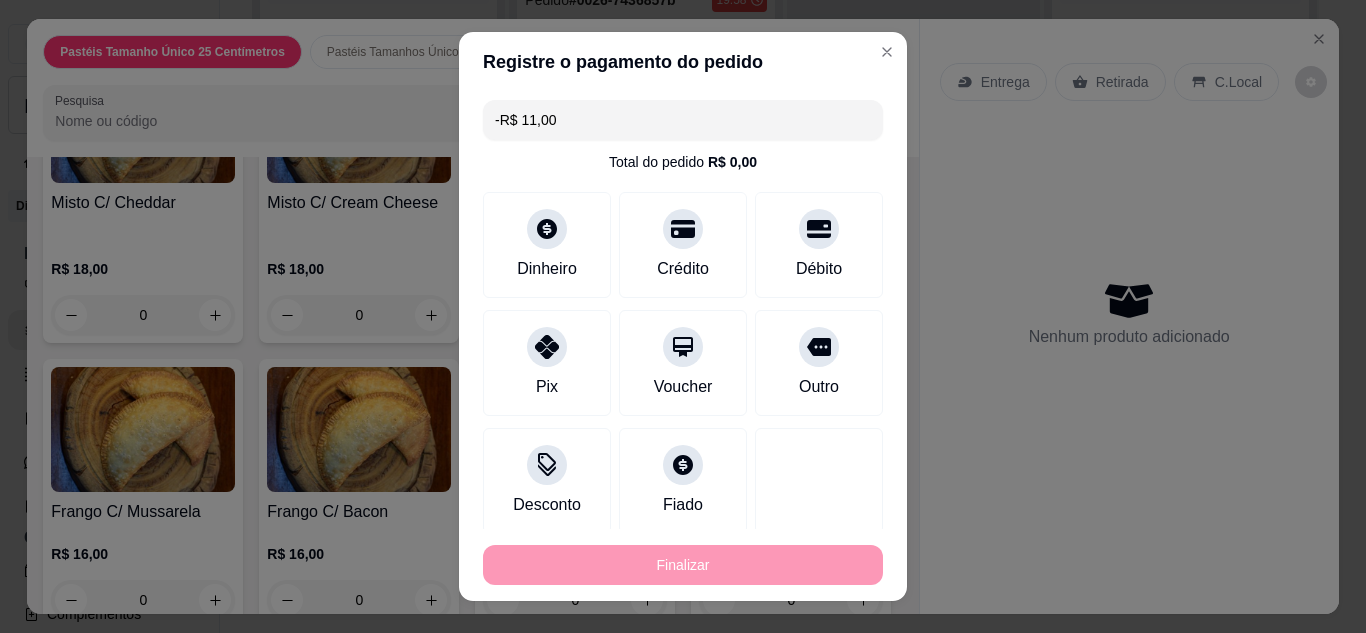 scroll, scrollTop: 1400, scrollLeft: 0, axis: vertical 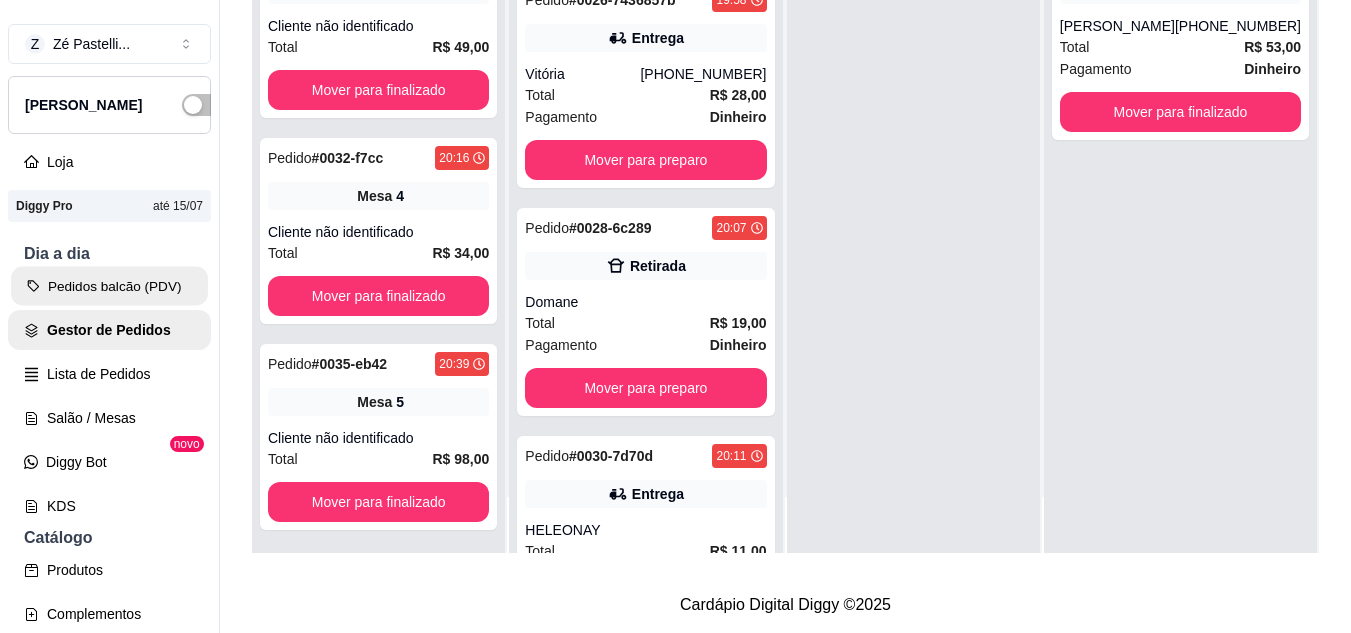 click on "Pedidos balcão (PDV)" at bounding box center (109, 286) 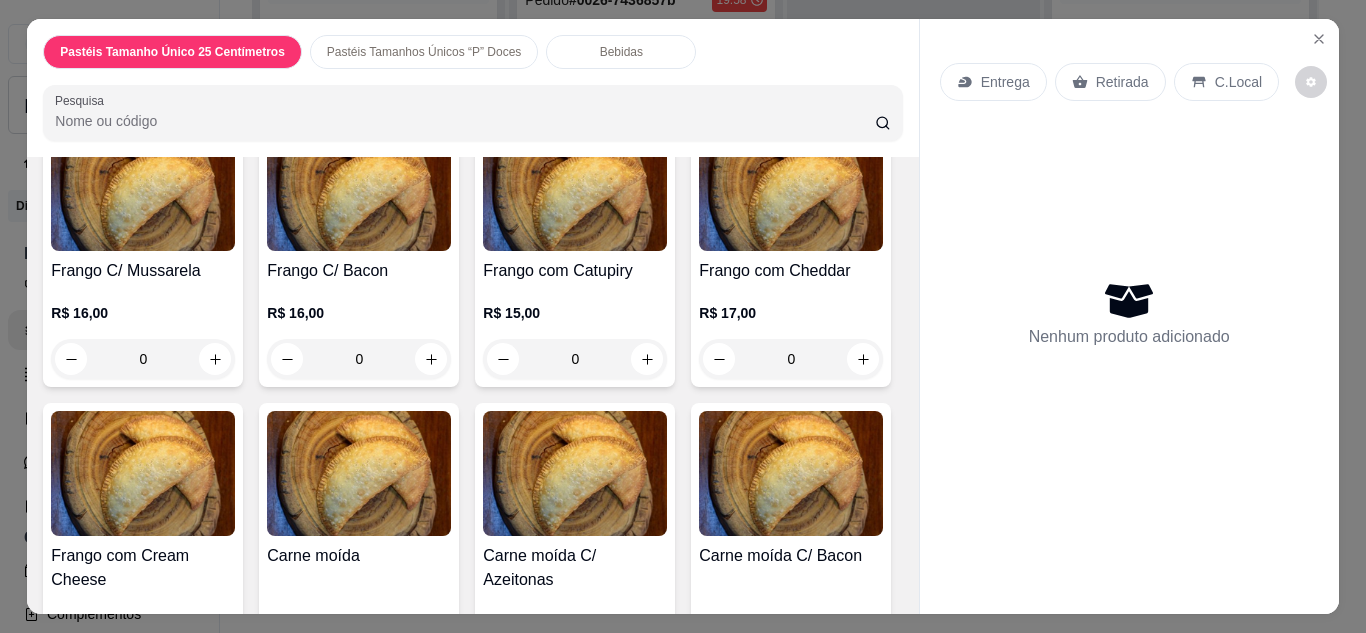 scroll, scrollTop: 1760, scrollLeft: 0, axis: vertical 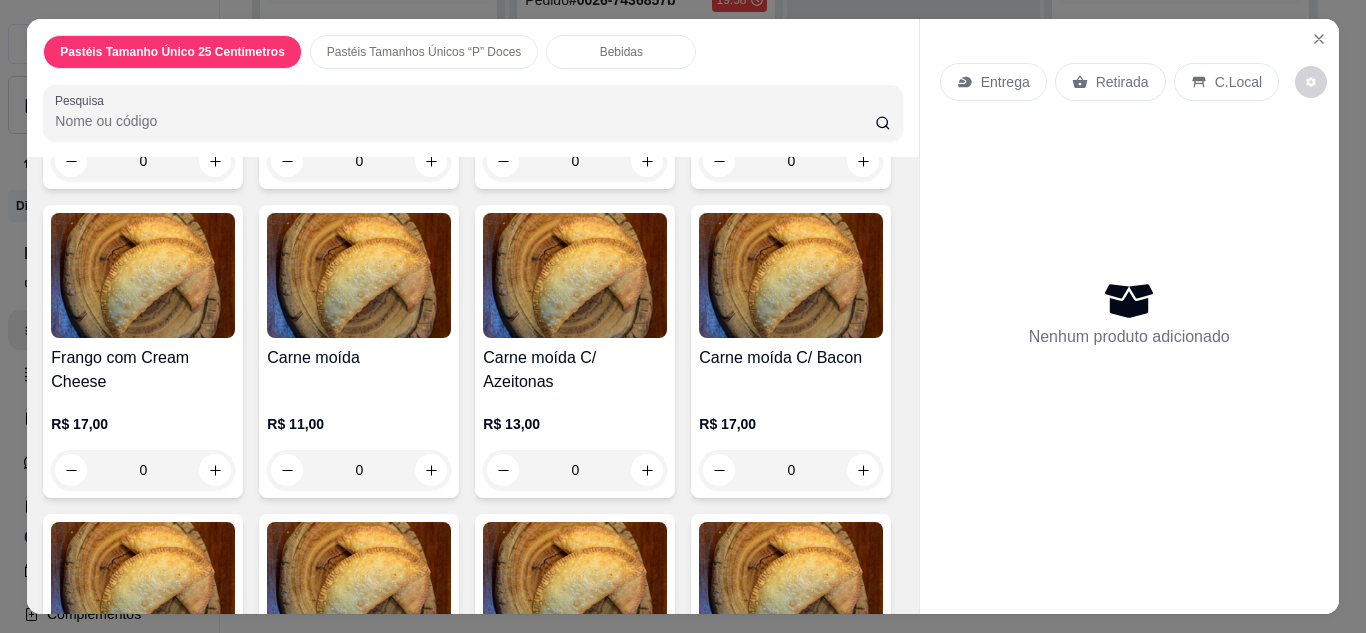 click on "Item avulso Pastéis Tamanho Único 25 Centímetros  Queijo    R$ 10,00 0 Queijo C/ Milho   R$ 11,00 0 Queijo C/ Bacon   R$ 16,00 0 Queijo C/ Catupiry    R$ 15,00 0 Queijo C/ Cheddar   R$ 17,00 0 Queijo C/ Cream Cheese    R$ 17,00 0 Calabresa    R$ 10,00 0 Calabresa Acebolada    R$ 11,00 0 Calabresa C/ Mussarela    R$ 16,00 0 Calabresa C/ Catupiry    R$ 15,00 0 Calabresa C/ Cheddar   R$ 17,00 0 Calabresa C/ Cream Cheese    R$ 17,00 0 Misto   R$ 11,00 0 Misto C/ Milho    R$ 12,00 0 Misto C/ Bacon   R$ 17,00 0 Misto C/ Catupiry    R$ 16,00 0 Misto C/ Cheddar    R$ 18,00 0 Misto C/ Cream Cheese    R$ 18,00 0 Frango    R$ 10,00 0 Frango C/ Milho e Azeitonas    R$ 13,00 0 Frango C/ Mussarela    R$ 16,00 0 Frango C/ Bacon   R$ 16,00 0 Frango com Catupiry    R$ 15,00 0 Frango com Cheddar    R$ 17,00 0 Frango com Cream Cheese    R$ 17,00 0 Carne moída    R$ 11,00 0 Carne moída C/ Azeitonas    R$ 13,00 0 Carne moída C/ Bacon   R$ 17,00 0 Carne moída C/ Mussarela    R$ 17,00 0   0   0" at bounding box center [472, 385] 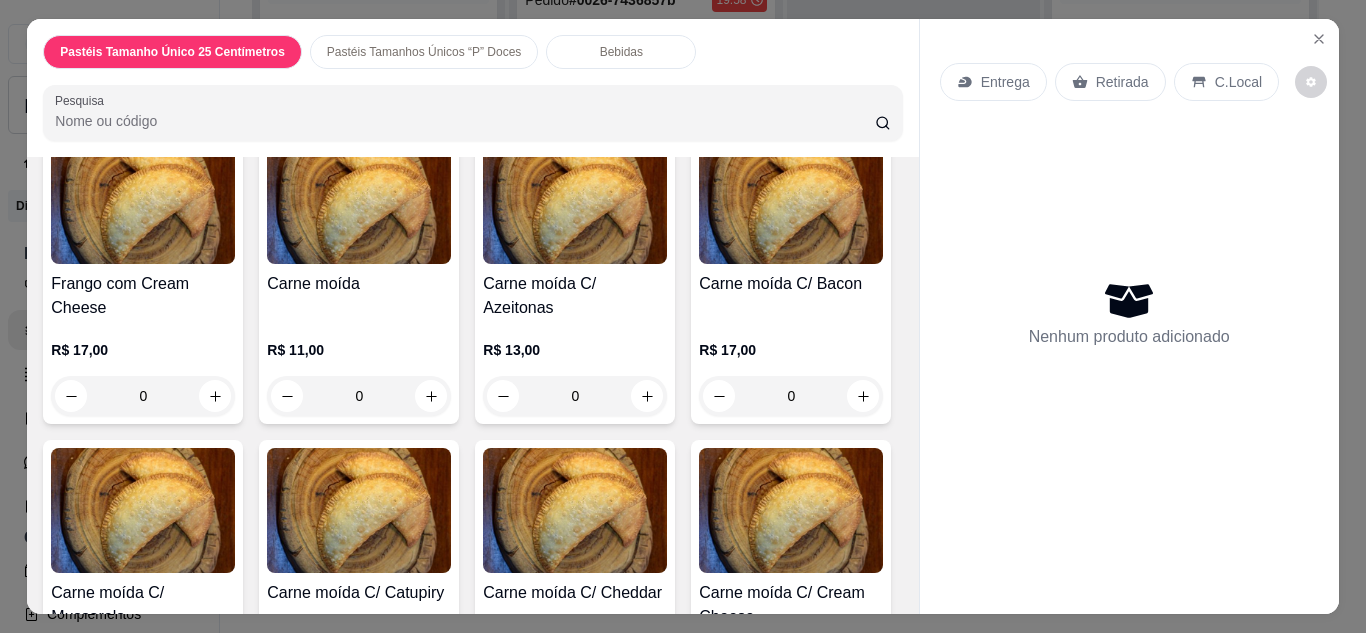 drag, startPoint x: 891, startPoint y: 588, endPoint x: 902, endPoint y: 592, distance: 11.7046995 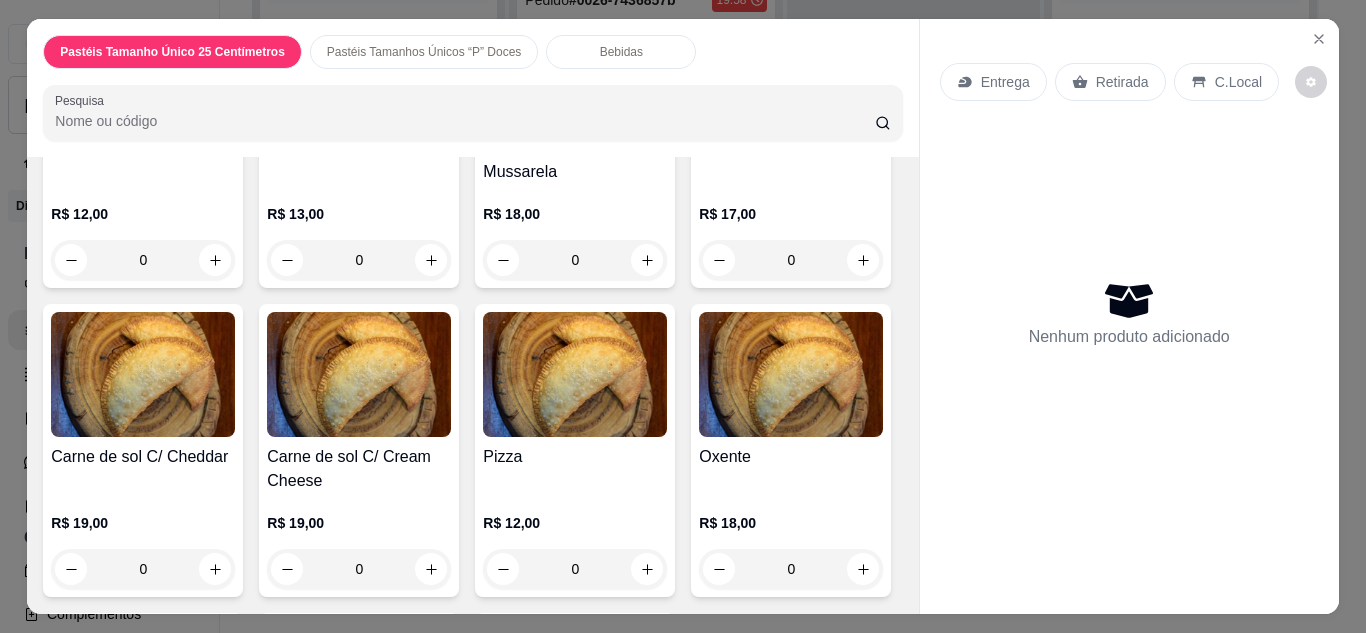 scroll, scrollTop: 2728, scrollLeft: 0, axis: vertical 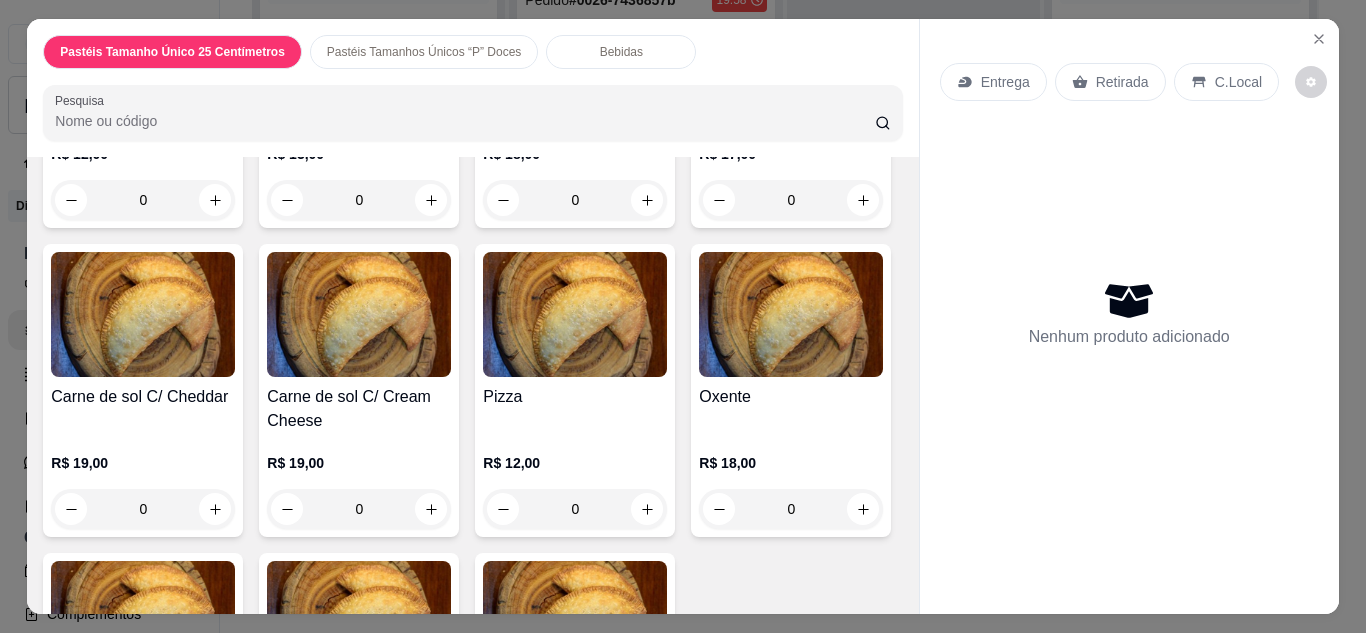 click on "0" at bounding box center (143, -109) 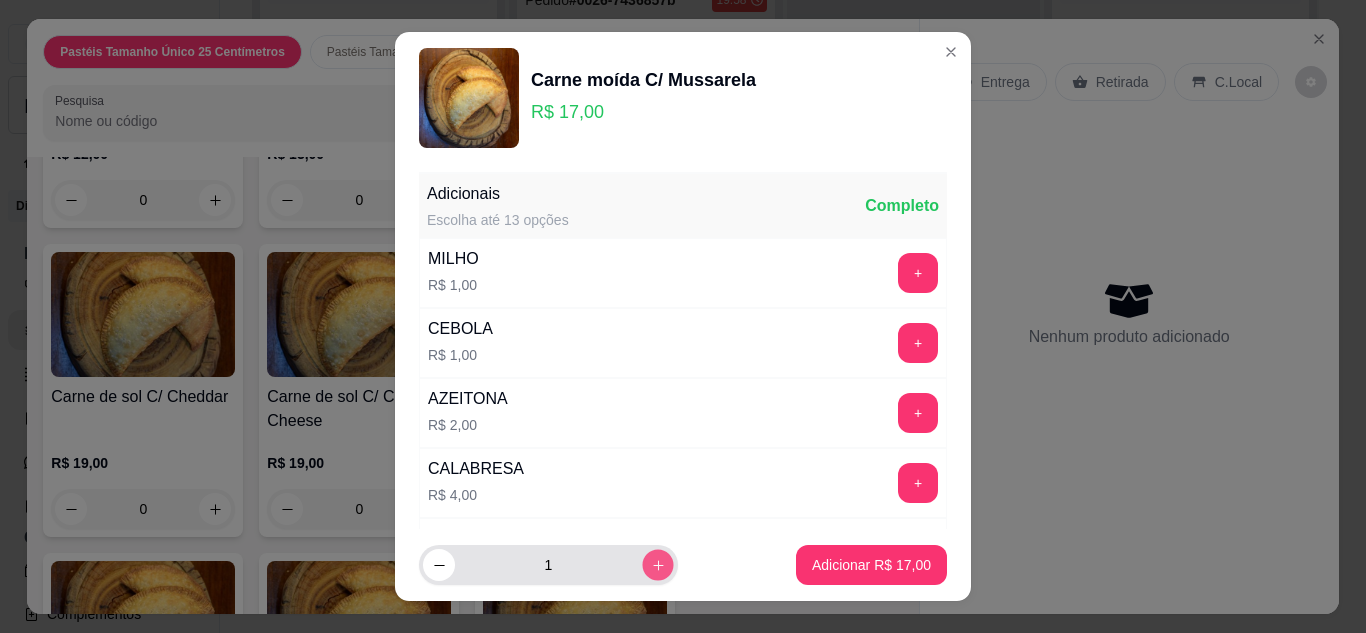 click 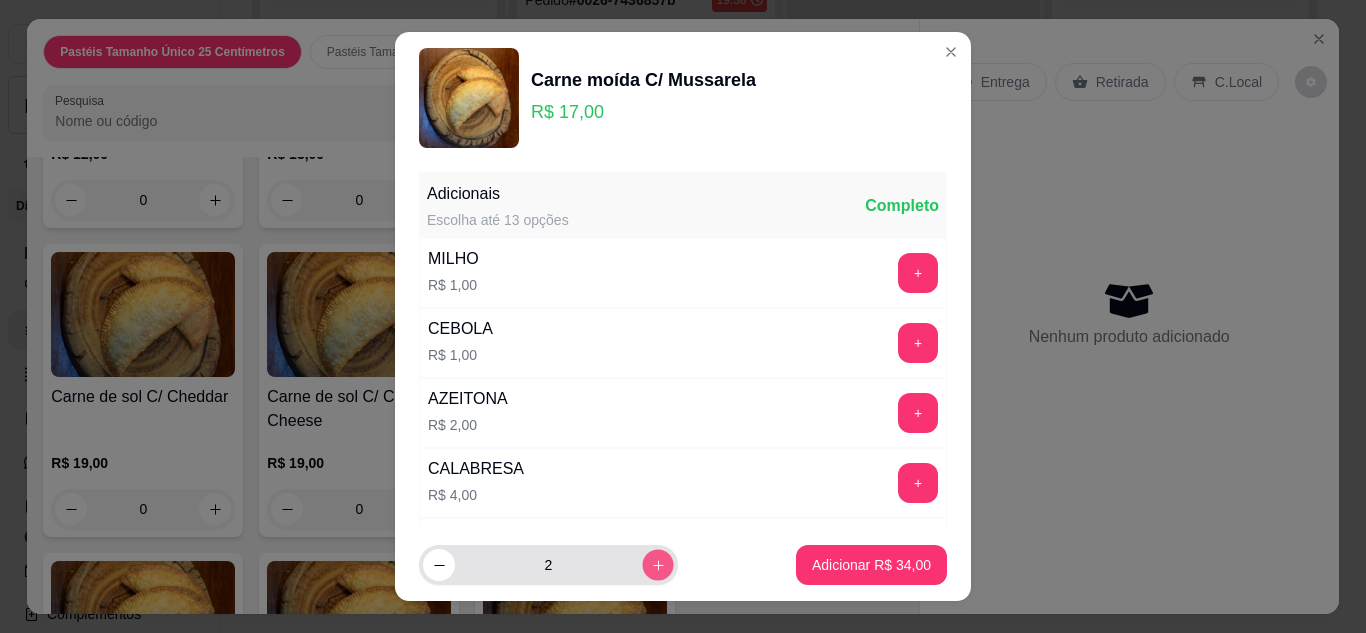 click 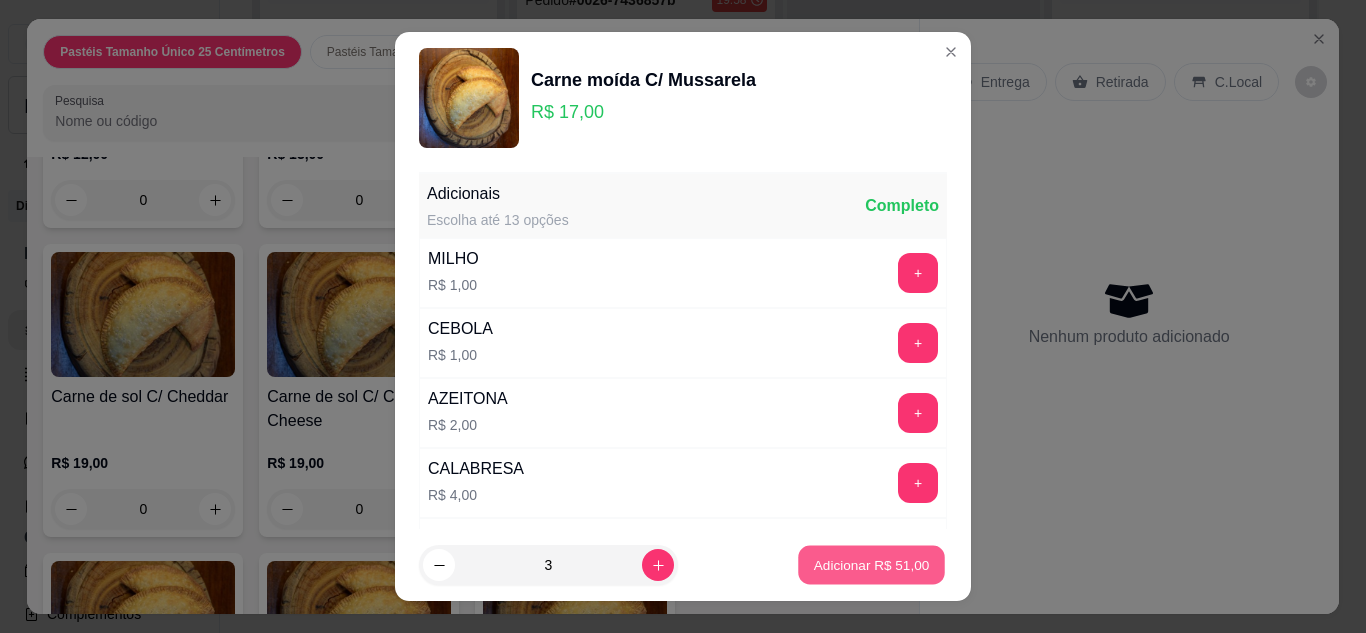 click on "Adicionar   R$ 51,00" at bounding box center [871, 565] 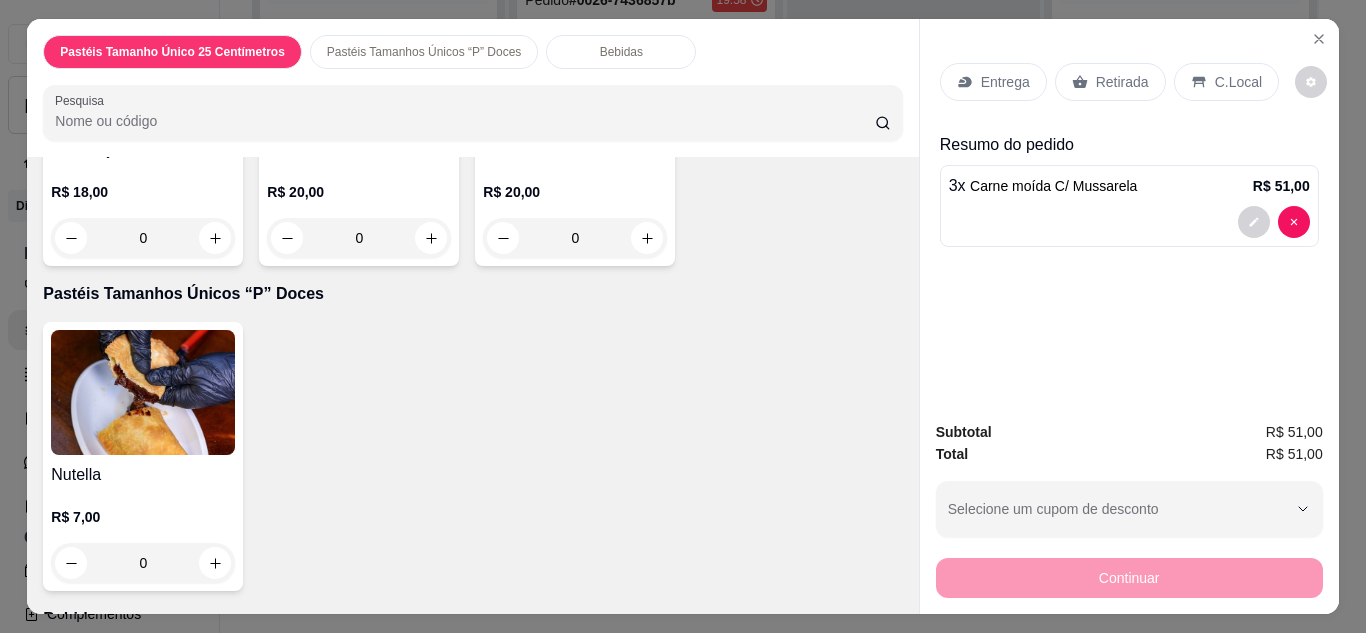 scroll, scrollTop: 3368, scrollLeft: 0, axis: vertical 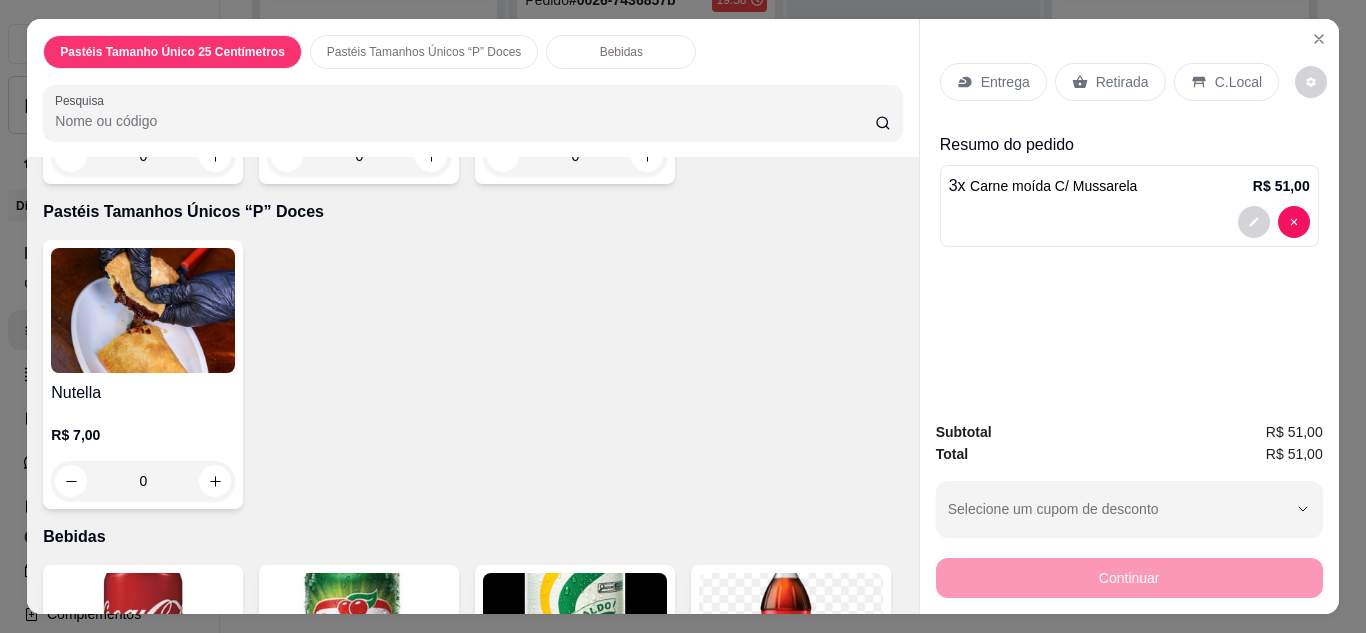 click on "0" at bounding box center [359, -438] 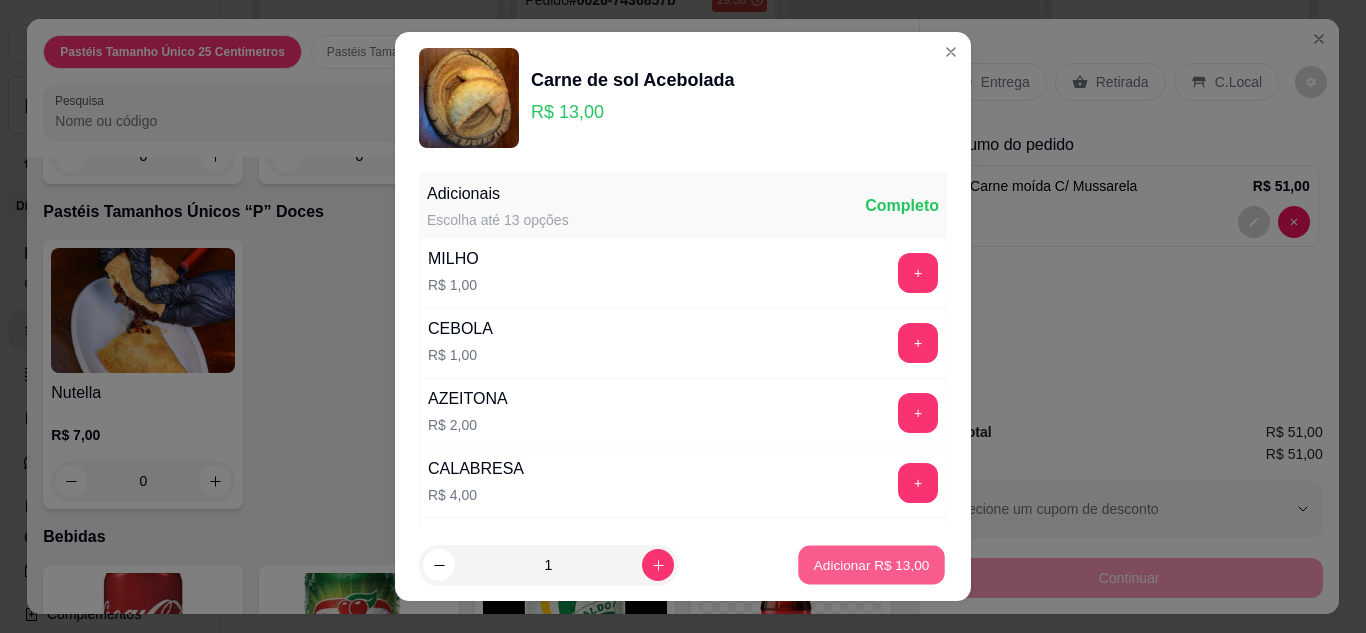 click on "Adicionar   R$ 13,00" at bounding box center (872, 565) 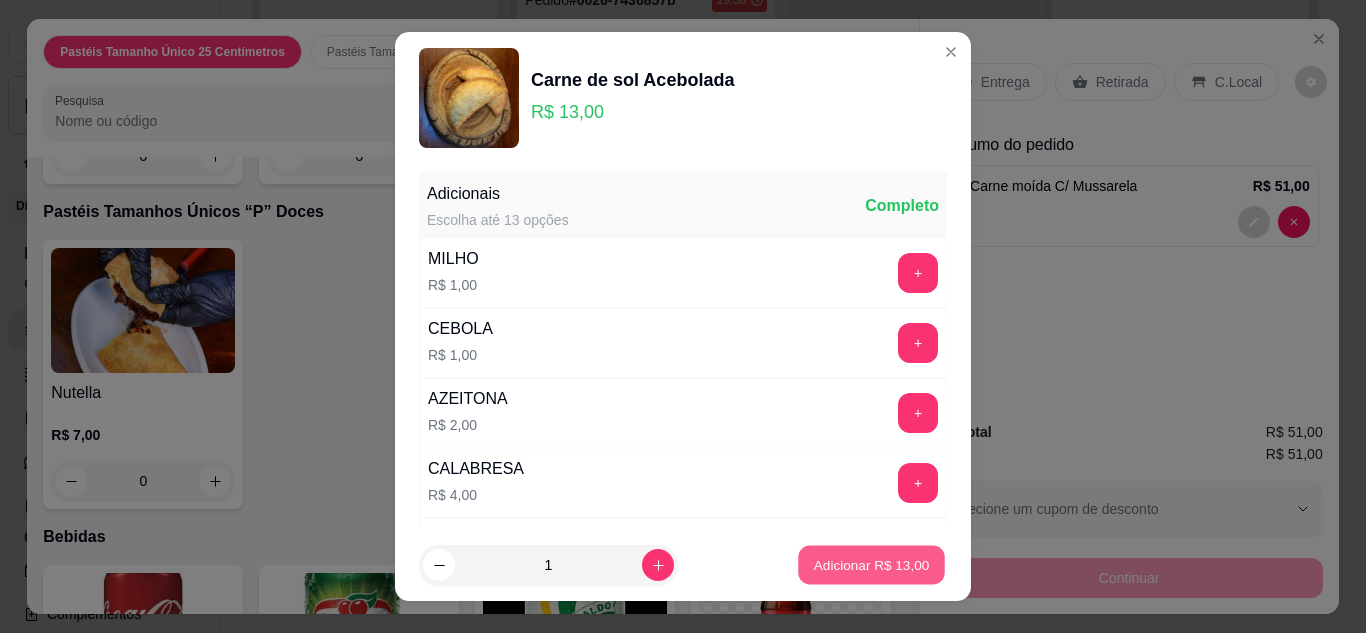type on "1" 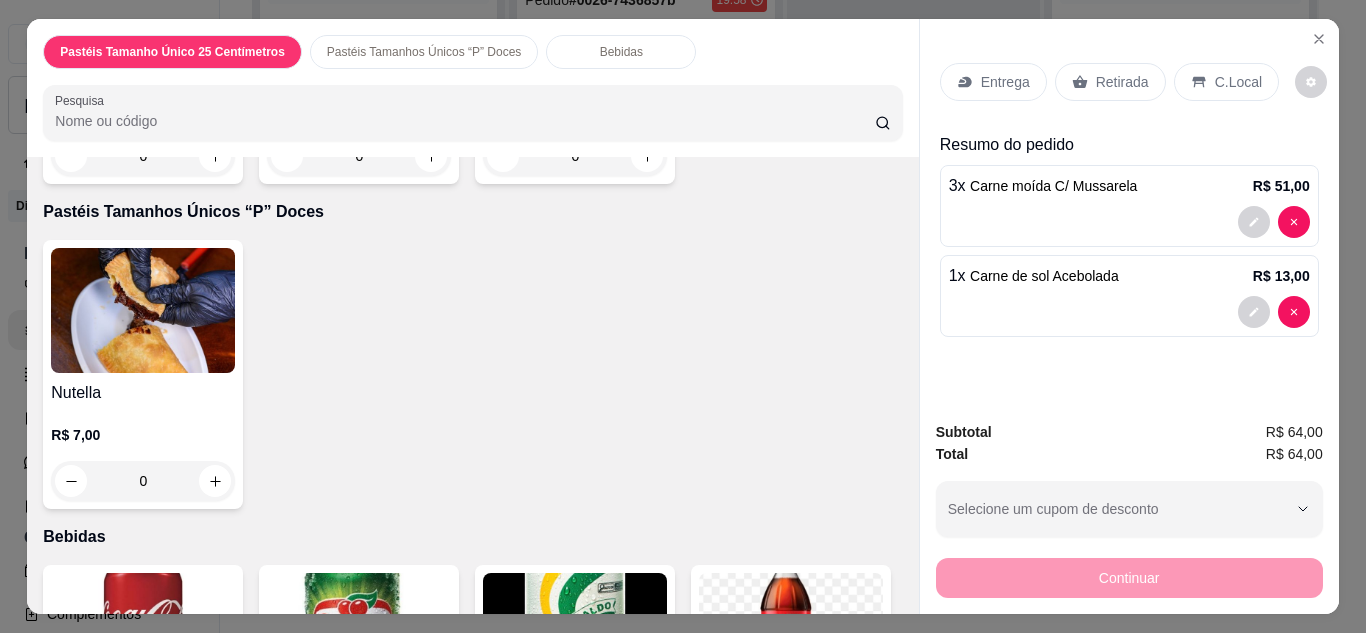 click on "Retirada" at bounding box center [1122, 82] 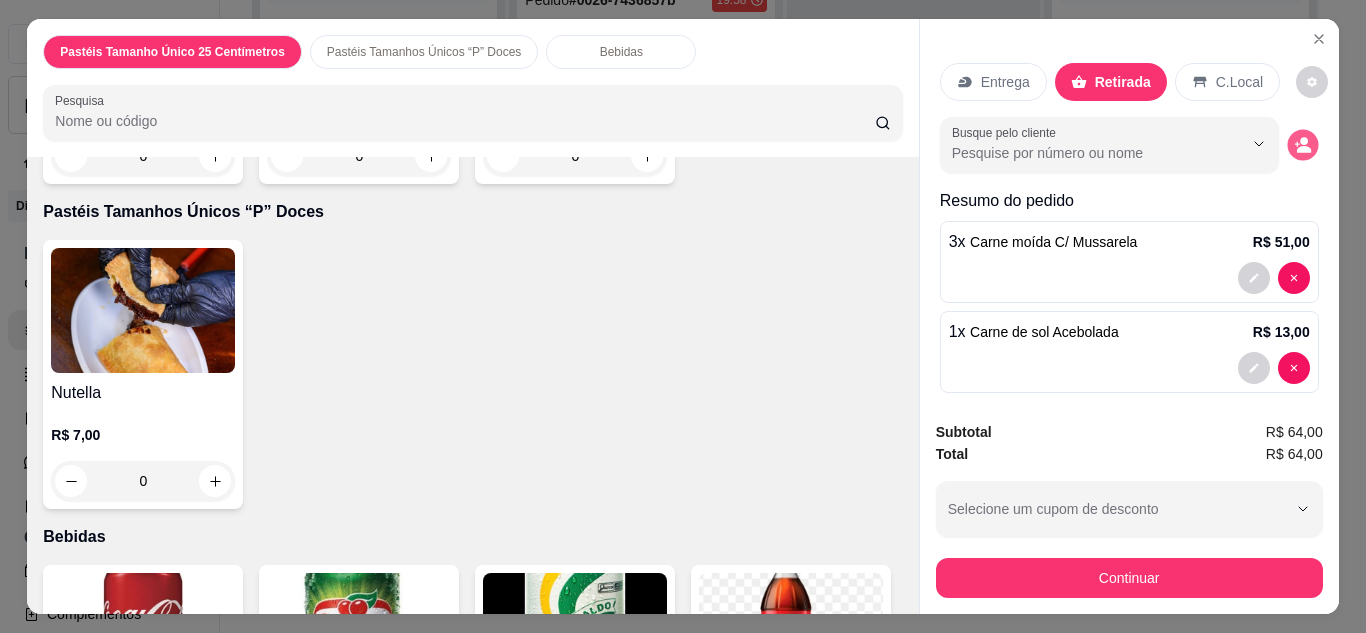 click at bounding box center [1302, 144] 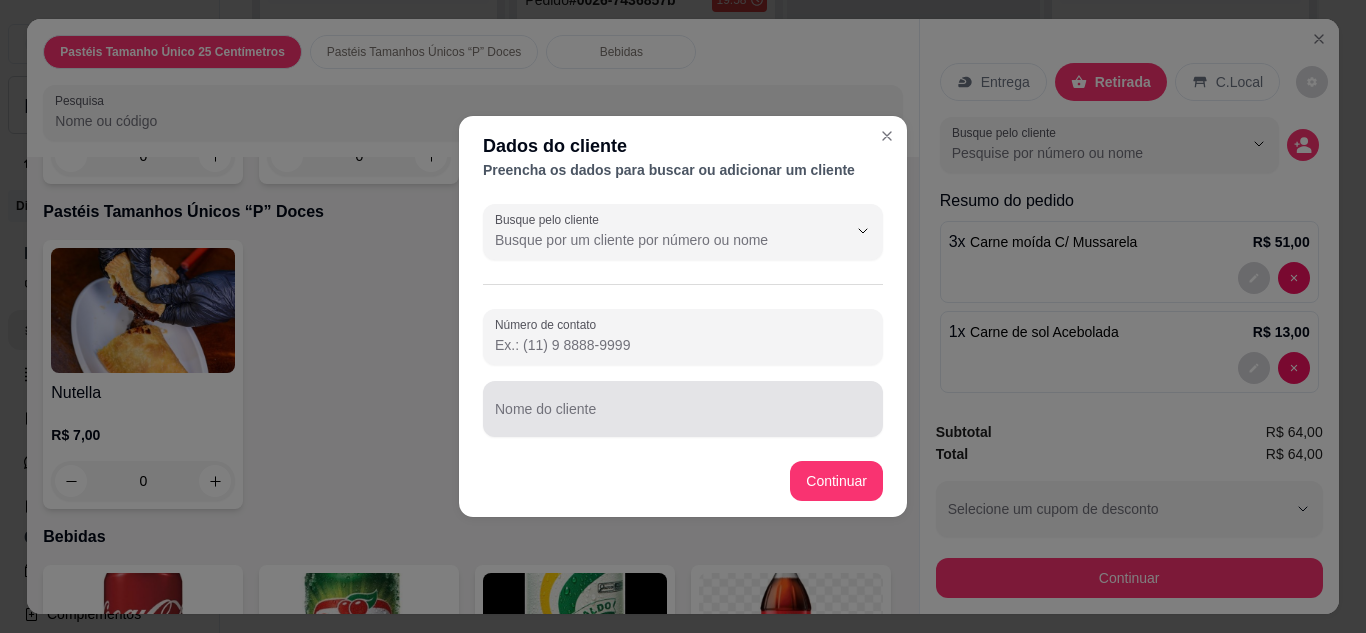 click at bounding box center [683, 409] 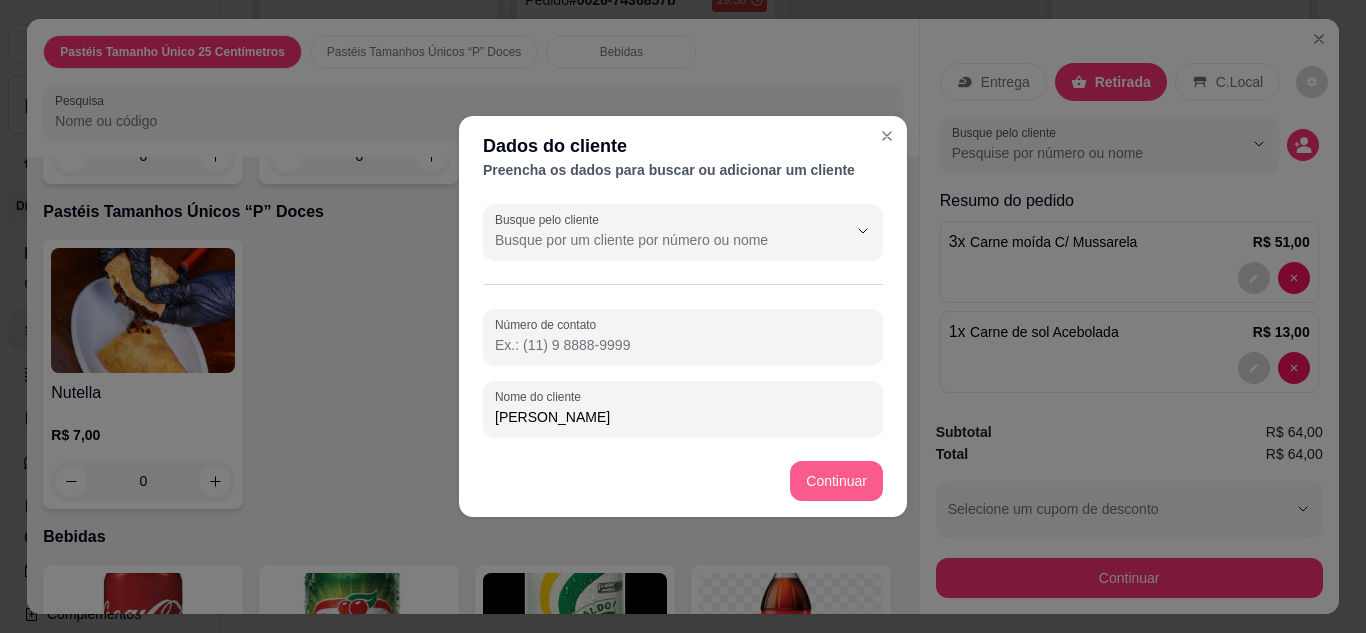 type on "GABRIELA" 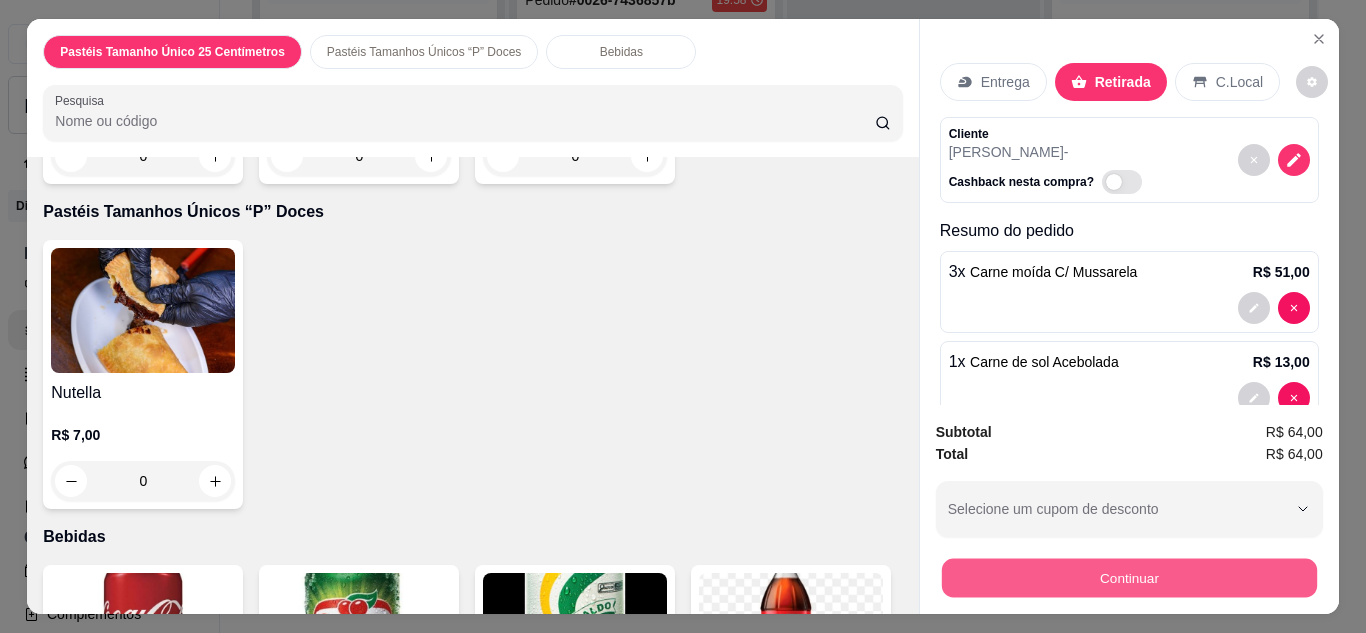 click on "Continuar" at bounding box center (1128, 578) 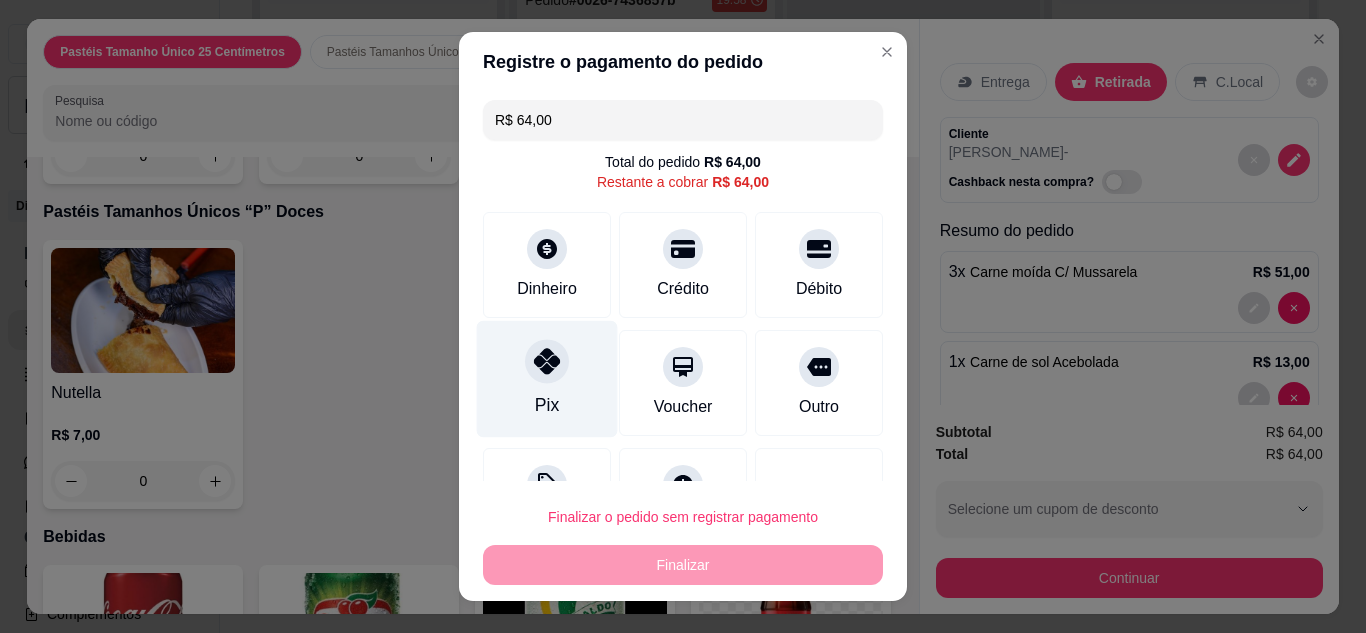 click on "Pix" at bounding box center [547, 378] 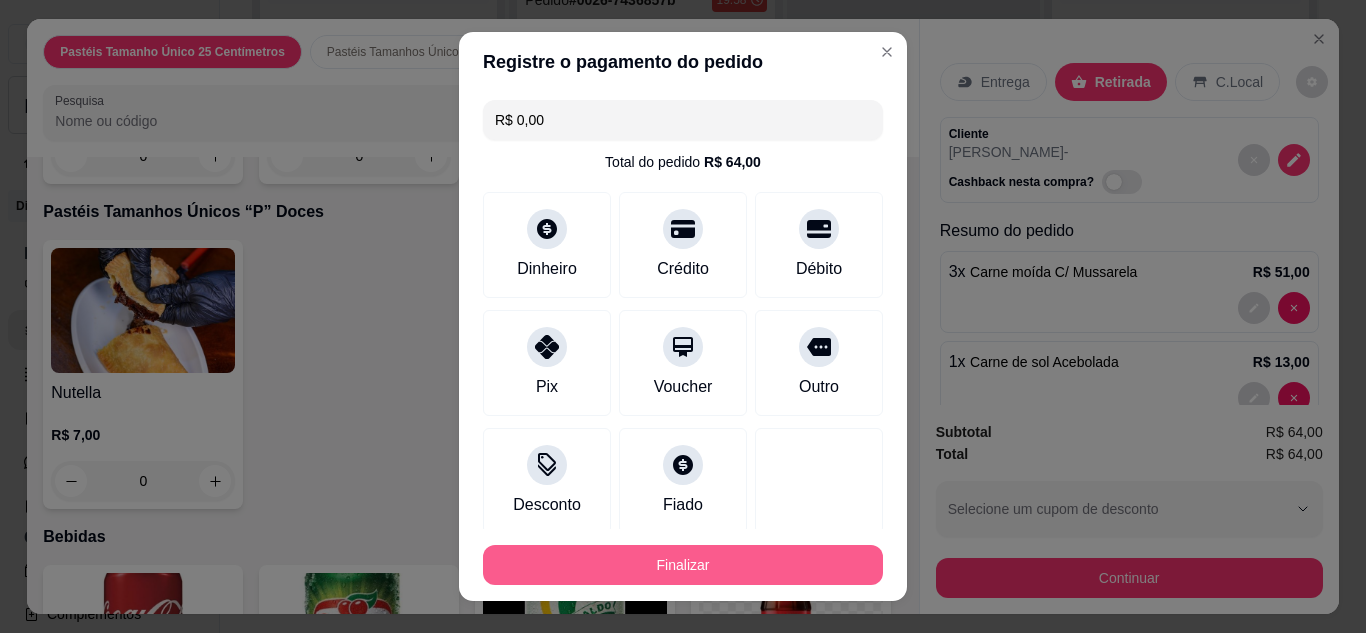 click on "Finalizar" at bounding box center [683, 565] 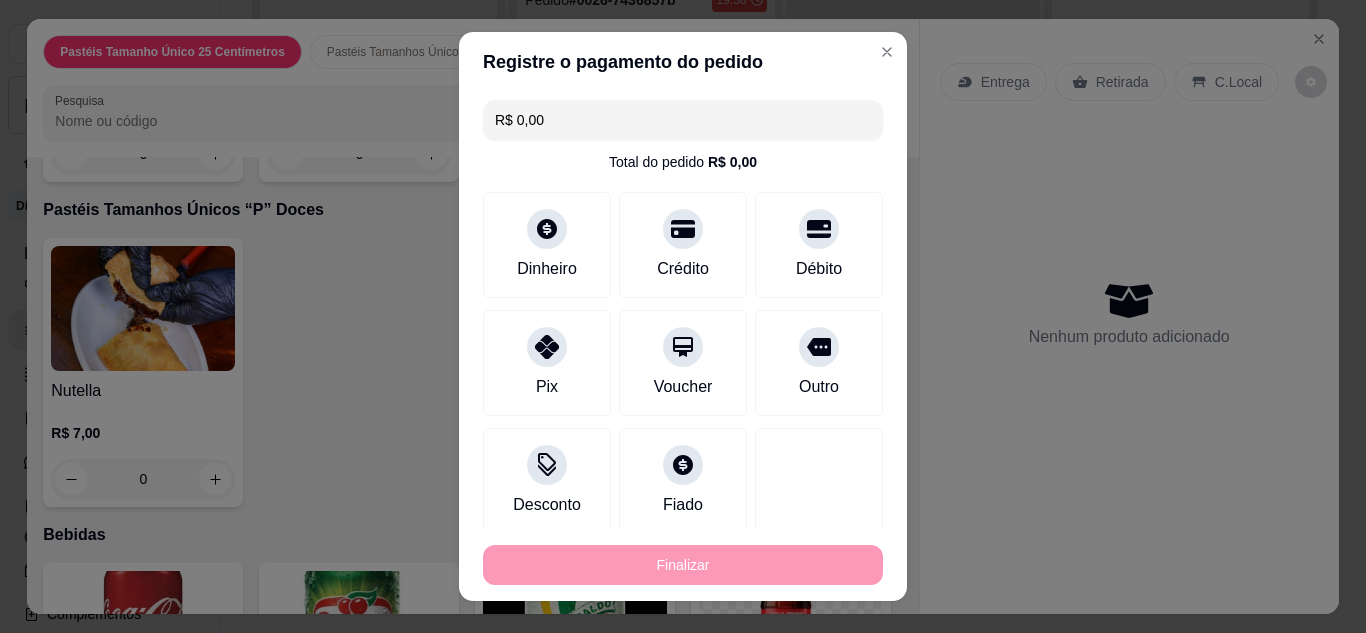 type on "0" 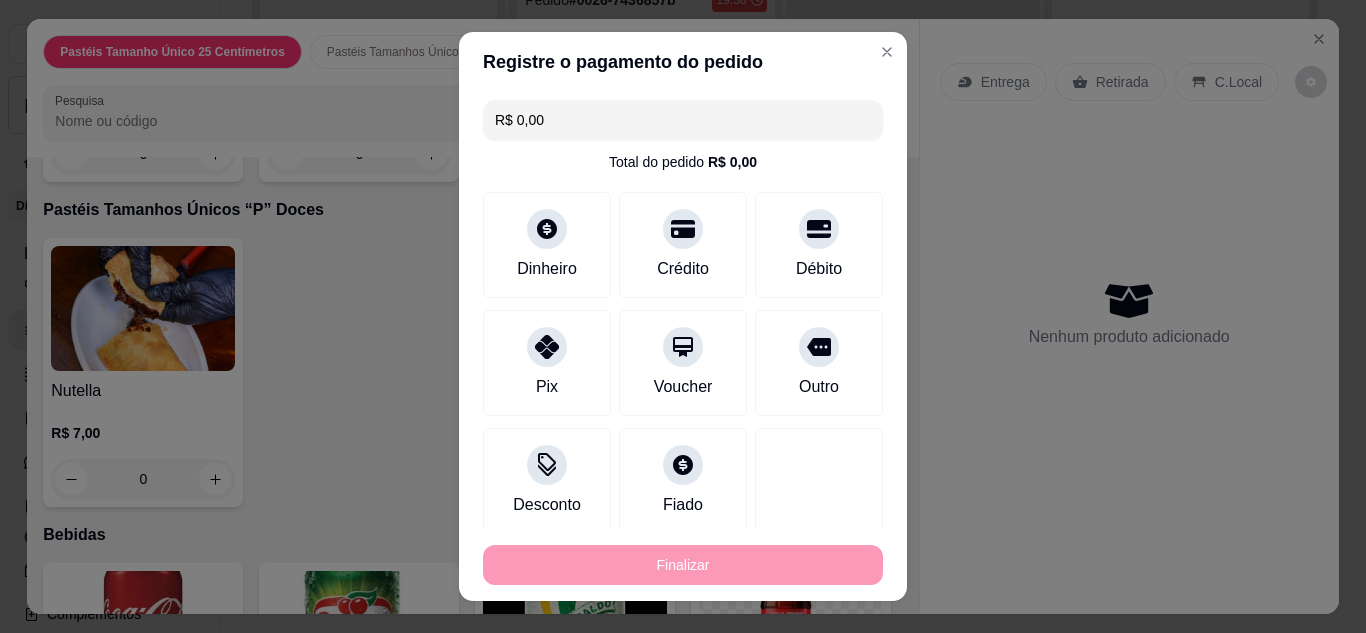 type on "0" 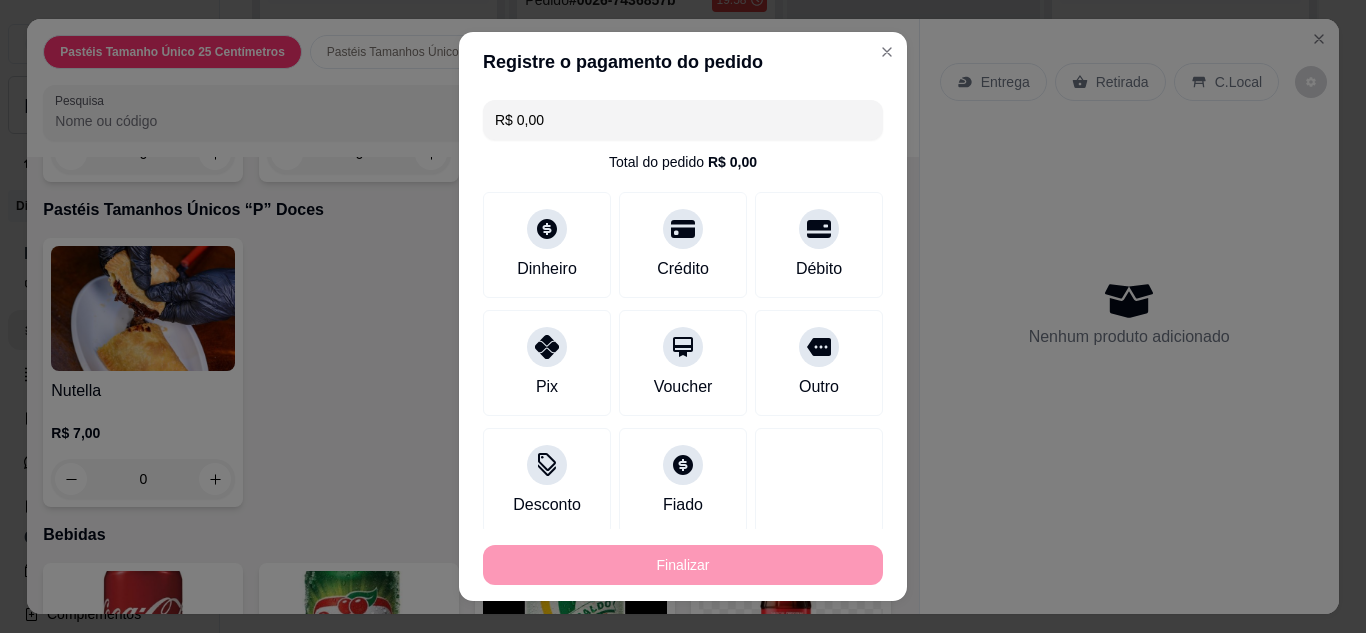 type on "-R$ 64,00" 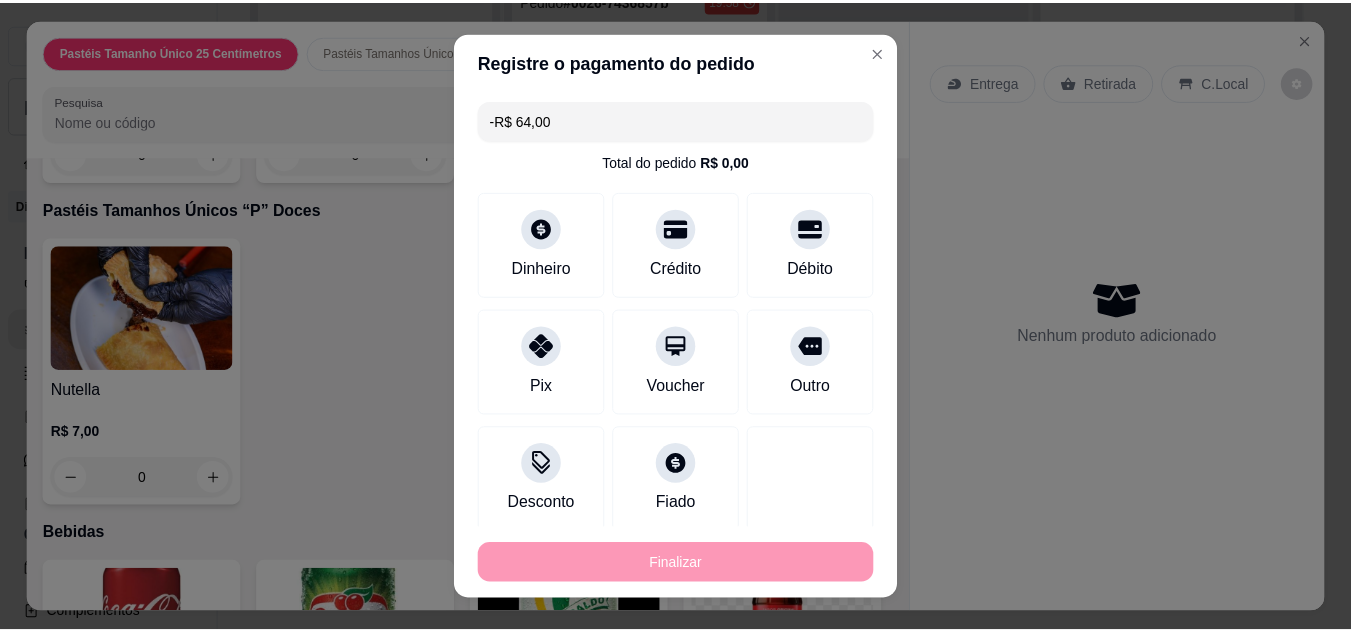 scroll, scrollTop: 3366, scrollLeft: 0, axis: vertical 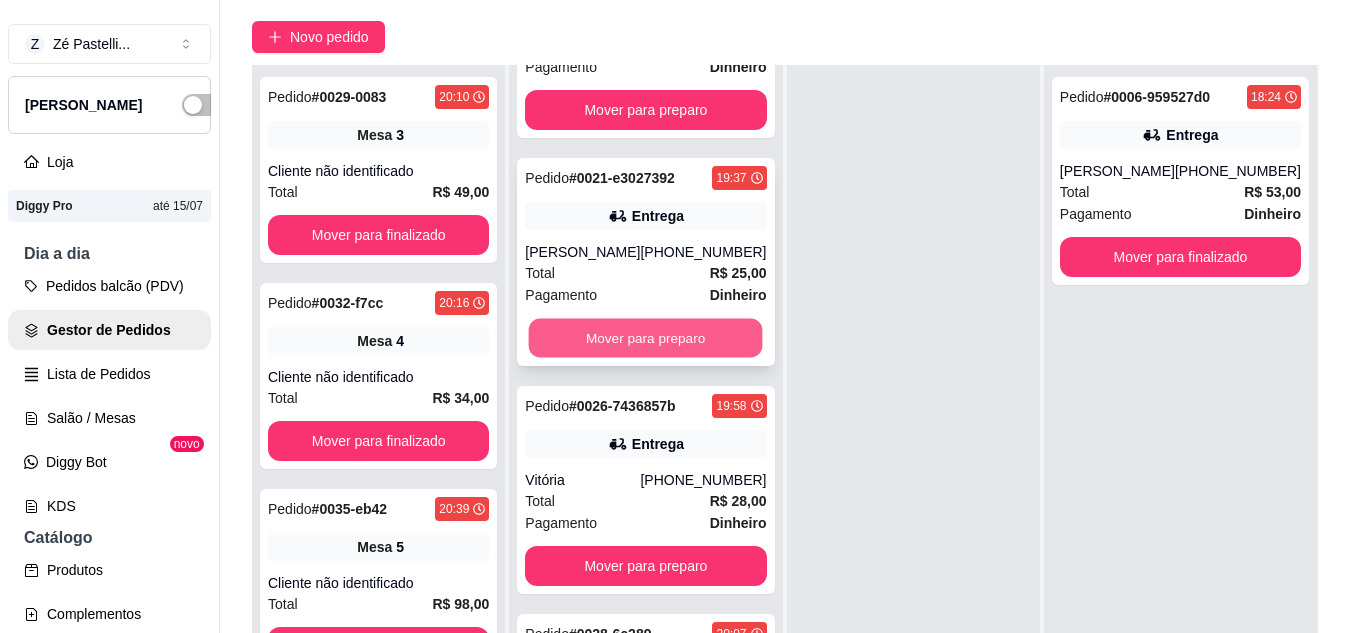 click on "Mover para preparo" at bounding box center (646, 338) 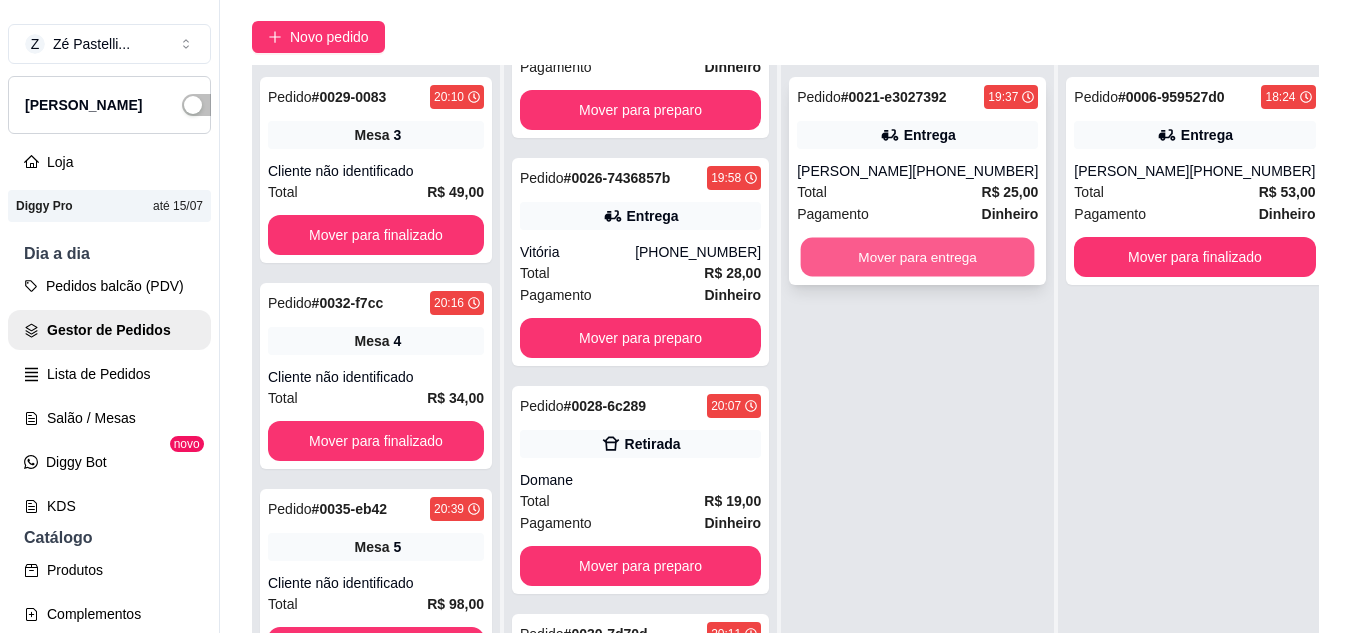 click on "Mover para entrega" at bounding box center [918, 257] 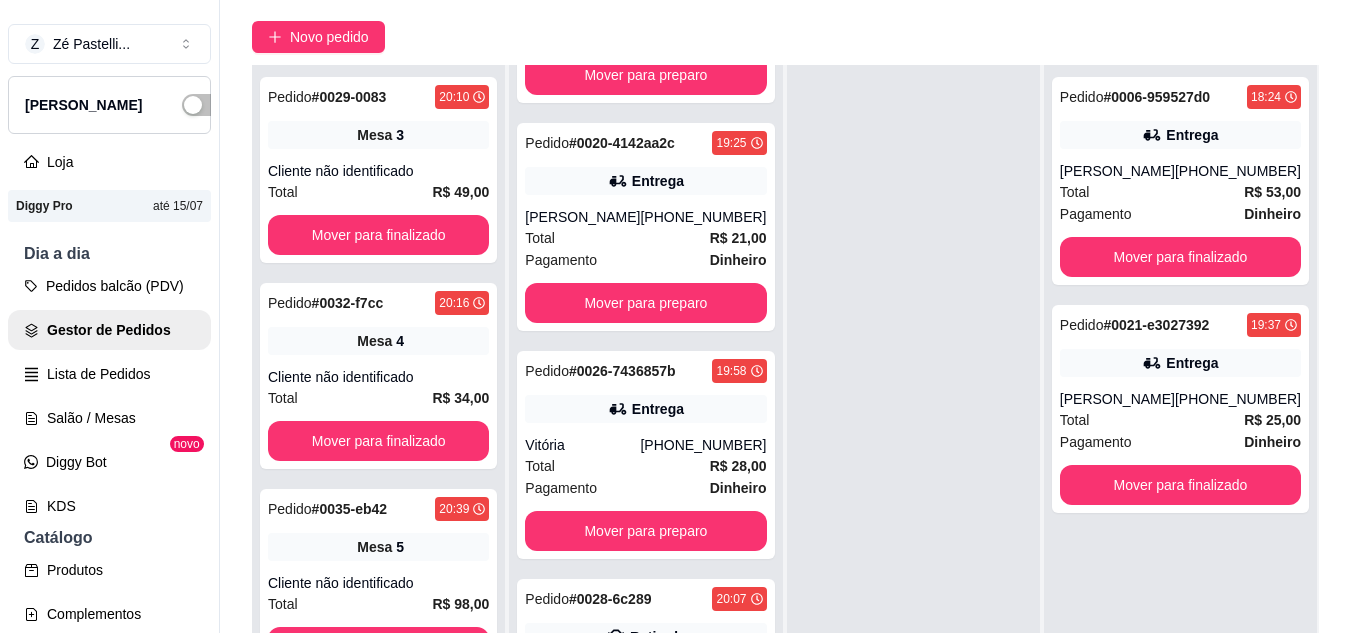 scroll, scrollTop: 859, scrollLeft: 0, axis: vertical 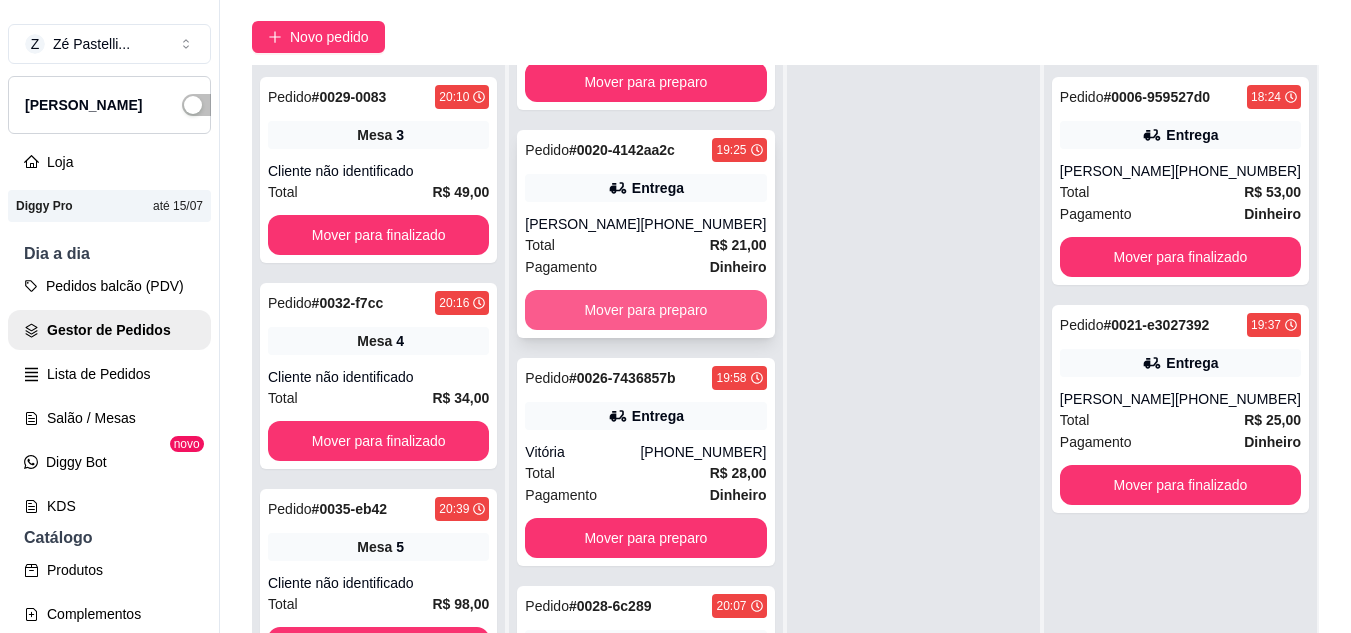 click on "Mover para preparo" at bounding box center (645, 310) 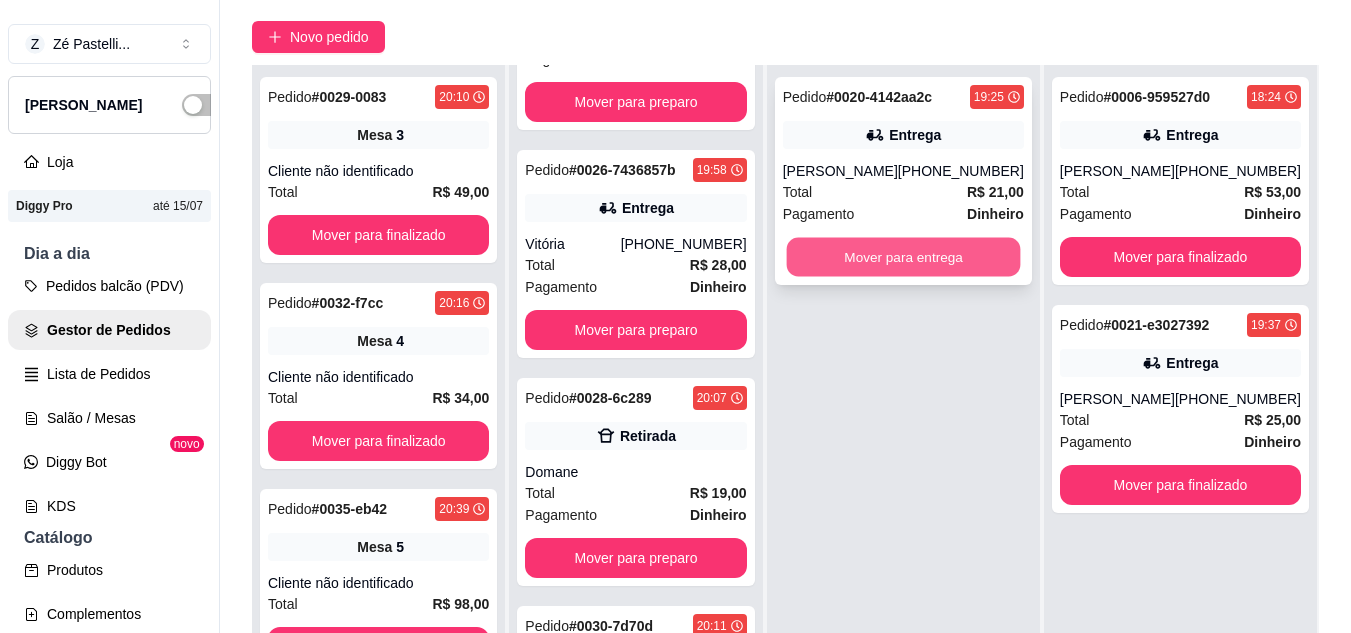 click on "Mover para entrega" at bounding box center (903, 257) 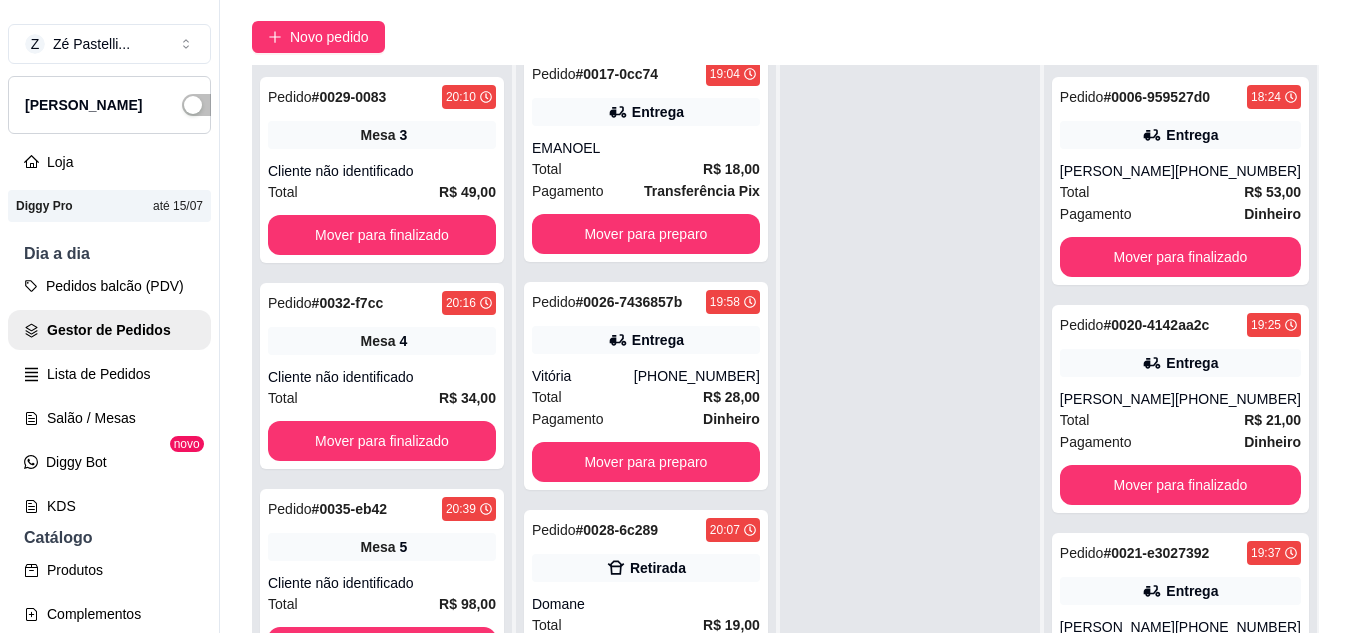 scroll, scrollTop: 699, scrollLeft: 0, axis: vertical 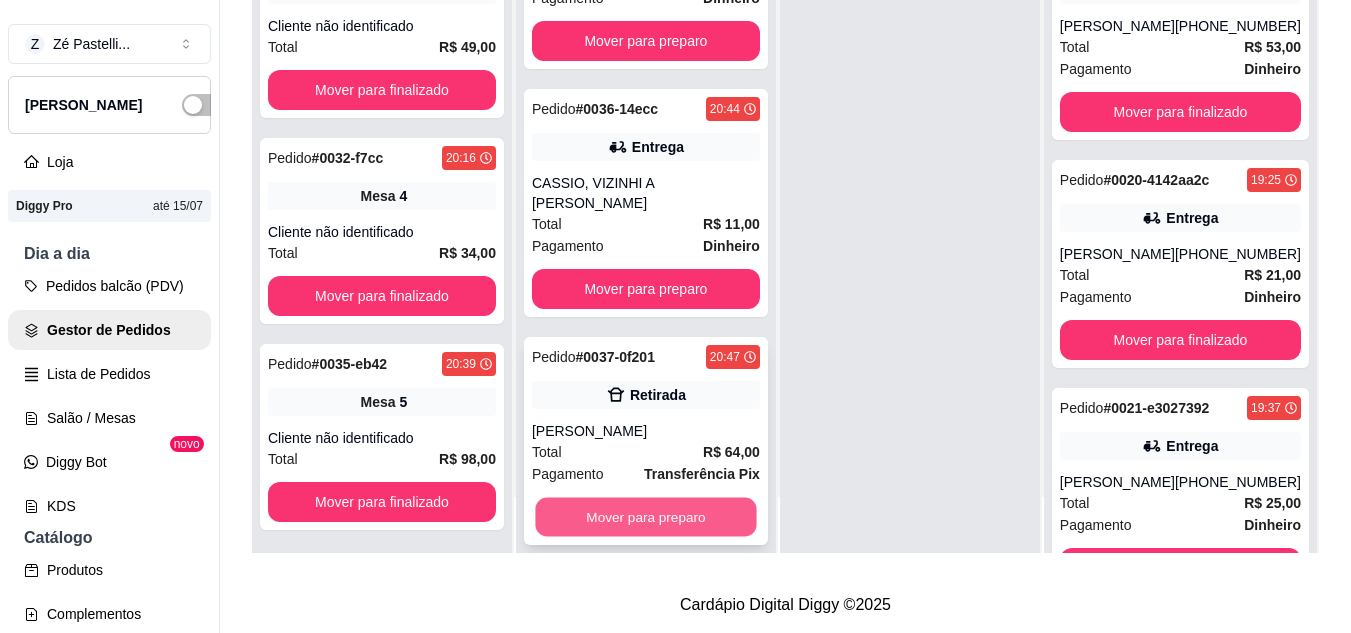 click on "Mover para preparo" at bounding box center (645, 517) 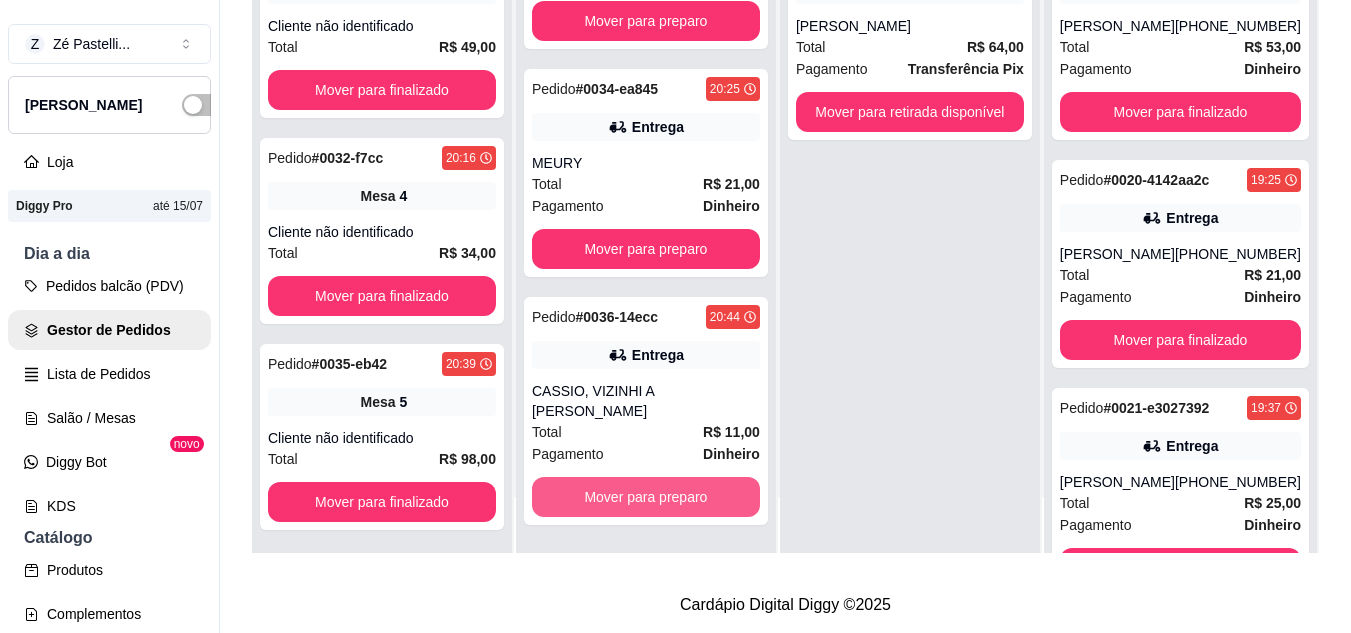 scroll, scrollTop: 1915, scrollLeft: 0, axis: vertical 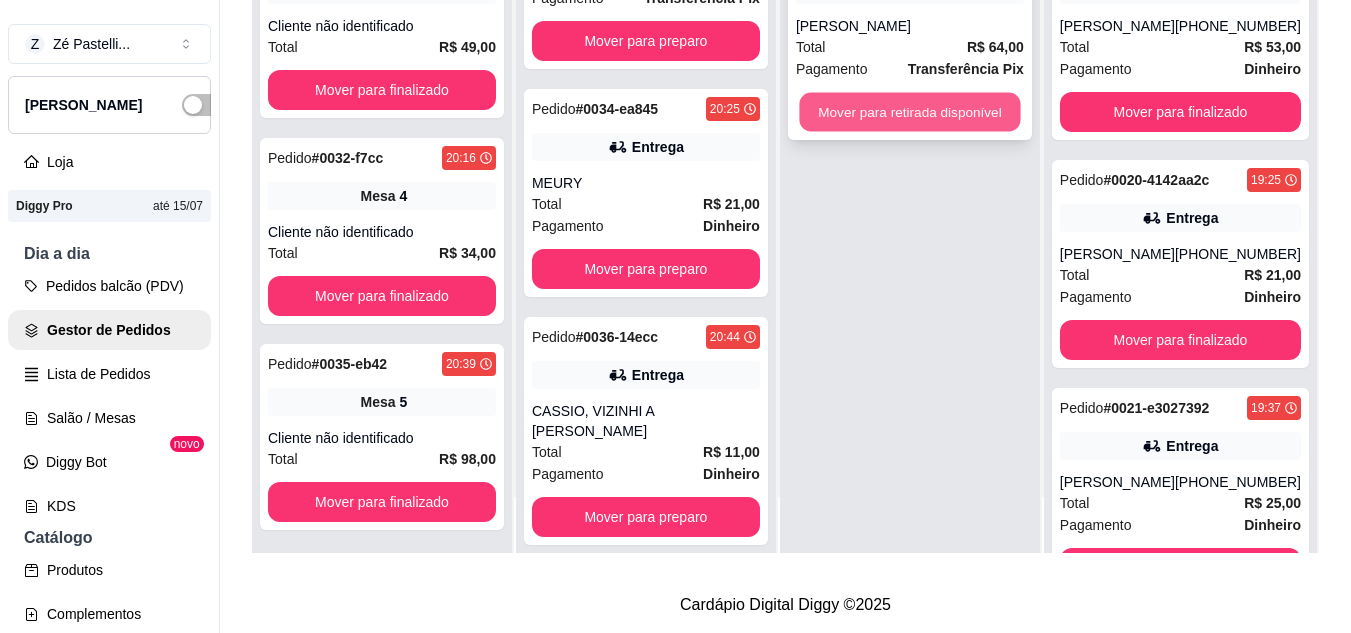 click on "Mover para retirada disponível" at bounding box center [909, 112] 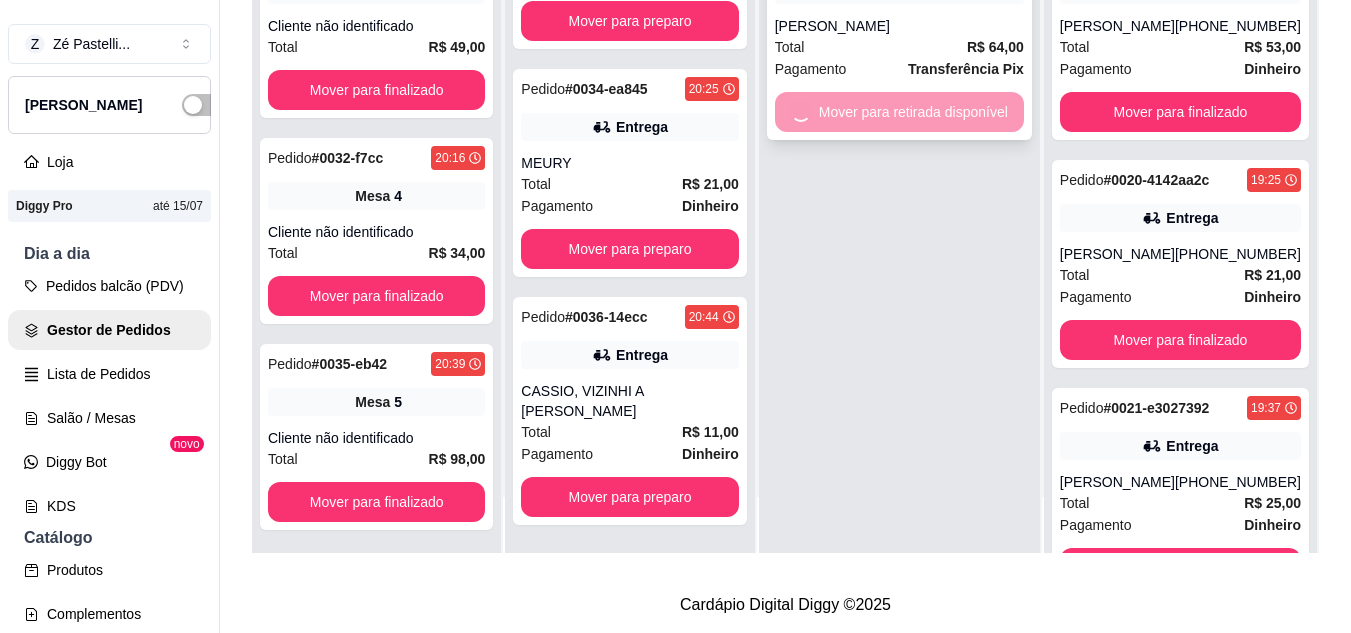 scroll, scrollTop: 1915, scrollLeft: 0, axis: vertical 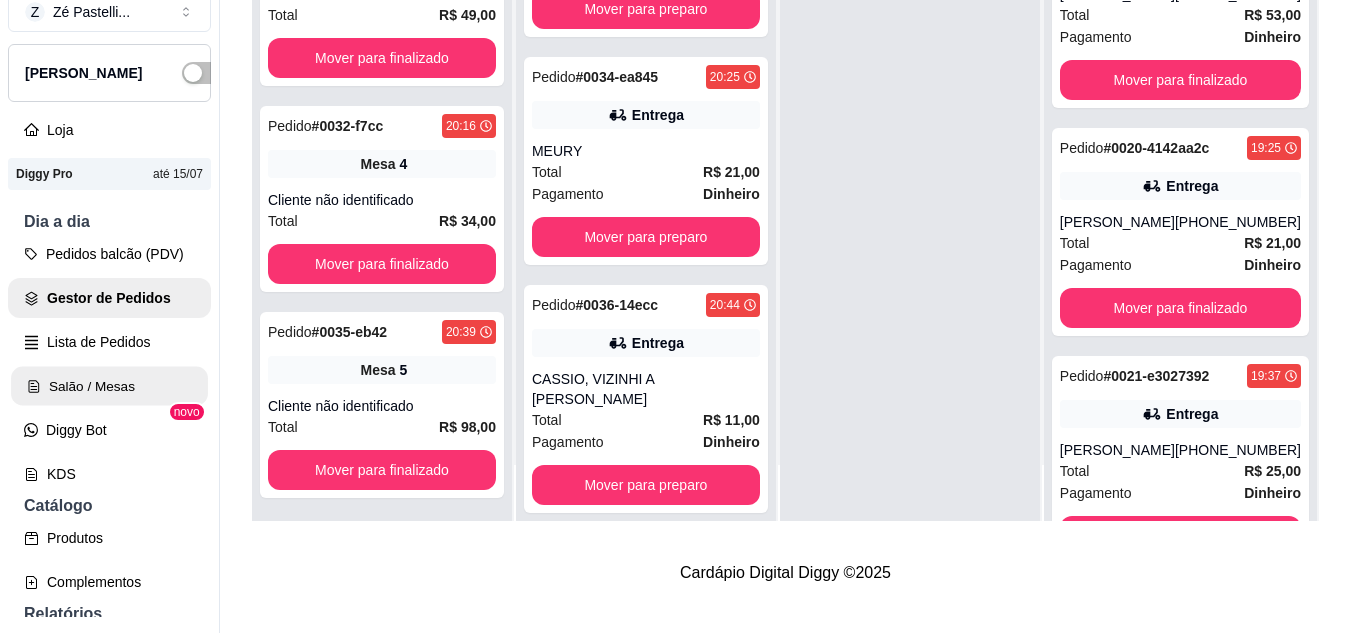 click on "Salão / Mesas" at bounding box center (109, 386) 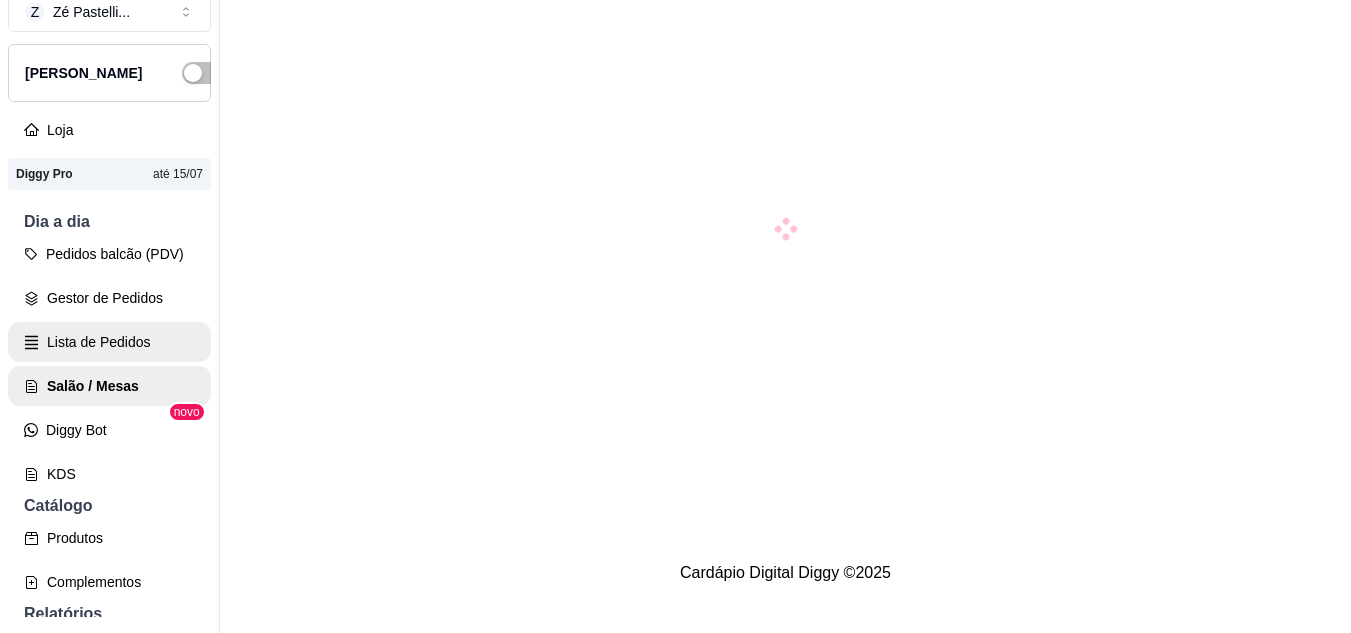scroll, scrollTop: 0, scrollLeft: 0, axis: both 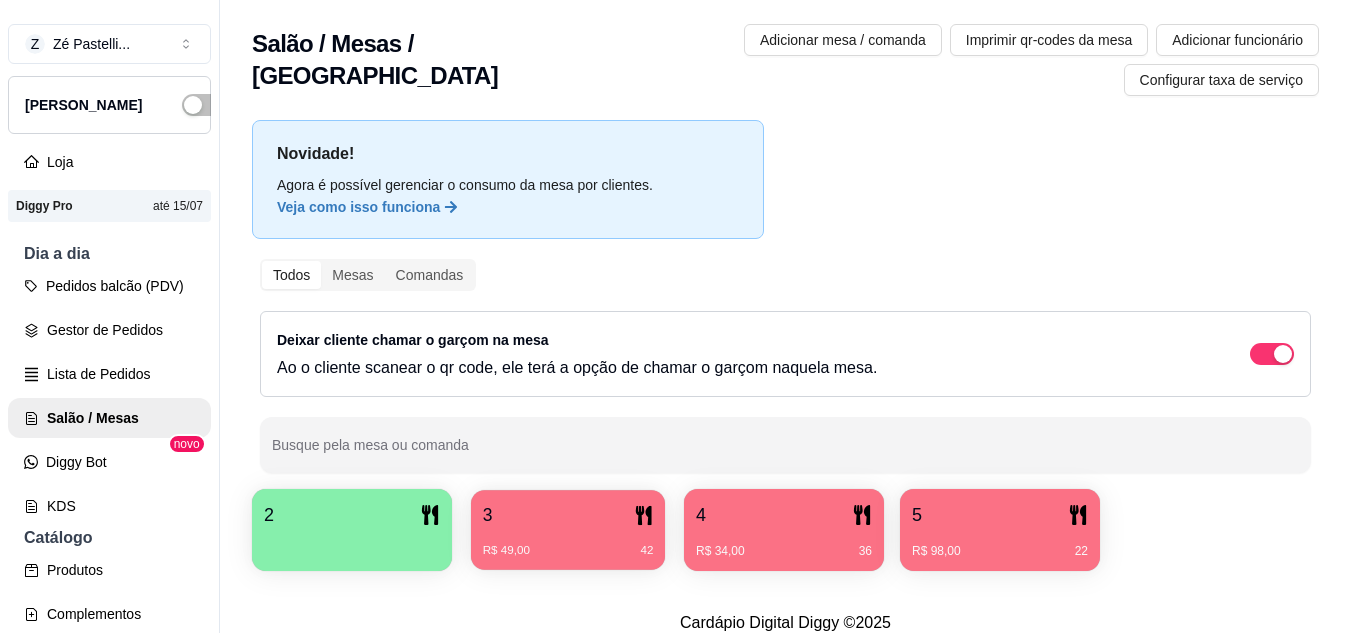 click on "R$ 49,00 42" at bounding box center (568, 543) 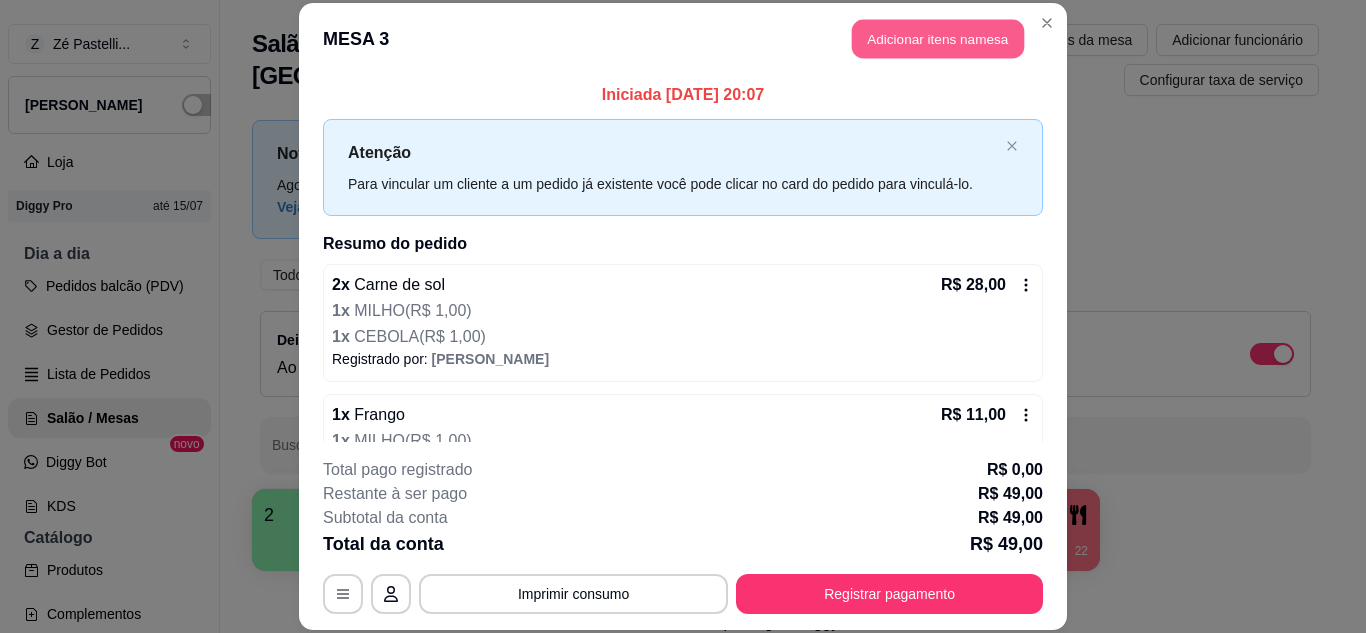 click on "Adicionar itens na  mesa" at bounding box center [938, 39] 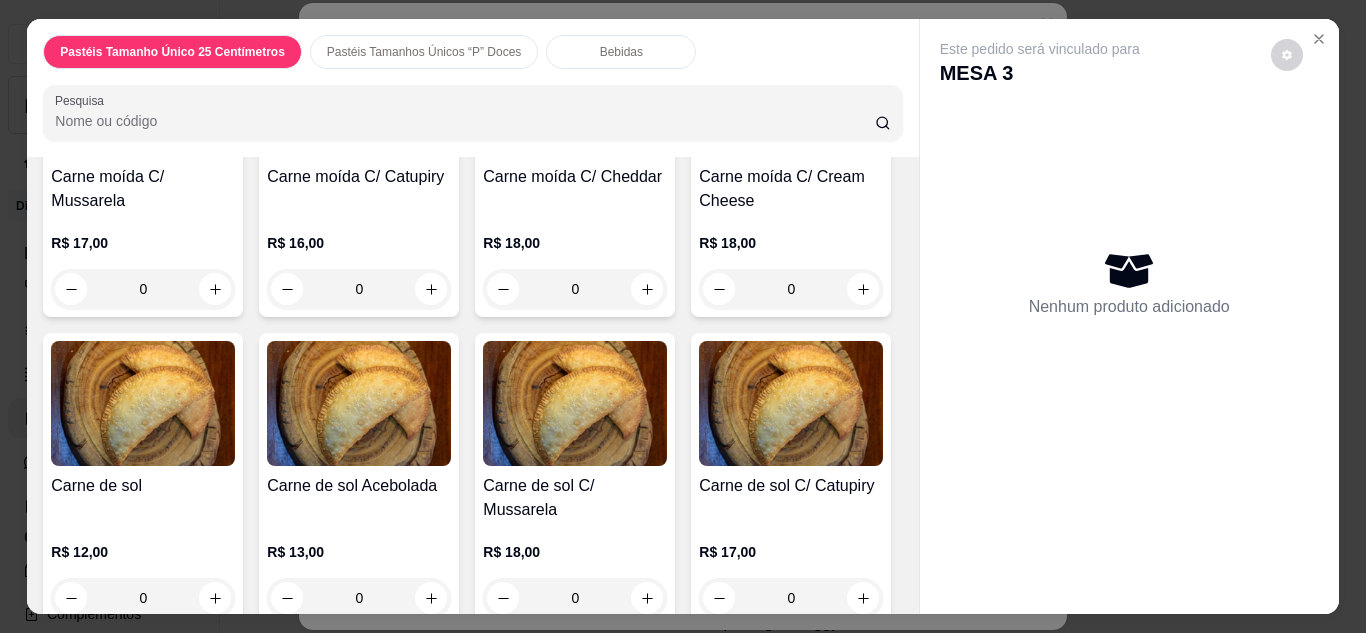 scroll, scrollTop: 2360, scrollLeft: 0, axis: vertical 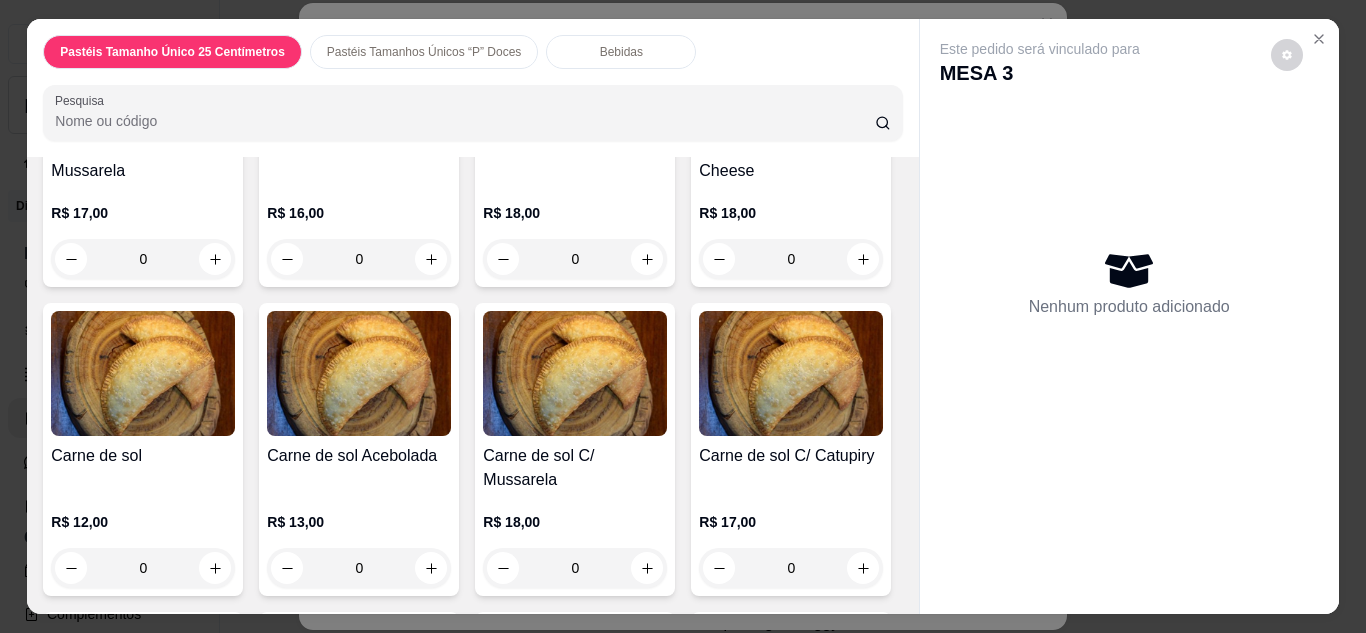 click on "0" at bounding box center [359, -50] 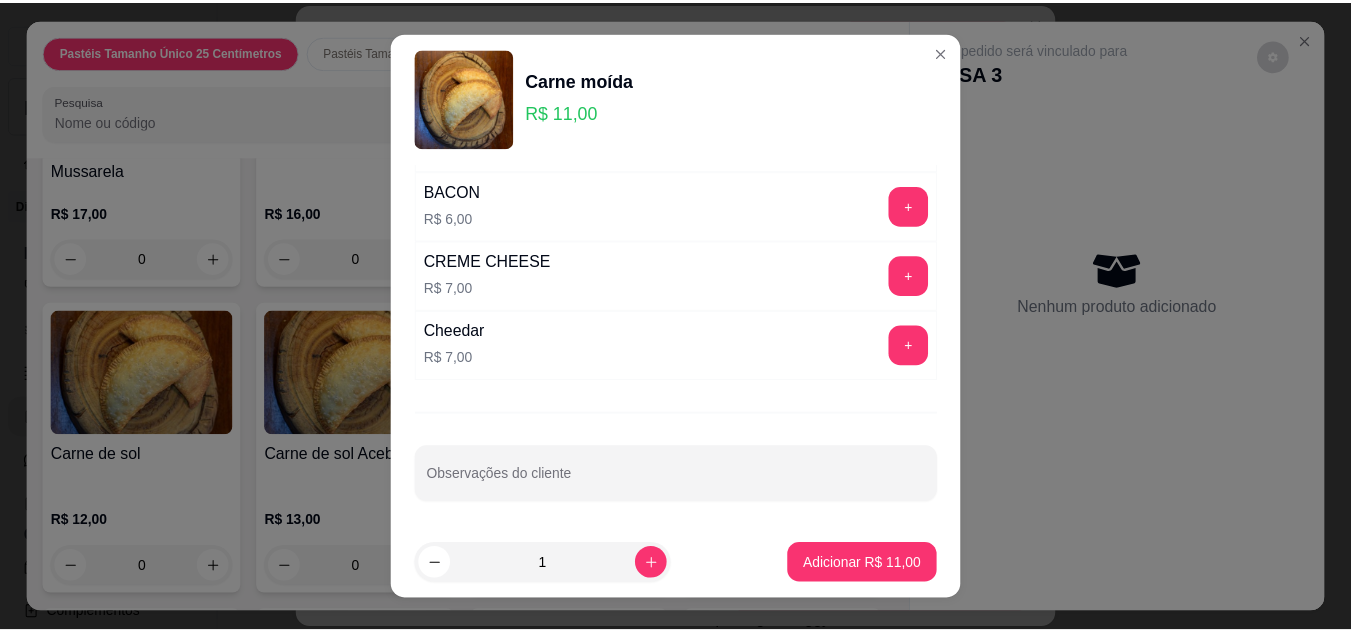 scroll, scrollTop: 698, scrollLeft: 0, axis: vertical 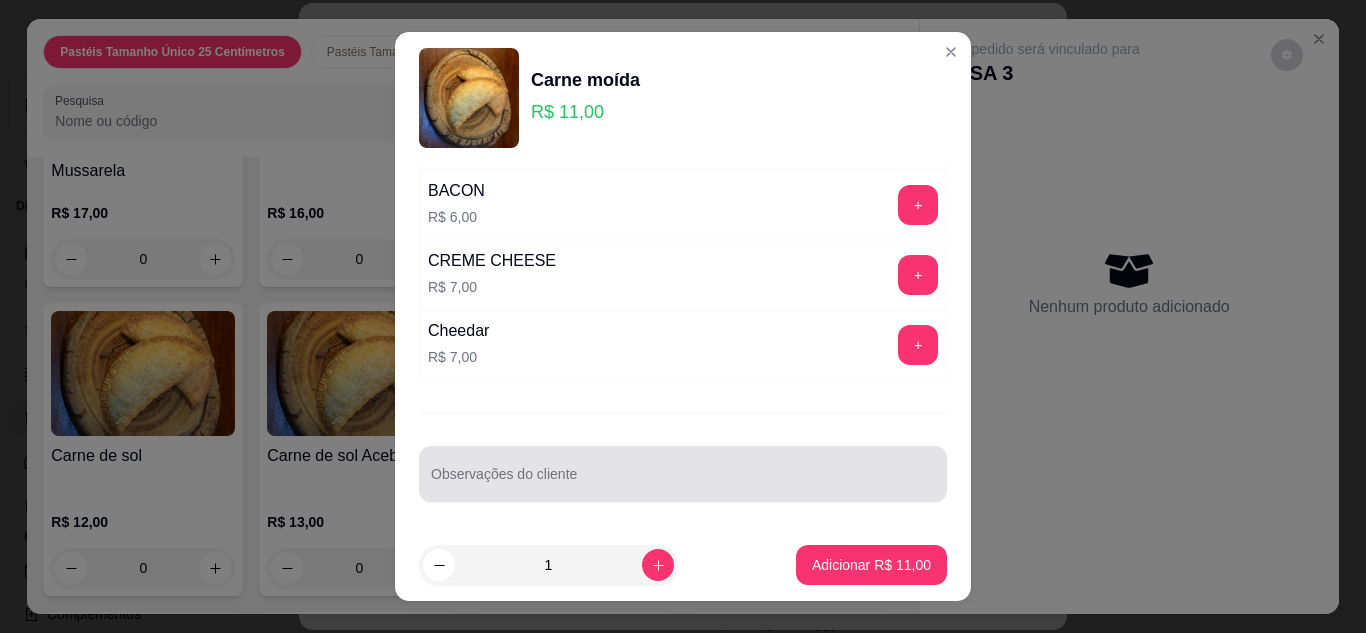 click at bounding box center (683, 474) 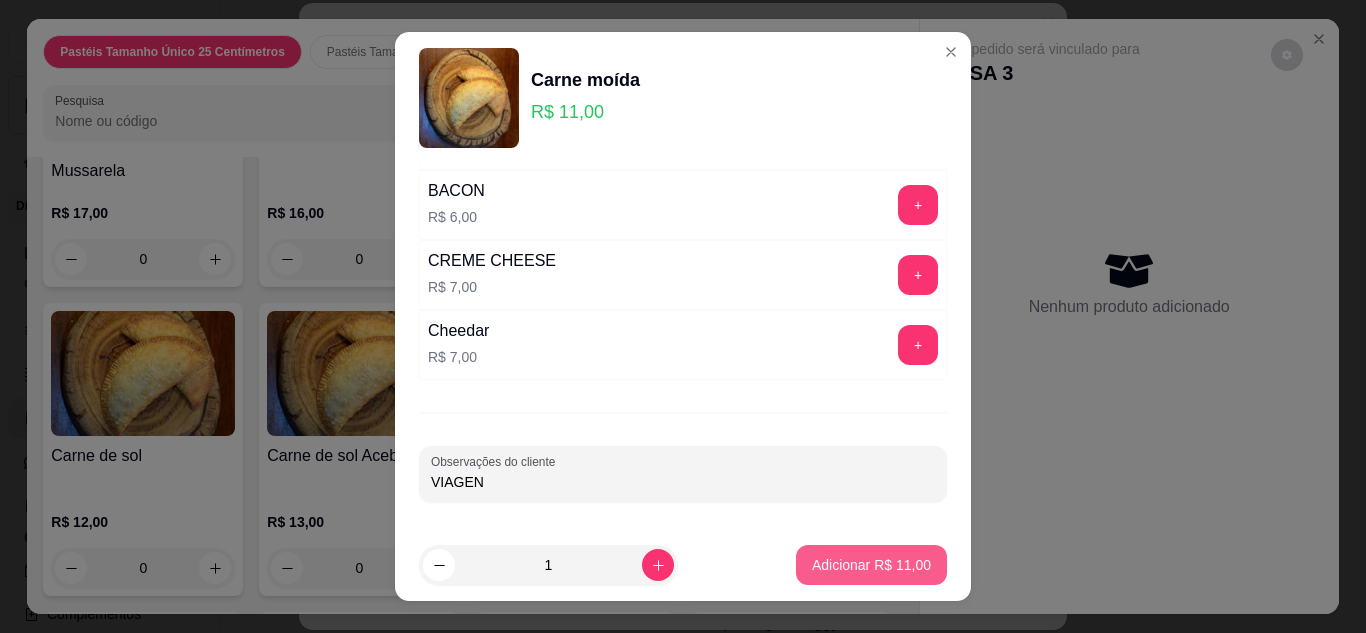 type on "VIAGEN" 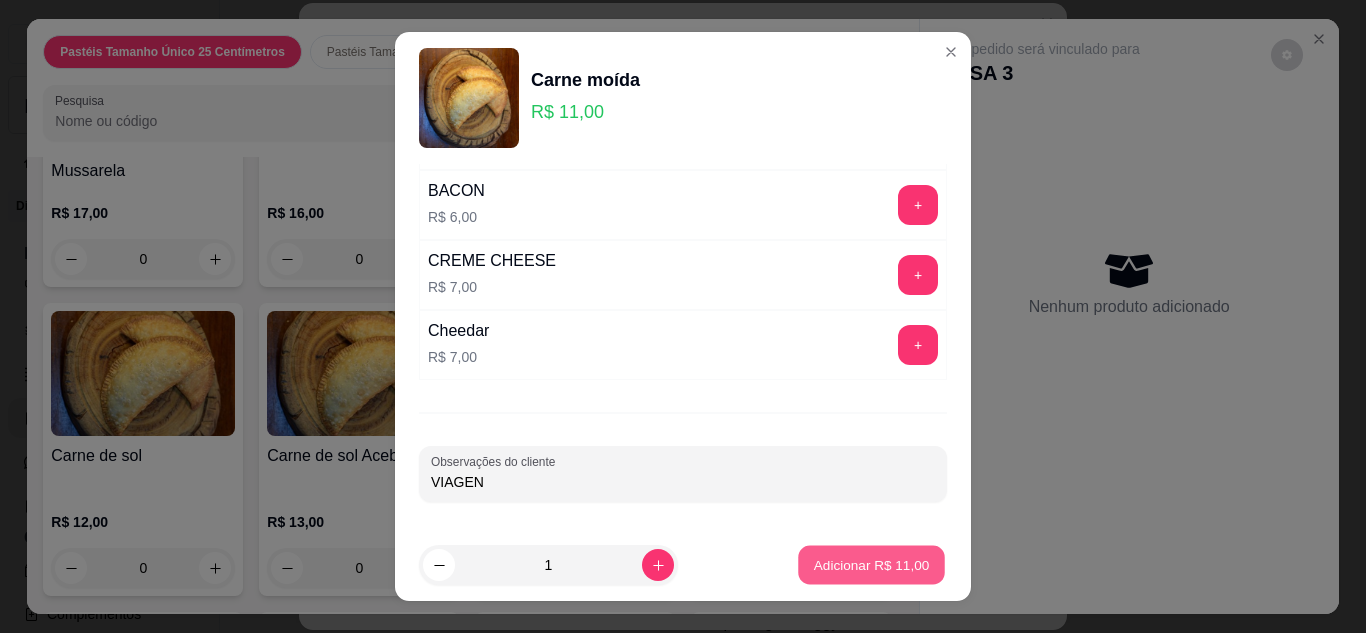 click on "Adicionar   R$ 11,00" at bounding box center (872, 565) 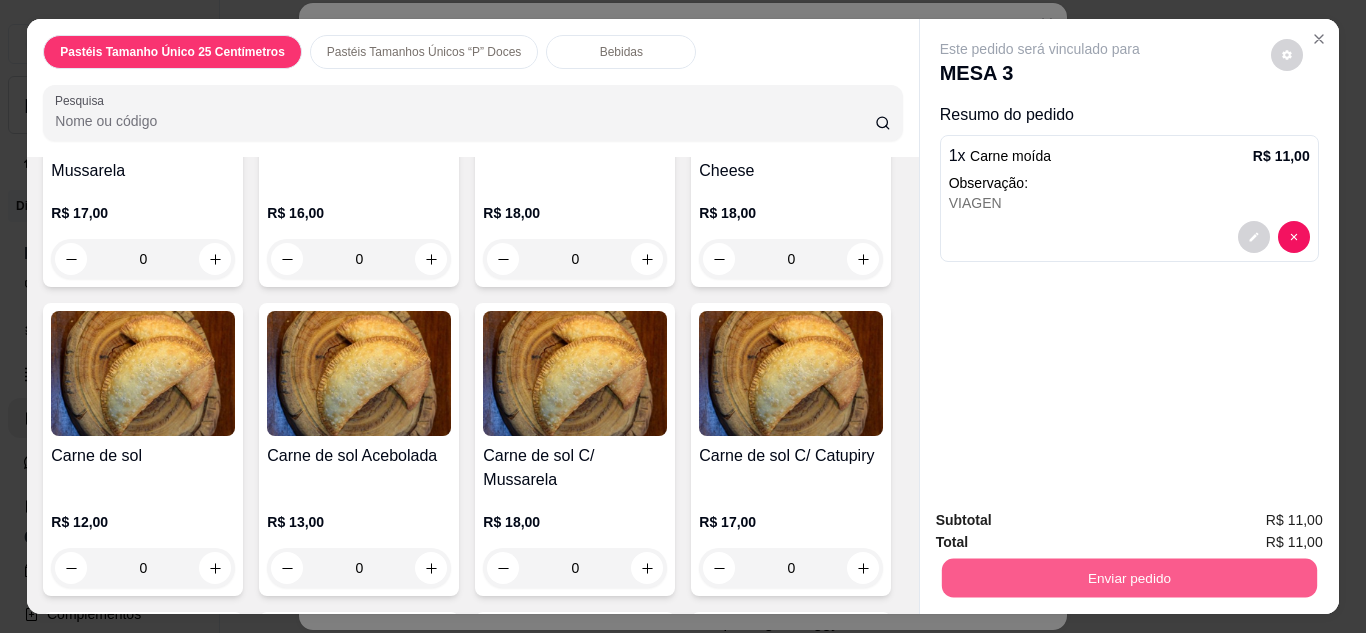 click on "Enviar pedido" at bounding box center [1128, 578] 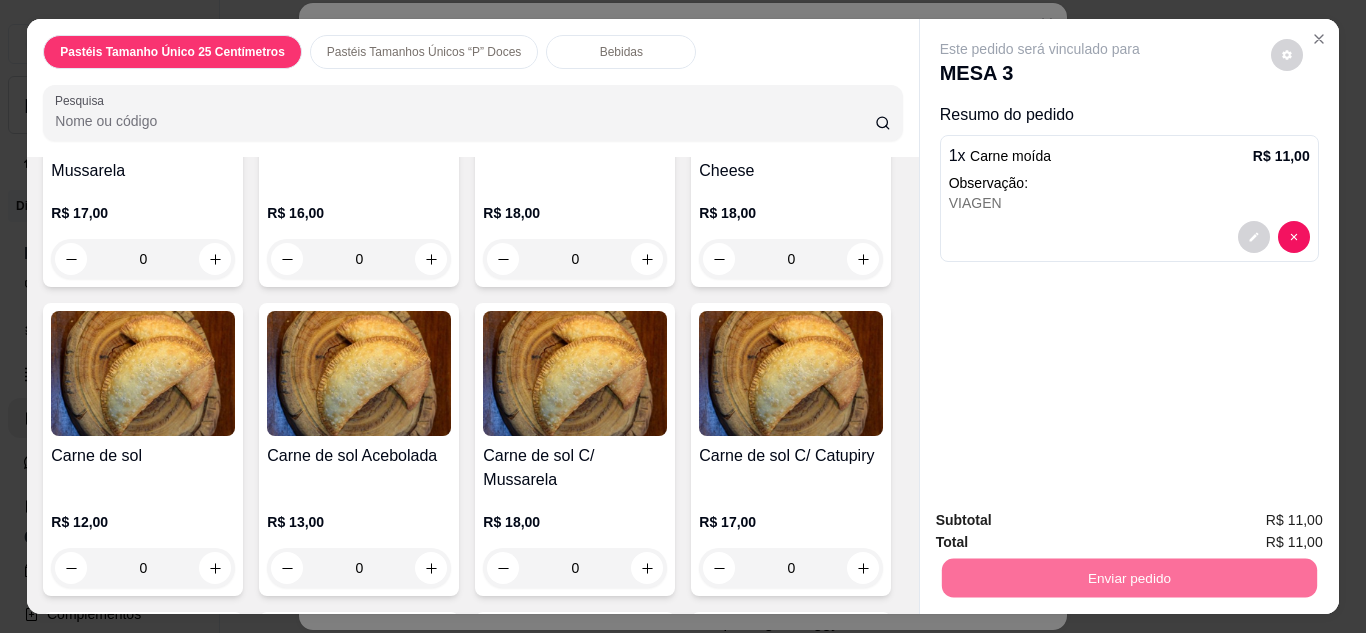 click on "Não registrar e enviar pedido" at bounding box center (1063, 521) 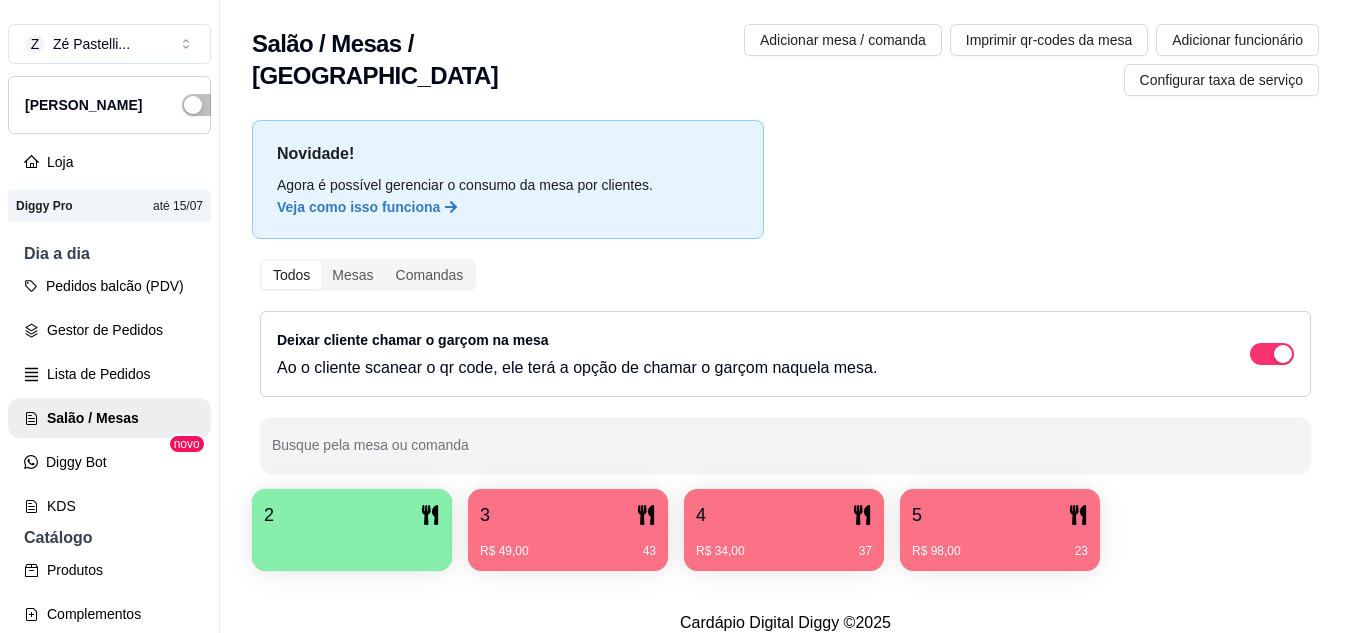 scroll, scrollTop: 33, scrollLeft: 0, axis: vertical 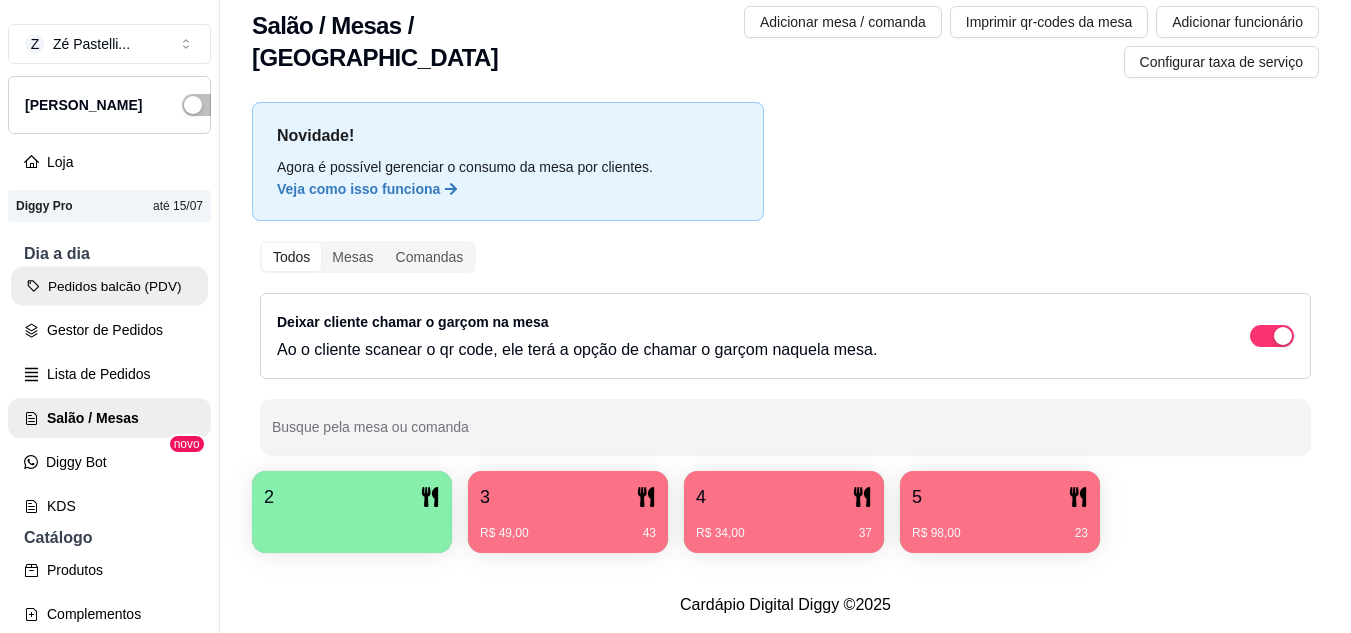click on "Pedidos balcão (PDV)" at bounding box center [109, 286] 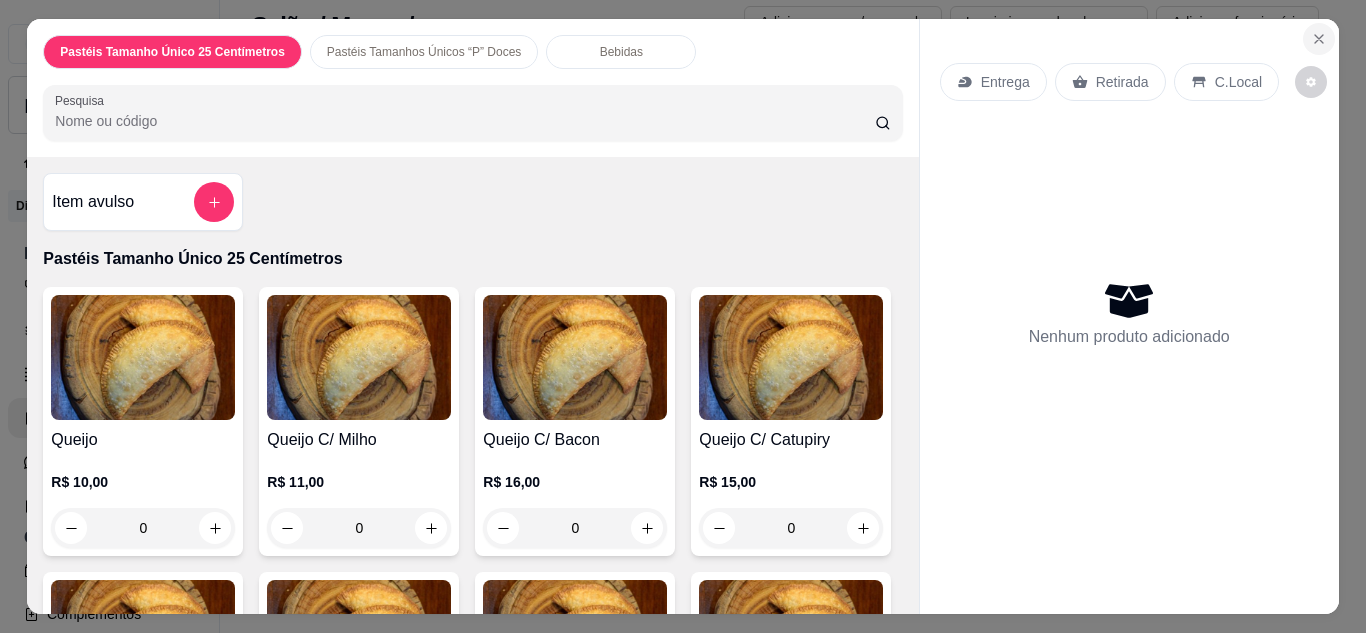 click 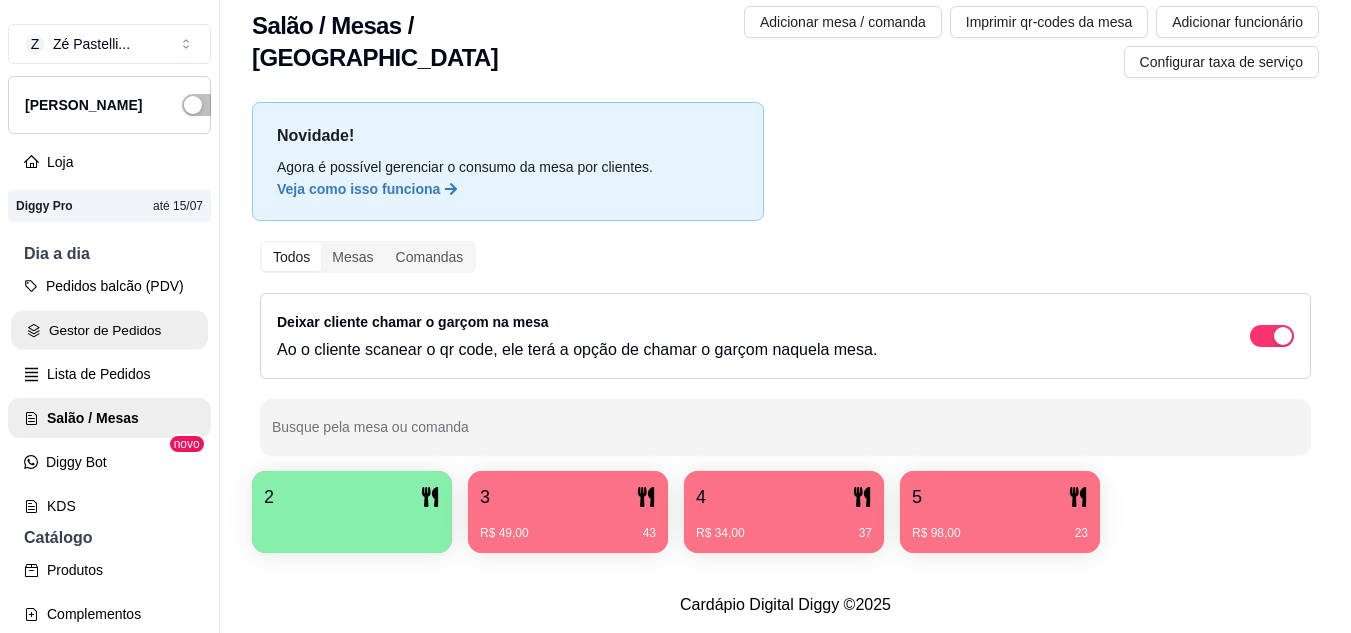 click on "Gestor de Pedidos" at bounding box center [109, 330] 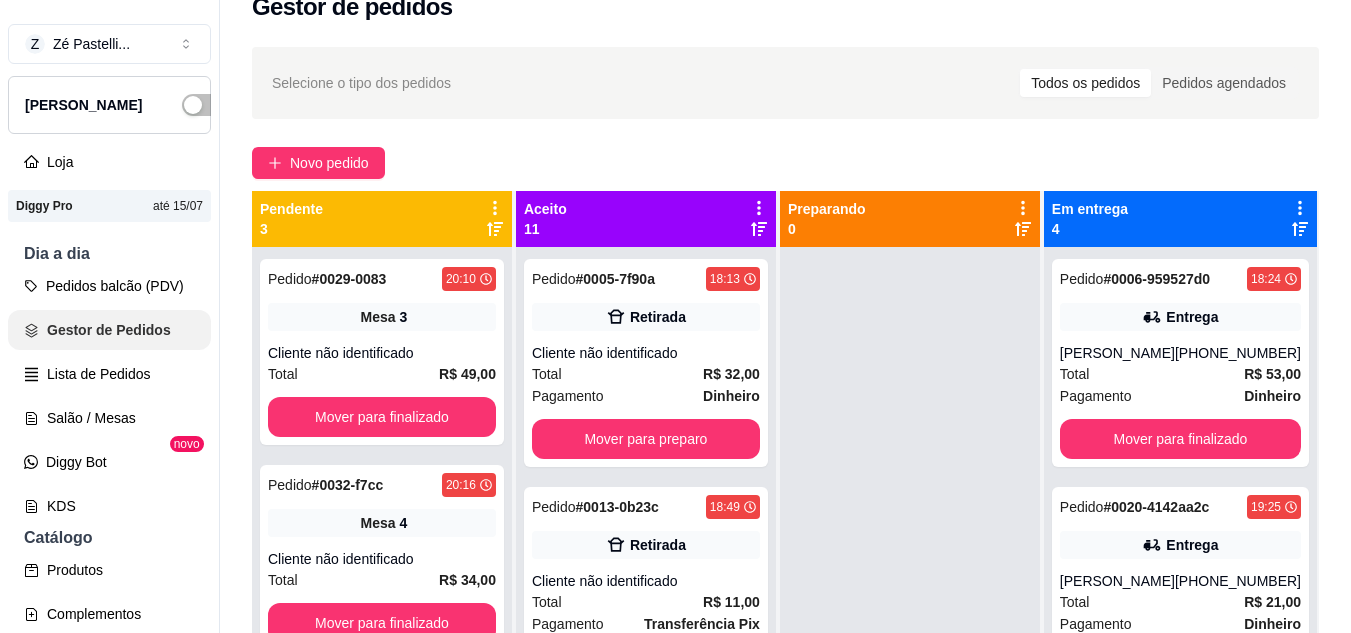 scroll, scrollTop: 0, scrollLeft: 0, axis: both 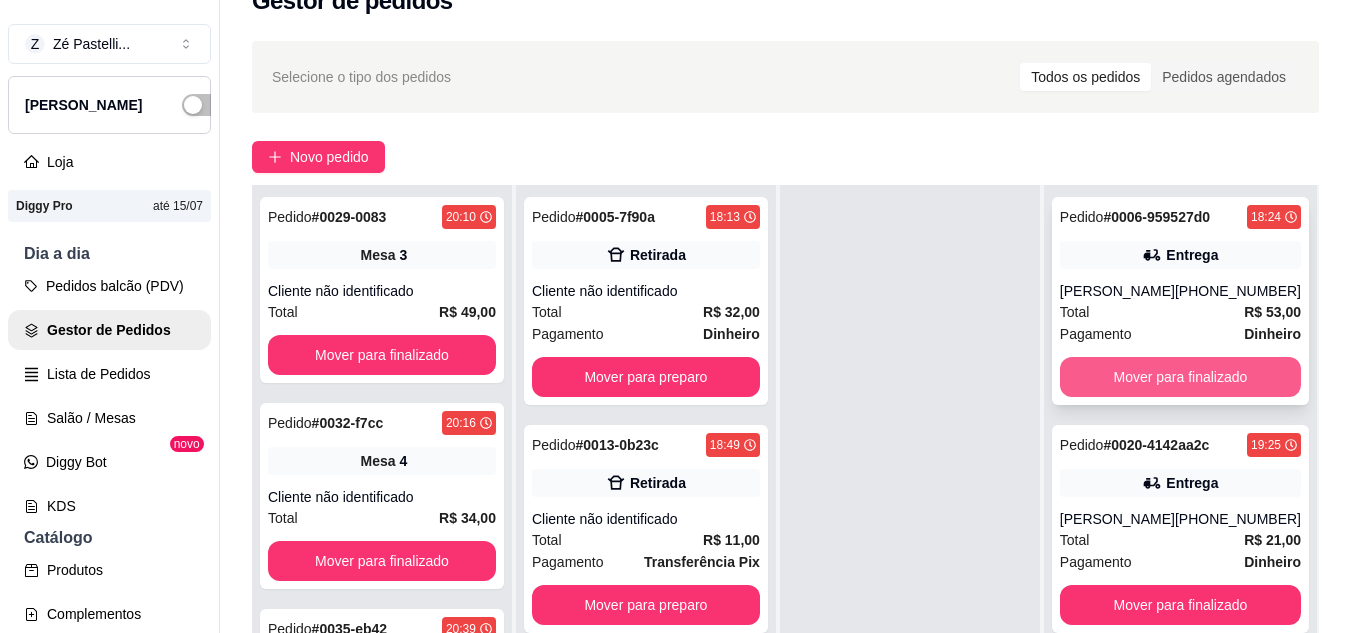 click on "Mover para finalizado" at bounding box center (1180, 377) 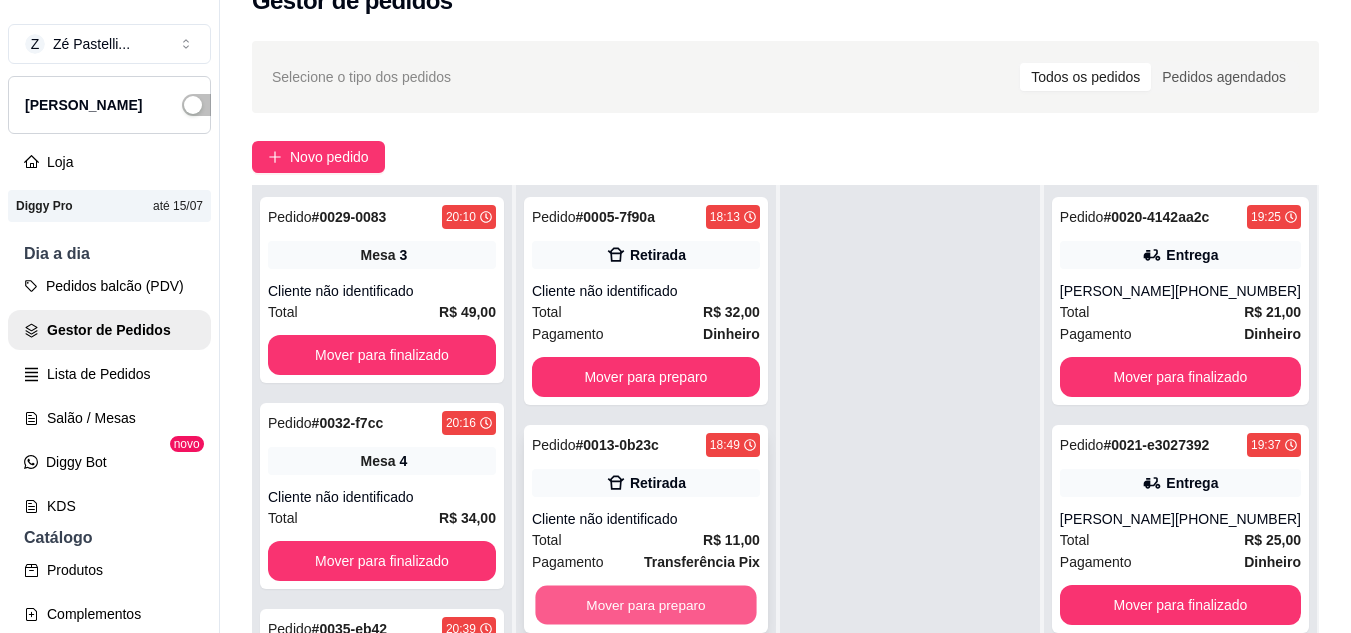 click on "Mover para preparo" at bounding box center (645, 605) 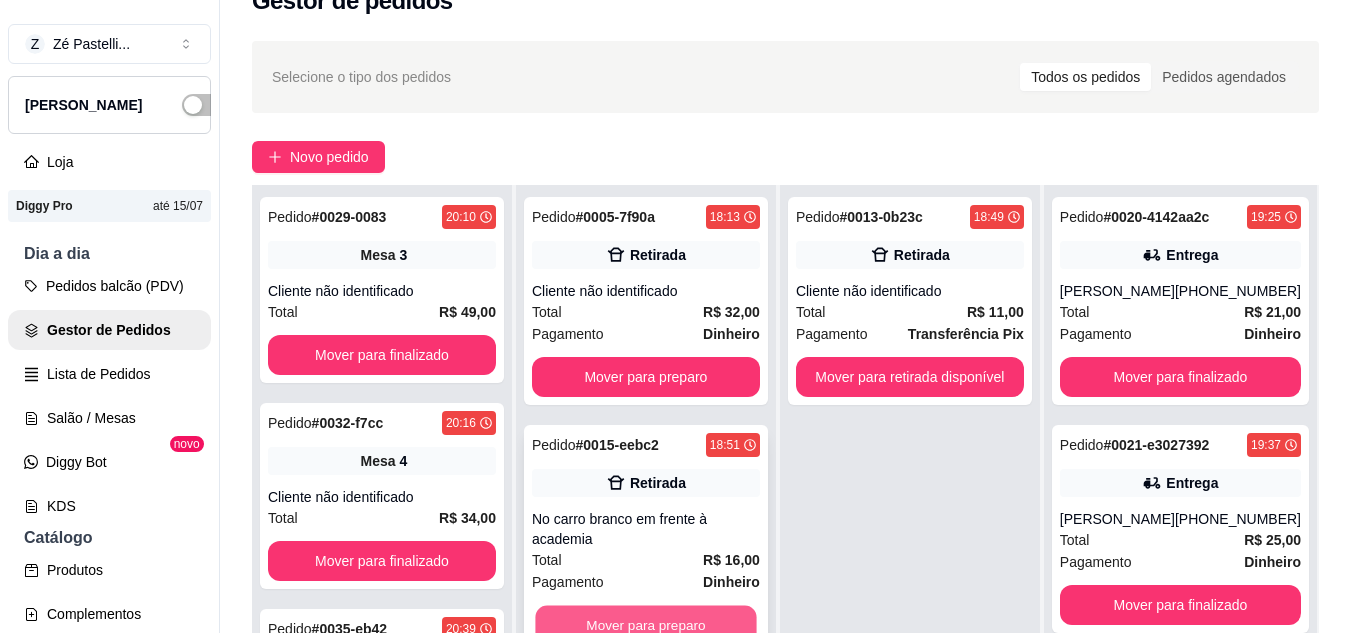 click on "Mover para preparo" at bounding box center [645, 625] 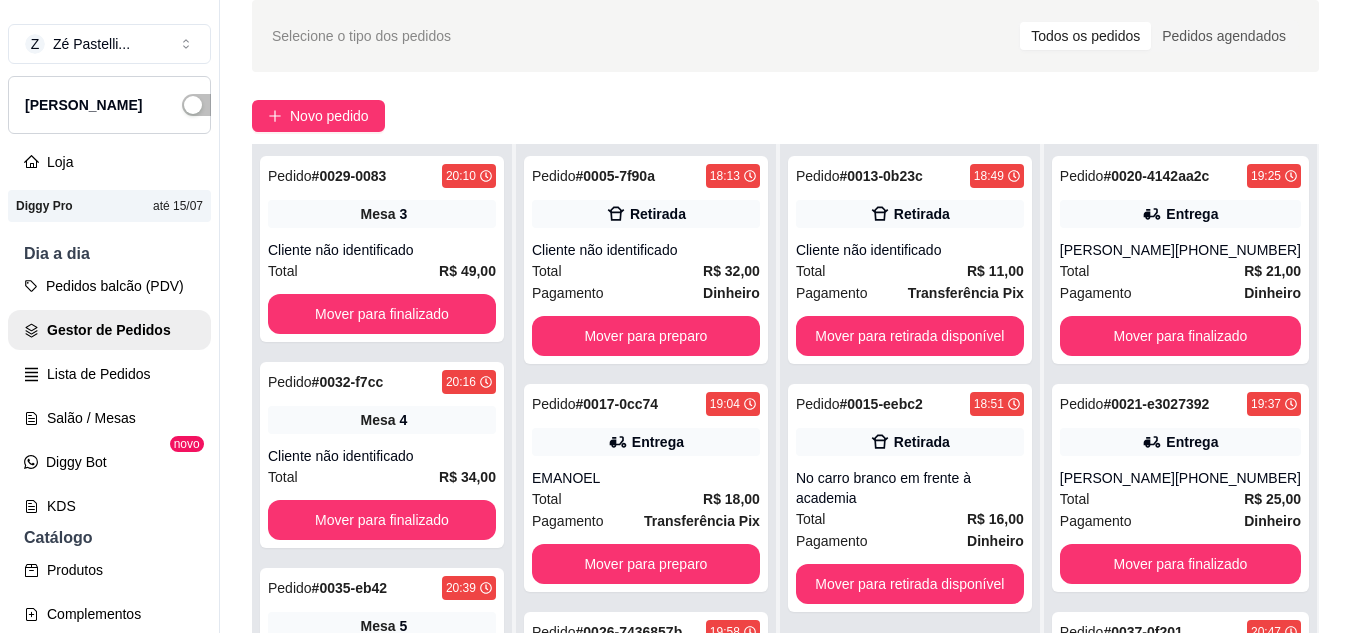 scroll, scrollTop: 119, scrollLeft: 0, axis: vertical 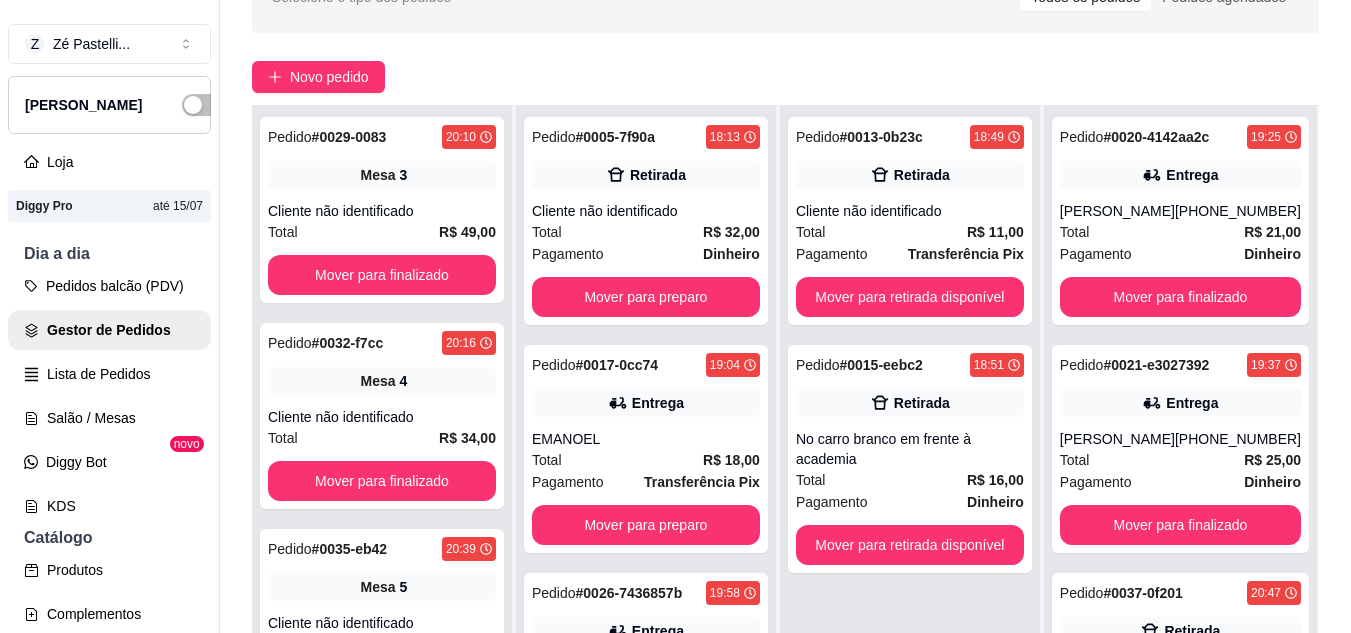 click on "Selecione o tipo dos pedidos Todos os pedidos Pedidos agendados Novo pedido Pendente 4 Pedido  # 0029-0083 20:10 Mesa 3 Cliente não identificado Total R$ 49,00 Mover para finalizado Pedido  # 0032-f7cc 20:16 Mesa 4 Cliente não identificado Total R$ 34,00 Mover para finalizado Pedido  # 0035-eb42 20:39 Mesa 5 Cliente não identificado Total R$ 98,00 Mover para finalizado Pedido  # 0038-a28e 20:51 Mesa 3 Cliente não identificado Total R$ 11,00 Mover para finalizado Aceito 9 Pedido  # 0005-7f90a 18:13 Retirada Cliente não identificado Total R$ 32,00 Pagamento Dinheiro Mover para preparo Pedido  # 0017-0cc74 19:04 Entrega EMANOEL Total R$ 18,00 Pagamento Transferência Pix Mover para preparo Pedido  # 0026-7436857b 19:58 Entrega Vitória  (88) 99606-3526 Total R$ 28,00 Pagamento Dinheiro Mover para preparo Pedido  # 0028-6c289 20:07 Retirada Domane  Total R$ 19,00 Pagamento Dinheiro Mover para preparo Pedido  # 0030-7d70d 20:11 Entrega HELEONAY Total R$ 11,00 Pagamento Dinheiro Mover para preparo # #" at bounding box center (785, 355) 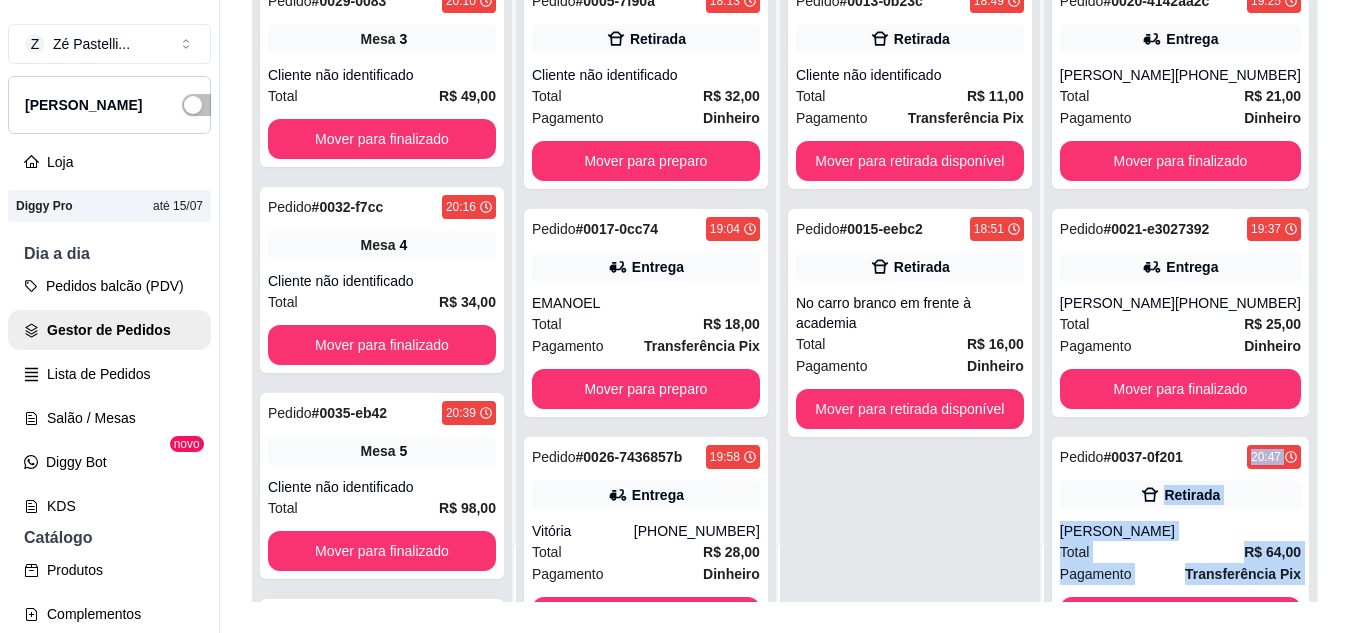 click on "Gestor de pedidos Selecione o tipo dos pedidos Todos os pedidos Pedidos agendados Novo pedido Pendente 4 Pedido  # 0029-0083 20:10 Mesa 3 Cliente não identificado Total R$ 49,00 Mover para finalizado Pedido  # 0032-f7cc 20:16 Mesa 4 Cliente não identificado Total R$ 34,00 Mover para finalizado Pedido  # 0035-eb42 20:39 Mesa 5 Cliente não identificado Total R$ 98,00 Mover para finalizado Pedido  # 0038-a28e 20:51 Mesa 3 Cliente não identificado Total R$ 11,00 Mover para finalizado Aceito 9 Pedido  # 0005-7f90a 18:13 Retirada Cliente não identificado Total R$ 32,00 Pagamento Dinheiro Mover para preparo Pedido  # 0017-0cc74 19:04 Entrega EMANOEL Total R$ 18,00 Pagamento Transferência Pix Mover para preparo Pedido  # 0026-7436857b 19:58 Entrega Vitória  (88) 99606-3526 Total R$ 28,00 Pagamento Dinheiro Mover para preparo Pedido  # 0028-6c289 20:07 Retirada Domane  Total R$ 19,00 Pagamento Dinheiro Mover para preparo Pedido  # 0030-7d70d 20:11 Entrega HELEONAY Total R$ 11,00 Pagamento Dinheiro # #" at bounding box center (785, 316) 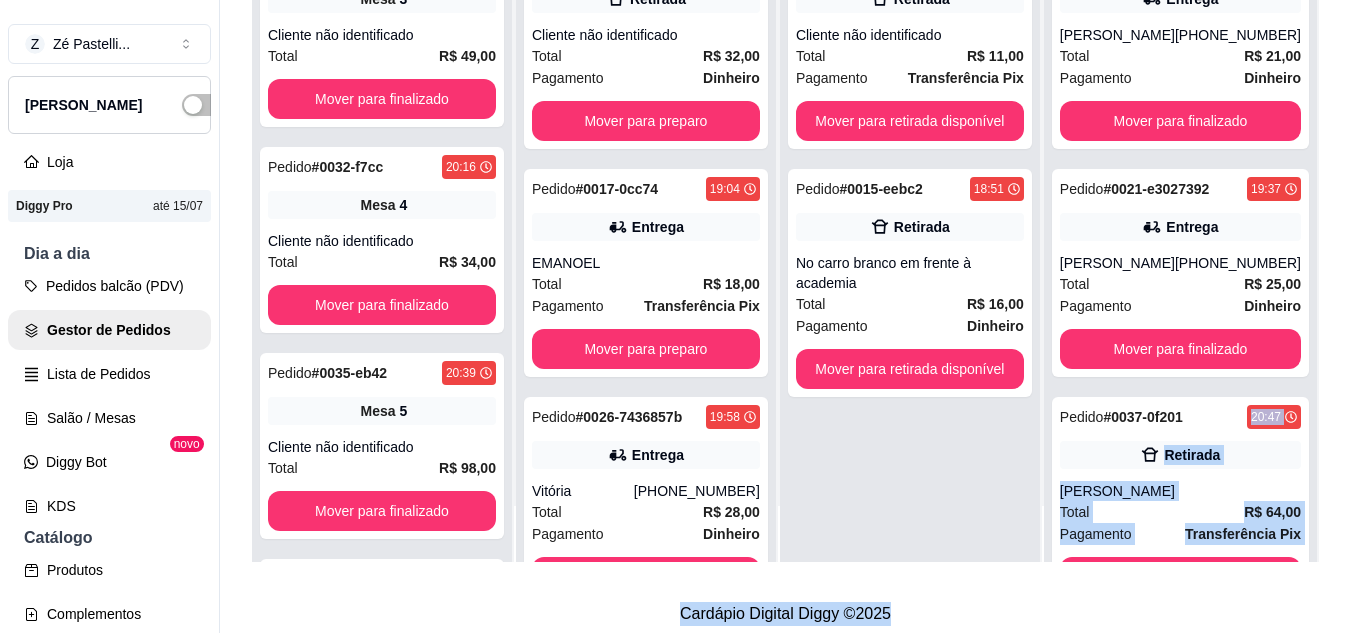 scroll, scrollTop: 319, scrollLeft: 0, axis: vertical 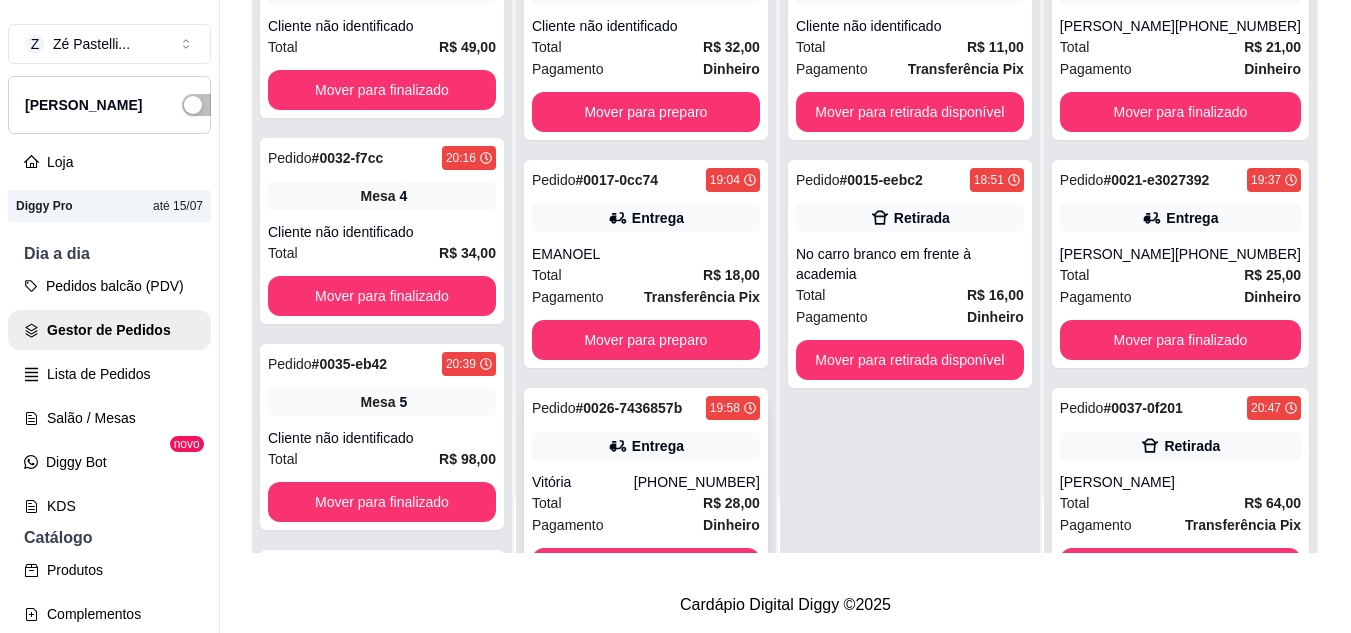 click on "Pedido  # 0026-7436857b 19:58 Entrega Vitória  (88) 99606-3526 Total R$ 28,00 Pagamento Dinheiro Mover para preparo" at bounding box center (646, 492) 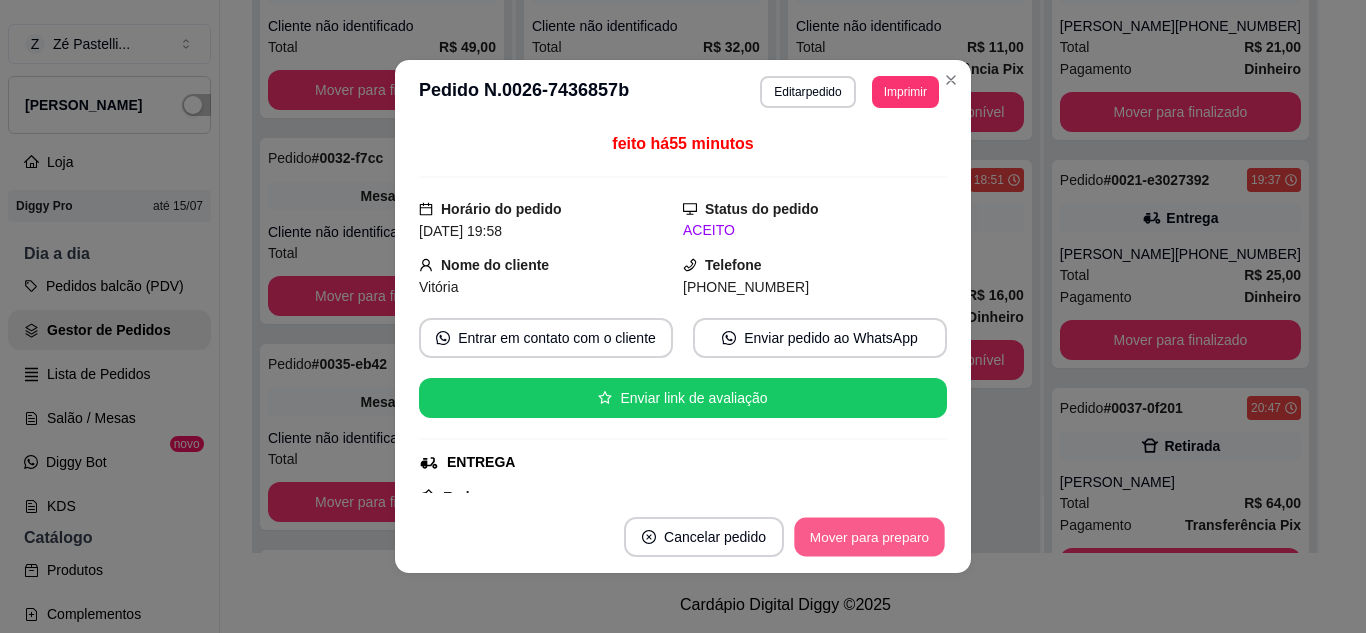 click on "Mover para preparo" at bounding box center (869, 537) 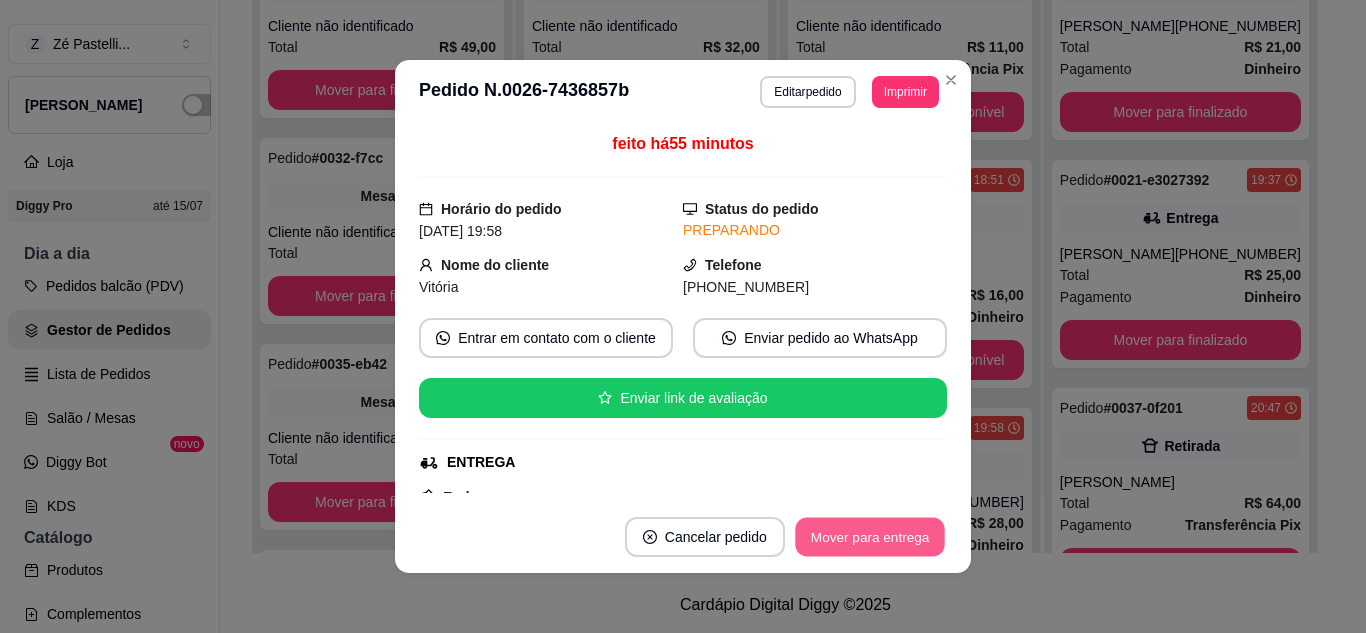 click on "Mover para entrega" at bounding box center (870, 537) 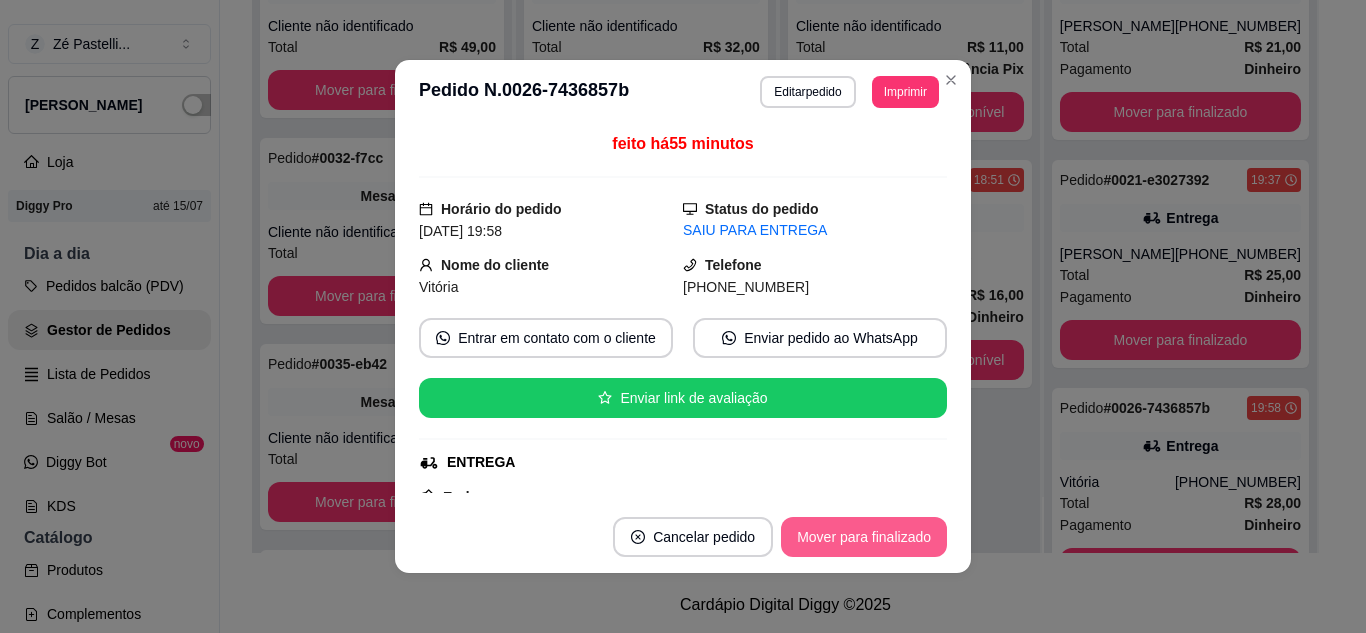click on "Mover para finalizado" at bounding box center (864, 537) 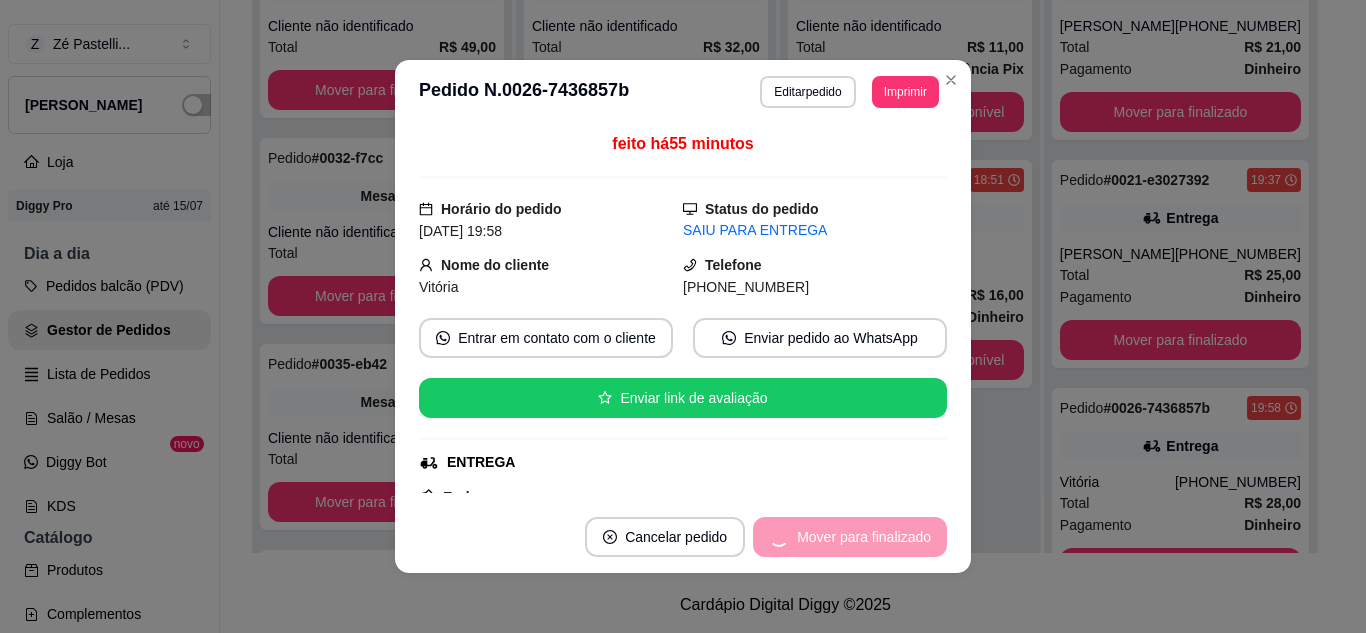 click on "Mover para finalizado" at bounding box center [850, 537] 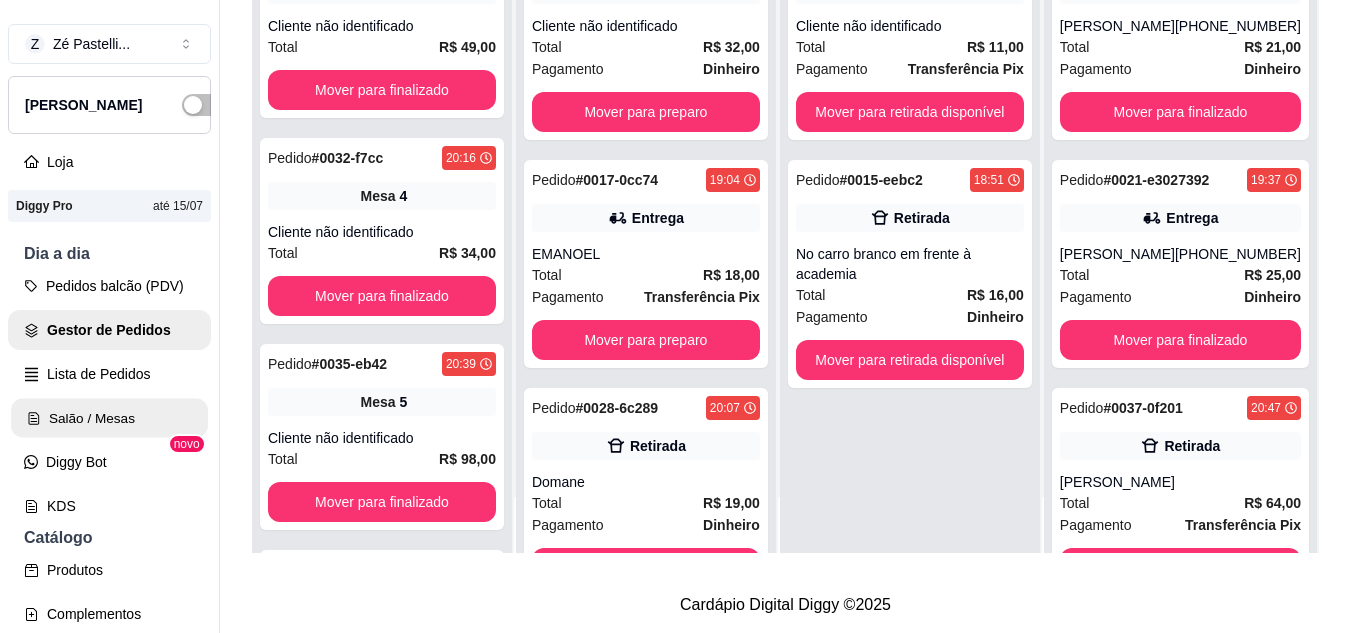 click on "Salão / Mesas" at bounding box center (109, 418) 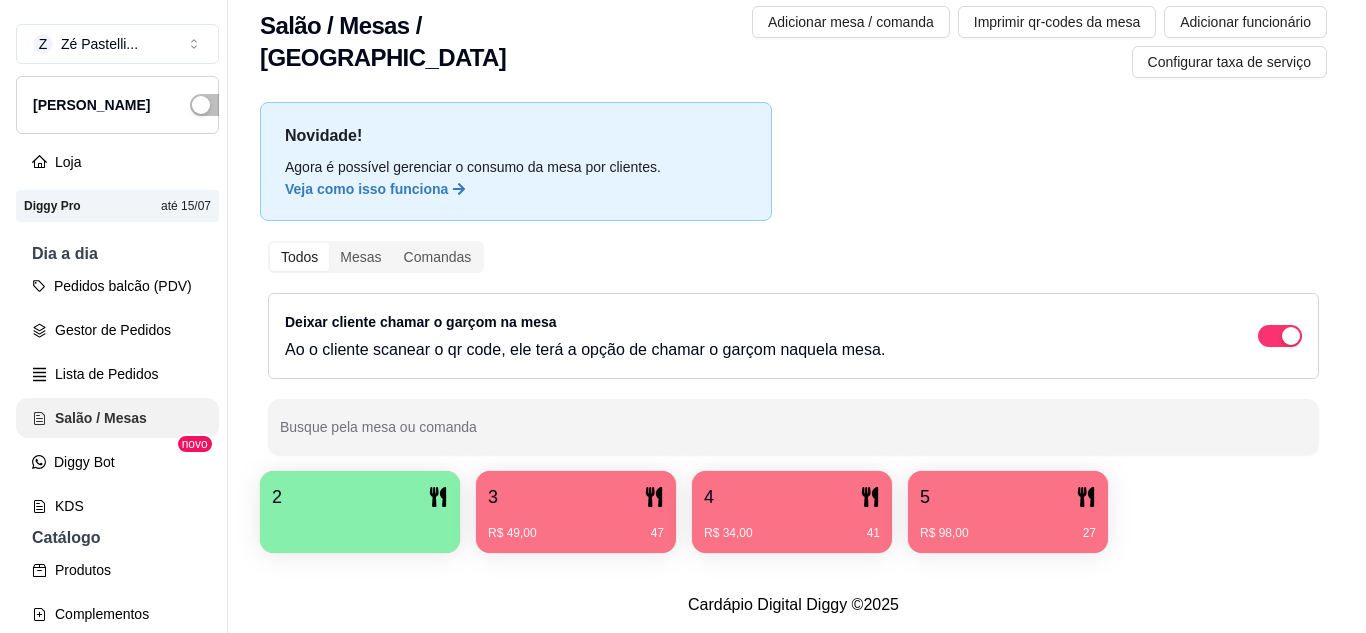 scroll, scrollTop: 0, scrollLeft: 0, axis: both 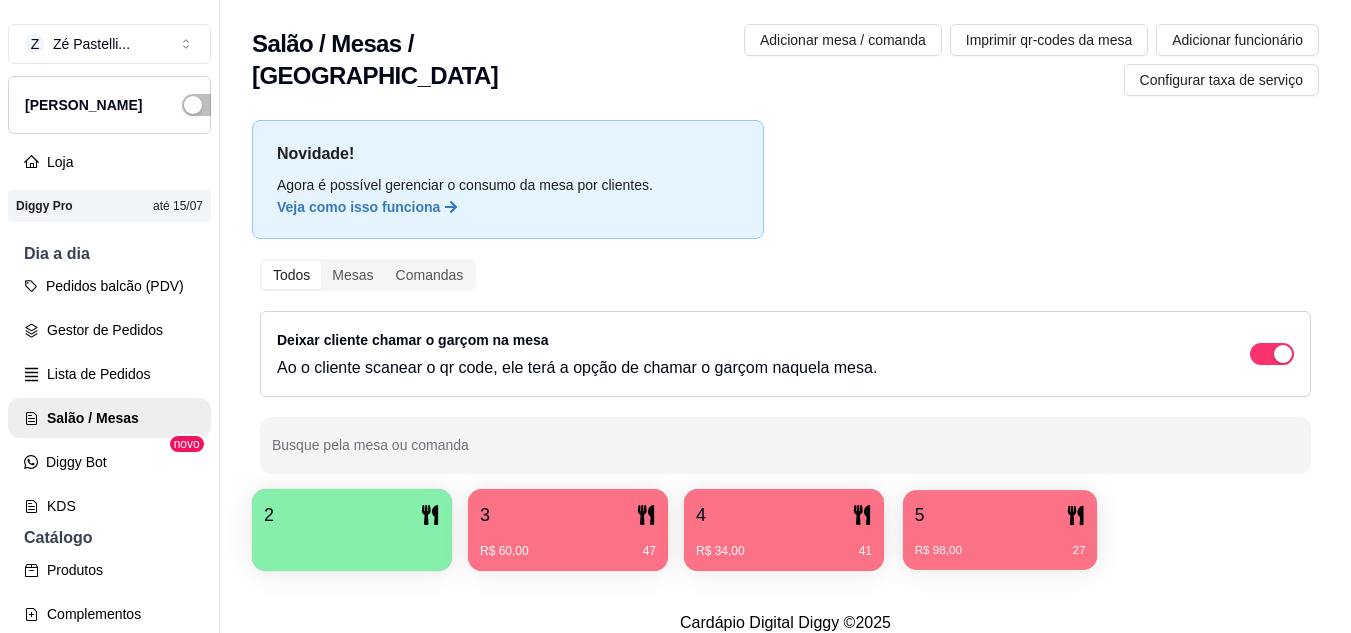 click on "5" at bounding box center (1000, 515) 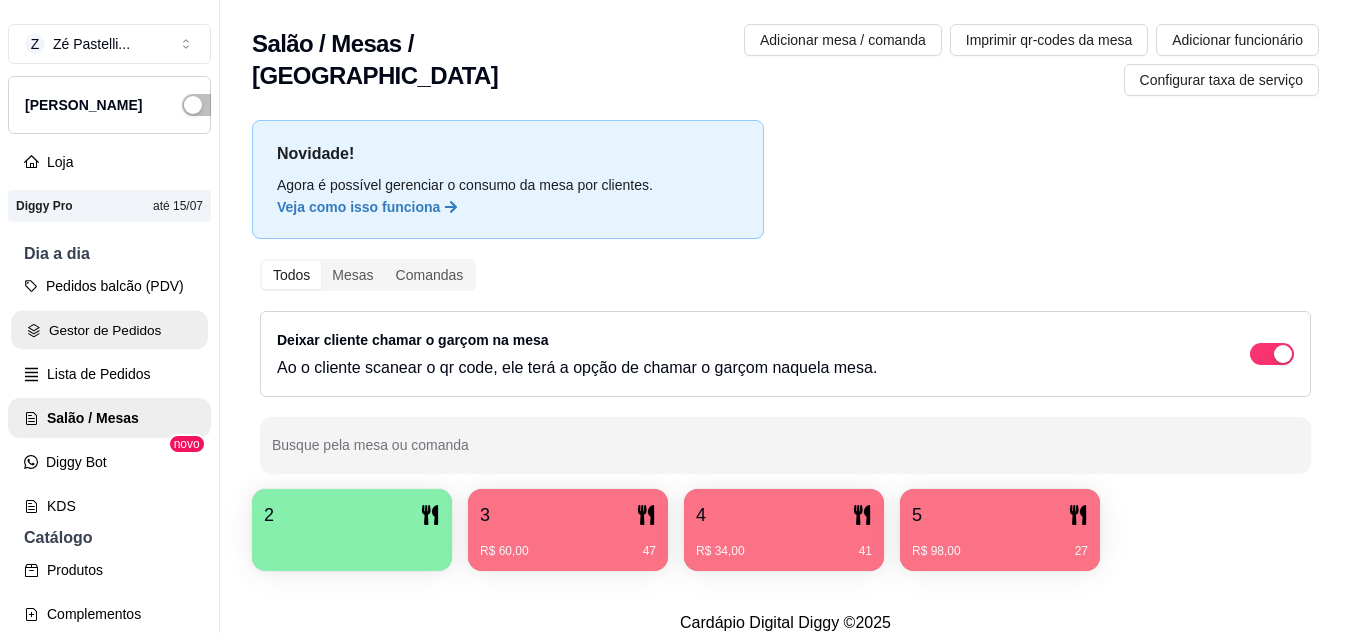 click on "Gestor de Pedidos" at bounding box center (109, 330) 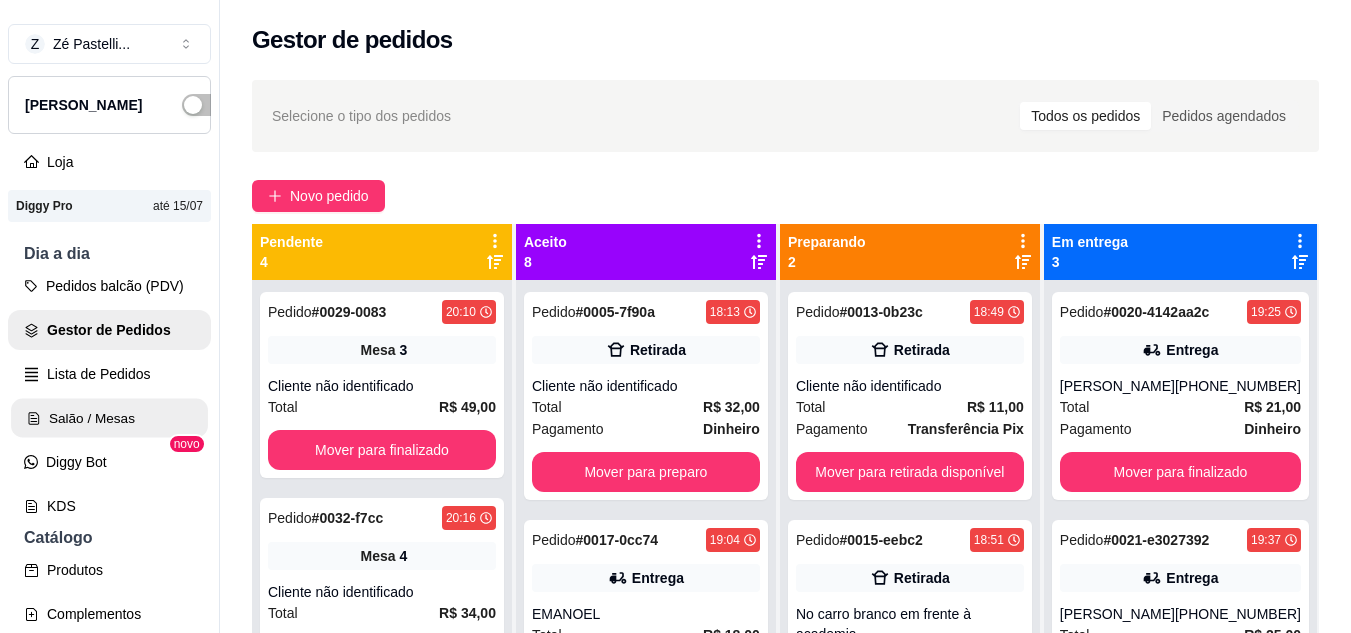 click on "Salão / Mesas" at bounding box center [109, 418] 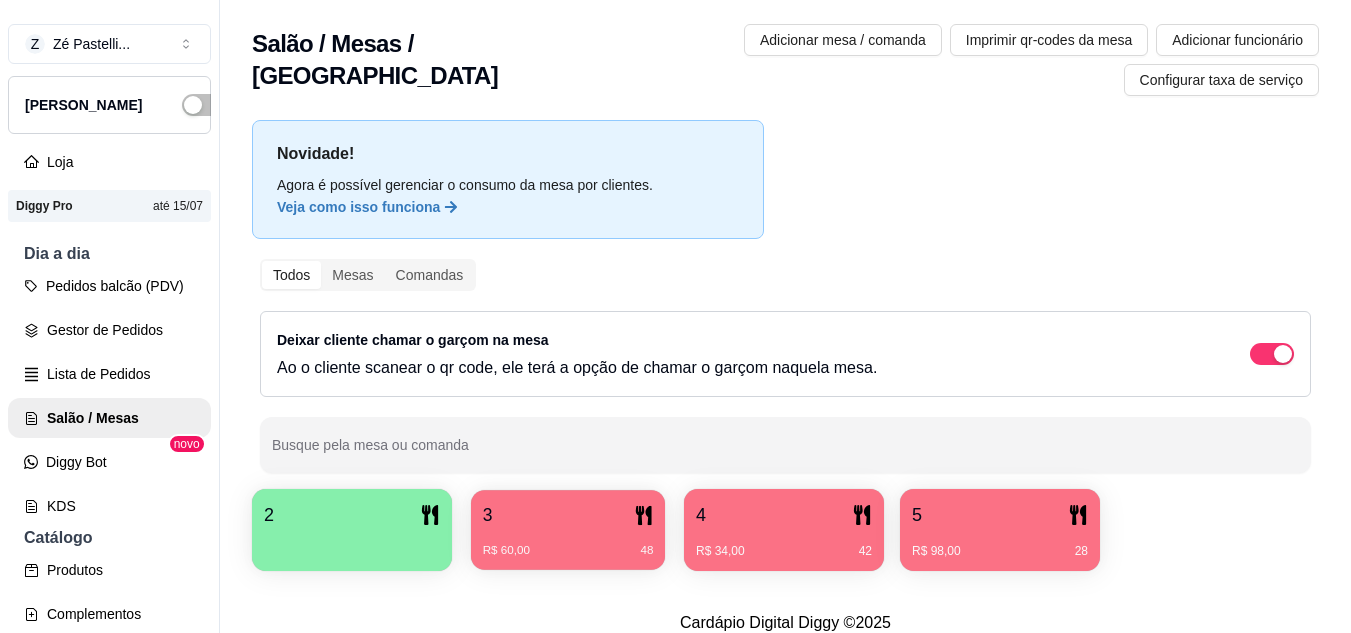 click on "3" at bounding box center [568, 515] 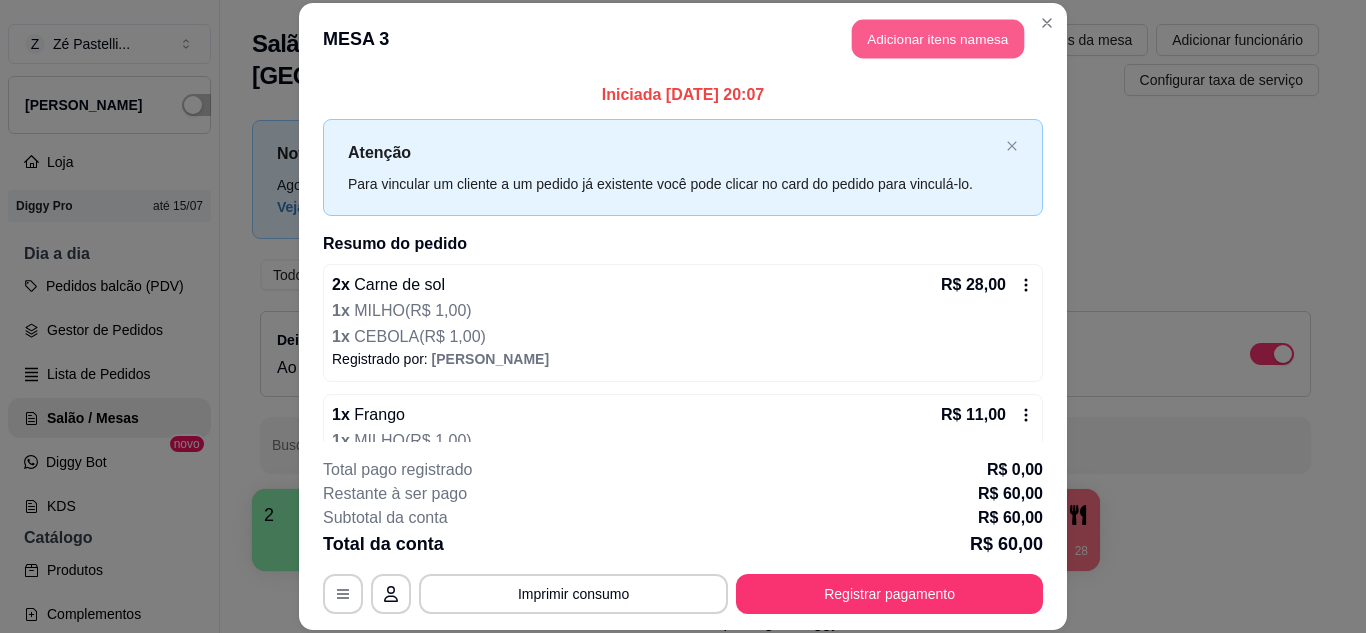 click on "Adicionar itens na  mesa" at bounding box center [938, 39] 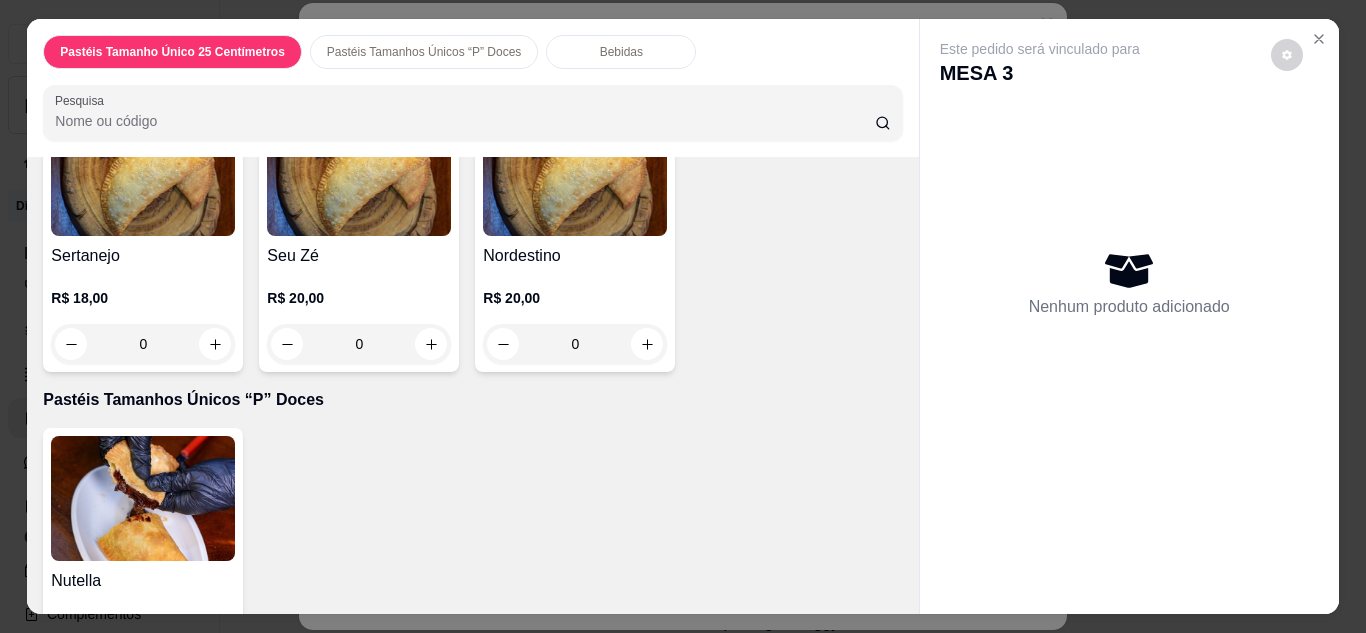 scroll, scrollTop: 3200, scrollLeft: 0, axis: vertical 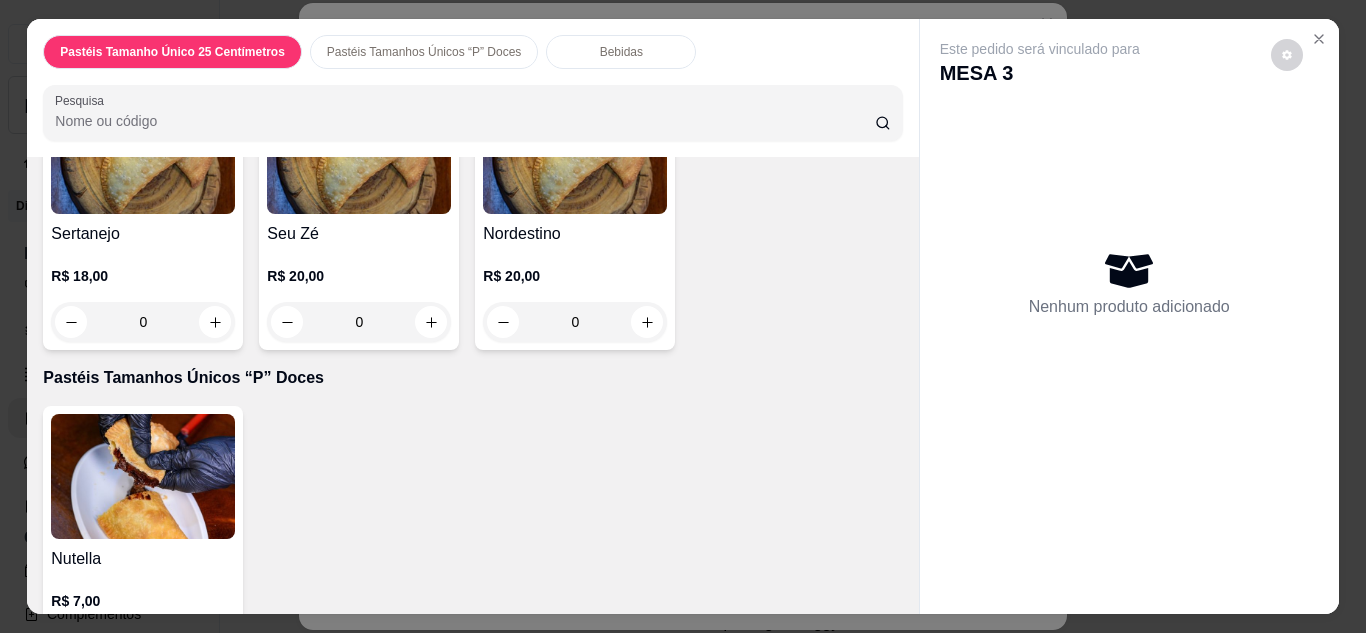 click on "0" at bounding box center (143, -272) 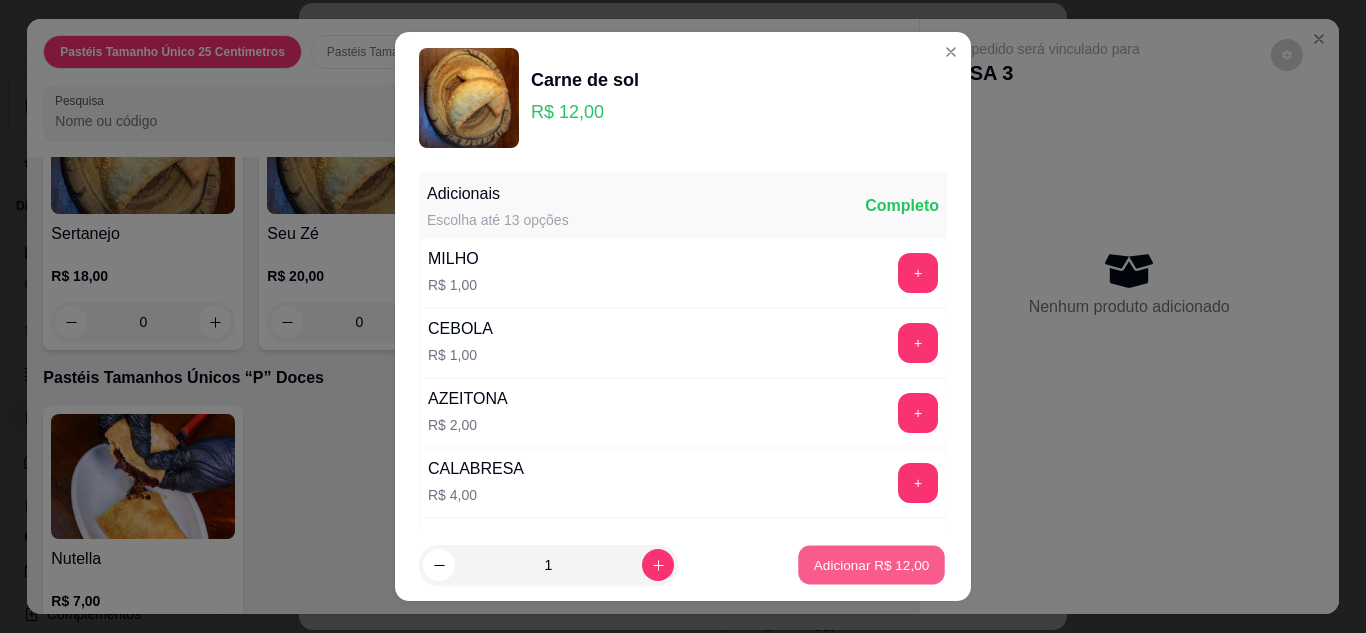 click on "Adicionar   R$ 12,00" at bounding box center (872, 565) 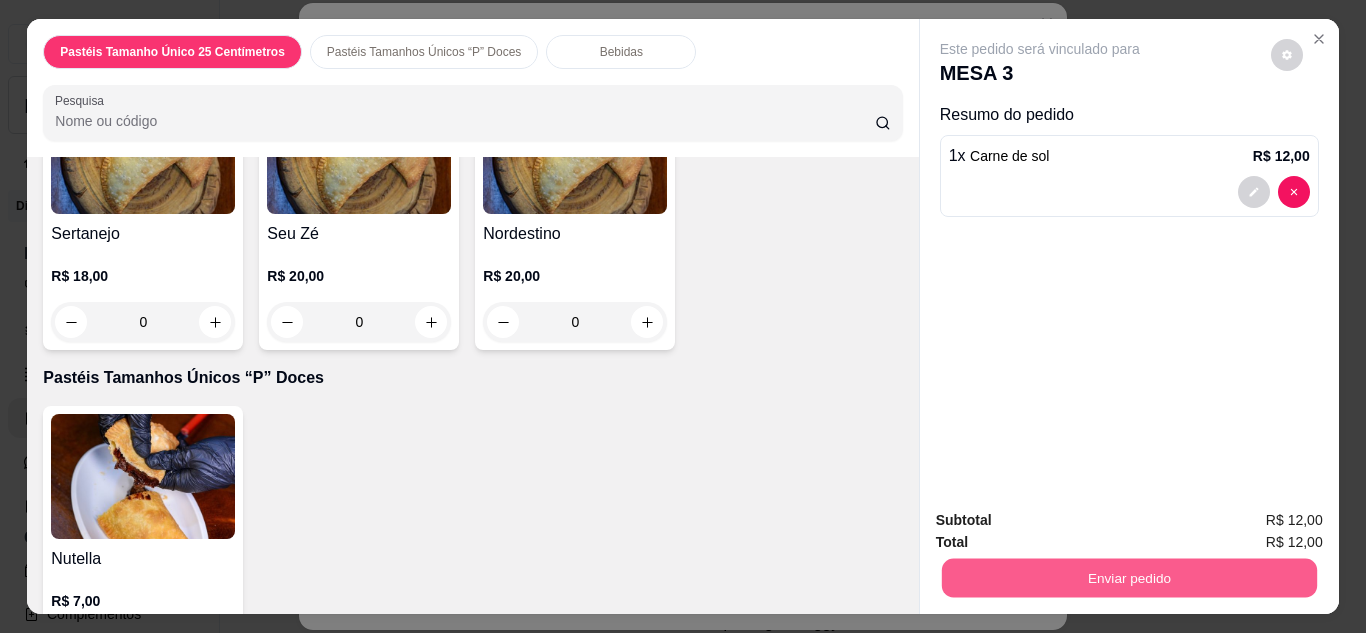 click on "Enviar pedido" at bounding box center [1128, 578] 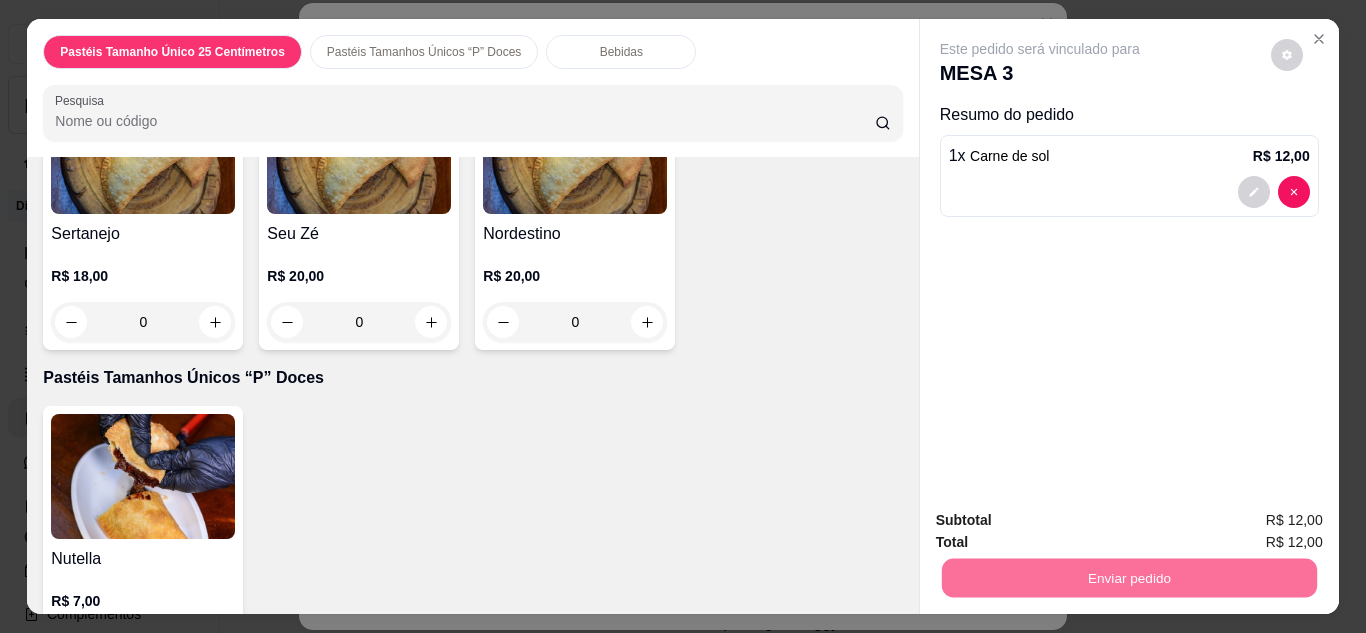 click on "Não registrar e enviar pedido" at bounding box center (1063, 522) 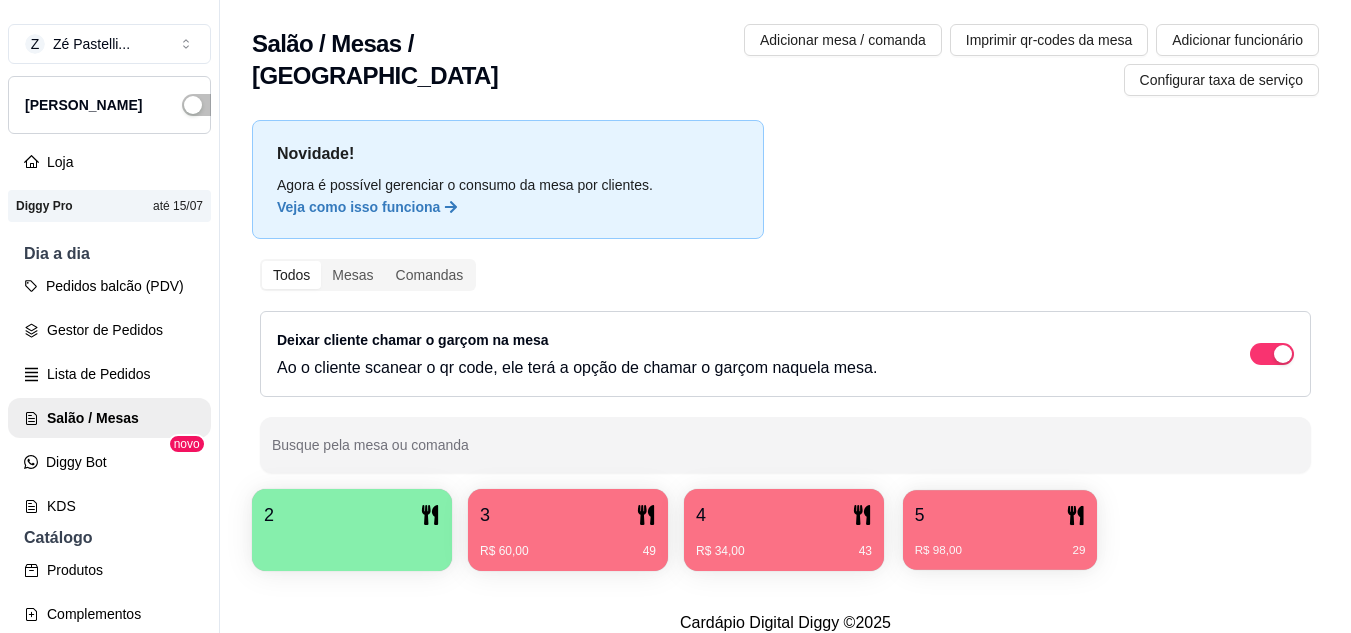 click on "5" at bounding box center [1000, 515] 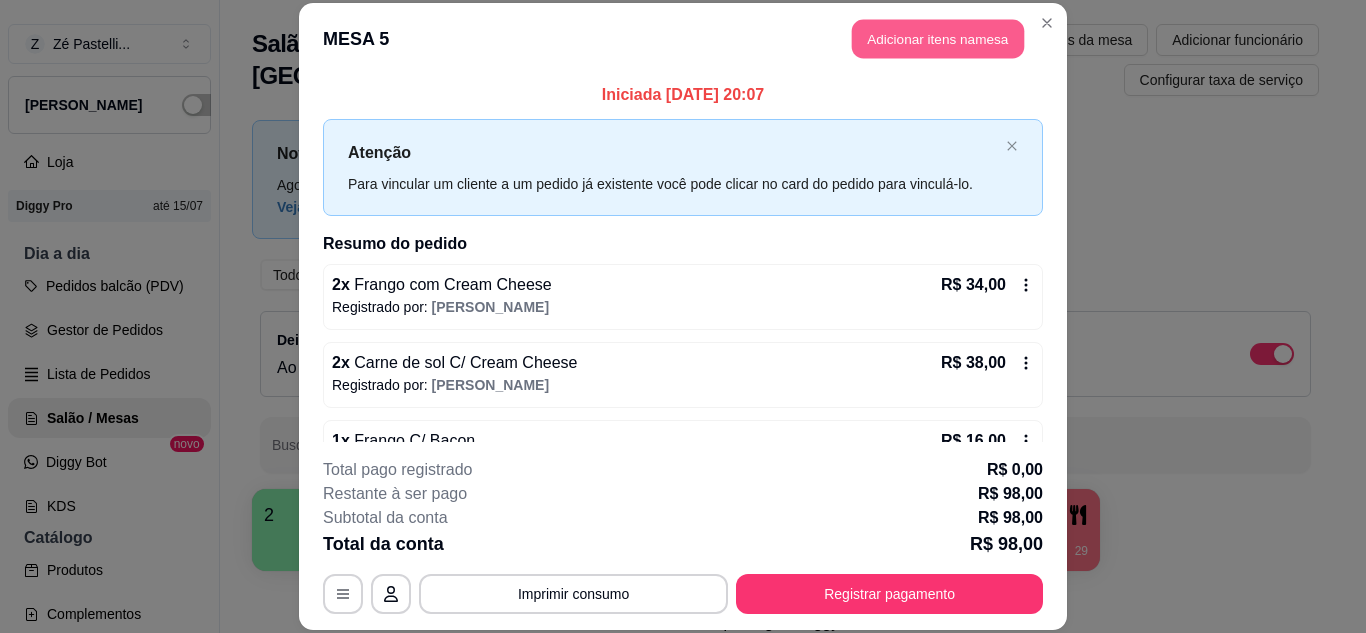 click on "Adicionar itens na  mesa" at bounding box center (938, 39) 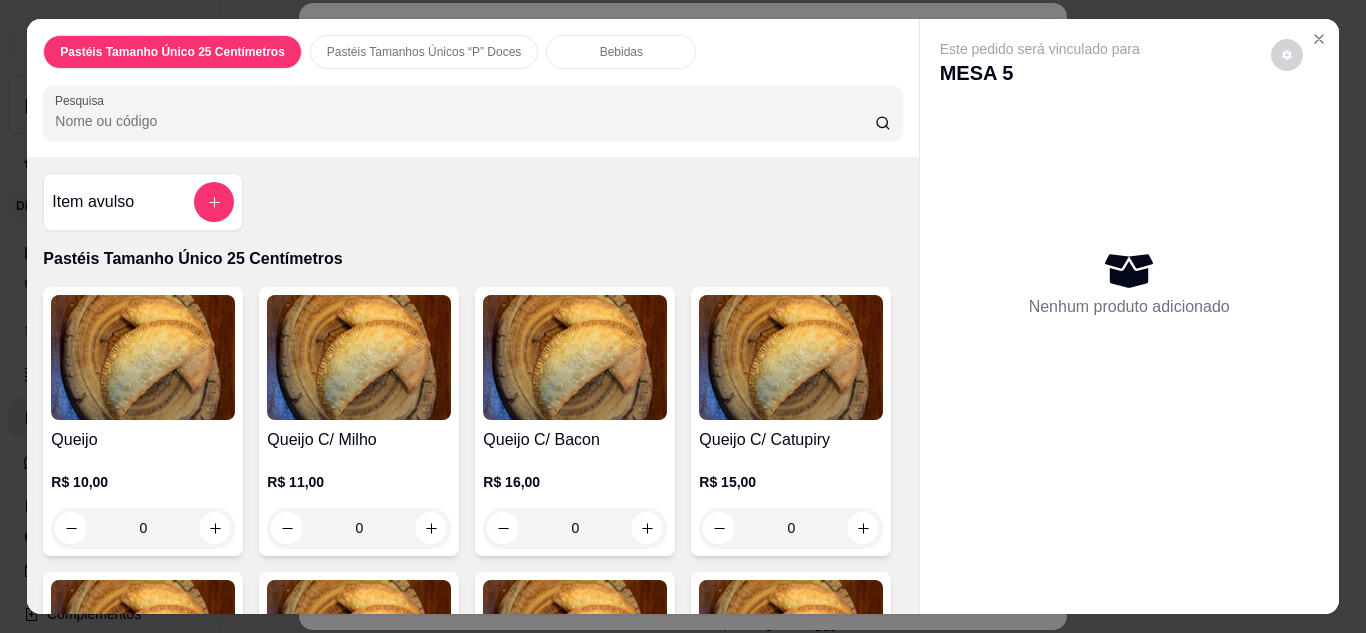 click on "Bebidas" at bounding box center [621, 52] 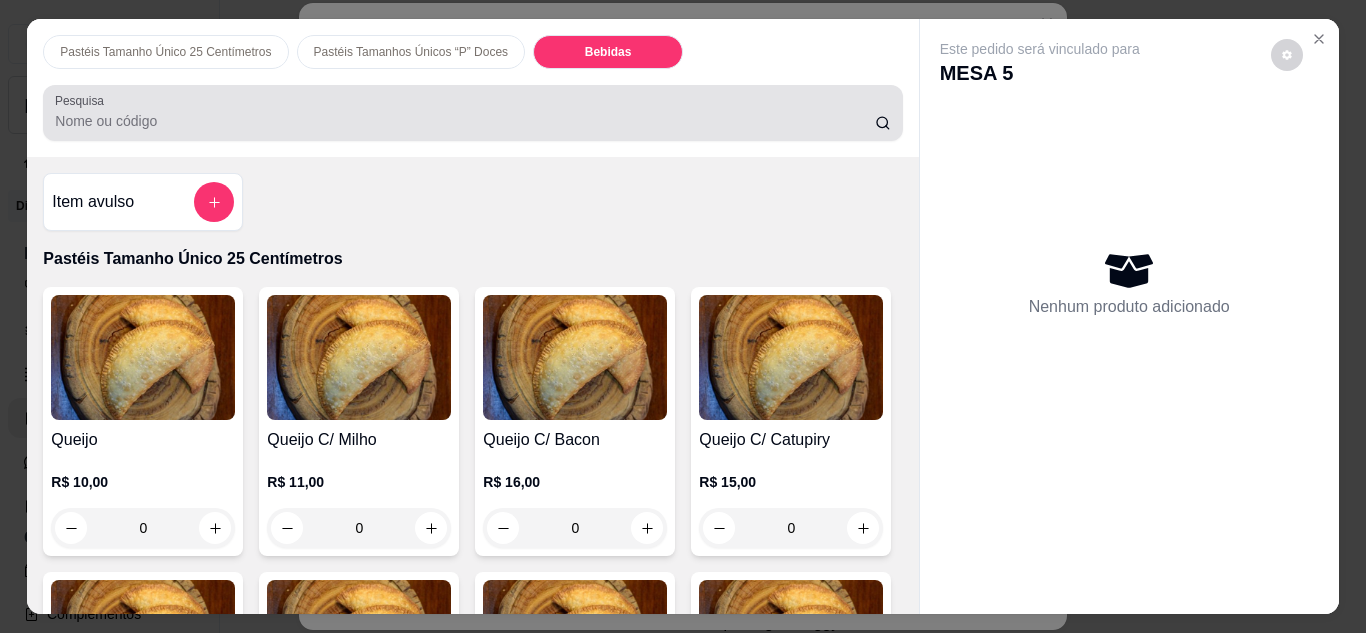 scroll, scrollTop: 4874, scrollLeft: 0, axis: vertical 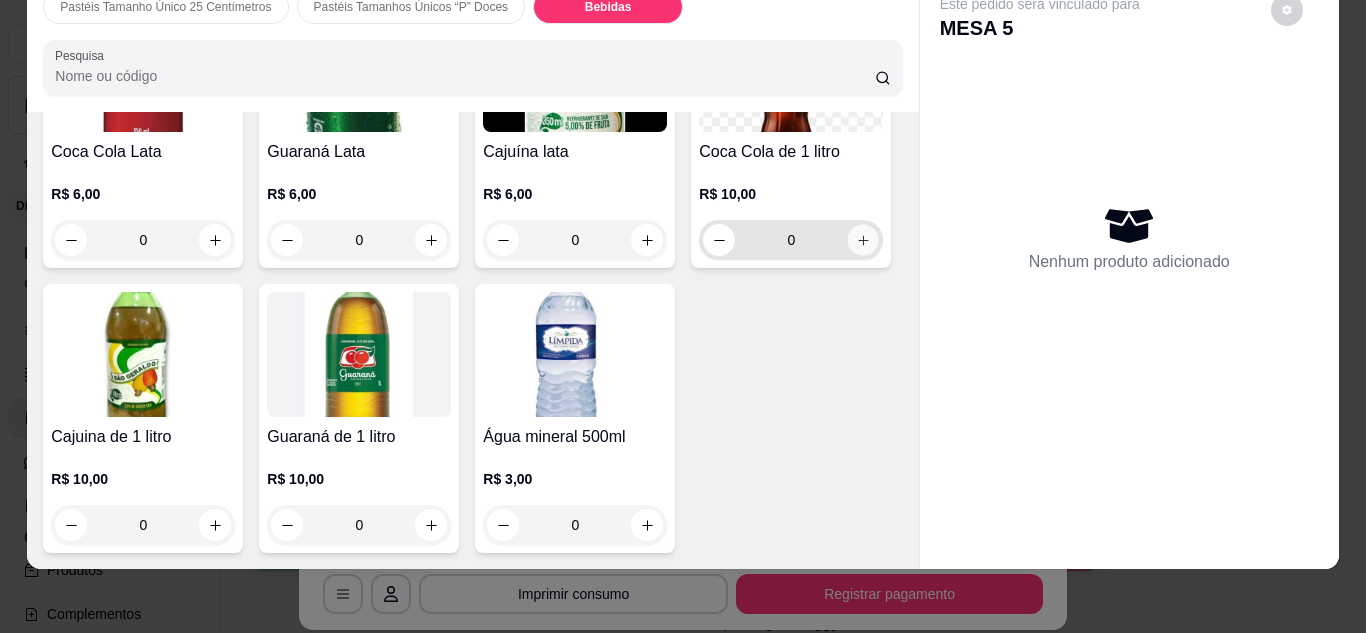 click at bounding box center (863, 239) 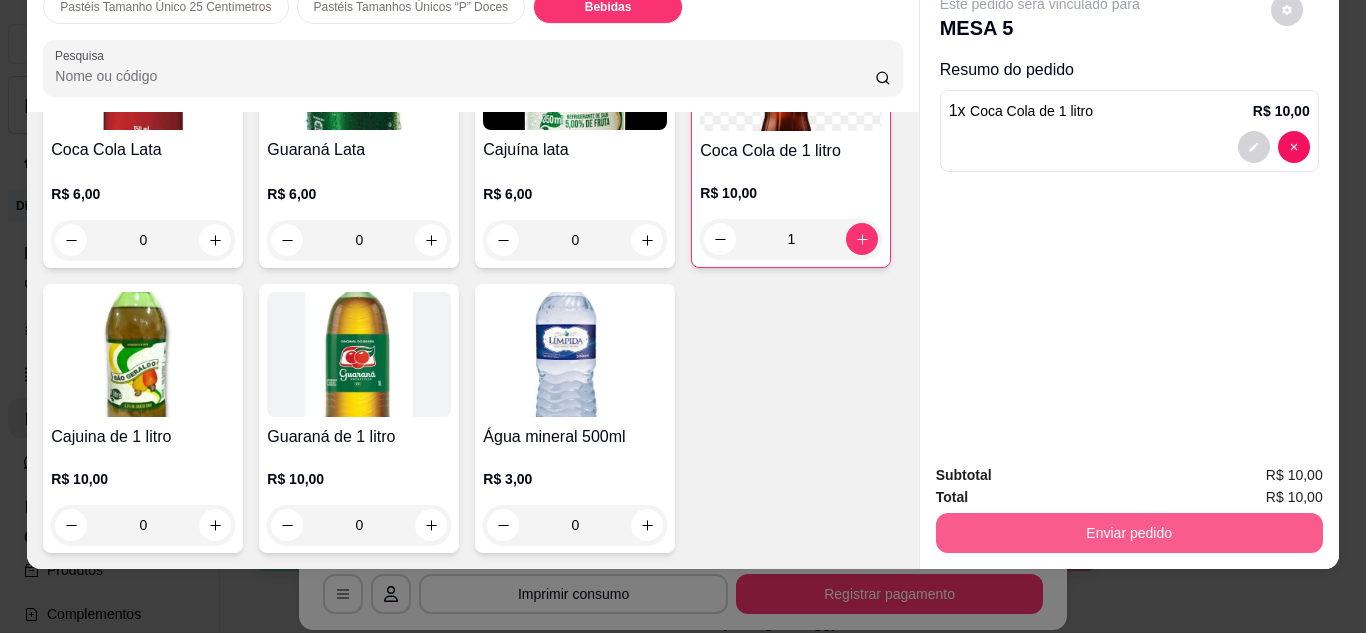 click on "Enviar pedido" at bounding box center [1129, 533] 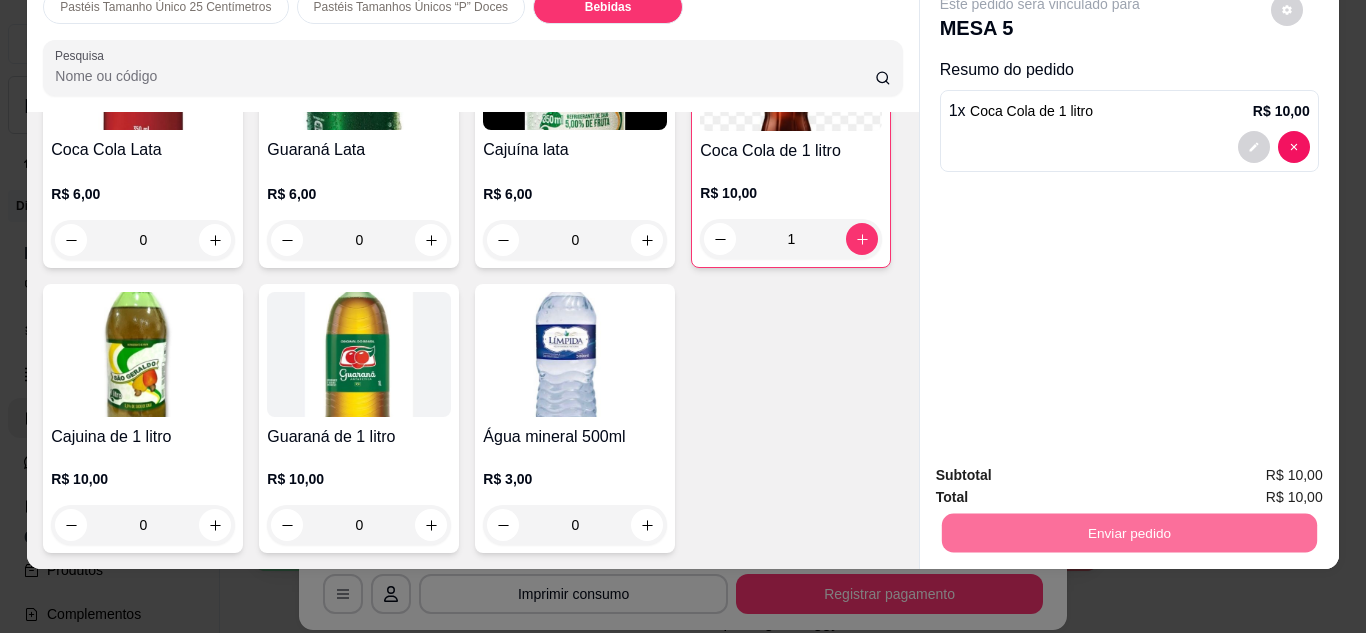 click on "Não registrar e enviar pedido" at bounding box center [1063, 468] 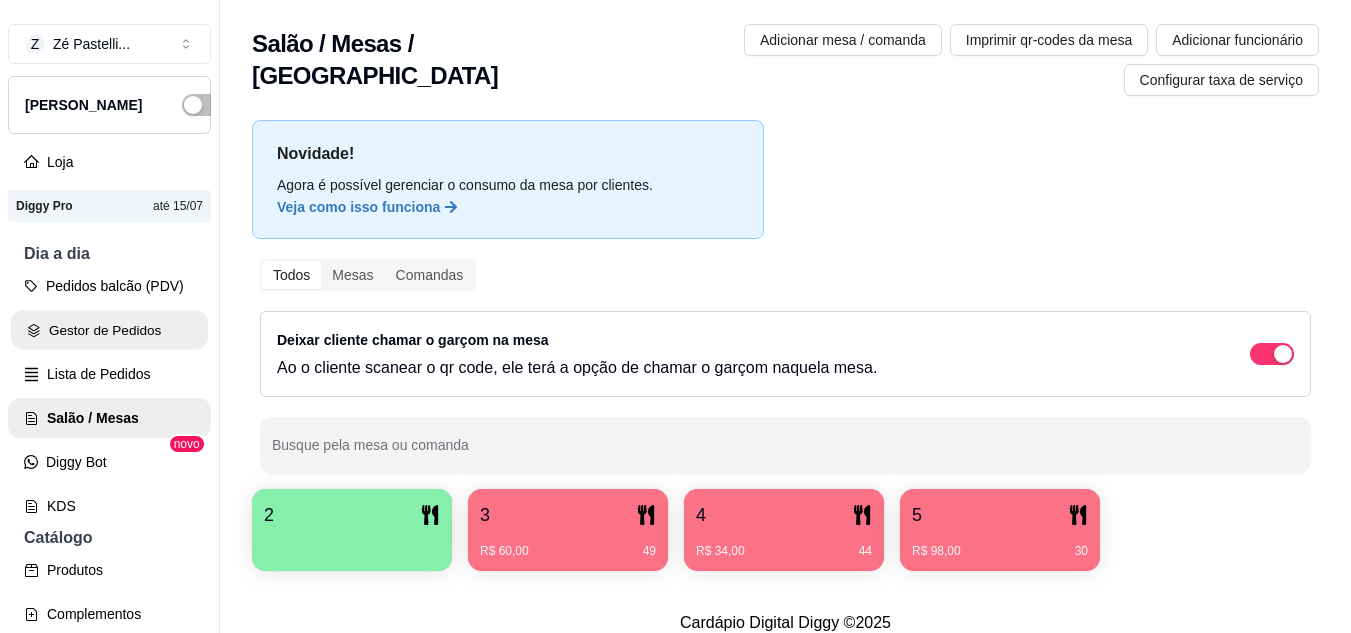 click on "Gestor de Pedidos" at bounding box center [109, 330] 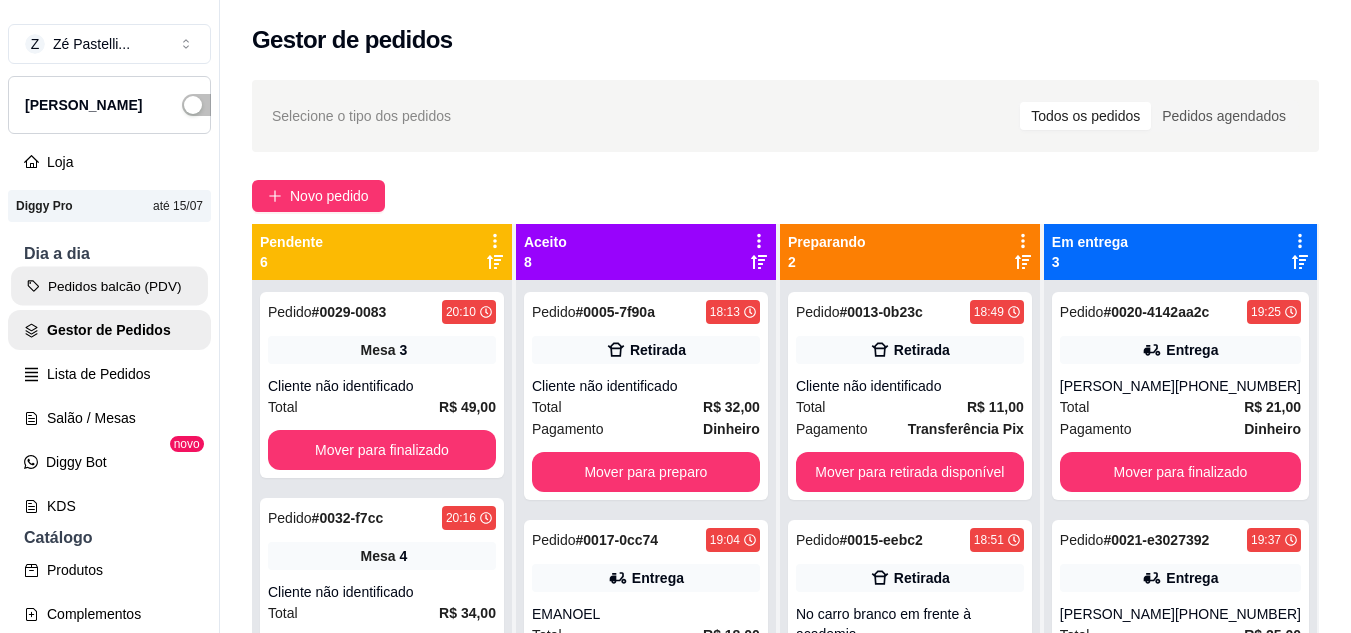 click on "Pedidos balcão (PDV)" at bounding box center (109, 286) 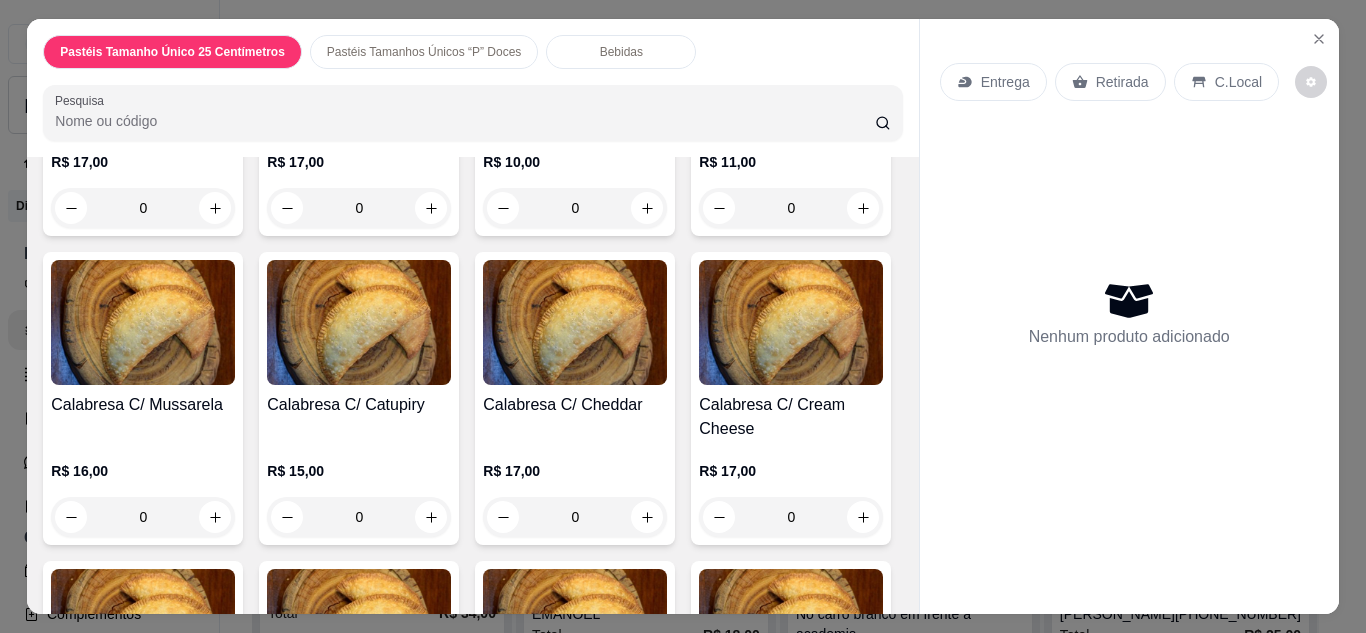 scroll, scrollTop: 640, scrollLeft: 0, axis: vertical 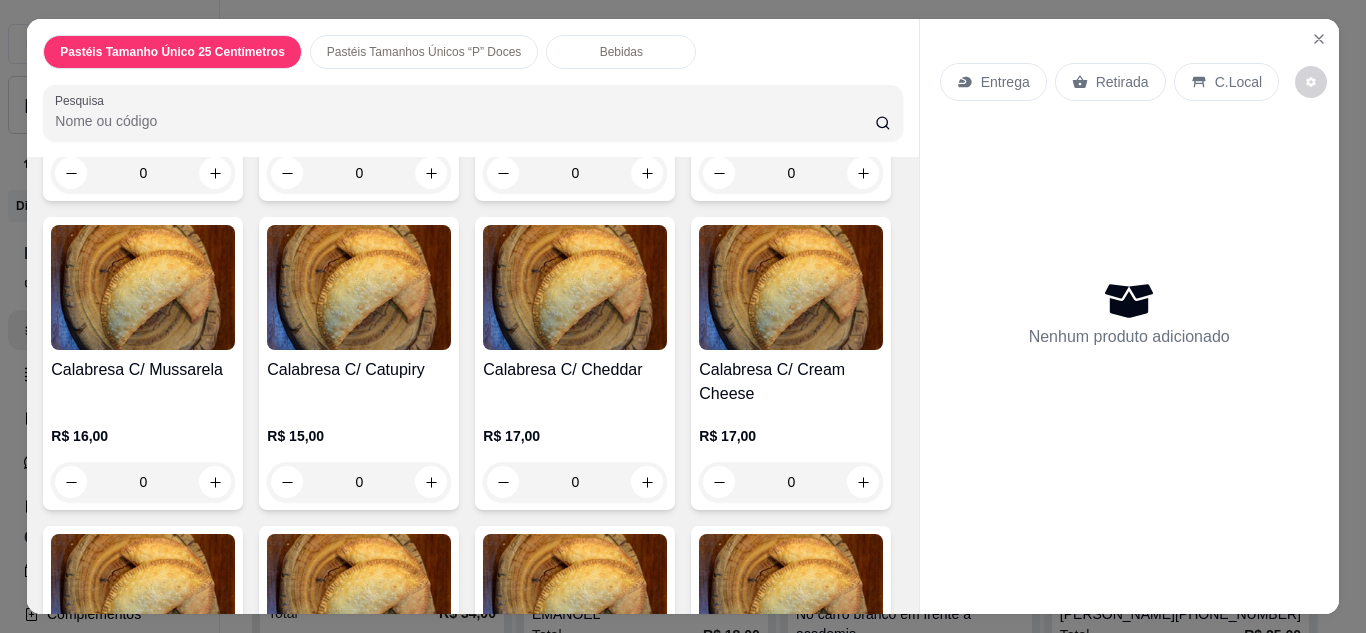 click on "0" at bounding box center [791, 173] 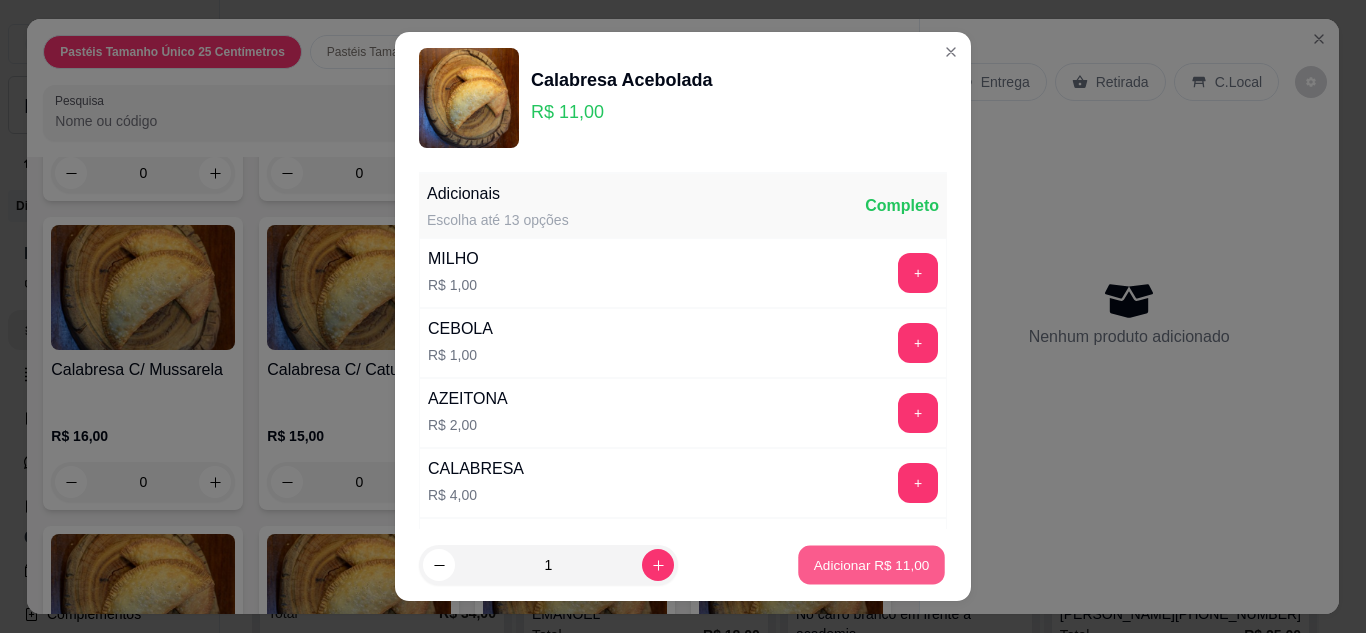 click on "Adicionar   R$ 11,00" at bounding box center (872, 565) 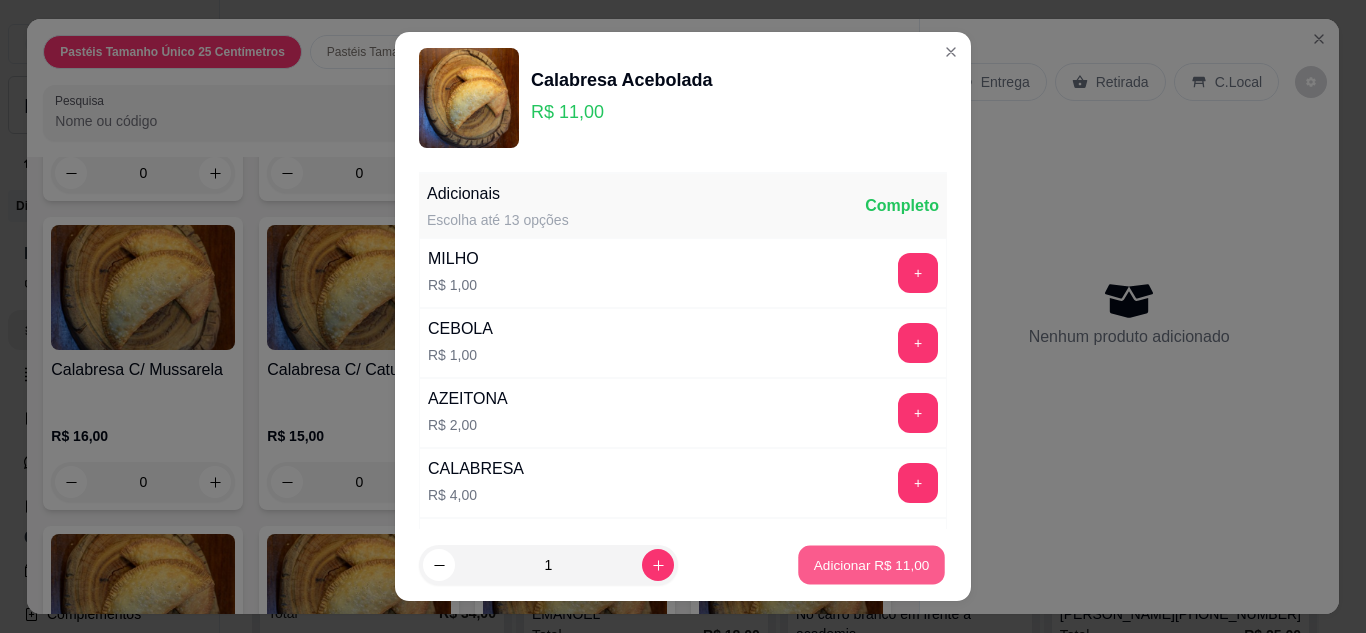type on "1" 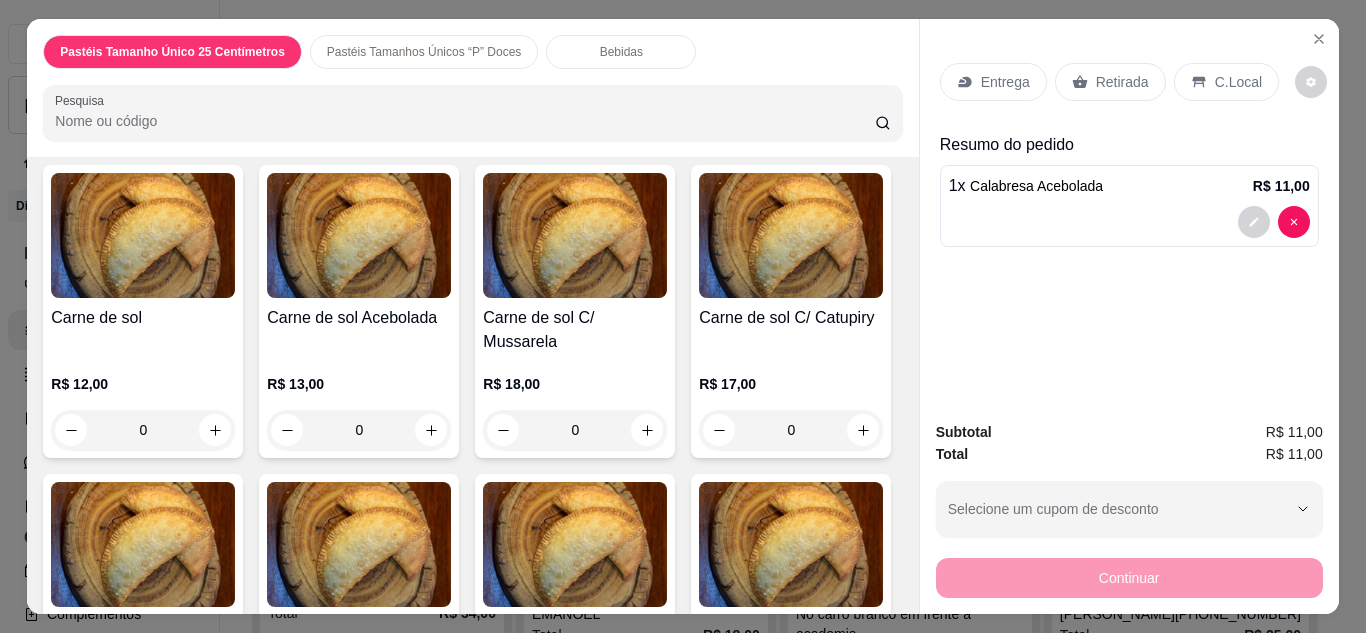 scroll, scrollTop: 2520, scrollLeft: 0, axis: vertical 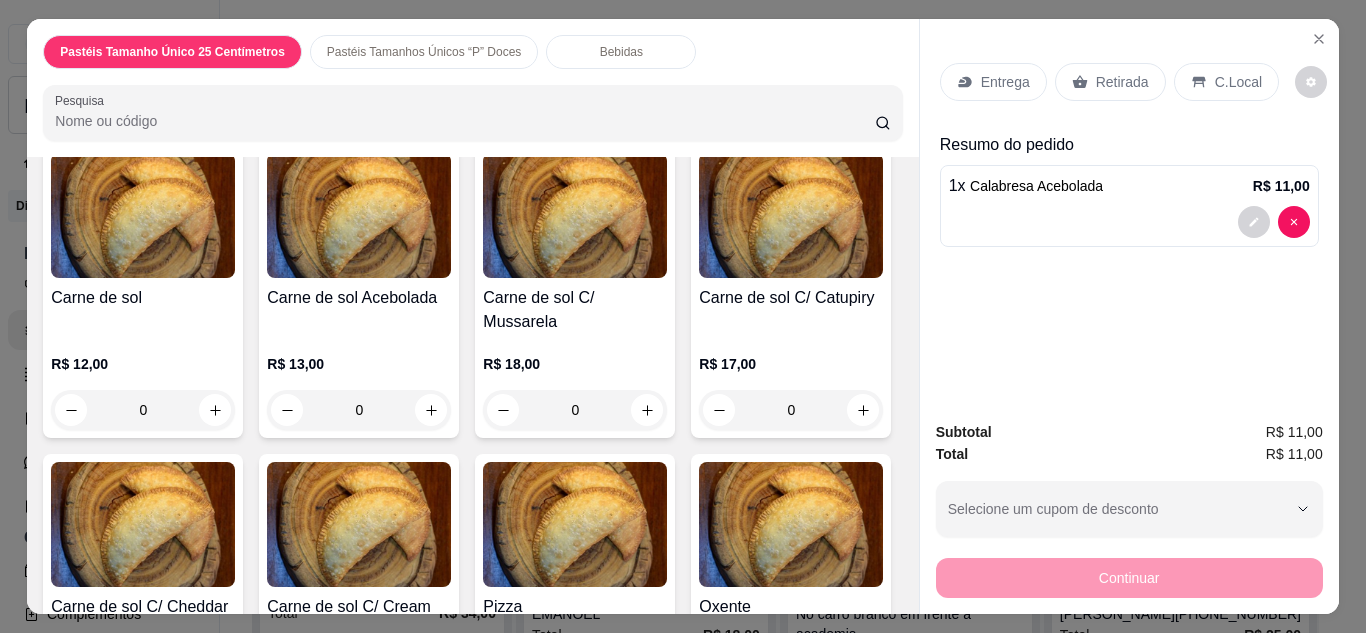 click on "0" at bounding box center [359, -208] 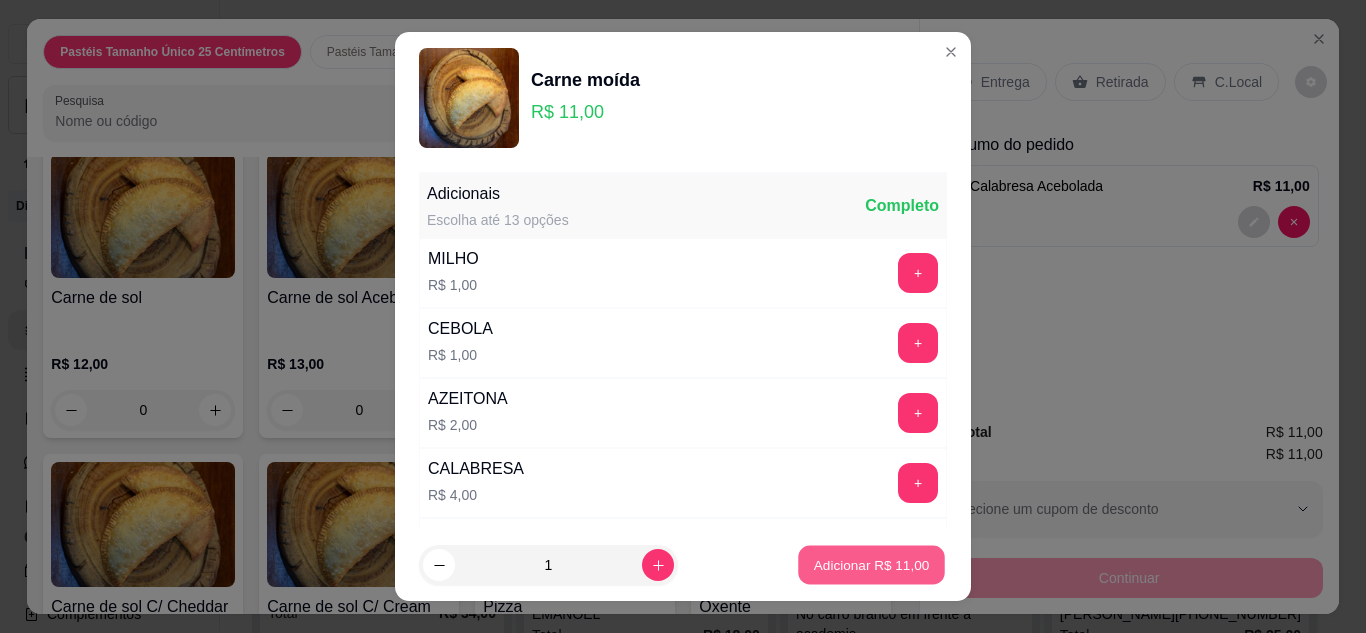 click on "Adicionar   R$ 11,00" at bounding box center [872, 565] 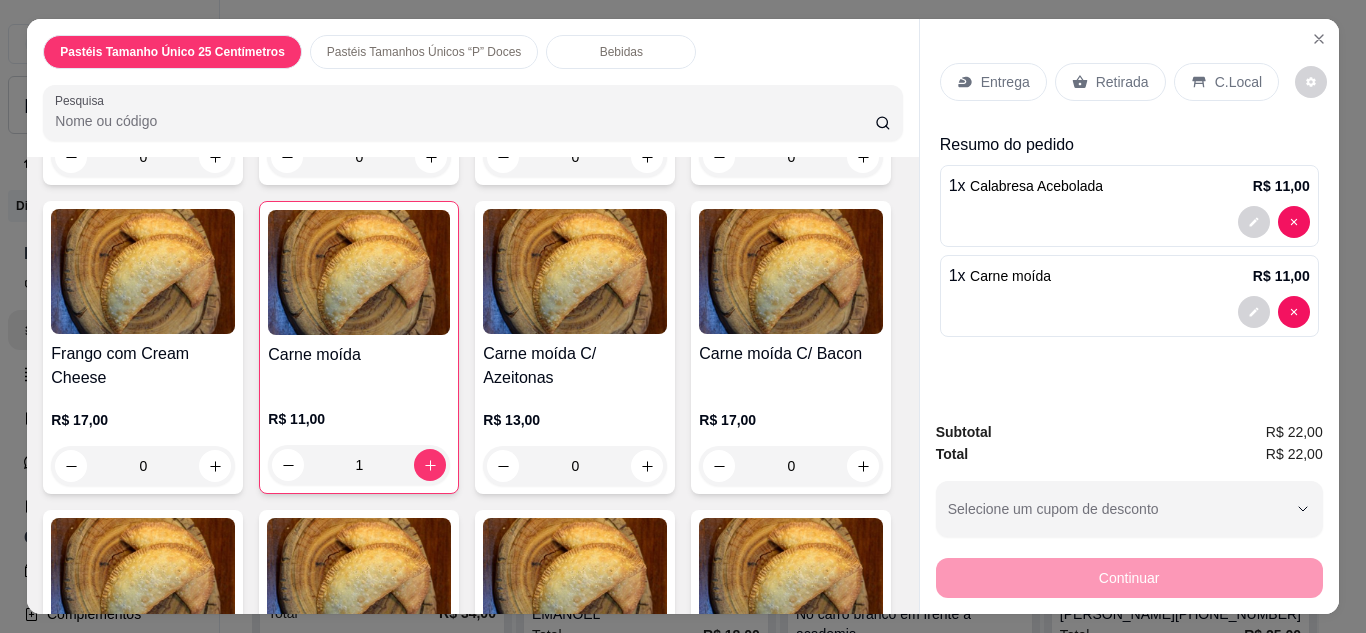 scroll, scrollTop: 1840, scrollLeft: 0, axis: vertical 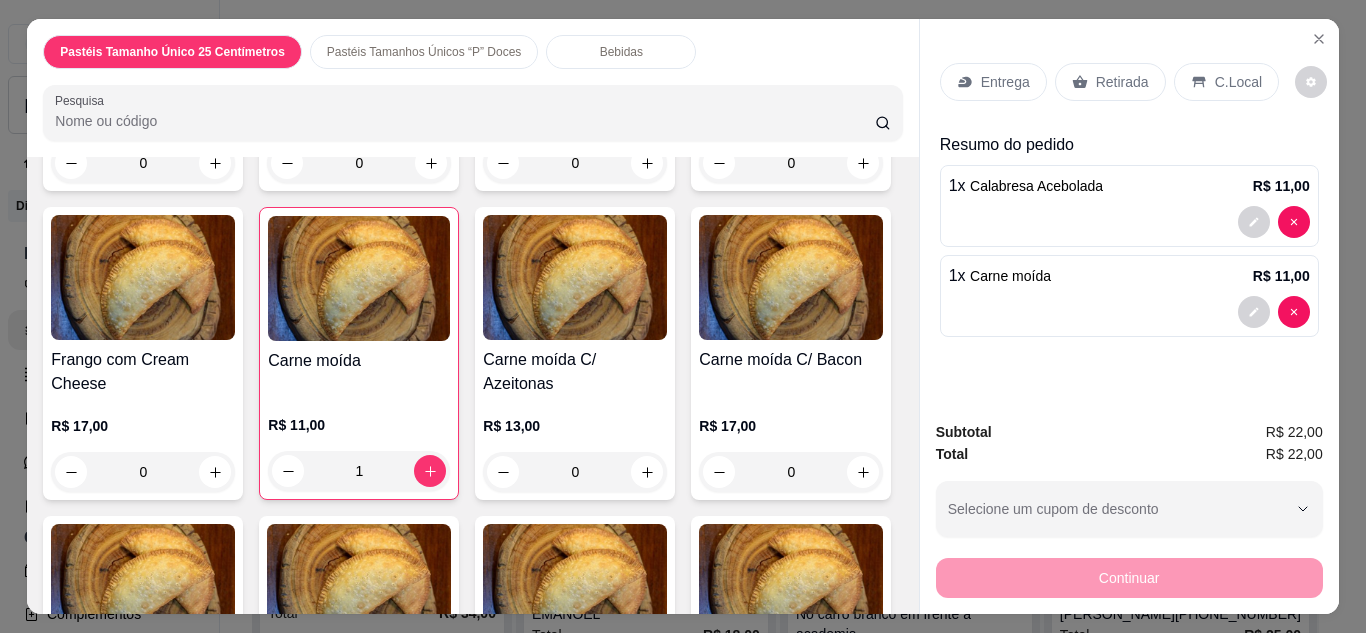 click on "0" at bounding box center [575, -122] 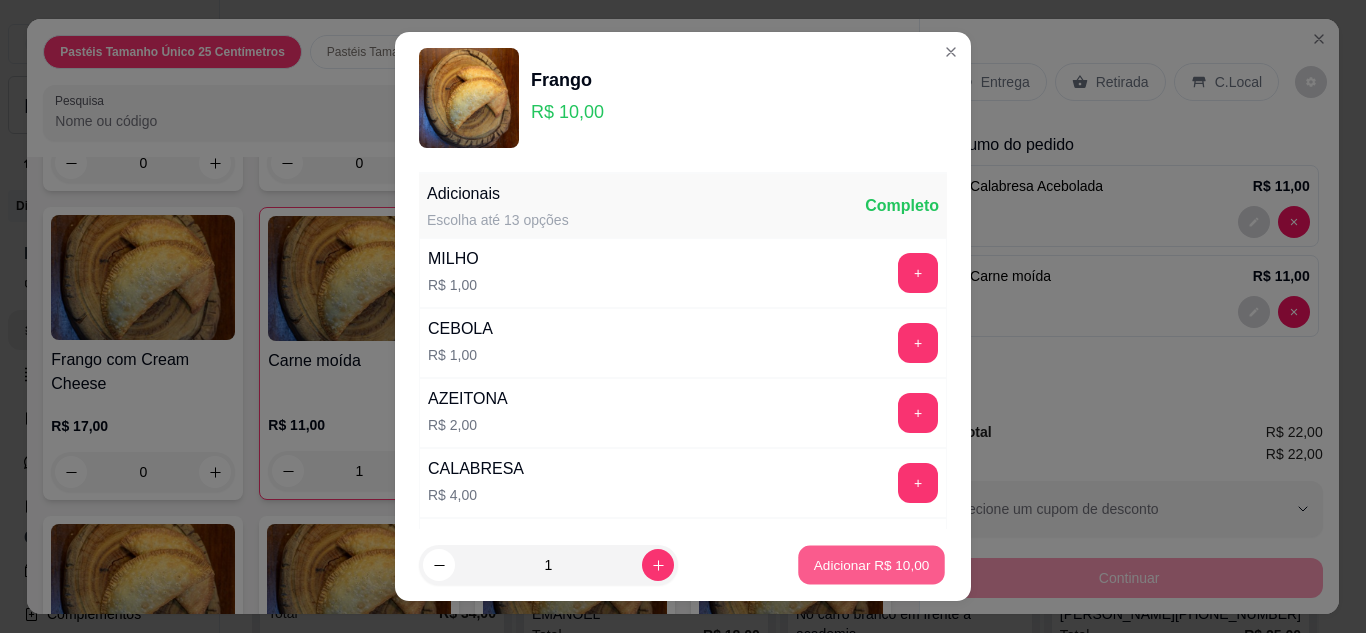 click on "Adicionar   R$ 10,00" at bounding box center (872, 565) 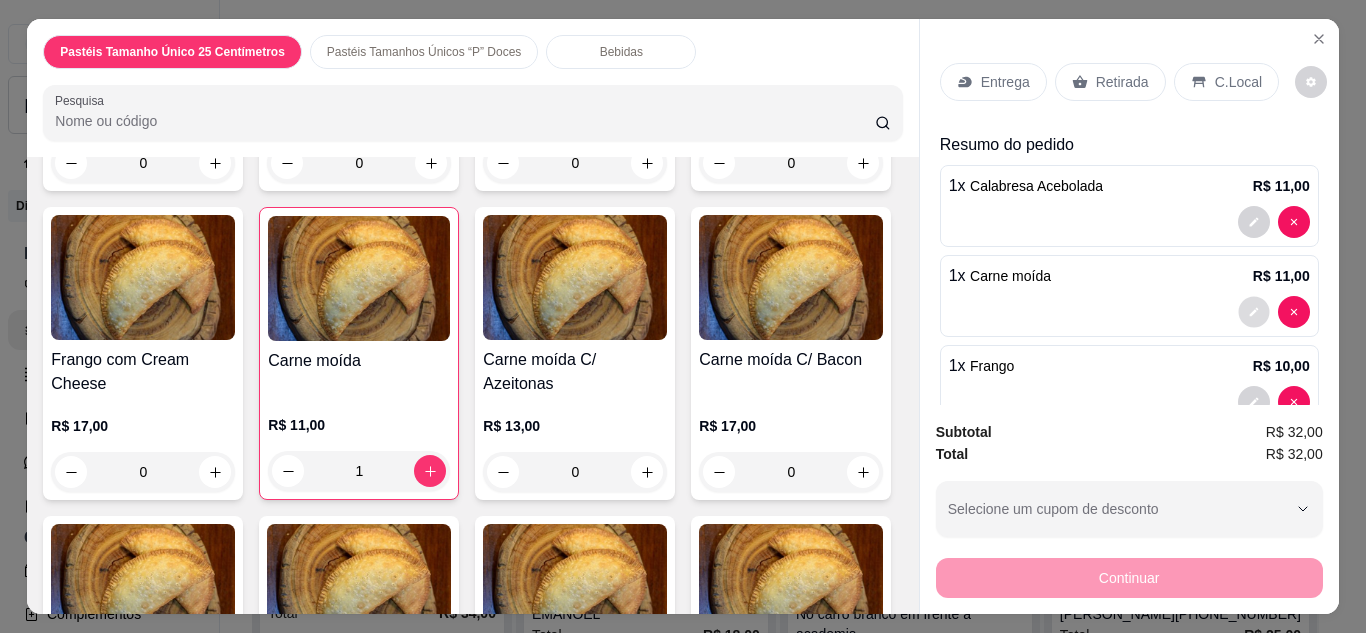 click 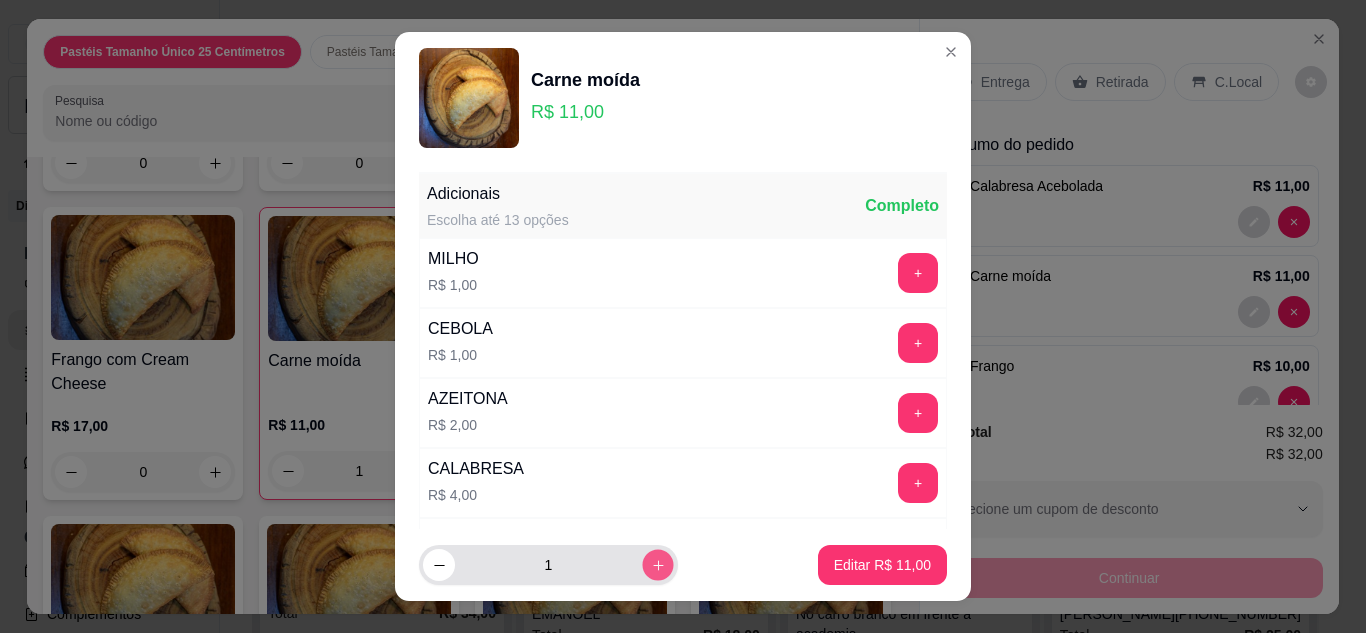 click 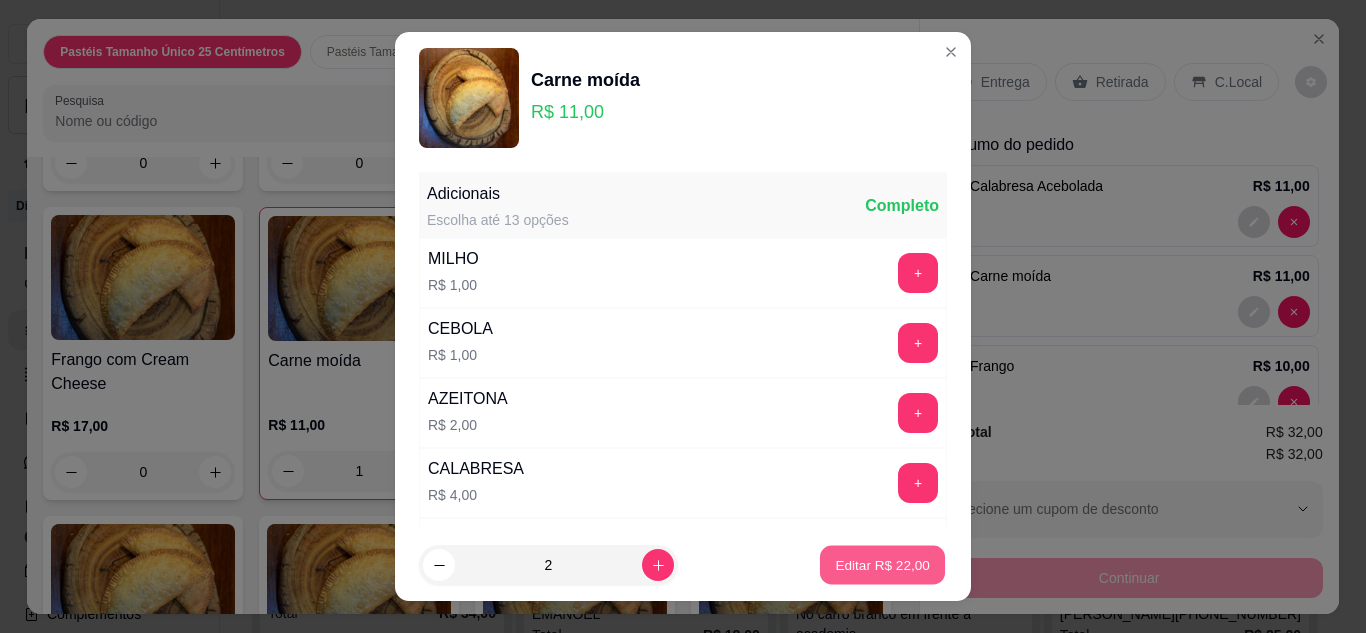 click on "Editar   R$ 22,00" at bounding box center [882, 565] 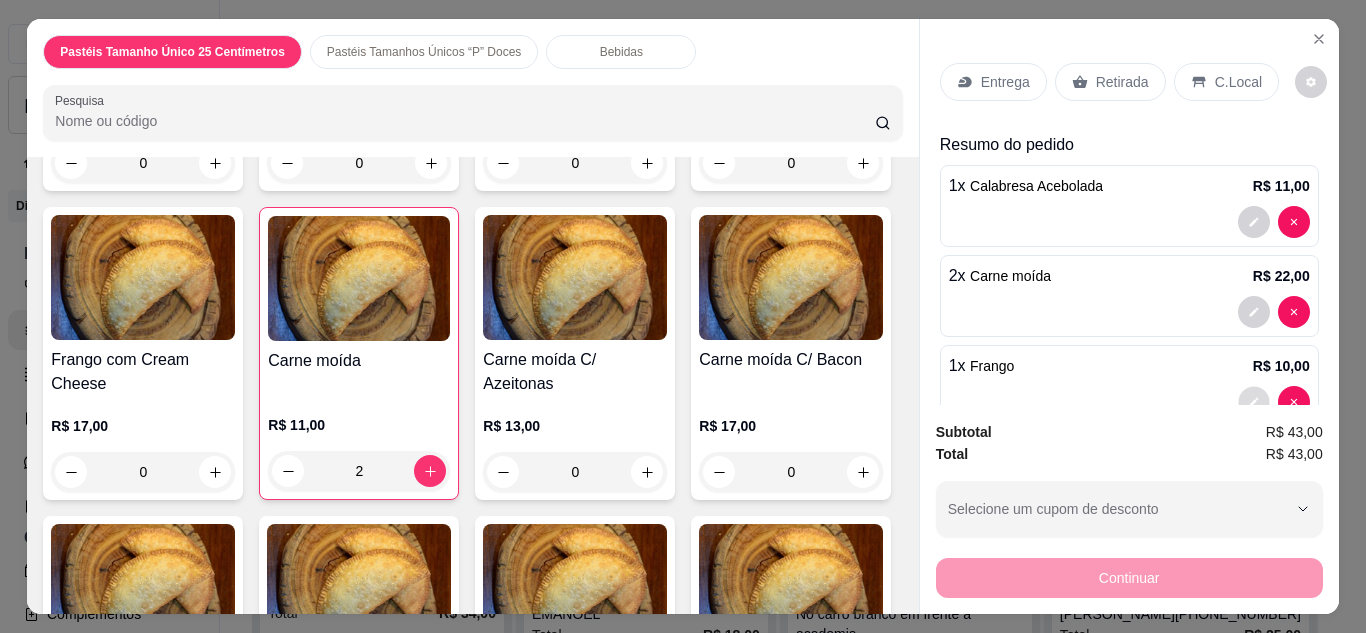 click at bounding box center (1253, 401) 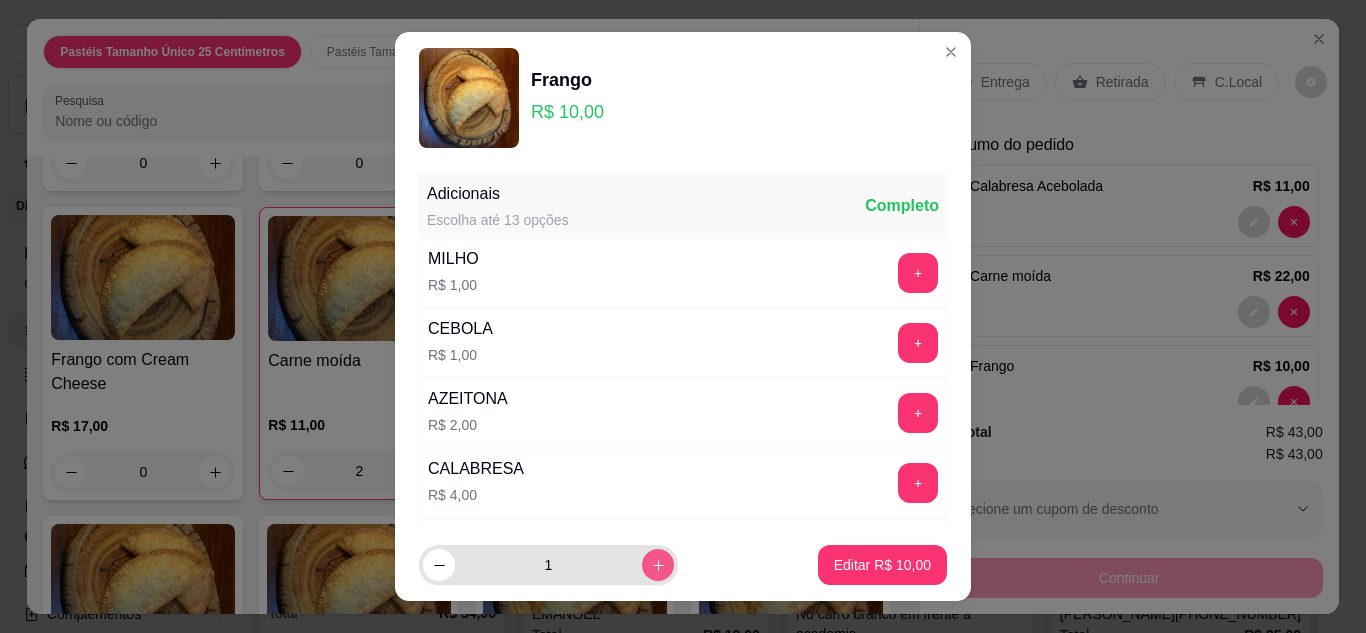 click at bounding box center [658, 565] 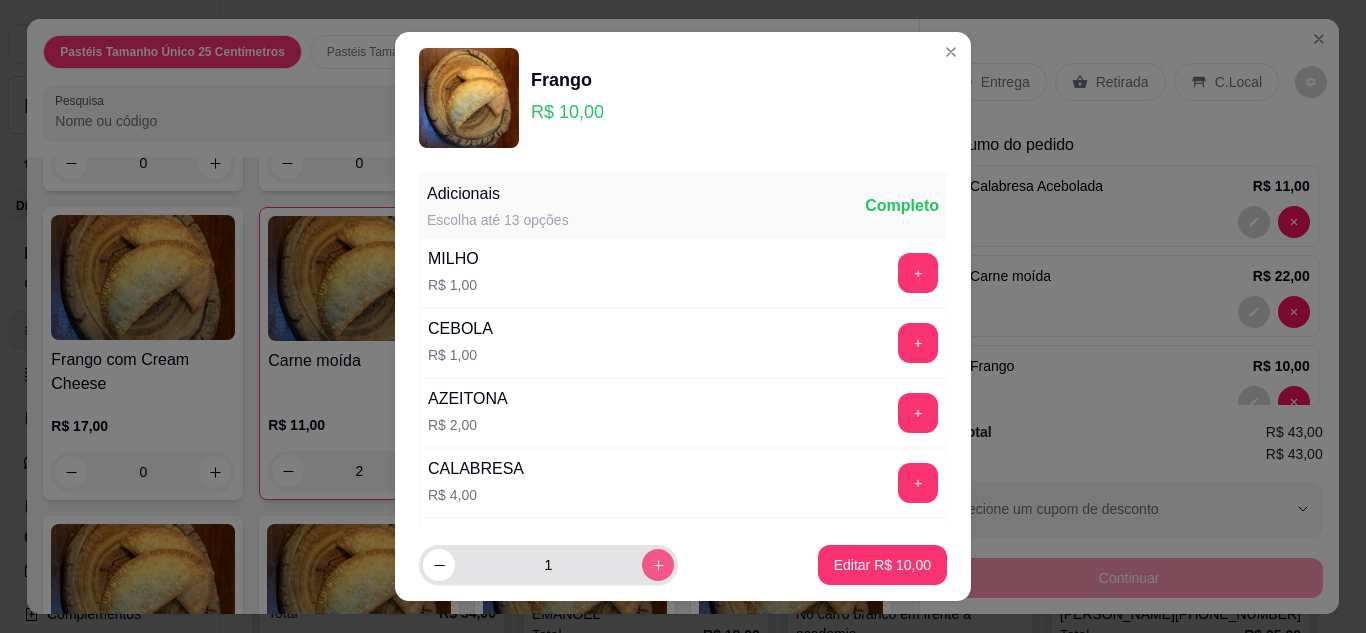 type on "2" 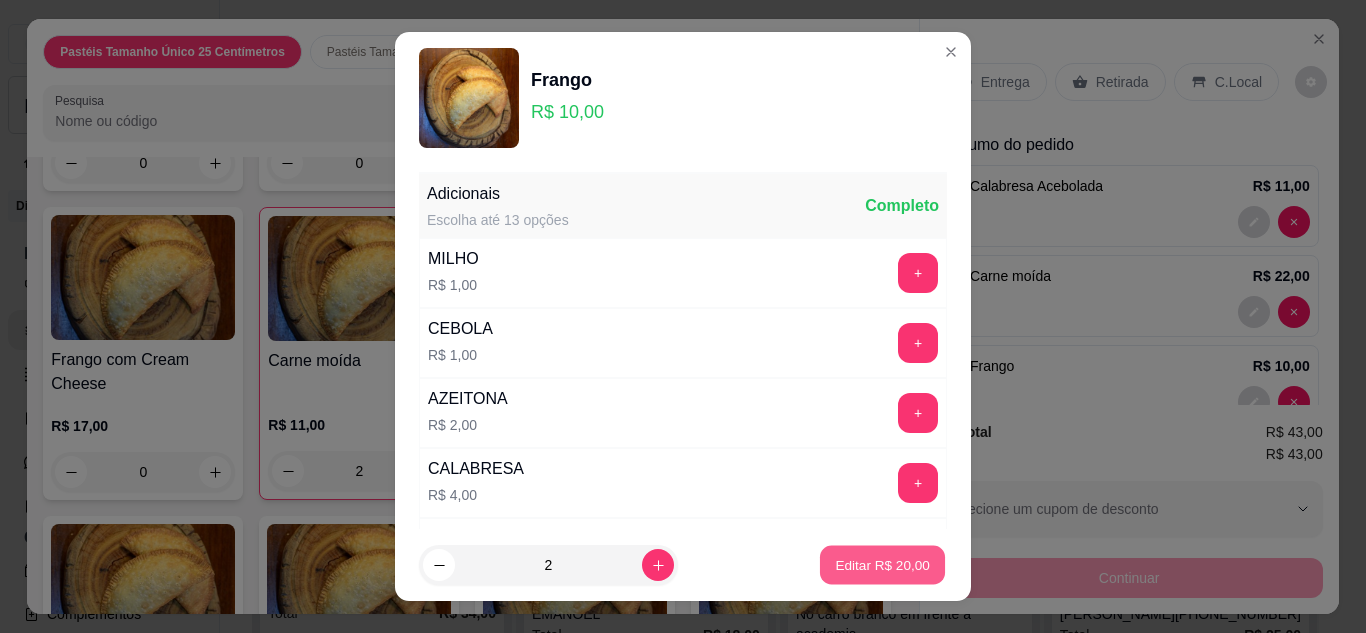 click on "Editar   R$ 20,00" at bounding box center (882, 565) 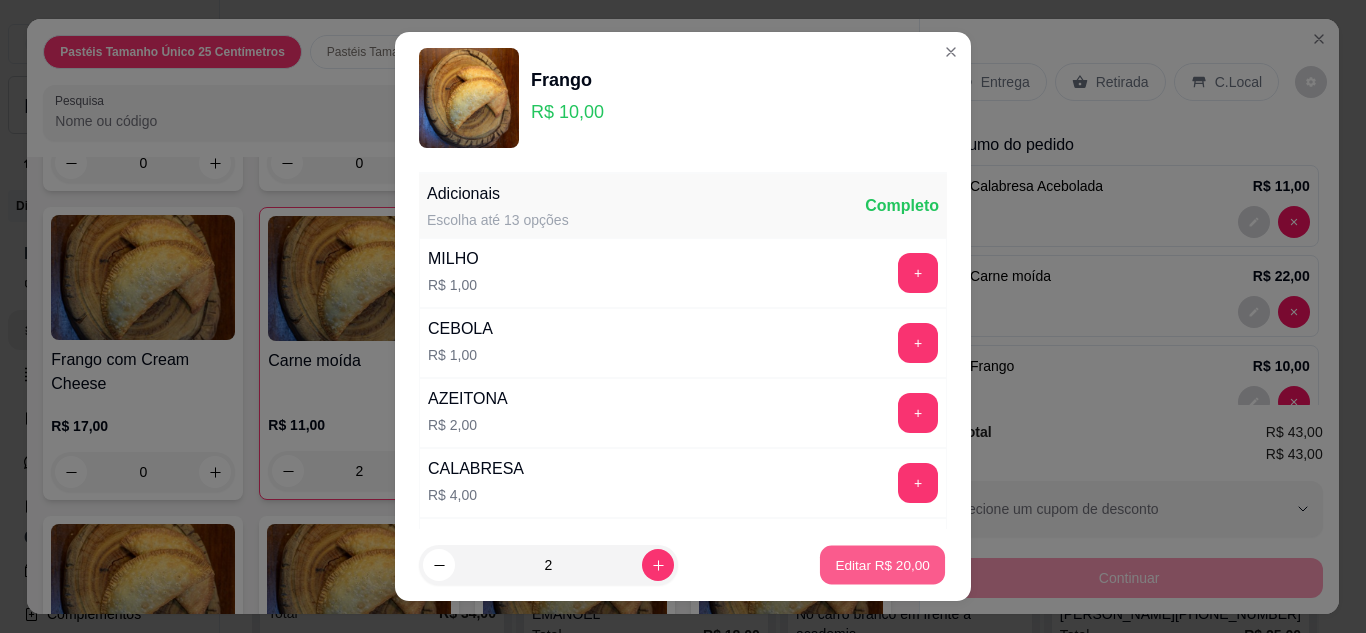 type on "2" 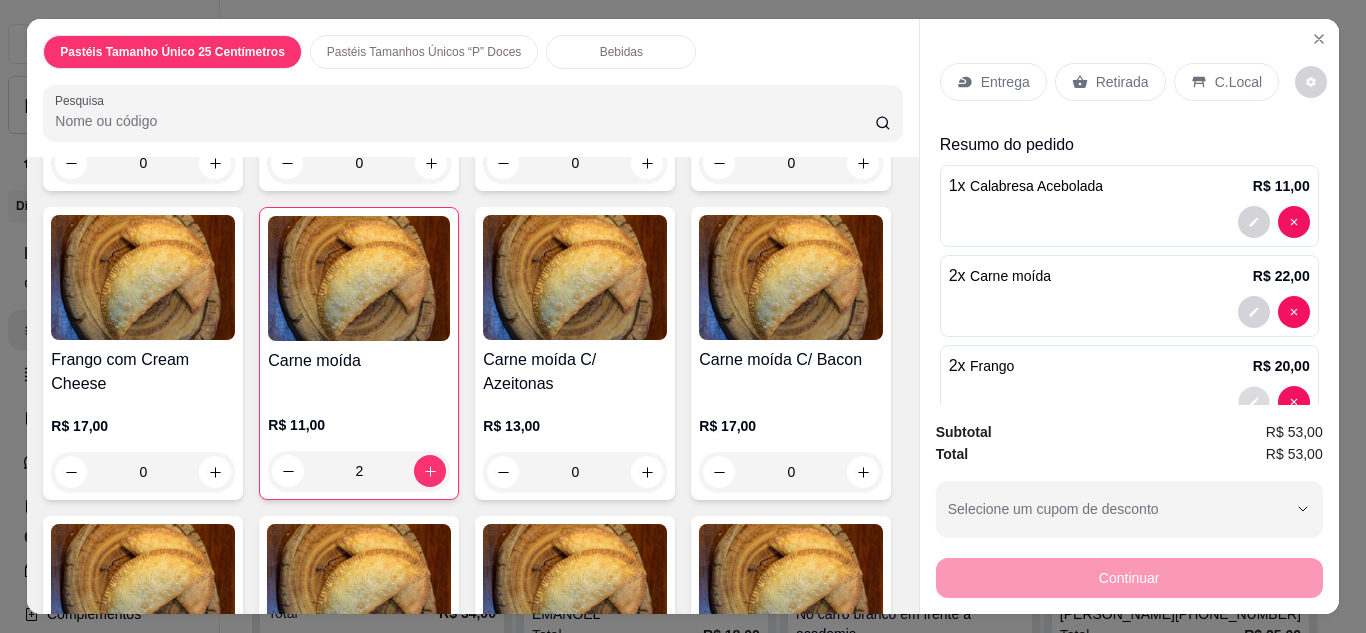 click at bounding box center (1253, 401) 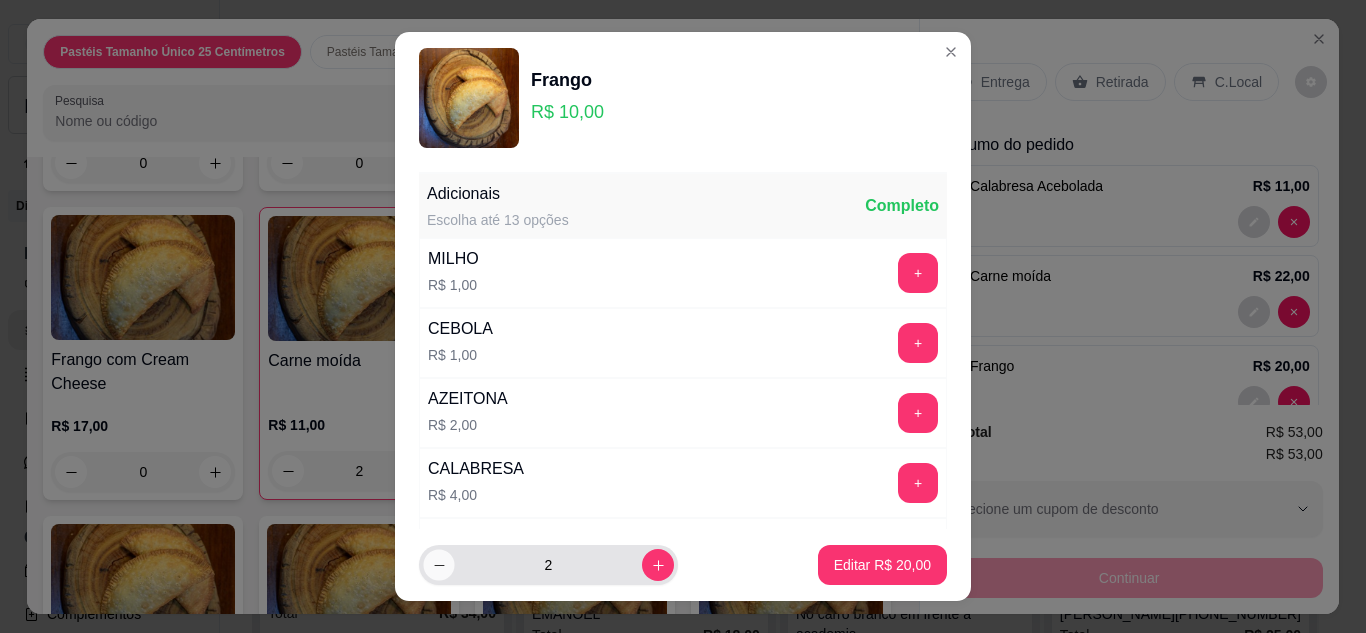 click 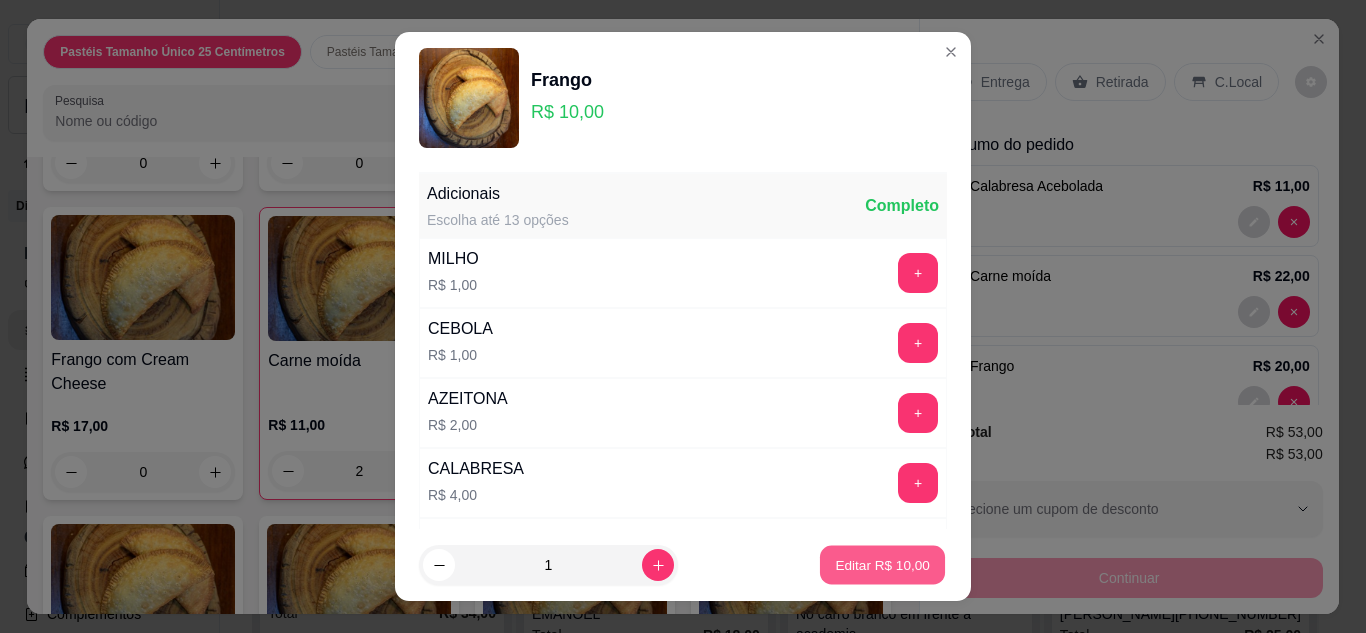 click on "Editar   R$ 10,00" at bounding box center (882, 565) 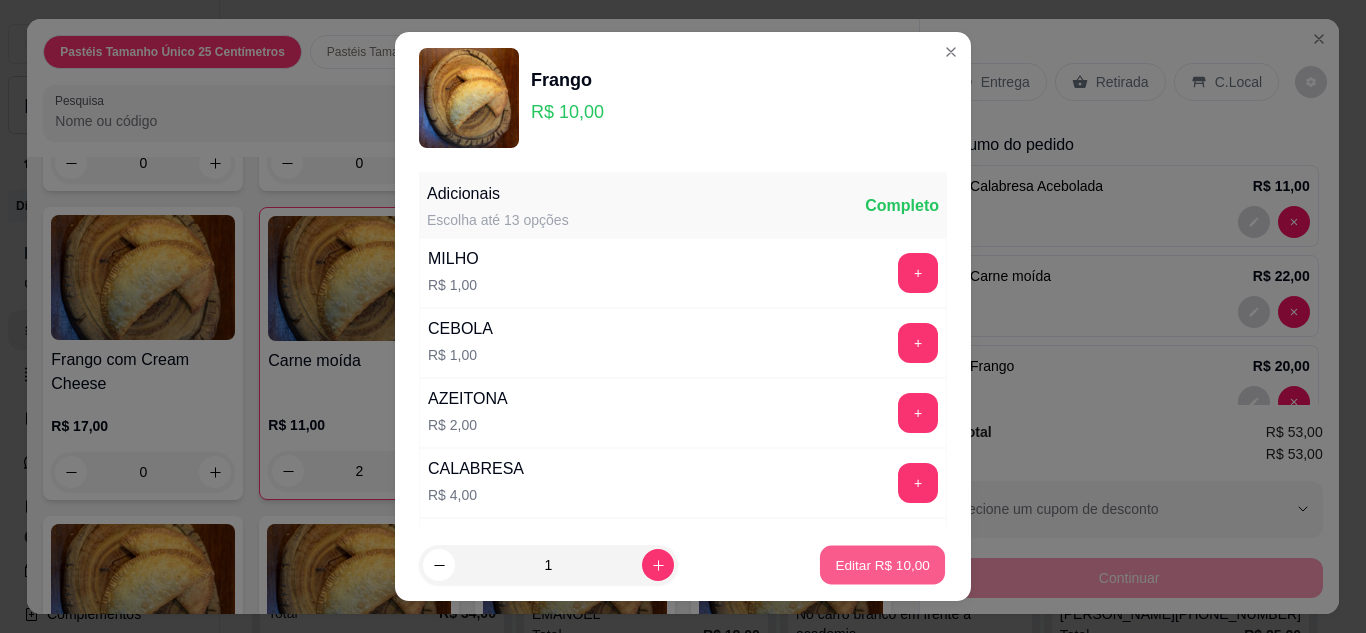 type on "1" 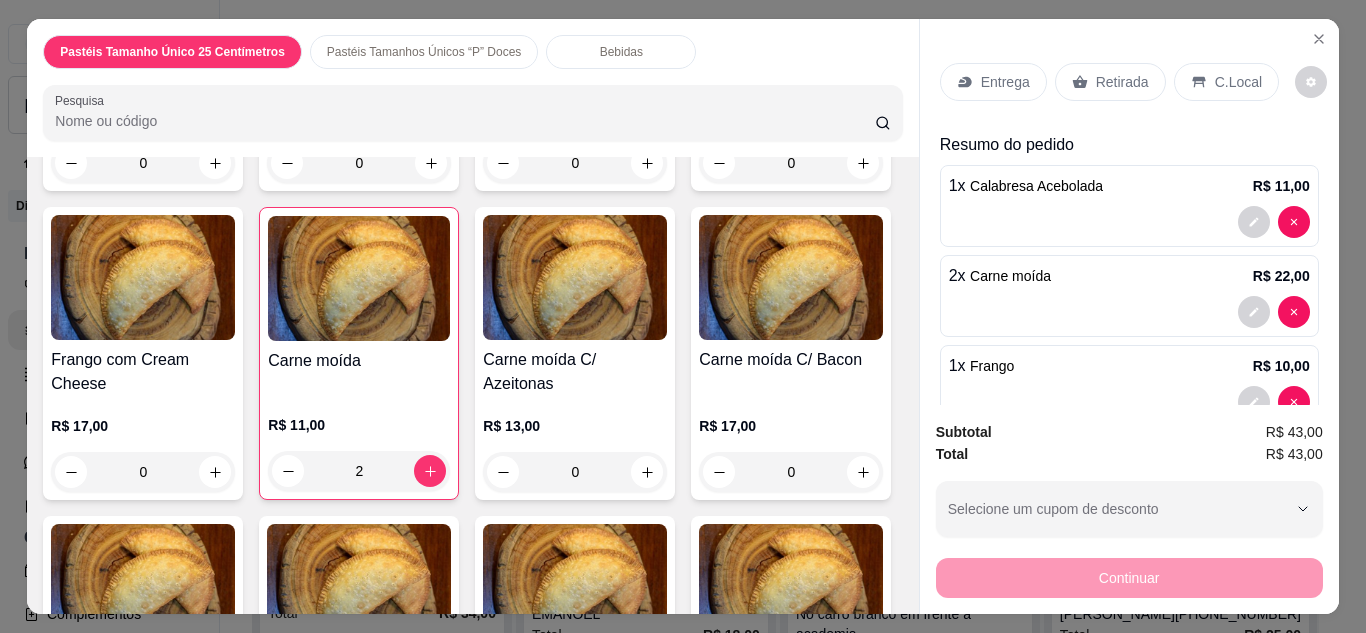 click on "Entrega Retirada C.Local Resumo do pedido 1 x   Calabresa Acebolada  R$ 11,00 2 x   Carne moída  R$ 22,00 1 x   Frango  R$ 10,00" at bounding box center [1129, 212] 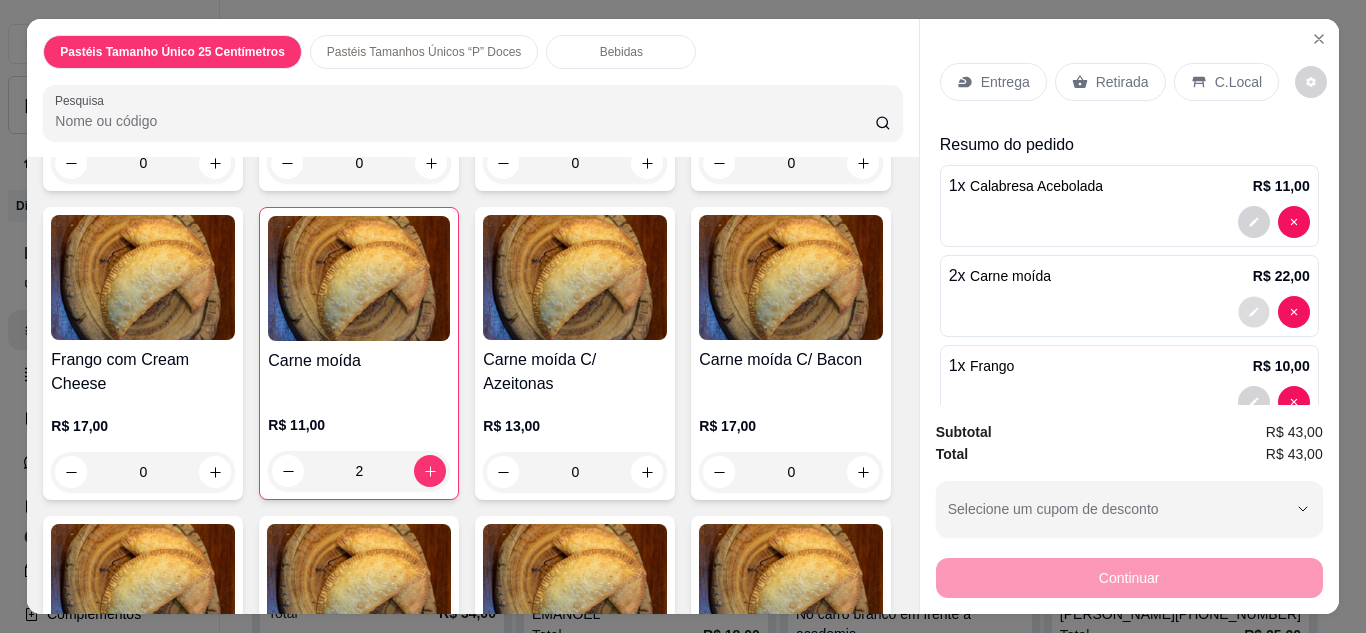 click 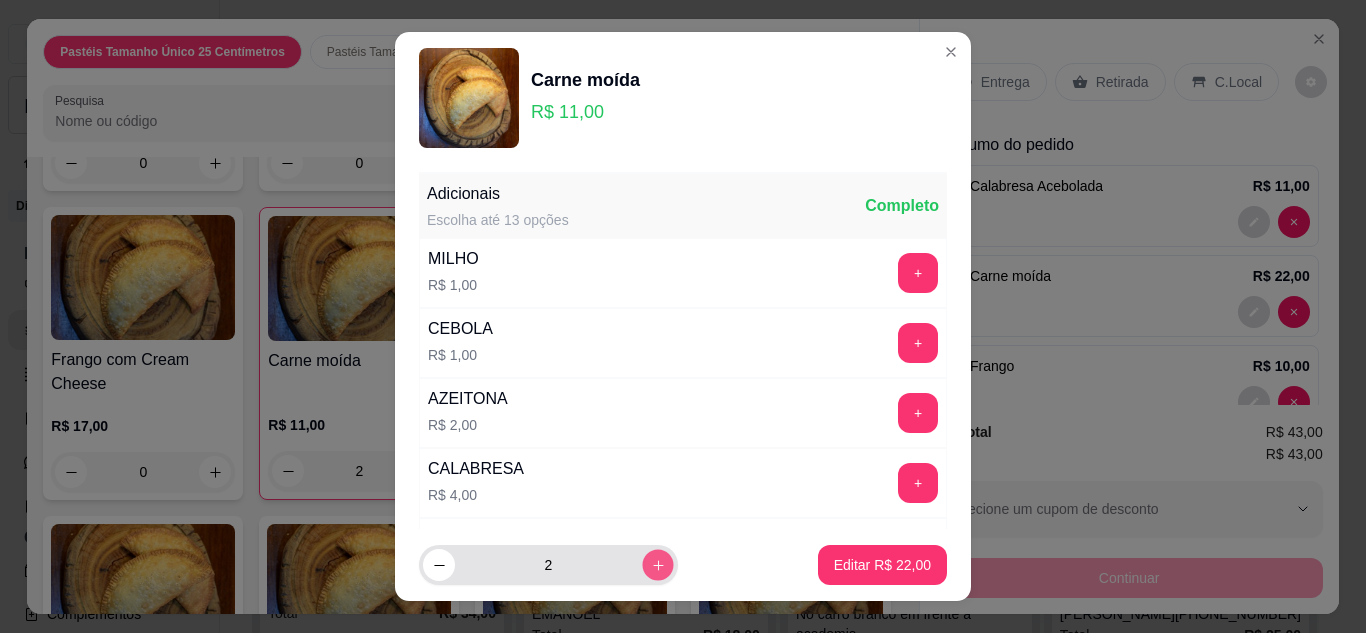 click 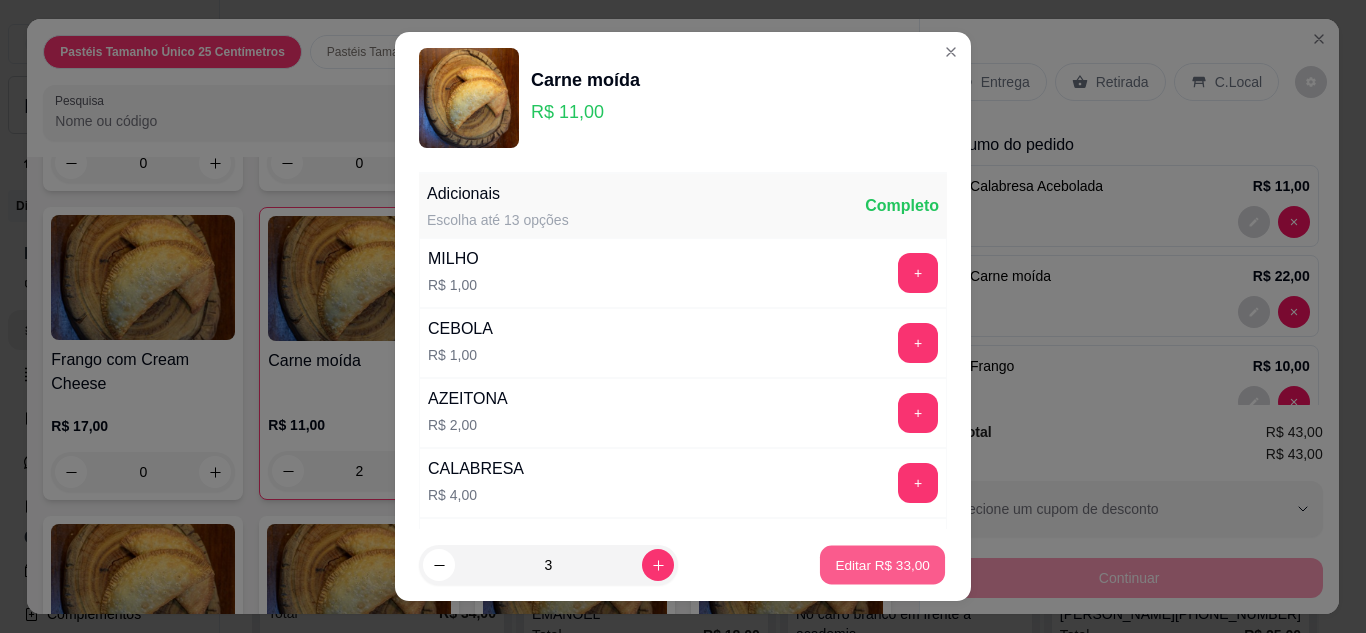 click on "Editar   R$ 33,00" at bounding box center (882, 565) 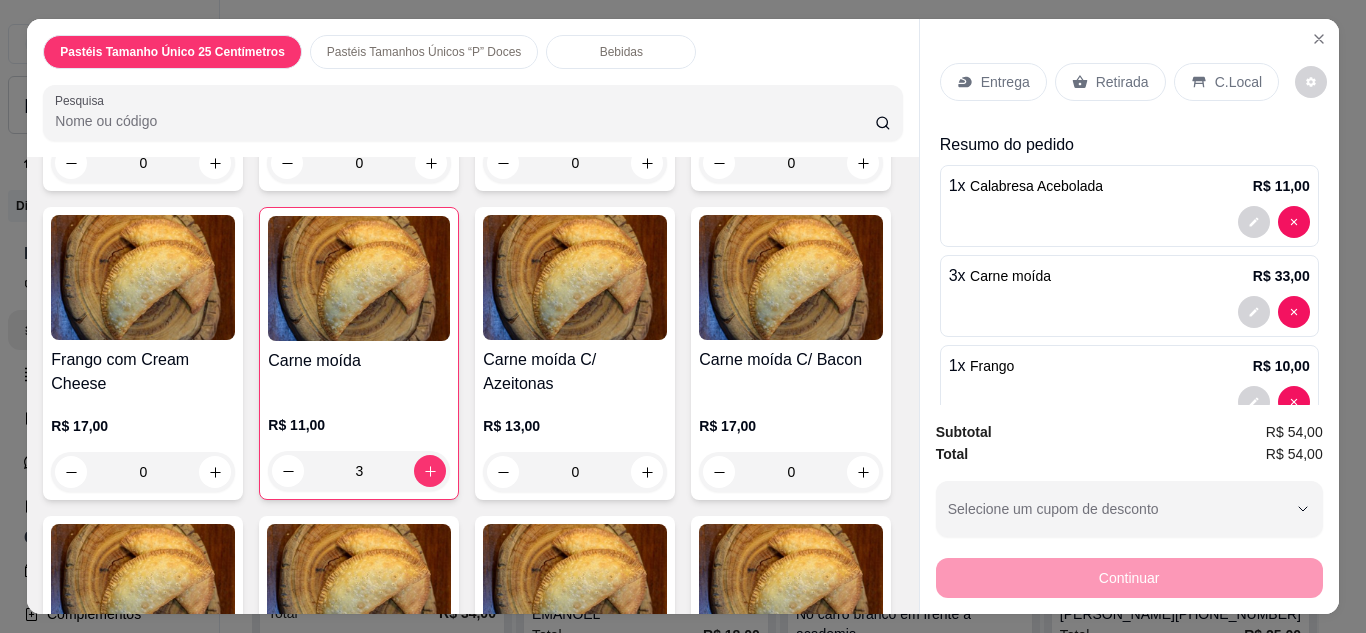 click on "Retirada" at bounding box center (1110, 82) 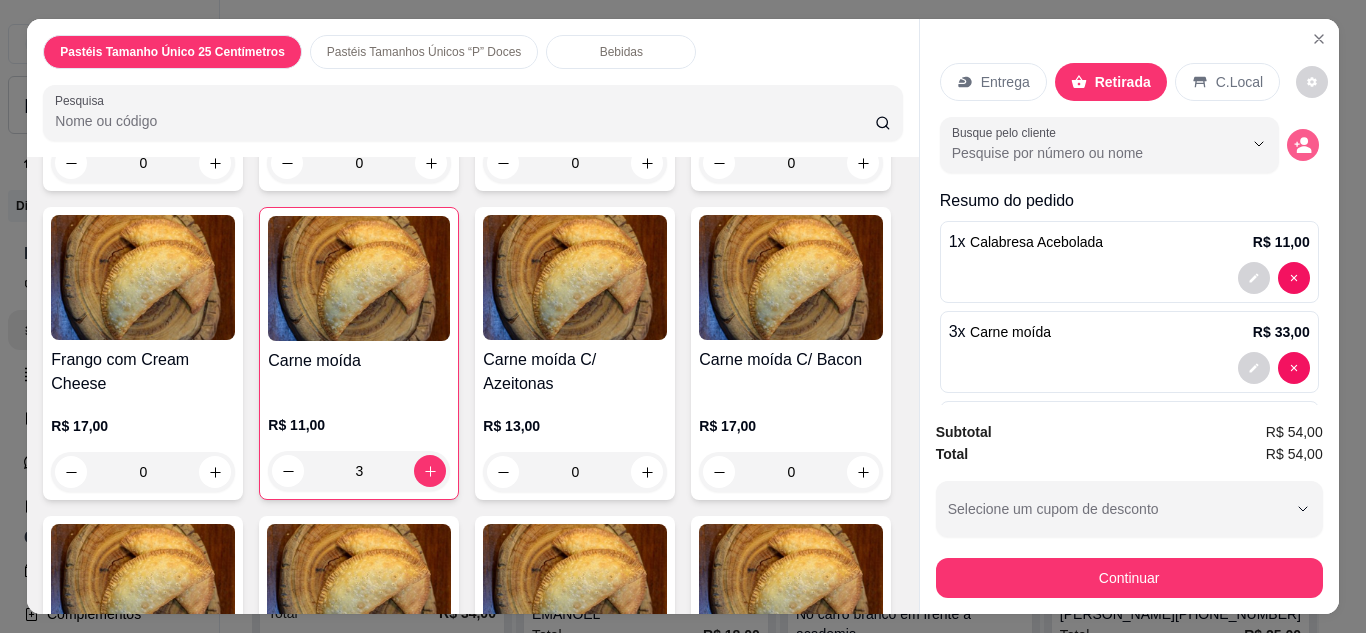 click 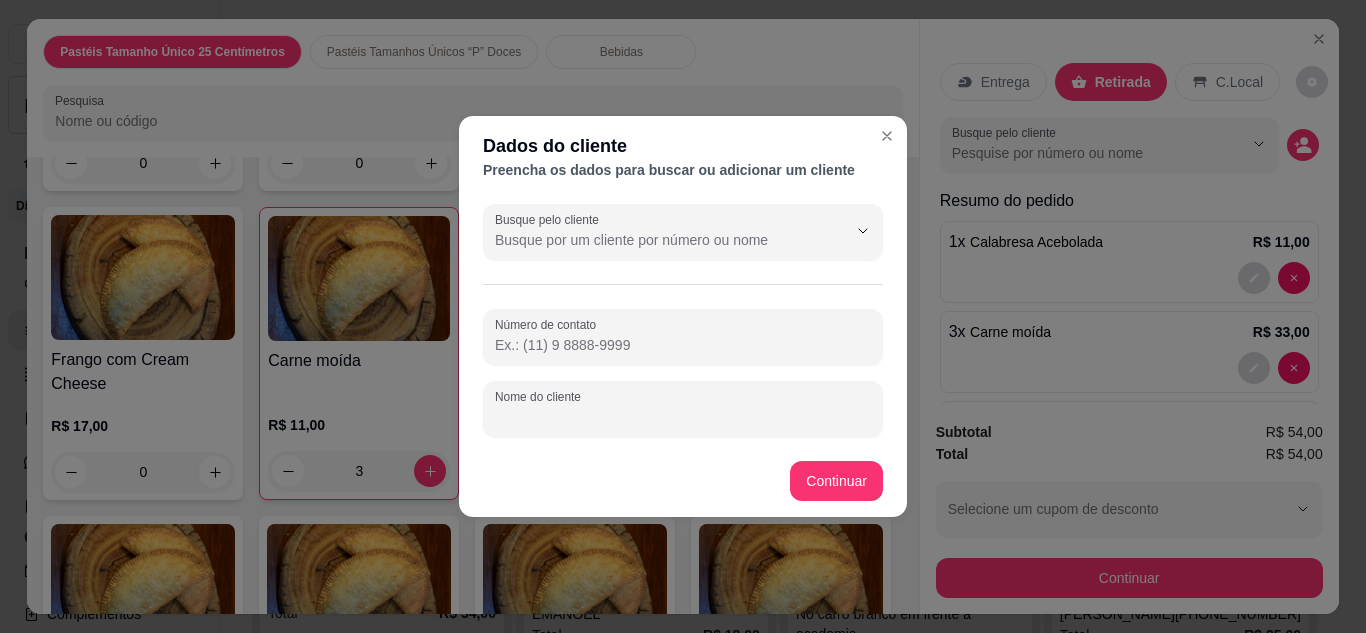 click on "Nome do cliente" at bounding box center [683, 417] 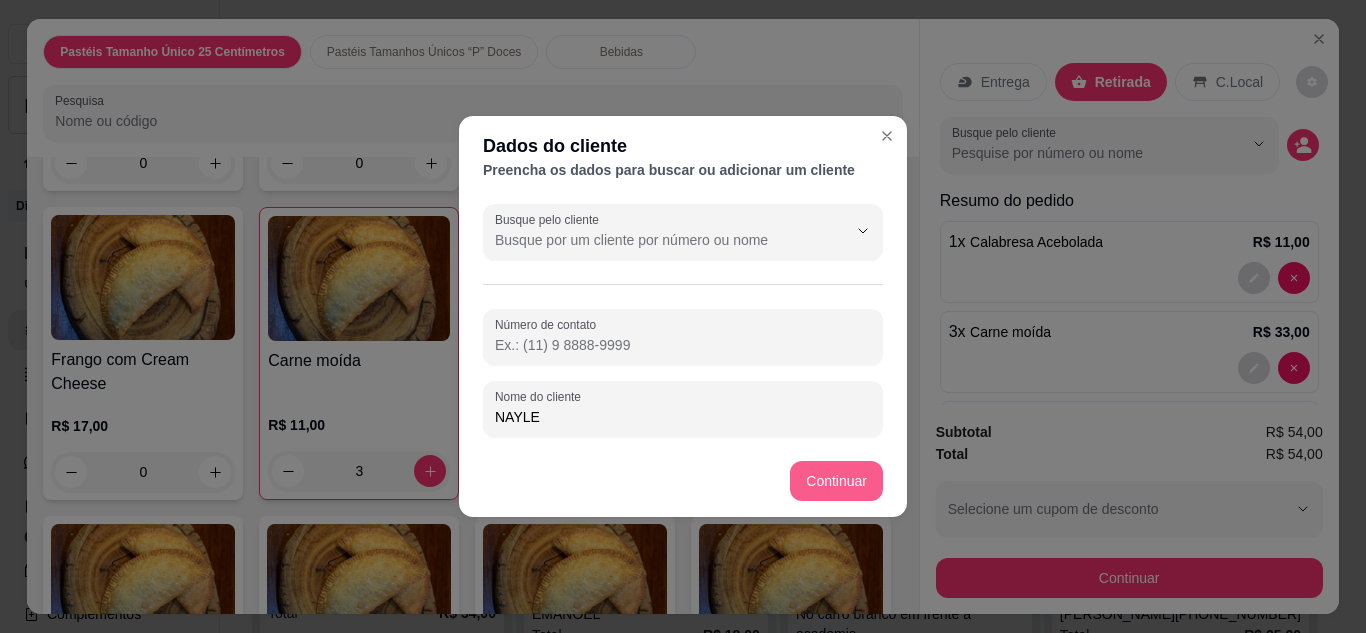 type on "NAYLE" 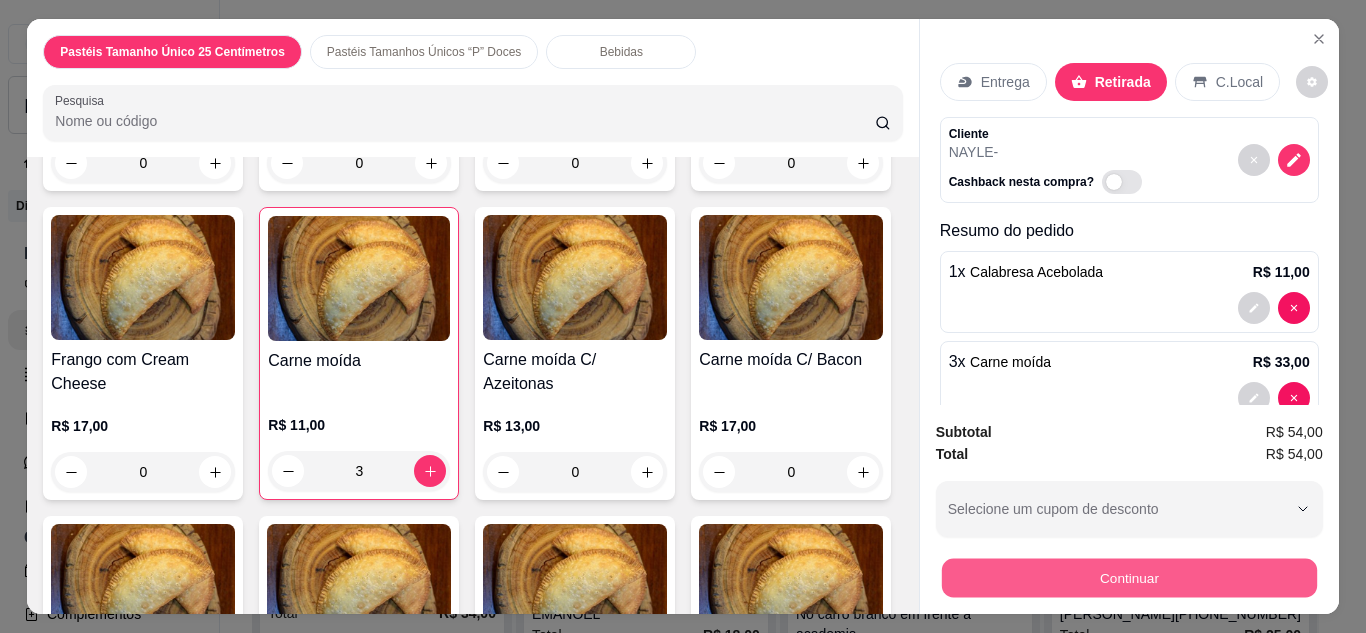 click on "Continuar" at bounding box center [1128, 578] 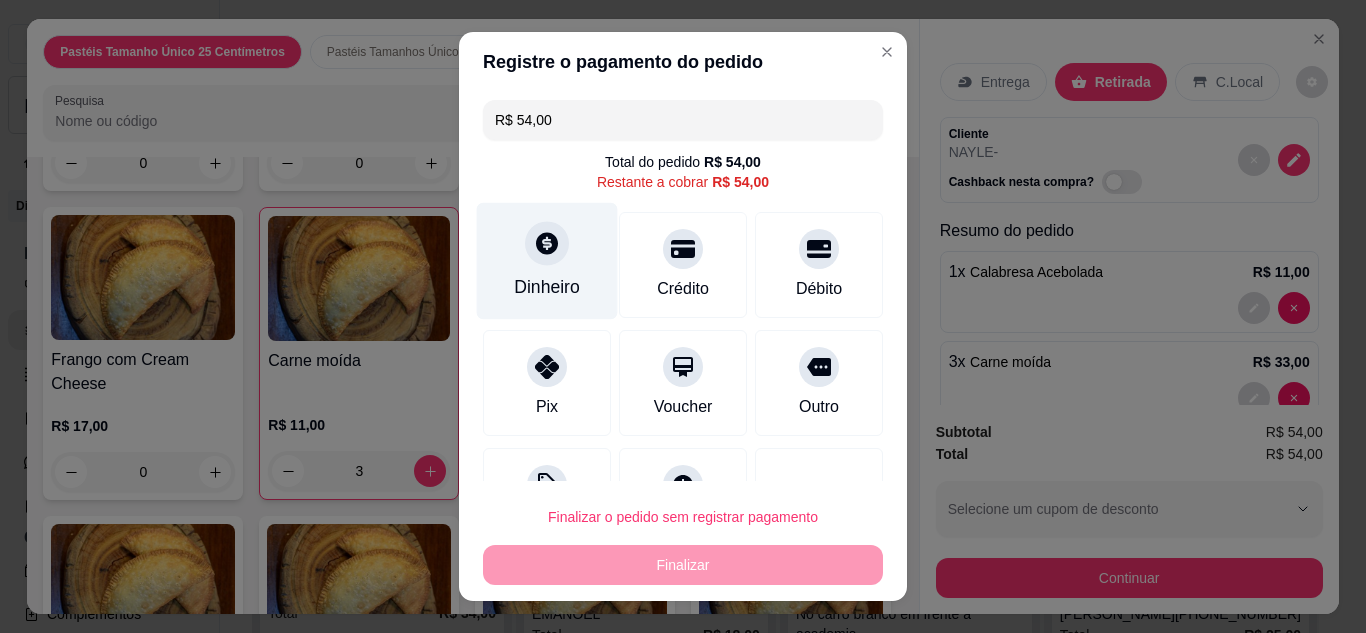 click 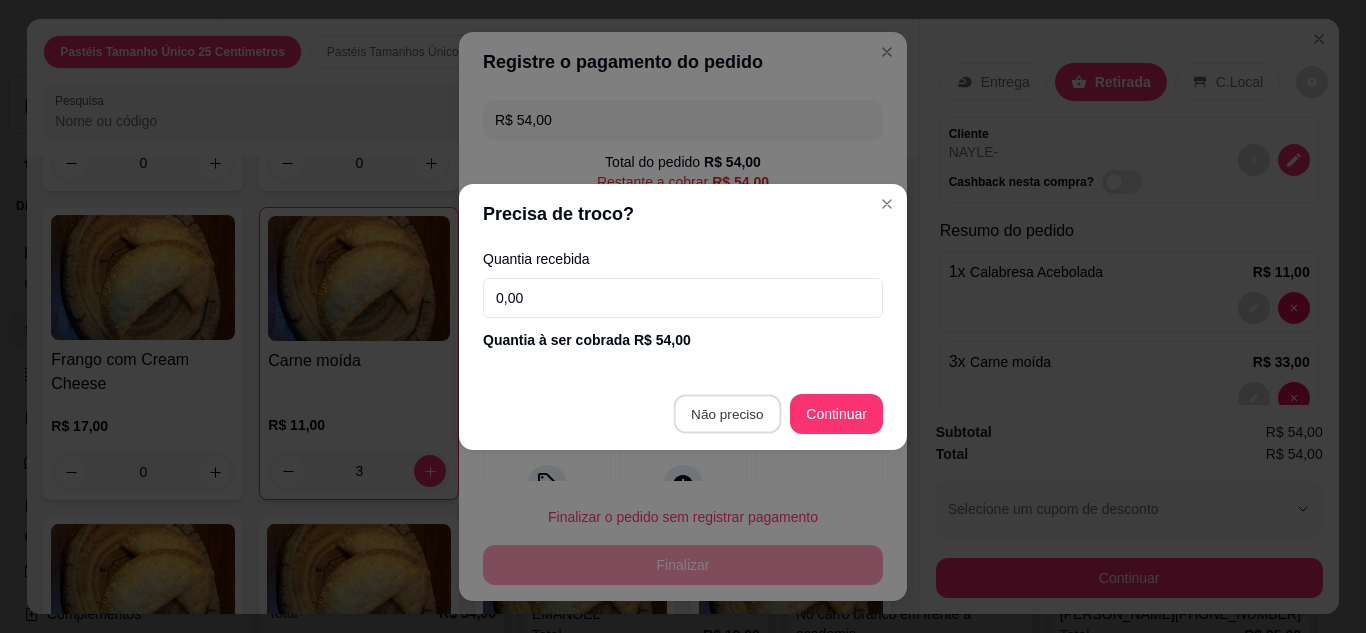type on "R$ 0,00" 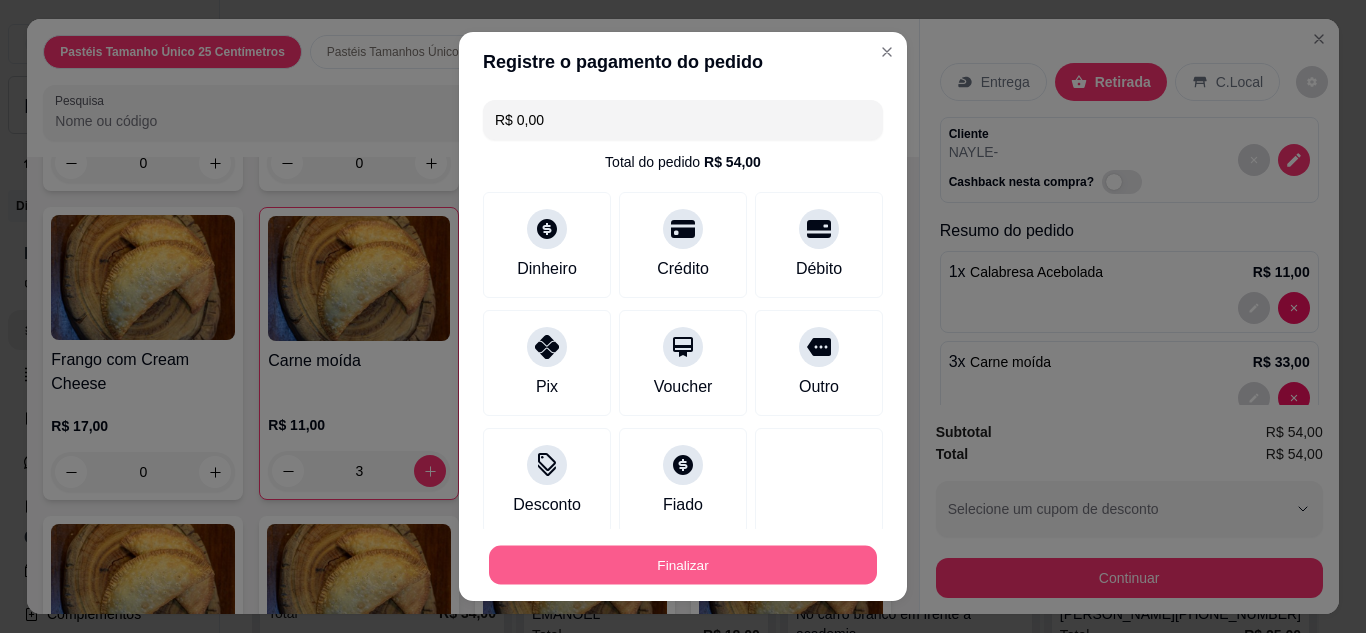 click on "Finalizar" at bounding box center [683, 565] 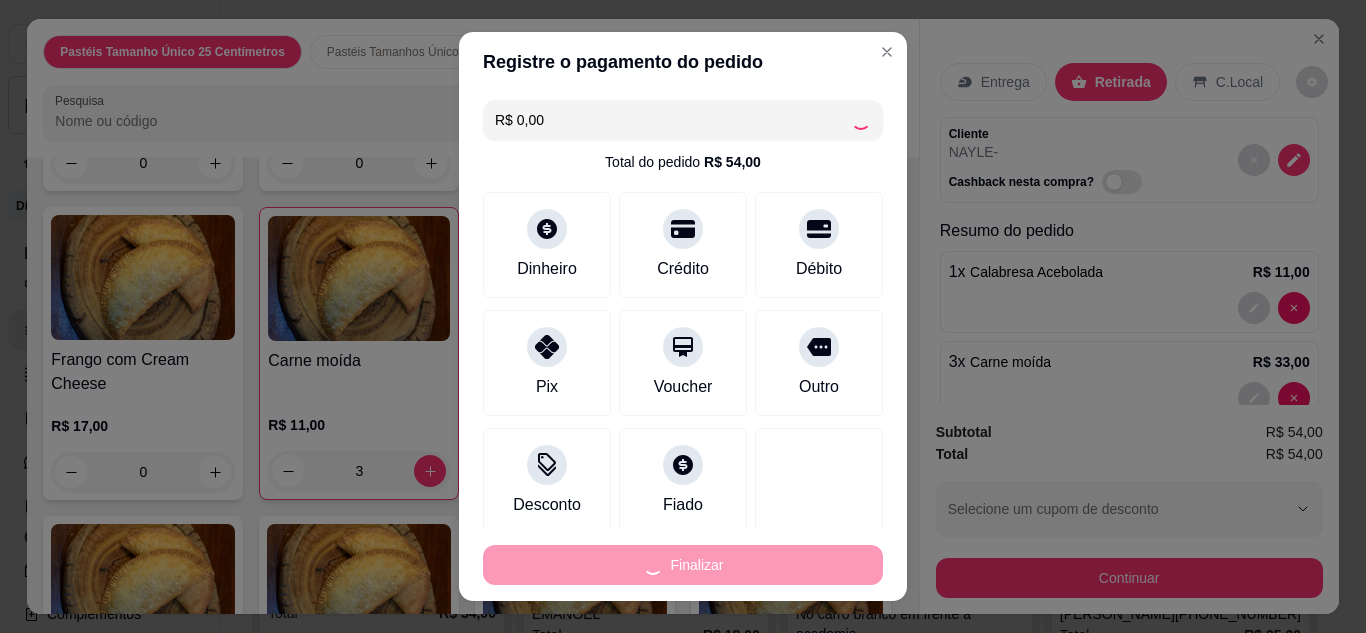 type on "0" 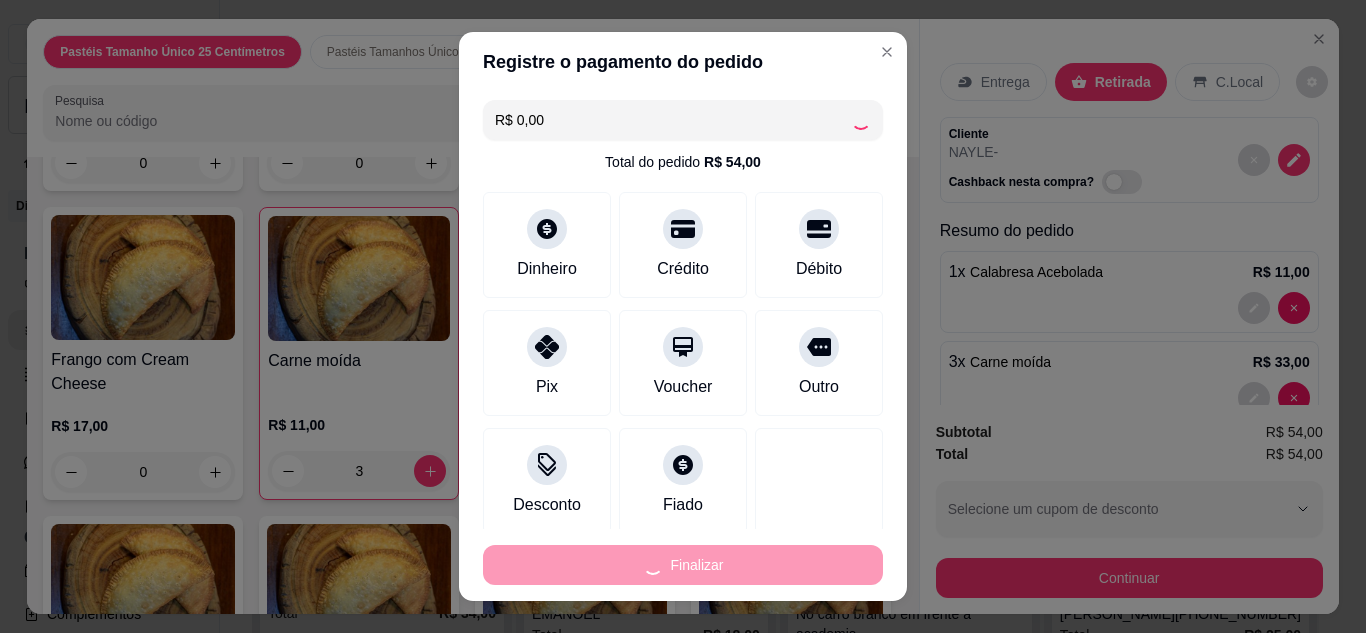 type on "0" 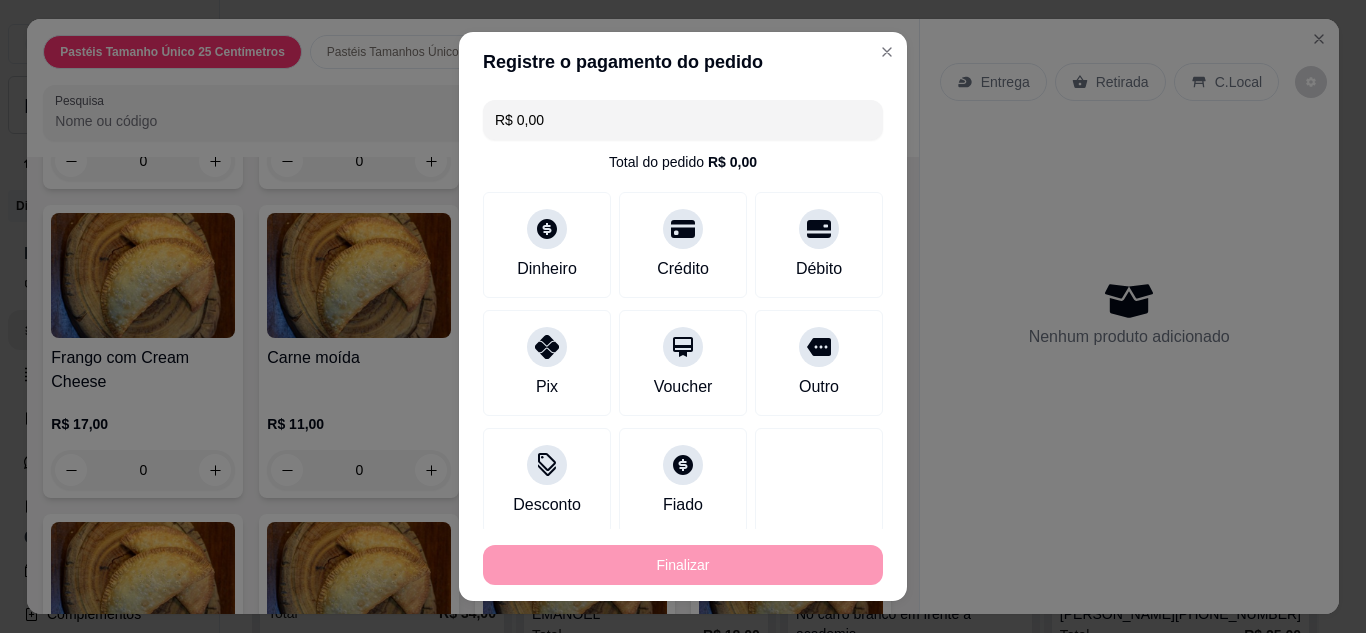 type on "-R$ 54,00" 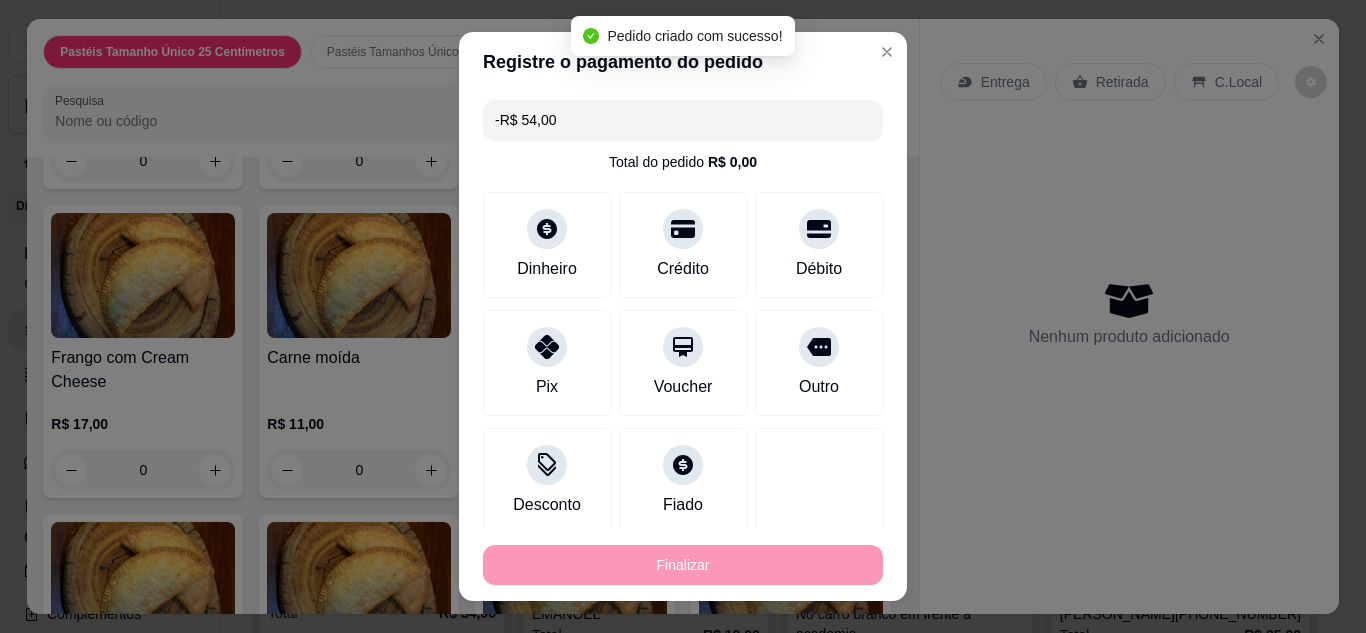 scroll, scrollTop: 1838, scrollLeft: 0, axis: vertical 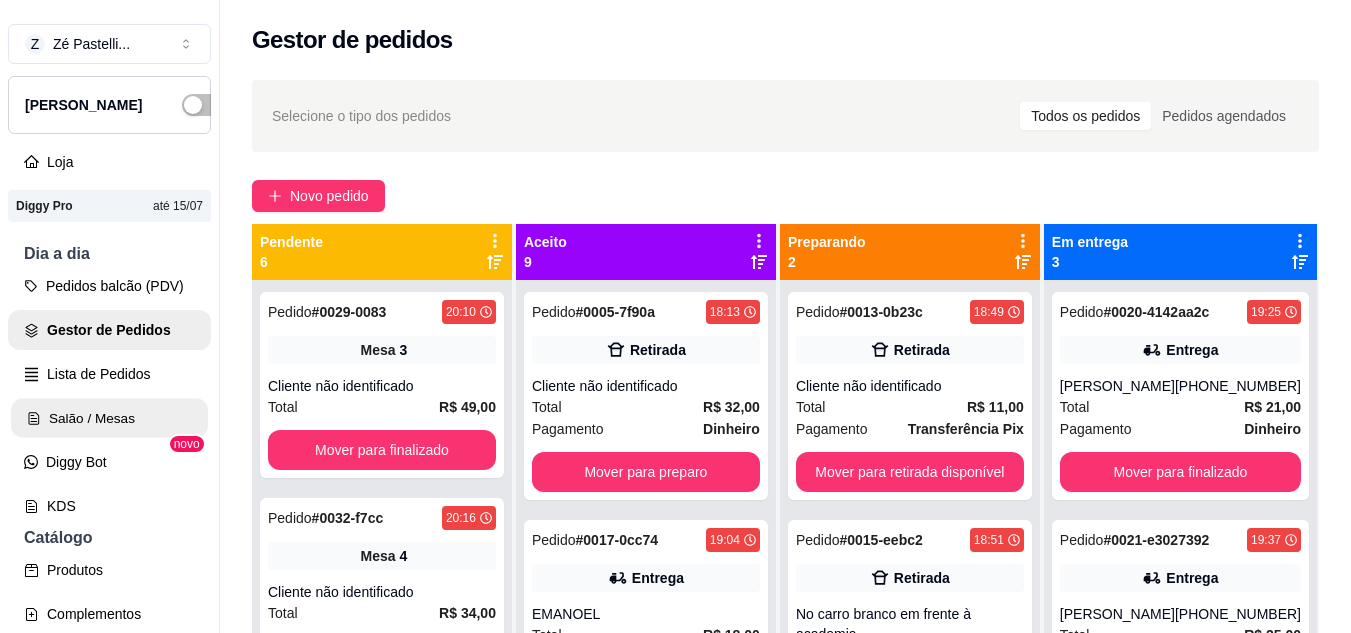 click on "Salão / Mesas" at bounding box center [109, 418] 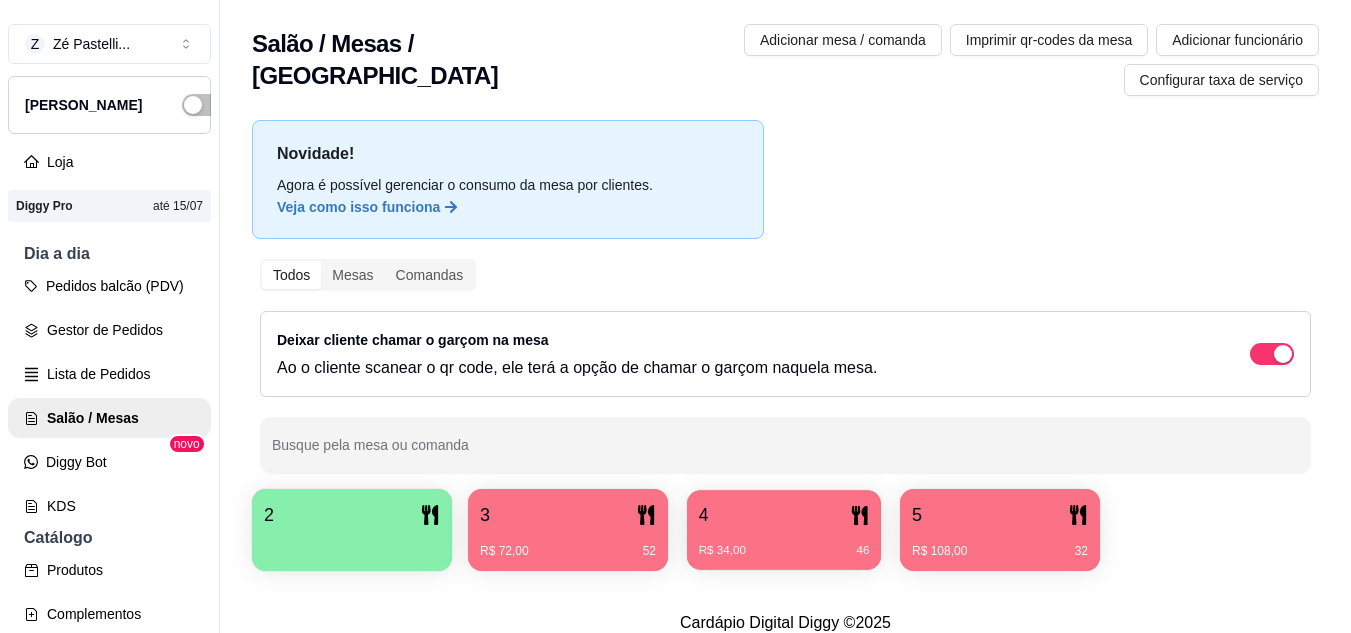 click on "R$ 34,00 46" at bounding box center [784, 543] 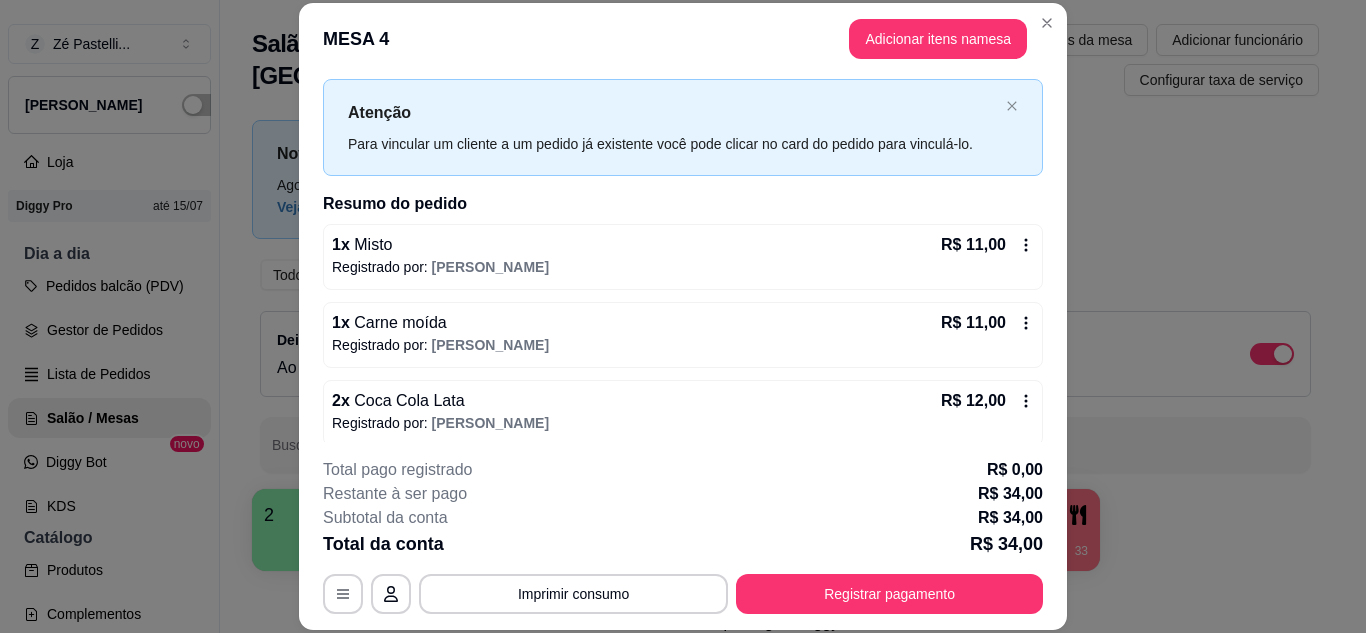 scroll, scrollTop: 52, scrollLeft: 0, axis: vertical 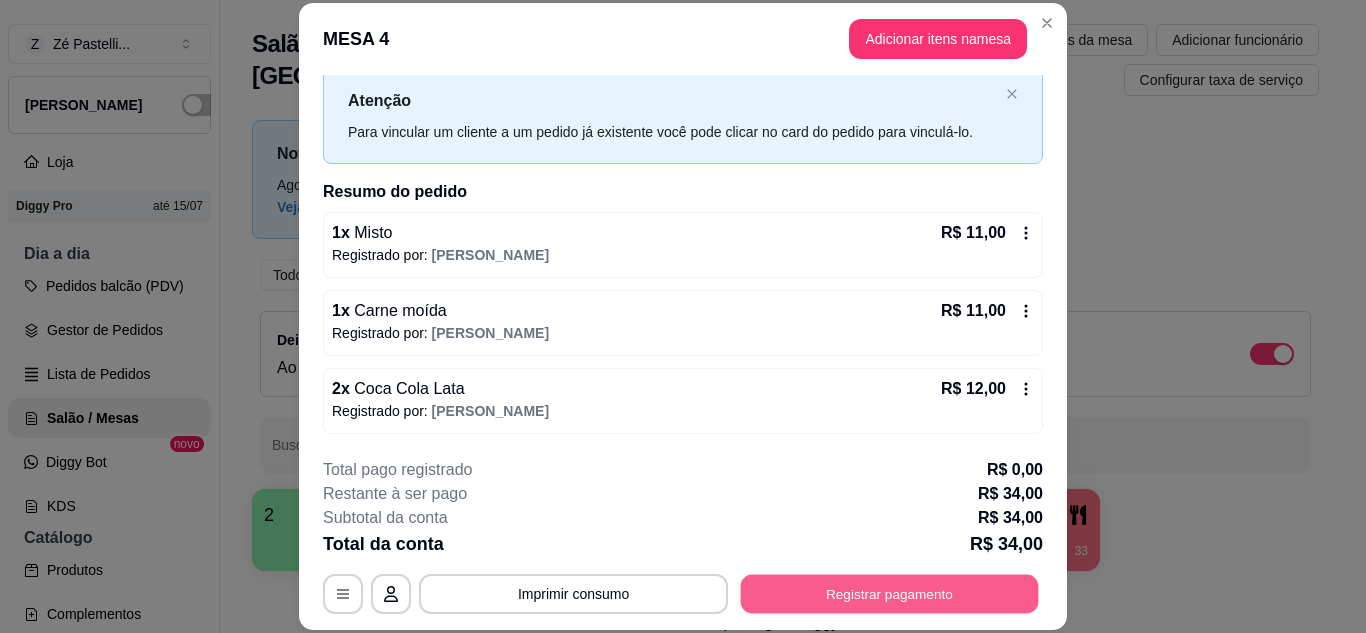 click on "Registrar pagamento" at bounding box center (890, 593) 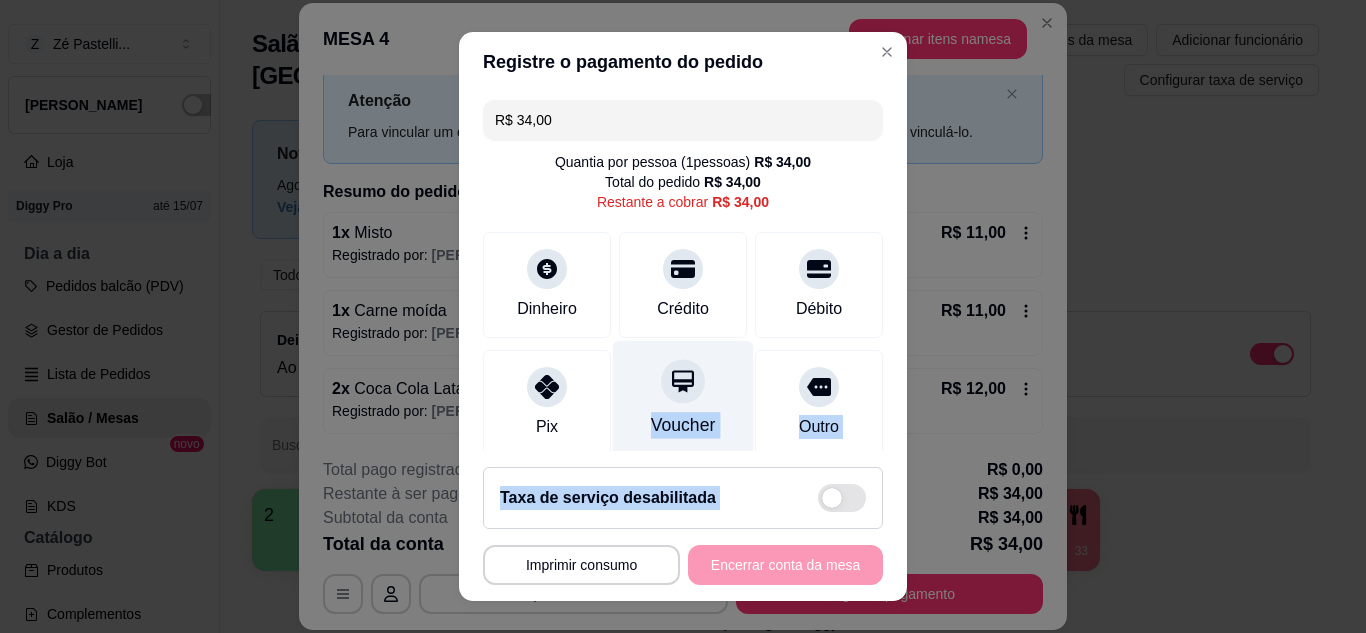 drag, startPoint x: 782, startPoint y: 564, endPoint x: 625, endPoint y: 366, distance: 252.69151 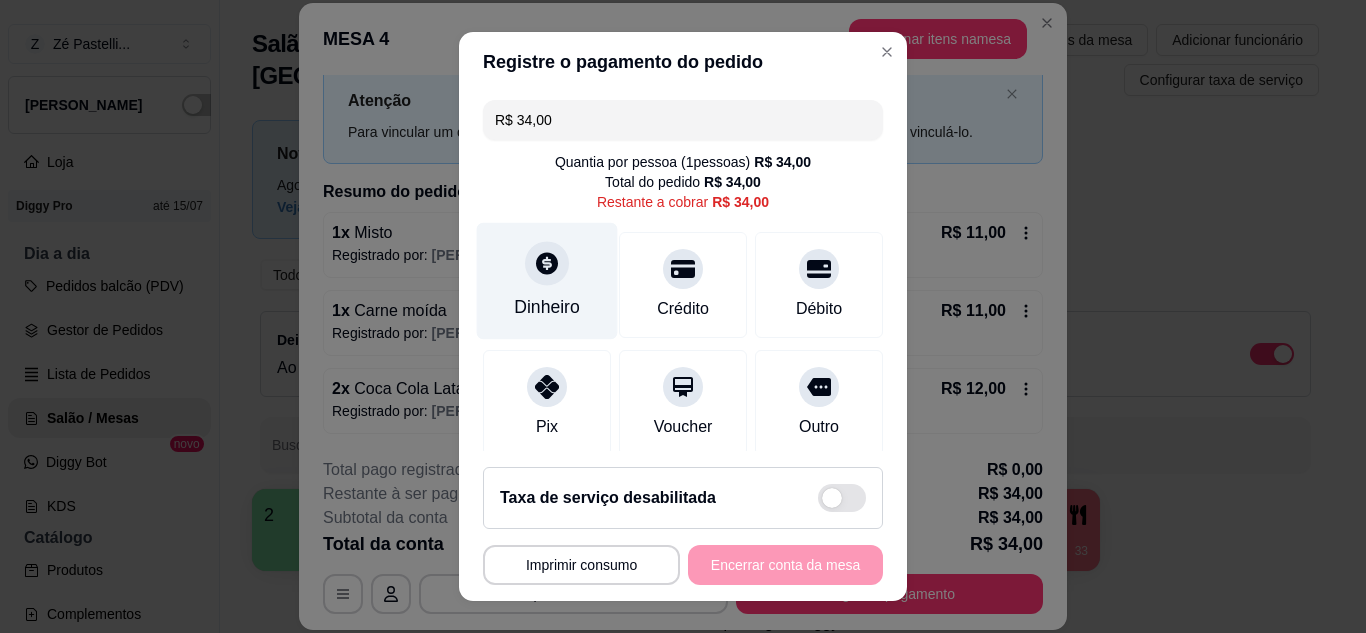 click on "Dinheiro" at bounding box center (547, 280) 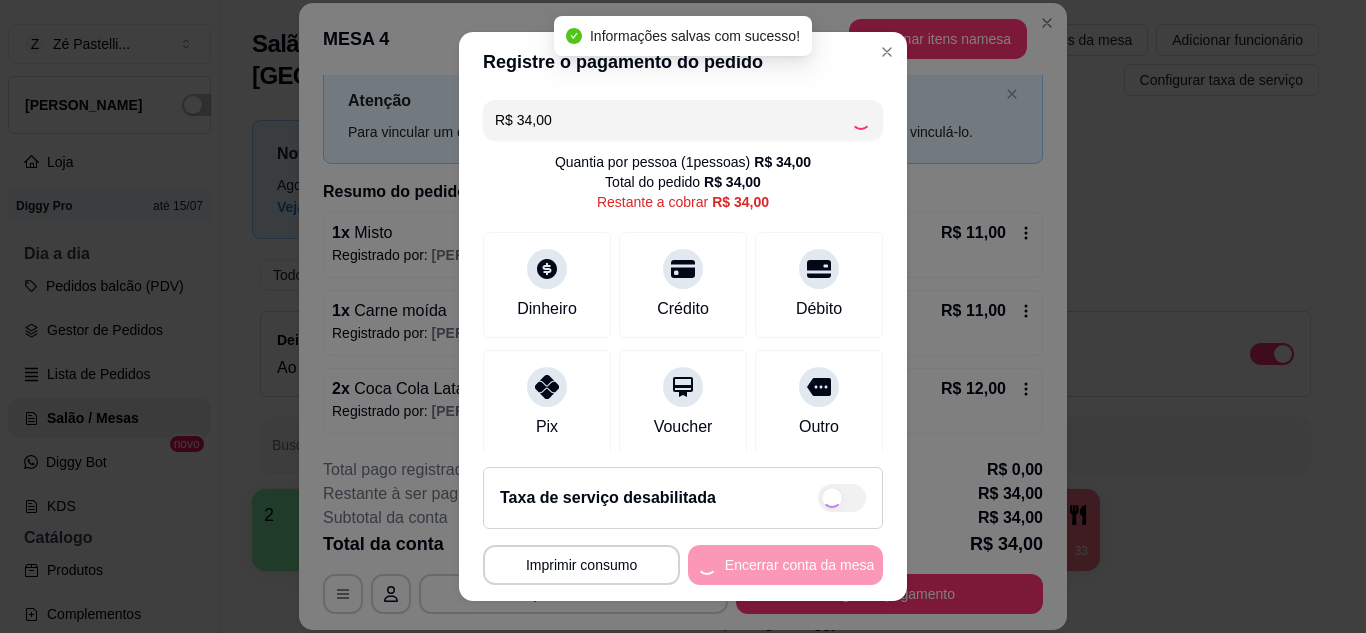 type on "R$ 0,00" 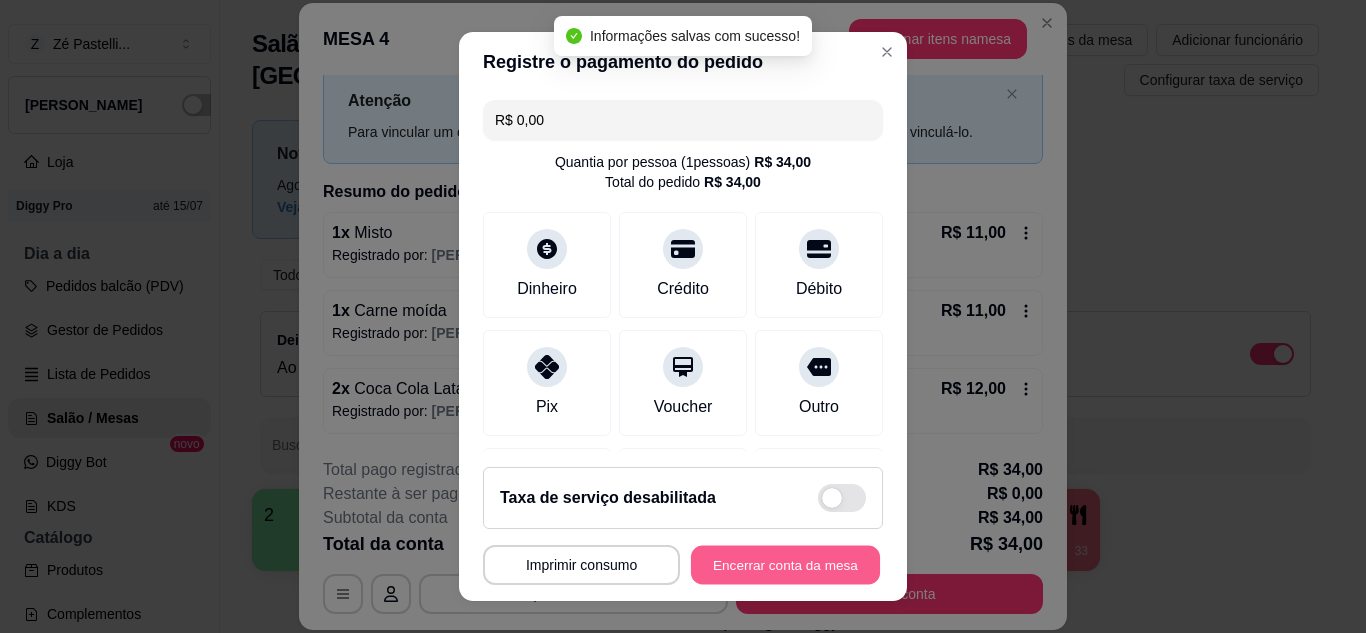 click on "Encerrar conta da mesa" at bounding box center [785, 565] 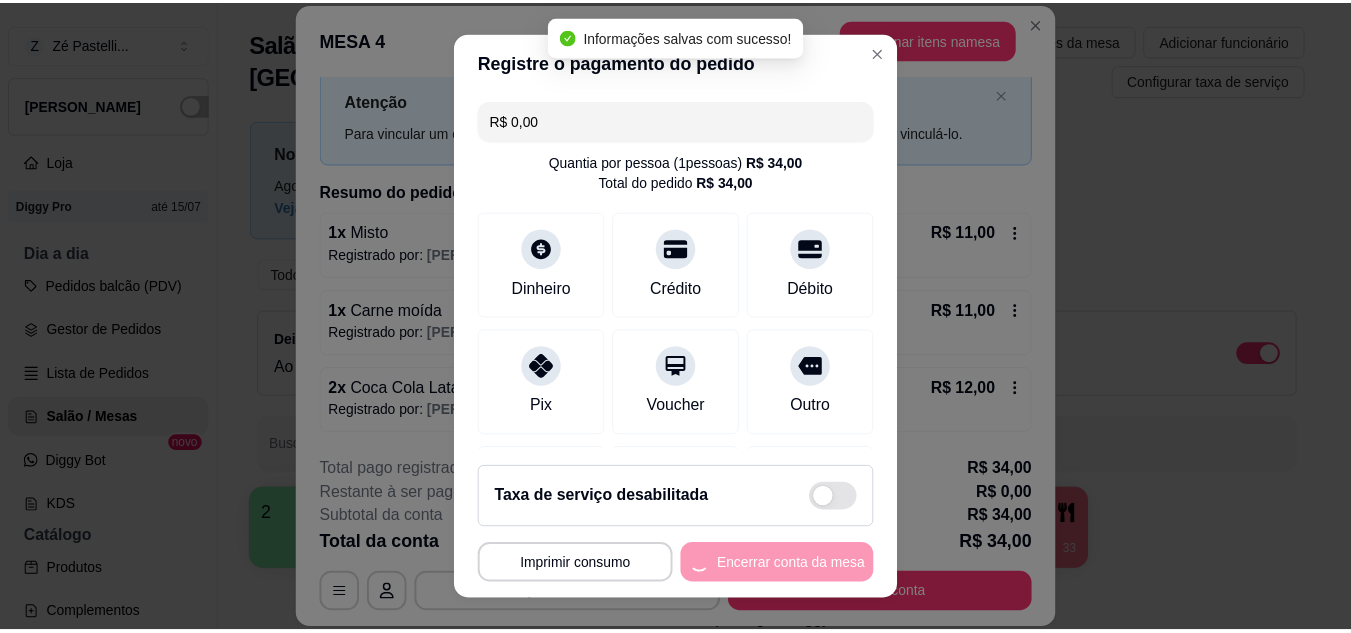 scroll, scrollTop: 0, scrollLeft: 0, axis: both 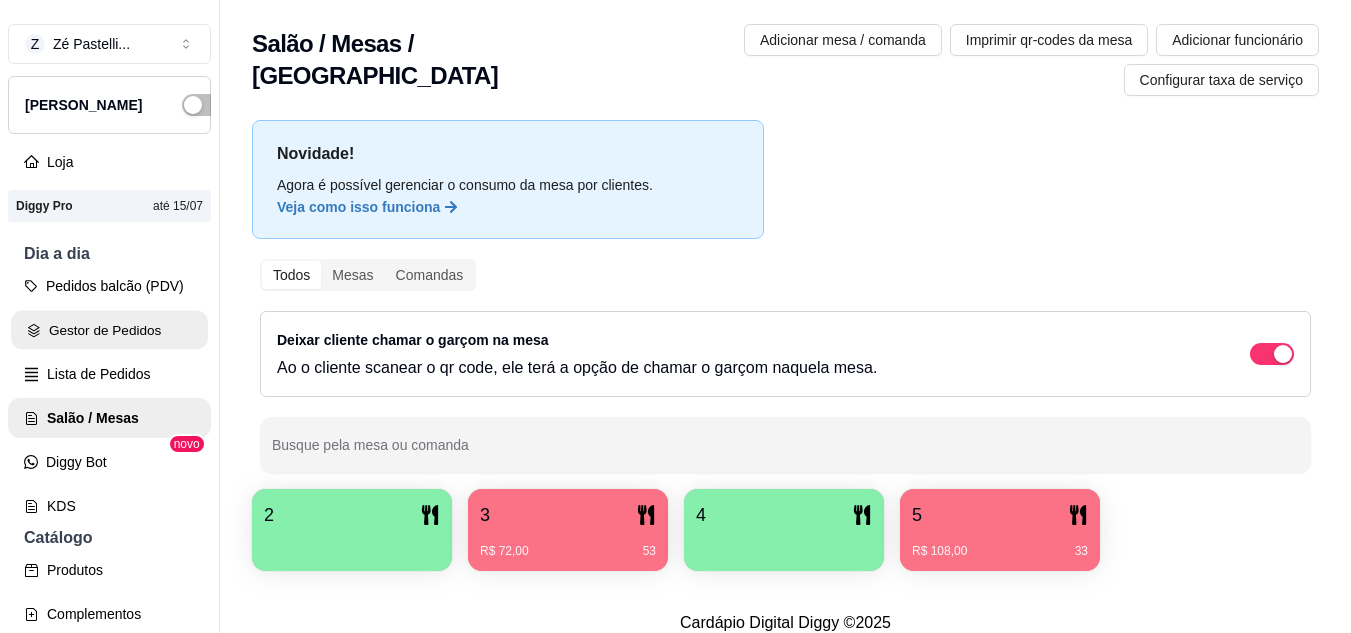 click on "Gestor de Pedidos" at bounding box center [109, 330] 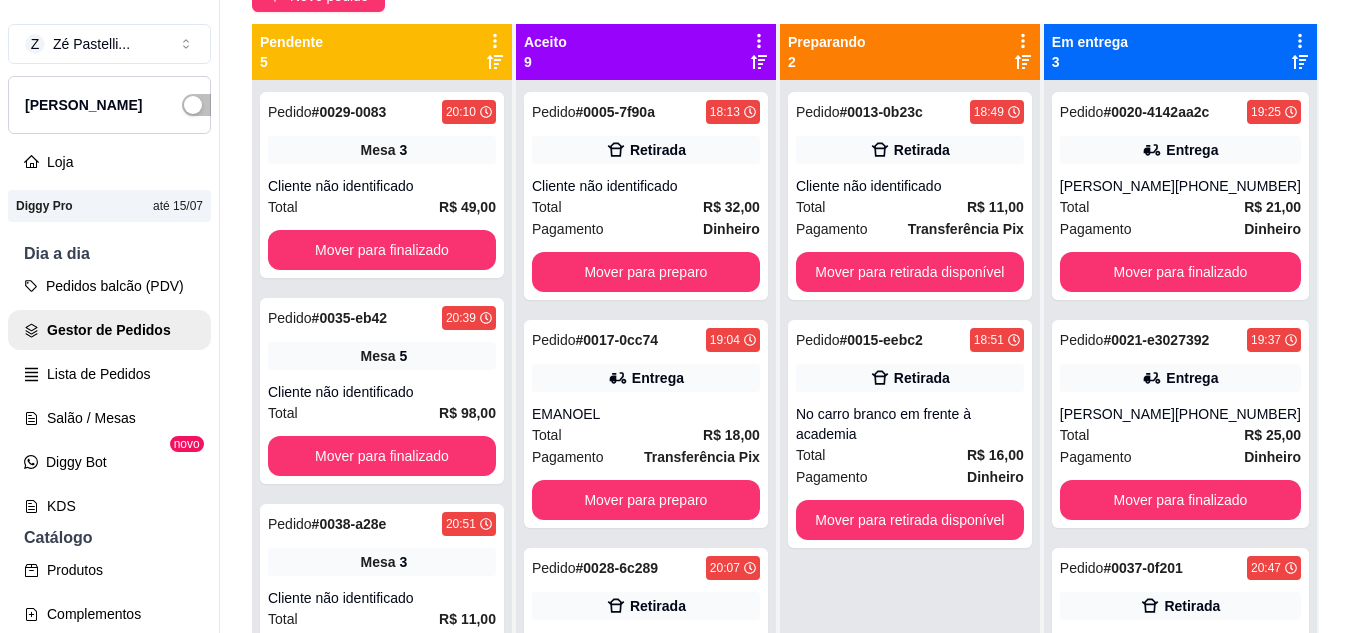scroll, scrollTop: 240, scrollLeft: 0, axis: vertical 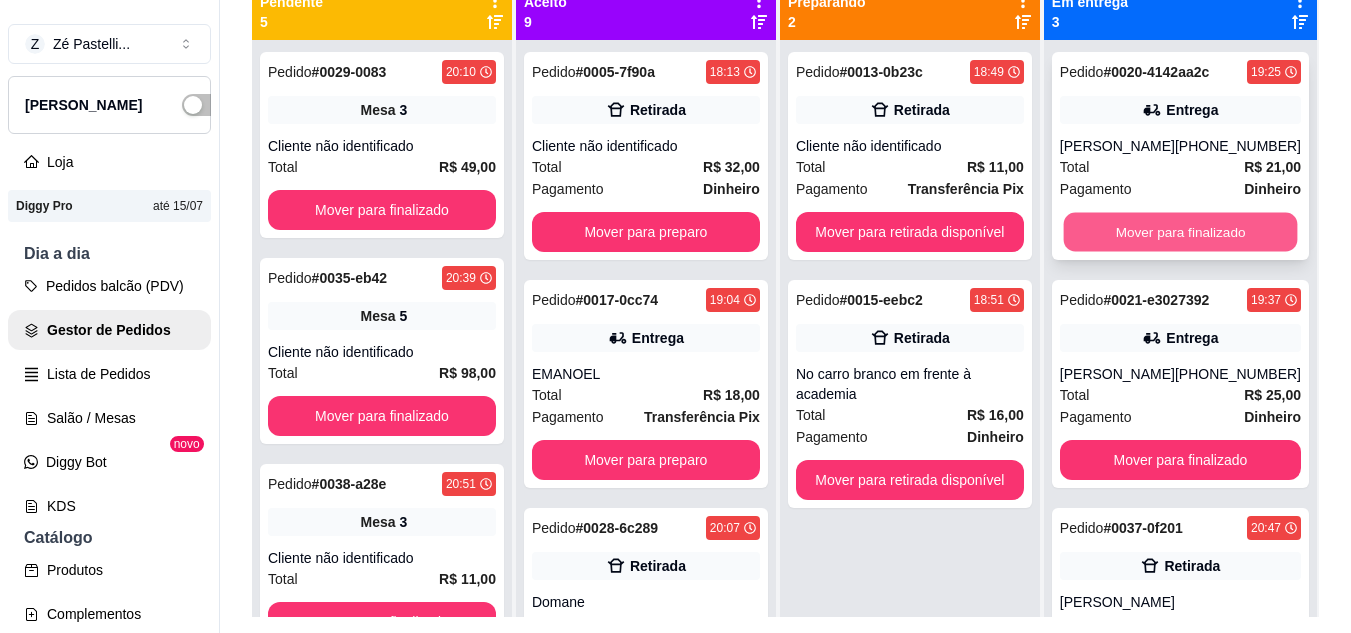 click on "Mover para finalizado" at bounding box center (1180, 232) 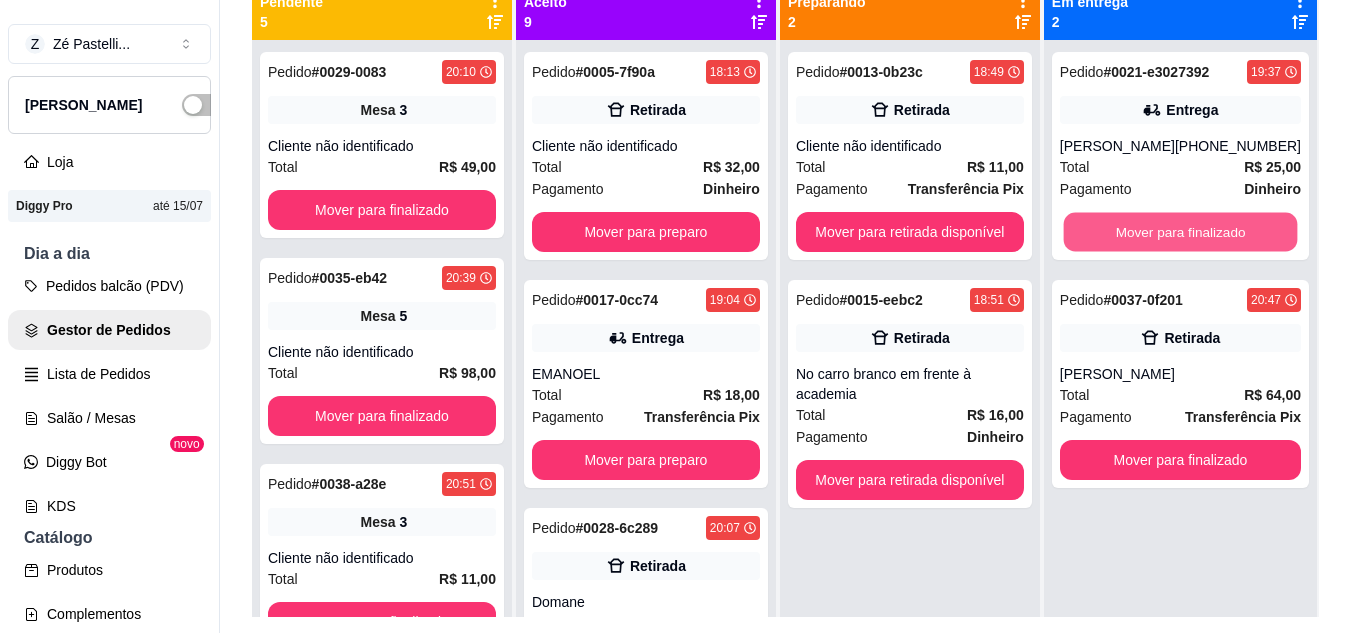 click on "Mover para finalizado" at bounding box center (1180, 232) 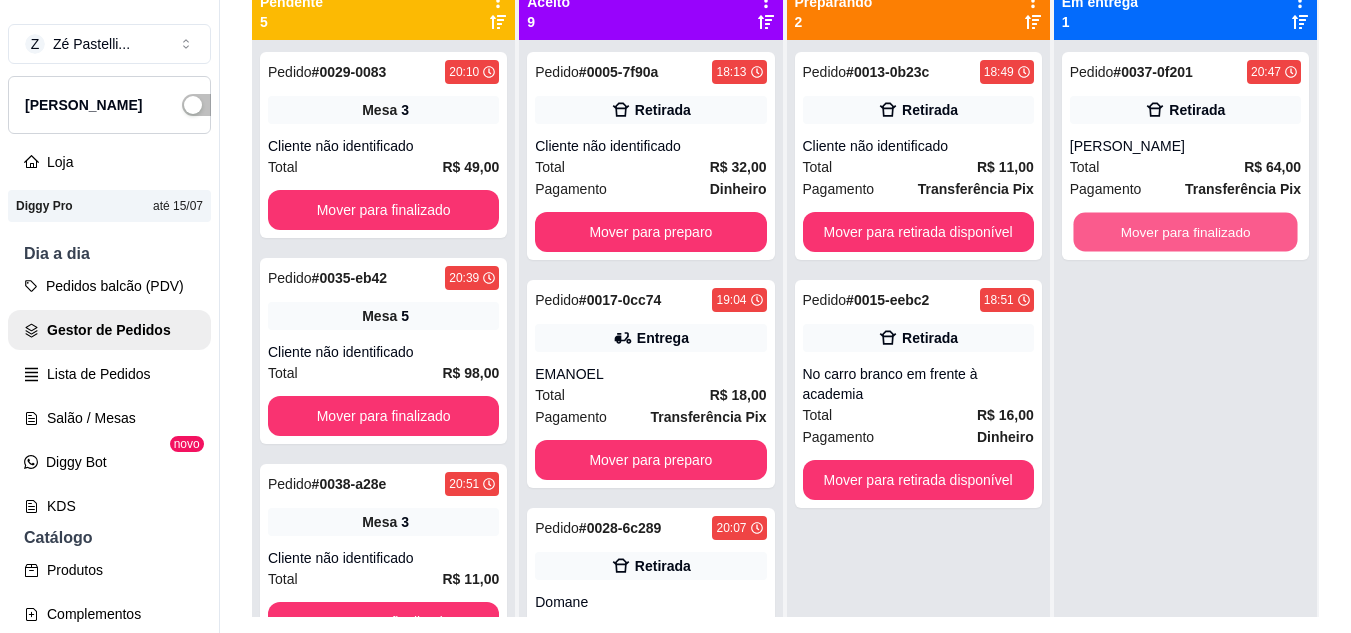click on "Mover para finalizado" at bounding box center [1185, 232] 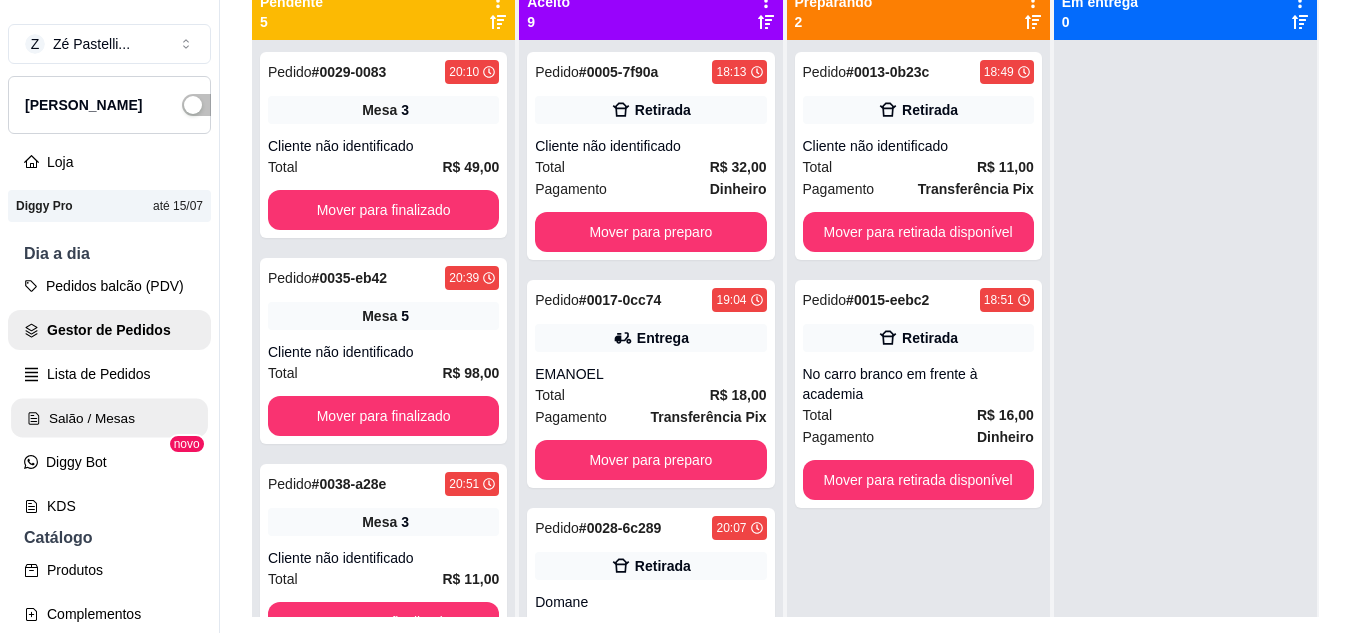 click on "Salão / Mesas" at bounding box center (109, 418) 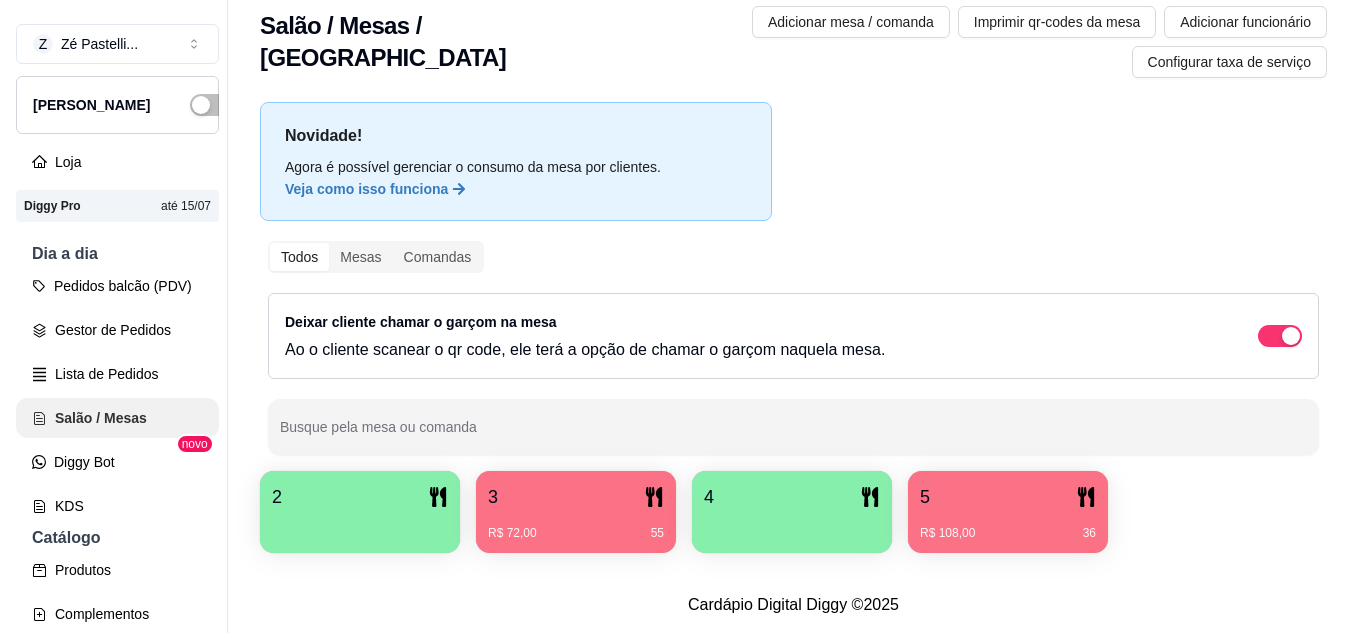 scroll, scrollTop: 0, scrollLeft: 0, axis: both 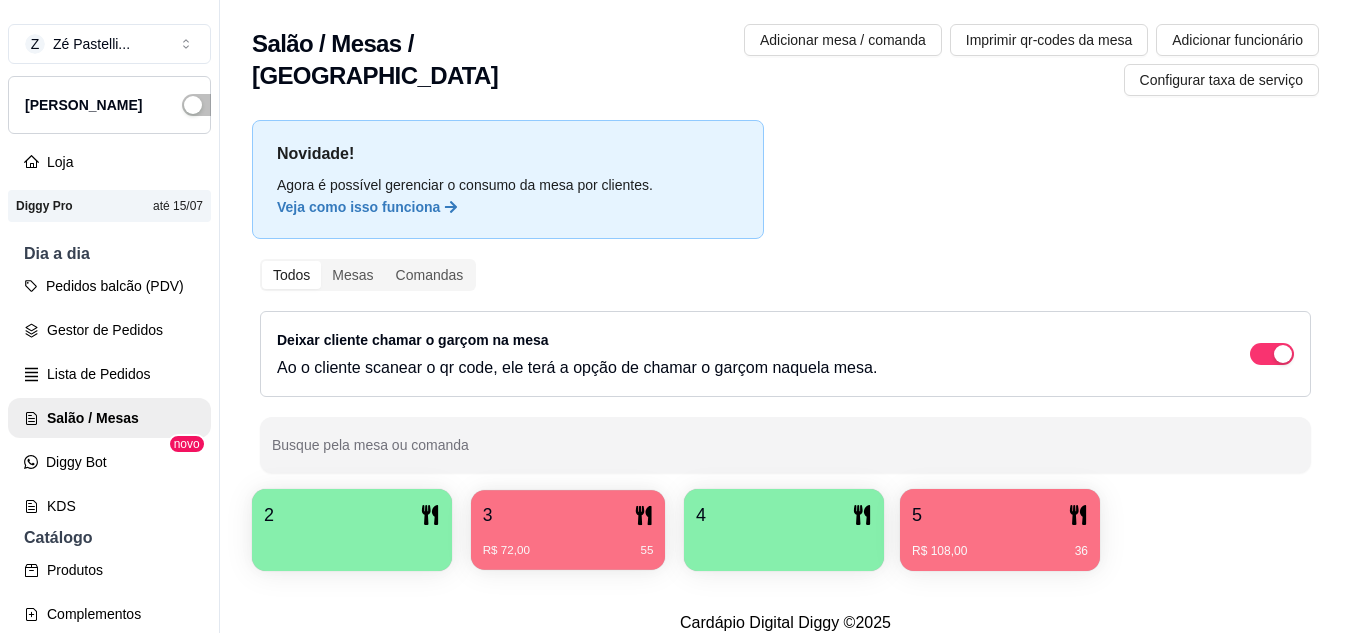 click on "3" at bounding box center (568, 515) 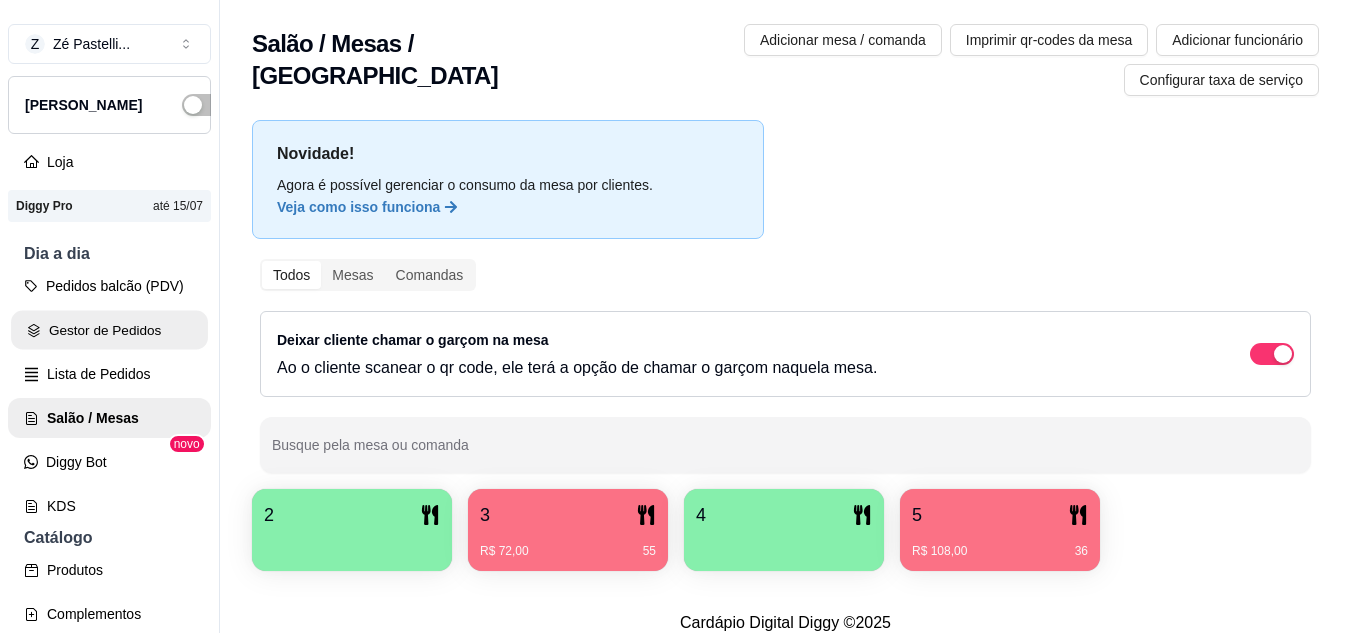 click on "Gestor de Pedidos" at bounding box center [109, 330] 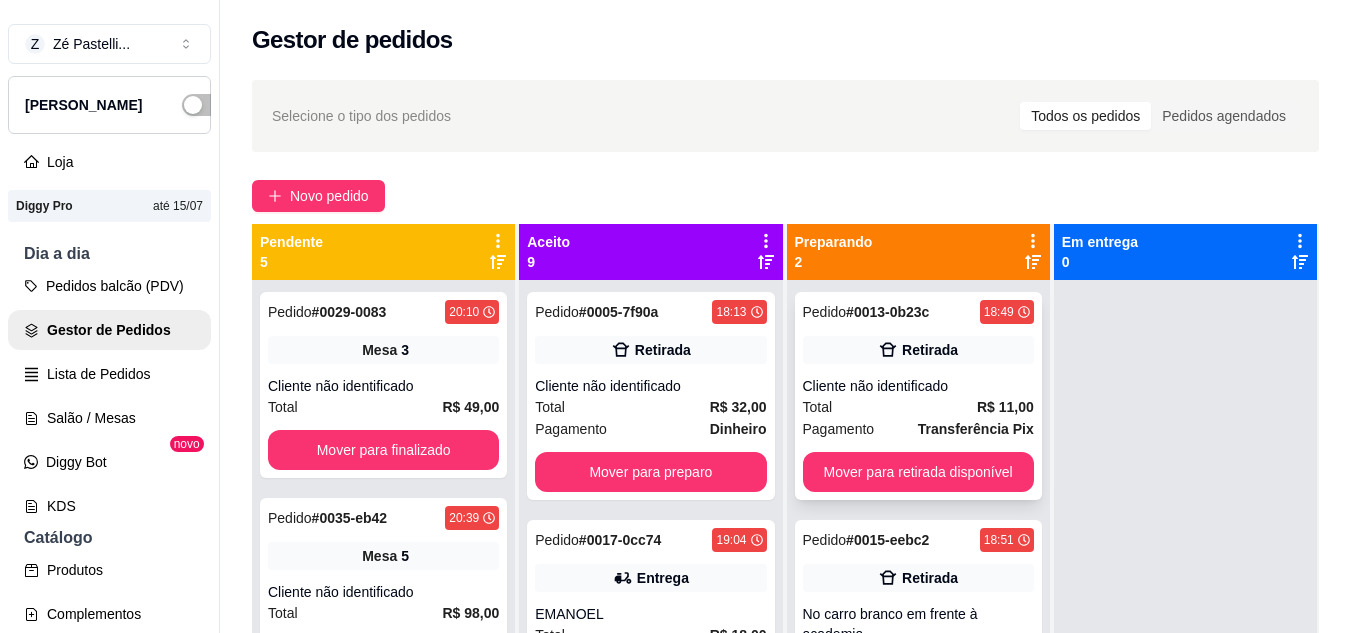 click on "Pedido  # 0013-0b23c 18:49 Retirada Cliente não identificado Total R$ 11,00 Pagamento Transferência Pix Mover para retirada disponível" at bounding box center [918, 396] 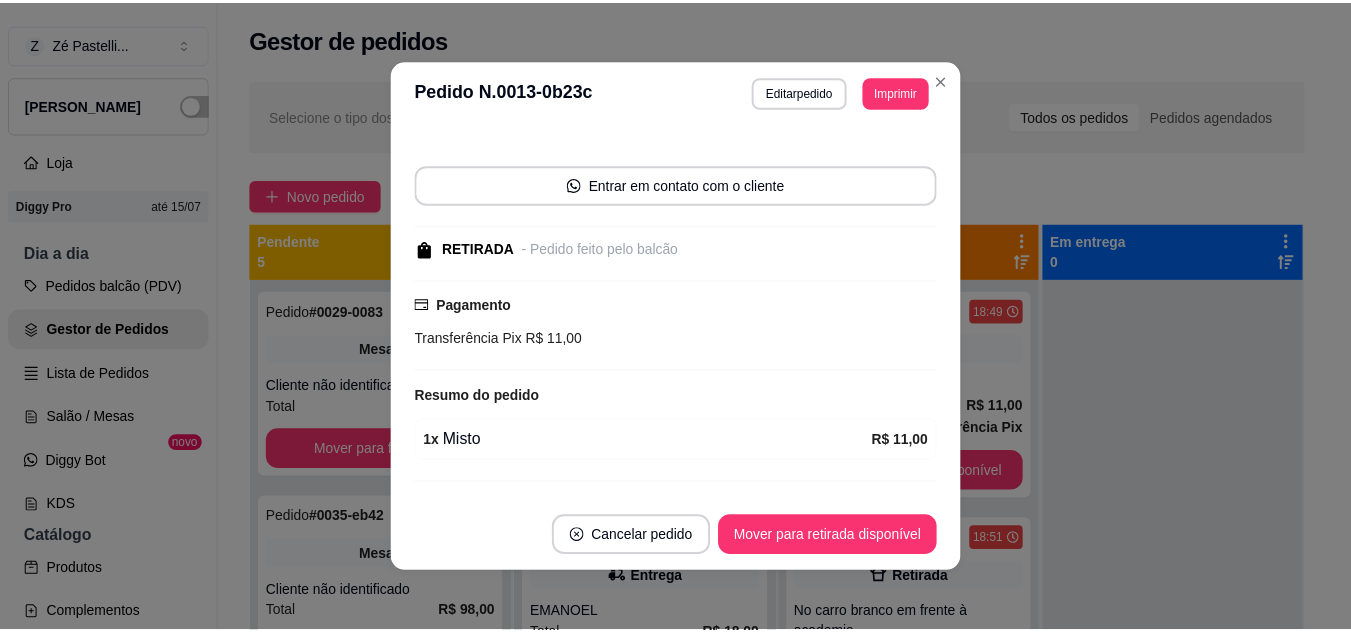 scroll, scrollTop: 156, scrollLeft: 0, axis: vertical 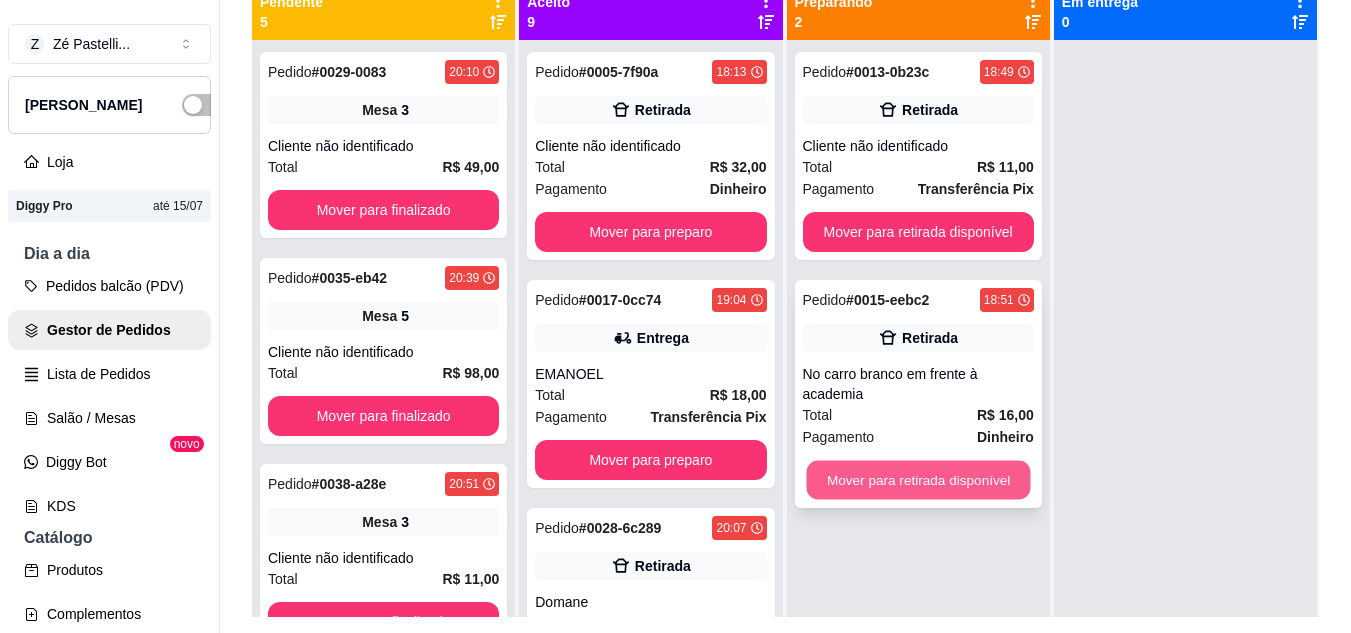 click on "Mover para retirada disponível" at bounding box center (918, 480) 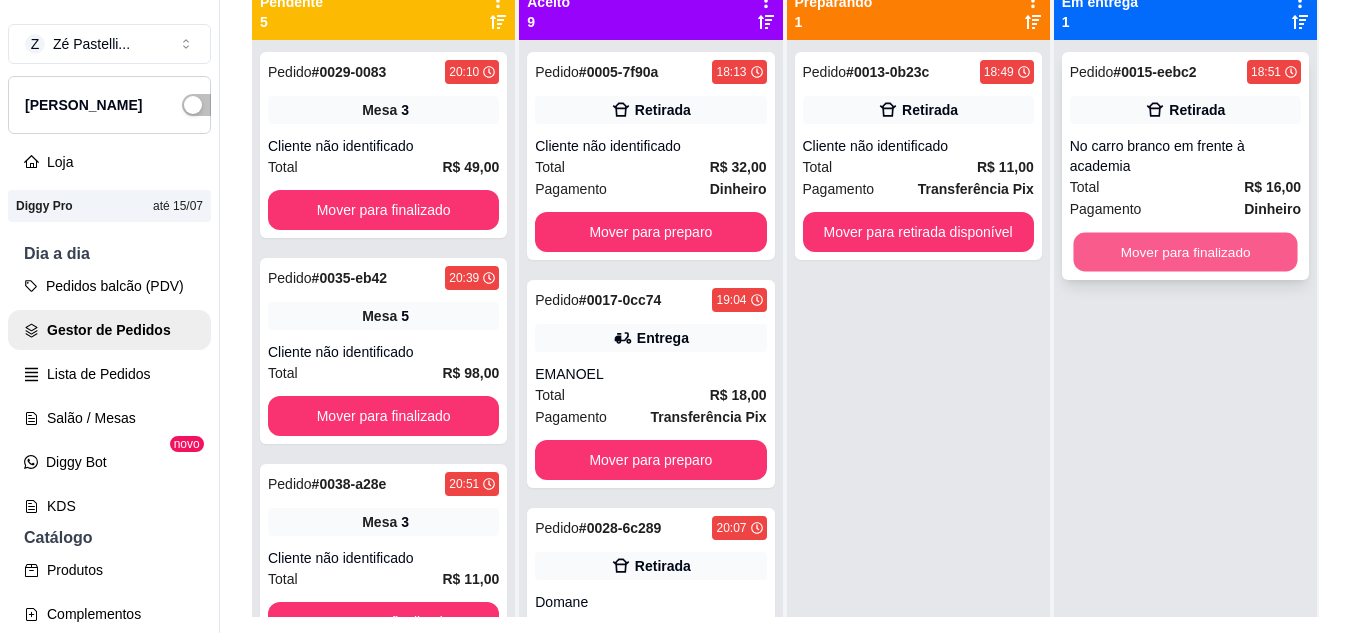 click on "Mover para finalizado" at bounding box center [1185, 252] 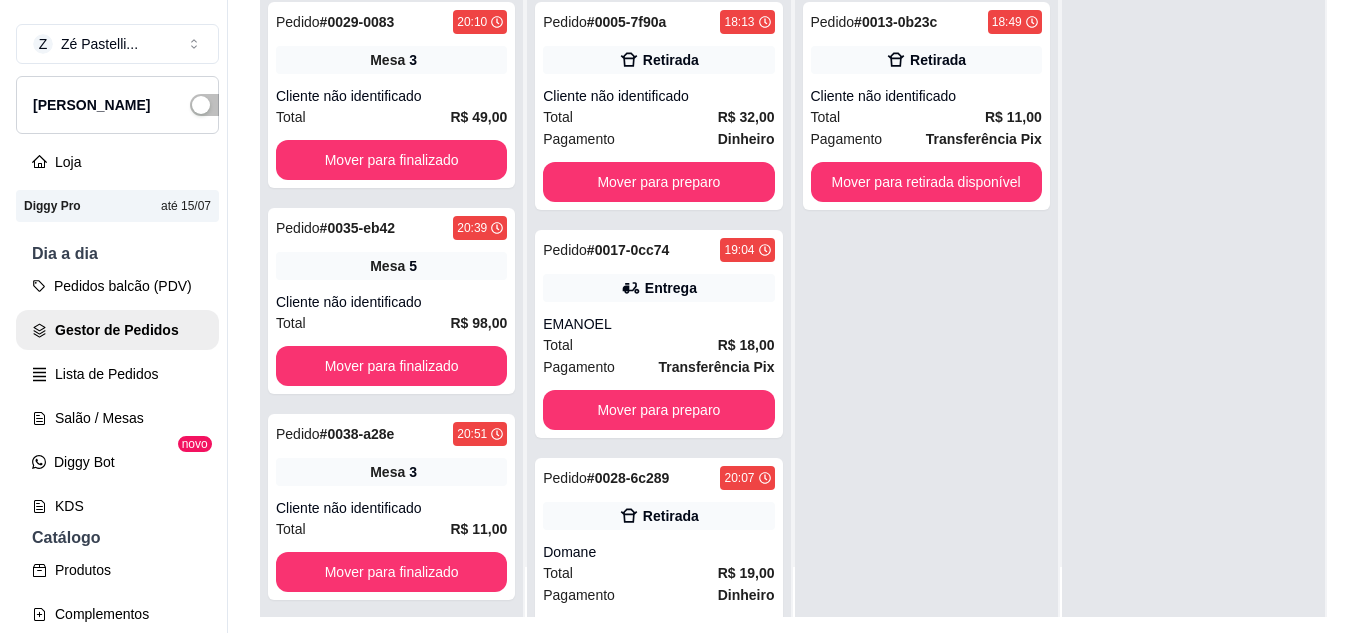 scroll, scrollTop: 56, scrollLeft: 0, axis: vertical 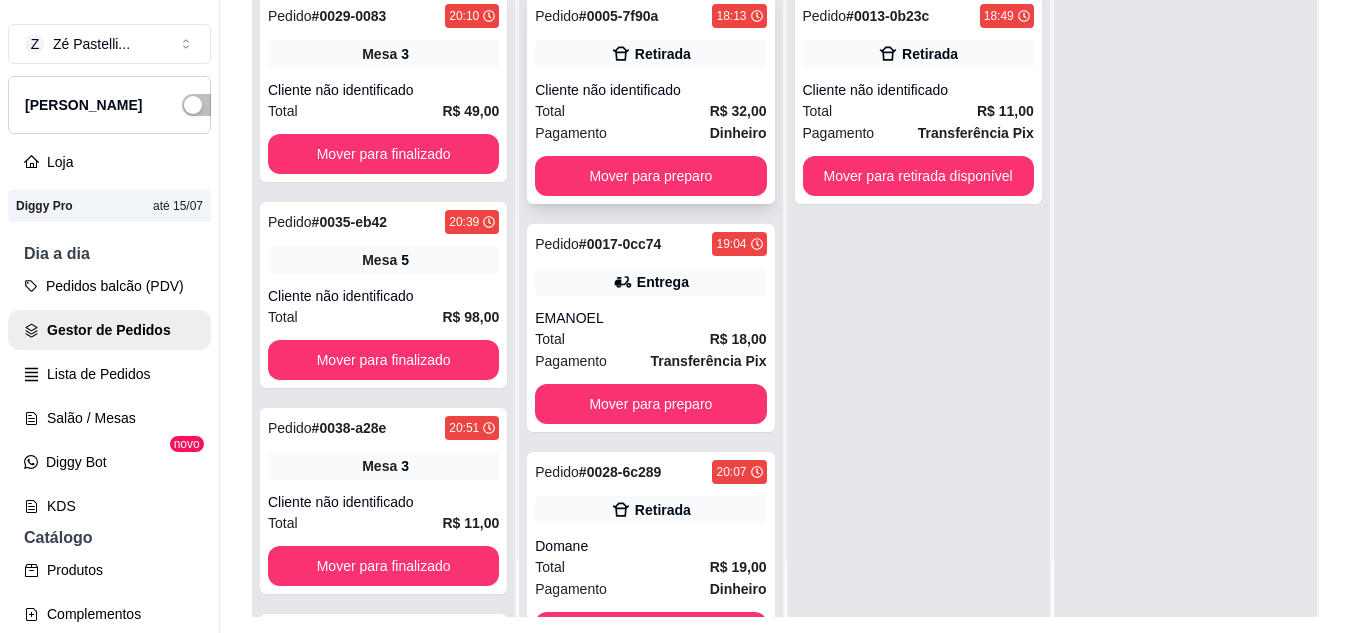 click on "R$ 32,00" at bounding box center (738, 111) 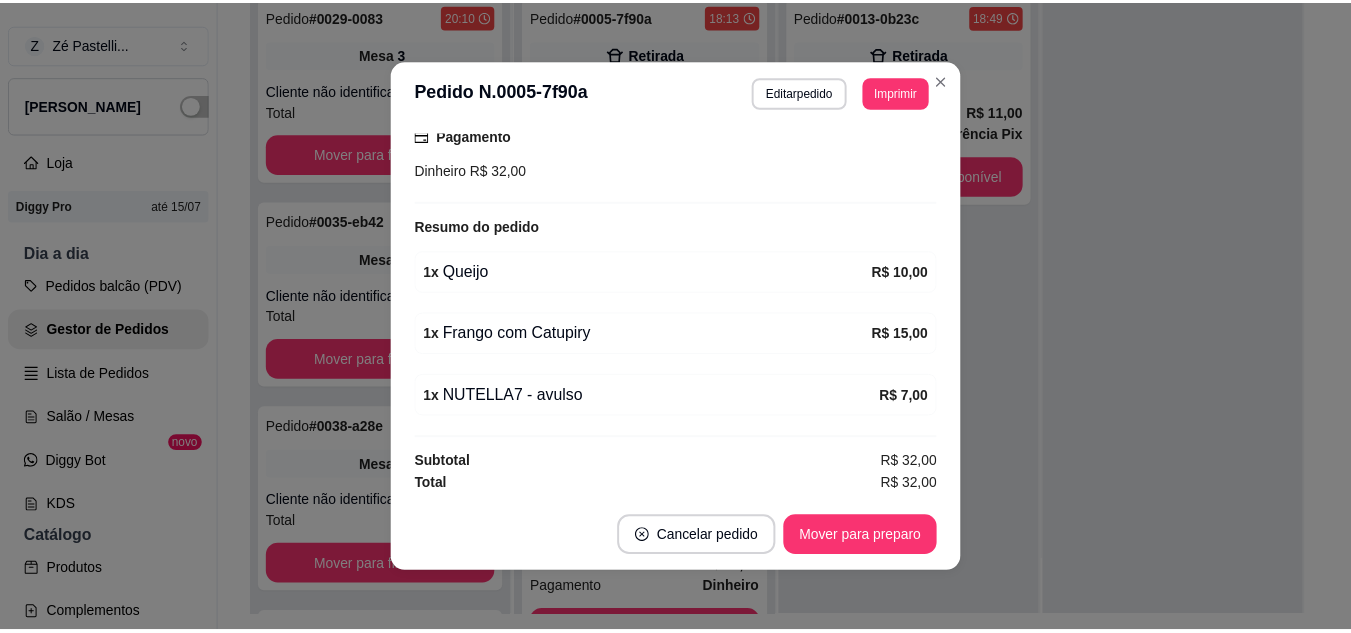 scroll, scrollTop: 280, scrollLeft: 0, axis: vertical 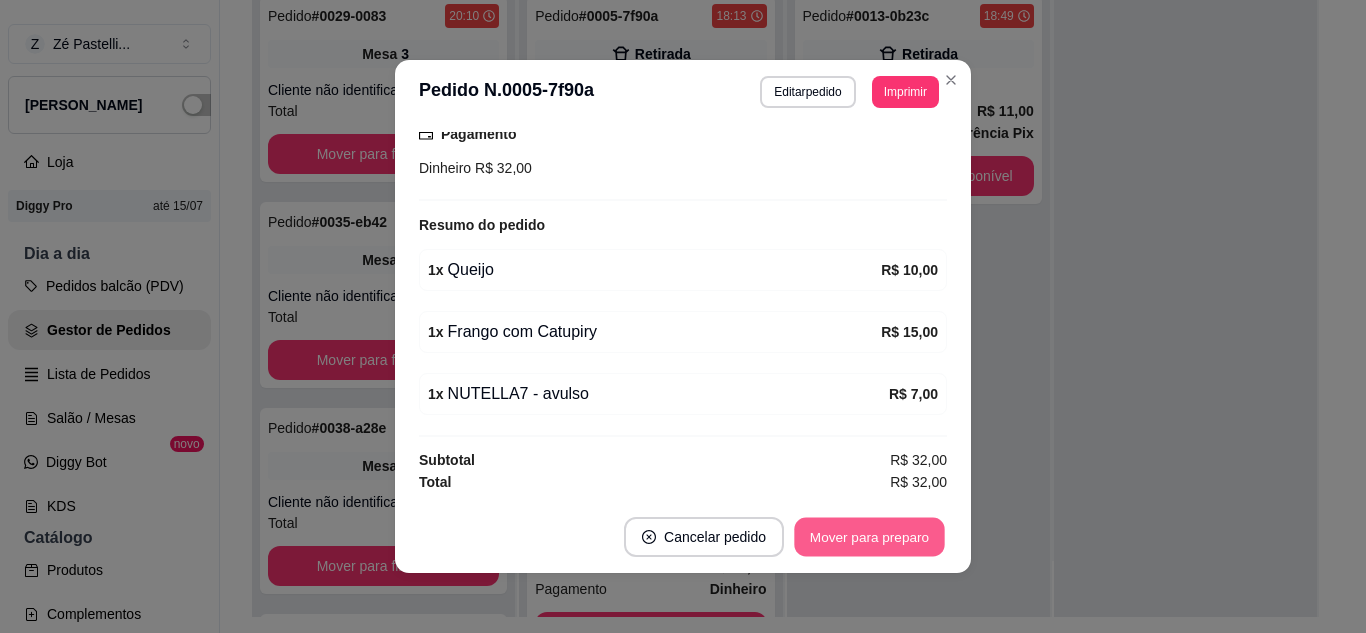 click on "Mover para preparo" at bounding box center [869, 537] 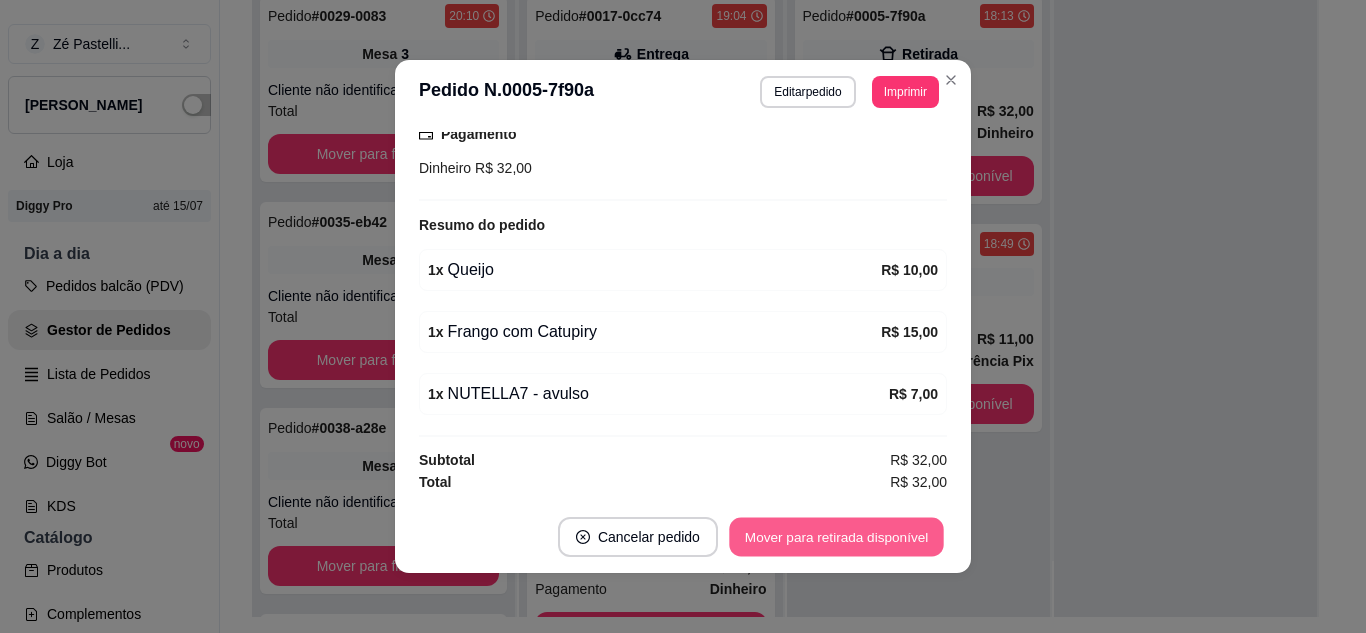 click on "Mover para retirada disponível" at bounding box center (836, 537) 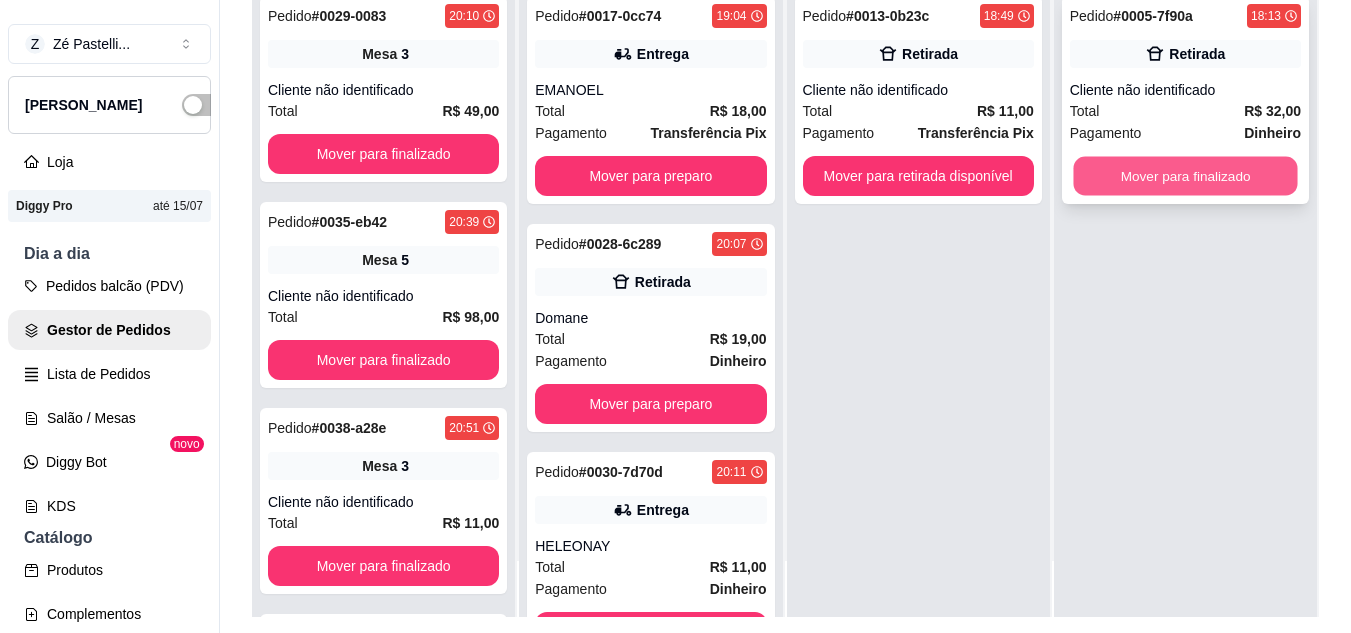 click on "Mover para finalizado" at bounding box center [1185, 176] 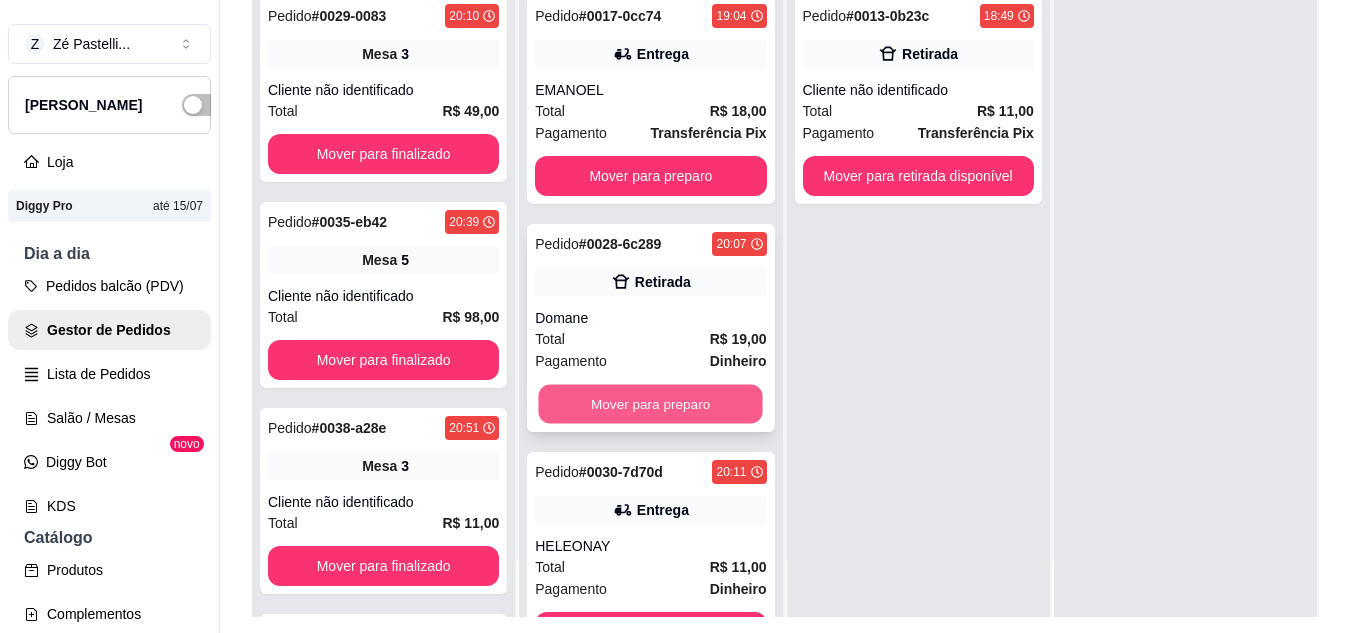 click on "Mover para preparo" at bounding box center (651, 404) 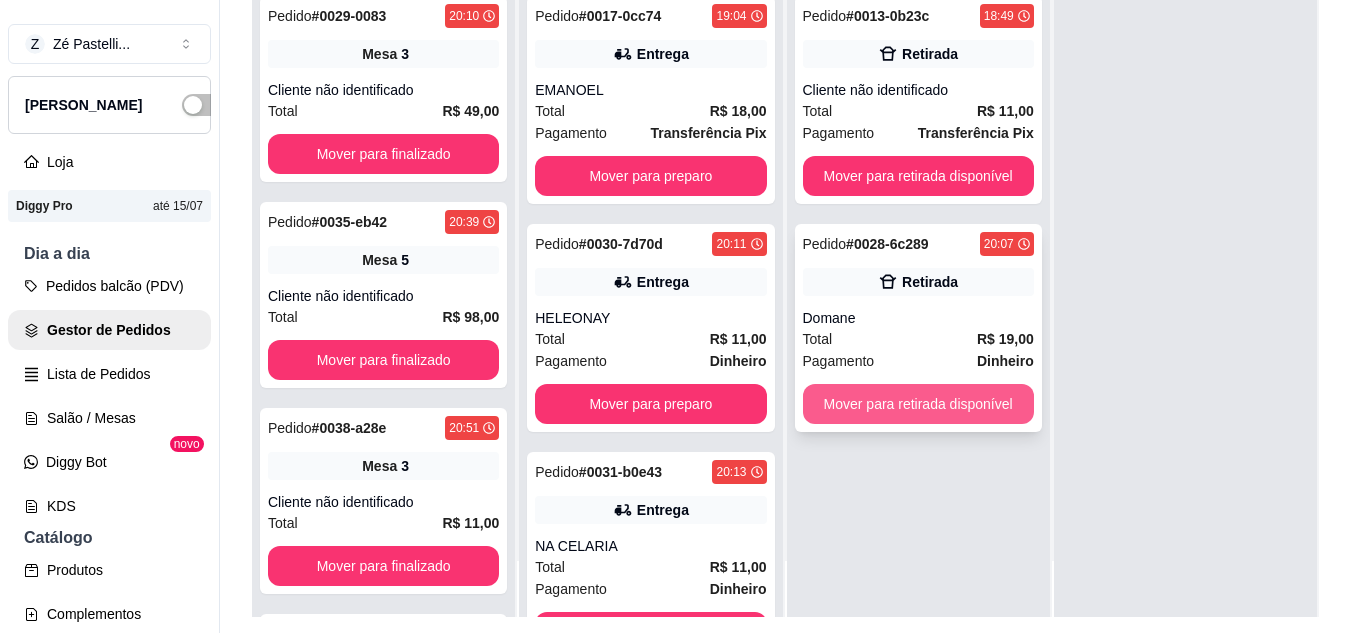 click on "Mover para retirada disponível" at bounding box center (918, 404) 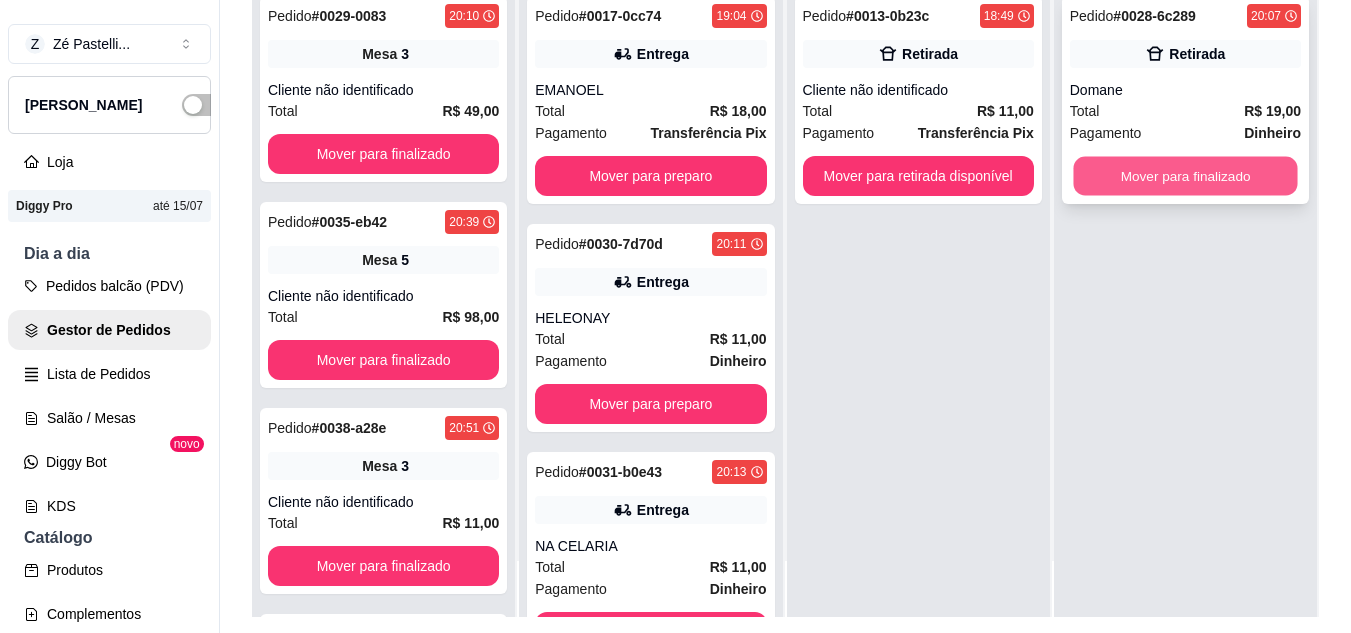 click on "Mover para finalizado" at bounding box center (1185, 176) 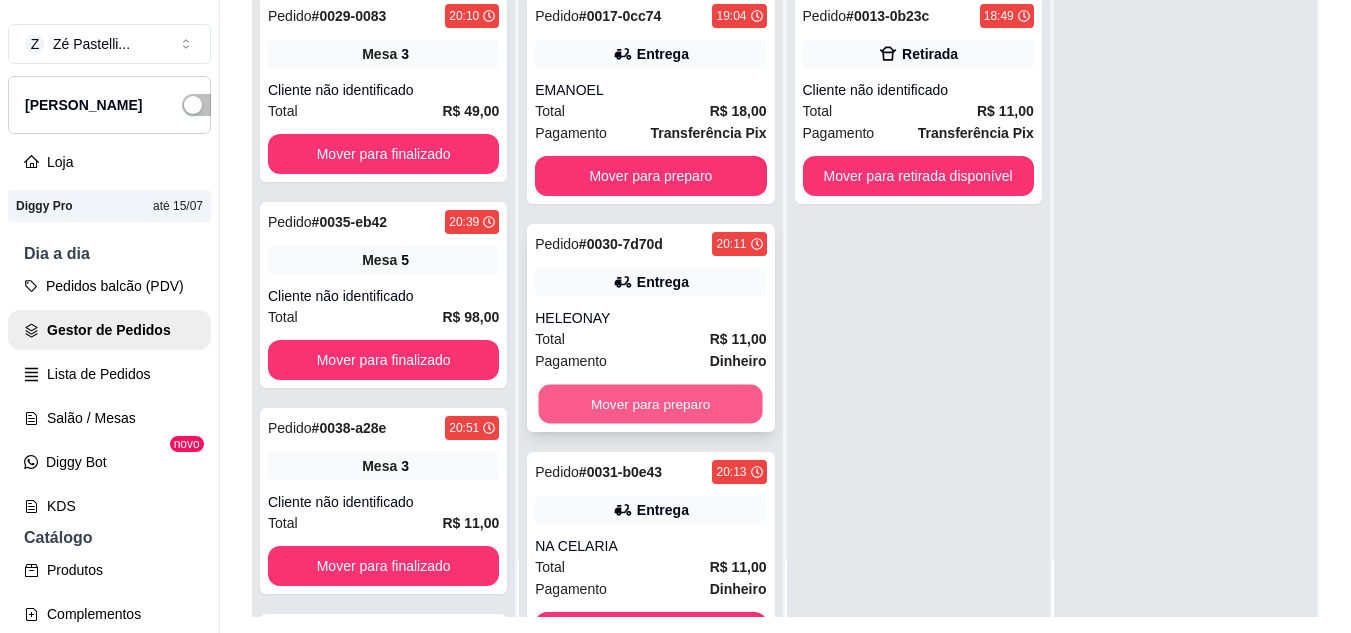 click on "Mover para preparo" at bounding box center (651, 404) 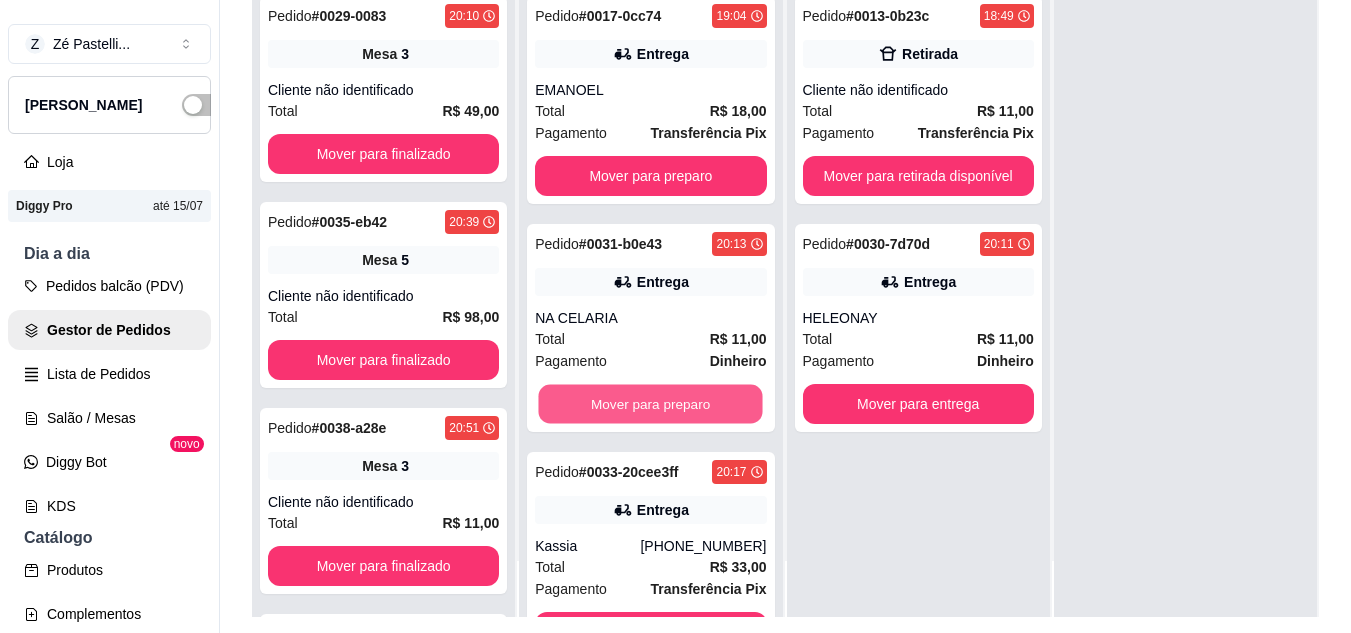 click on "Mover para preparo" at bounding box center [651, 404] 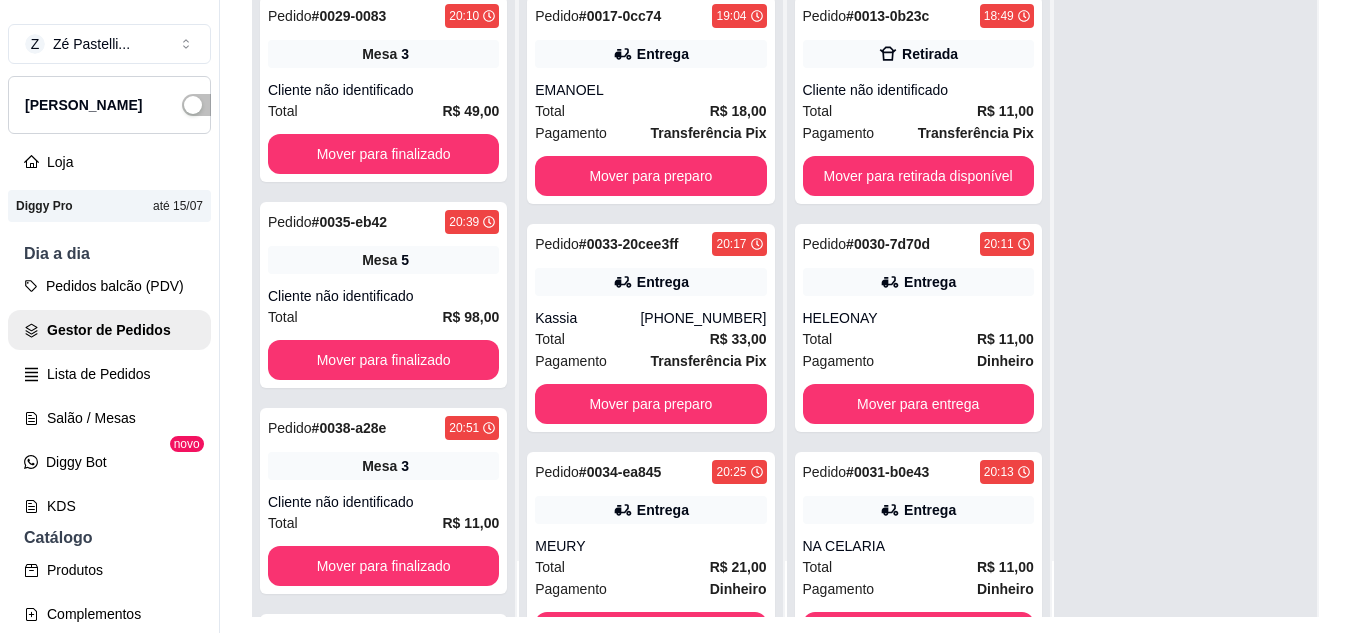 click on "Pedido  # 0013-0b23c 18:49 Retirada Cliente não identificado Total R$ 11,00 Pagamento Transferência Pix Mover para retirada disponível Pedido  # 0030-7d70d 20:11 Entrega HELEONAY Total R$ 11,00 Pagamento Dinheiro Mover para entrega Pedido  # 0031-b0e43 20:13 Entrega NA CELARIA Total R$ 11,00 Pagamento Dinheiro Mover para entrega" at bounding box center [918, 300] 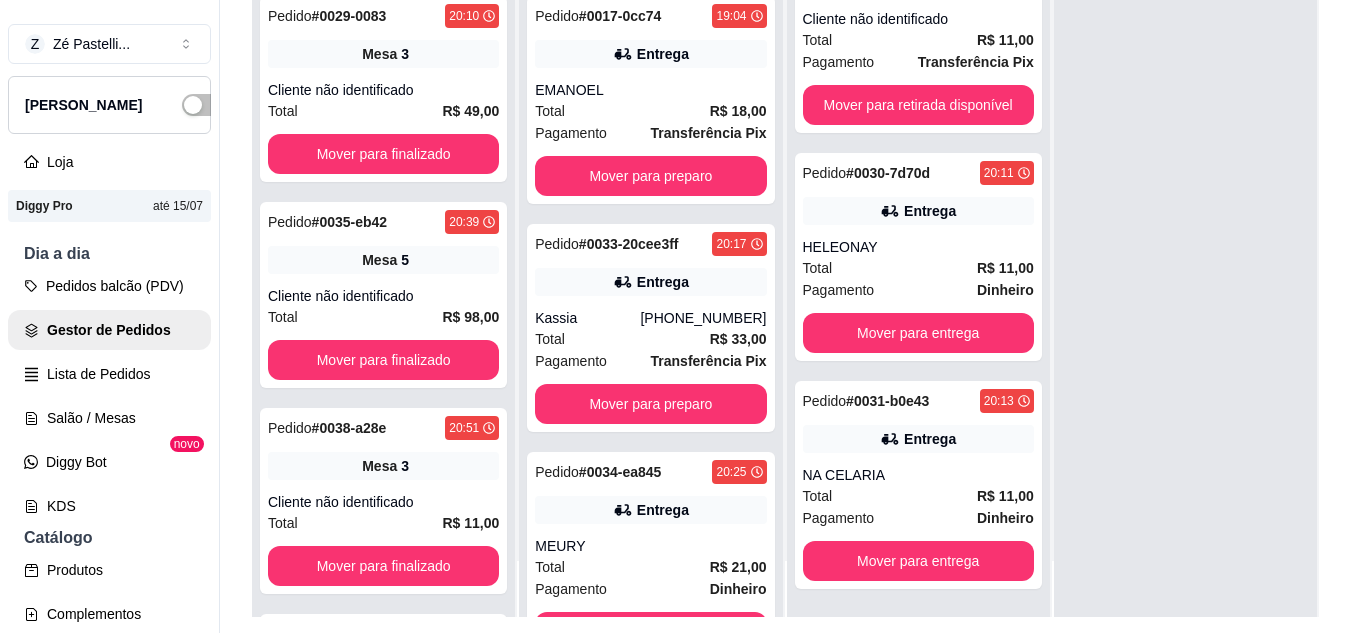 scroll, scrollTop: 319, scrollLeft: 0, axis: vertical 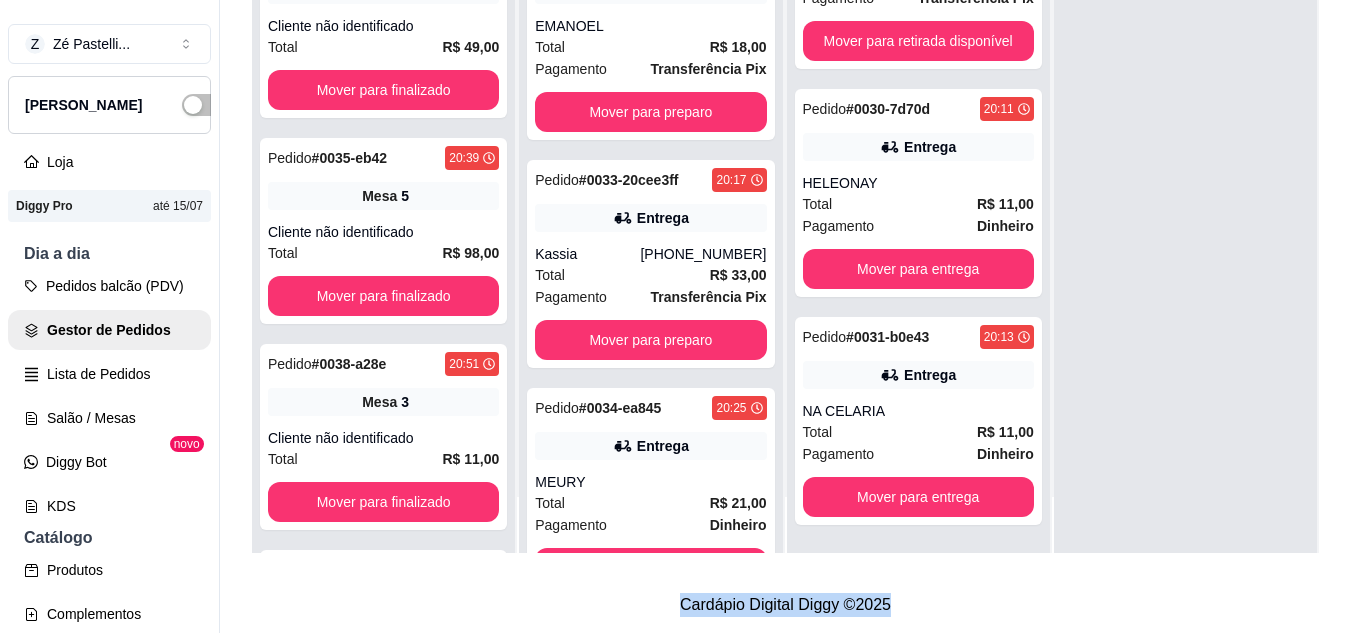 click on "Gestor de pedidos Selecione o tipo dos pedidos Todos os pedidos Pedidos agendados Novo pedido Pendente 5 Pedido  # 0029-0083 20:10 Mesa 3 Cliente não identificado Total R$ 49,00 Mover para finalizado Pedido  # 0035-eb42 20:39 Mesa 5 Cliente não identificado Total R$ 98,00 Mover para finalizado Pedido  # 0038-a28e 20:51 Mesa 3 Cliente não identificado Total R$ 11,00 Mover para finalizado Pedido  # 0039-0ff3 20:57 Mesa 3 Cliente não identificado Total R$ 12,00 Mover para finalizado Pedido  # 0040-aeb2 20:58 Mesa 5 Cliente não identificado Total R$ 10,00 Mover para finalizado Aceito 5 Pedido  # 0017-0cc74 19:04 Entrega EMANOEL Total R$ 18,00 Pagamento Transferência Pix Mover para preparo Pedido  # 0033-20cee3ff 20:17 Entrega Kassia (88) 99740-0384 Total R$ 33,00 Pagamento Transferência Pix Mover para preparo Pedido  # 0034-ea845 20:25 Entrega MEURY Total R$ 21,00 Pagamento Dinheiro Mover para preparo Pedido  # 0036-14ecc 20:44 Entrega CASSIO, VIZINHI A GABRIELA Total R$ 11,00 Pagamento Dinheiro #" at bounding box center (785, 316) 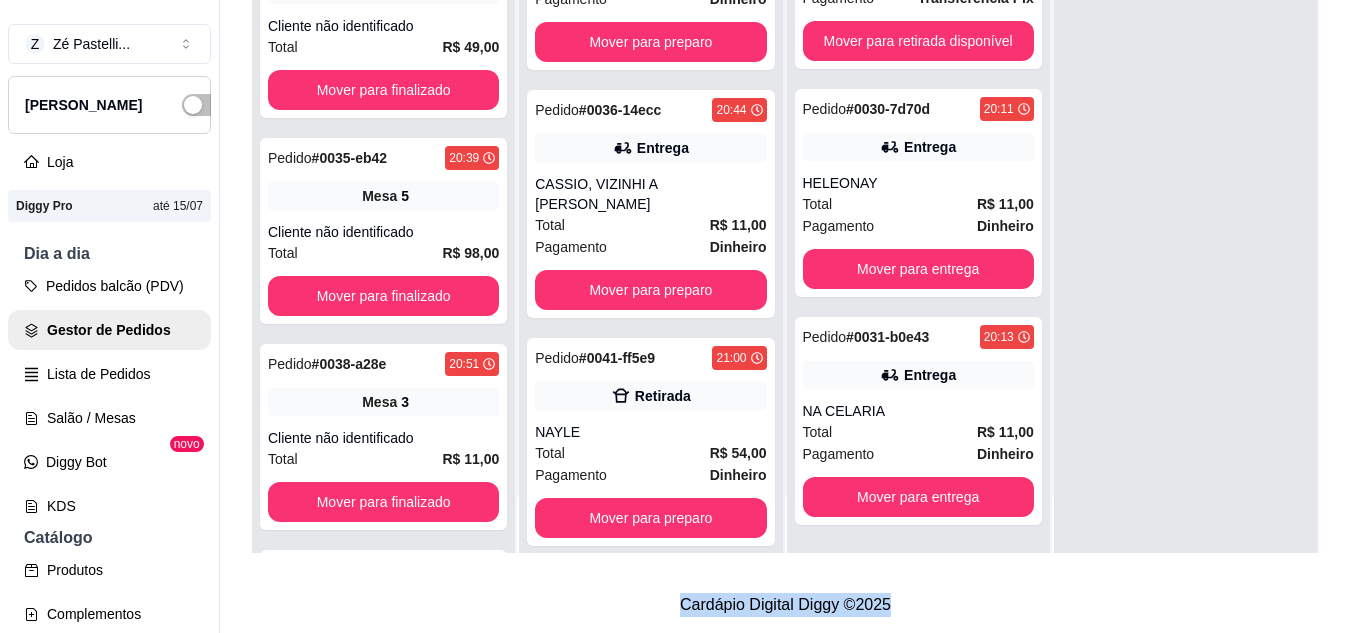 scroll, scrollTop: 527, scrollLeft: 0, axis: vertical 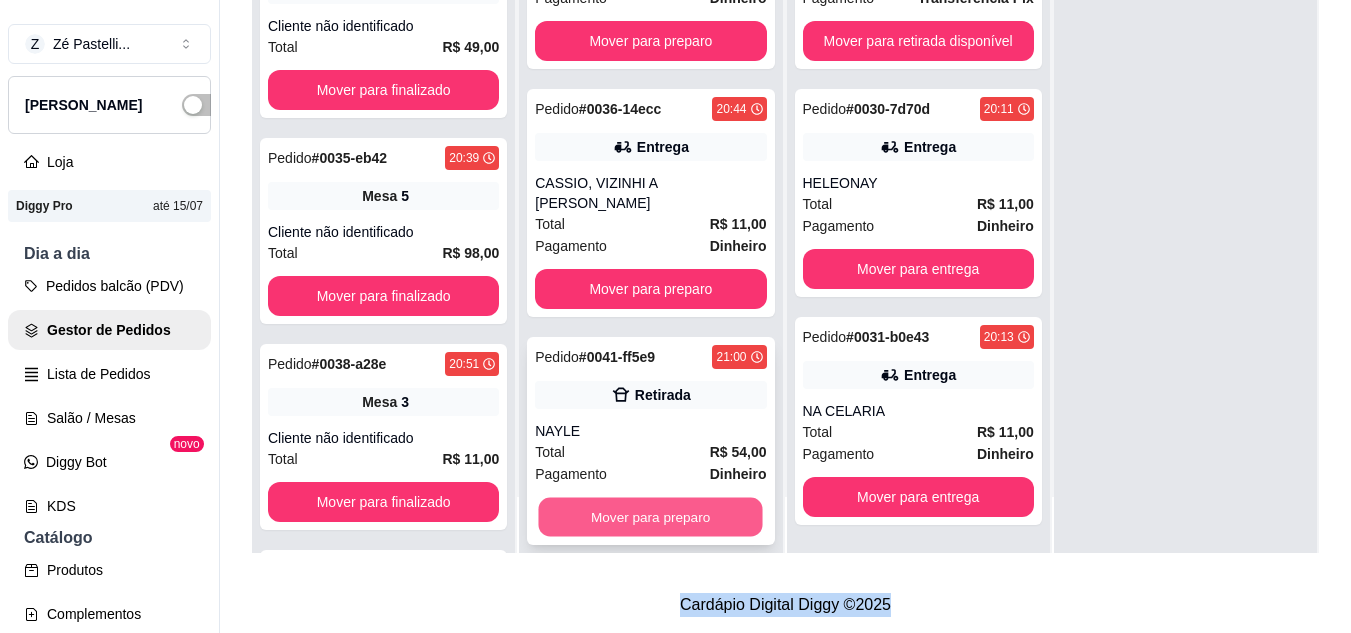 click on "Mover para preparo" at bounding box center (651, 517) 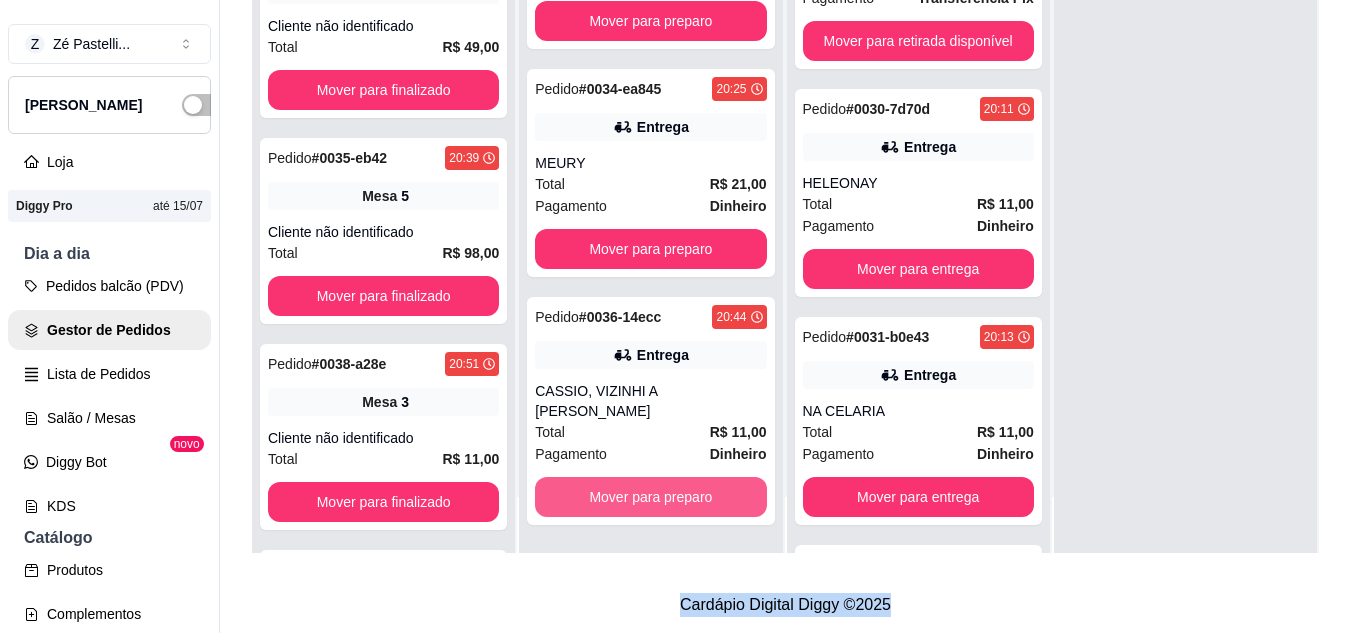 scroll, scrollTop: 299, scrollLeft: 0, axis: vertical 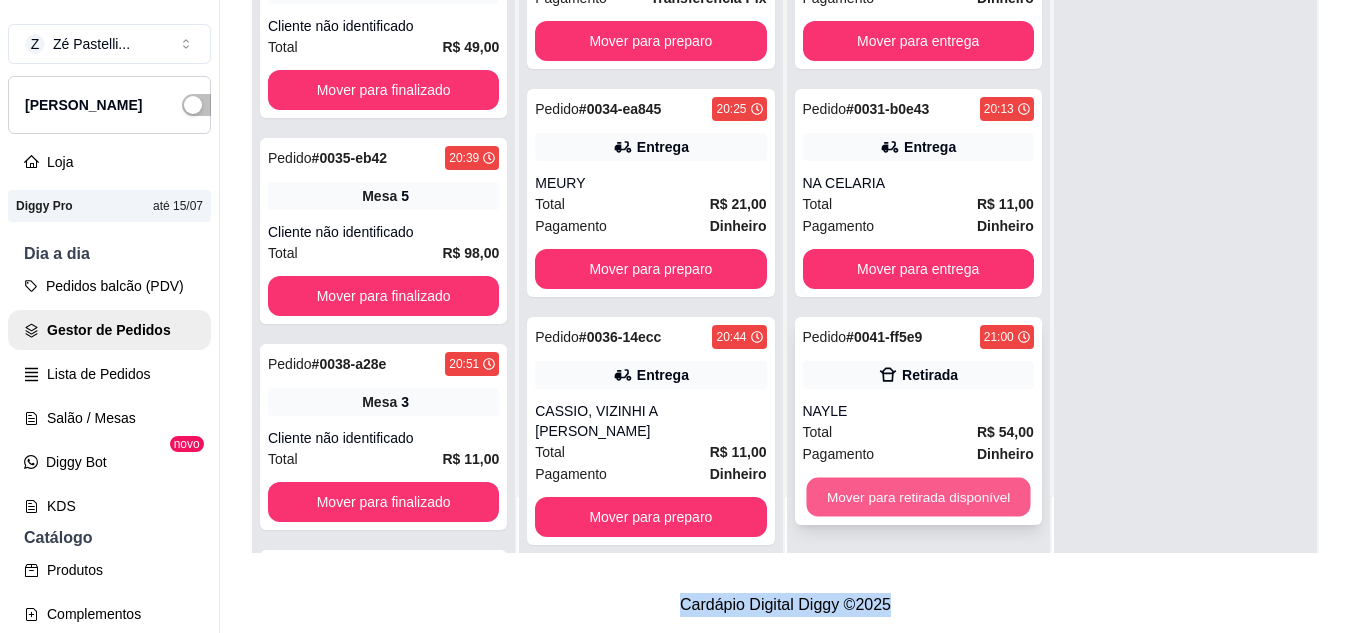 click on "Mover para retirada disponível" at bounding box center [918, 497] 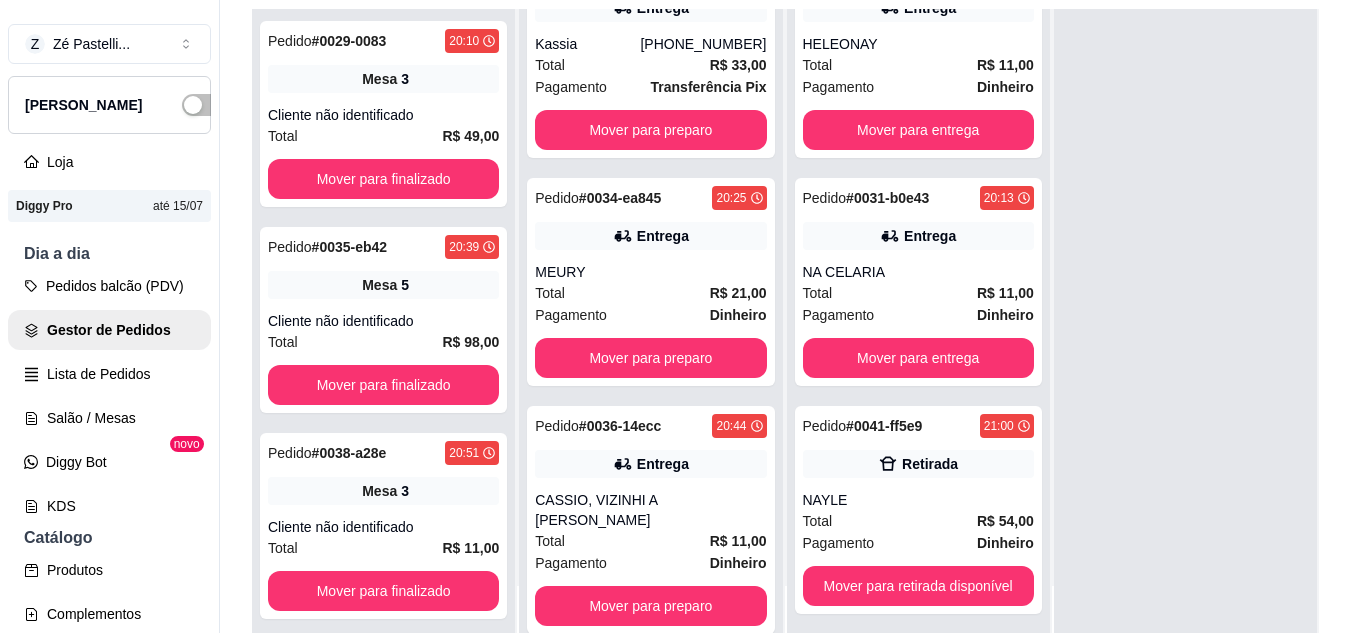scroll, scrollTop: 199, scrollLeft: 0, axis: vertical 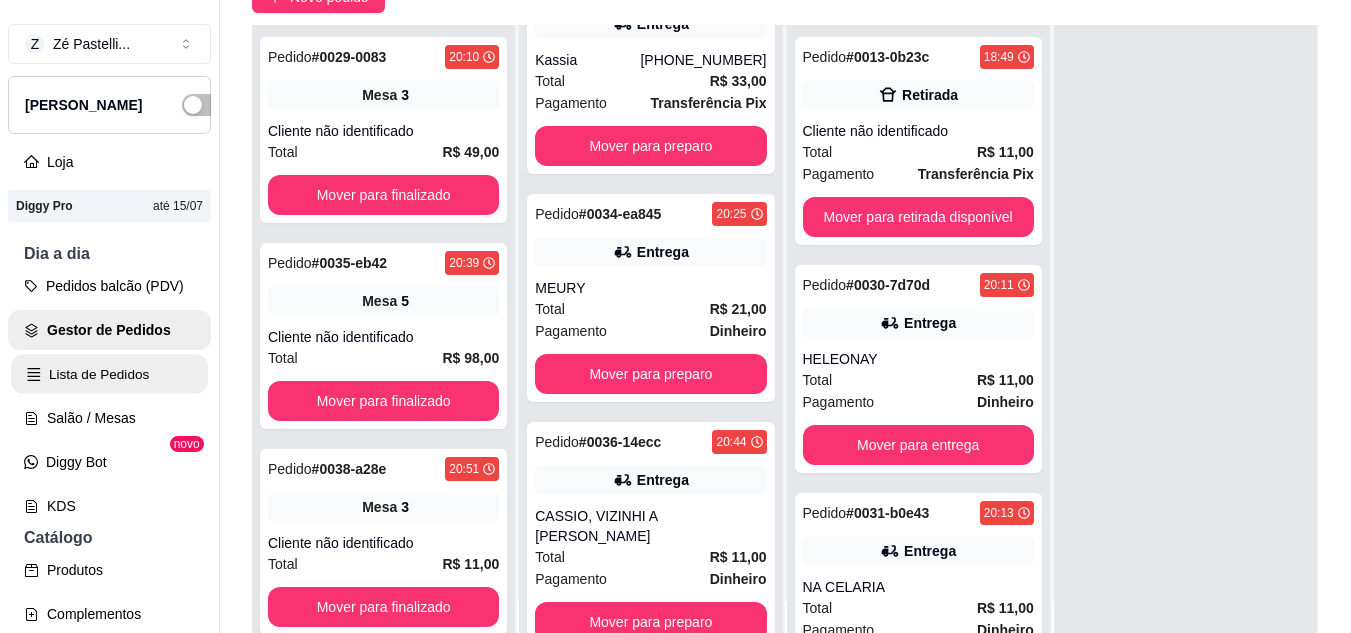 click on "Lista de Pedidos" at bounding box center (109, 374) 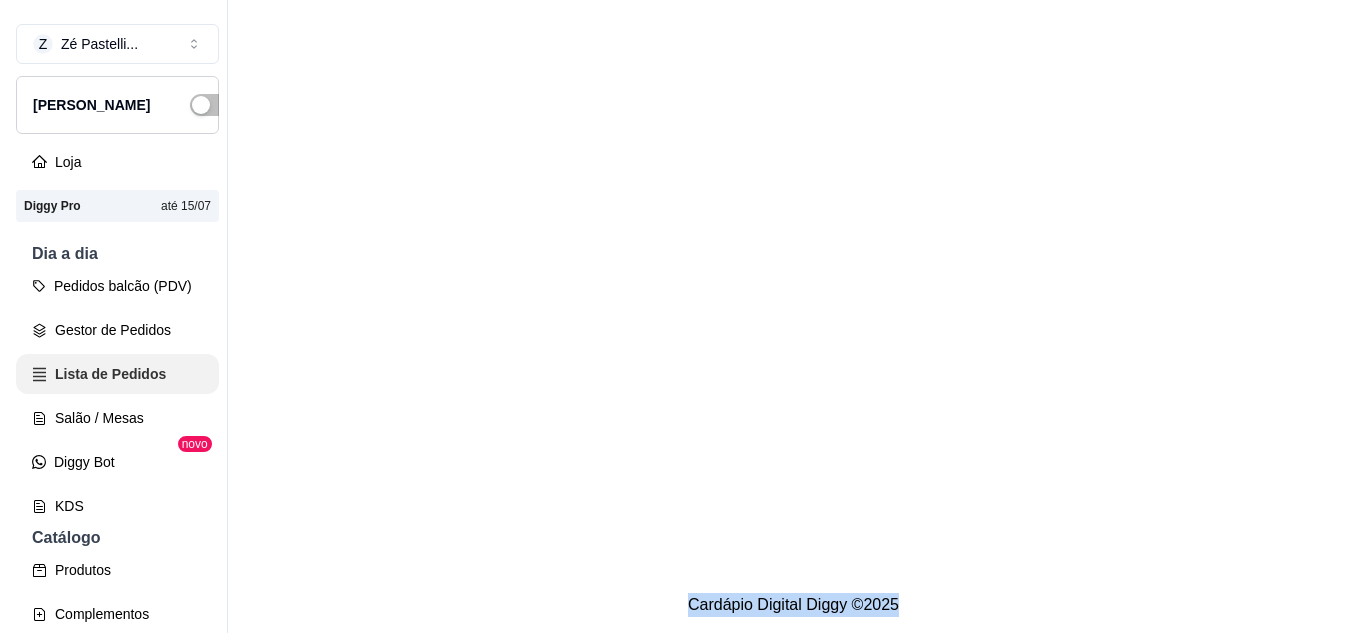 scroll, scrollTop: 0, scrollLeft: 0, axis: both 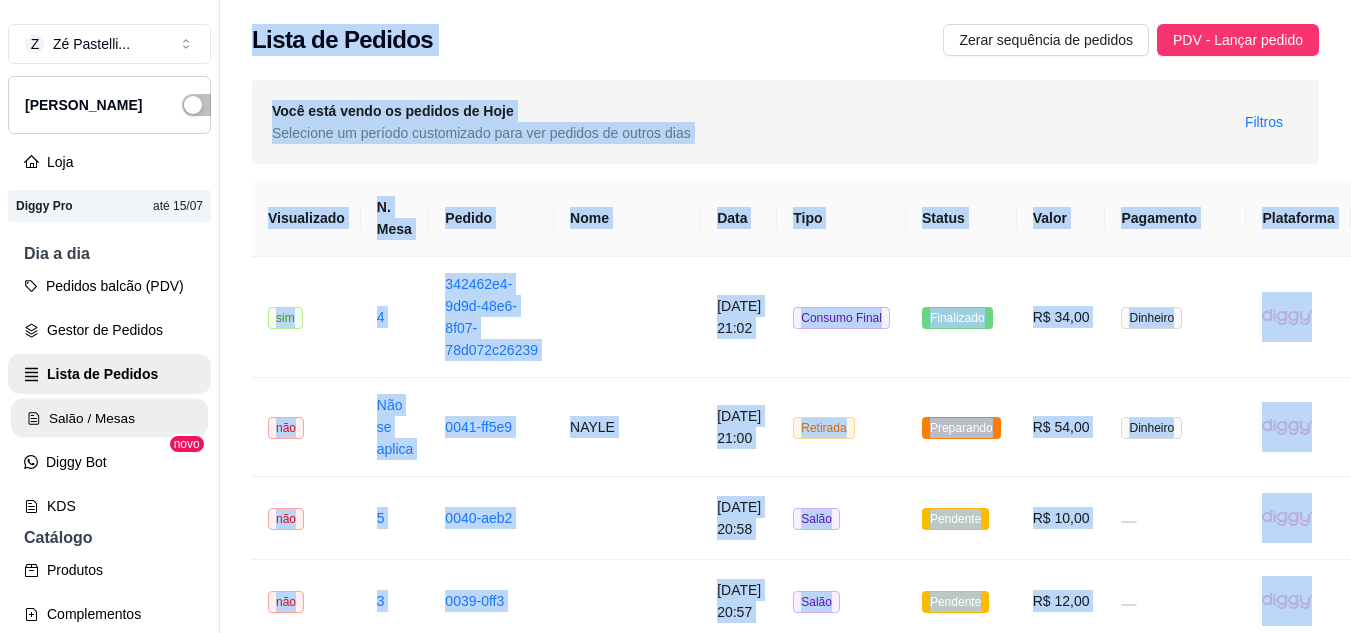 click on "Salão / Mesas" at bounding box center [109, 418] 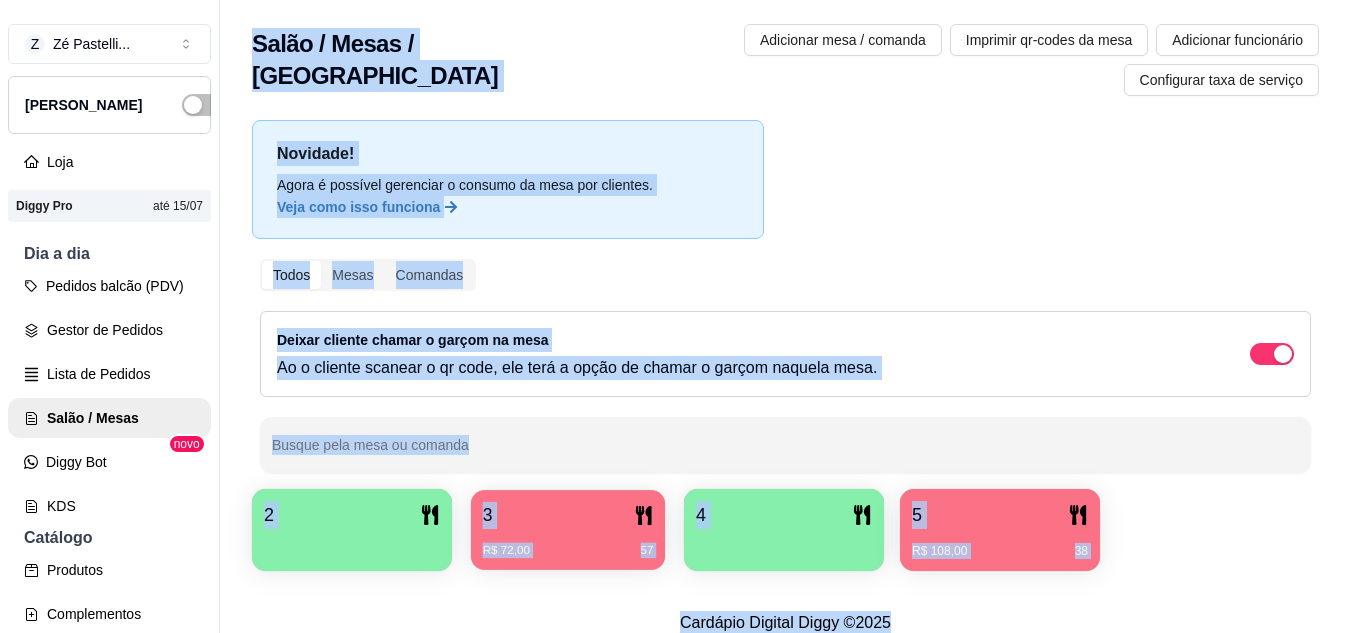 click on "R$ 72,00 57" at bounding box center [568, 543] 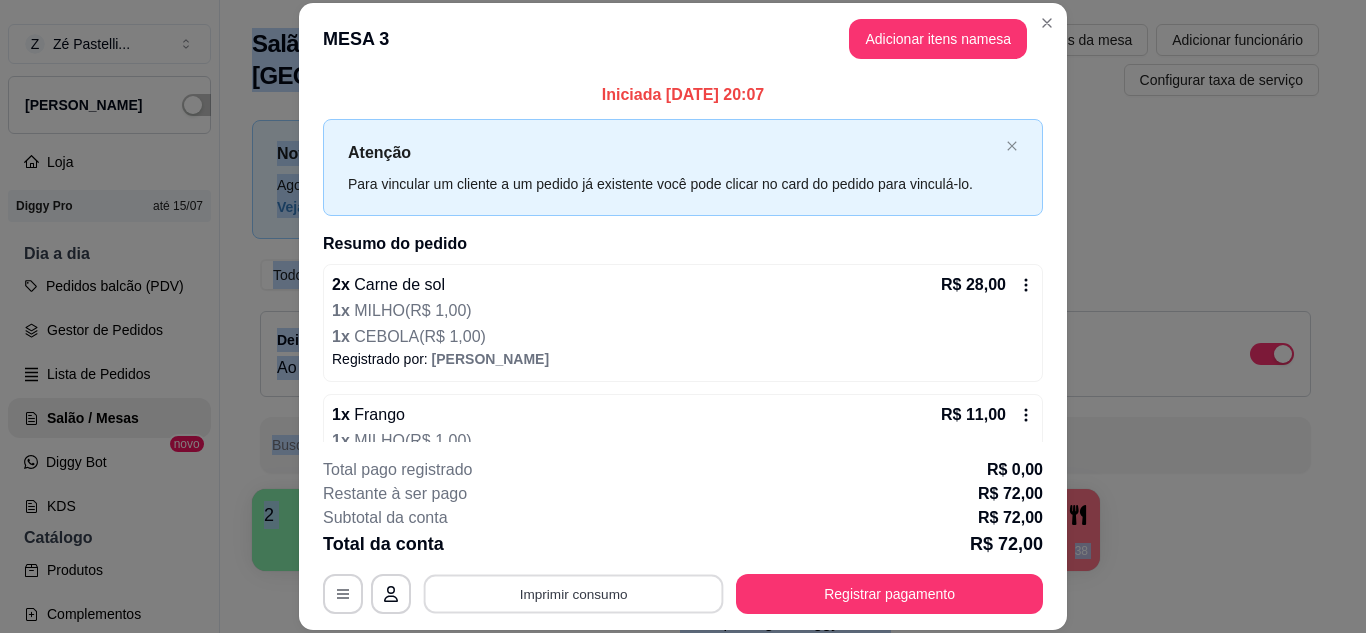 click on "Imprimir consumo" at bounding box center [574, 593] 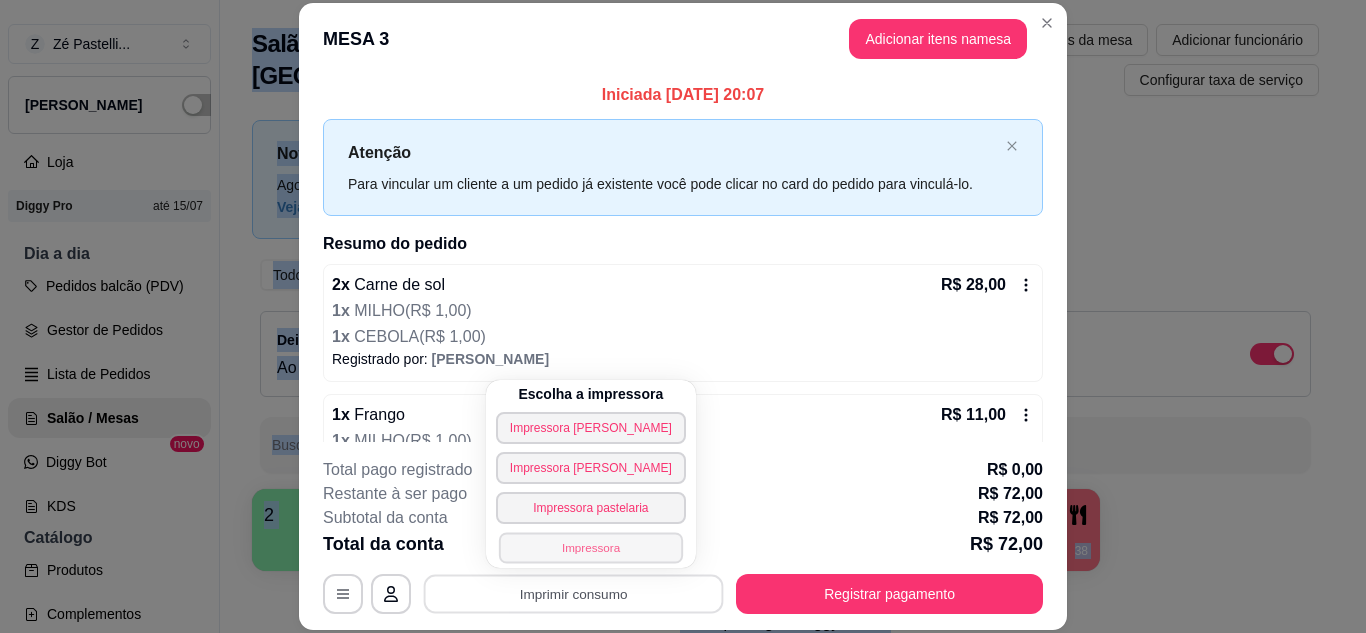 click on "Impressora" at bounding box center [591, 547] 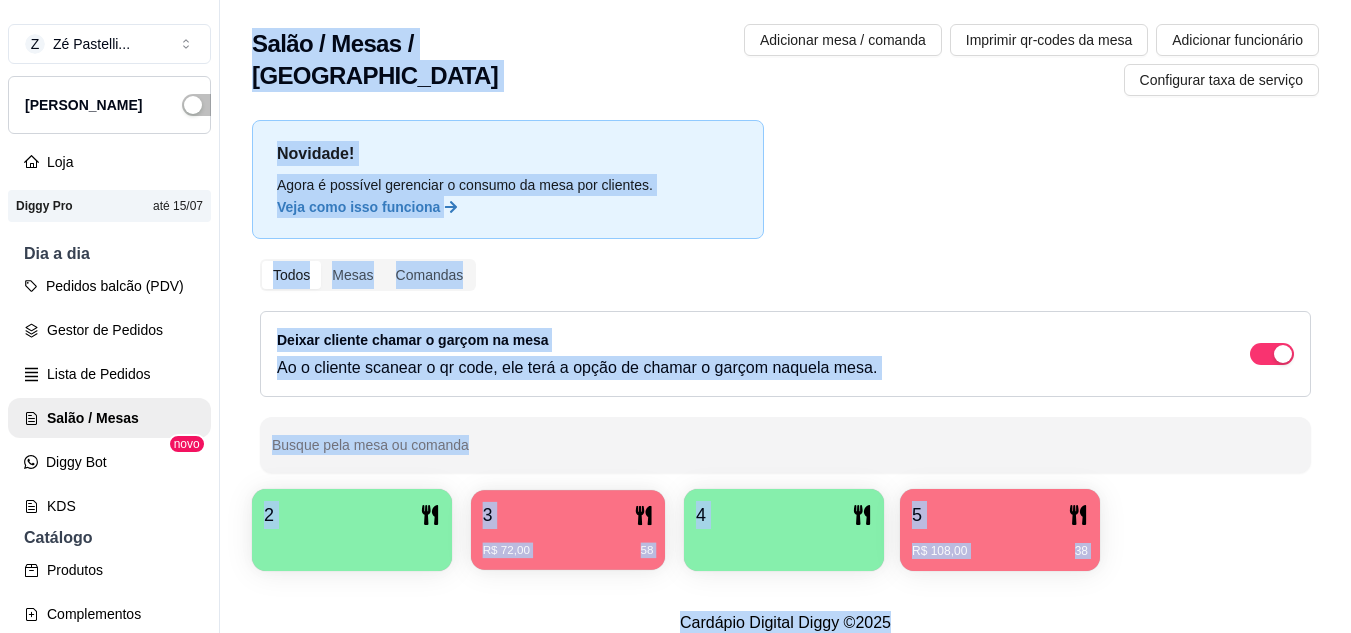 click on "R$ 72,00 58" at bounding box center [568, 543] 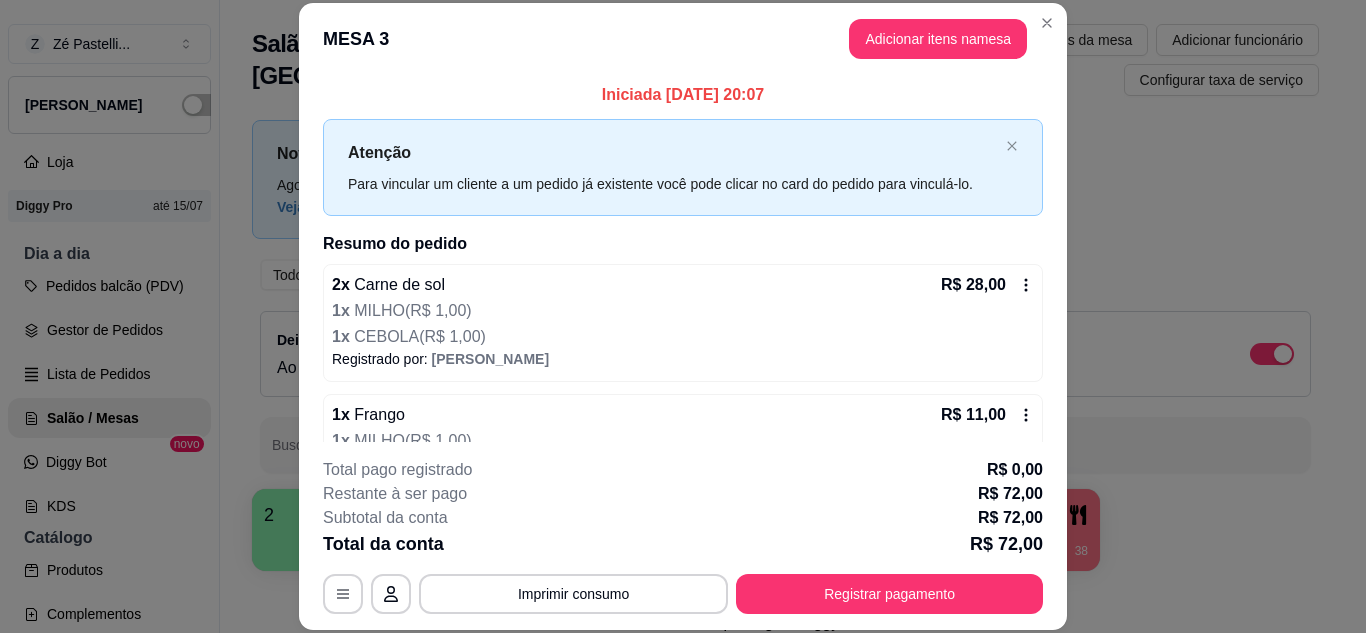 click on "Iniciada   13/07/2025 às 20:07 Atenção Para vincular um cliente a um pedido já existente você pode clicar no card do pedido para vinculá-lo. Resumo do pedido 2 x   Carne de sol  R$ 28,00 1 x   MILHO  ( R$ 1,00 ) 1 x   CEBOLA  ( R$ 1,00 ) Registrado por:   Janete Chaves 1 x   Frango  R$ 11,00 1 x   MILHO  ( R$ 1,00 ) Registrado por:   Janete Chaves 1 x   Cajuina de 1 litro R$ 10,00 Registrado por:   Janete Chaves 1 x   Carne moída  R$ 11,00 Observações: VIAGEN Registrado por:   Janete Chaves 1 x   Carne de sol  R$ 12,00 Registrado por:   Janete Chaves" at bounding box center (683, 258) 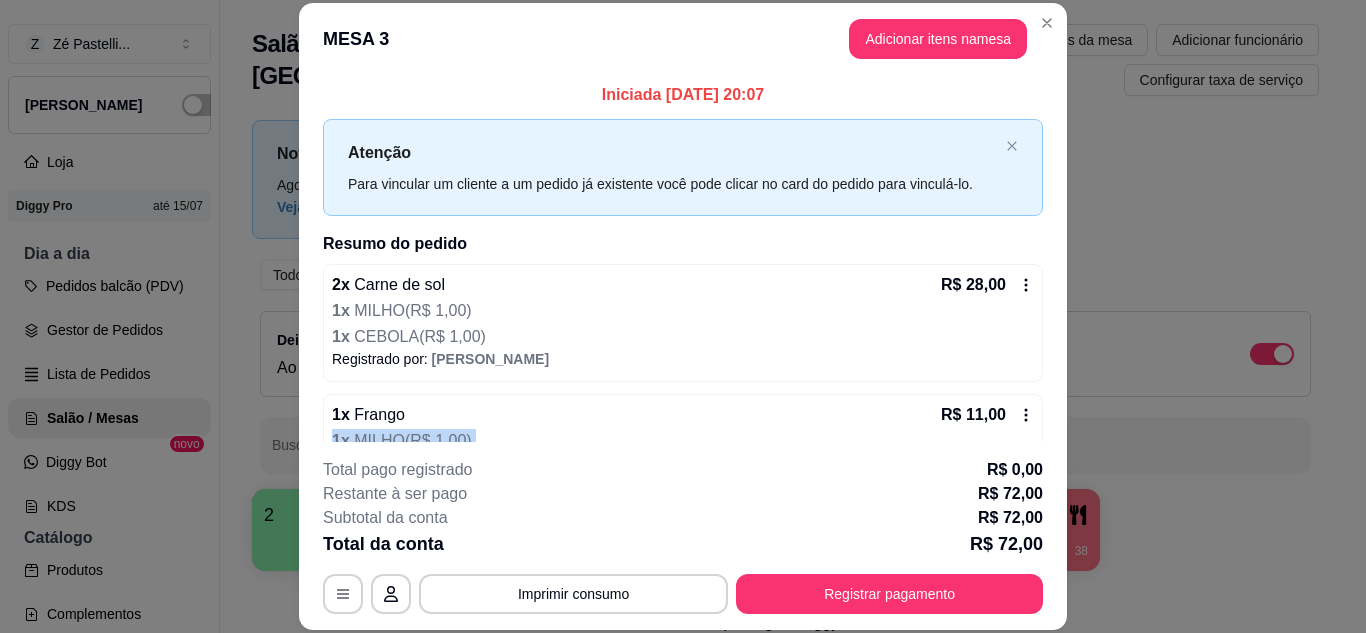 click on "Iniciada   13/07/2025 às 20:07 Atenção Para vincular um cliente a um pedido já existente você pode clicar no card do pedido para vinculá-lo. Resumo do pedido 2 x   Carne de sol  R$ 28,00 1 x   MILHO  ( R$ 1,00 ) 1 x   CEBOLA  ( R$ 1,00 ) Registrado por:   Janete Chaves 1 x   Frango  R$ 11,00 1 x   MILHO  ( R$ 1,00 ) Registrado por:   Janete Chaves 1 x   Cajuina de 1 litro R$ 10,00 Registrado por:   Janete Chaves 1 x   Carne moída  R$ 11,00 Observações: VIAGEN Registrado por:   Janete Chaves 1 x   Carne de sol  R$ 12,00 Registrado por:   Janete Chaves" at bounding box center (683, 258) 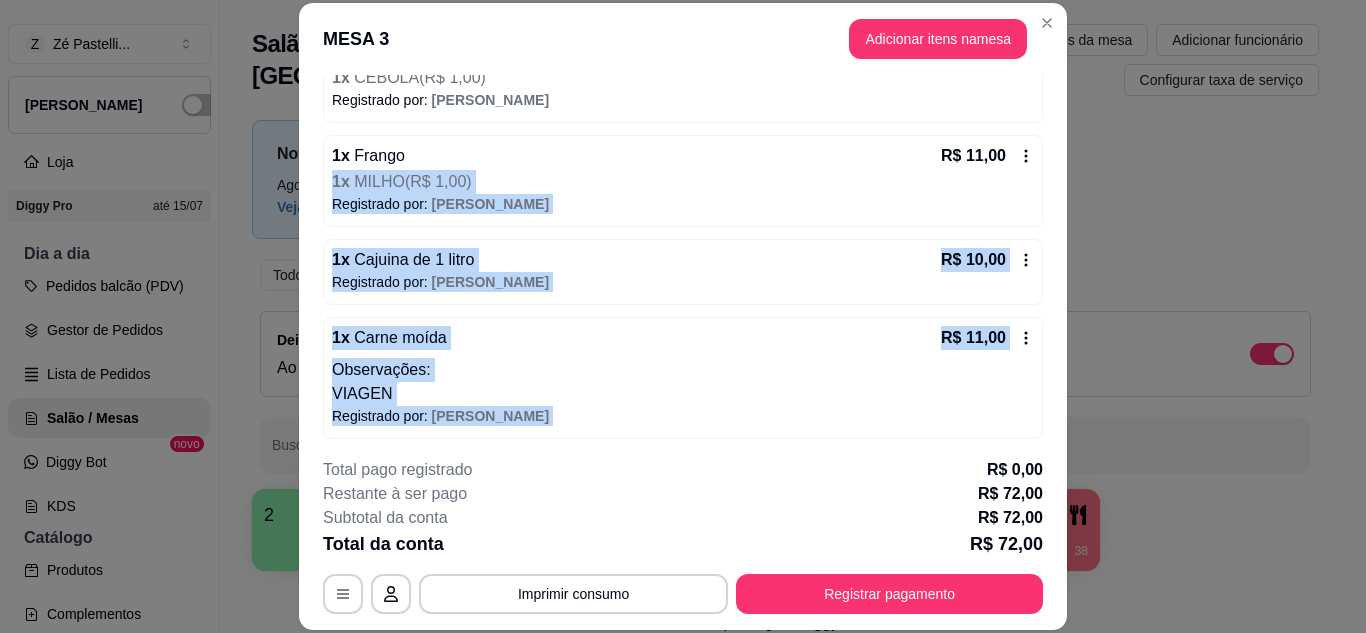 scroll, scrollTop: 342, scrollLeft: 0, axis: vertical 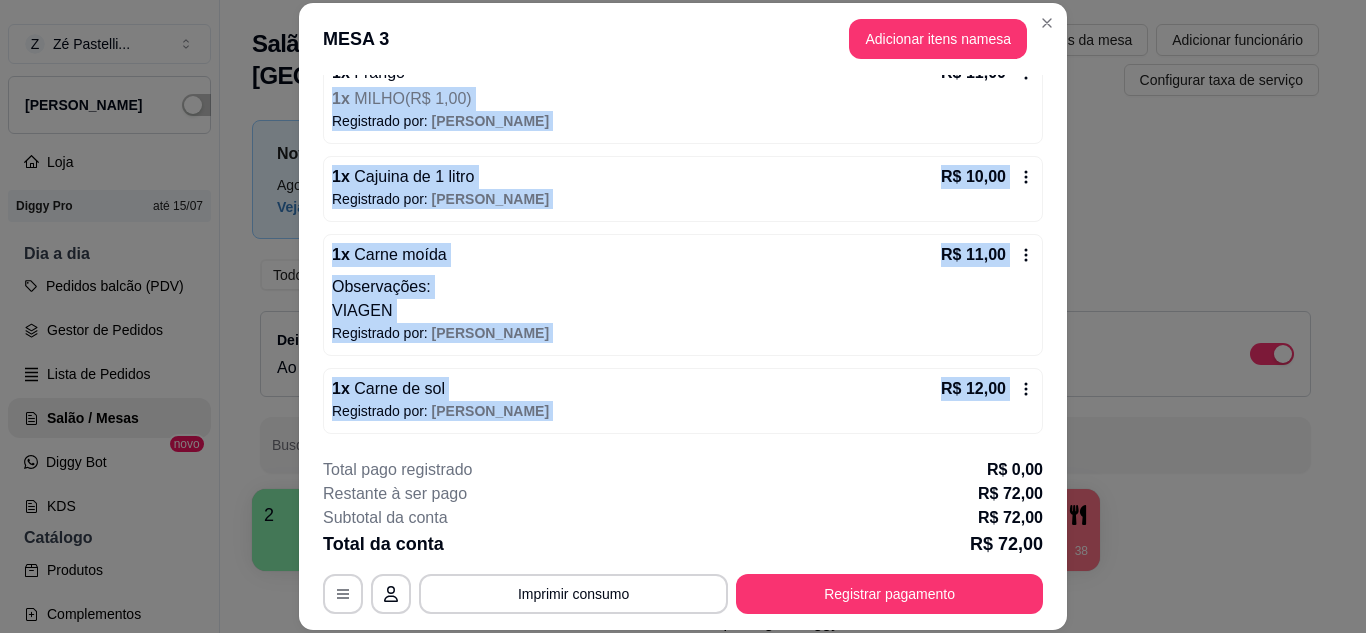 click on "Iniciada   13/07/2025 às 20:07 Atenção Para vincular um cliente a um pedido já existente você pode clicar no card do pedido para vinculá-lo. Resumo do pedido 2 x   Carne de sol  R$ 28,00 1 x   MILHO  ( R$ 1,00 ) 1 x   CEBOLA  ( R$ 1,00 ) Registrado por:   Janete Chaves 1 x   Frango  R$ 11,00 1 x   MILHO  ( R$ 1,00 ) Registrado por:   Janete Chaves 1 x   Cajuina de 1 litro R$ 10,00 Registrado por:   Janete Chaves 1 x   Carne moída  R$ 11,00 Observações: VIAGEN Registrado por:   Janete Chaves 1 x   Carne de sol  R$ 12,00 Registrado por:   Janete Chaves" at bounding box center [683, 258] 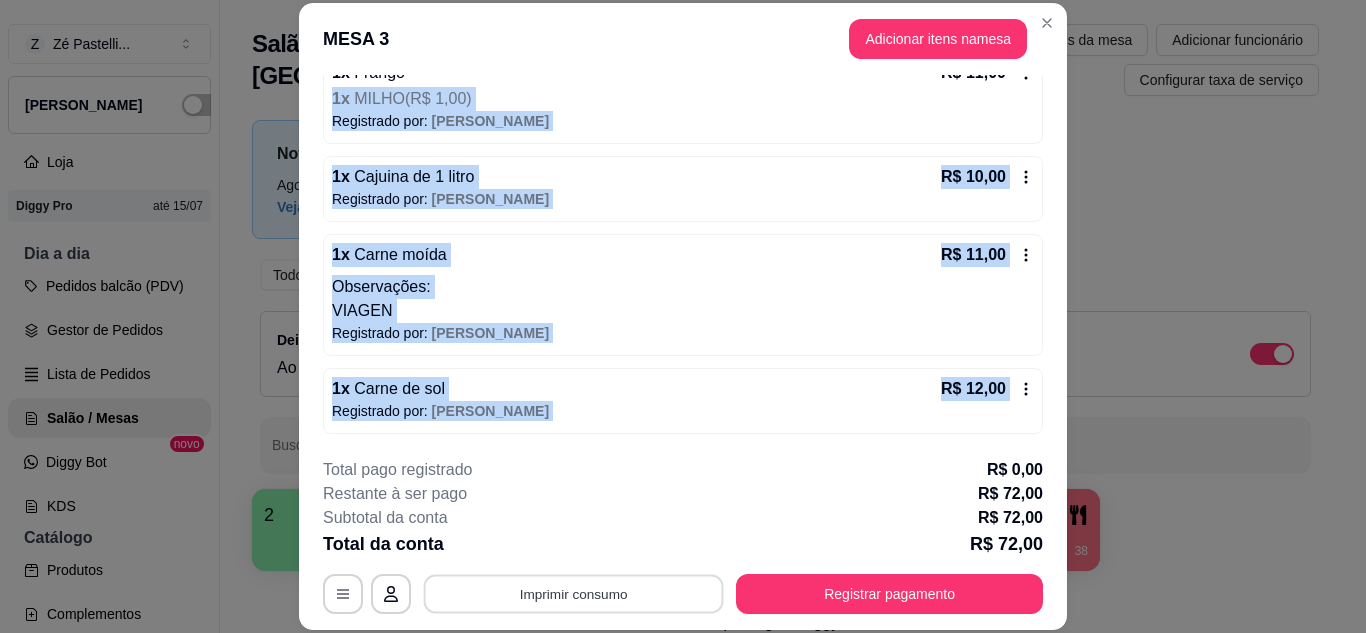 click on "Imprimir consumo" at bounding box center (574, 593) 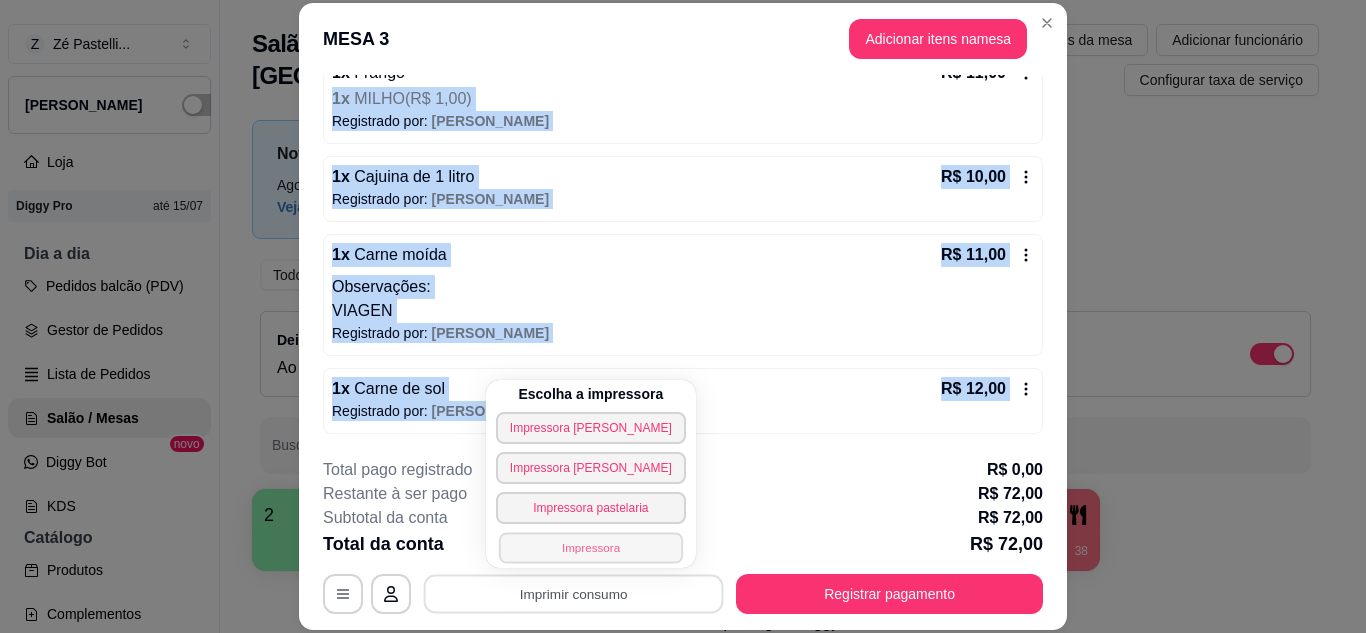 click on "Impressora" at bounding box center (591, 547) 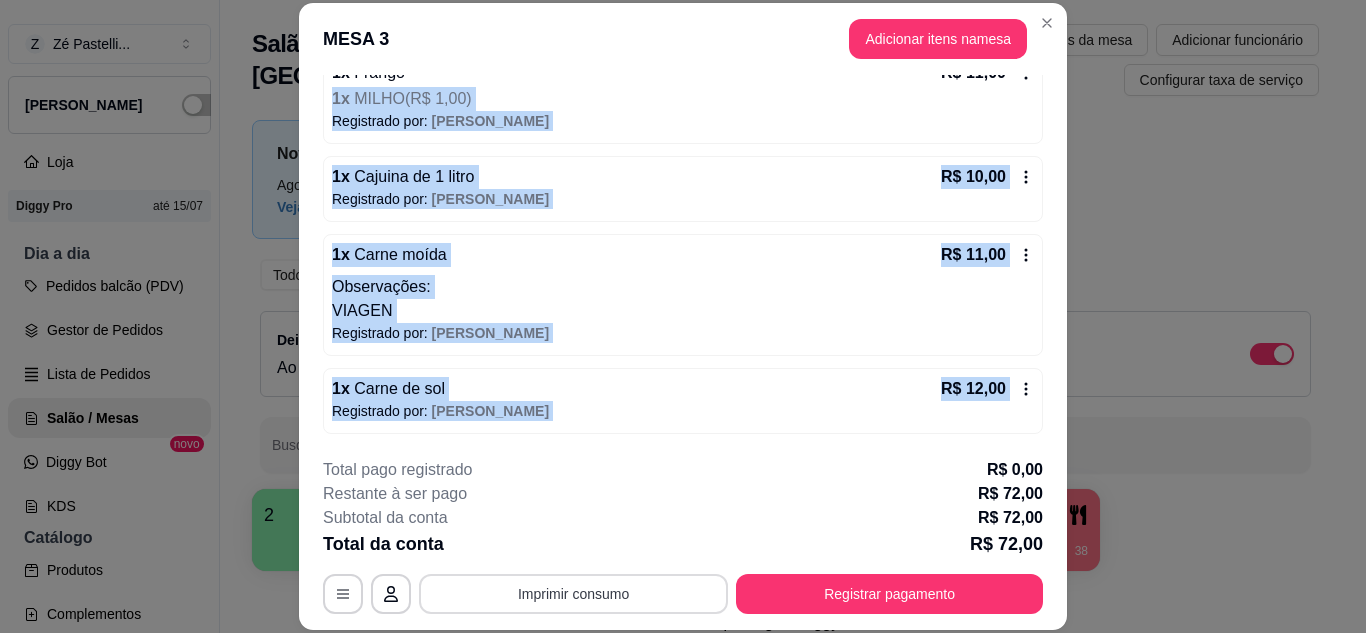 click on "Imprimir consumo" at bounding box center (573, 594) 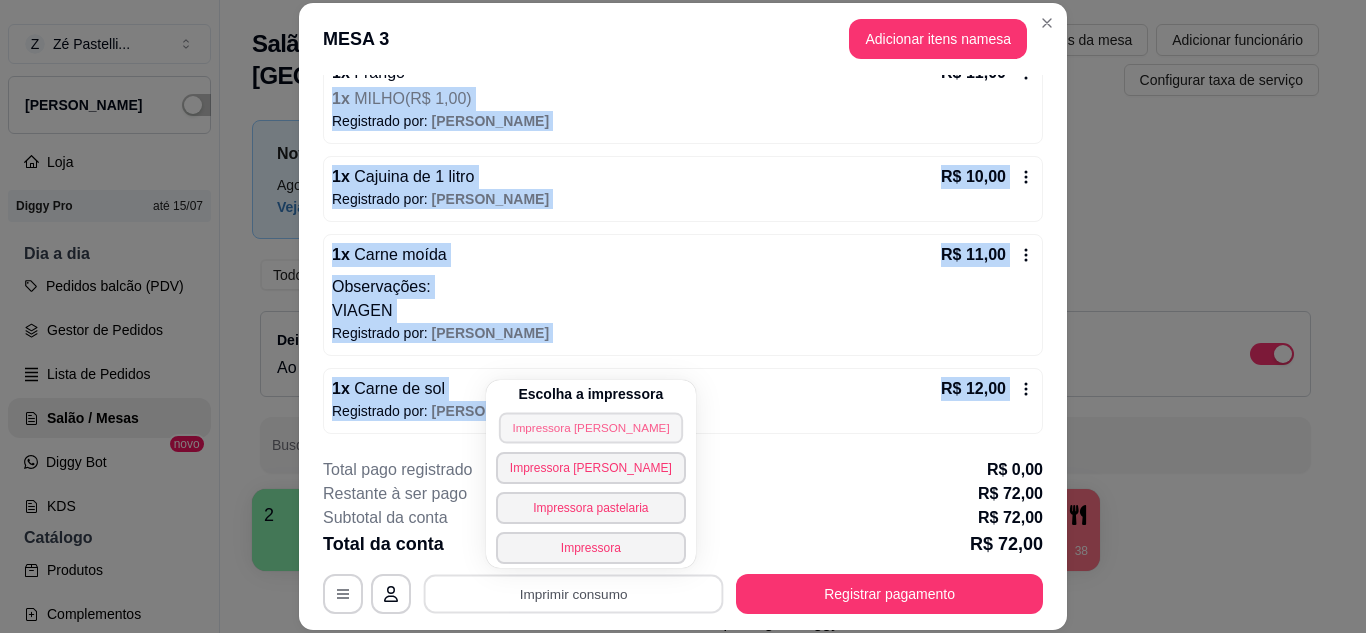 click on "Impressora [PERSON_NAME]" at bounding box center (591, 427) 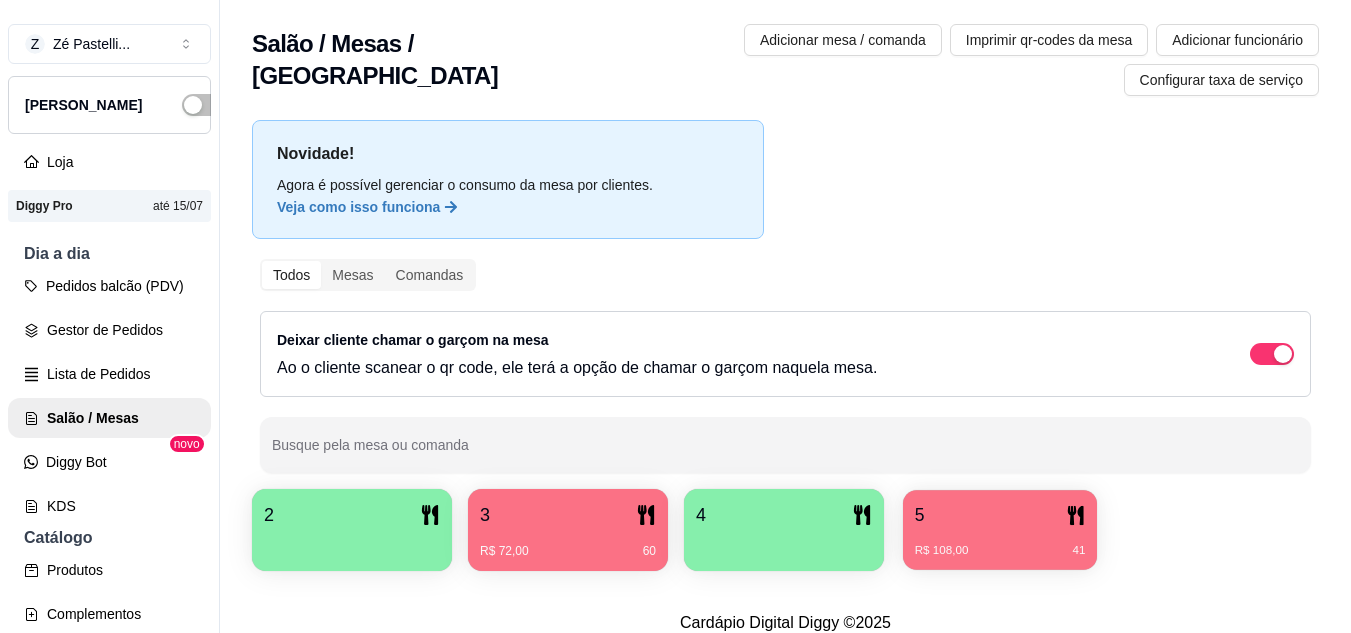 click on "5" at bounding box center (1000, 515) 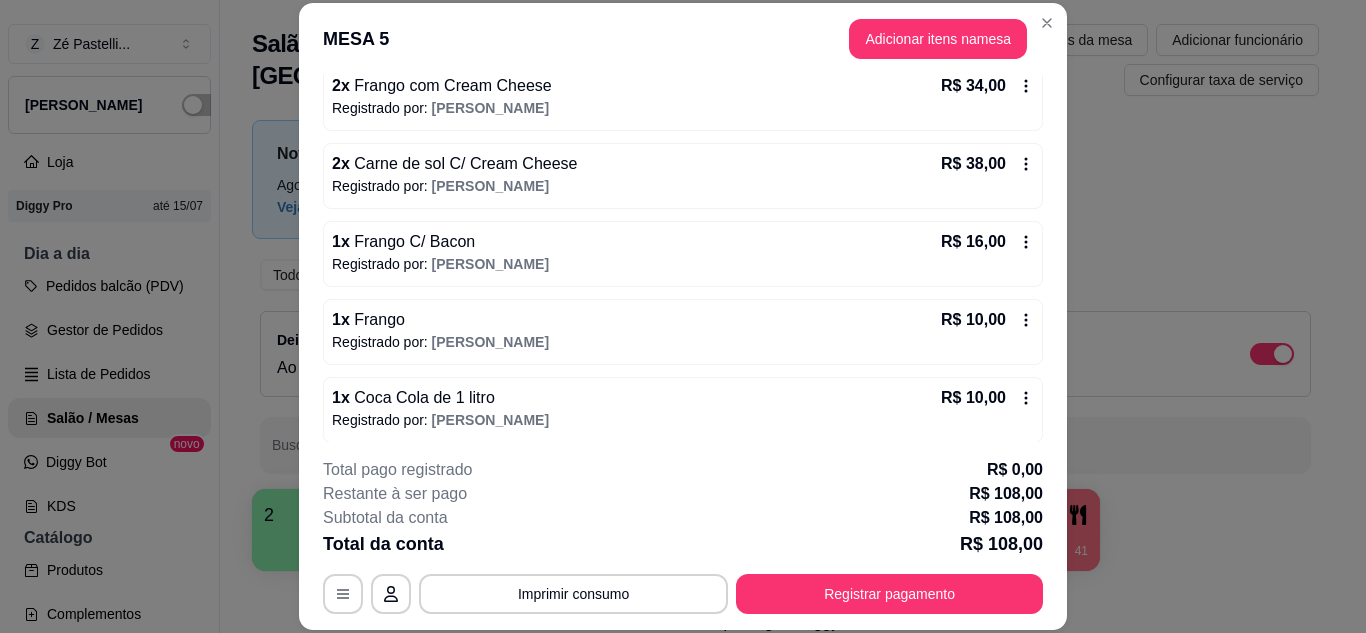 scroll, scrollTop: 208, scrollLeft: 0, axis: vertical 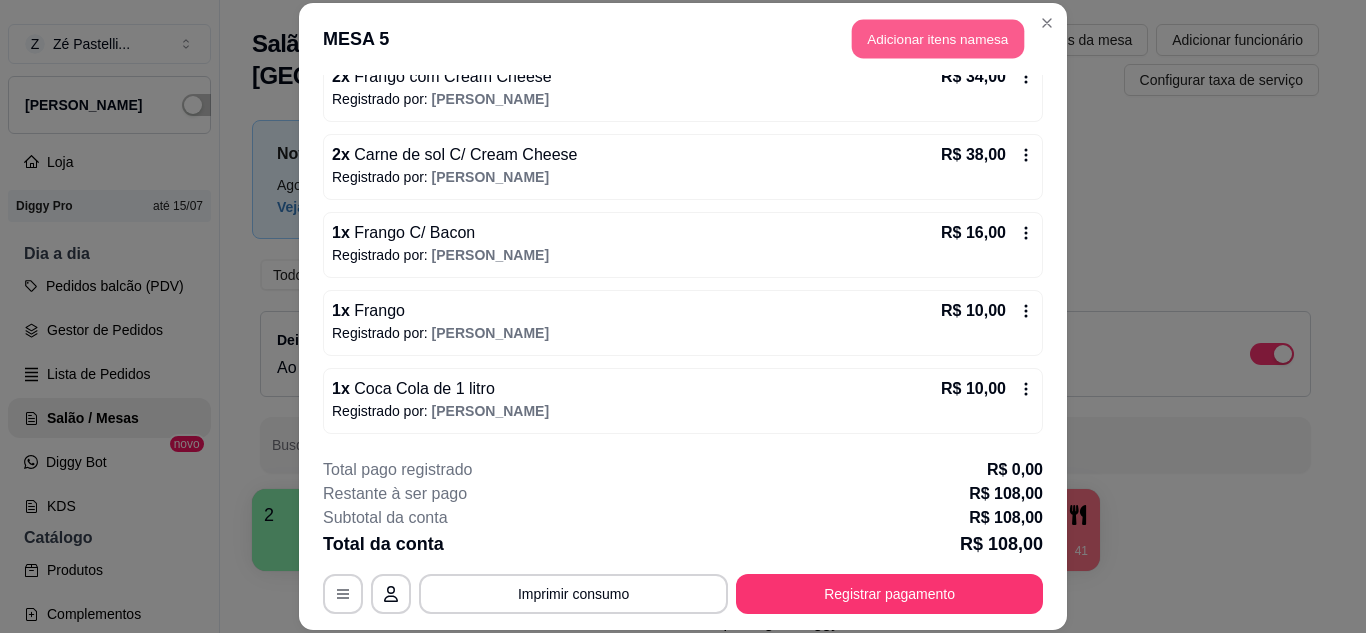 click on "Adicionar itens na  mesa" at bounding box center (938, 39) 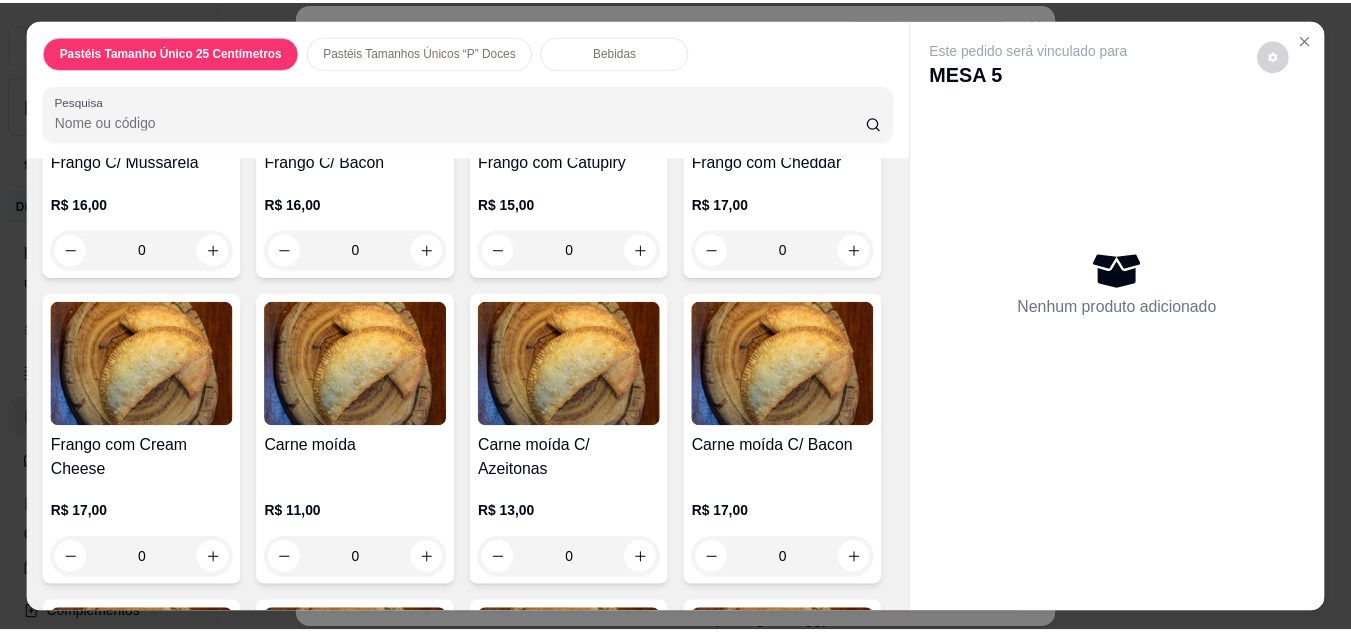 scroll, scrollTop: 1760, scrollLeft: 0, axis: vertical 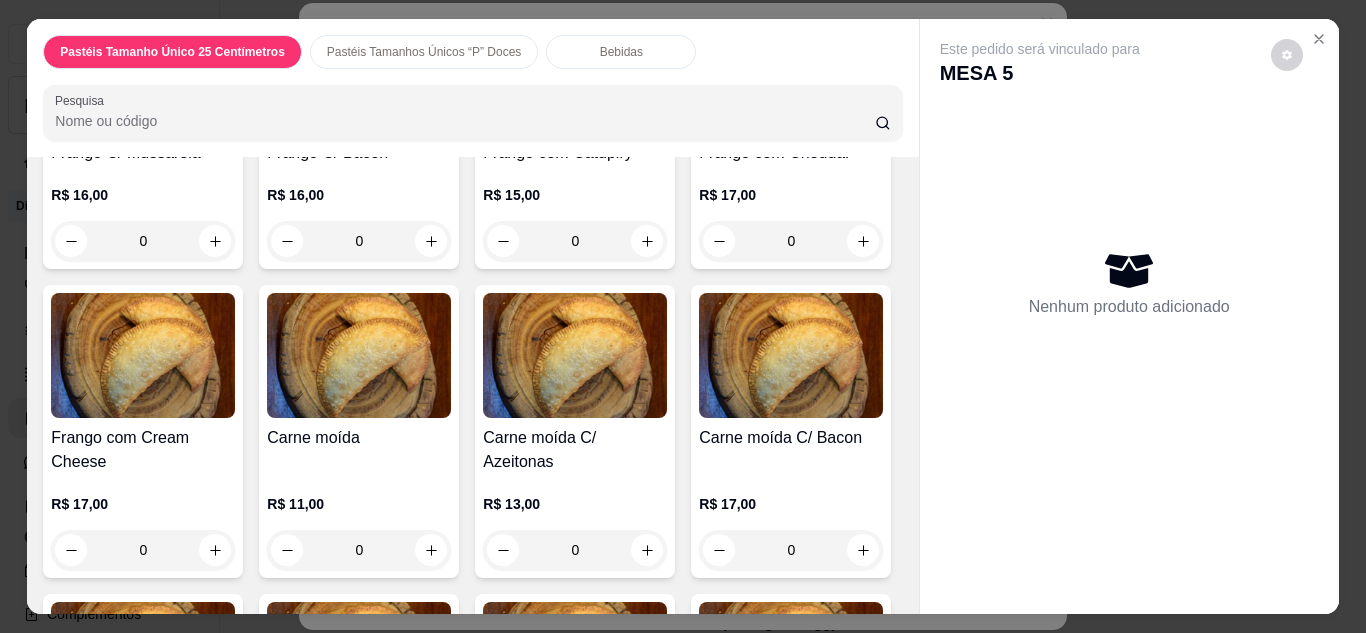 click on "0" at bounding box center (143, 241) 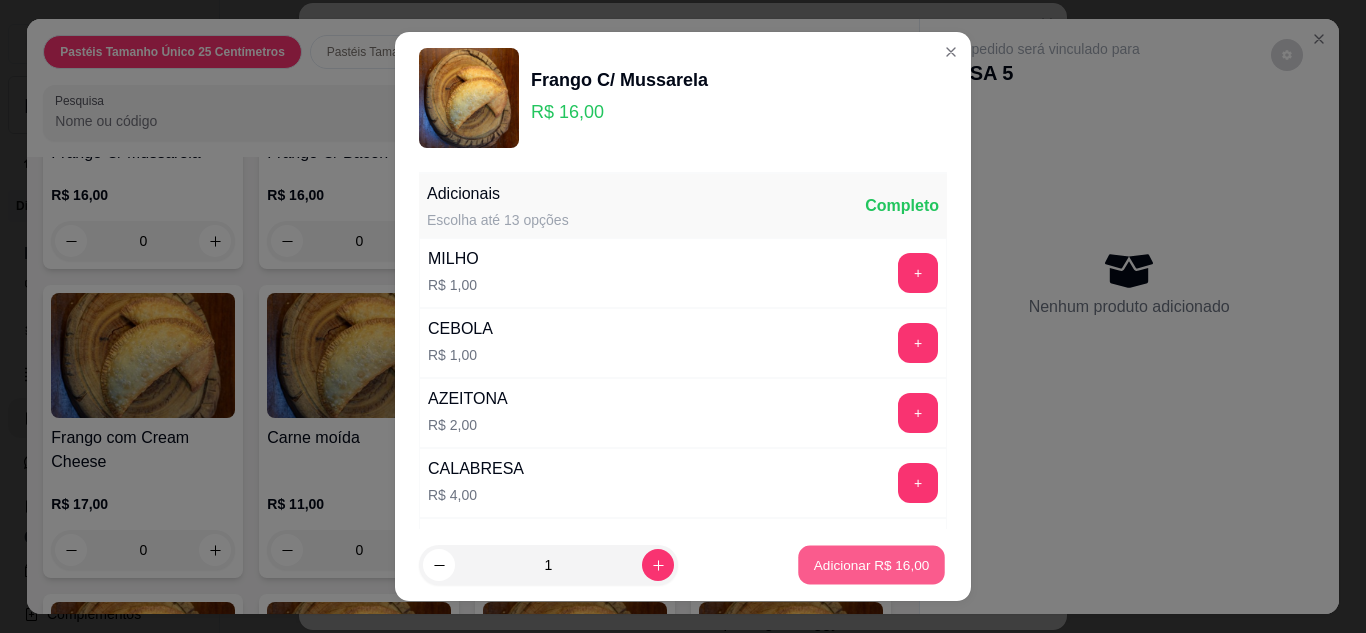 click on "Adicionar   R$ 16,00" at bounding box center [872, 565] 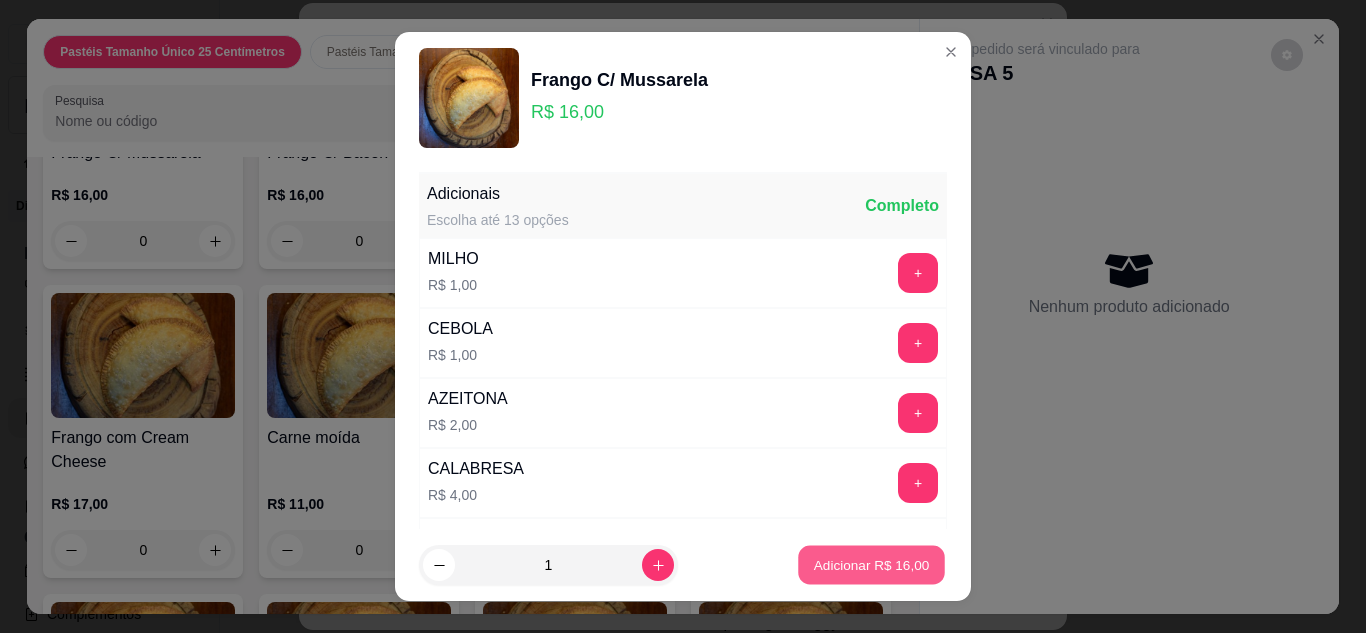 type on "1" 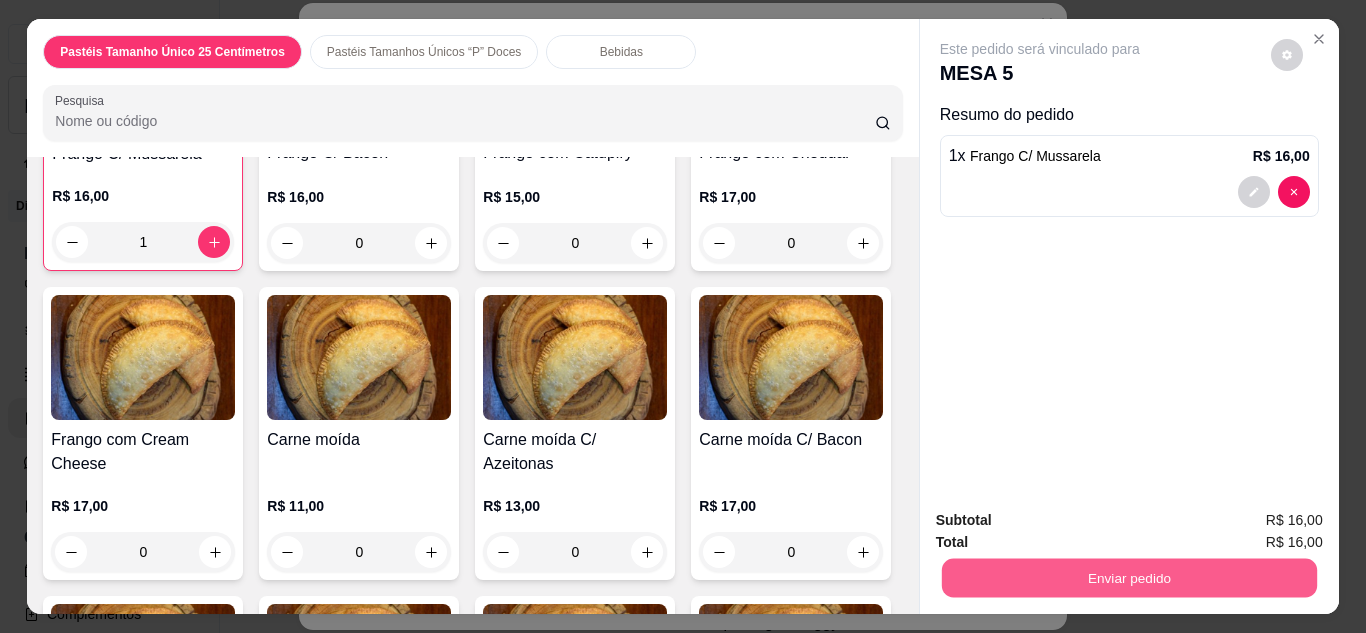 click on "Enviar pedido" at bounding box center (1128, 578) 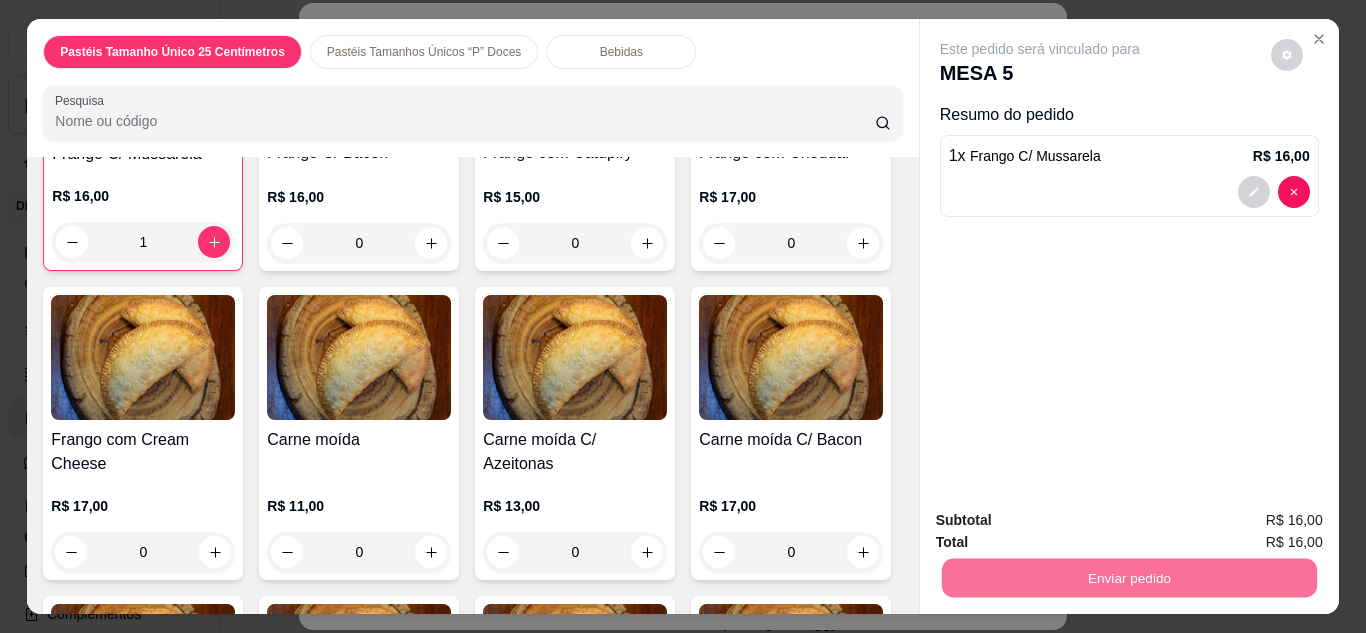 click on "Não registrar e enviar pedido" at bounding box center [1063, 521] 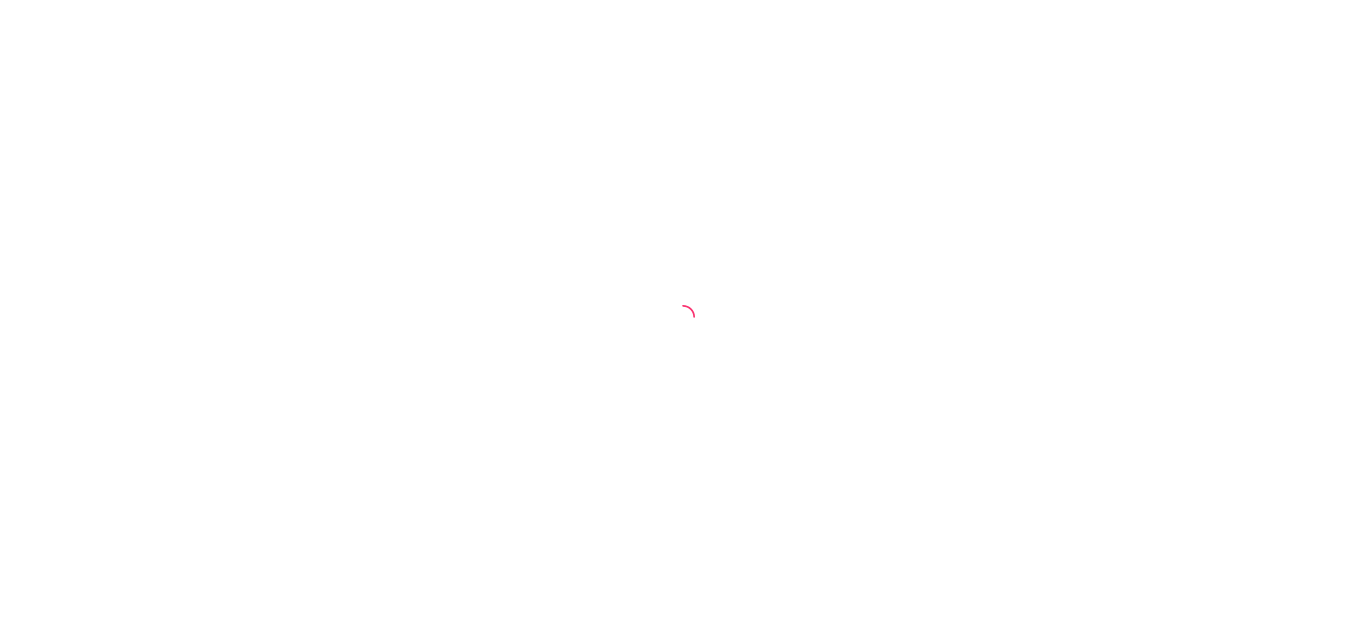 scroll, scrollTop: 0, scrollLeft: 0, axis: both 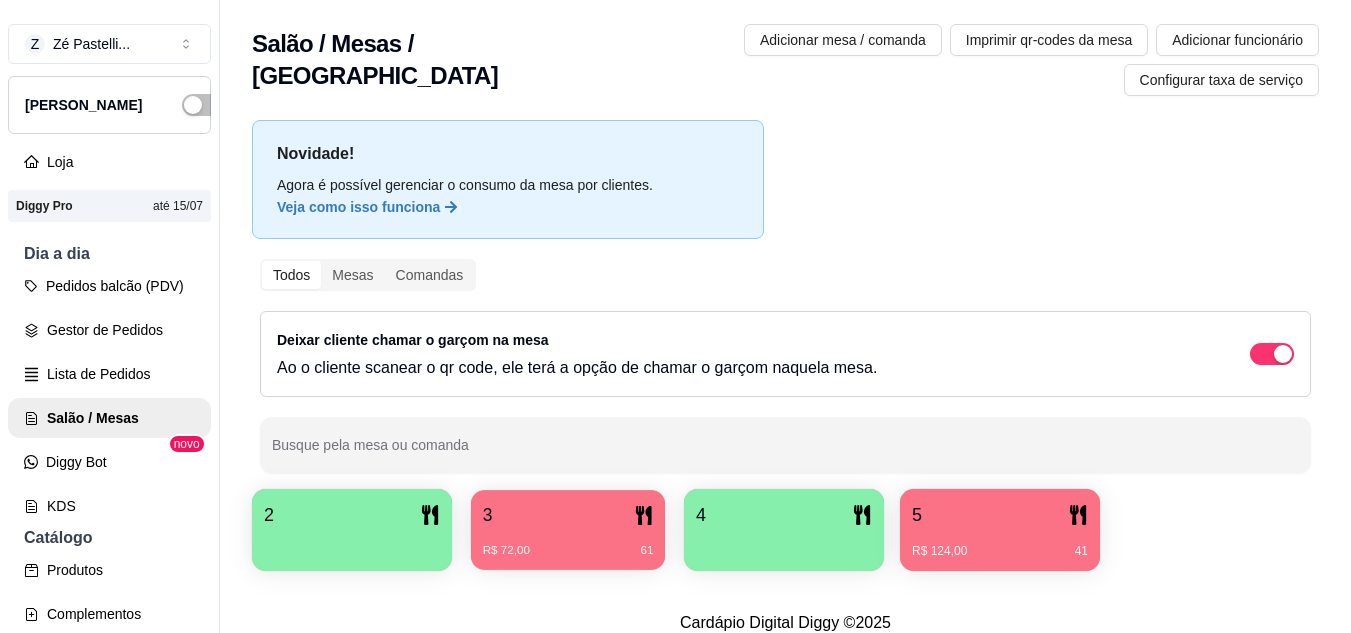 click on "R$ 72,00 61" at bounding box center (568, 543) 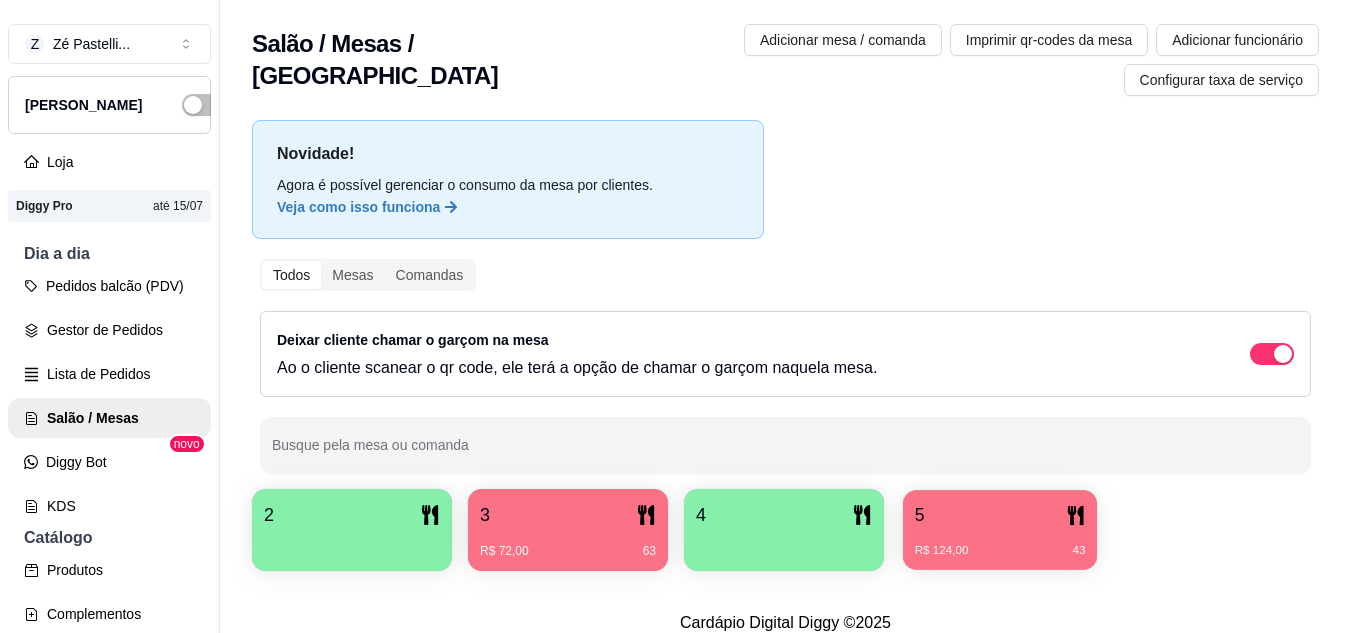 click on "5" at bounding box center [1000, 515] 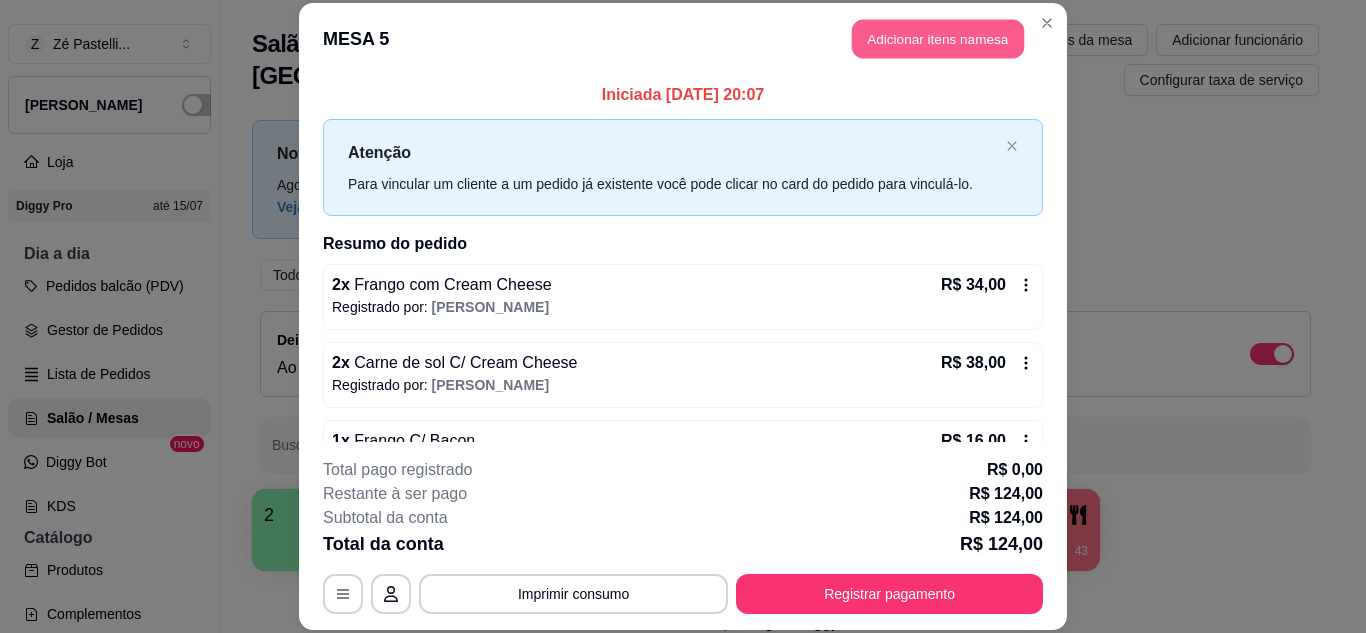 click on "Adicionar itens na  mesa" at bounding box center [938, 39] 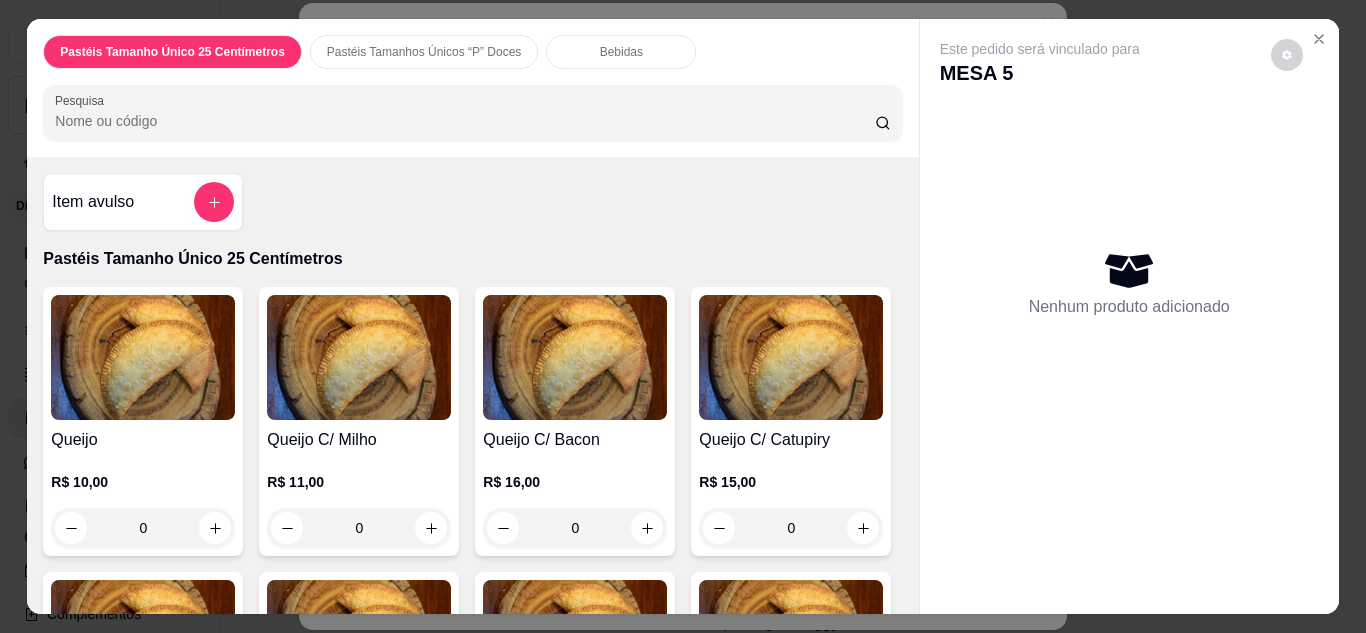 click on "Bebidas" at bounding box center (621, 52) 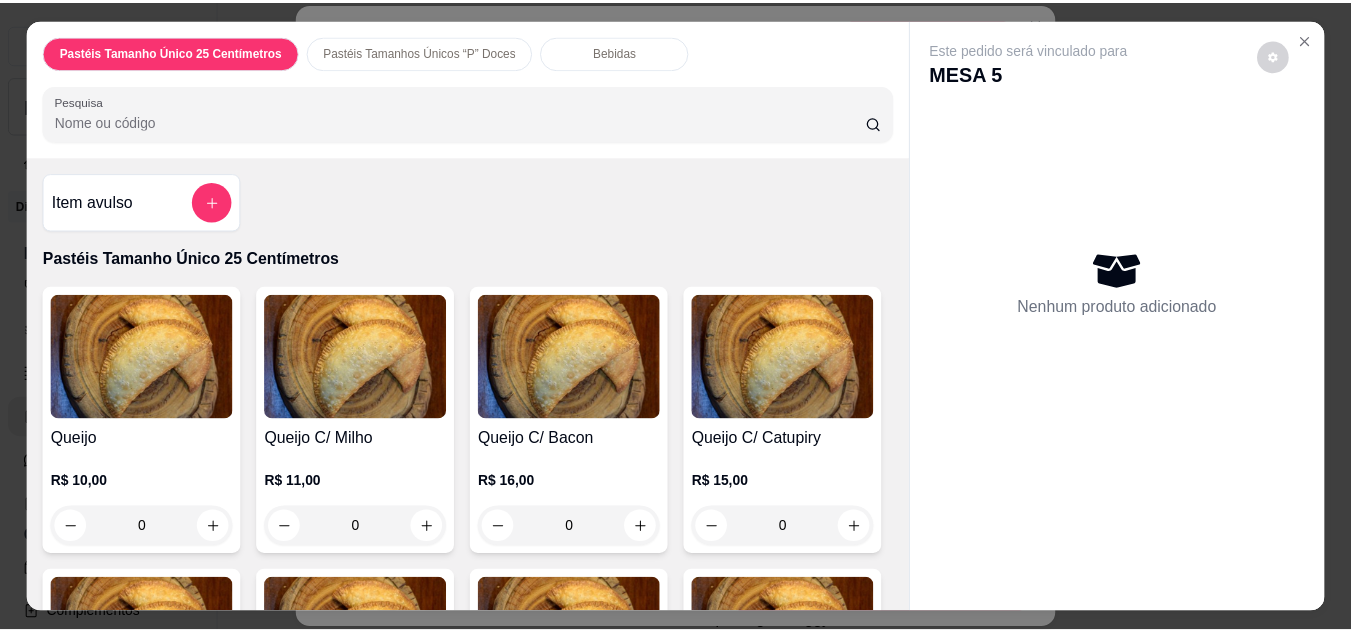scroll, scrollTop: 53, scrollLeft: 0, axis: vertical 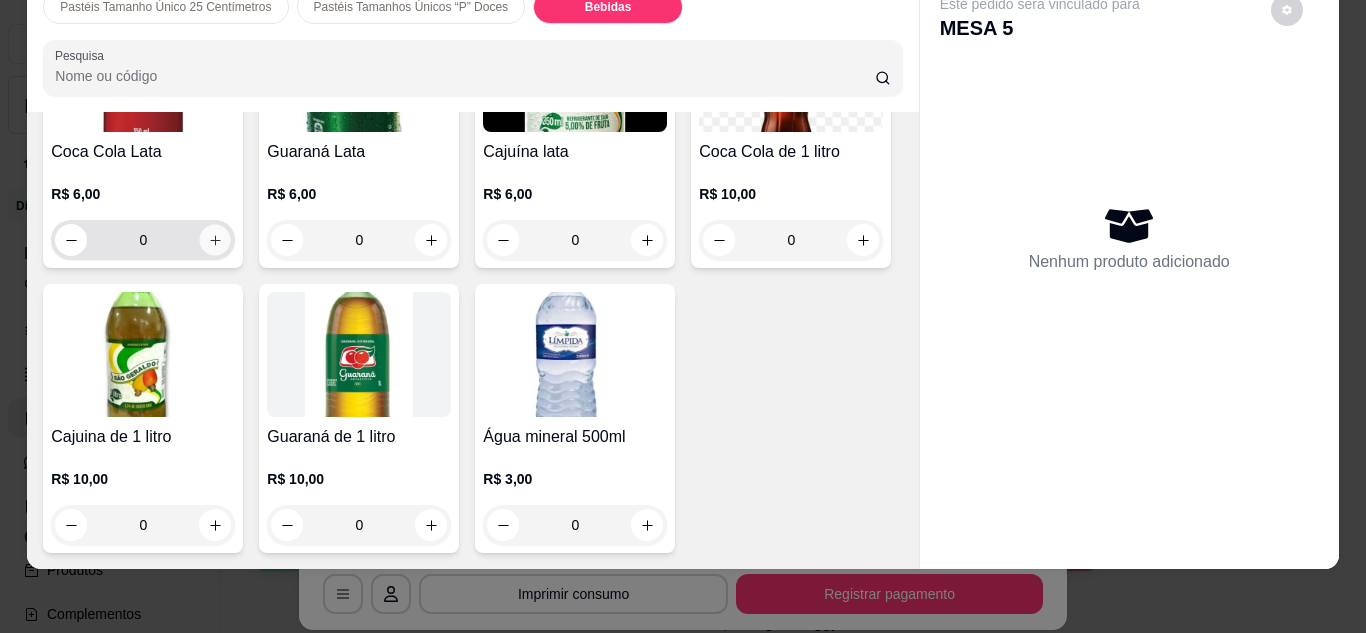 click 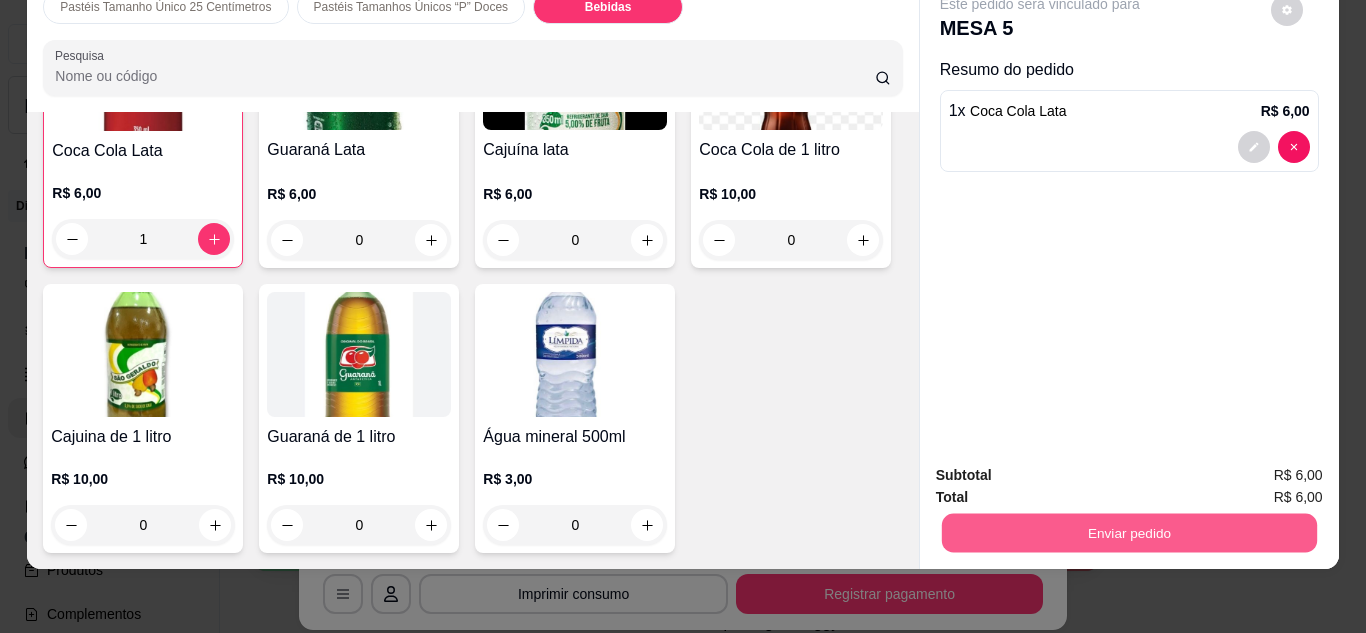 click on "Enviar pedido" at bounding box center [1128, 533] 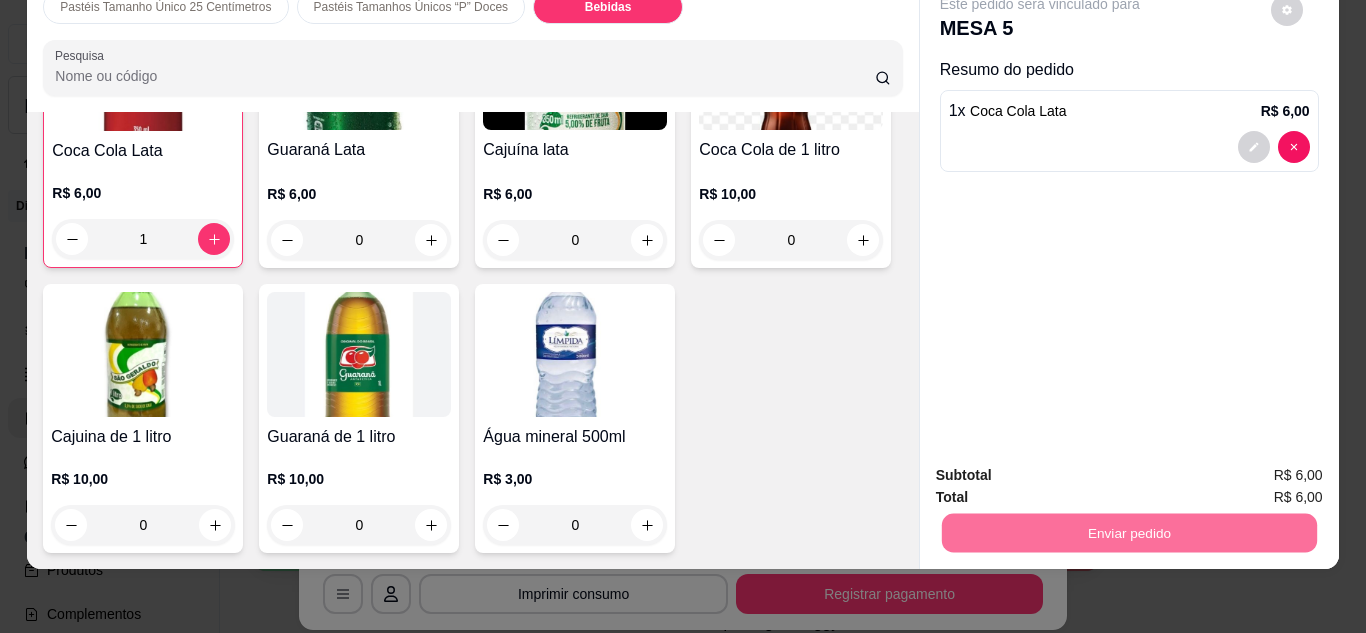 click on "Não registrar e enviar pedido" at bounding box center (1063, 468) 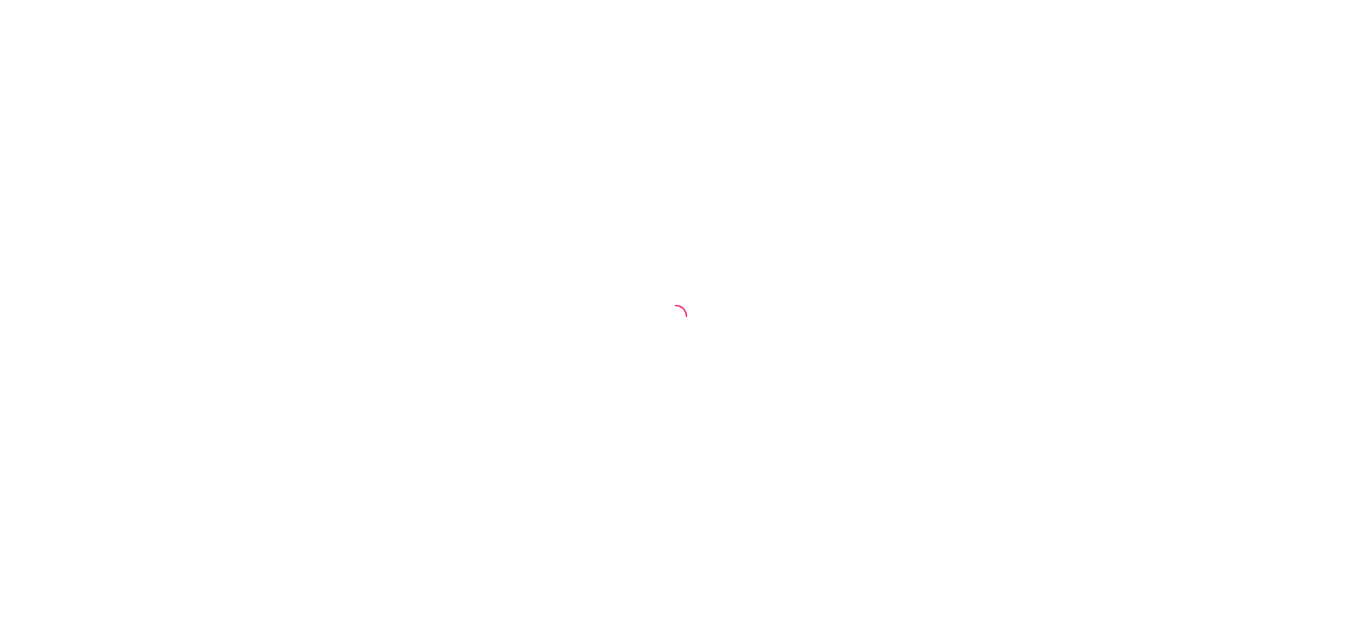scroll, scrollTop: 0, scrollLeft: 0, axis: both 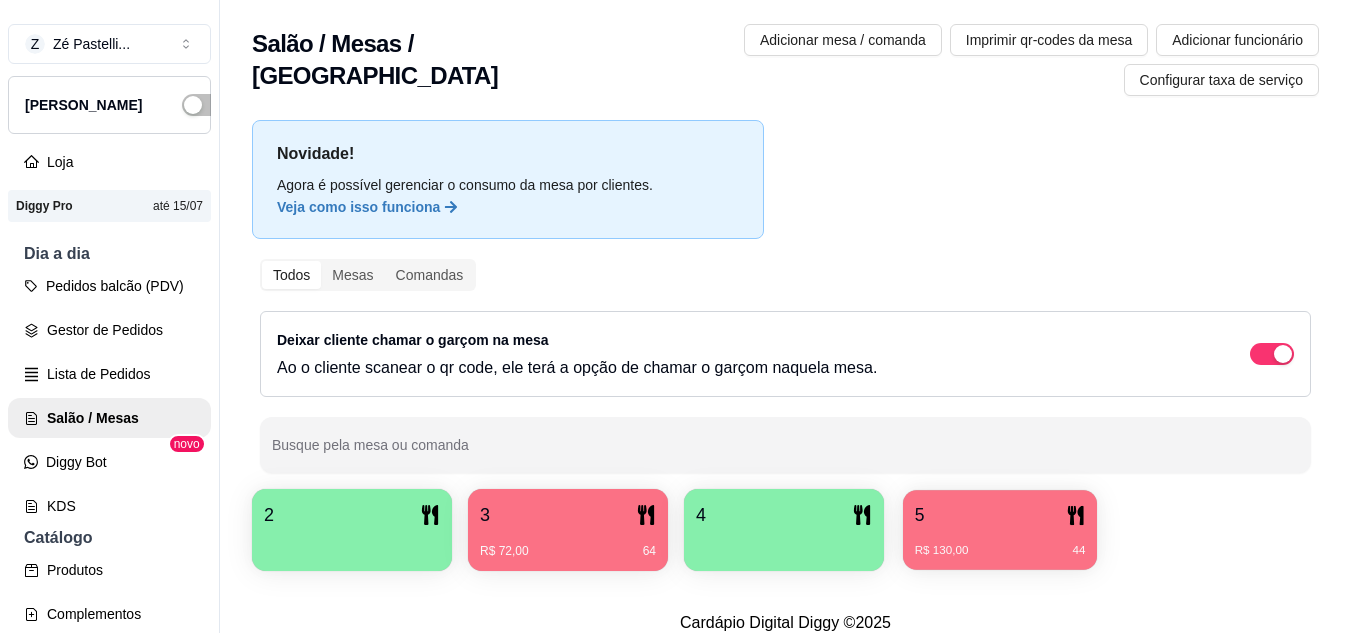click on "5" at bounding box center (1000, 515) 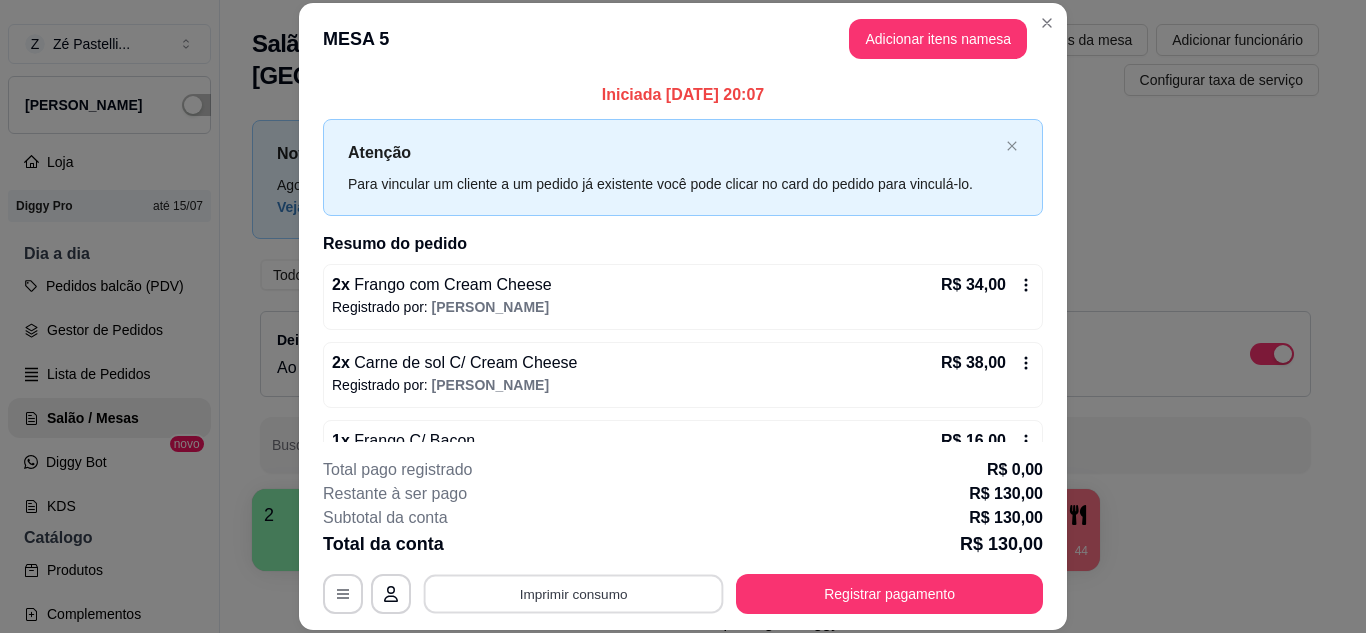 click on "Imprimir consumo" at bounding box center (574, 593) 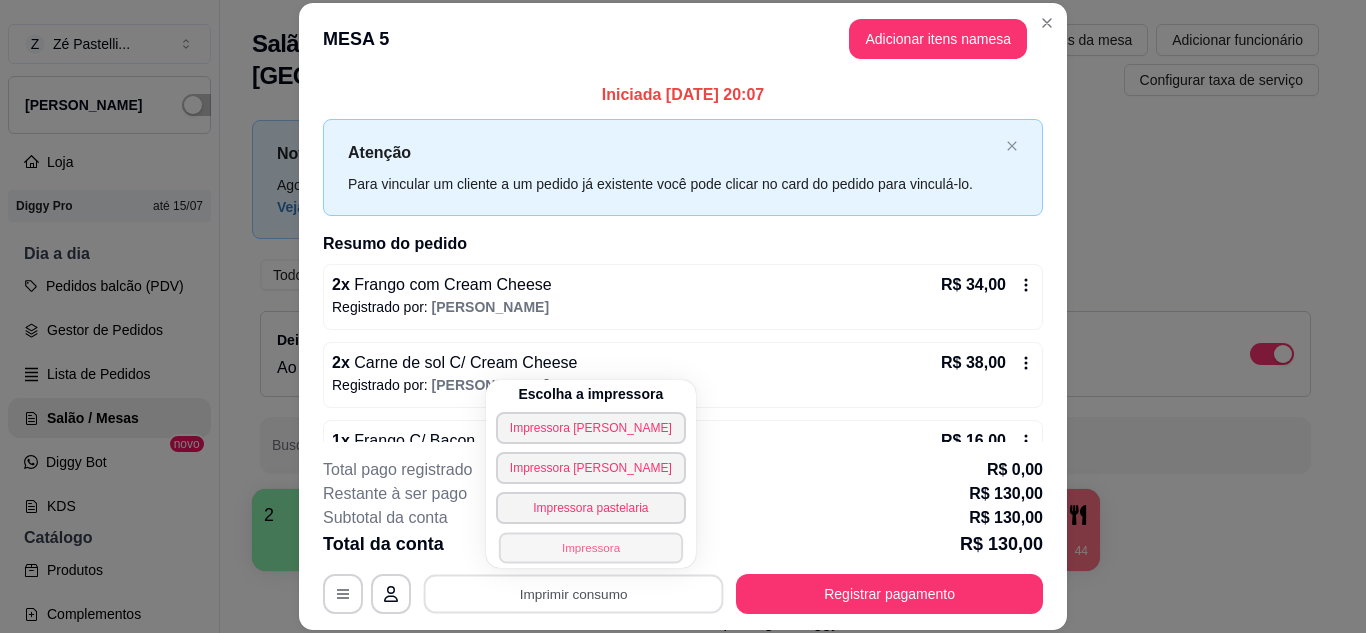 click on "Impressora" at bounding box center (591, 547) 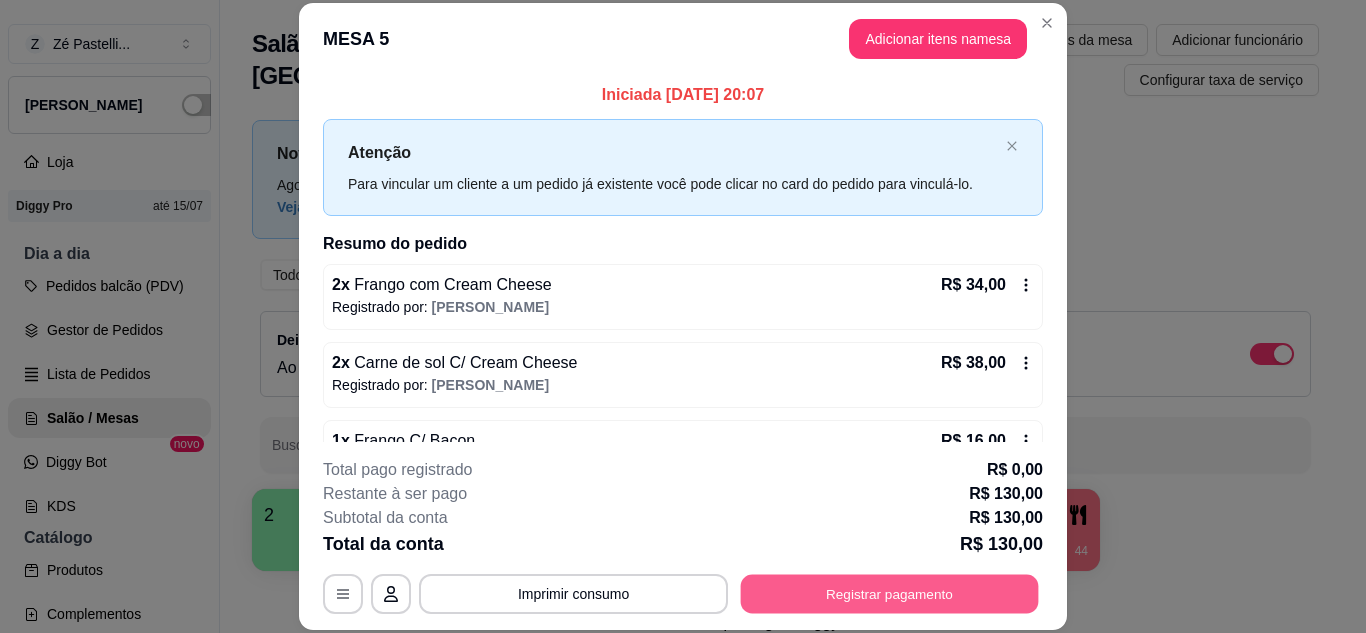 click on "Registrar pagamento" at bounding box center [890, 593] 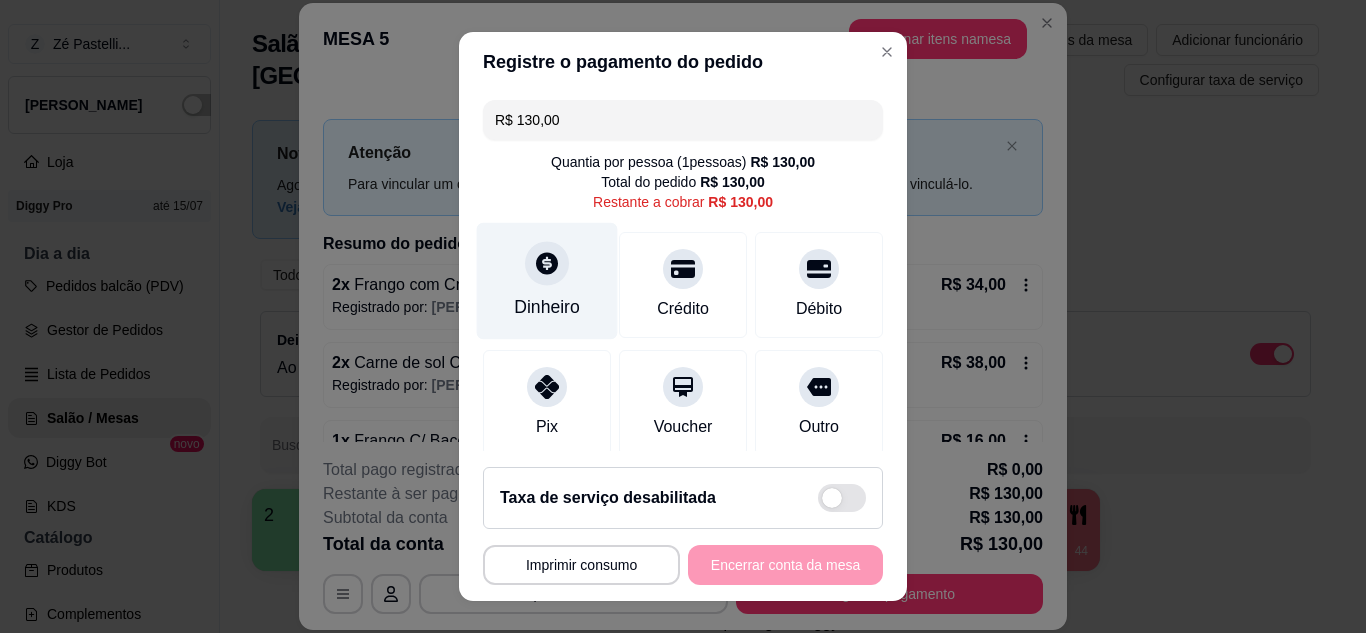 click on "Dinheiro" at bounding box center [547, 280] 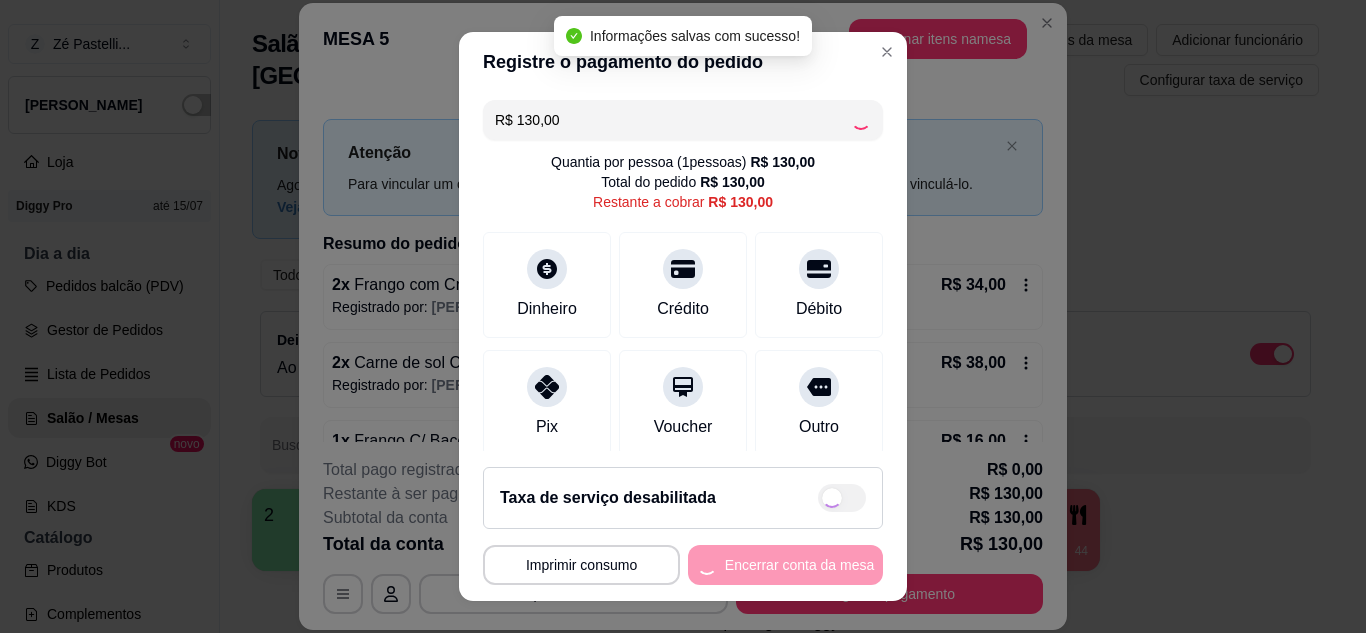 type on "R$ 0,00" 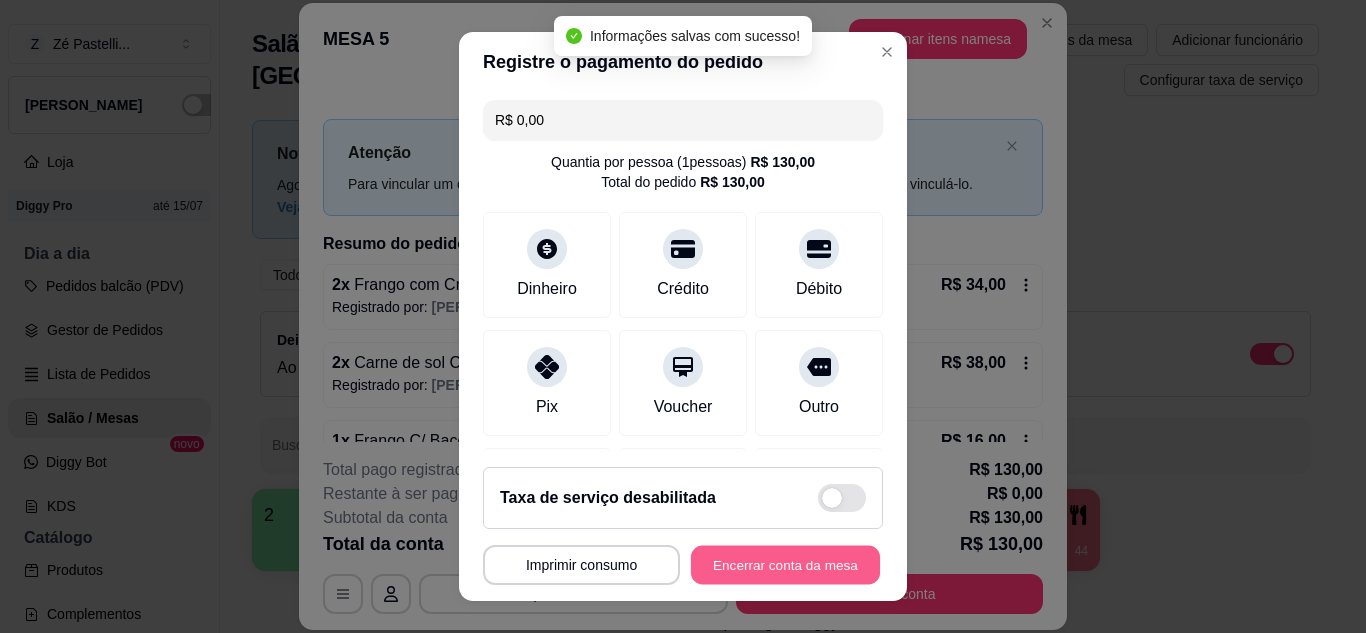 click on "Encerrar conta da mesa" at bounding box center (785, 565) 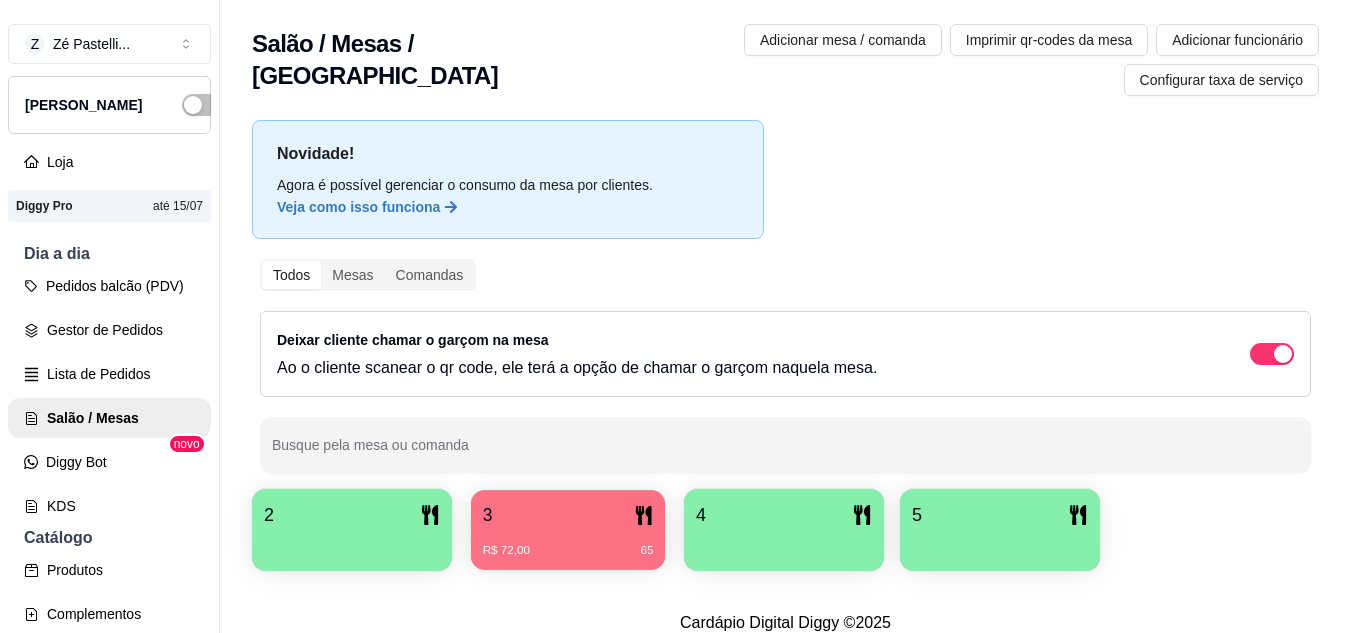click on "R$ 72,00 65" at bounding box center (568, 543) 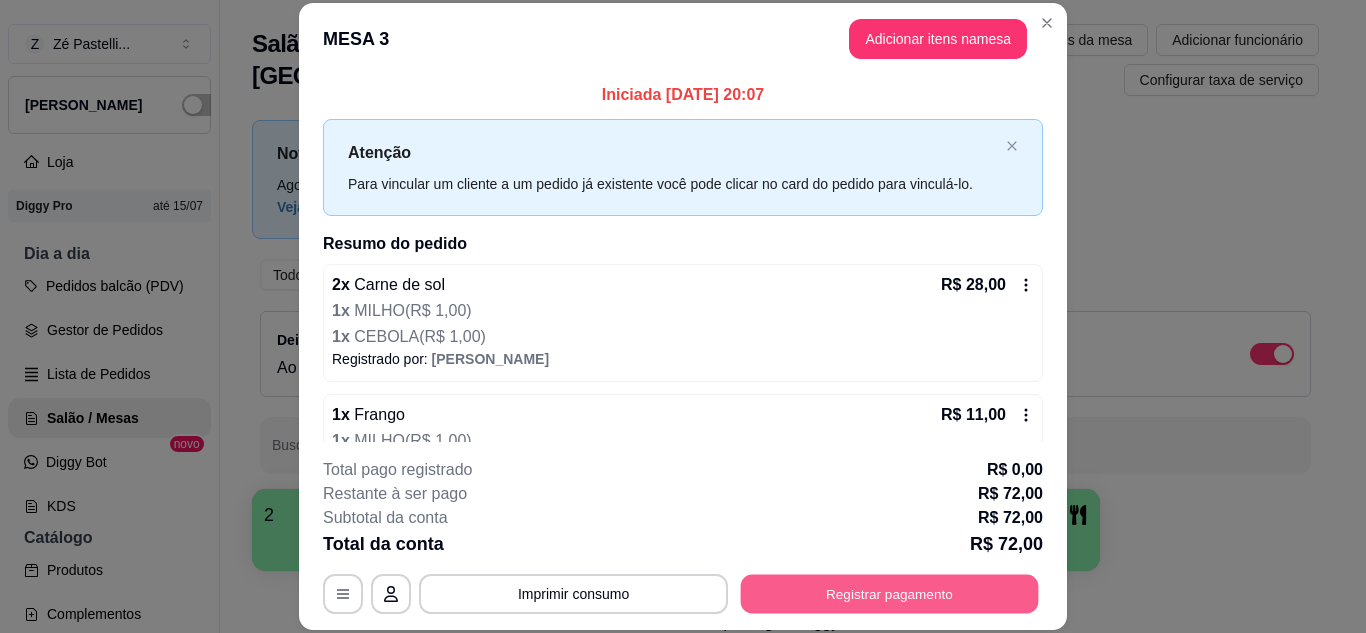 click on "Registrar pagamento" at bounding box center (890, 593) 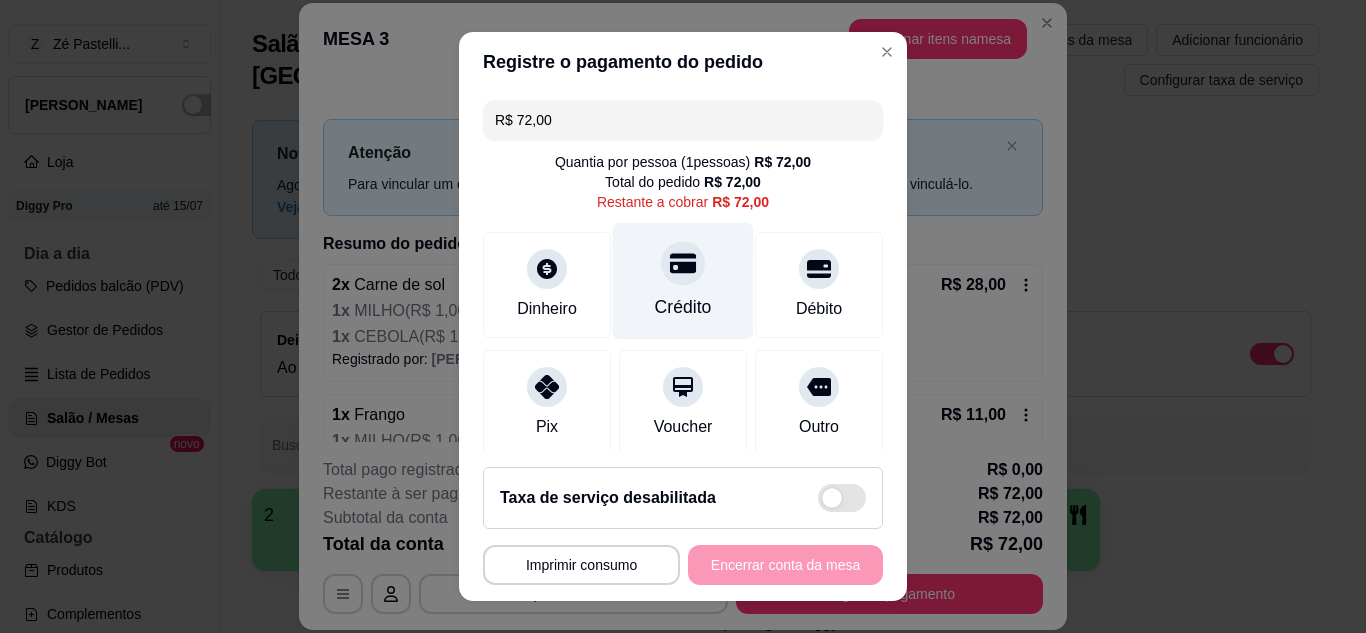 click on "Crédito" at bounding box center (683, 307) 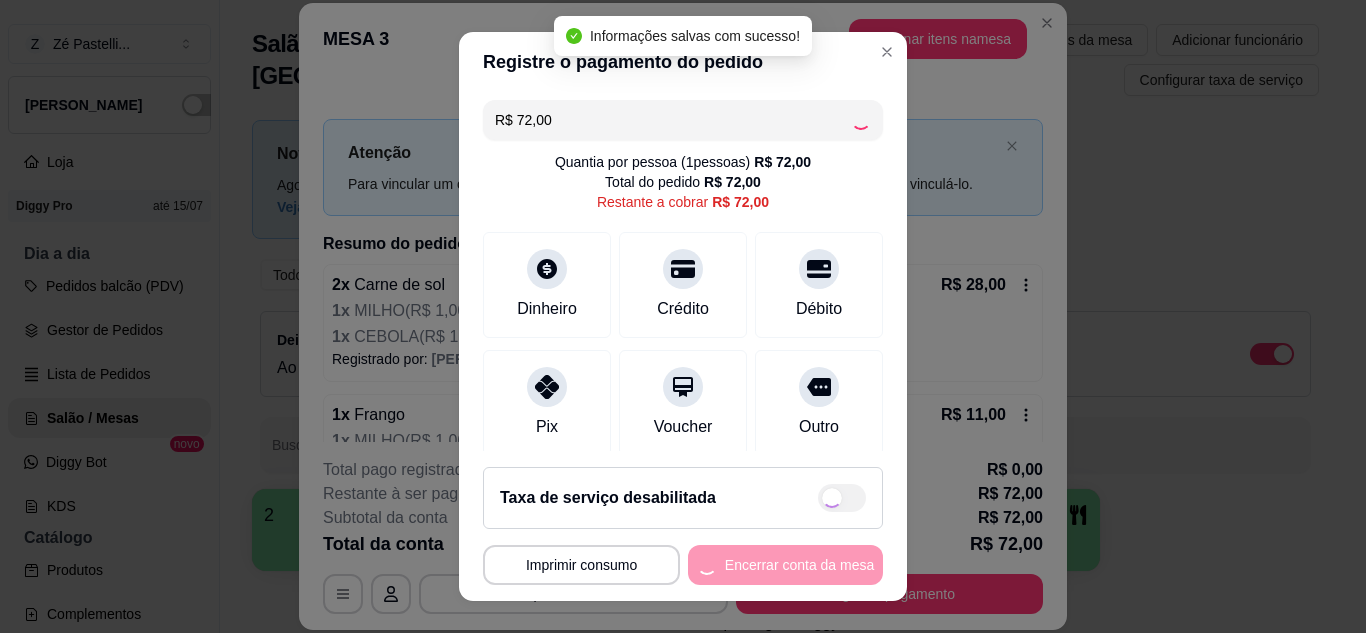 type on "R$ 0,00" 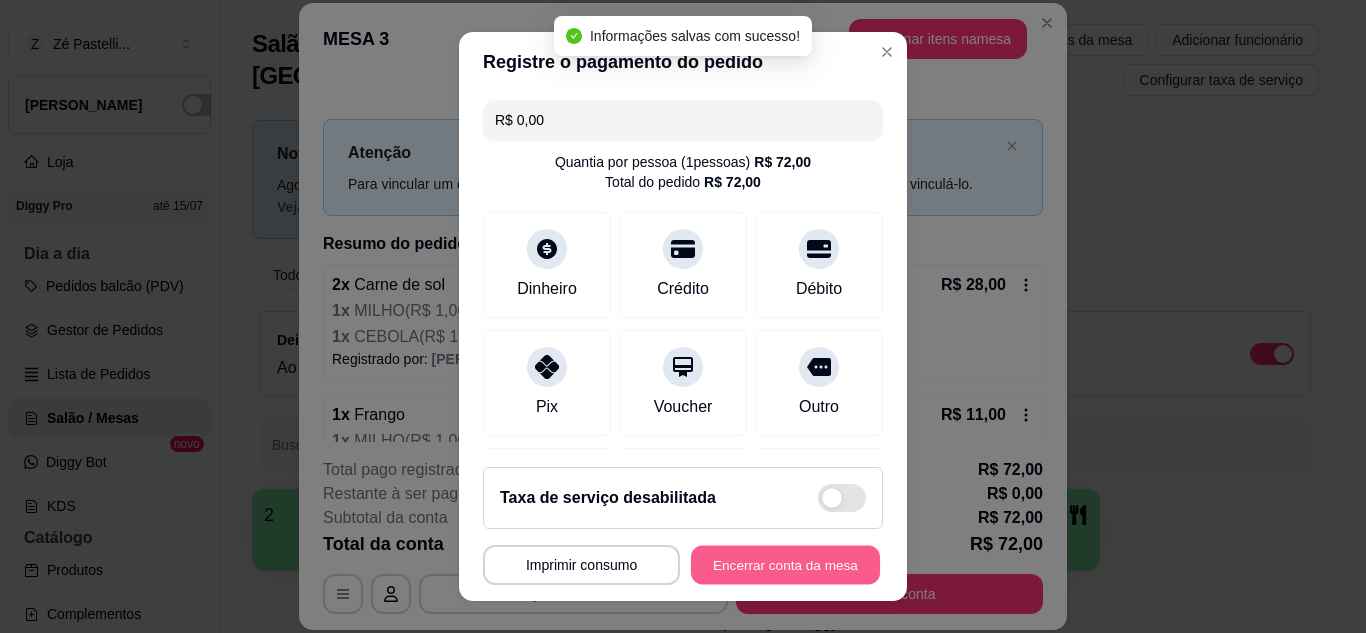 click on "Encerrar conta da mesa" at bounding box center (785, 565) 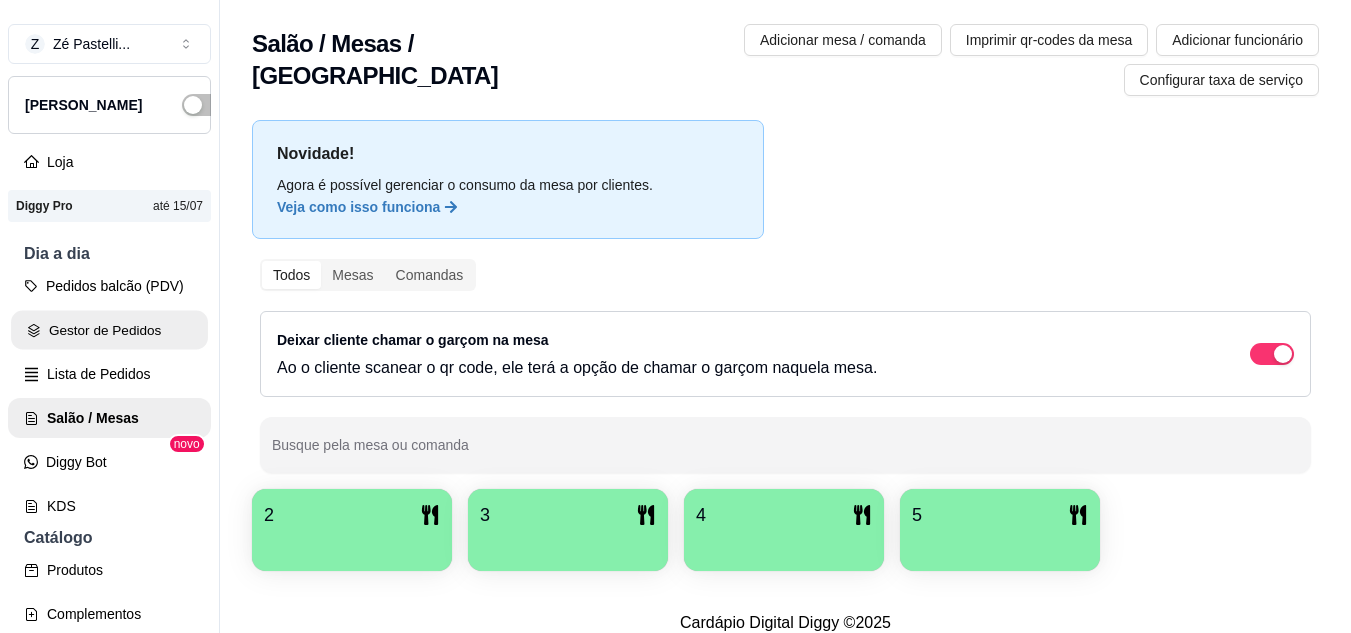 click on "Gestor de Pedidos" at bounding box center (109, 330) 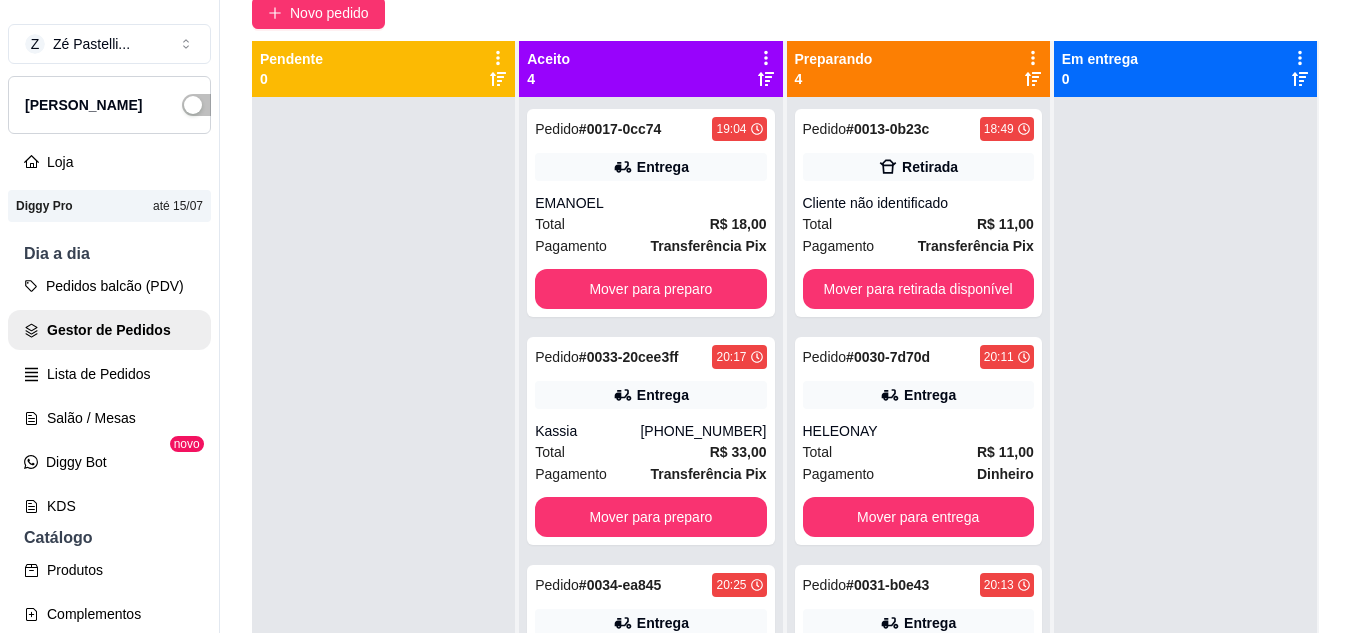 scroll, scrollTop: 240, scrollLeft: 0, axis: vertical 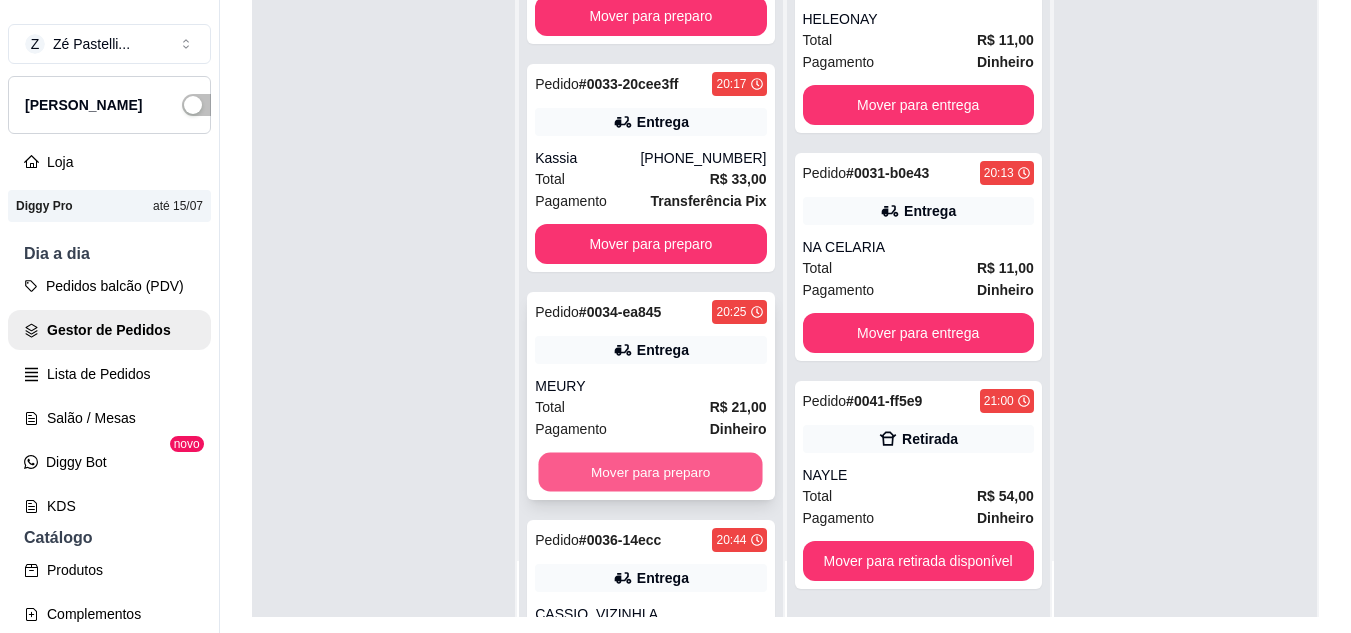 click on "Mover para preparo" at bounding box center (651, 472) 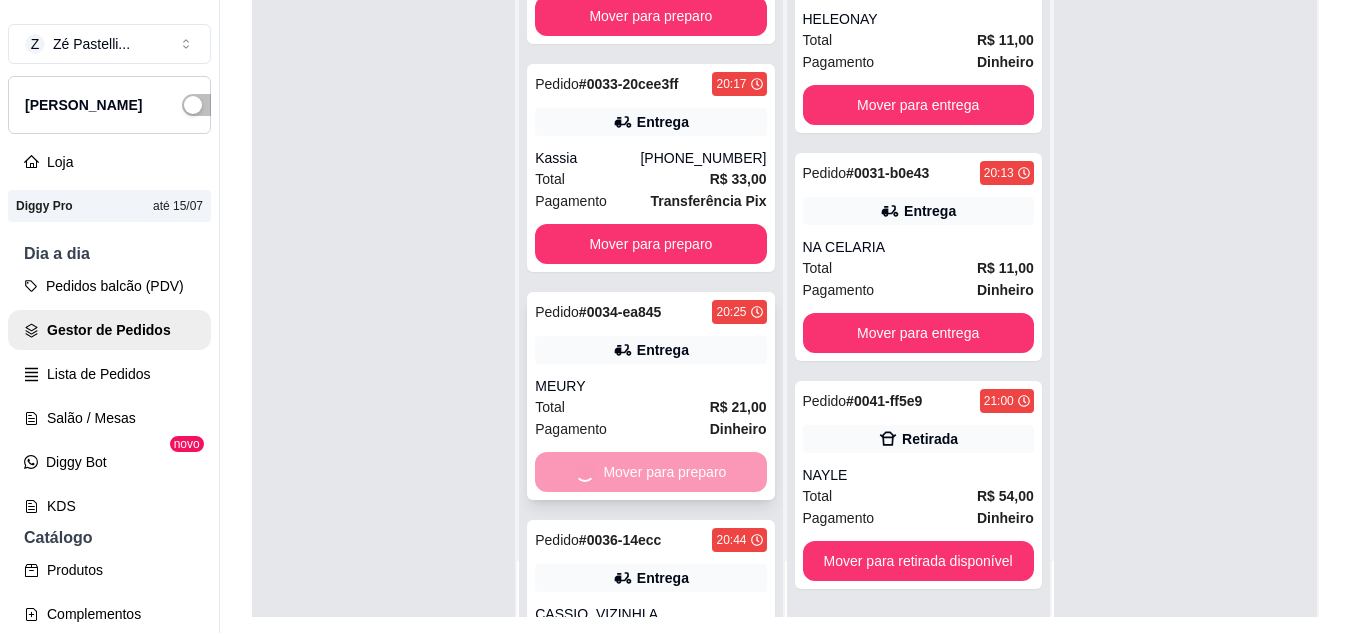 scroll, scrollTop: 71, scrollLeft: 0, axis: vertical 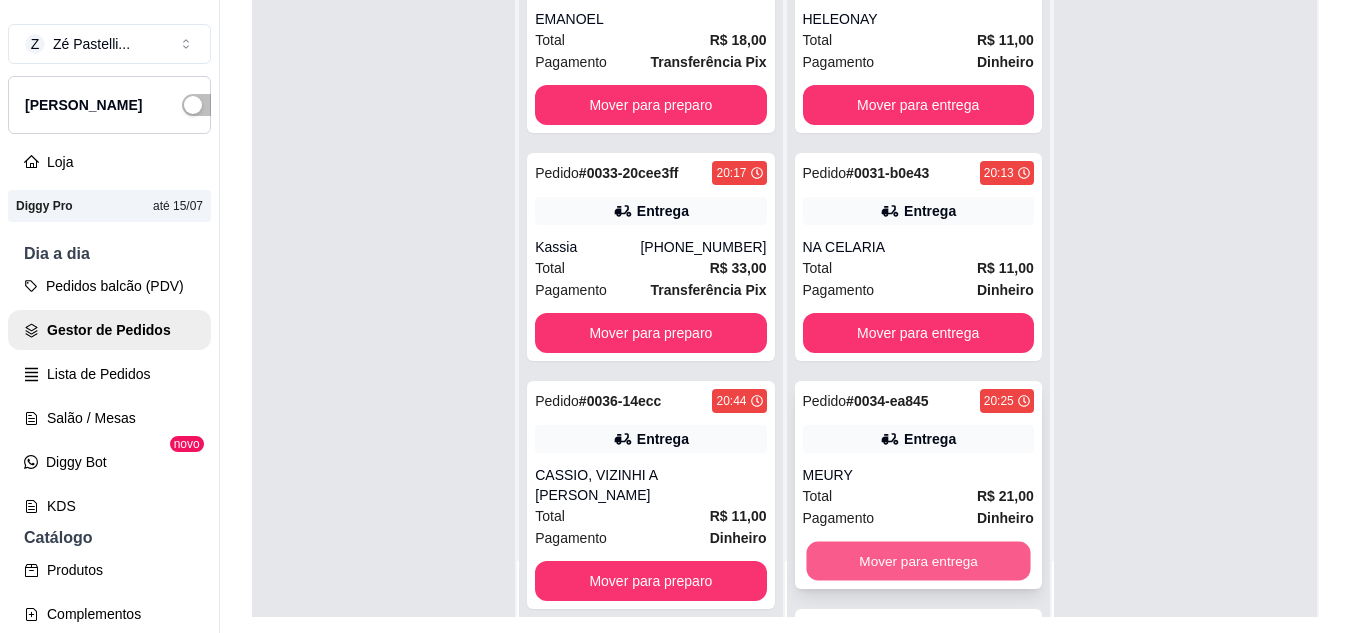 click on "Mover para entrega" at bounding box center [918, 561] 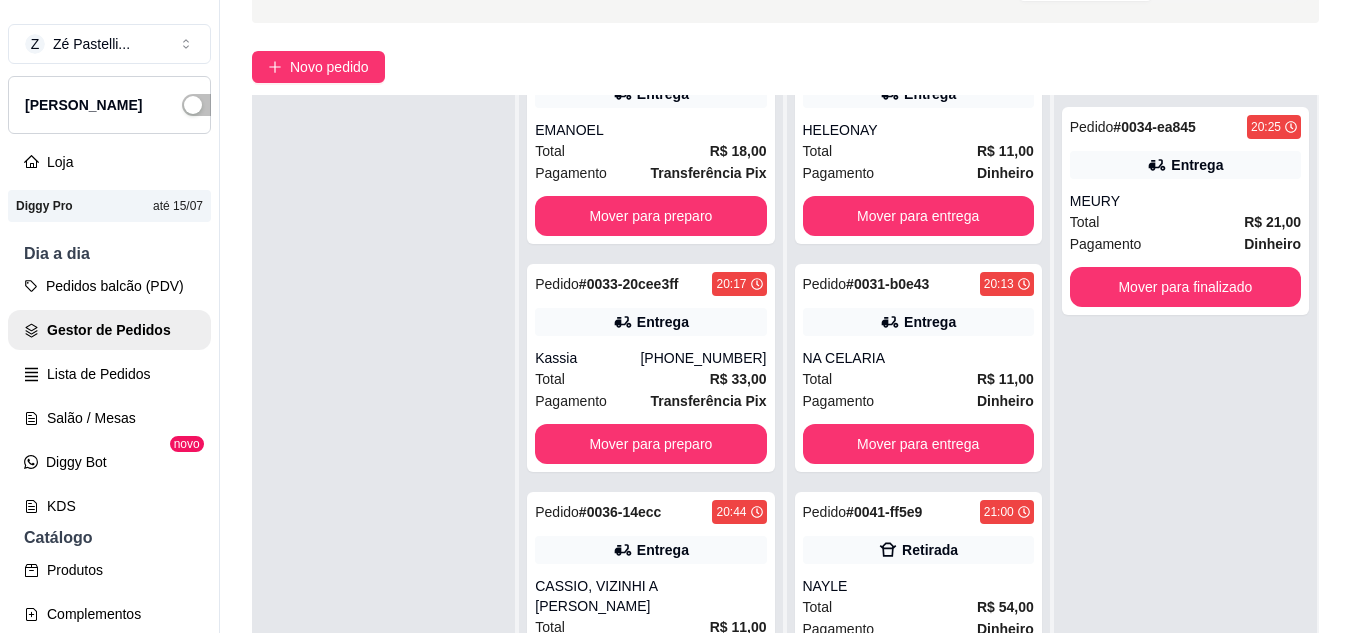 scroll, scrollTop: 120, scrollLeft: 0, axis: vertical 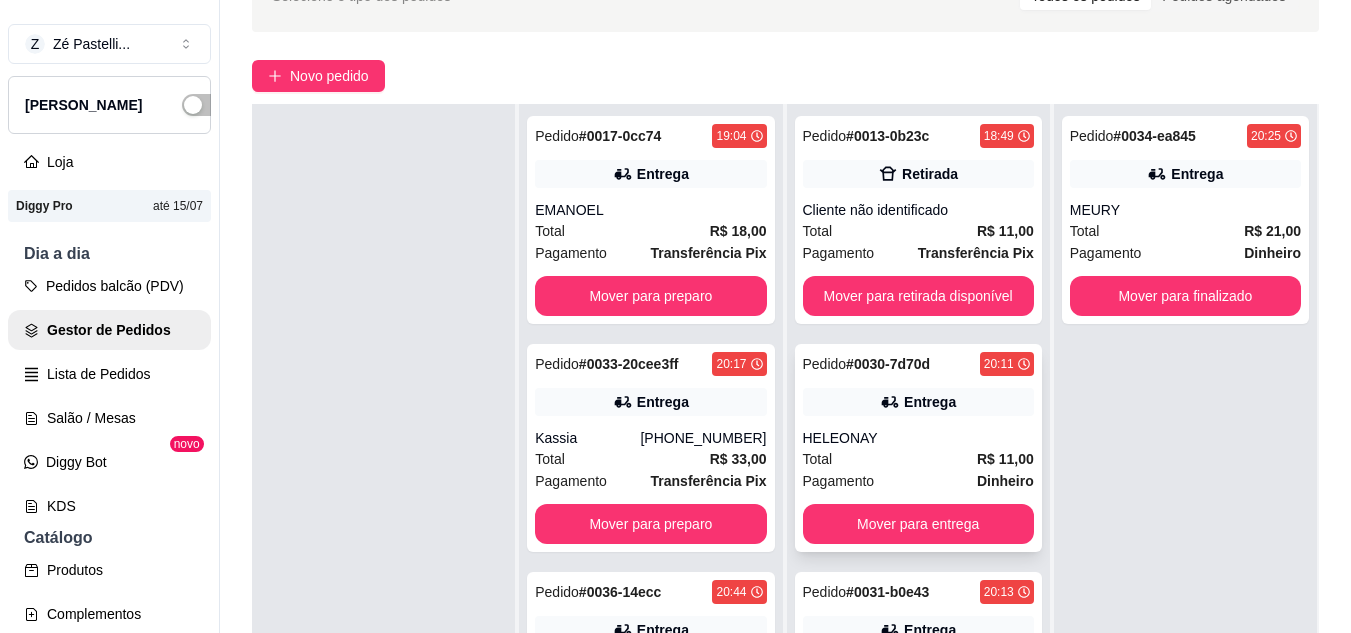 click on "Pagamento Dinheiro" at bounding box center (918, 481) 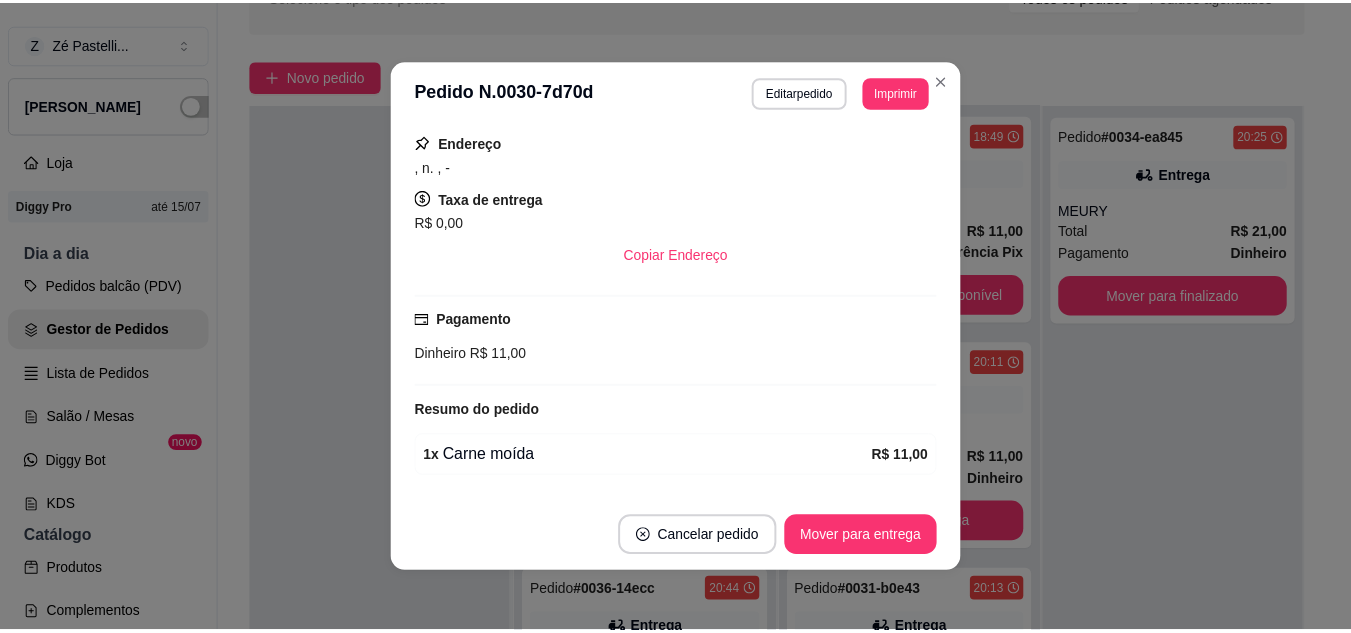 scroll, scrollTop: 356, scrollLeft: 0, axis: vertical 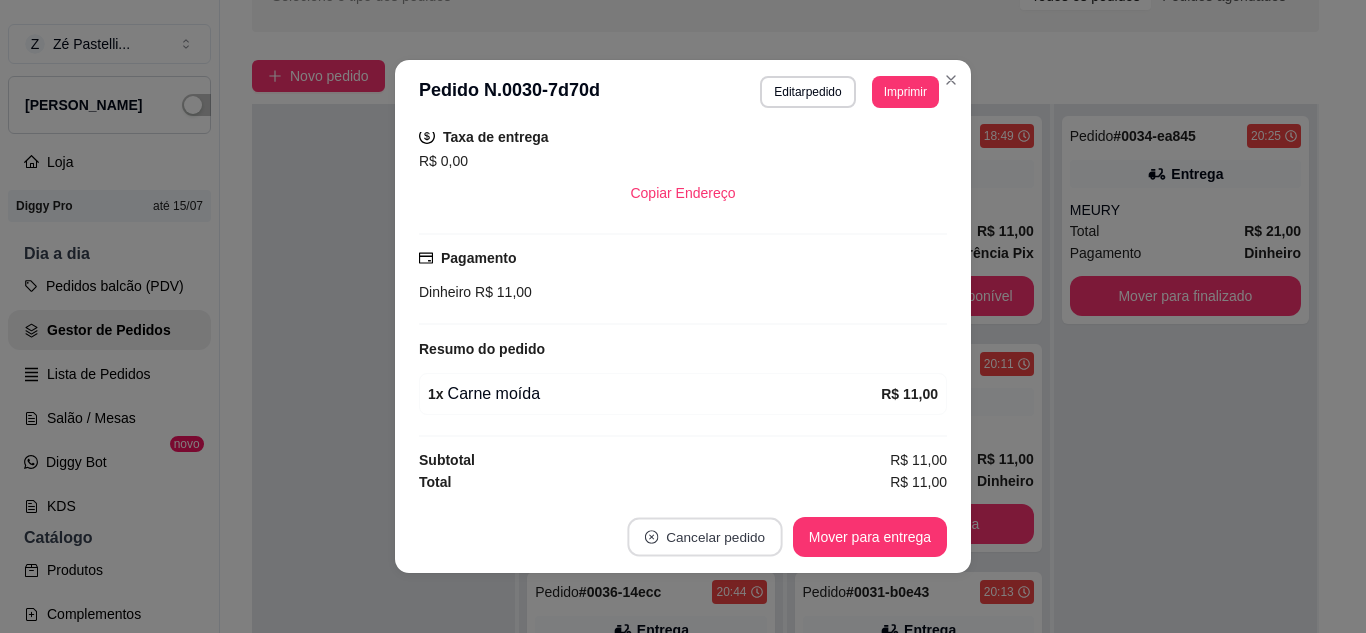 click on "Cancelar pedido" at bounding box center (704, 537) 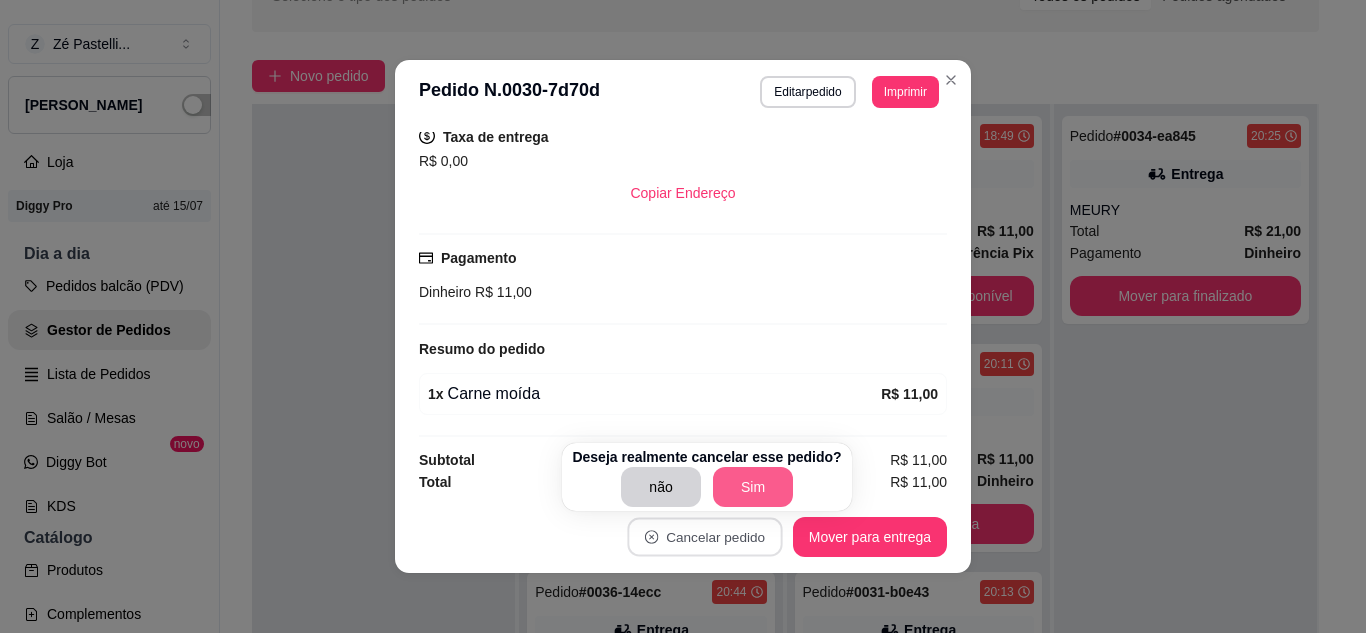 click on "Sim" at bounding box center [753, 487] 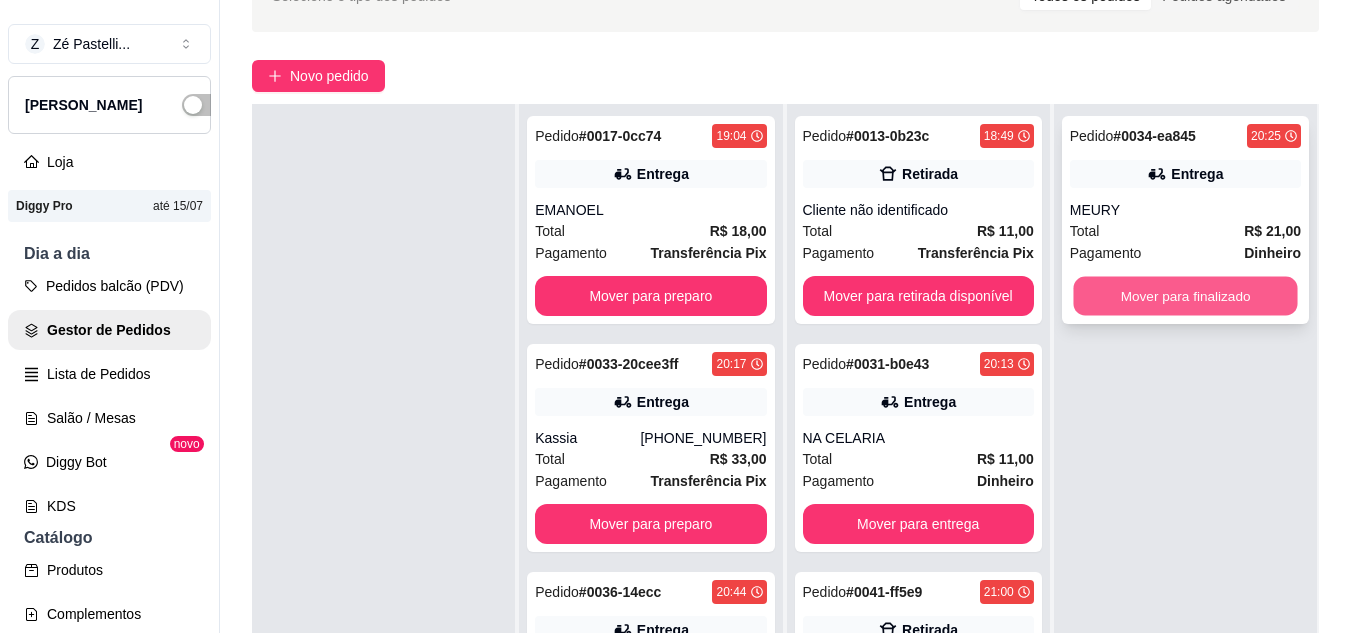 click on "Mover para finalizado" at bounding box center (1185, 296) 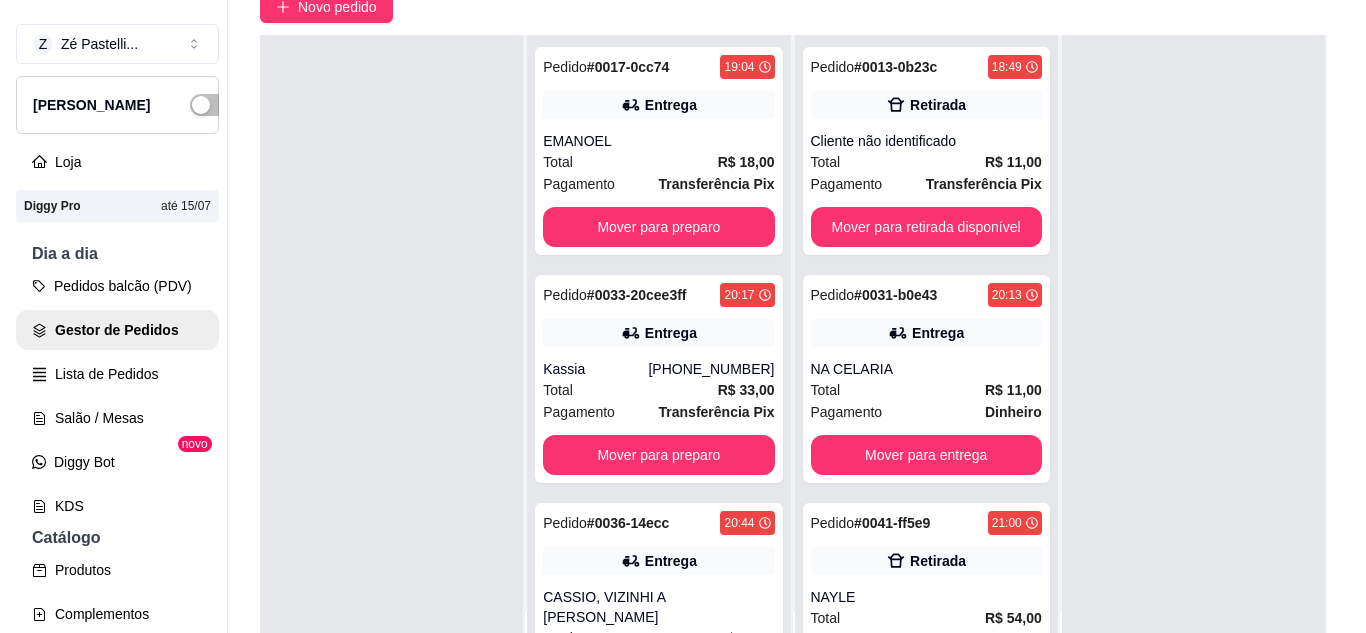 scroll, scrollTop: 200, scrollLeft: 0, axis: vertical 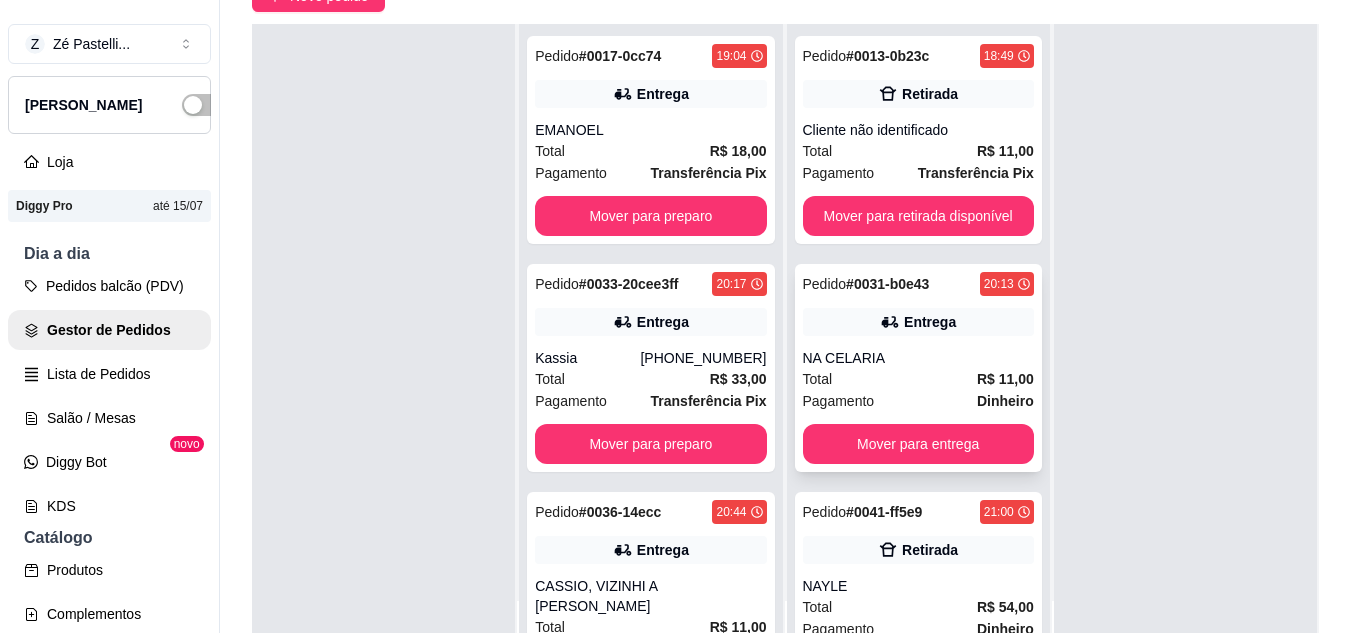 click on "Total R$ 11,00" at bounding box center [918, 379] 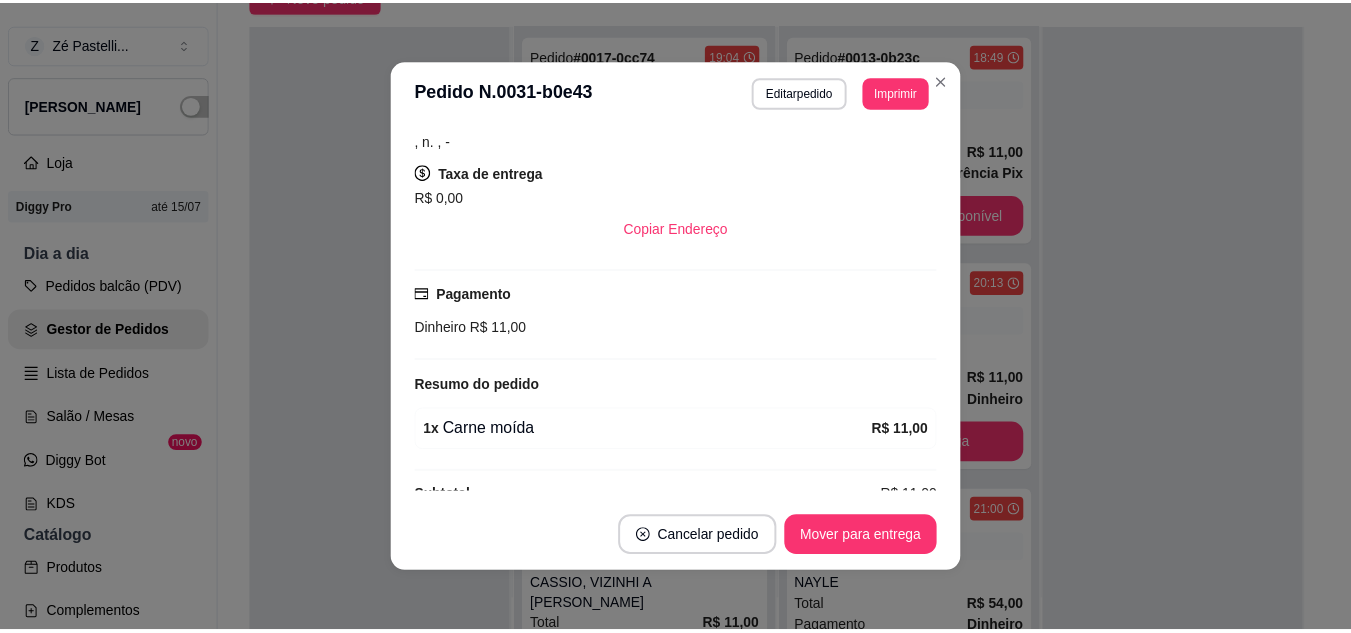 scroll, scrollTop: 356, scrollLeft: 0, axis: vertical 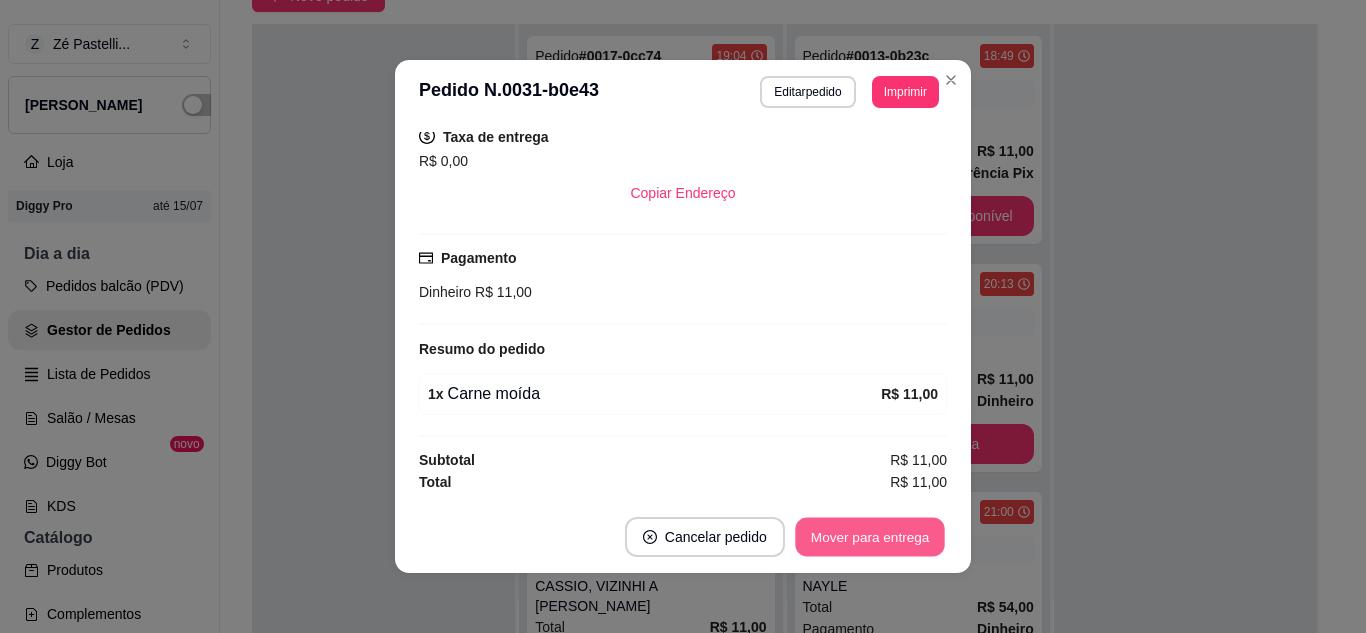 click on "Mover para entrega" at bounding box center [870, 537] 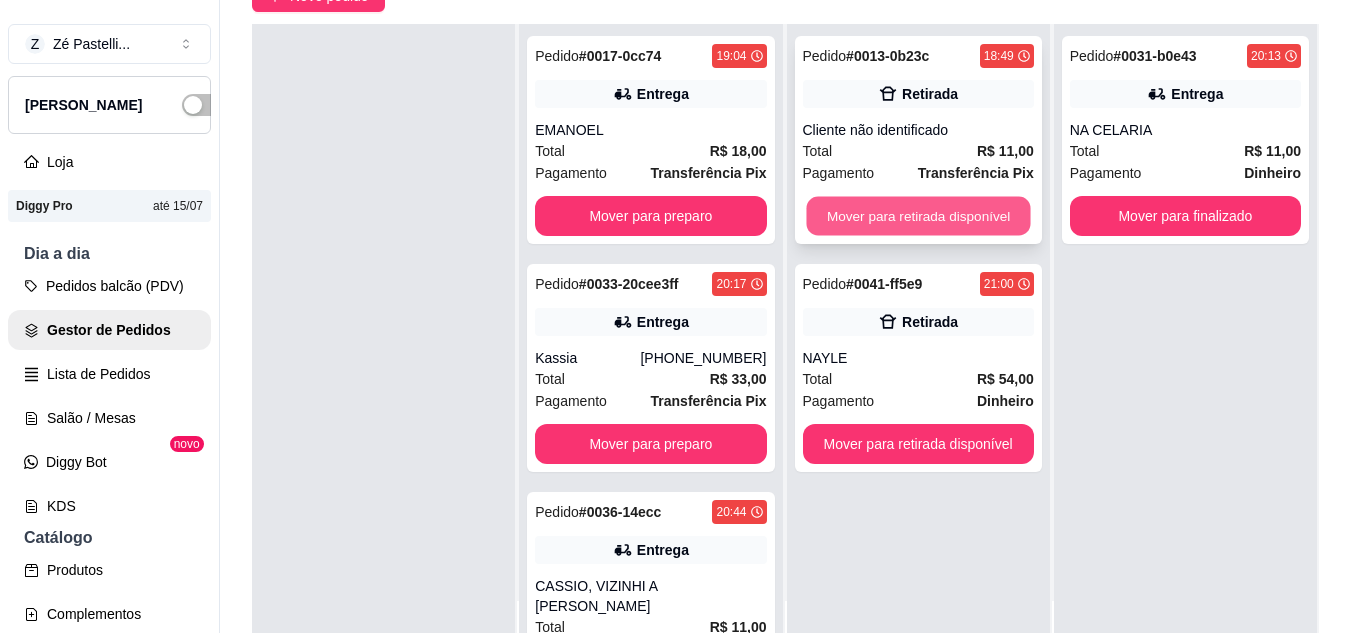 click on "Mover para retirada disponível" at bounding box center [918, 216] 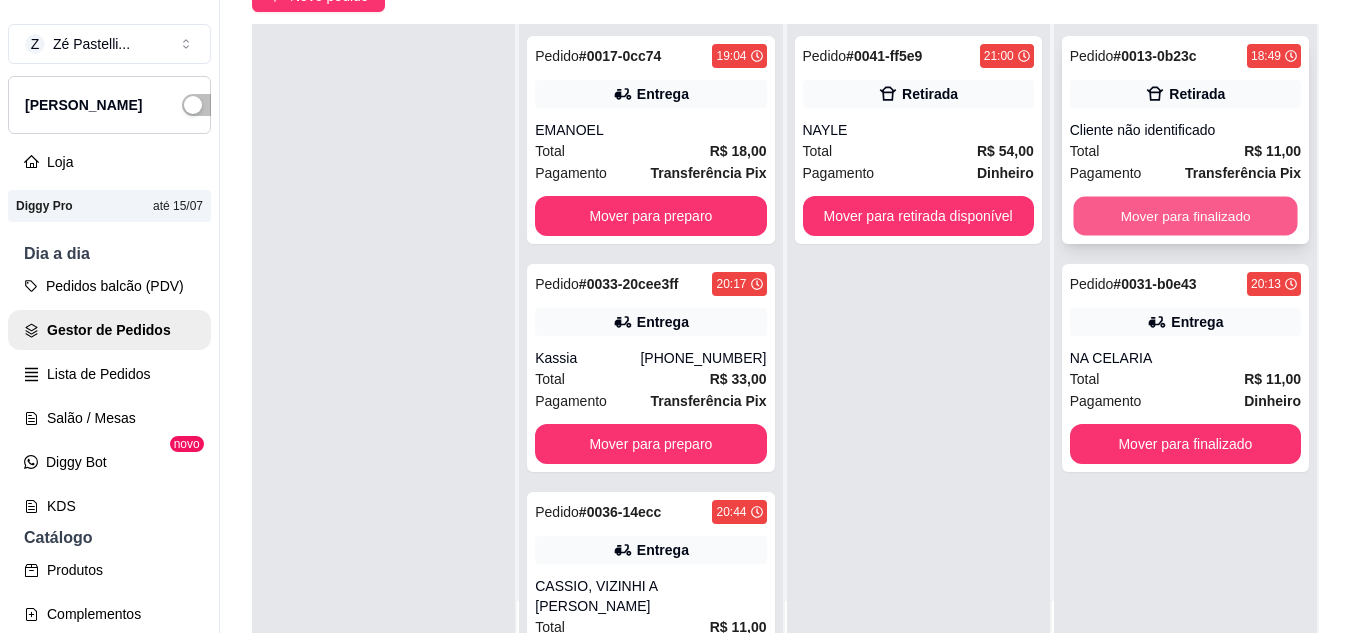 click on "Mover para finalizado" at bounding box center [1185, 216] 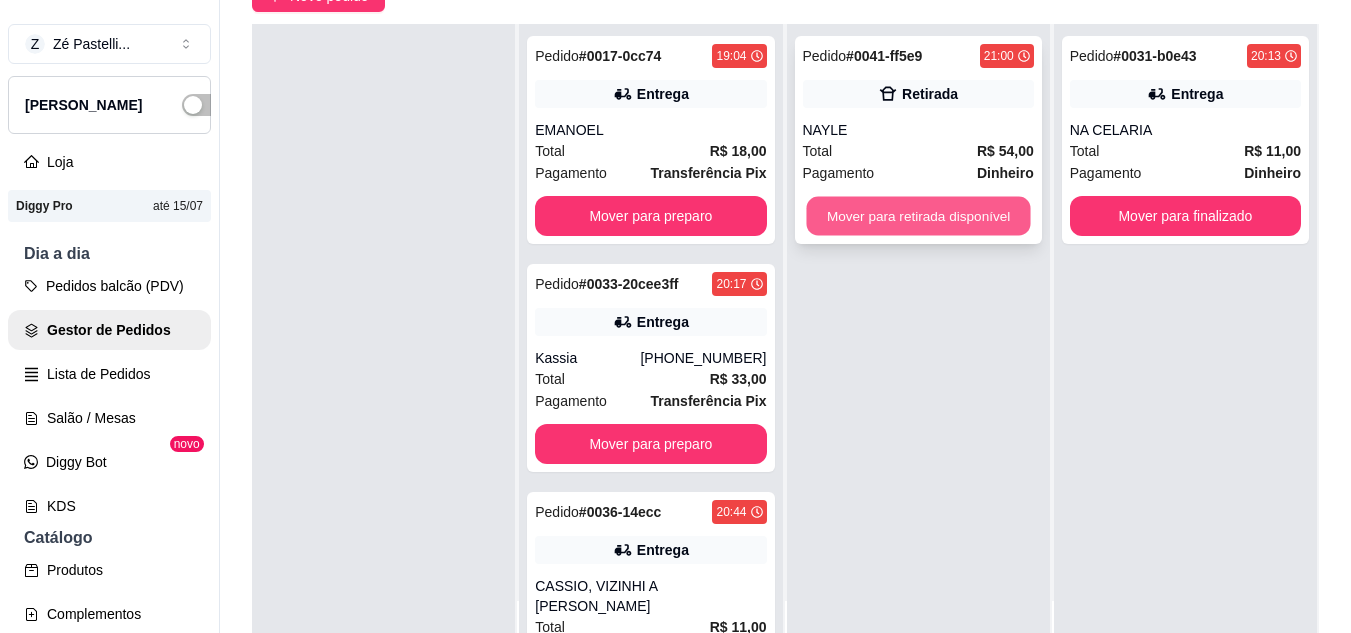 click on "Mover para retirada disponível" at bounding box center [918, 216] 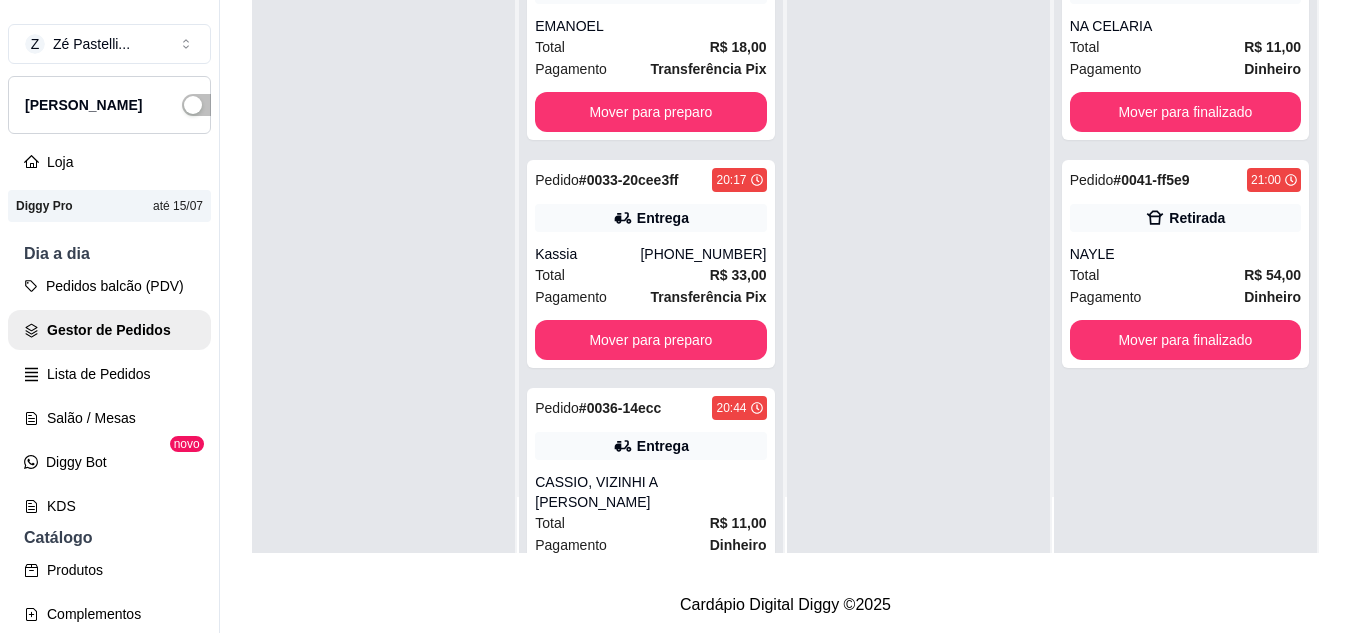 scroll, scrollTop: 319, scrollLeft: 0, axis: vertical 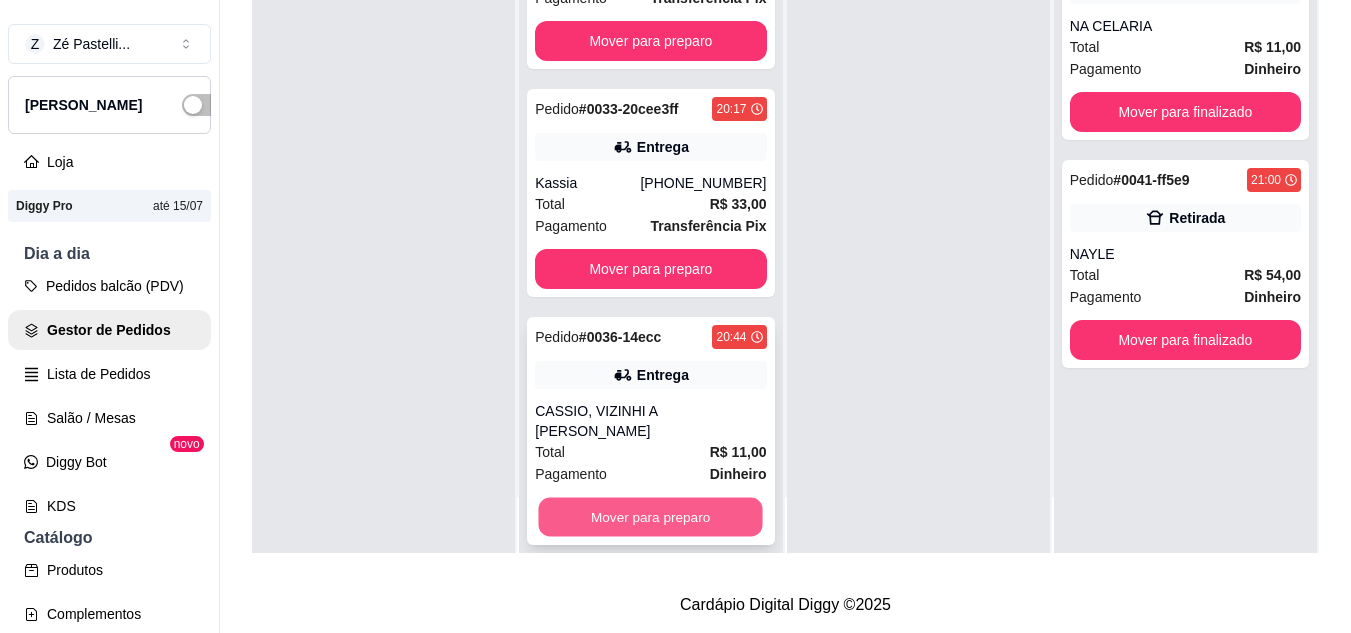 click on "Mover para preparo" at bounding box center [651, 517] 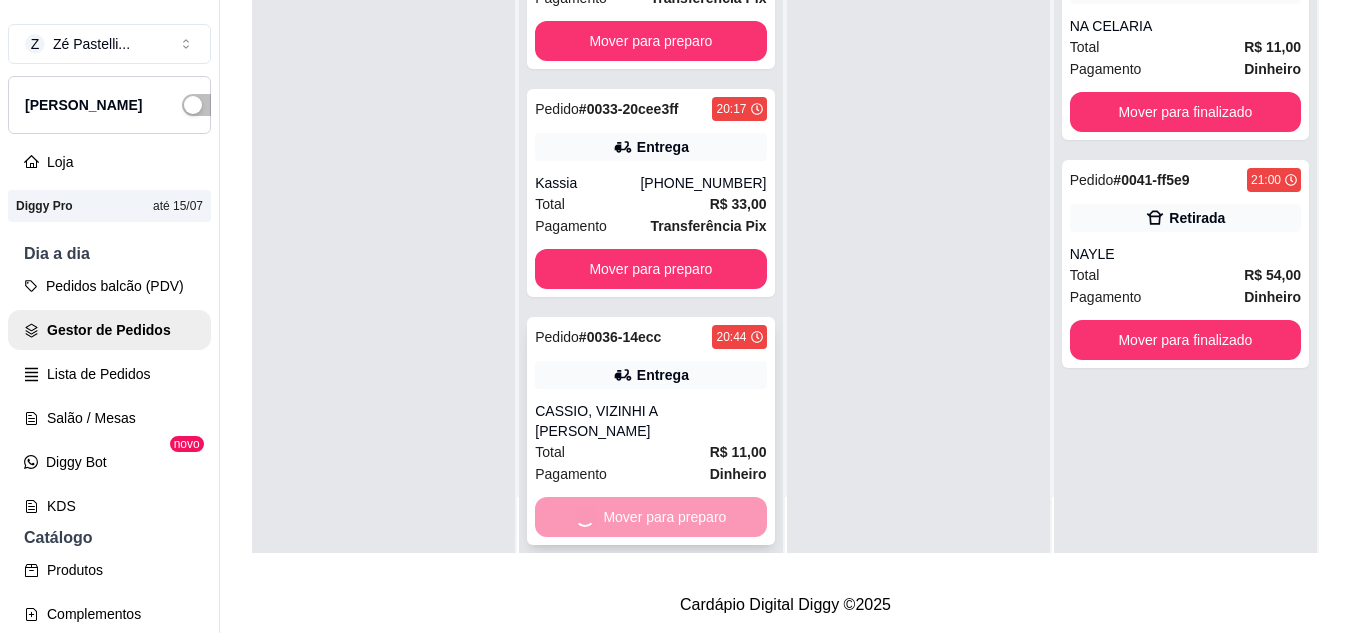 scroll, scrollTop: 0, scrollLeft: 0, axis: both 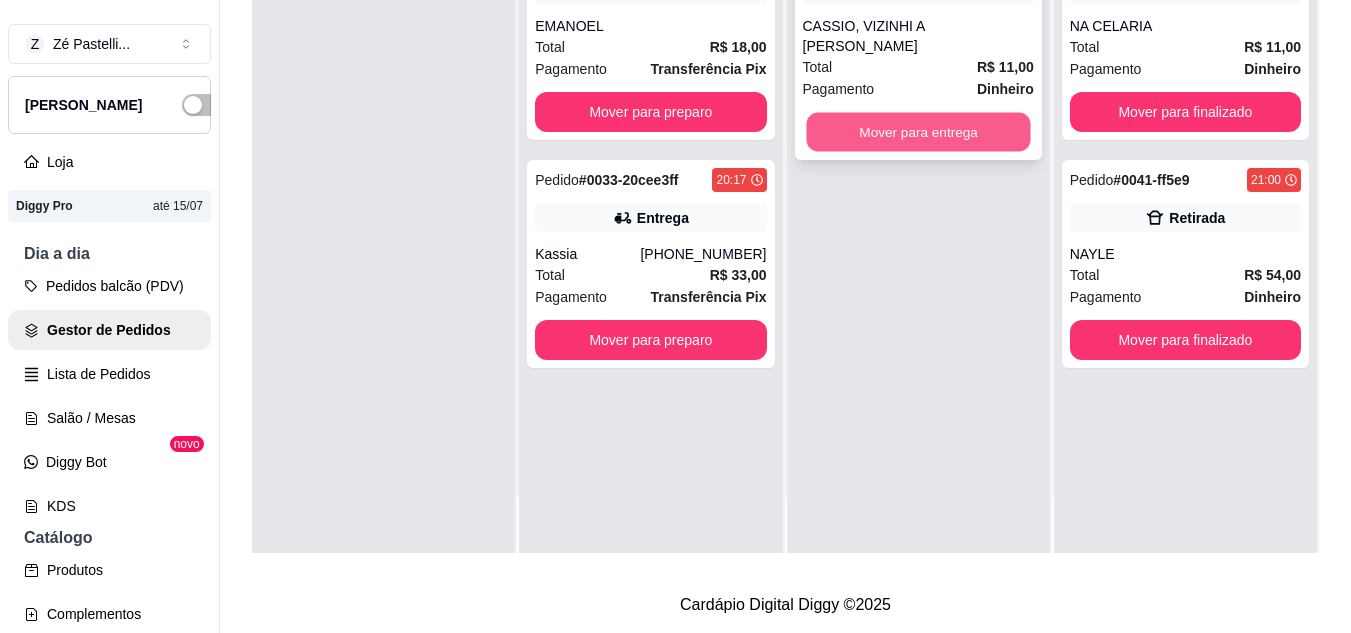 click on "Mover para entrega" at bounding box center [918, 132] 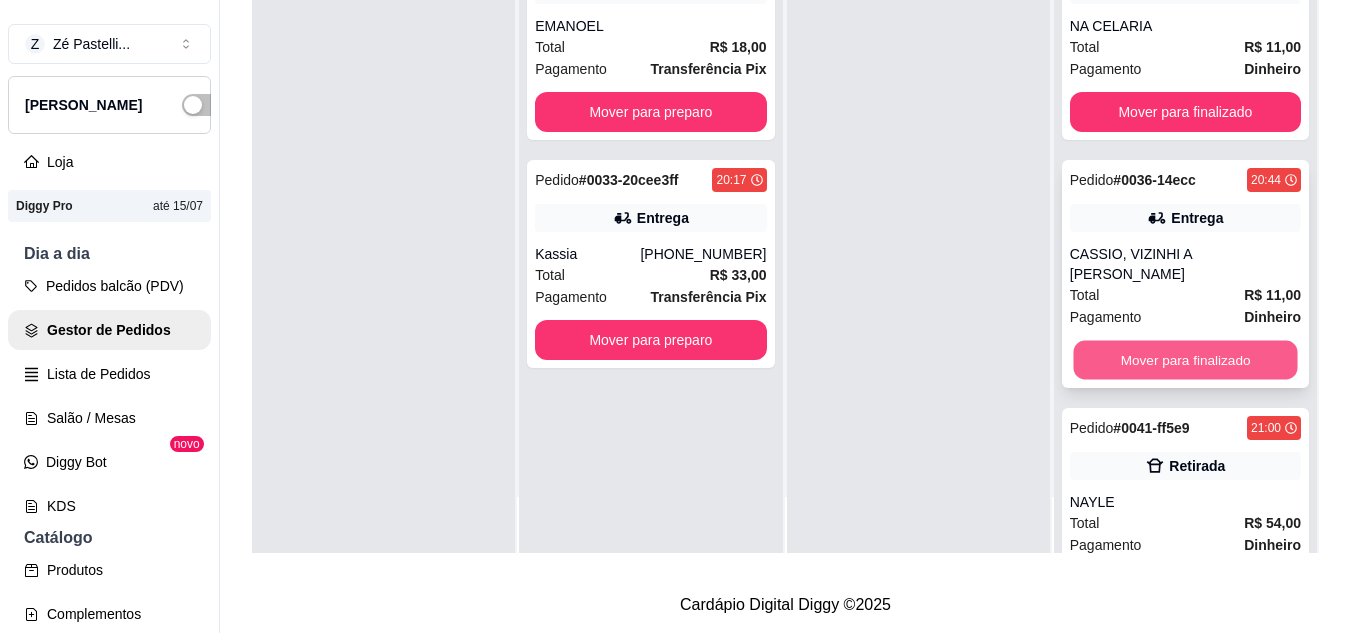 click on "Mover para finalizado" at bounding box center [1185, 360] 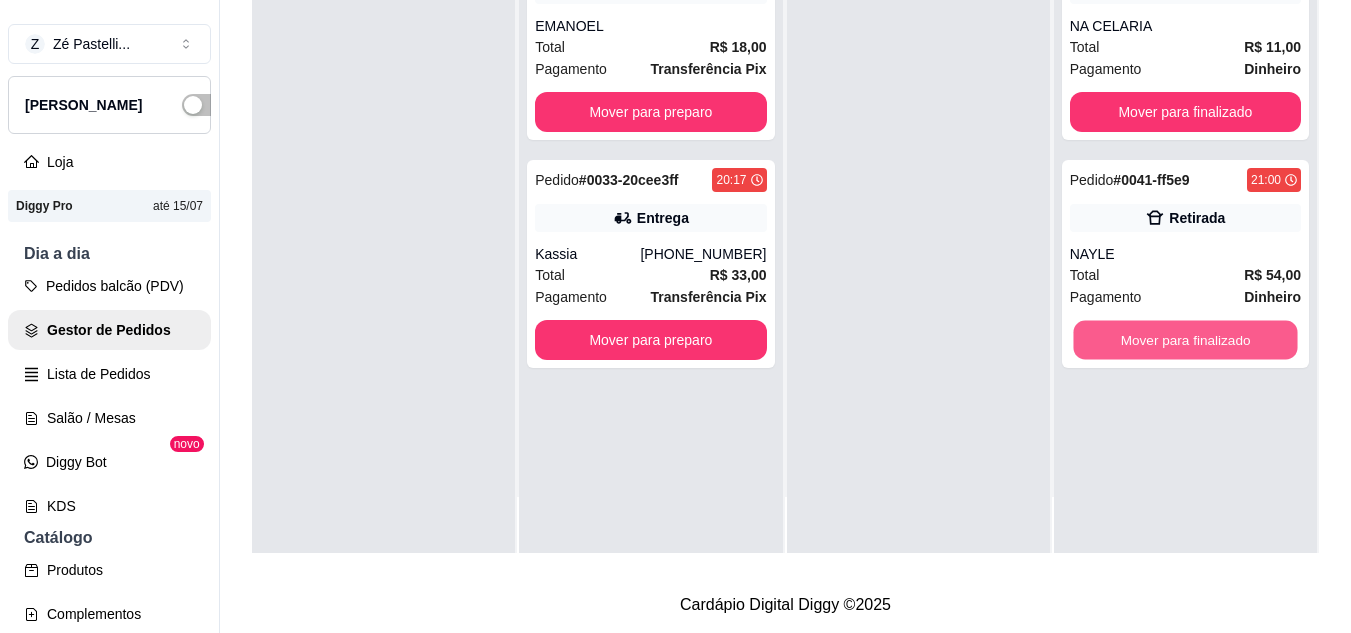click on "Mover para finalizado" at bounding box center [1185, 340] 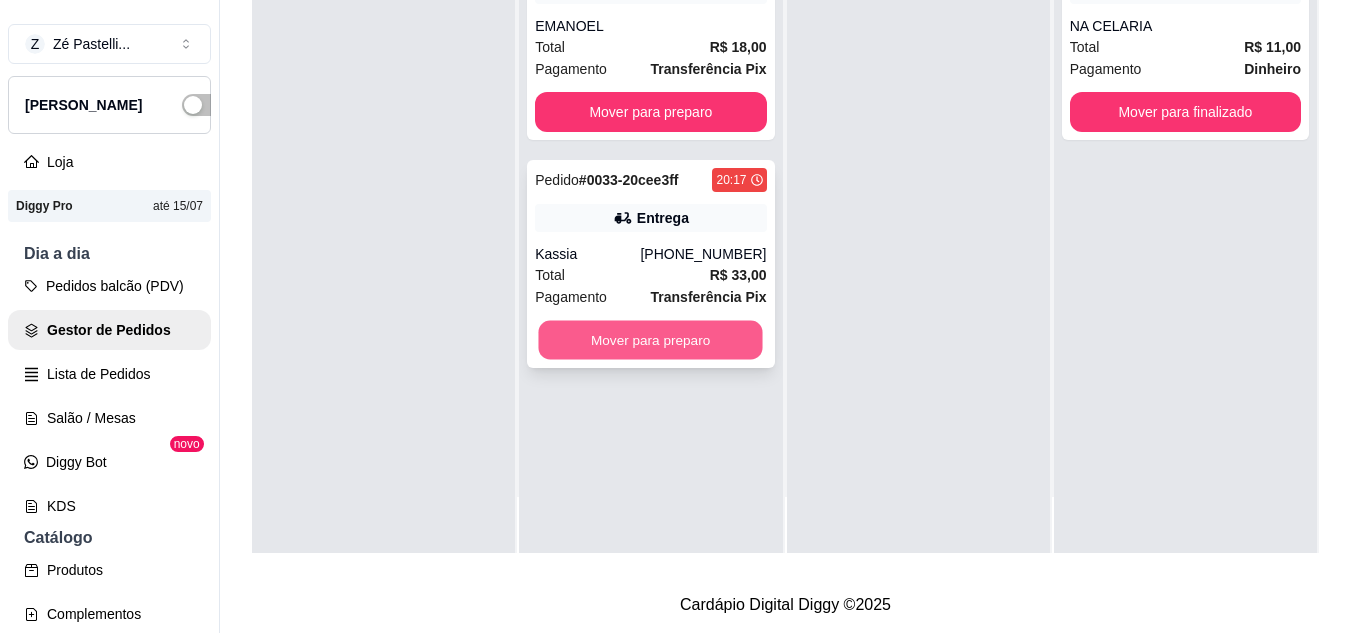 click on "Mover para preparo" at bounding box center [651, 340] 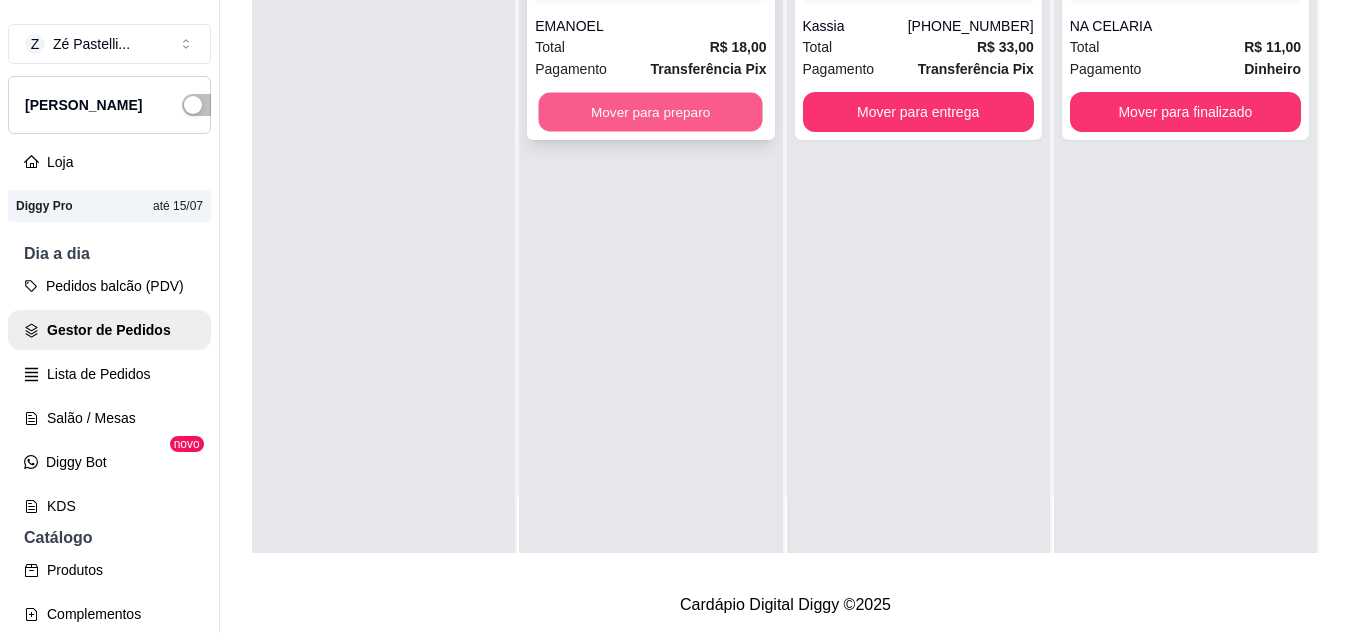 click on "Mover para preparo" at bounding box center [651, 112] 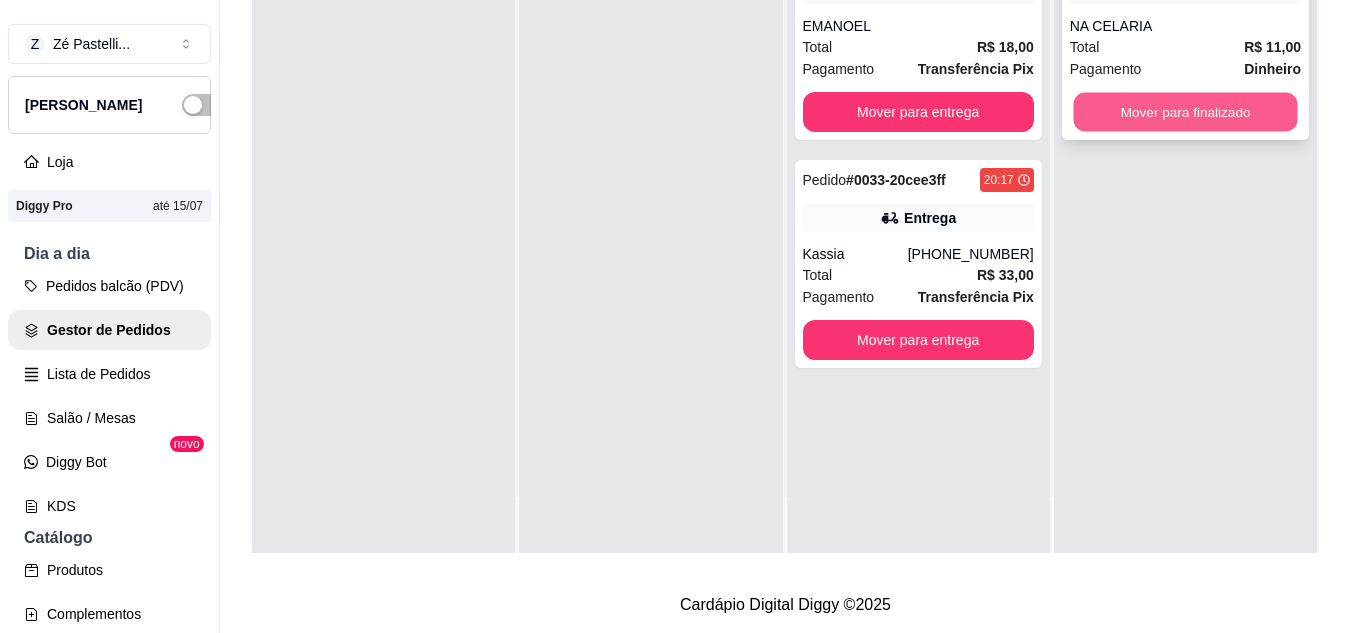 click on "Mover para finalizado" at bounding box center [1185, 112] 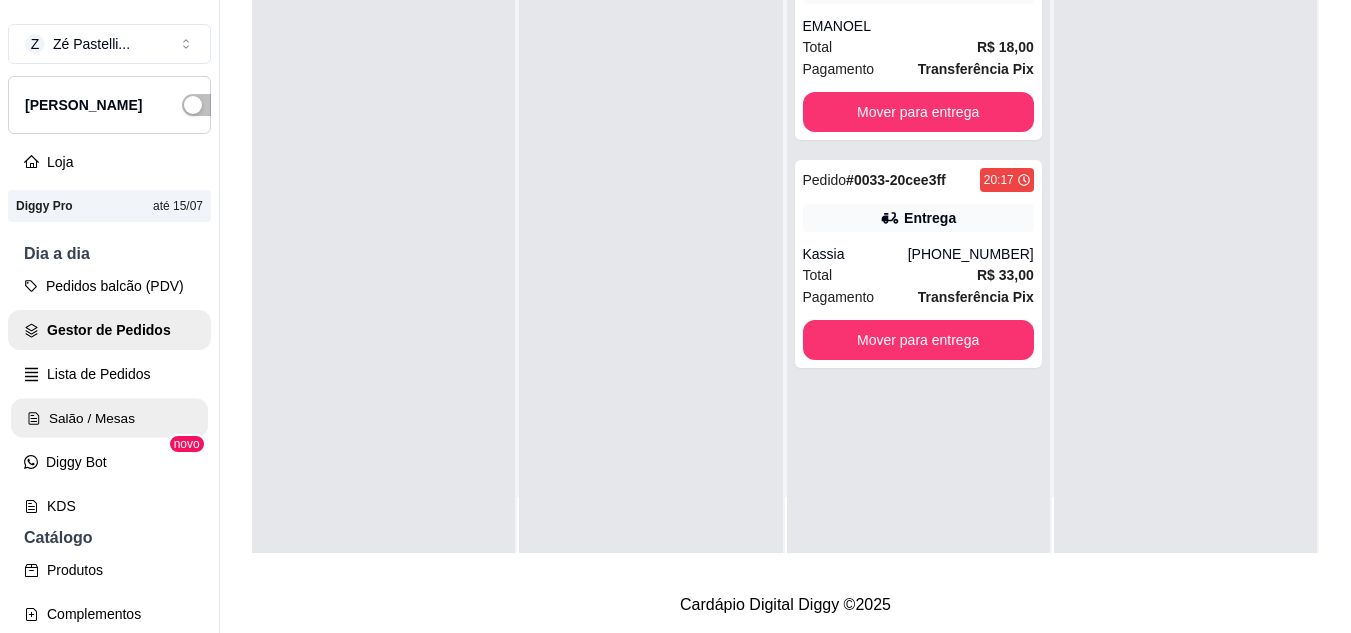 click on "Salão / Mesas" at bounding box center (109, 418) 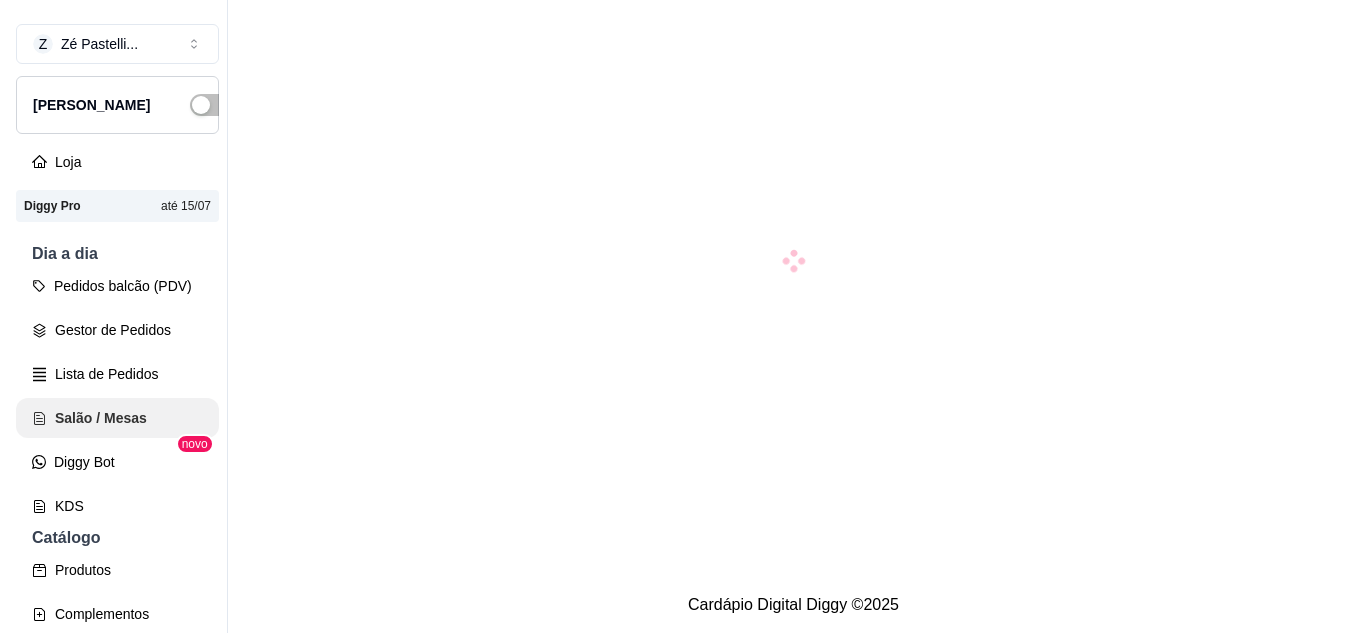 scroll, scrollTop: 0, scrollLeft: 0, axis: both 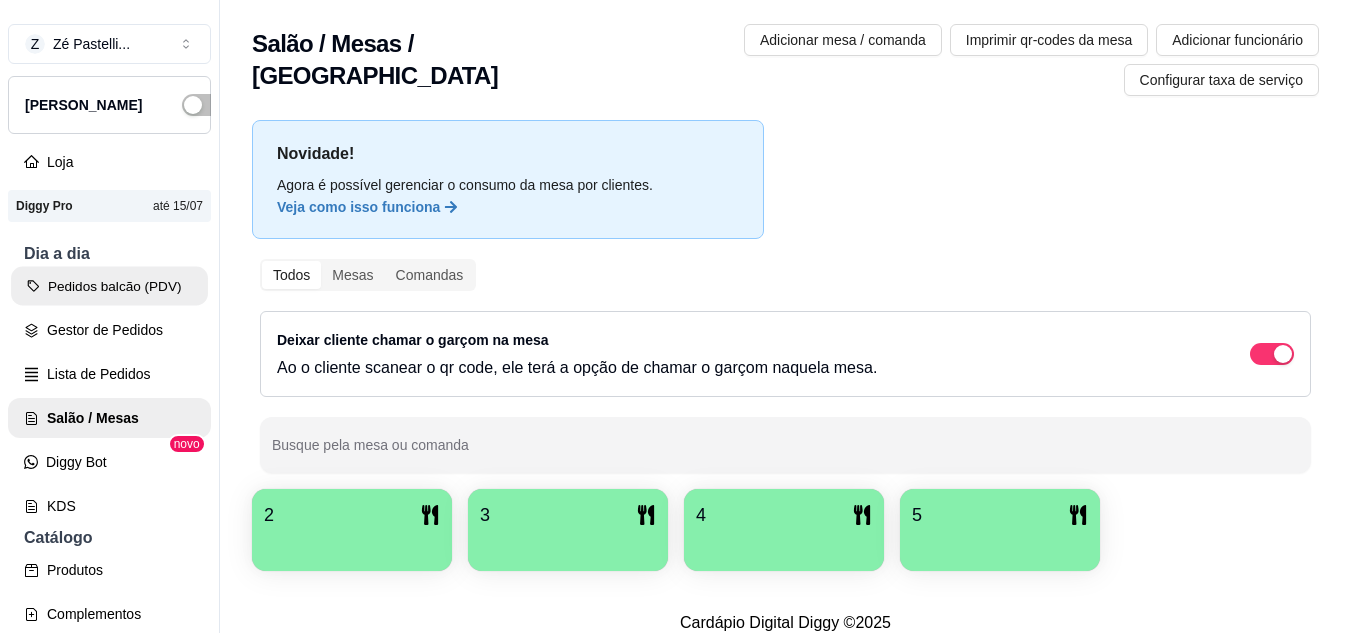 click on "Pedidos balcão (PDV)" at bounding box center (109, 286) 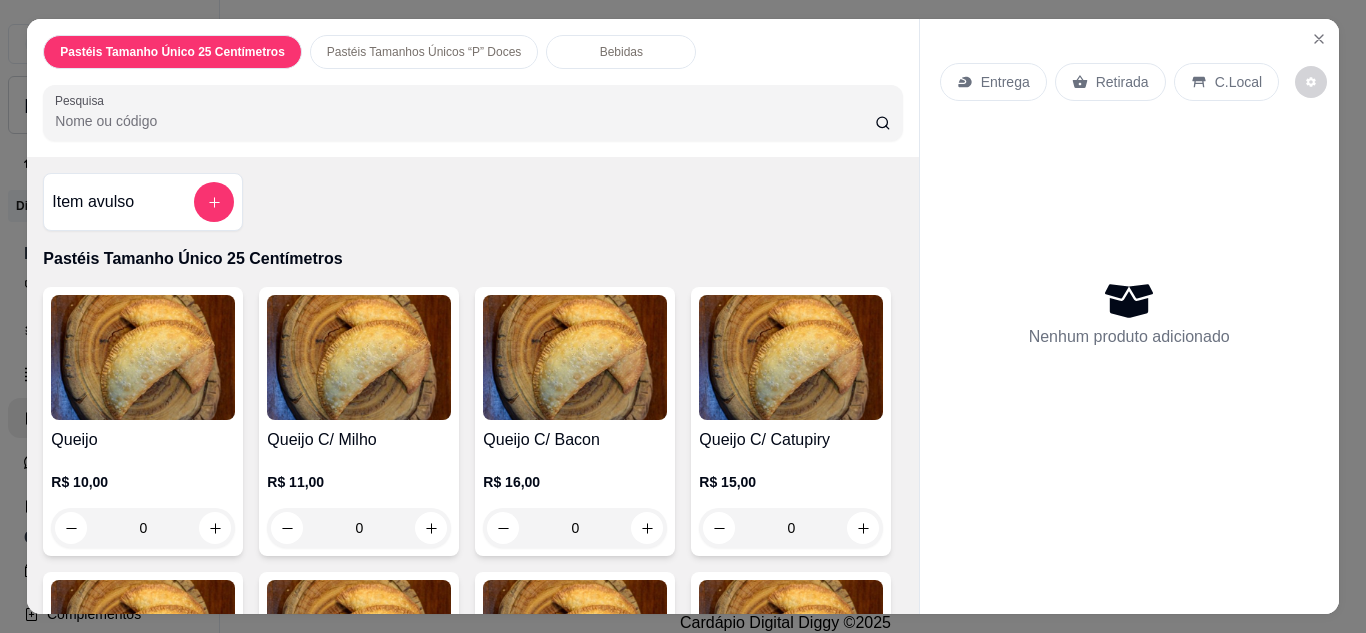 click at bounding box center (143, 357) 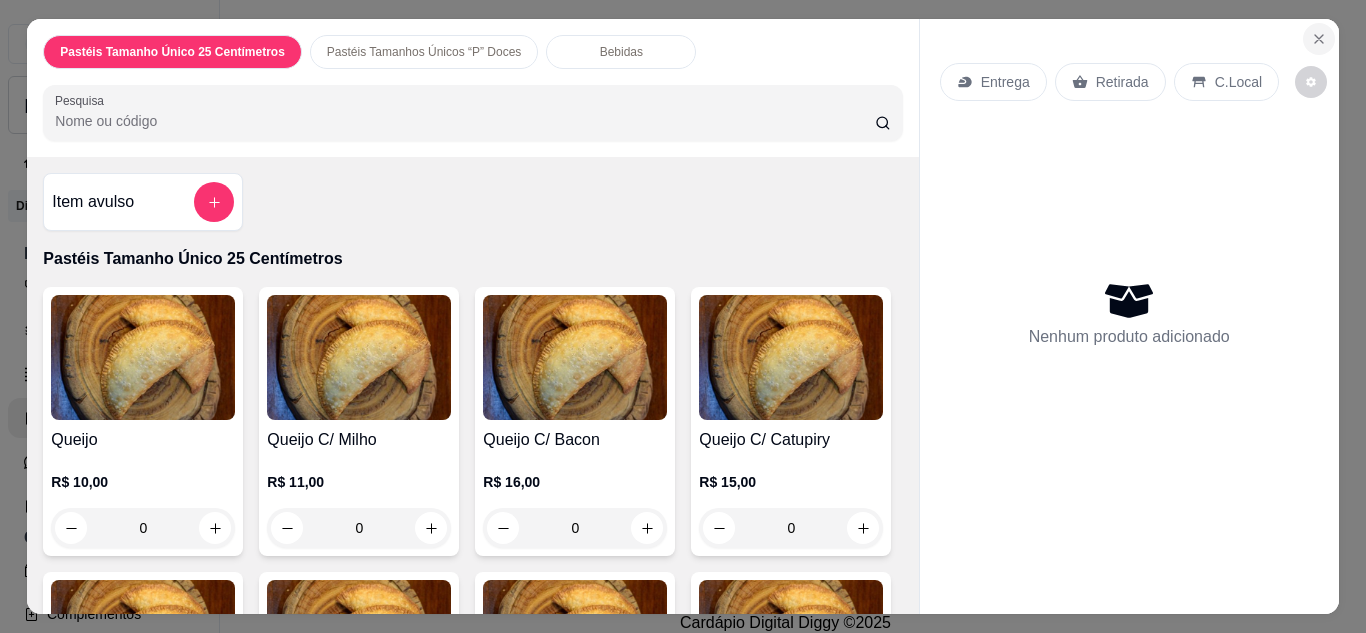 click 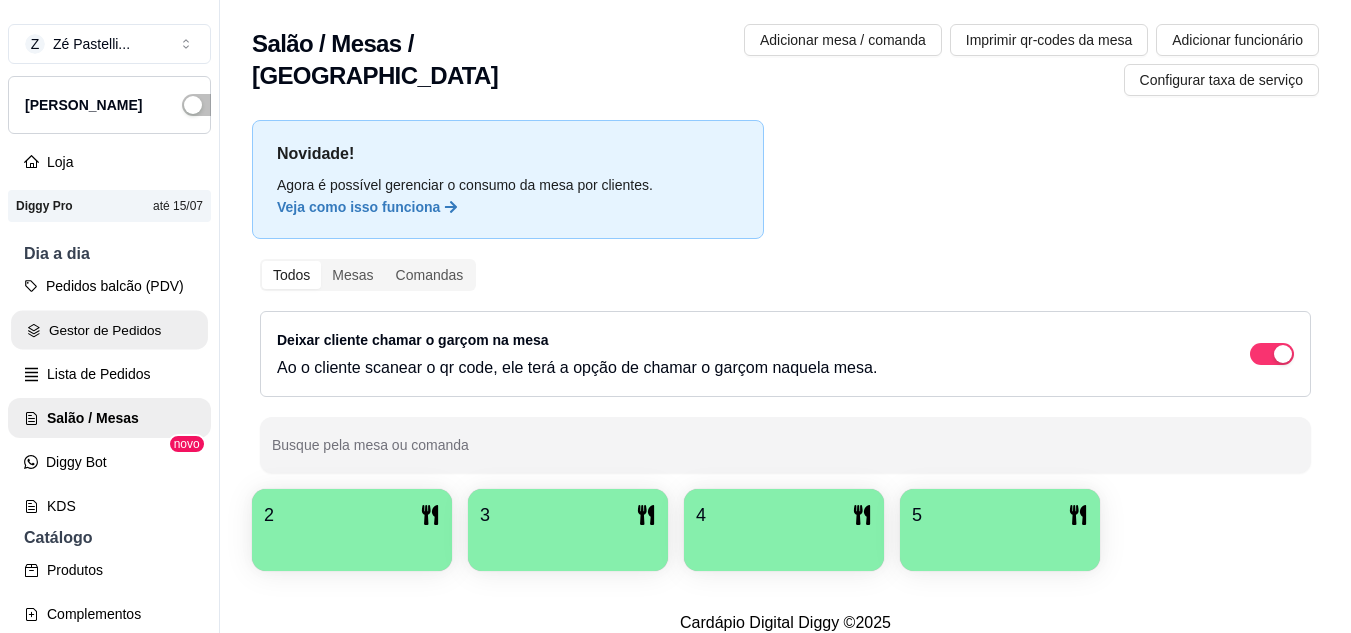 click on "Gestor de Pedidos" at bounding box center (109, 330) 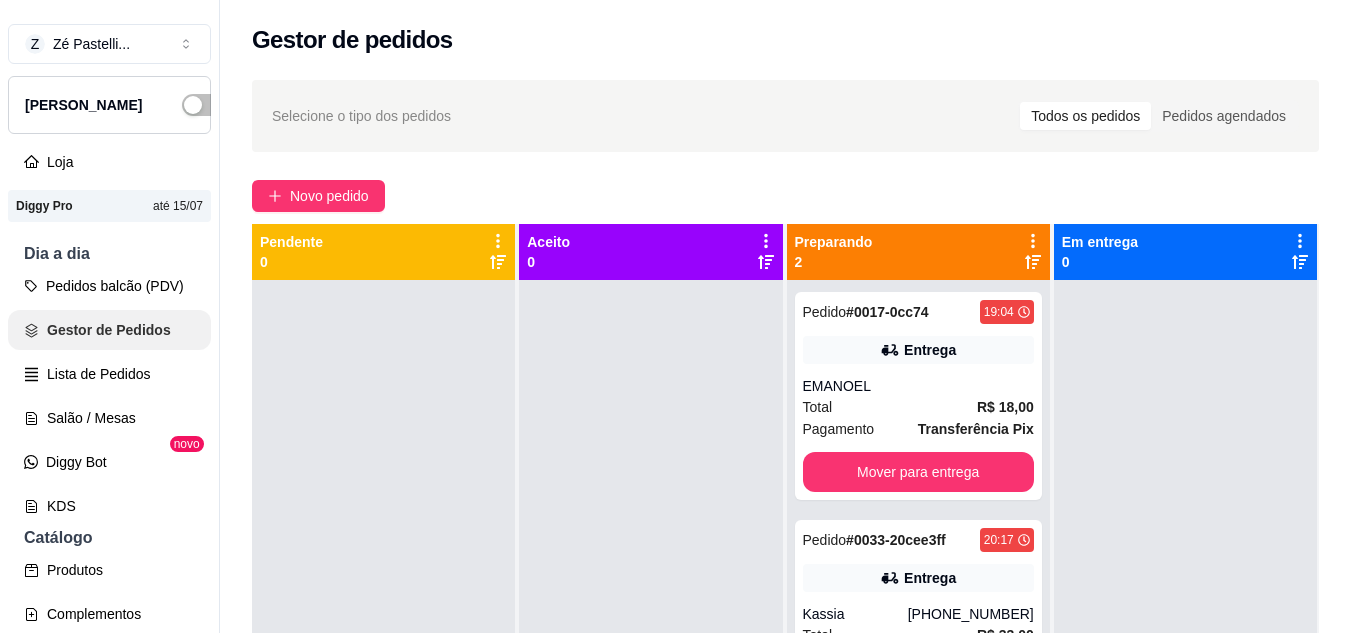 click on "Gestor de Pedidos" at bounding box center [109, 330] 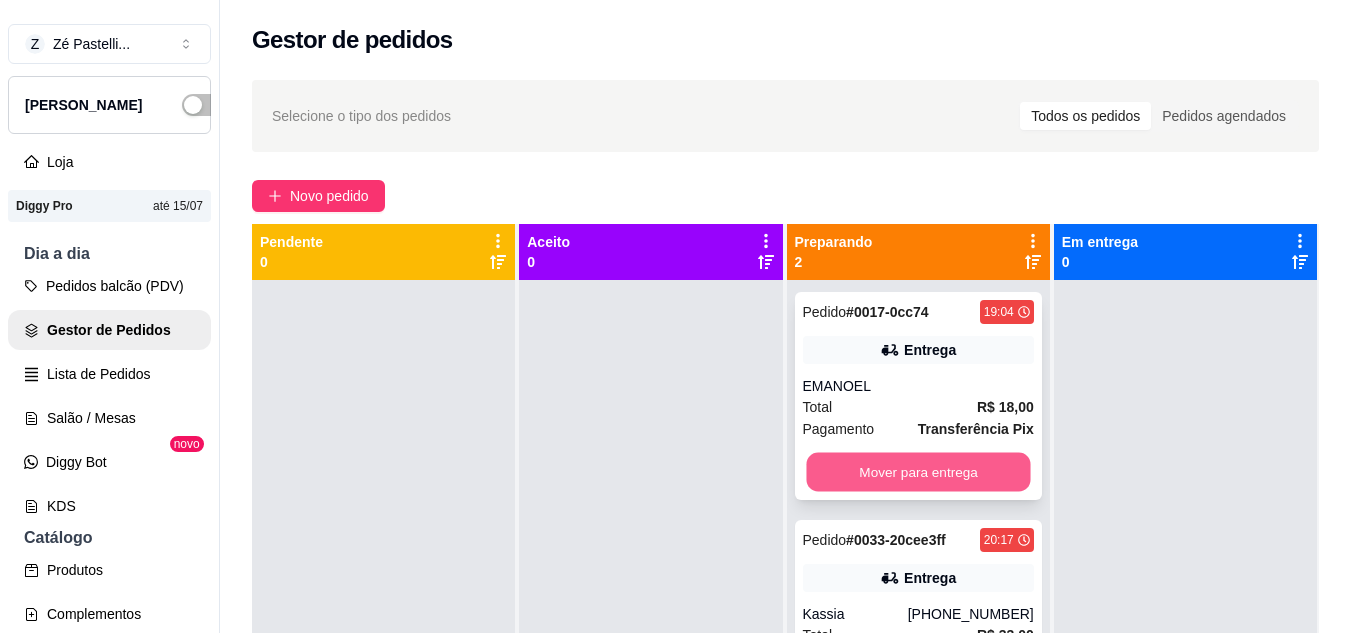 click on "Mover para entrega" at bounding box center (918, 472) 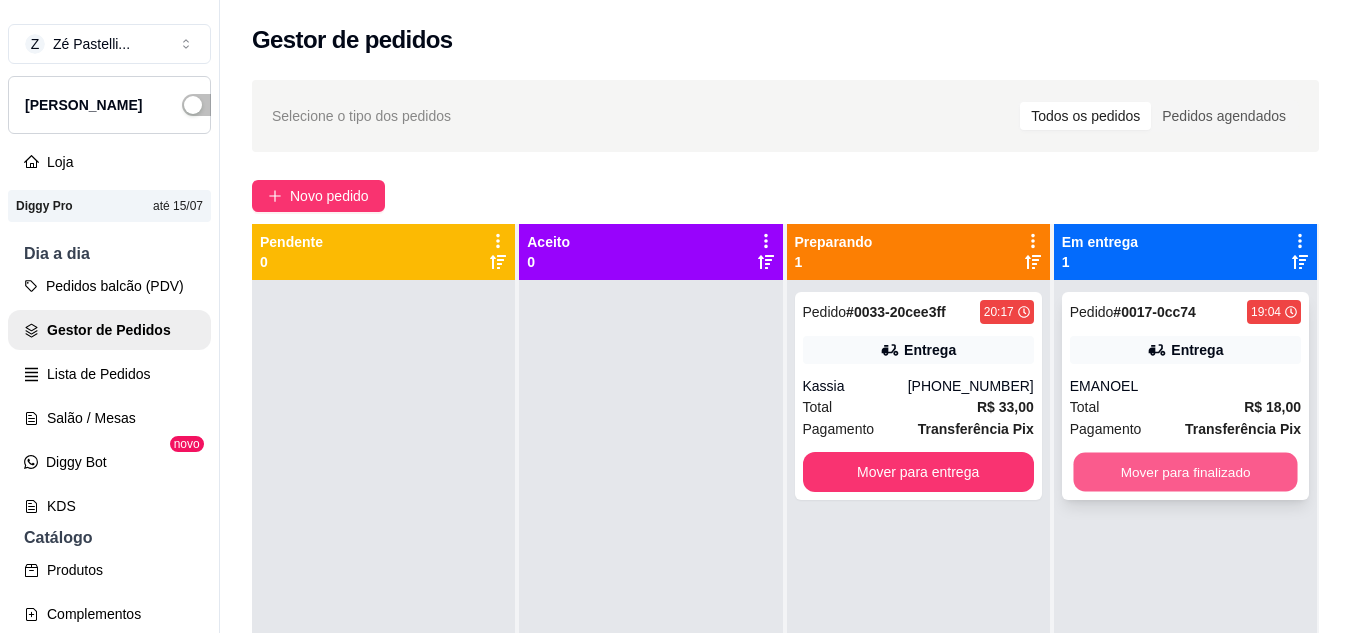 click on "Mover para finalizado" at bounding box center (1185, 472) 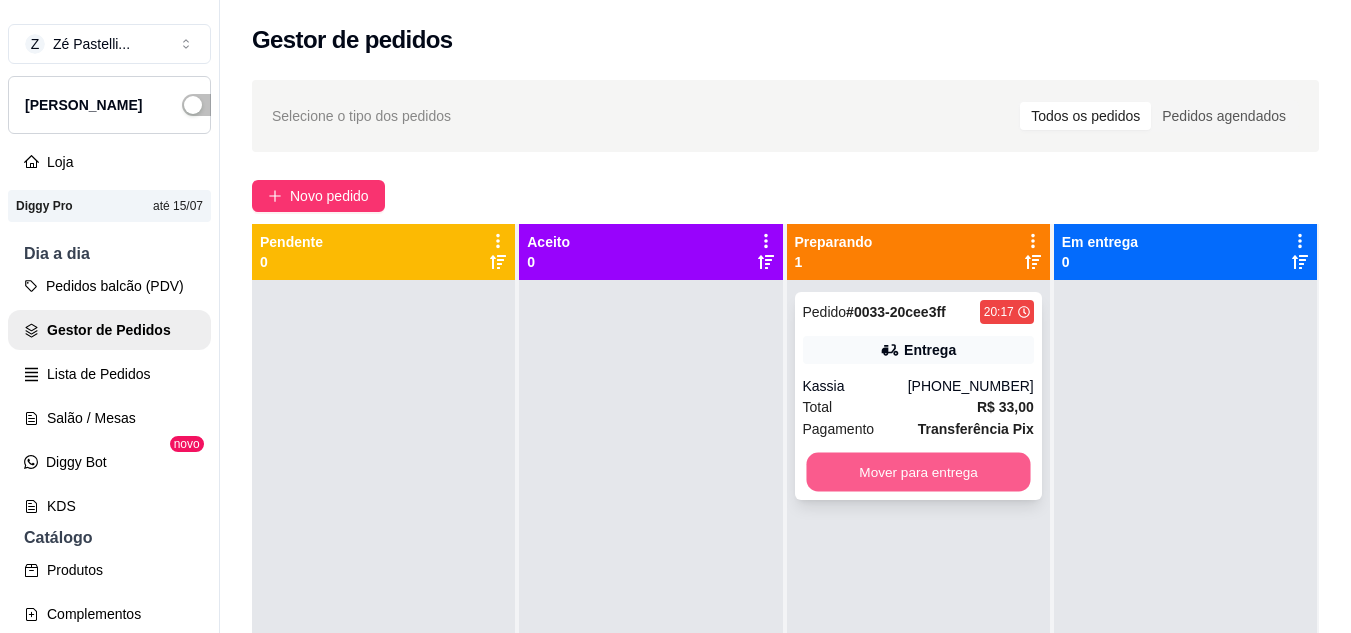 click on "Mover para entrega" at bounding box center (918, 472) 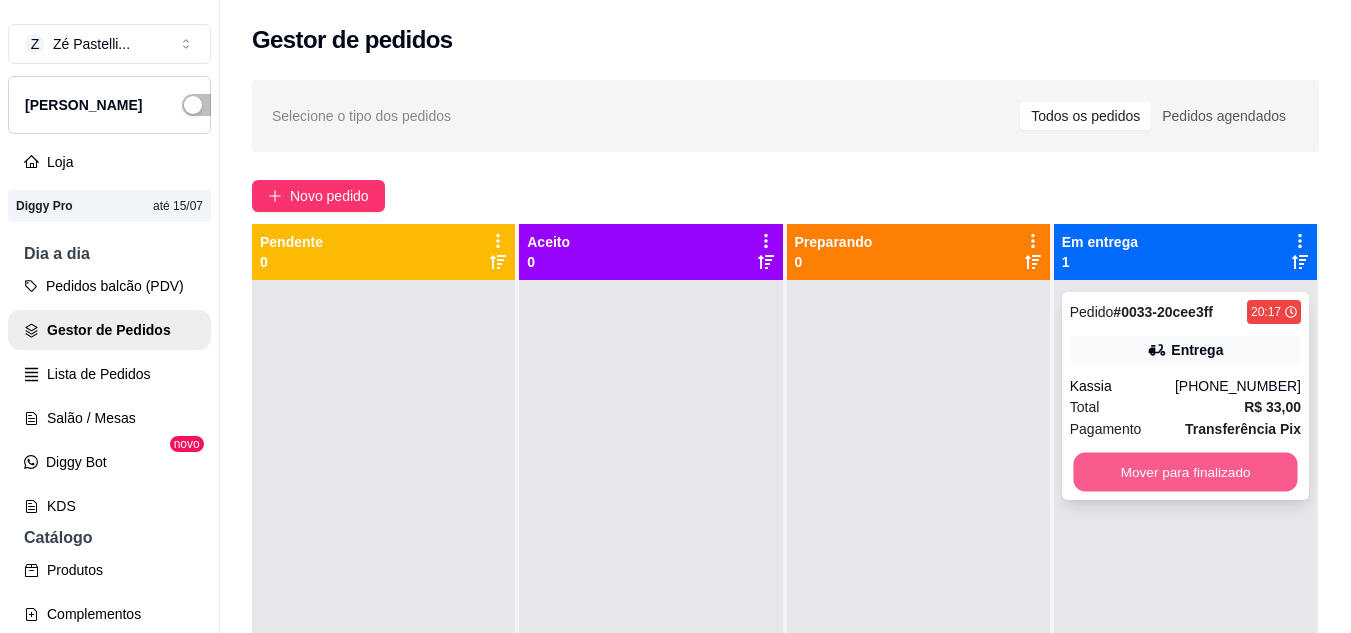 click on "Mover para finalizado" at bounding box center [1185, 472] 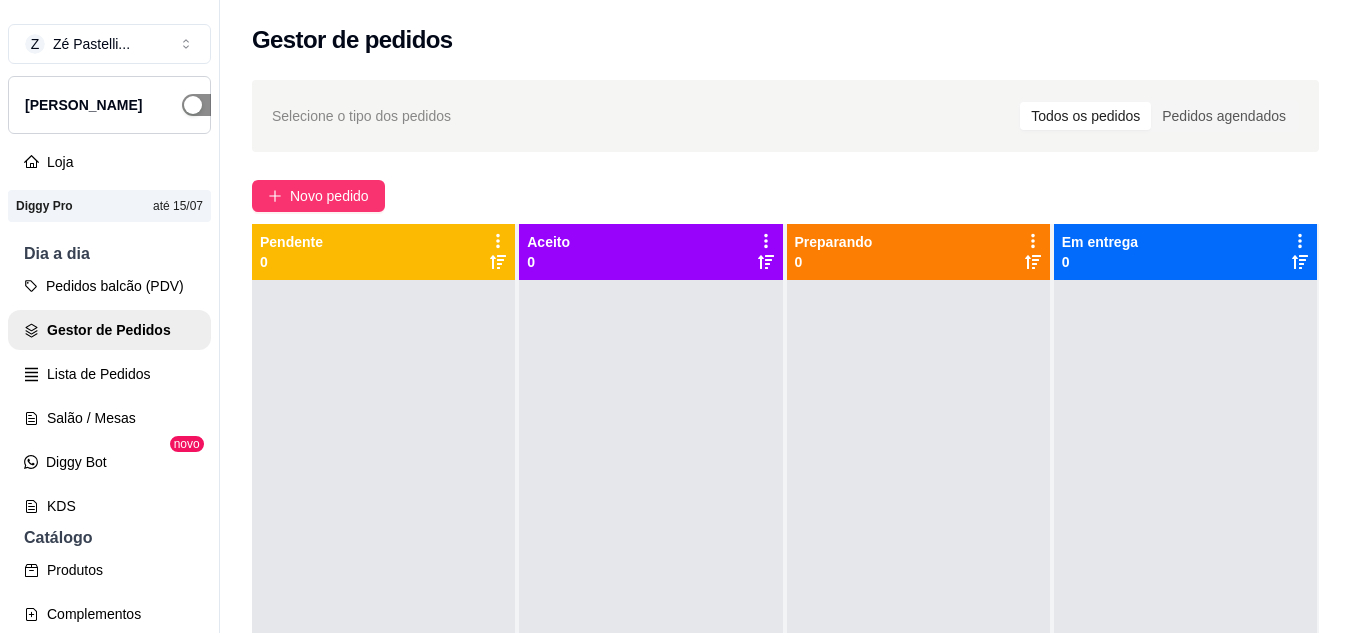 click at bounding box center [204, 105] 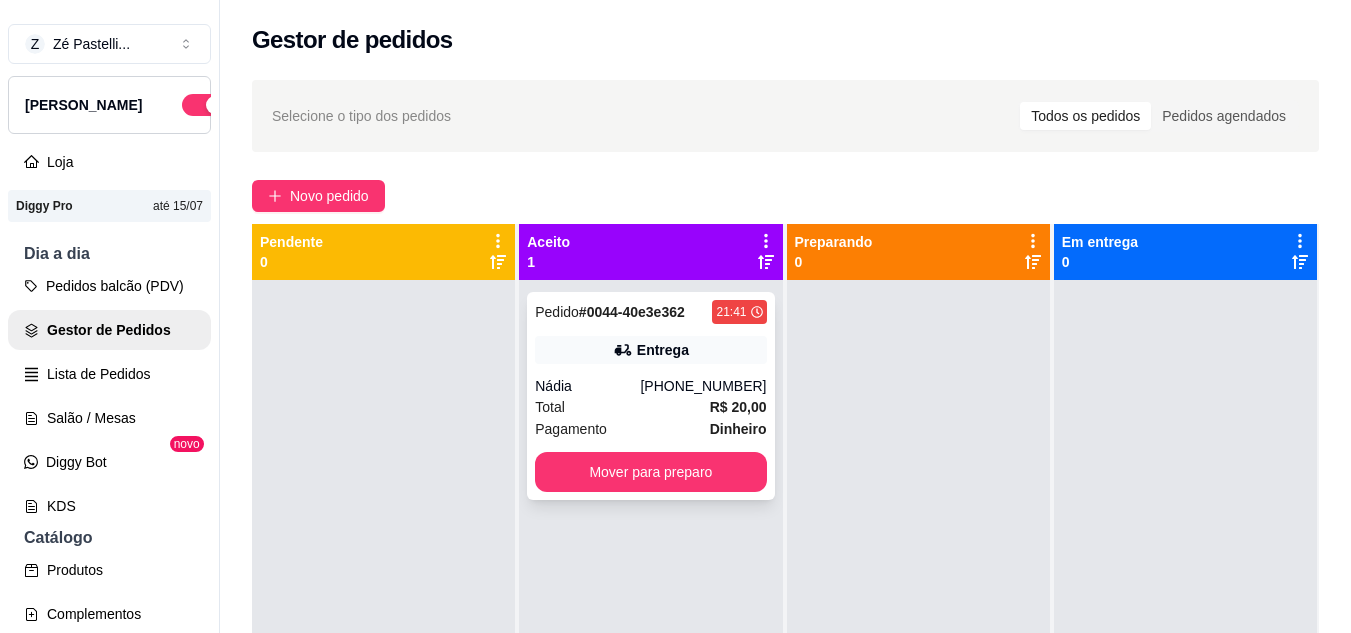 click on "Mover para preparo" at bounding box center (650, 472) 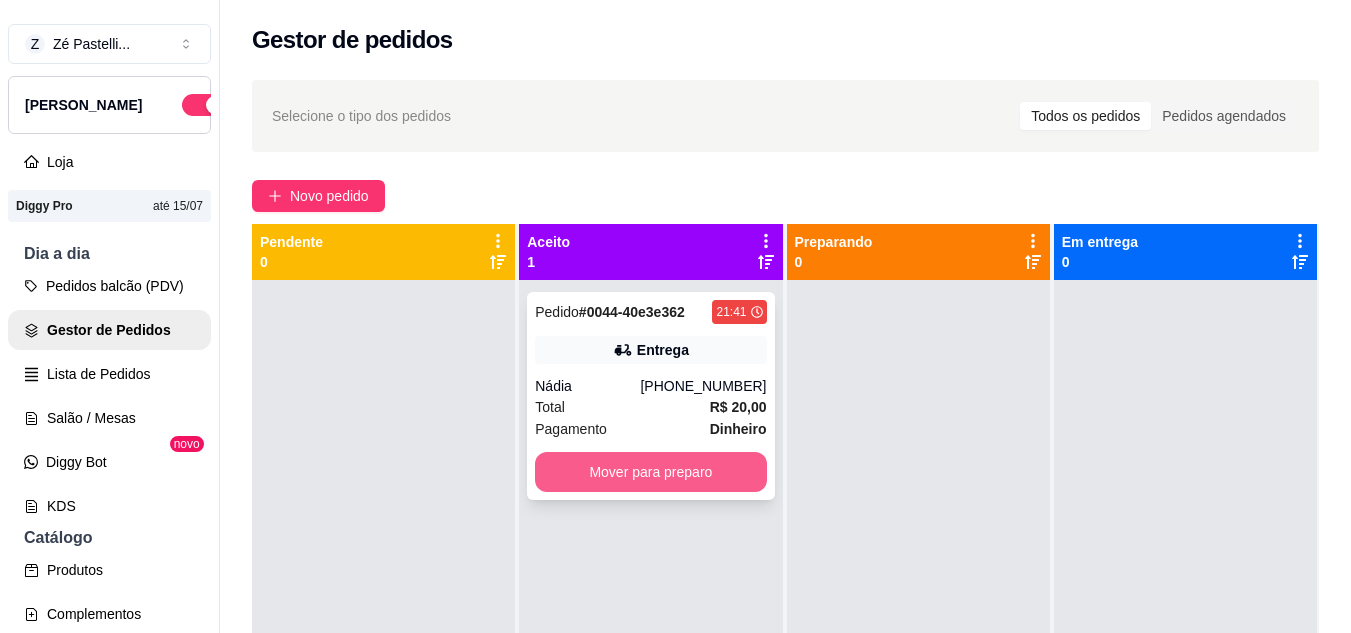 click on "Mover para preparo" at bounding box center [650, 472] 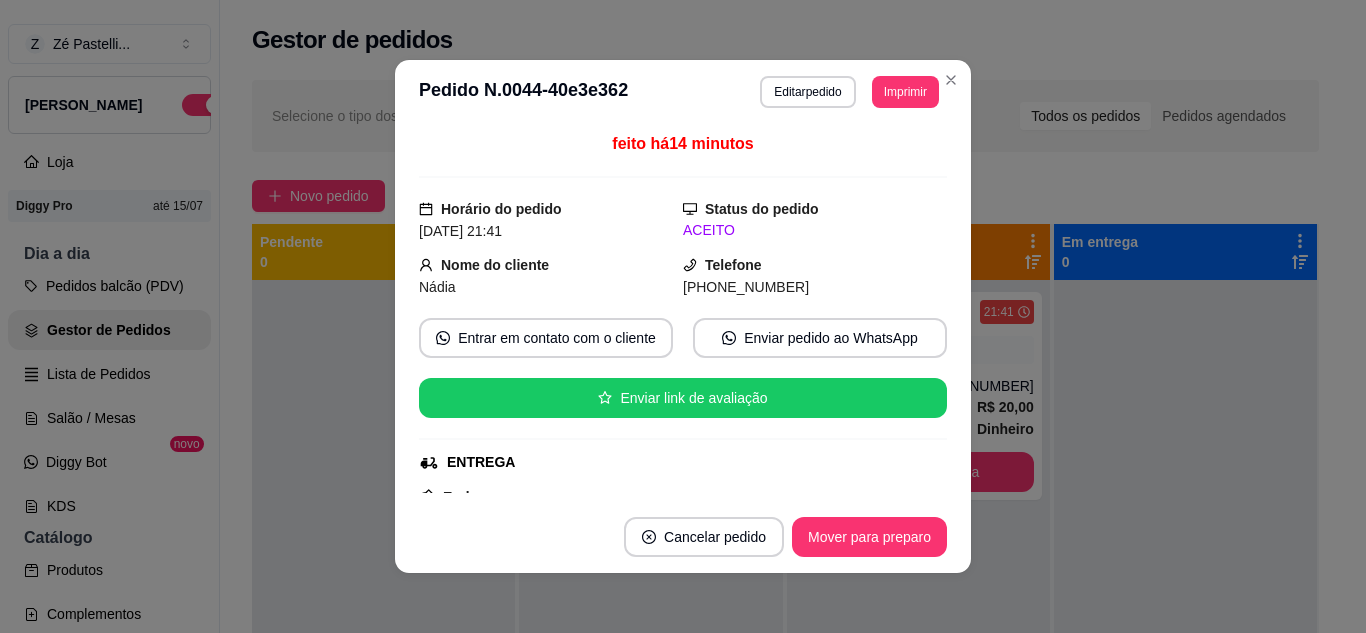 click on "Cancelar pedido Mover para preparo" at bounding box center [683, 537] 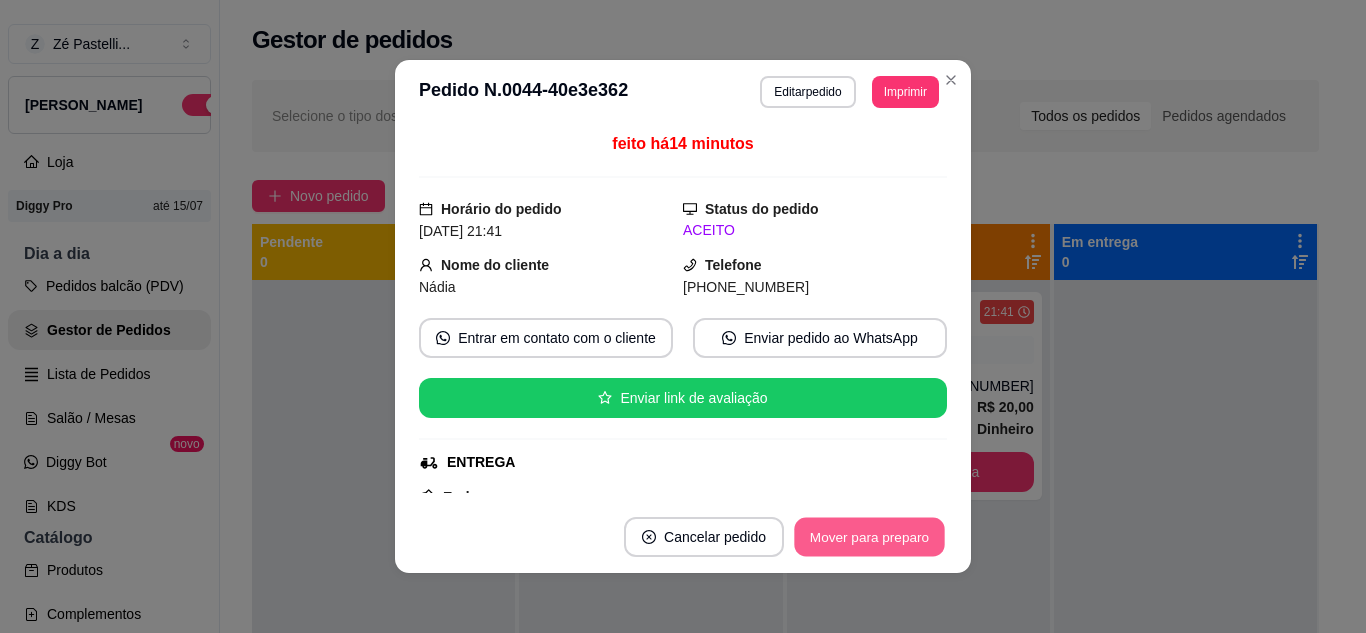 click on "Mover para preparo" at bounding box center (869, 537) 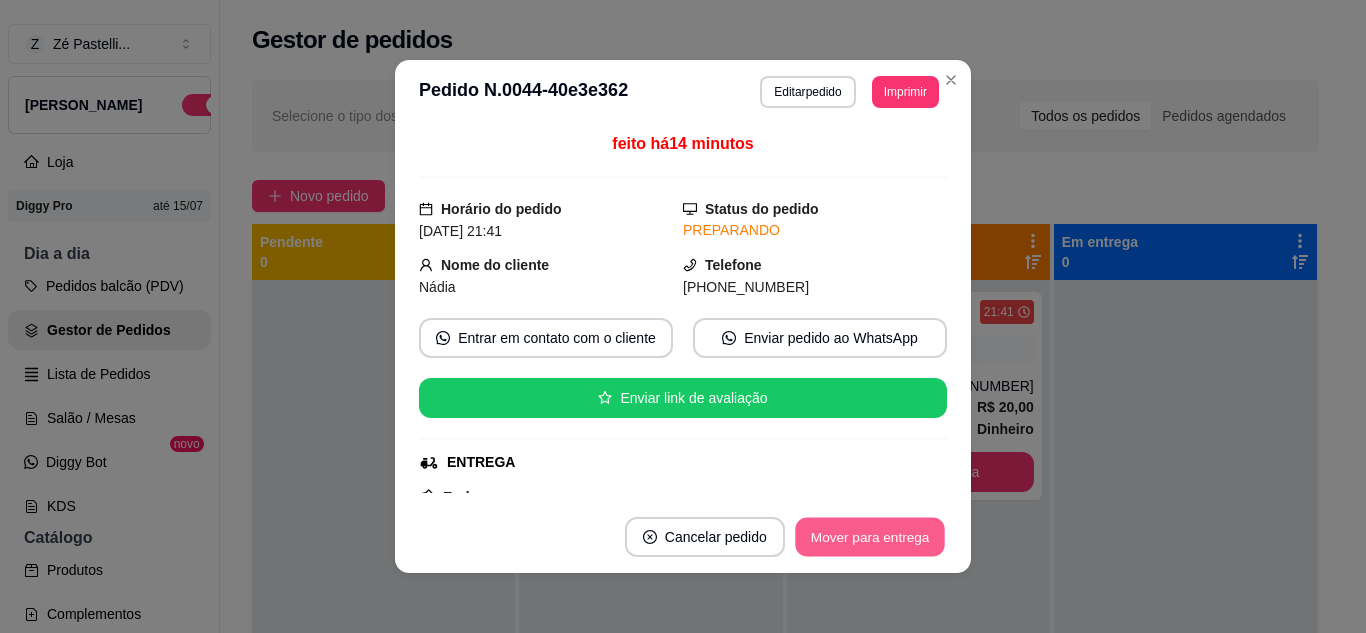 click on "Mover para entrega" at bounding box center [870, 537] 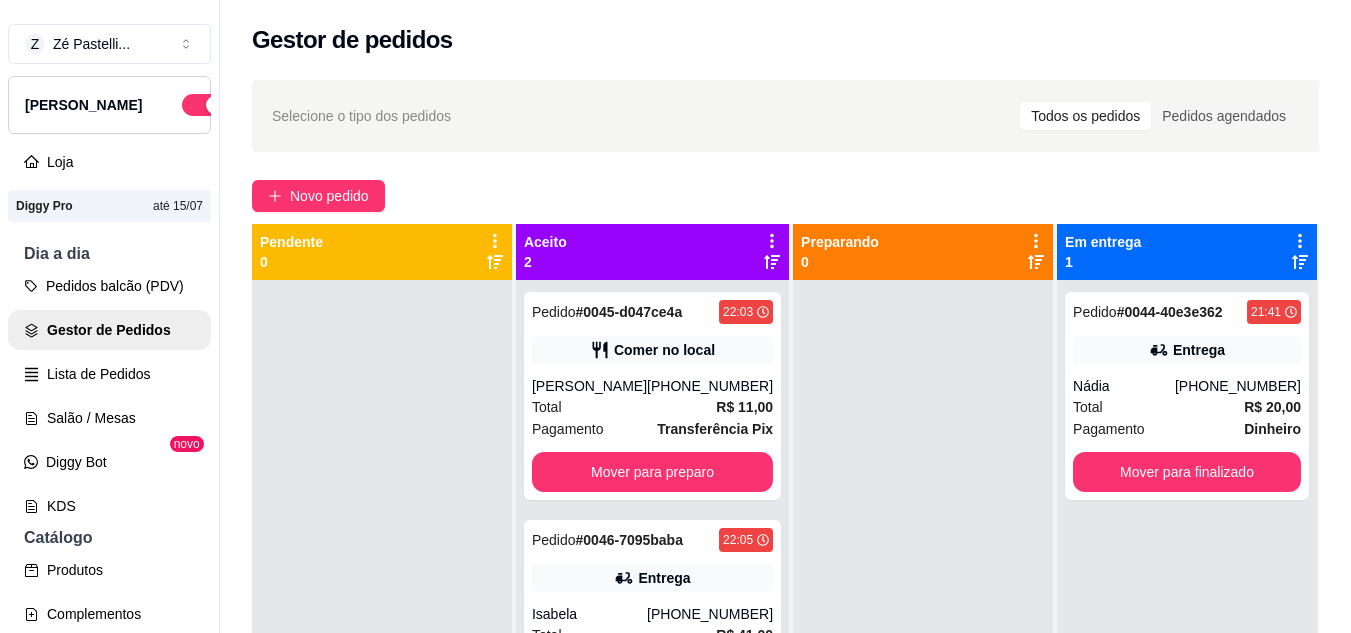click on "Selecione o tipo dos pedidos Todos os pedidos Pedidos agendados" at bounding box center [785, 116] 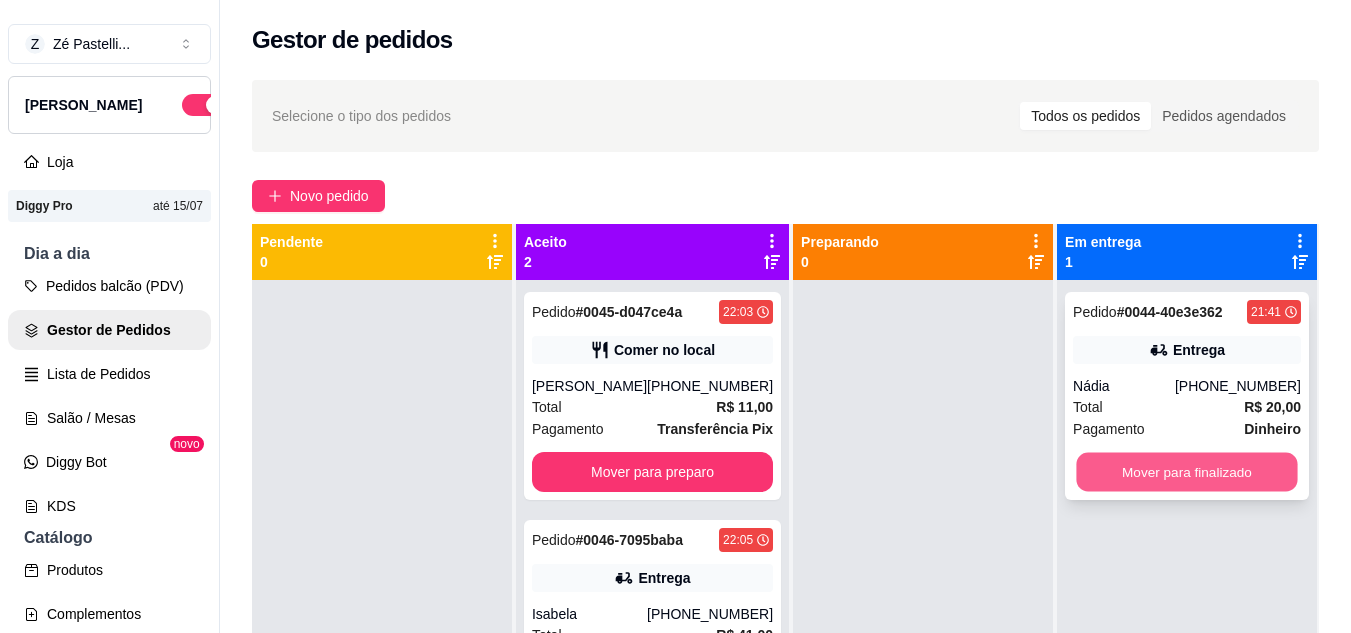 click on "Mover para finalizado" at bounding box center (1186, 472) 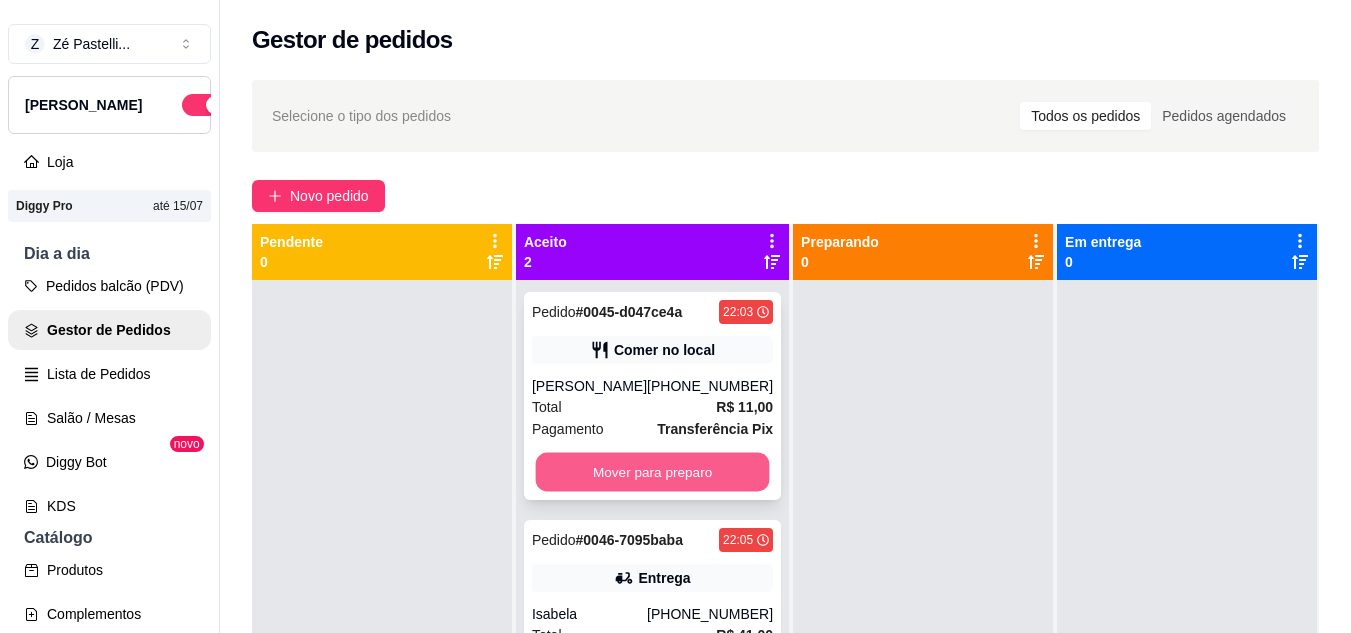 click on "Mover para preparo" at bounding box center (653, 472) 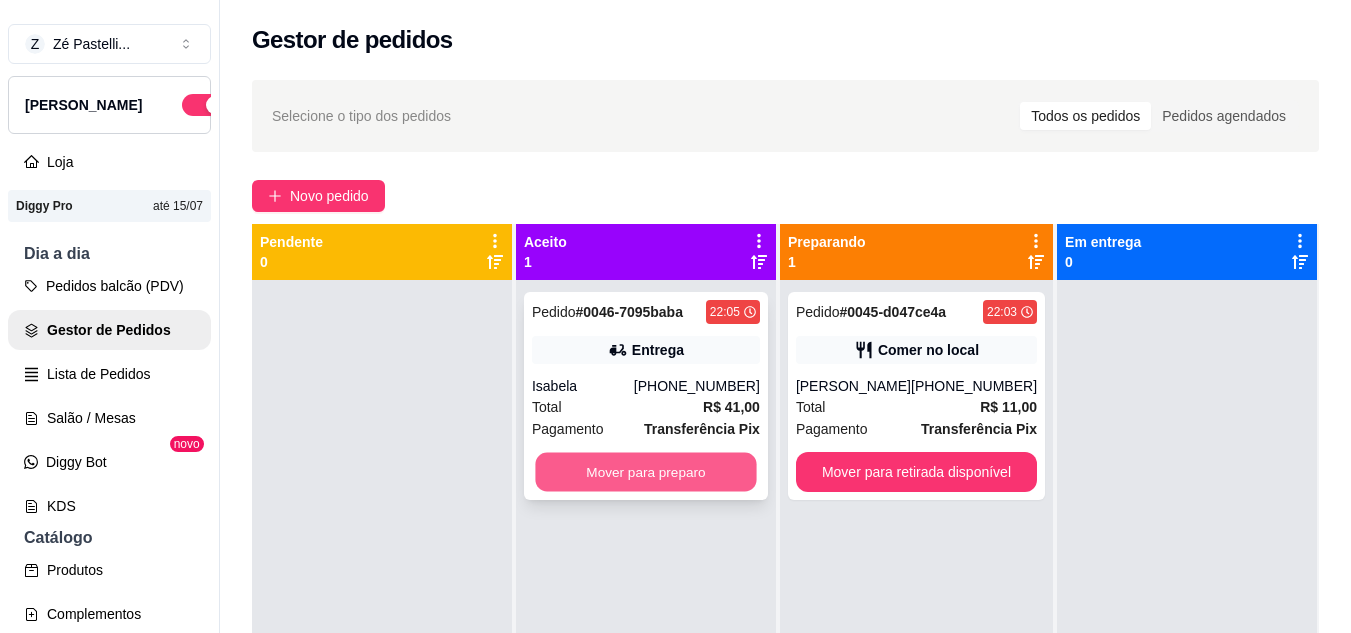 click on "Mover para preparo" at bounding box center [645, 472] 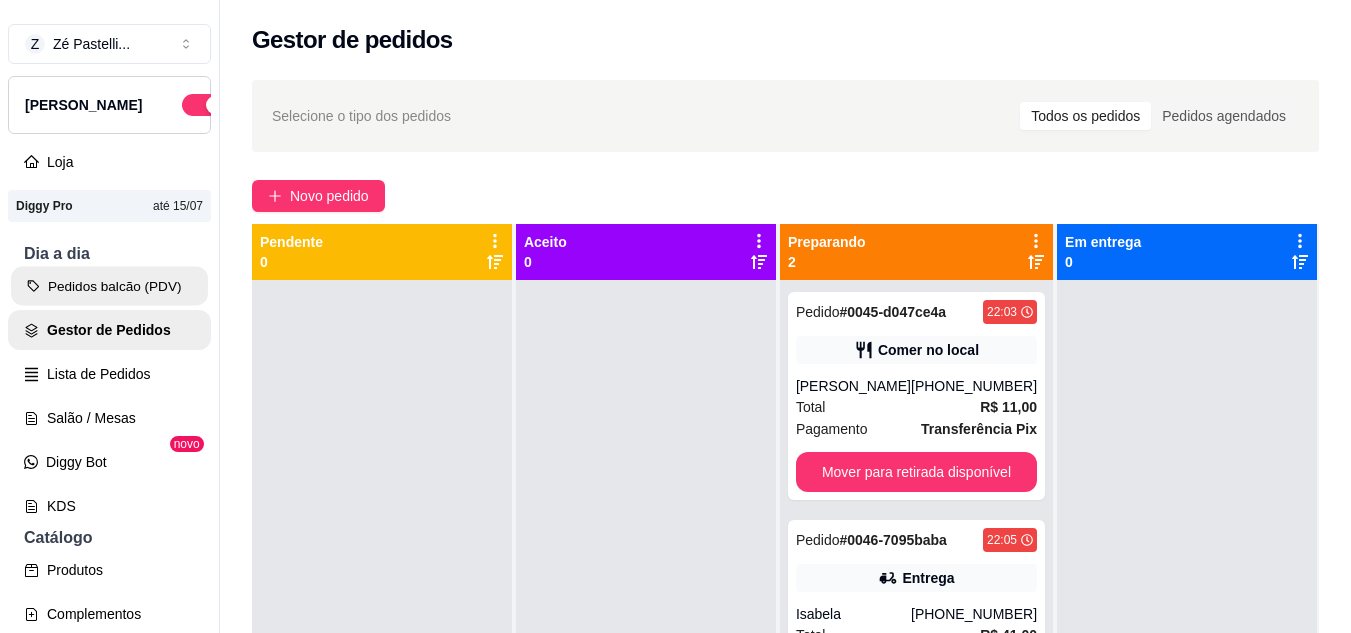 click on "Pedidos balcão (PDV)" at bounding box center [109, 286] 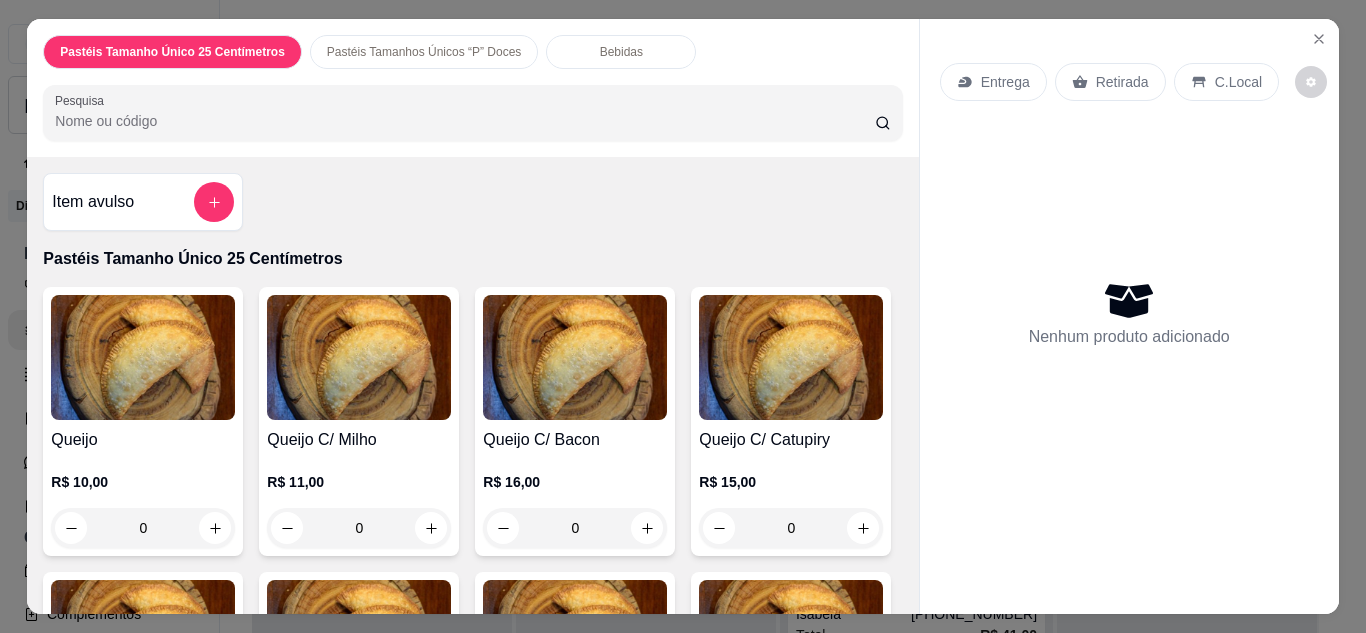 click on "0" at bounding box center [575, 528] 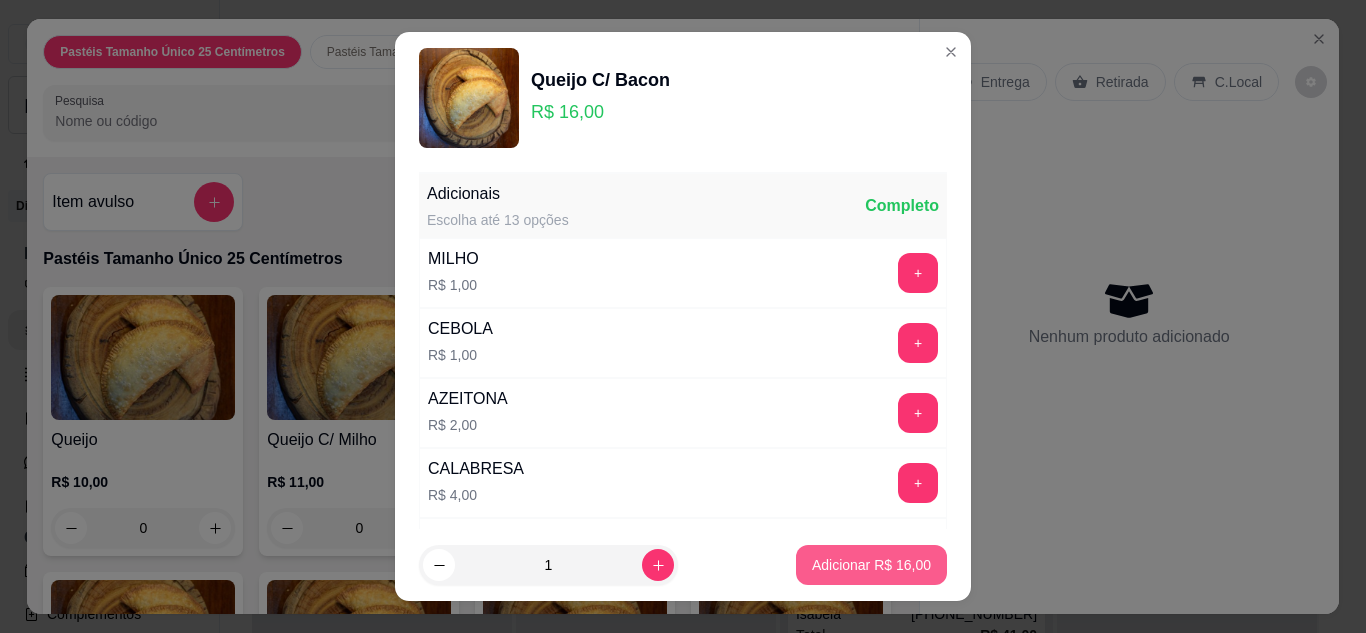 click on "Adicionar   R$ 16,00" at bounding box center [871, 565] 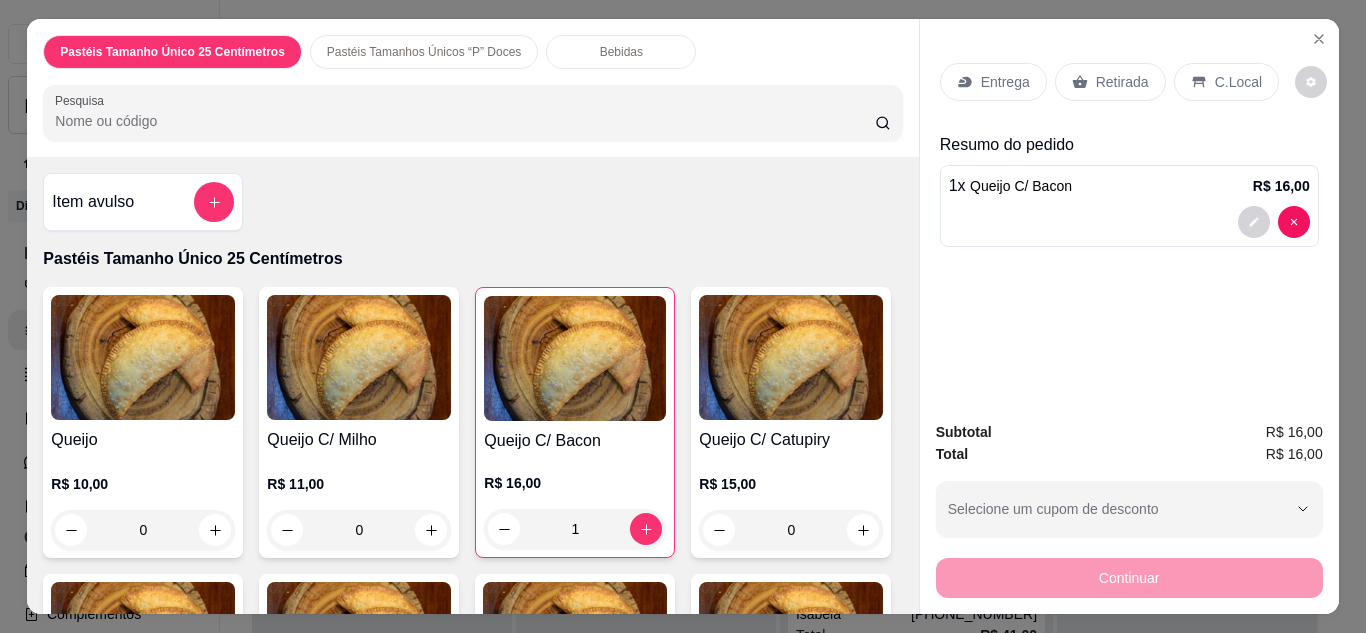 click on "Entrega" at bounding box center [1005, 82] 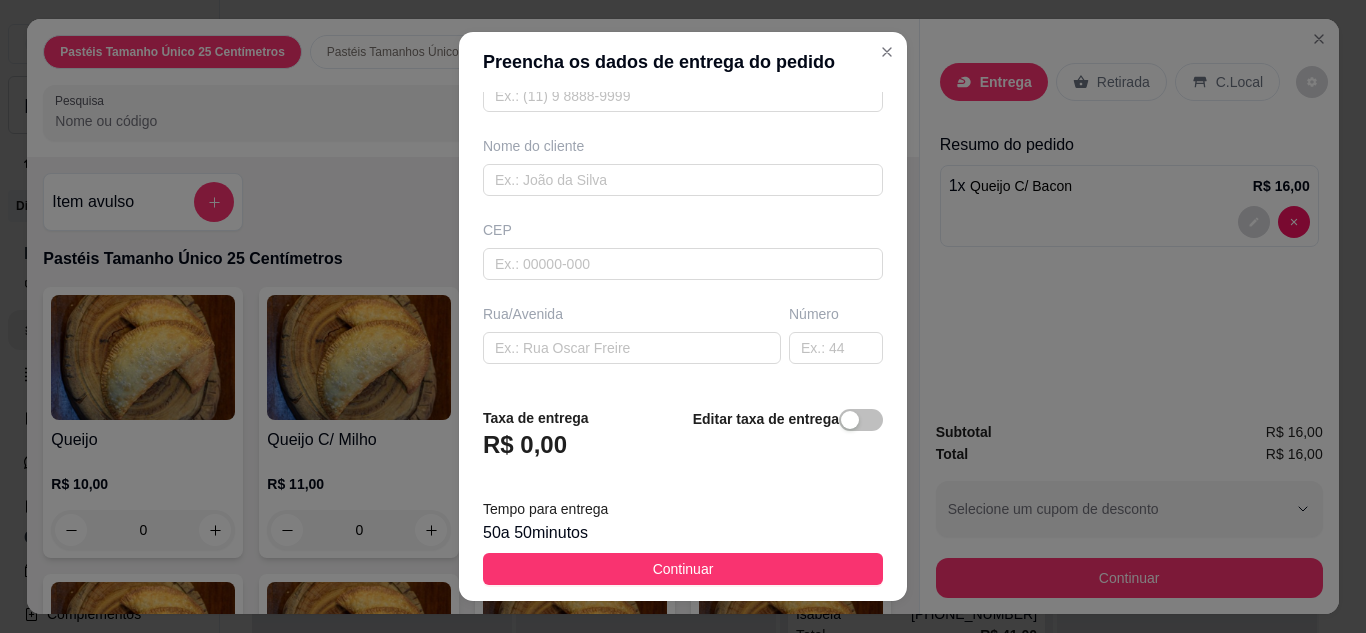 scroll, scrollTop: 200, scrollLeft: 0, axis: vertical 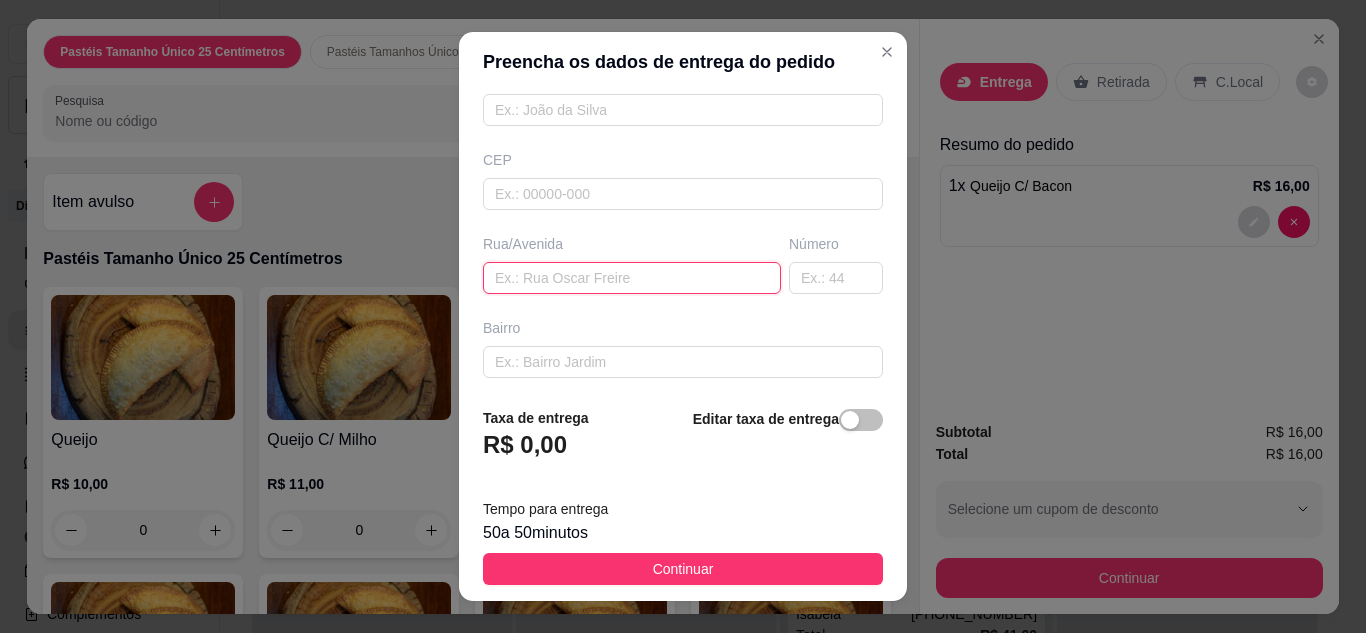 click at bounding box center (632, 278) 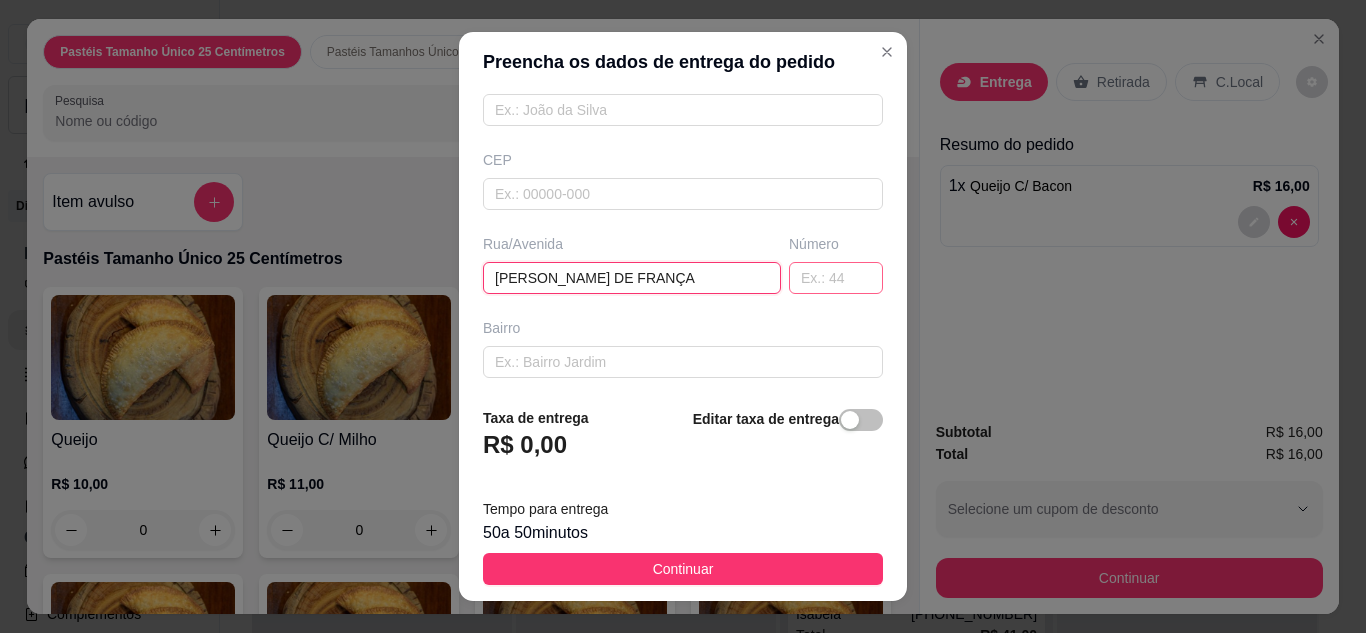 type on "[PERSON_NAME] DE FRANÇA" 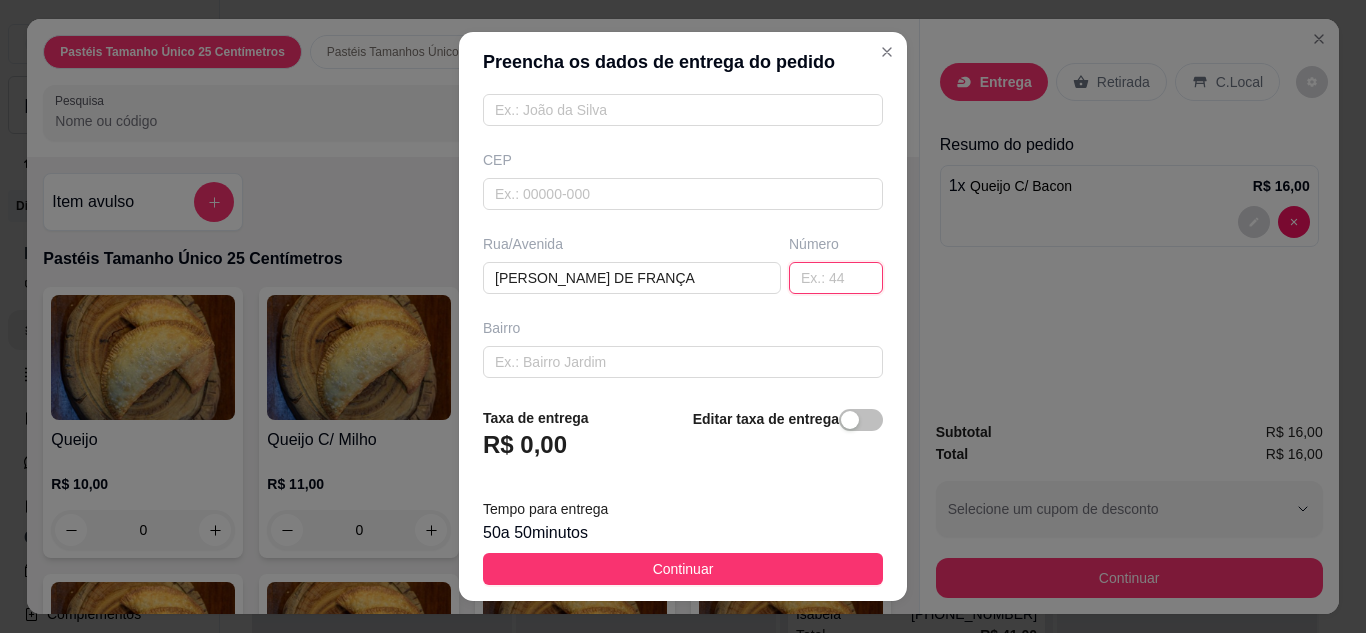 click at bounding box center (836, 278) 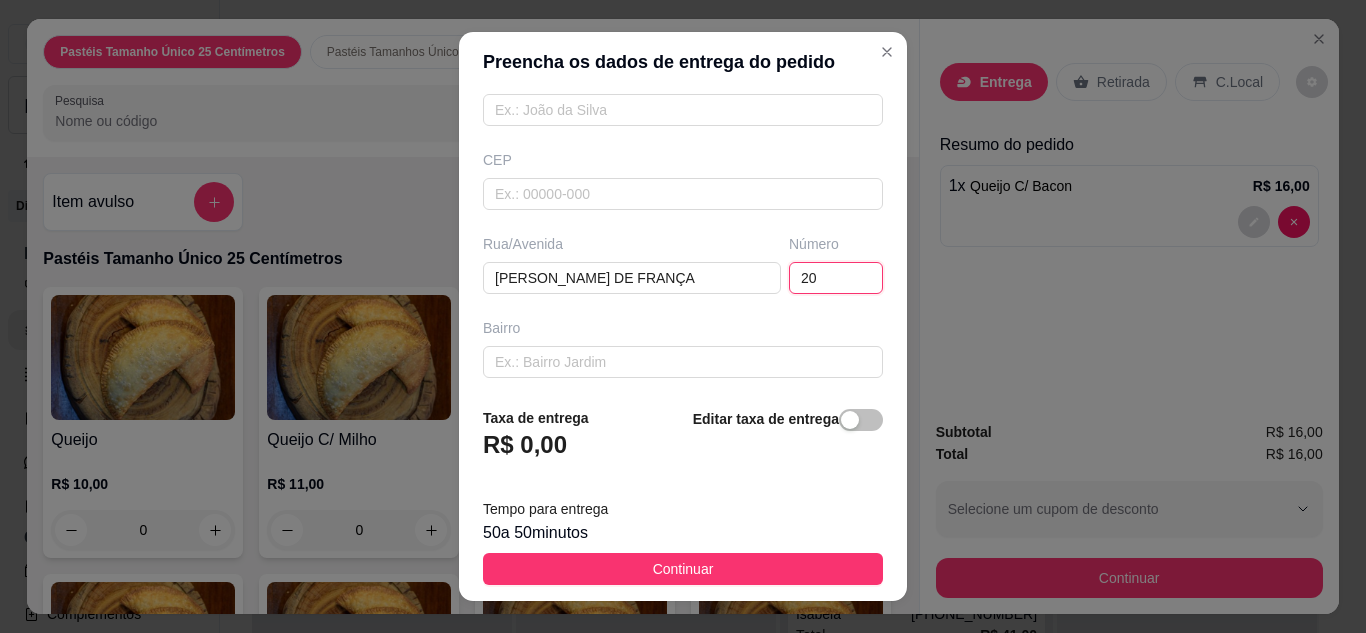 type on "20" 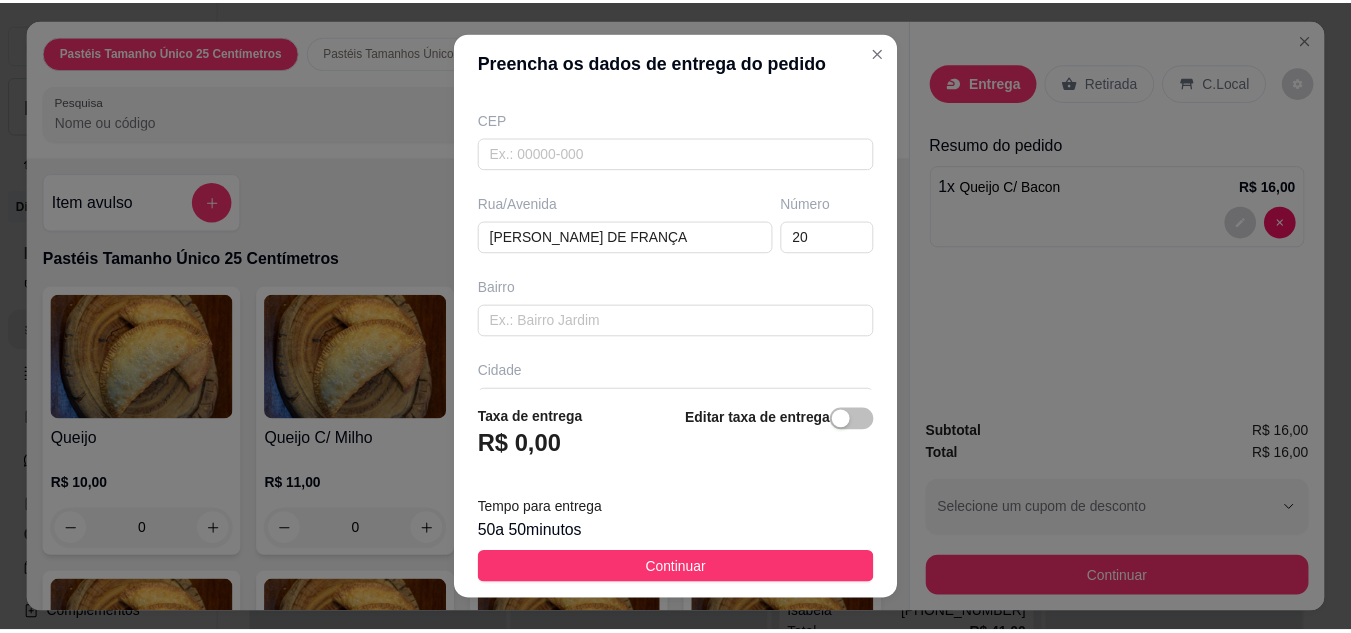 scroll, scrollTop: 280, scrollLeft: 0, axis: vertical 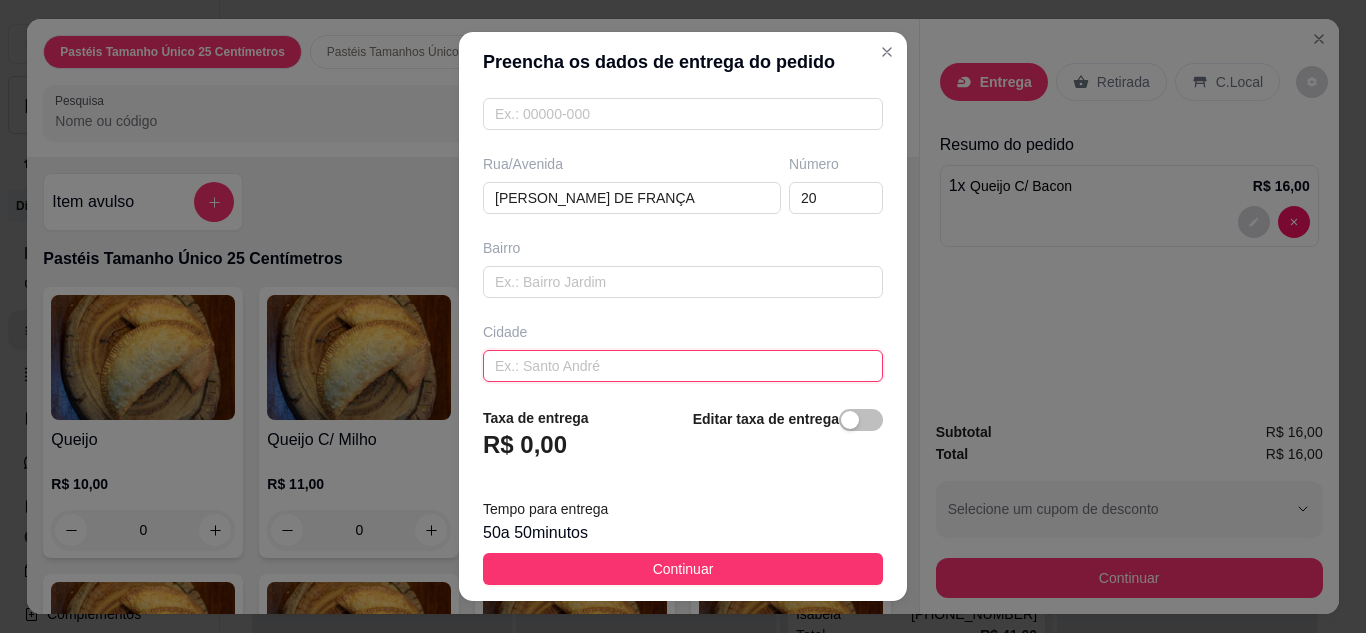 click at bounding box center (683, 366) 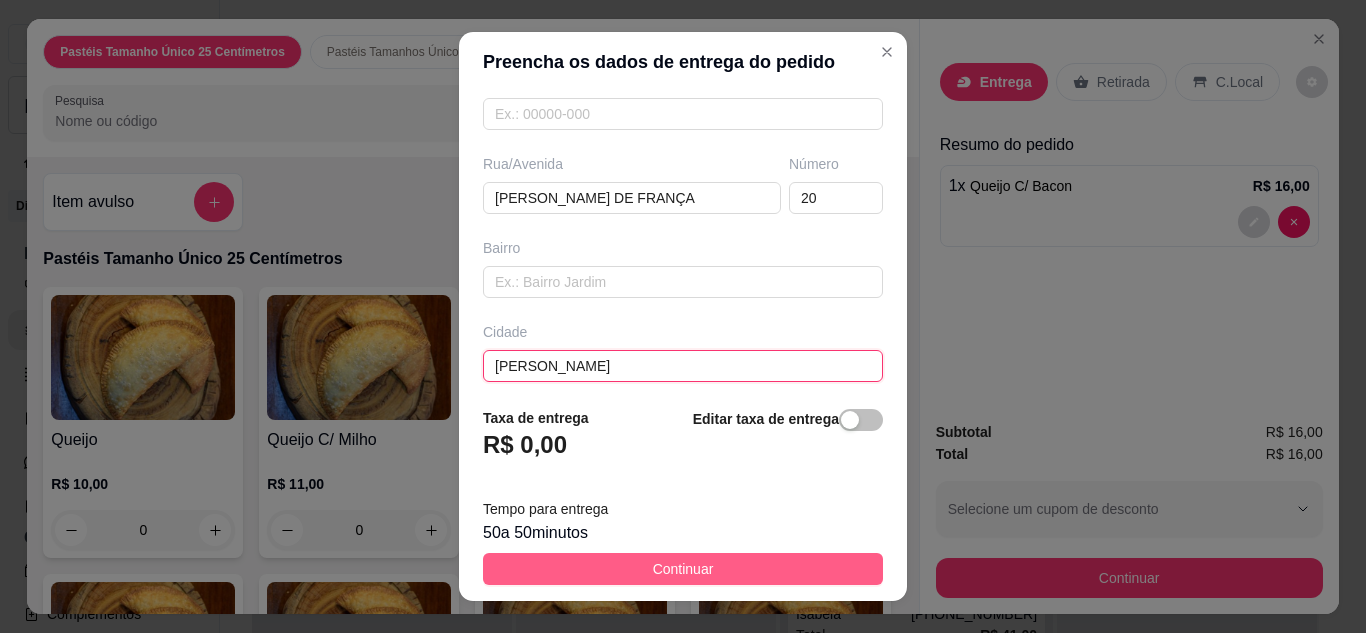 type on "[PERSON_NAME]" 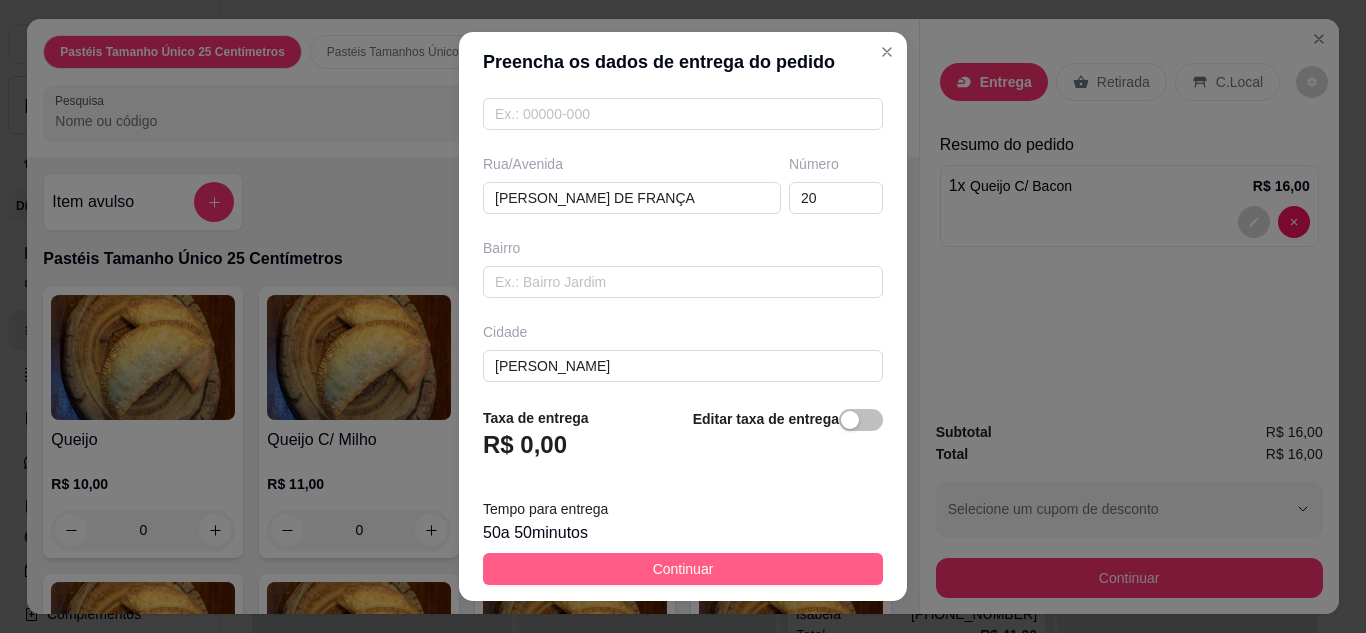 click on "Continuar" at bounding box center [683, 569] 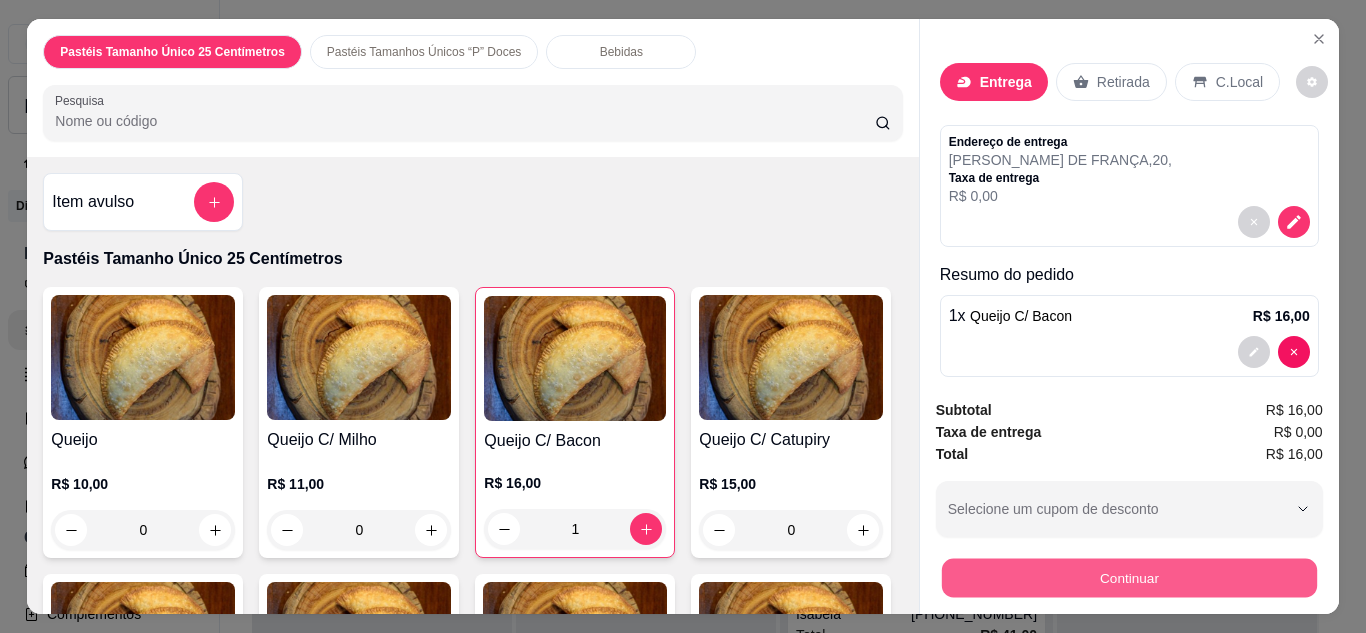 click on "Continuar" at bounding box center [1128, 578] 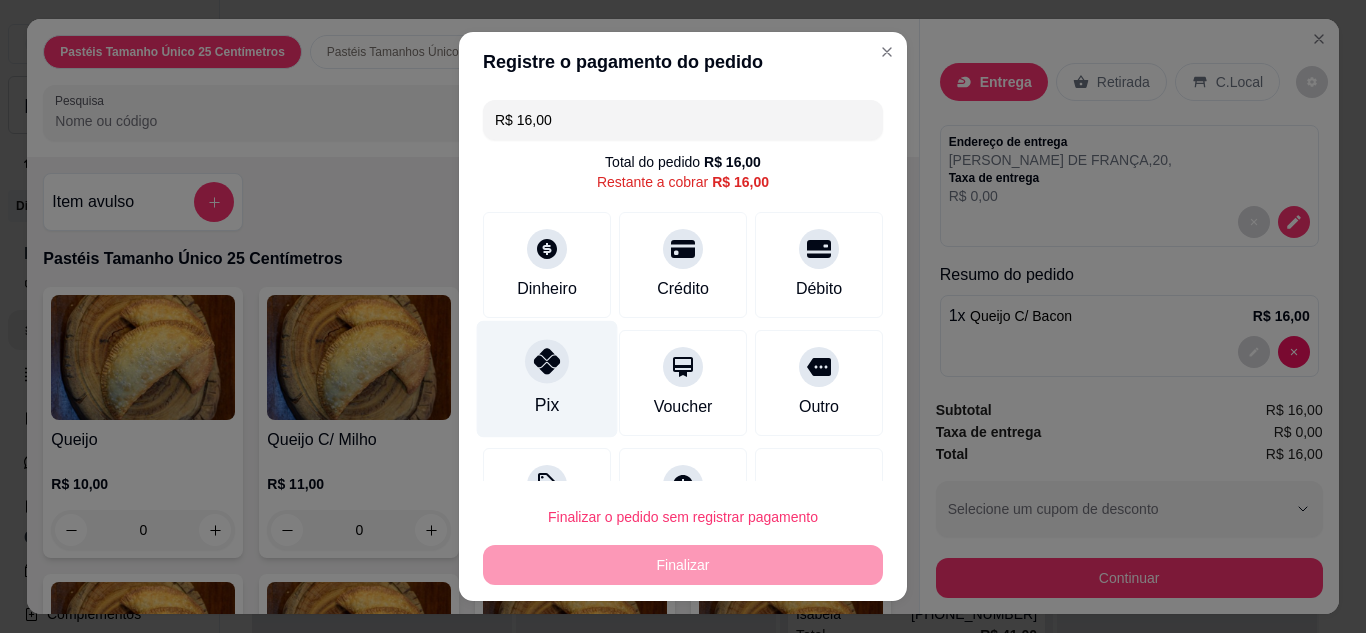click on "Pix" at bounding box center [547, 378] 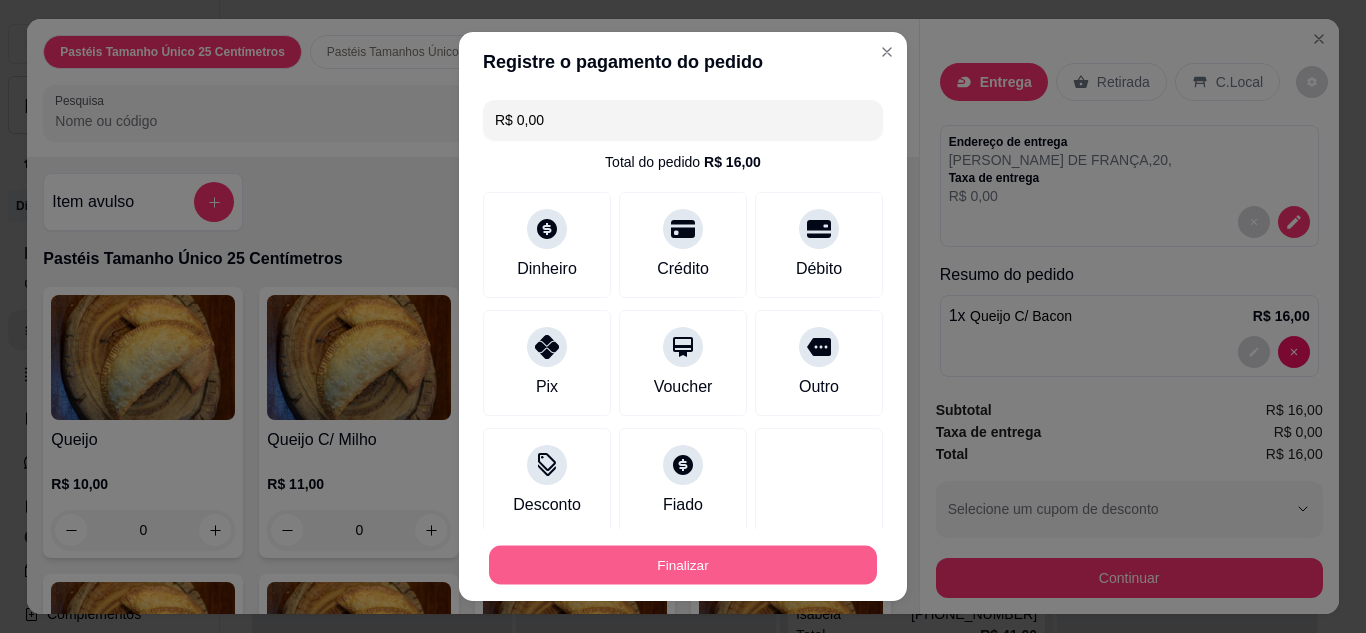 click on "Finalizar" at bounding box center (683, 565) 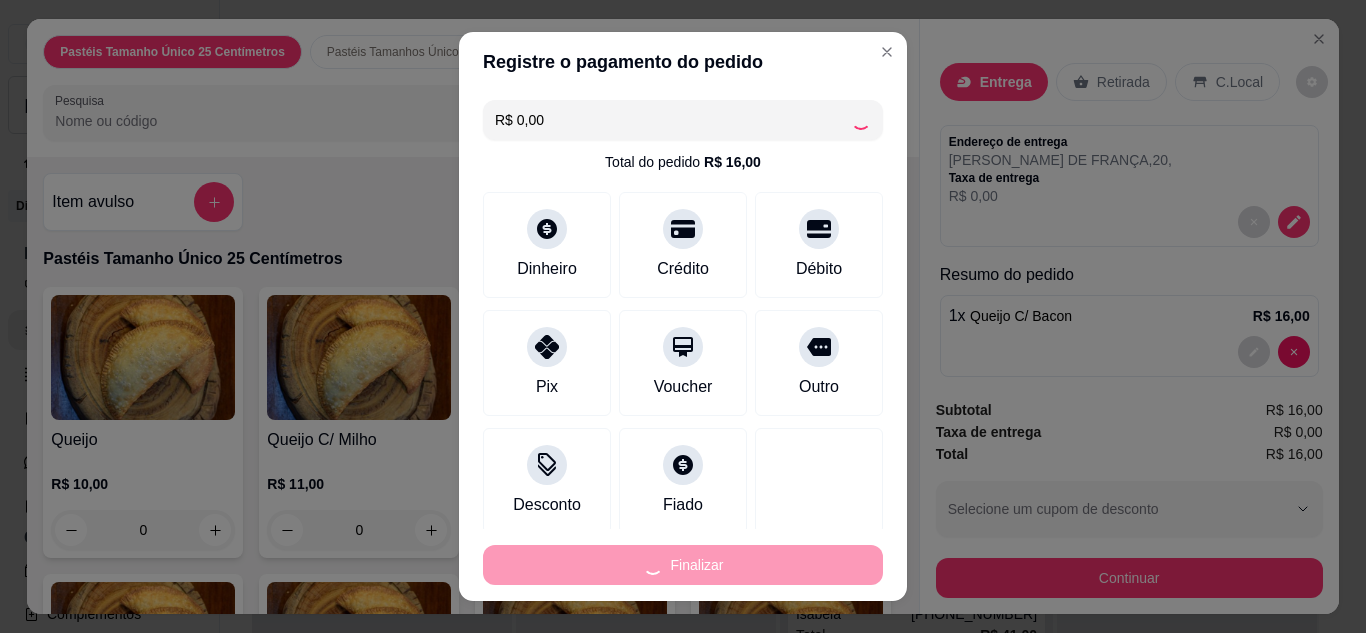 type on "0" 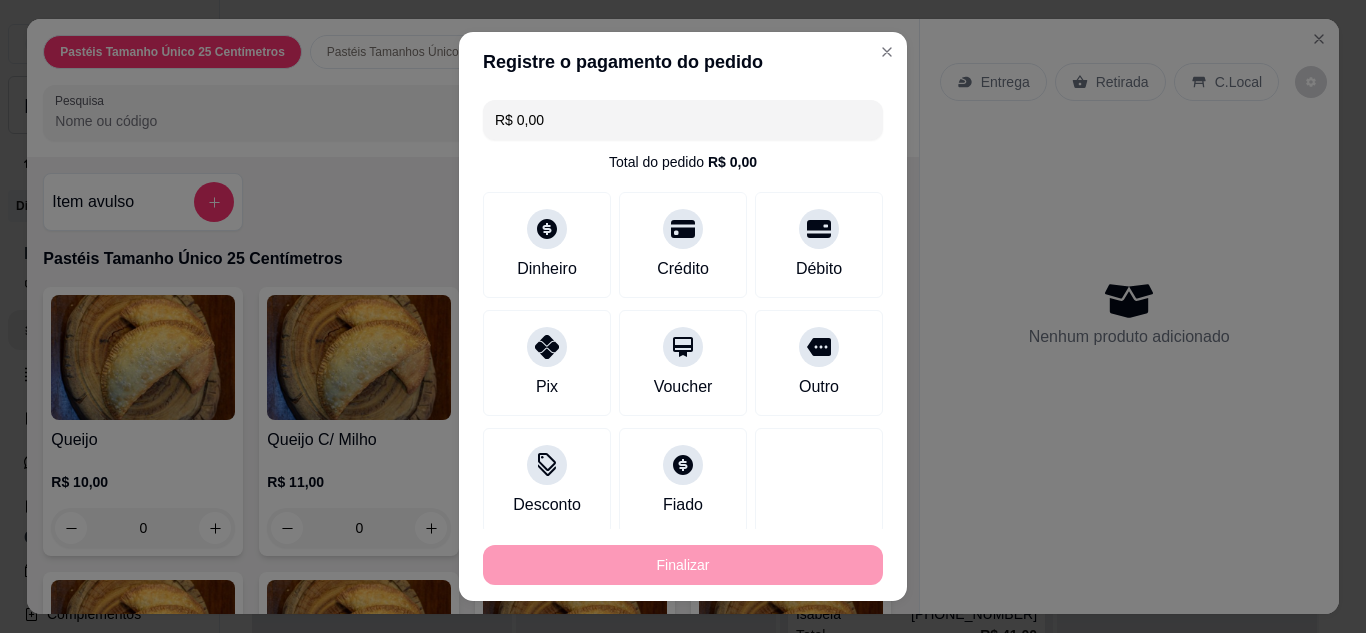 type on "-R$ 16,00" 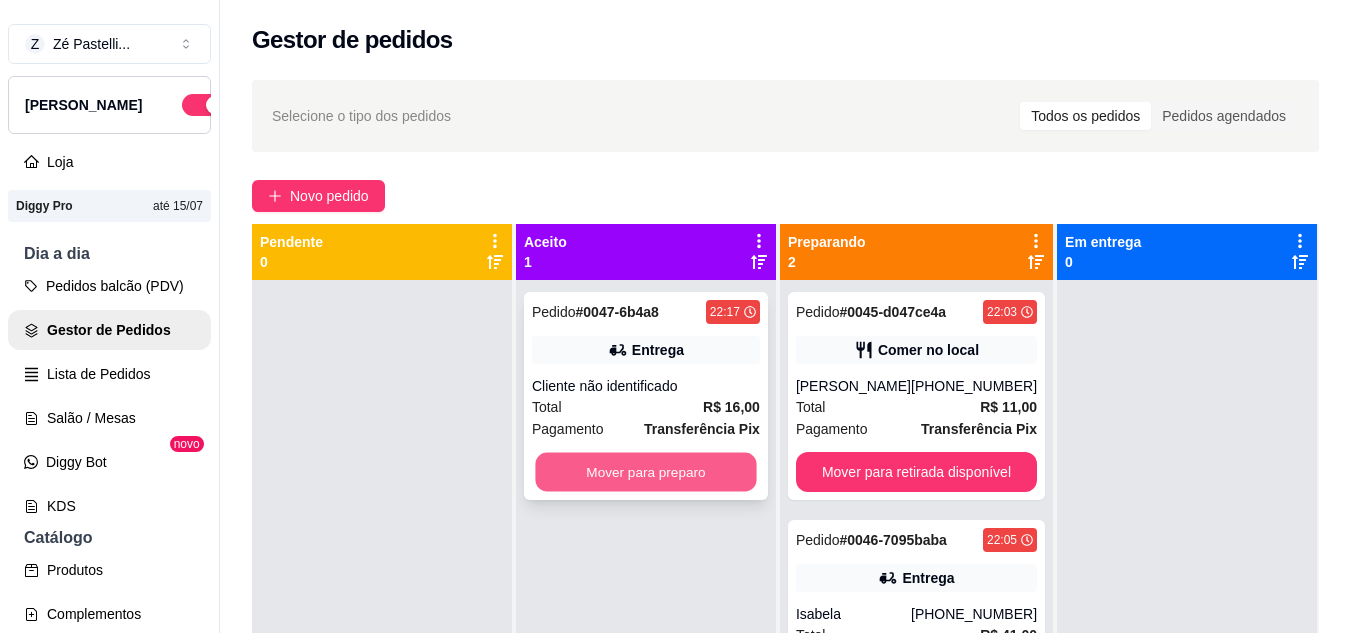 click on "Mover para preparo" at bounding box center (645, 472) 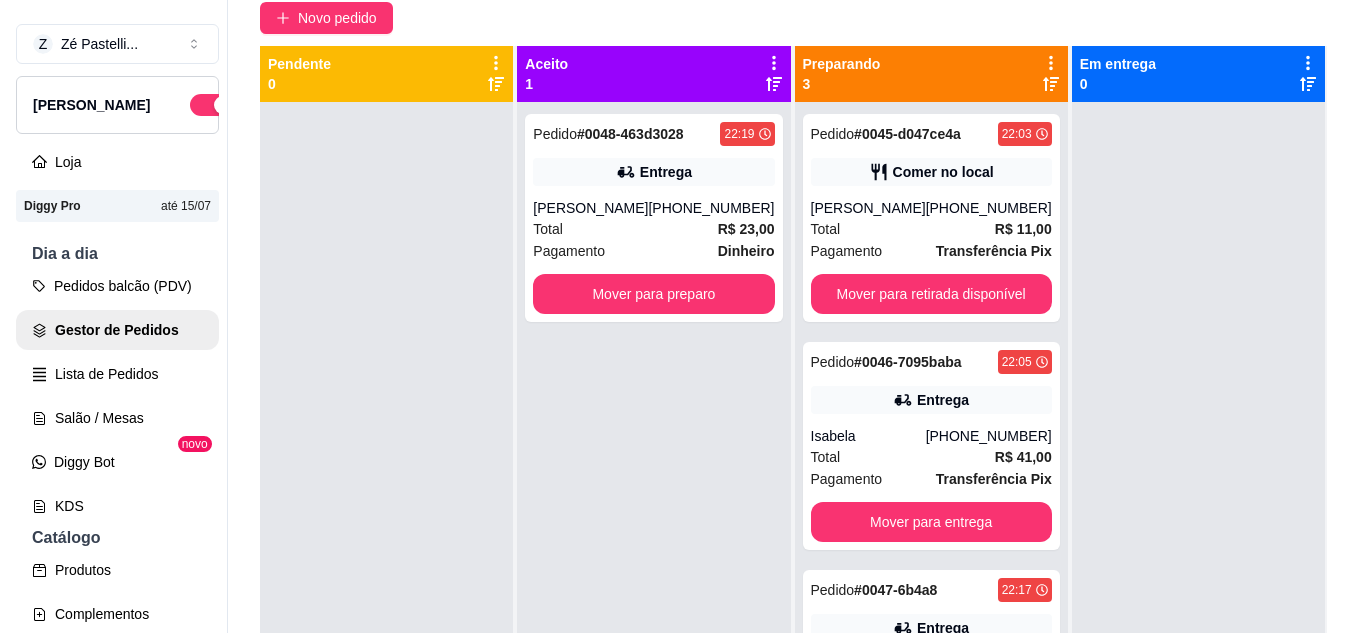scroll, scrollTop: 200, scrollLeft: 0, axis: vertical 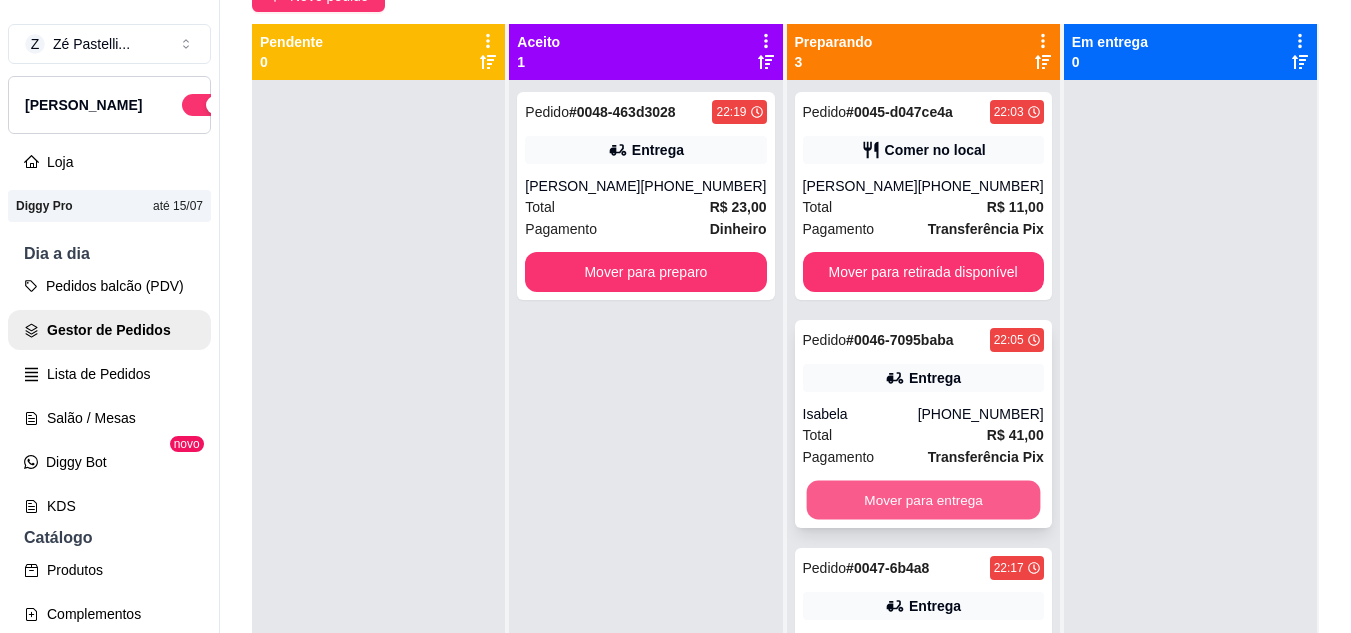 click on "Mover para entrega" at bounding box center [923, 500] 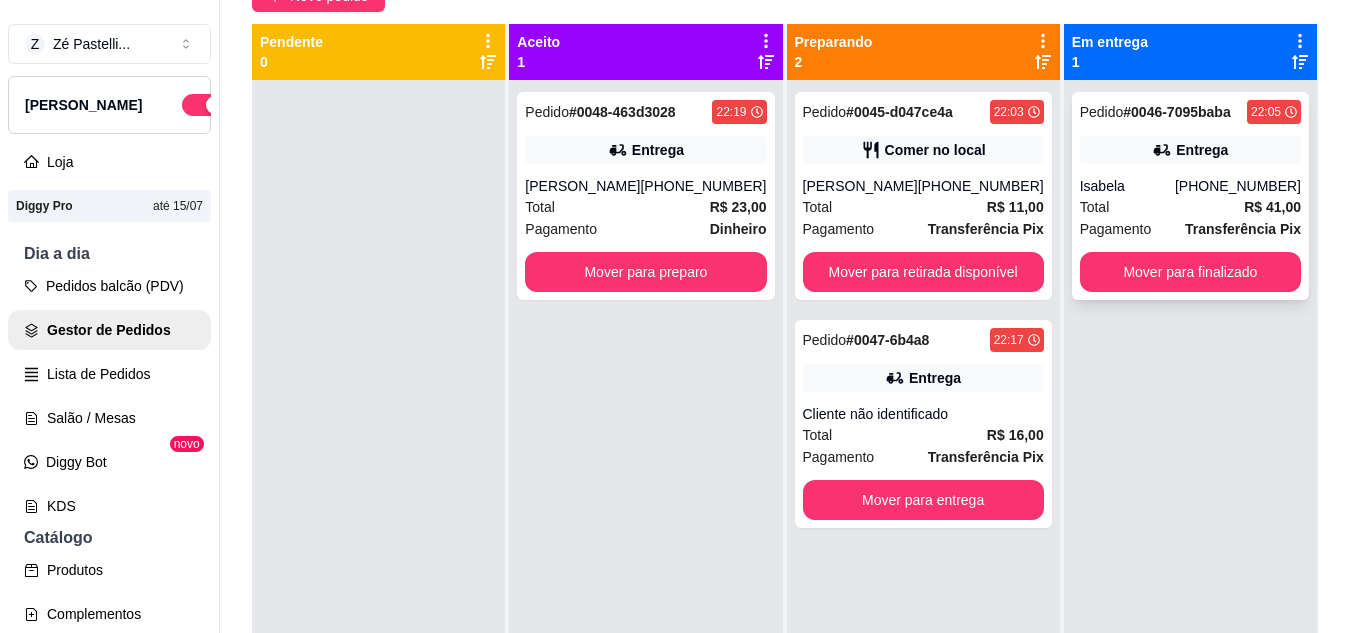 click on "Total R$ 41,00" at bounding box center [1190, 207] 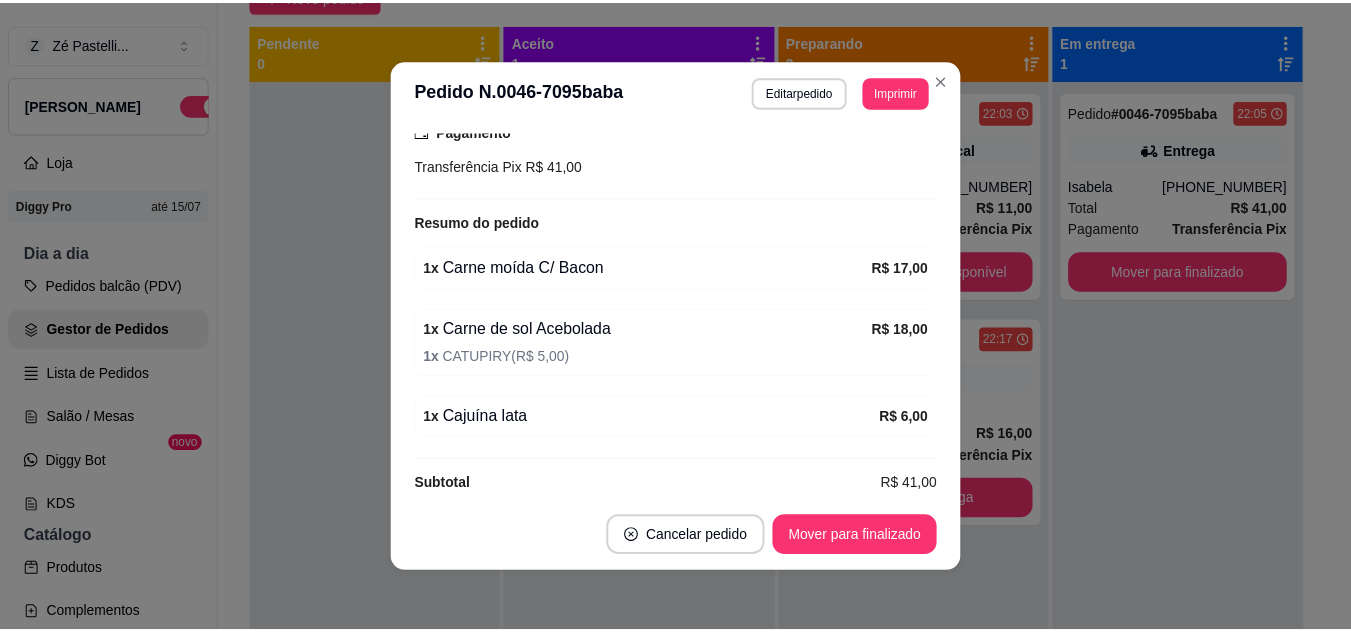 scroll, scrollTop: 590, scrollLeft: 0, axis: vertical 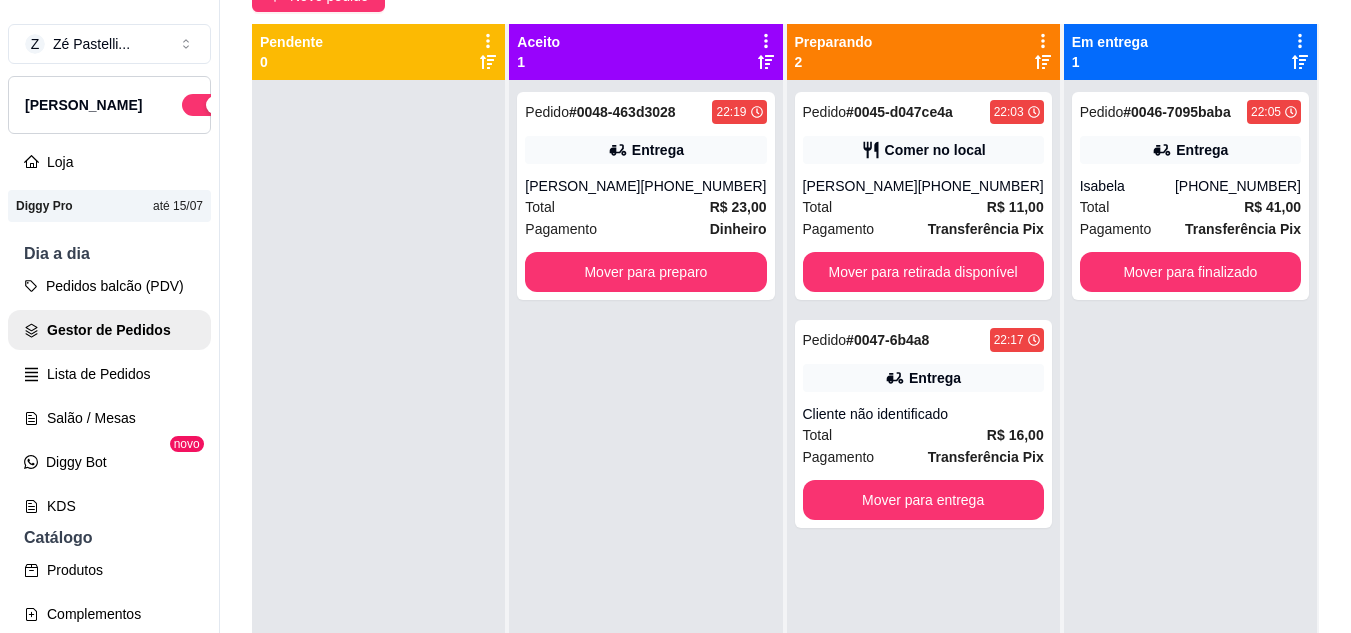 click on "Pedido  # 0045-d047ce4a 22:03 Comer no local CICINHA Dias [PHONE_NUMBER] Total R$ 11,00 Pagamento Transferência Pix Mover para retirada disponível Pedido  # 0047-6b4a8 22:17 Entrega Cliente não identificado Total R$ 16,00 Pagamento Transferência Pix Mover para entrega" at bounding box center [923, 396] 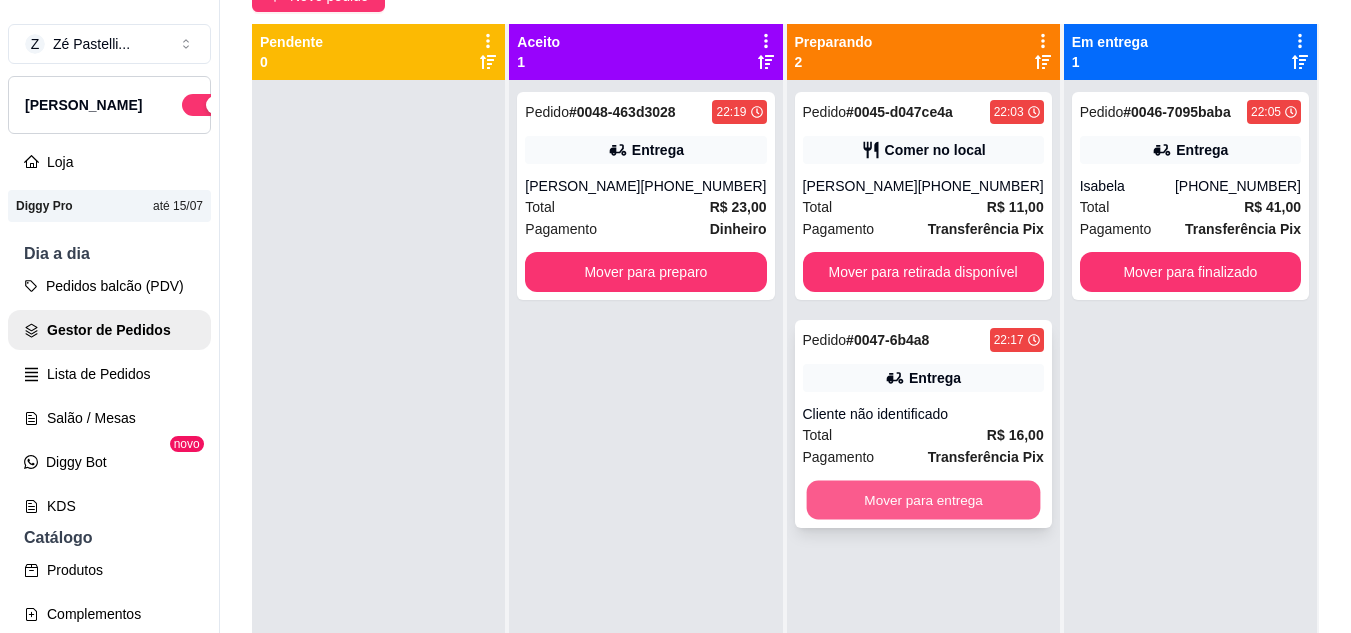 click on "Mover para entrega" at bounding box center (923, 500) 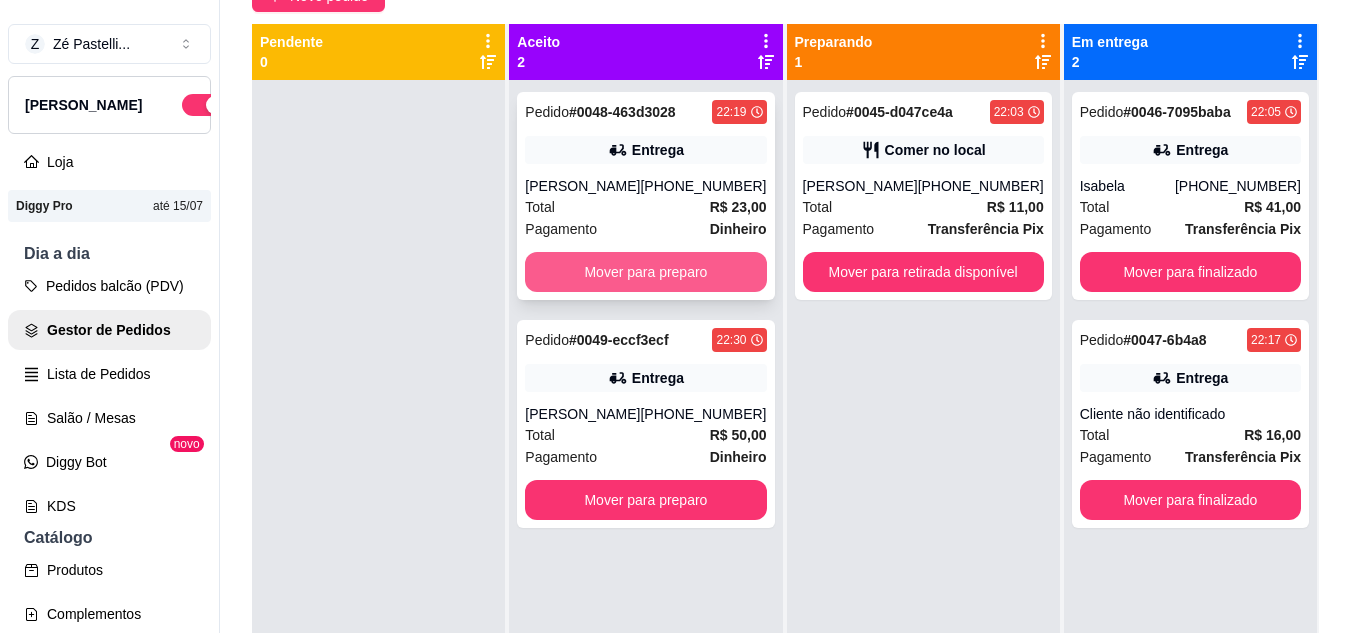 click on "Mover para preparo" at bounding box center [645, 272] 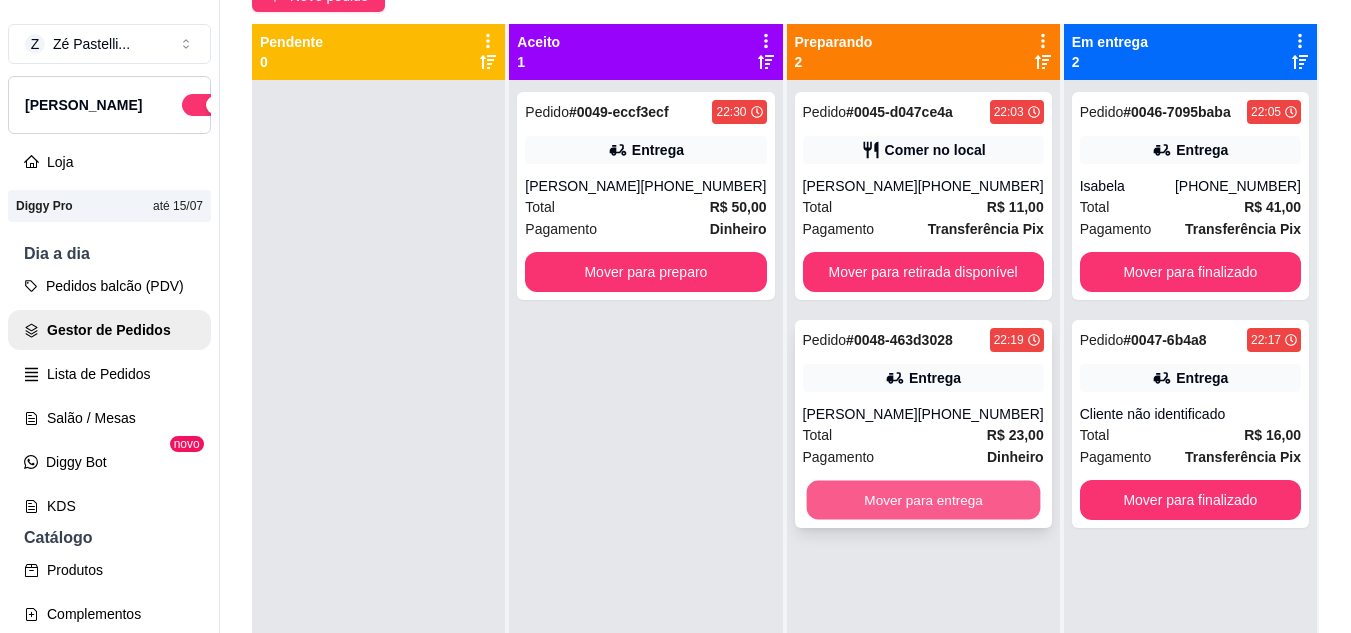 click on "Mover para entrega" at bounding box center [923, 500] 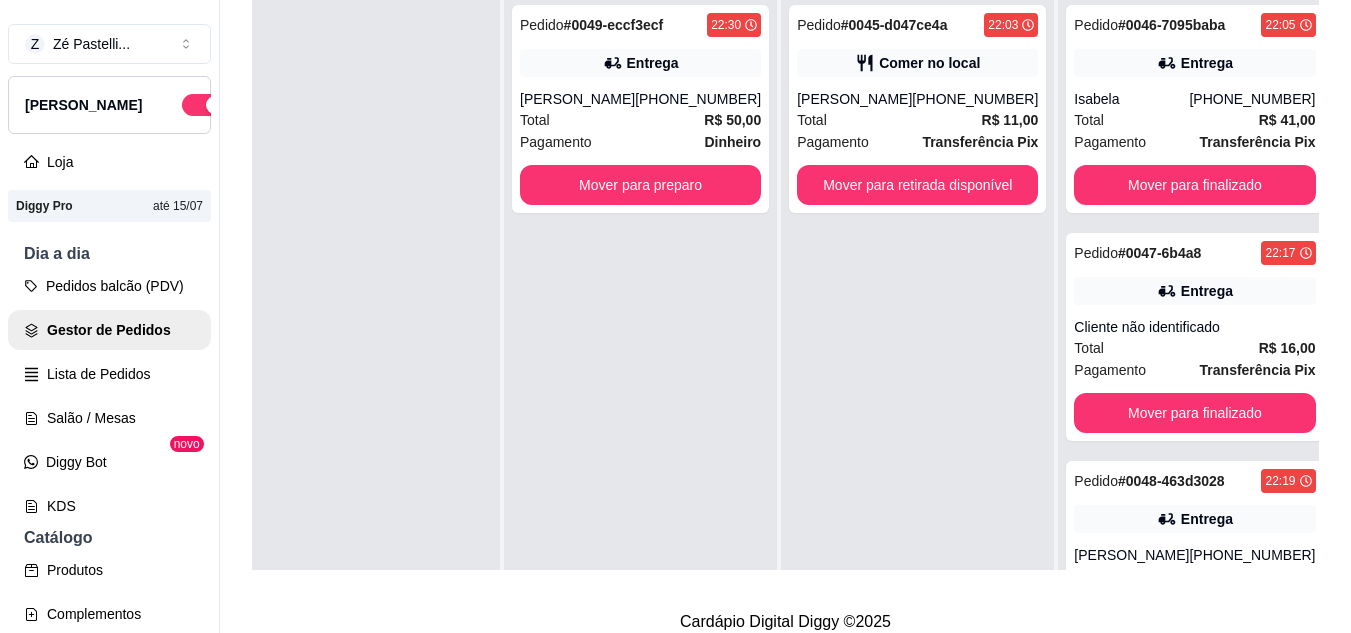 scroll, scrollTop: 319, scrollLeft: 0, axis: vertical 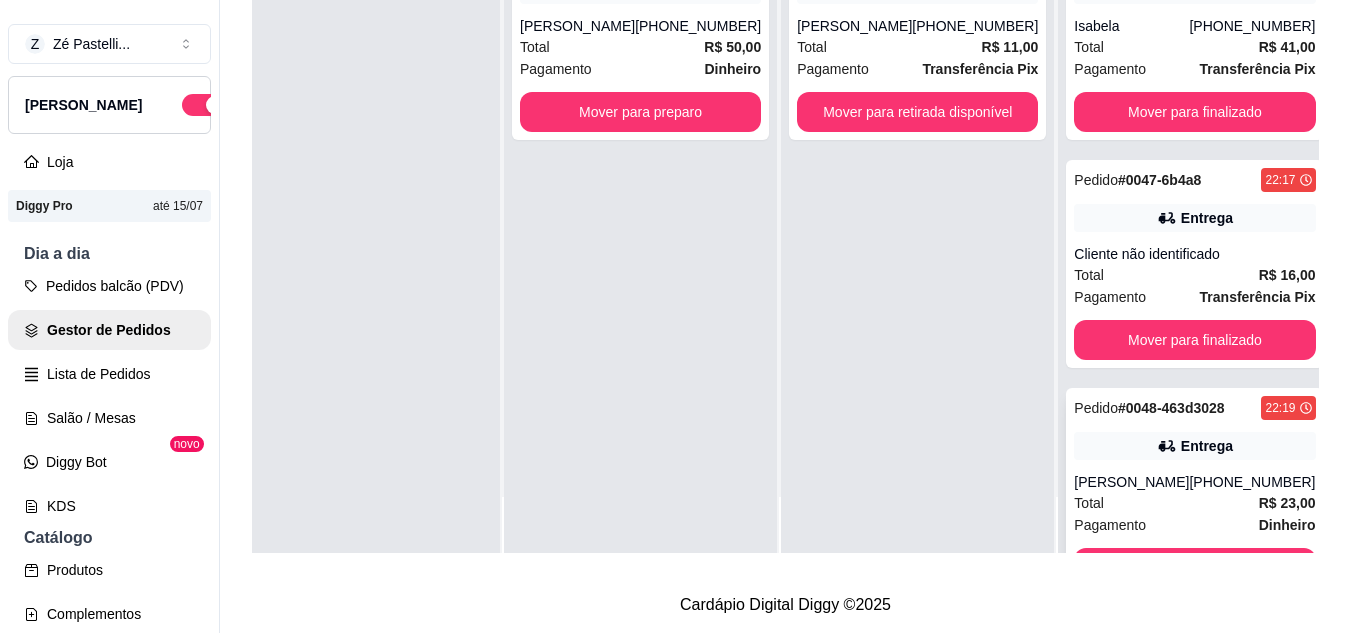 click on "Pagamento Dinheiro" at bounding box center (1194, 525) 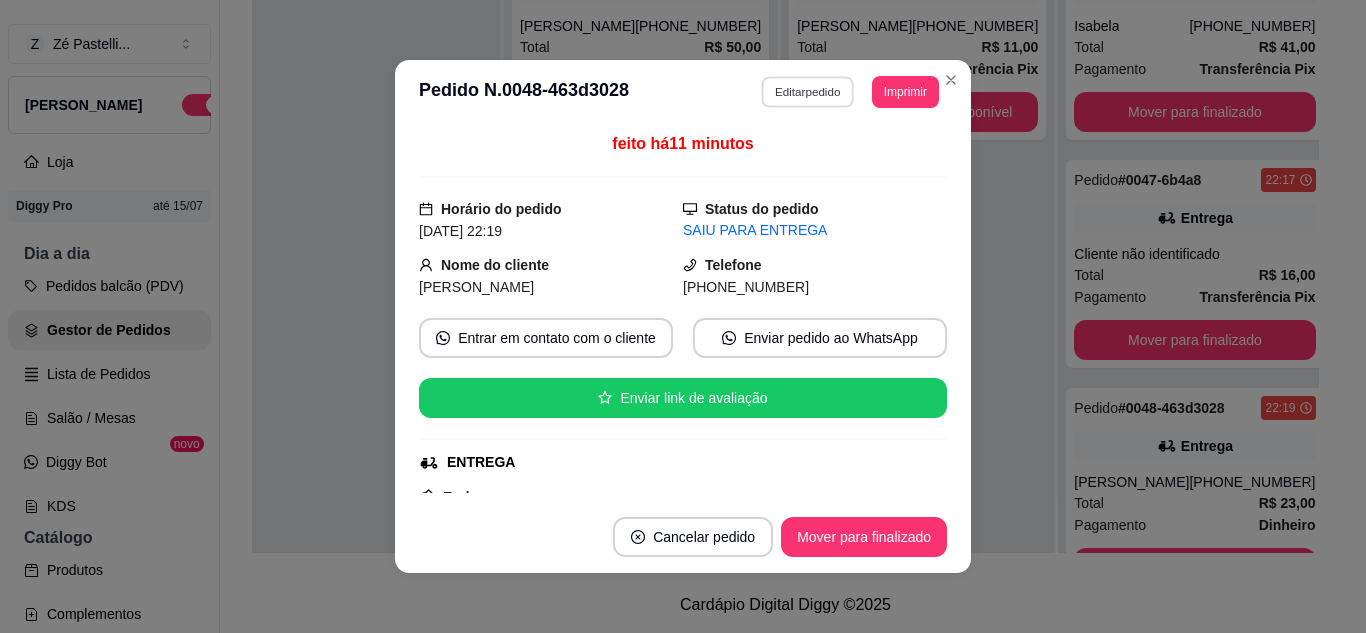 click on "Editar  pedido" at bounding box center [808, 91] 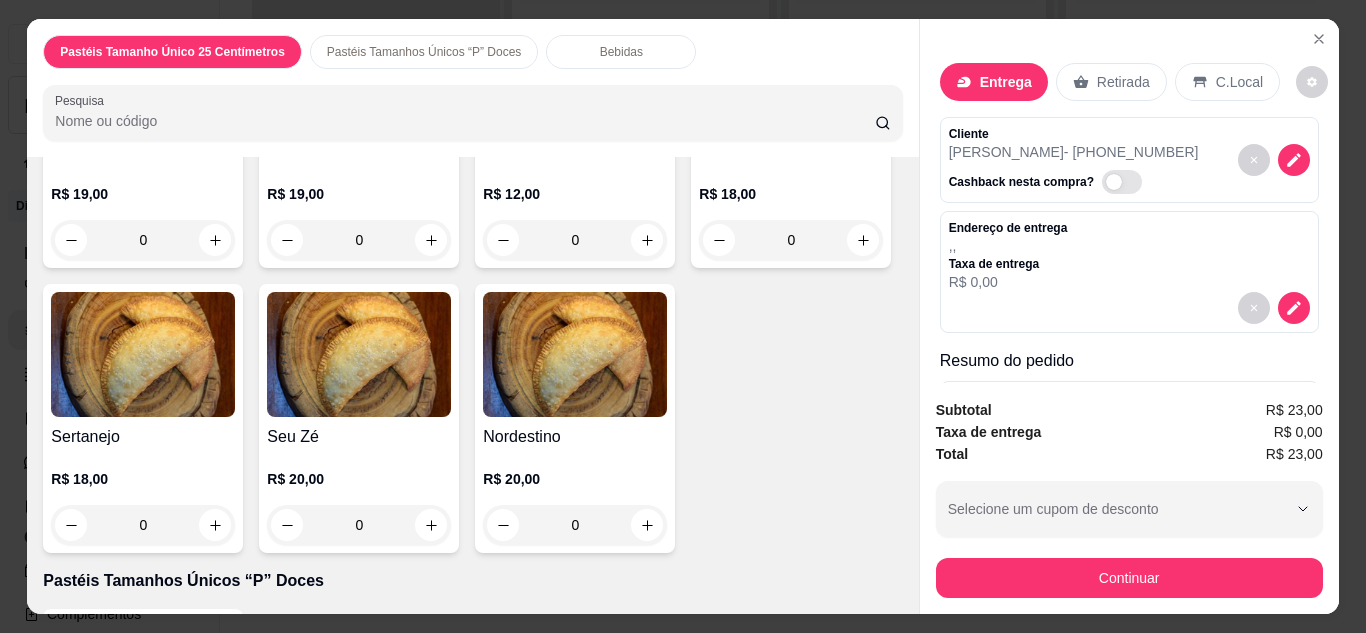 scroll, scrollTop: 3000, scrollLeft: 0, axis: vertical 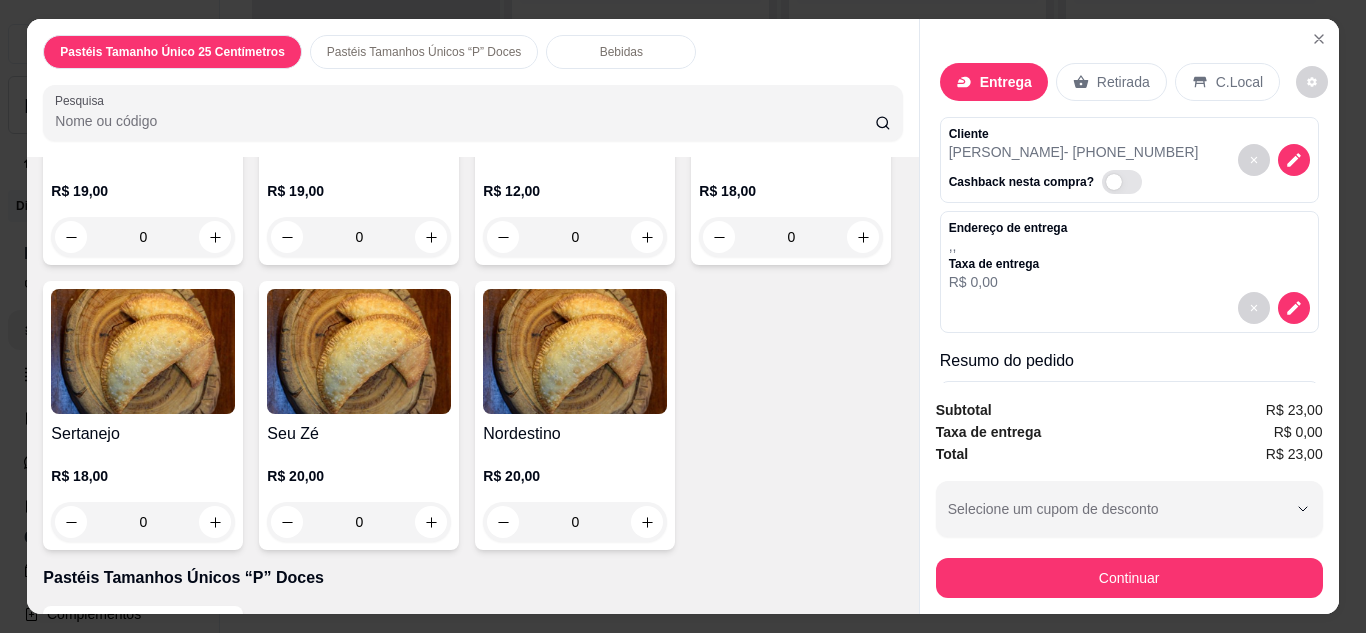 click on "0" at bounding box center [143, -72] 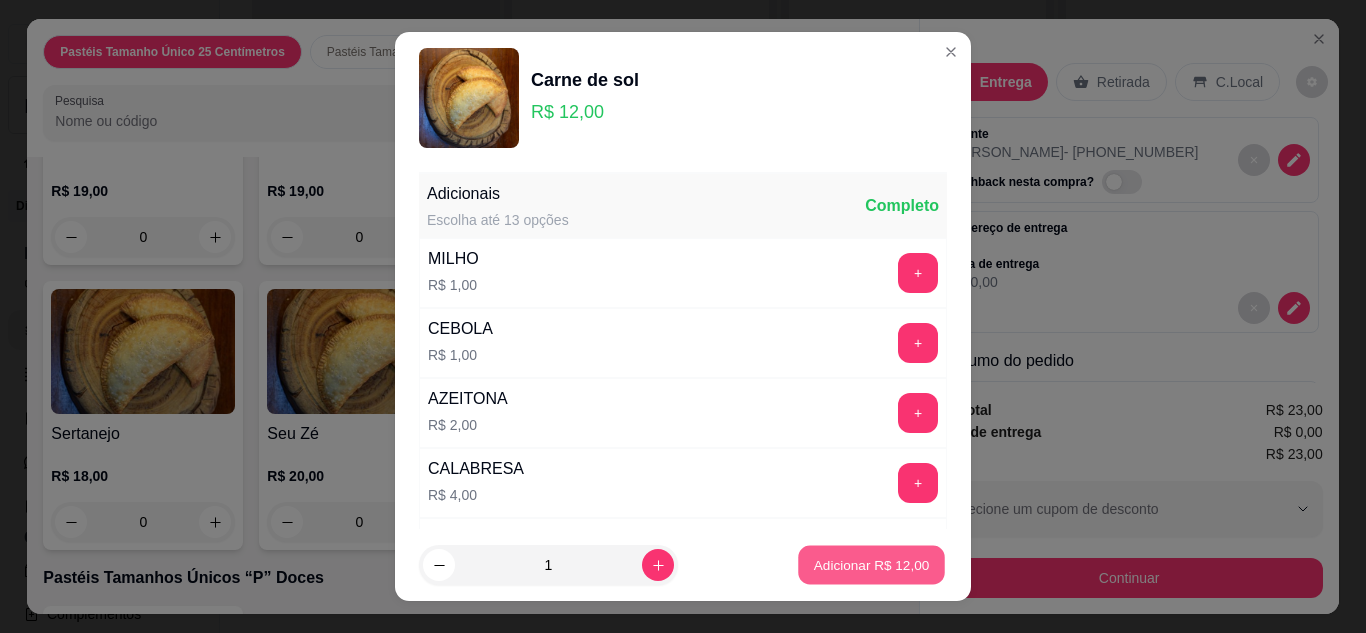 click on "Adicionar   R$ 12,00" at bounding box center (872, 565) 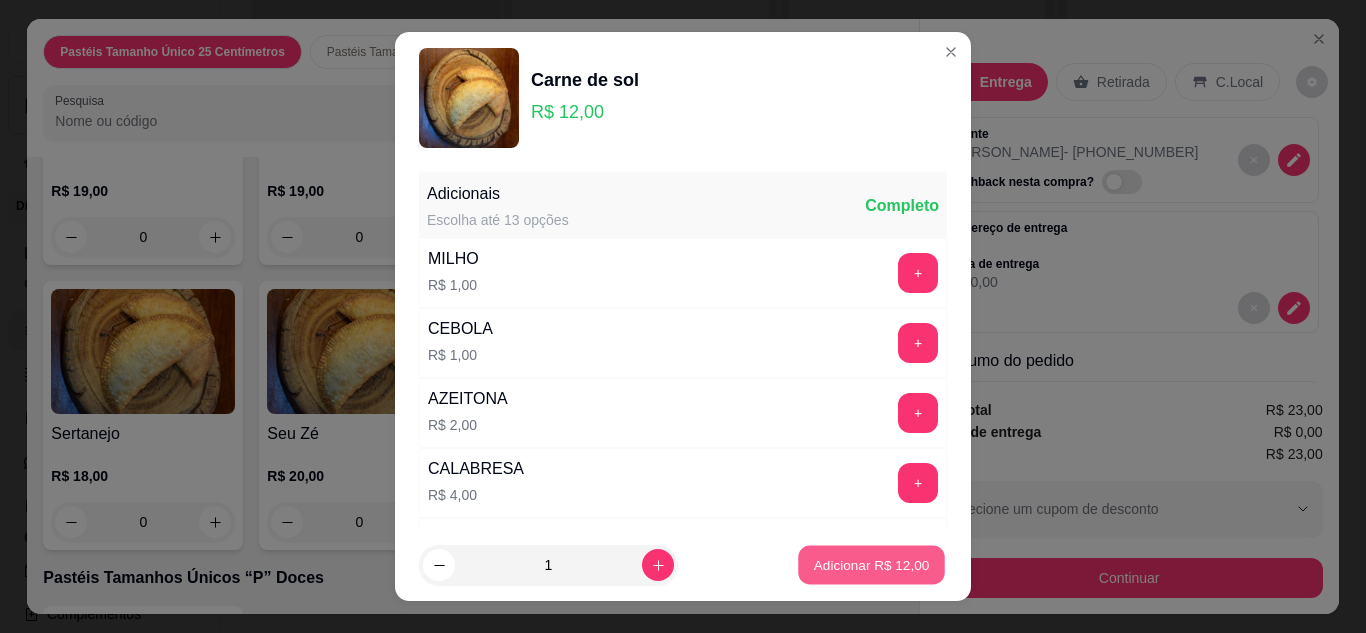 type on "1" 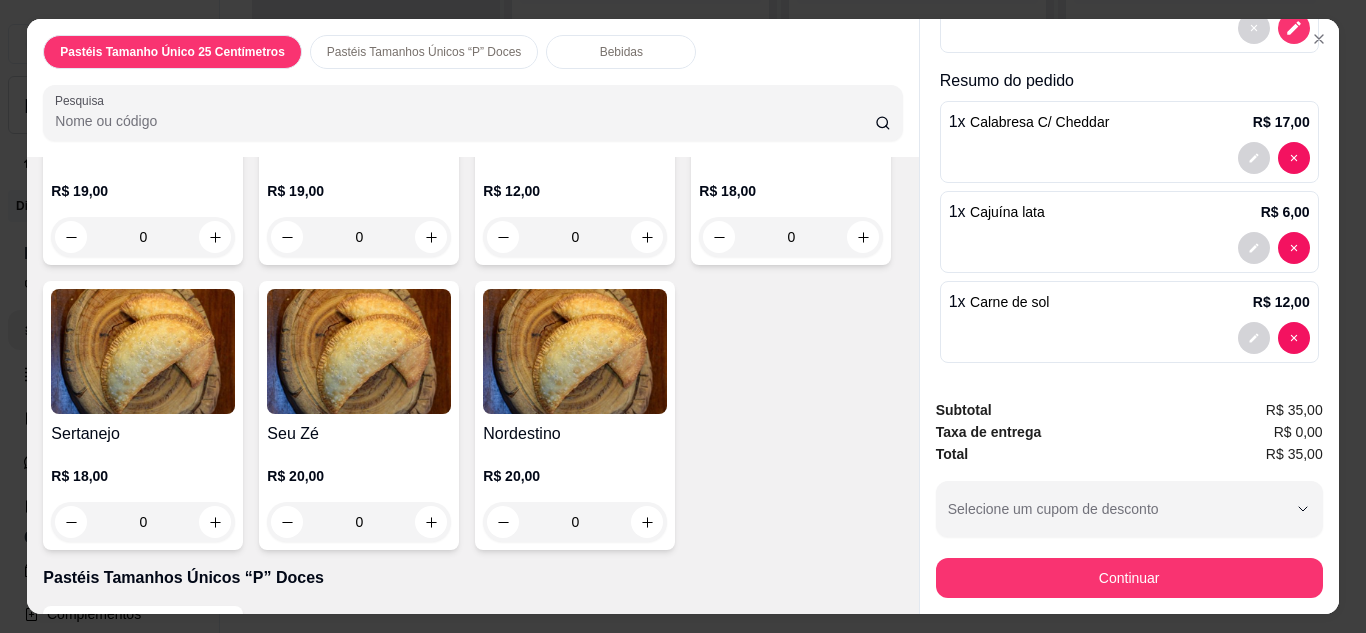scroll, scrollTop: 288, scrollLeft: 0, axis: vertical 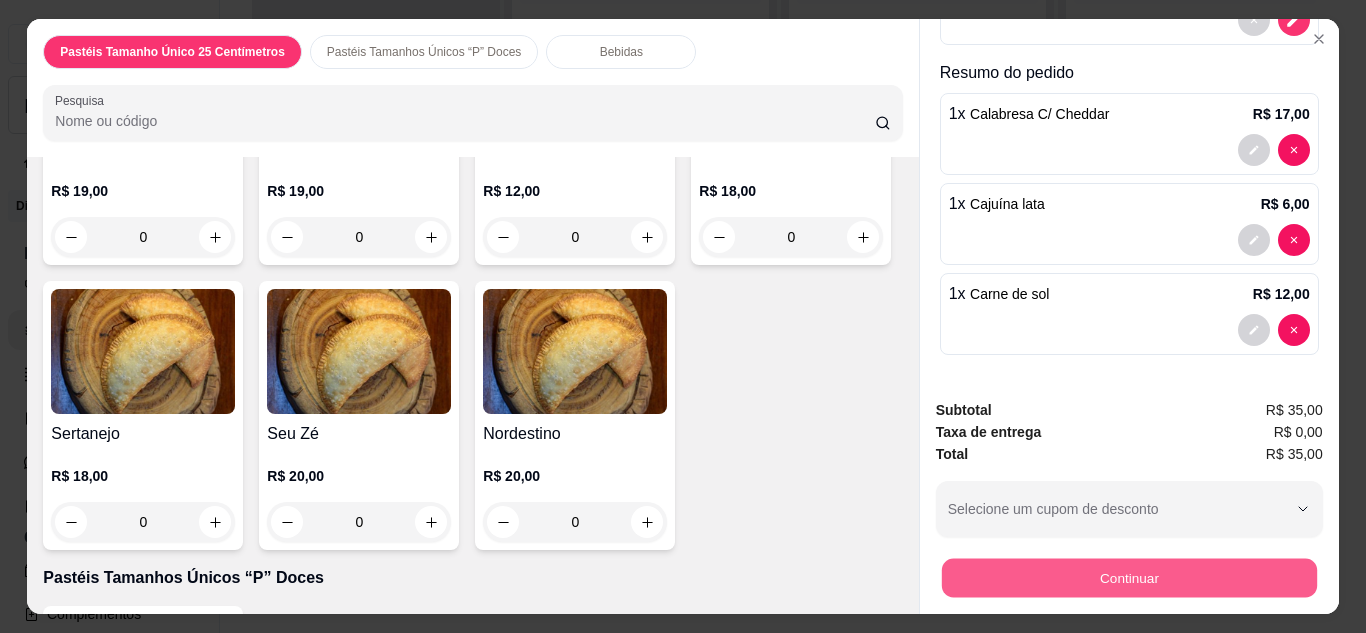 click on "Continuar" at bounding box center (1128, 578) 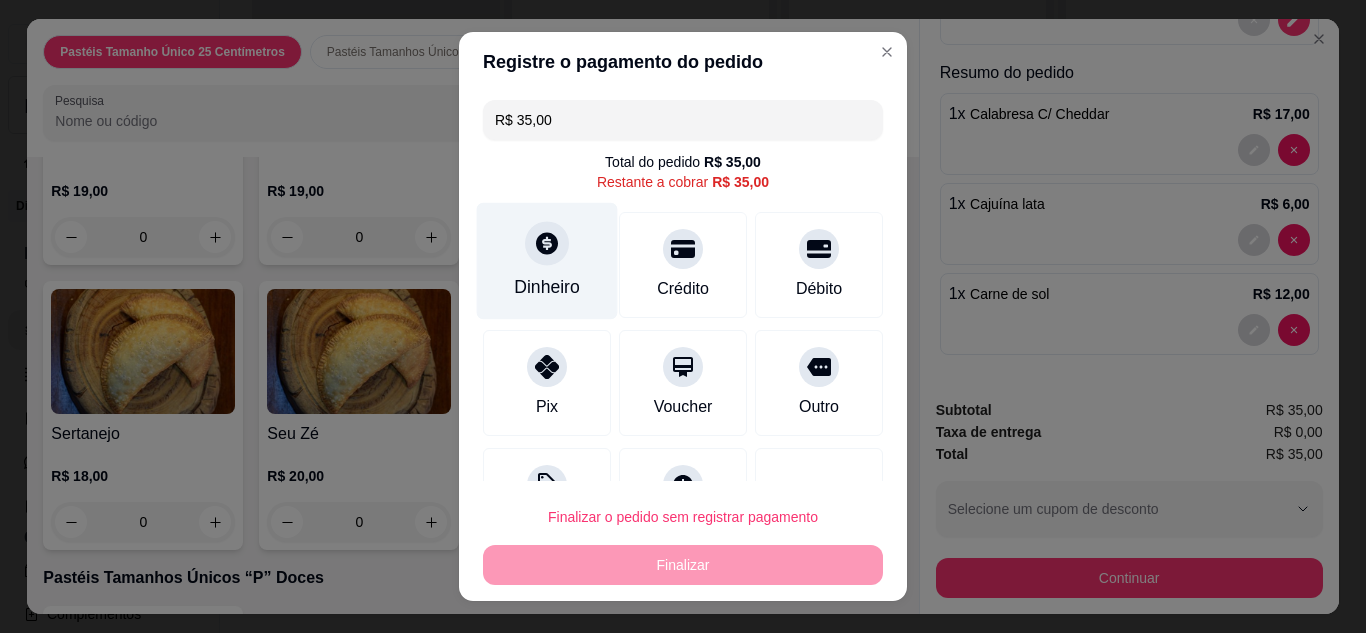 click on "Dinheiro" at bounding box center [547, 287] 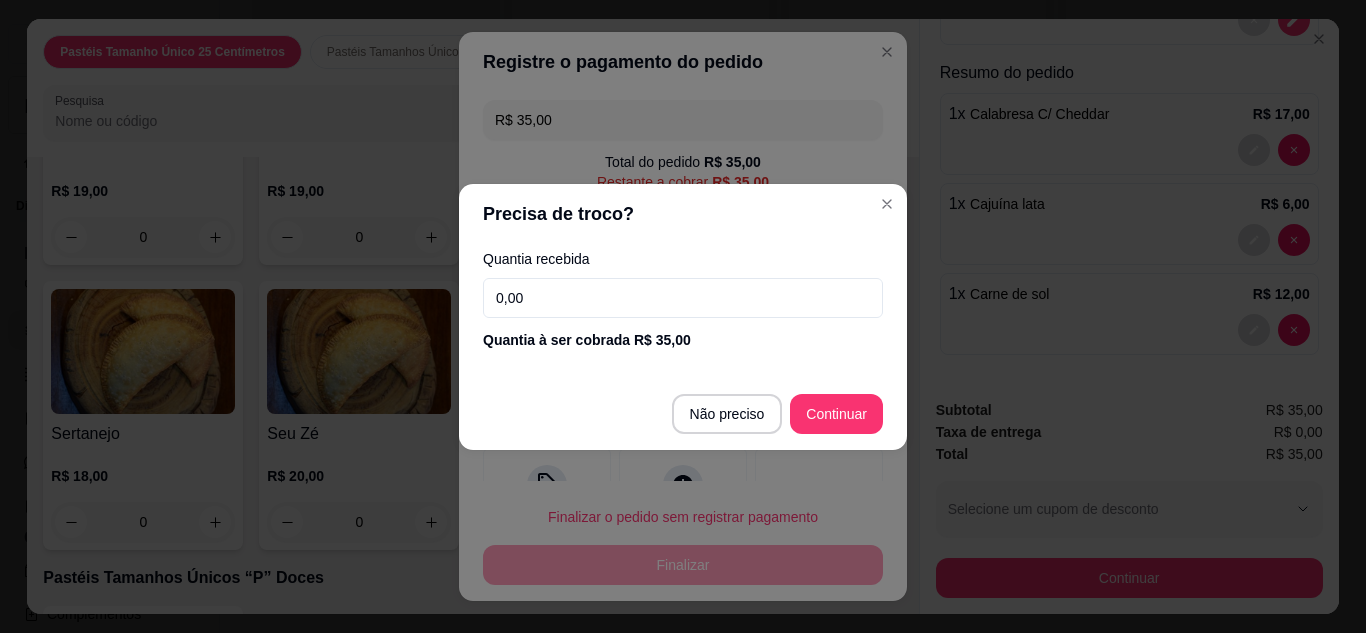 click on "0,00" at bounding box center [683, 298] 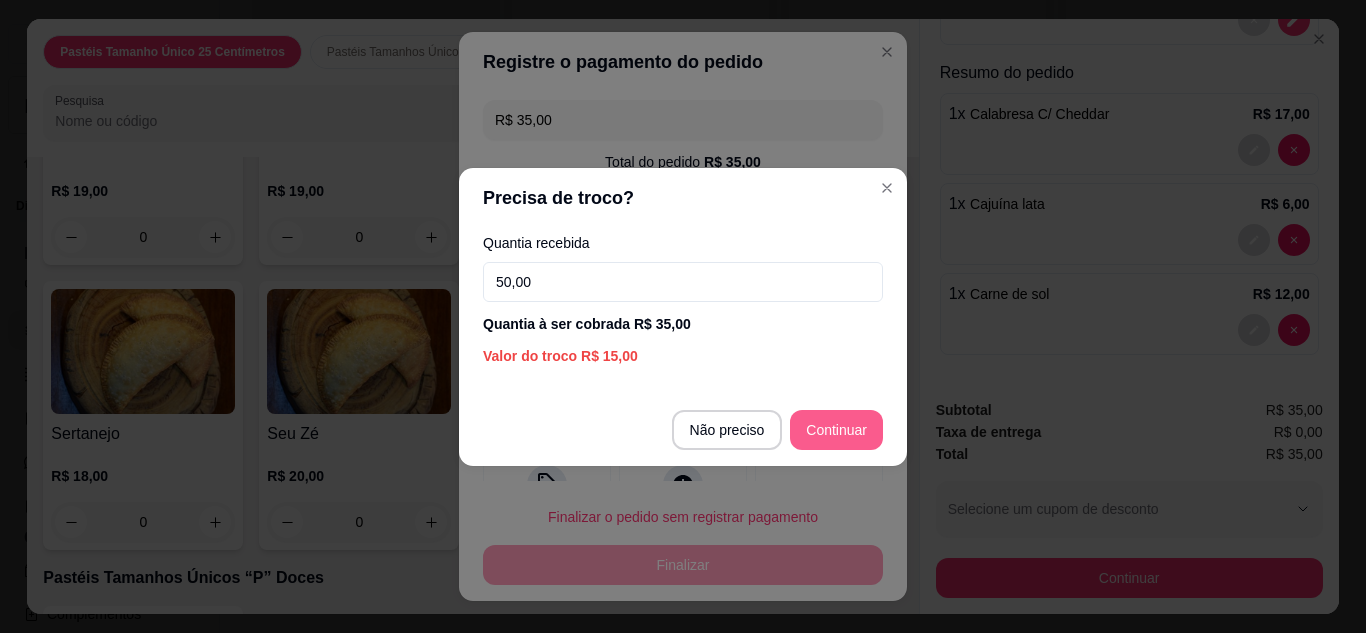 type on "50,00" 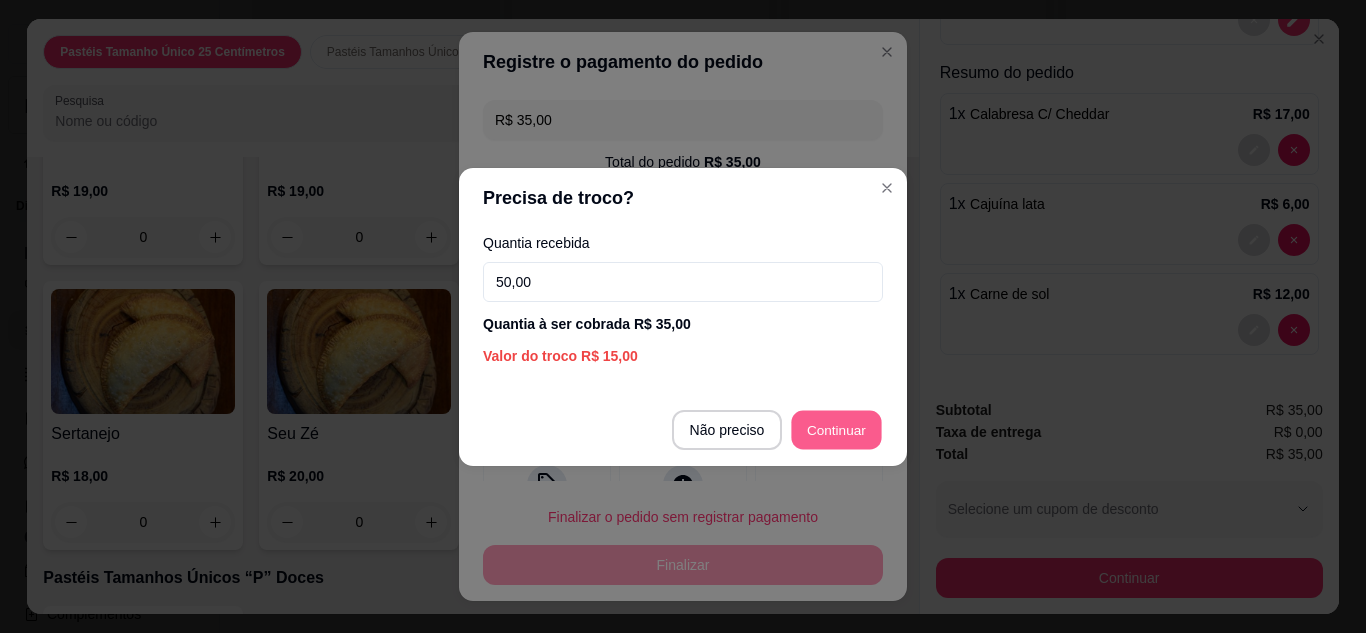 type on "R$ 0,00" 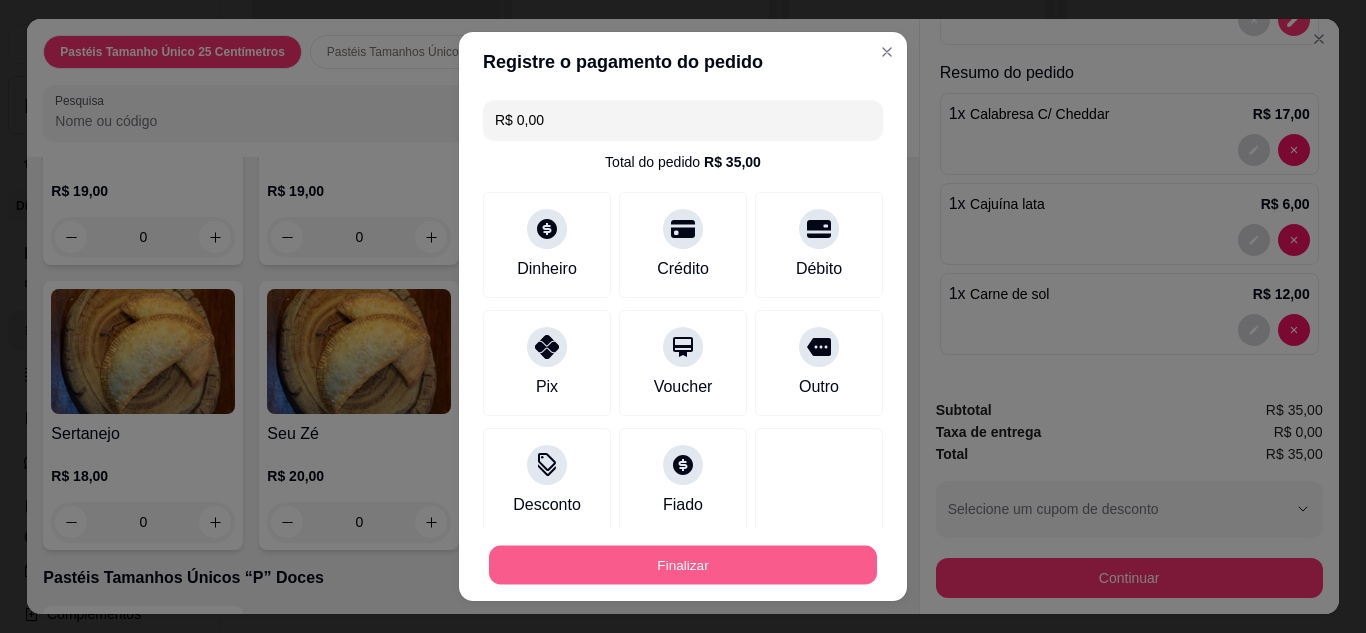 click on "Finalizar" at bounding box center (683, 565) 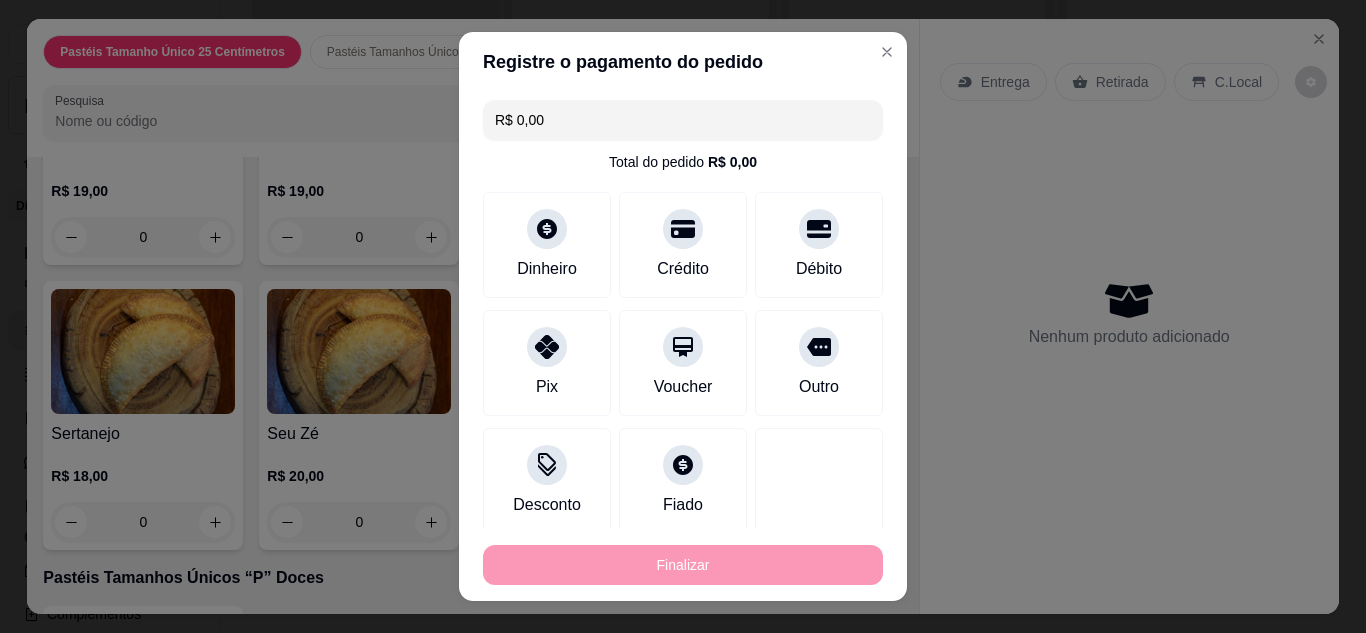 type on "0" 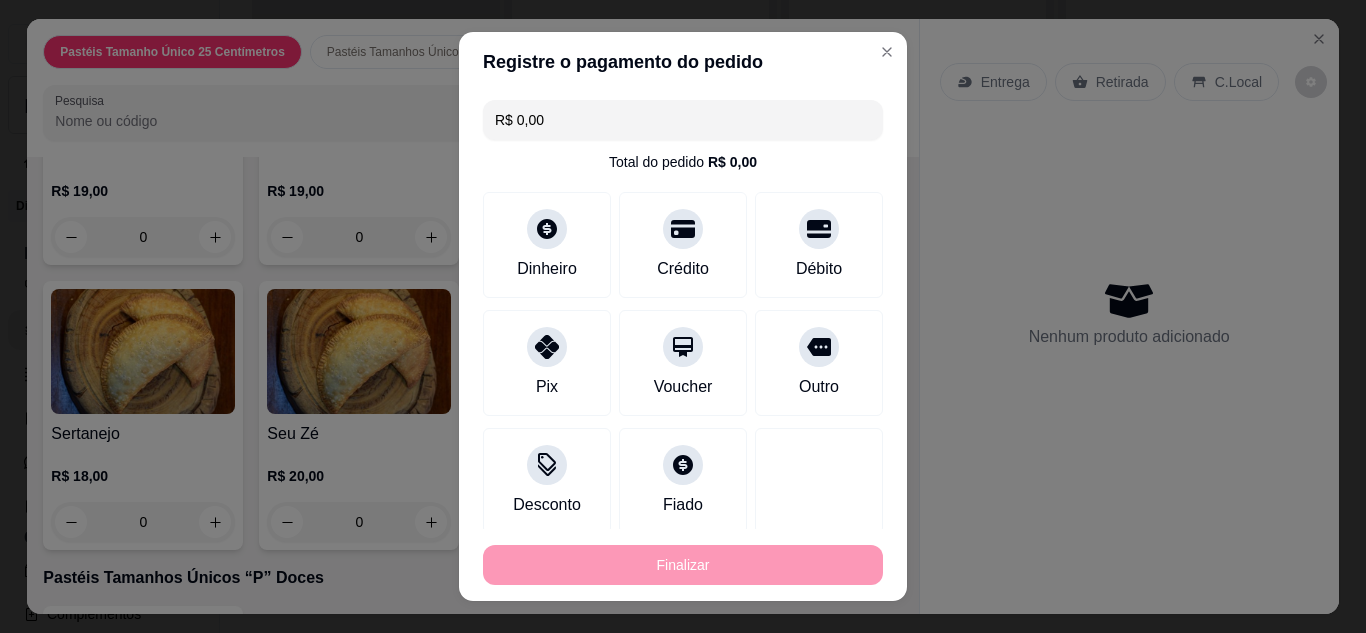 type on "0" 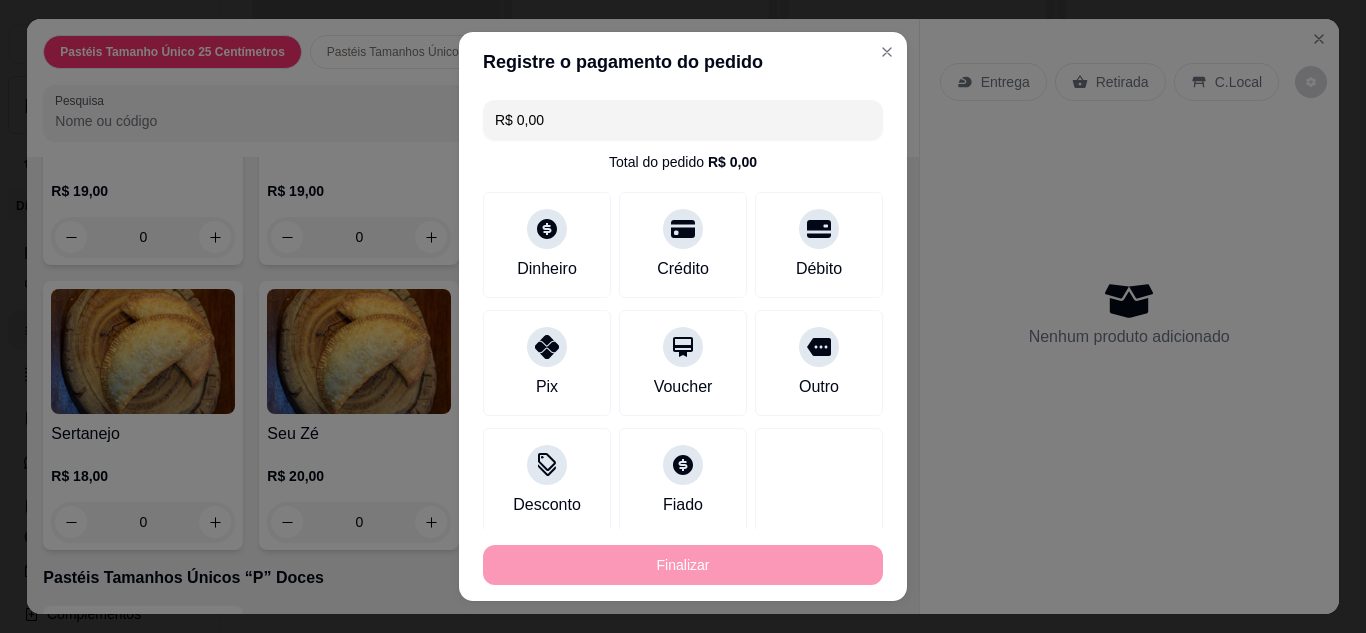 type on "0" 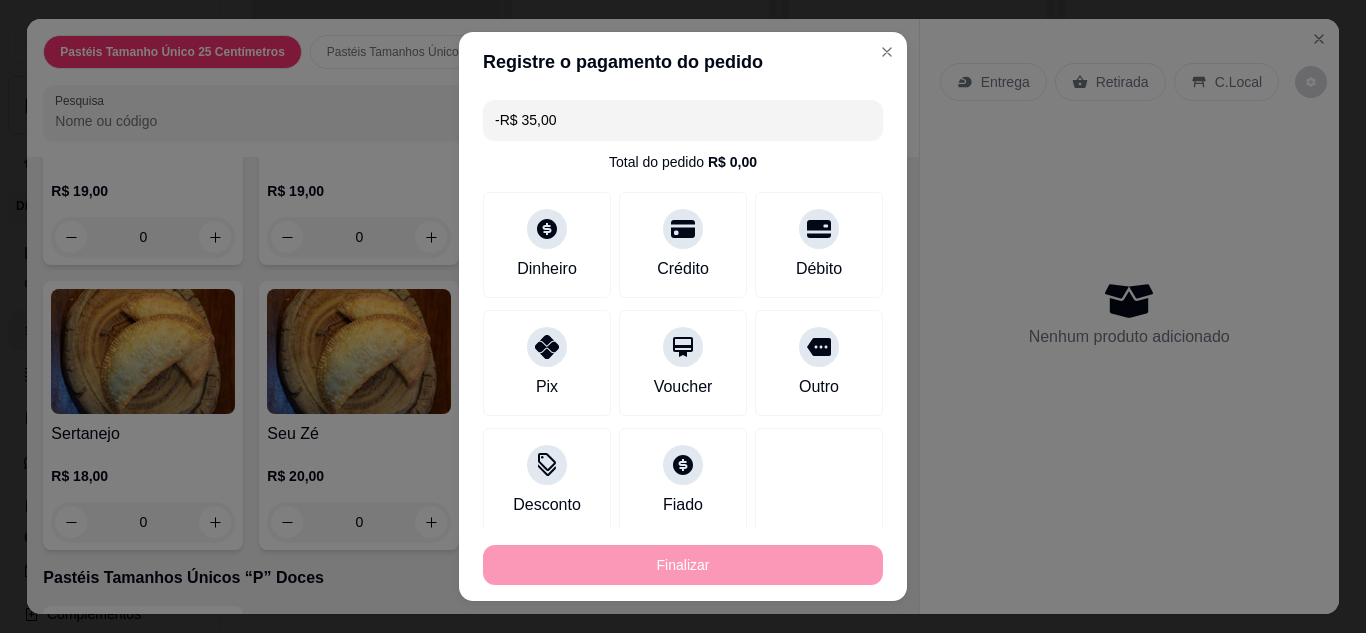 scroll, scrollTop: 0, scrollLeft: 0, axis: both 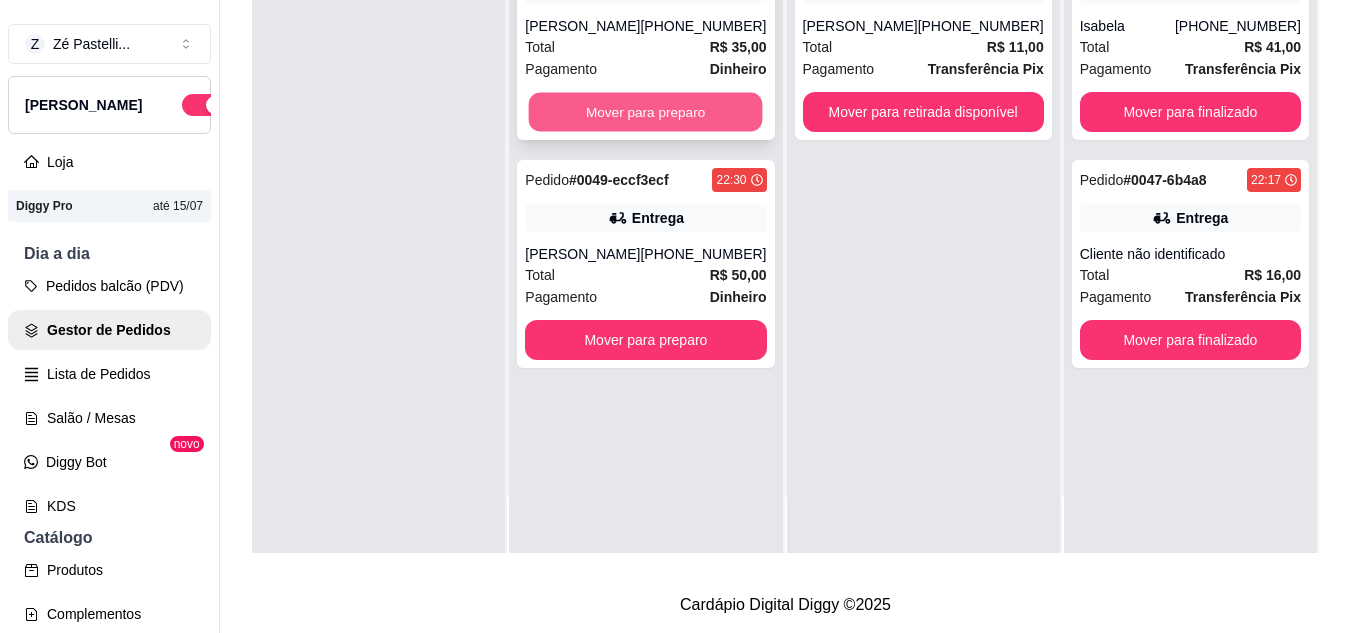click on "Mover para preparo" at bounding box center (646, 112) 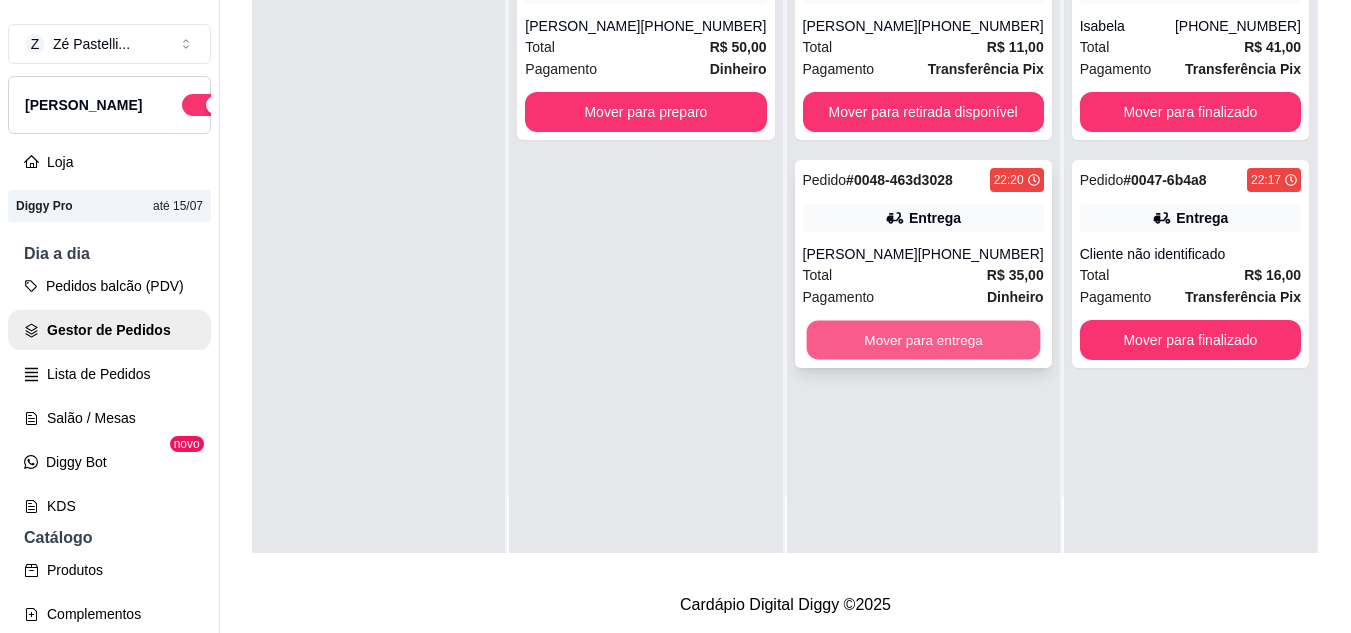click on "Mover para entrega" at bounding box center [923, 340] 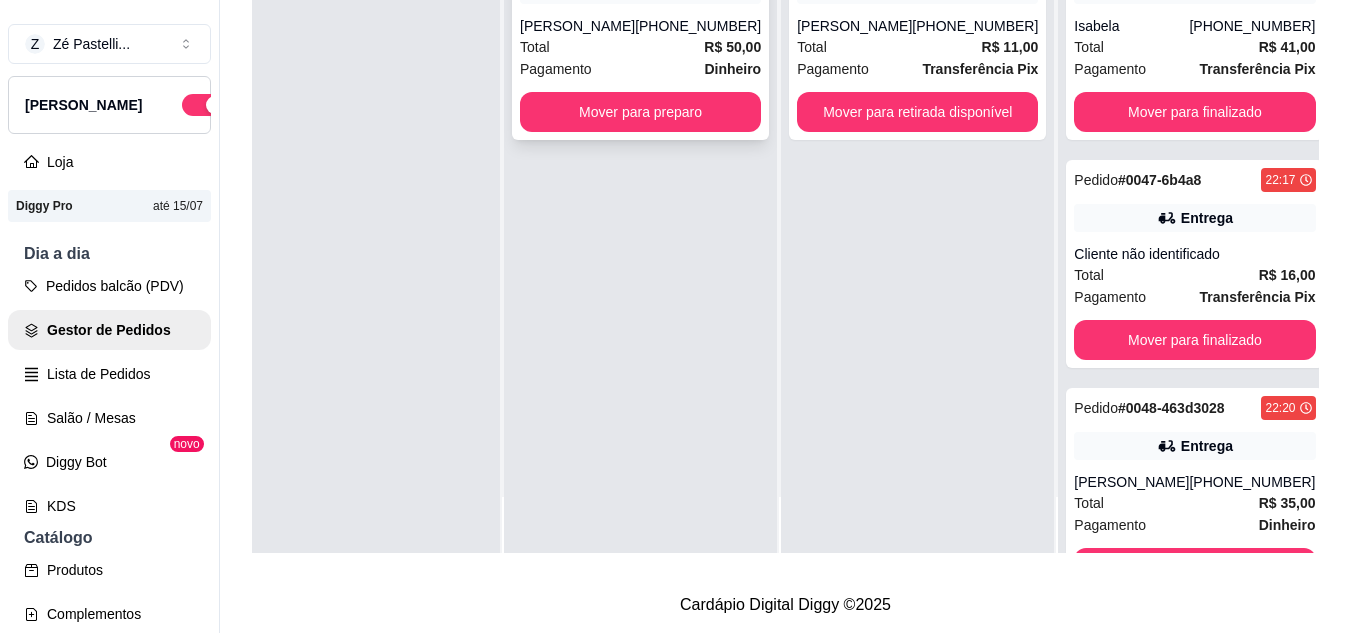 click on "Pagamento Dinheiro" at bounding box center [640, 69] 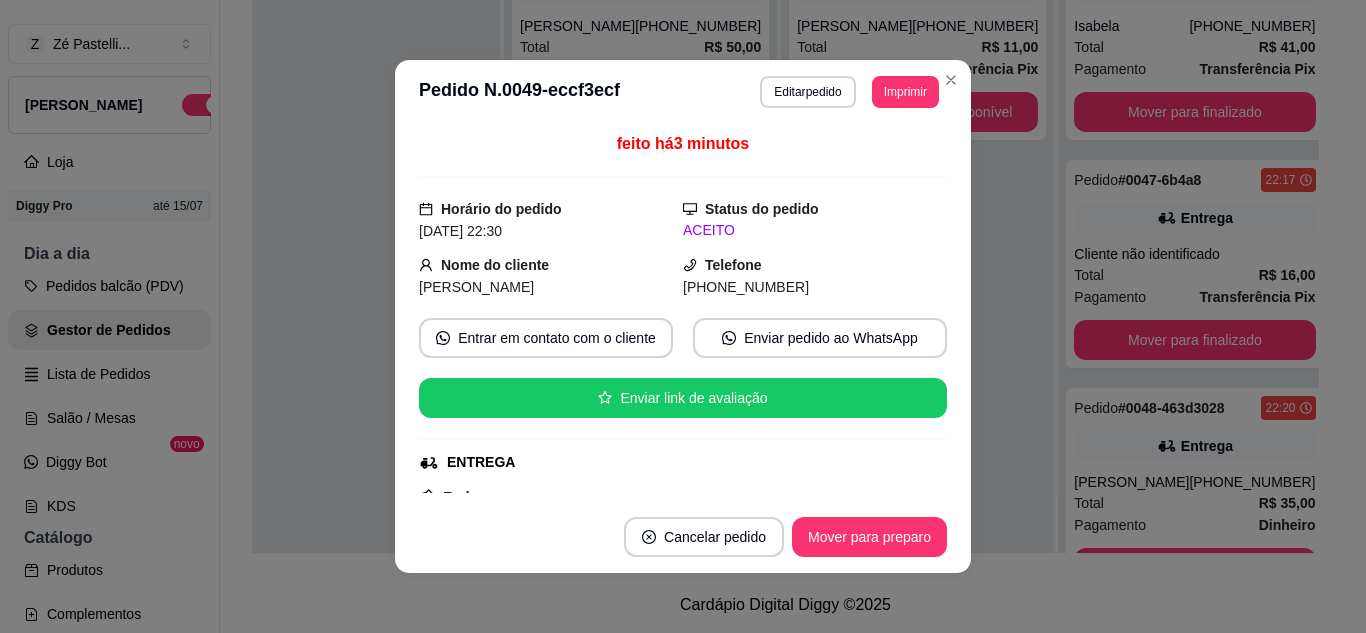 click on "feito há  3   minutos Horário do pedido [DATE] 22:30 Status do pedido ACEITO Nome do cliente Karianne  Telefone [PHONE_NUMBER] Entrar em contato com o cliente Enviar pedido ao WhatsApp Enviar link de avaliação ENTREGA Endereço  [PERSON_NAME] , 662  - Apartamento  Taxa de entrega  R$ 0,00 Copiar Endereço Pagamento Dinheiro   R$ 50,00 Resumo do pedido 2 x     Nordestino R$ 40,00 1 x     Cajuina de 1 litro R$ 10,00 Subtotal R$ 50,00 Total R$ 50,00" at bounding box center (683, 312) 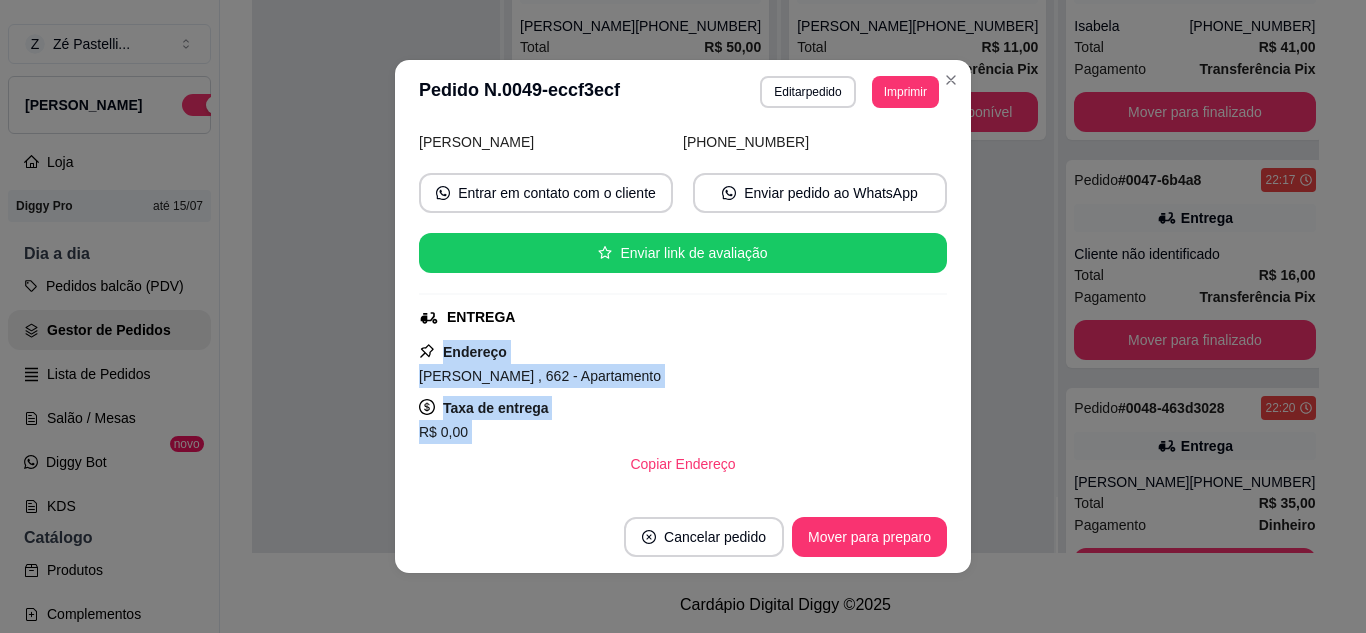 drag, startPoint x: 940, startPoint y: 482, endPoint x: 929, endPoint y: 479, distance: 11.401754 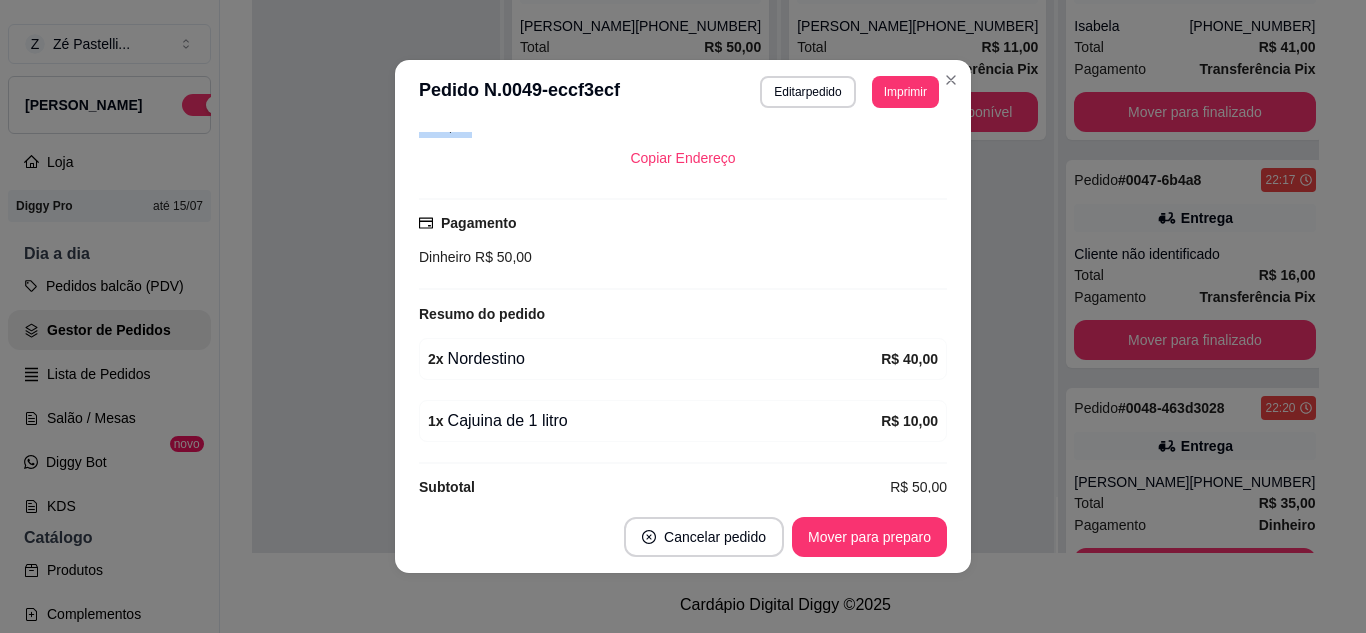 scroll, scrollTop: 478, scrollLeft: 0, axis: vertical 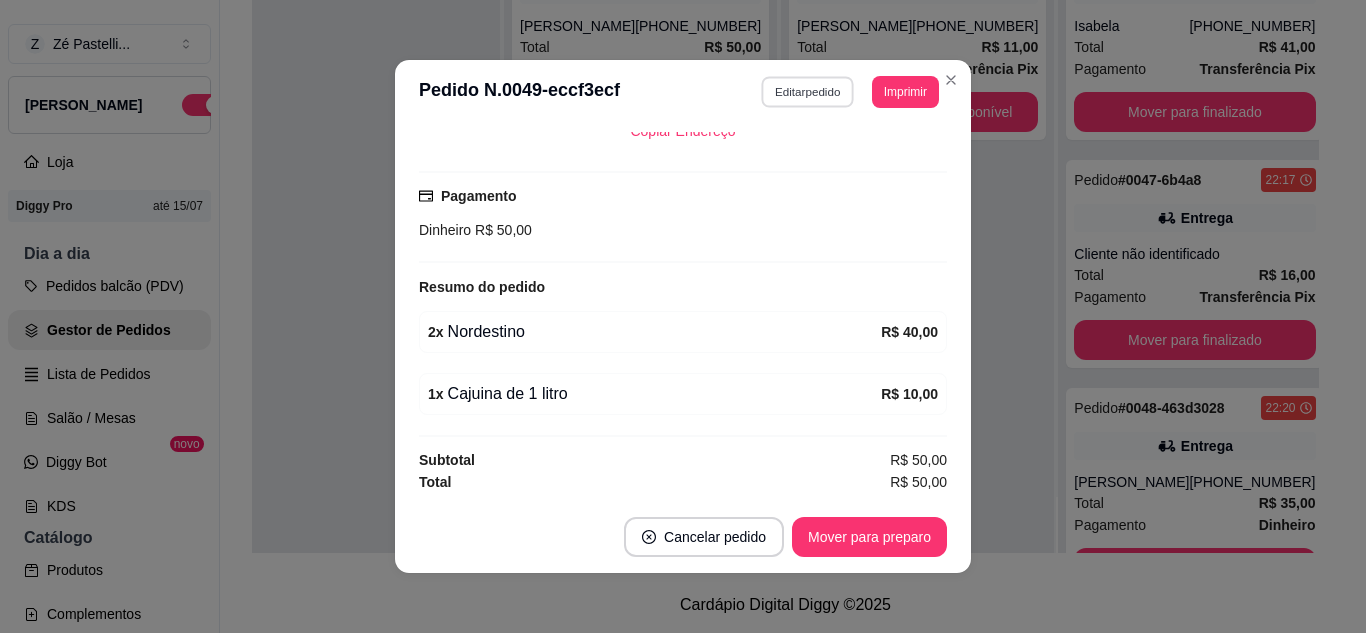 click on "Editar  pedido" at bounding box center (808, 91) 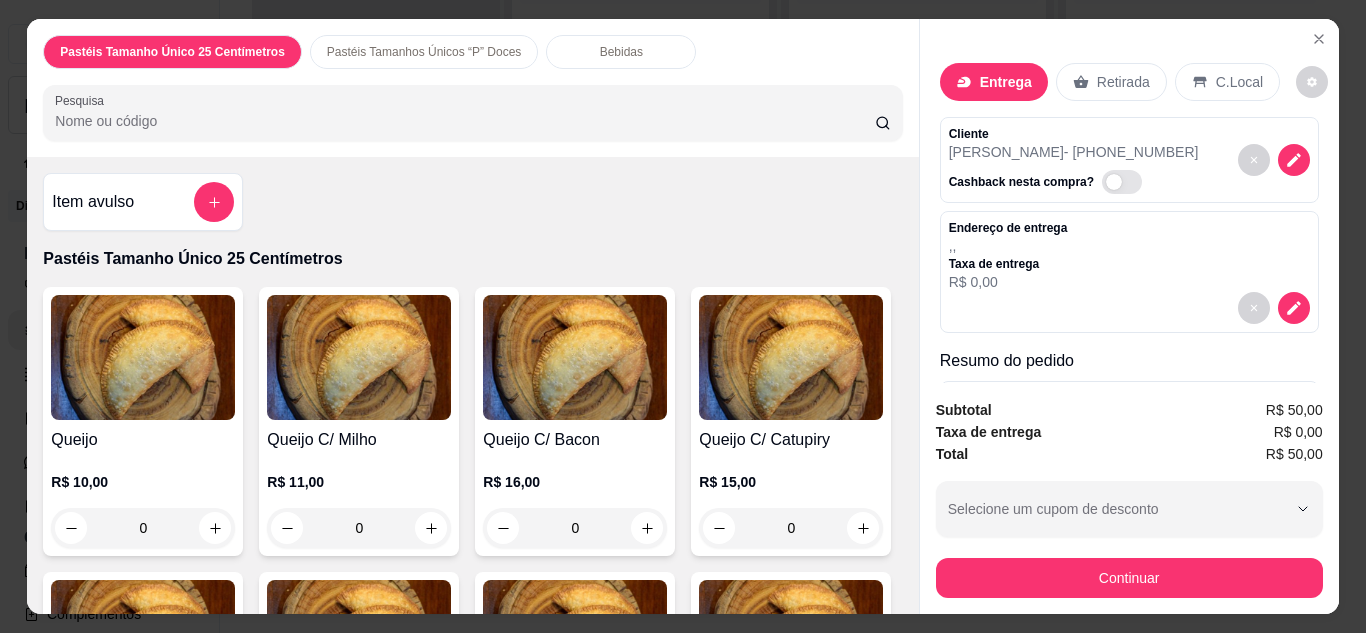 click on "Subtotal R$ 50,00 Taxa de entrega R$ 0,00 Total R$ 50,00 Selecione um cupom de desconto Selecione um cupom de desconto Continuar" at bounding box center (1129, 498) 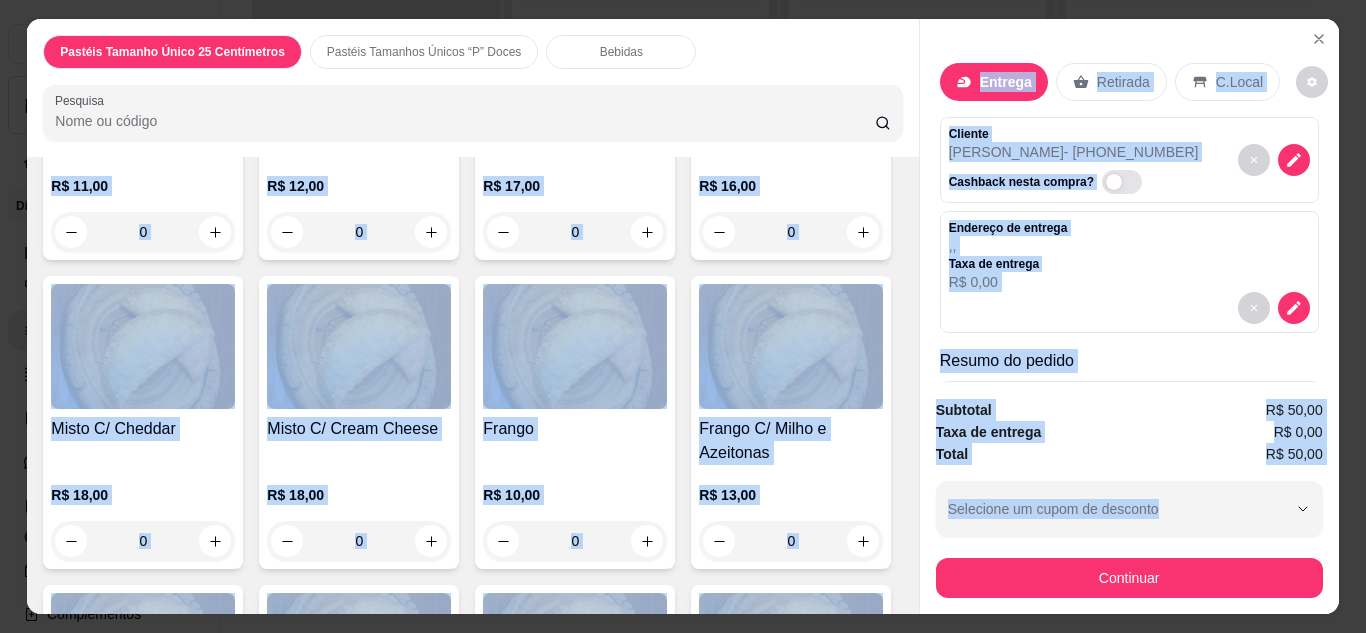 scroll, scrollTop: 1210, scrollLeft: 0, axis: vertical 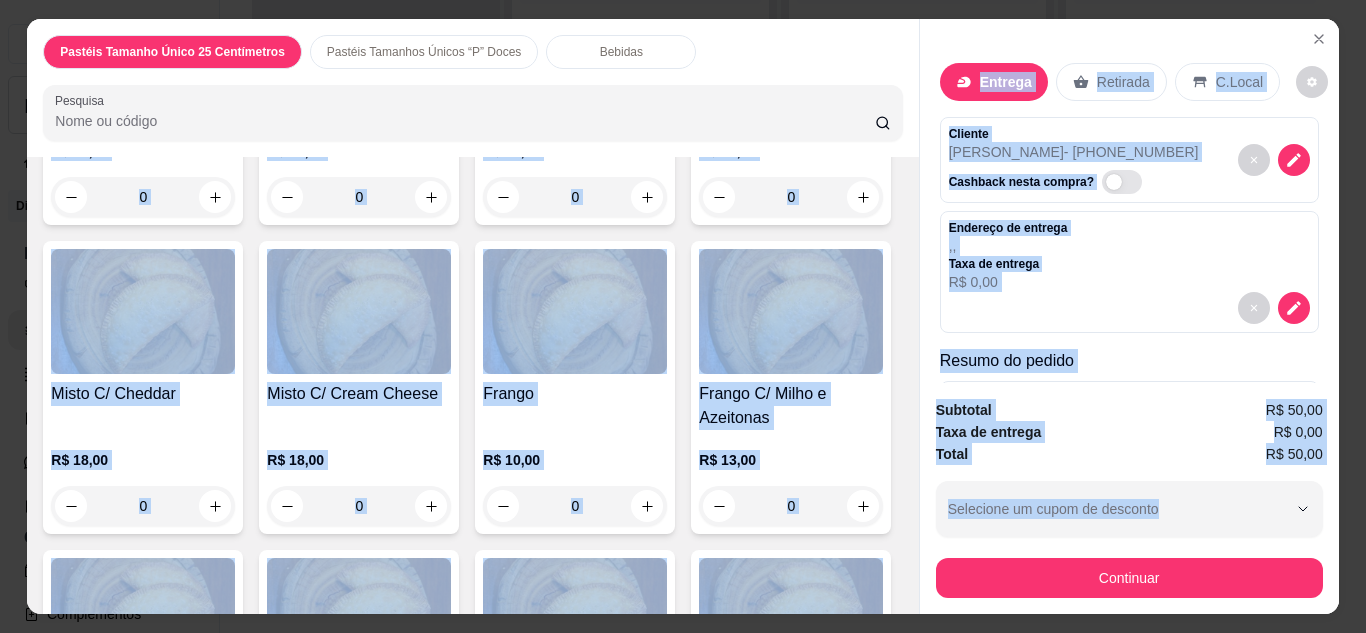 click on "0" at bounding box center [143, 197] 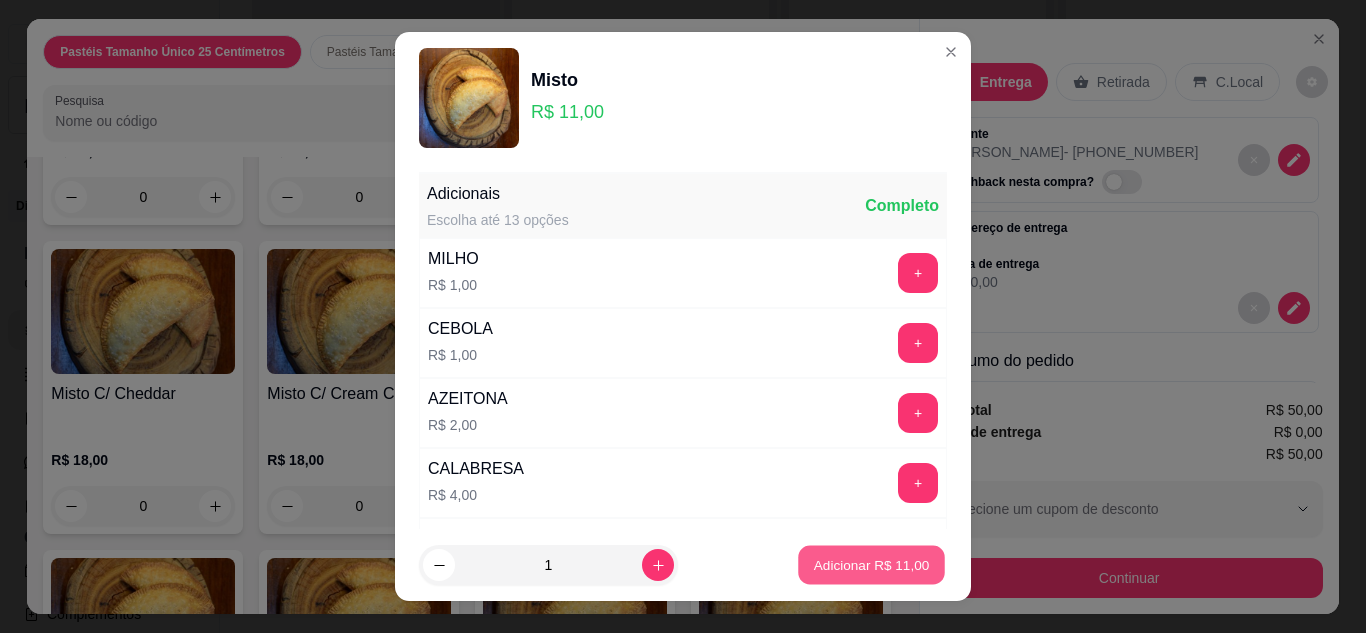click on "Adicionar   R$ 11,00" at bounding box center (872, 565) 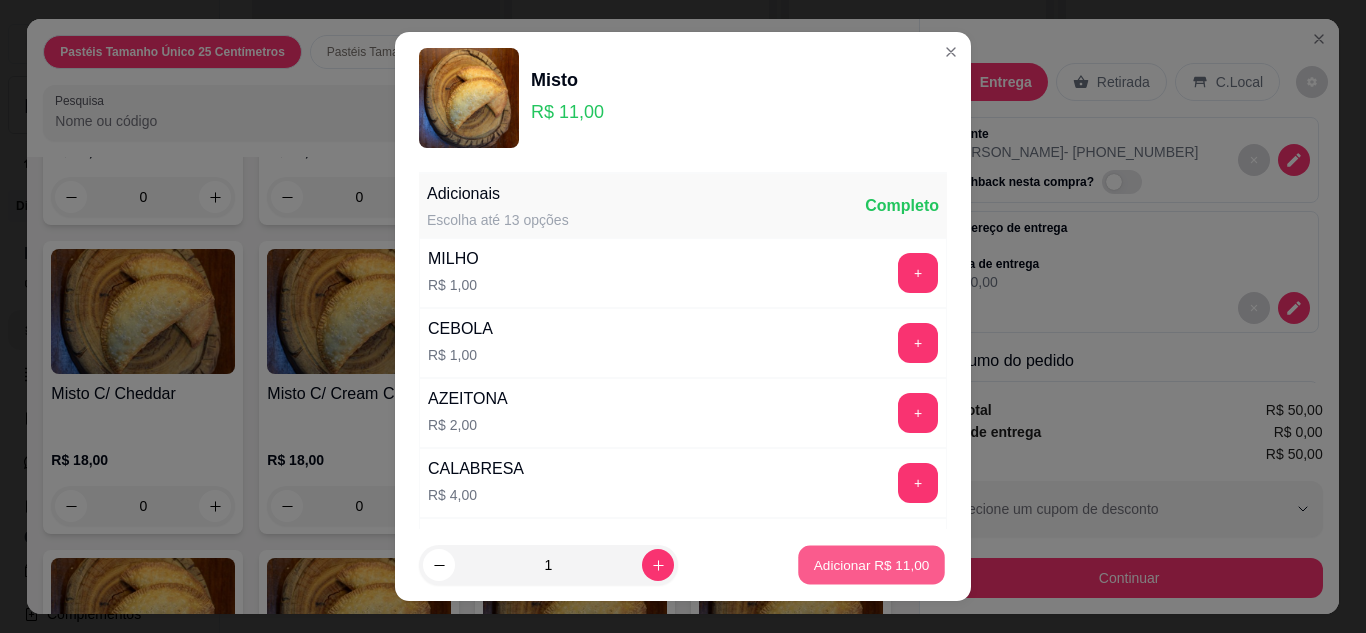 type on "1" 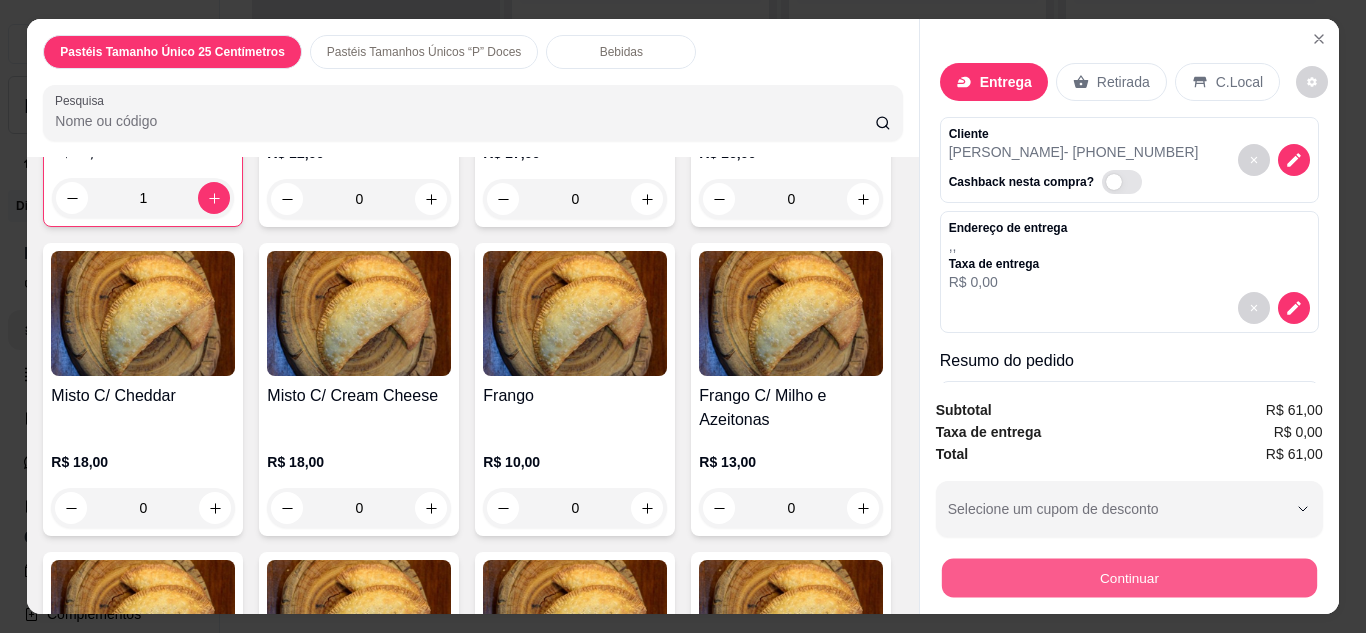 click on "Continuar" at bounding box center (1128, 578) 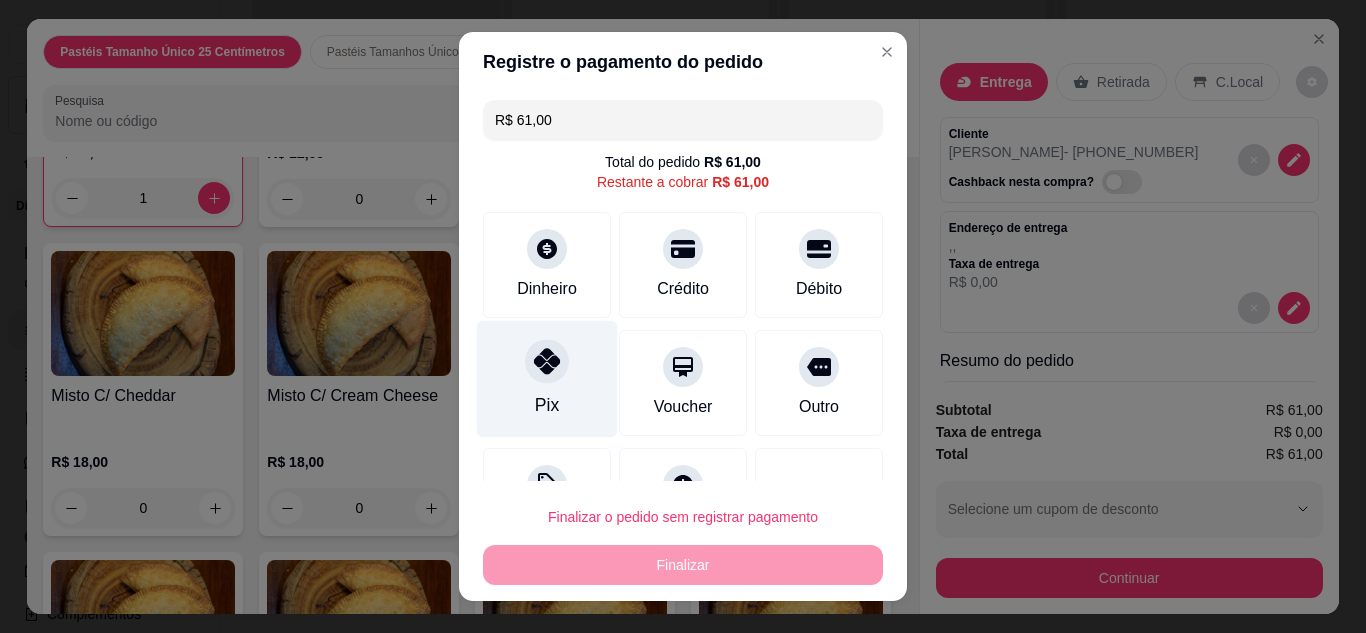 click at bounding box center (547, 361) 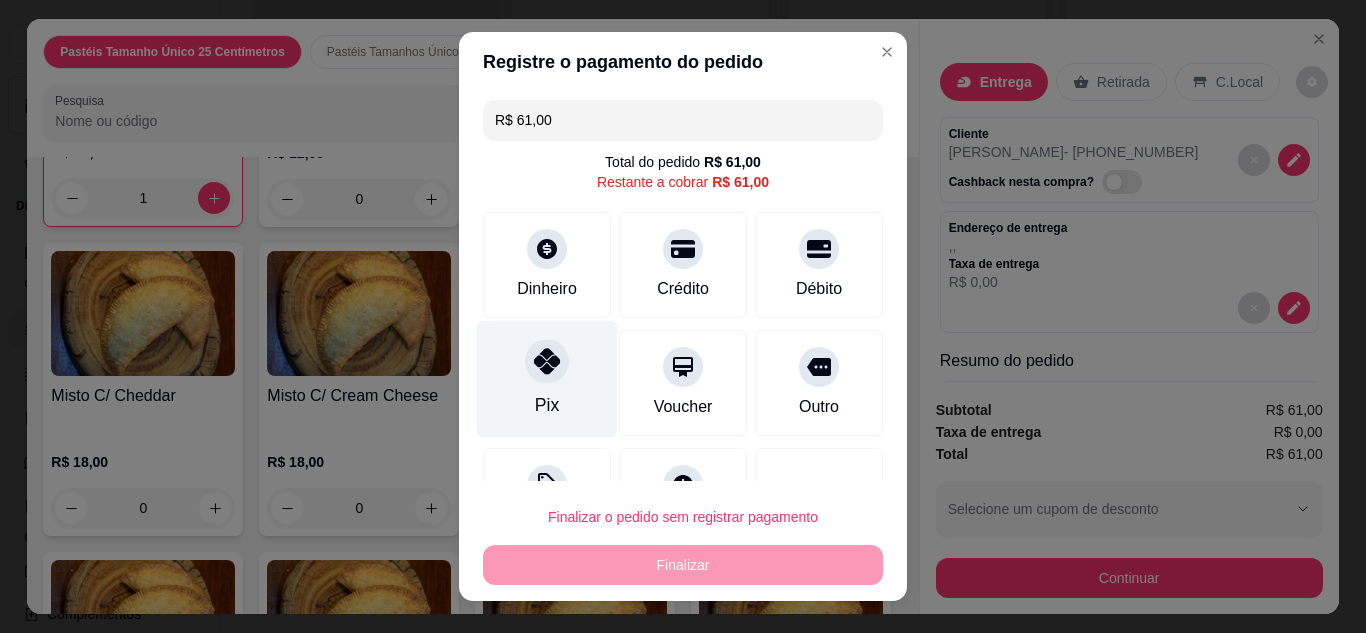 type on "R$ 0,00" 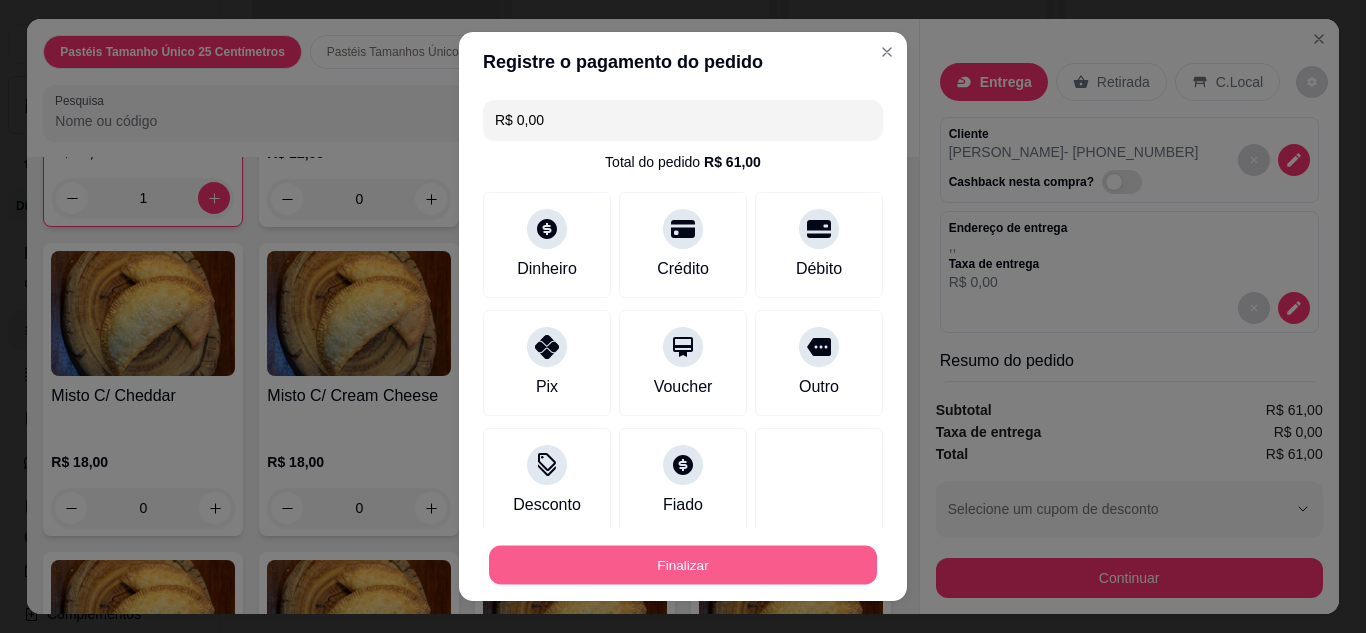click on "Finalizar" at bounding box center (683, 565) 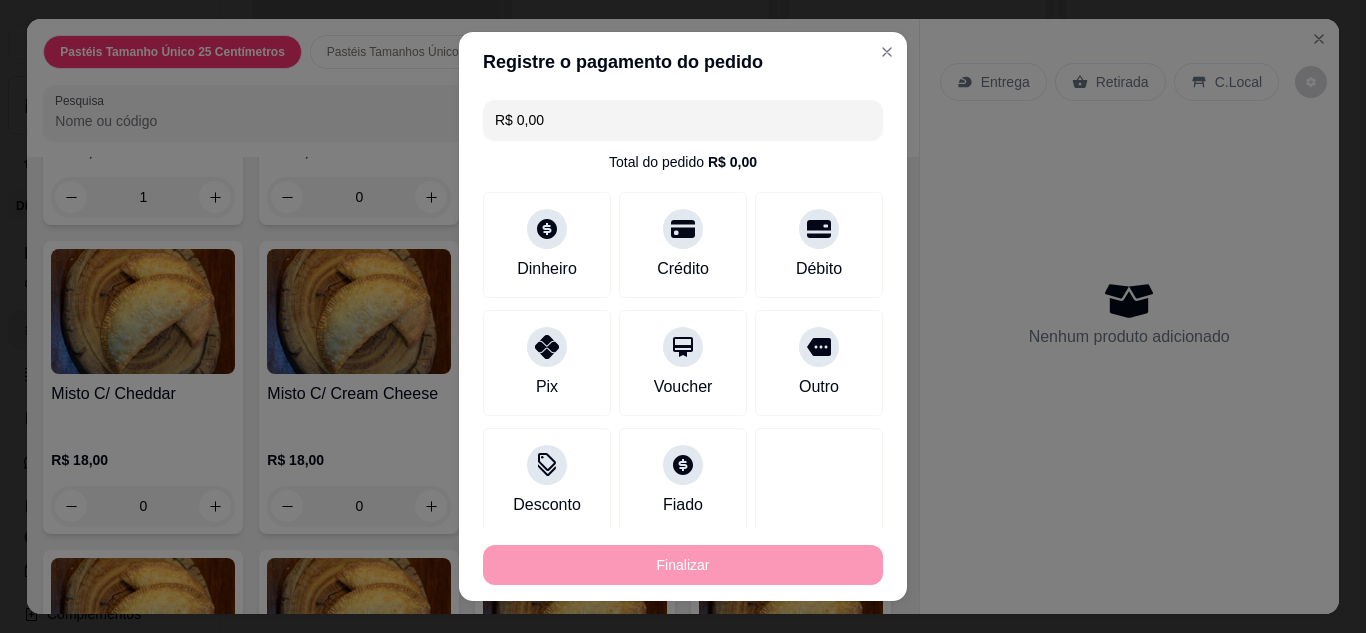 type on "0" 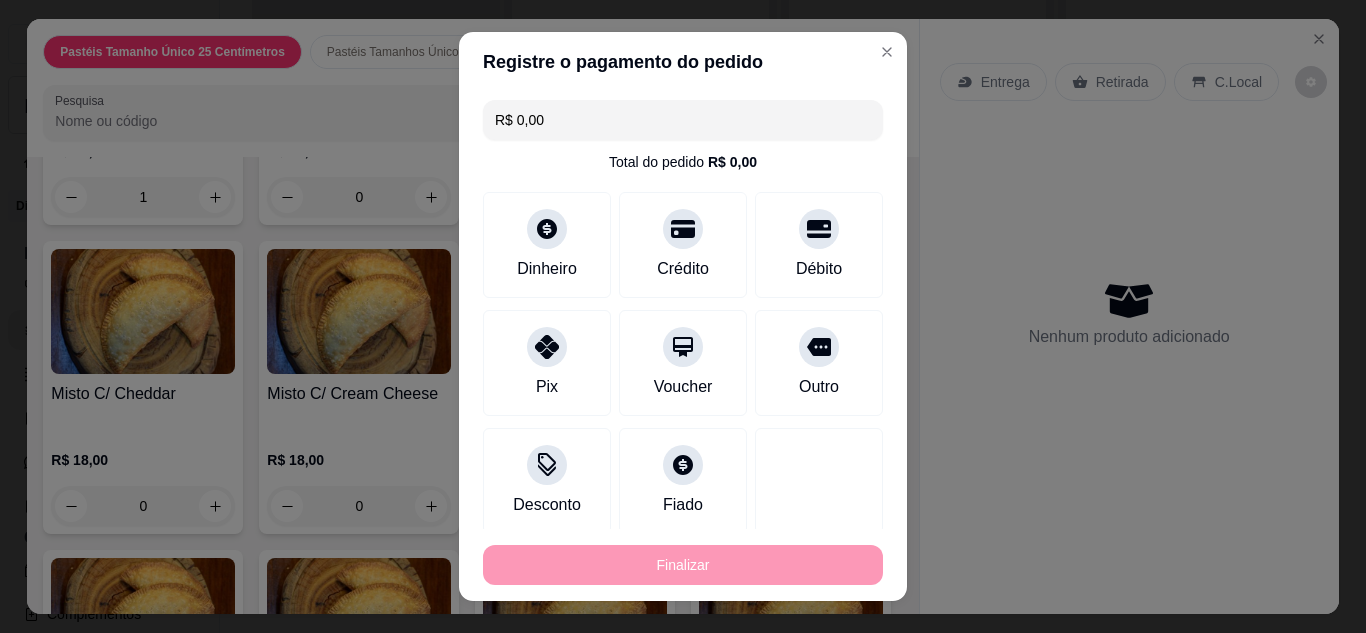 type on "0" 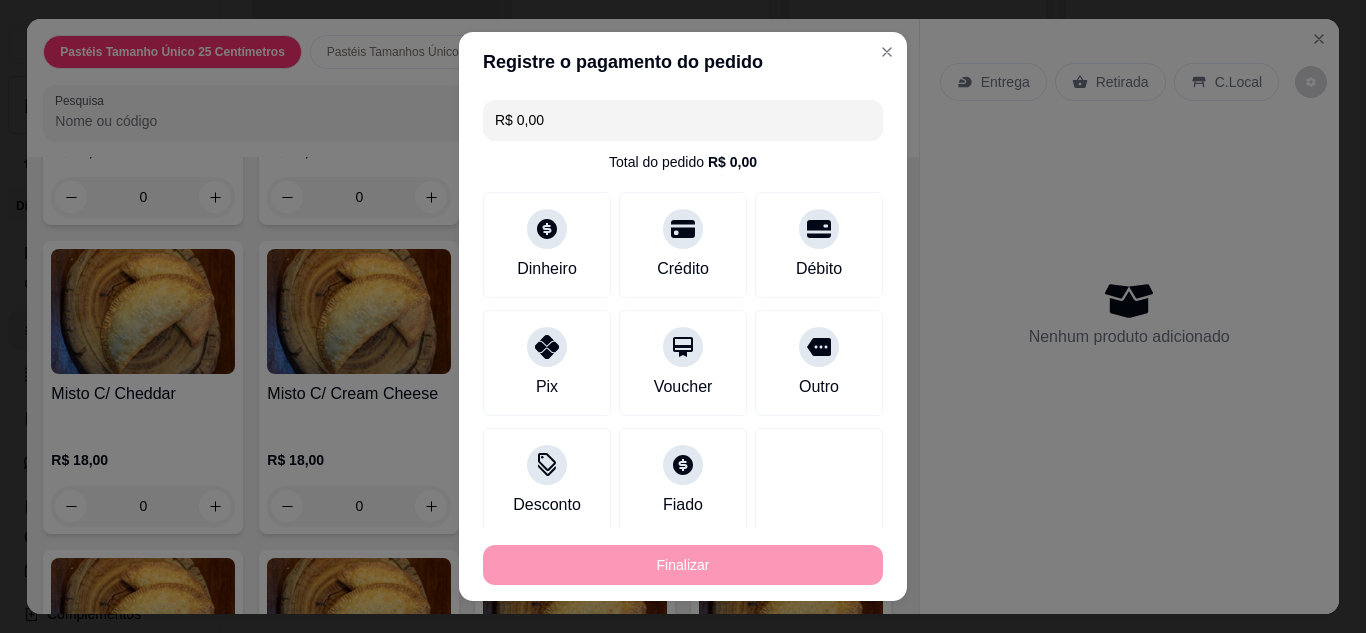 type on "-R$ 61,00" 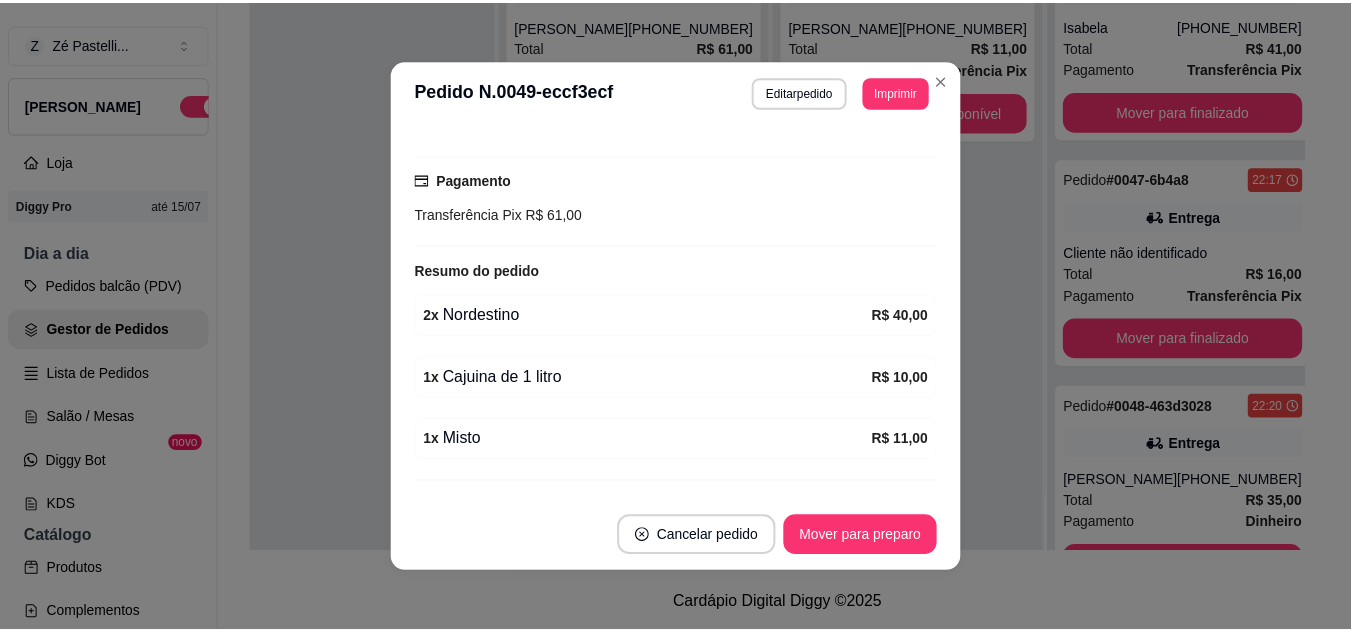 scroll, scrollTop: 462, scrollLeft: 0, axis: vertical 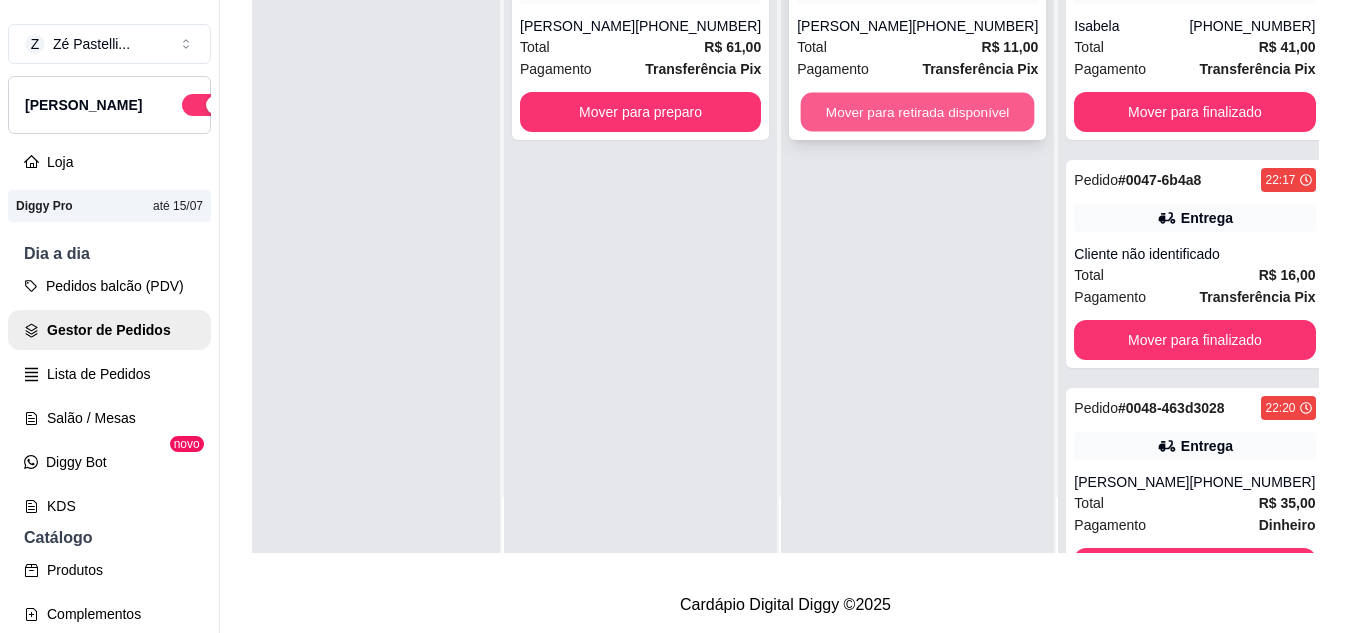 click on "Mover para retirada disponível" at bounding box center [918, 112] 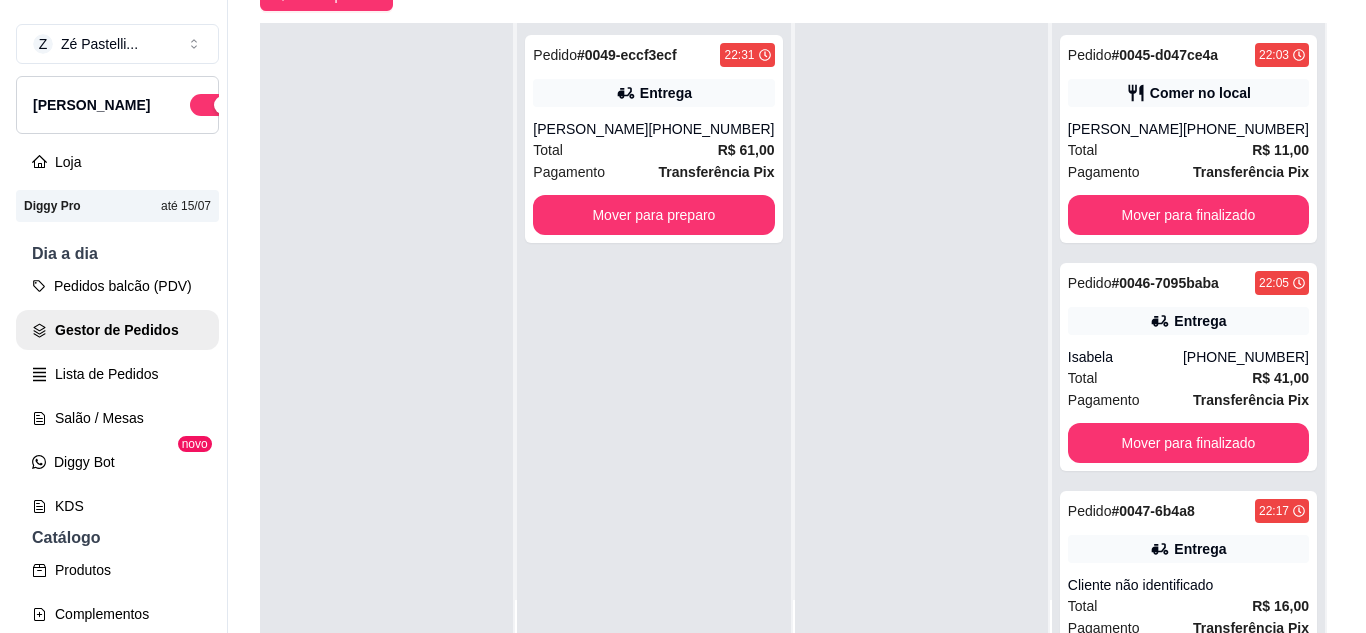 scroll, scrollTop: 199, scrollLeft: 0, axis: vertical 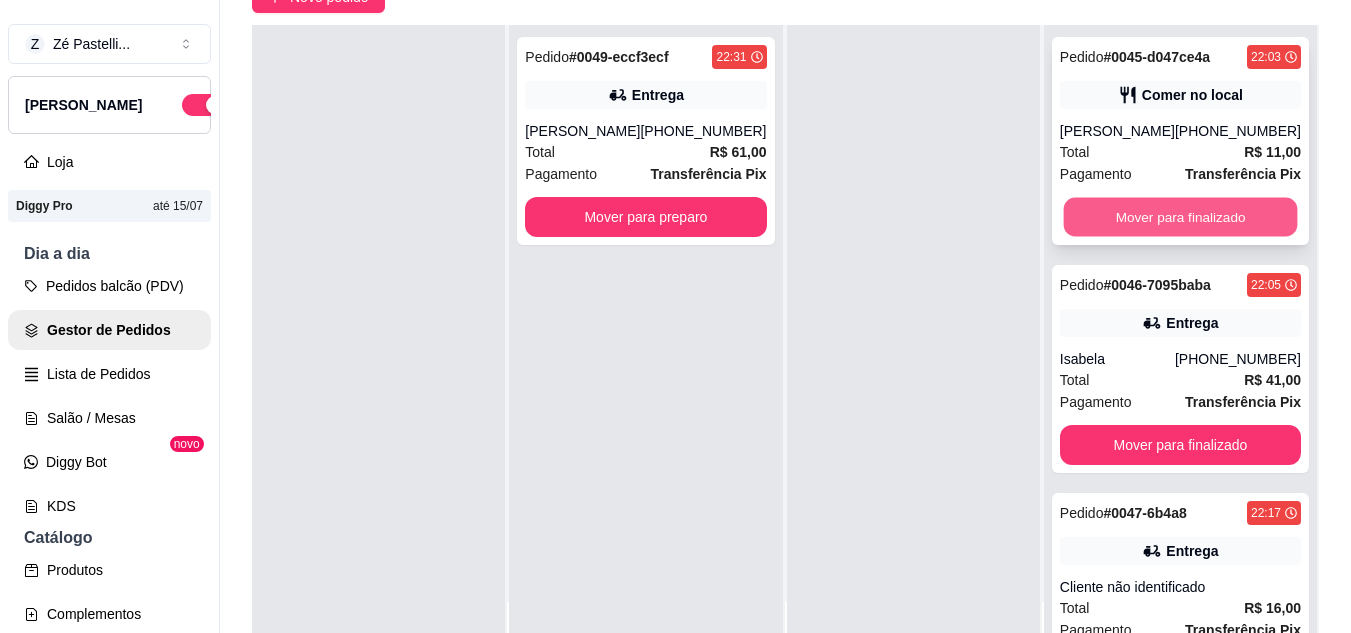 click on "Mover para finalizado" at bounding box center [1180, 217] 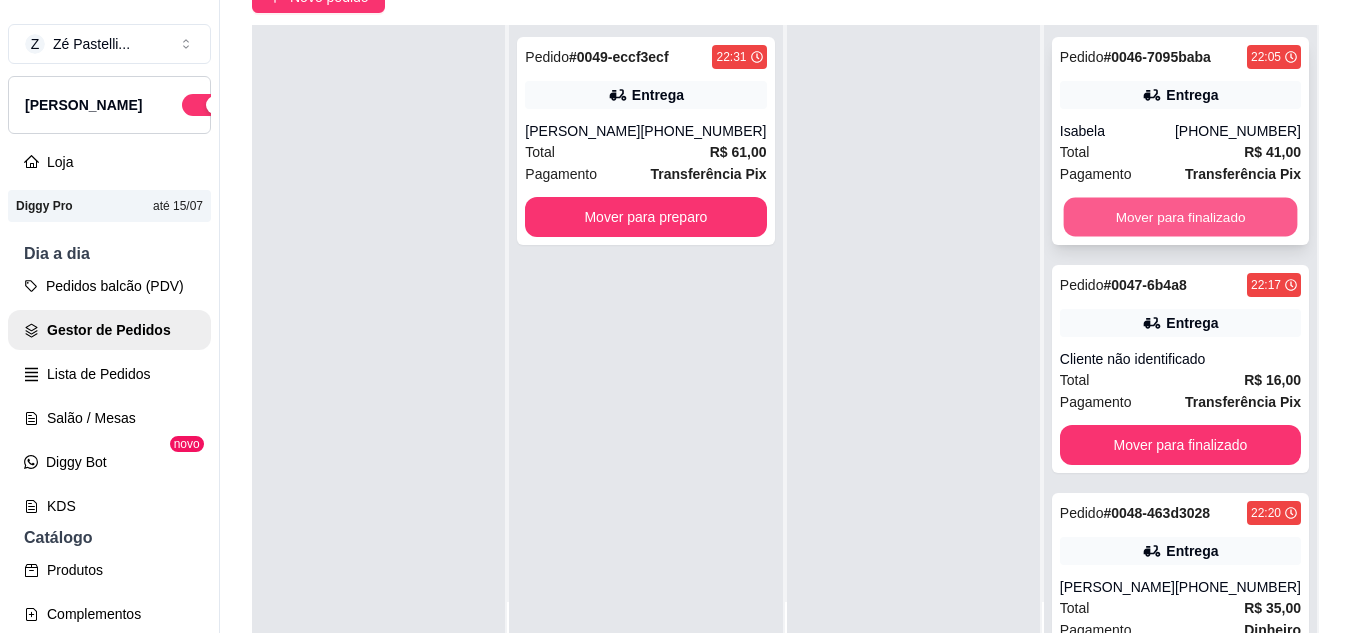 click on "Mover para finalizado" at bounding box center [1180, 217] 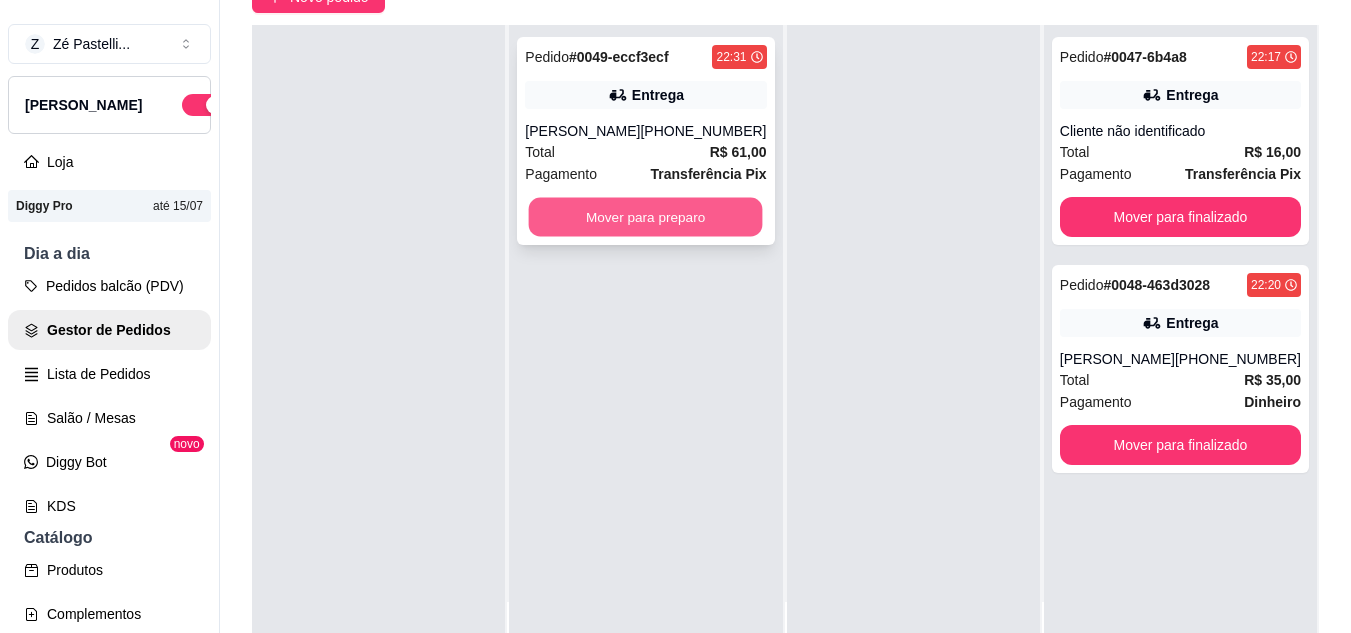 click on "Mover para preparo" at bounding box center [646, 217] 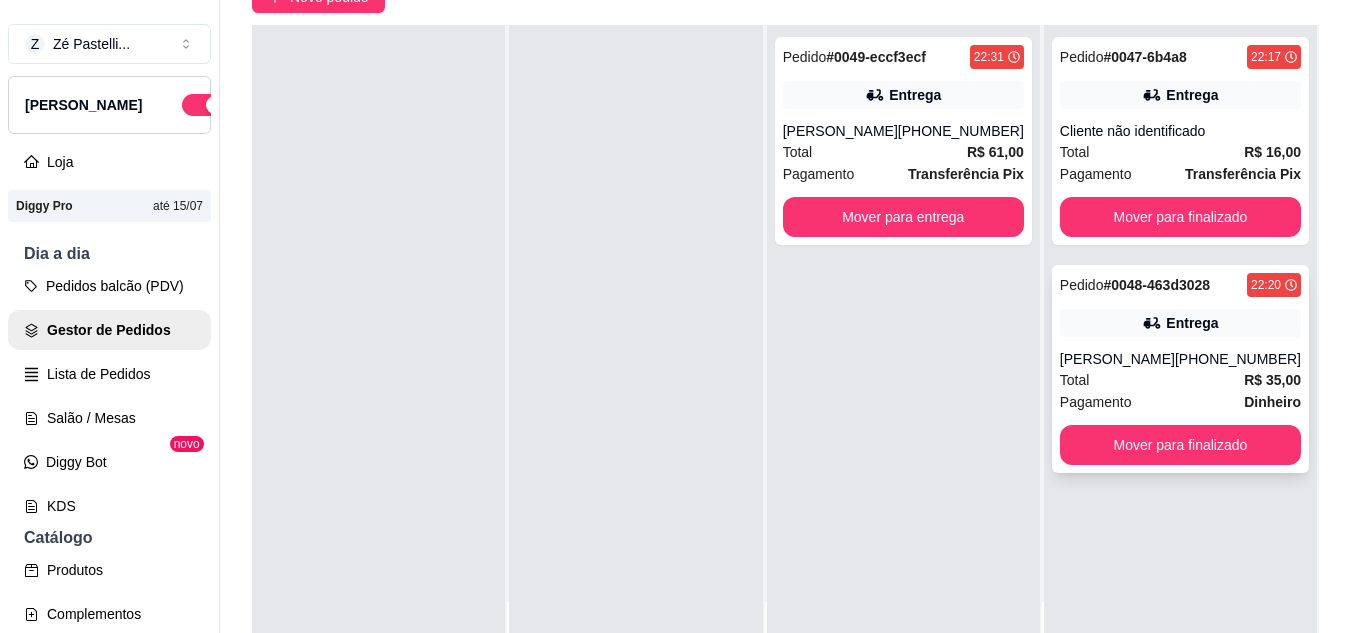 click on "Total R$ 35,00" at bounding box center (1180, 380) 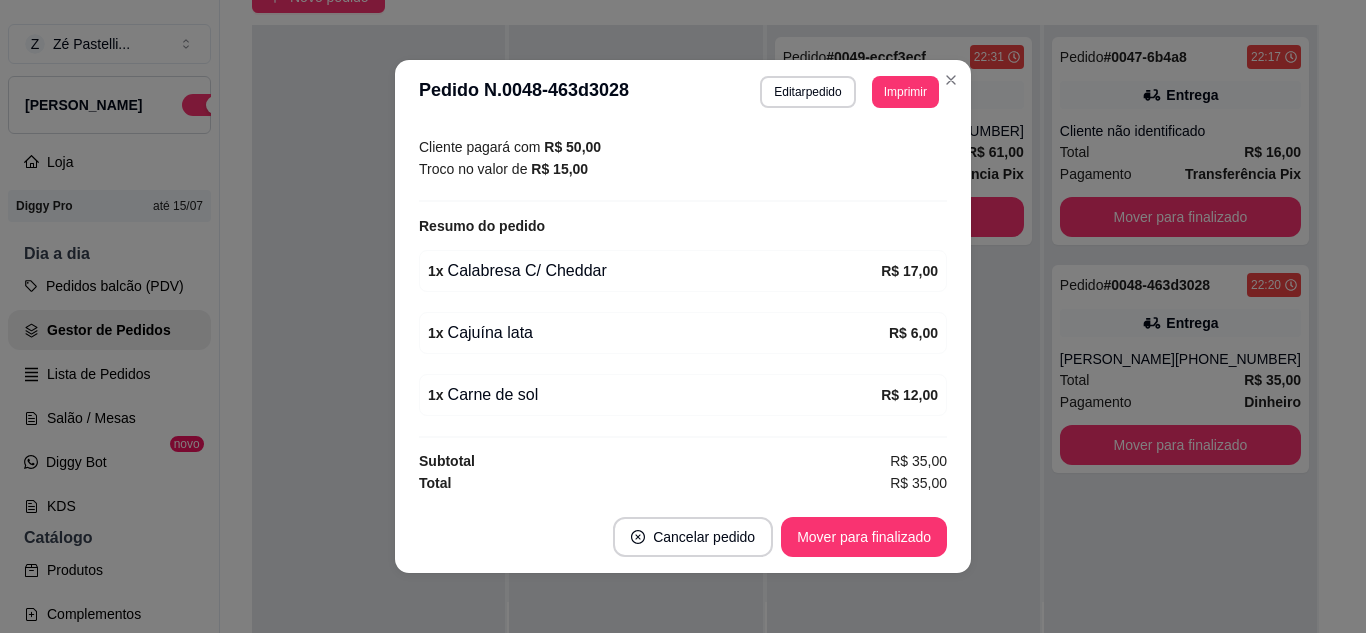 scroll, scrollTop: 568, scrollLeft: 0, axis: vertical 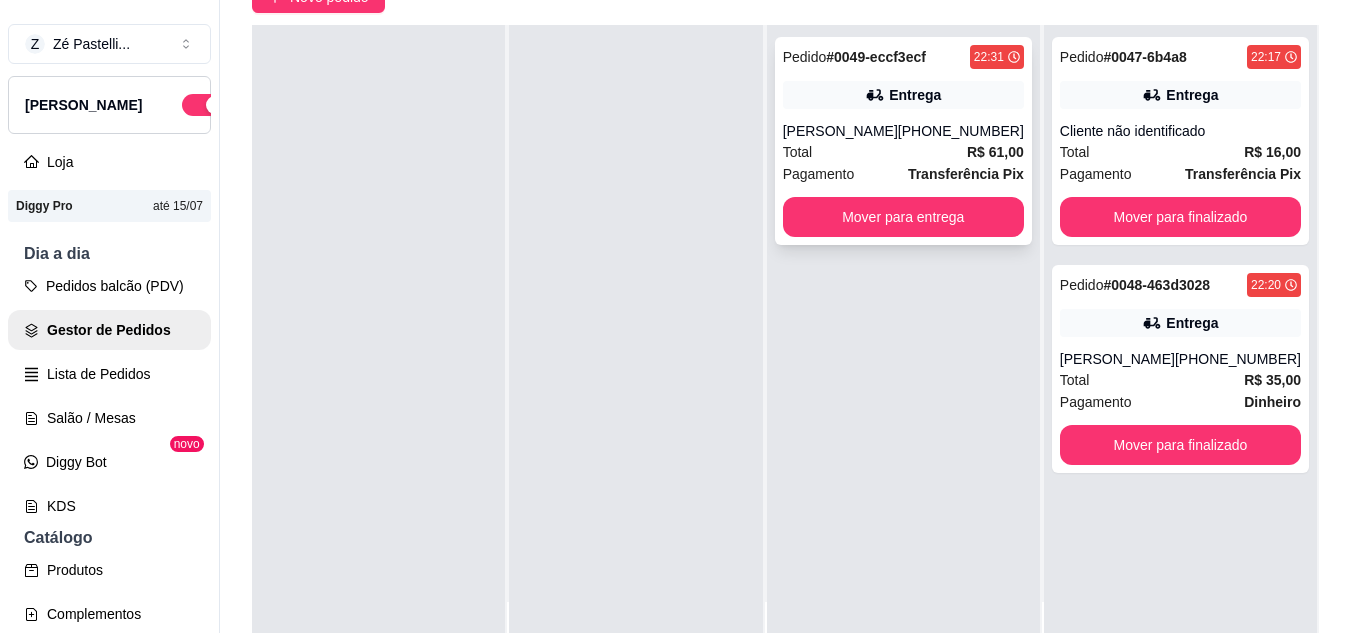 click on "Total R$ 61,00" at bounding box center [903, 152] 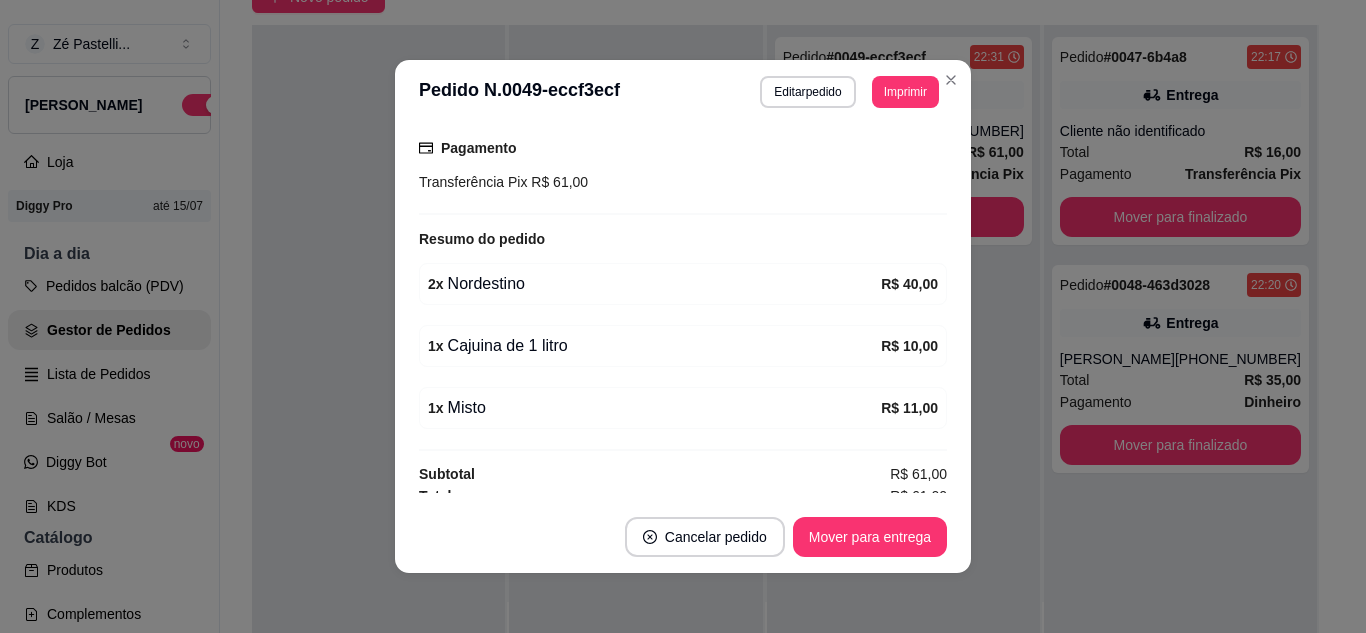 scroll, scrollTop: 520, scrollLeft: 0, axis: vertical 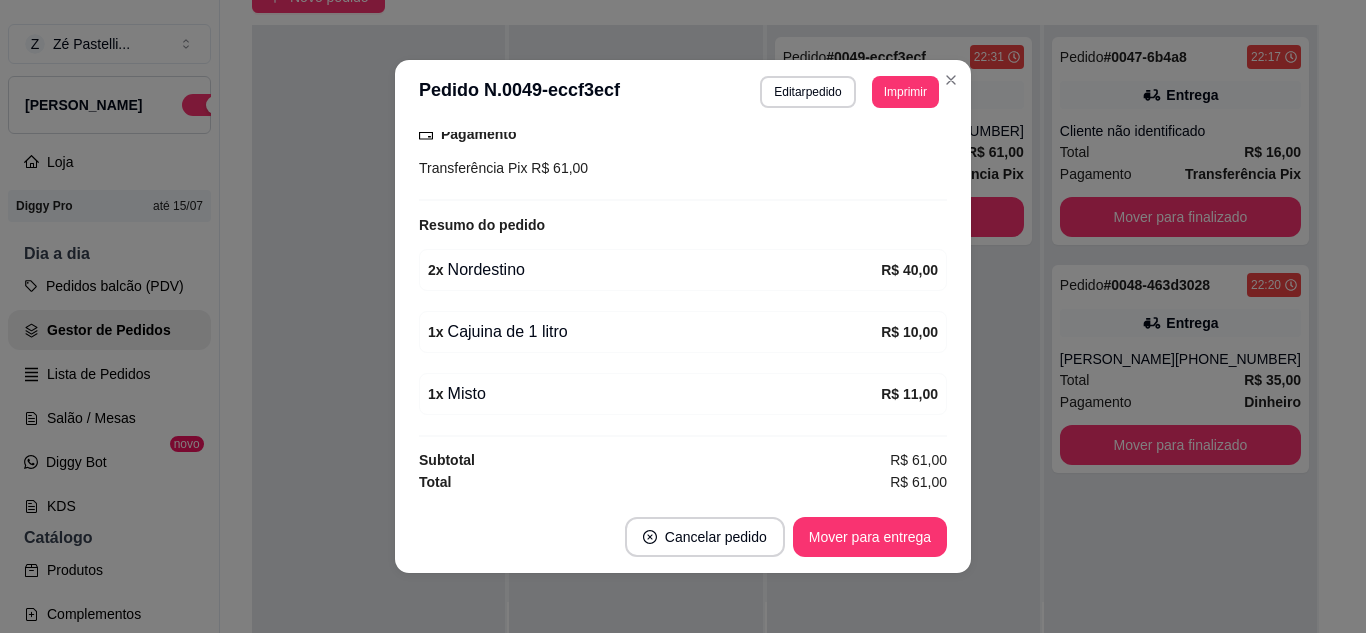 click on "R$ 61,00" at bounding box center (918, 482) 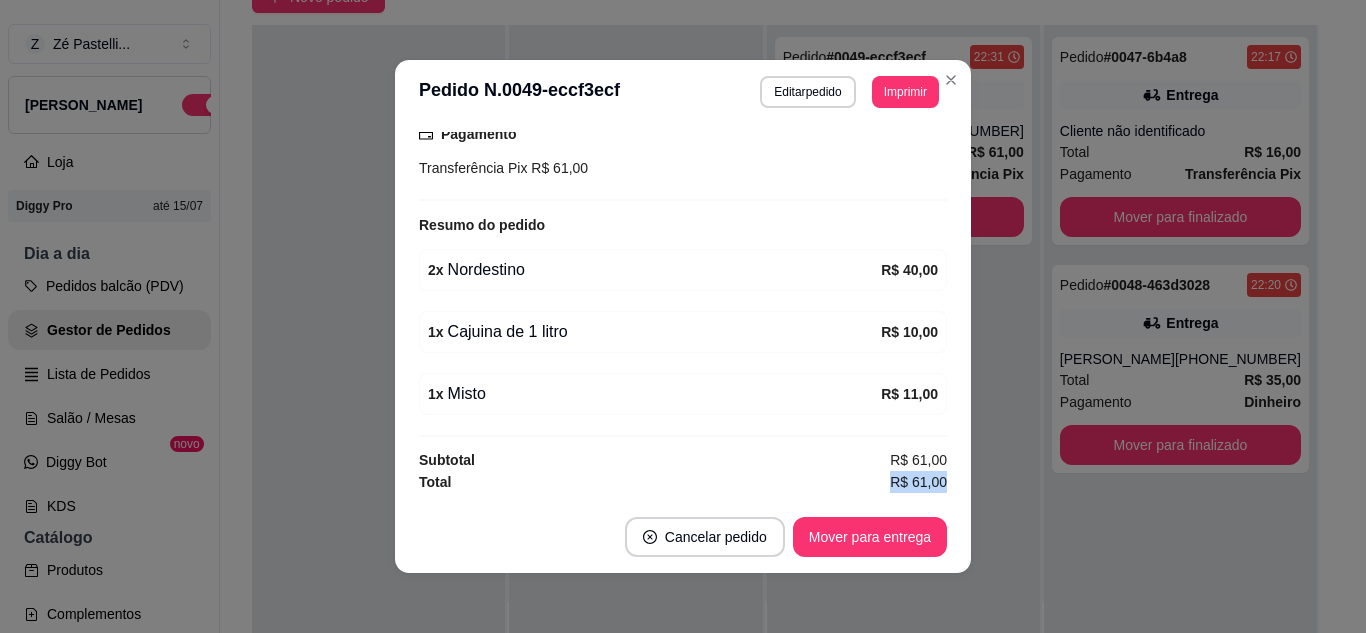 click on "feito há  7   minutos Editado por  [PERSON_NAME] Horário do pedido [DATE] 22:31 Status do pedido PREPARANDO Nome do cliente Karianne  Telefone [PHONE_NUMBER] Entrar em contato com o cliente Enviar pedido ao WhatsApp ENTREGA - pedido pelo balcão Endereço  , n. ,  -   Taxa de entrega  R$ 0,00 Copiar Endereço Pagamento Transferência Pix   R$ 61,00 Resumo do pedido 2 x     Nordestino R$ 40,00 1 x     Cajuina de 1 litro R$ 10,00 1 x     Misto R$ 11,00 Subtotal R$ 61,00 Total R$ 61,00" at bounding box center (683, 312) 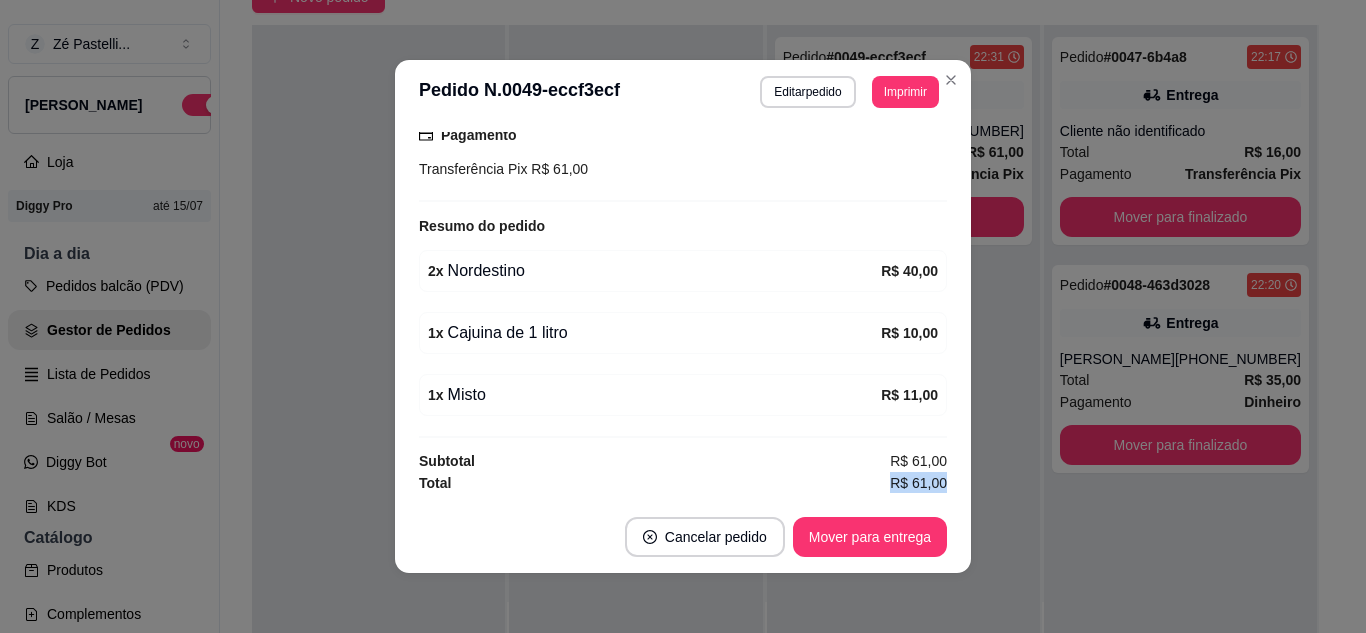 scroll, scrollTop: 524, scrollLeft: 0, axis: vertical 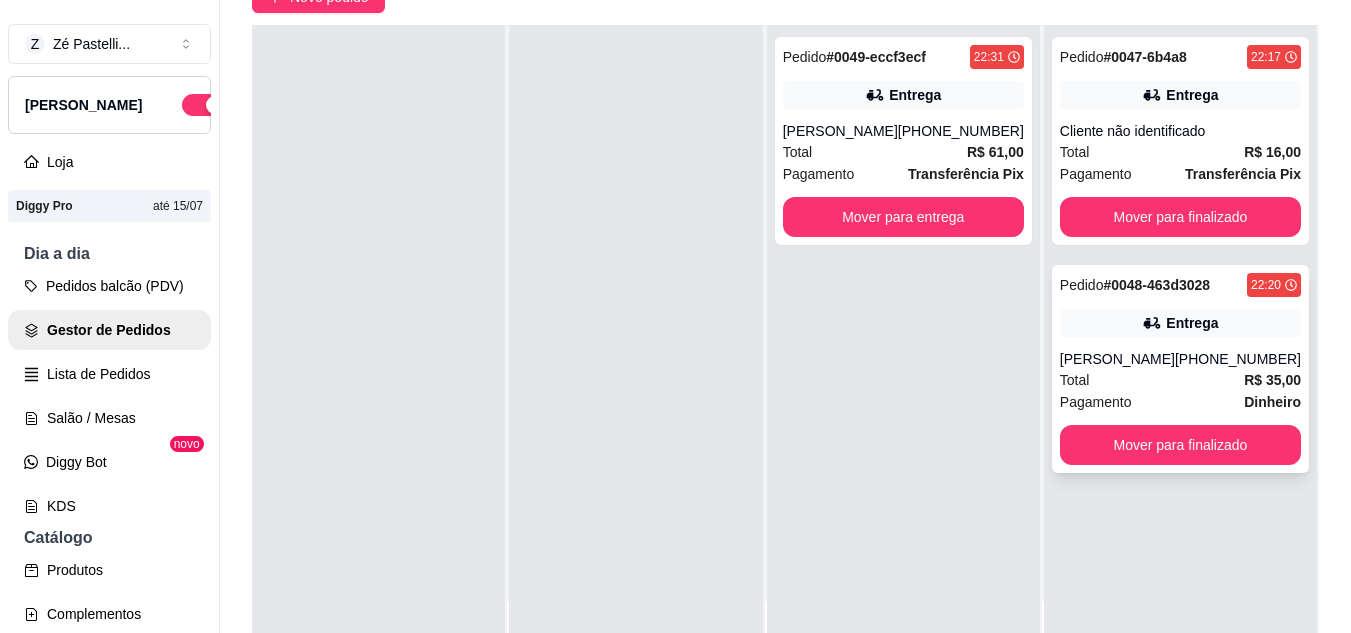 click on "[PERSON_NAME]" at bounding box center (1117, 359) 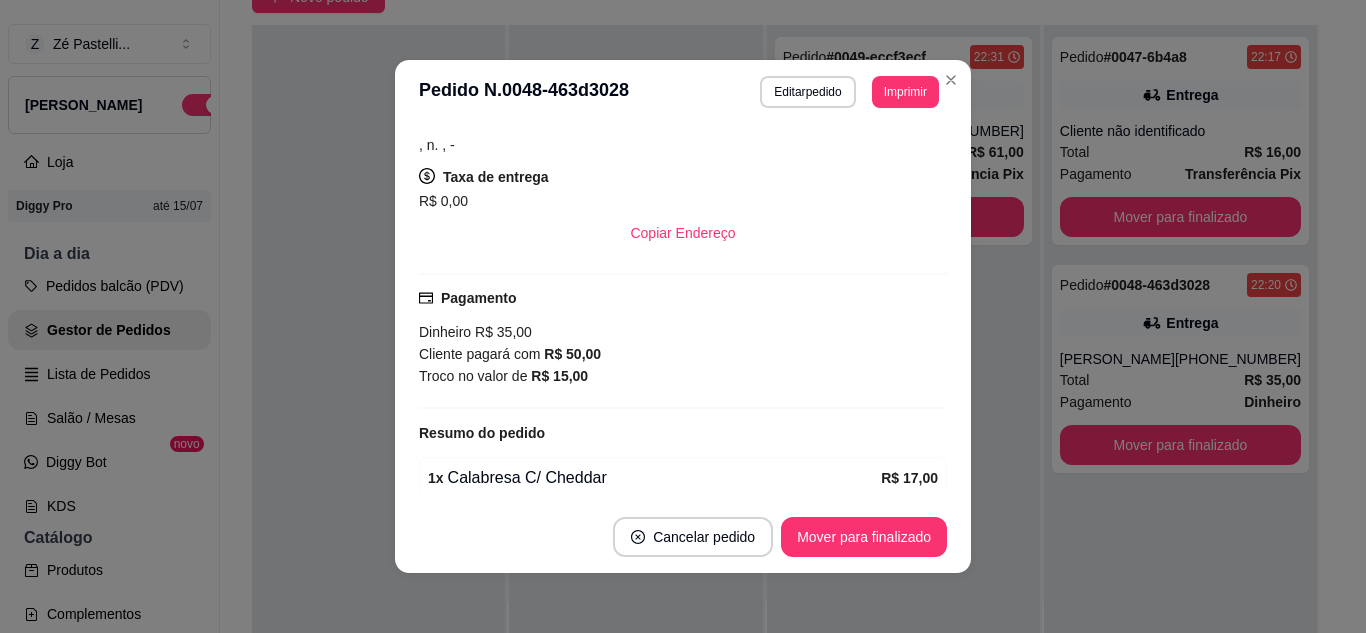scroll, scrollTop: 400, scrollLeft: 0, axis: vertical 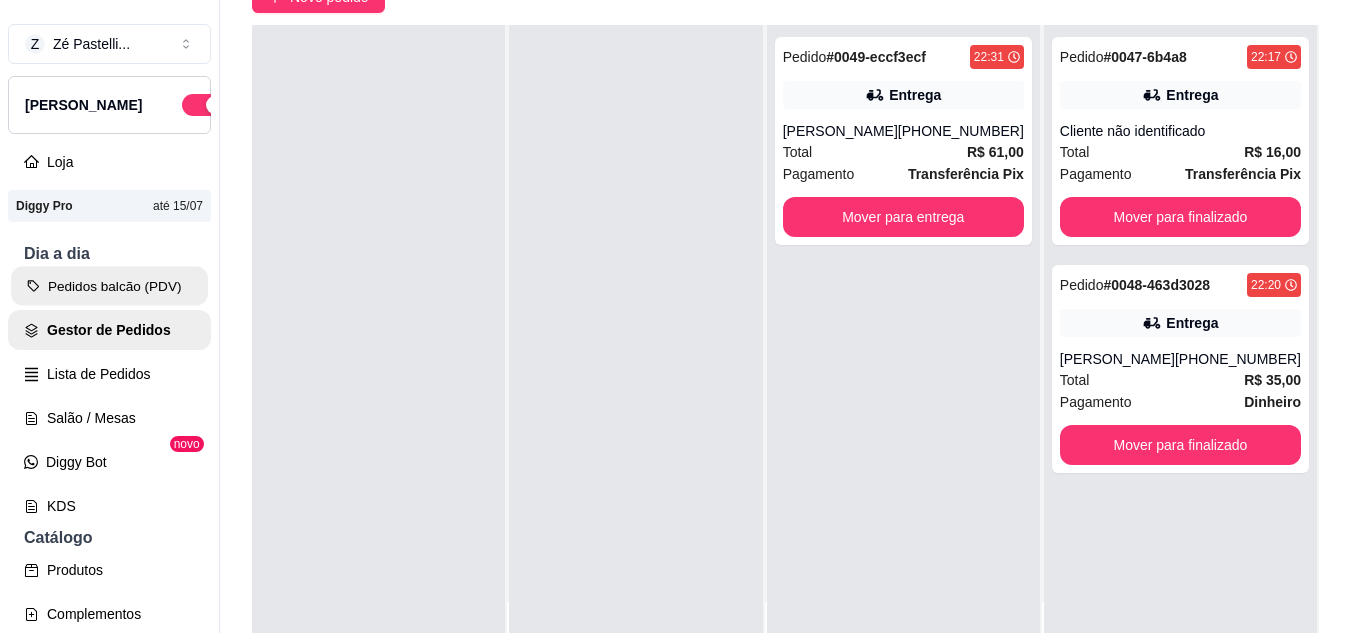 click on "Pedidos balcão (PDV)" at bounding box center [109, 286] 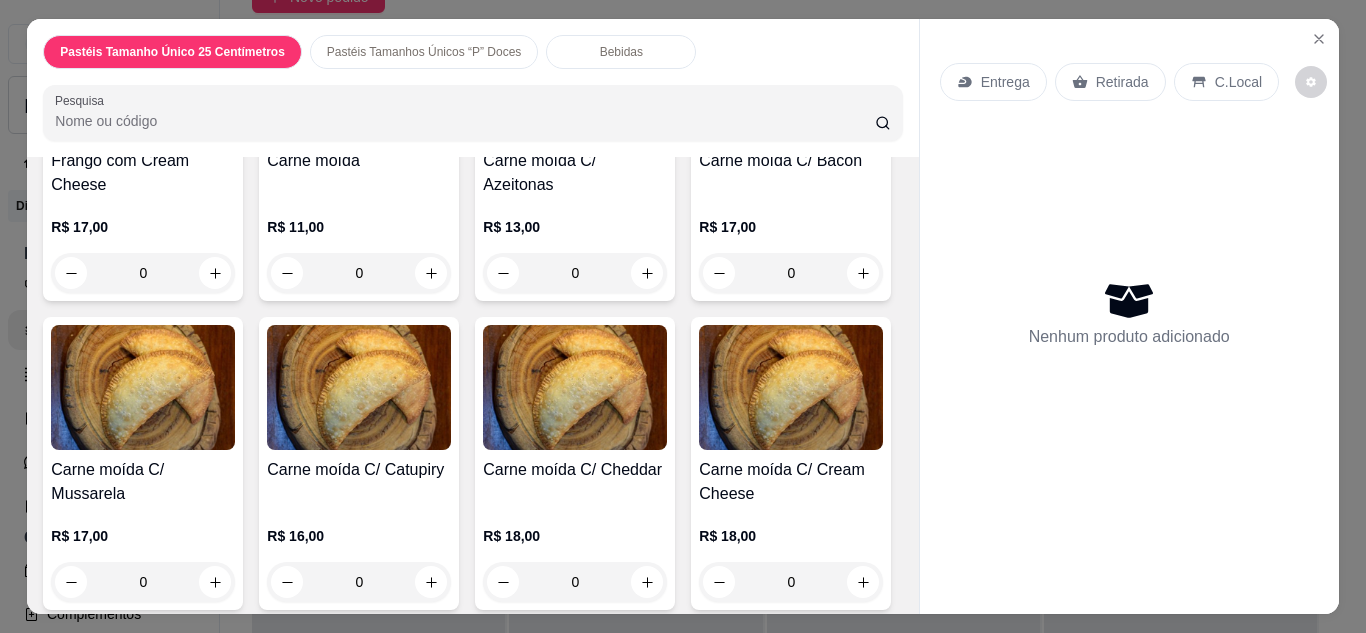 scroll, scrollTop: 2040, scrollLeft: 0, axis: vertical 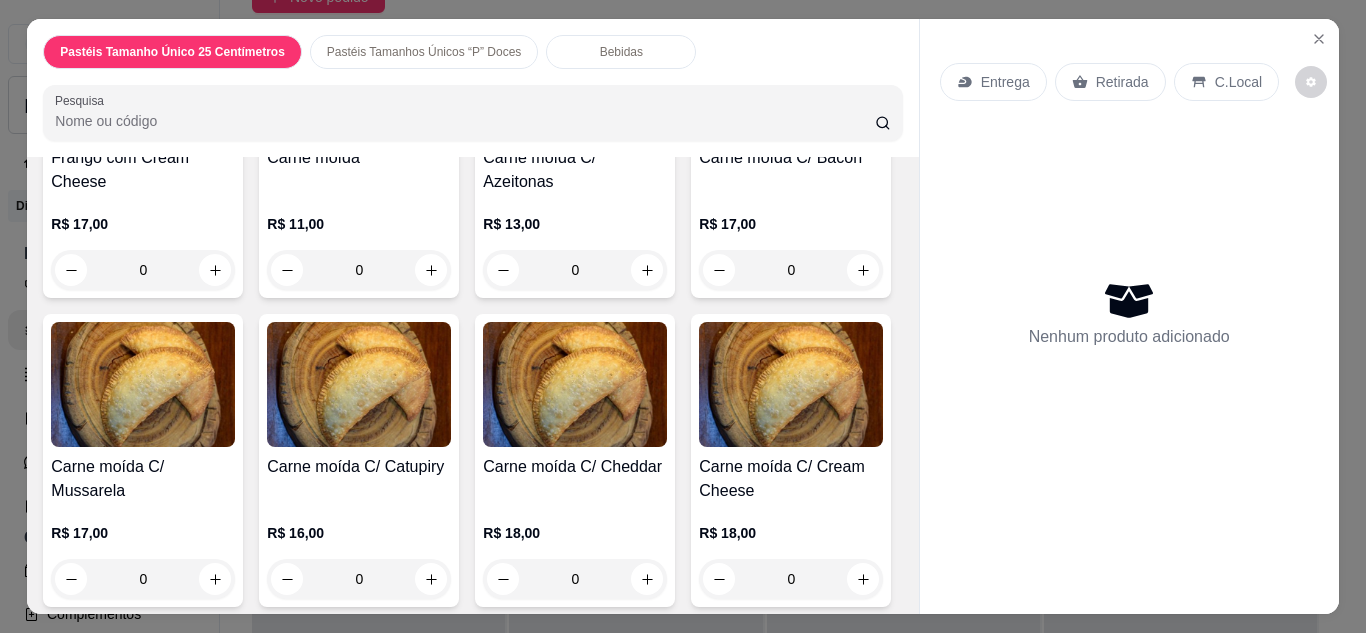 click on "0" at bounding box center [359, -39] 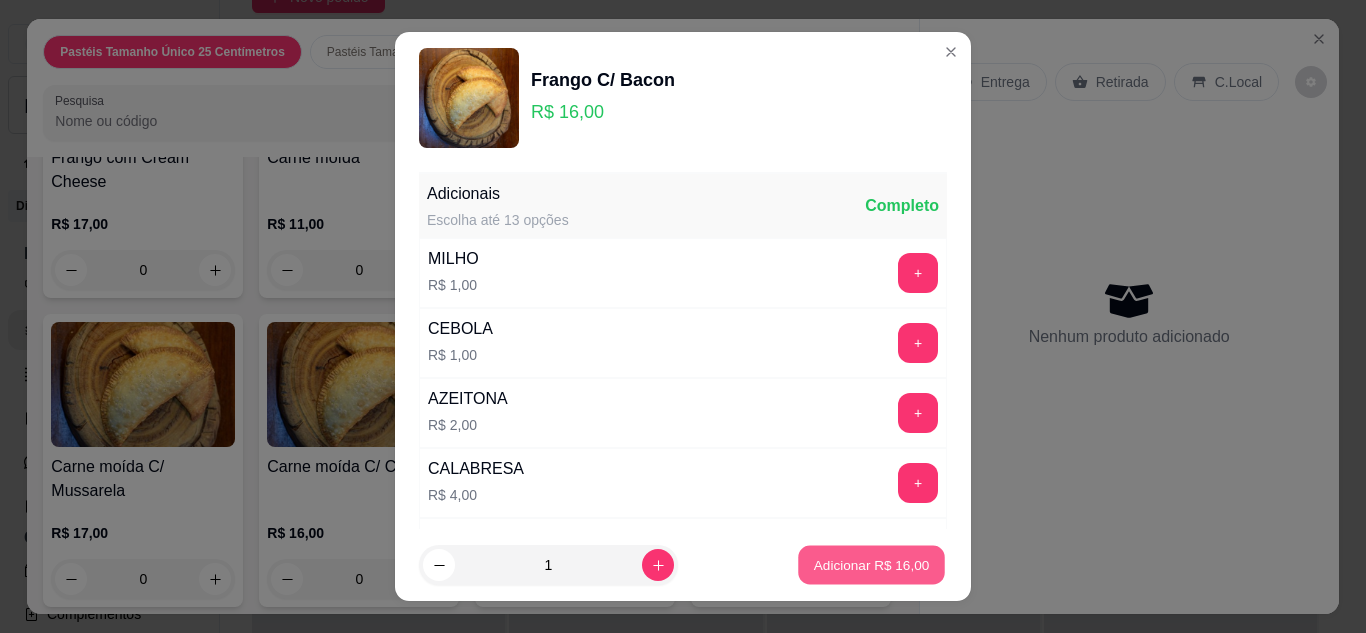 click on "Adicionar   R$ 16,00" at bounding box center [872, 565] 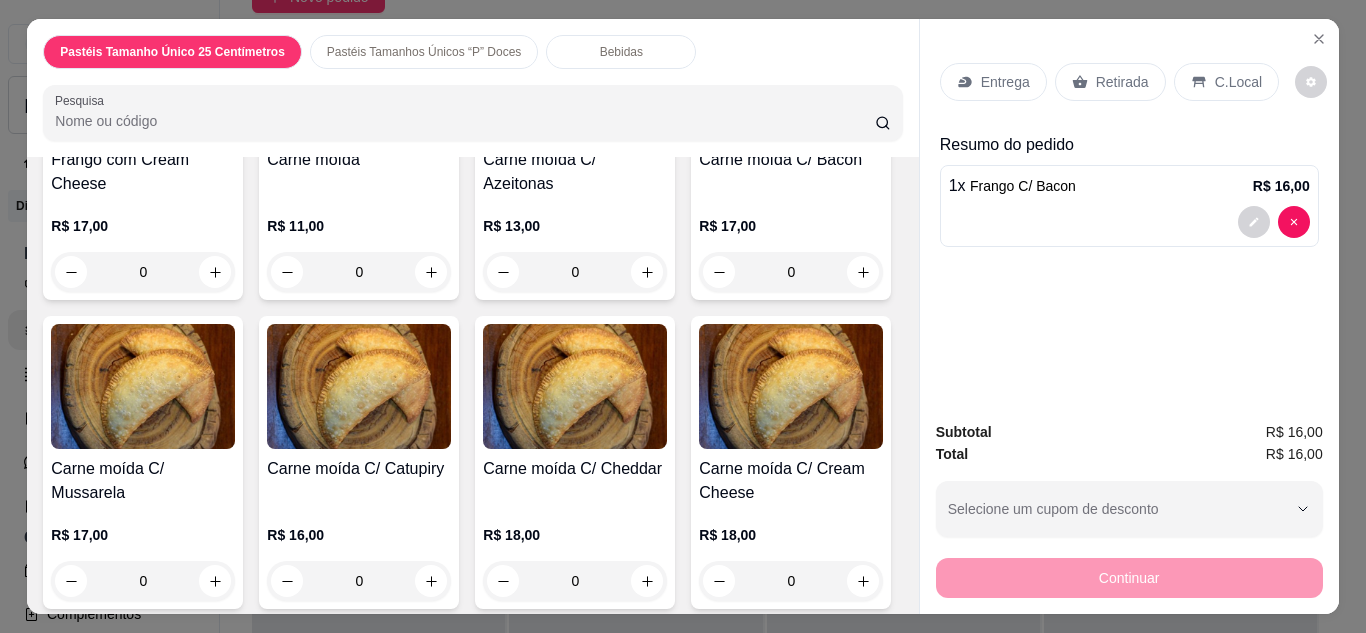click on "Retirada" at bounding box center (1122, 82) 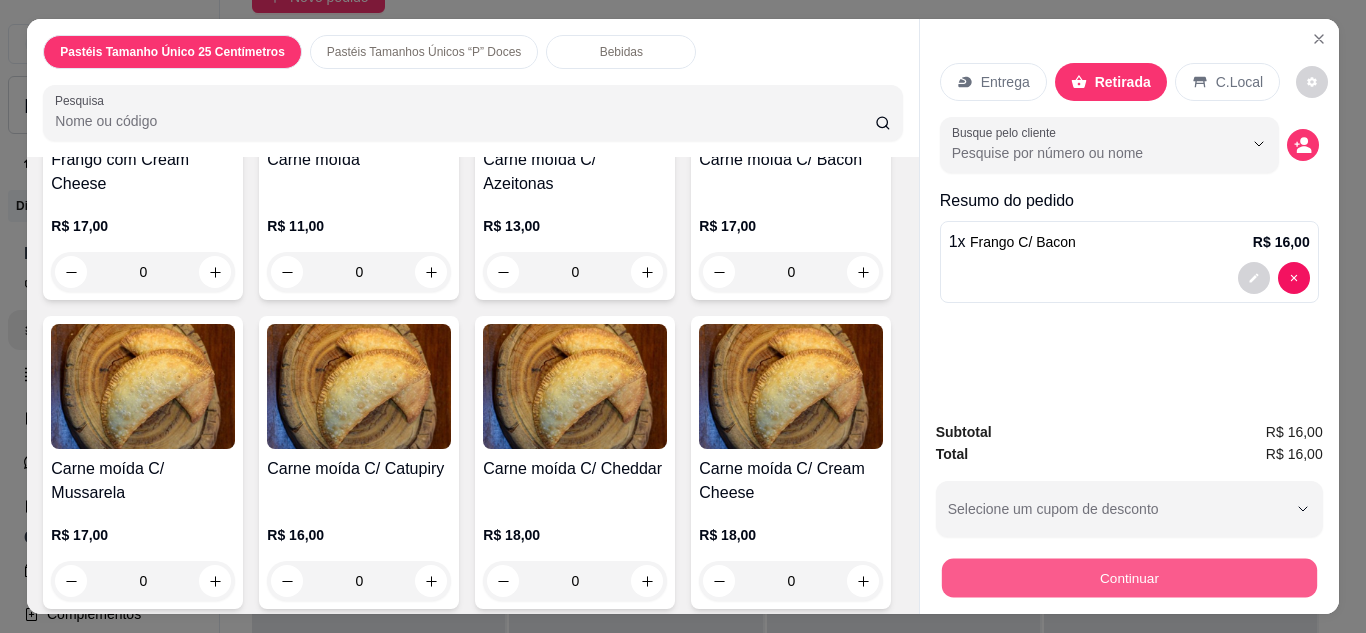 click on "Continuar" at bounding box center [1128, 578] 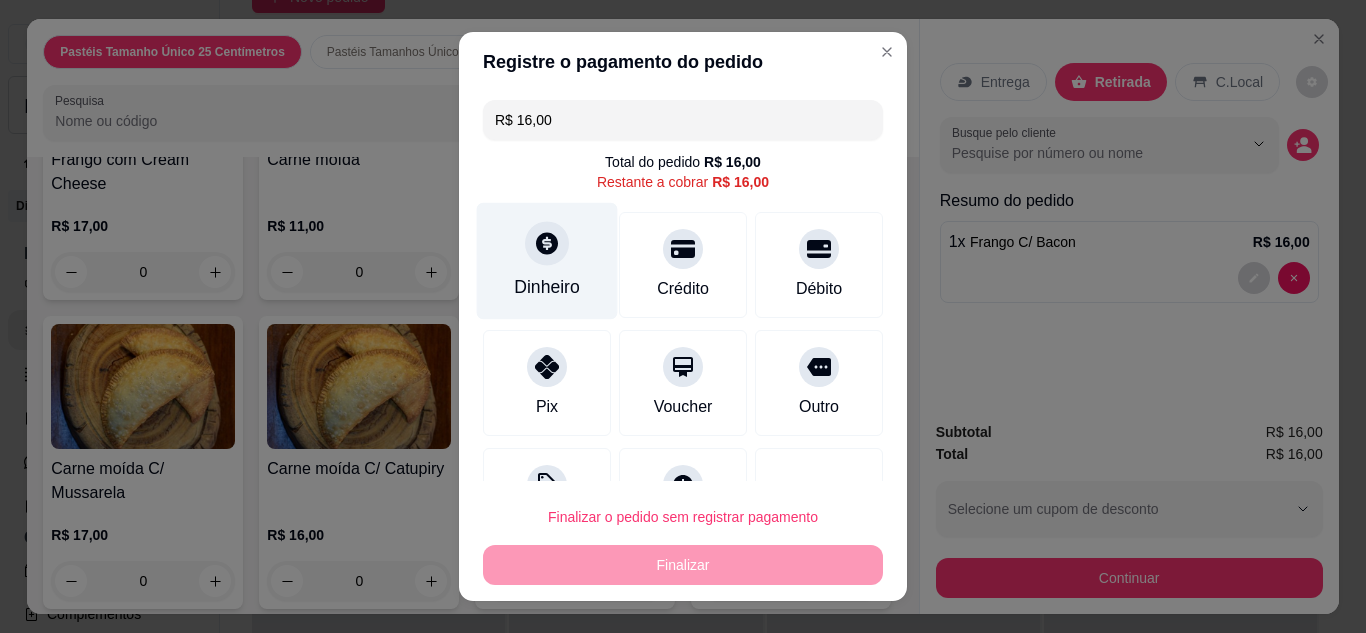 click on "Dinheiro" at bounding box center [547, 287] 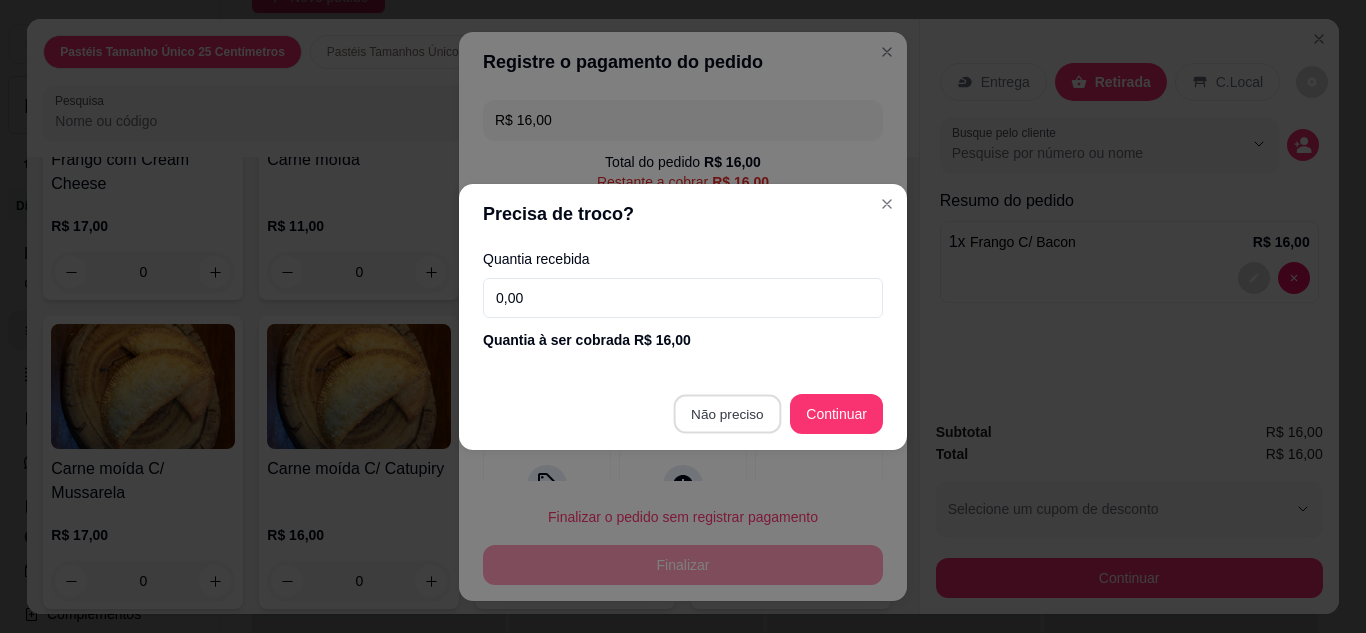 type on "R$ 0,00" 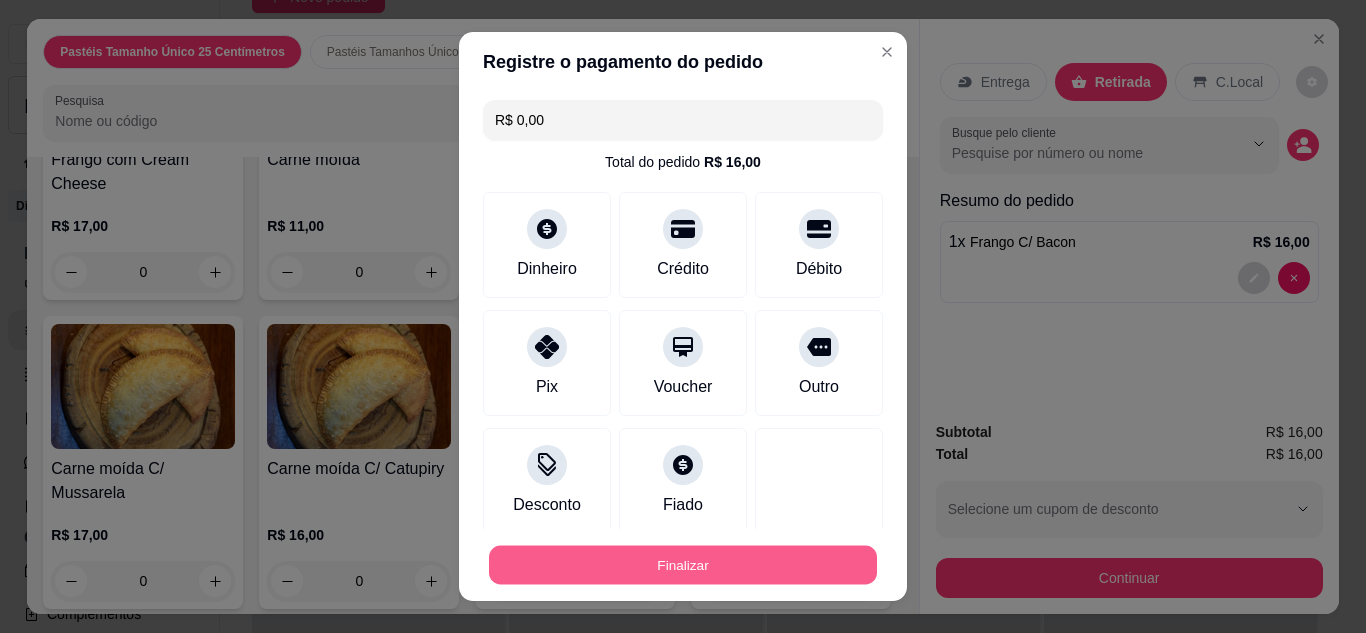 click on "Finalizar" at bounding box center (683, 565) 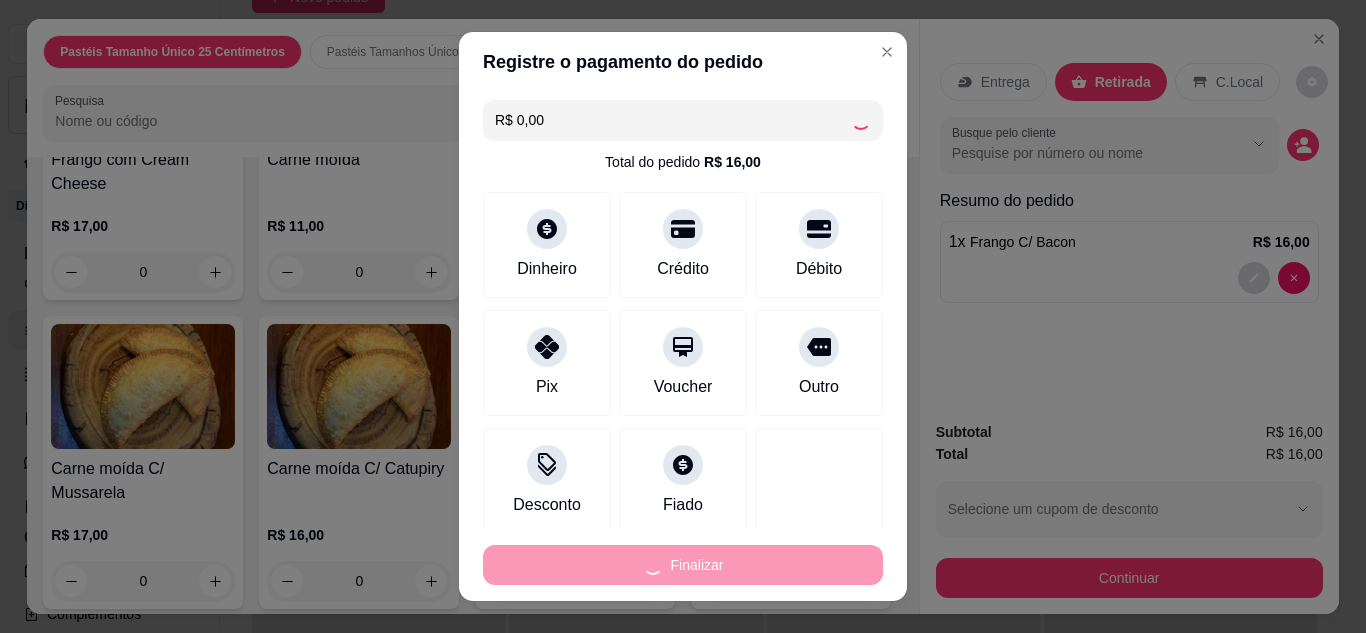 type on "0" 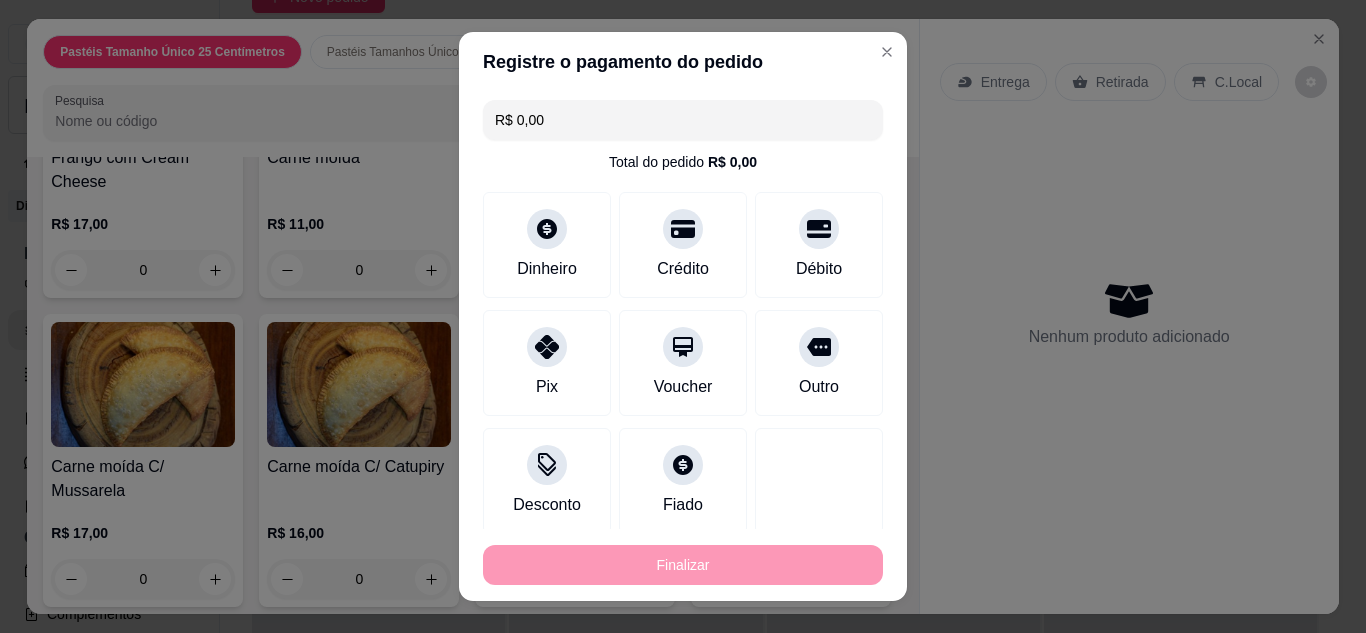 type on "-R$ 16,00" 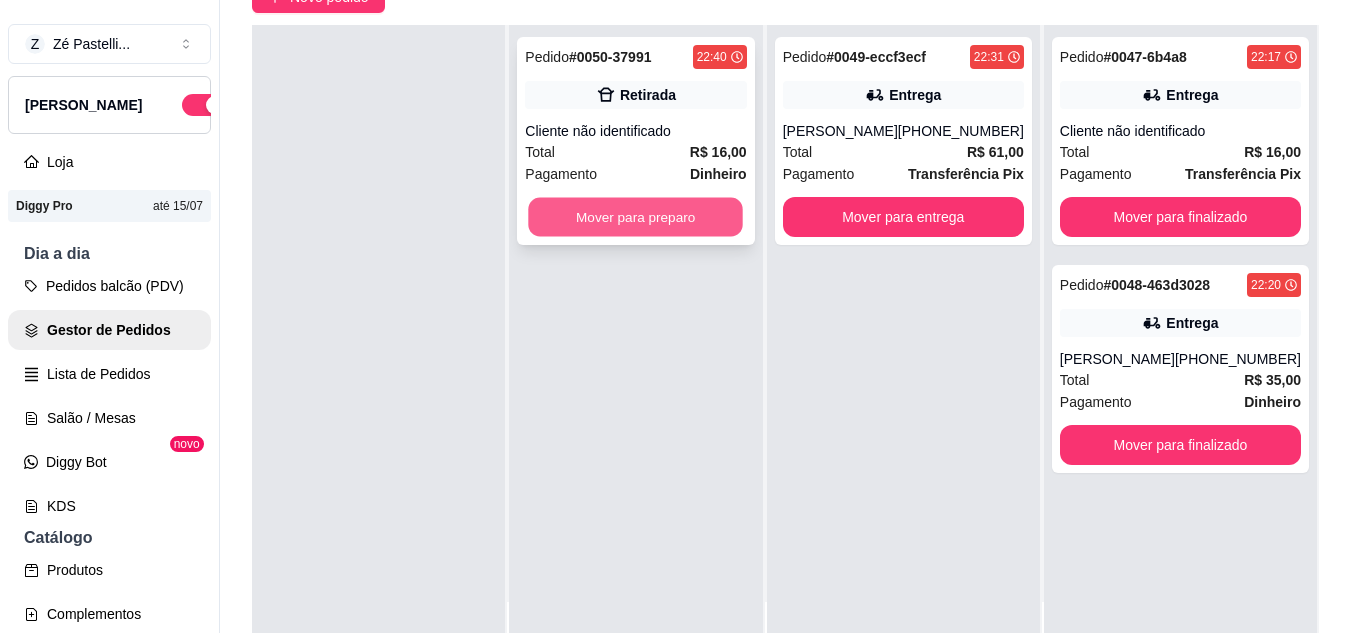 click on "Mover para preparo" at bounding box center [636, 217] 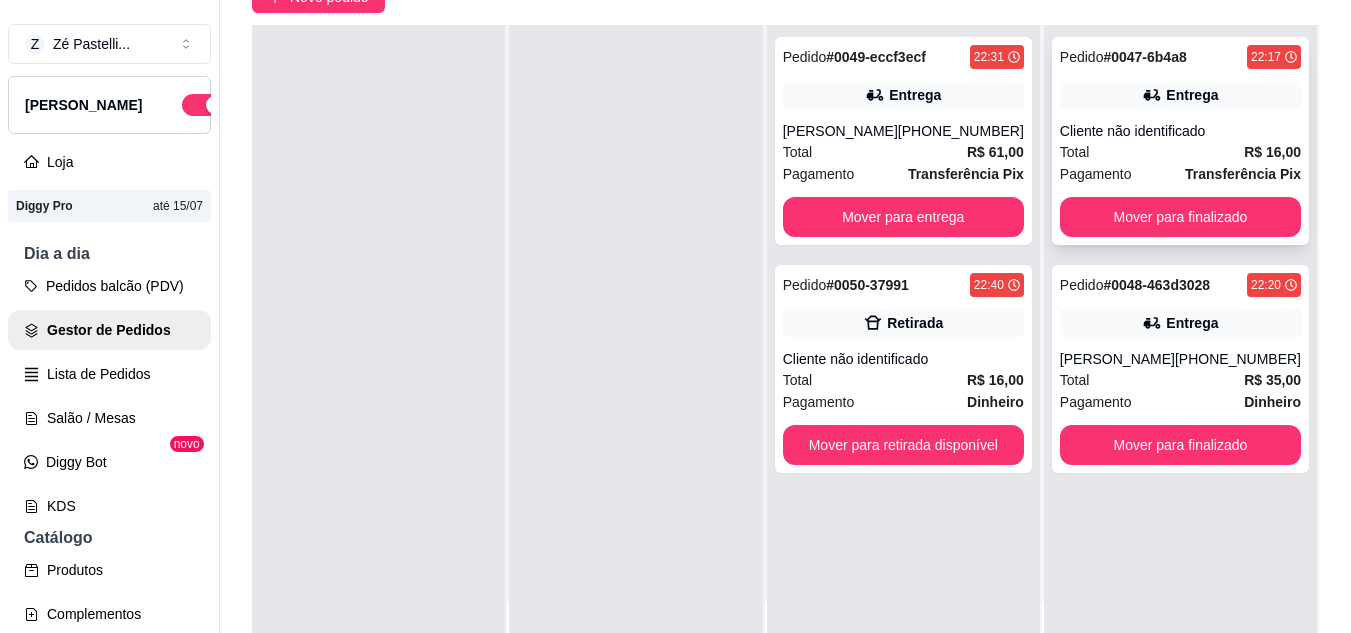 click on "Transferência Pix" at bounding box center [1243, 174] 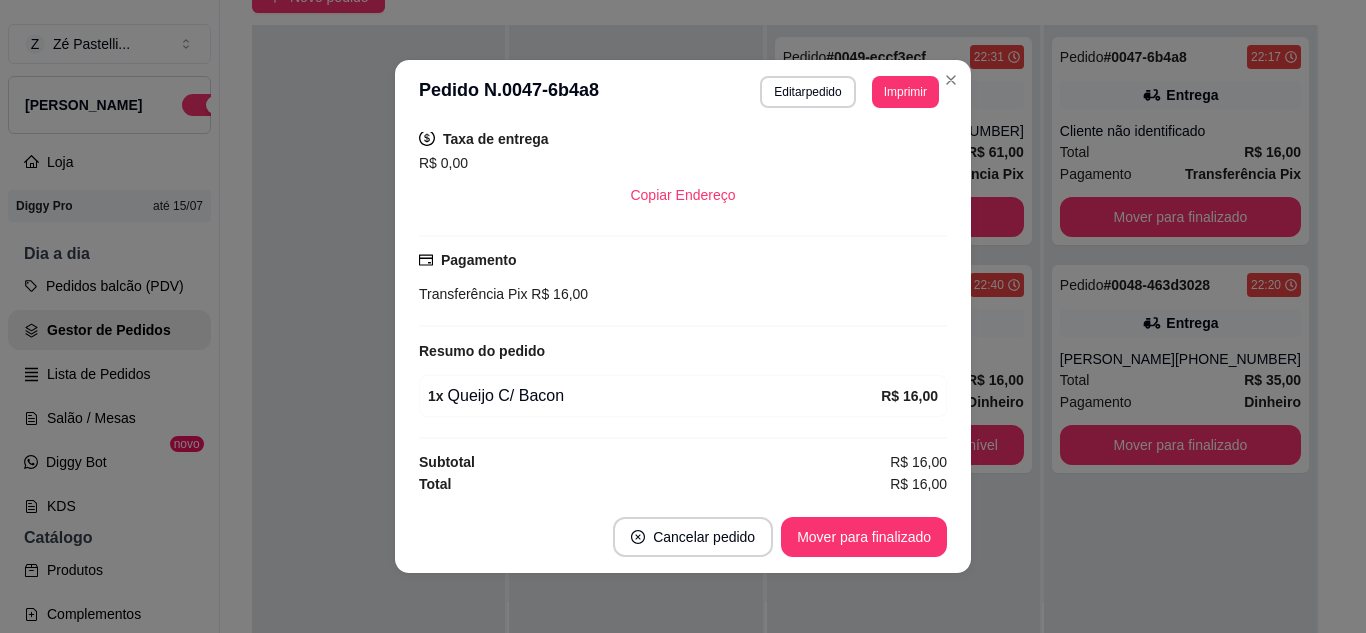 scroll, scrollTop: 312, scrollLeft: 0, axis: vertical 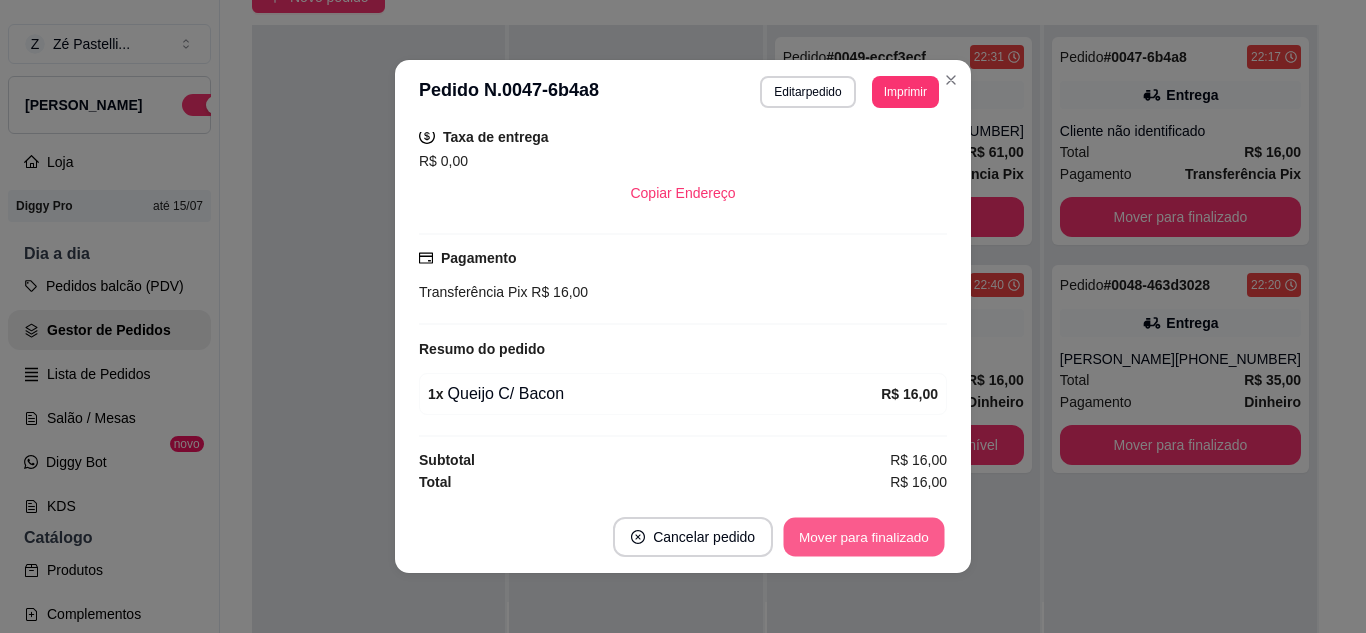 click on "Mover para finalizado" at bounding box center [864, 537] 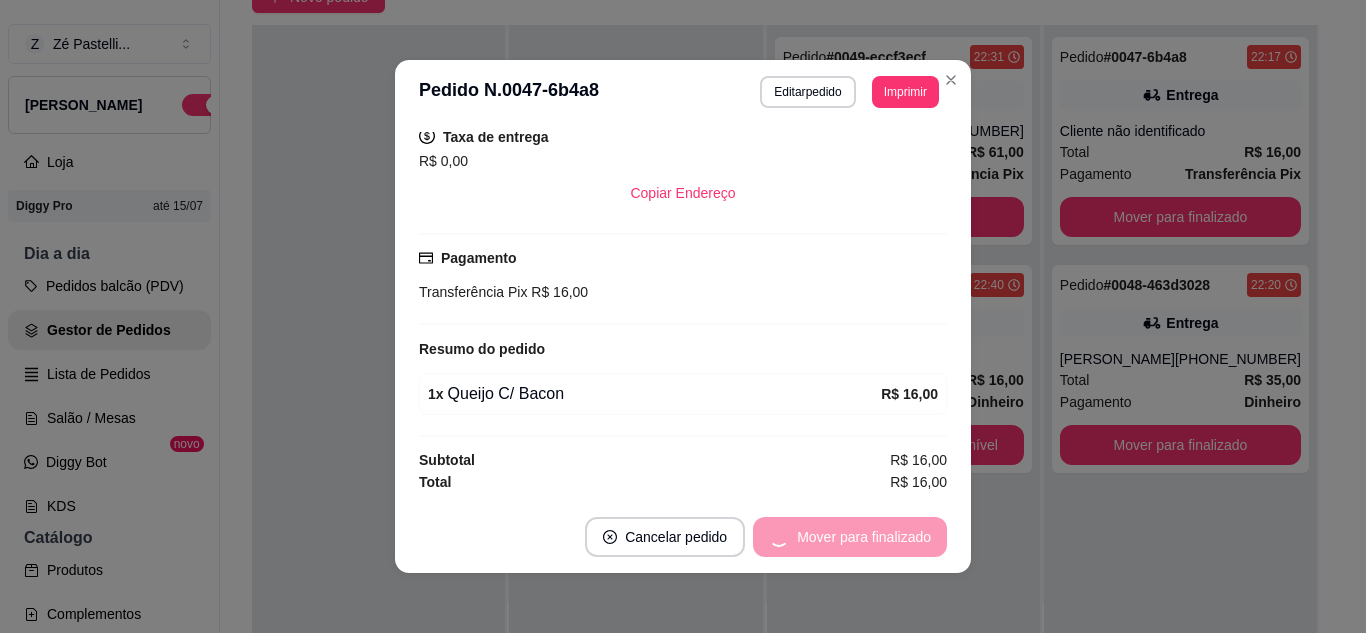 scroll, scrollTop: 226, scrollLeft: 0, axis: vertical 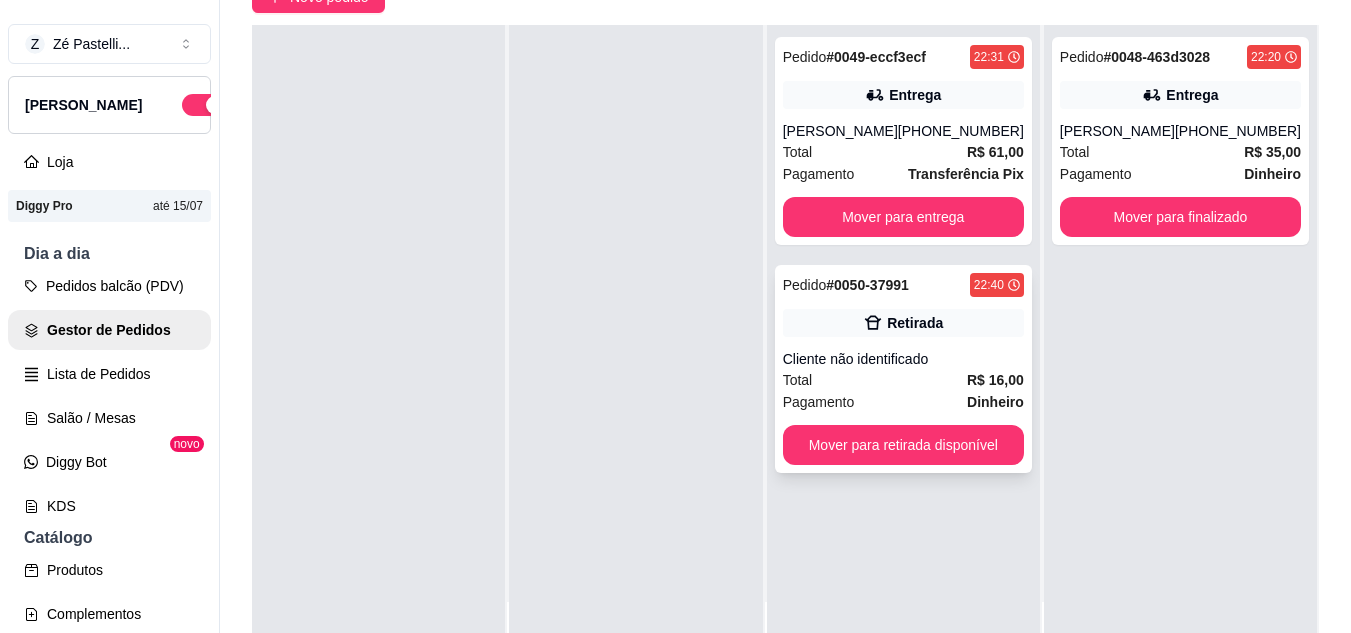 click on "Pagamento Dinheiro" at bounding box center [903, 402] 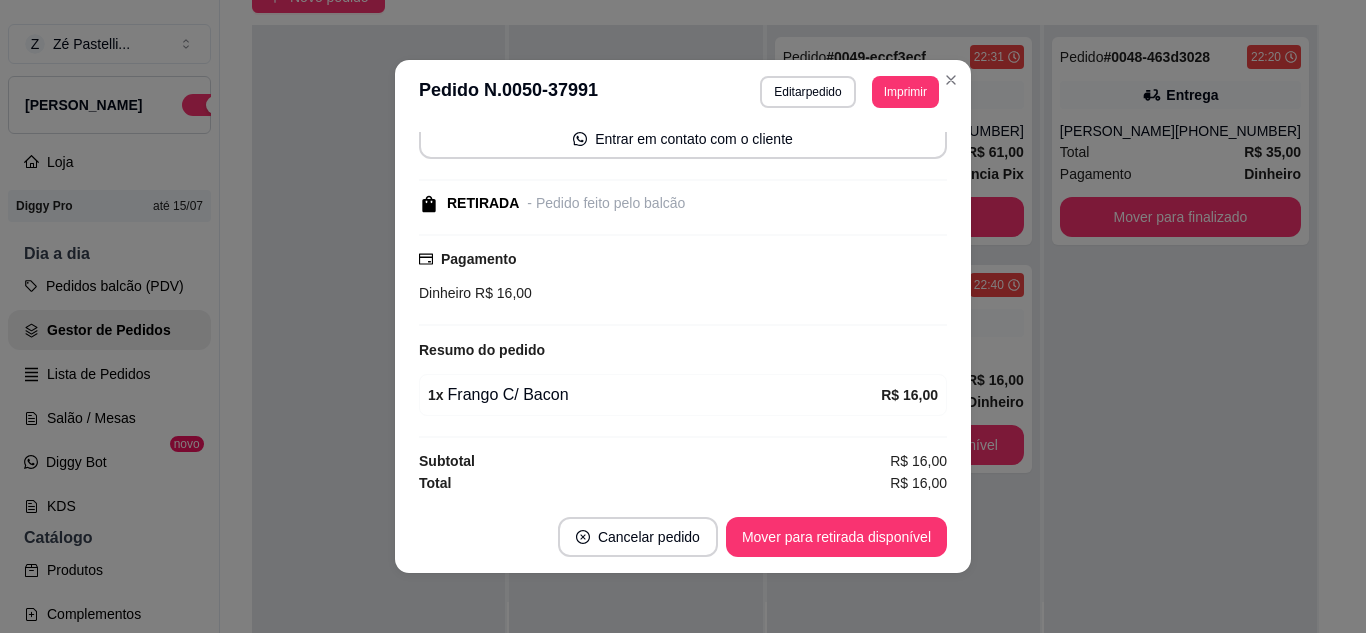 scroll, scrollTop: 156, scrollLeft: 0, axis: vertical 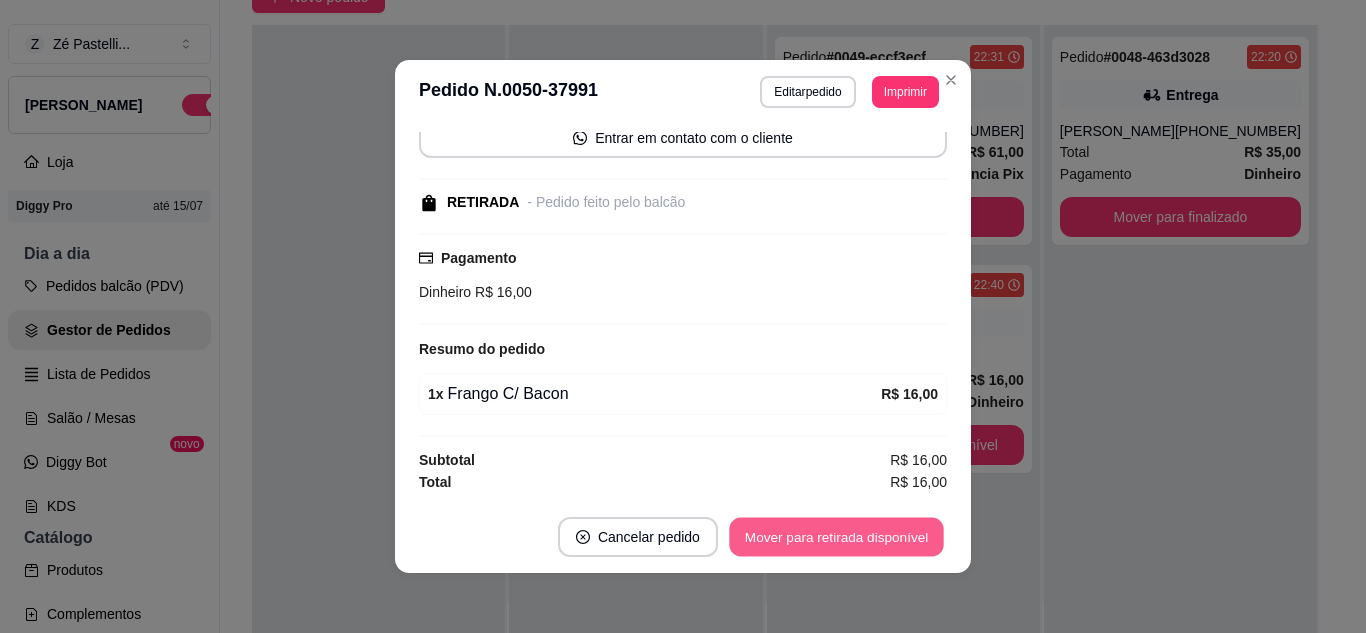 click on "Mover para retirada disponível" at bounding box center (836, 537) 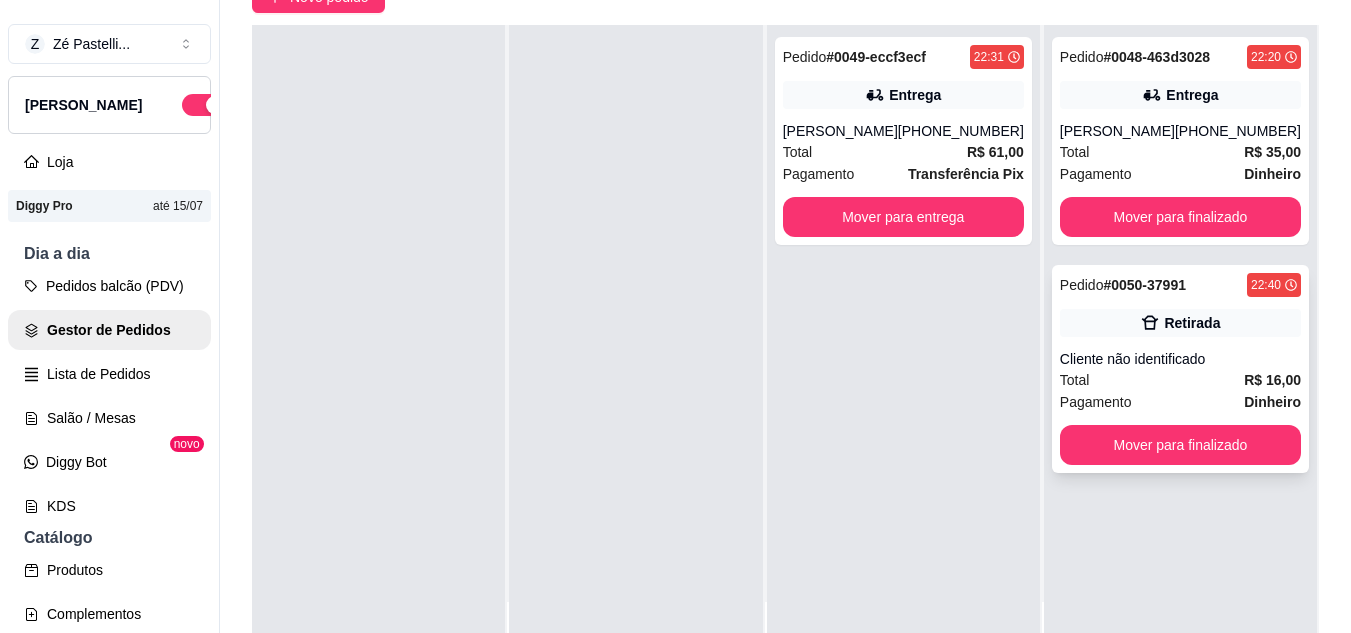 click on "Total R$ 16,00" at bounding box center (1180, 380) 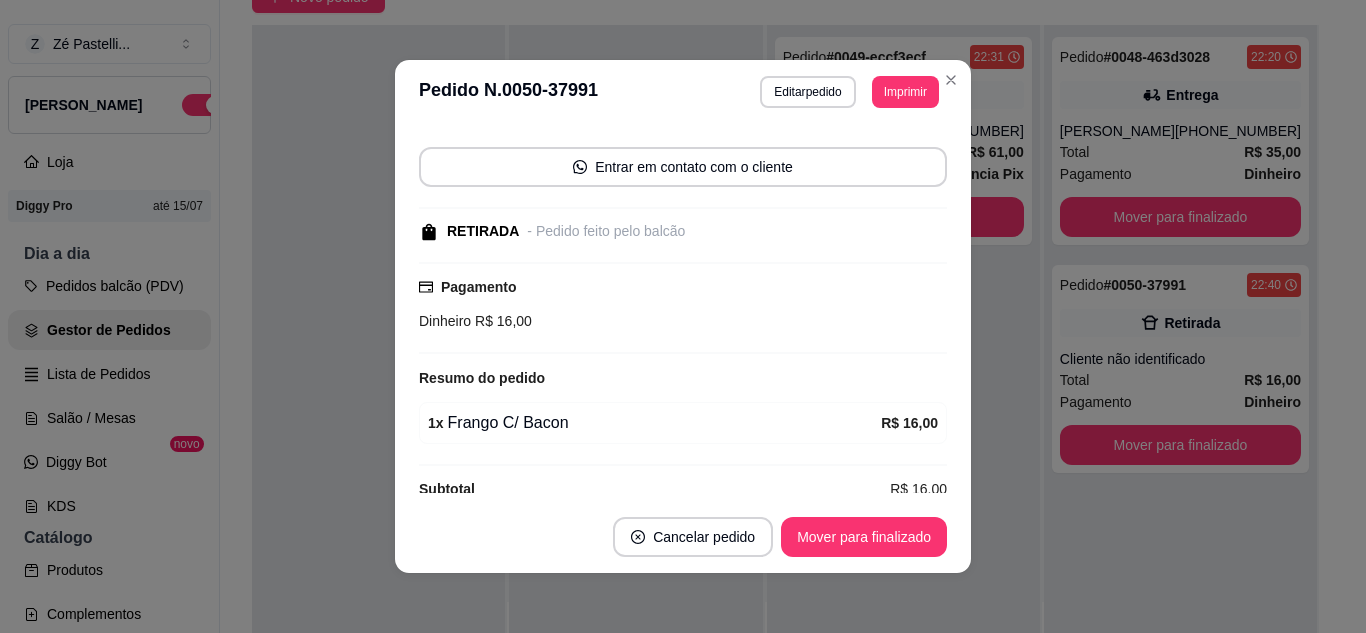 scroll, scrollTop: 156, scrollLeft: 0, axis: vertical 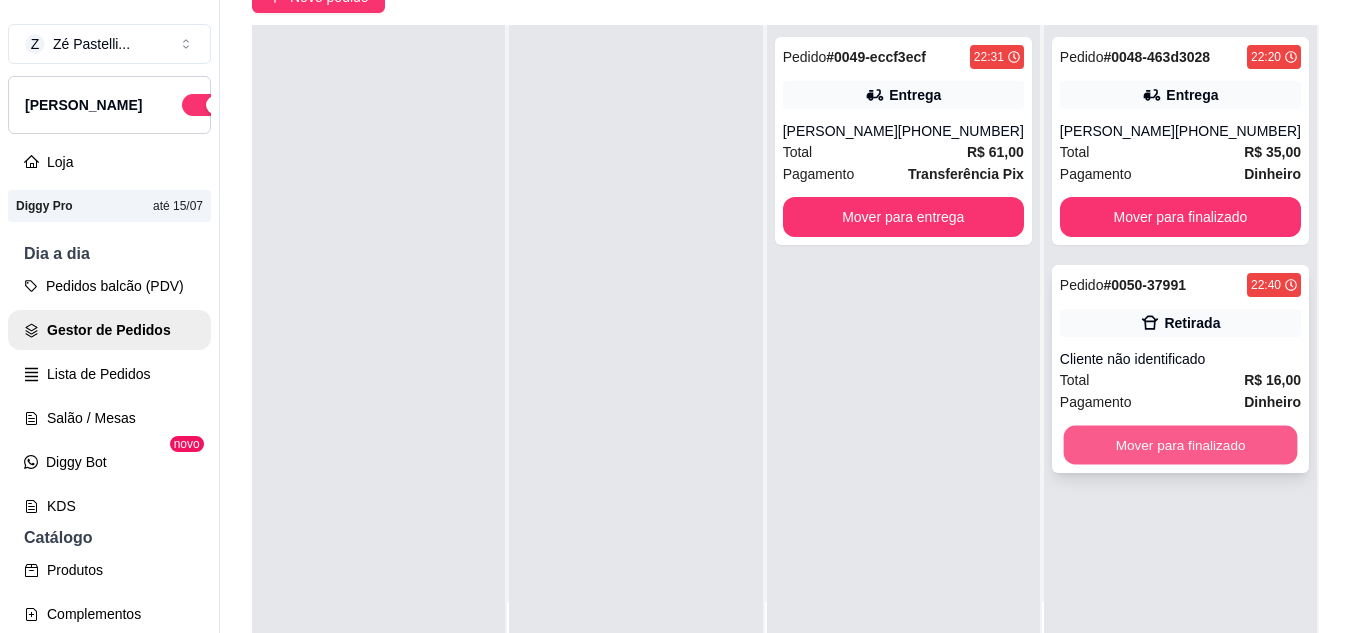 click on "Mover para finalizado" at bounding box center (1180, 445) 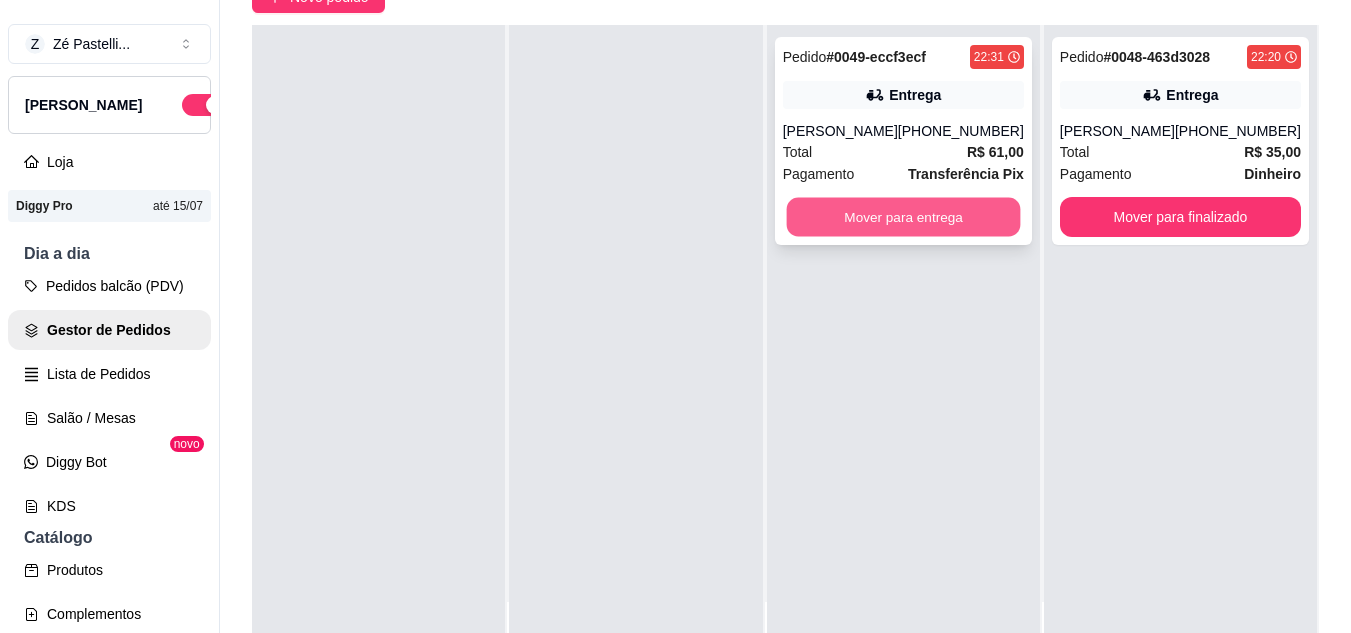 click on "Mover para entrega" at bounding box center (903, 217) 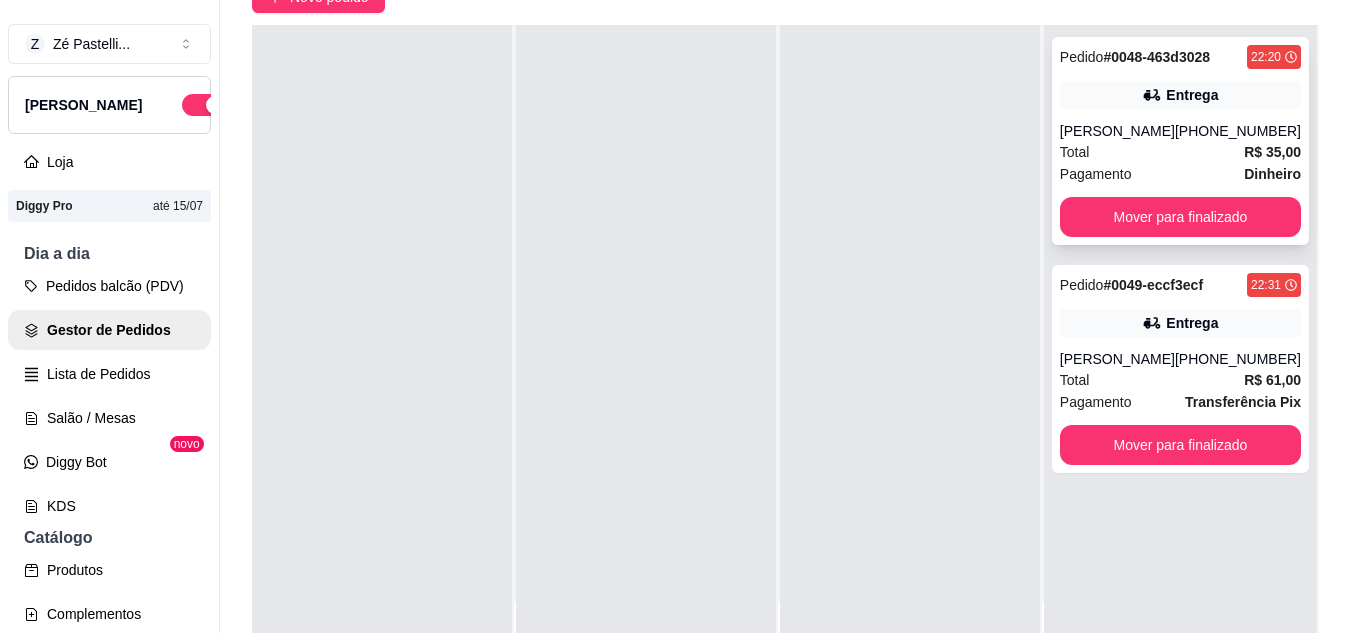 click on "[PERSON_NAME]" at bounding box center (1117, 131) 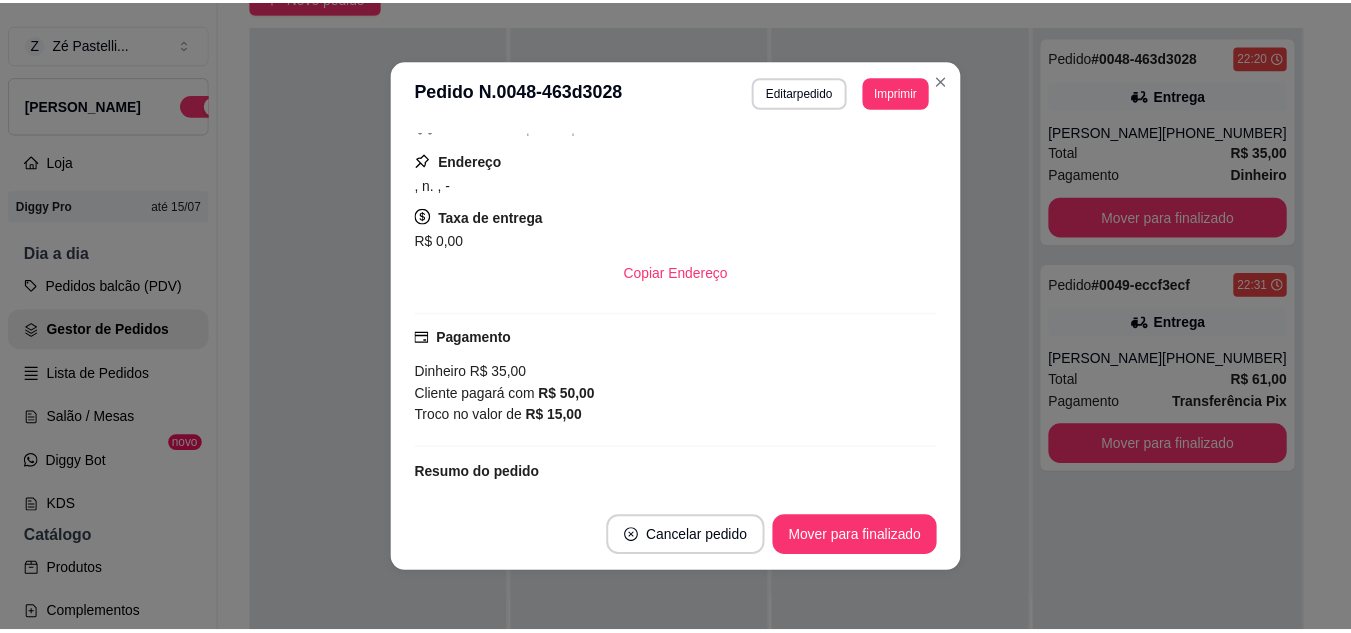 scroll, scrollTop: 360, scrollLeft: 0, axis: vertical 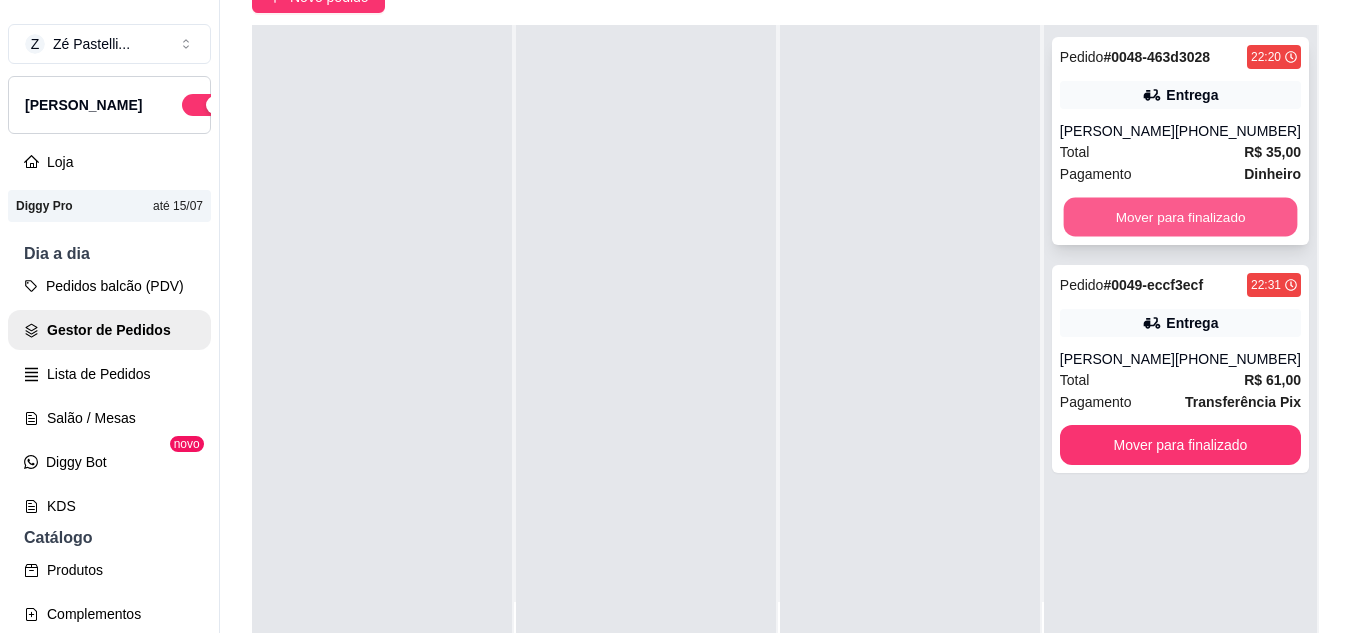 click on "Mover para finalizado" at bounding box center [1180, 217] 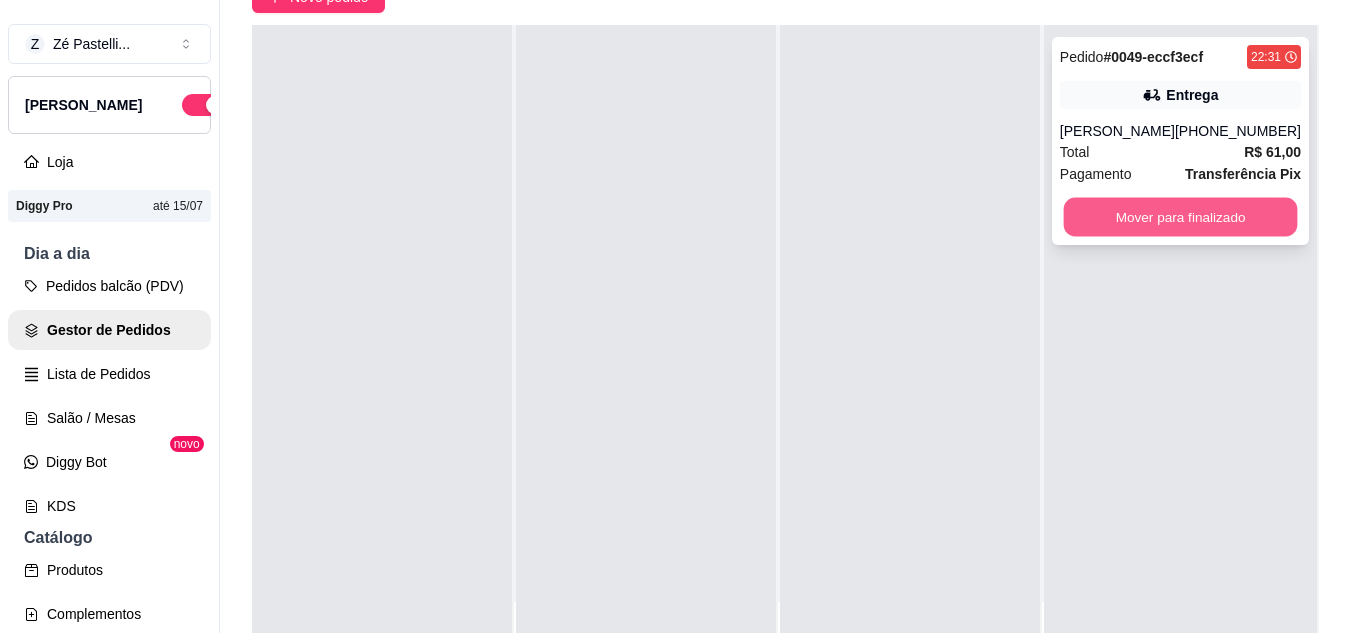 click on "Mover para finalizado" at bounding box center (1180, 217) 